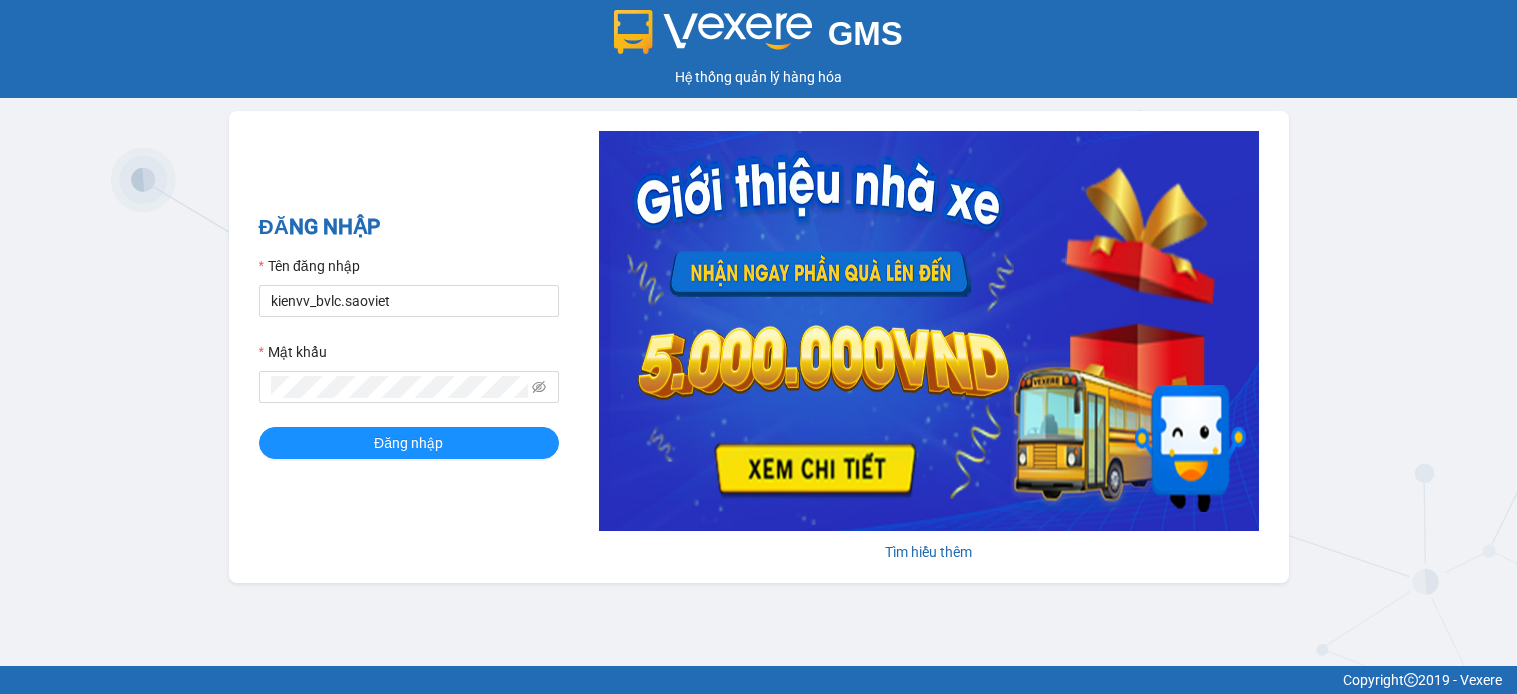 scroll, scrollTop: 0, scrollLeft: 0, axis: both 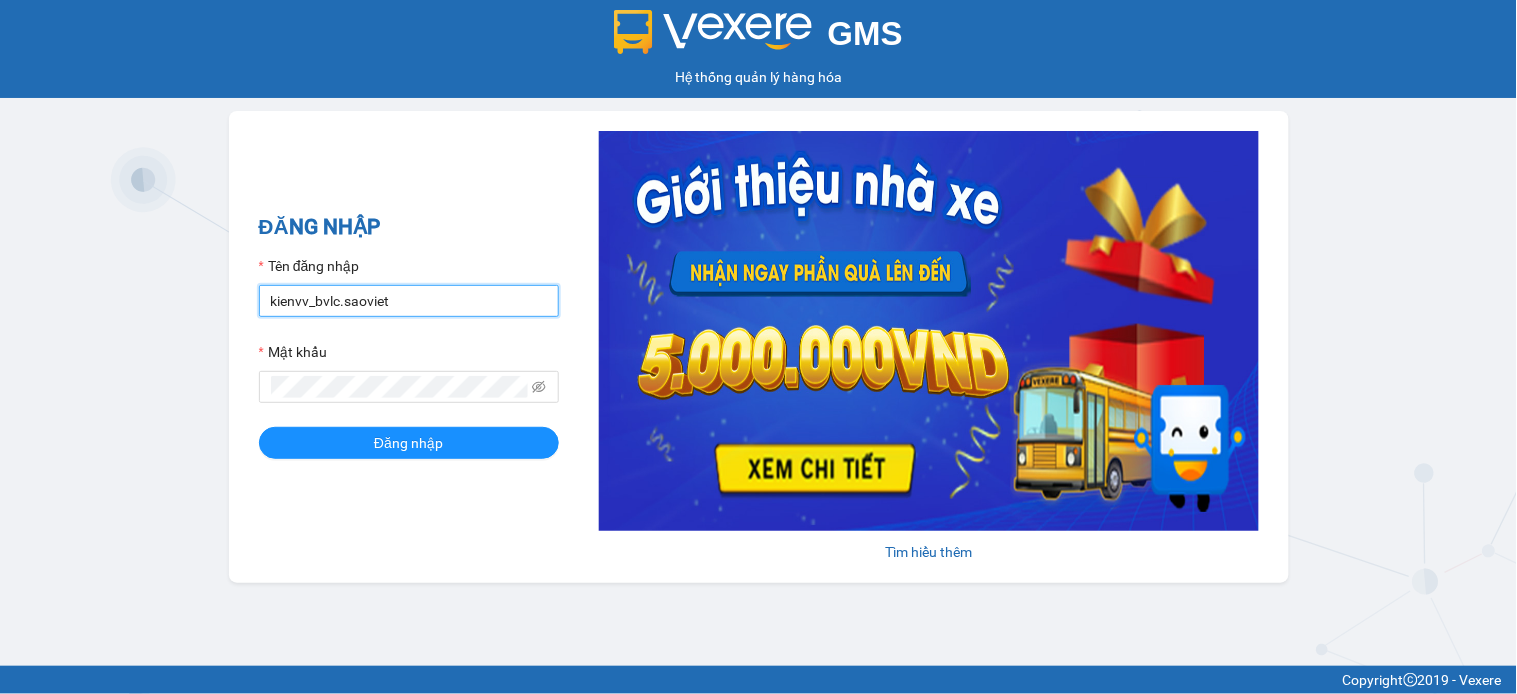 click on "kienvv_bvlc.saoviet" at bounding box center (409, 301) 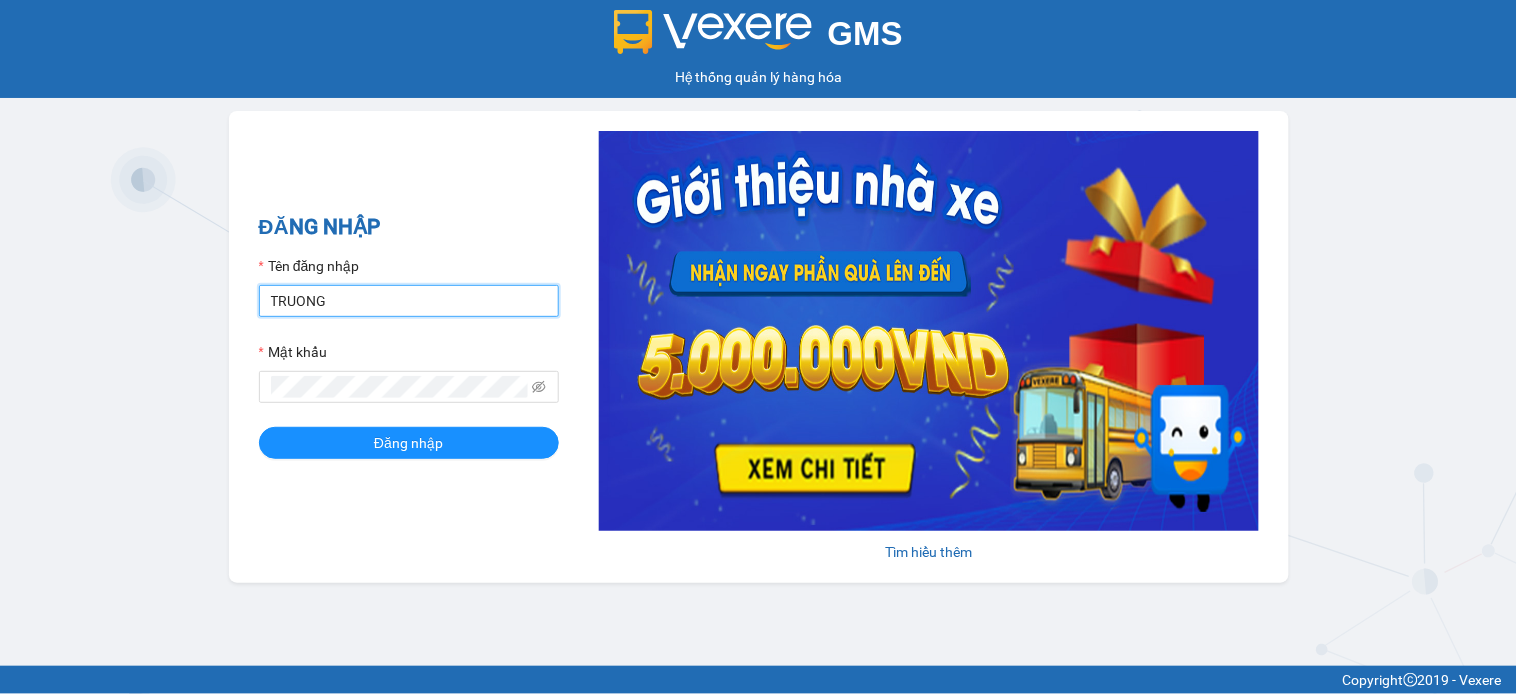 type on "truongvv_hhlc.saoviet" 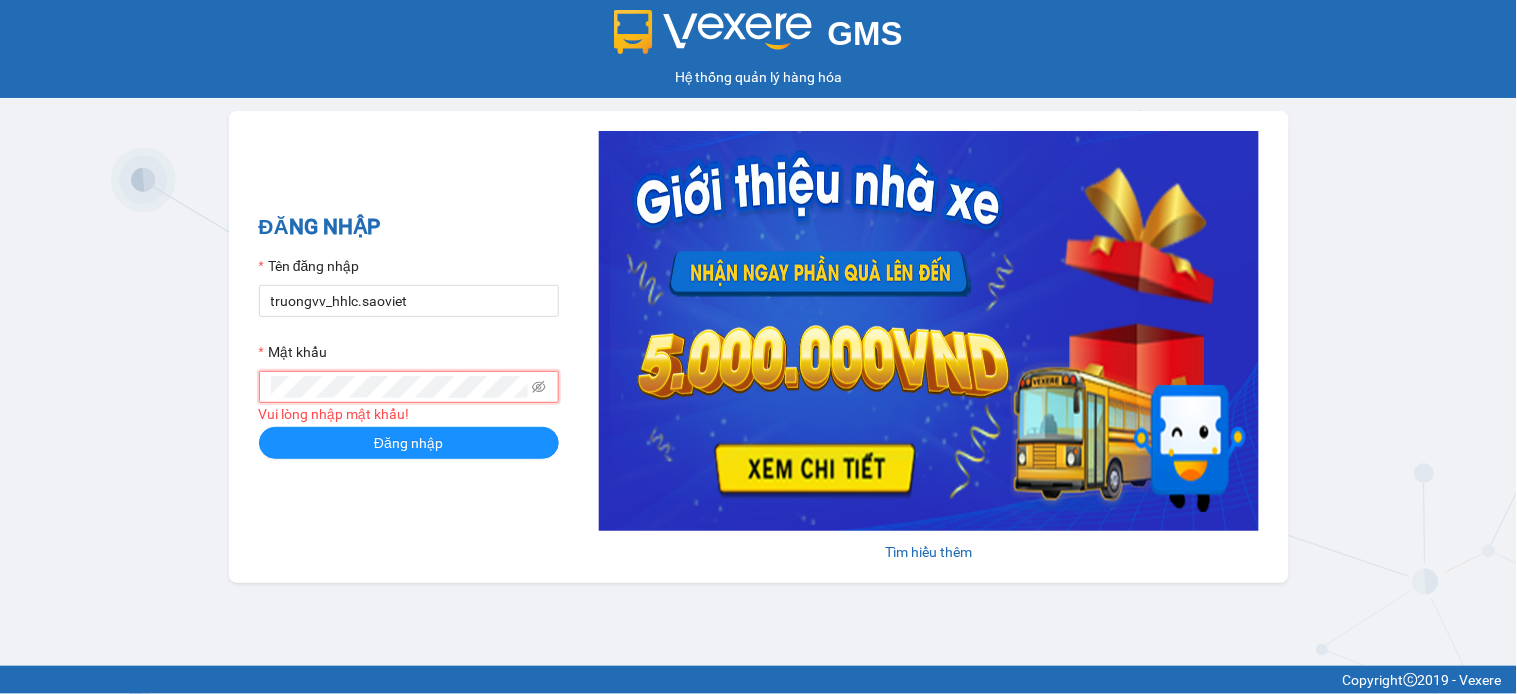 click on "ĐĂNG NHẬP Tên đăng nhập truongvv_hhlc.saoviet Mật khẩu Vui lòng nhập mật khẩu! Đăng nhập Tìm hiểu thêm" at bounding box center (759, 347) 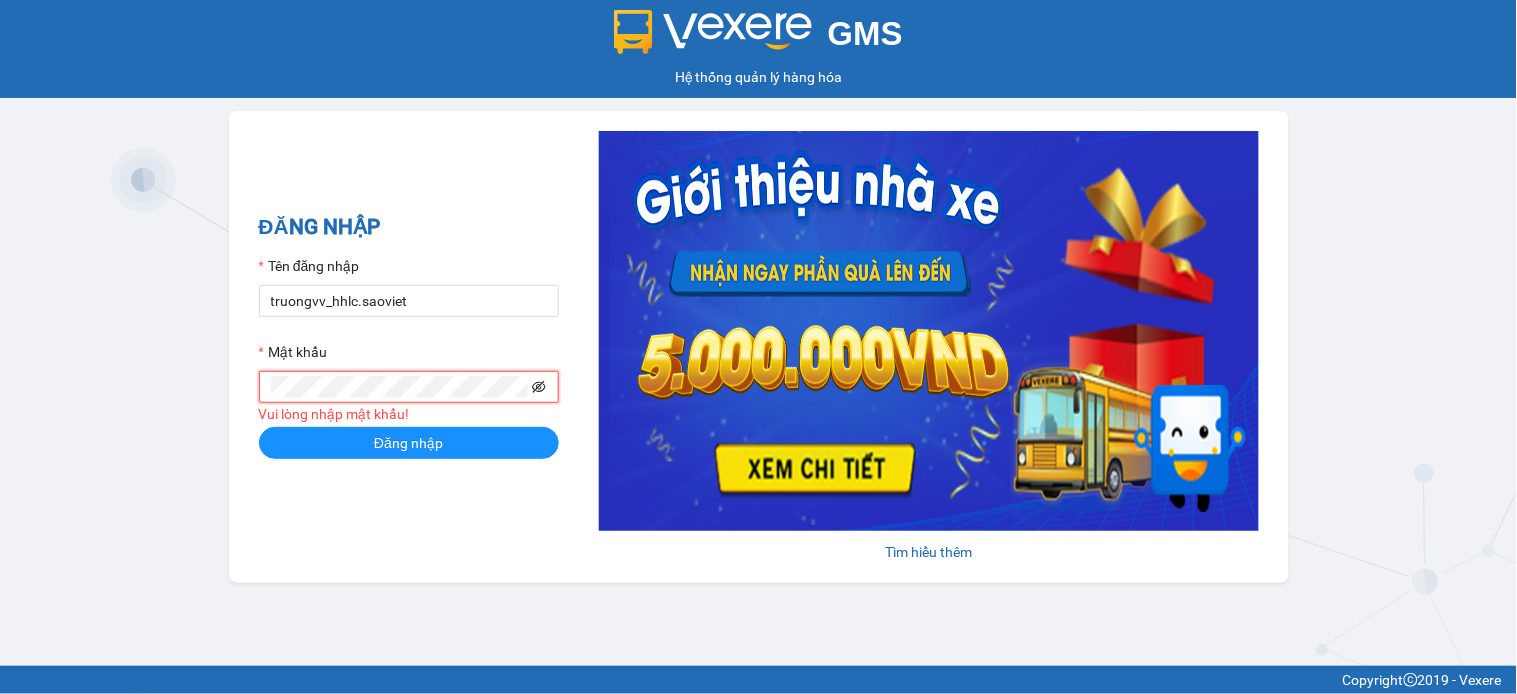 click 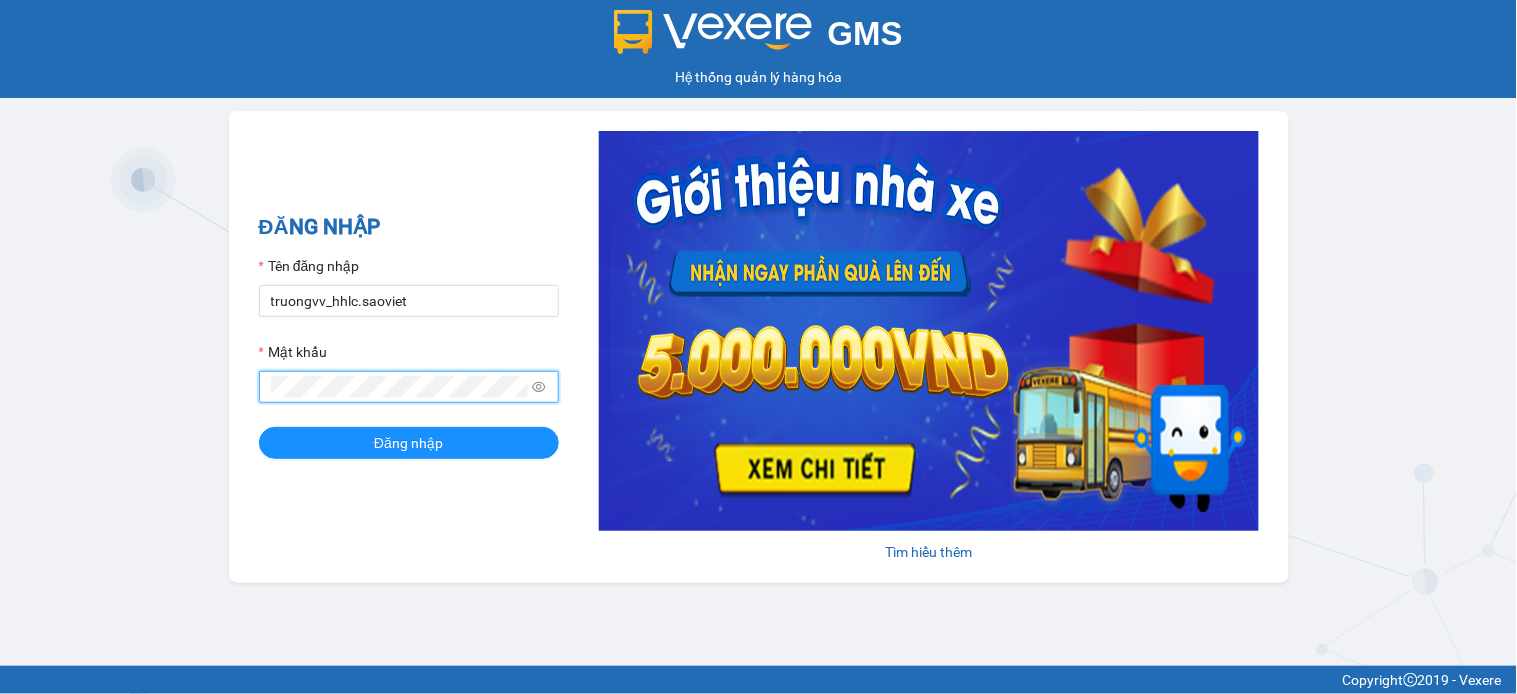 click on "Đăng nhập" at bounding box center [409, 443] 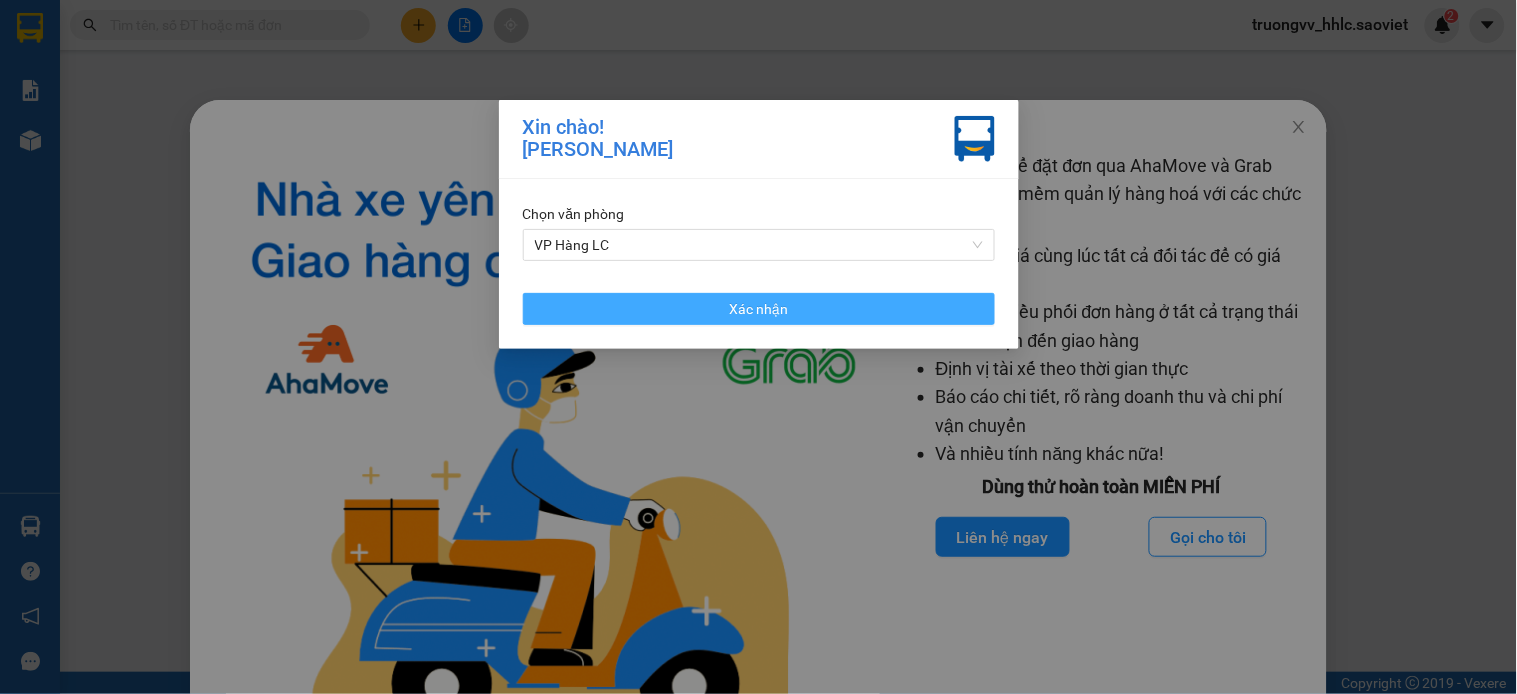 drag, startPoint x: 758, startPoint y: 313, endPoint x: 732, endPoint y: 306, distance: 26.925823 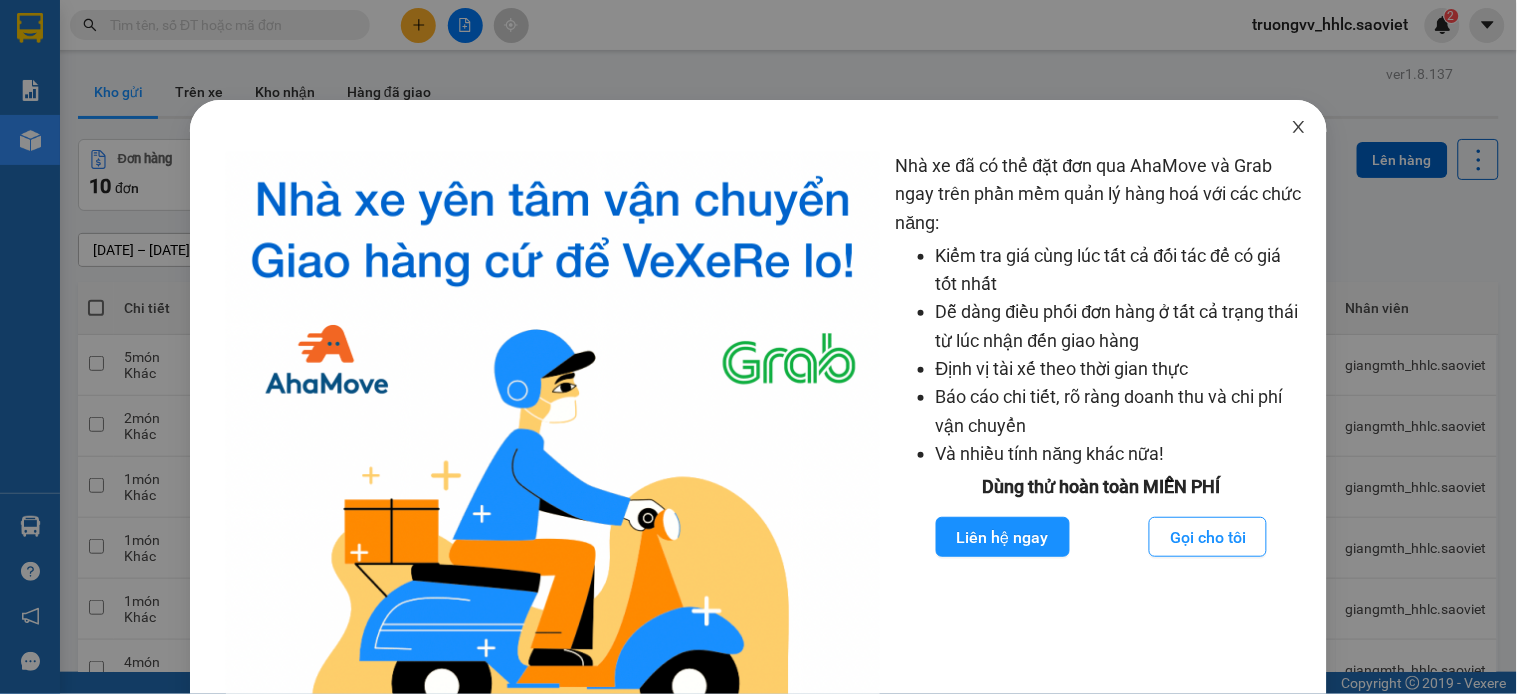 click 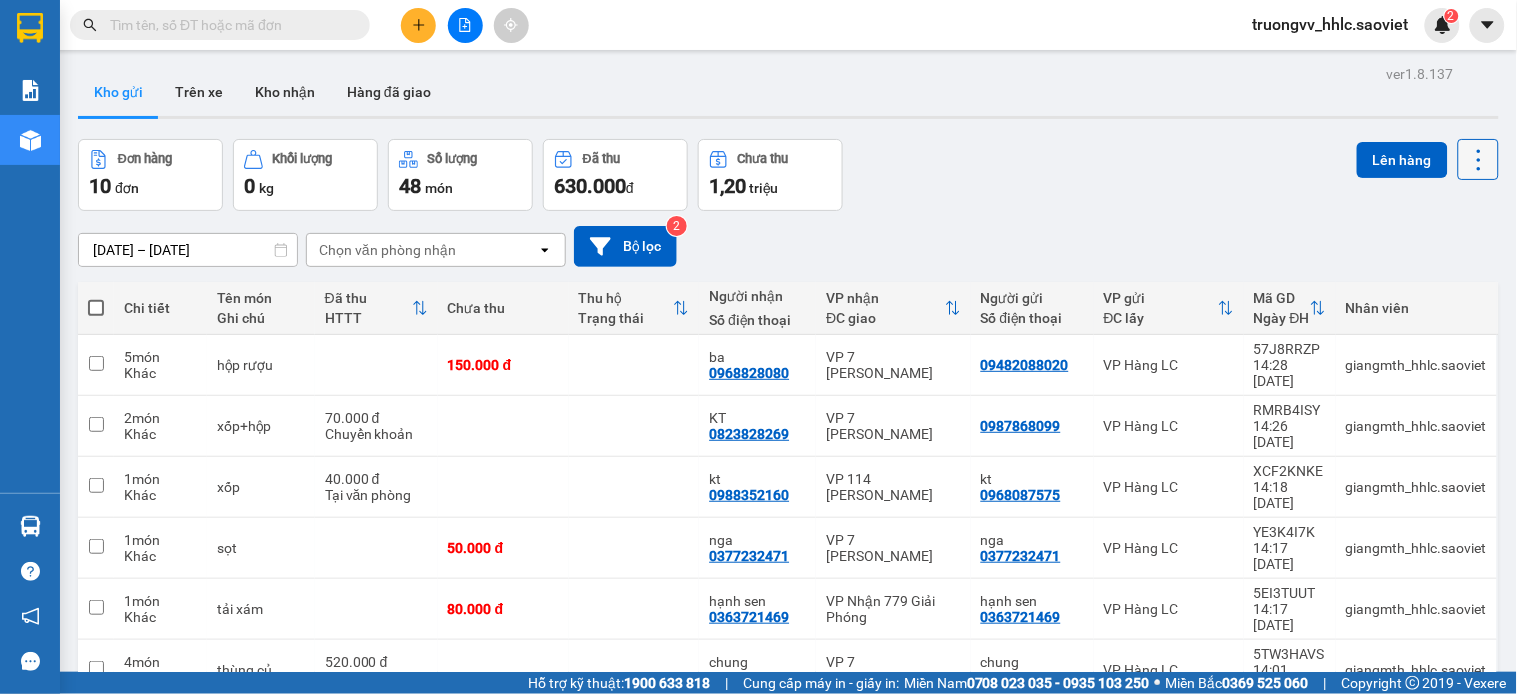 click 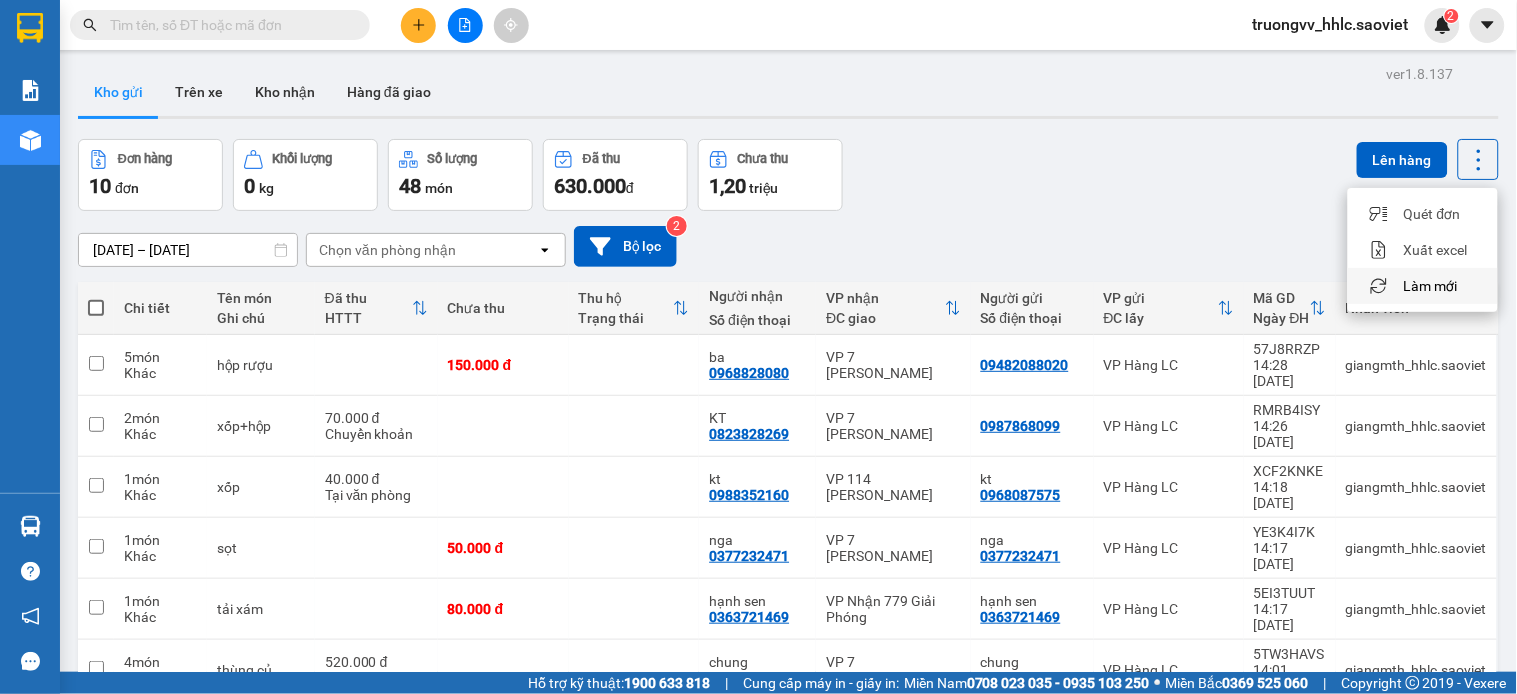 click on "Làm mới" at bounding box center (1431, 286) 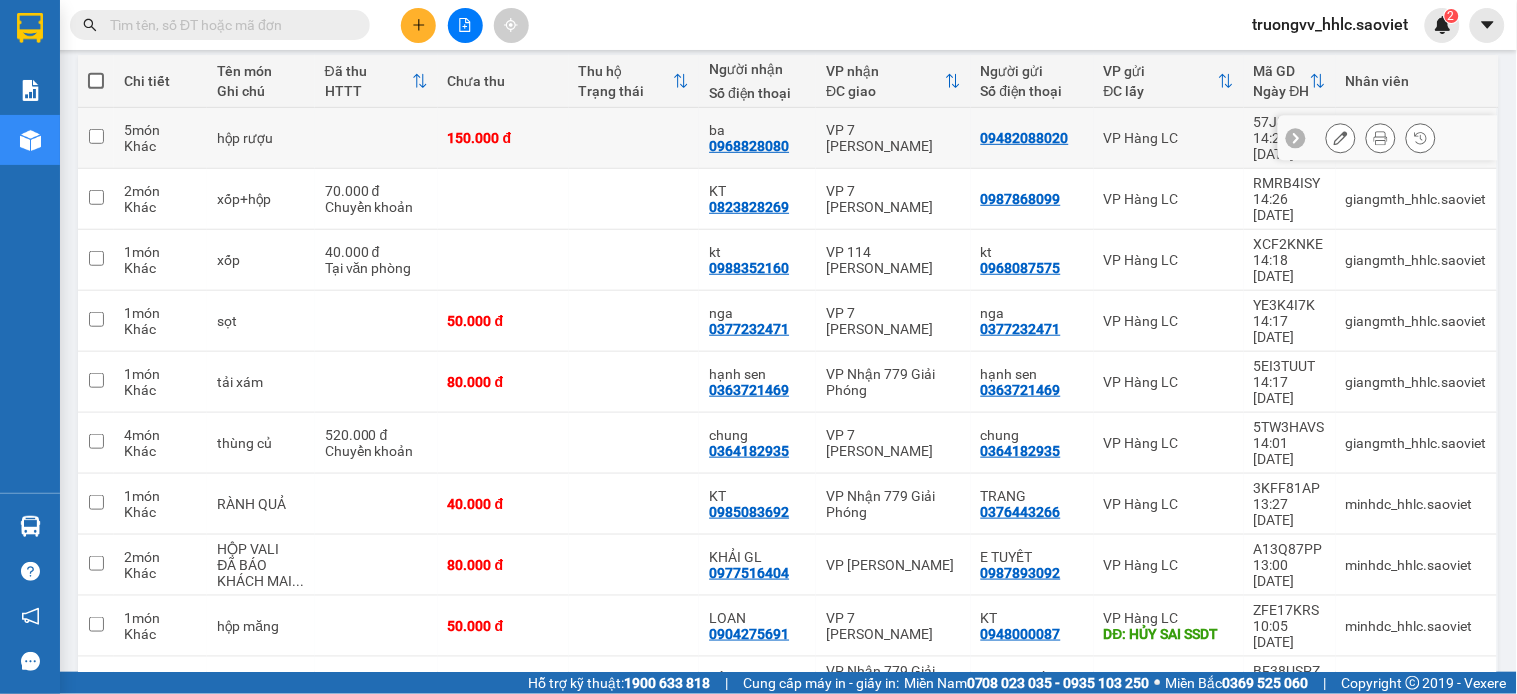 scroll, scrollTop: 0, scrollLeft: 0, axis: both 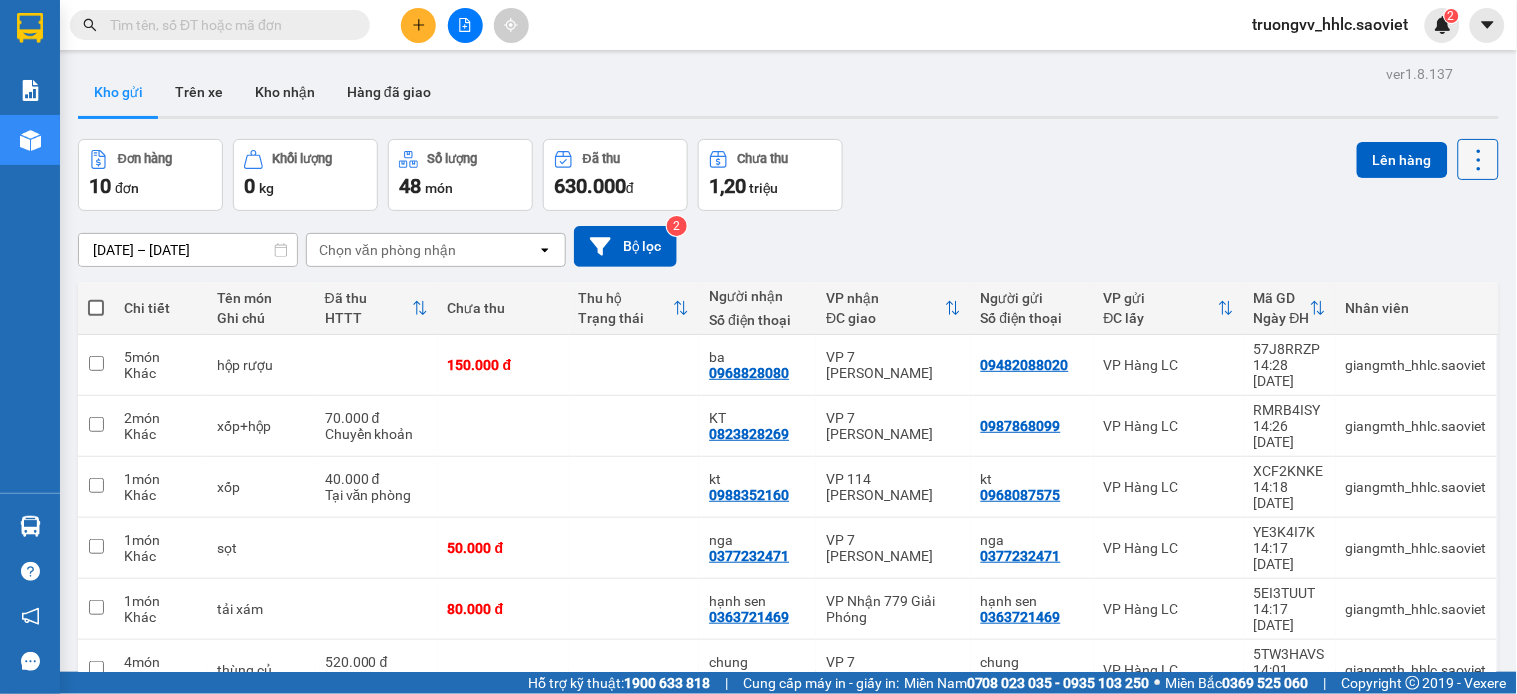 drag, startPoint x: 1453, startPoint y: 160, endPoint x: 1452, endPoint y: 173, distance: 13.038404 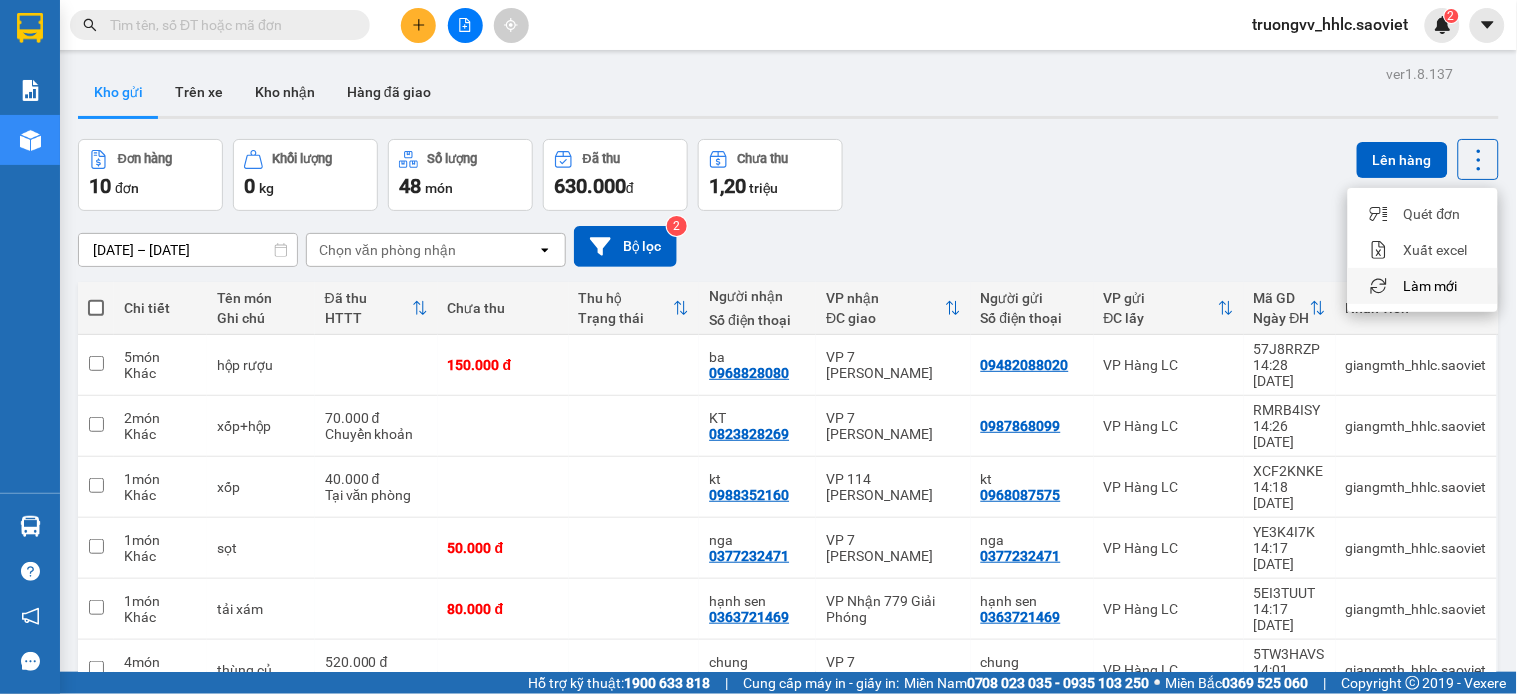 click on "Làm mới" at bounding box center [1431, 286] 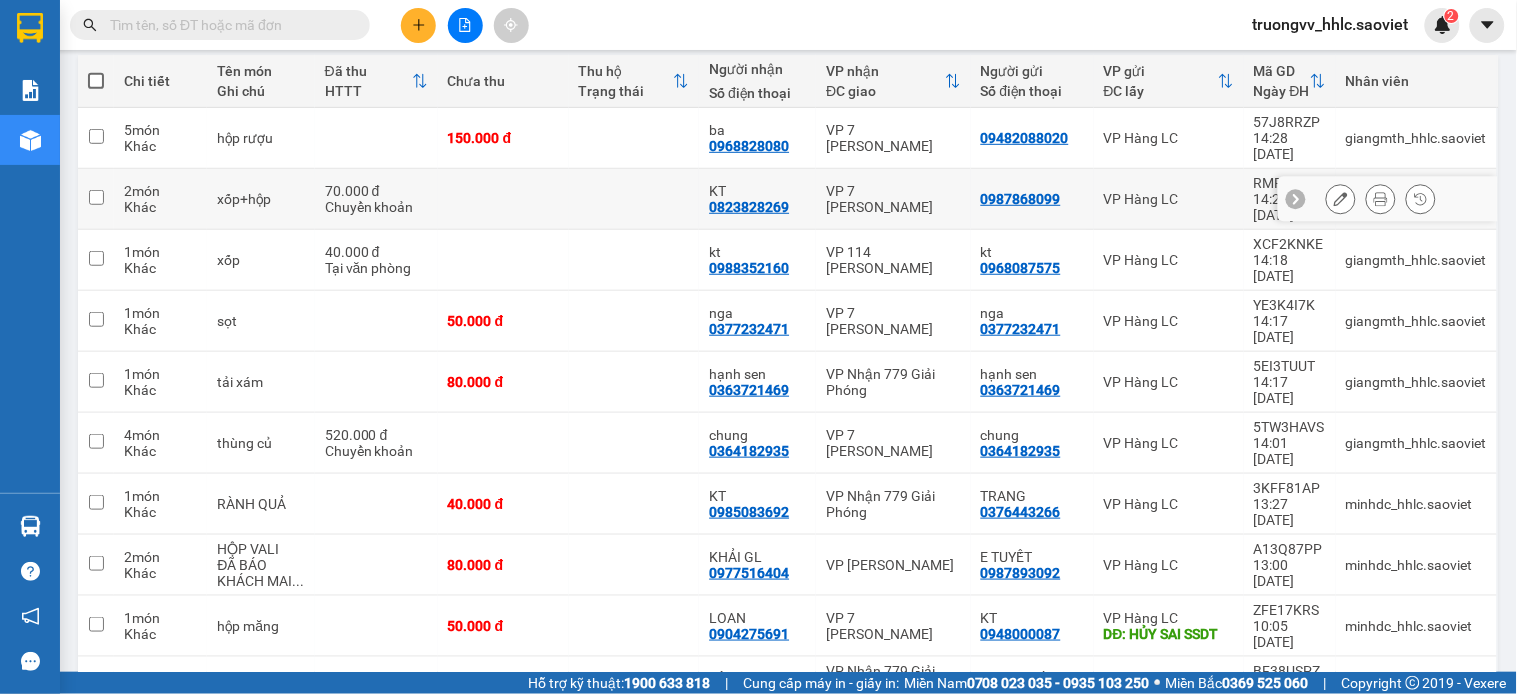 scroll, scrollTop: 0, scrollLeft: 0, axis: both 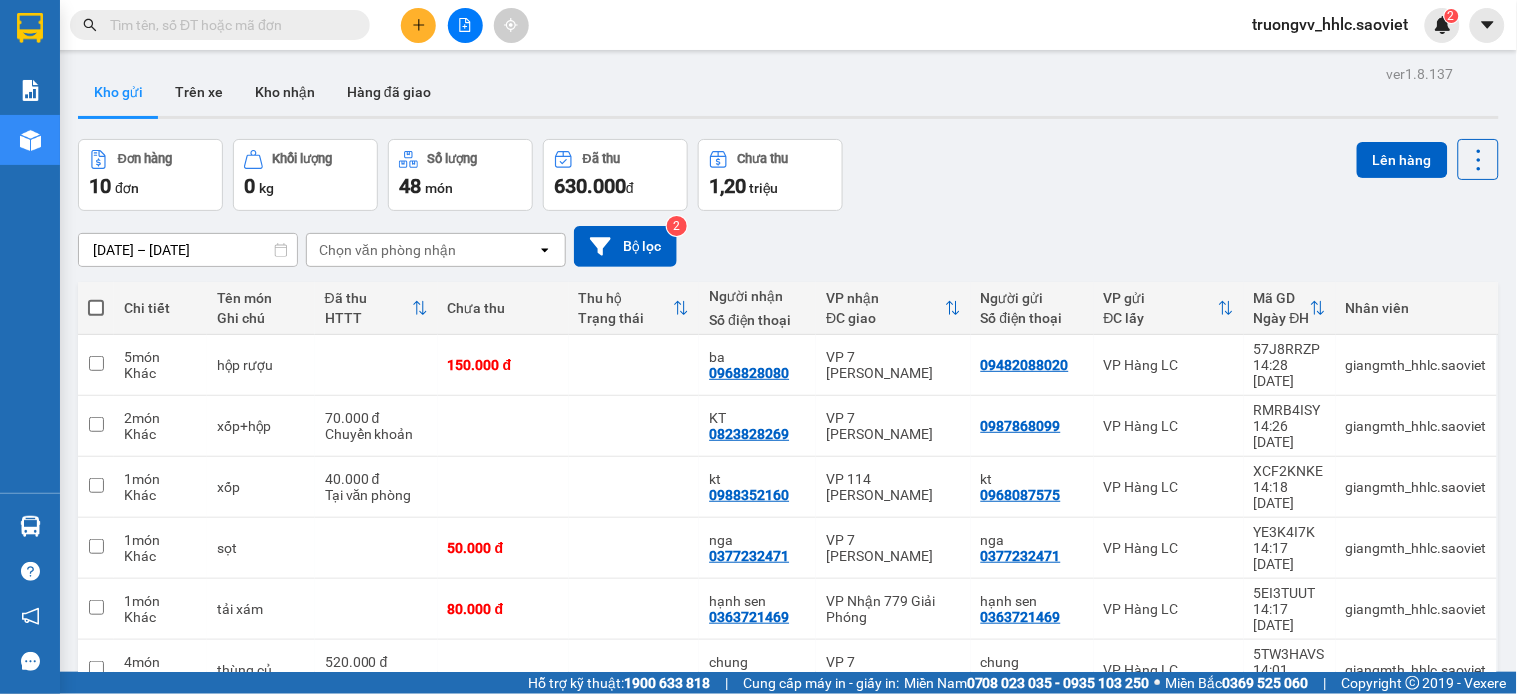 drag, startPoint x: 465, startPoint y: 27, endPoint x: 446, endPoint y: 28, distance: 19.026299 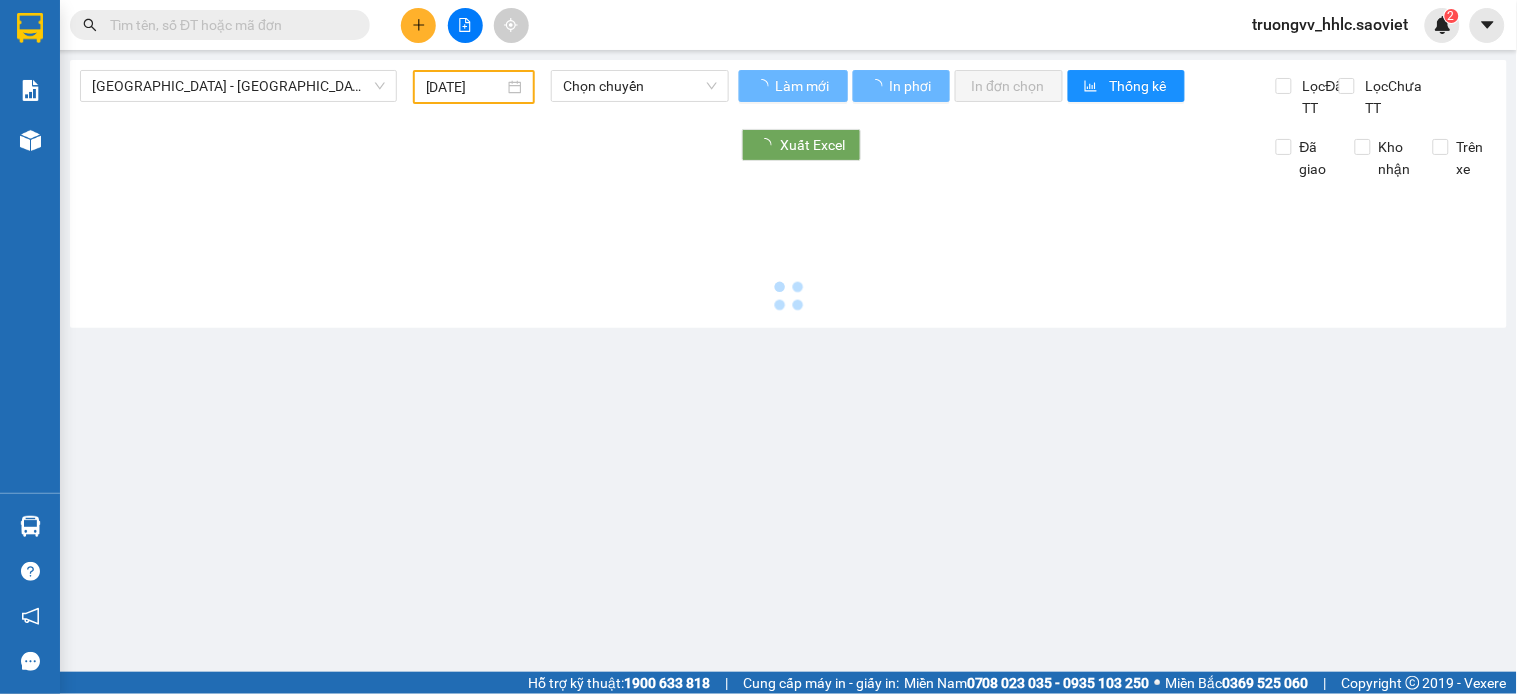 type on "[DATE]" 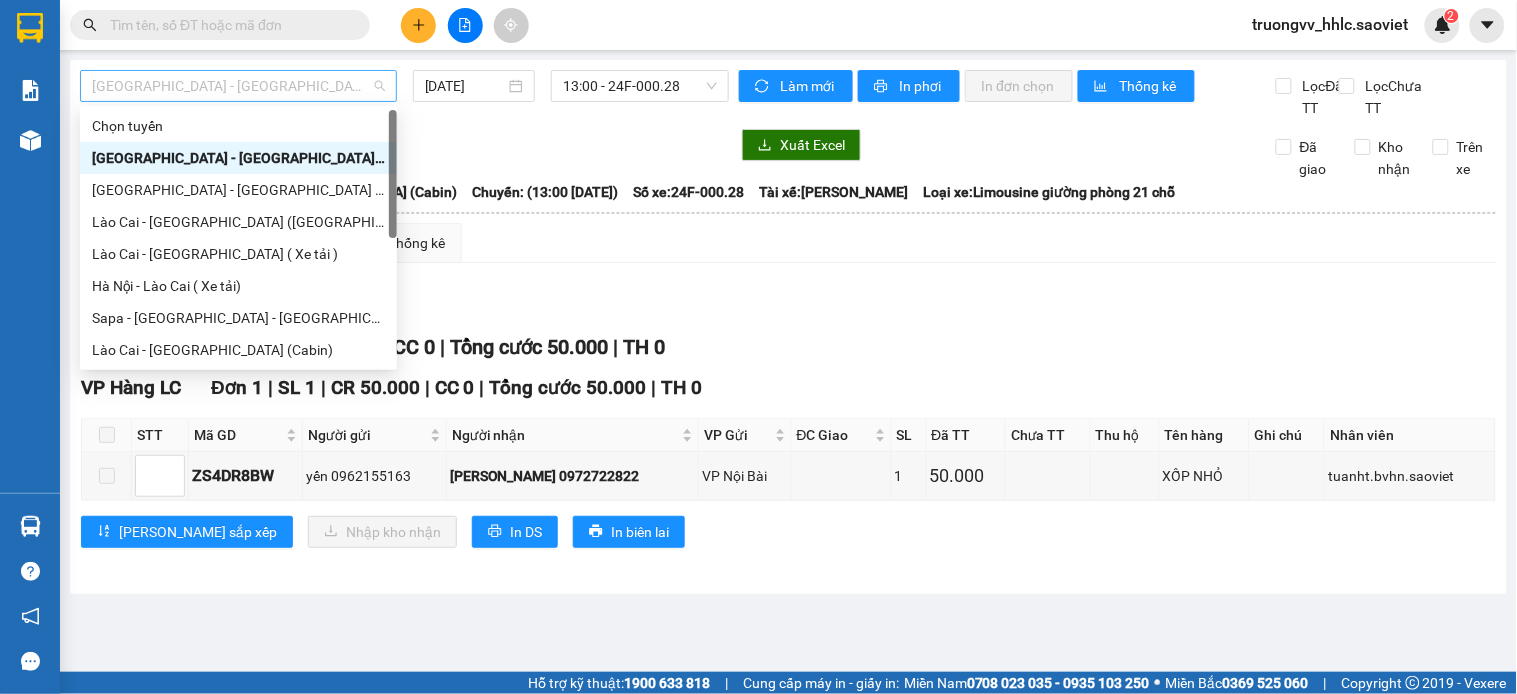 click on "[GEOGRAPHIC_DATA] - [GEOGRAPHIC_DATA] (Cabin)" at bounding box center (238, 86) 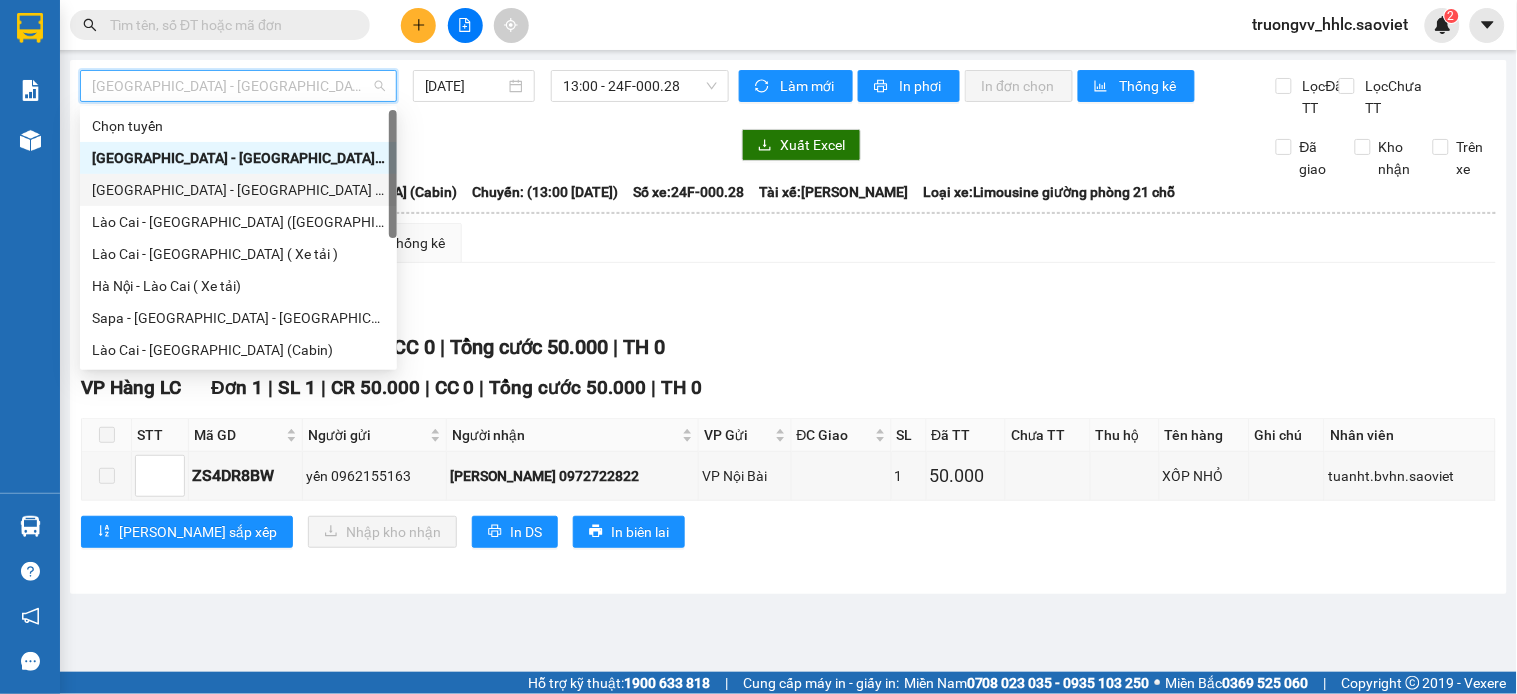 scroll, scrollTop: 160, scrollLeft: 0, axis: vertical 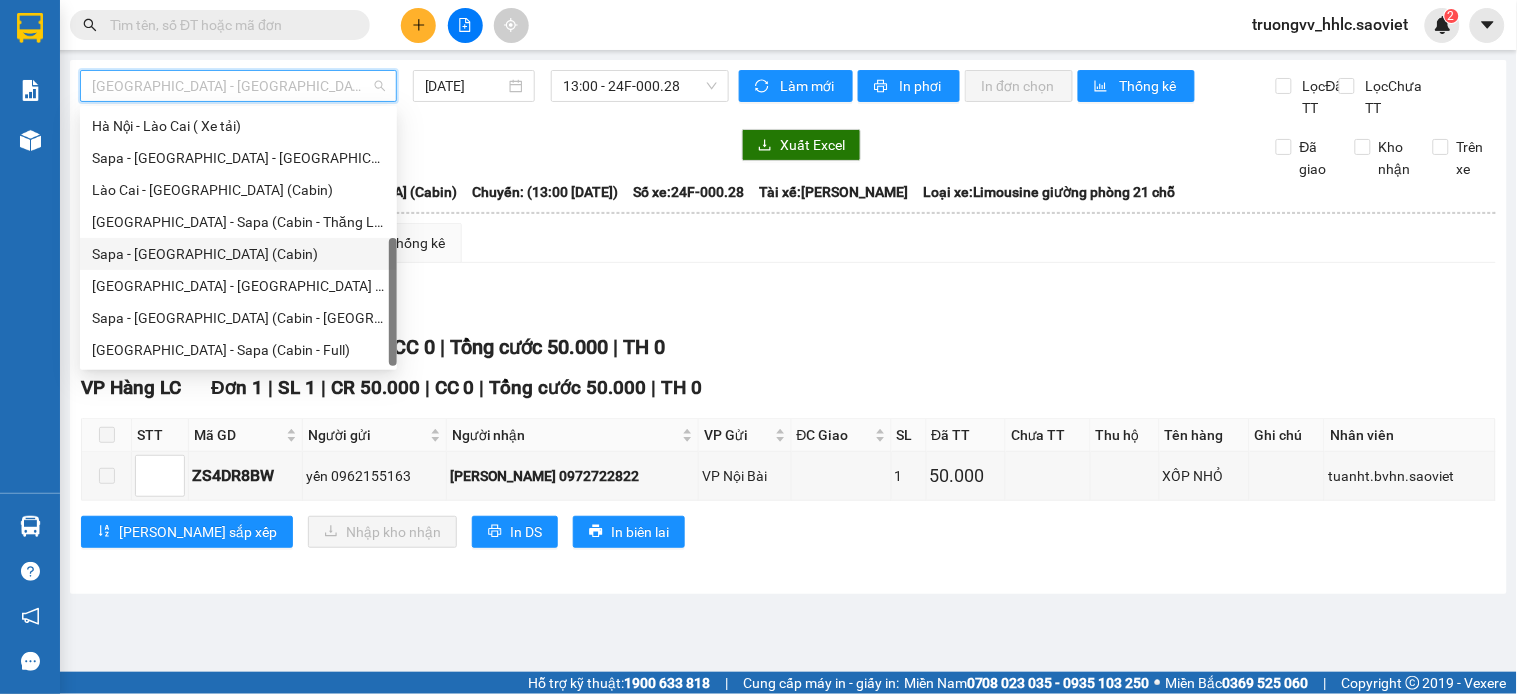 drag, startPoint x: 144, startPoint y: 252, endPoint x: 186, endPoint y: 257, distance: 42.296574 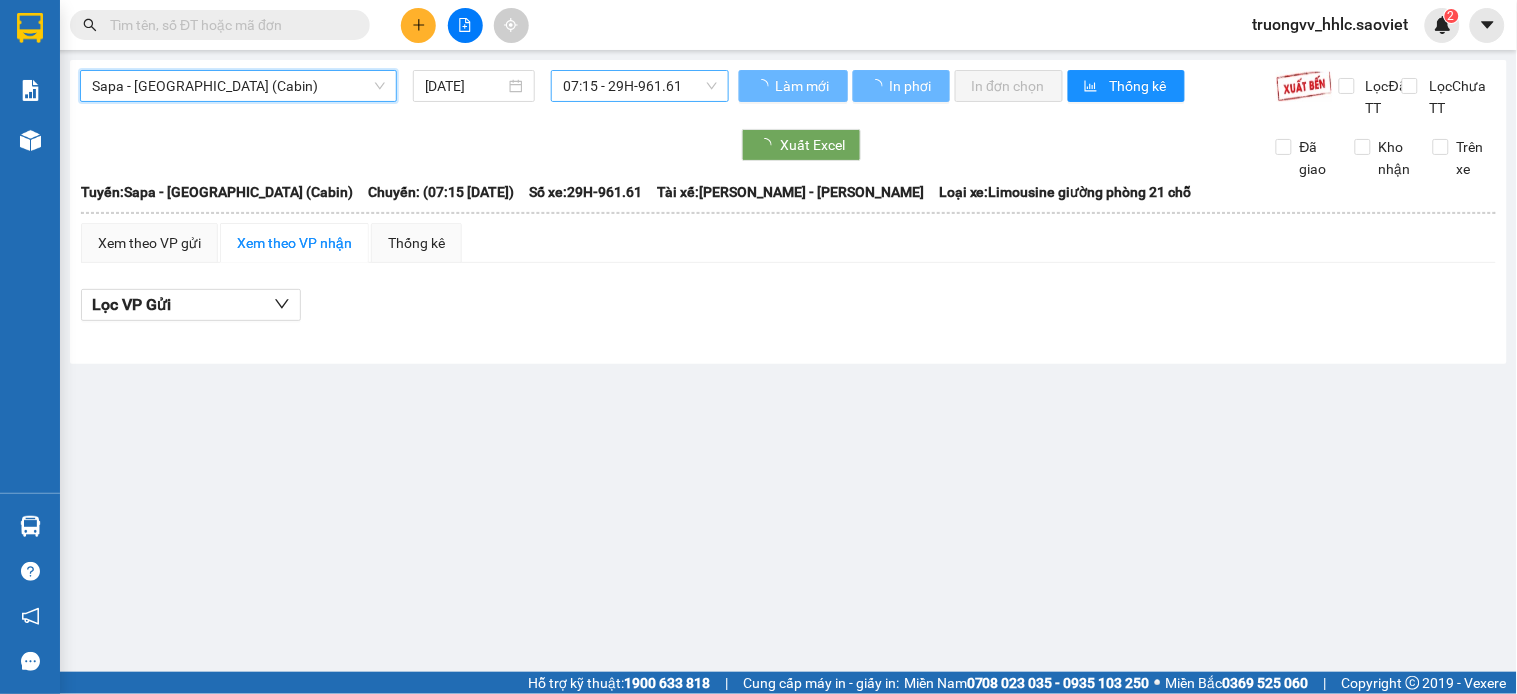 click on "07:15     - 29H-961.61" at bounding box center (640, 86) 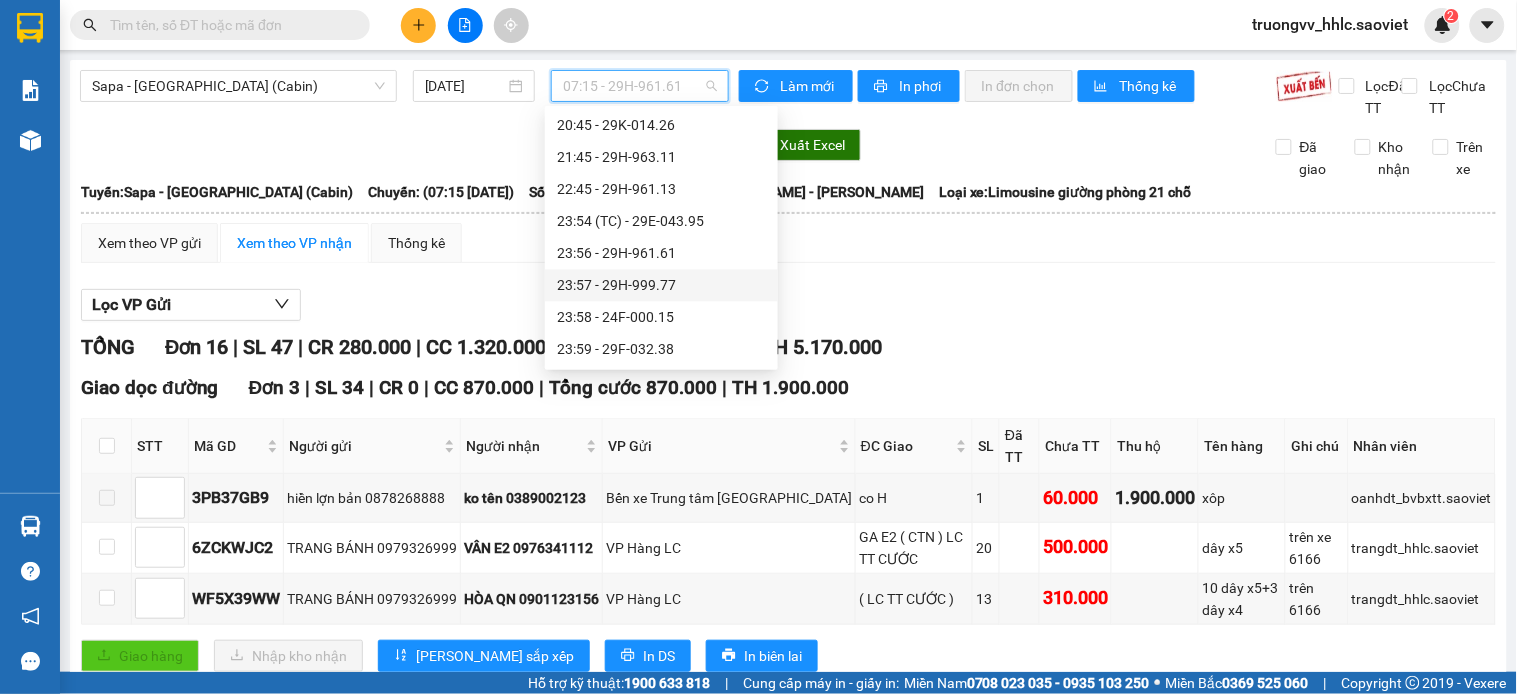 scroll, scrollTop: 945, scrollLeft: 0, axis: vertical 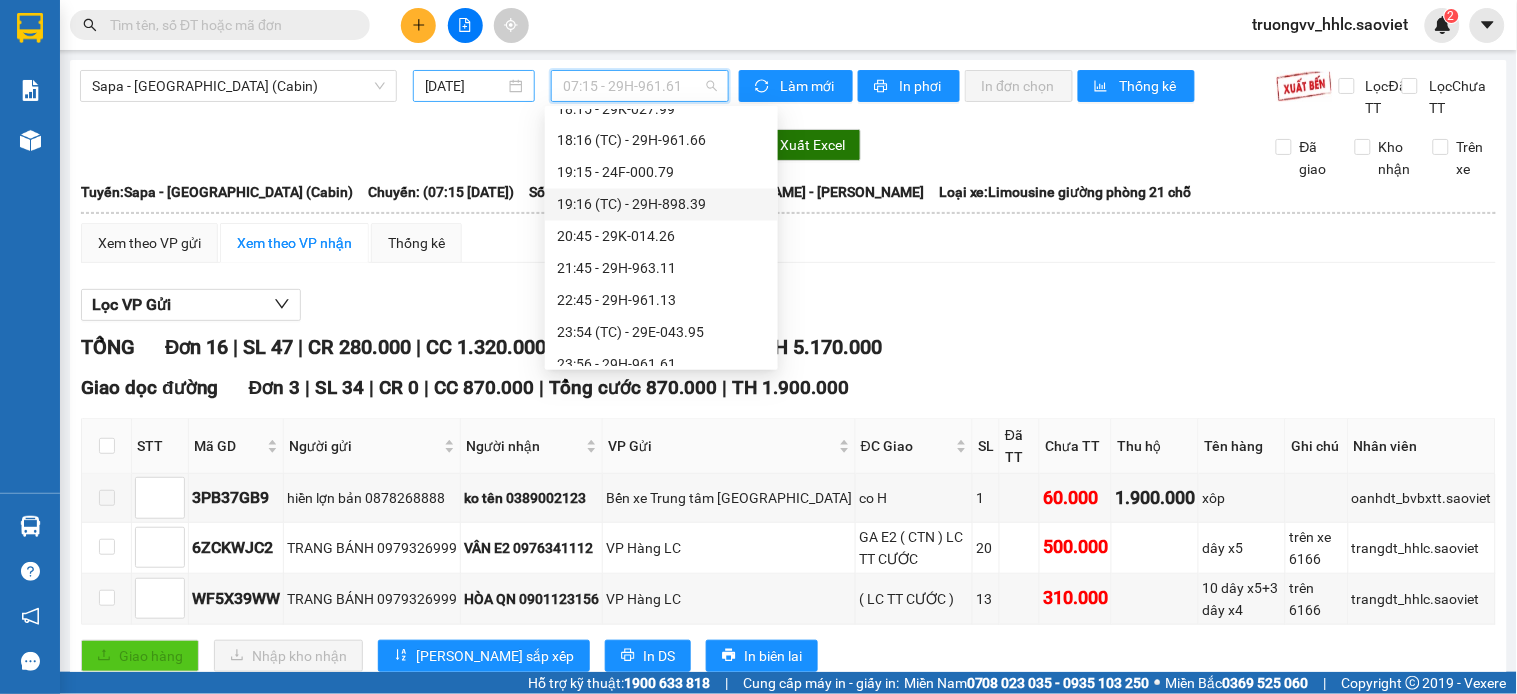 click on "[DATE]" at bounding box center [465, 86] 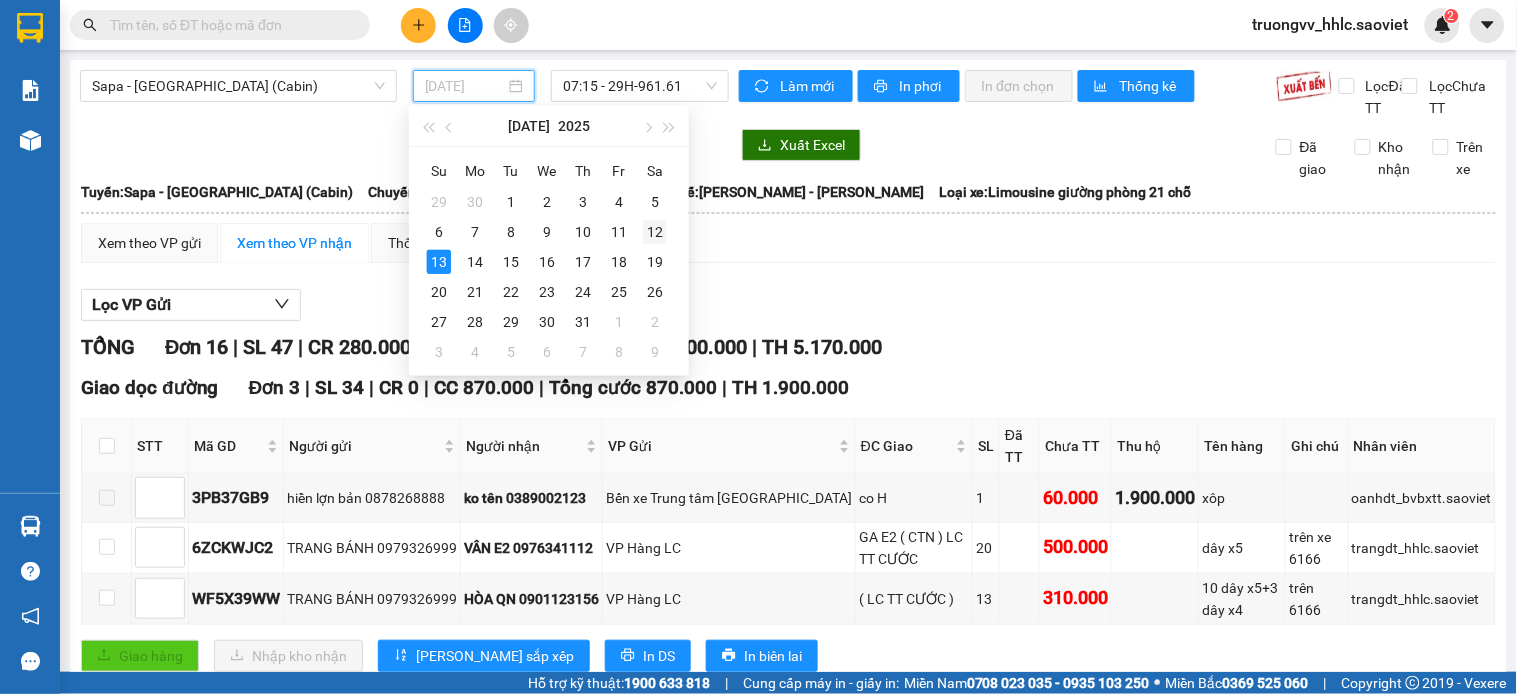 click on "12" at bounding box center [655, 232] 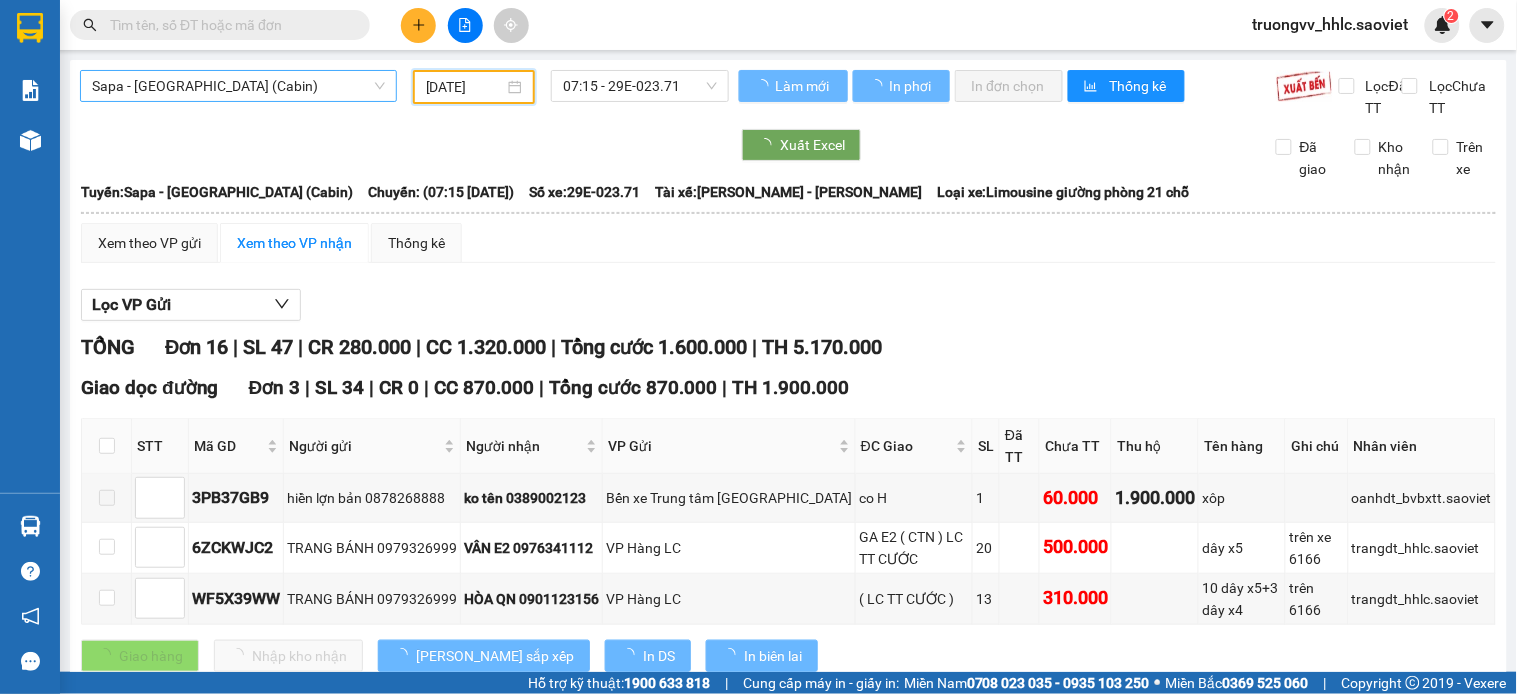 type on "[DATE]" 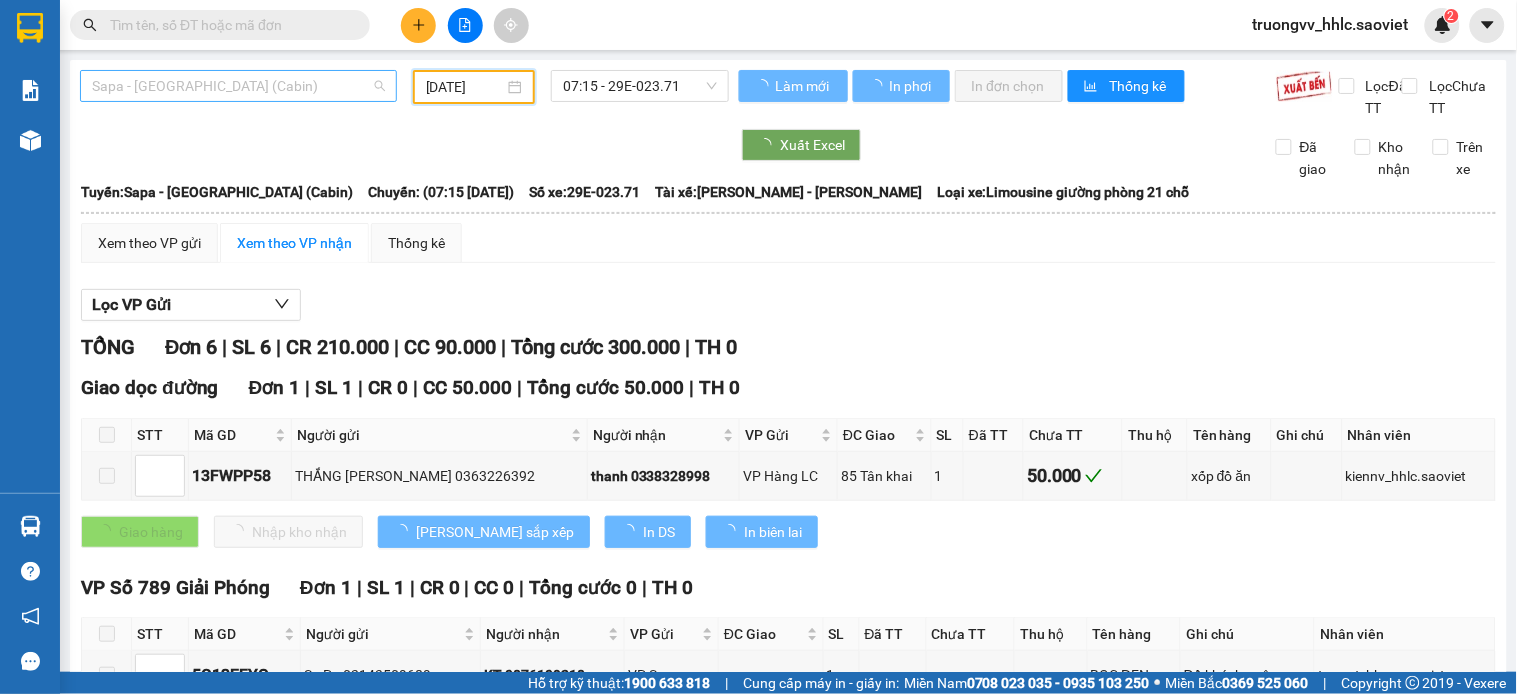 click on "Sapa - [GEOGRAPHIC_DATA] (Cabin)" at bounding box center (238, 86) 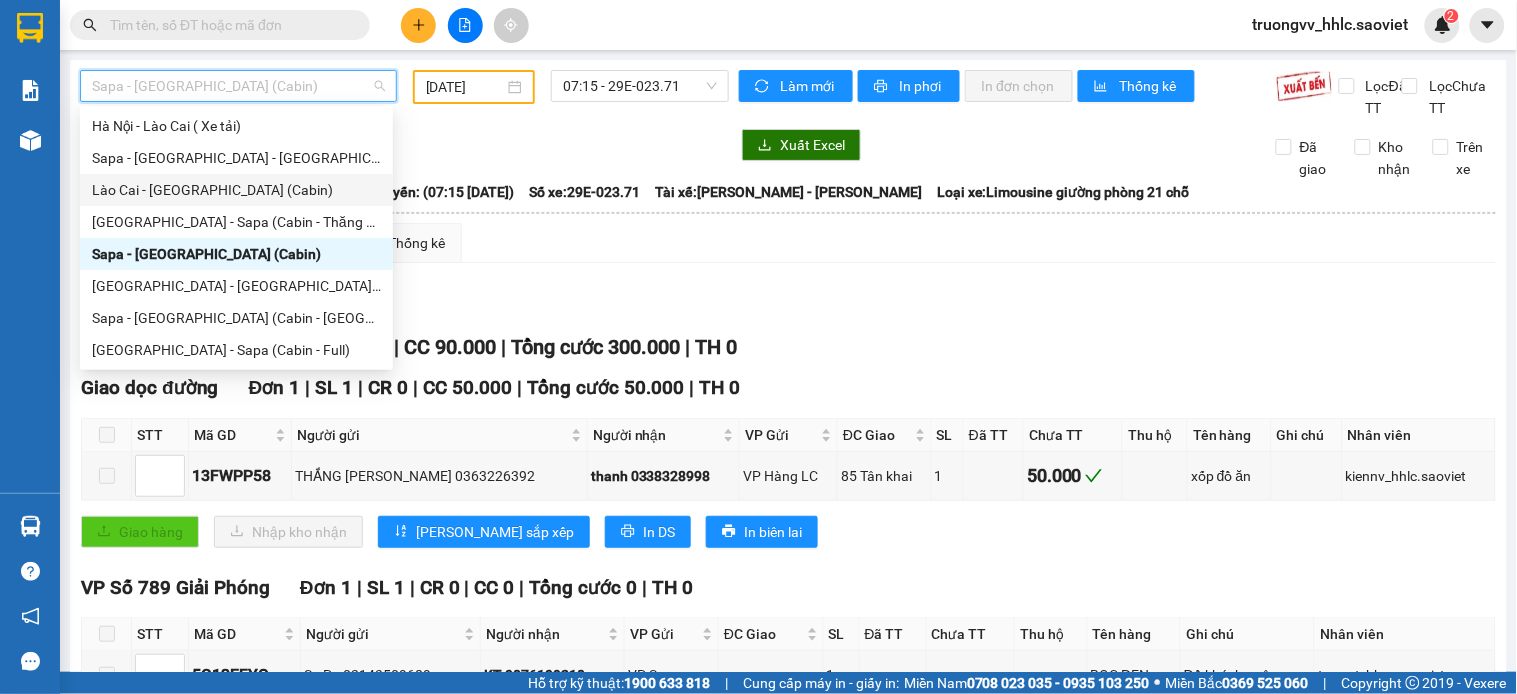 drag, startPoint x: 150, startPoint y: 190, endPoint x: 395, endPoint y: 144, distance: 249.28096 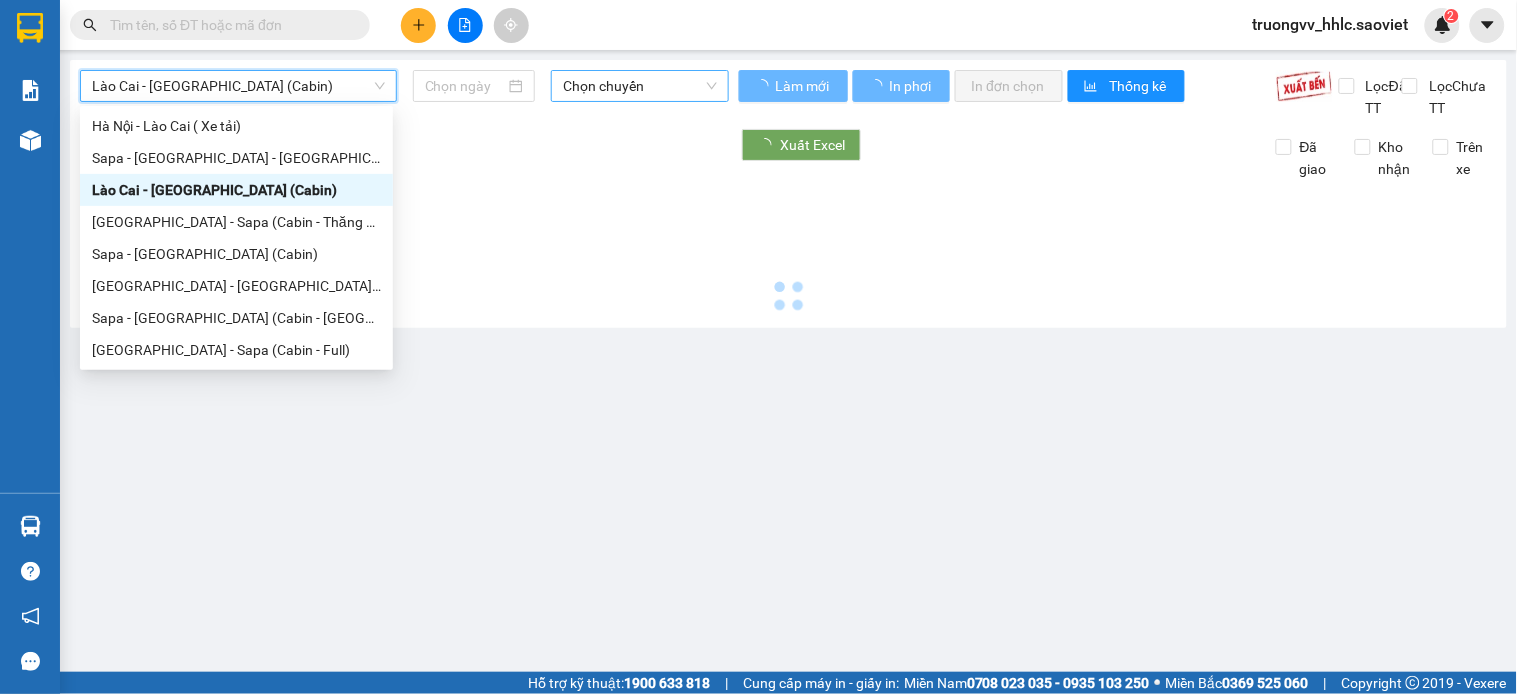type on "[DATE]" 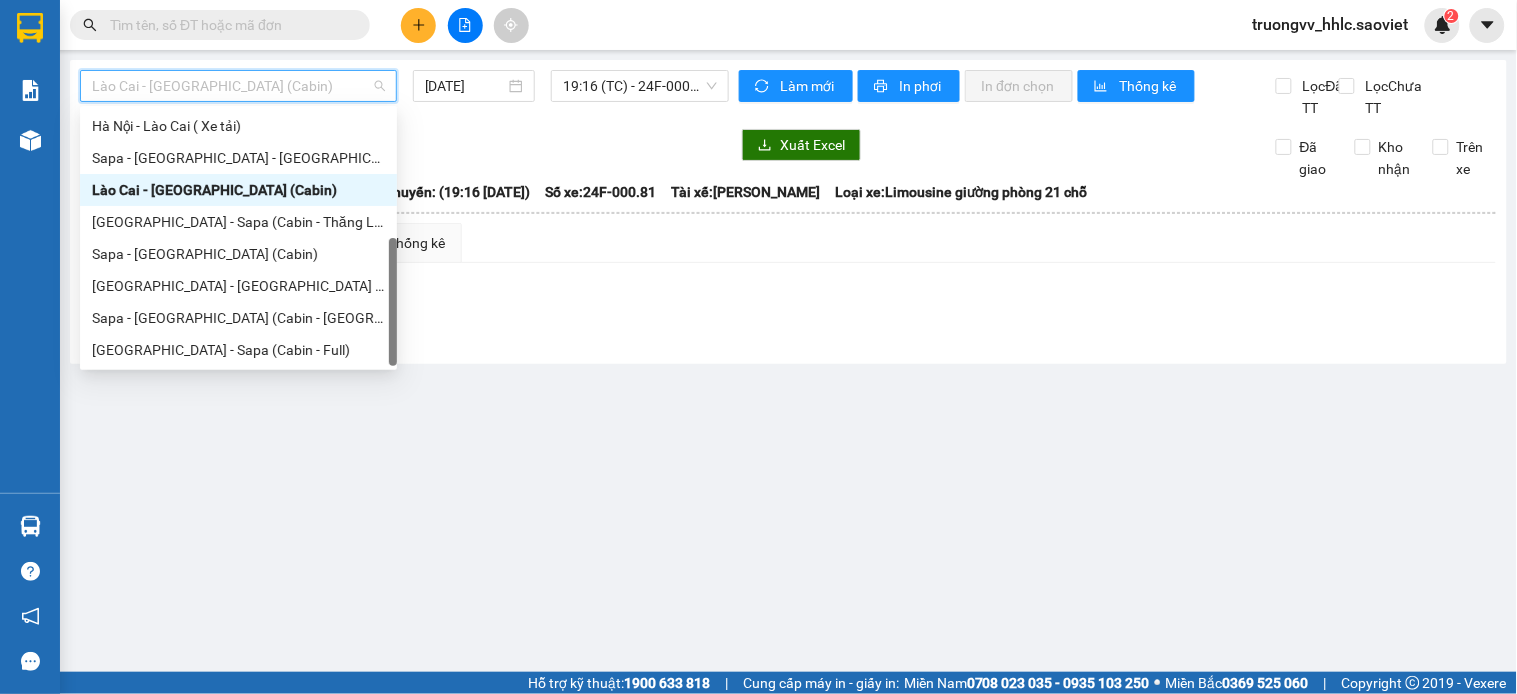 click on "Lào Cai - [GEOGRAPHIC_DATA] (Cabin)" at bounding box center (238, 86) 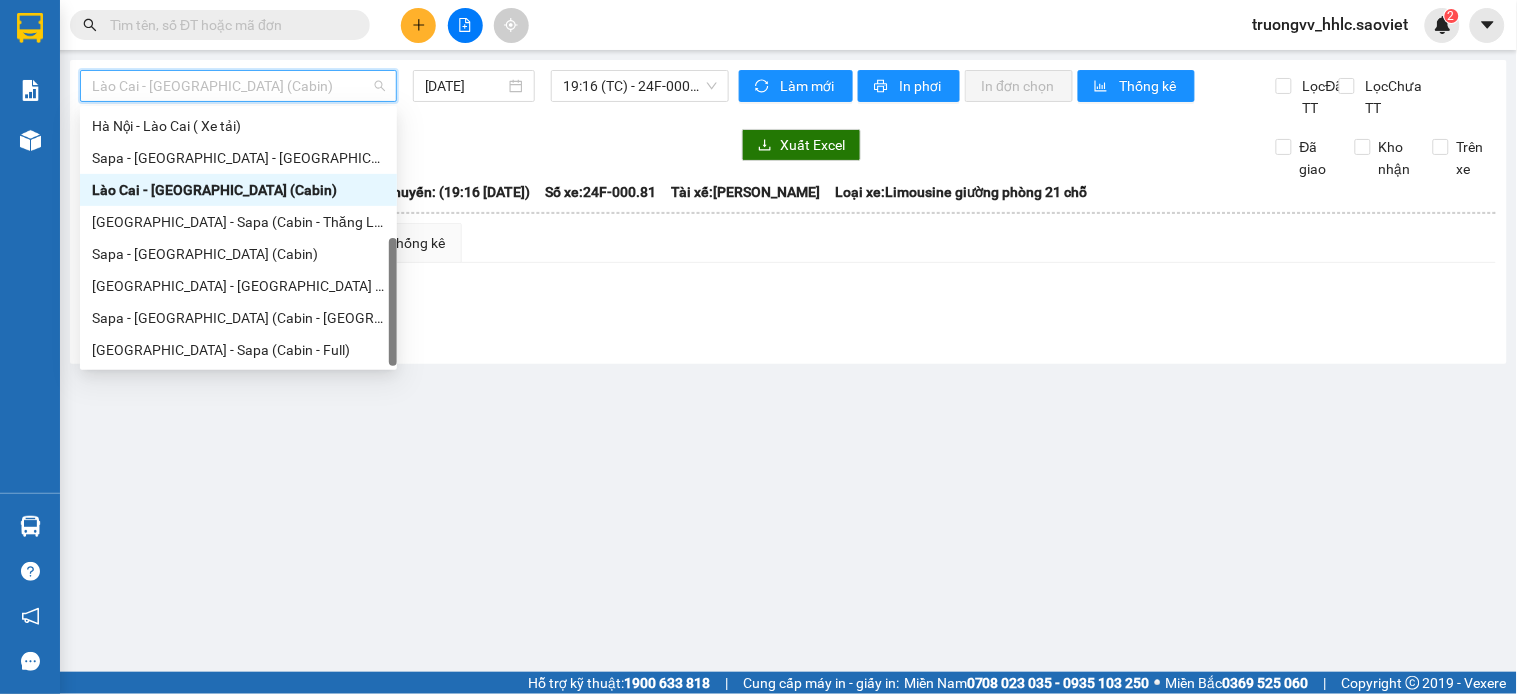 scroll, scrollTop: 0, scrollLeft: 0, axis: both 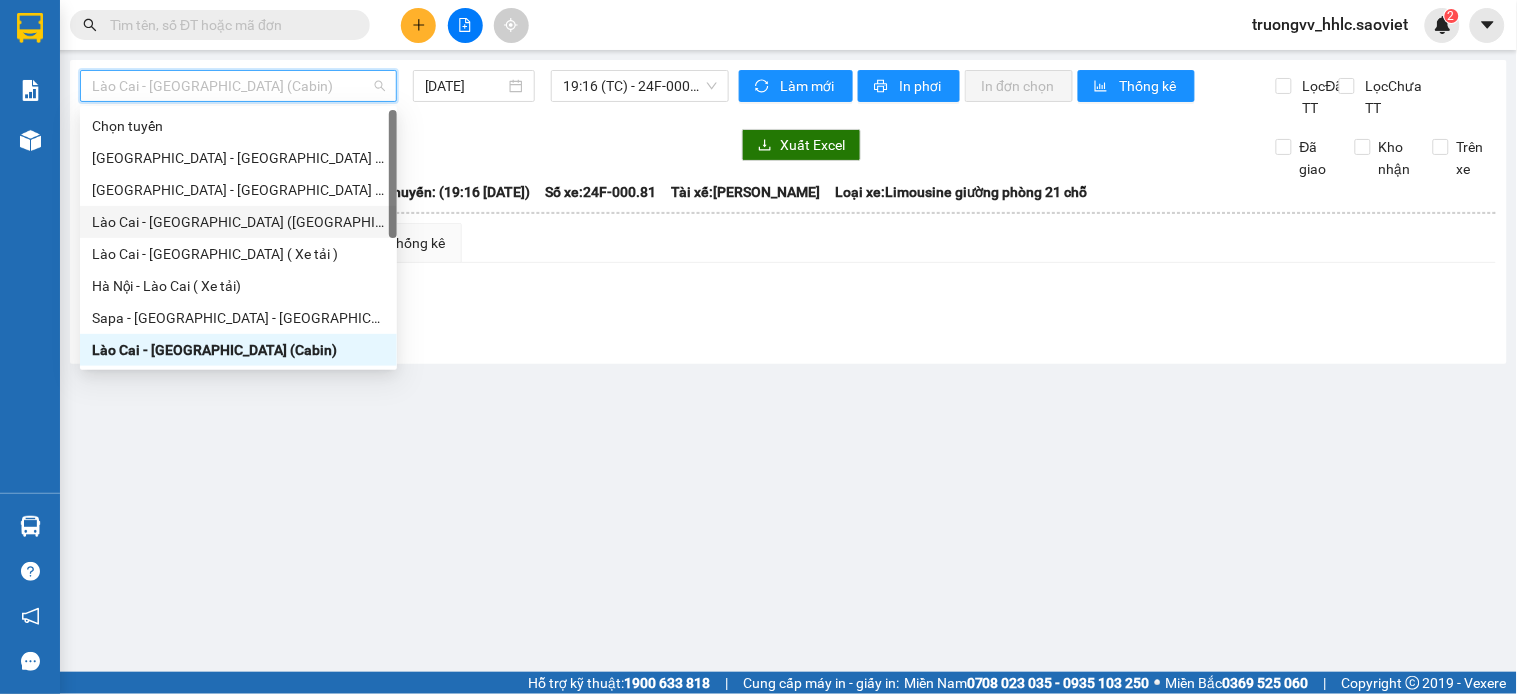 drag, startPoint x: 194, startPoint y: 216, endPoint x: 377, endPoint y: 124, distance: 204.82431 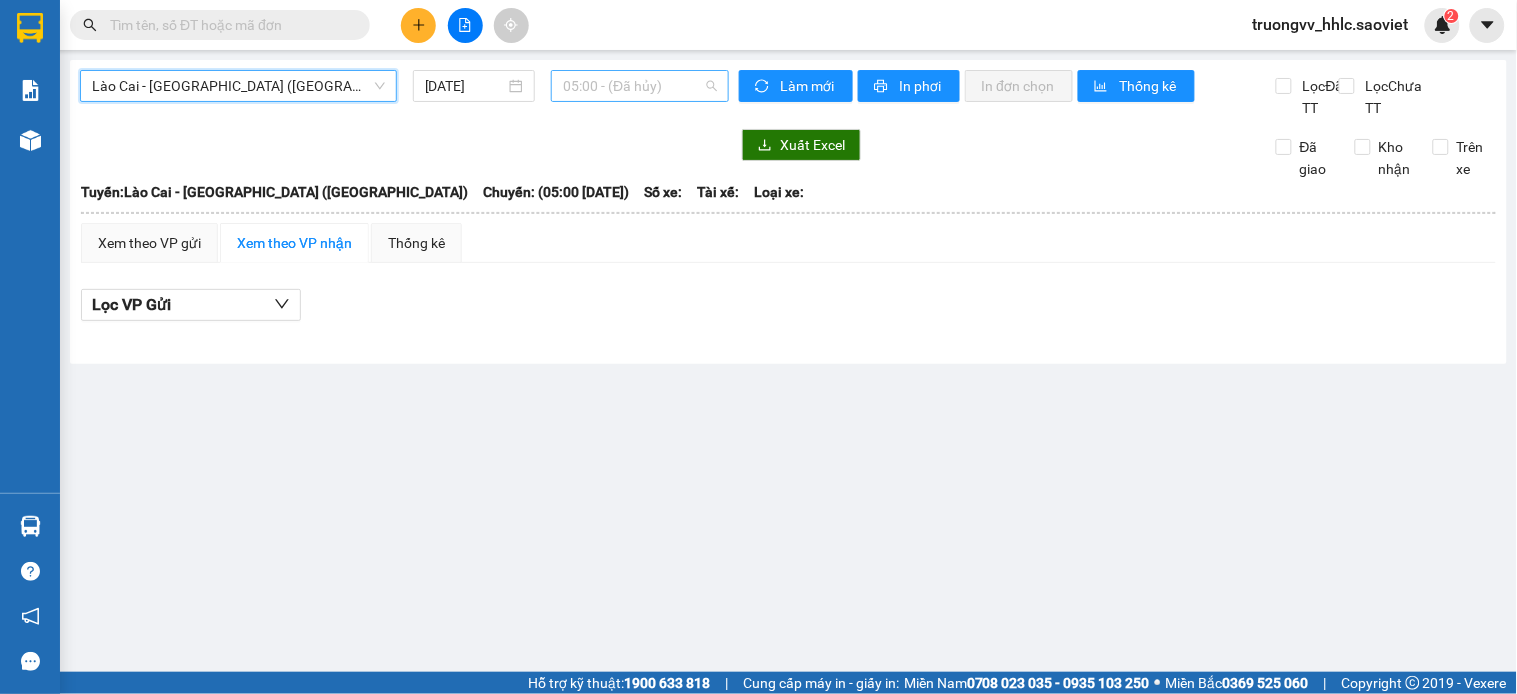 scroll, scrollTop: 31, scrollLeft: 0, axis: vertical 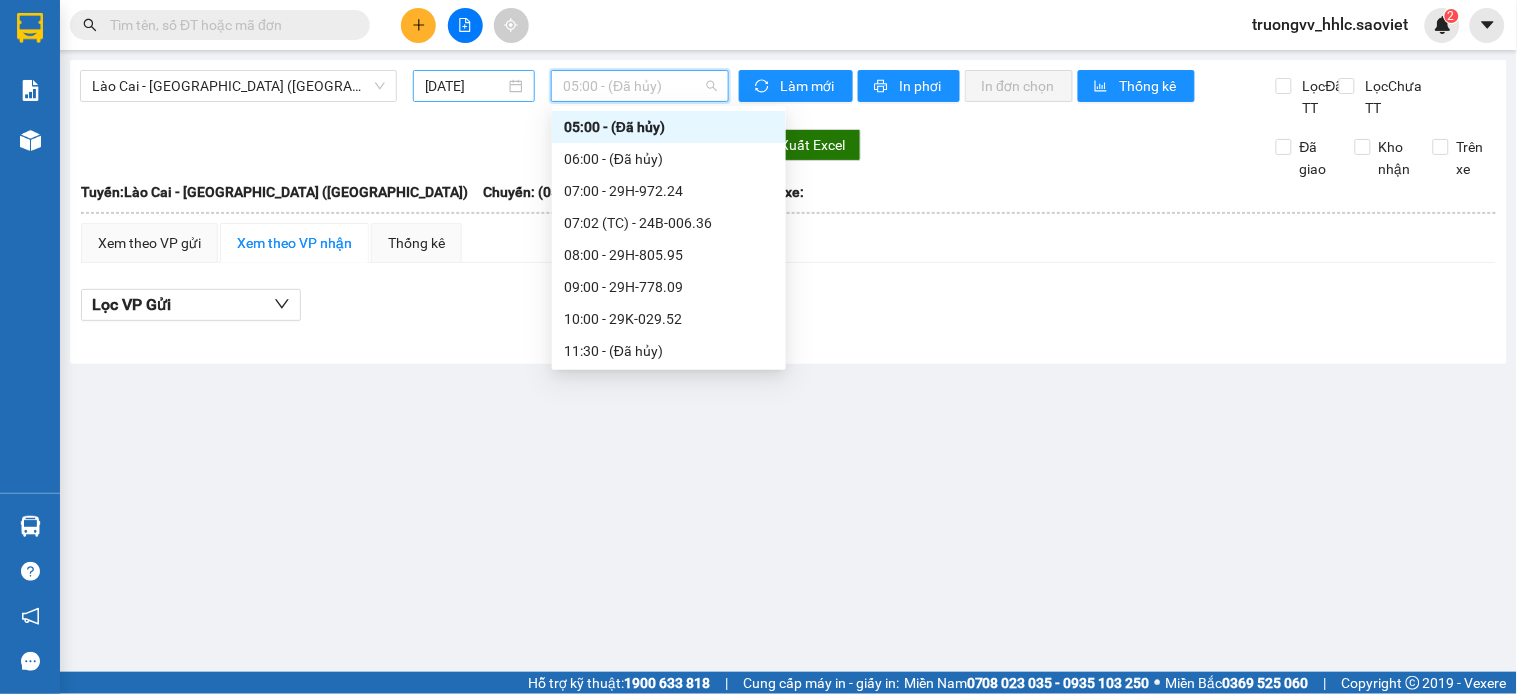 click on "[DATE]" at bounding box center (465, 86) 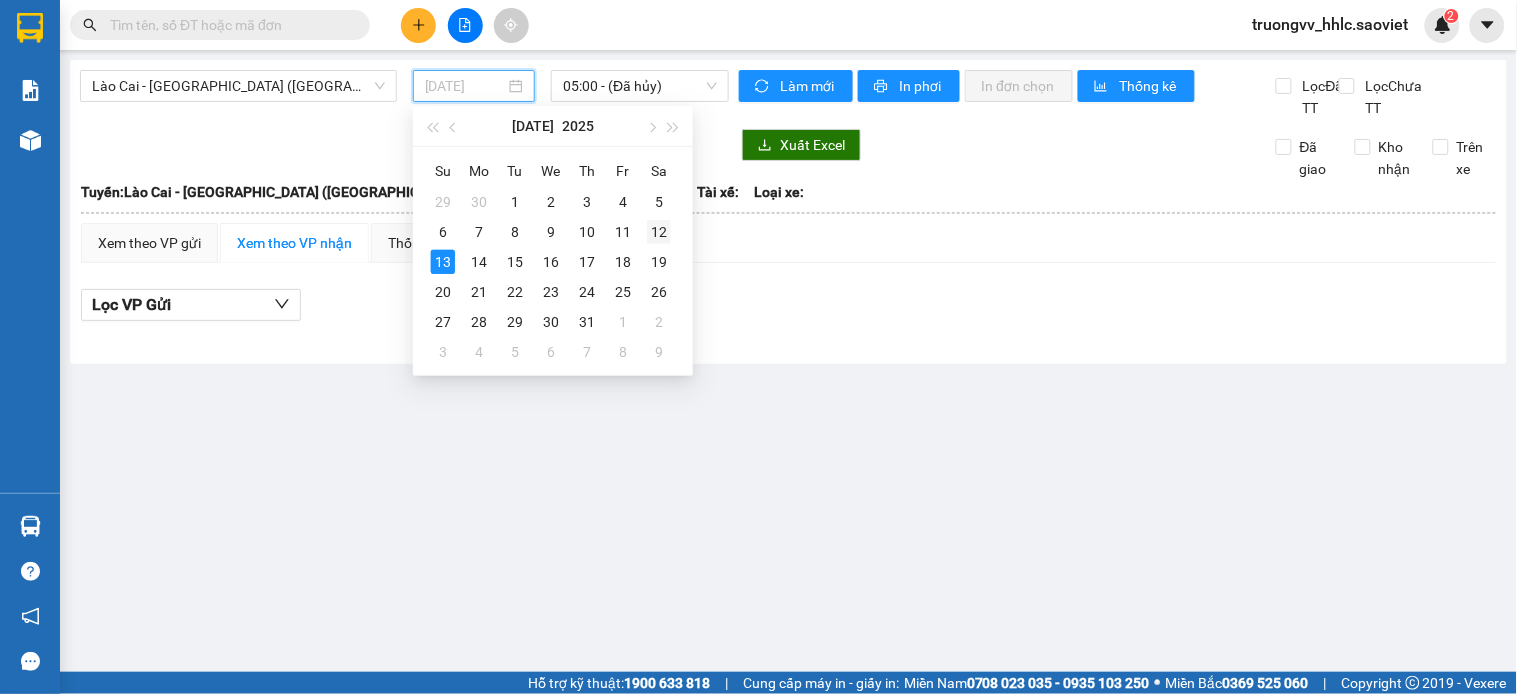 click on "12" at bounding box center [659, 232] 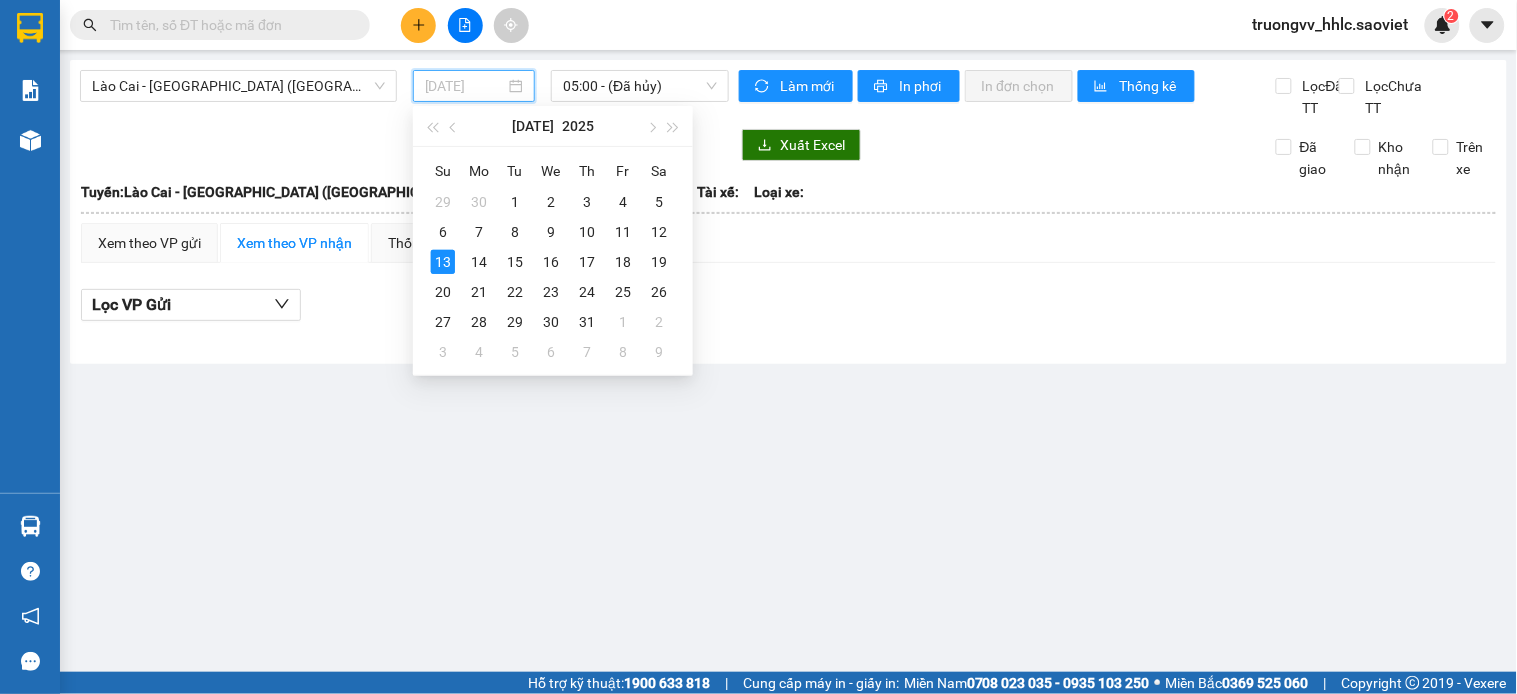 type on "[DATE]" 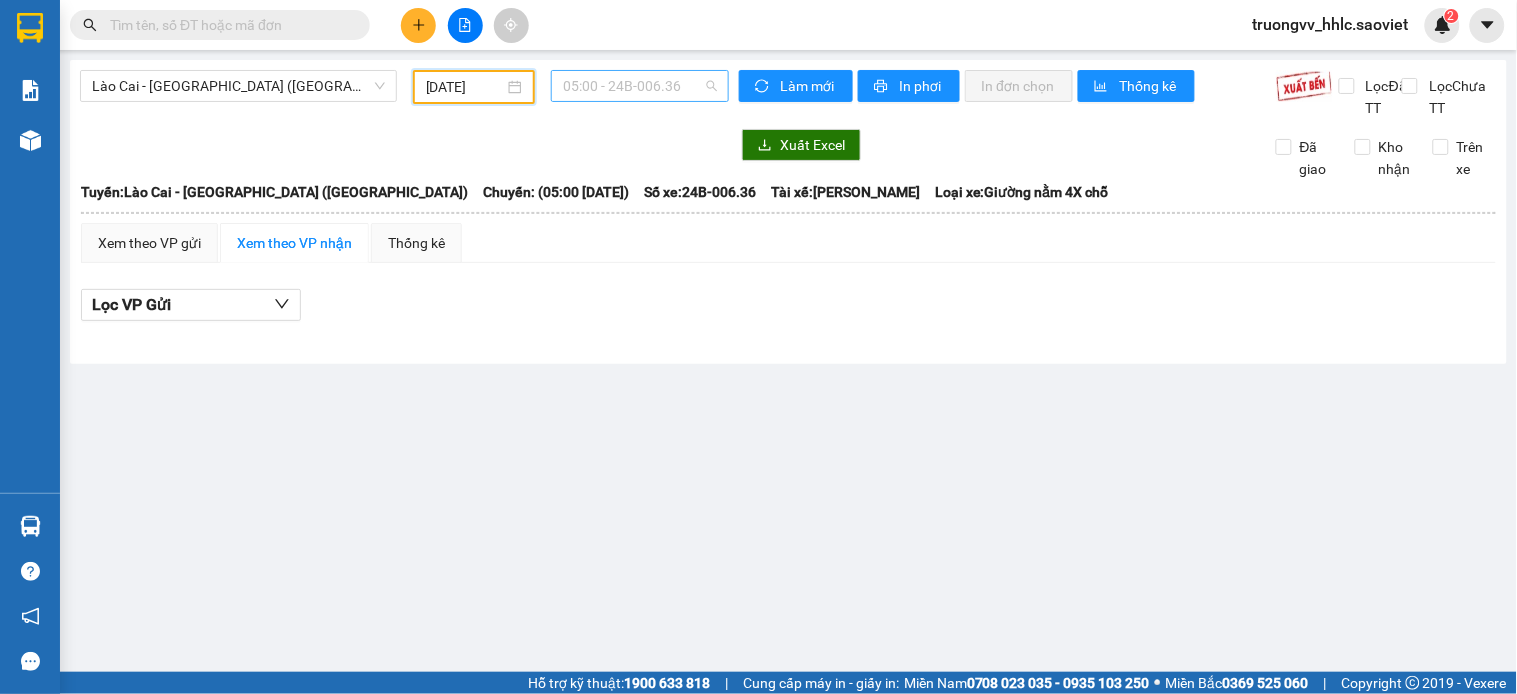 click on "05:00     - 24B-006.36" at bounding box center [640, 86] 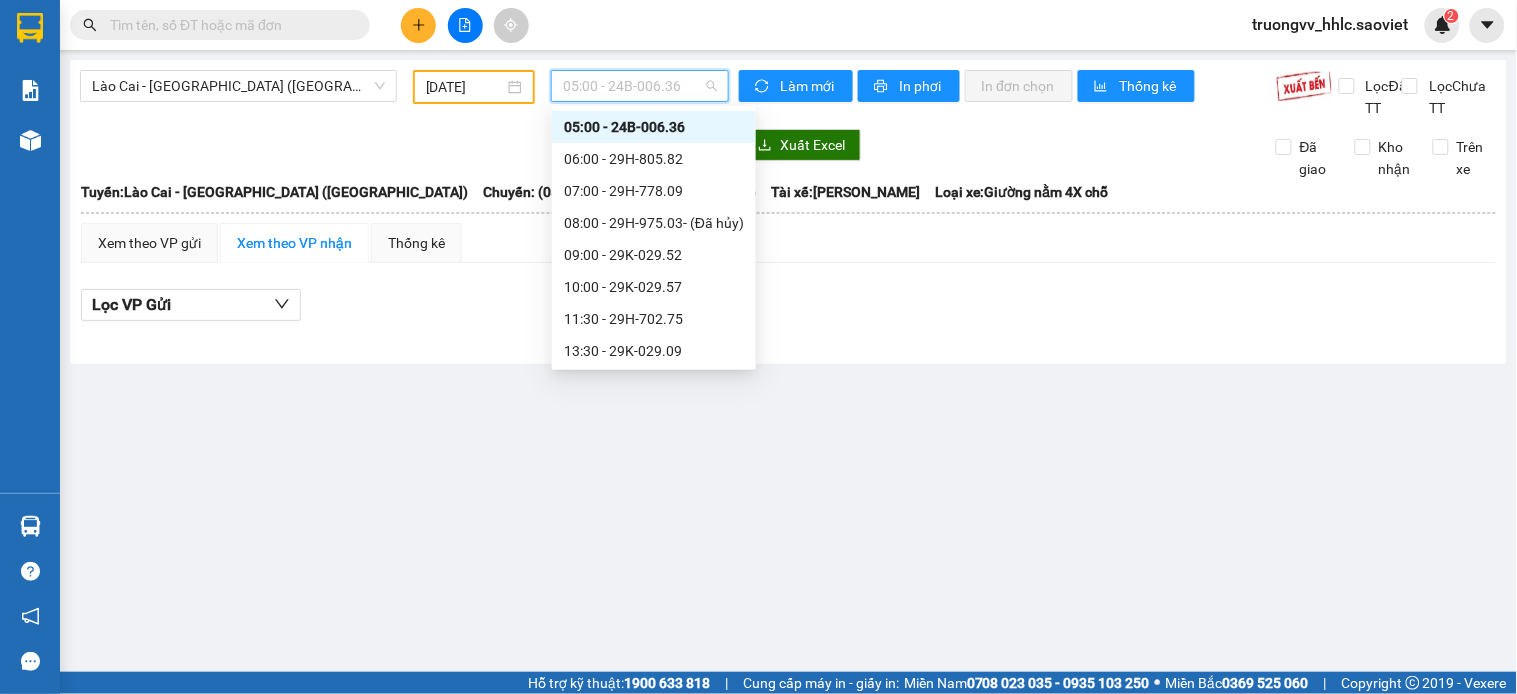 scroll, scrollTop: 256, scrollLeft: 0, axis: vertical 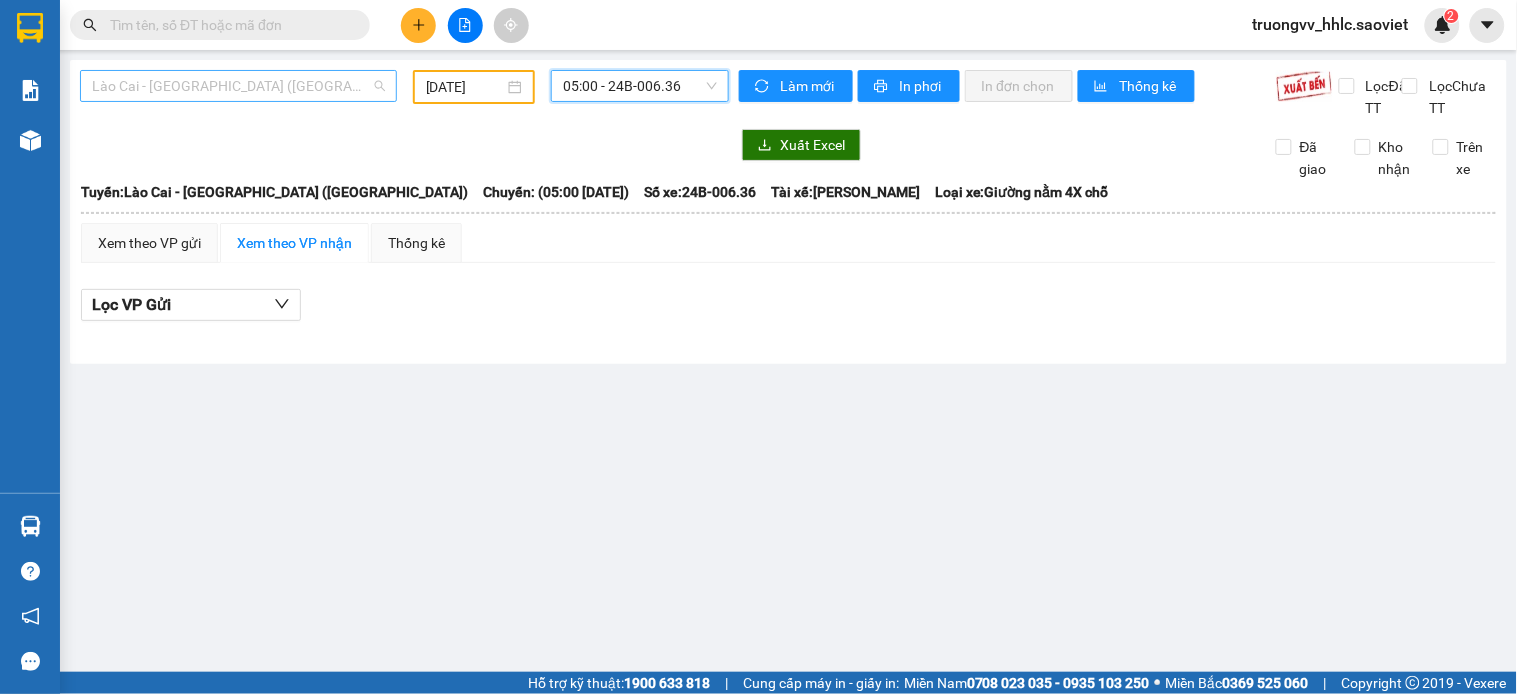 click on "Lào Cai - [GEOGRAPHIC_DATA] ([GEOGRAPHIC_DATA])" at bounding box center [238, 86] 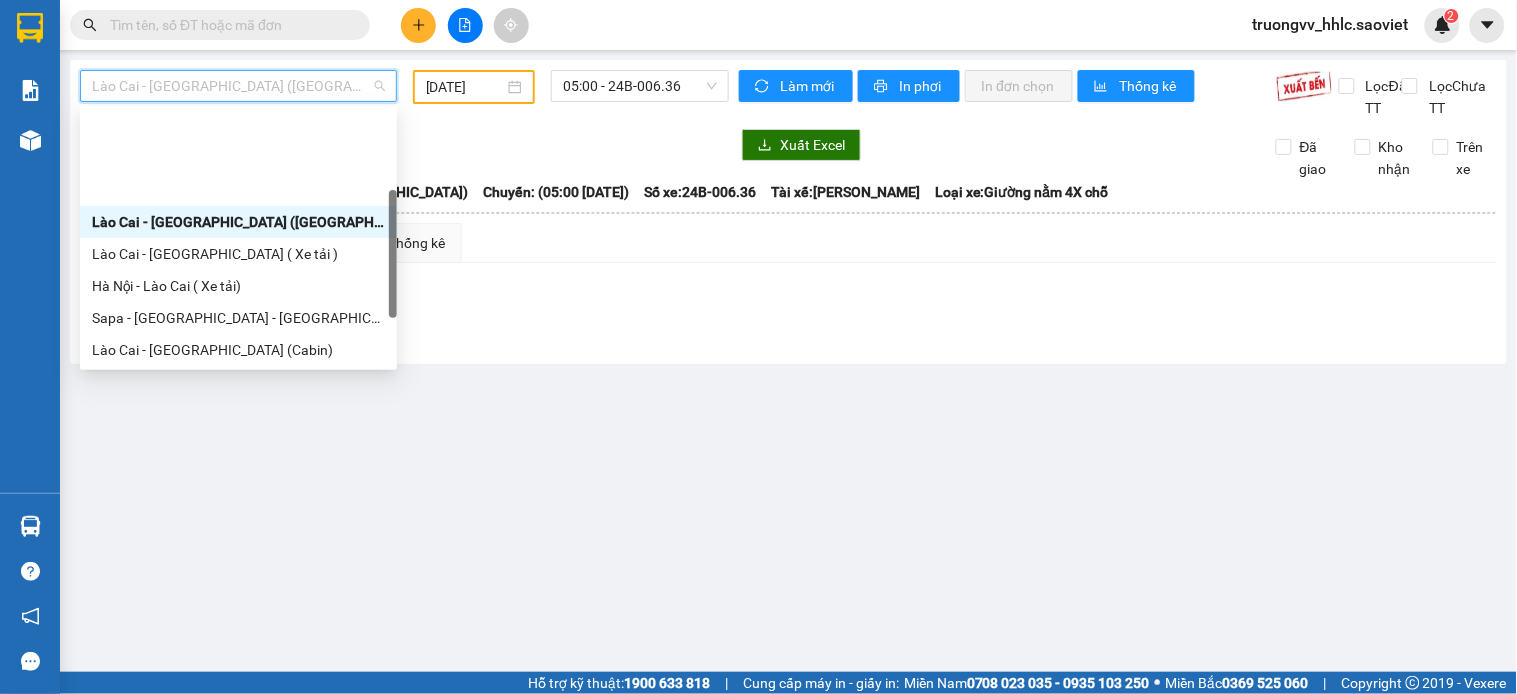 scroll, scrollTop: 160, scrollLeft: 0, axis: vertical 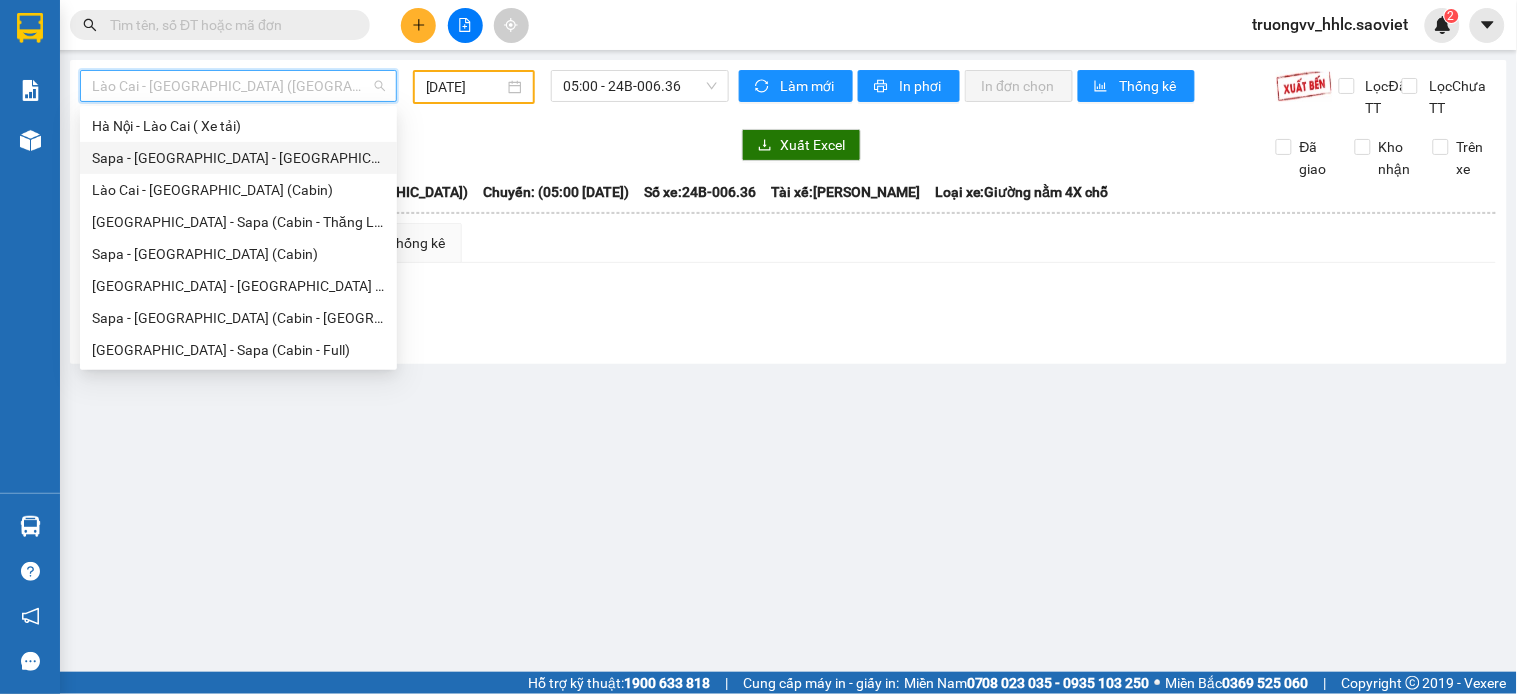 click on "Sapa - [GEOGRAPHIC_DATA] - [GEOGRAPHIC_DATA] ([GEOGRAPHIC_DATA])" at bounding box center (238, 158) 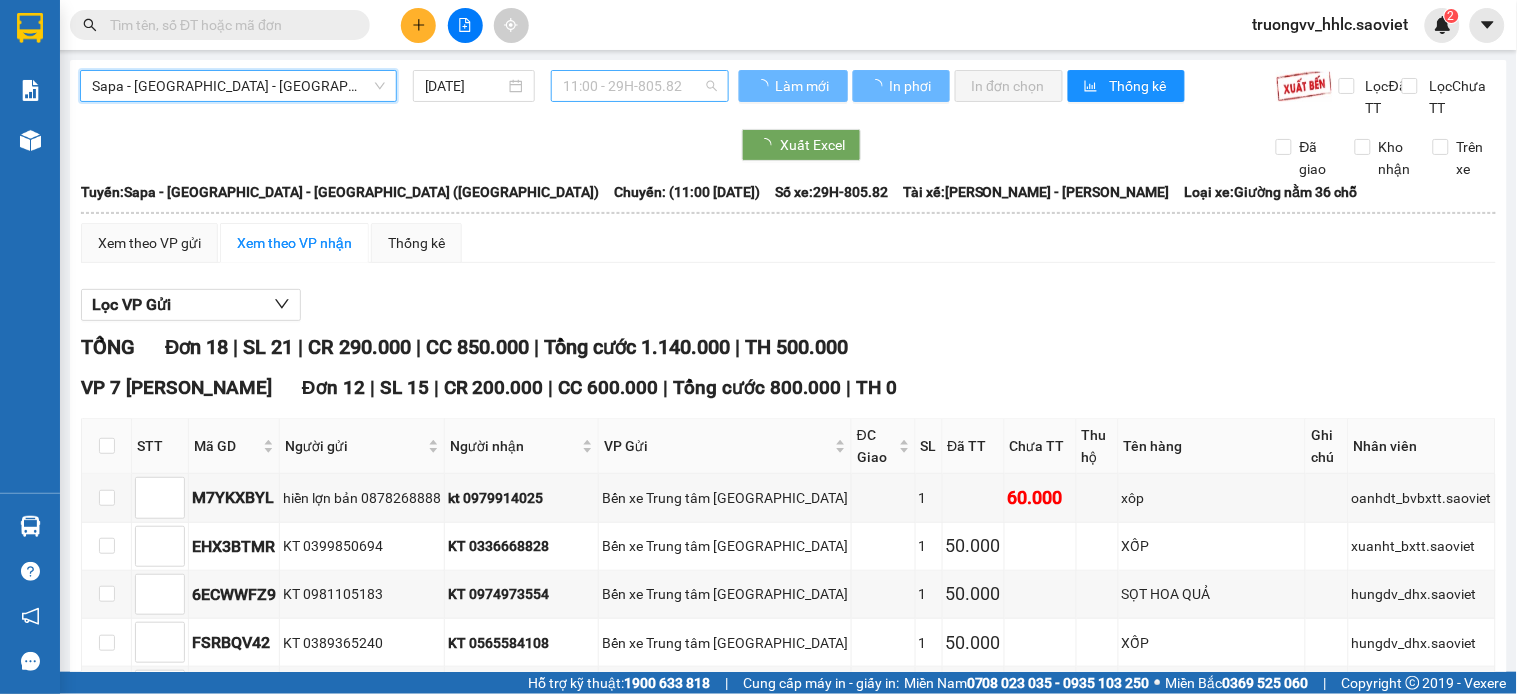 click on "11:00     - 29H-805.82" at bounding box center (640, 86) 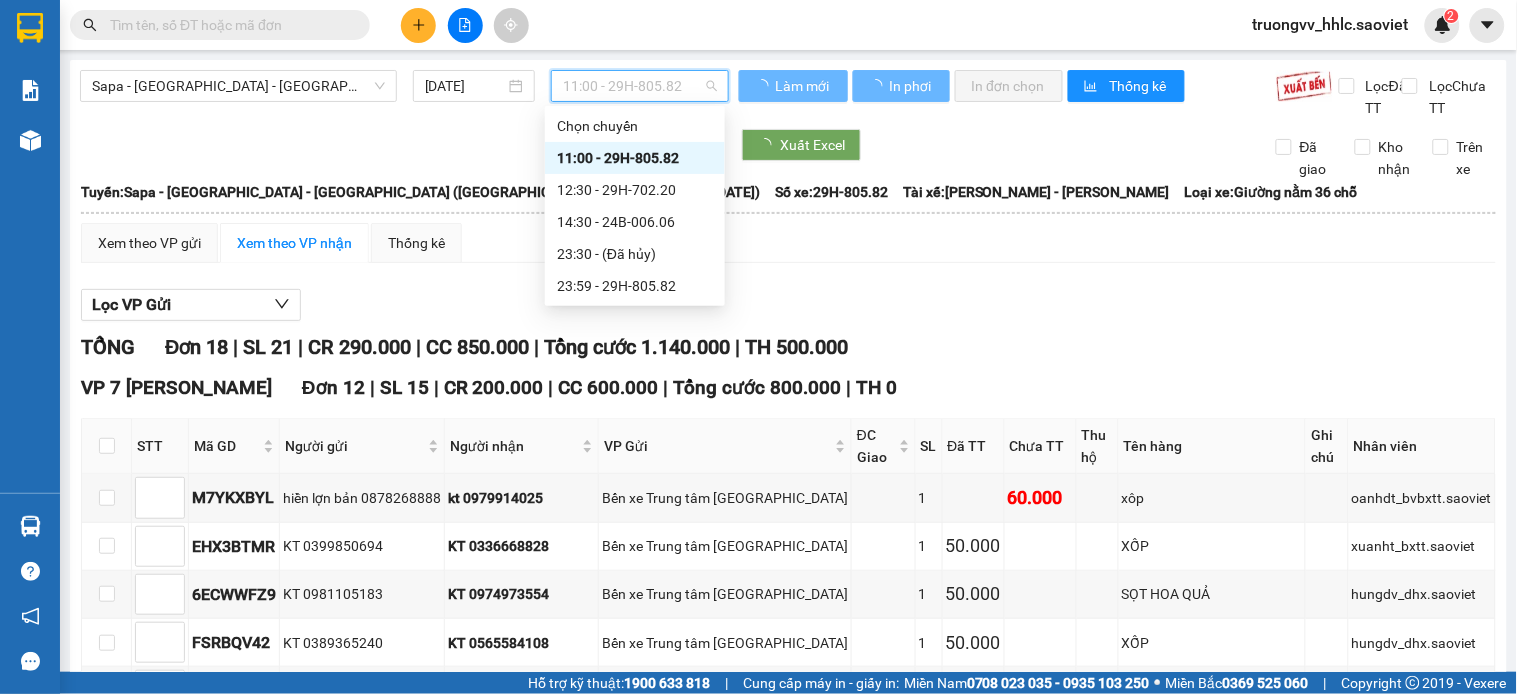 scroll, scrollTop: 0, scrollLeft: 0, axis: both 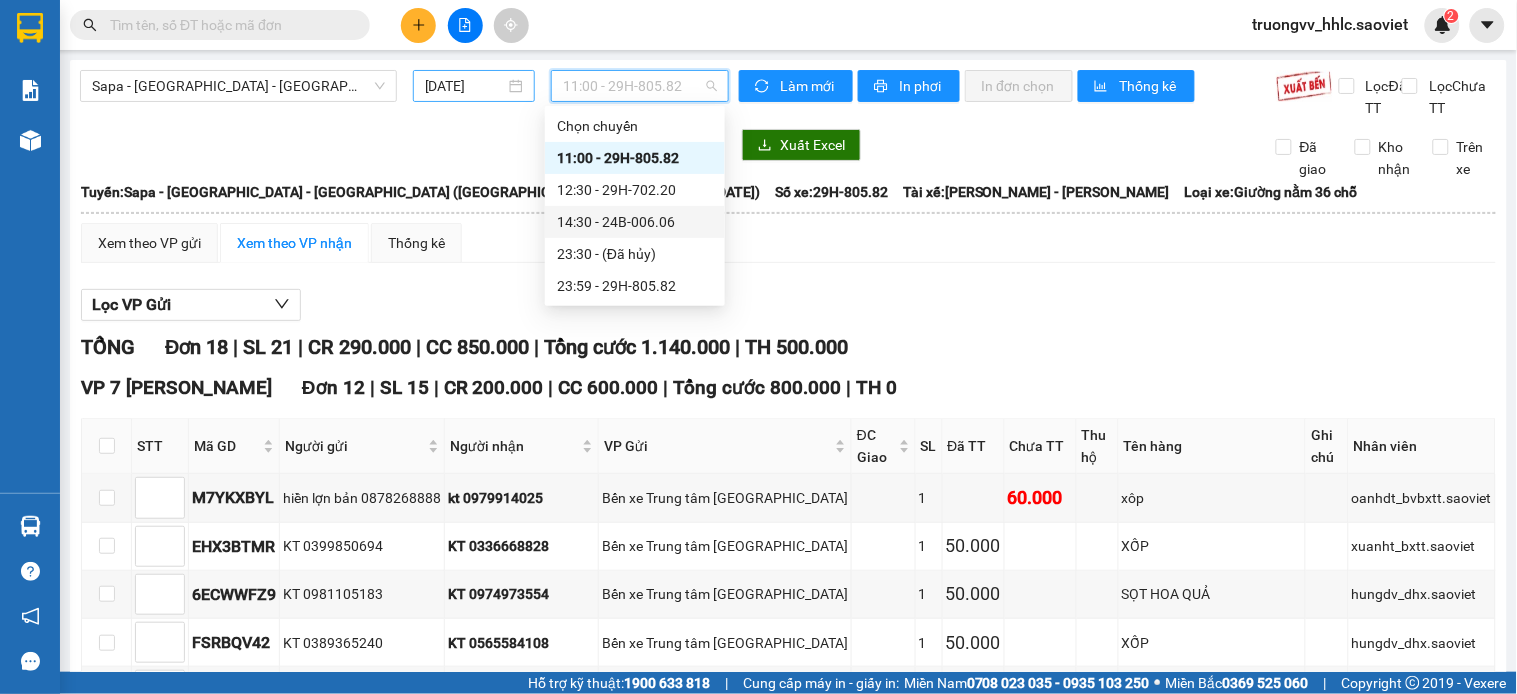 click on "[DATE]" at bounding box center (465, 86) 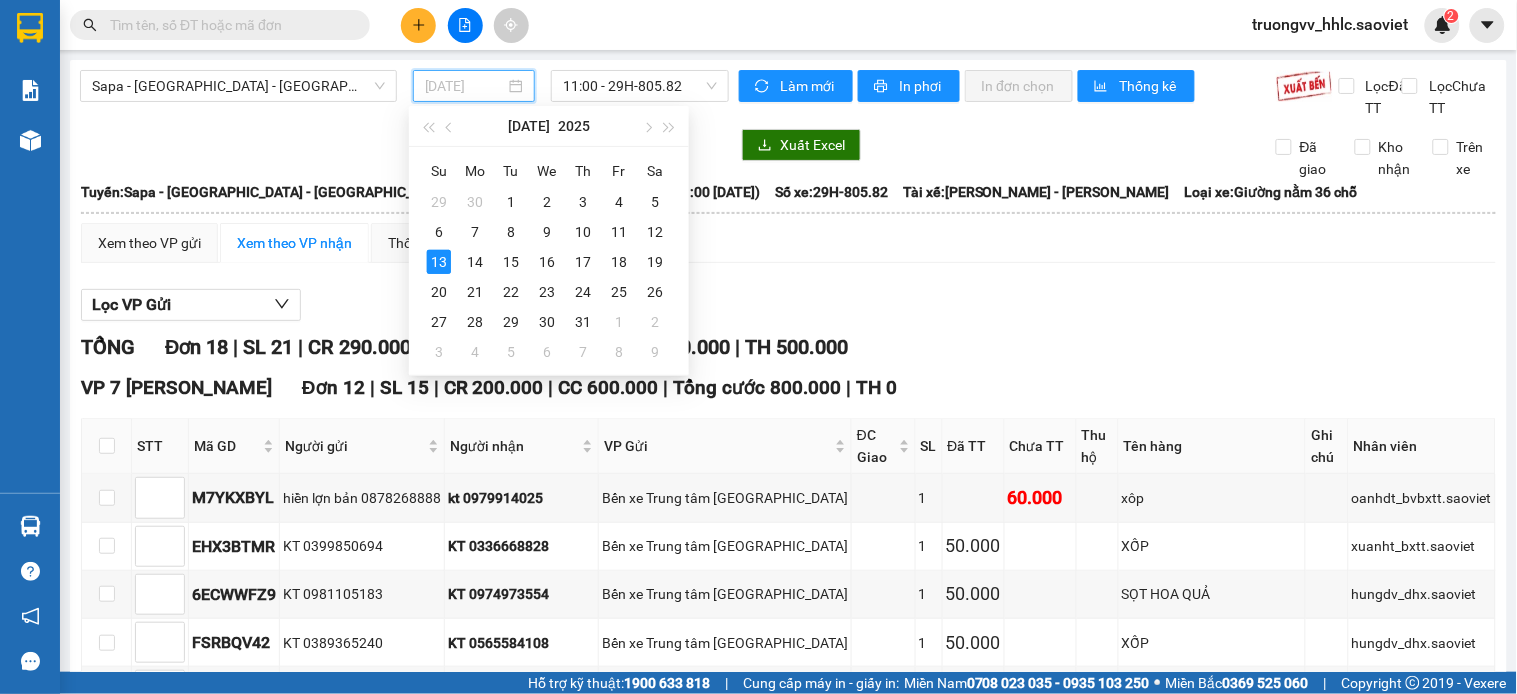 drag, startPoint x: 656, startPoint y: 233, endPoint x: 631, endPoint y: 122, distance: 113.78049 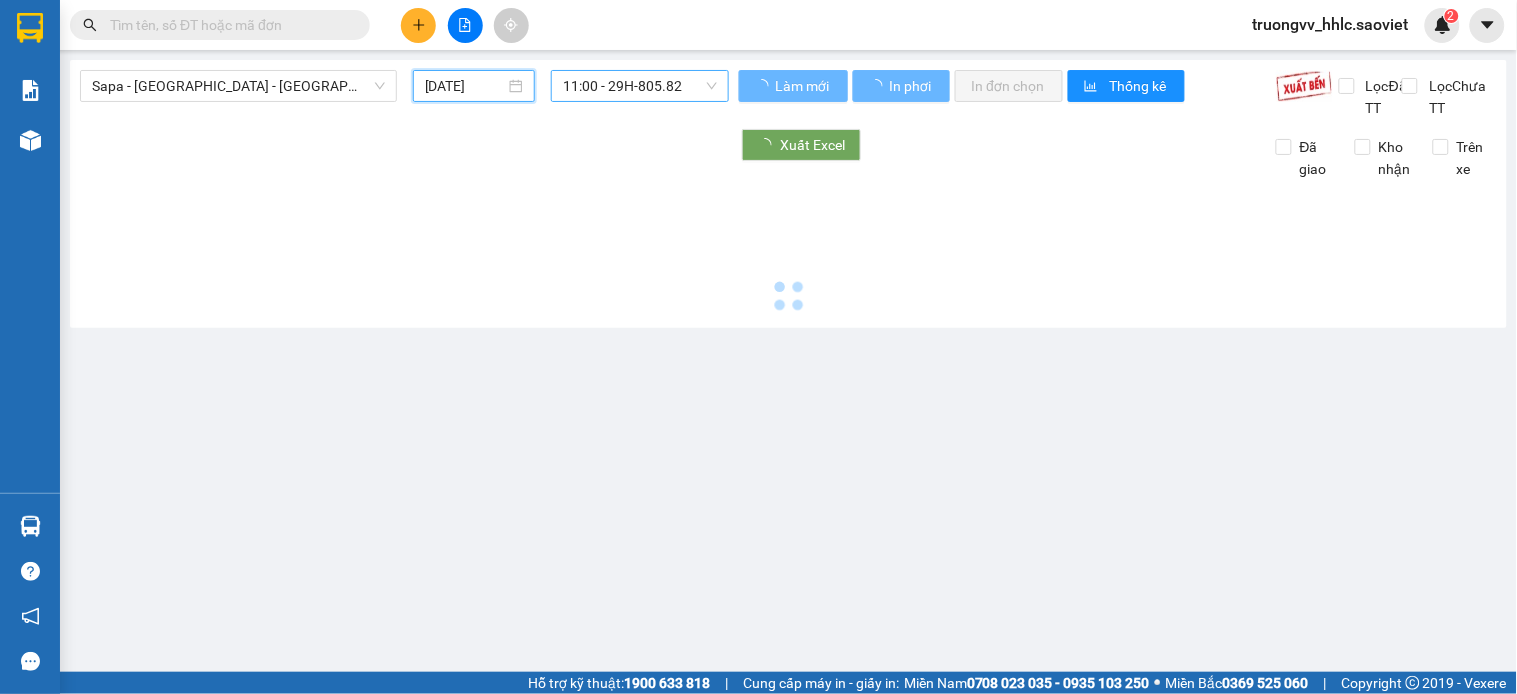 type on "12/07/2025" 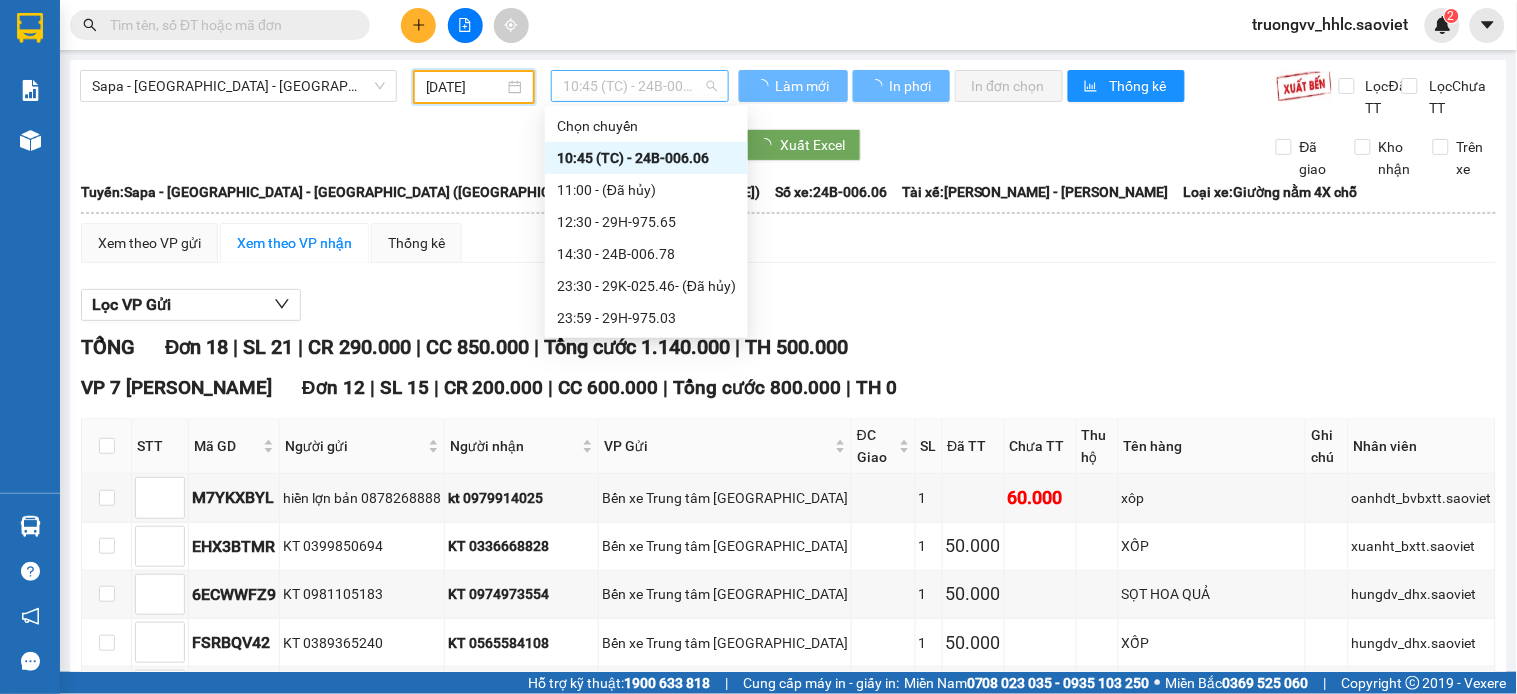 click on "10:45   (TC)   - 24B-006.06" at bounding box center (640, 86) 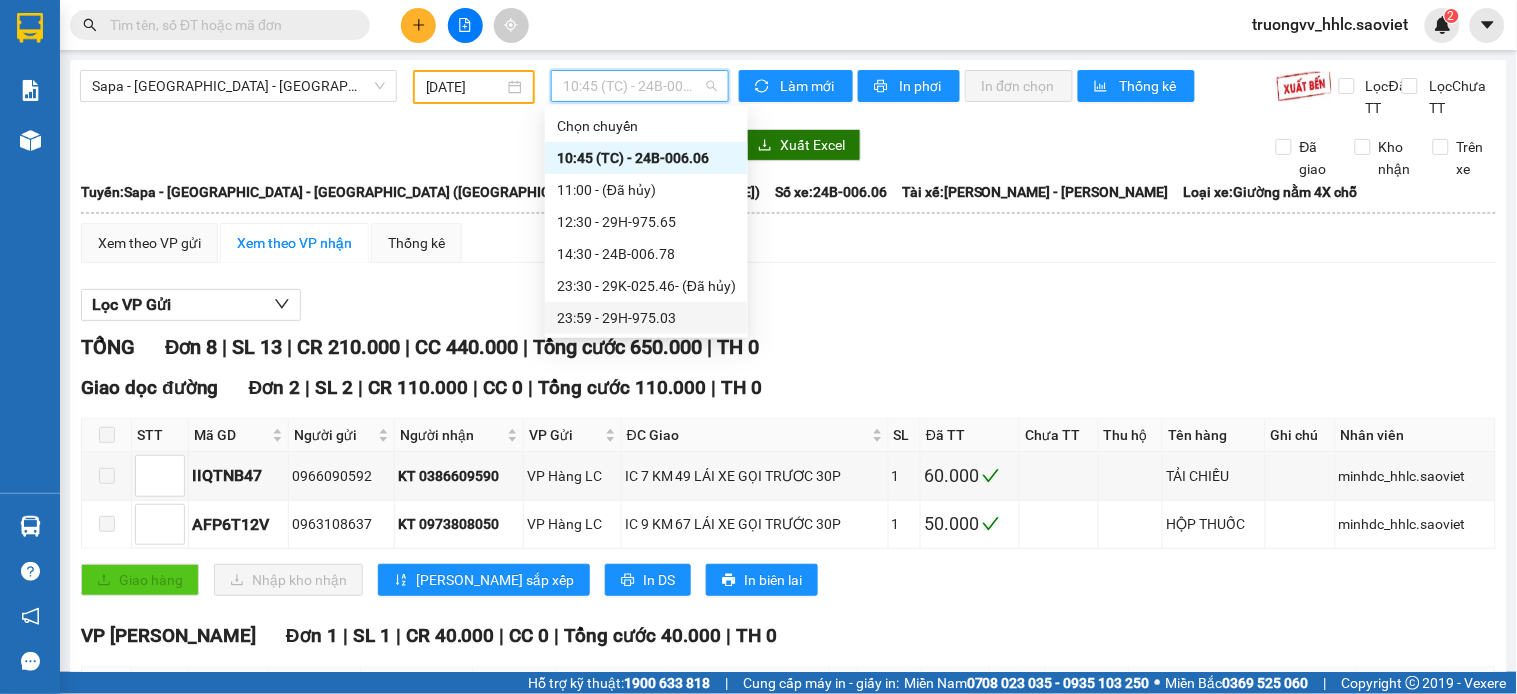 click on "23:59     - 29H-975.03" at bounding box center (646, 318) 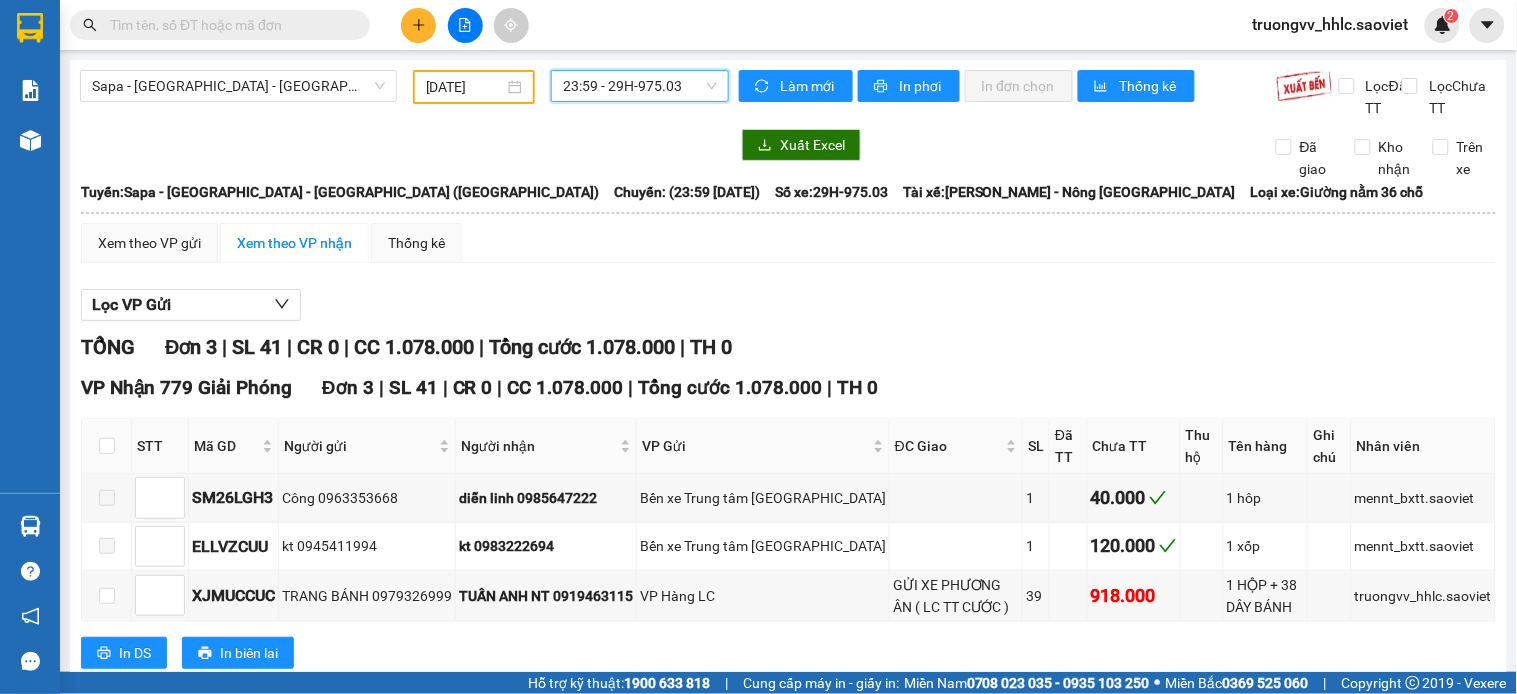 scroll, scrollTop: 75, scrollLeft: 0, axis: vertical 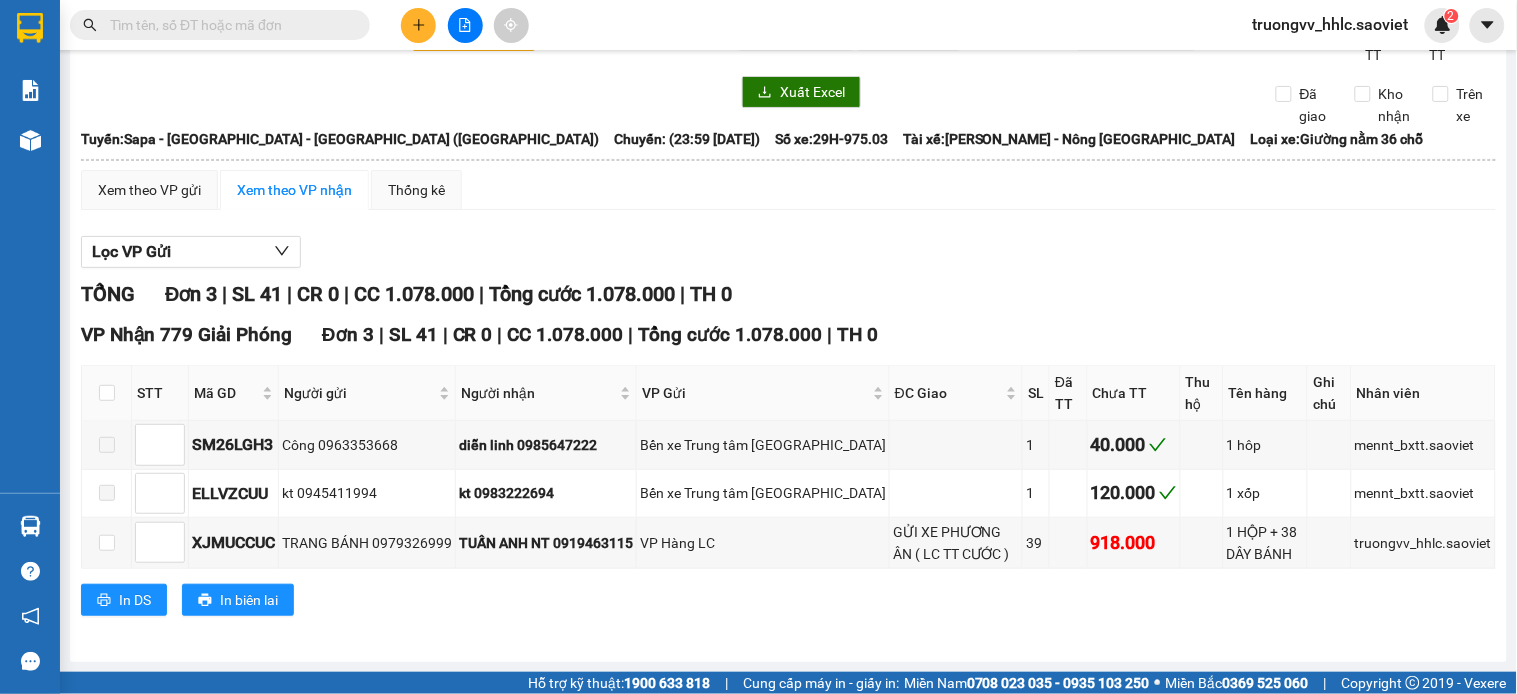 drag, startPoint x: 205, startPoint y: 26, endPoint x: 186, endPoint y: 31, distance: 19.646883 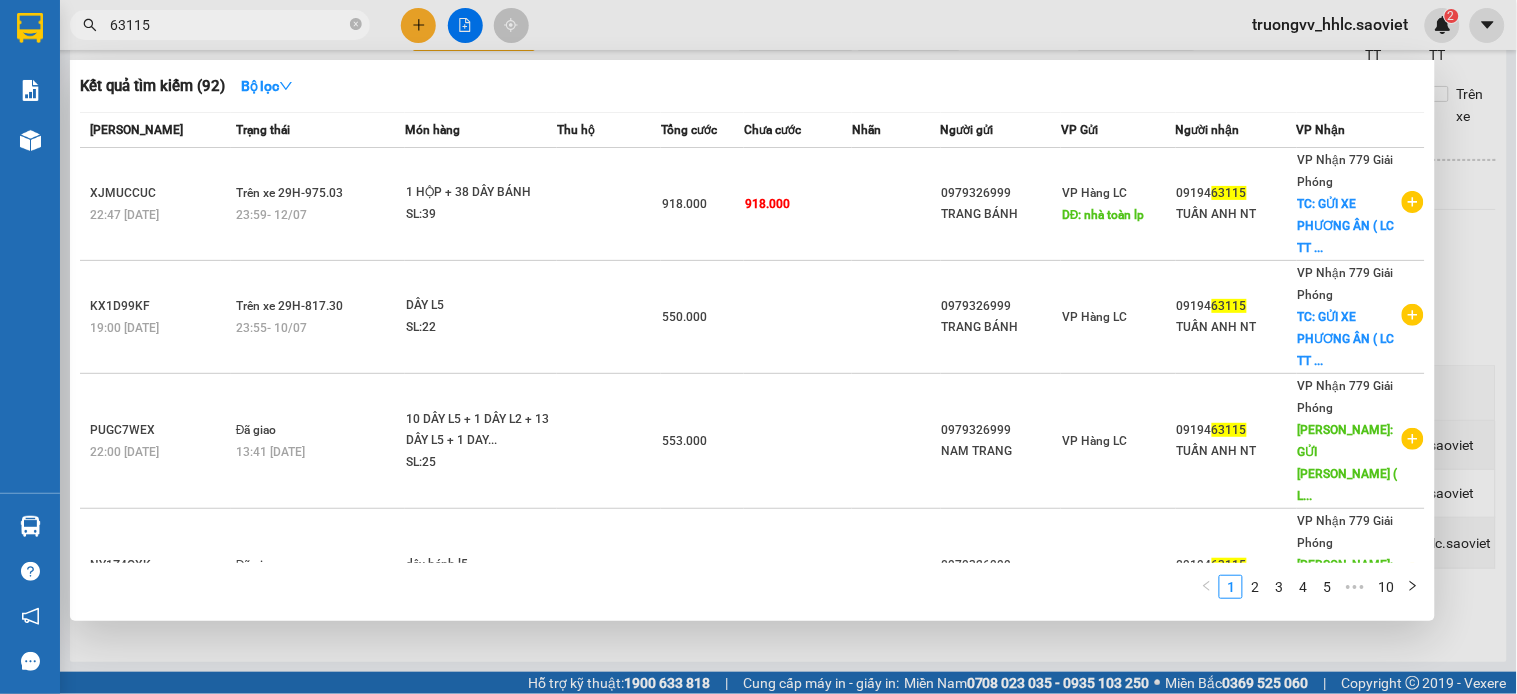 type on "63115" 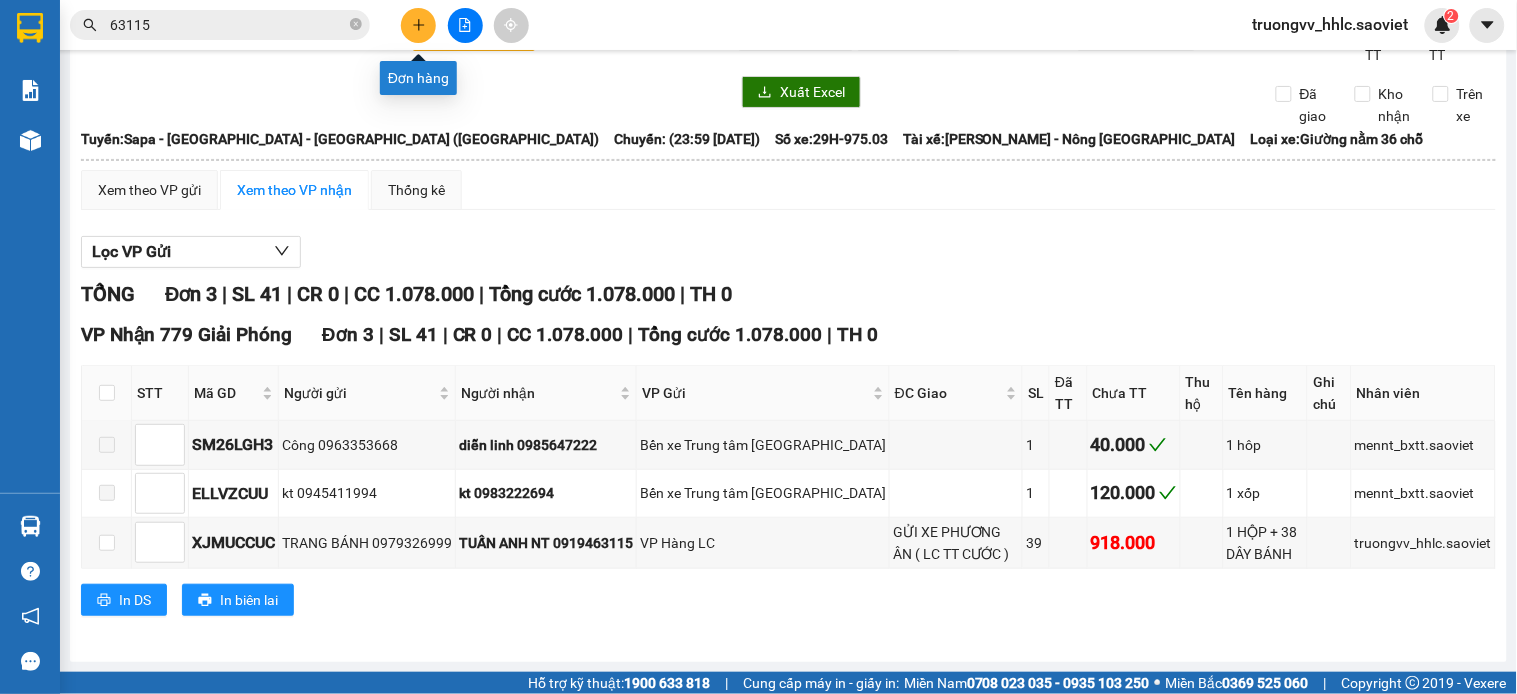 click 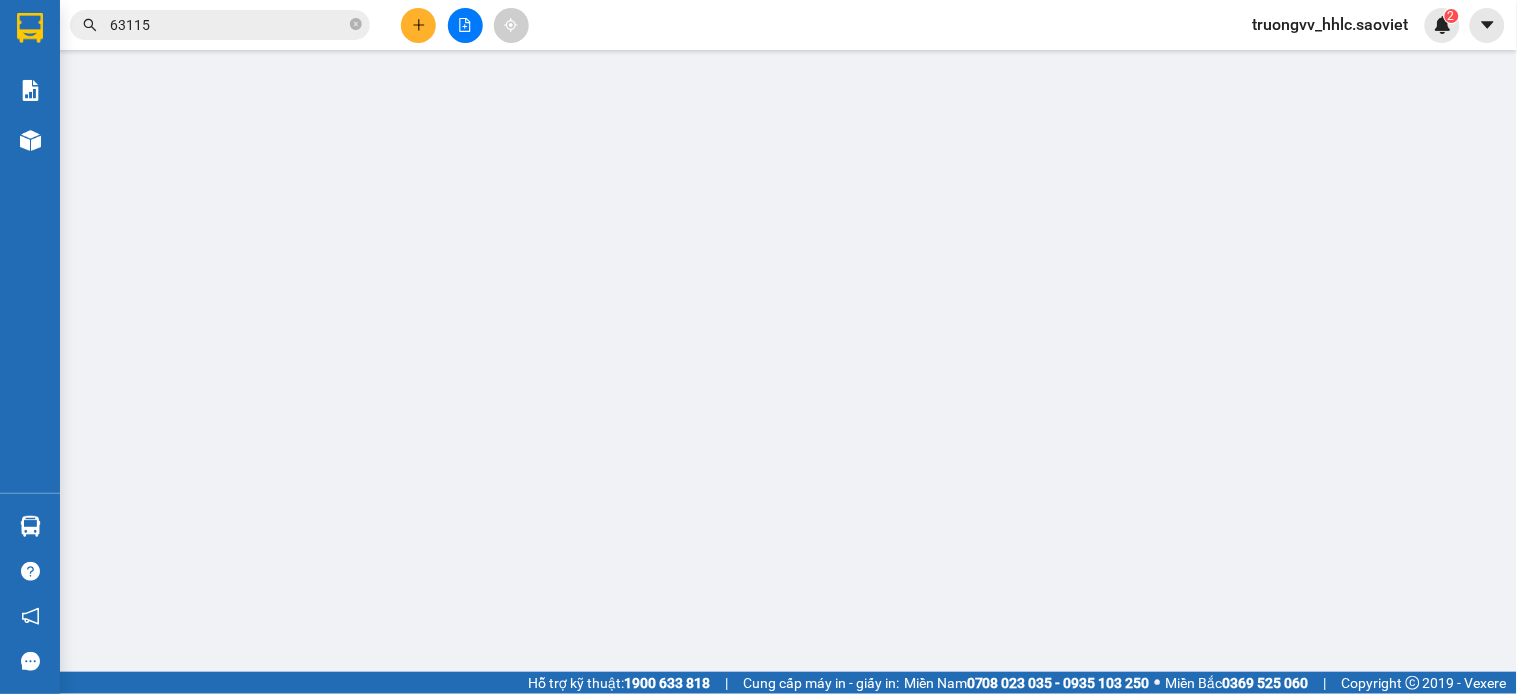 scroll, scrollTop: 0, scrollLeft: 0, axis: both 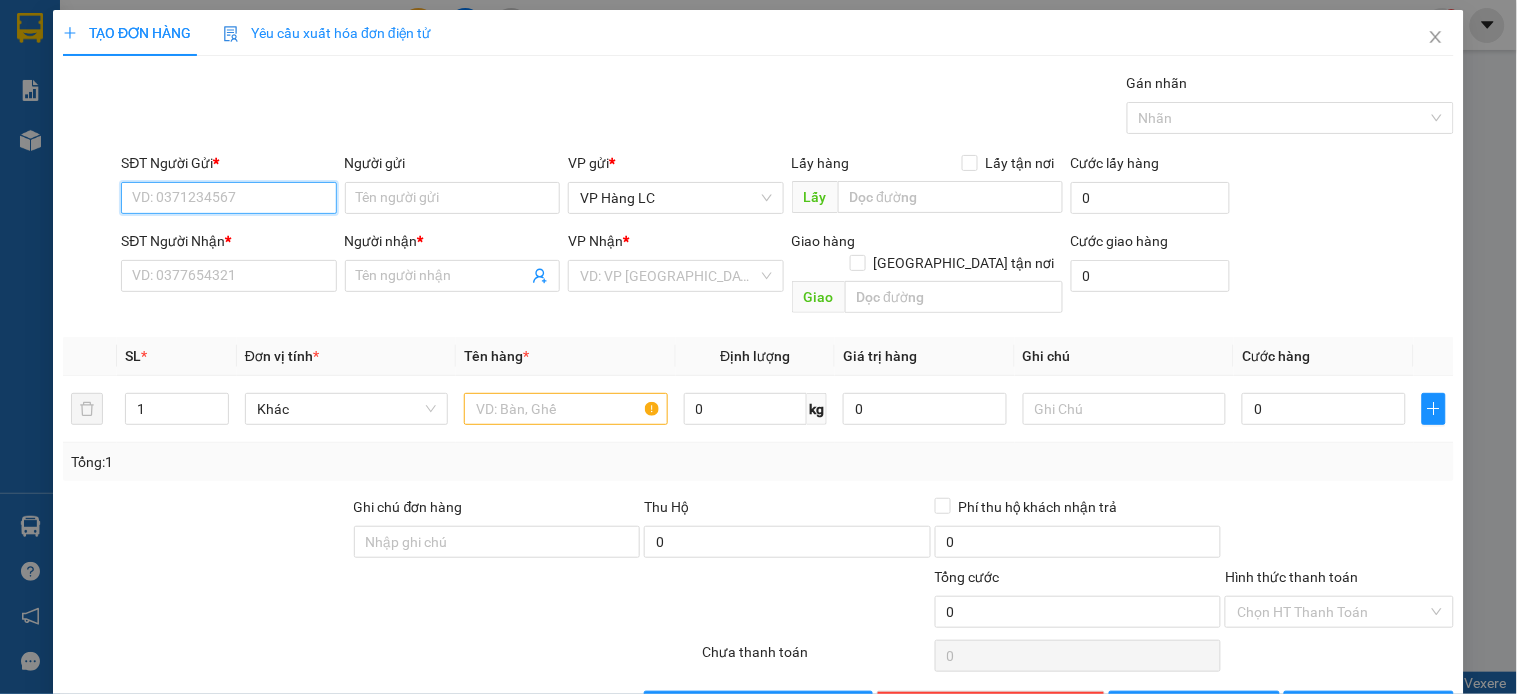 click on "SĐT Người Gửi  *" at bounding box center [228, 198] 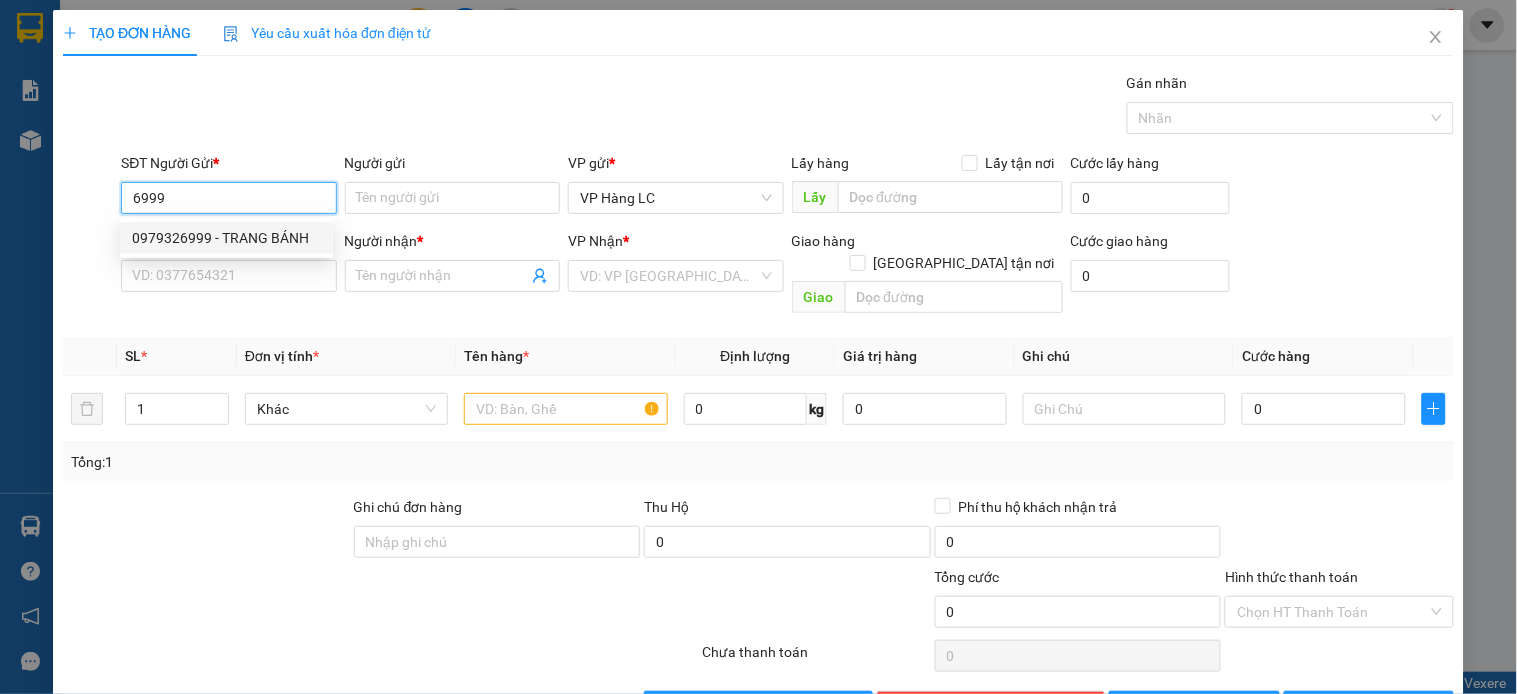 drag, startPoint x: 262, startPoint y: 227, endPoint x: 264, endPoint y: 246, distance: 19.104973 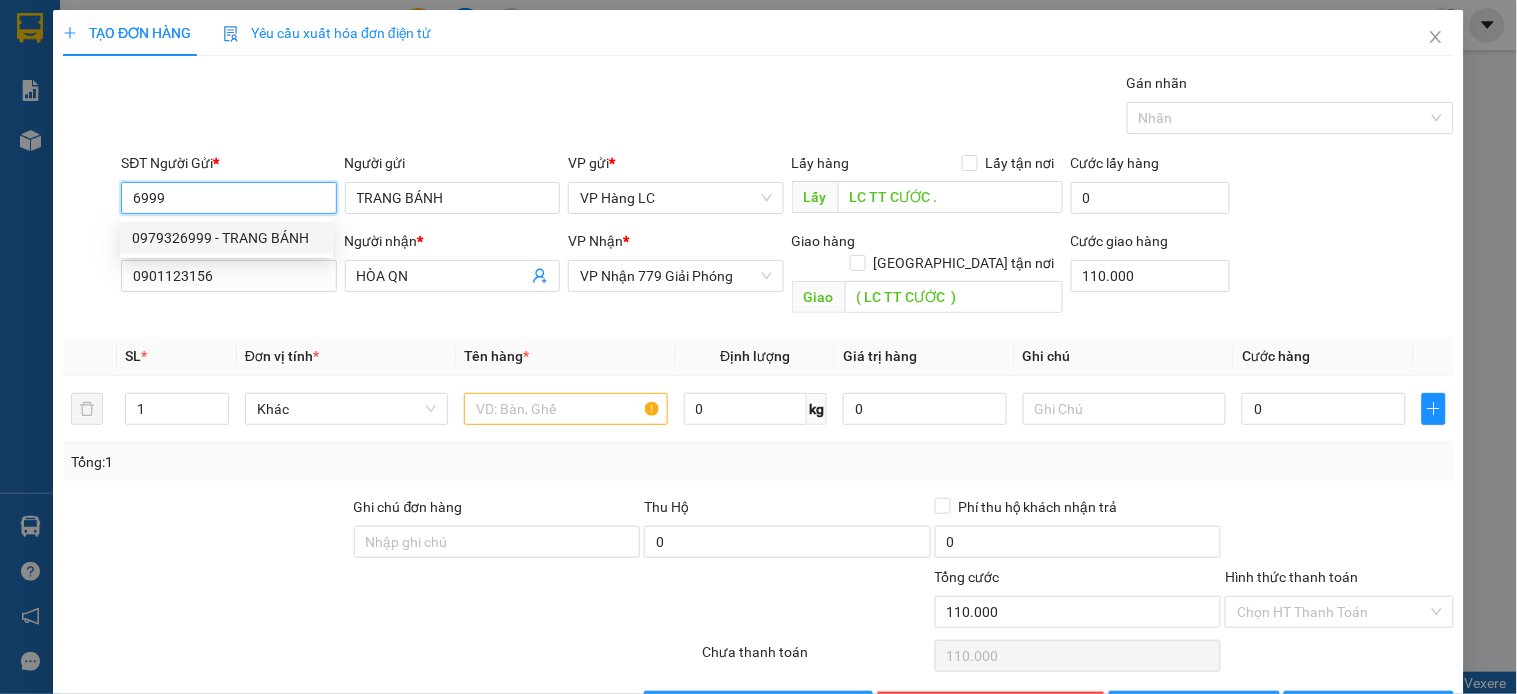 type on "0979326999" 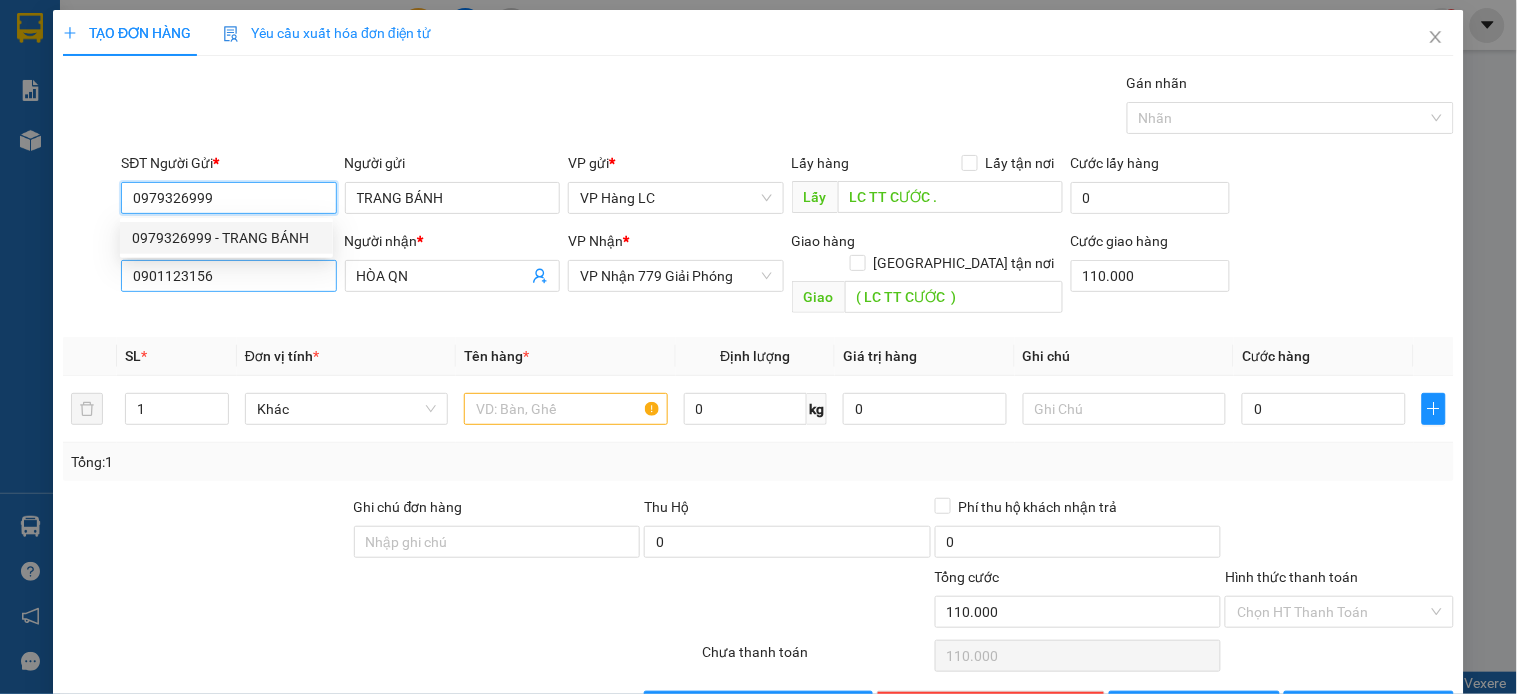 type on "0979326999" 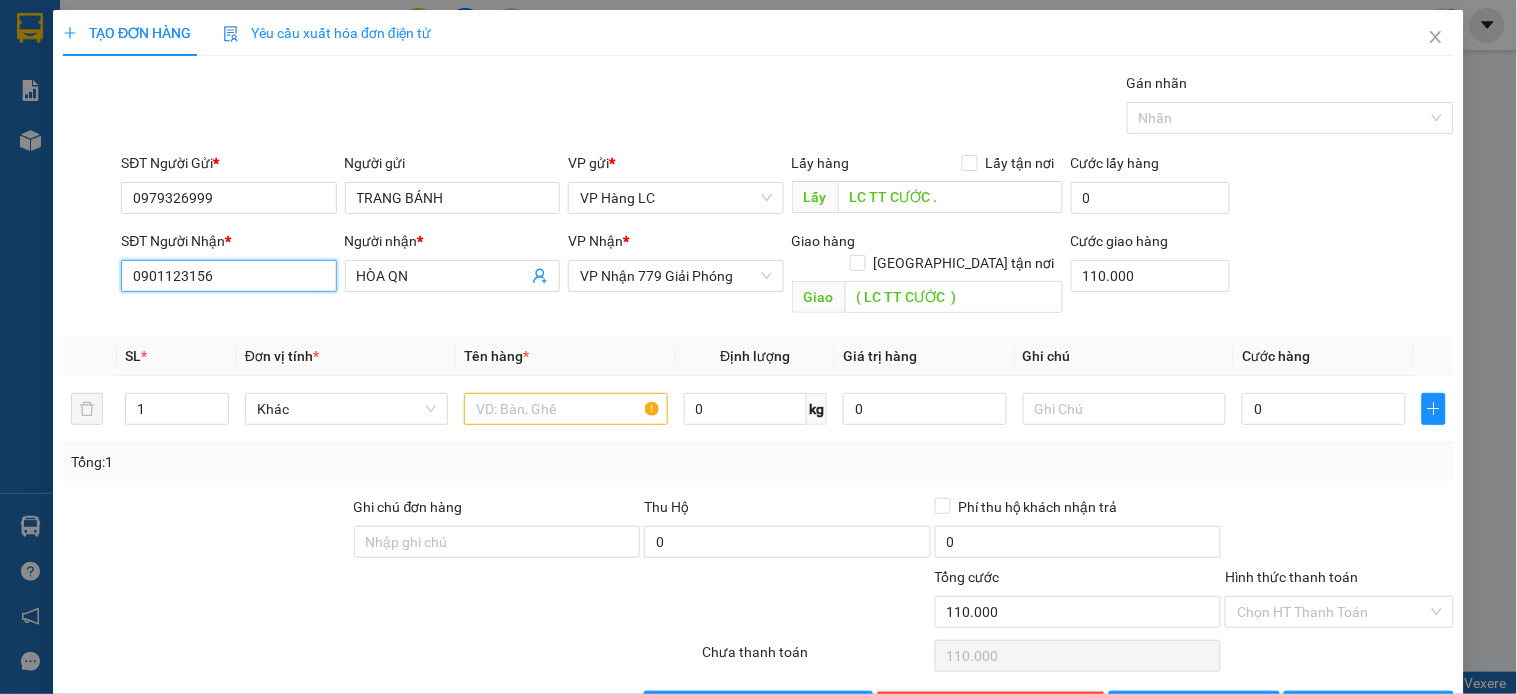 click on "0901123156" at bounding box center [228, 276] 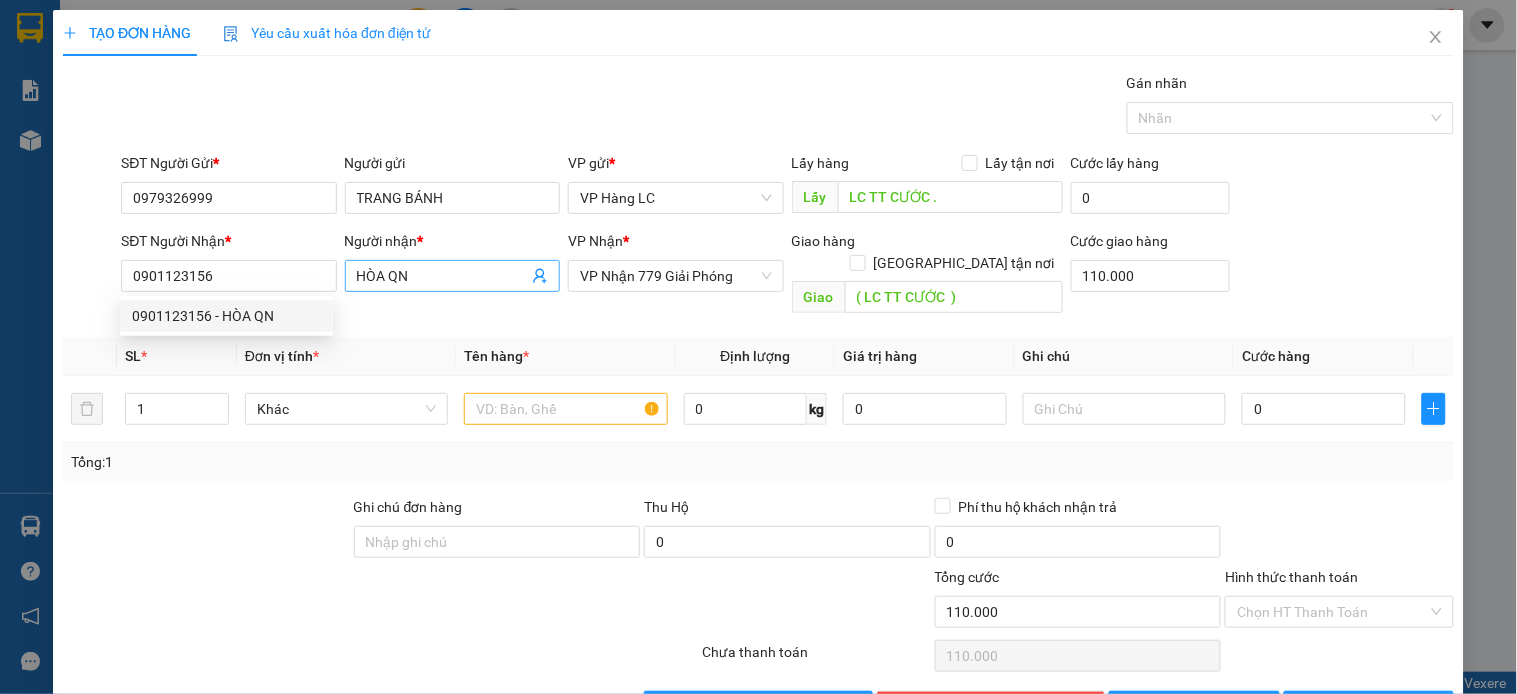 click 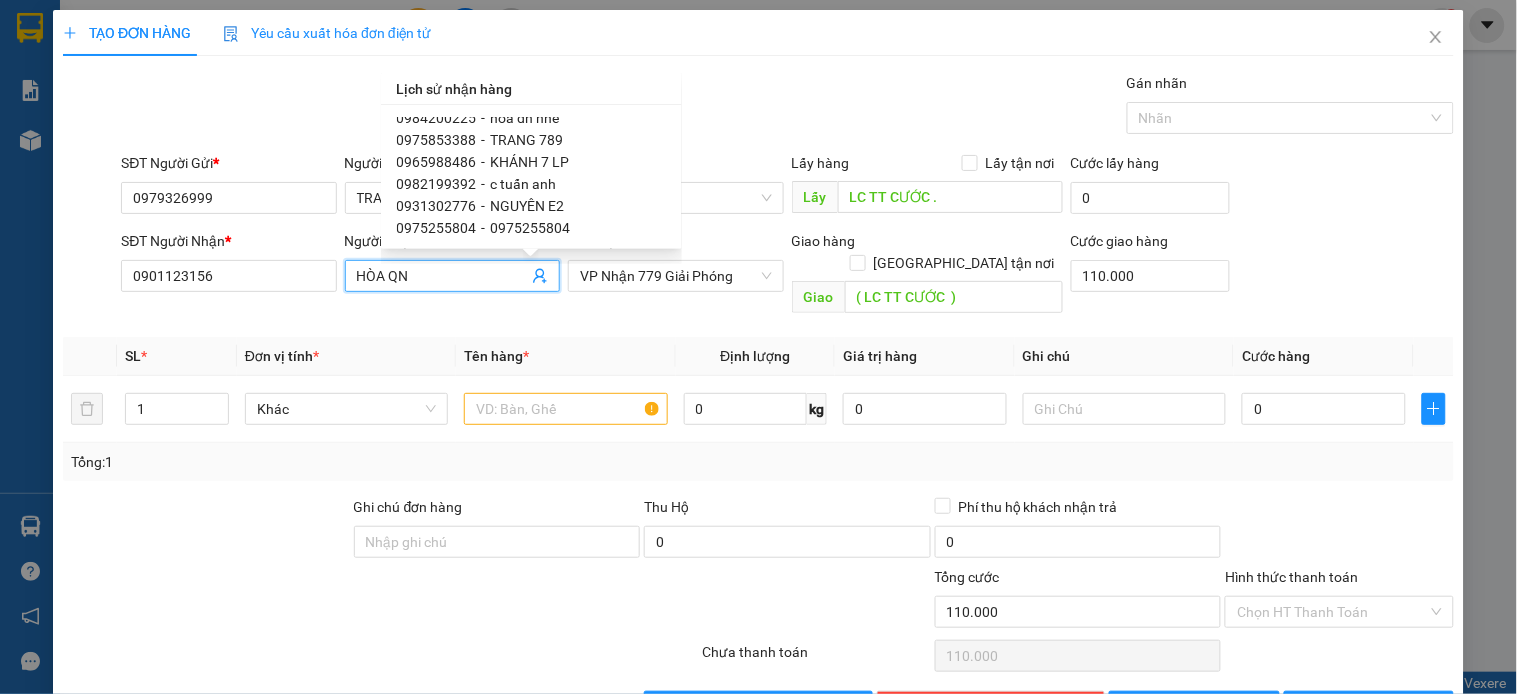 scroll, scrollTop: 1023, scrollLeft: 0, axis: vertical 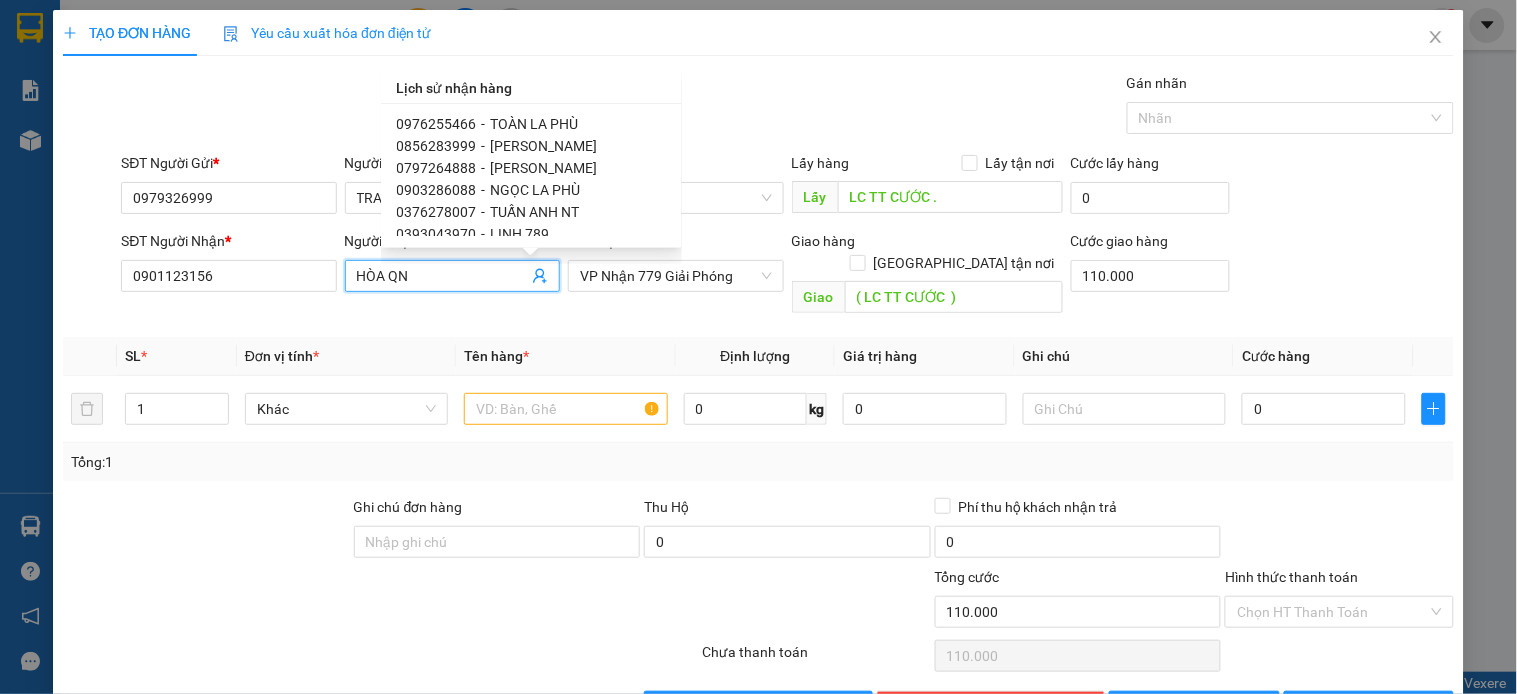 click on "TOÀN LA PHÙ" at bounding box center (535, 124) 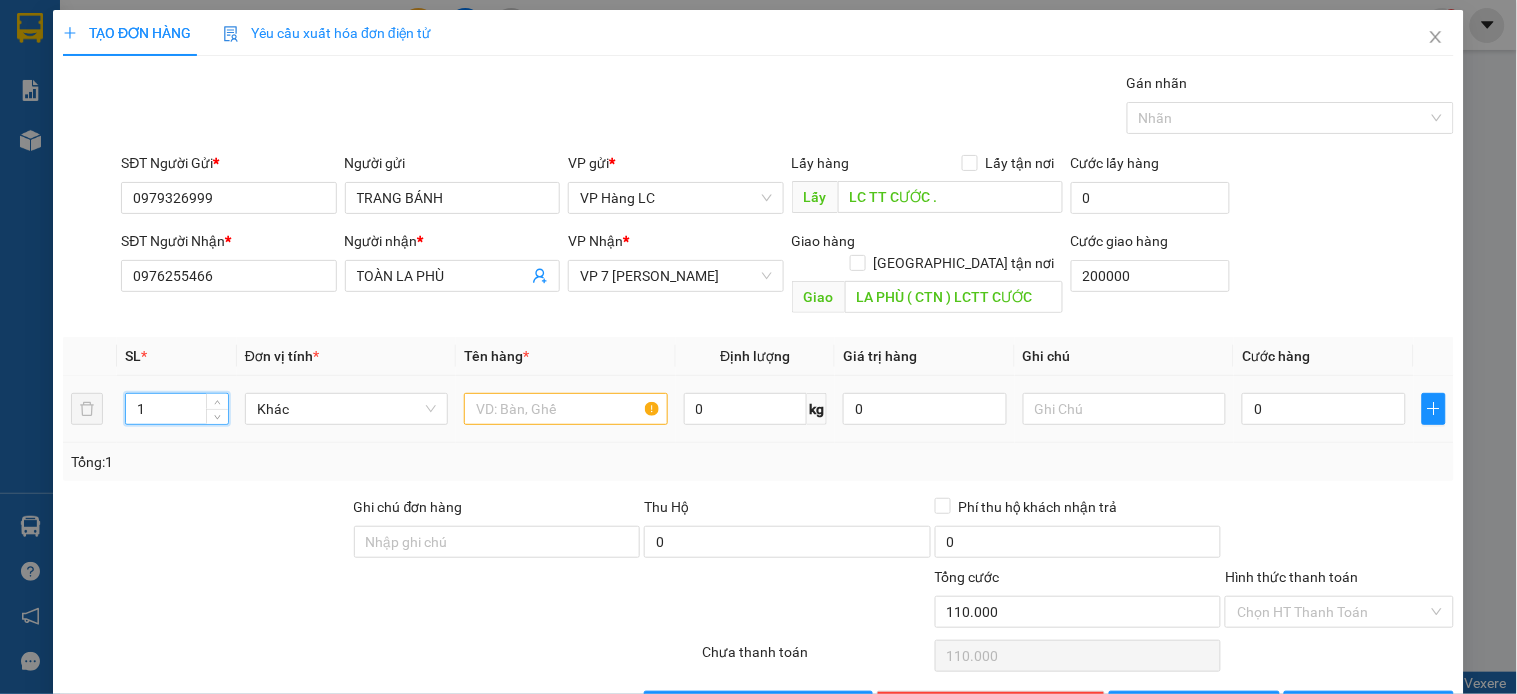 click on "1" at bounding box center (177, 409) 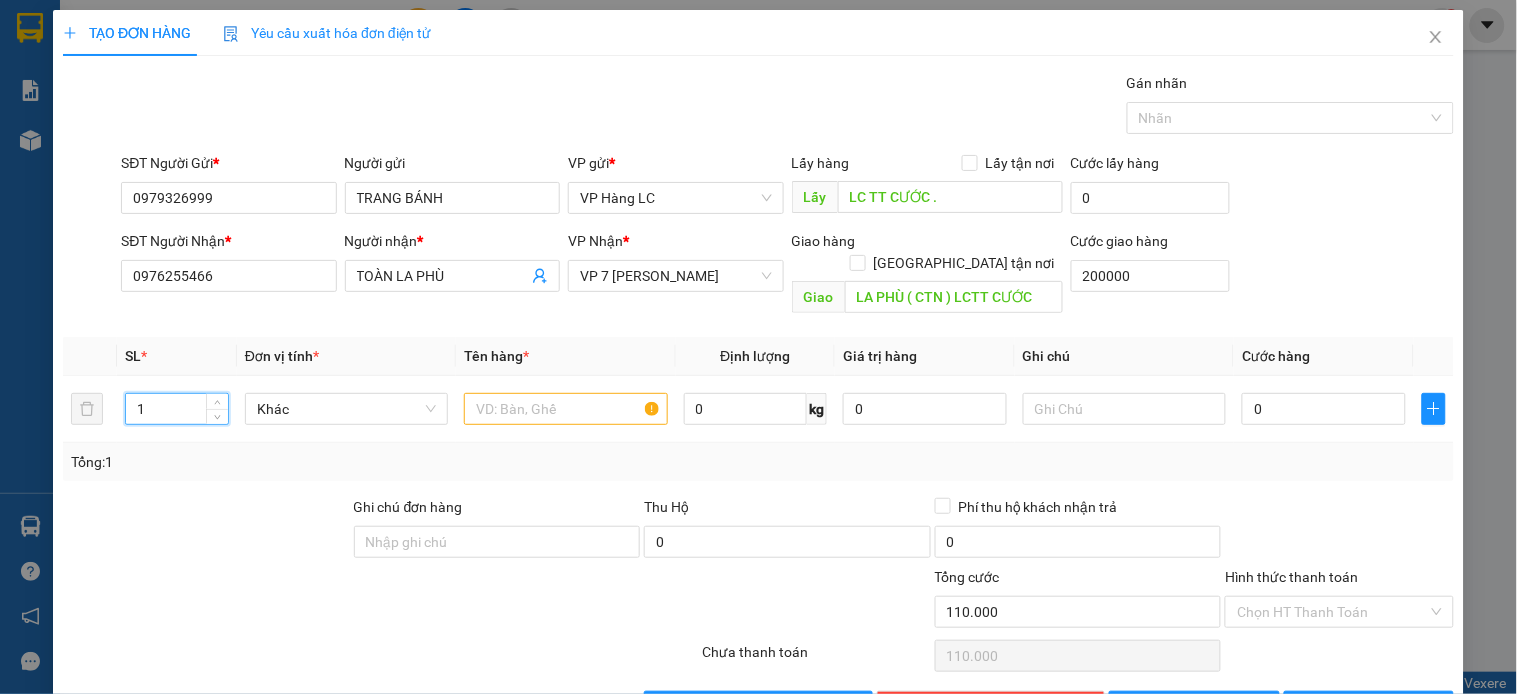 type 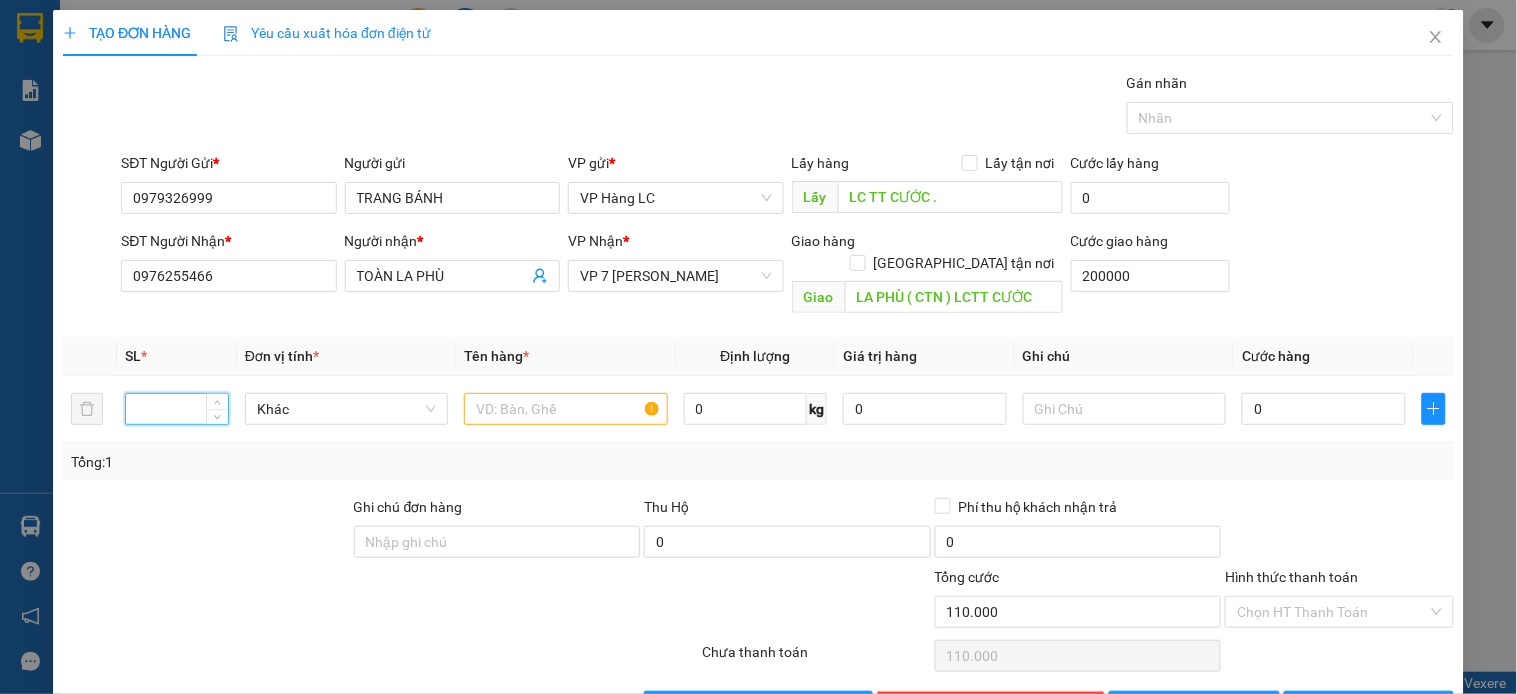 type on "200.000" 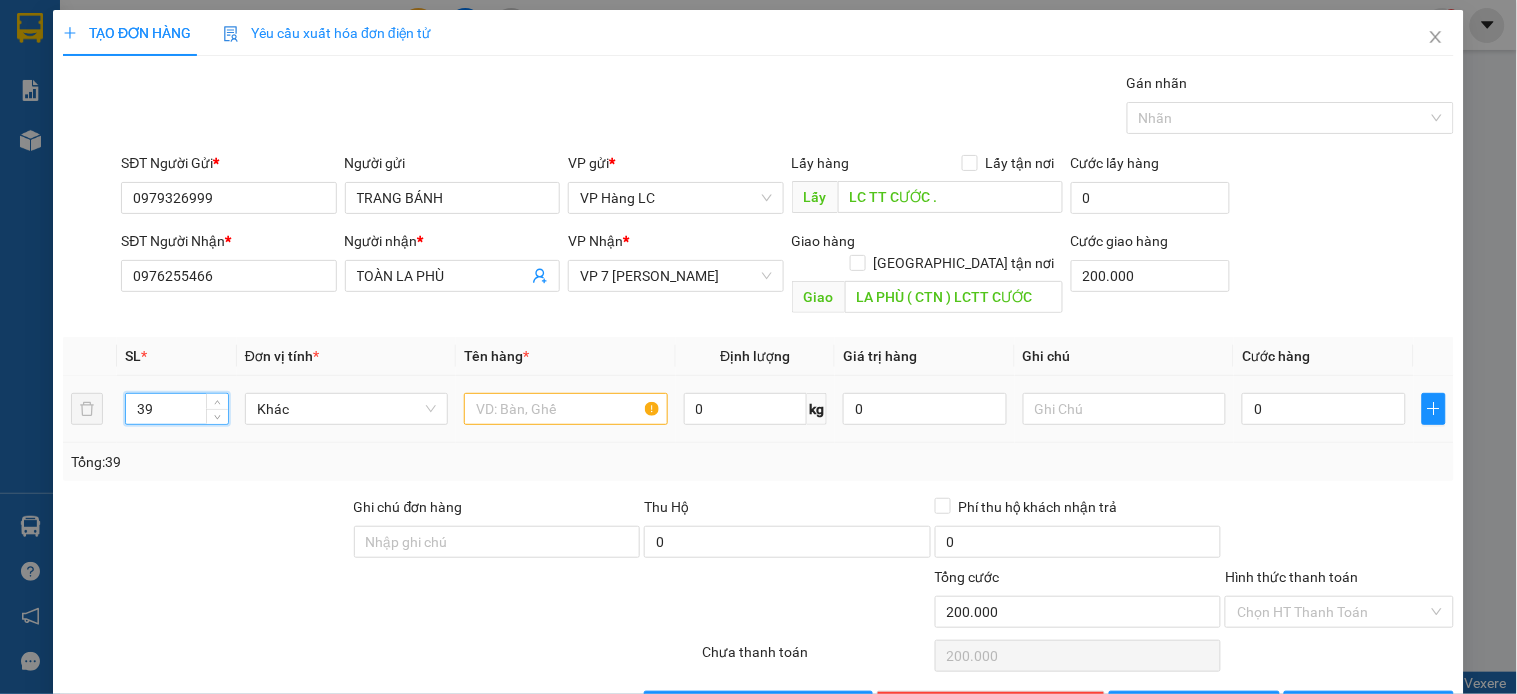 type on "39" 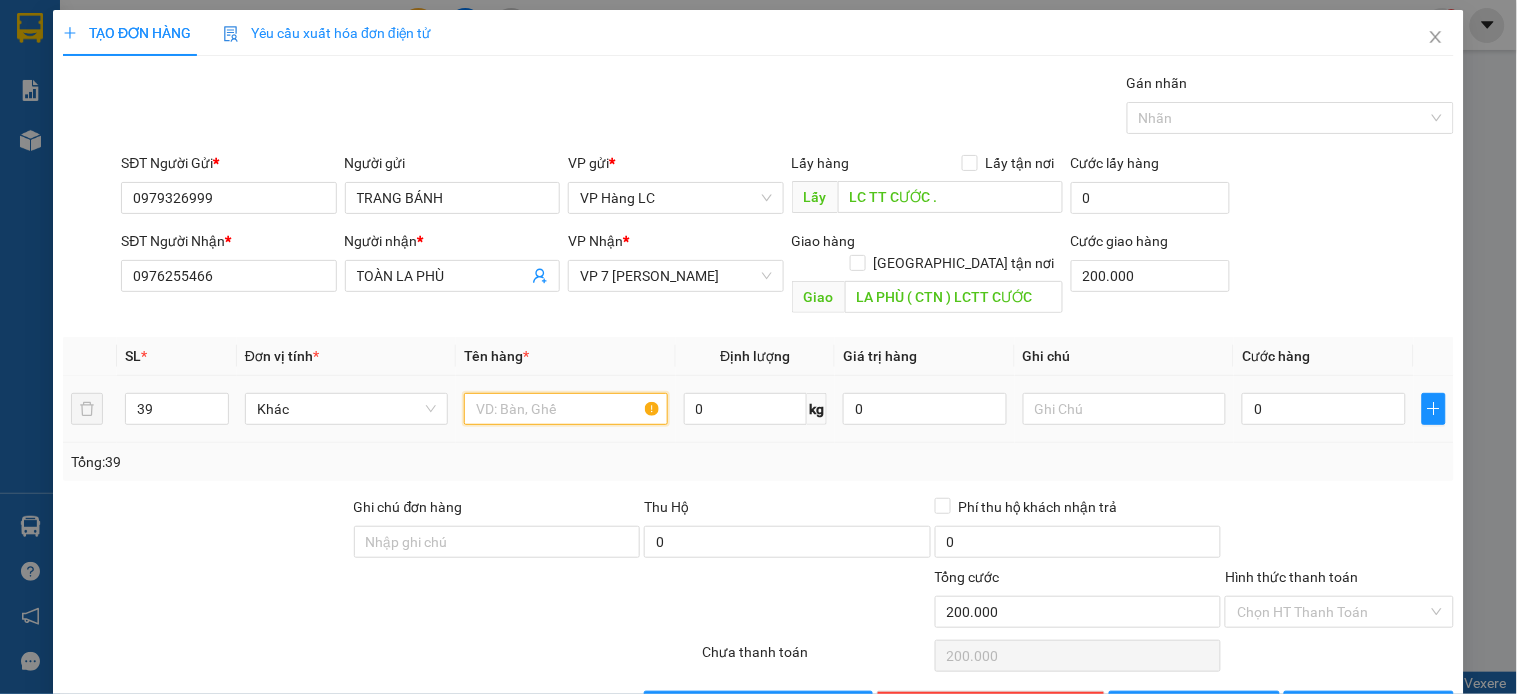 click at bounding box center (565, 409) 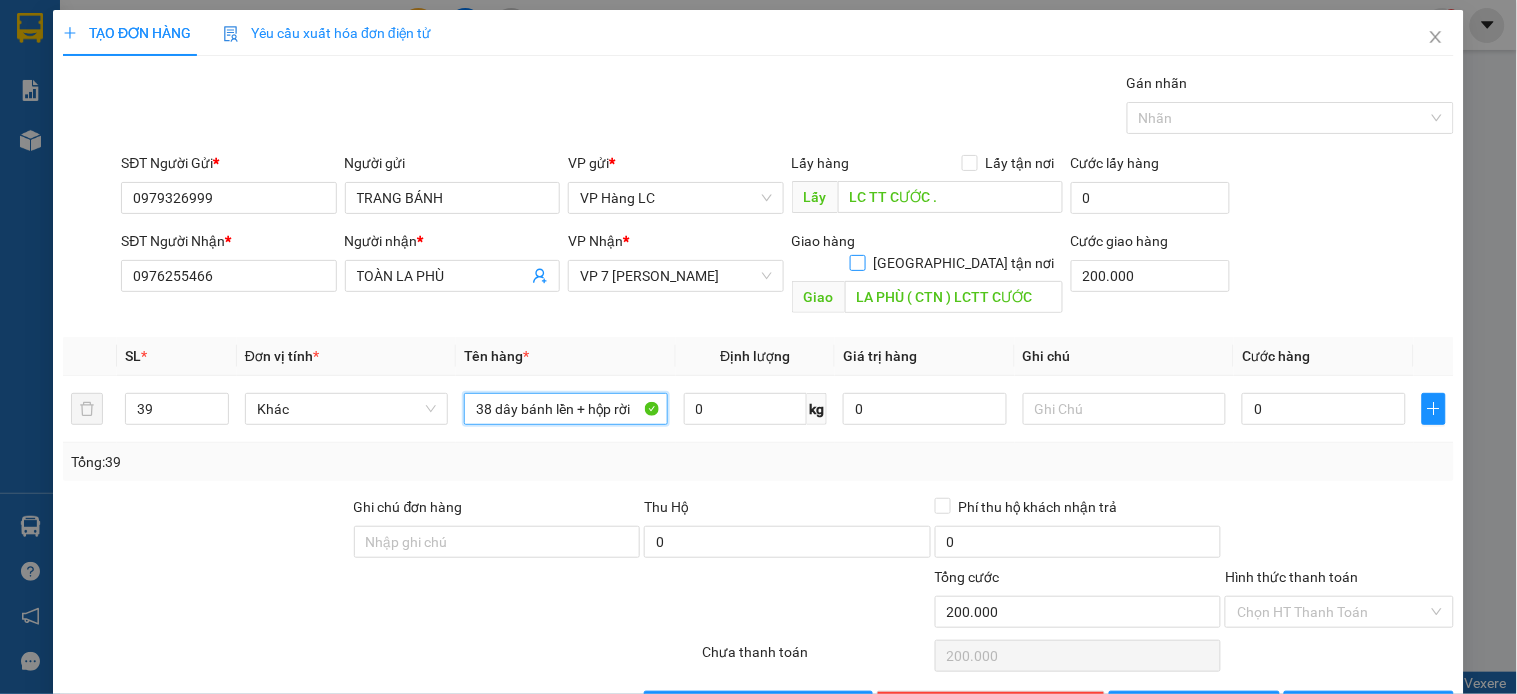 type on "38 dây bánh lền + hộp rời" 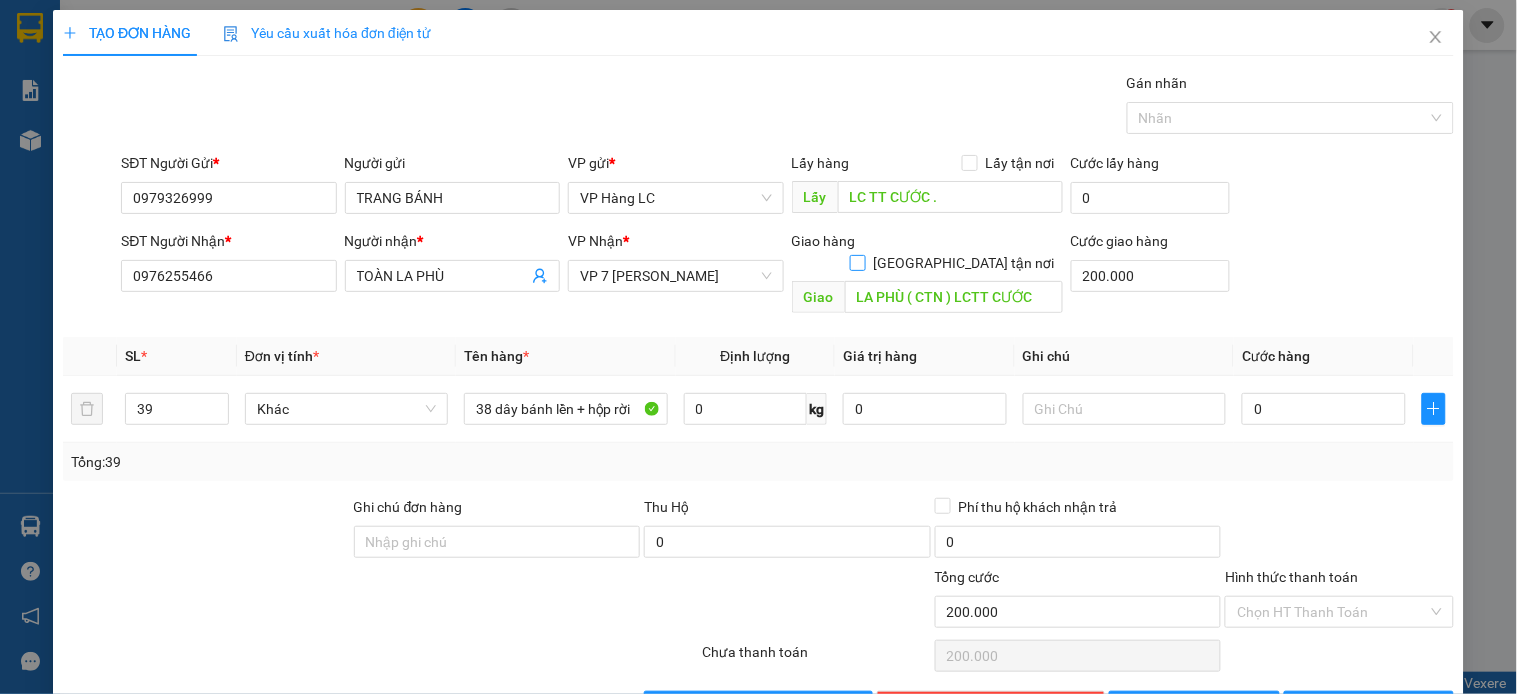 click on "[GEOGRAPHIC_DATA] tận nơi" at bounding box center [857, 262] 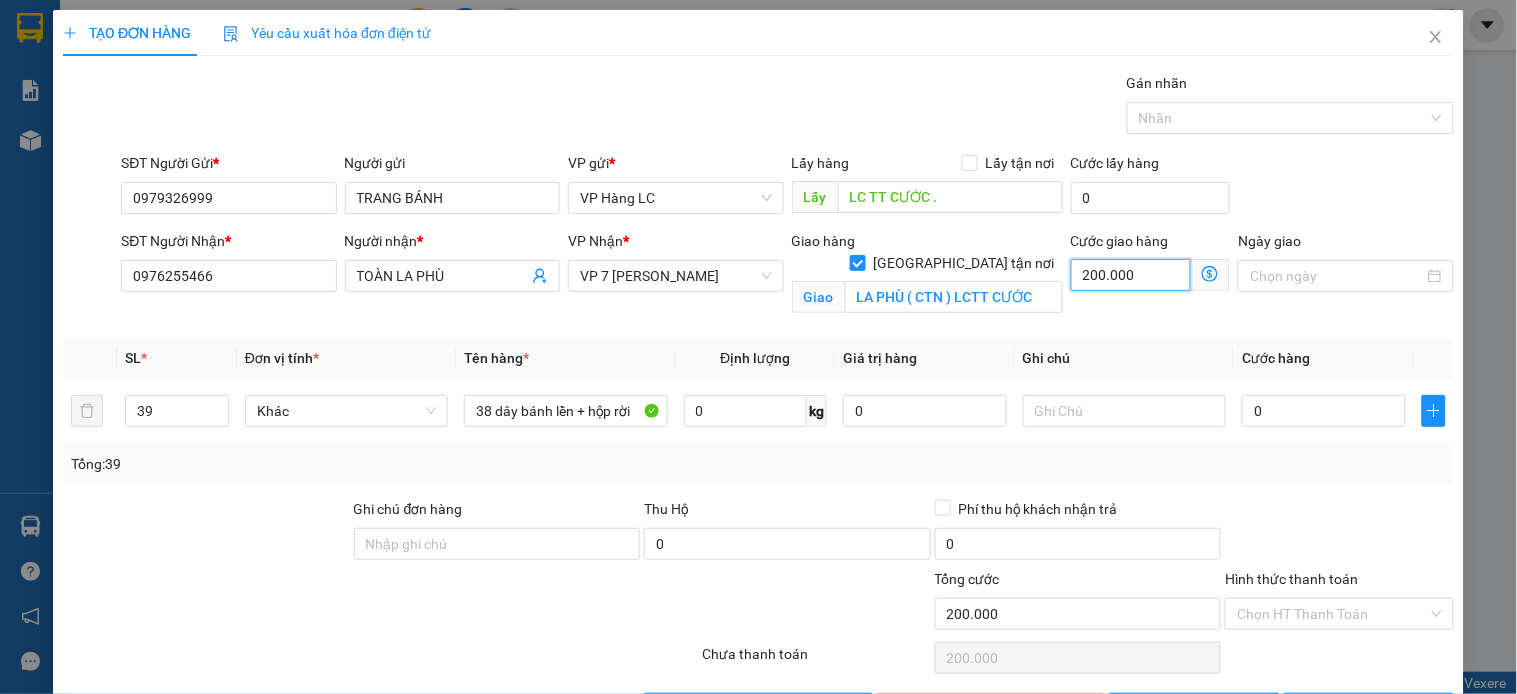 click on "200.000" at bounding box center (1131, 275) 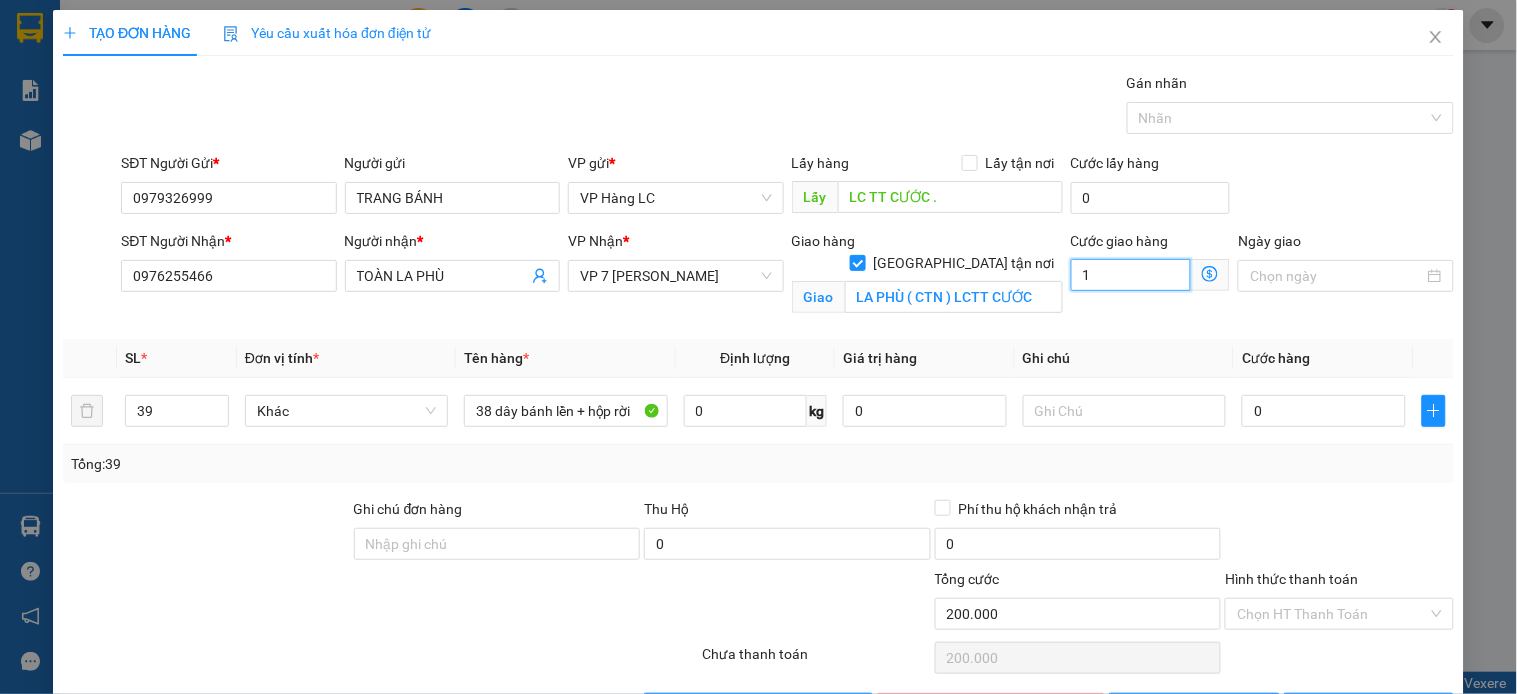 type on "1" 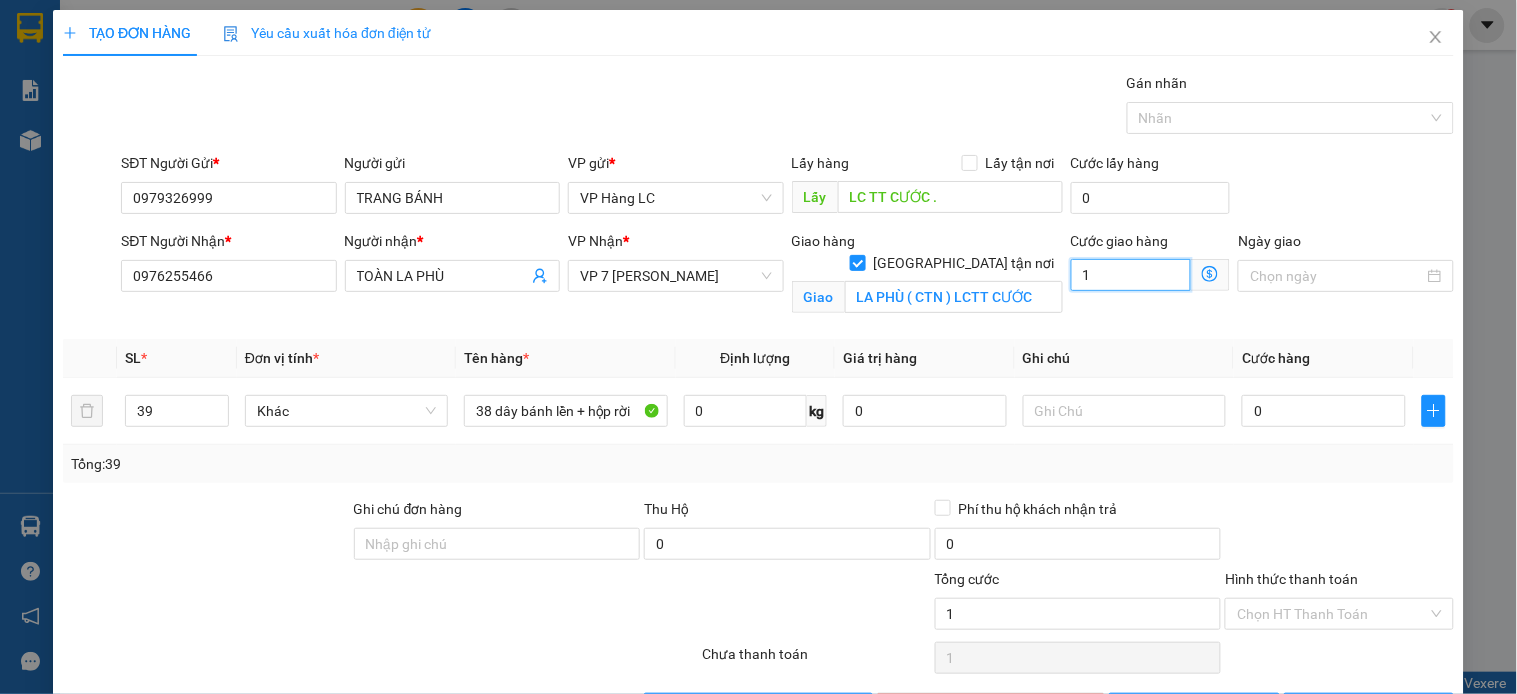 type on "11" 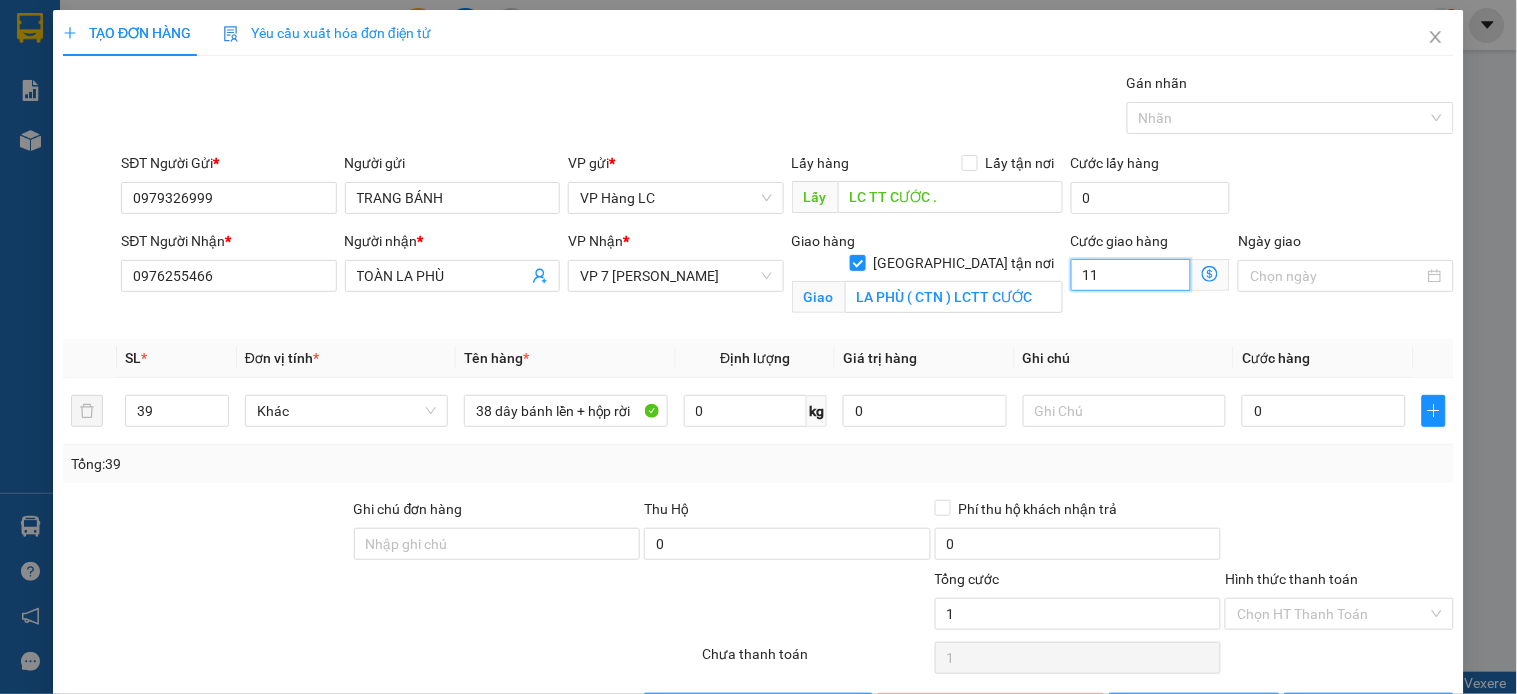 type on "11" 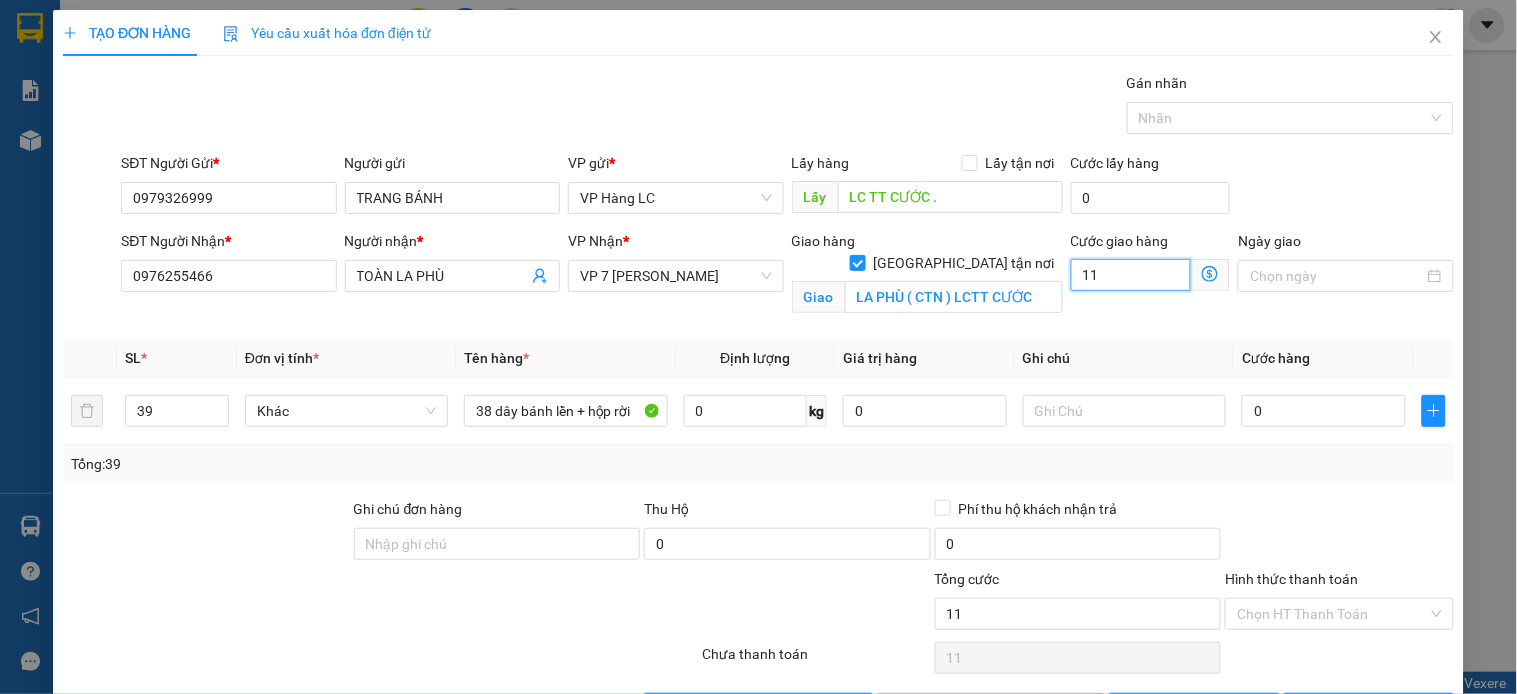 type on "118" 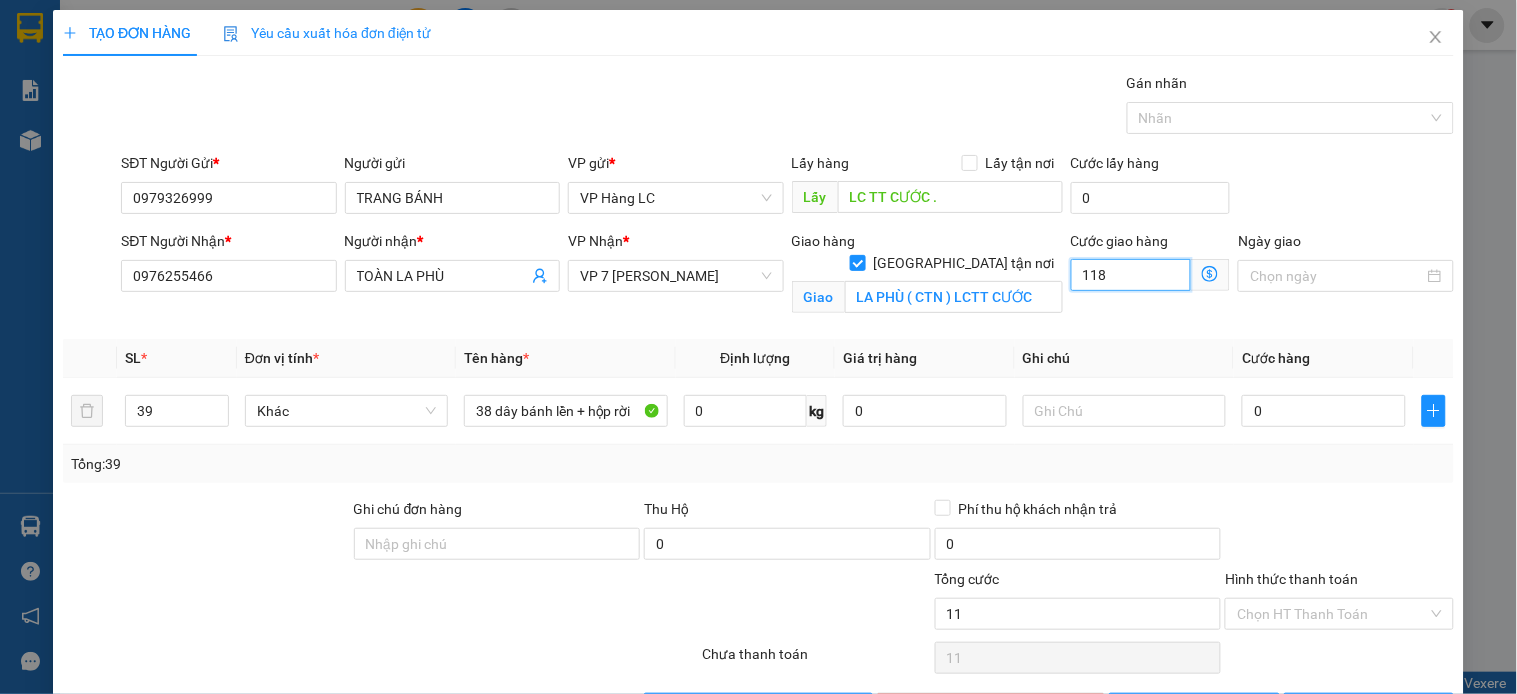 type on "118" 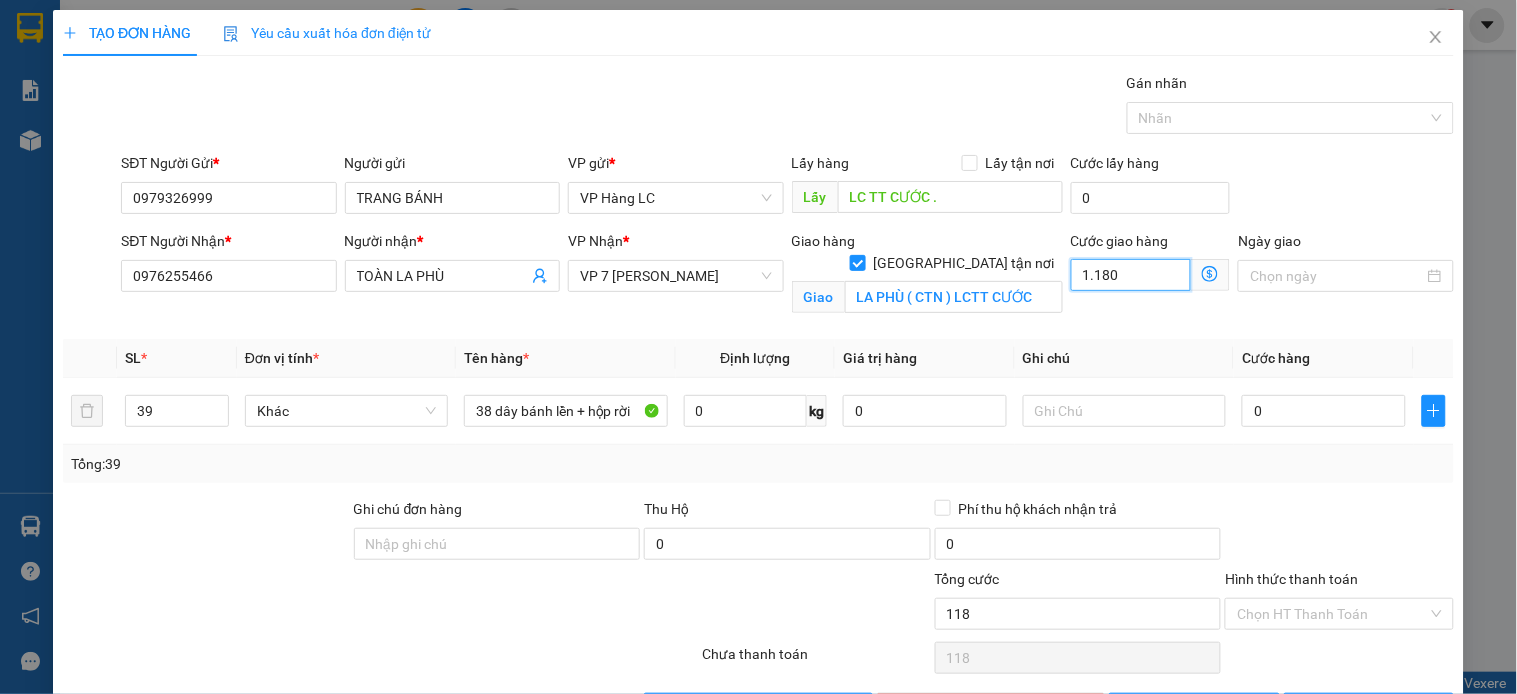 type on "11.801" 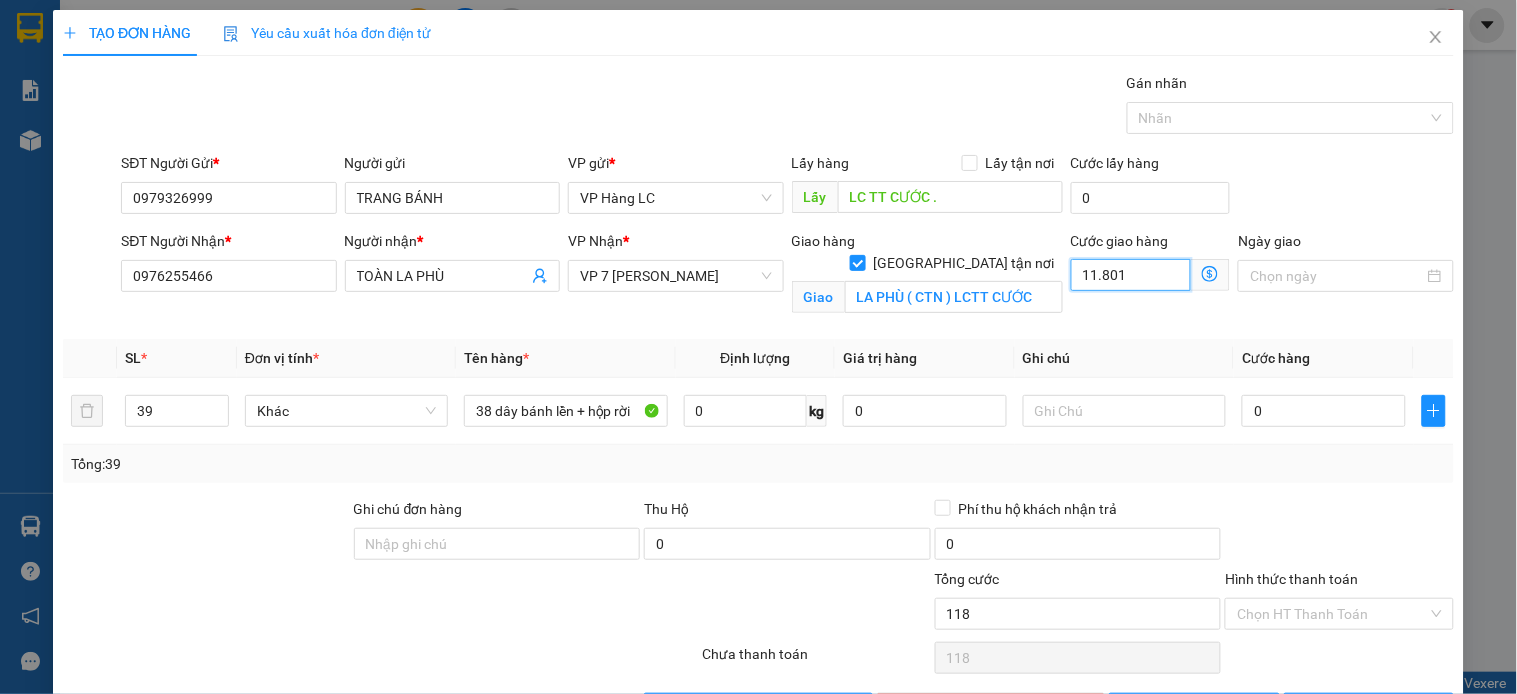 type on "11.801" 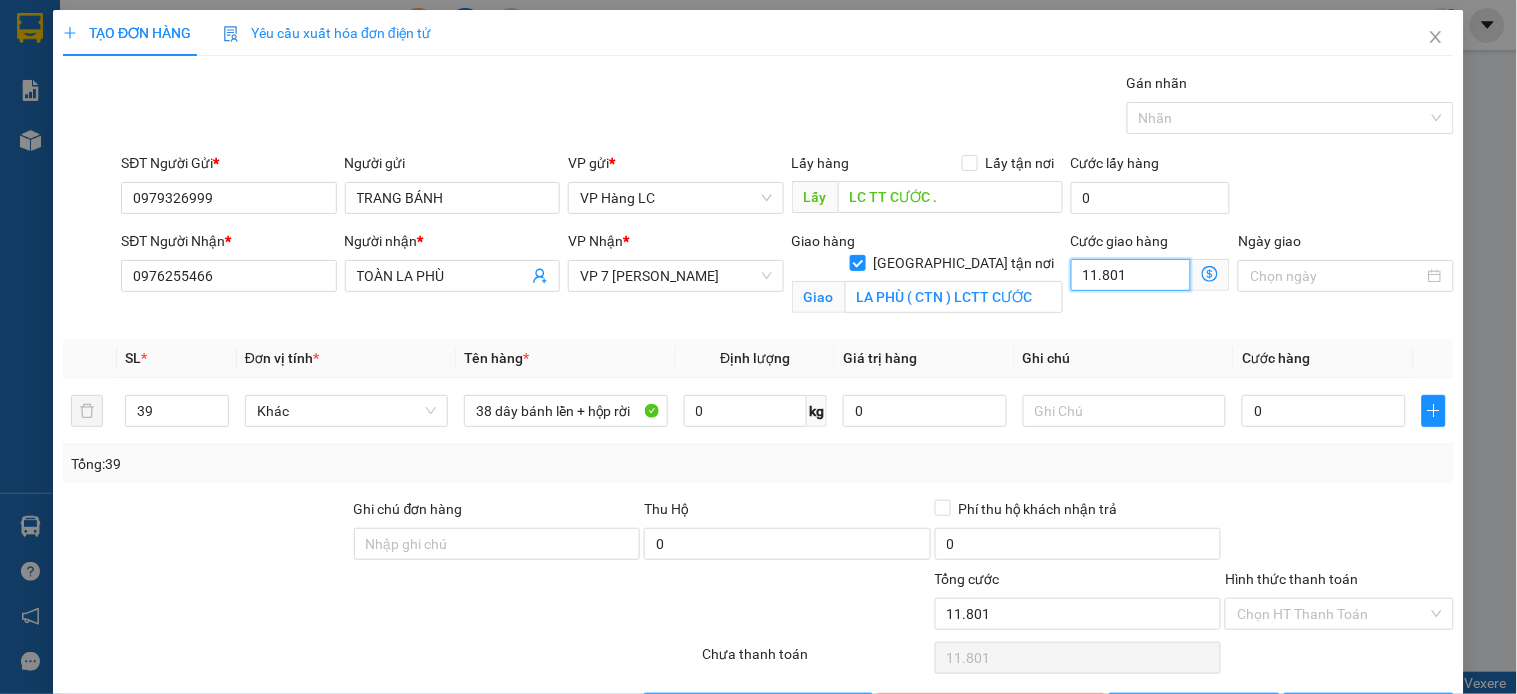 type on "118.010" 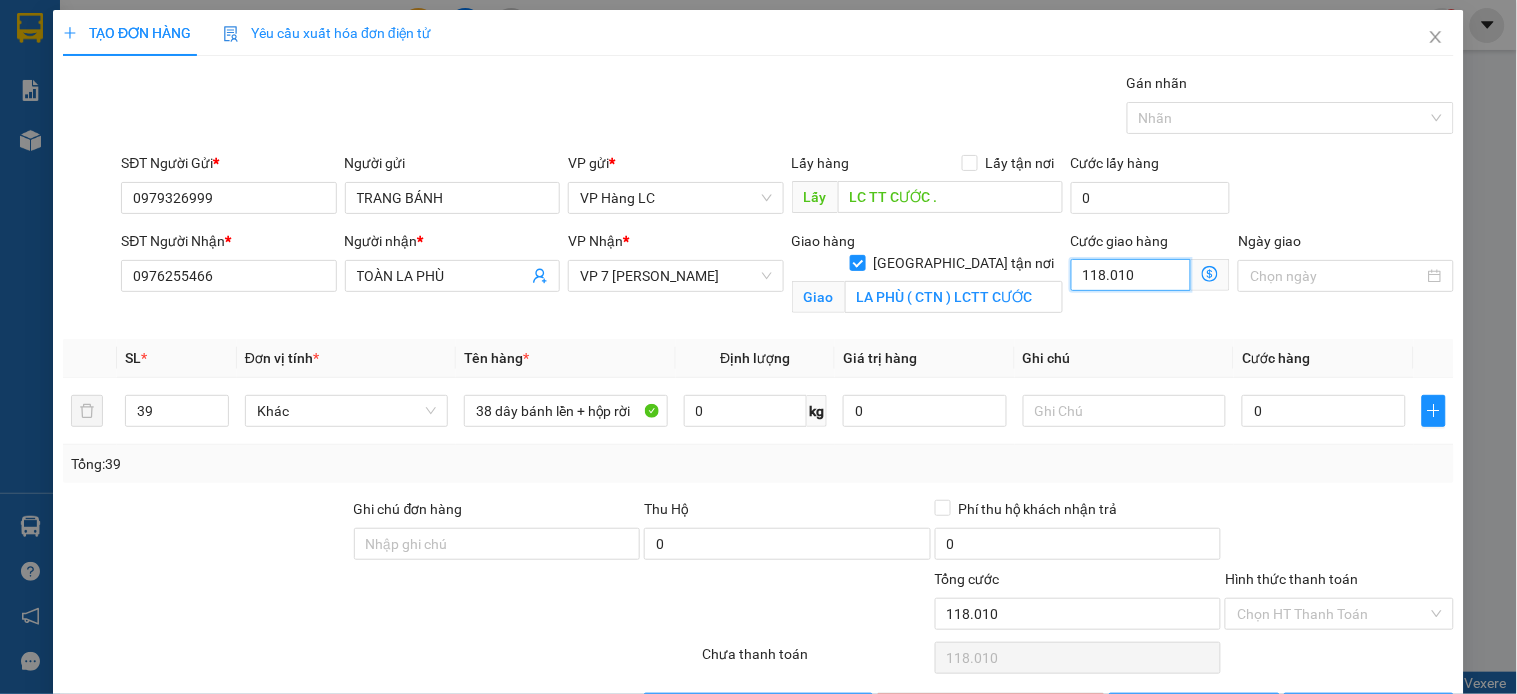 type on "1.180.100" 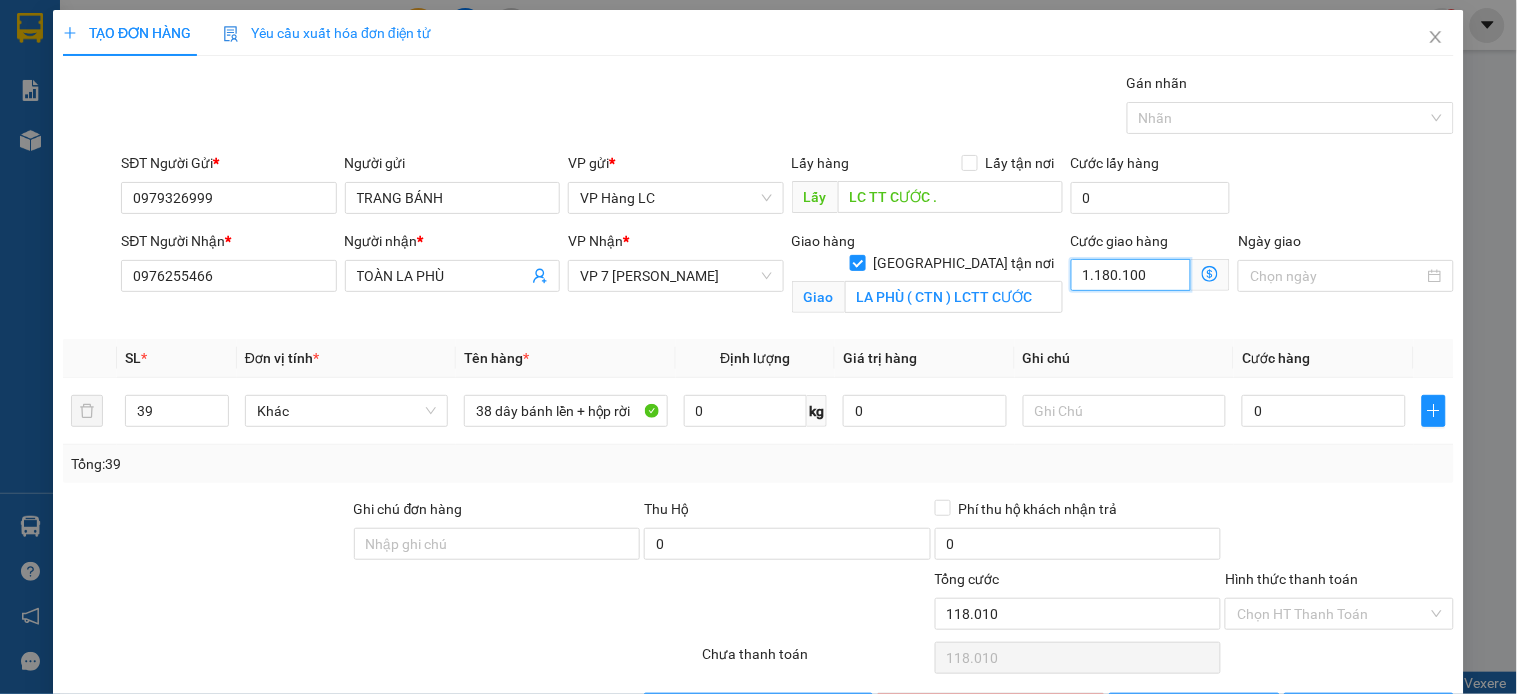 type on "1.180.100" 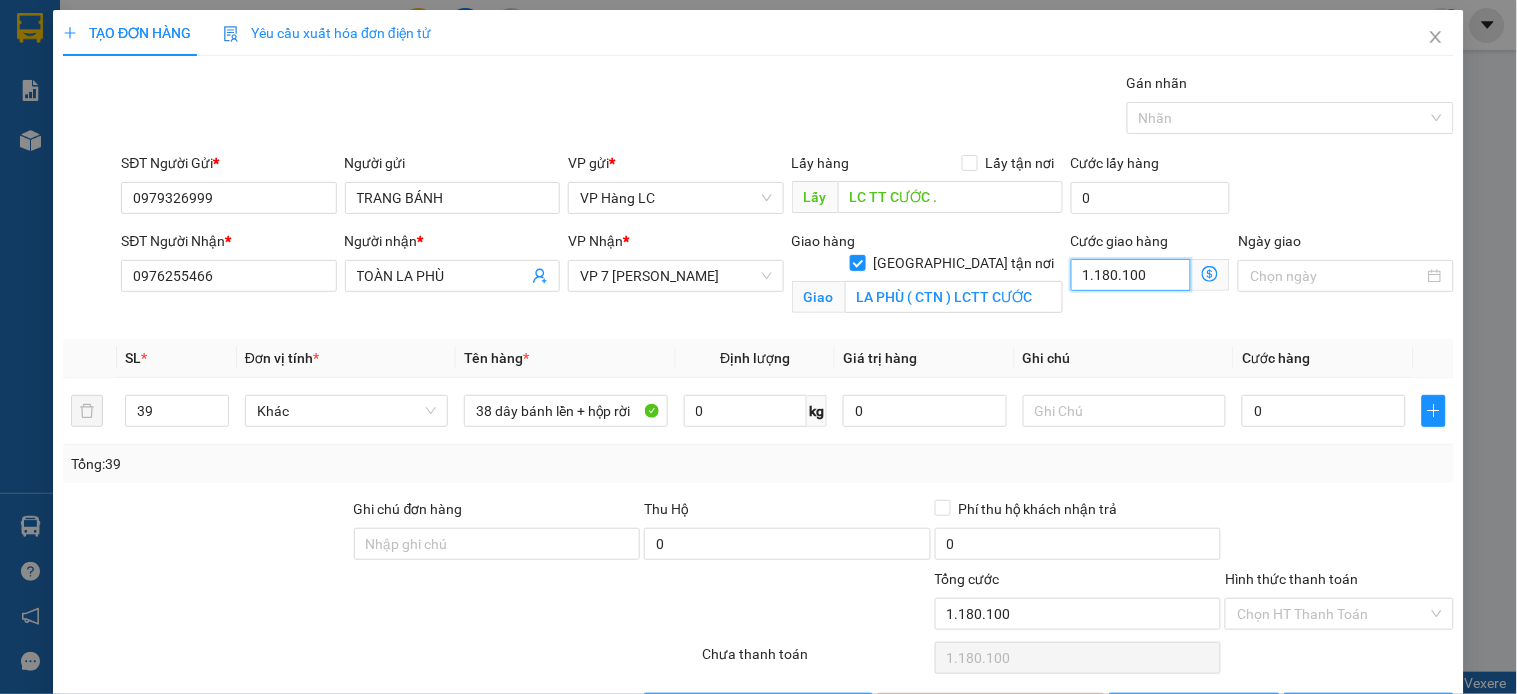 type on "118.010" 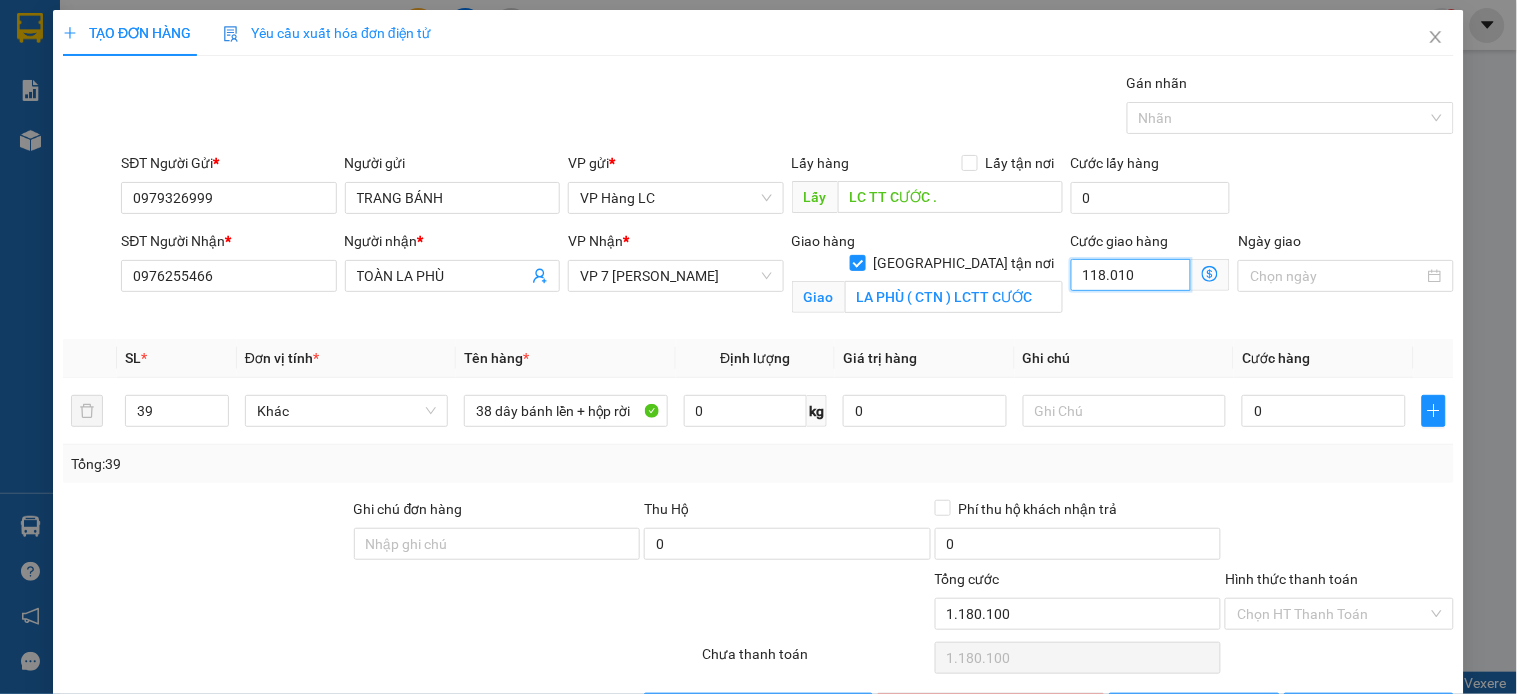 type on "118.010" 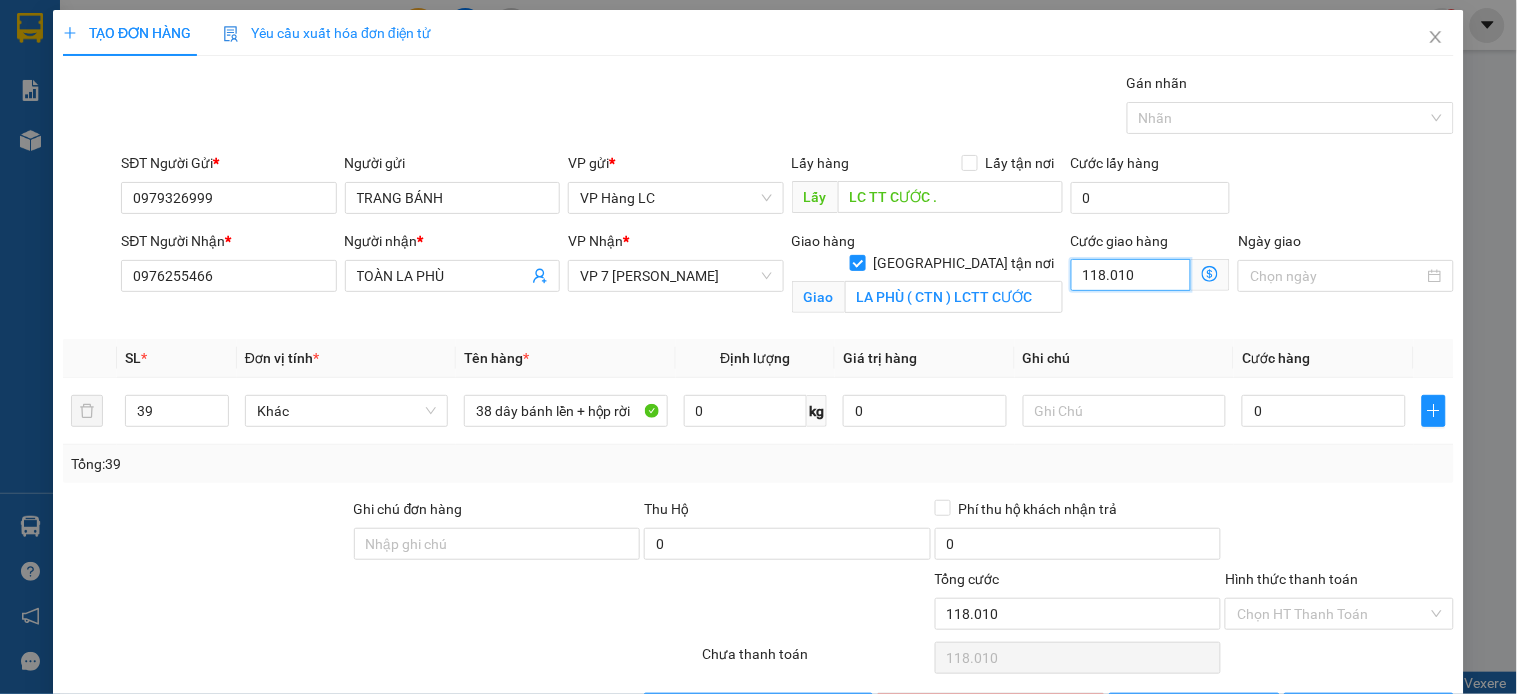 type on "11.801" 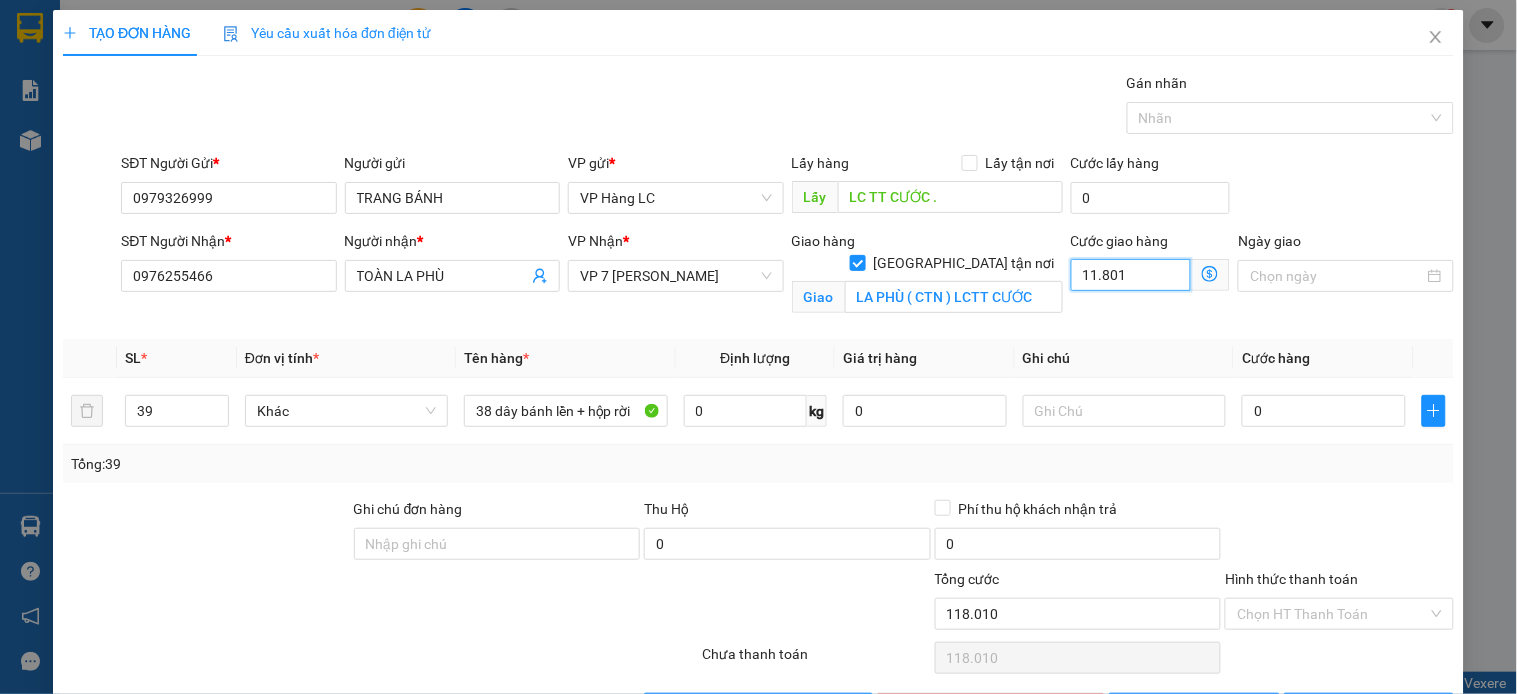 type on "11.801" 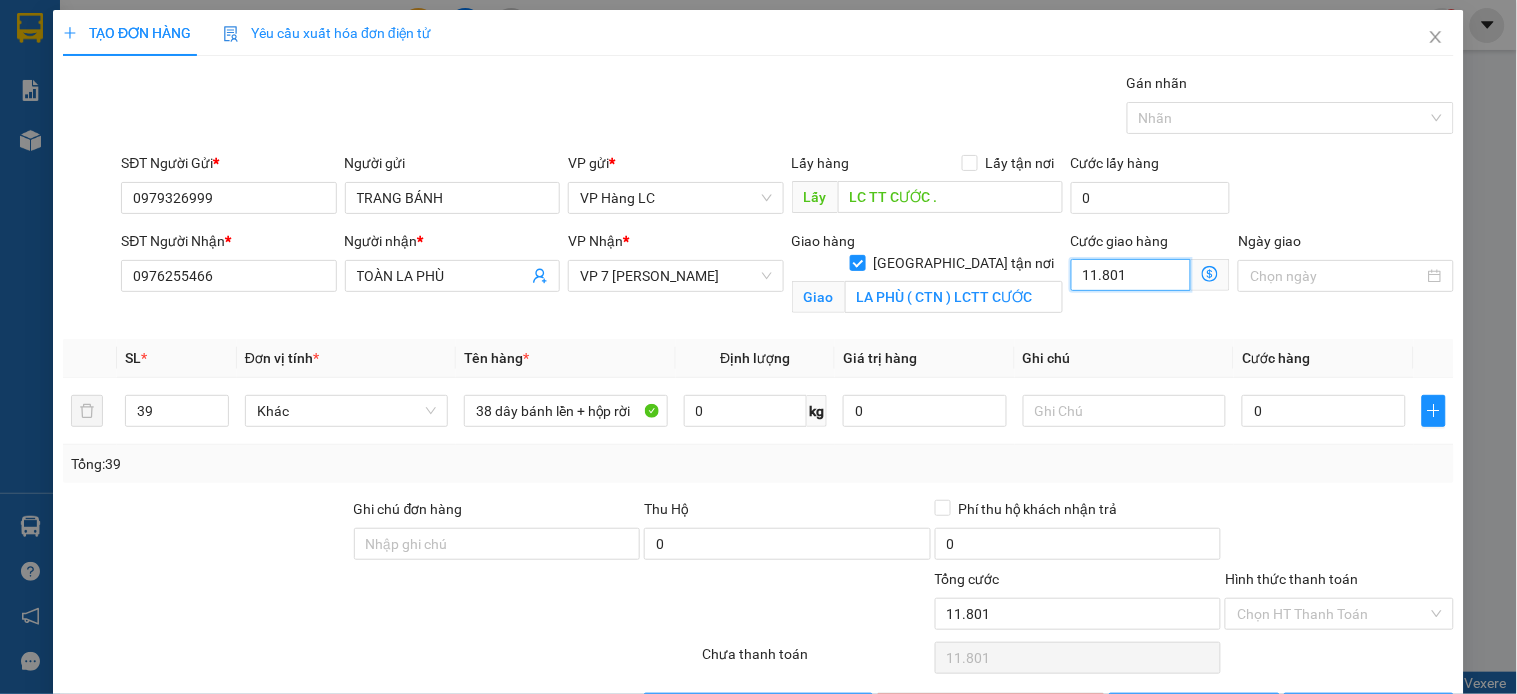type on "1.180" 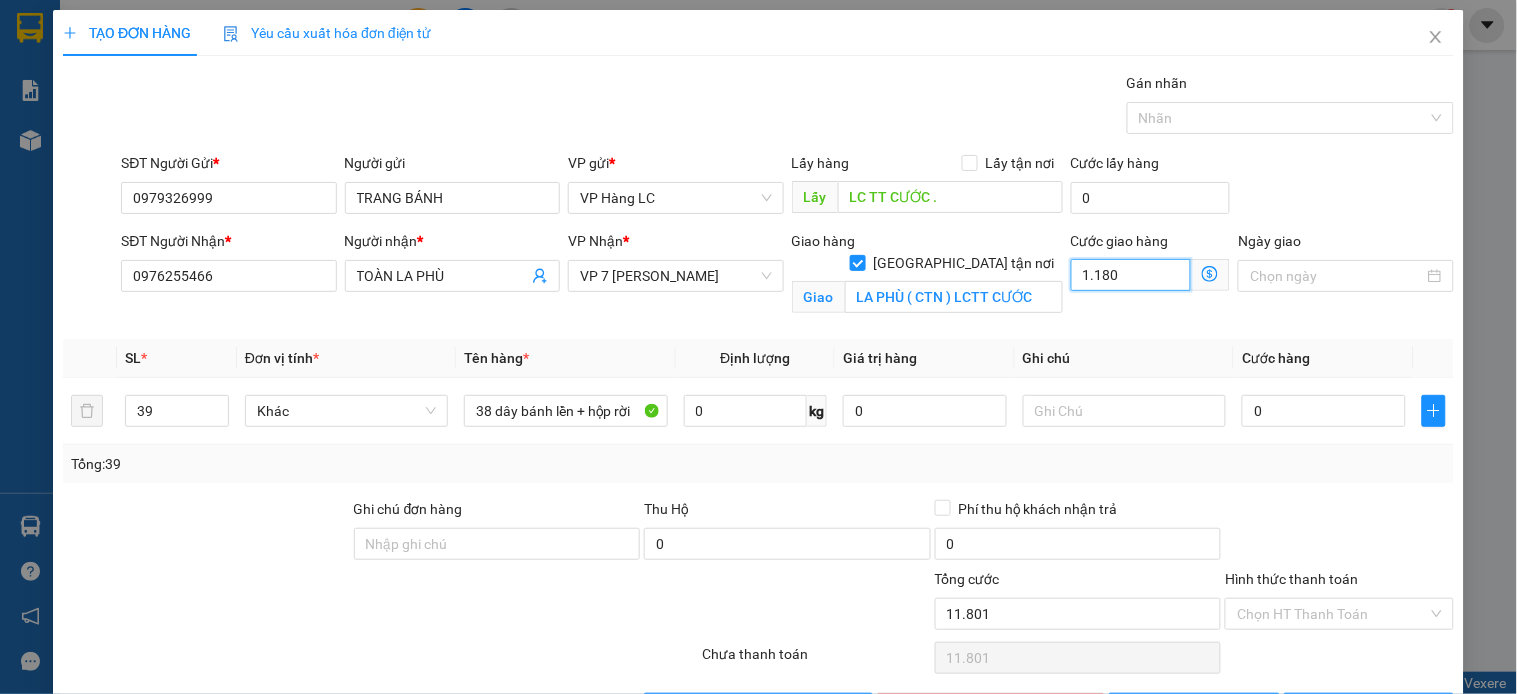 type on "1.180" 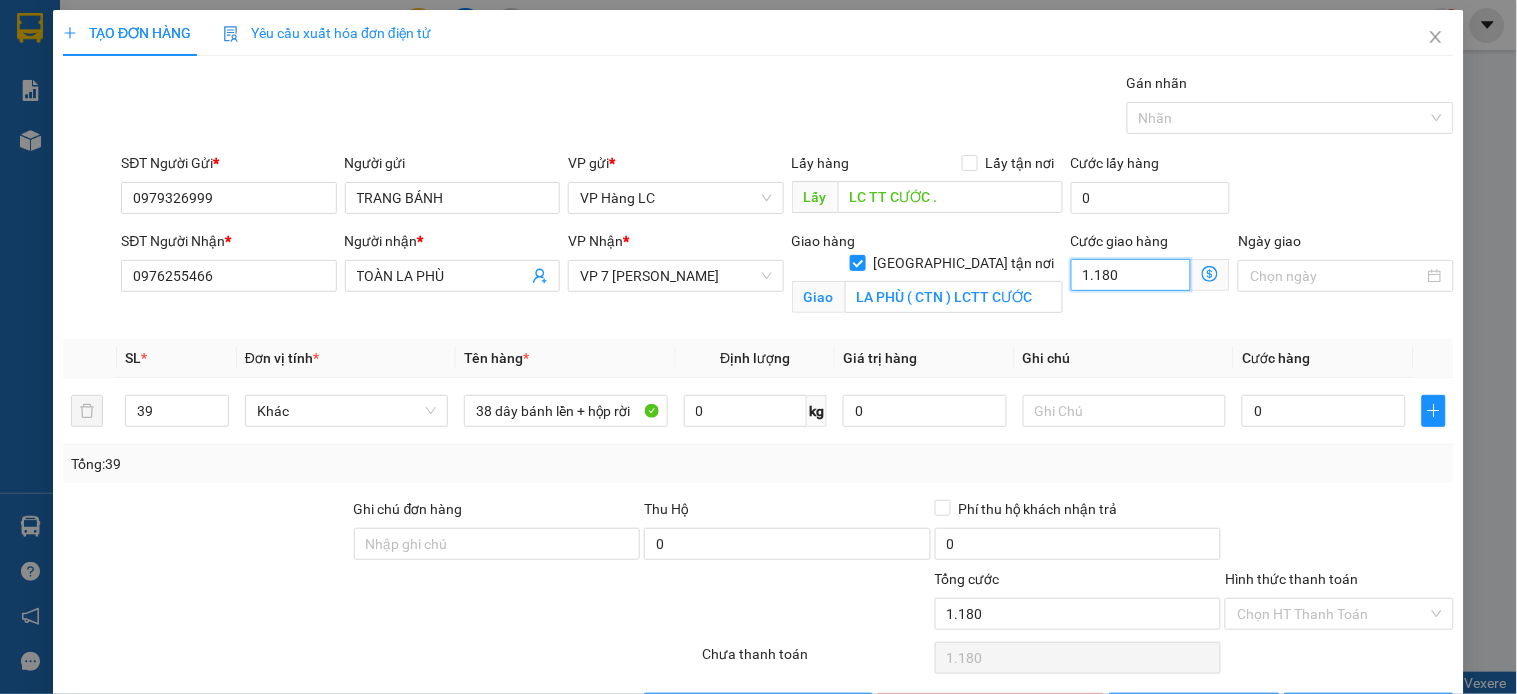 type on "118" 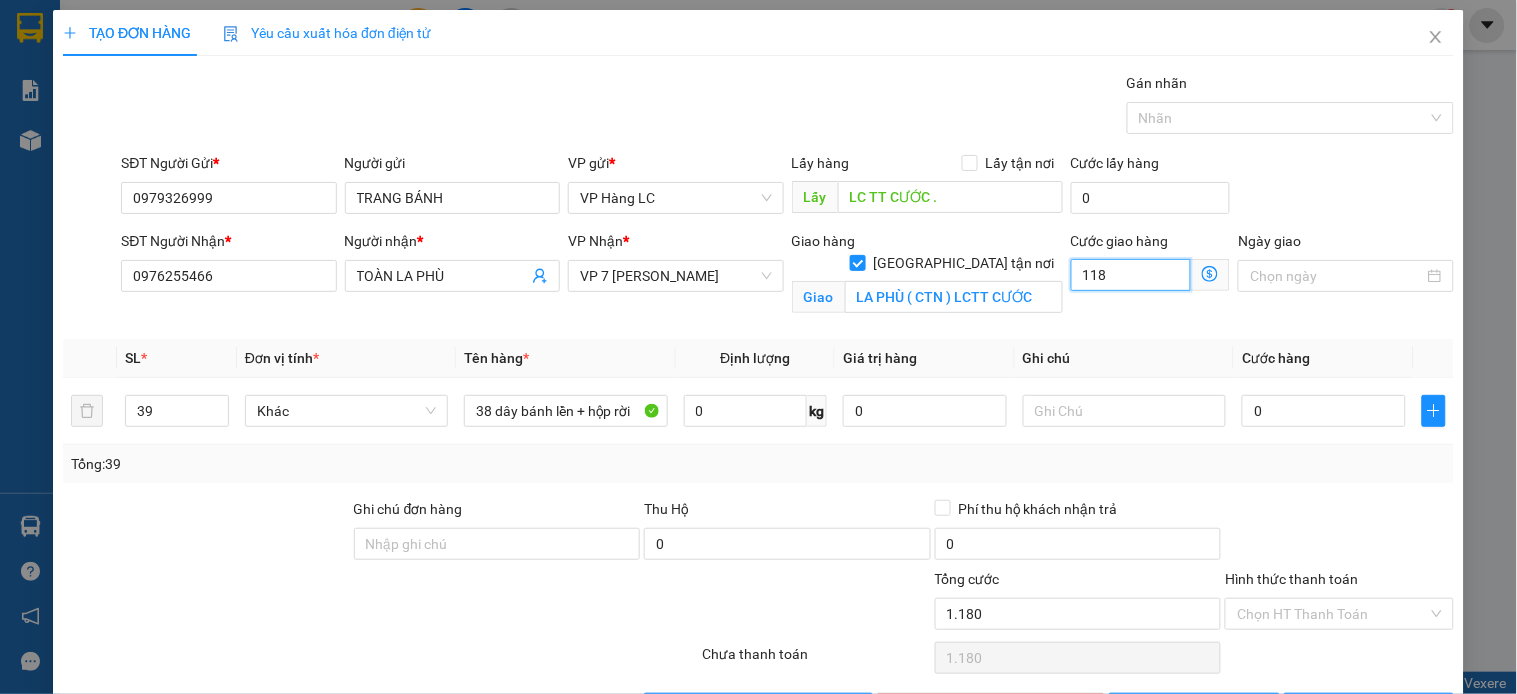 type on "118" 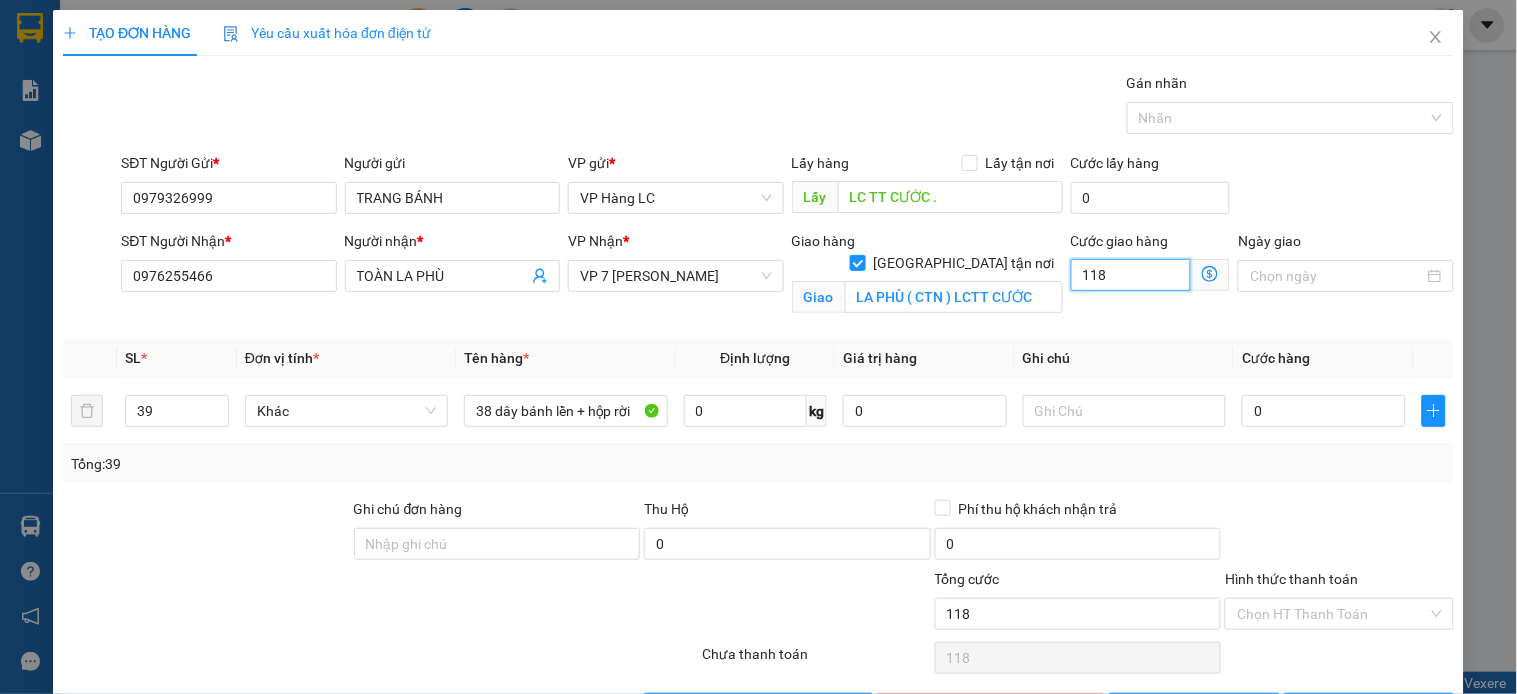 type on "11" 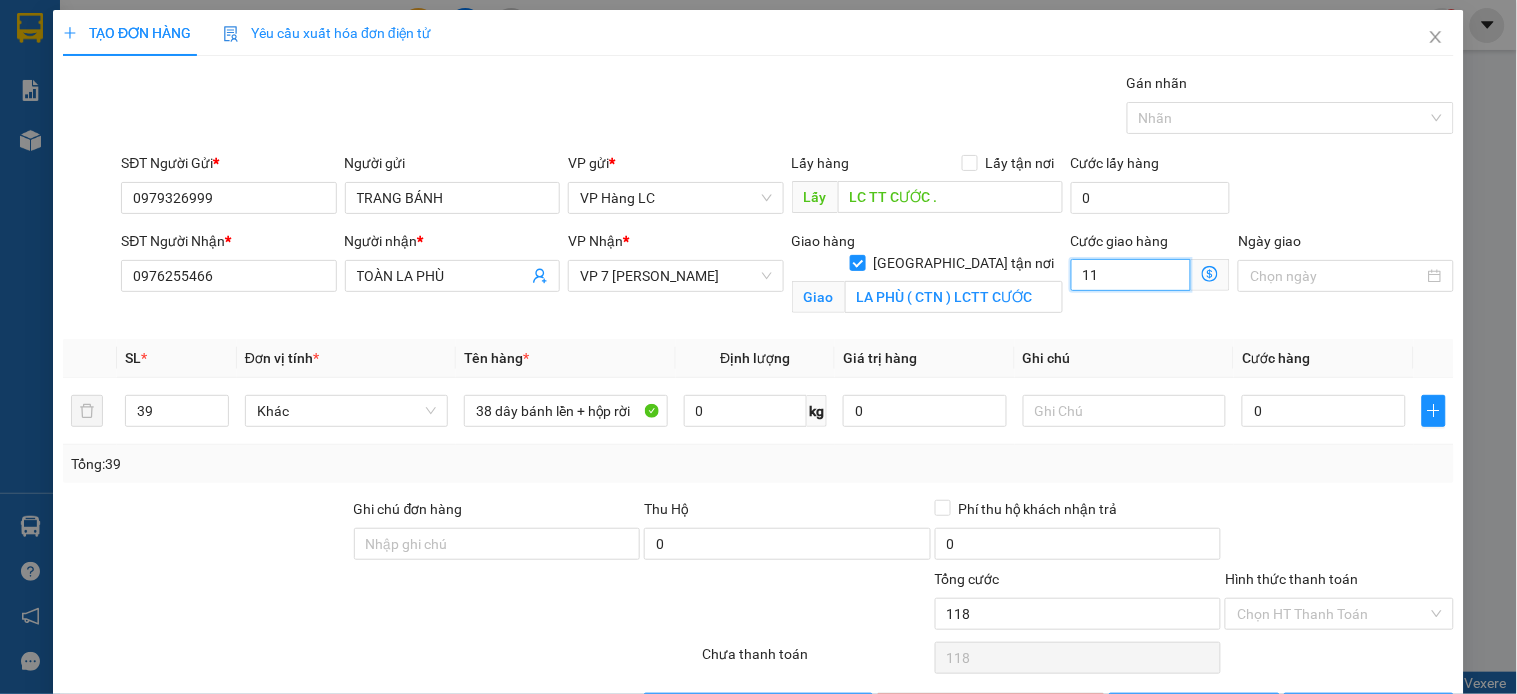 type on "11" 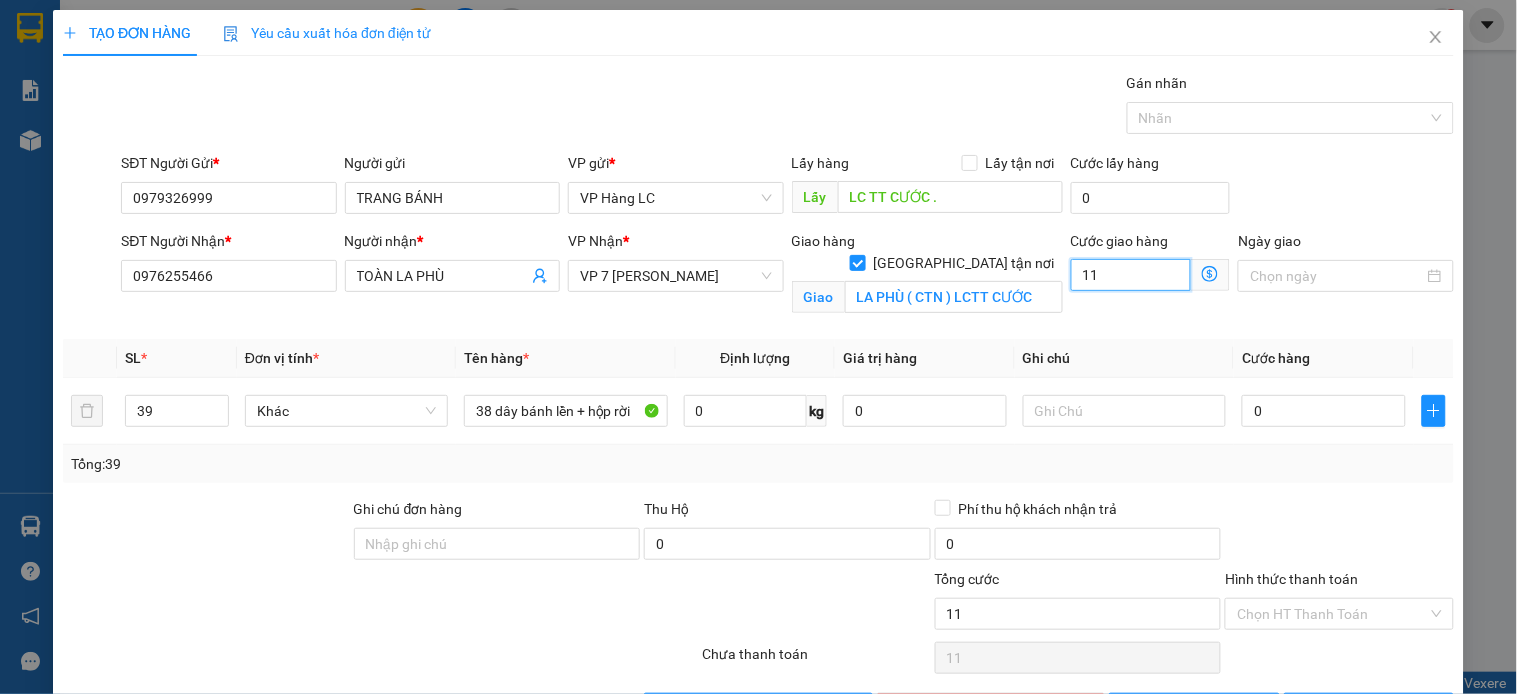 type on "1" 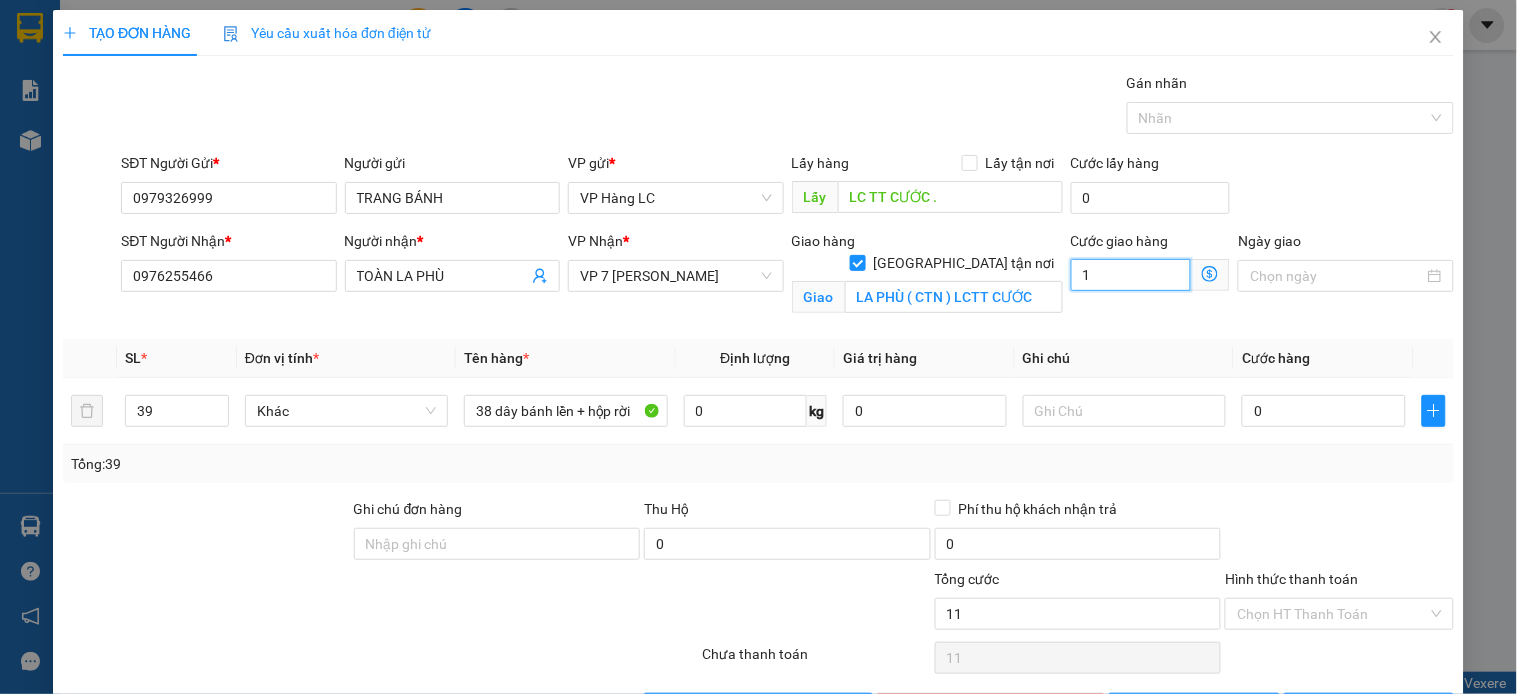 type on "1" 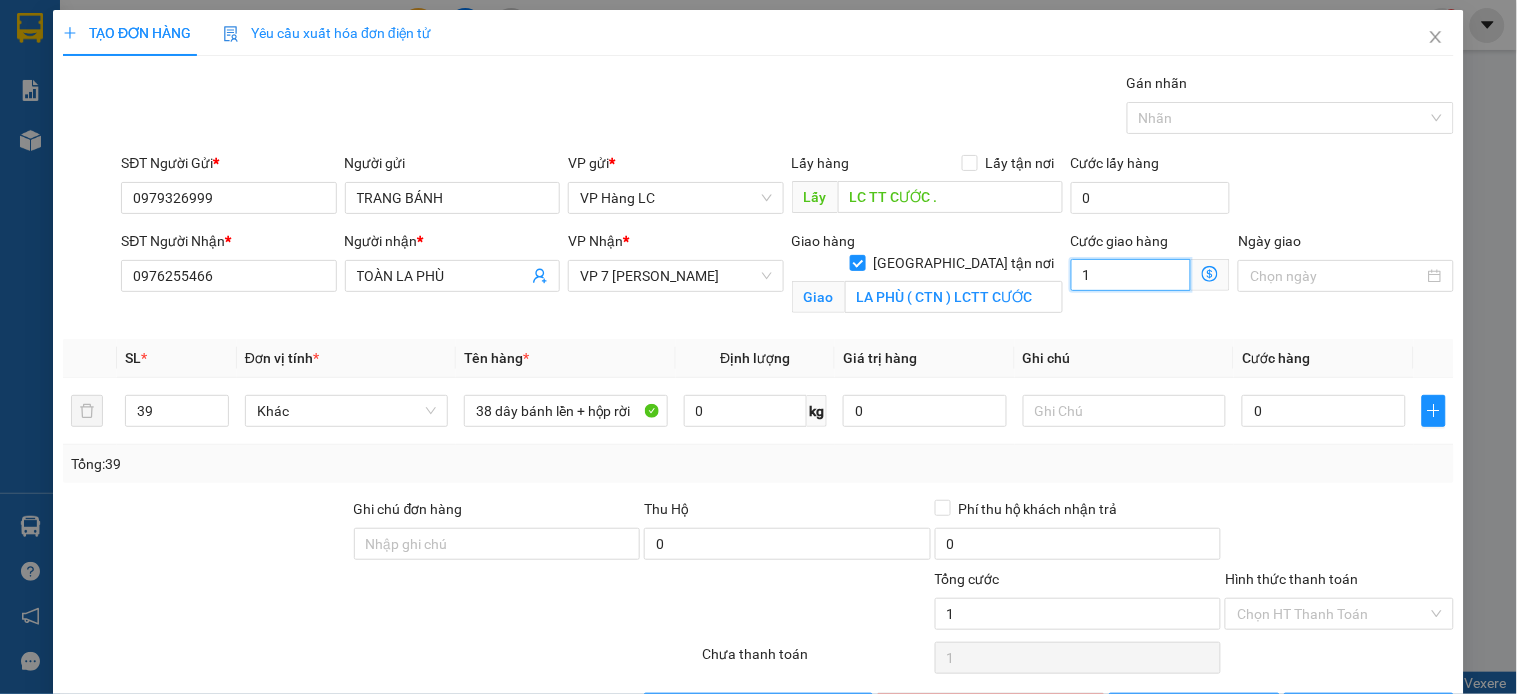 type on "0" 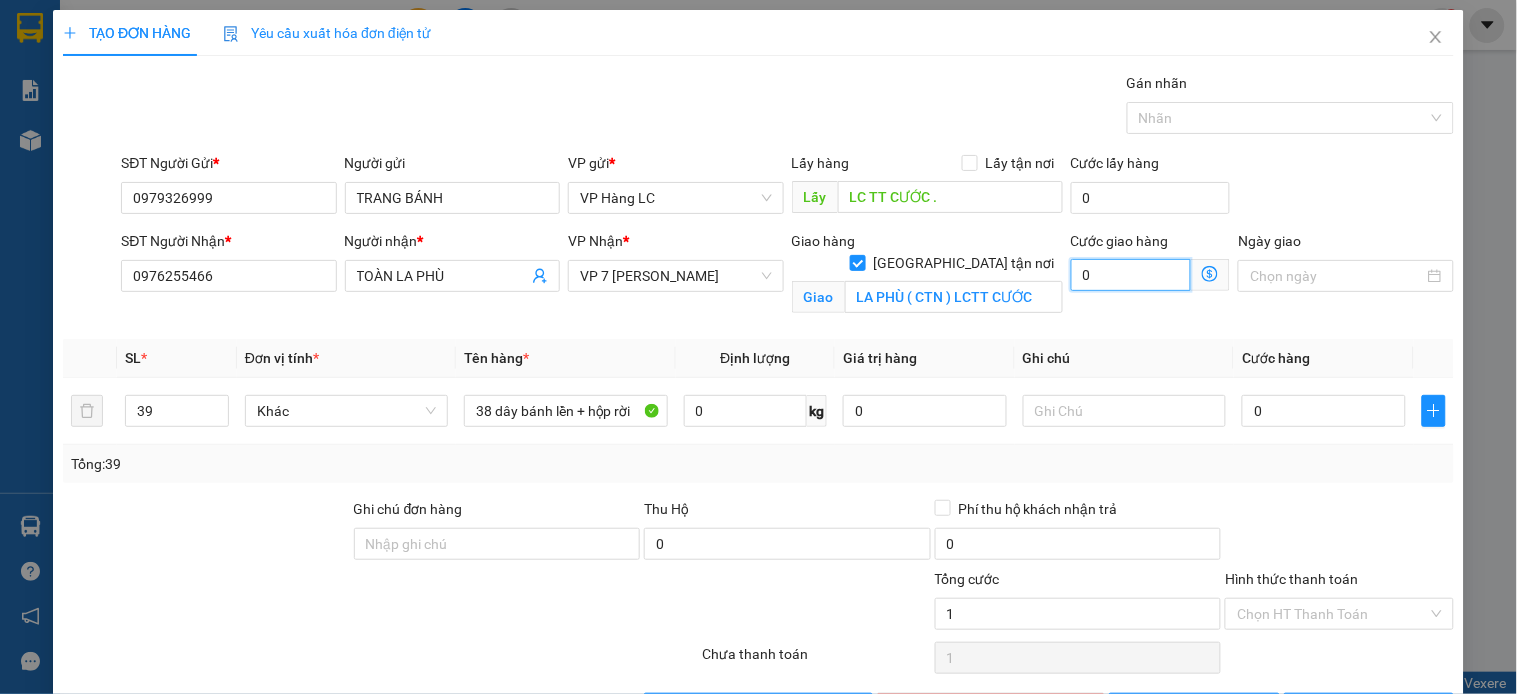 type on "0" 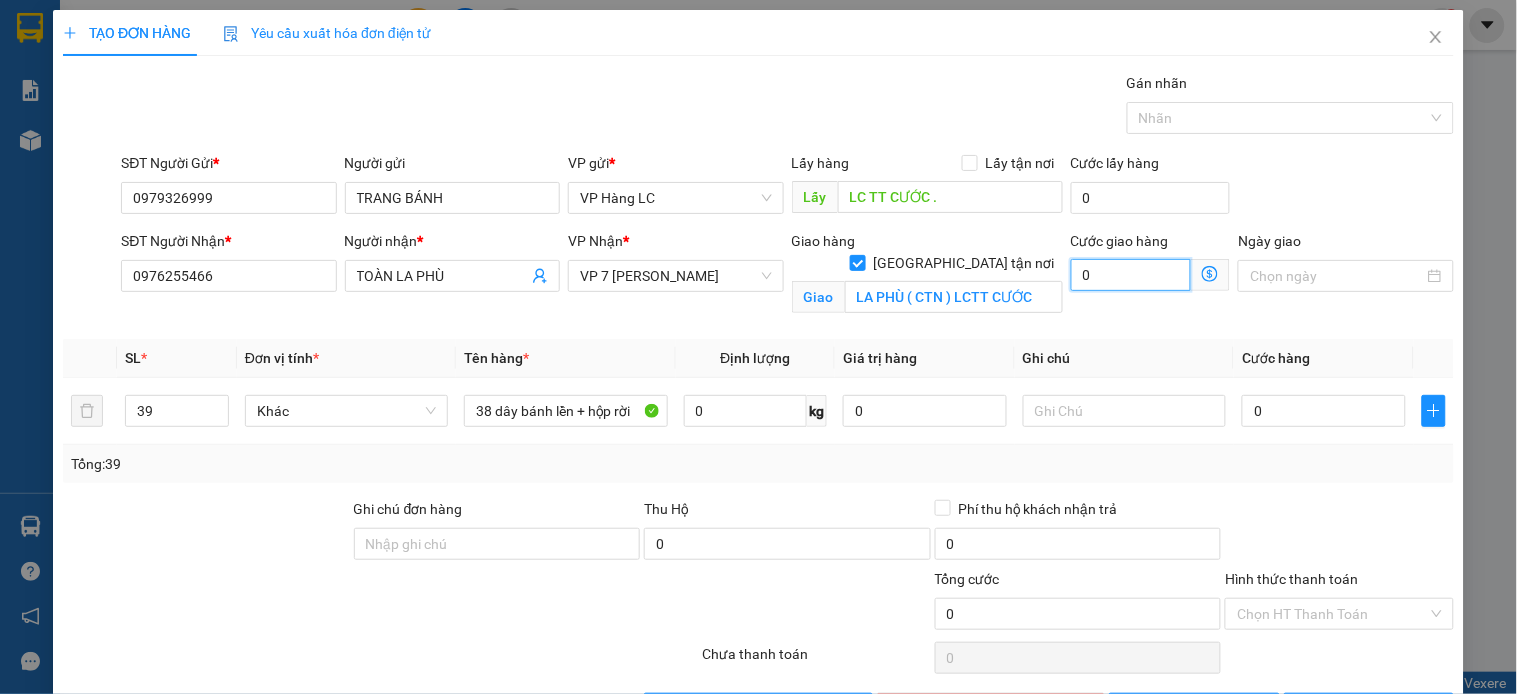 type on "0" 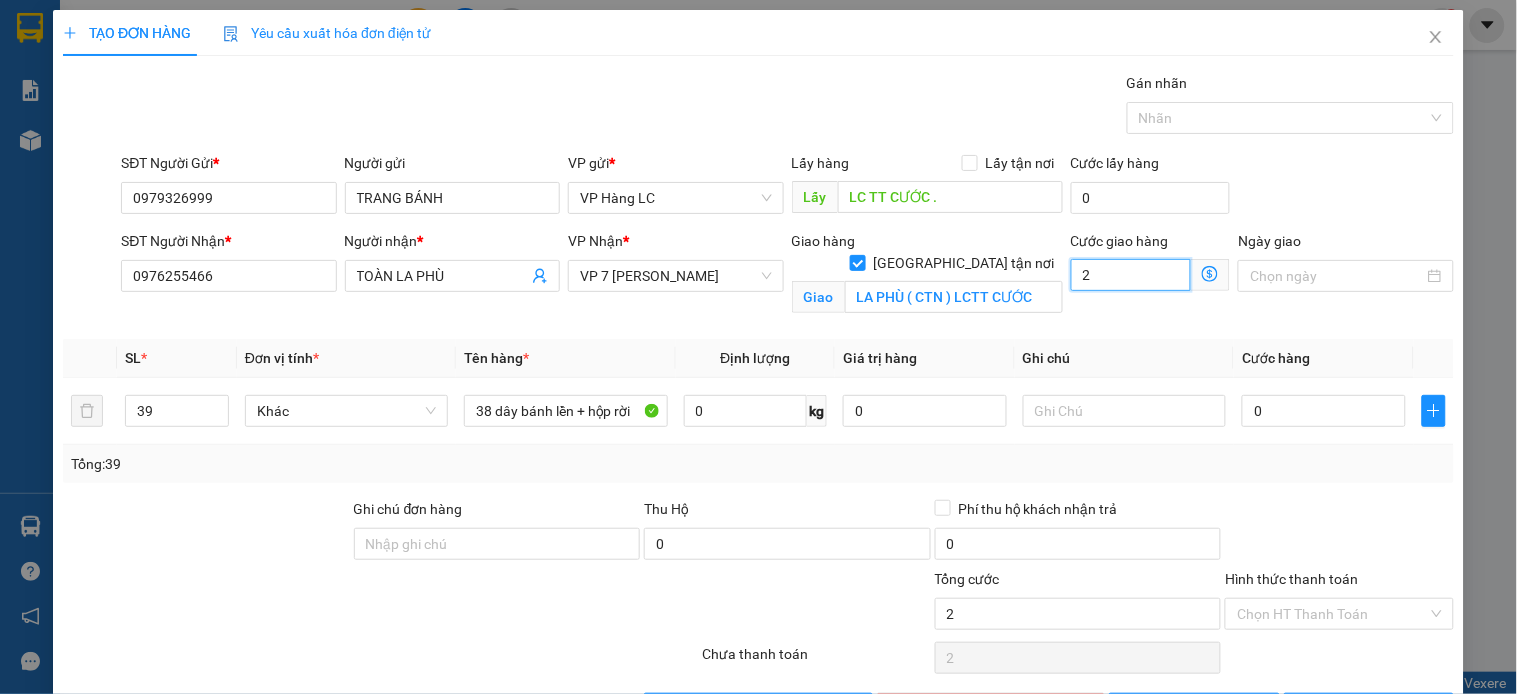 type on "21" 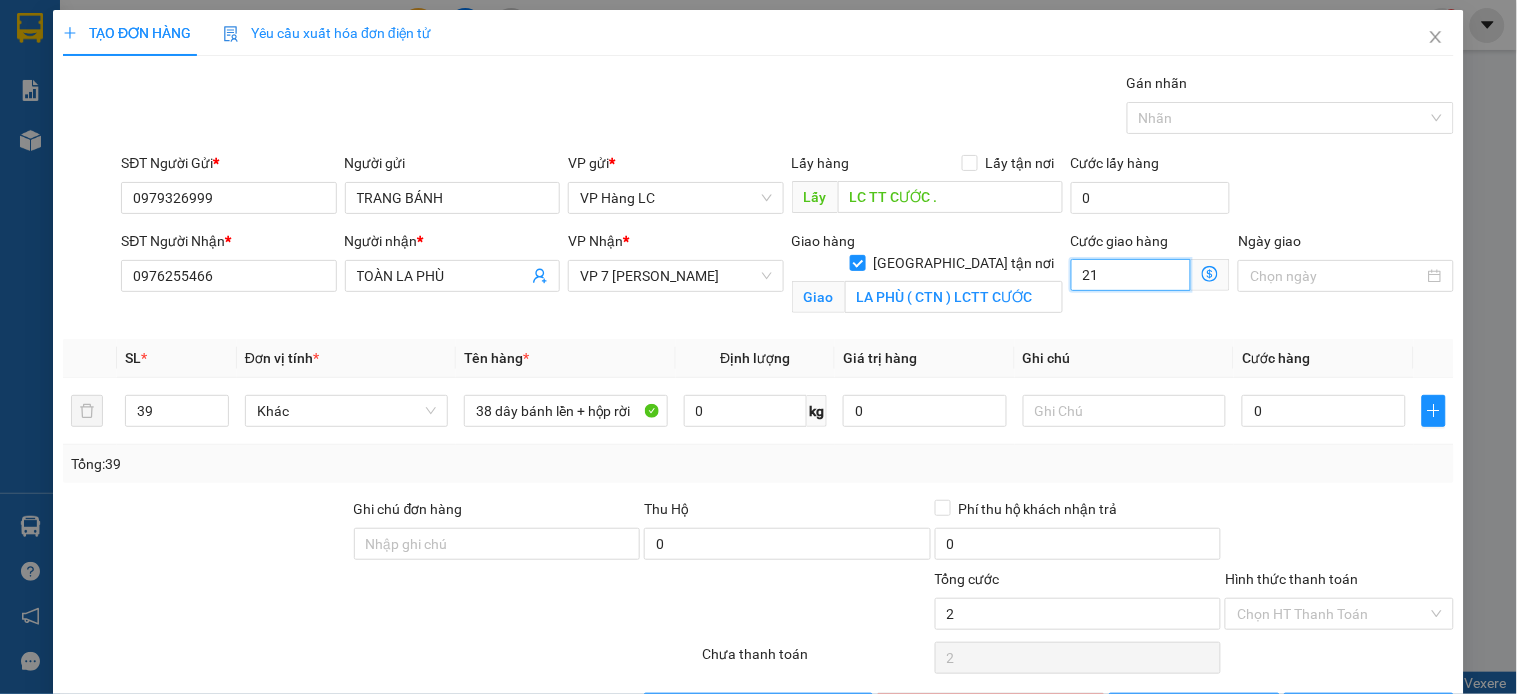 type on "21" 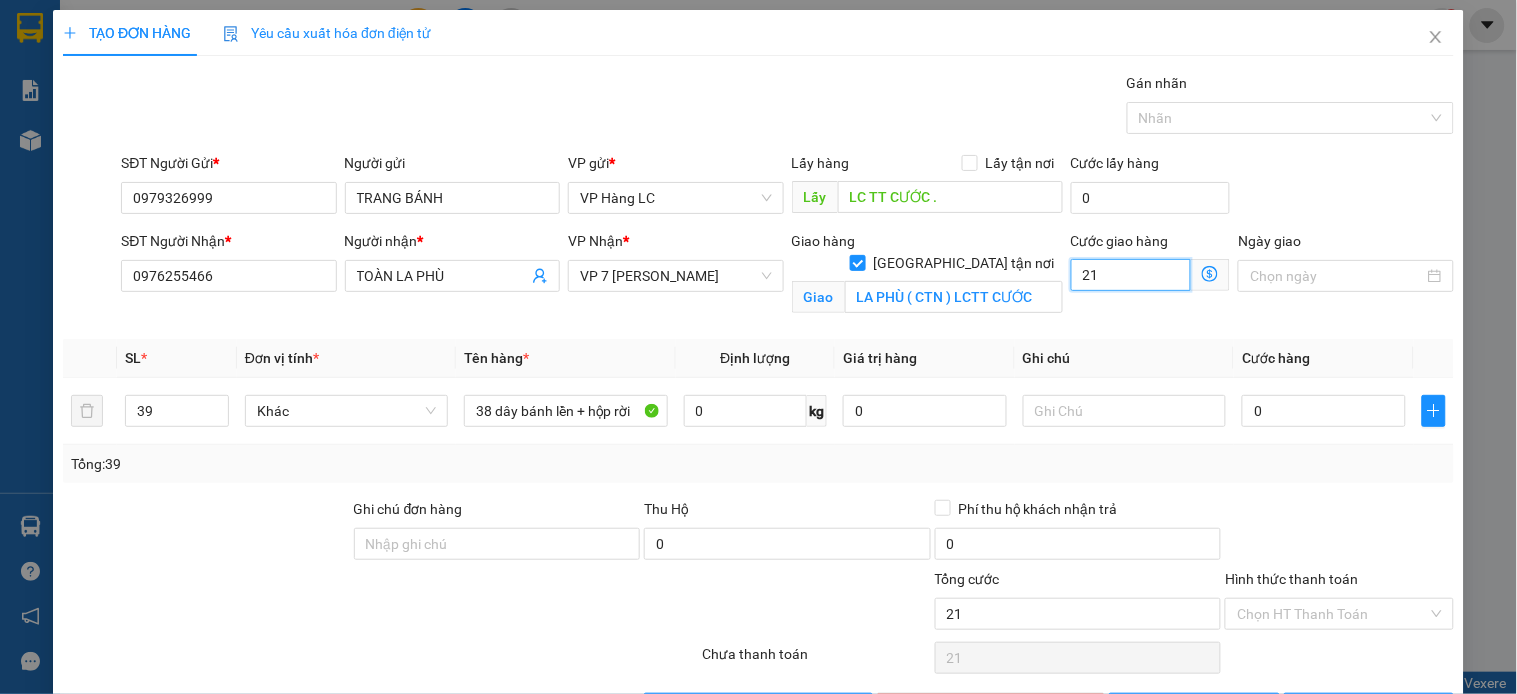 type on "218" 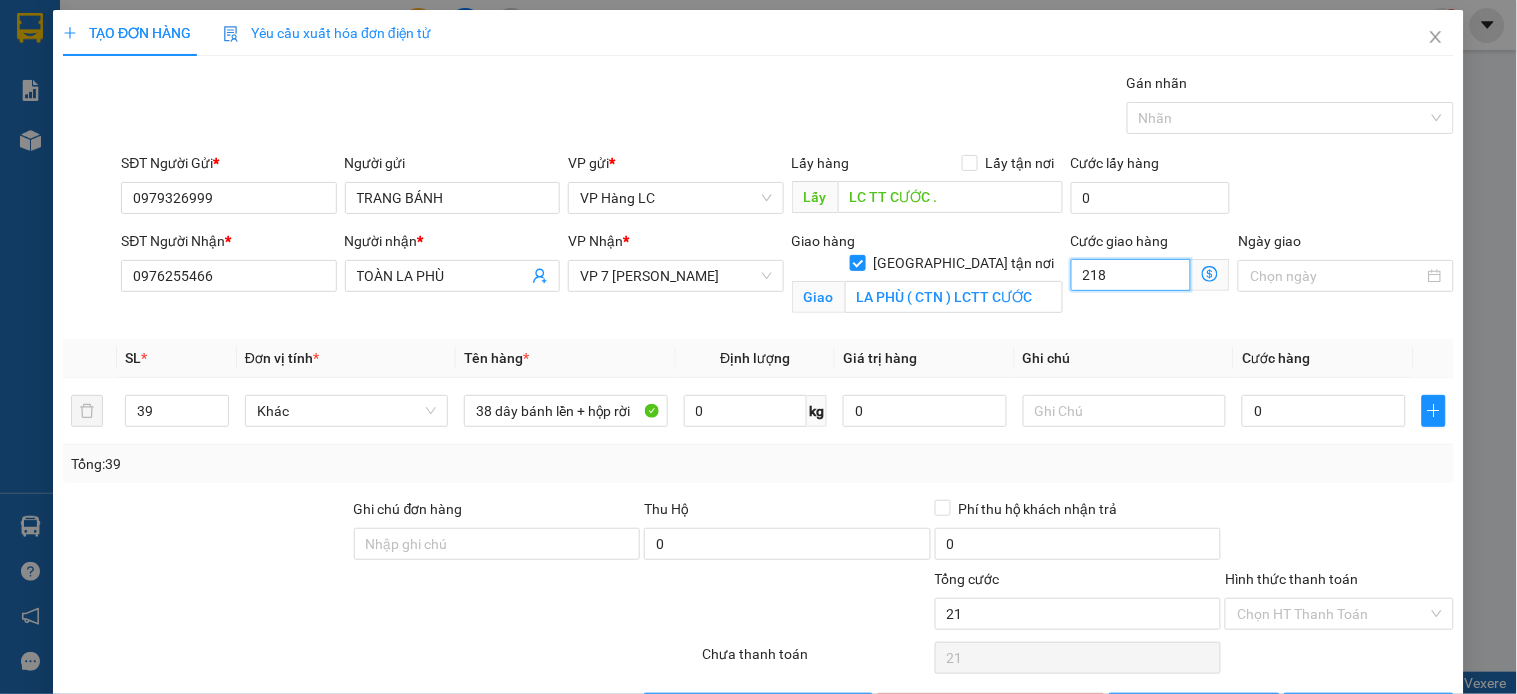 type on "218" 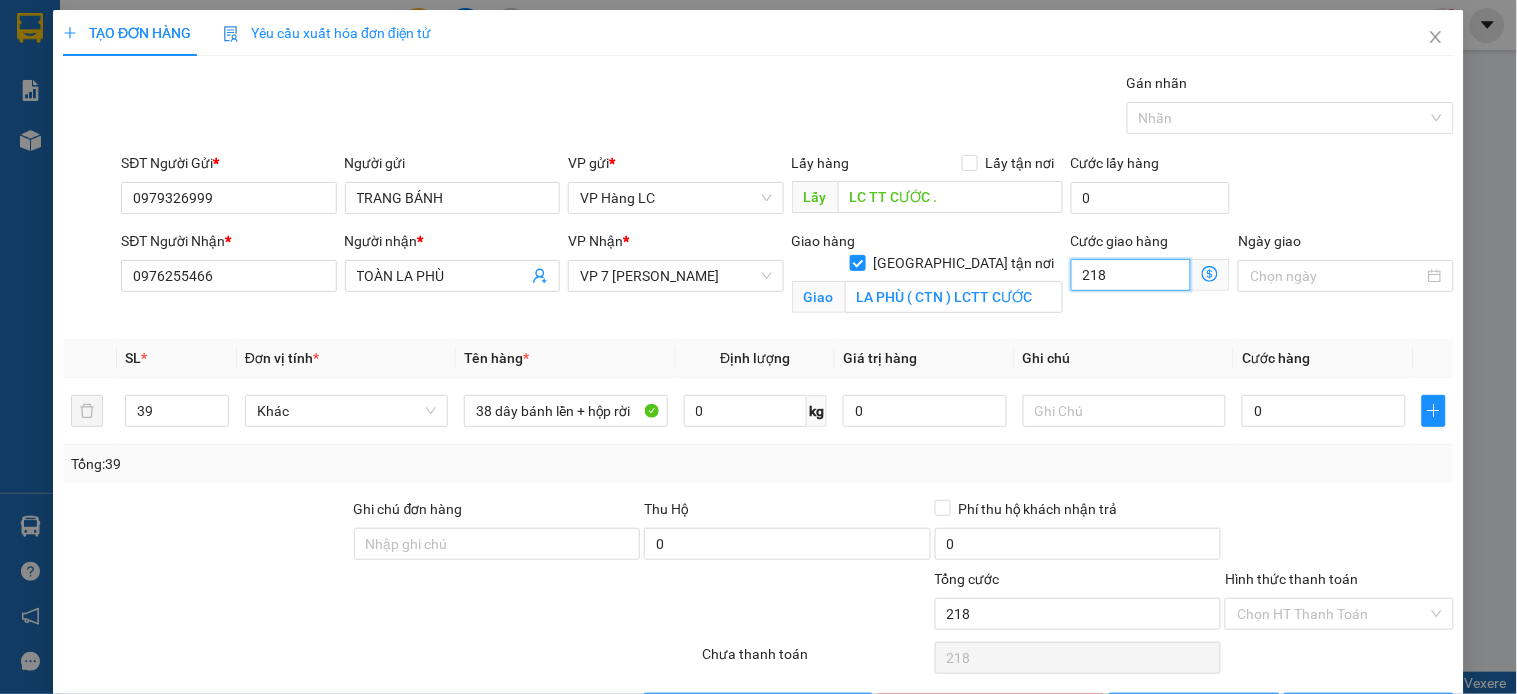 type on "2.188" 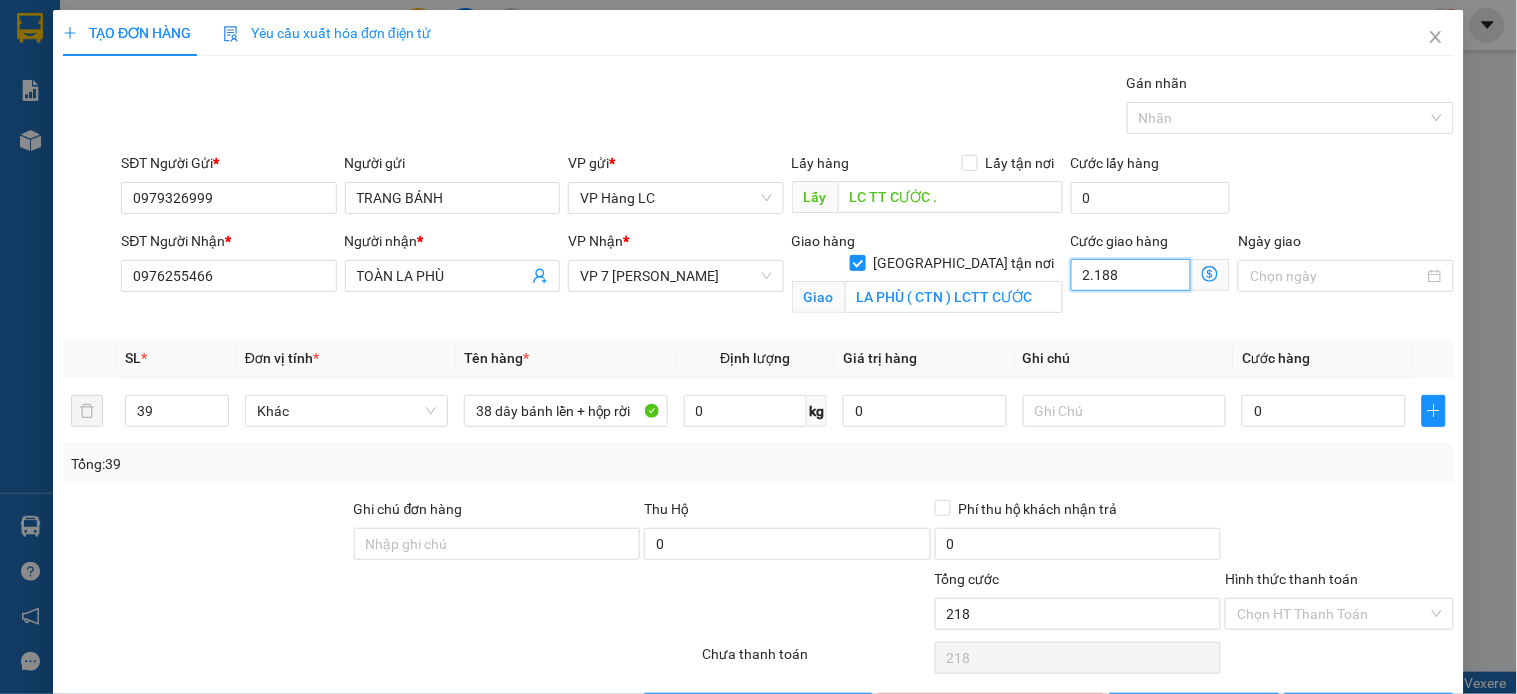 type on "2.188" 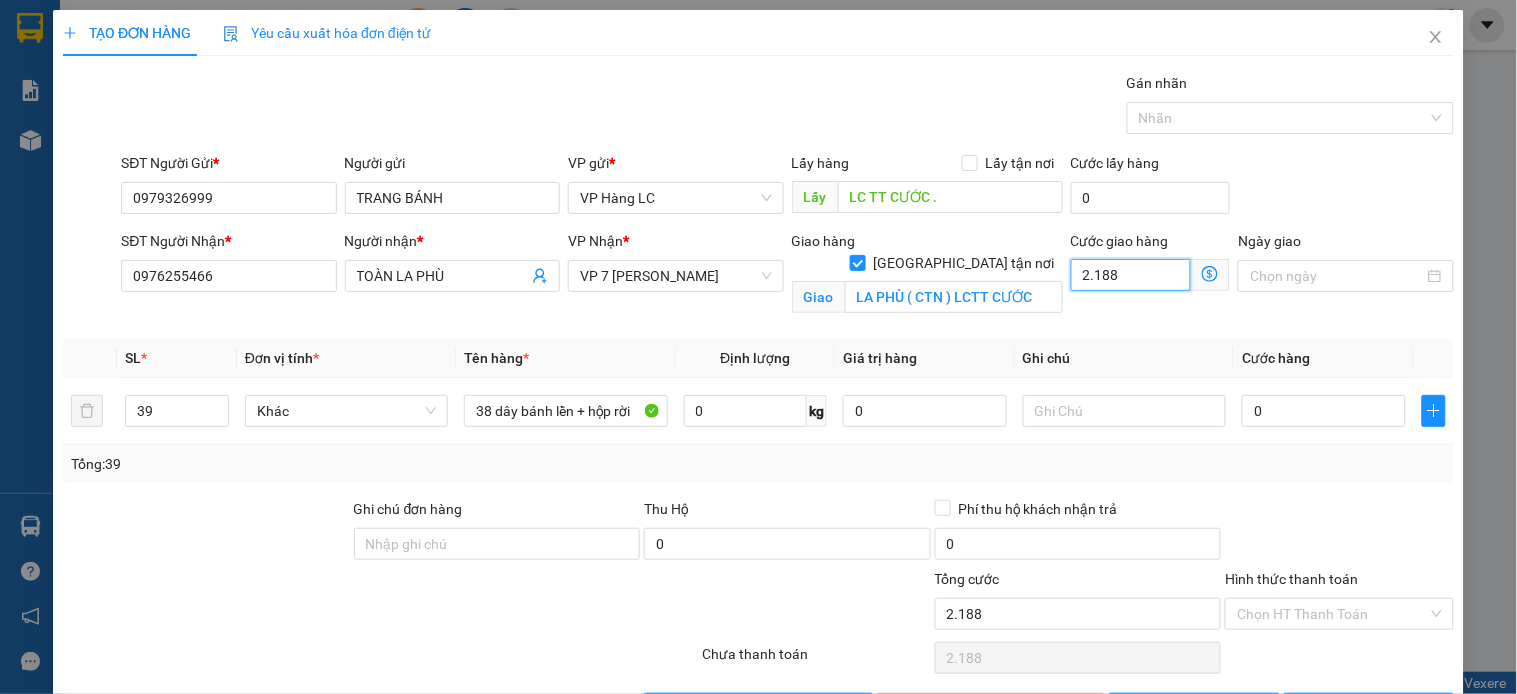 type on "218" 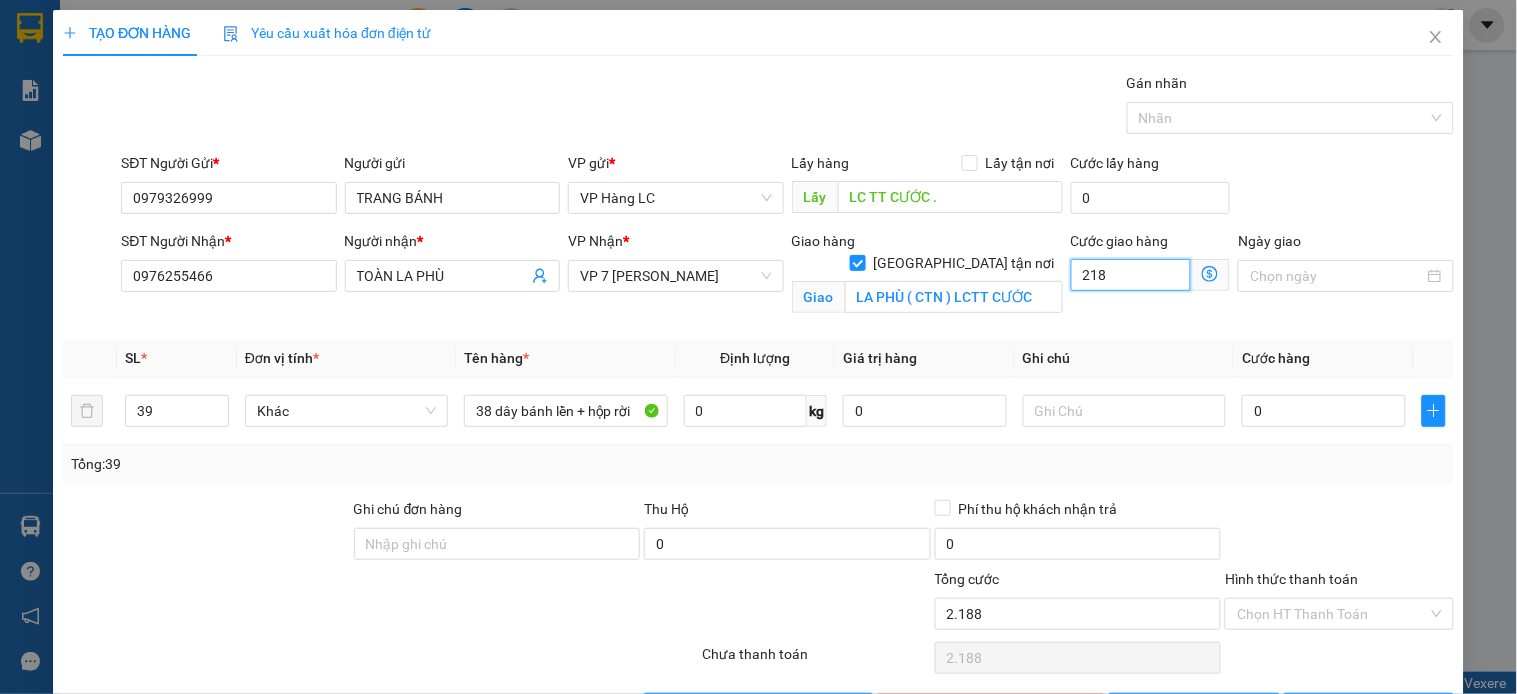 type on "218" 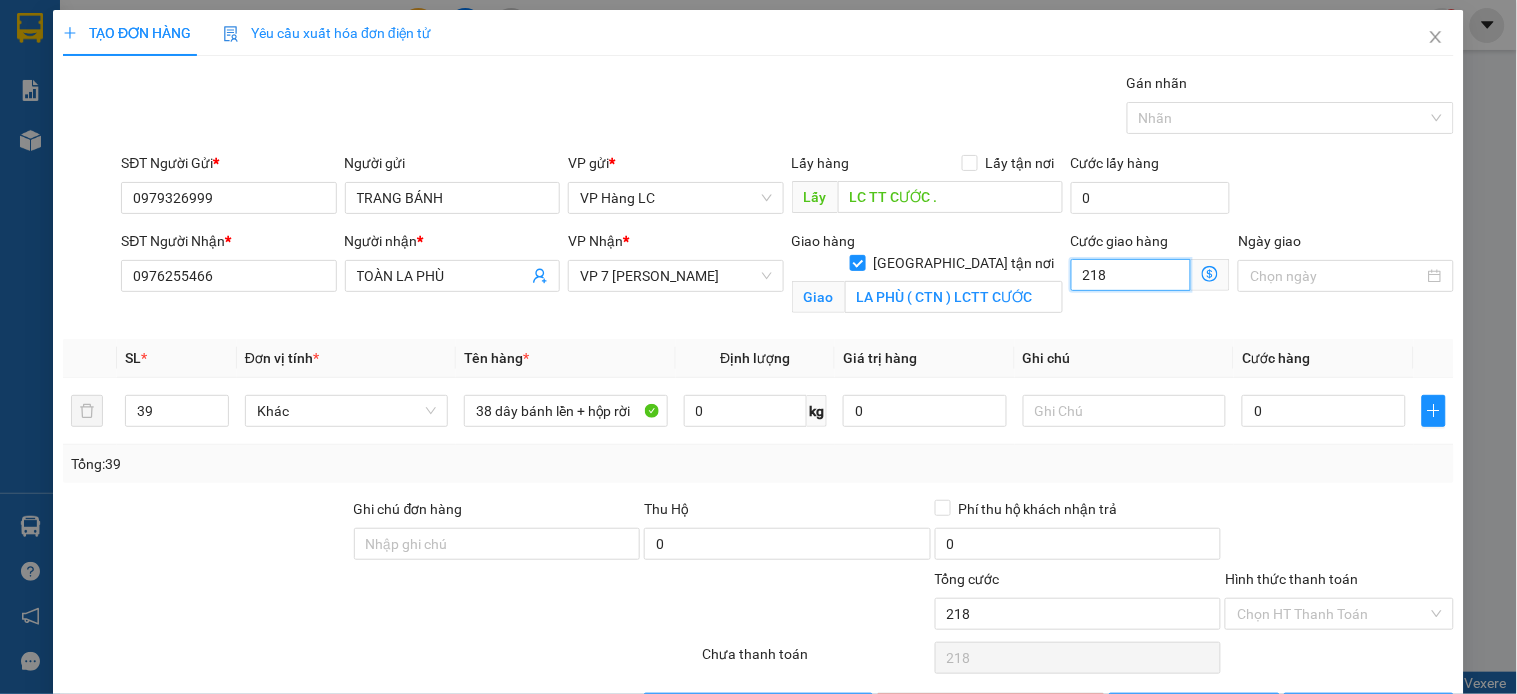type on "2.180" 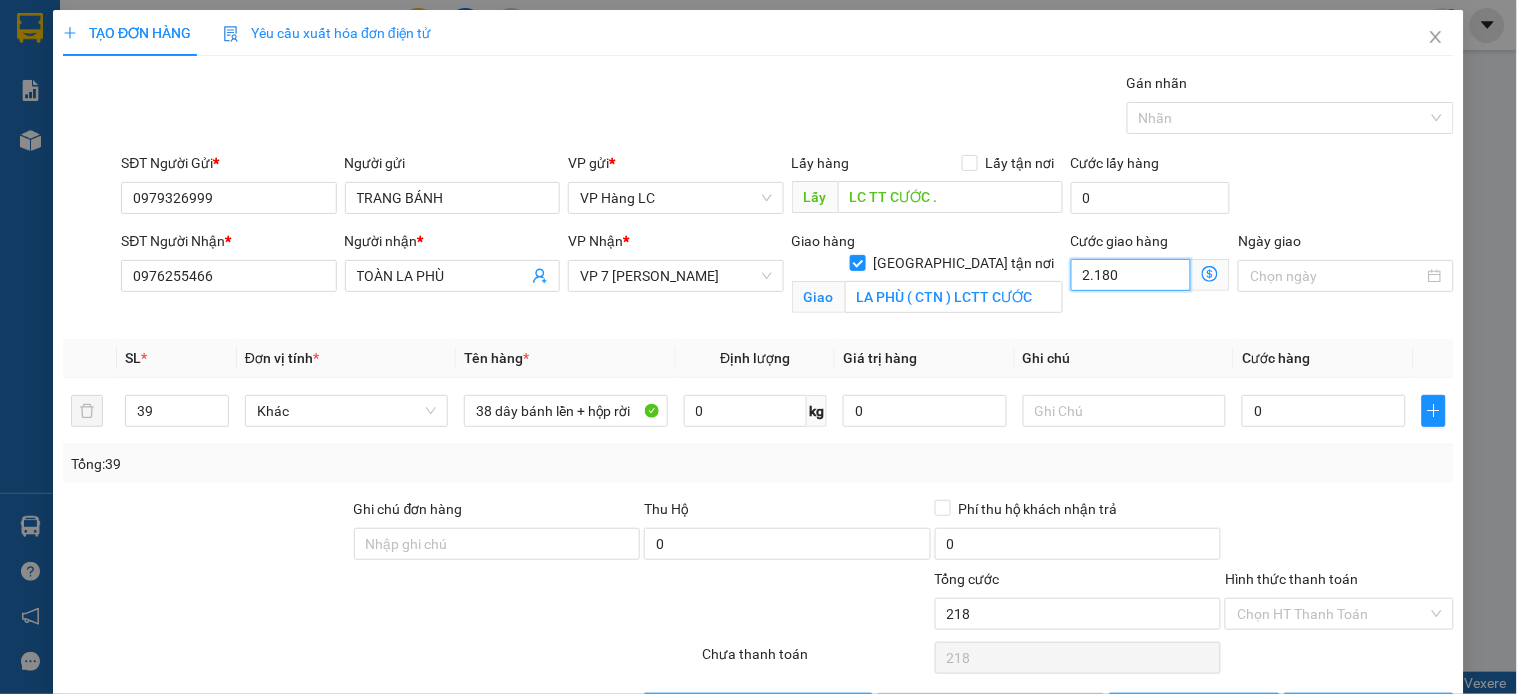 type on "2.180" 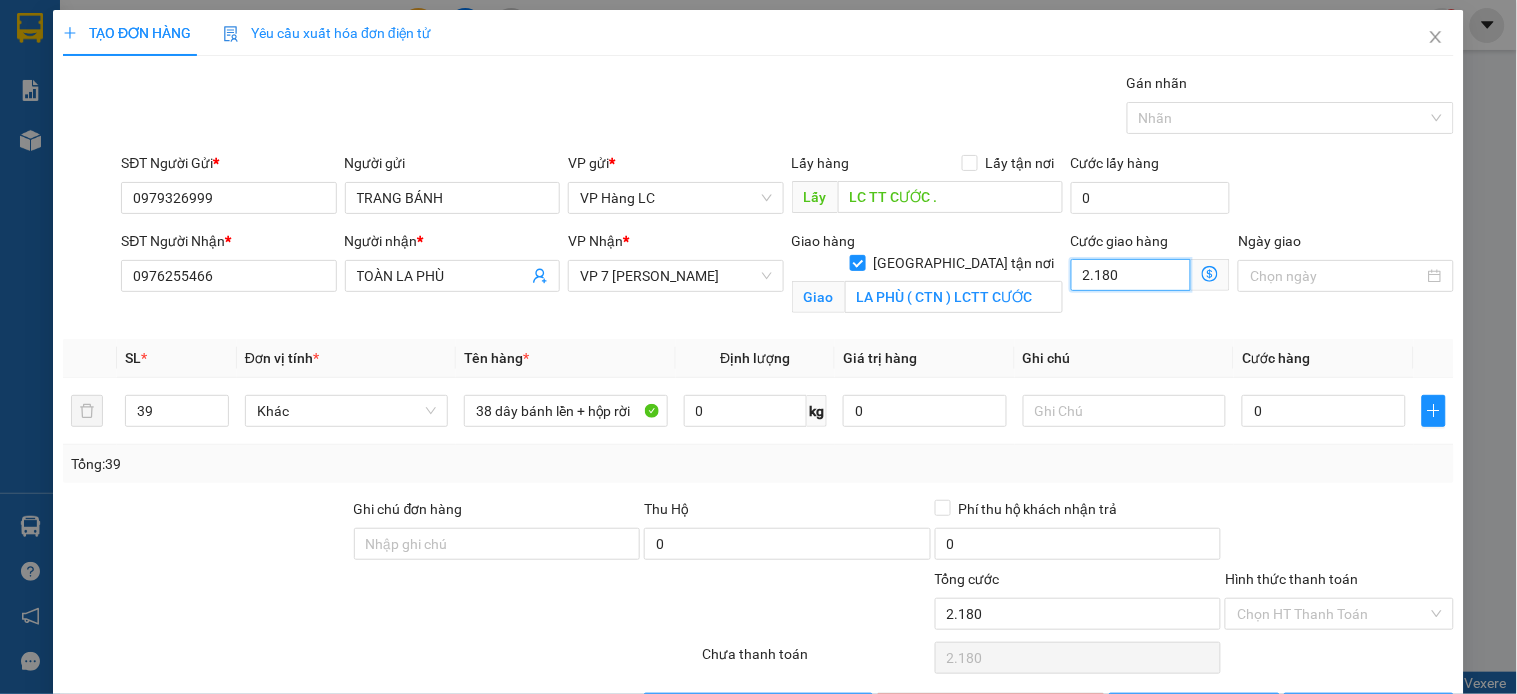 type on "21.800" 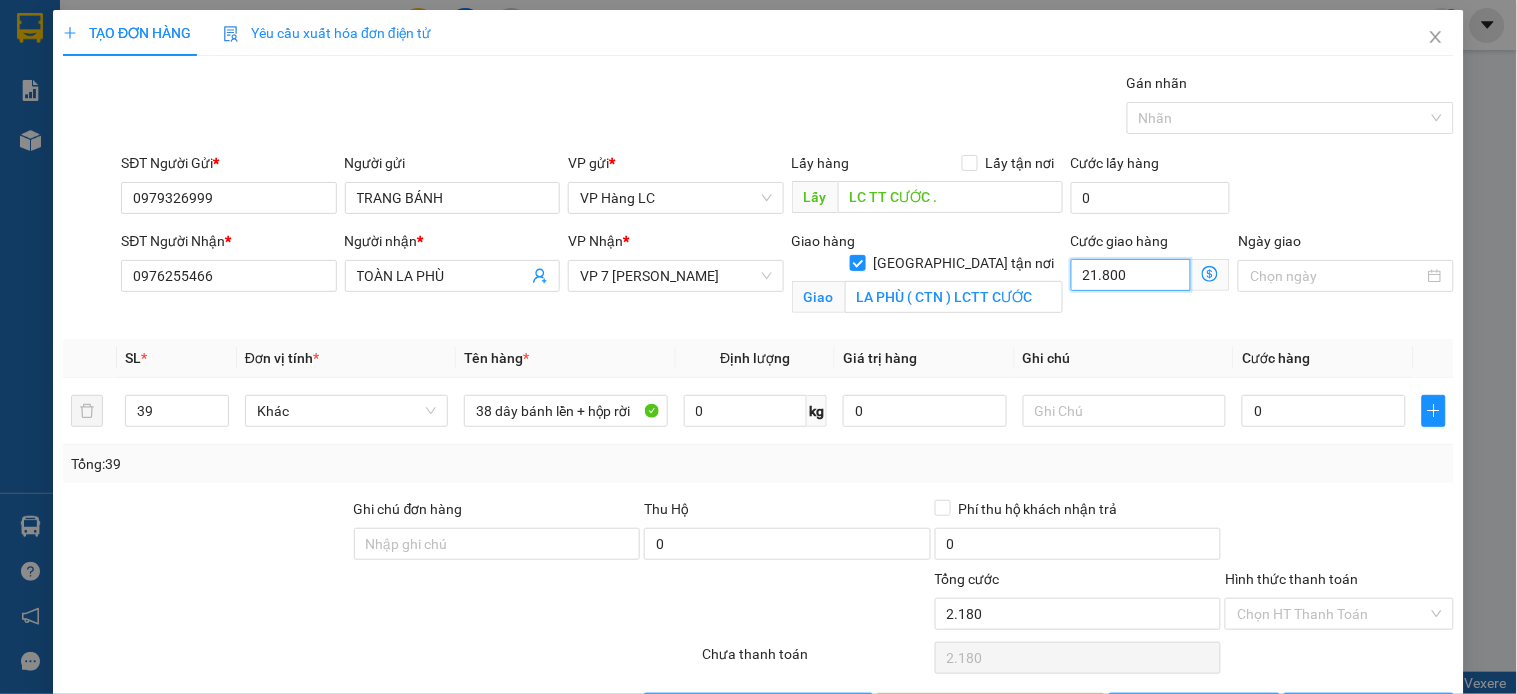 type on "21.800" 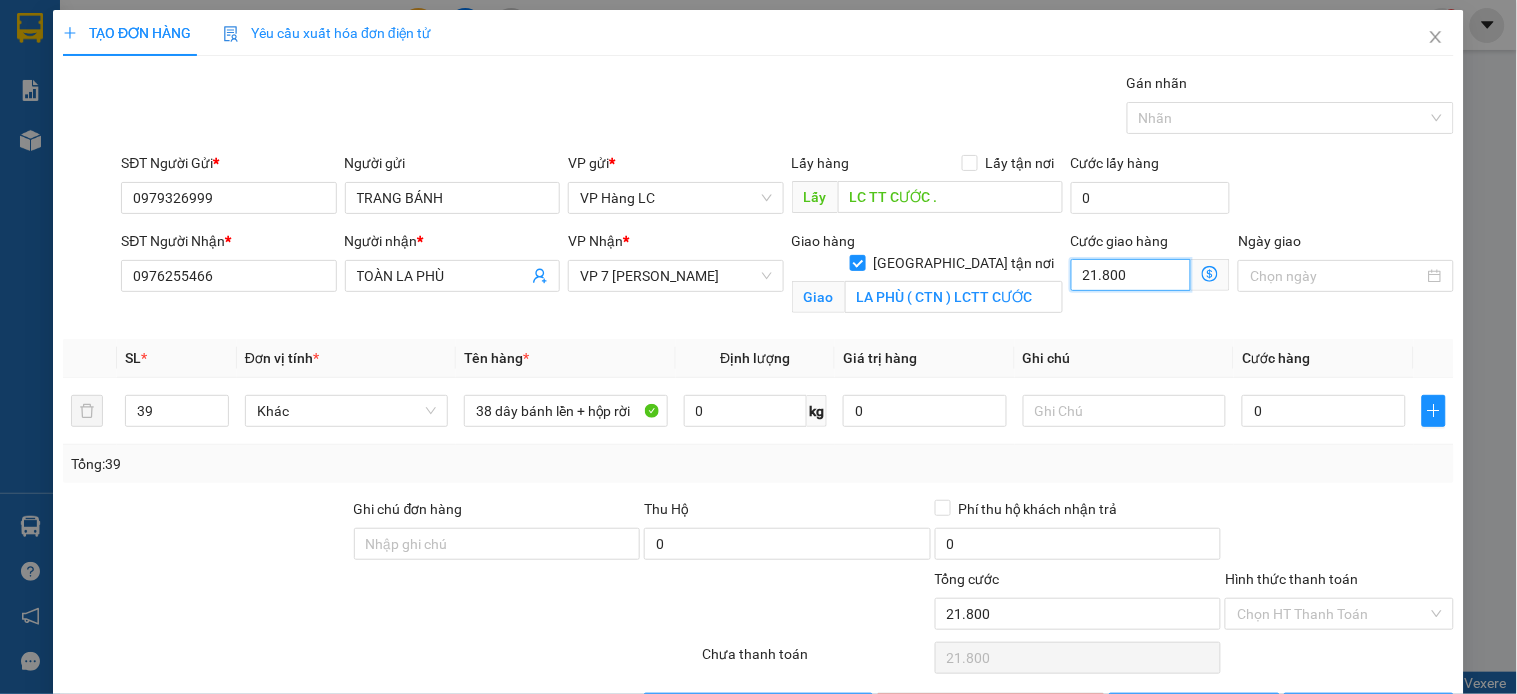 type on "218.000" 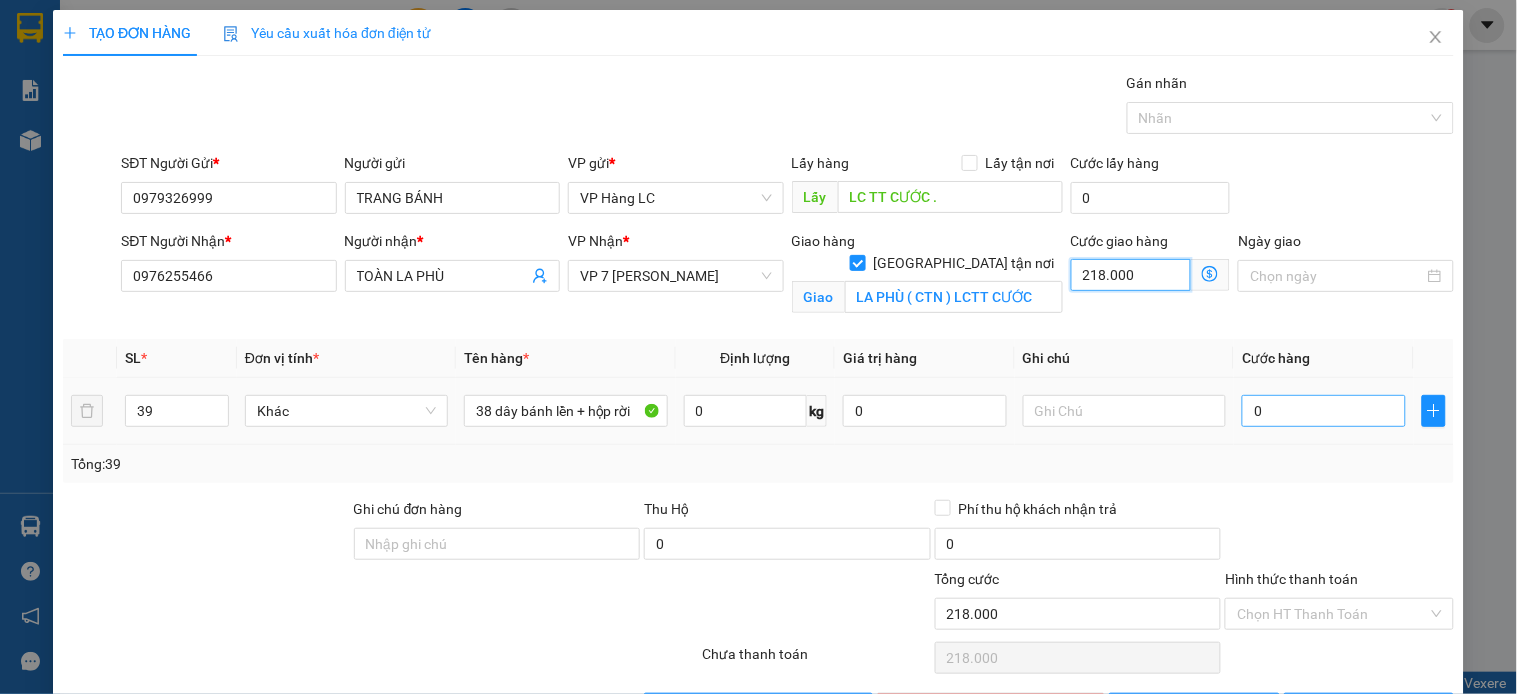 type on "218.000" 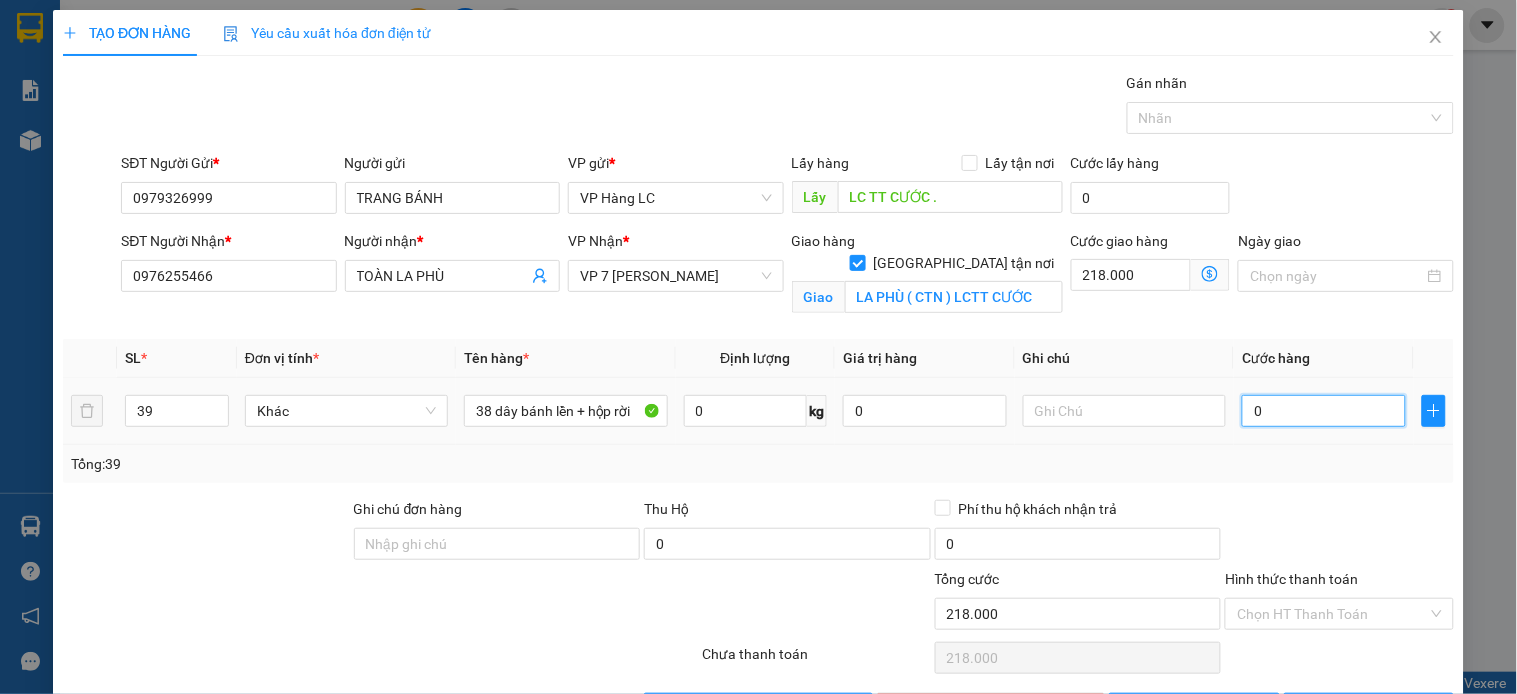 click on "0" at bounding box center [1324, 411] 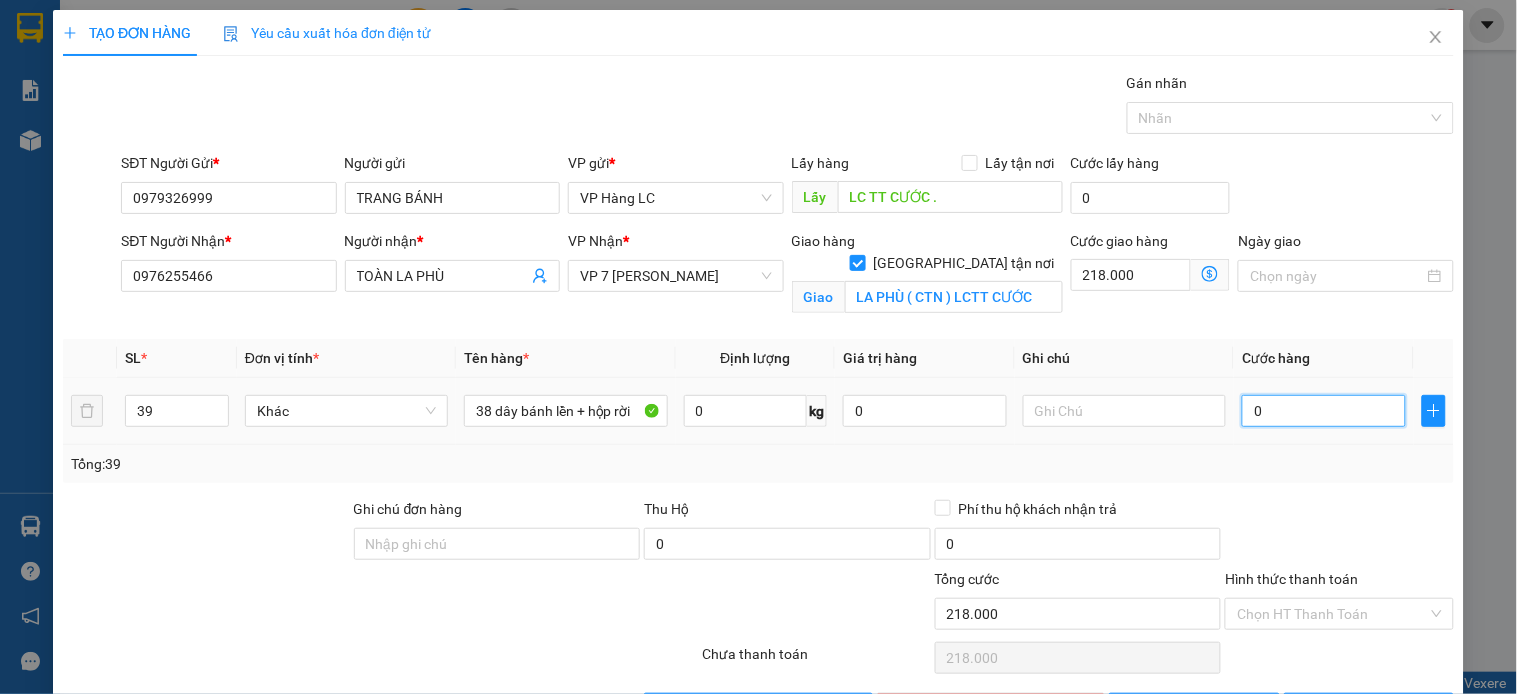 type on "7" 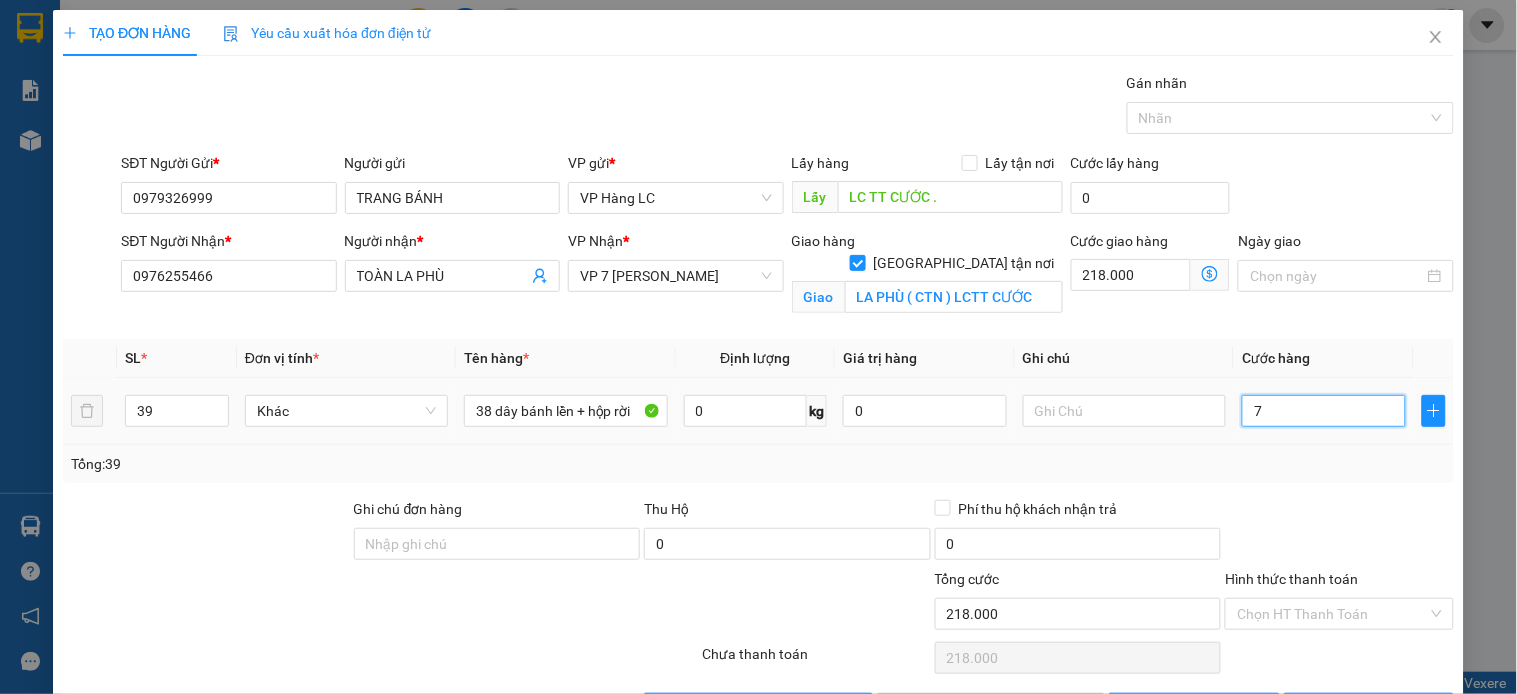 type on "218.007" 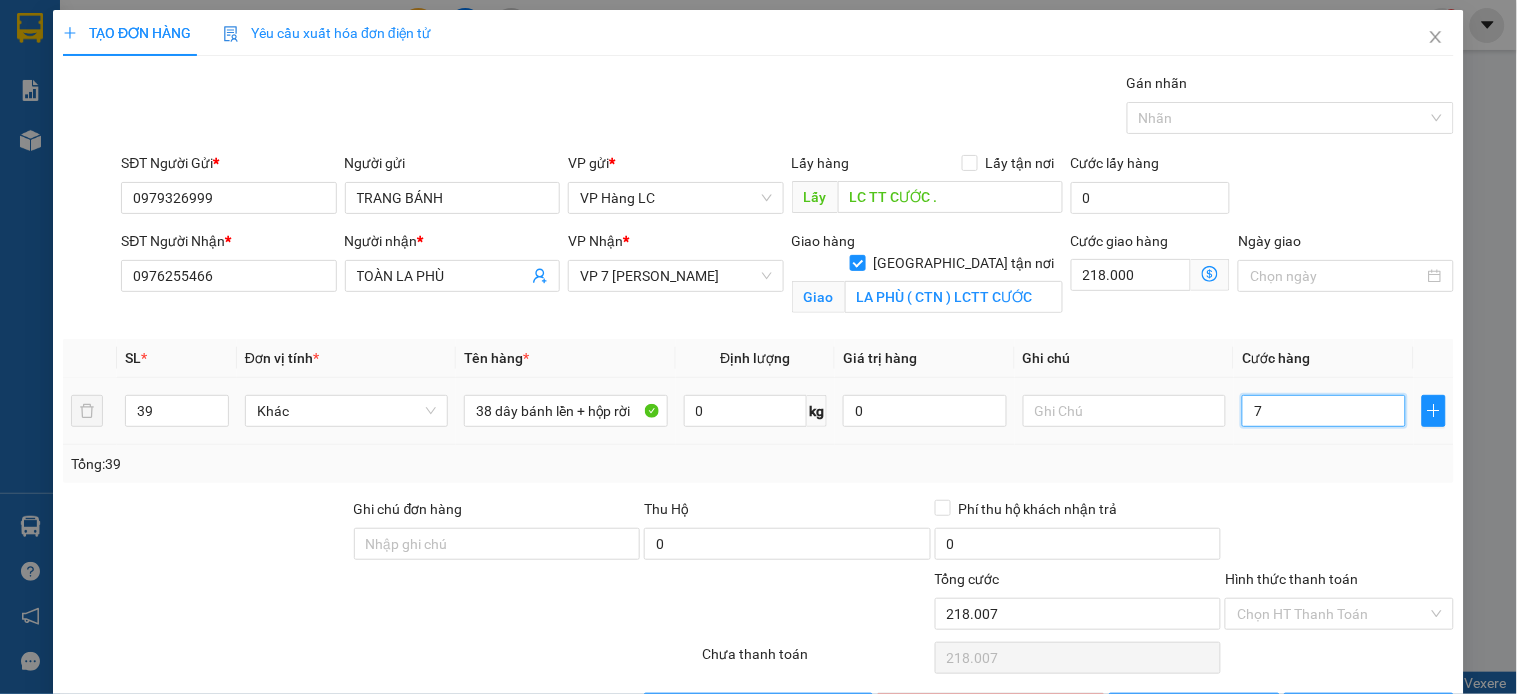 type on "70" 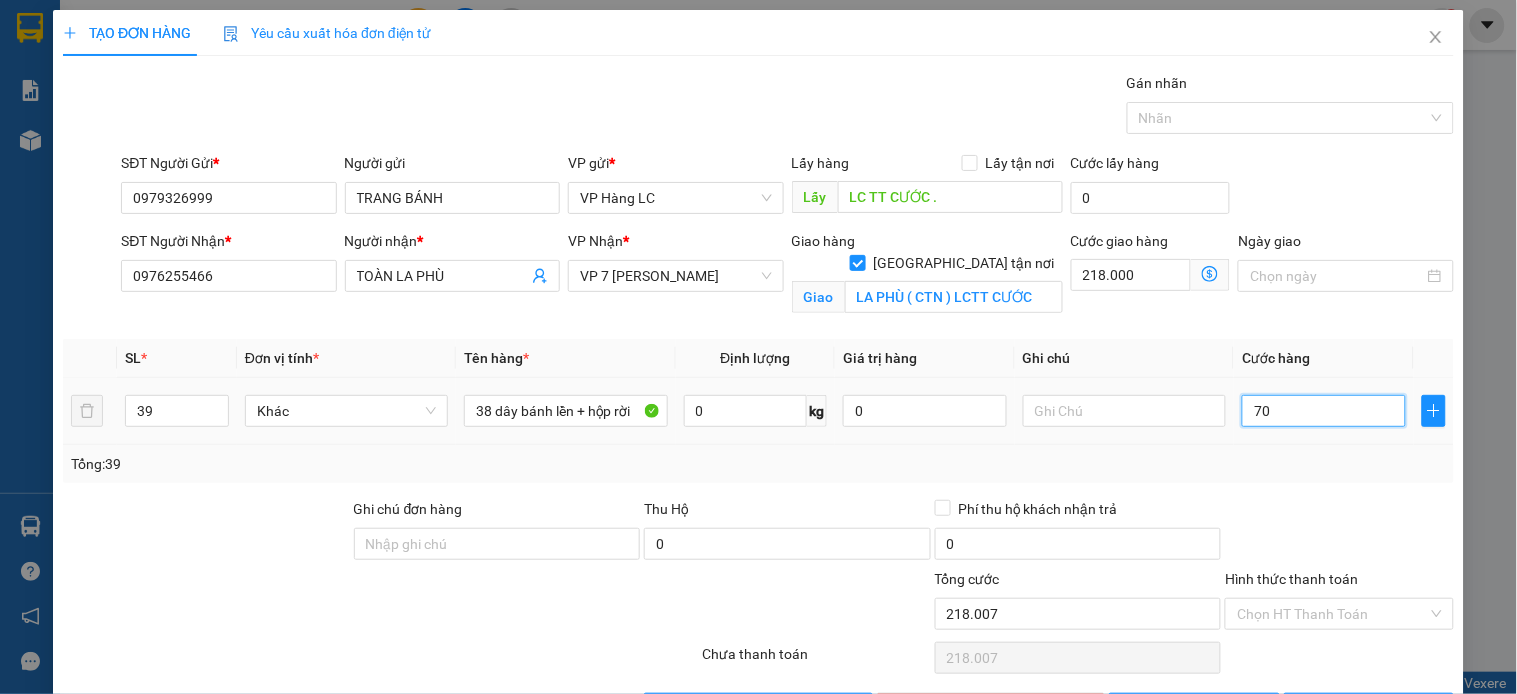 type on "218.070" 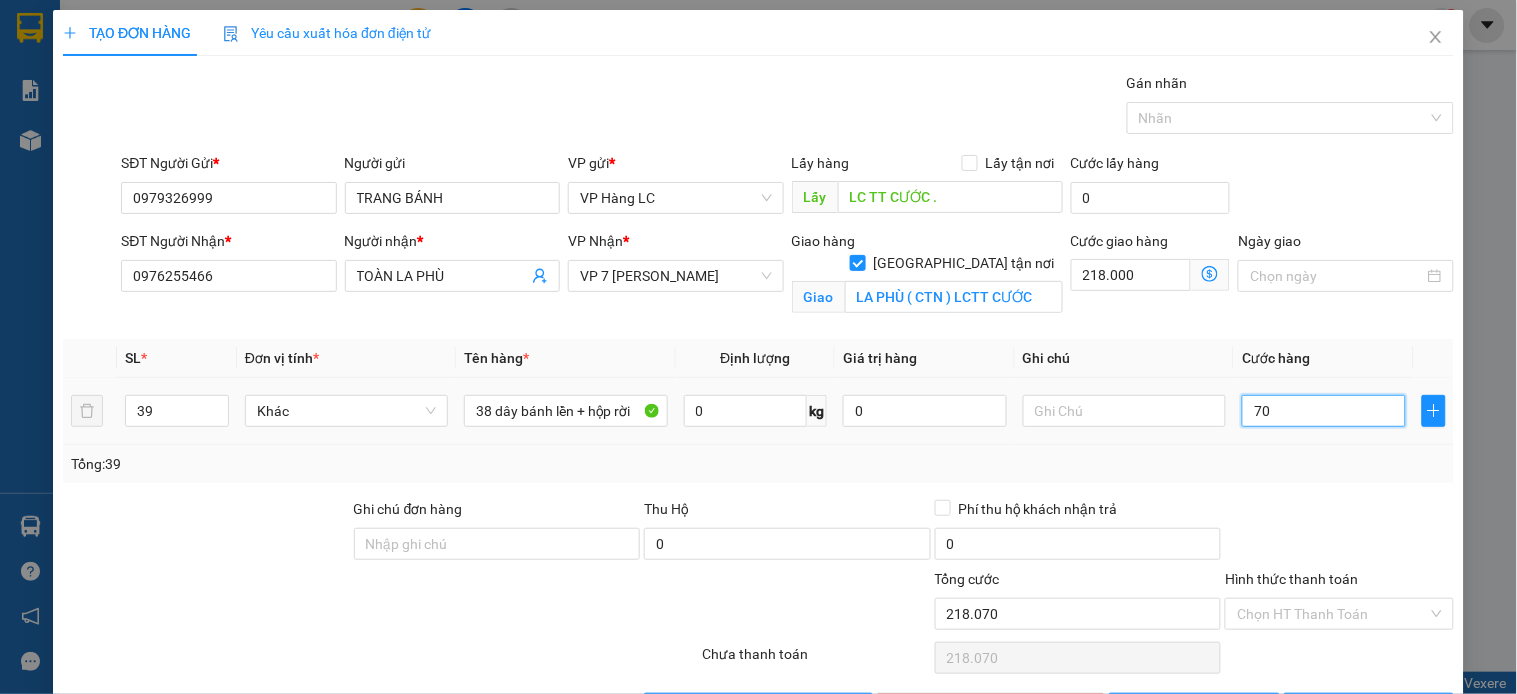 type on "700" 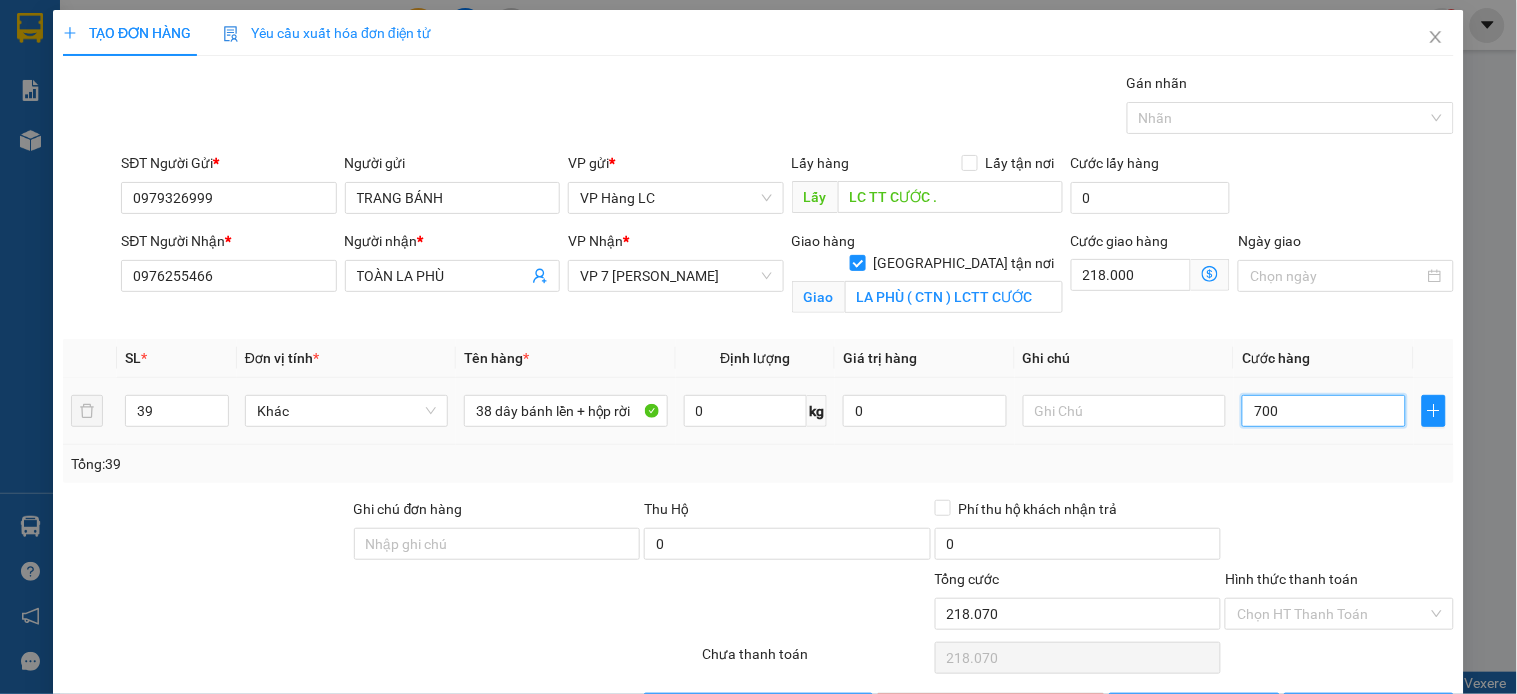 type on "218.700" 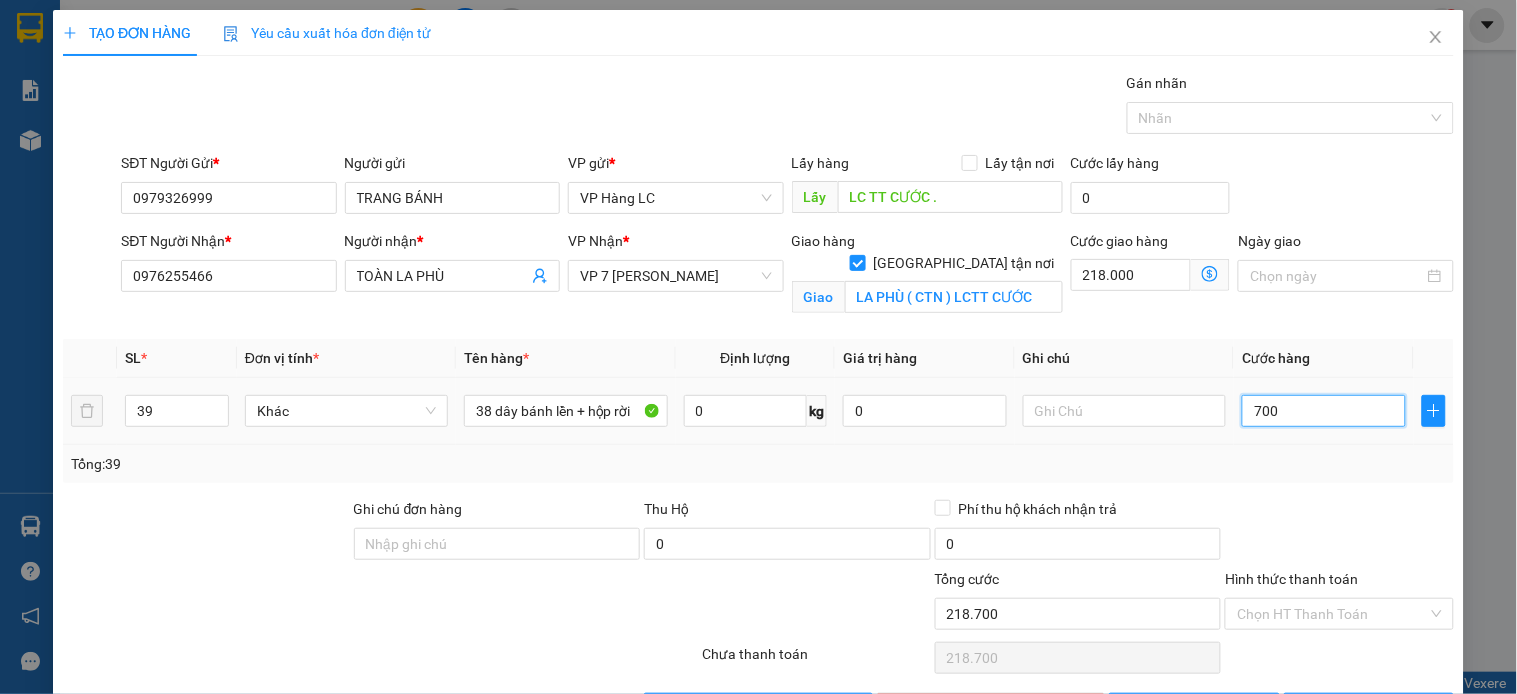 type on "7.000" 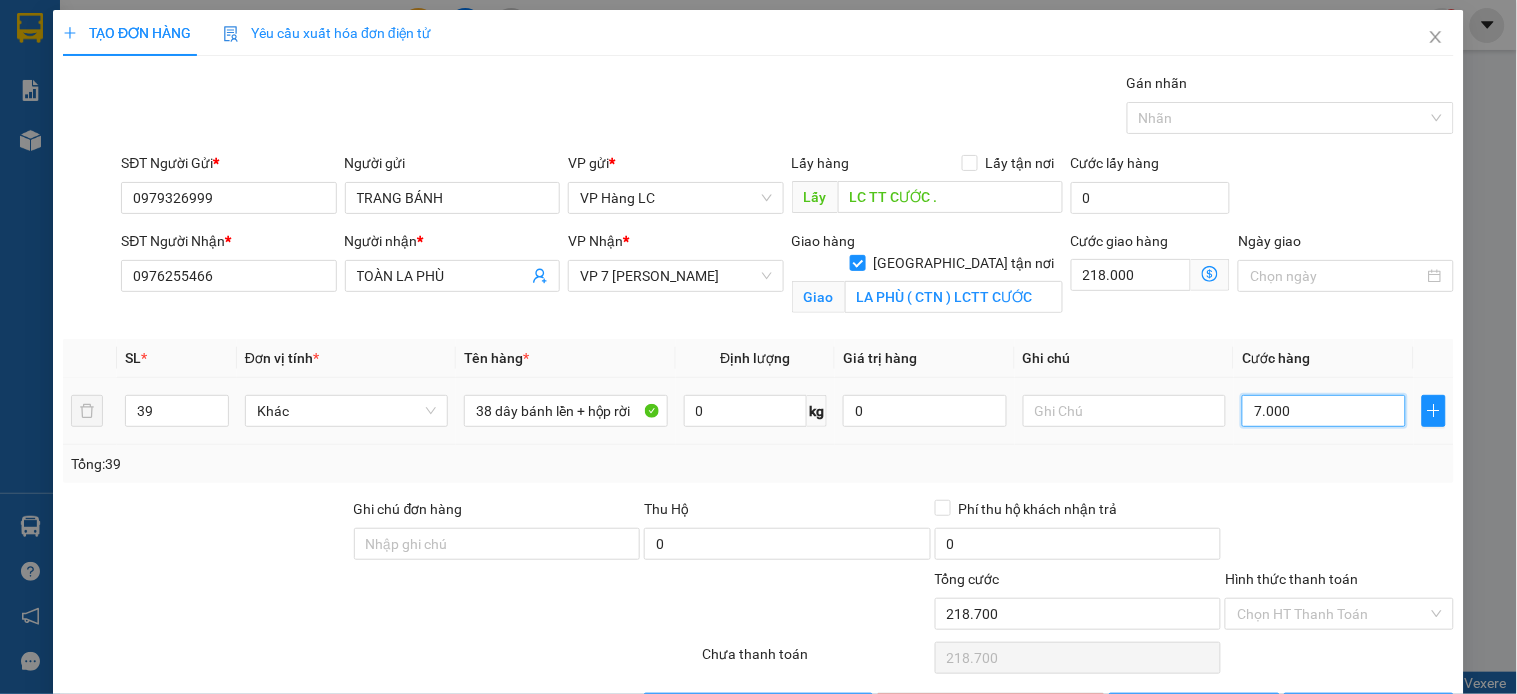 type on "225.000" 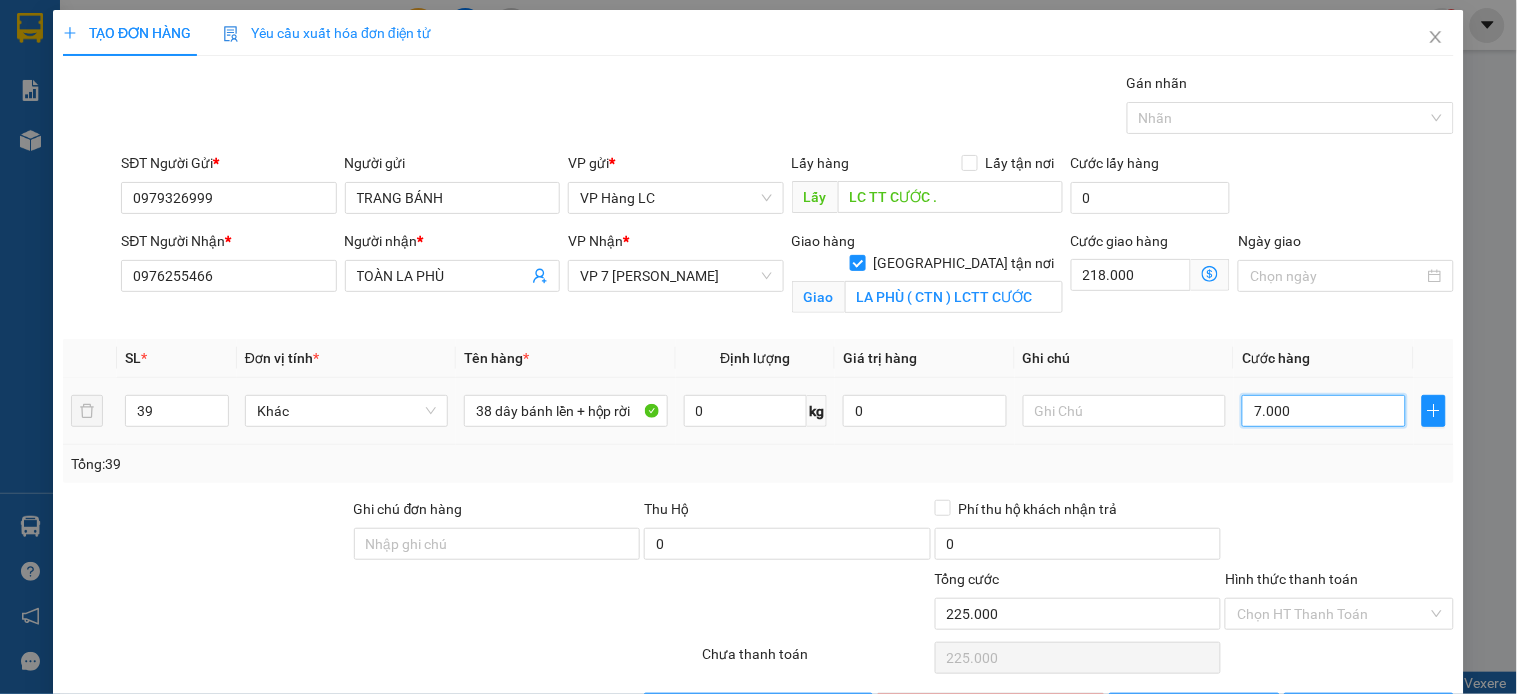 type on "70.000" 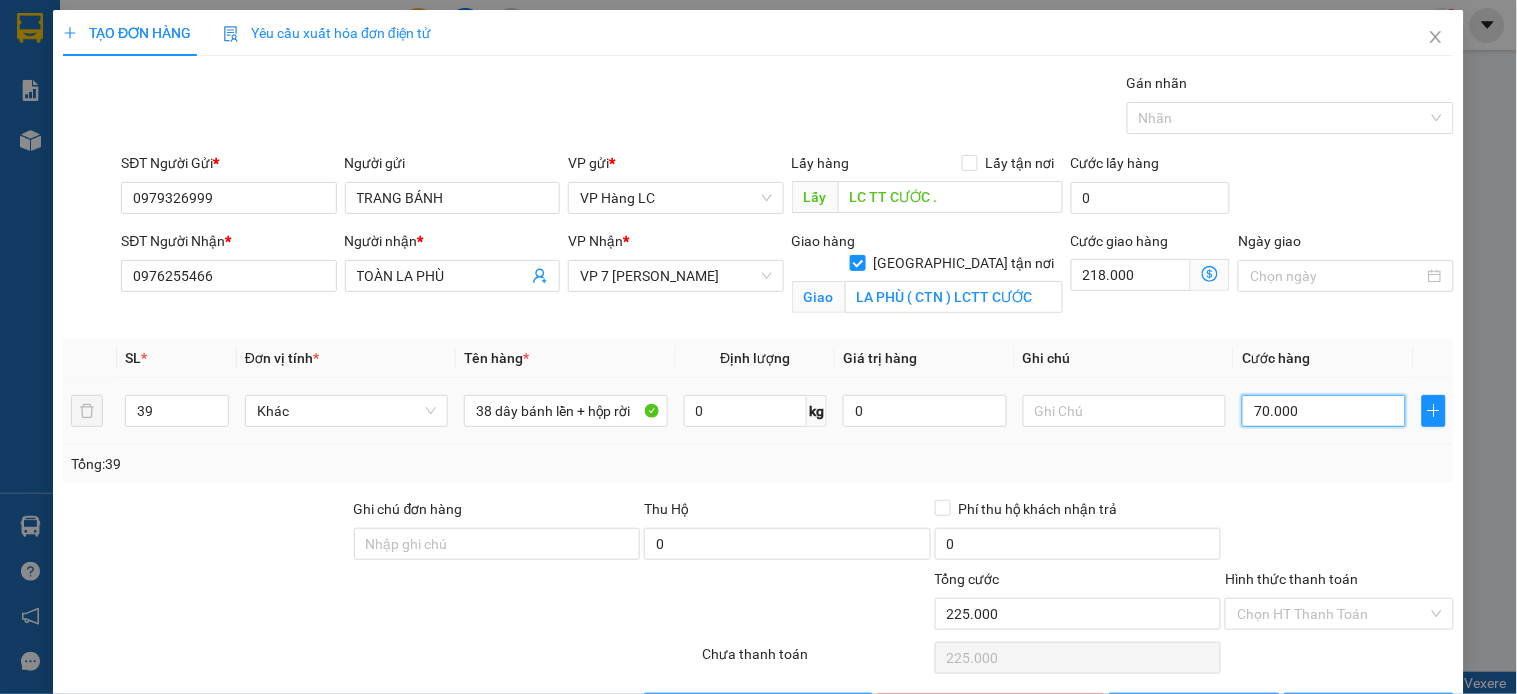type on "288.000" 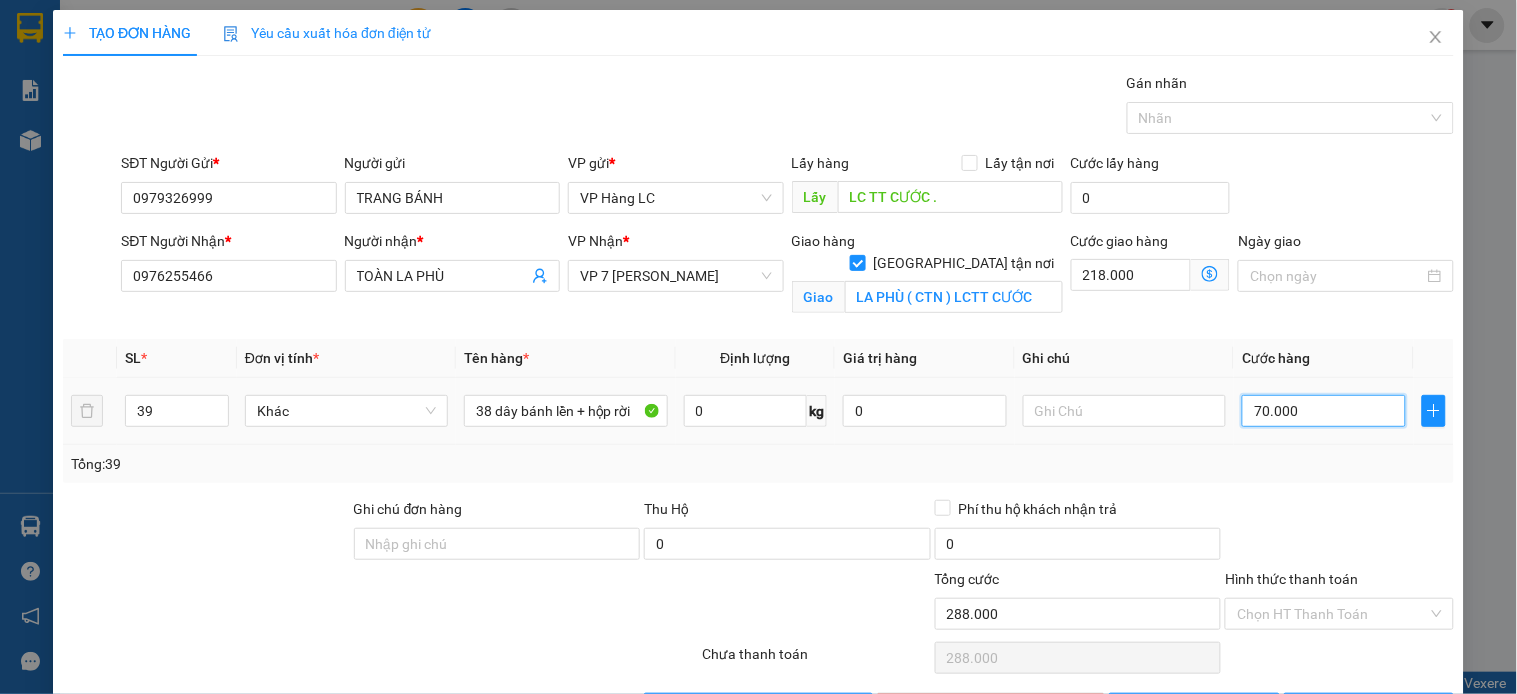 type on "700.000" 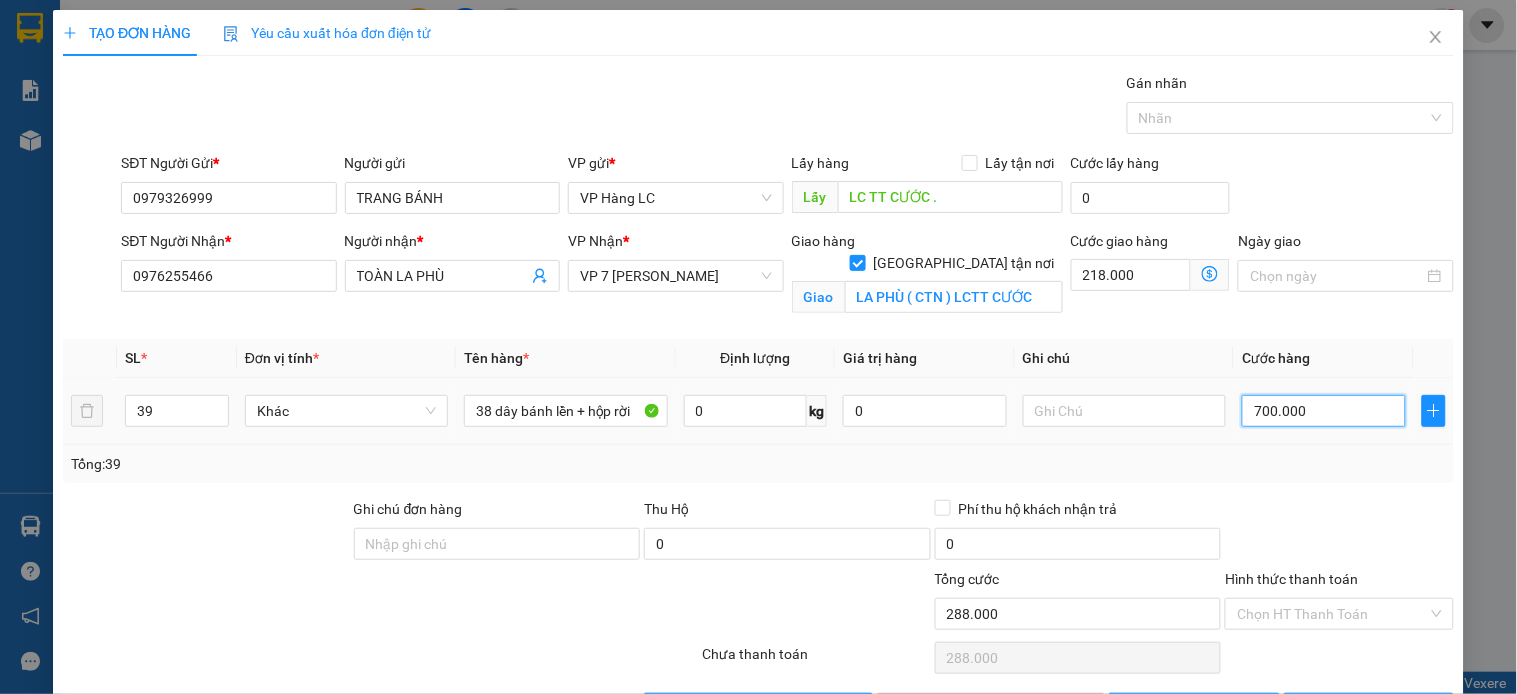 type on "918.000" 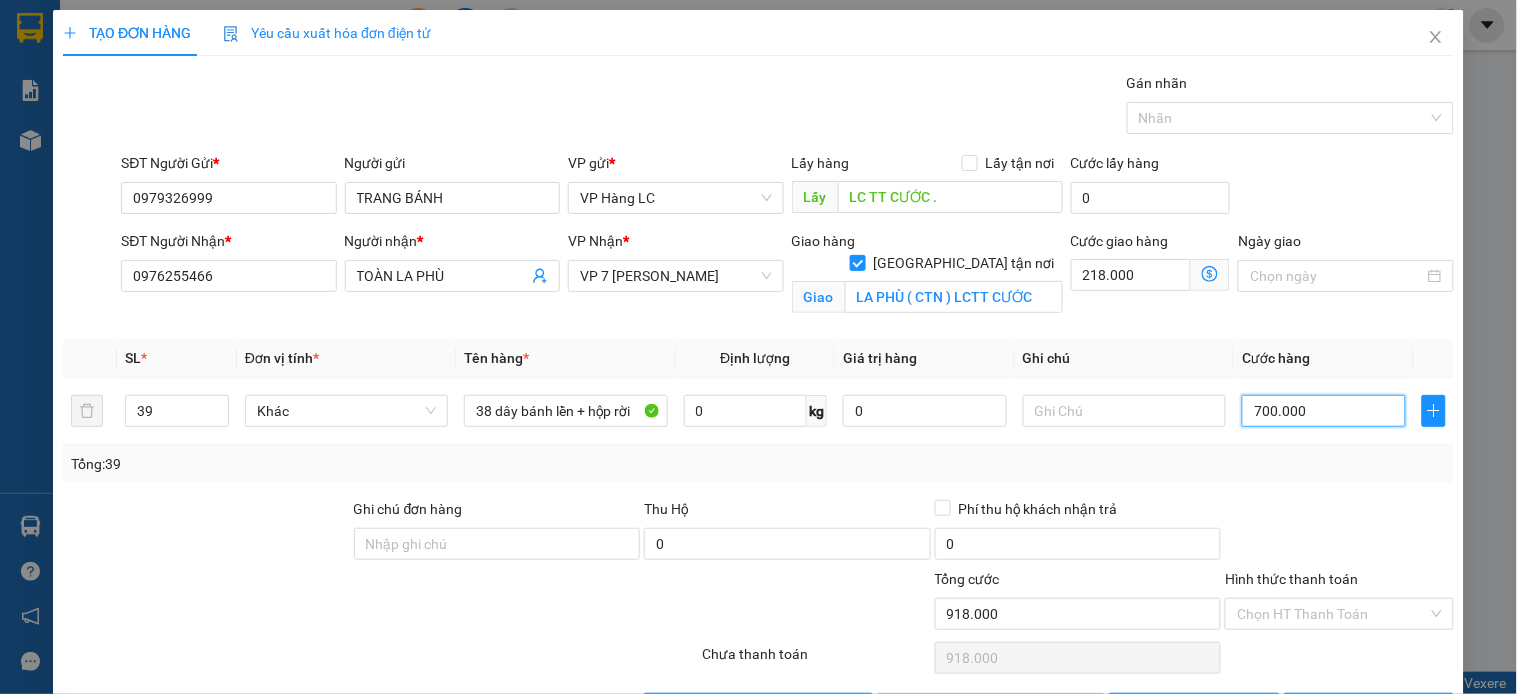type on "700.000" 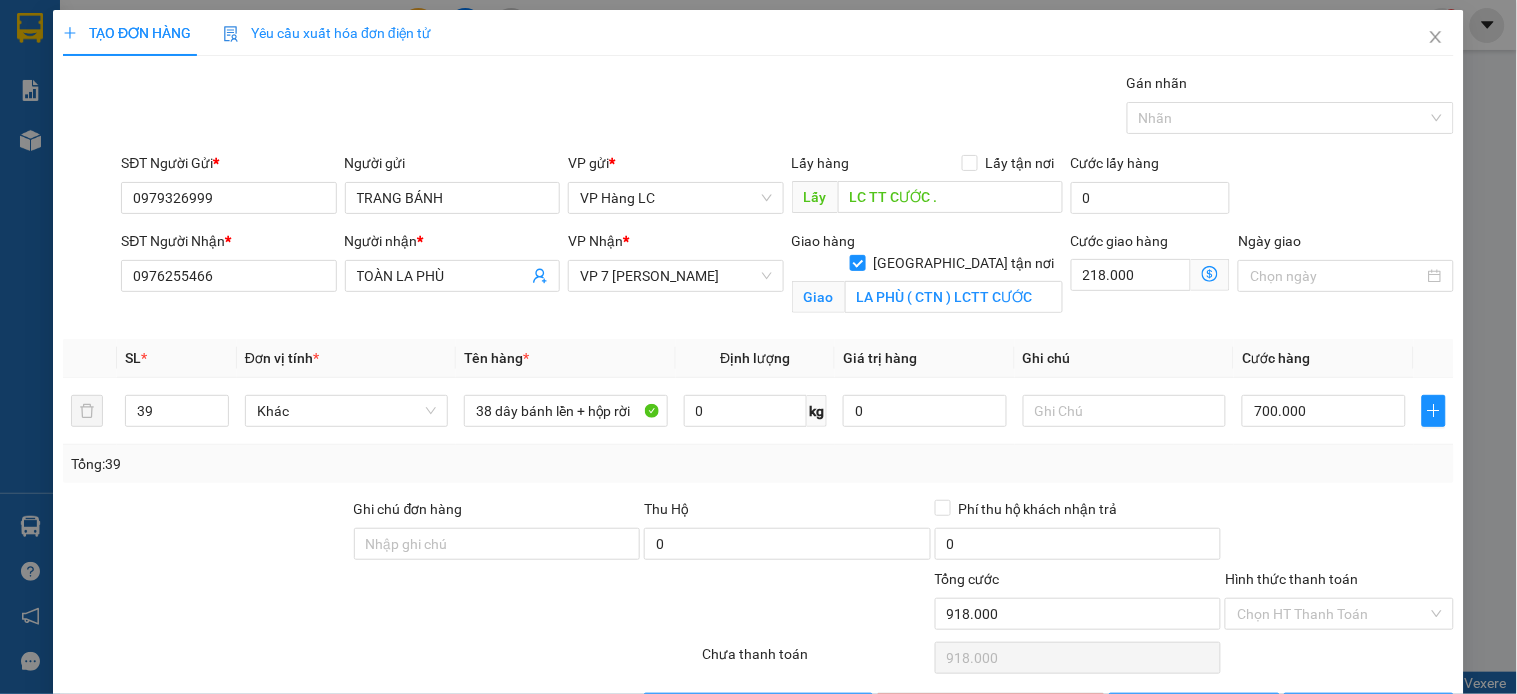 click on "Transit Pickup Surcharge Ids Transit Deliver Surcharge Ids Transit Deliver Surcharge Transit Deliver Surcharge Gán nhãn   Nhãn SĐT Người Gửi  * 0979326999 Người gửi TRANG BÁNH VP gửi  * VP Hàng LC Lấy hàng Lấy tận nơi Lấy LC TT CƯỚC . Cước lấy hàng 0 SĐT Người Nhận  * 0976255466 Người nhận  * TOÀN LA PHÙ VP Nhận  * VP 7 Phạm Văn Đồng Giao hàng Giao tận nơi Giao LA PHÙ ( CTN ) LCTT CƯỚC Cước giao hàng 218.000 Ngày giao SL  * Đơn vị tính  * Tên hàng  * Định lượng Giá trị hàng Ghi chú Cước hàng                   39 Khác 38 dây bánh lền + hộp rời 0 kg 0 700.000 Tổng:  39 Ghi chú đơn hàng Thu Hộ 0 Phí thu hộ khách nhận trả 0 Tổng cước 918.000 Hình thức thanh toán Chọn HT Thanh Toán Số tiền thu trước 0 Chưa thanh toán 918.000 Chọn HT Thanh Toán Lưu nháp Xóa Thông tin Lưu Lưu và In Lịch sử nhận hàng 0901123156 - HÒA QN  0976341112 - VÂN E2 - - - -" at bounding box center [758, 398] 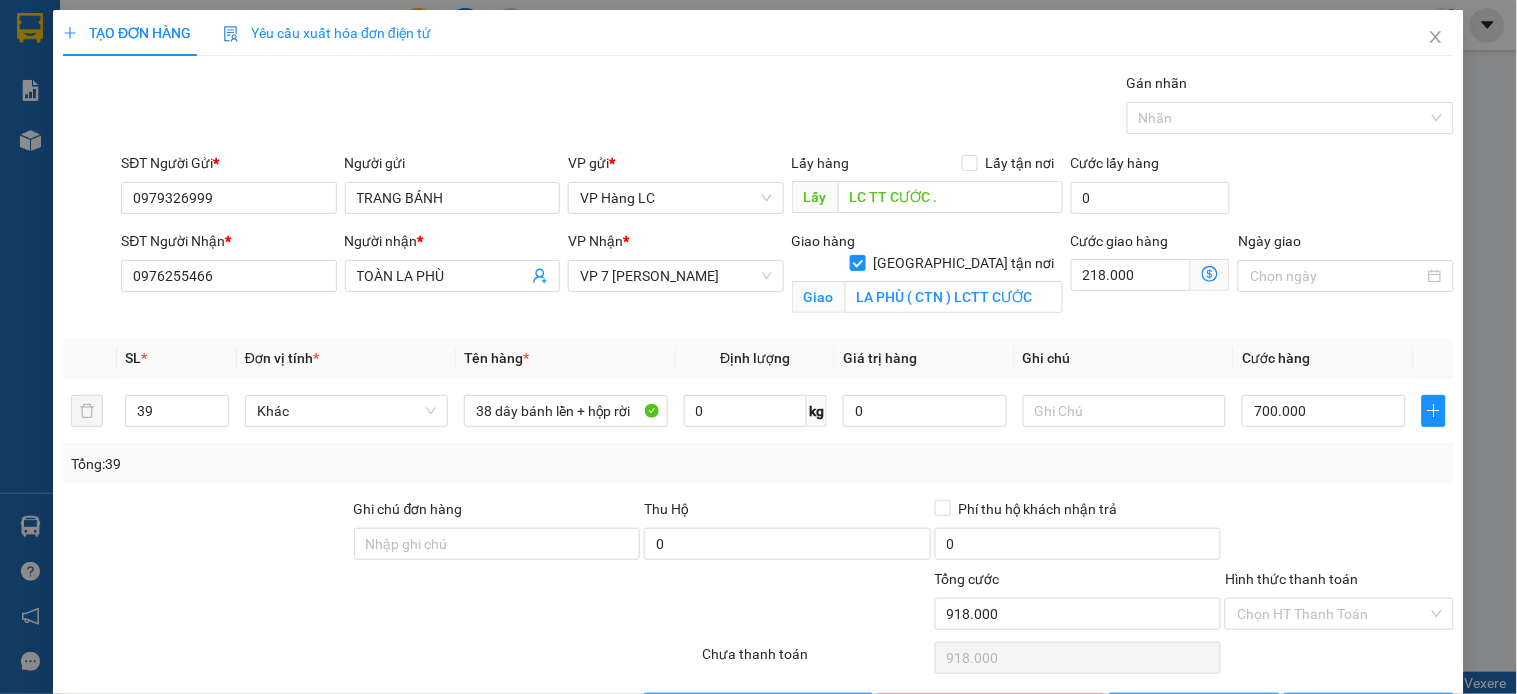 scroll, scrollTop: 70, scrollLeft: 0, axis: vertical 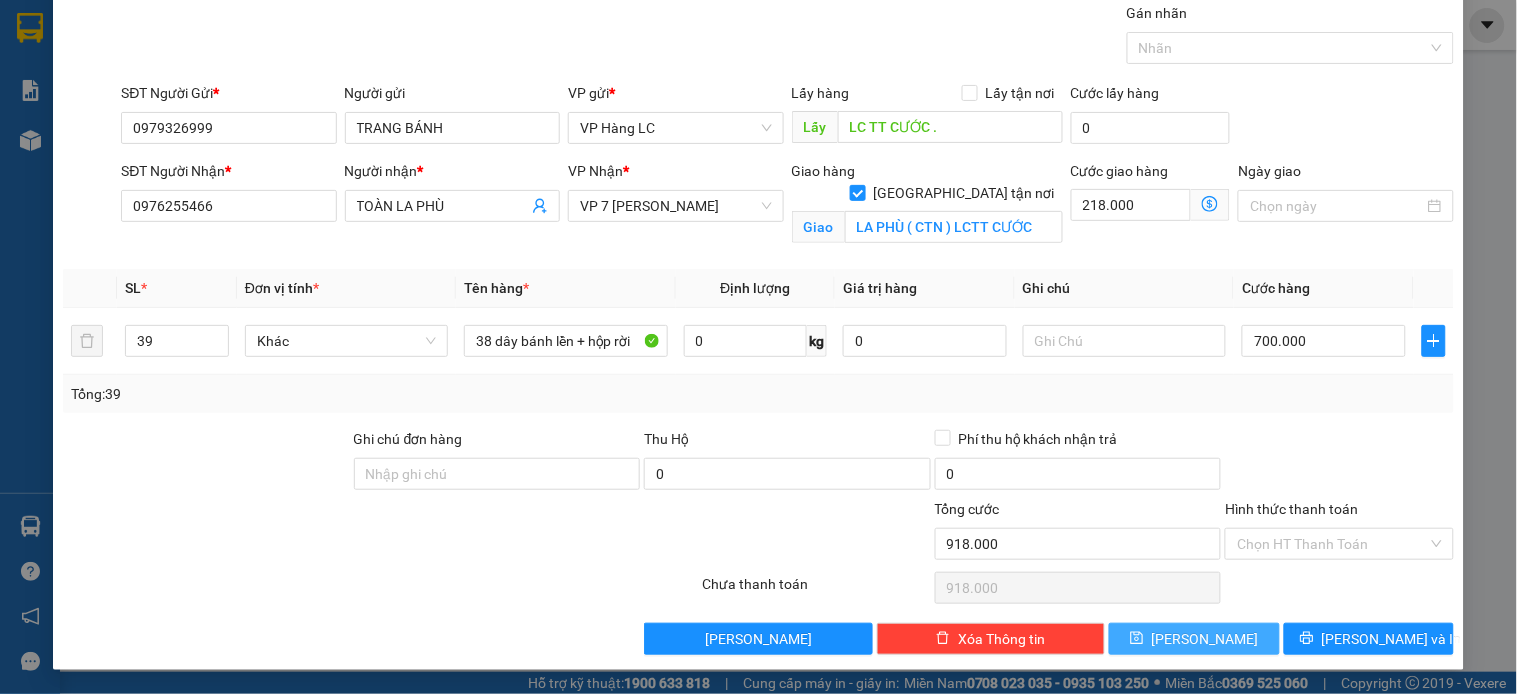 drag, startPoint x: 1174, startPoint y: 637, endPoint x: 1145, endPoint y: 627, distance: 30.675724 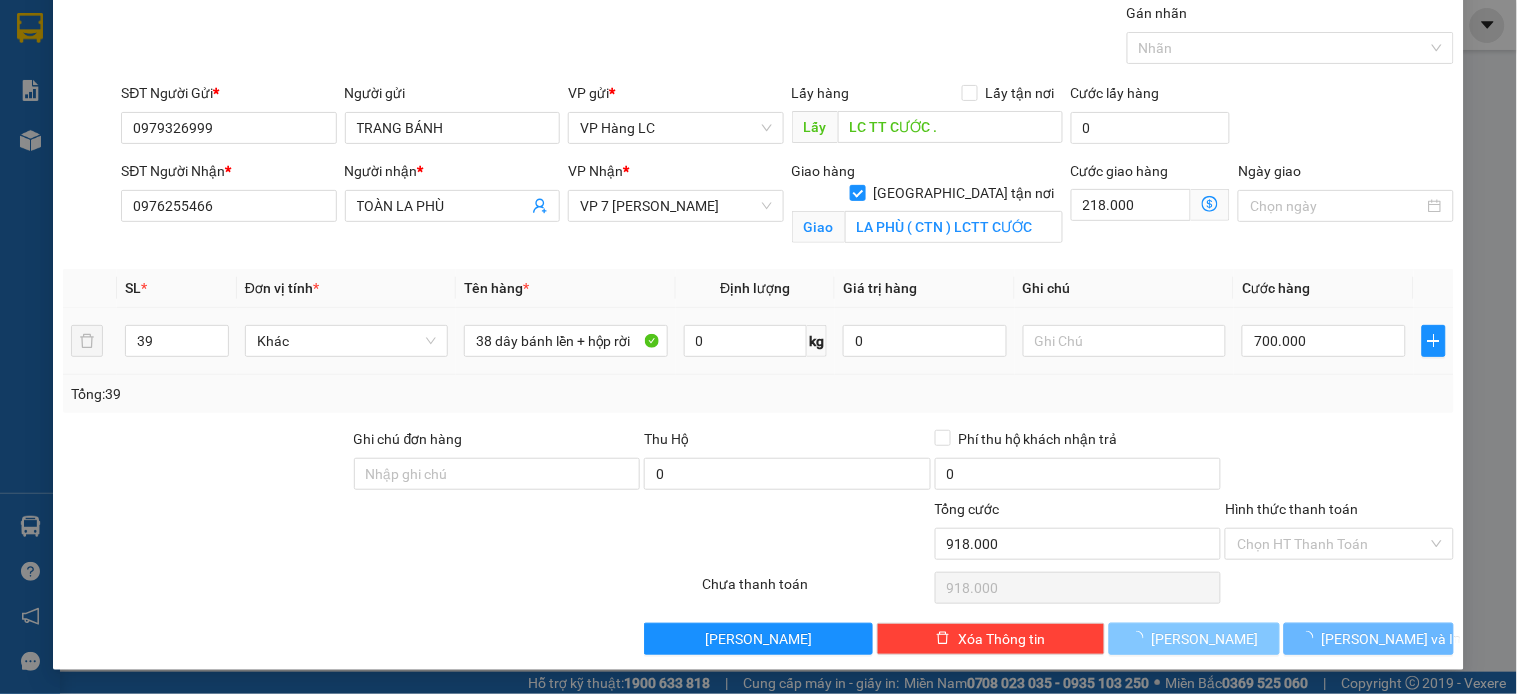 type 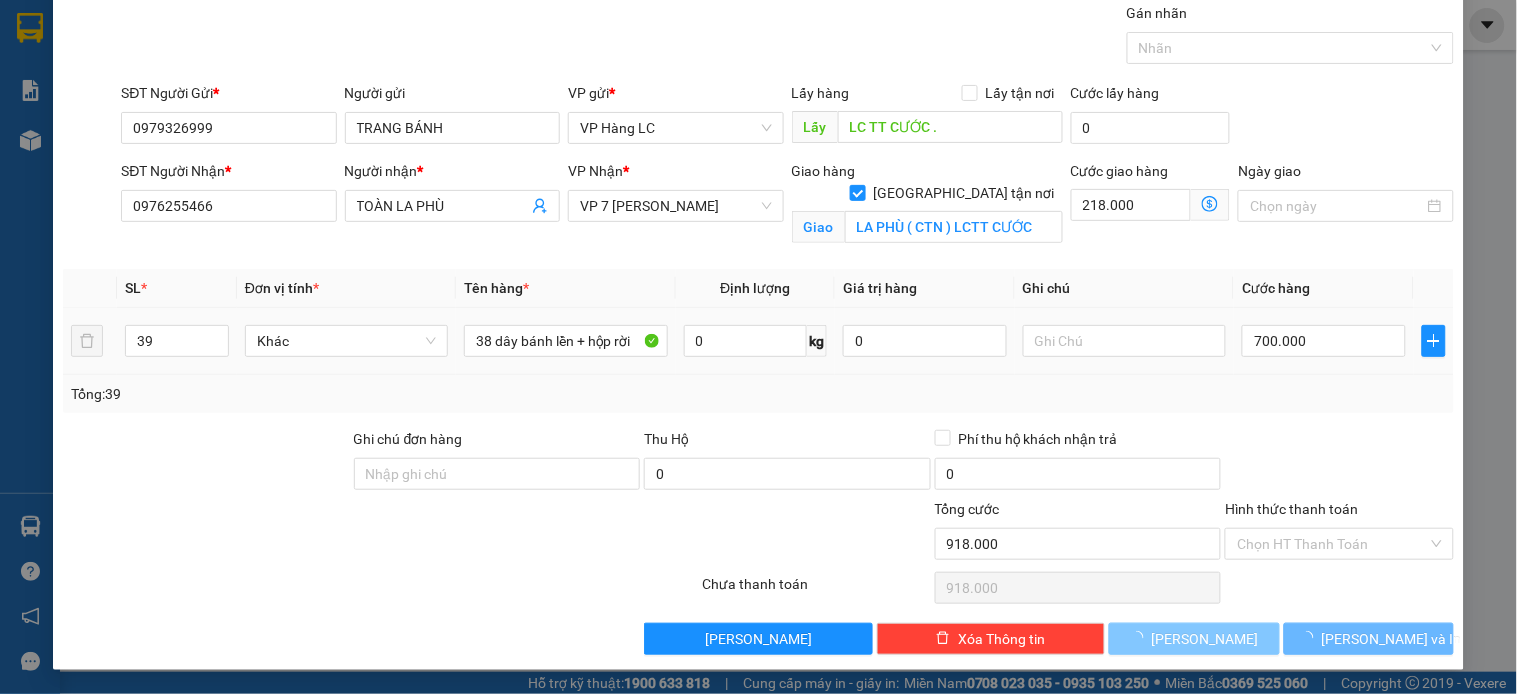 type 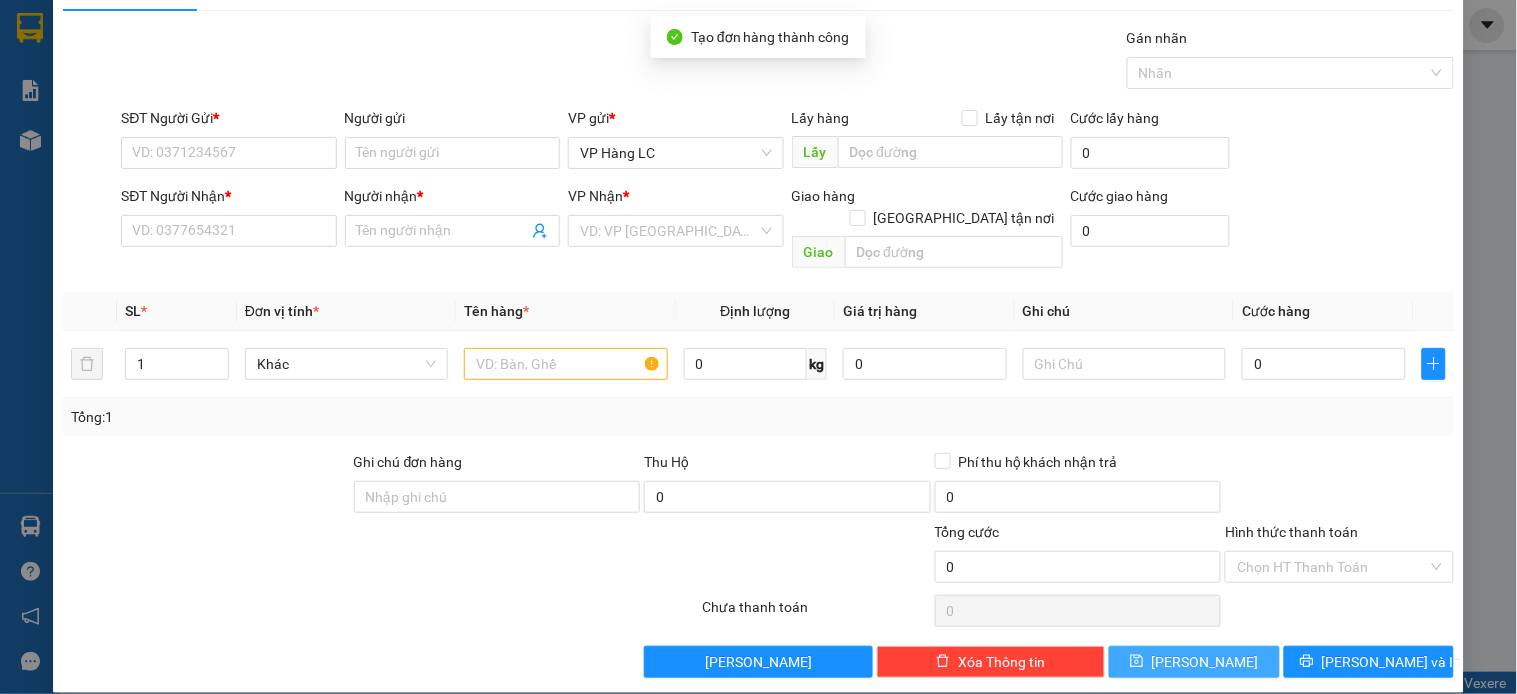 scroll, scrollTop: 0, scrollLeft: 0, axis: both 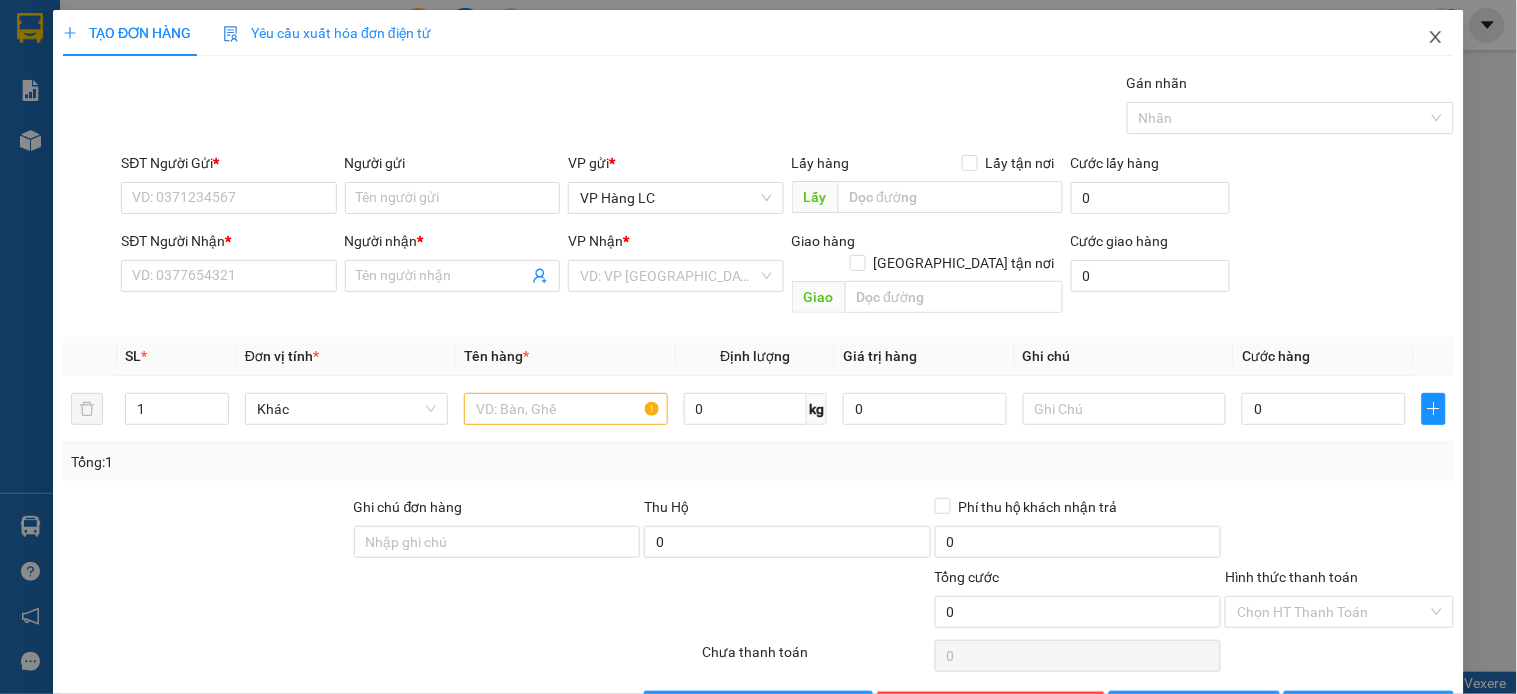 click 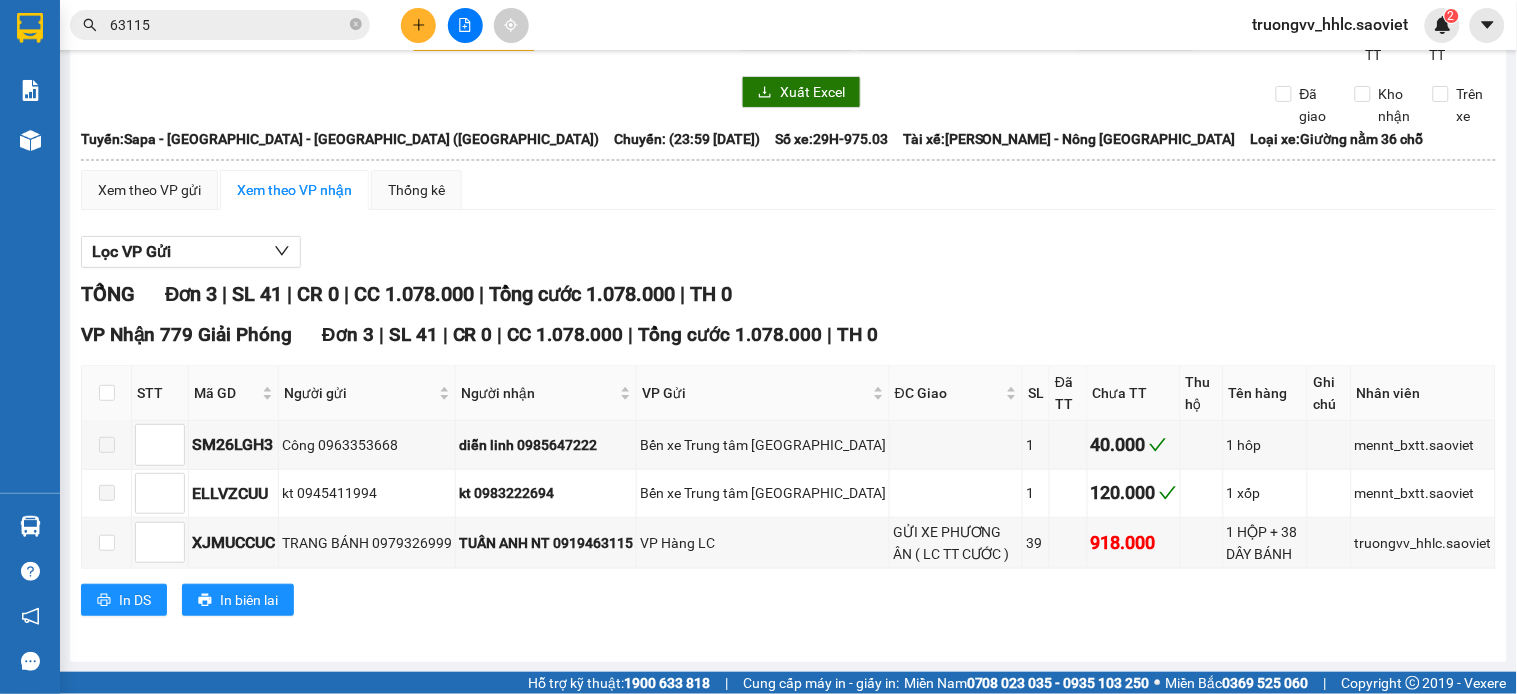 scroll, scrollTop: 0, scrollLeft: 0, axis: both 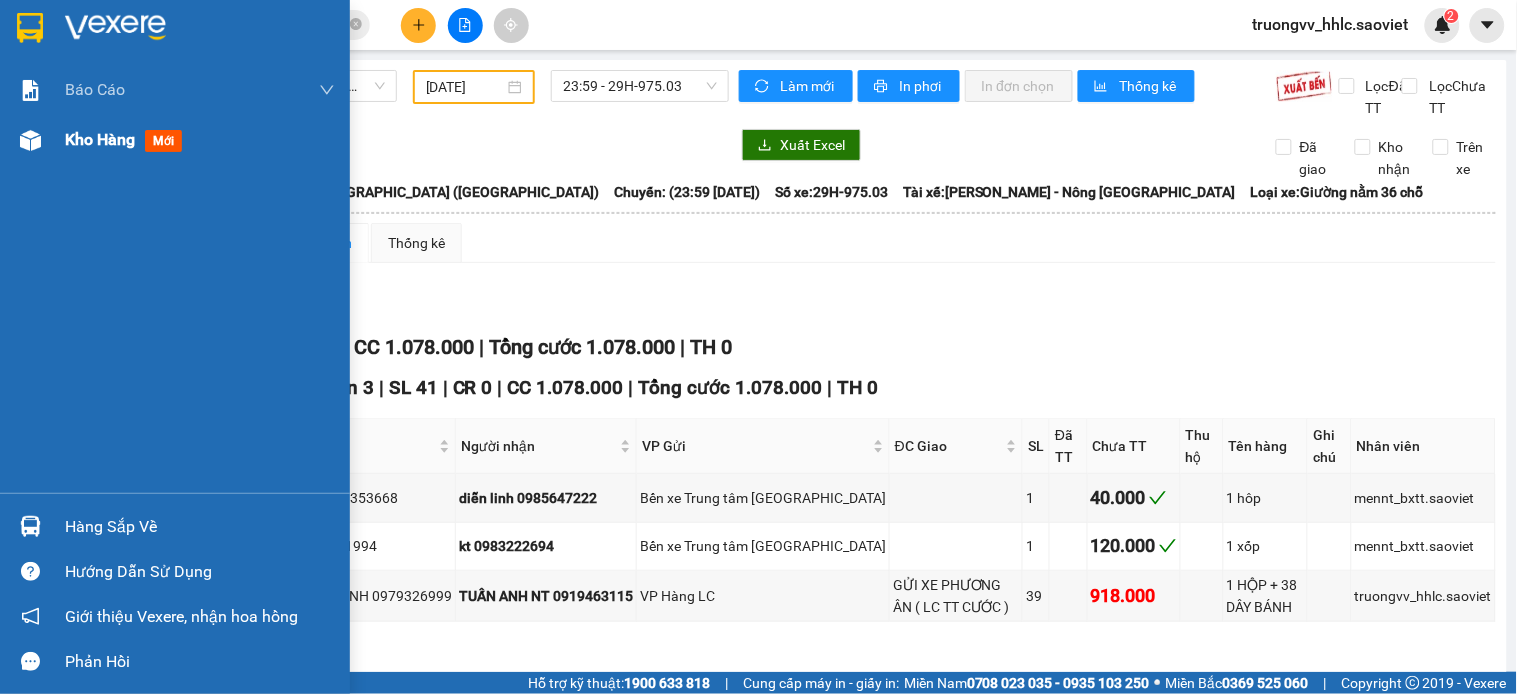 click on "Kho hàng" at bounding box center [100, 139] 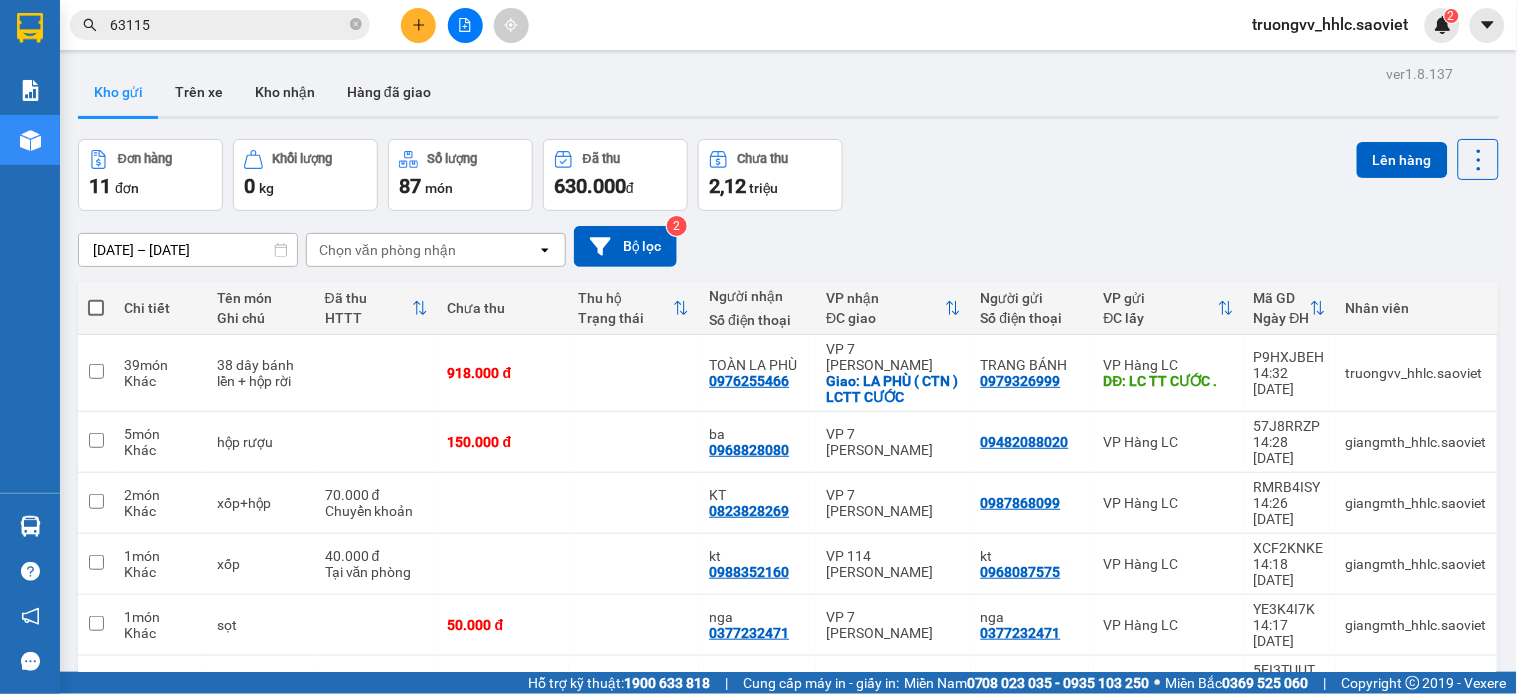 click on "truongvv_hhlc.saoviet" at bounding box center (1331, 24) 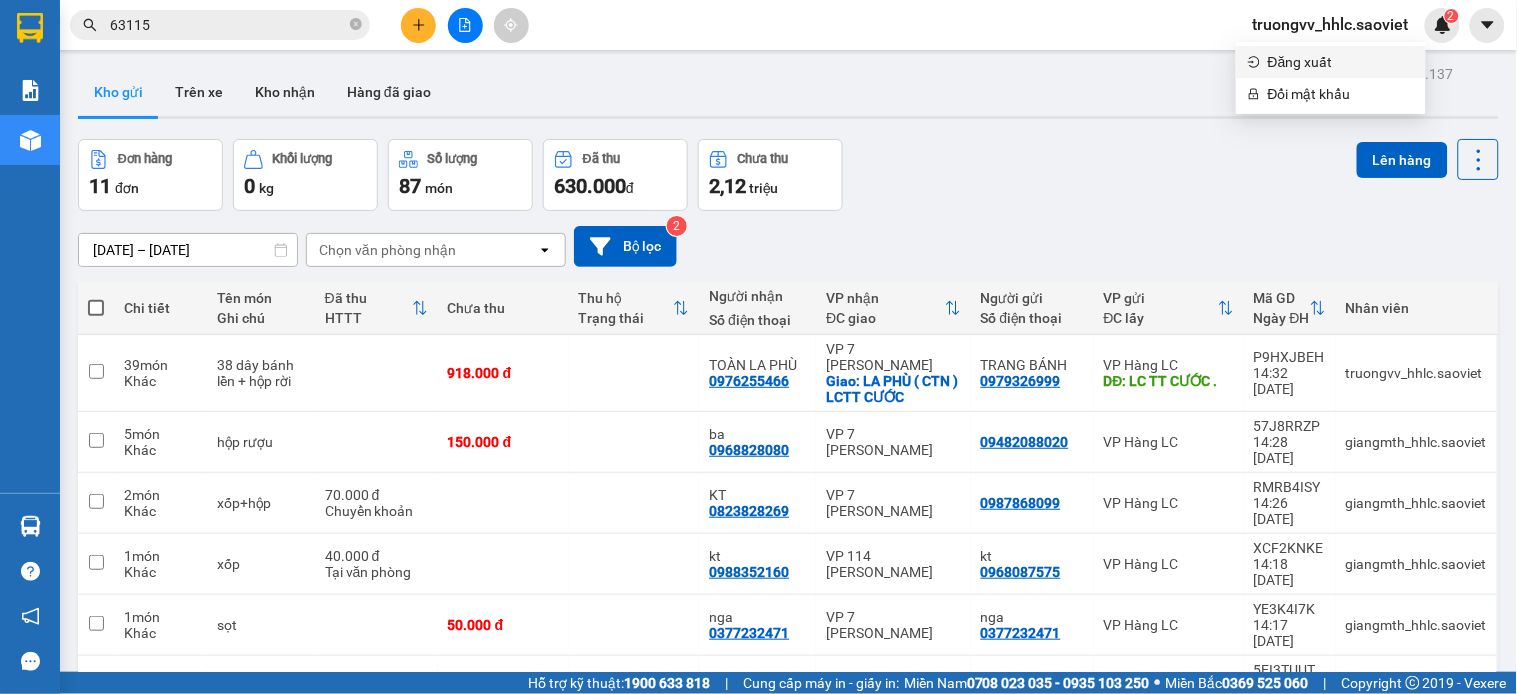 click on "Đăng xuất" at bounding box center [1341, 62] 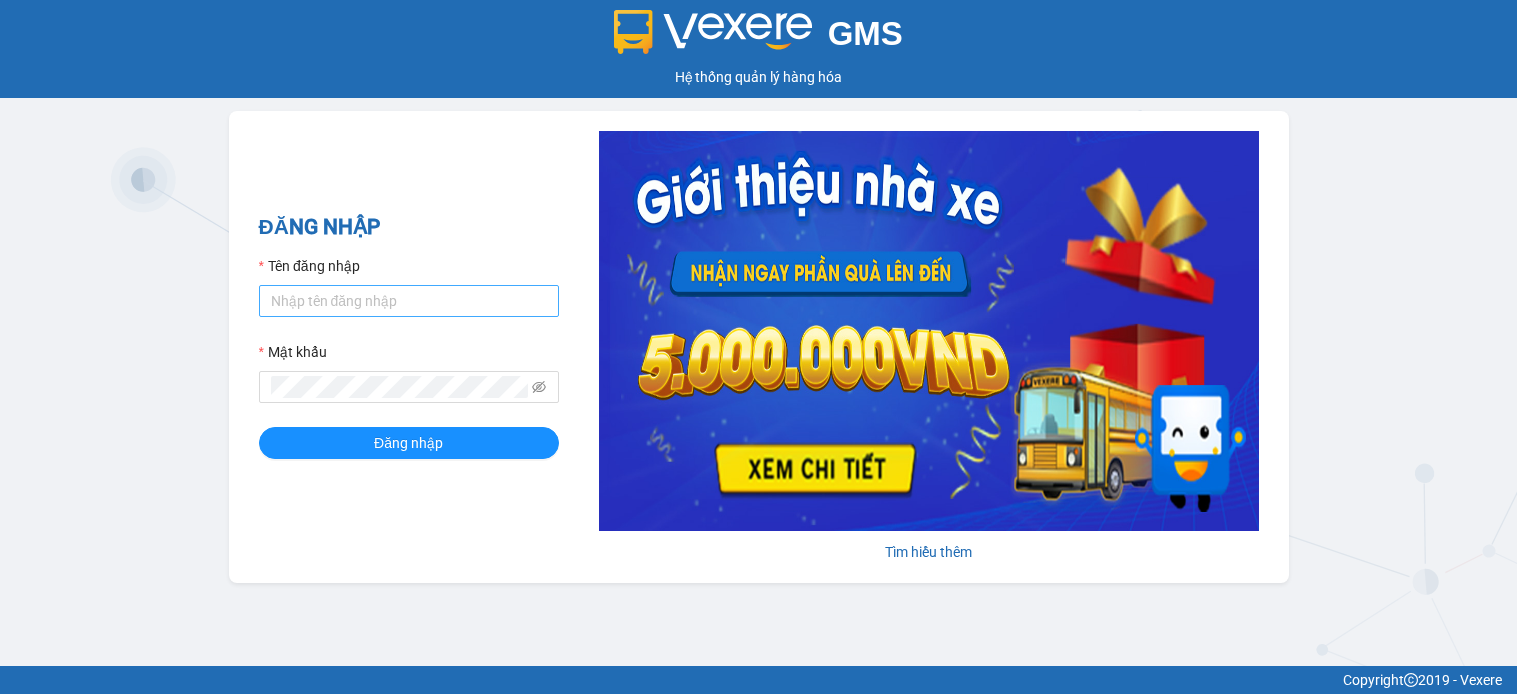 scroll, scrollTop: 0, scrollLeft: 0, axis: both 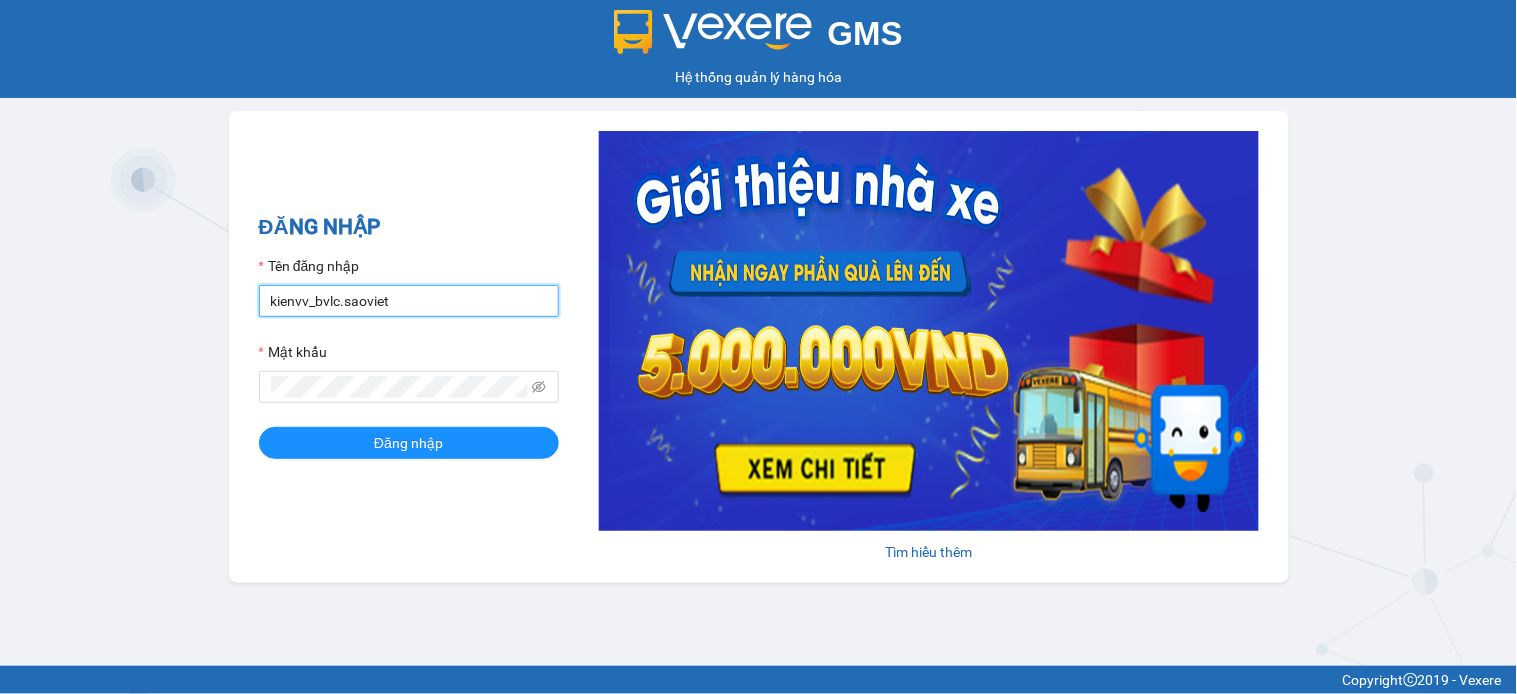 click on "kienvv_bvlc.saoviet" at bounding box center [409, 301] 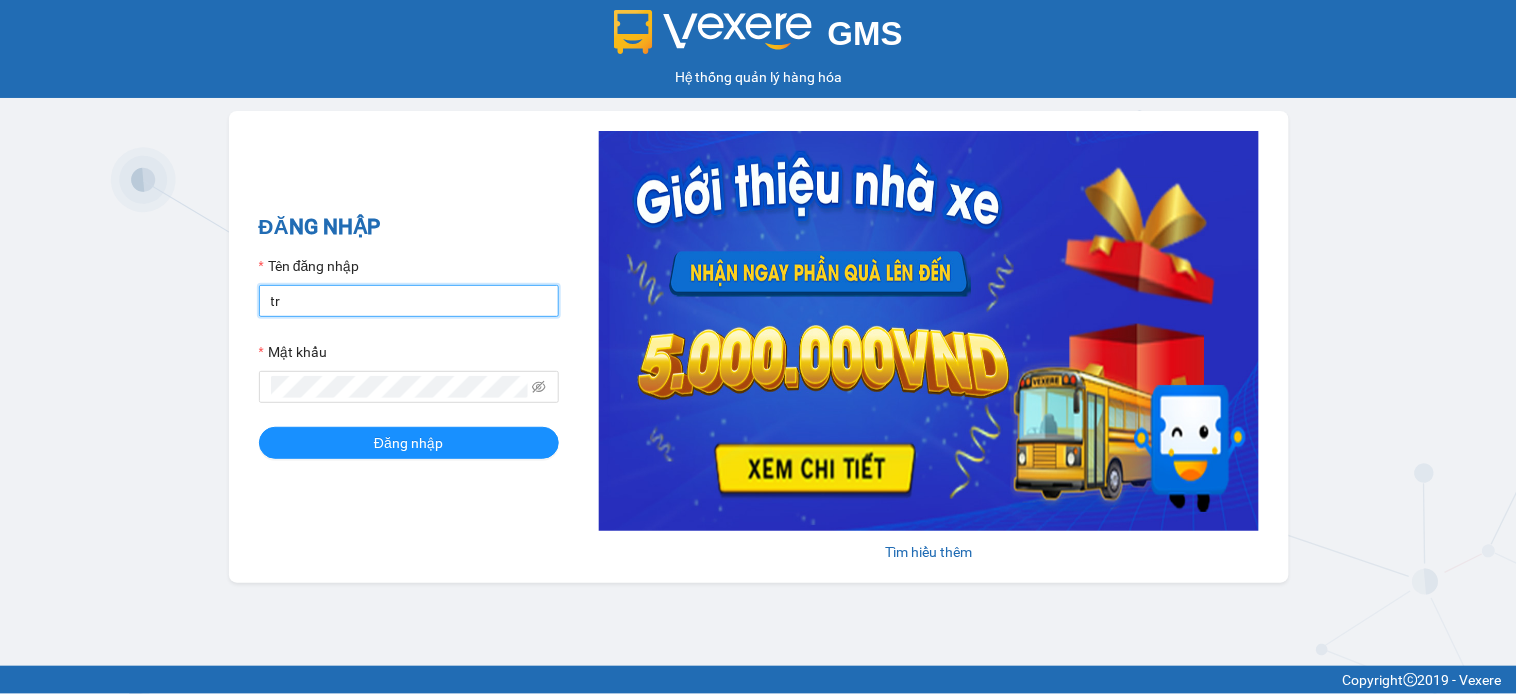 type on "t" 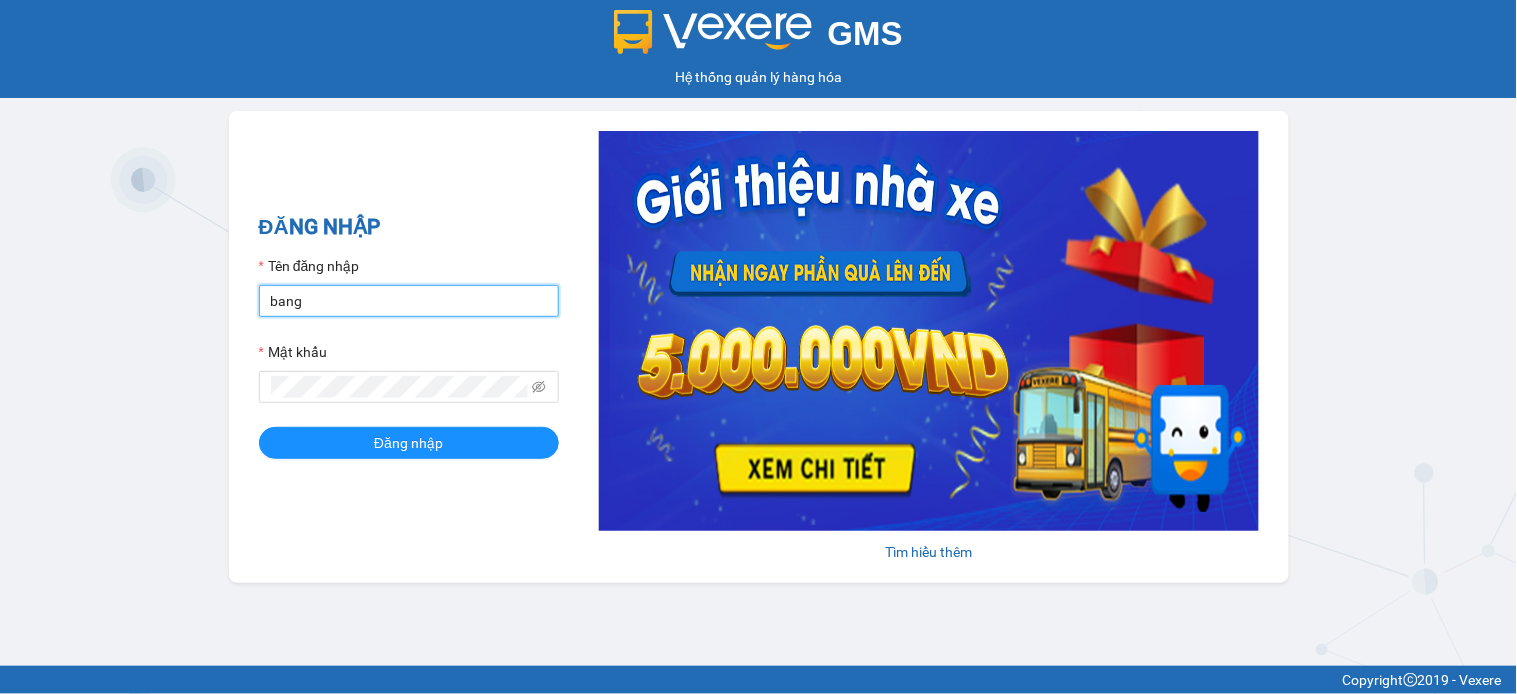 type on "bangnv.hhlc.saoviet" 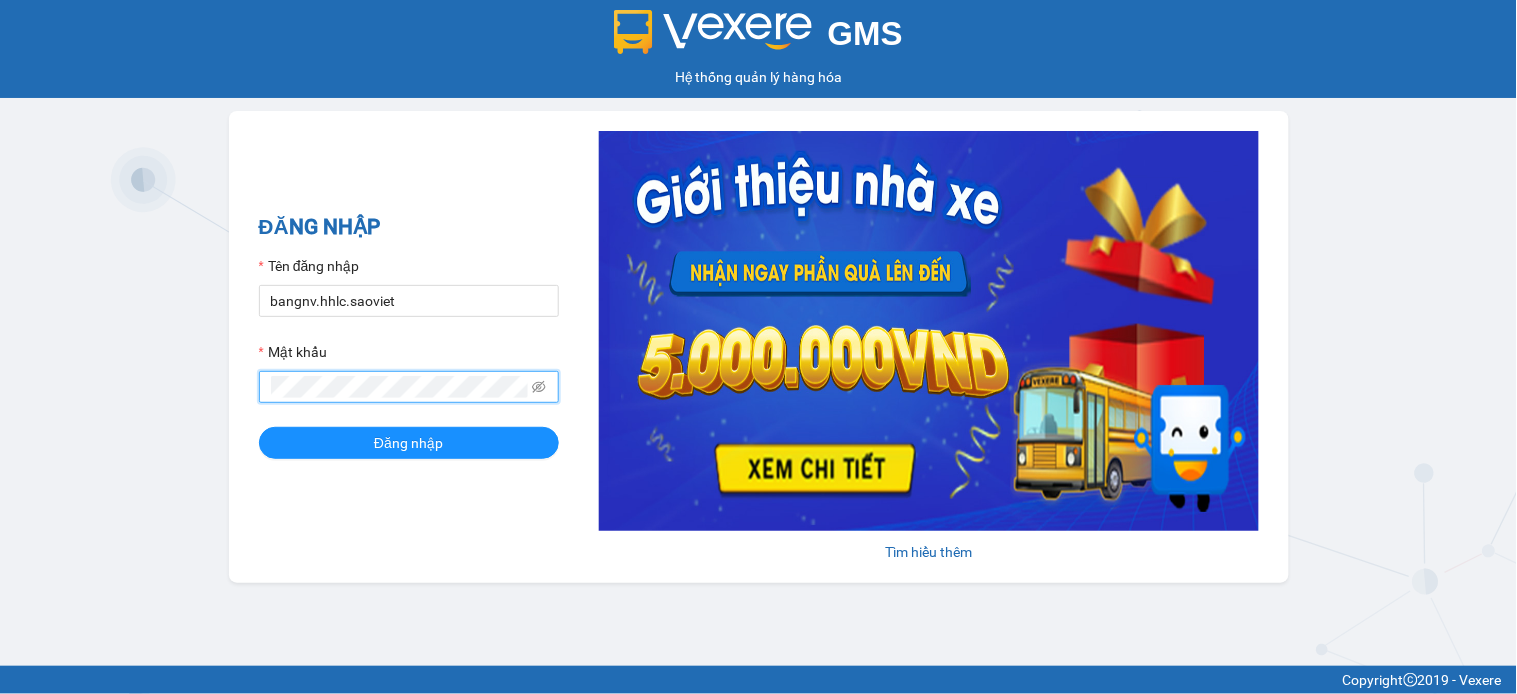 click on "Đăng nhập" at bounding box center (409, 443) 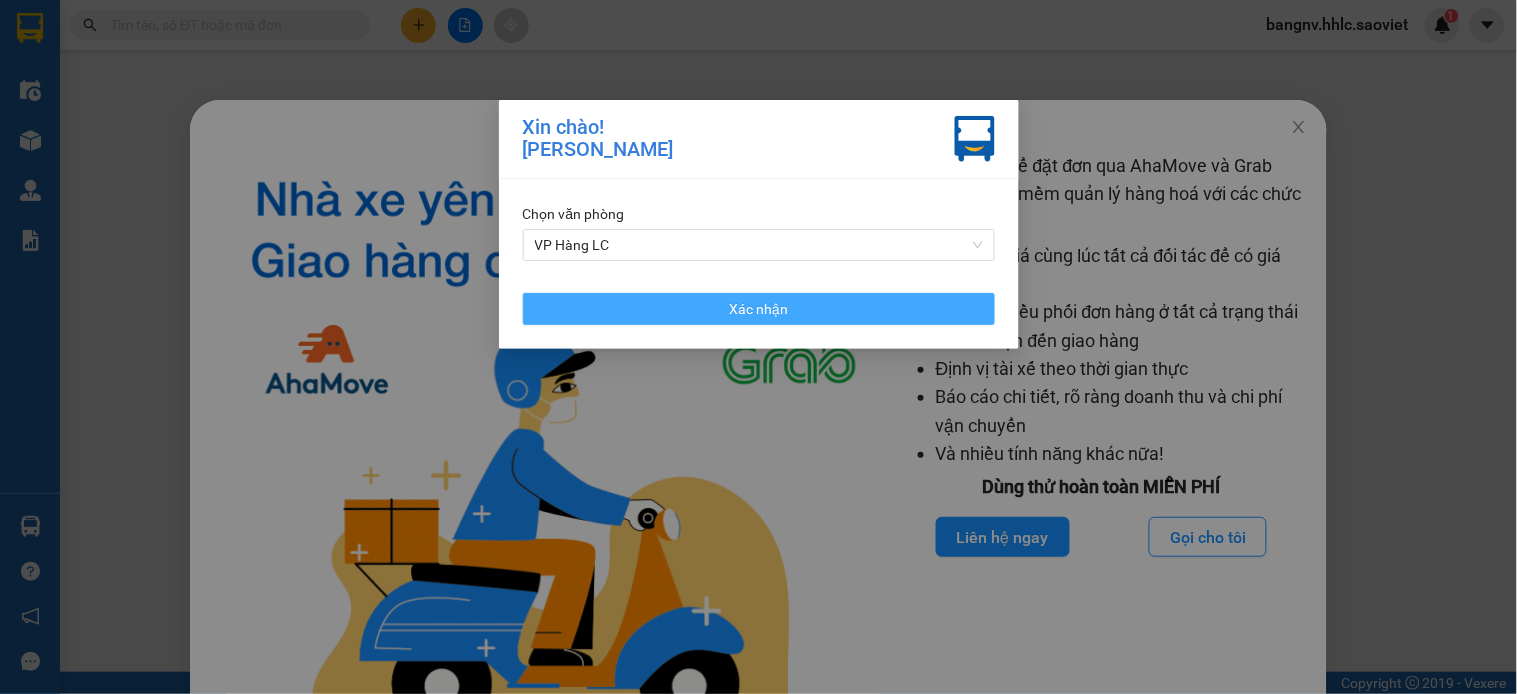 drag, startPoint x: 706, startPoint y: 311, endPoint x: 1110, endPoint y: 228, distance: 412.43787 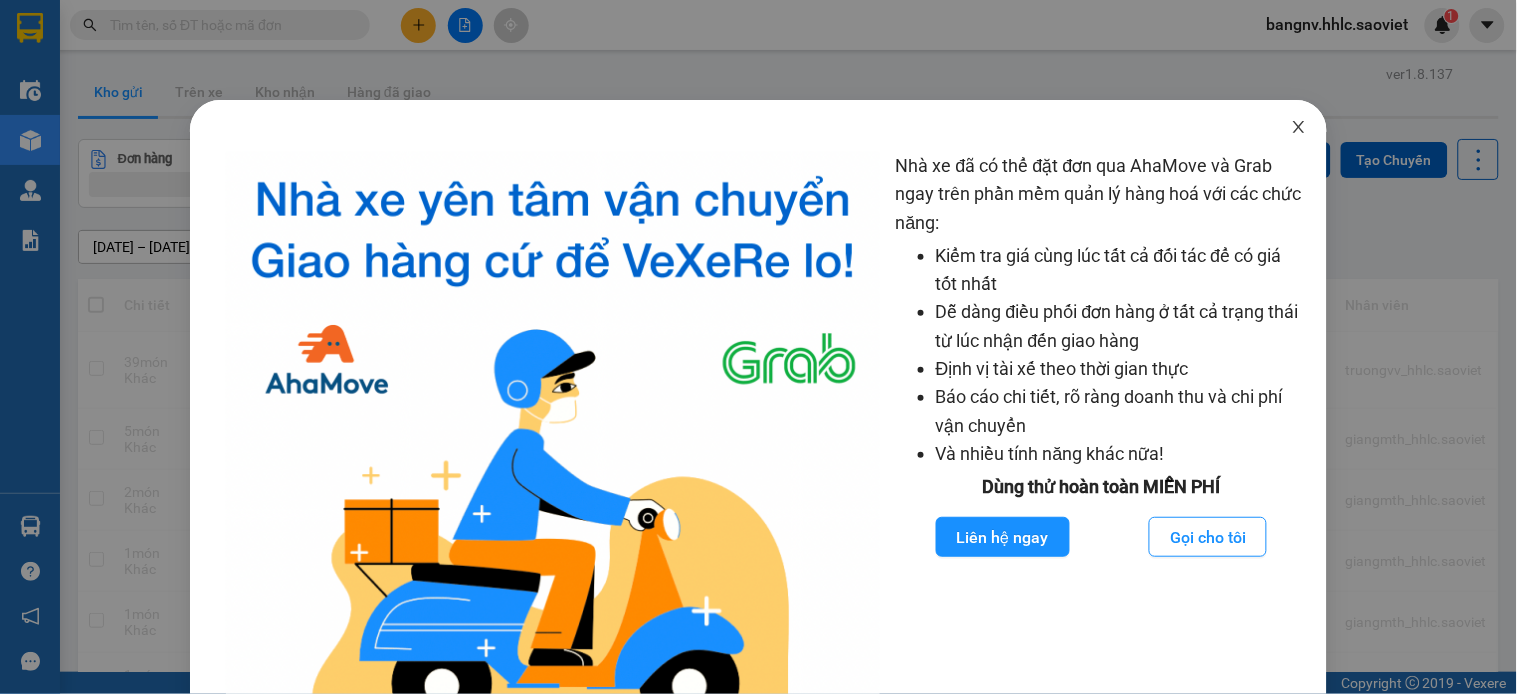 click 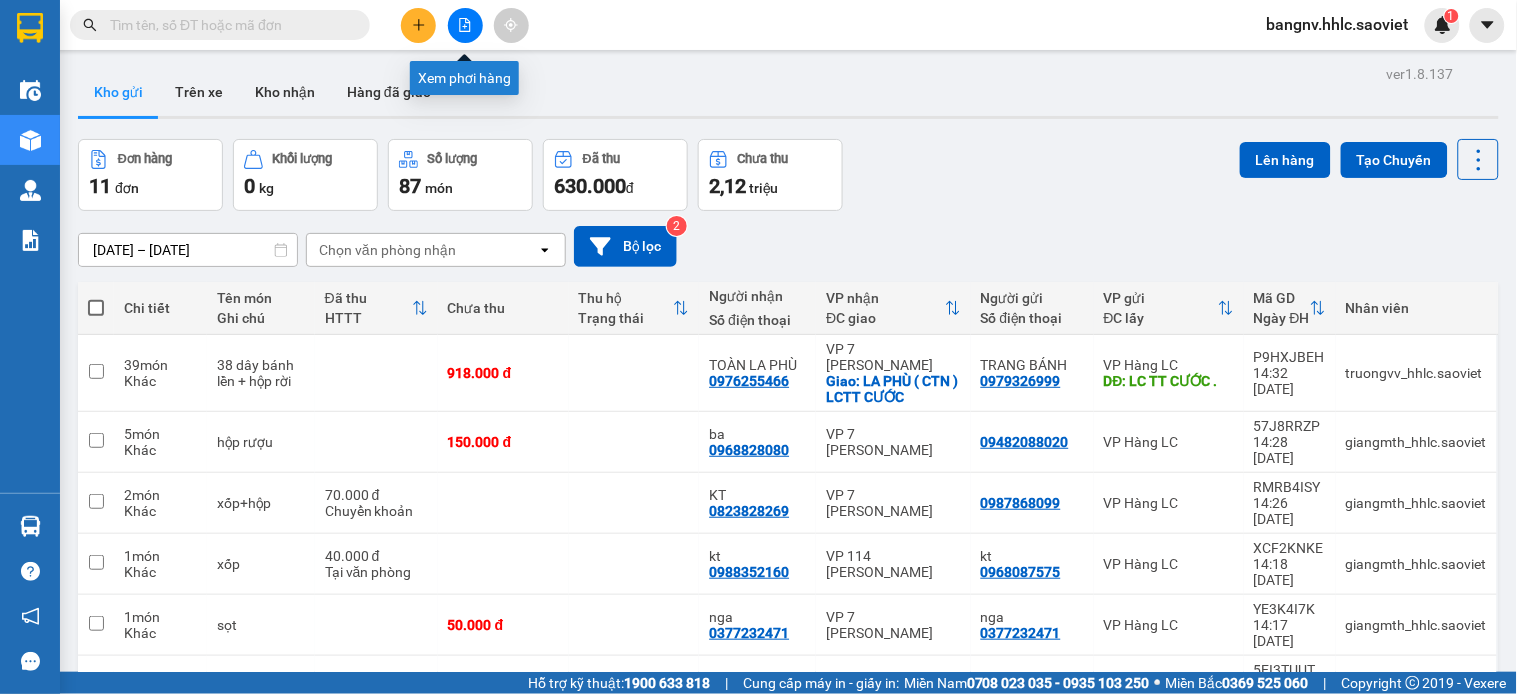 click at bounding box center [465, 25] 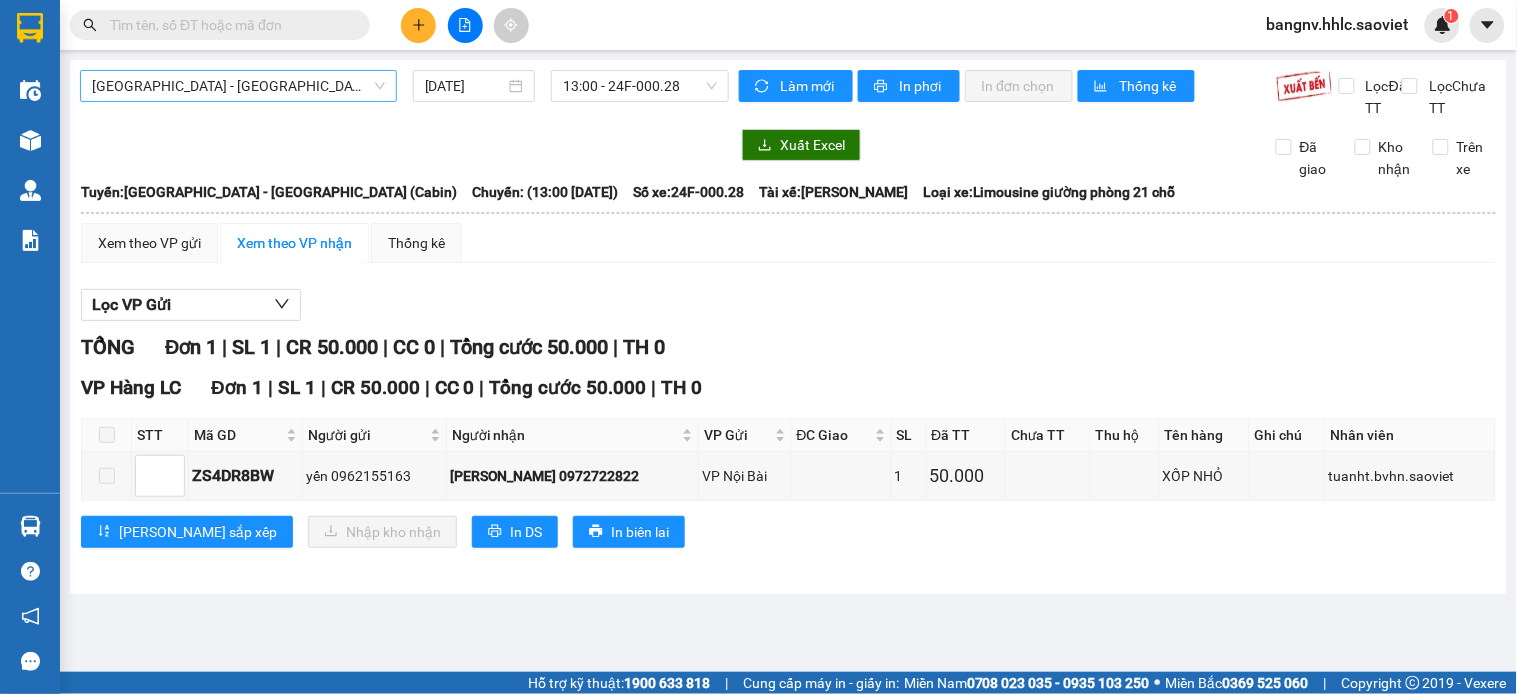 click on "[GEOGRAPHIC_DATA] - [GEOGRAPHIC_DATA] (Cabin)" at bounding box center [238, 86] 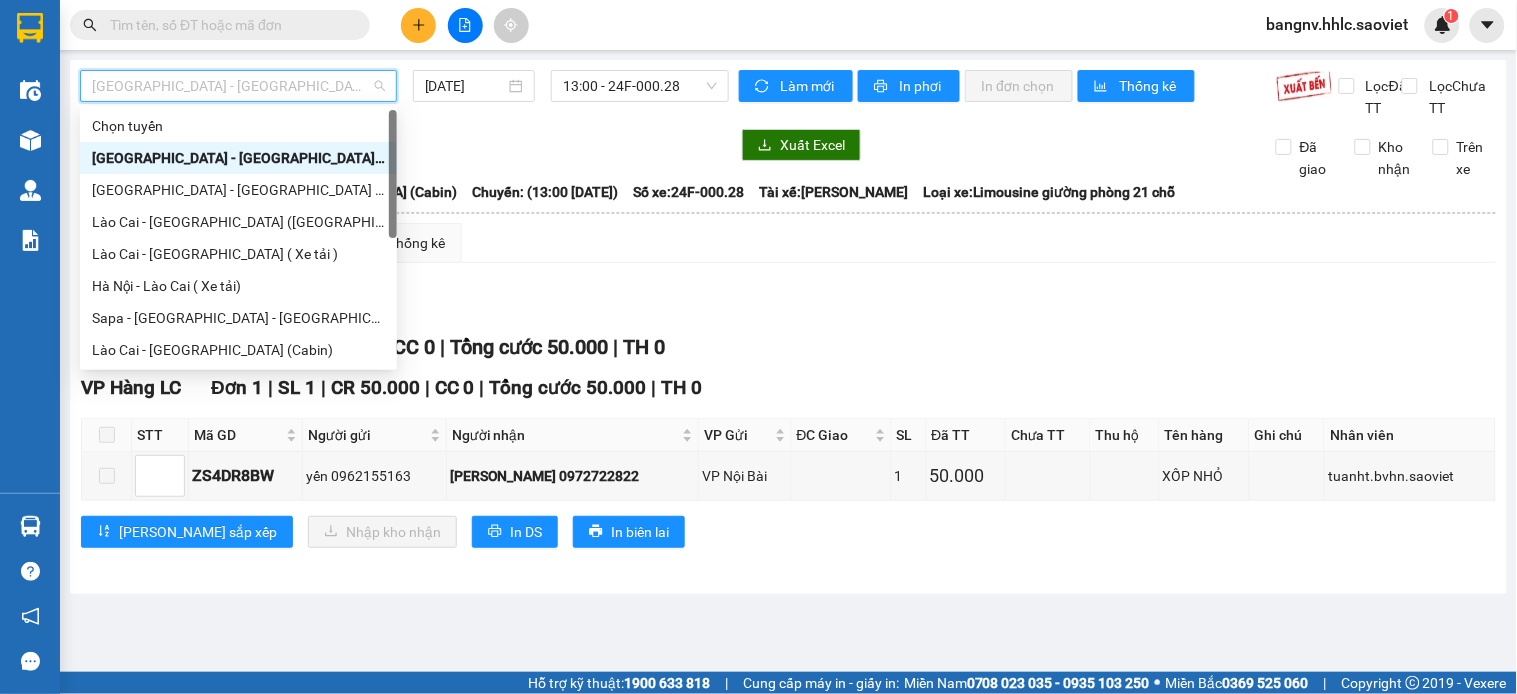 scroll, scrollTop: 160, scrollLeft: 0, axis: vertical 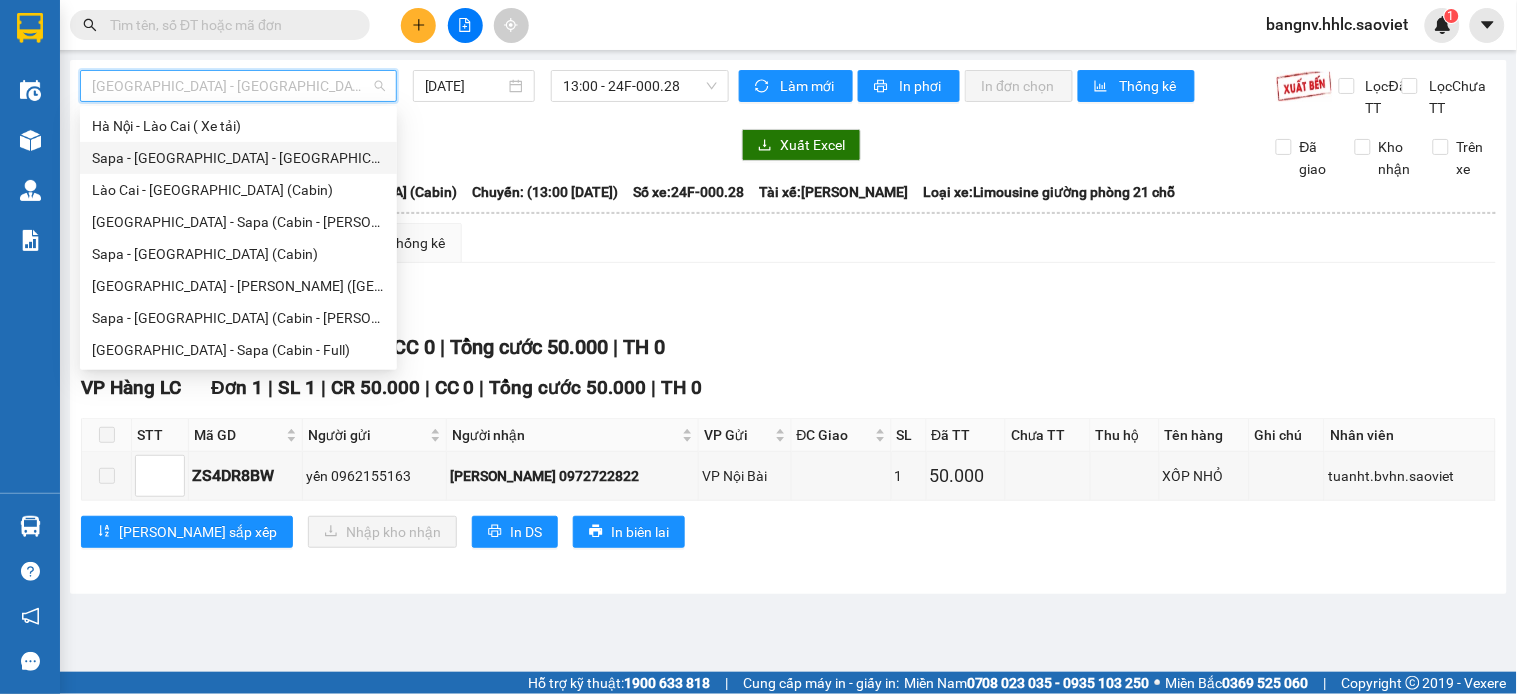 click on "Sapa - [GEOGRAPHIC_DATA] - [GEOGRAPHIC_DATA] ([GEOGRAPHIC_DATA])" at bounding box center [238, 158] 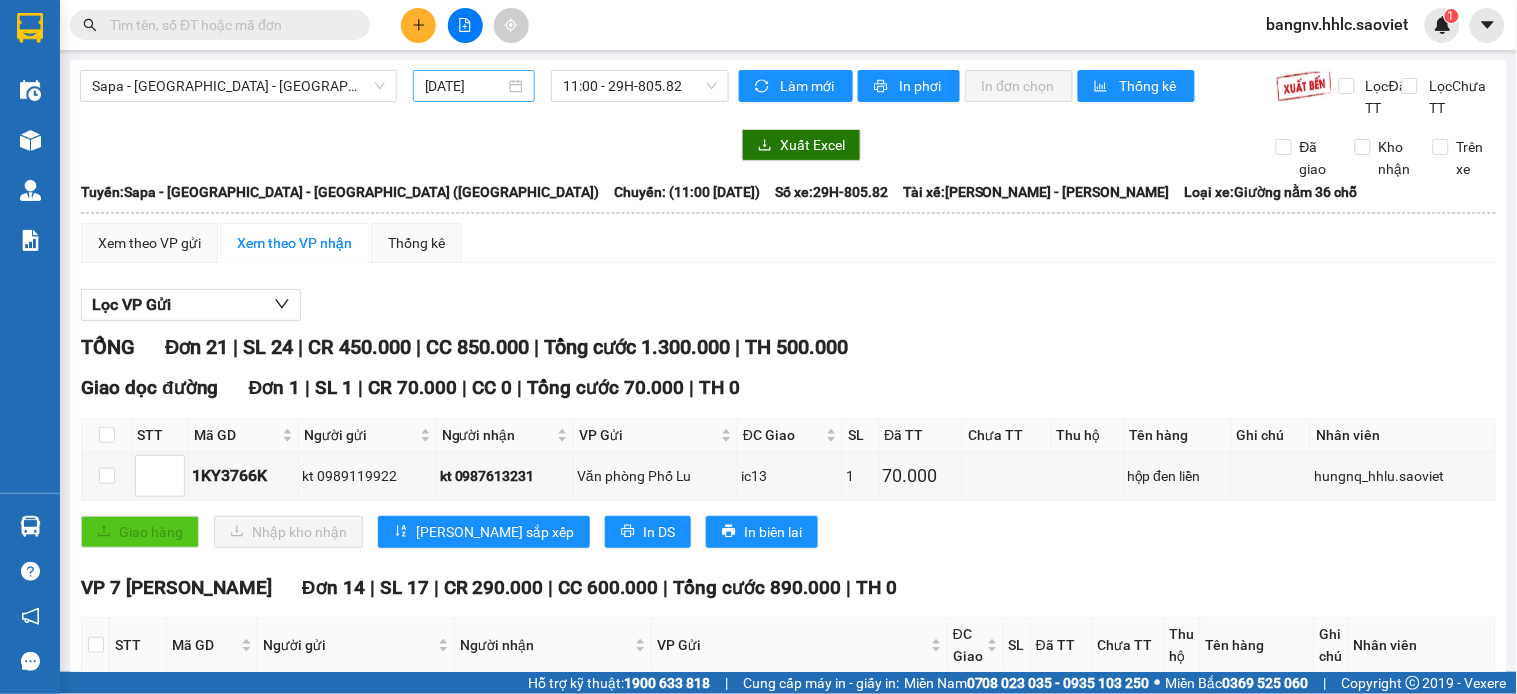 click on "[DATE]" at bounding box center (474, 86) 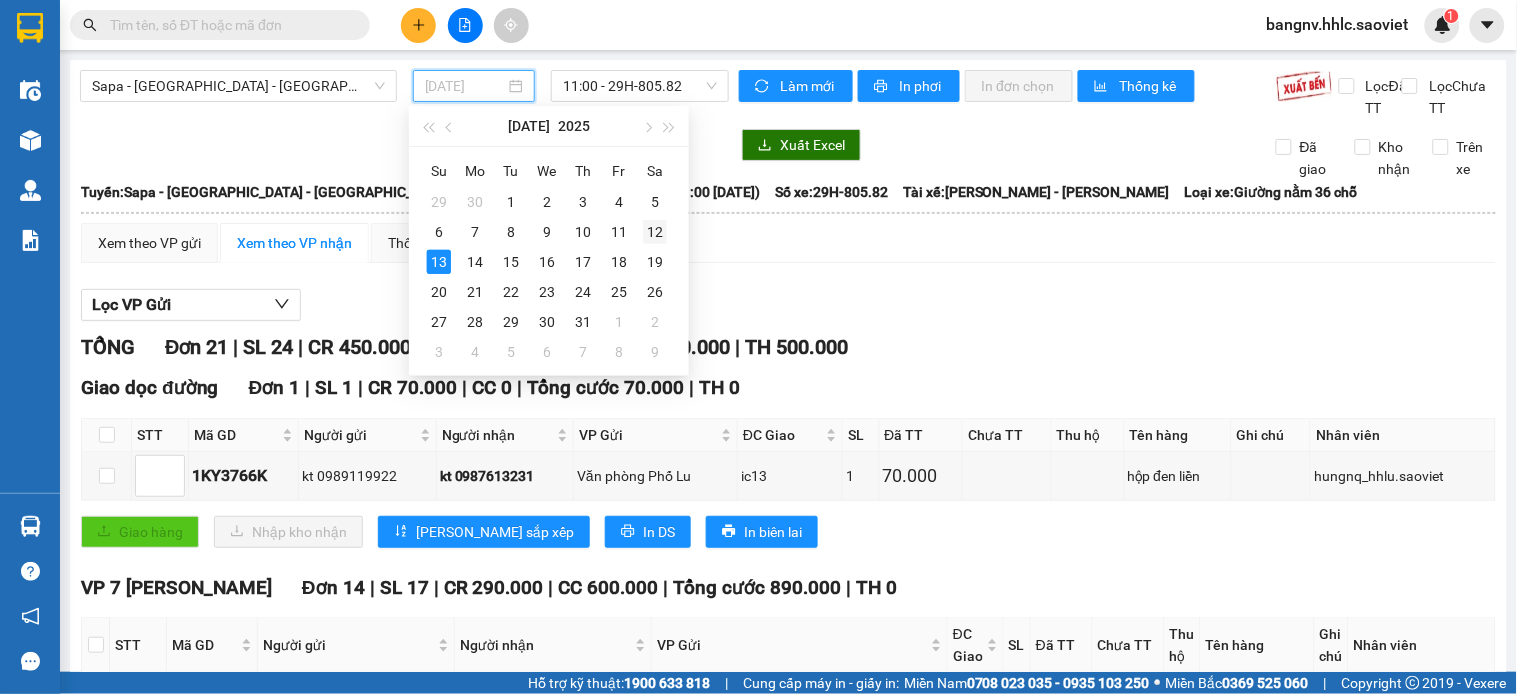 click on "12" at bounding box center [655, 232] 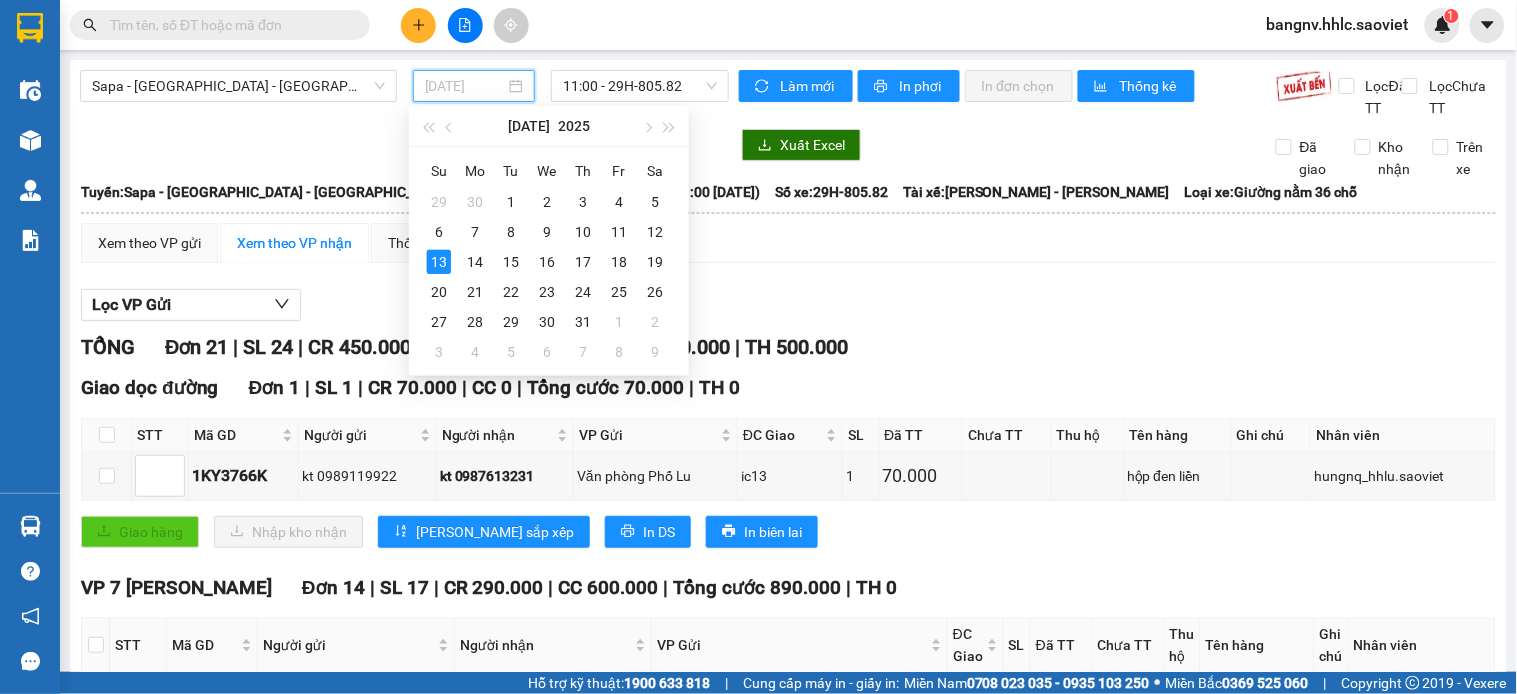 type on "[DATE]" 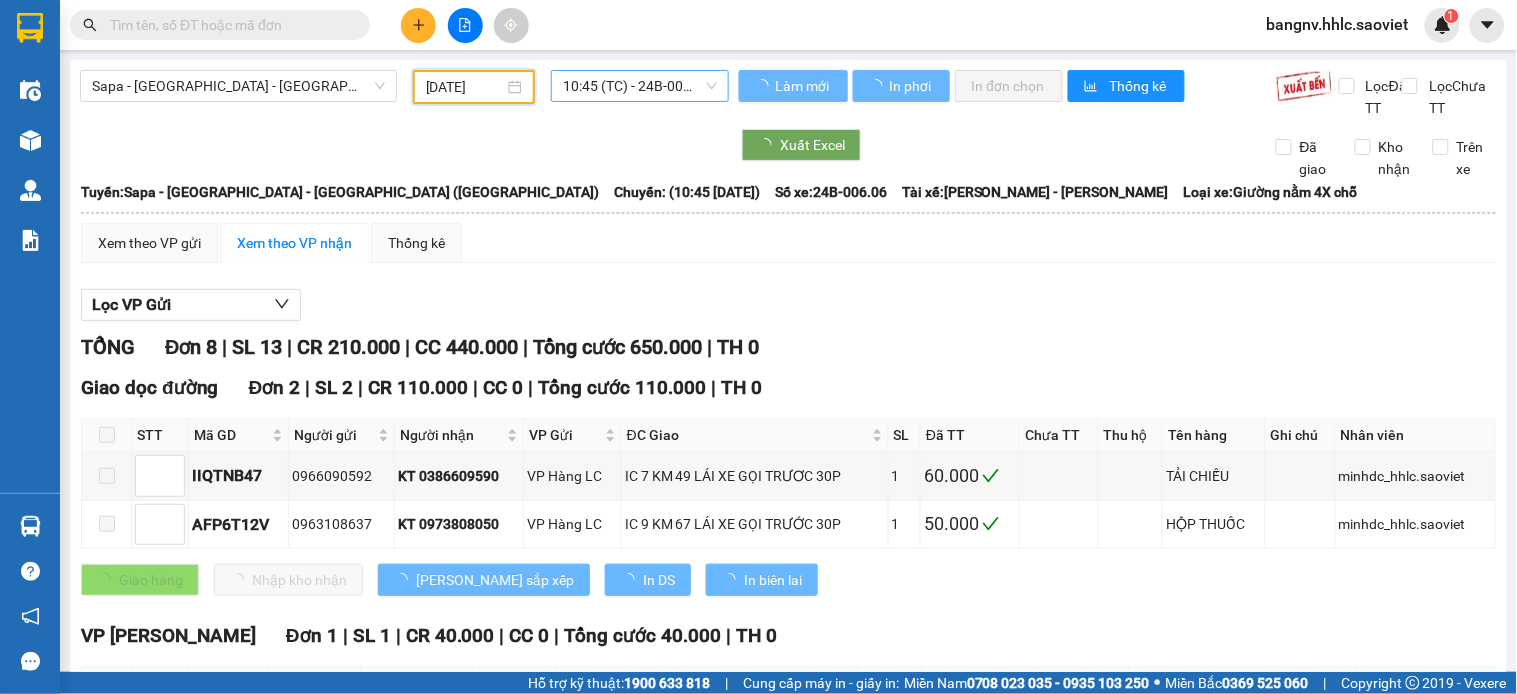 click on "10:45   (TC)   - 24B-006.06" at bounding box center [640, 86] 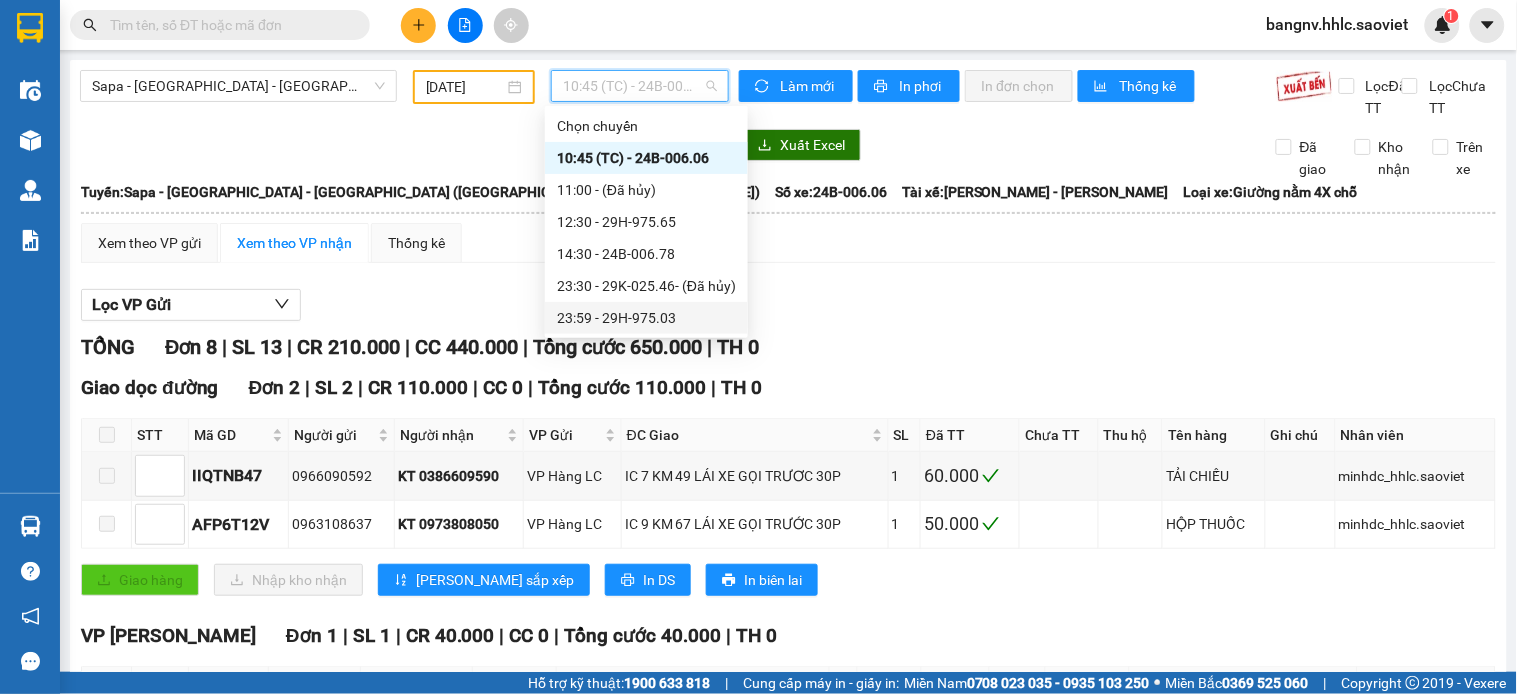 click on "23:59     - 29H-975.03" at bounding box center (646, 318) 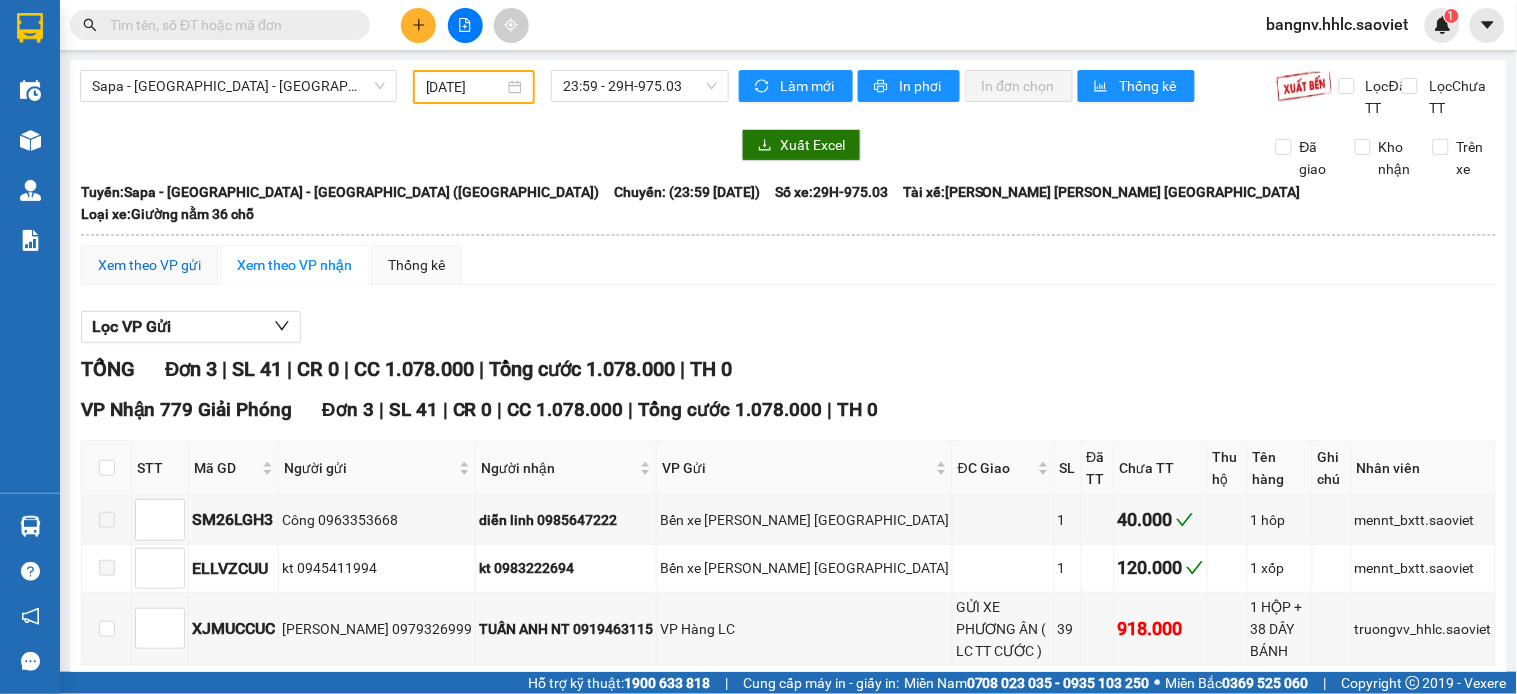 click on "Xem theo VP gửi" at bounding box center [149, 265] 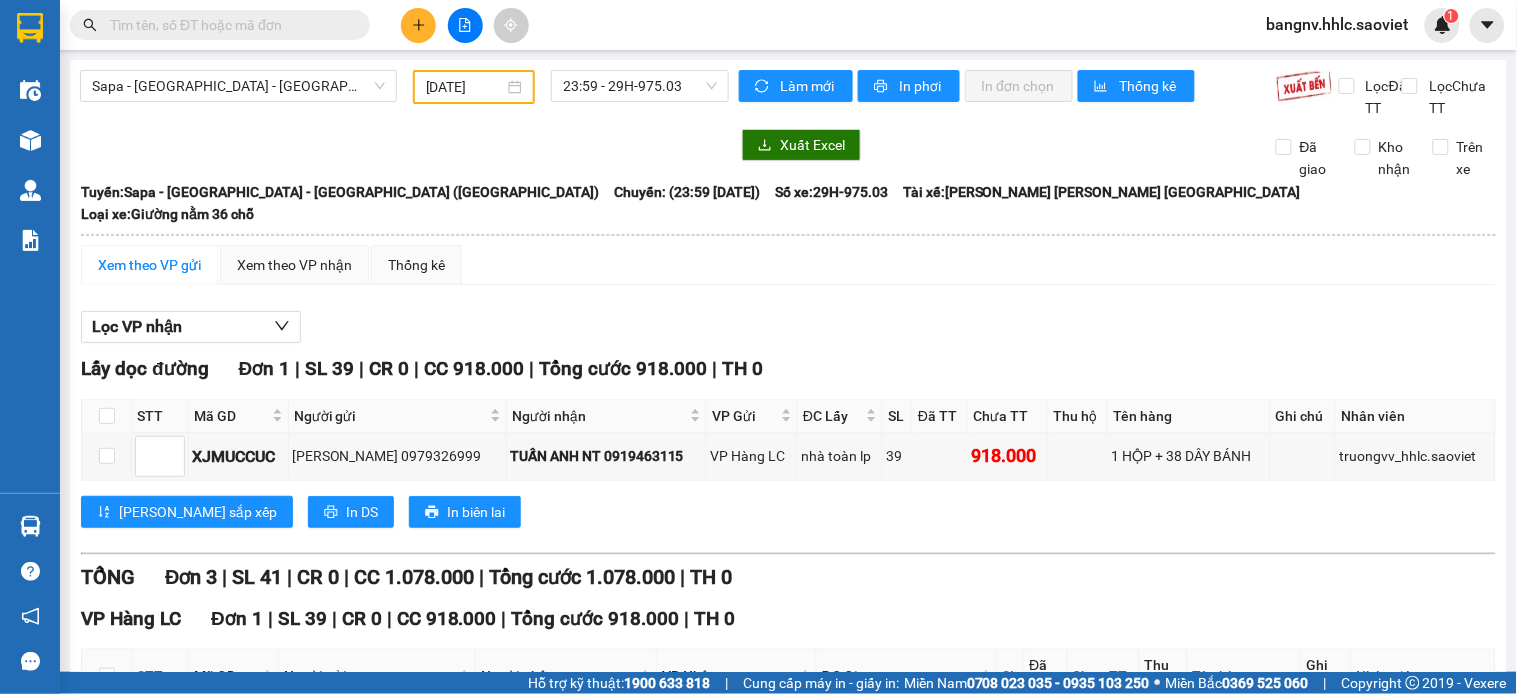 scroll, scrollTop: 435, scrollLeft: 0, axis: vertical 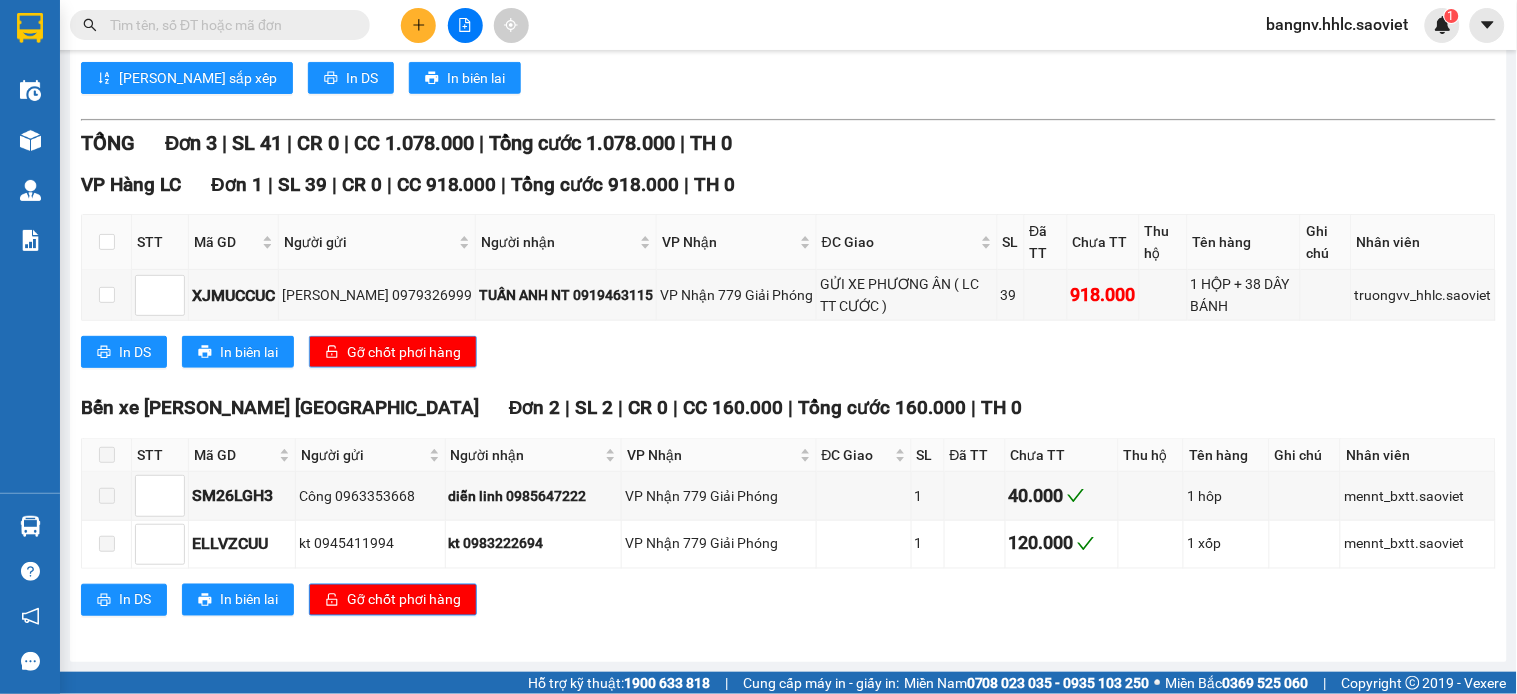 click on "Gỡ chốt phơi hàng" at bounding box center (404, 352) 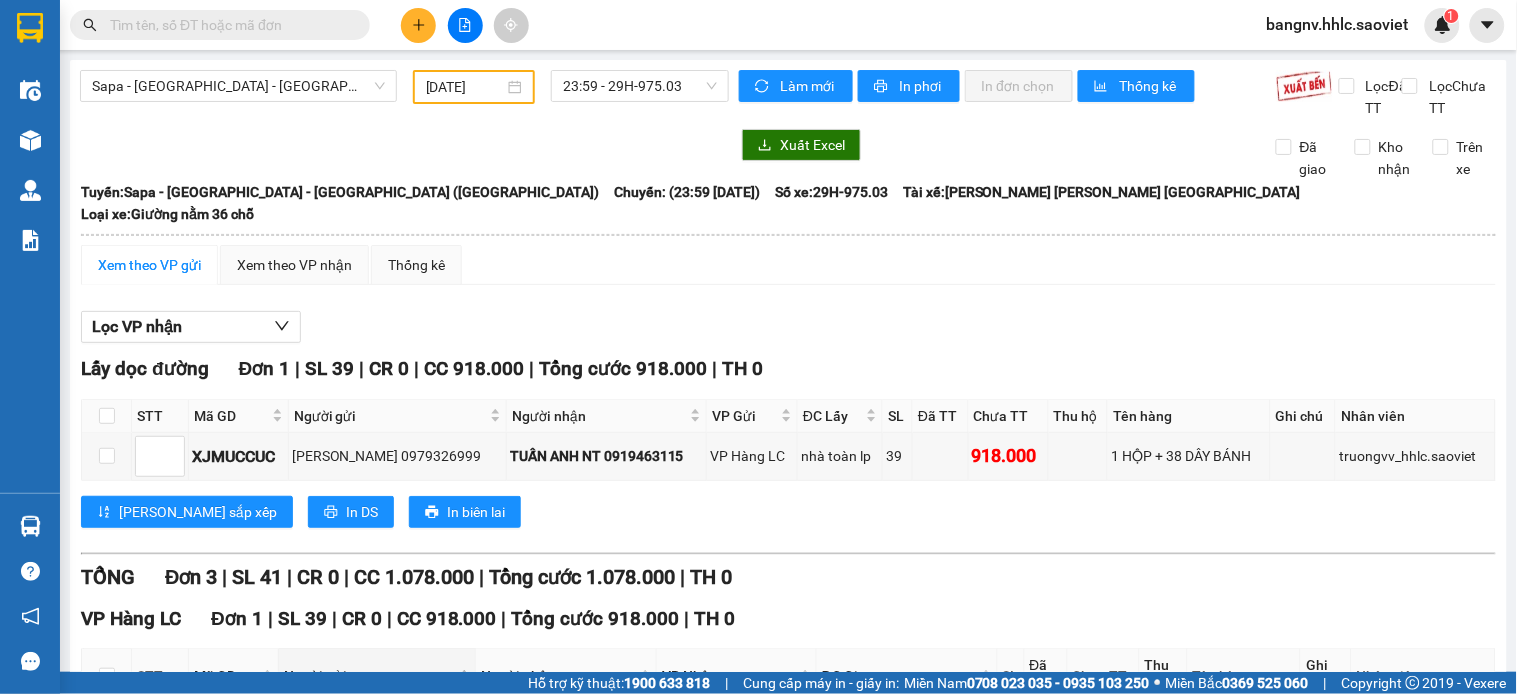 scroll, scrollTop: 435, scrollLeft: 0, axis: vertical 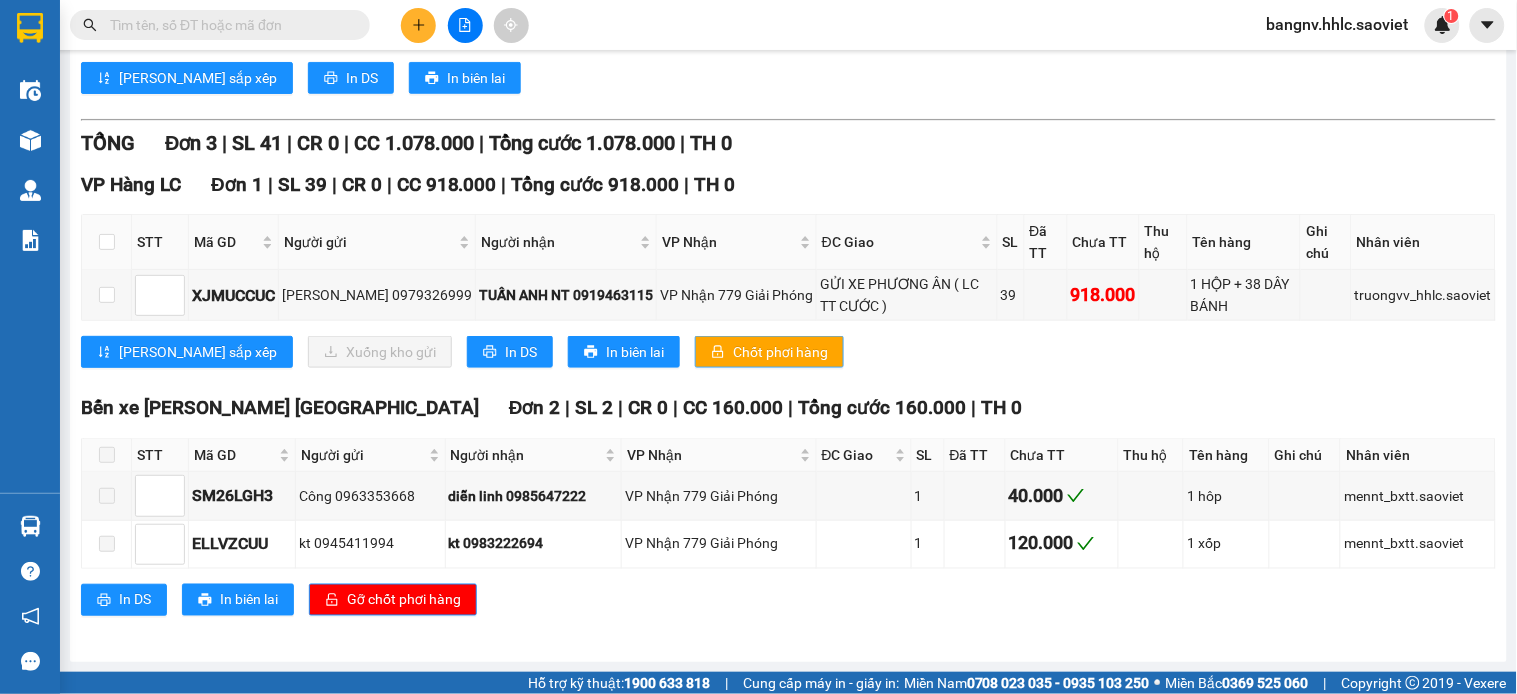 click on "Chốt phơi hàng" at bounding box center [780, 352] 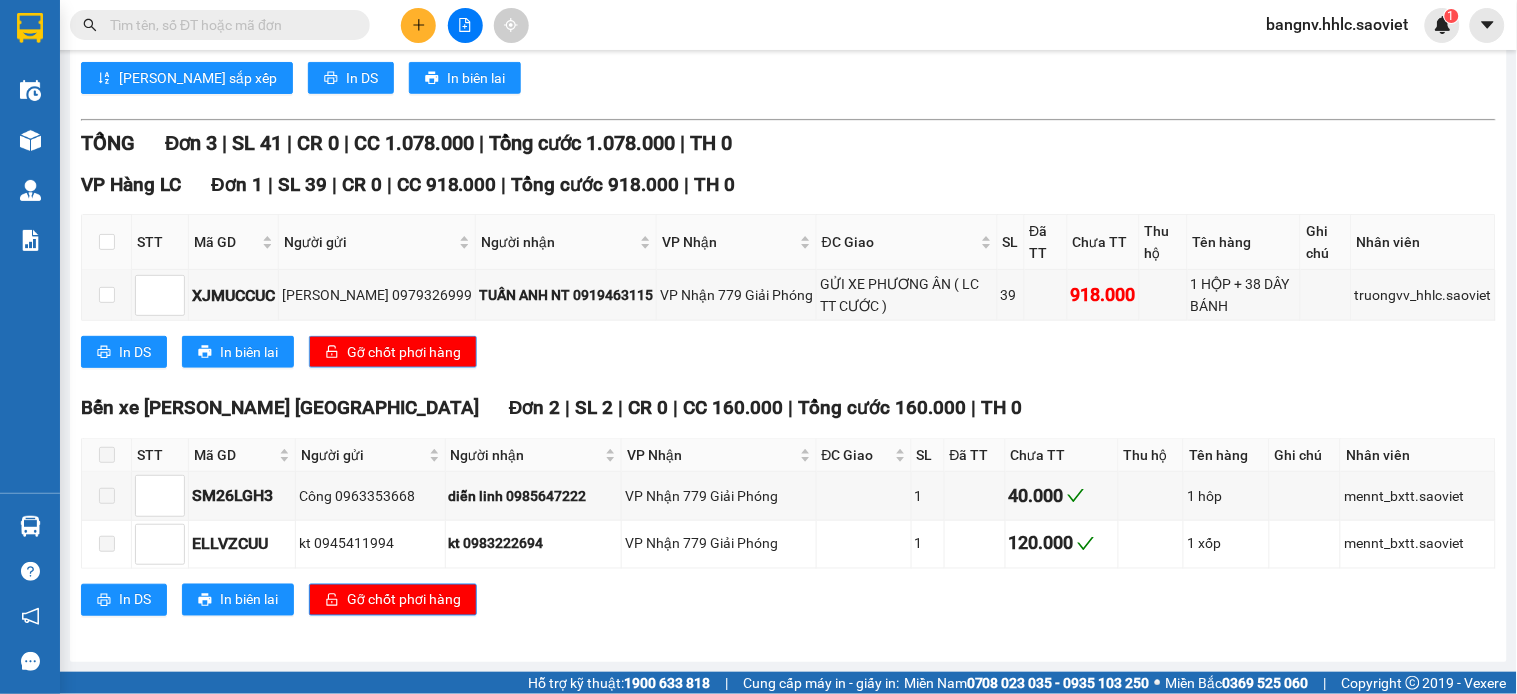 click on "Gỡ chốt phơi hàng" at bounding box center (404, 352) 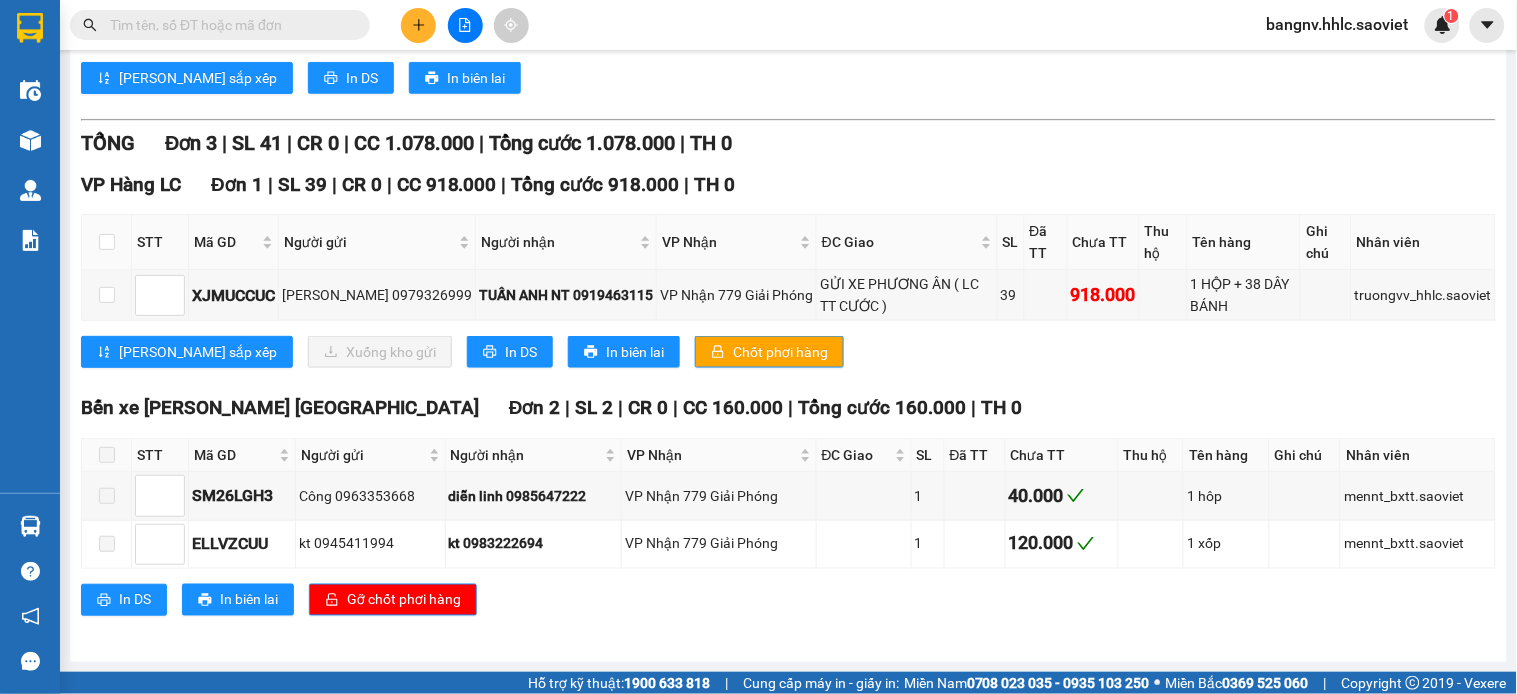 scroll, scrollTop: 0, scrollLeft: 0, axis: both 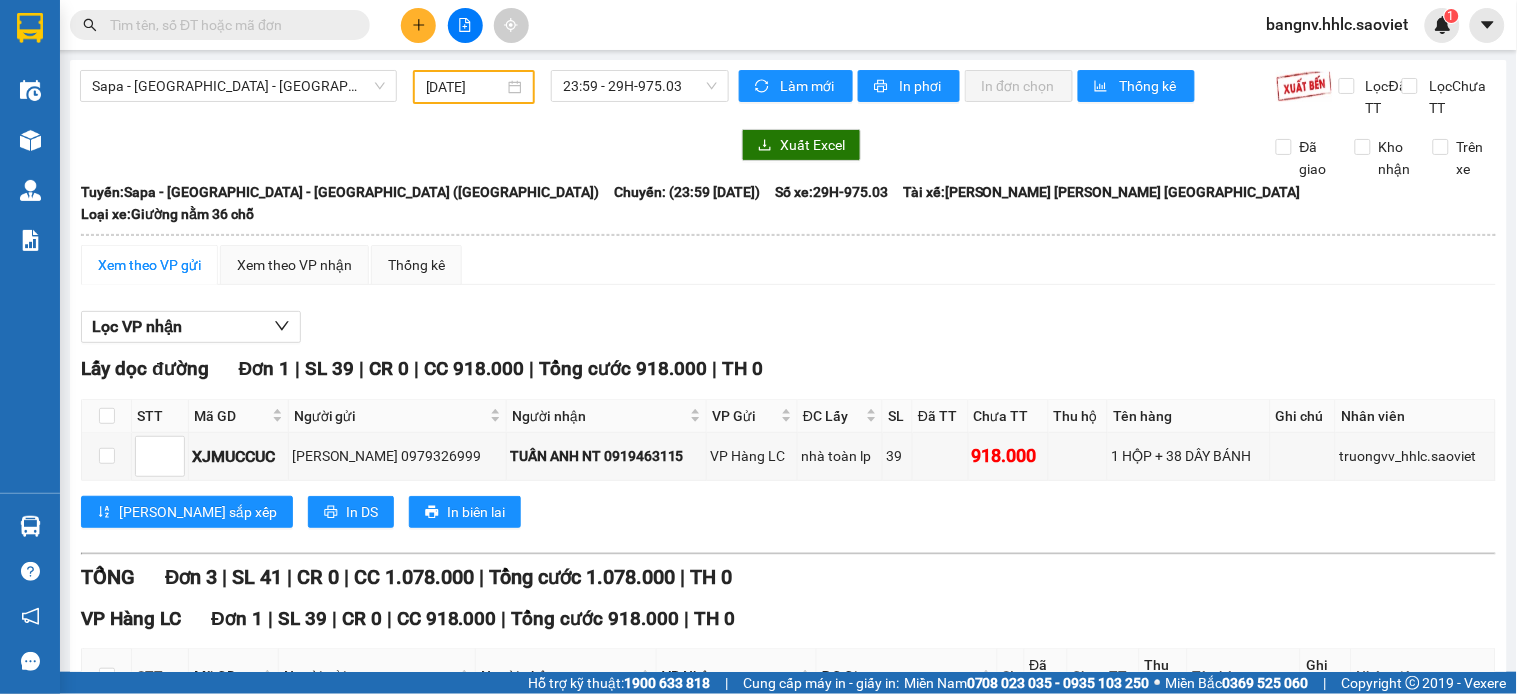 click on "bangnv.hhlc.saoviet" at bounding box center (1338, 24) 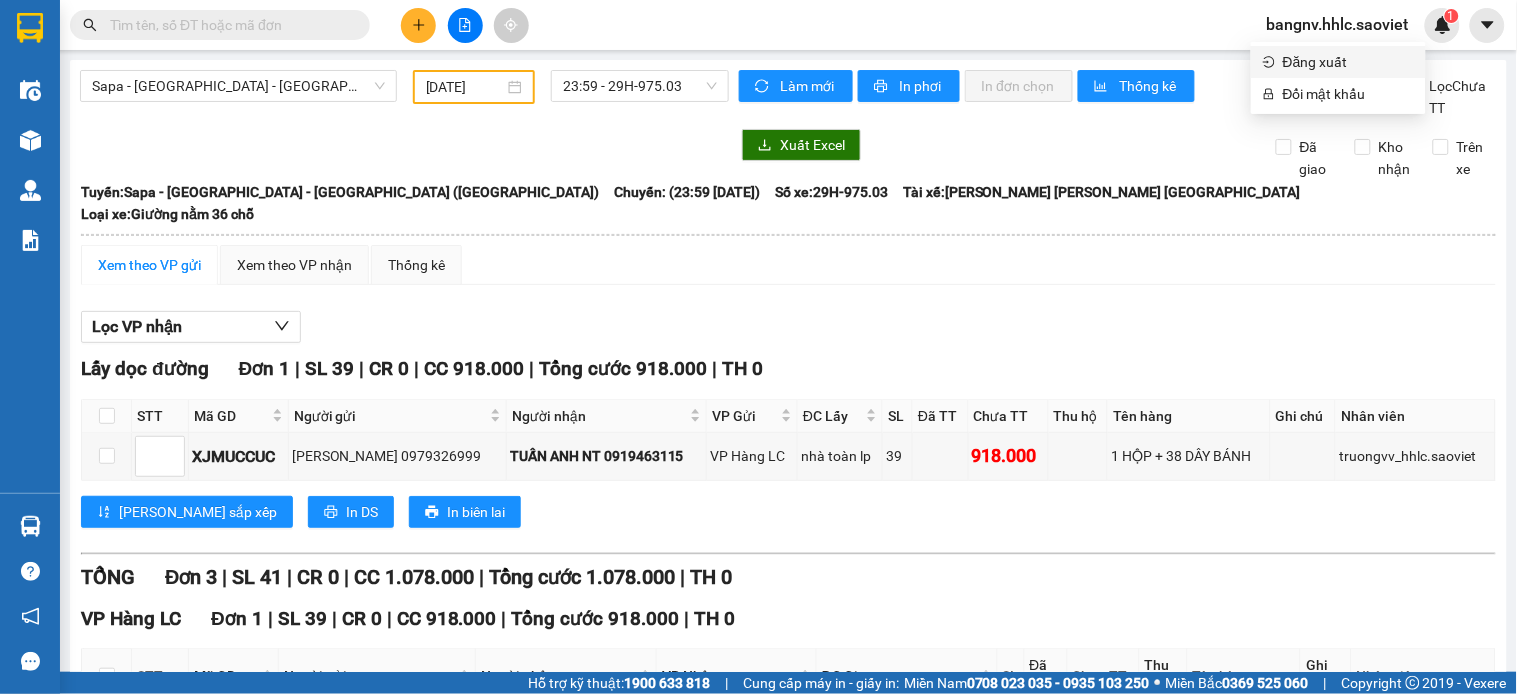 click on "Đăng xuất" at bounding box center (1348, 62) 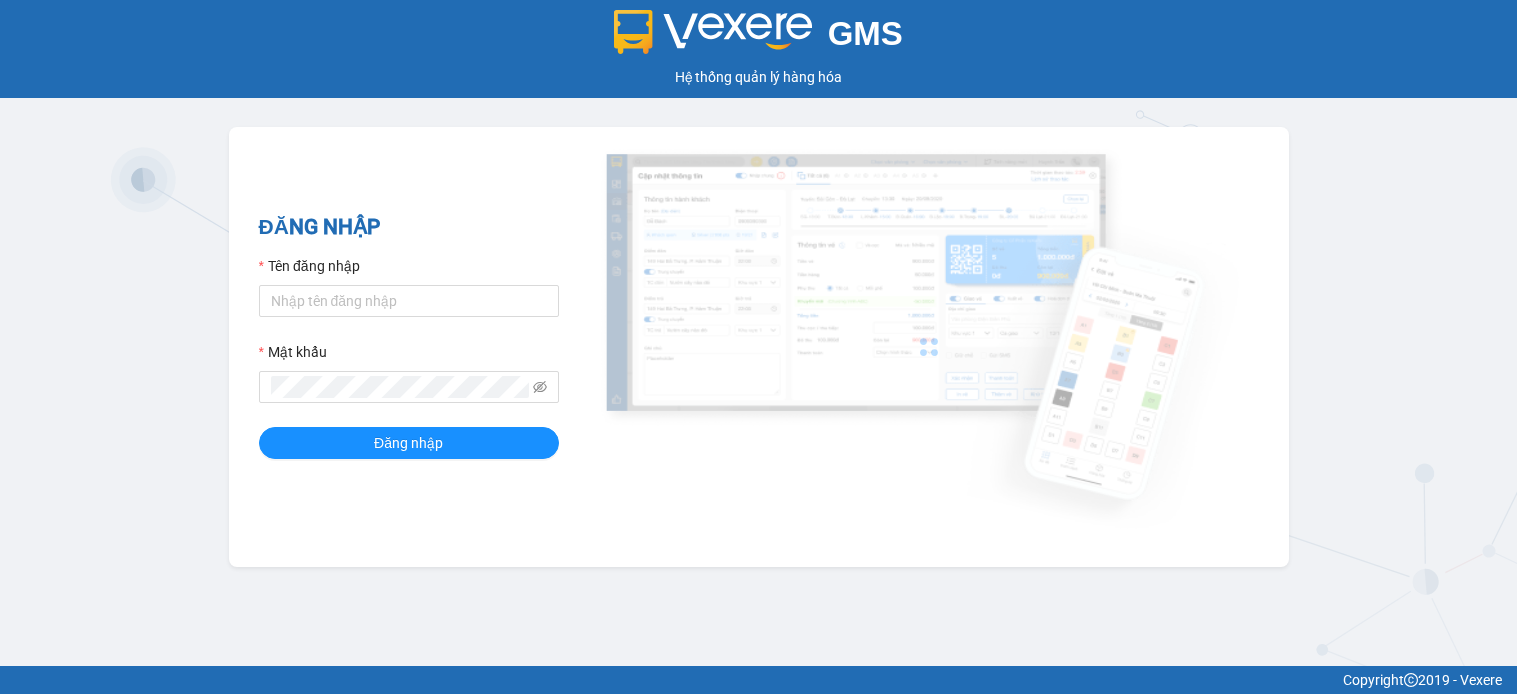 scroll, scrollTop: 0, scrollLeft: 0, axis: both 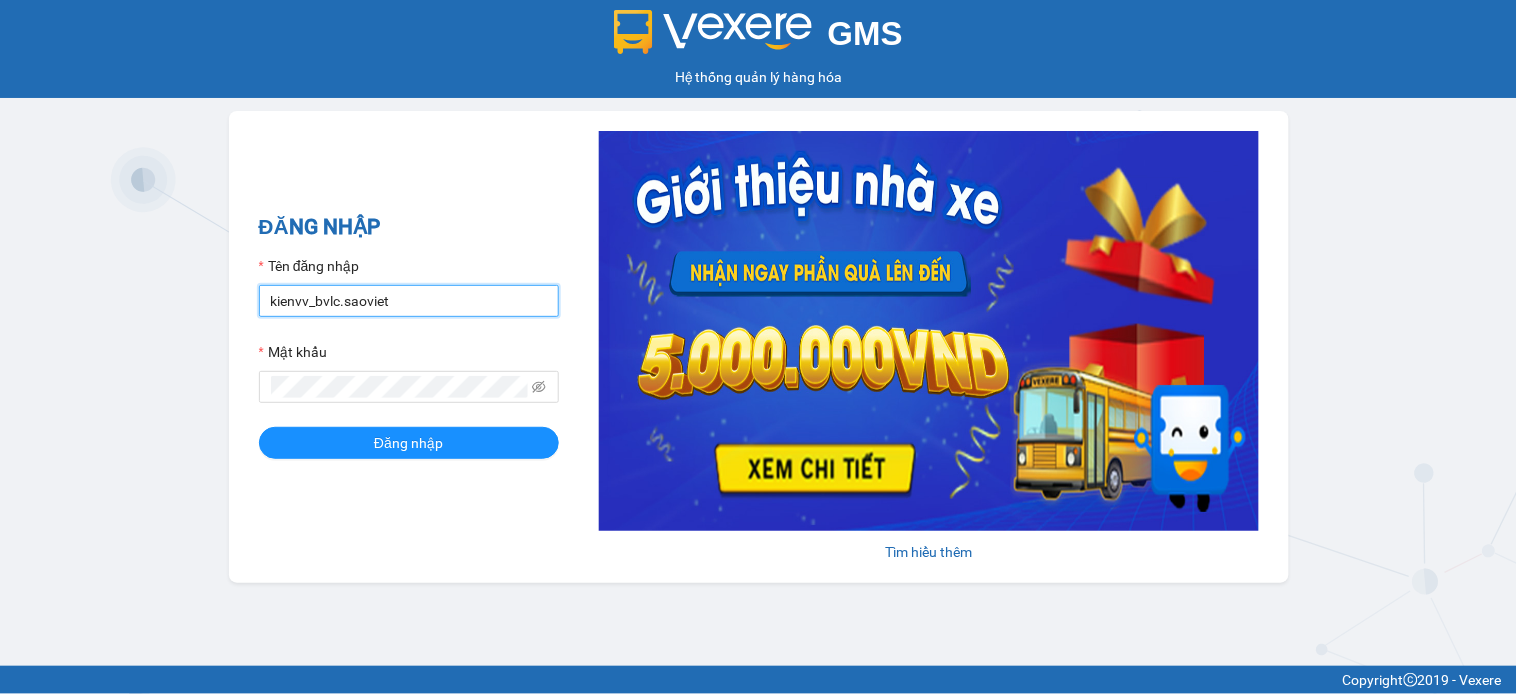 click on "kienvv_bvlc.saoviet" at bounding box center (409, 301) 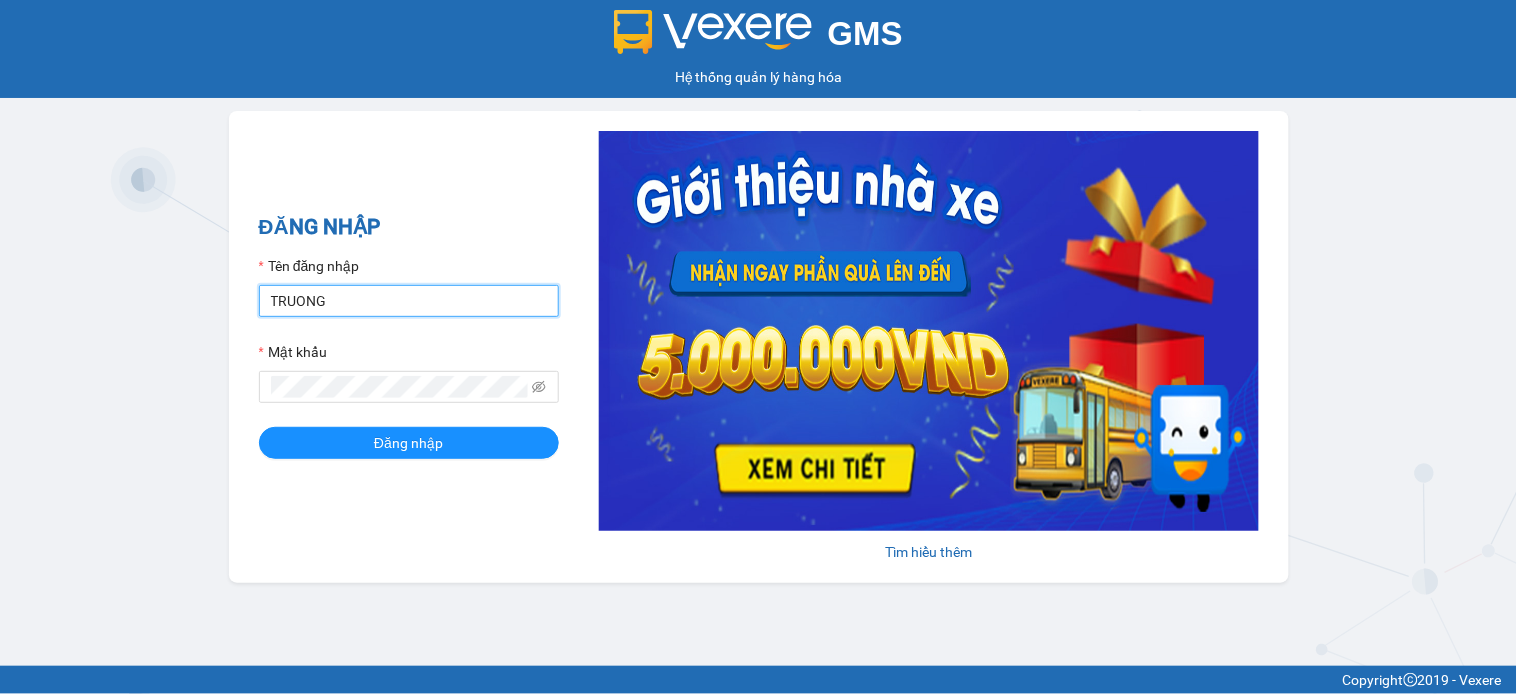 type on "truongvv_hhlc.saoviet" 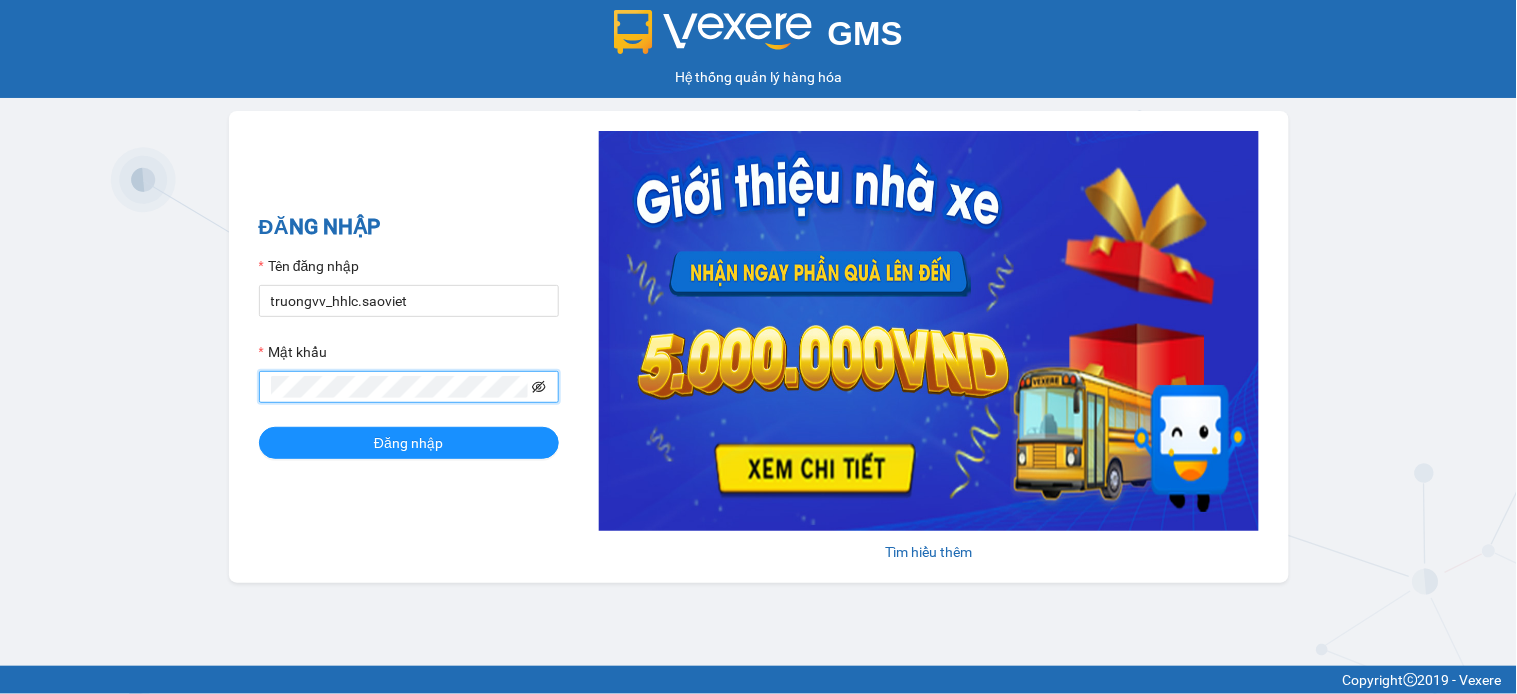click 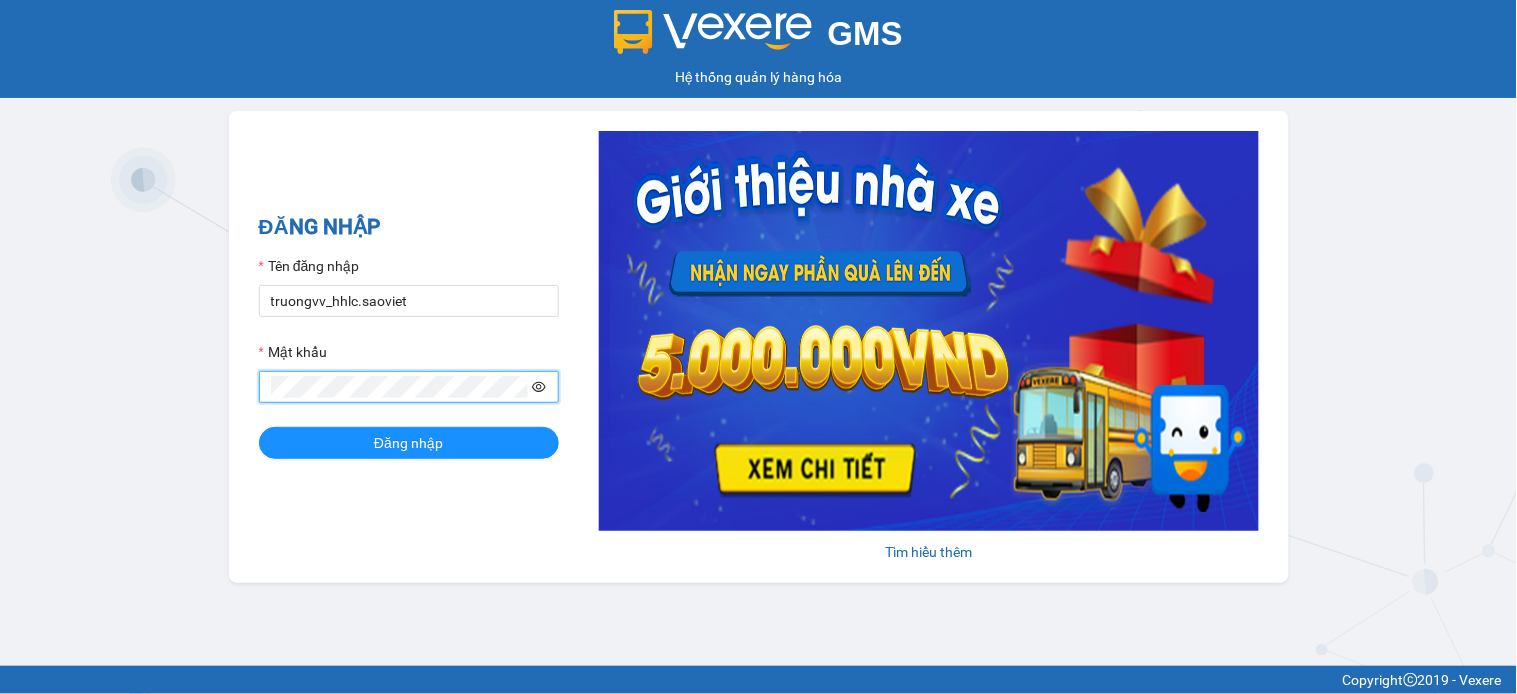 click on "Đăng nhập" at bounding box center (409, 443) 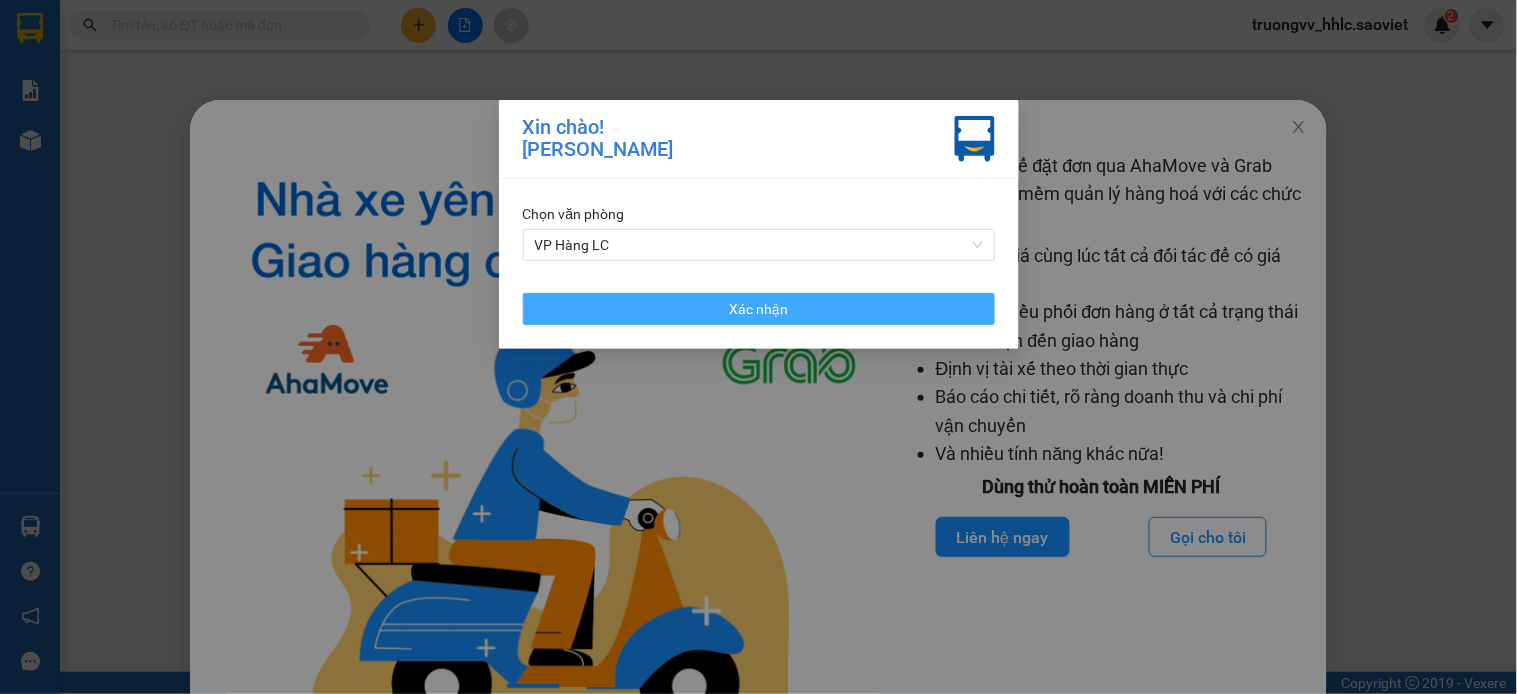 click on "Xác nhận" at bounding box center [759, 309] 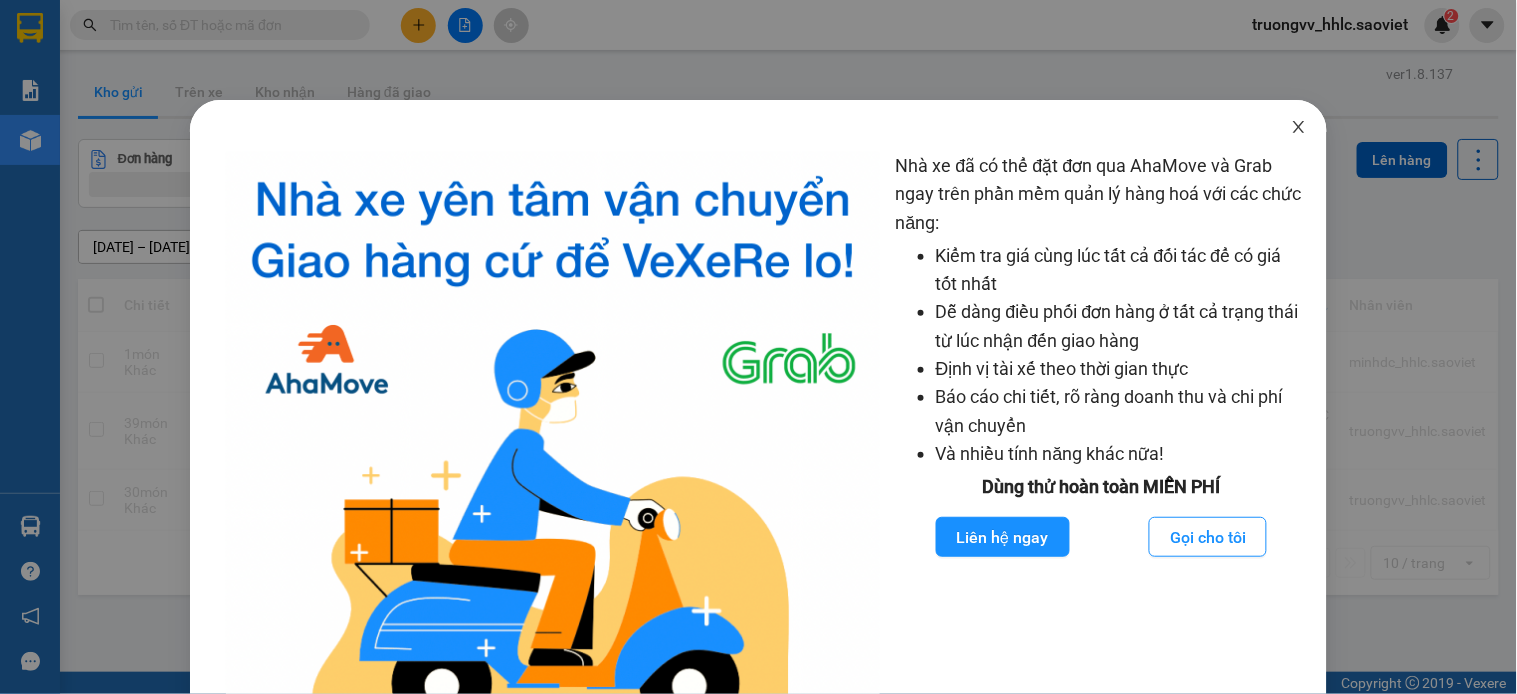 click 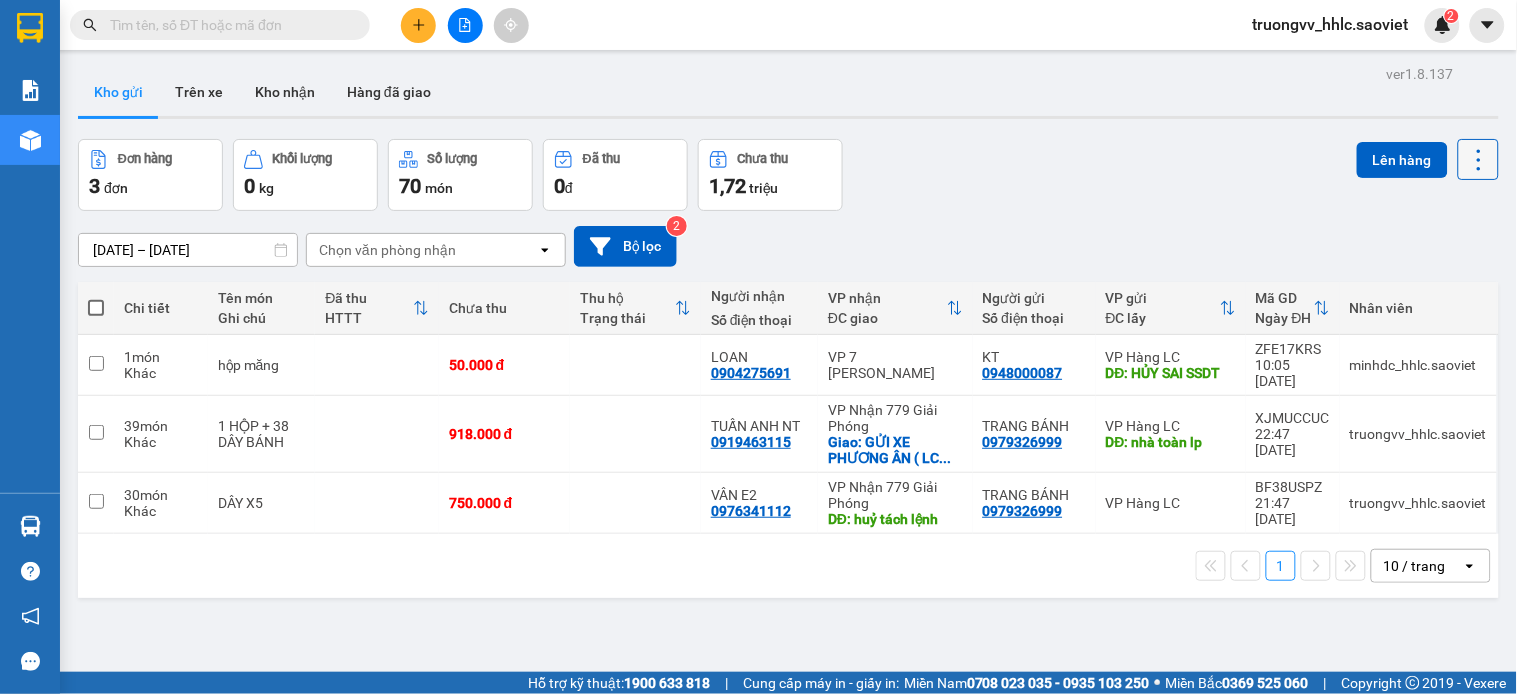 click 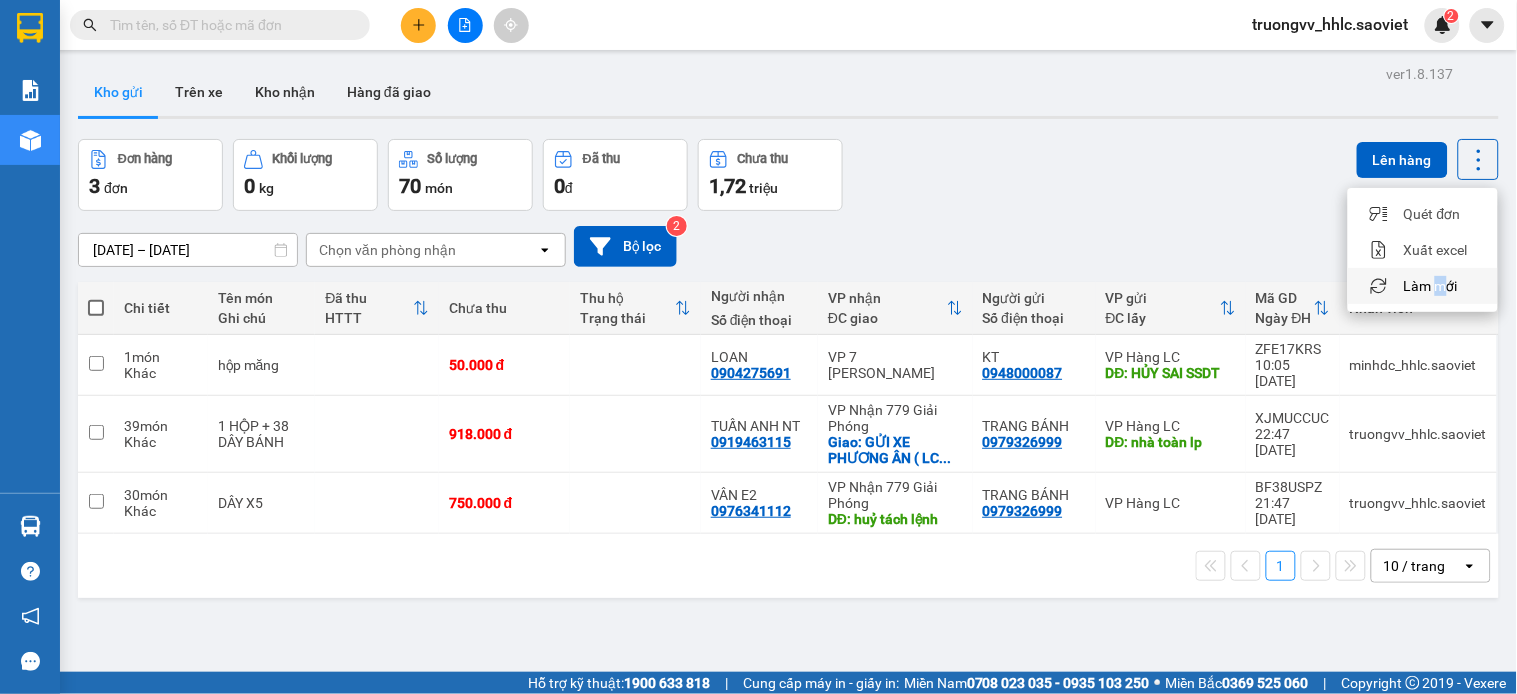 drag, startPoint x: 1441, startPoint y: 280, endPoint x: 1437, endPoint y: 291, distance: 11.7046995 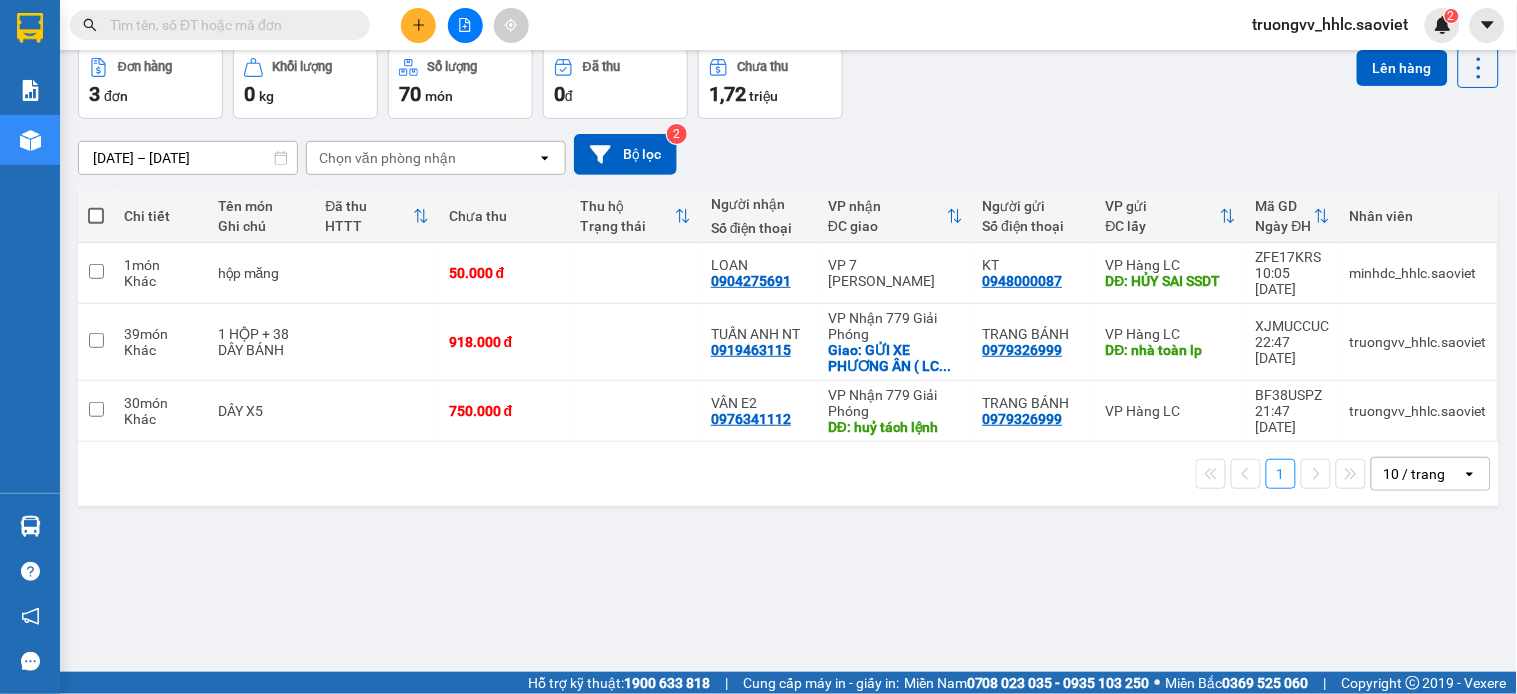 scroll, scrollTop: 0, scrollLeft: 0, axis: both 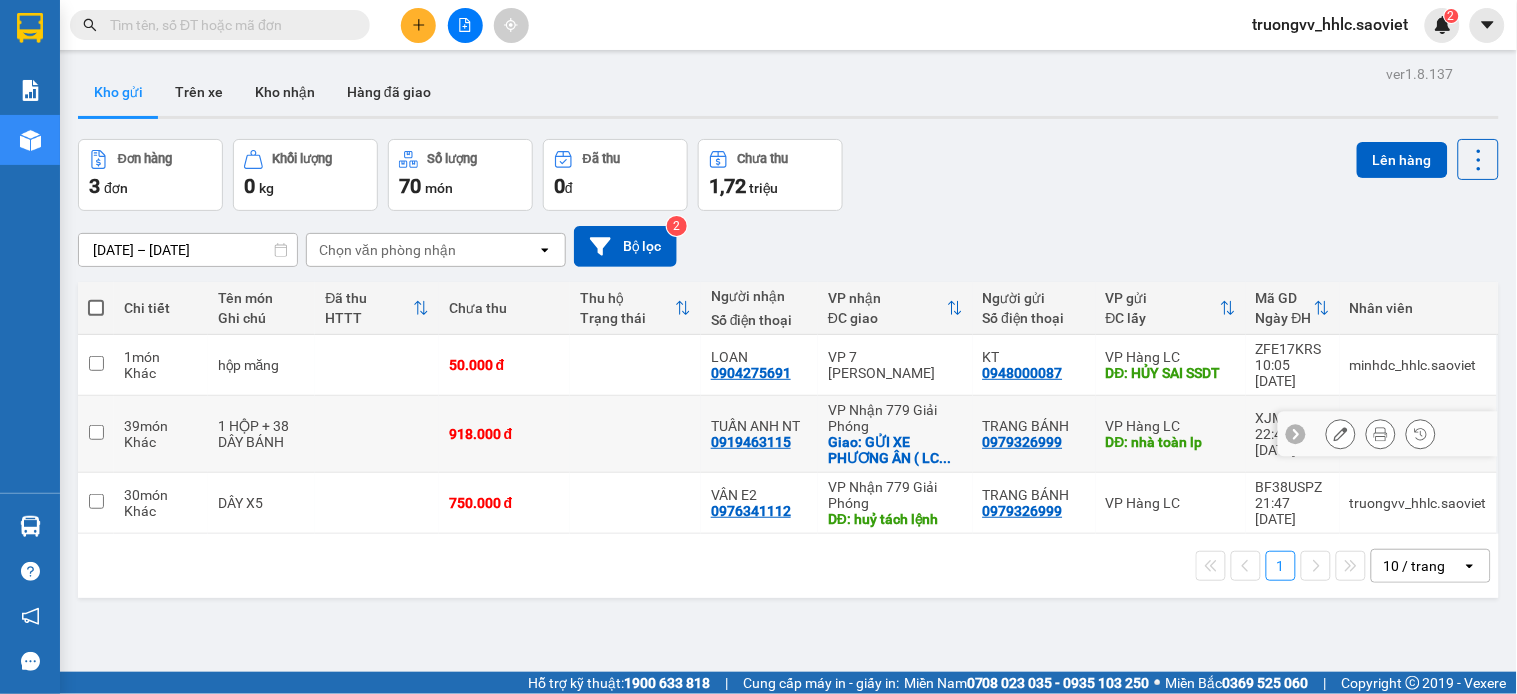 click at bounding box center [376, 434] 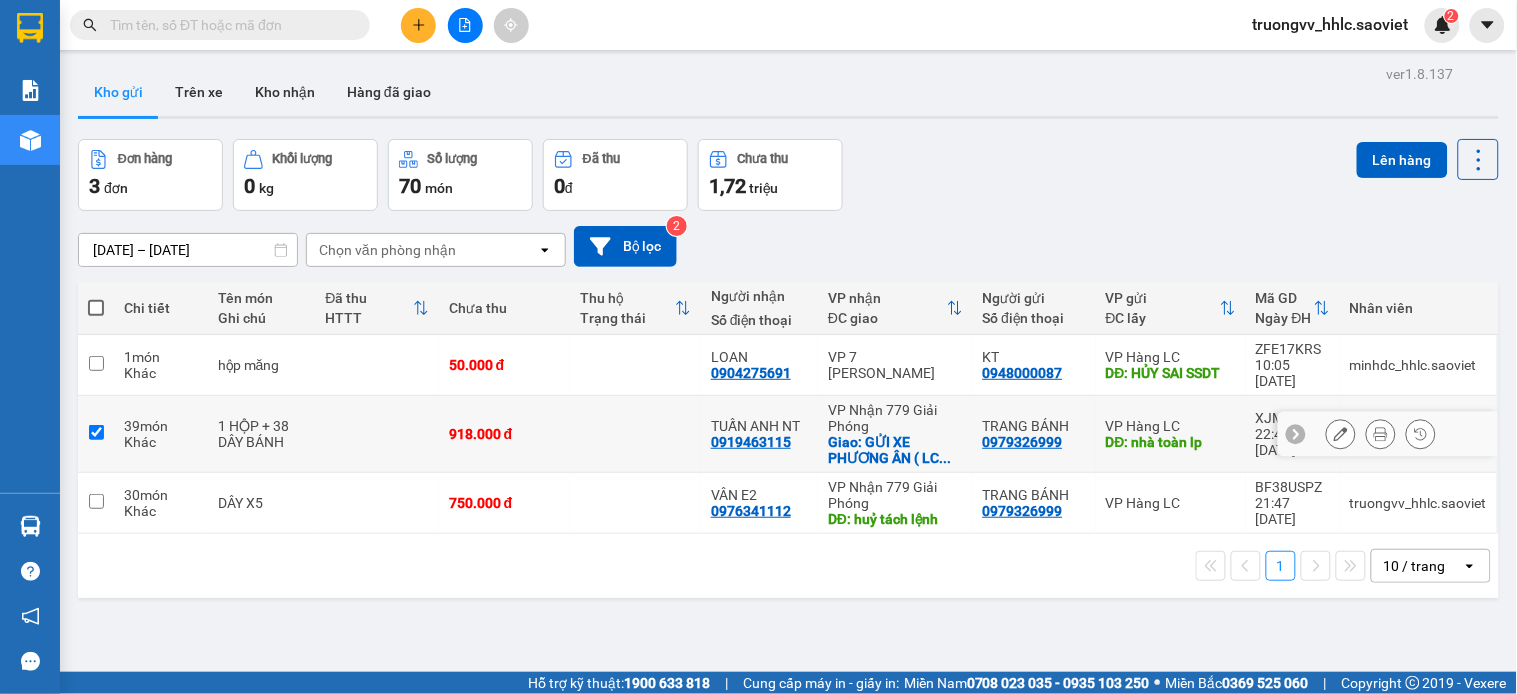 checkbox on "true" 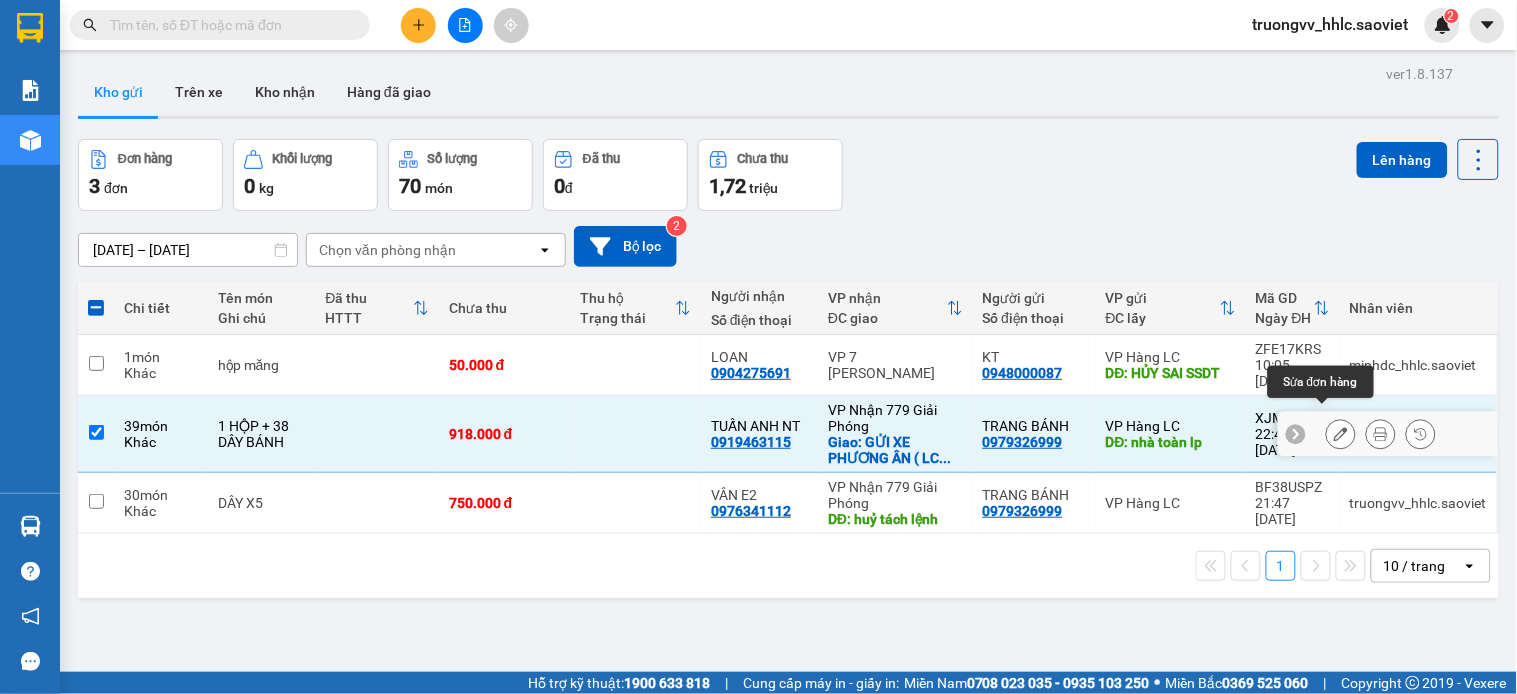 click 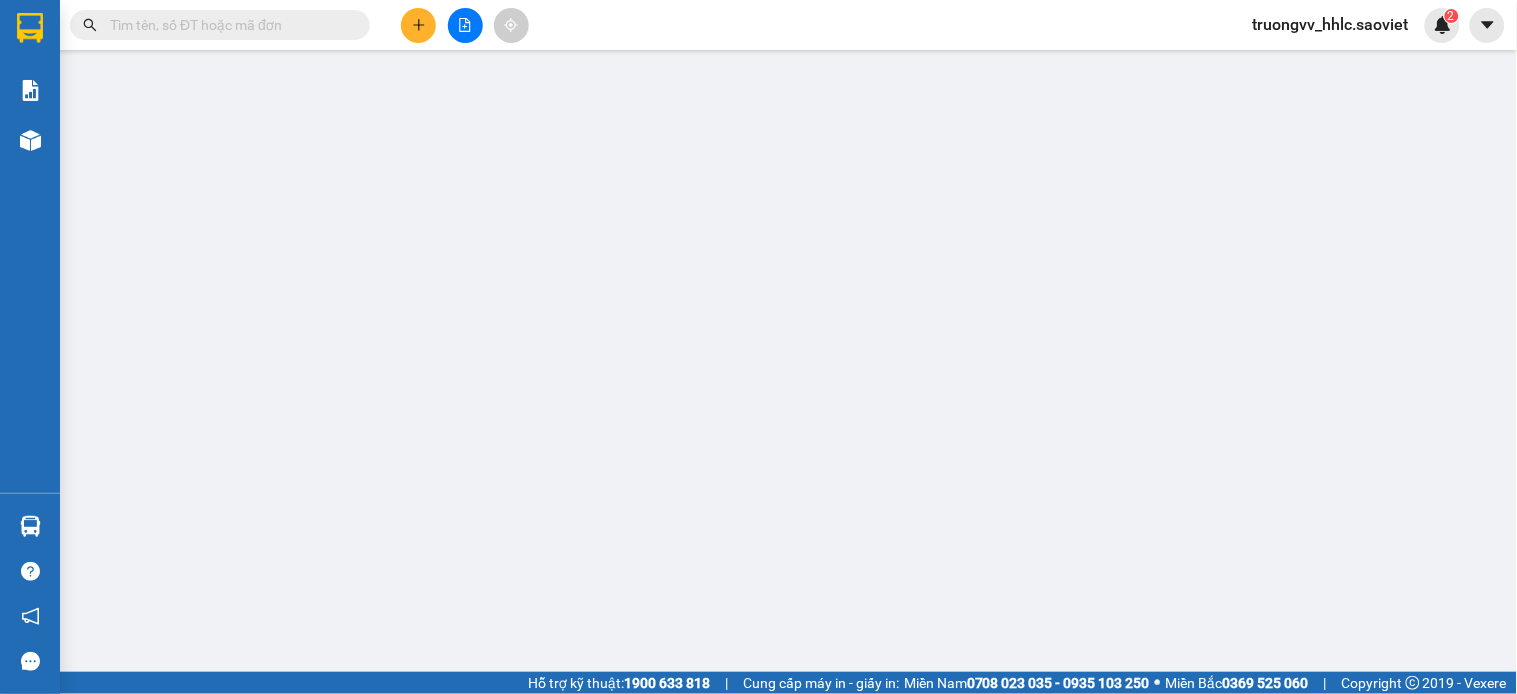 type on "0979326999" 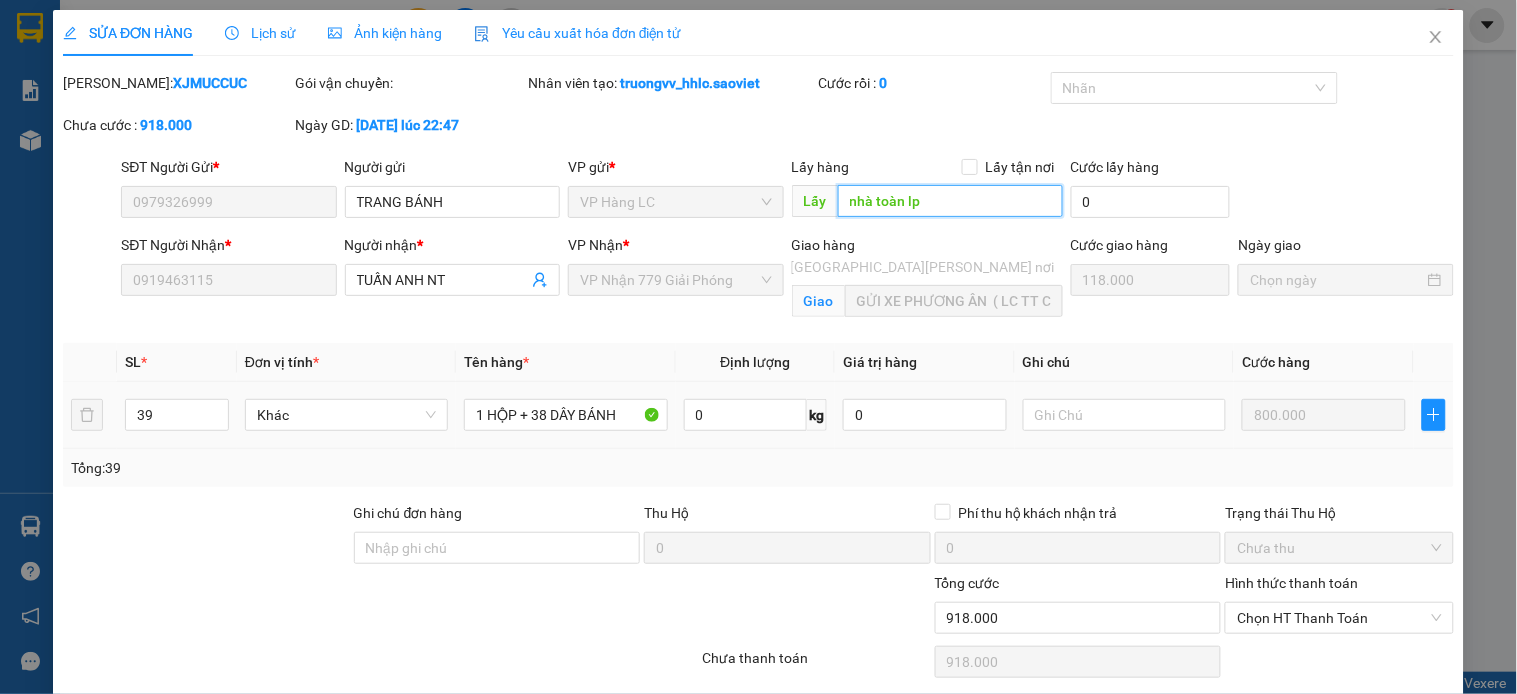 click on "nhà toàn lp" at bounding box center [950, 201] 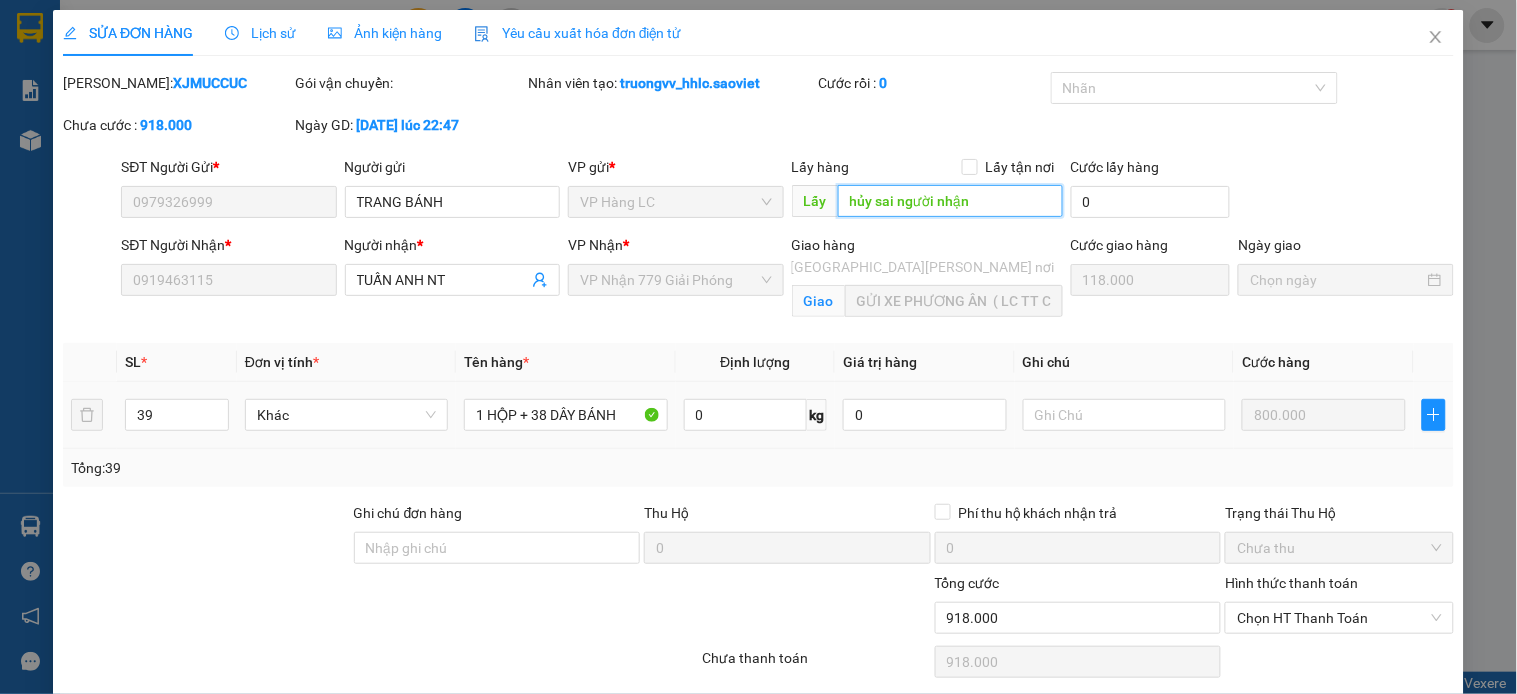 scroll, scrollTop: 73, scrollLeft: 0, axis: vertical 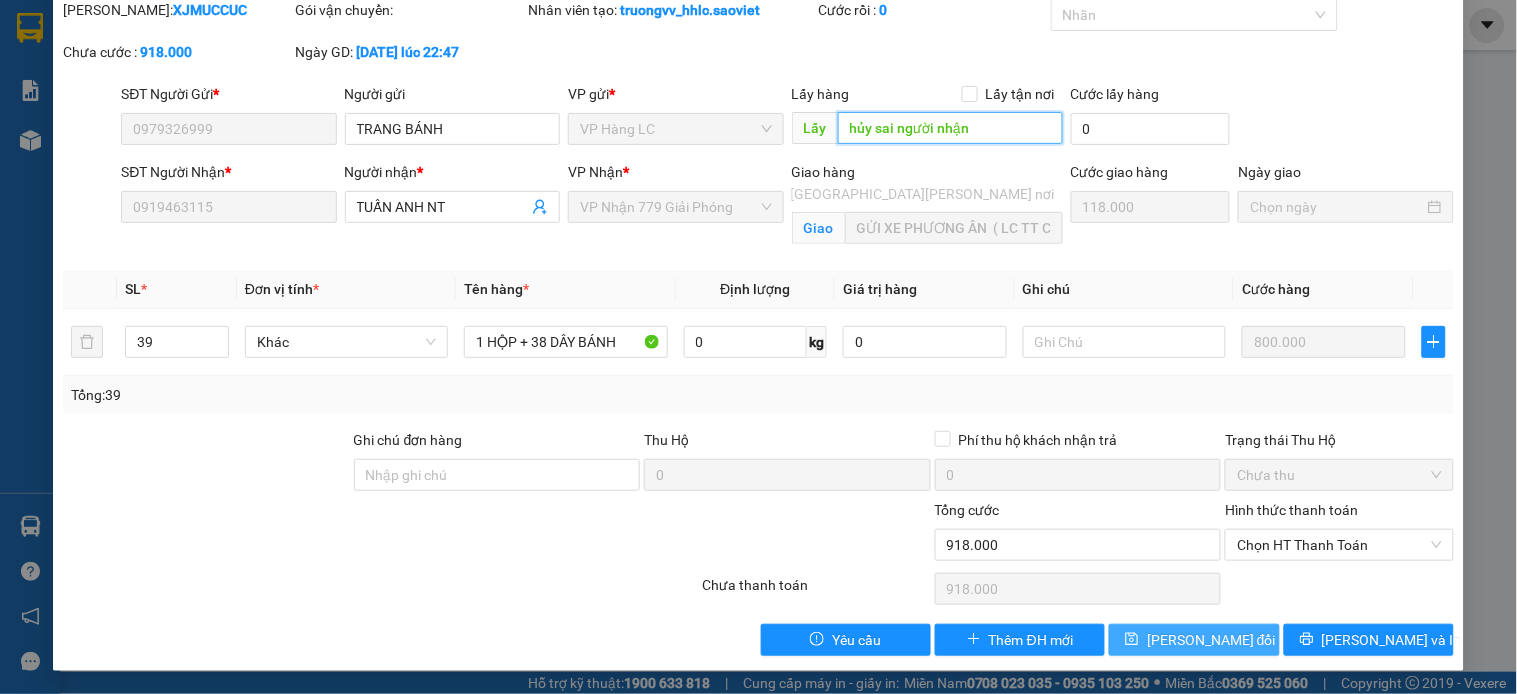 type on "hủy sai người nhận" 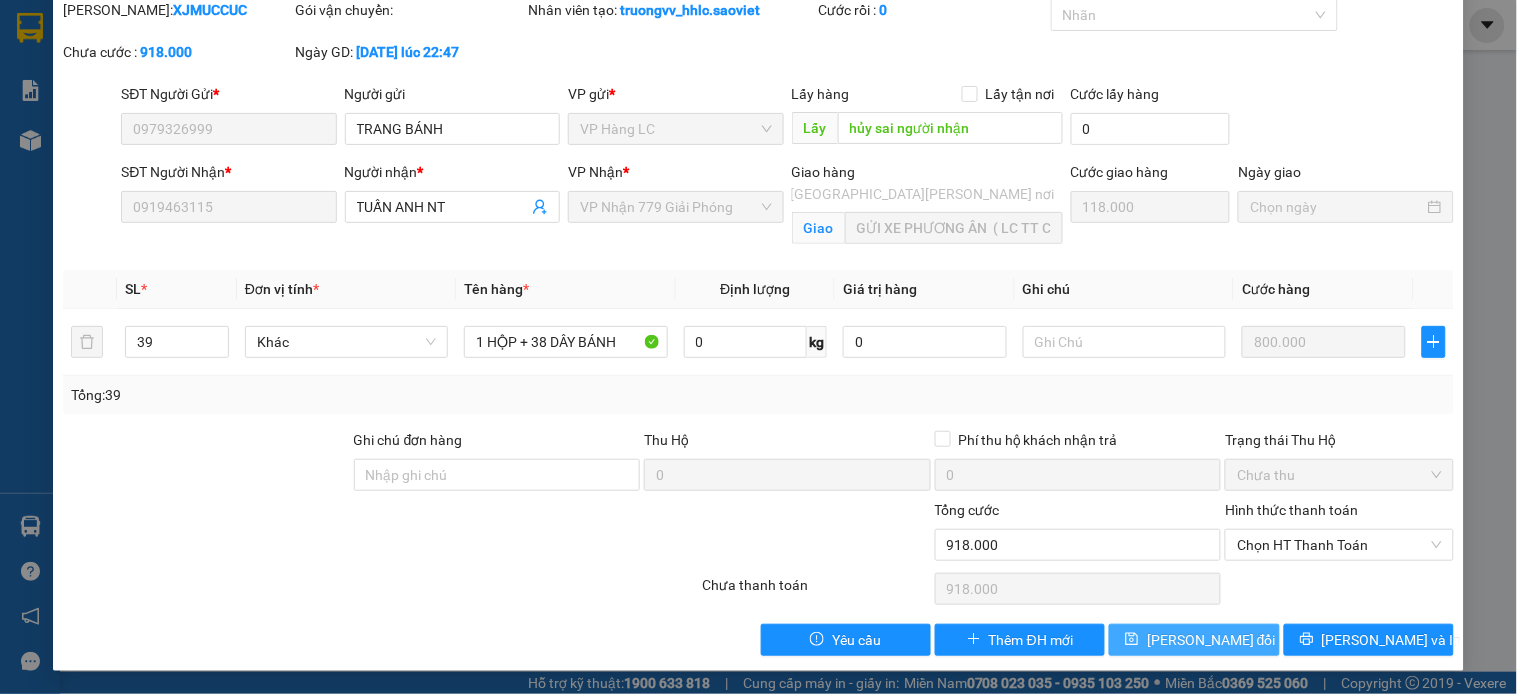 drag, startPoint x: 1191, startPoint y: 634, endPoint x: 1191, endPoint y: 623, distance: 11 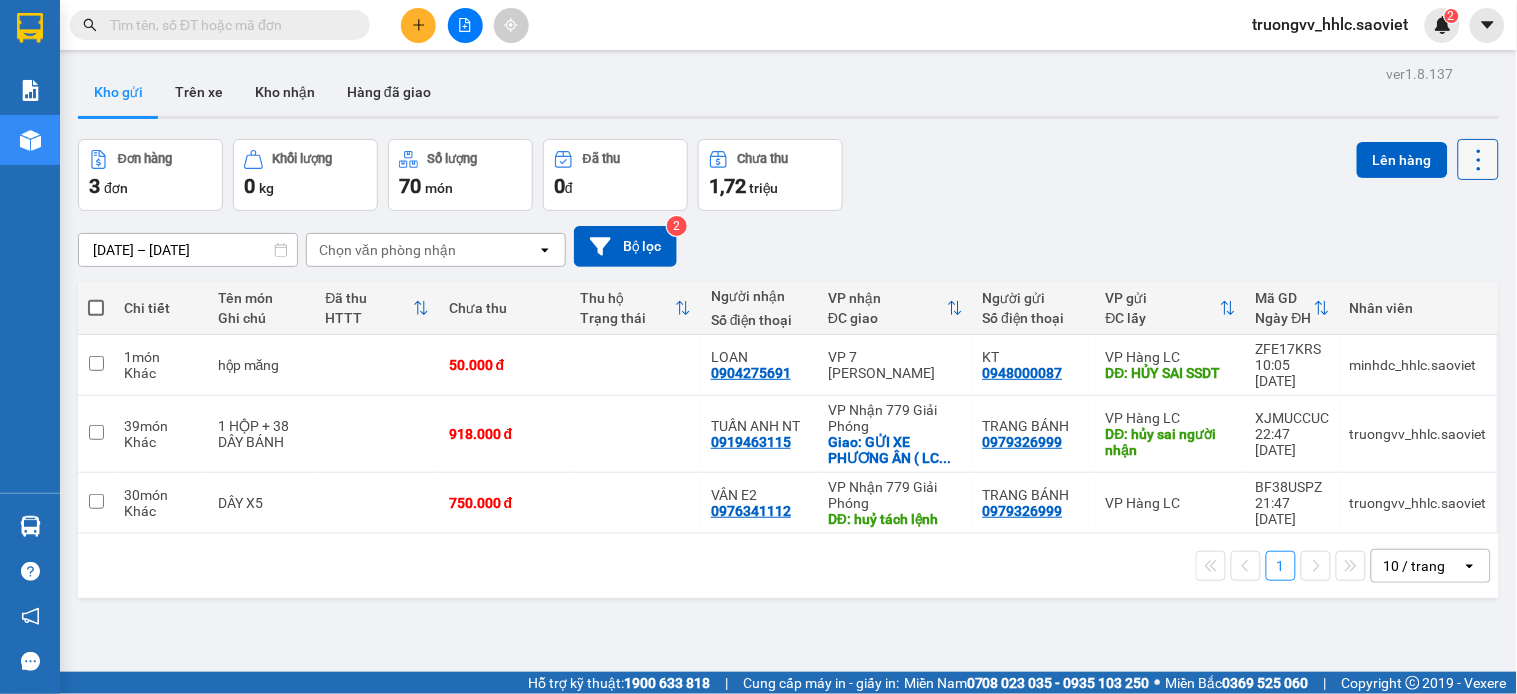 click 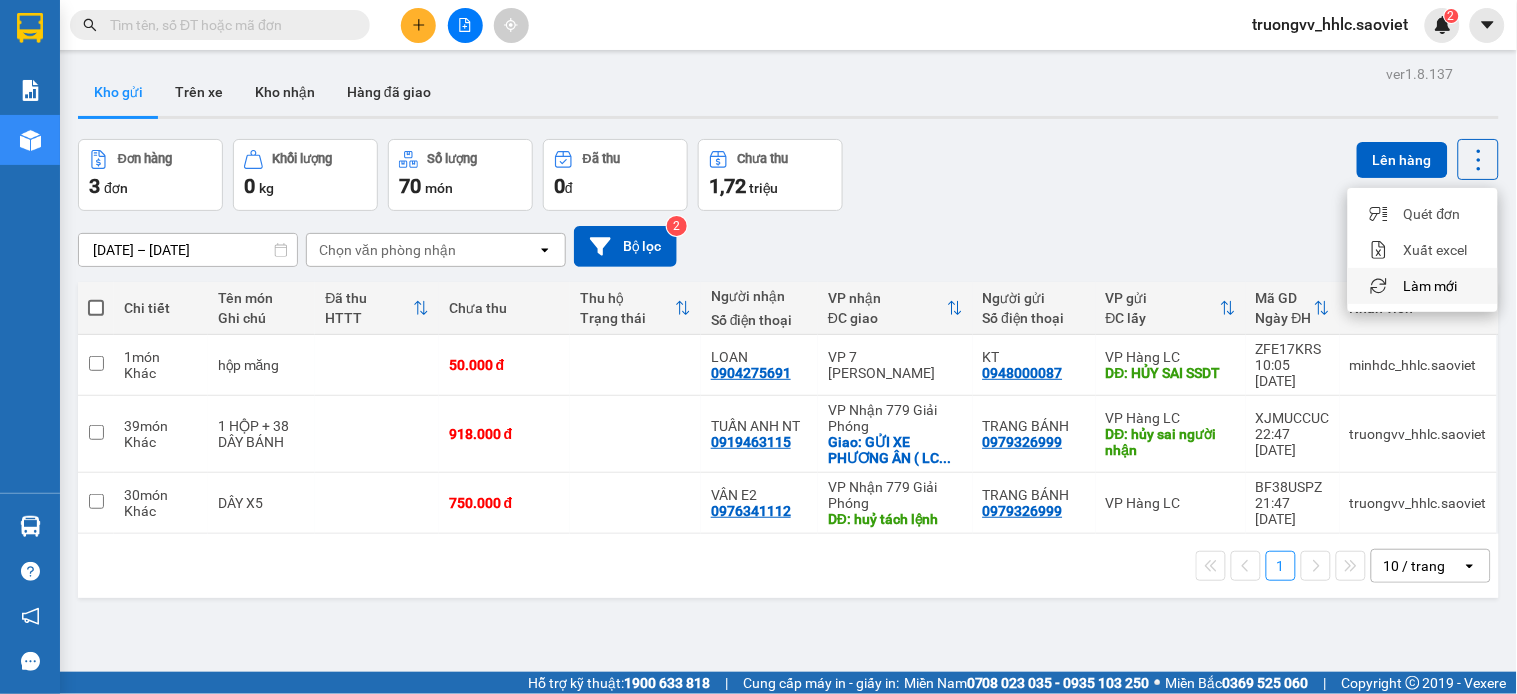drag, startPoint x: 1416, startPoint y: 286, endPoint x: 1406, endPoint y: 277, distance: 13.453624 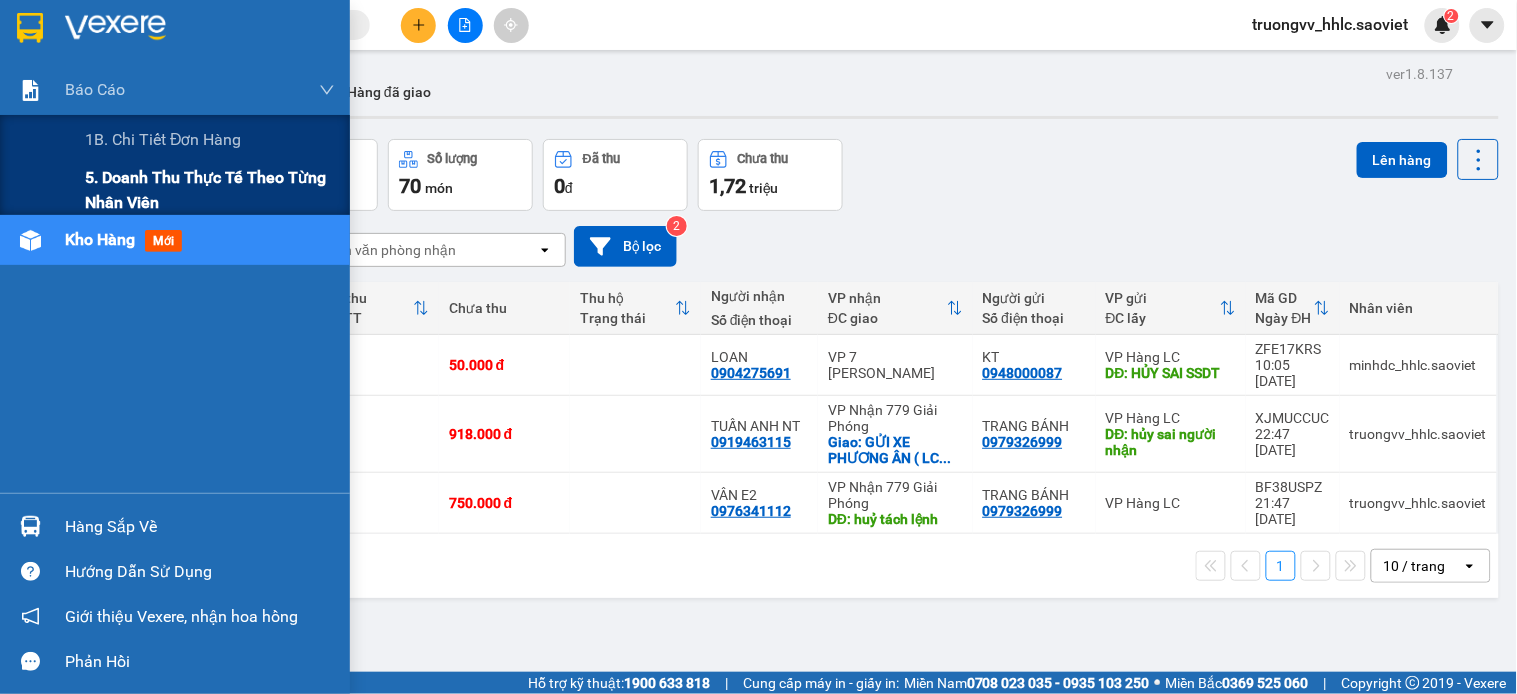 click on "5. Doanh thu thực tế theo từng nhân viên" at bounding box center (210, 190) 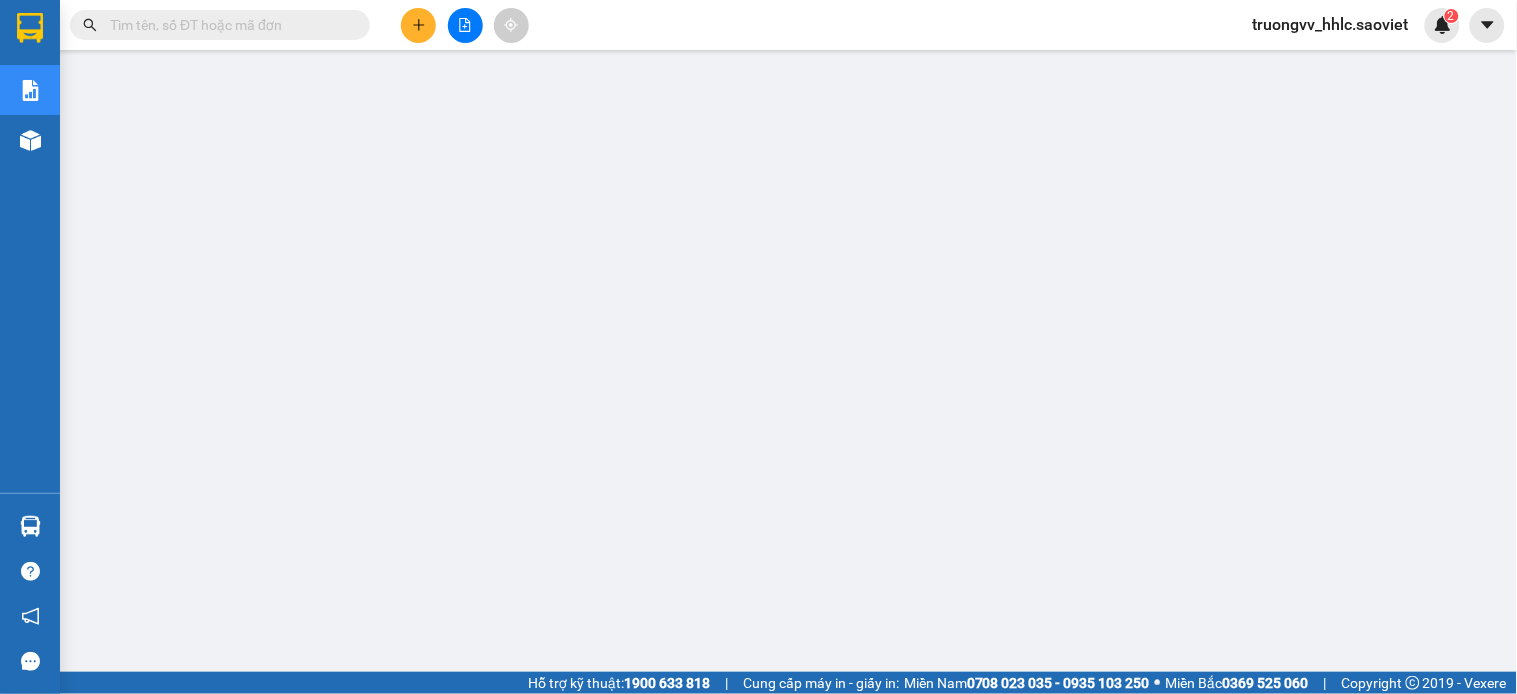 click at bounding box center [228, 25] 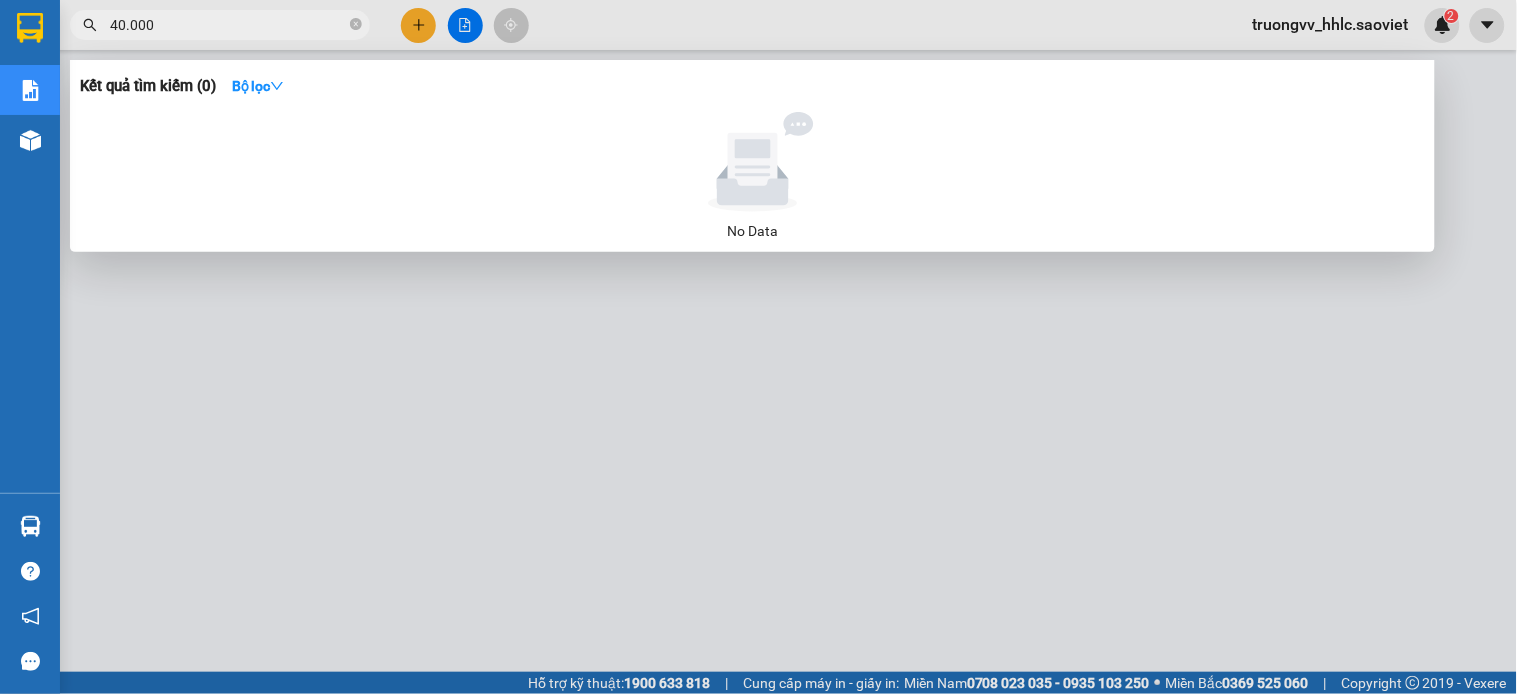 click at bounding box center [758, 347] 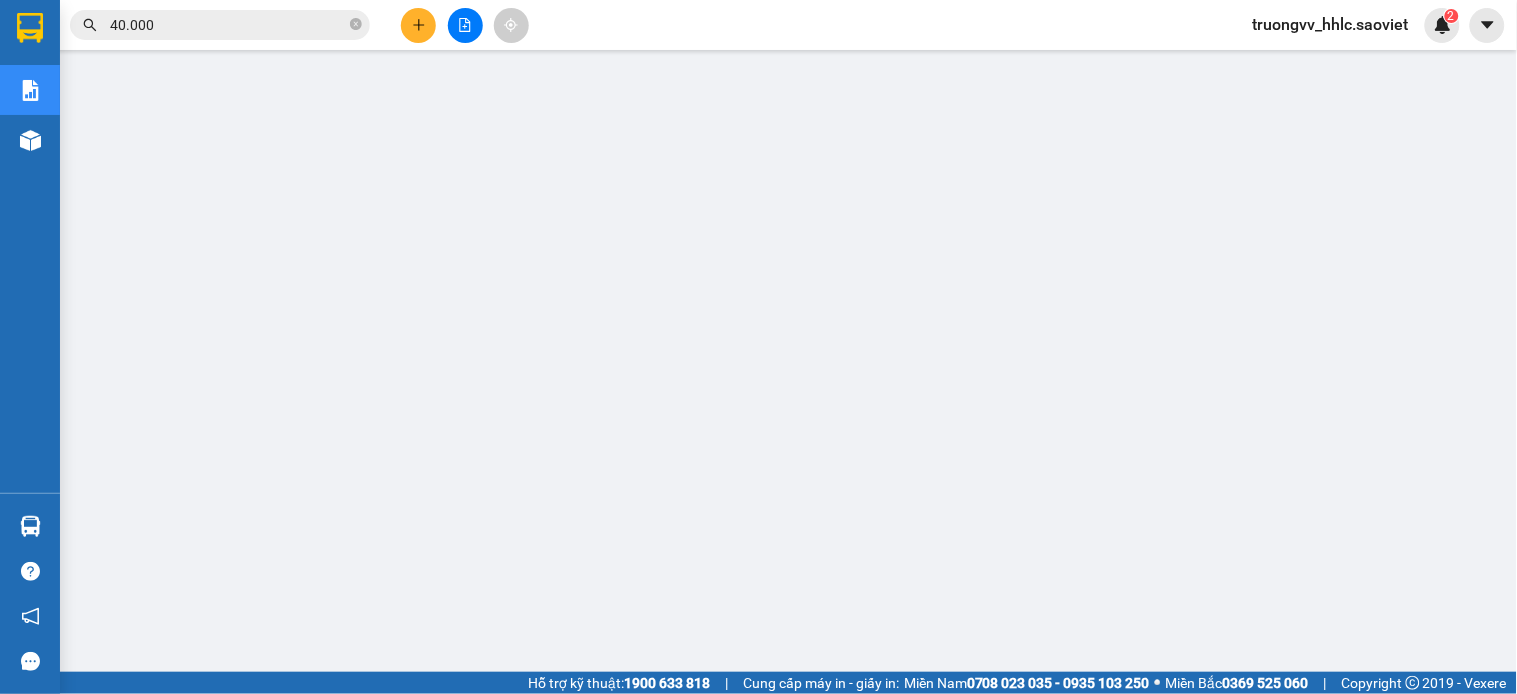 click on "40.000" at bounding box center (228, 25) 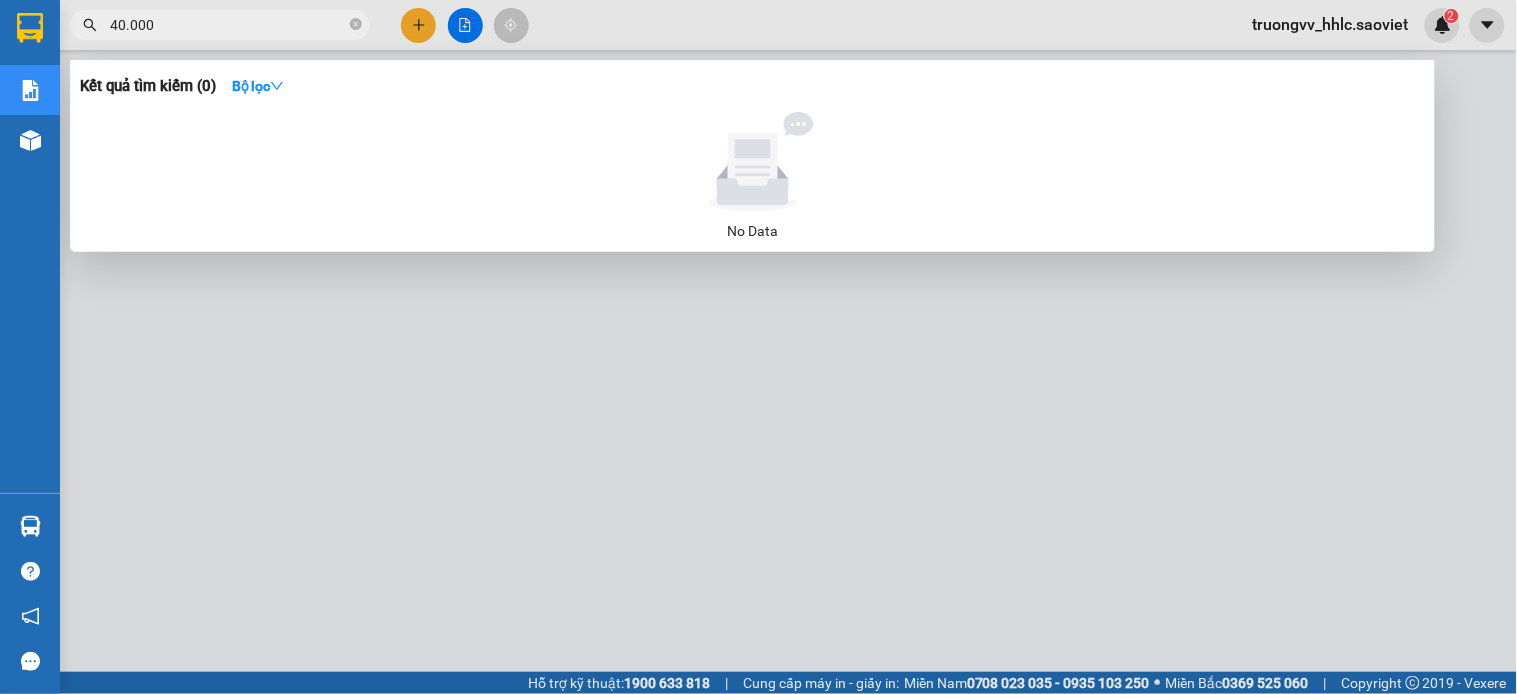 click on "40.000" at bounding box center (228, 25) 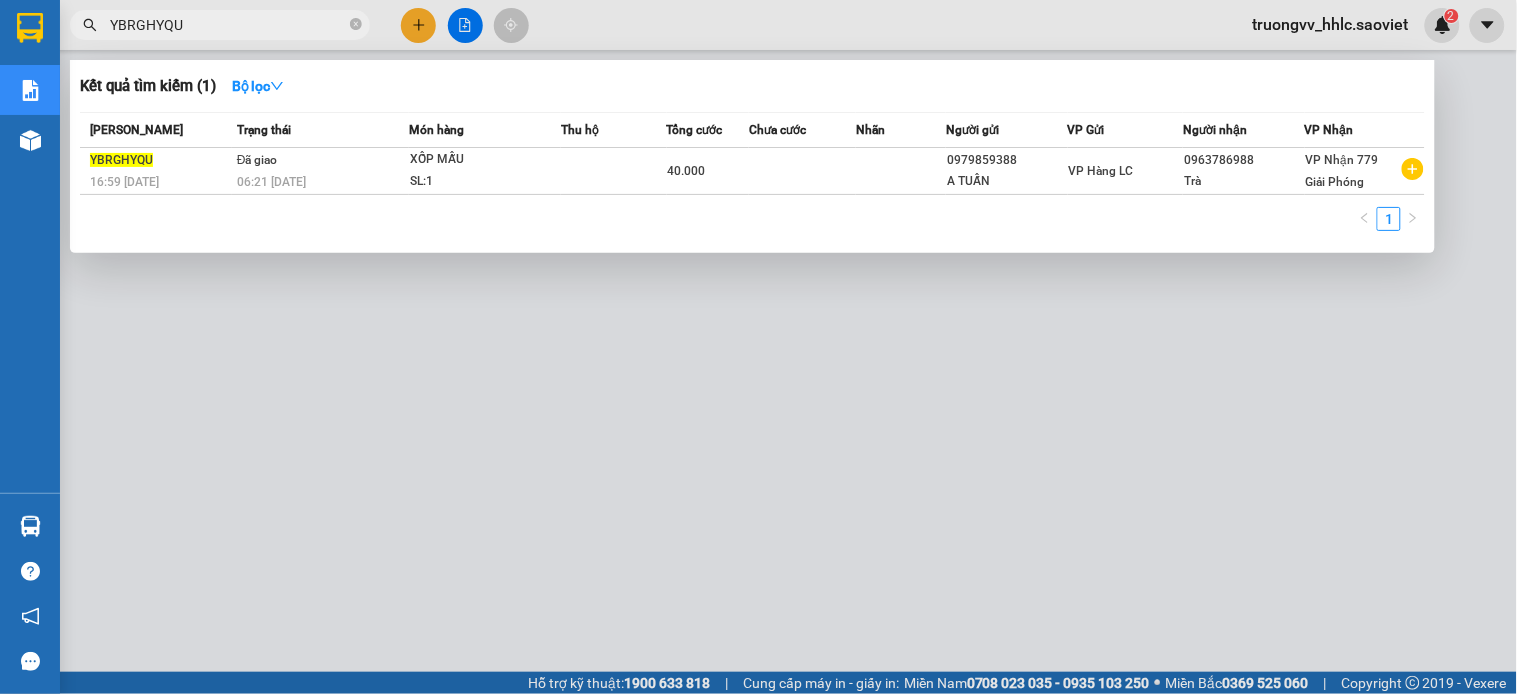 click at bounding box center (758, 347) 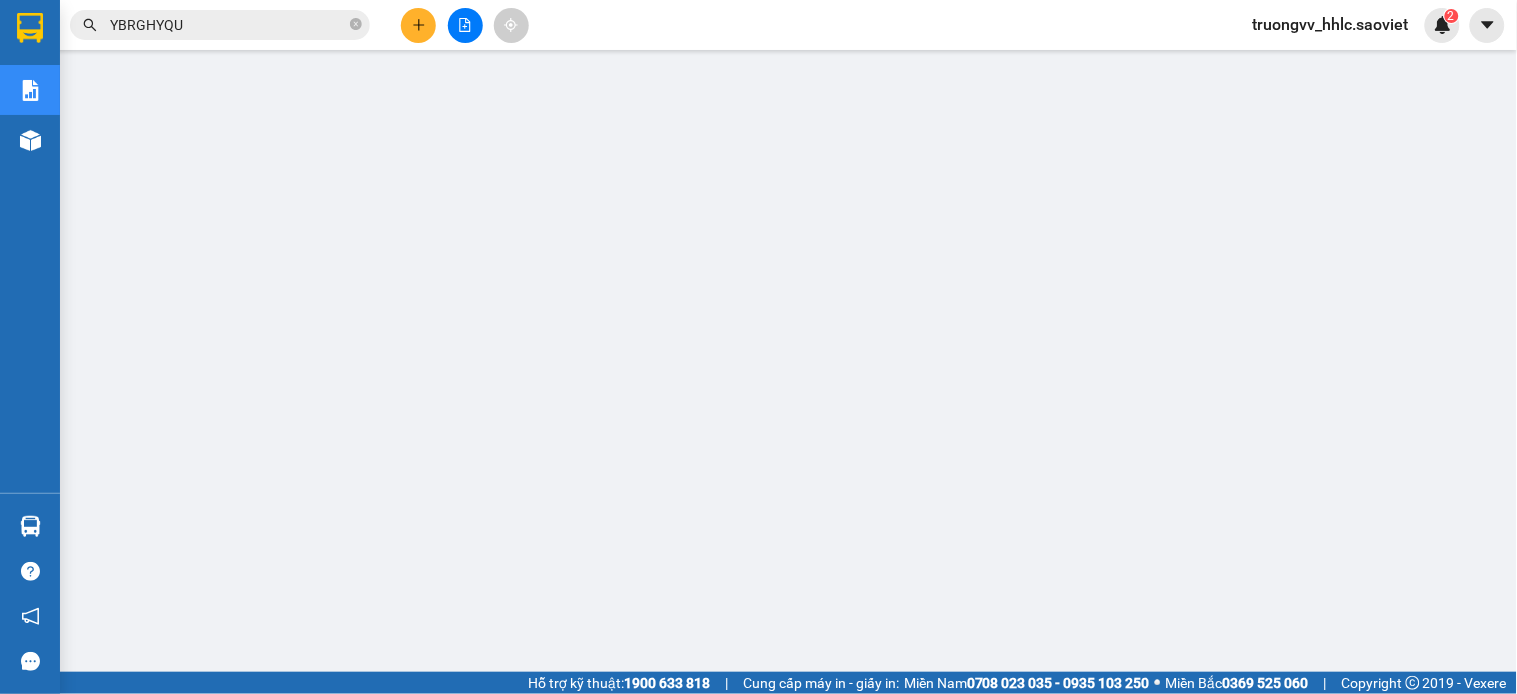 click on "YBRGHYQU" at bounding box center (228, 25) 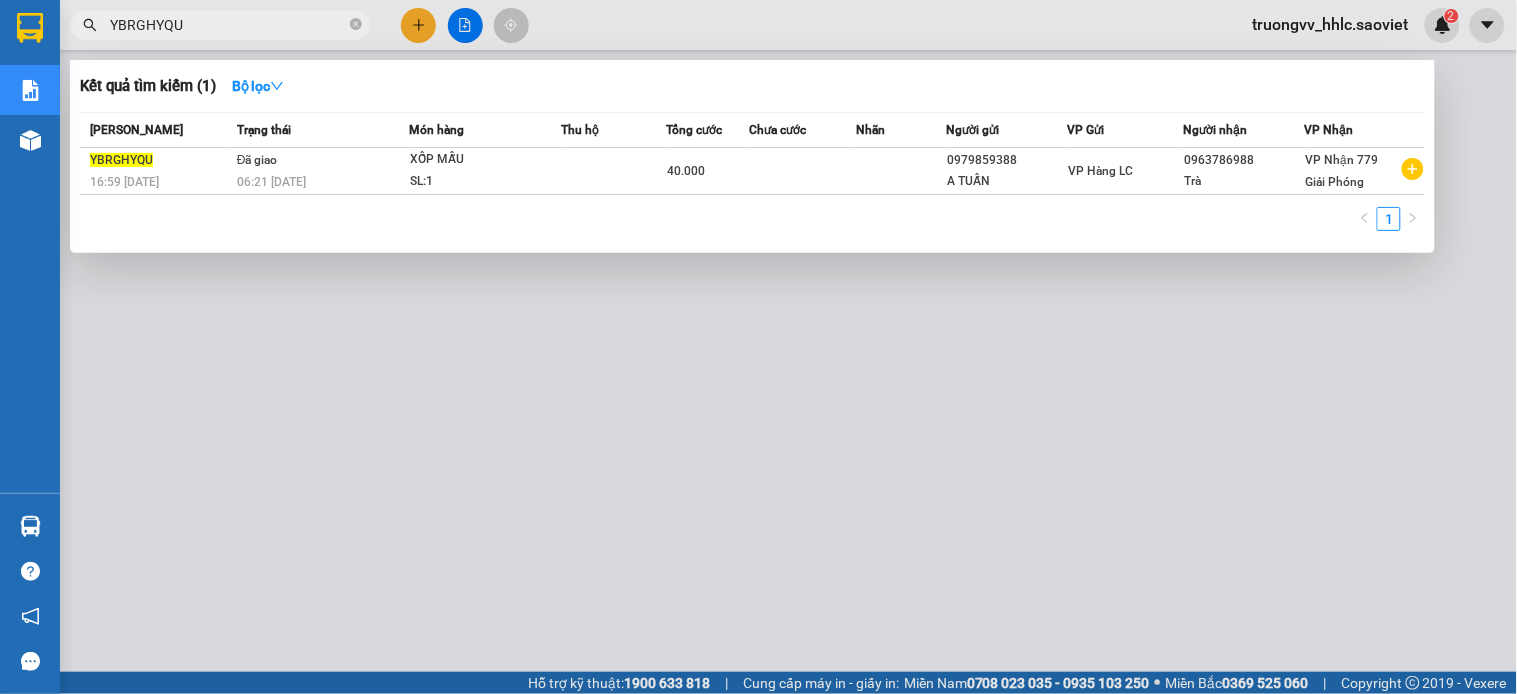 click on "YBRGHYQU" at bounding box center [228, 25] 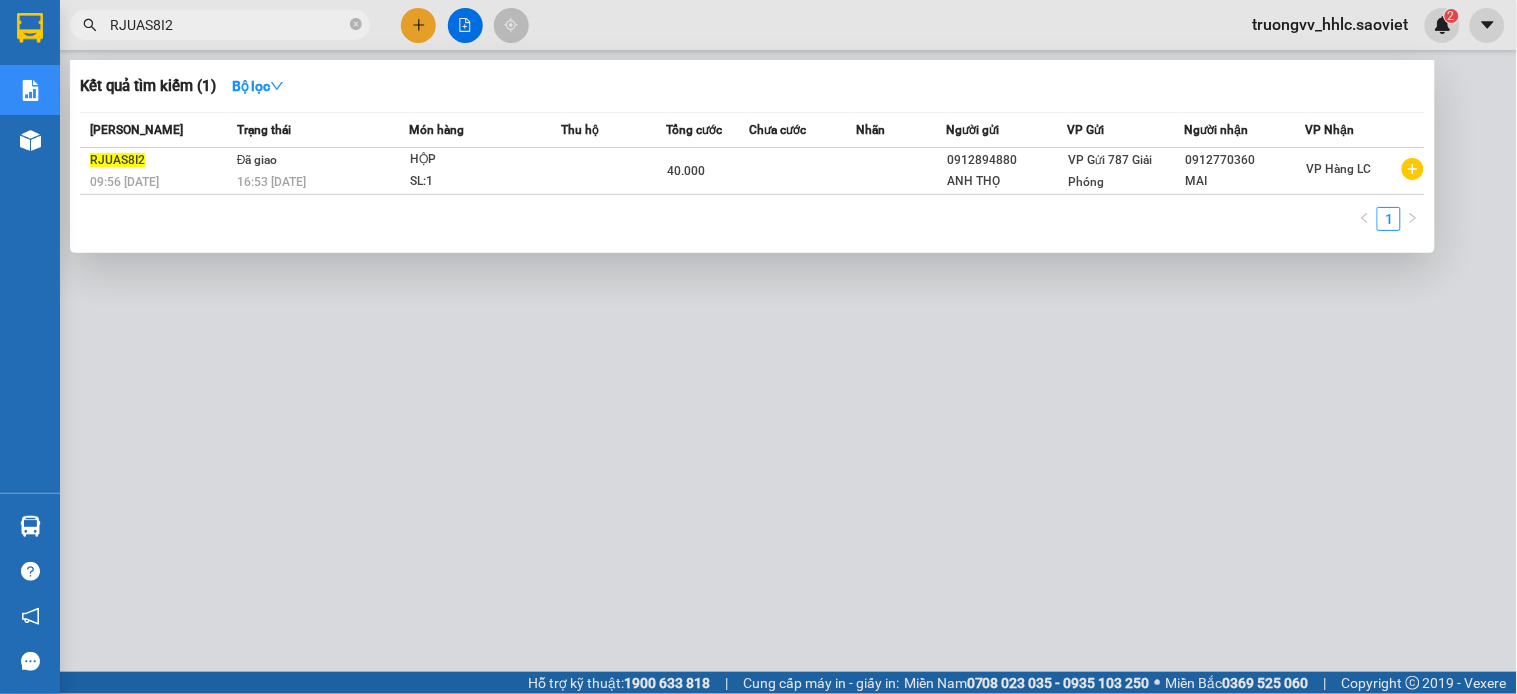 click at bounding box center (758, 347) 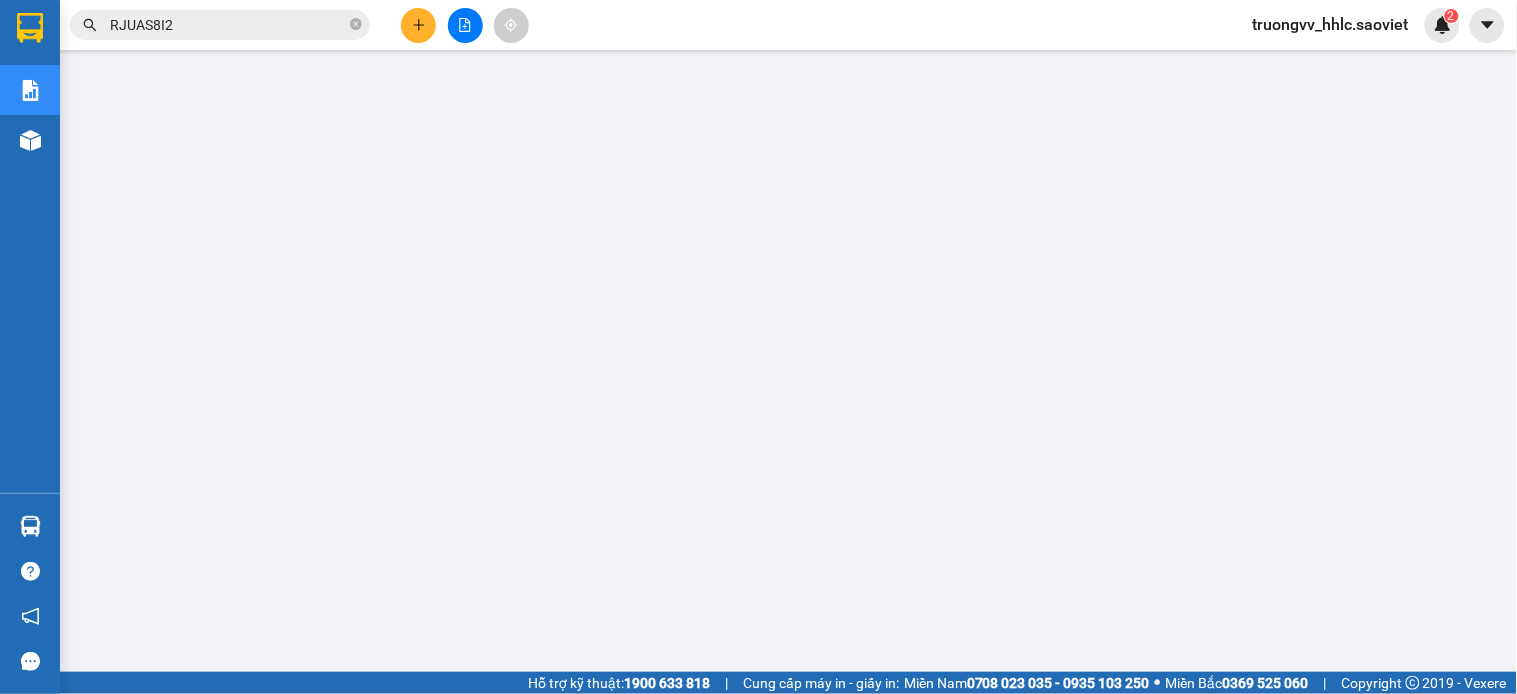 click on "RJUAS8I2" at bounding box center (228, 25) 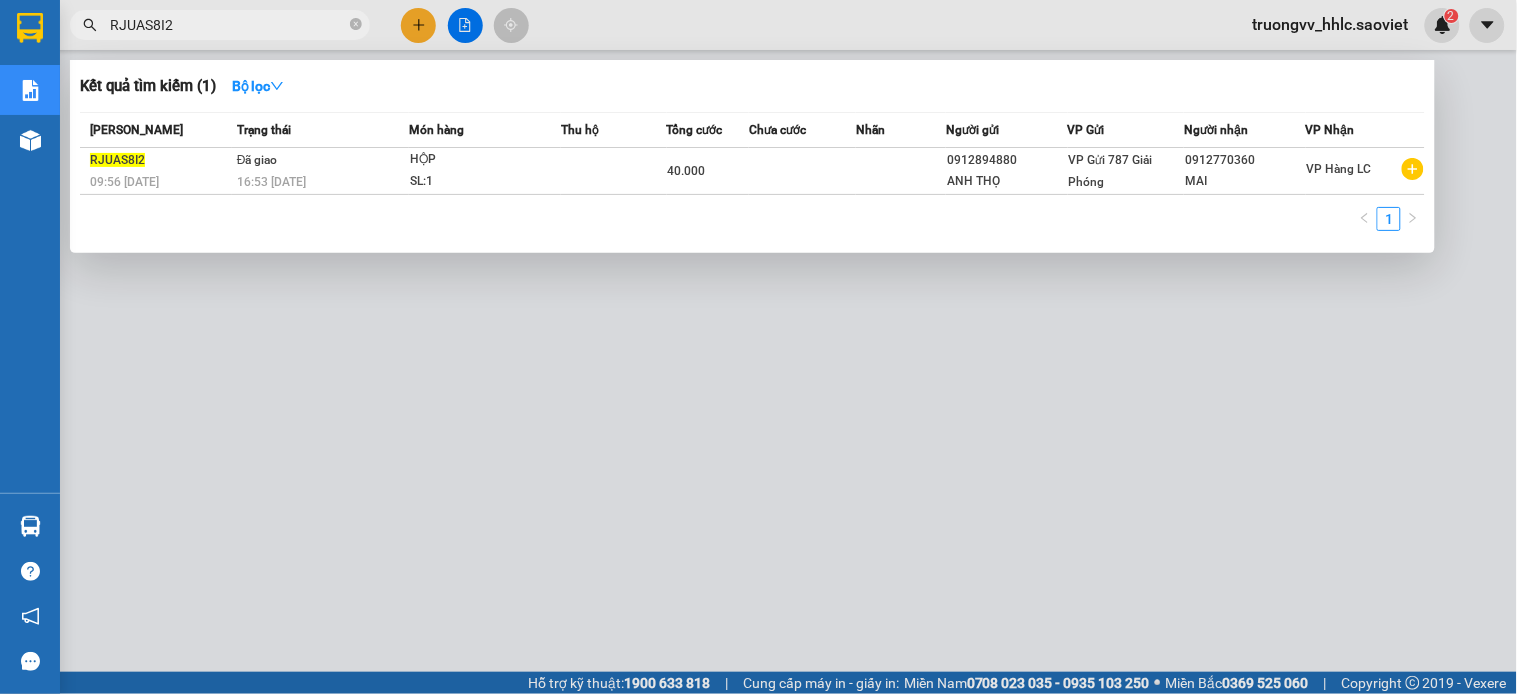 click on "RJUAS8I2" at bounding box center (228, 25) 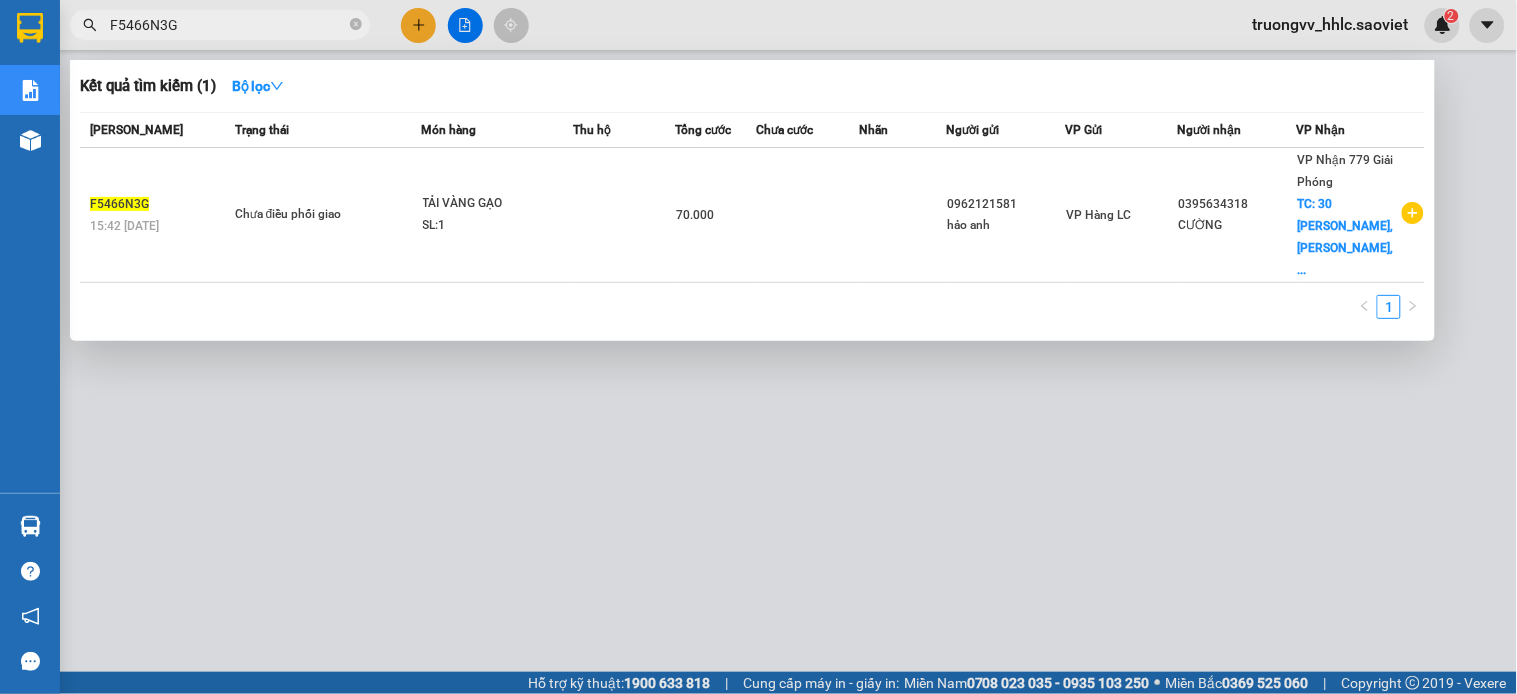 click at bounding box center [758, 347] 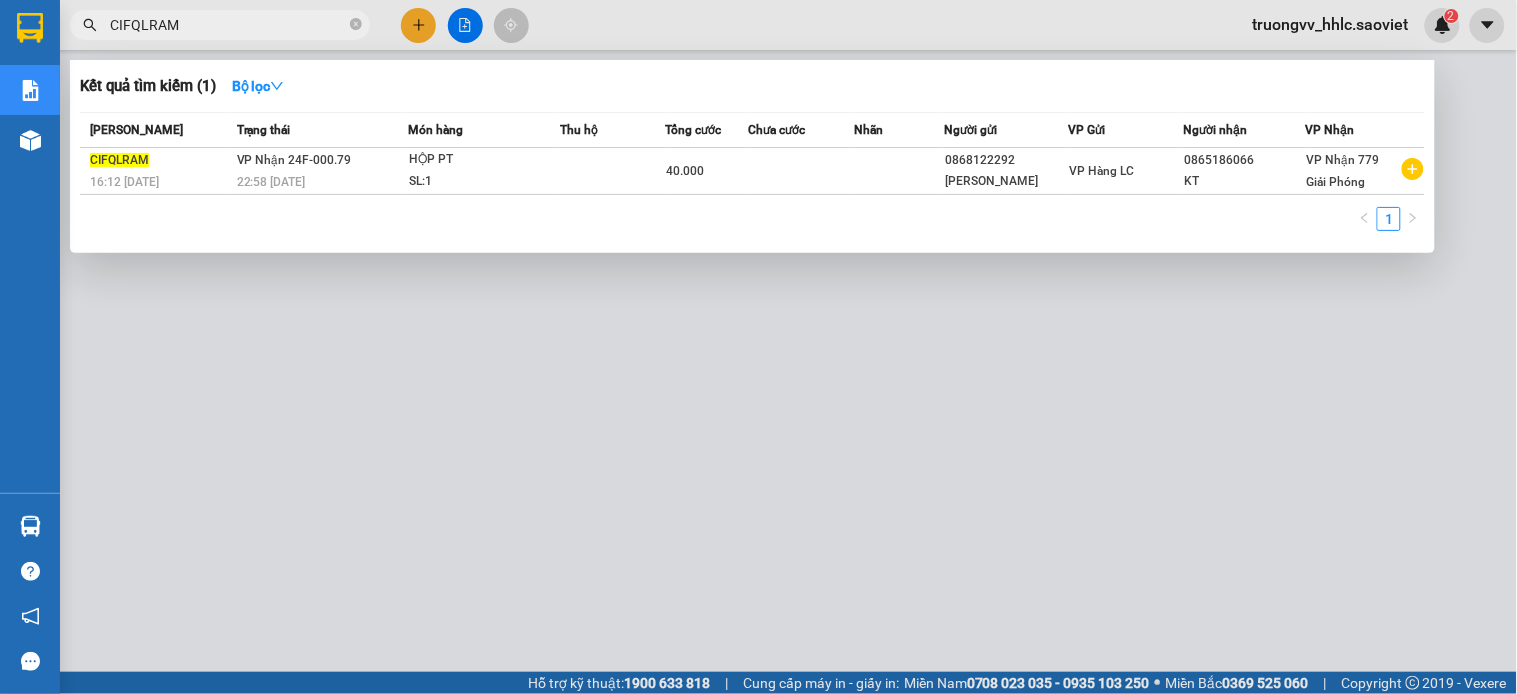 click at bounding box center [758, 347] 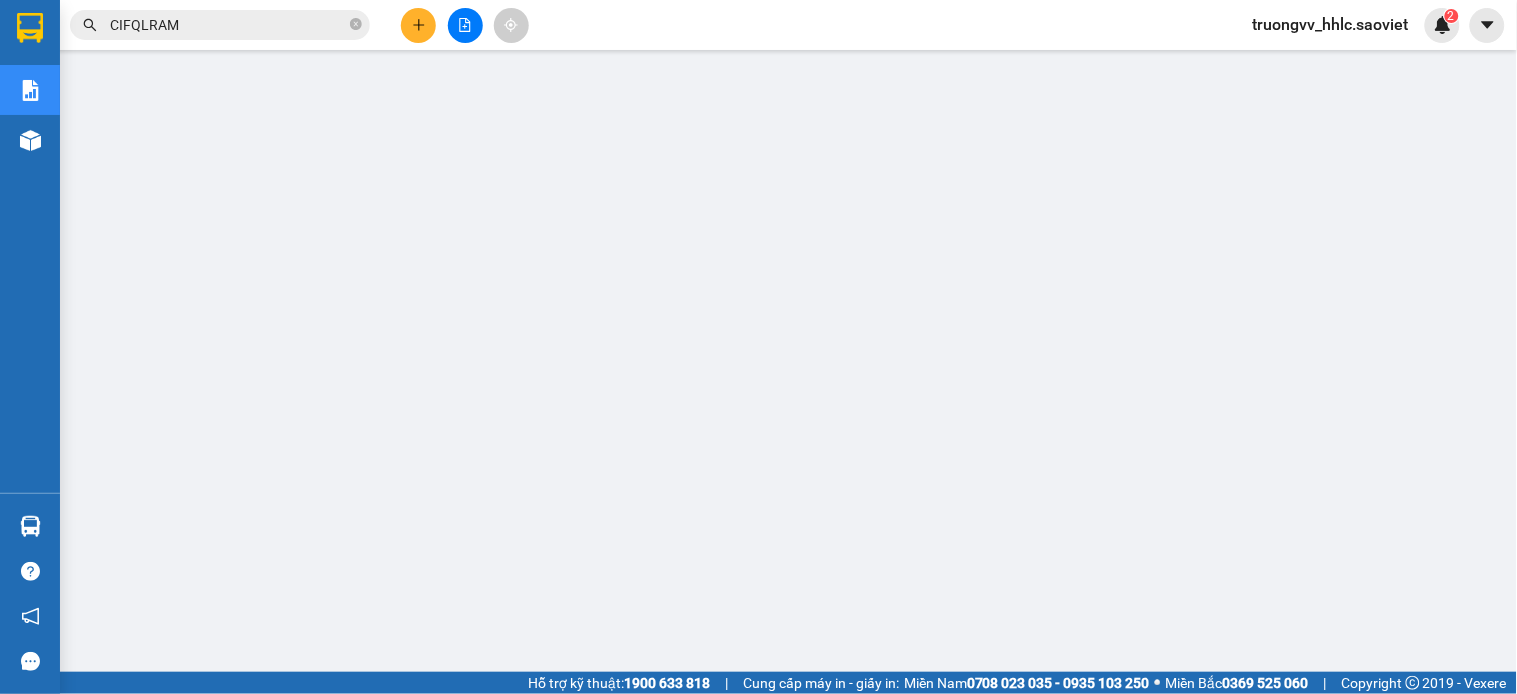 click on "CIFQLRAM" at bounding box center (228, 25) 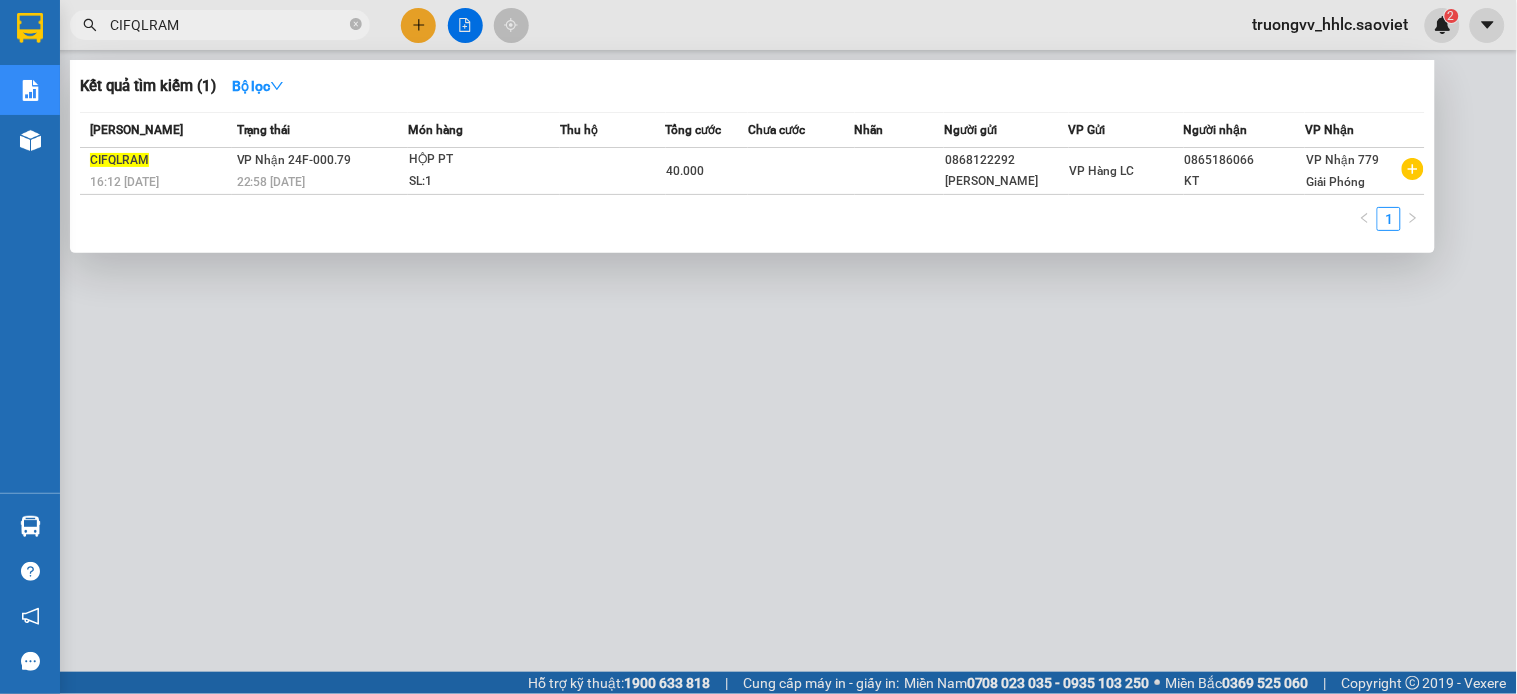 click on "CIFQLRAM" at bounding box center [228, 25] 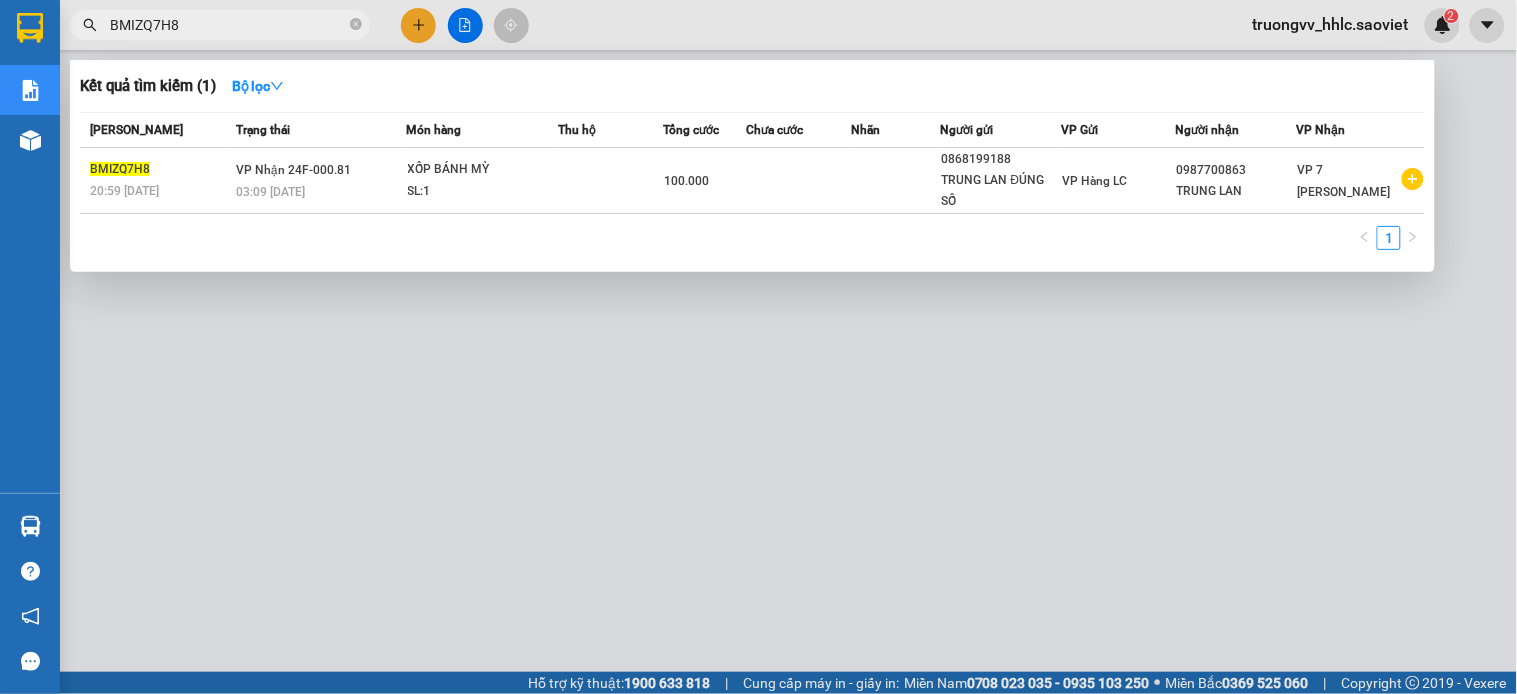 click at bounding box center [758, 347] 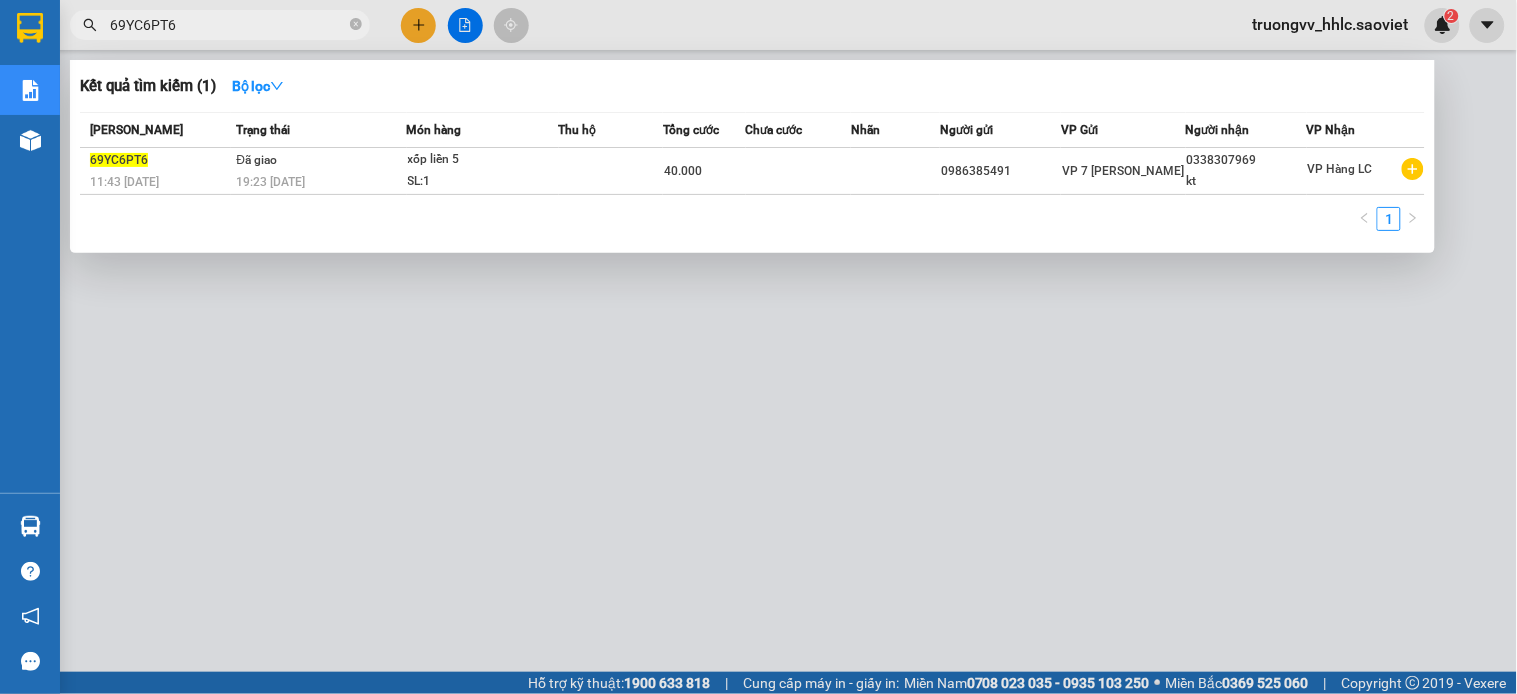 click at bounding box center [758, 347] 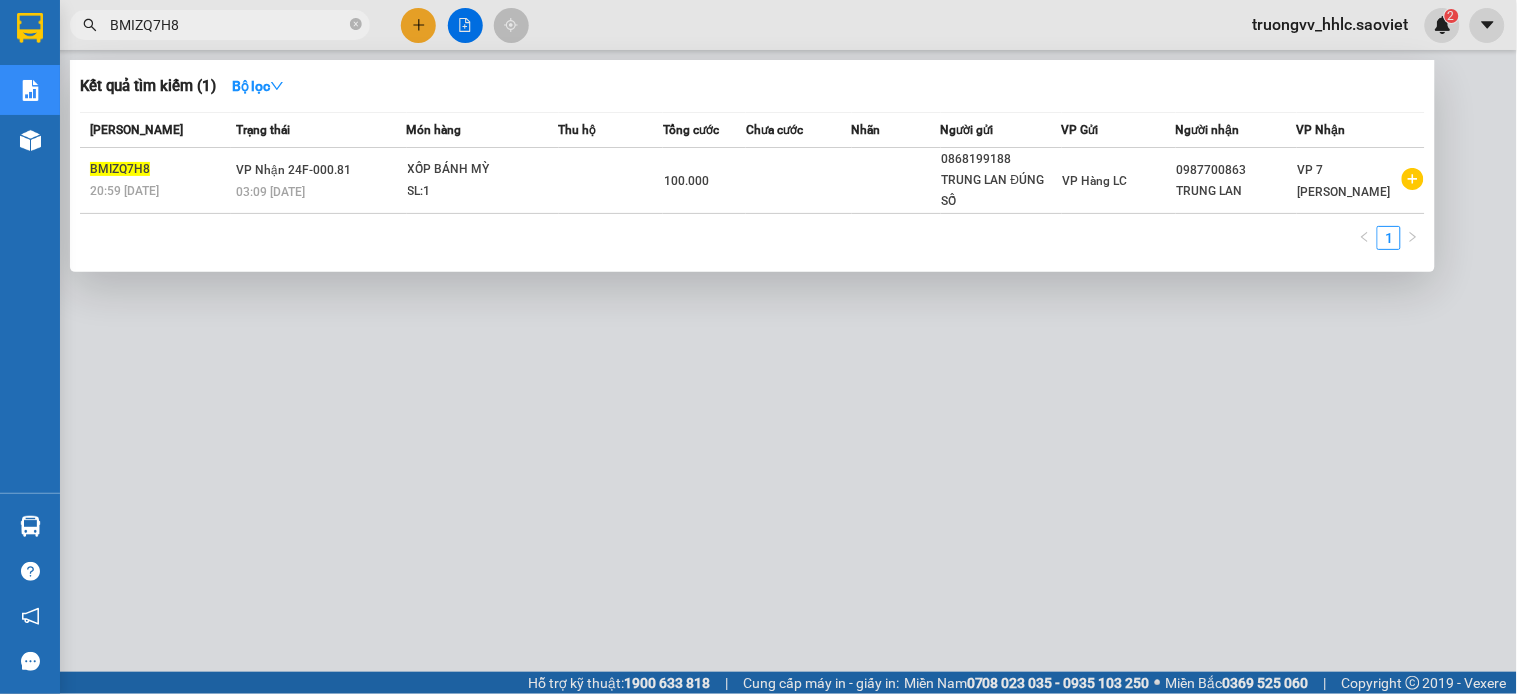 click at bounding box center (758, 347) 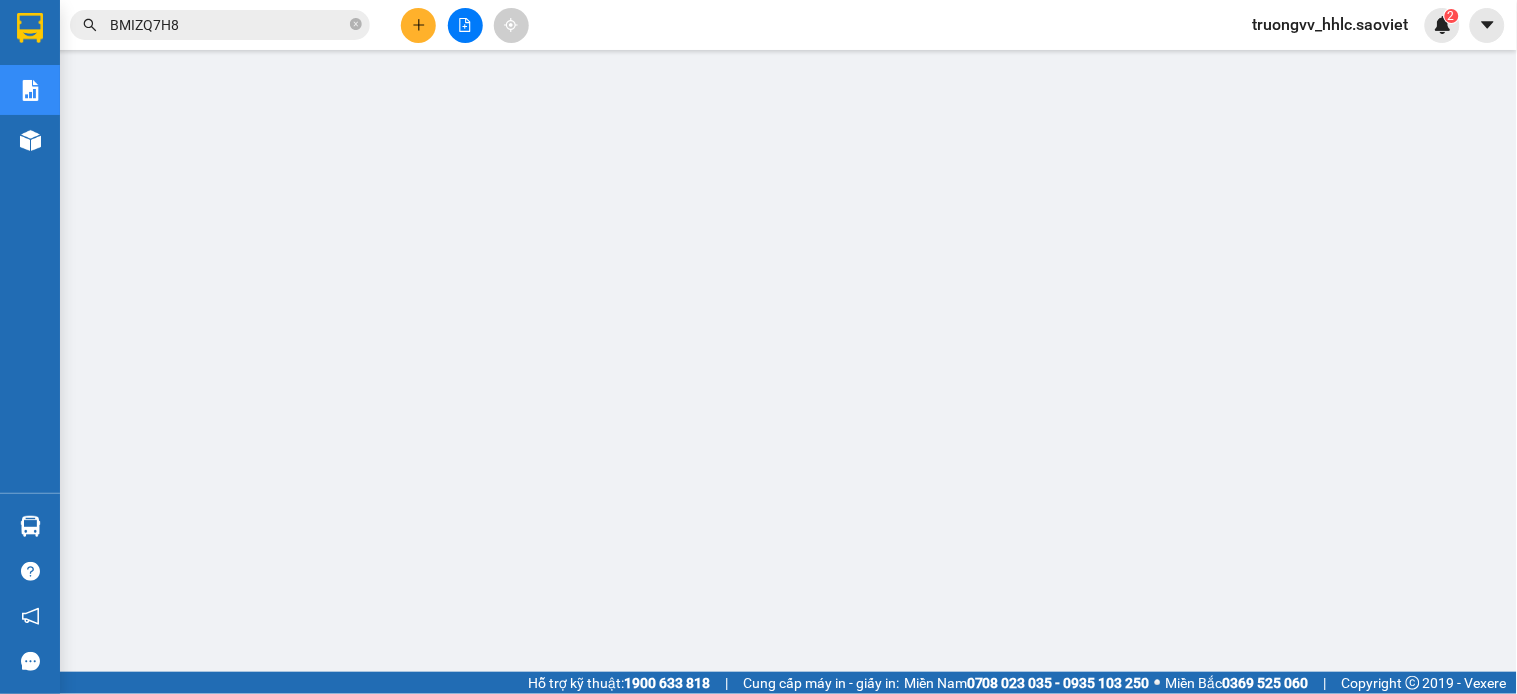 click on "BMIZQ7H8" at bounding box center (228, 25) 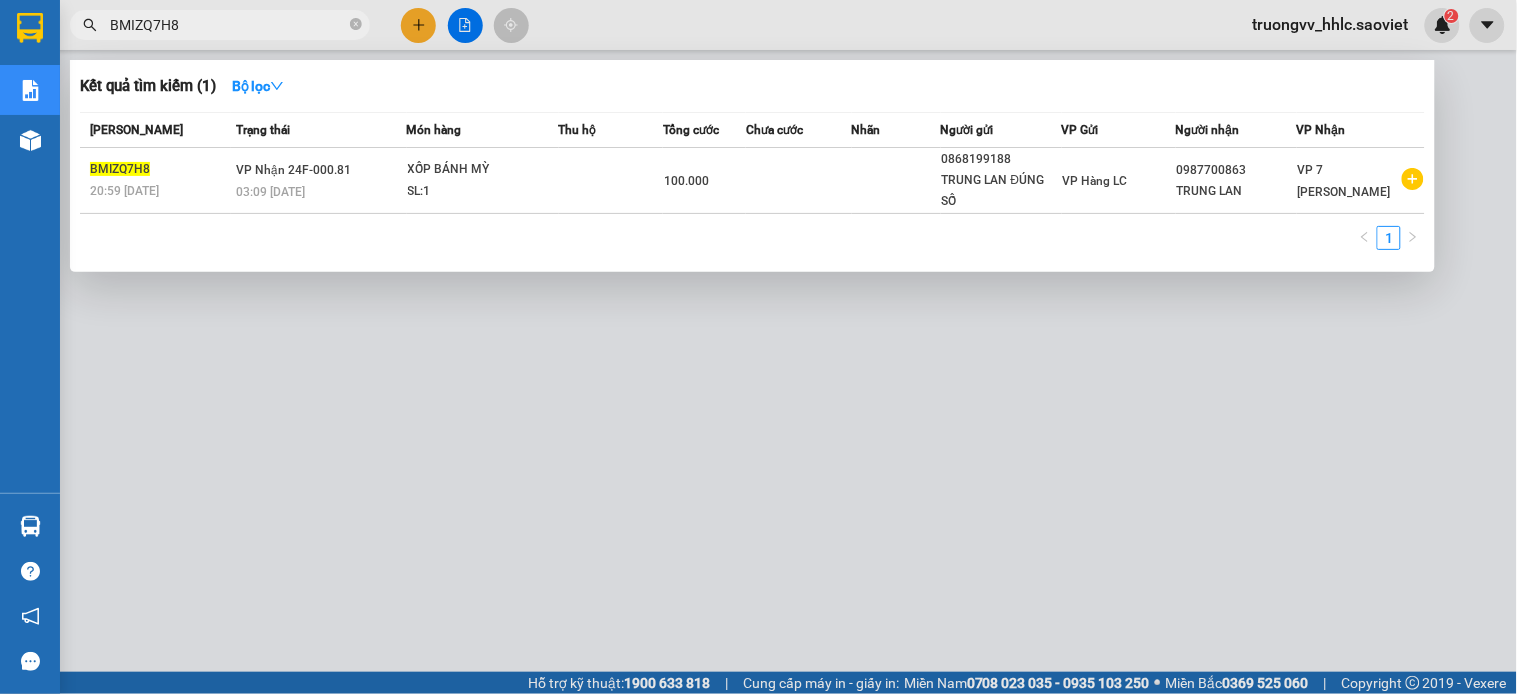 click on "BMIZQ7H8" at bounding box center [228, 25] 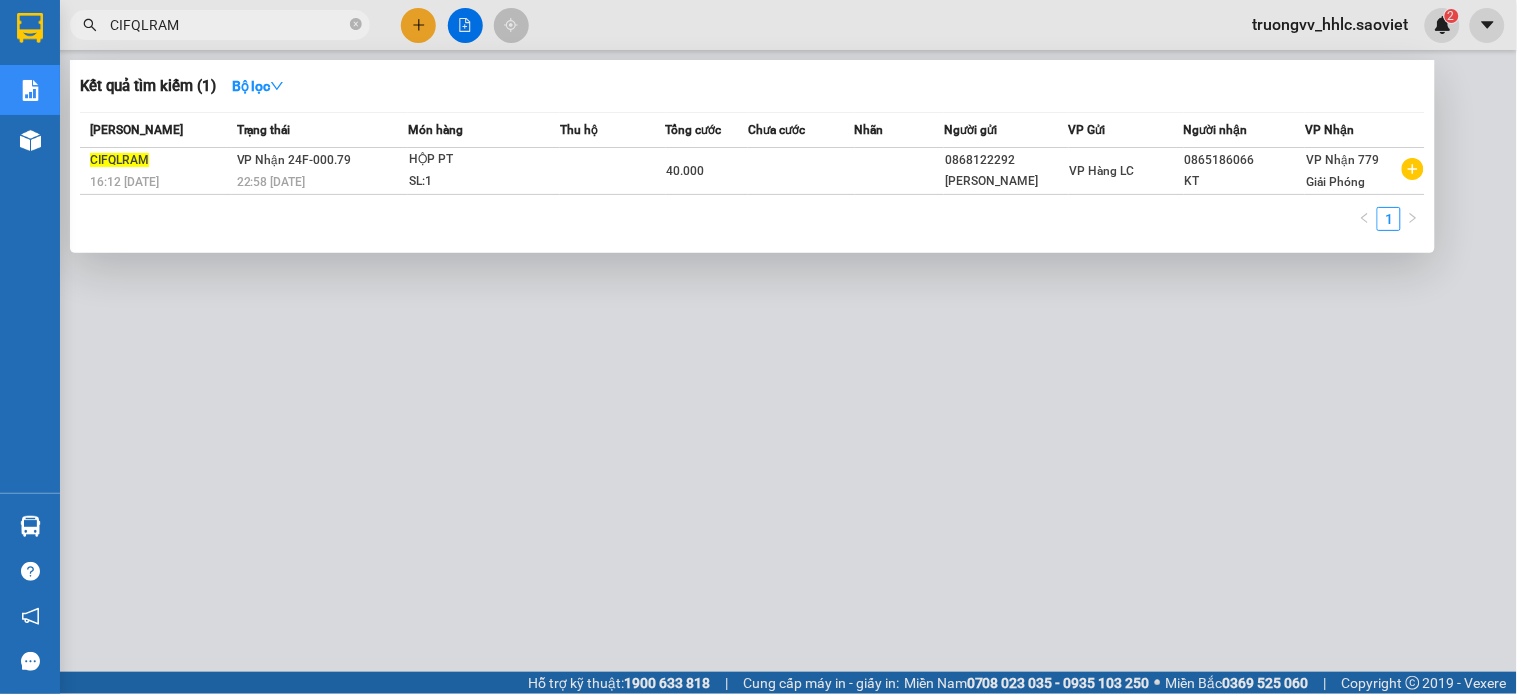click at bounding box center [758, 347] 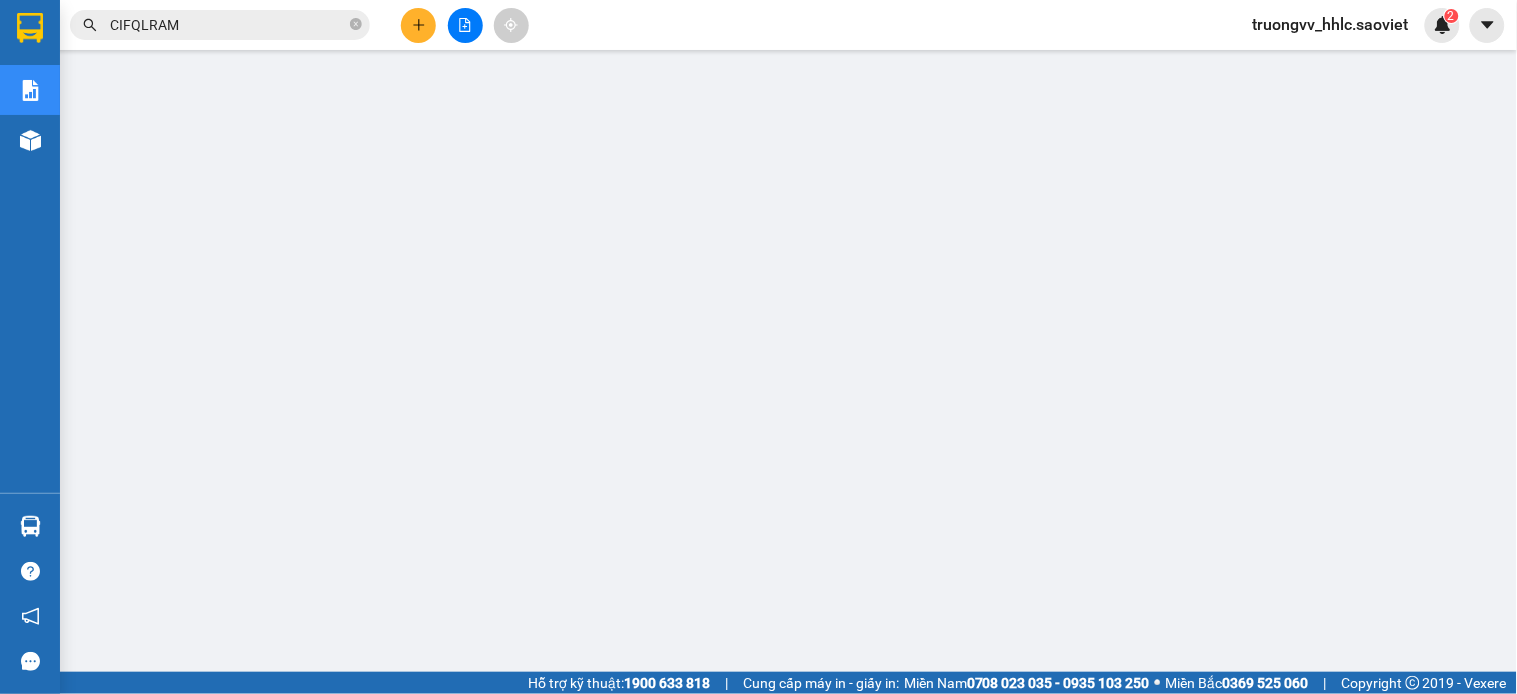 click on "CIFQLRAM" at bounding box center [228, 25] 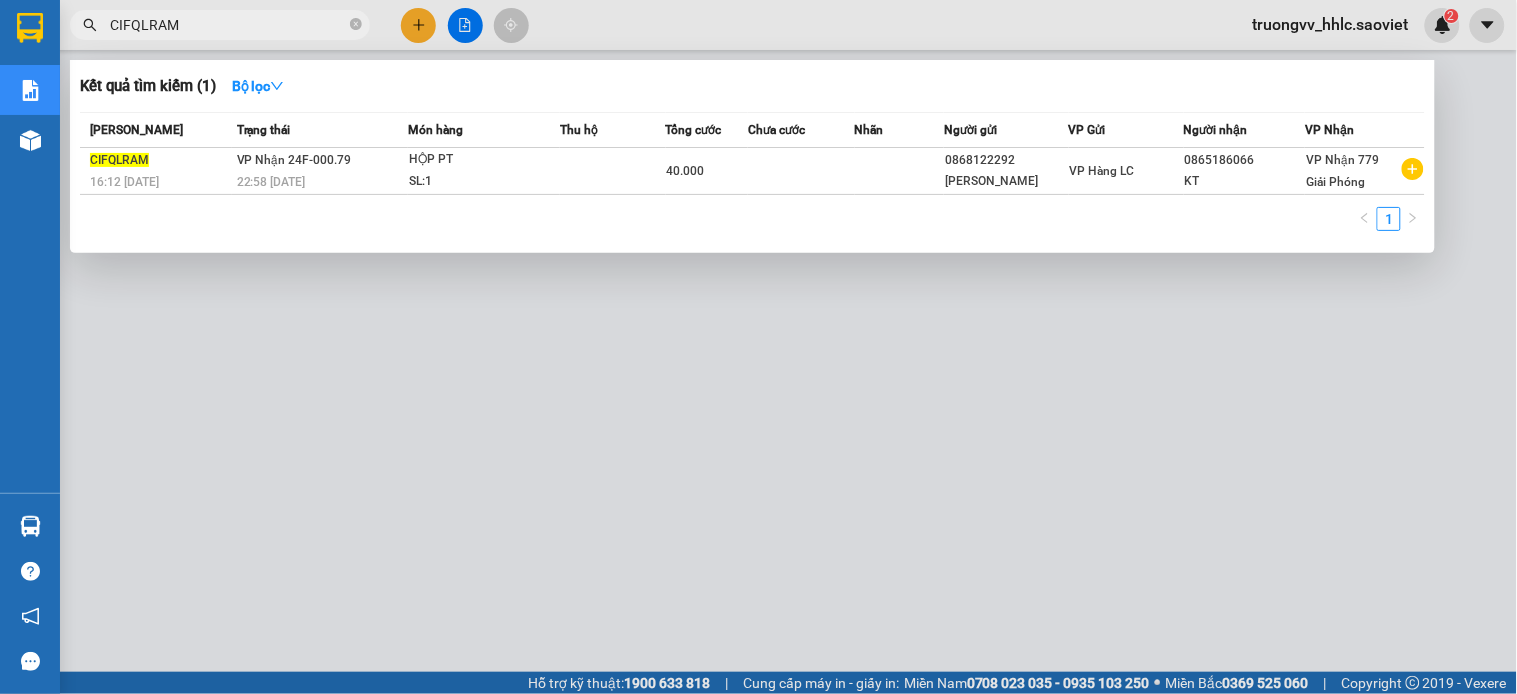 click on "CIFQLRAM" at bounding box center (228, 25) 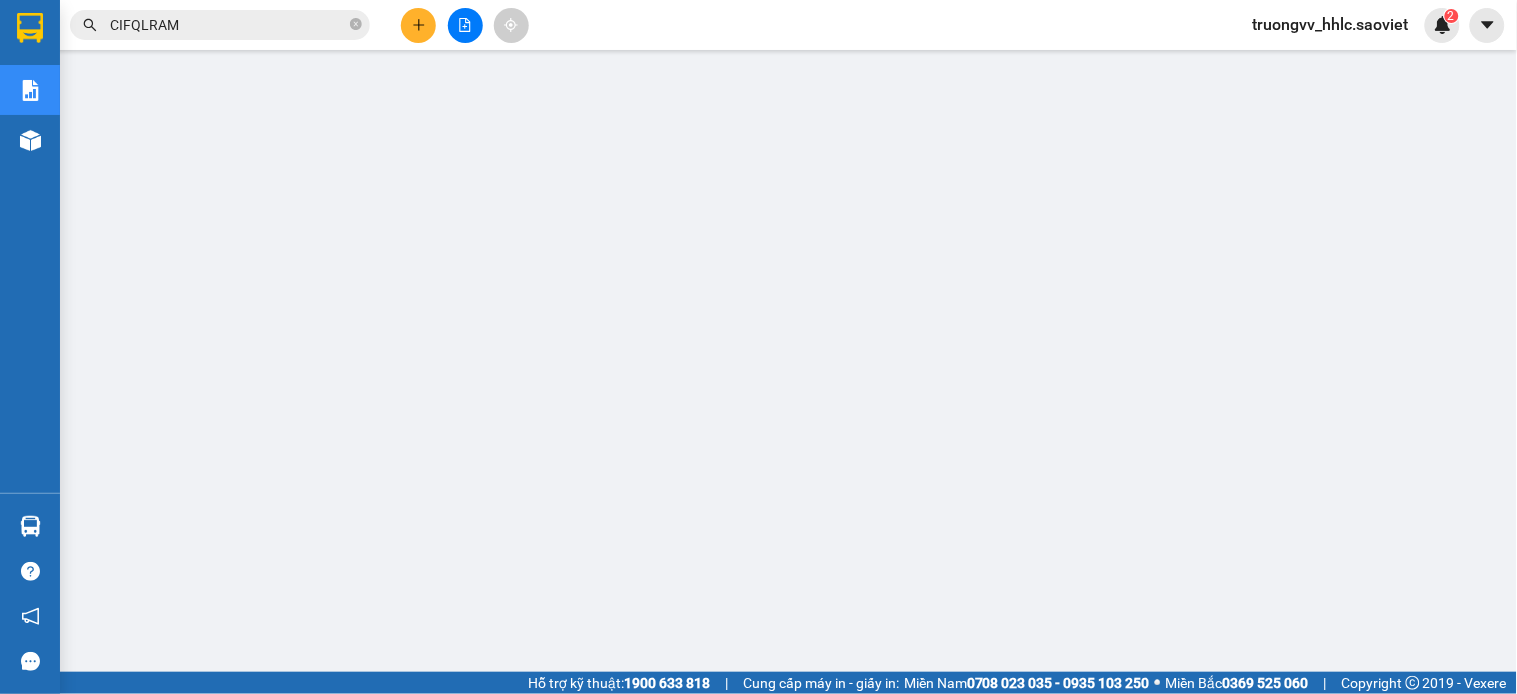 click on "CIFQLRAM" at bounding box center [228, 25] 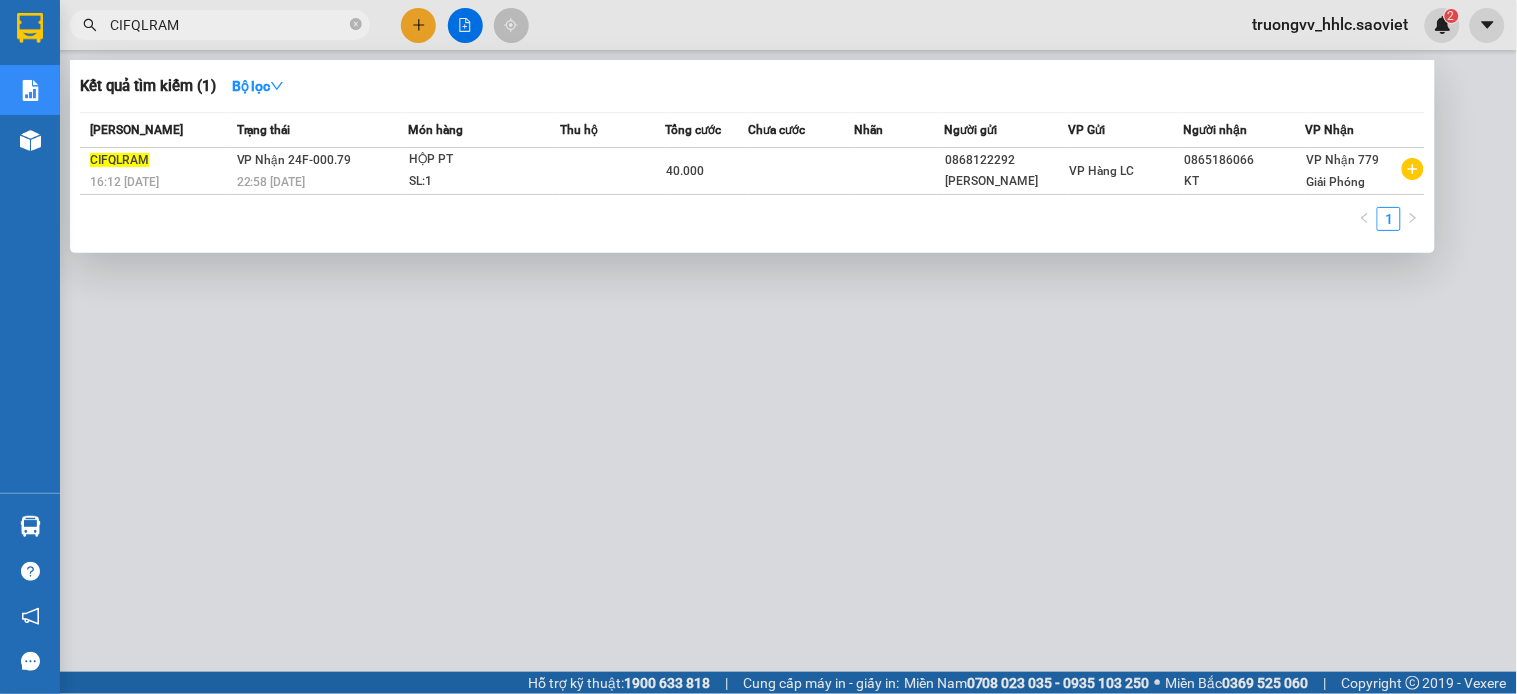click on "CIFQLRAM" at bounding box center (228, 25) 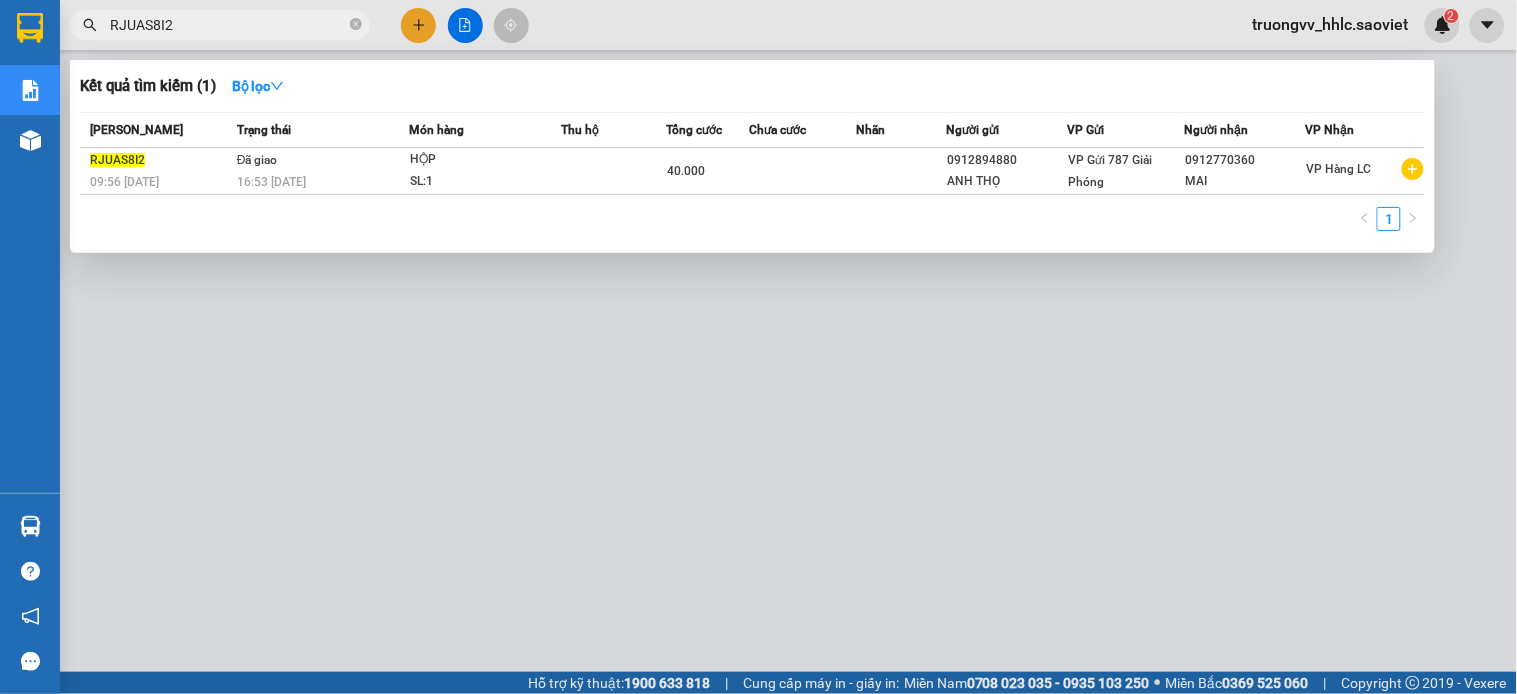 type on "RJUAS8I2" 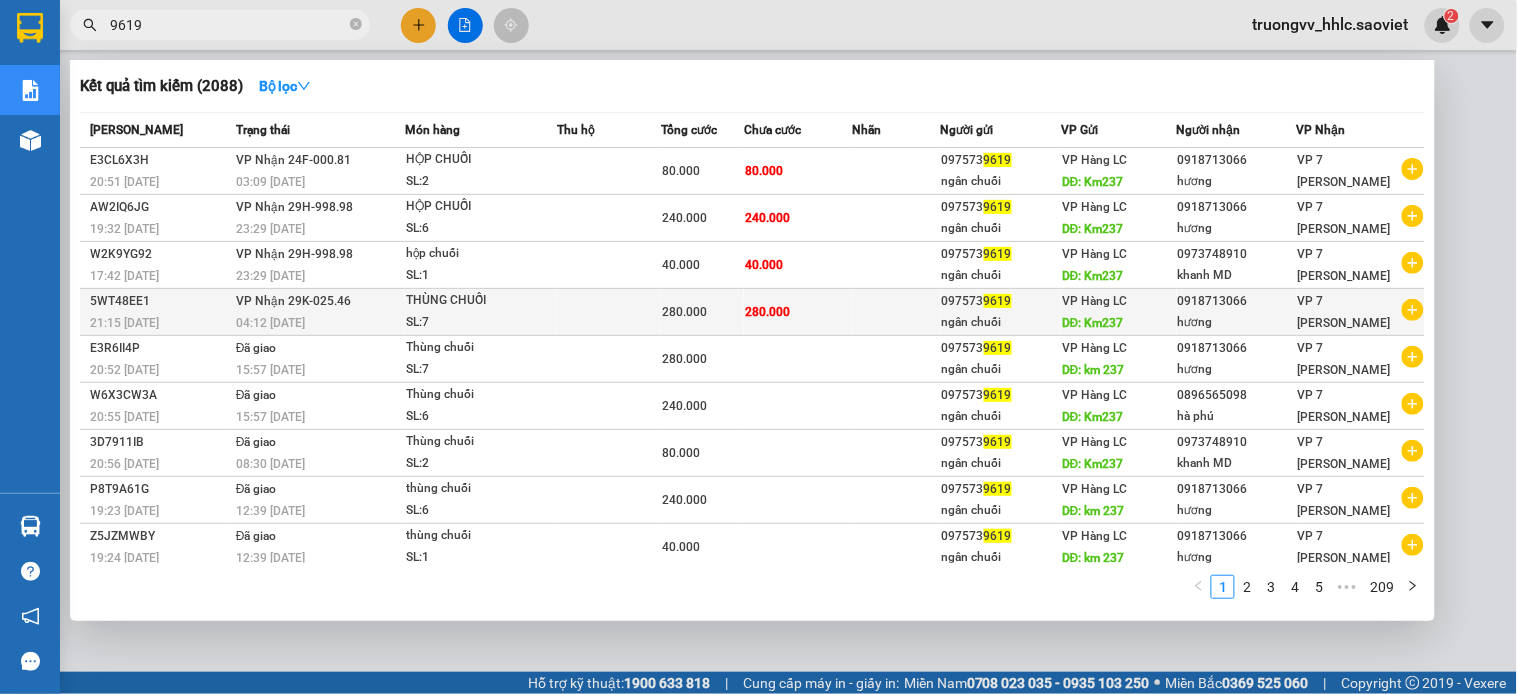 type on "9619" 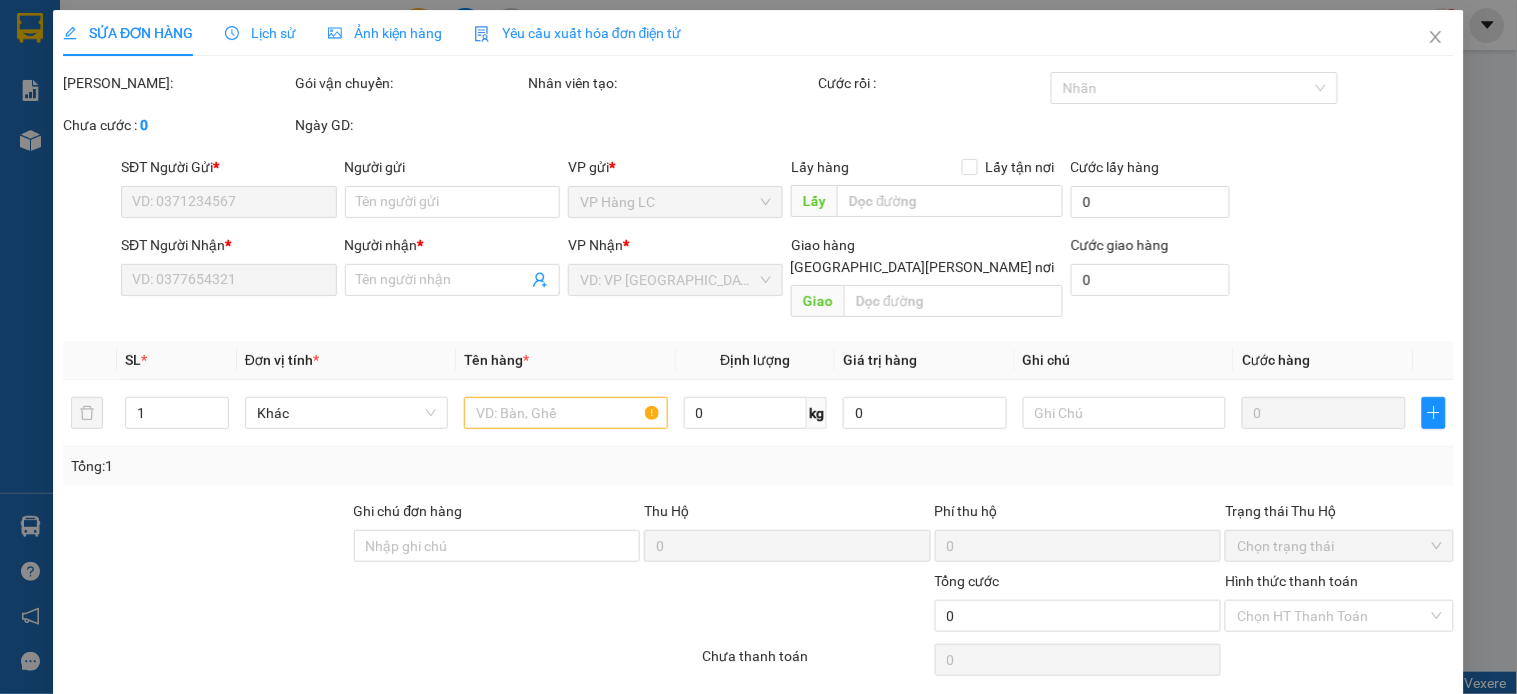 type on "0975739619" 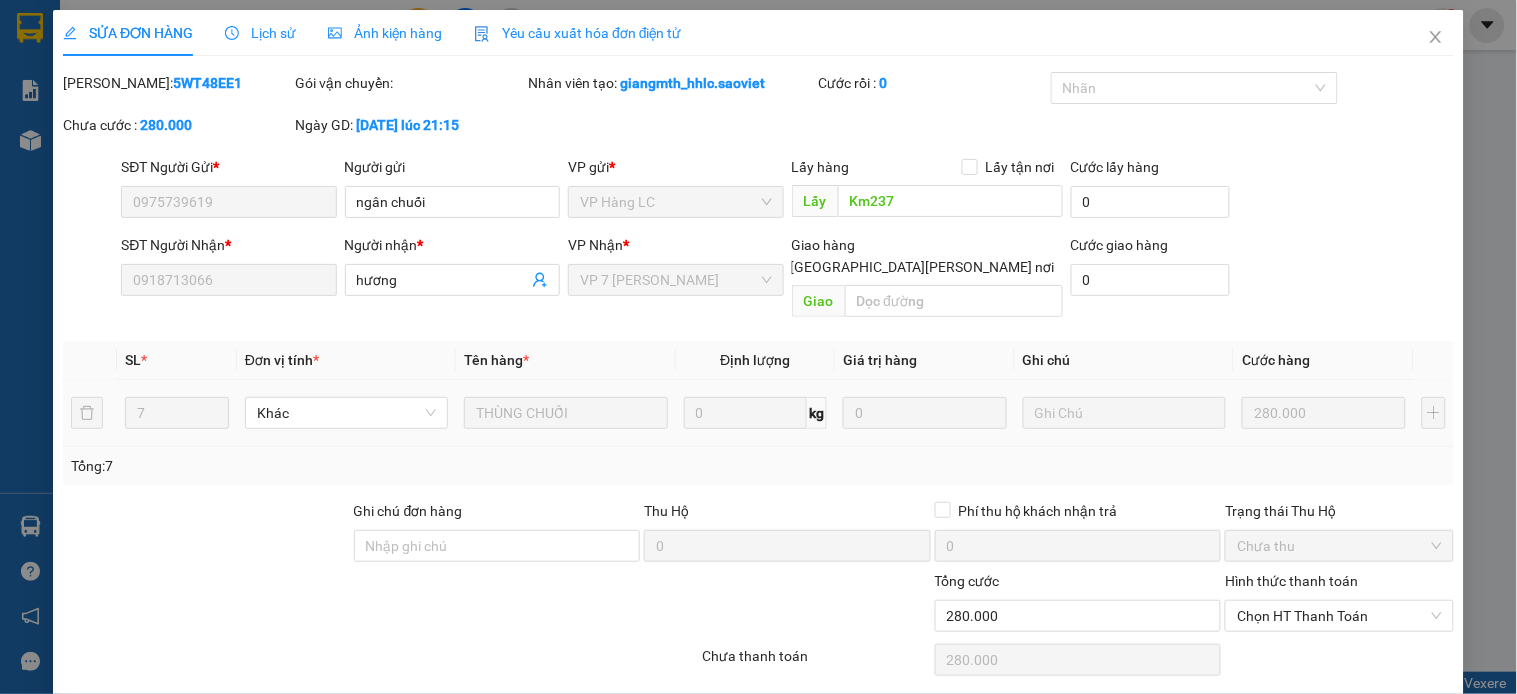 scroll, scrollTop: 50, scrollLeft: 0, axis: vertical 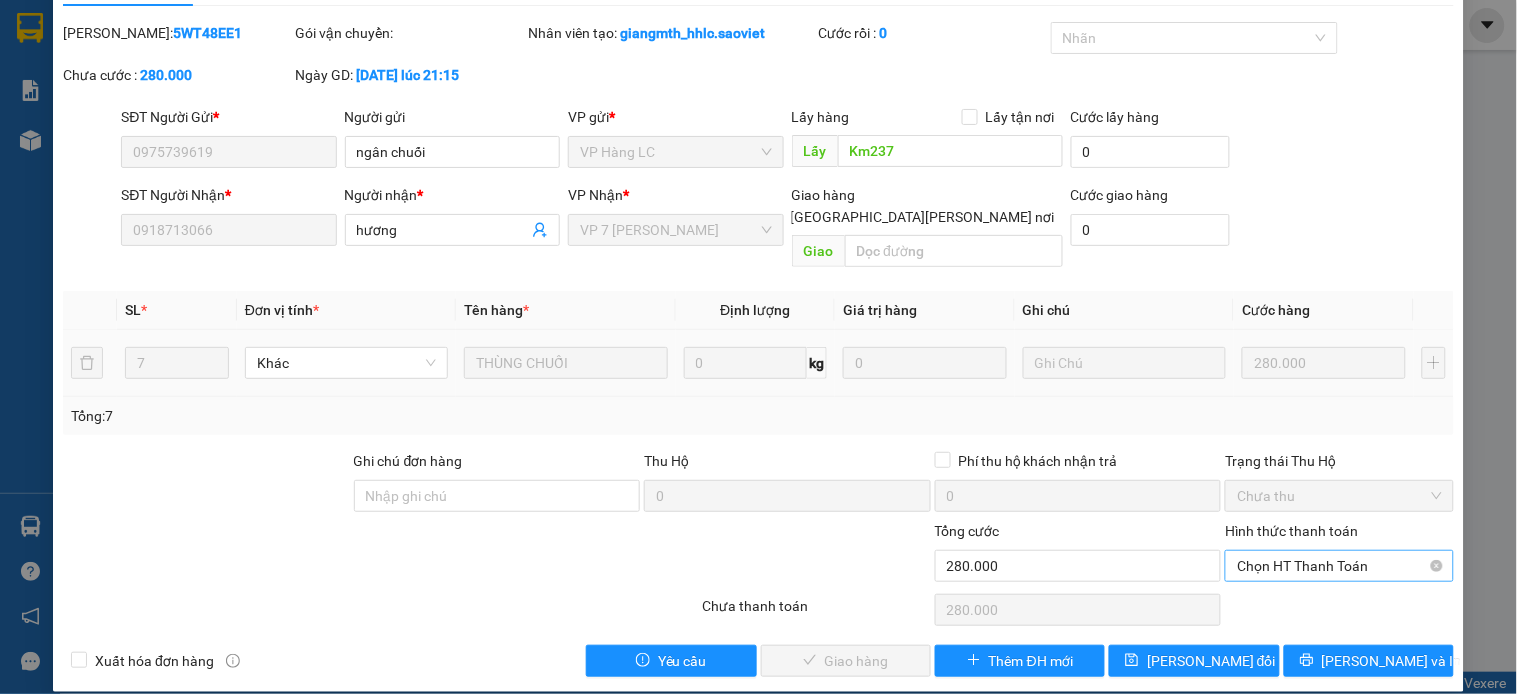 click on "Chọn HT Thanh Toán" at bounding box center [1339, 566] 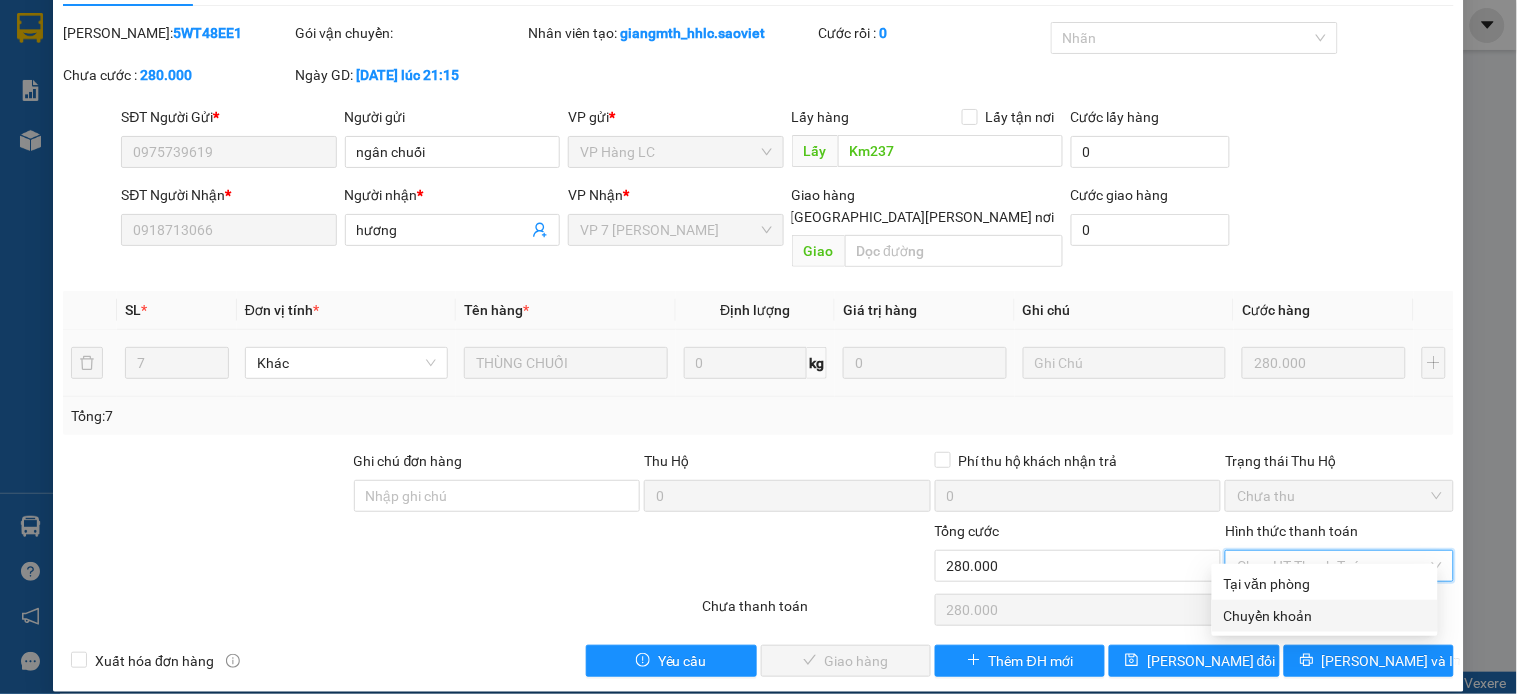 click on "Chuyển khoản" at bounding box center [1325, 616] 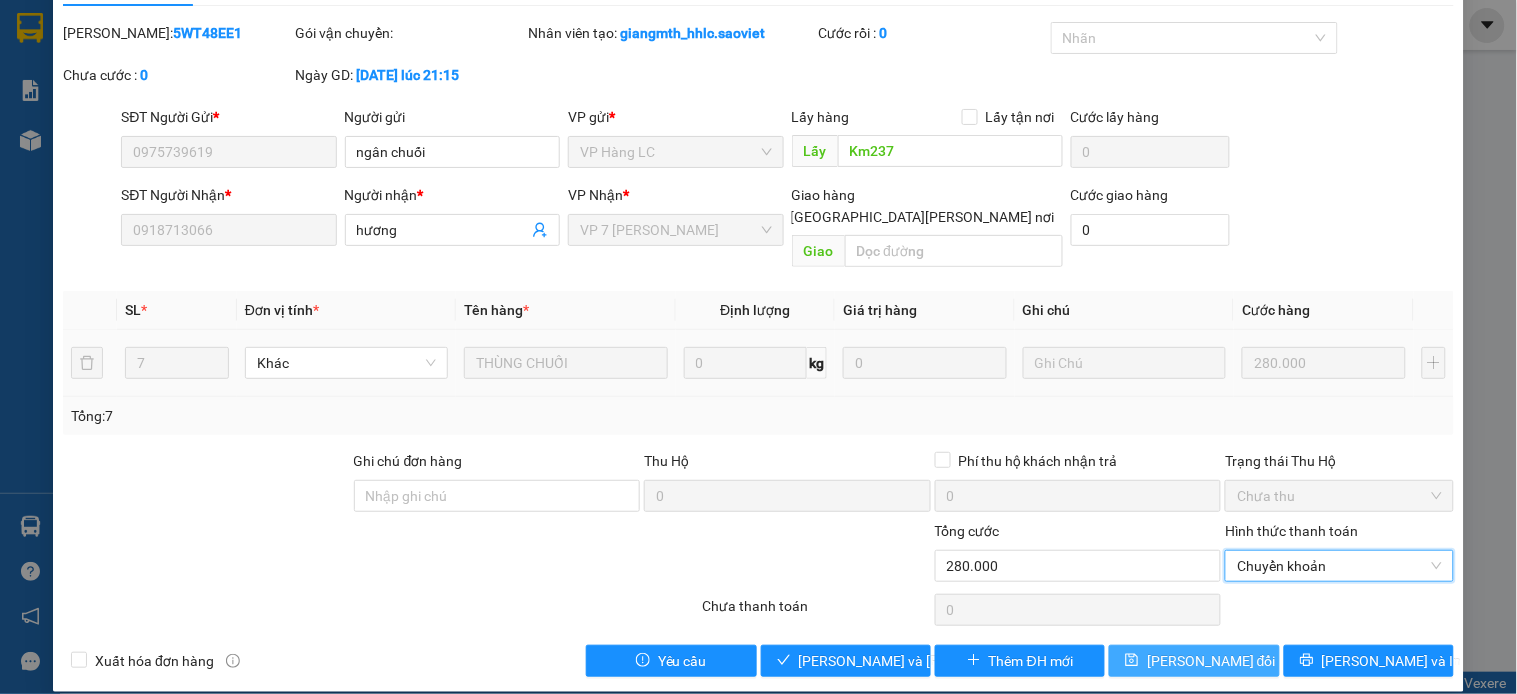 click on "Lưu thay đổi" at bounding box center (1211, 661) 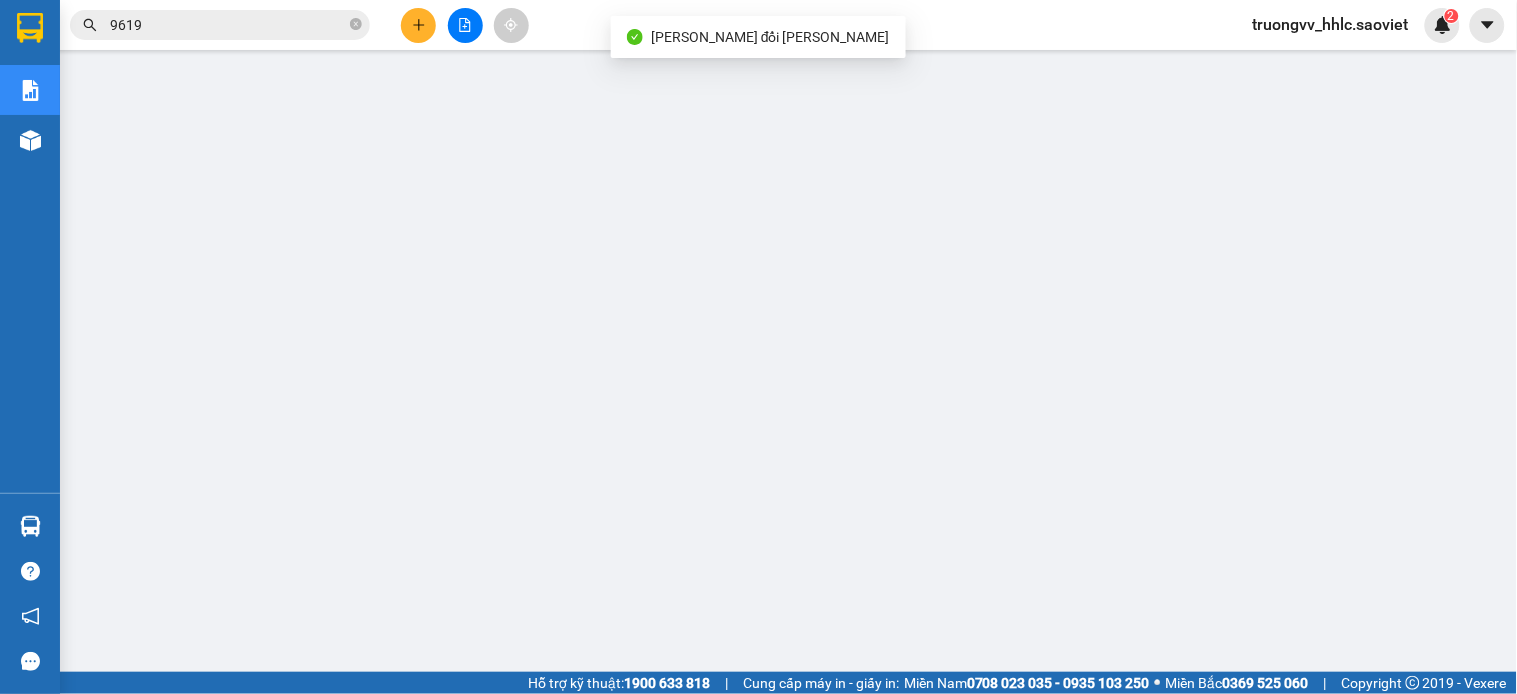 click on "9619" at bounding box center [228, 25] 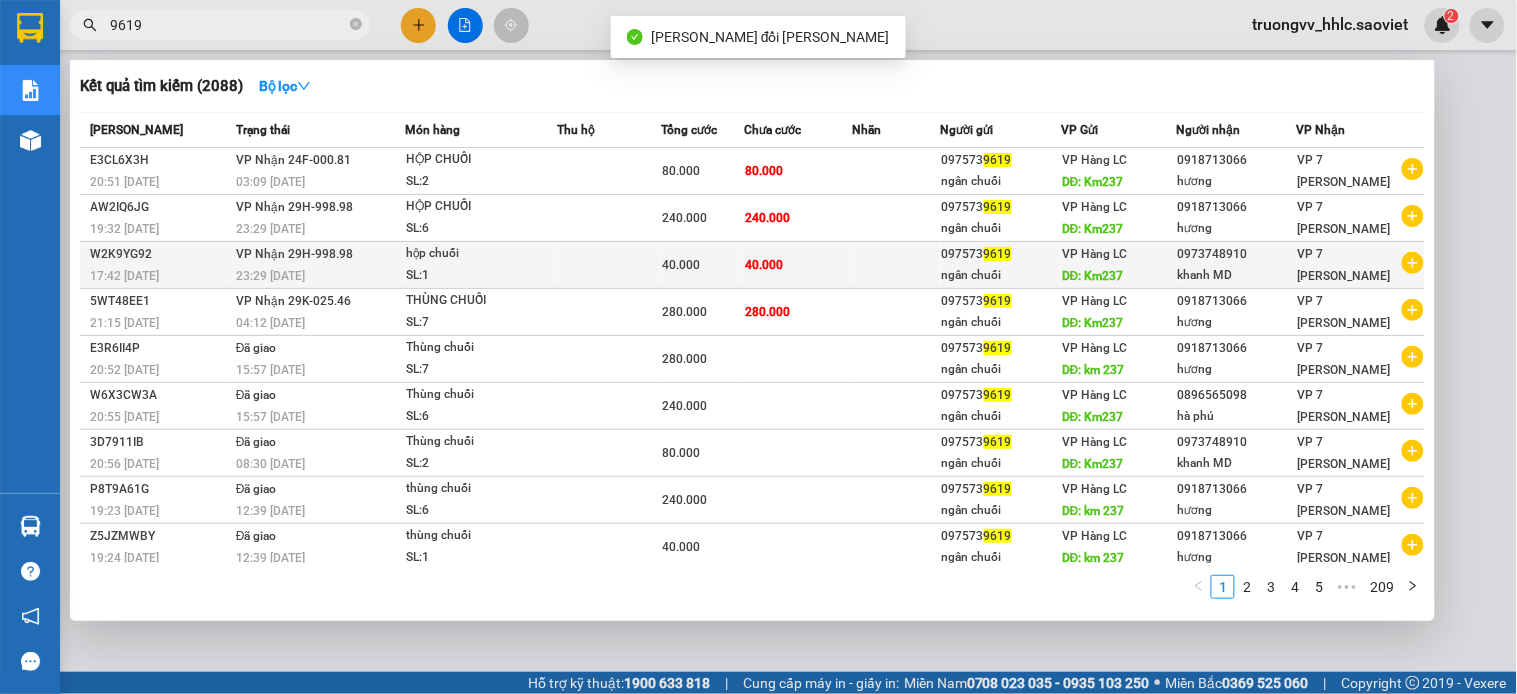 click on "40.000" at bounding box center [798, 265] 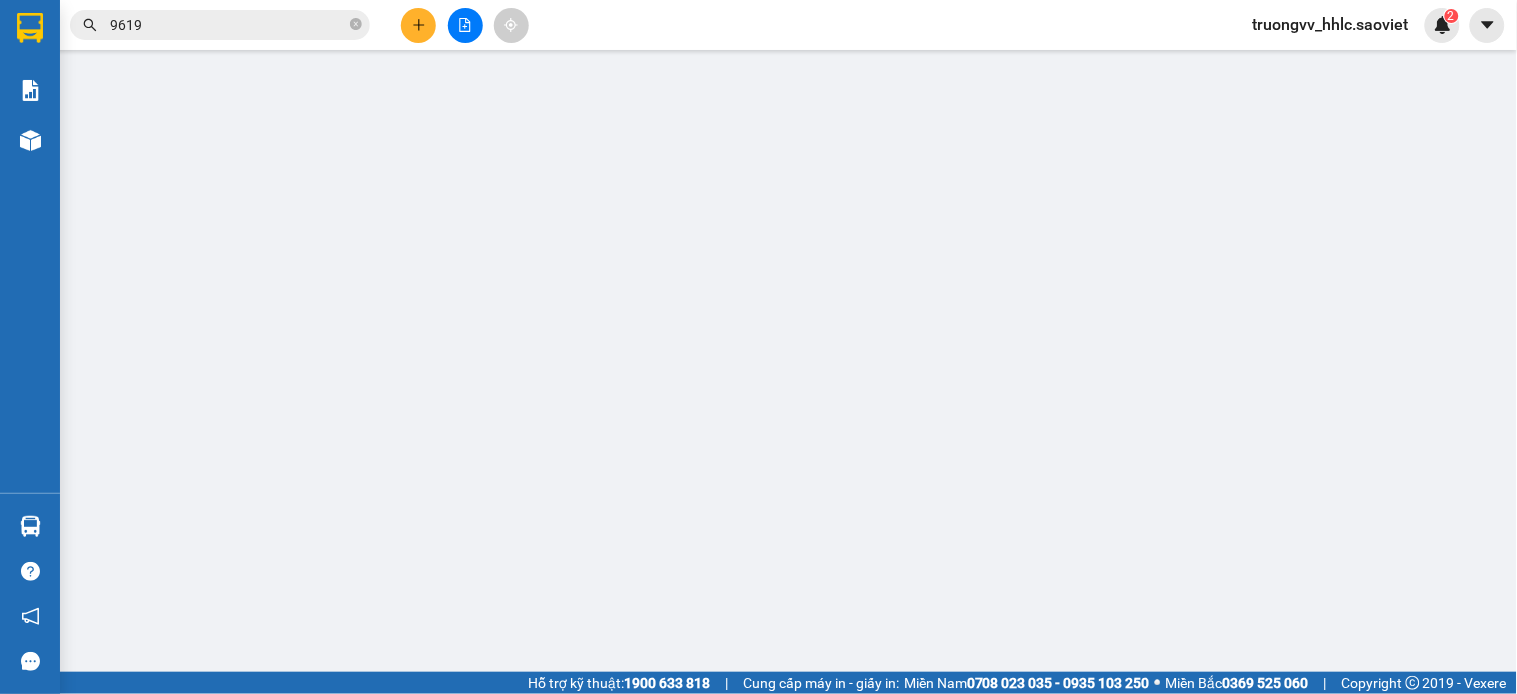 type on "0975739619" 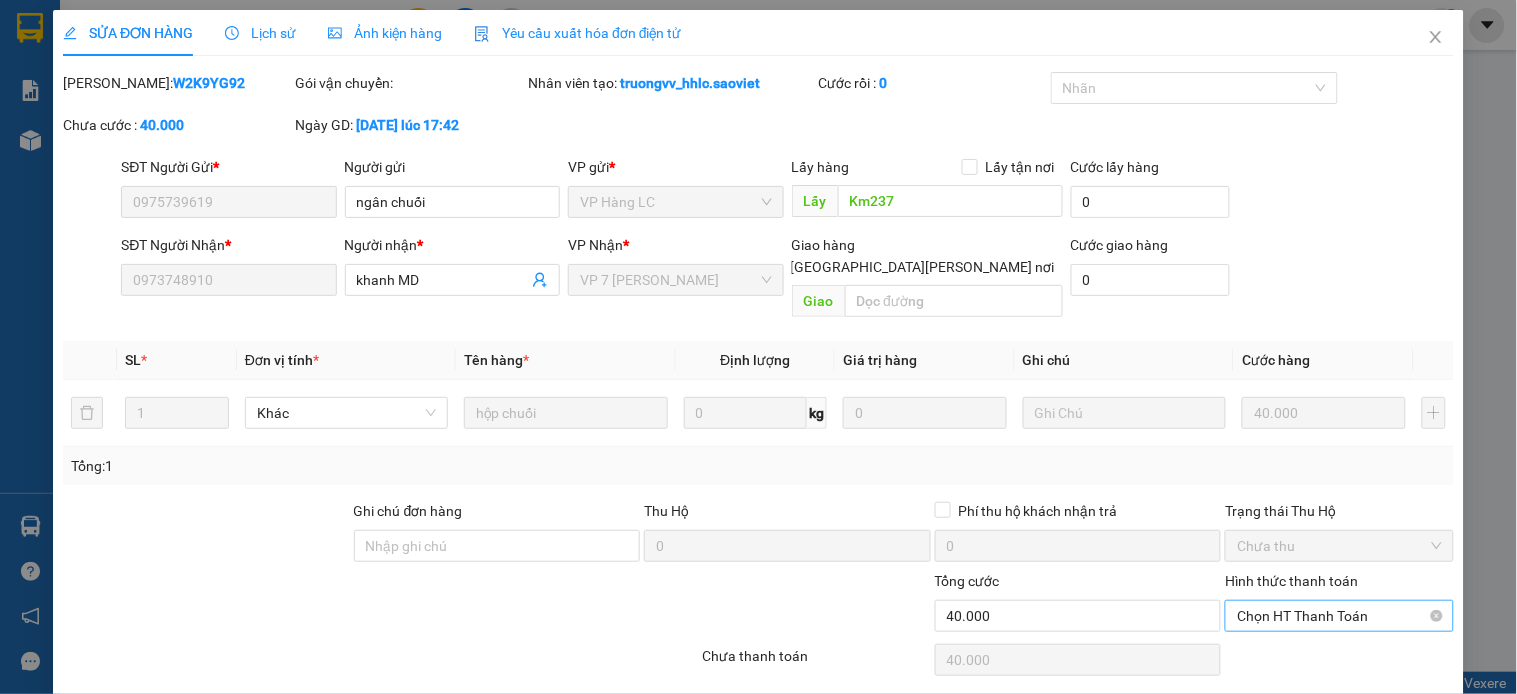 click on "Chọn HT Thanh Toán" at bounding box center [1339, 616] 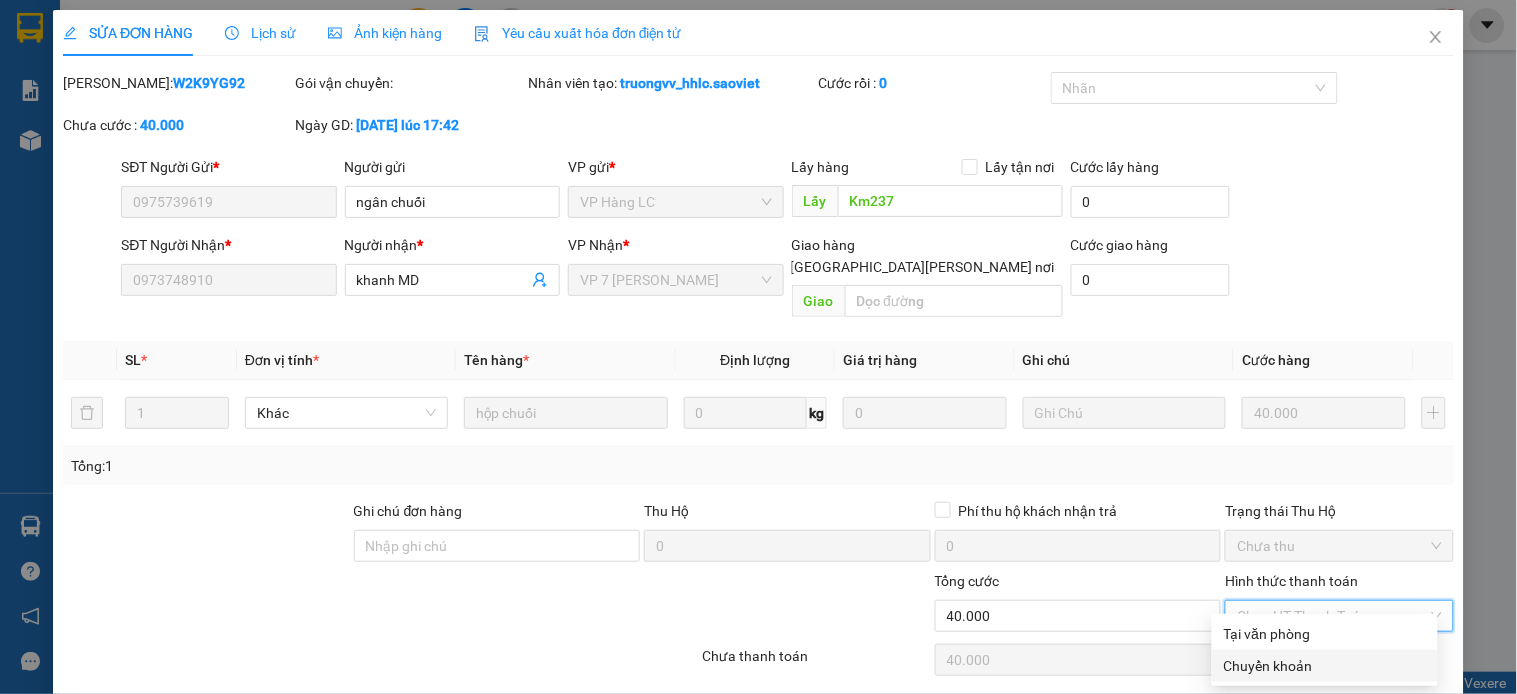 drag, startPoint x: 1284, startPoint y: 662, endPoint x: 1215, endPoint y: 640, distance: 72.42237 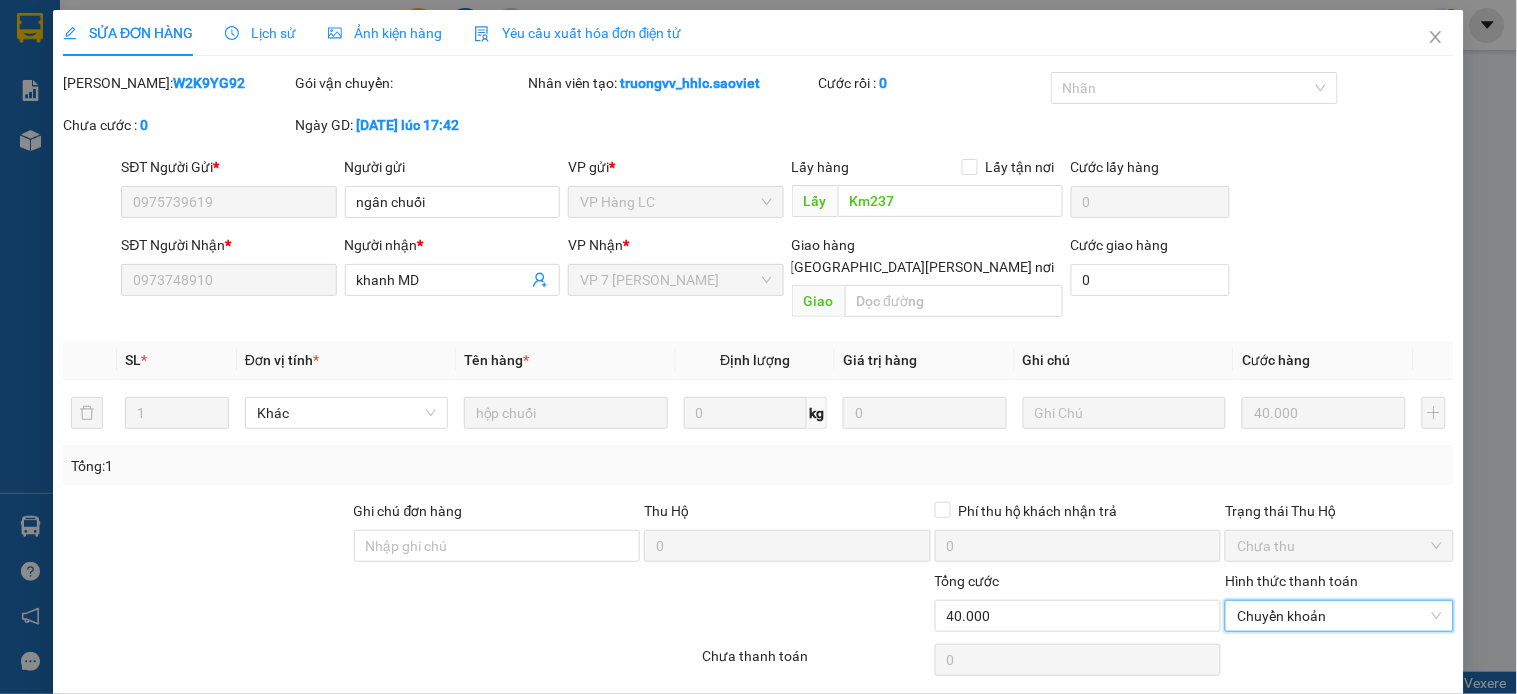 scroll, scrollTop: 50, scrollLeft: 0, axis: vertical 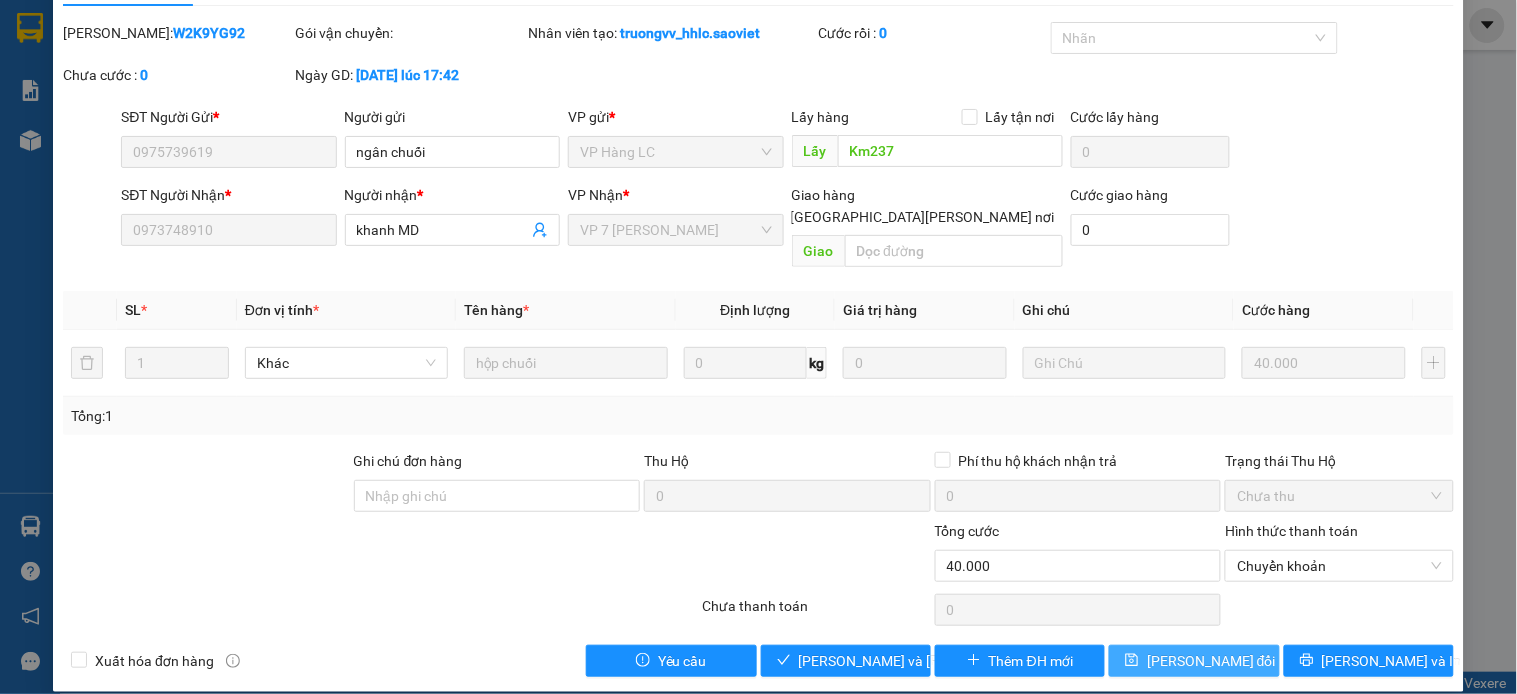 drag, startPoint x: 1213, startPoint y: 642, endPoint x: 1193, endPoint y: 628, distance: 24.41311 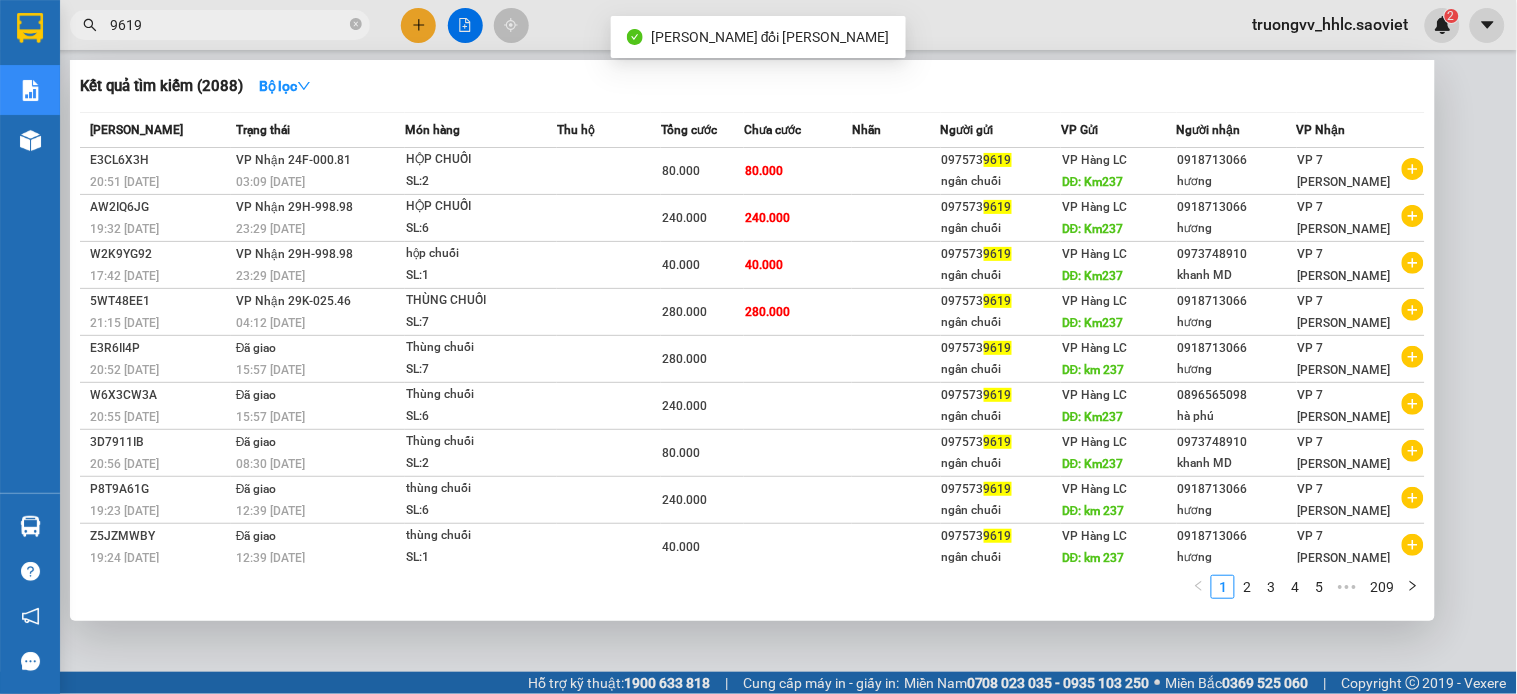 click on "9619" at bounding box center (220, 25) 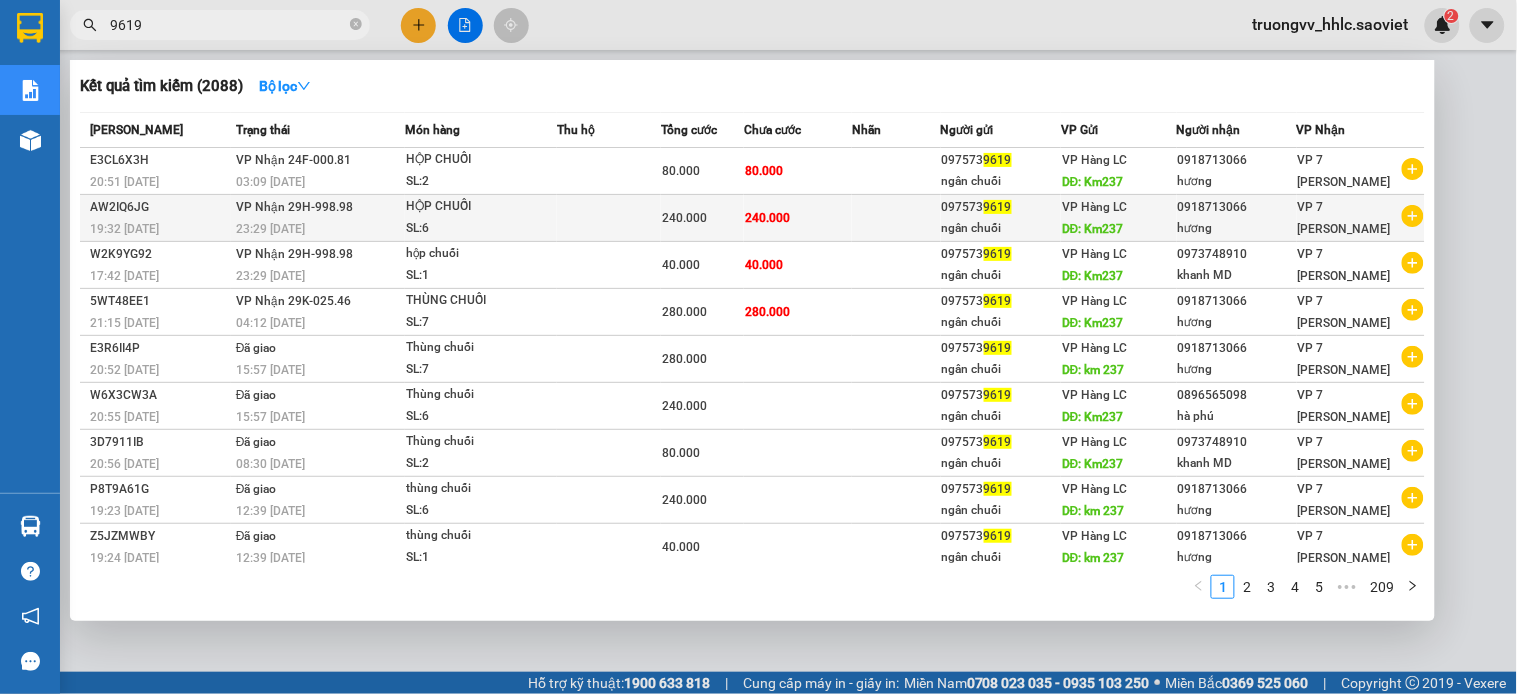 click on "240.000" at bounding box center (798, 218) 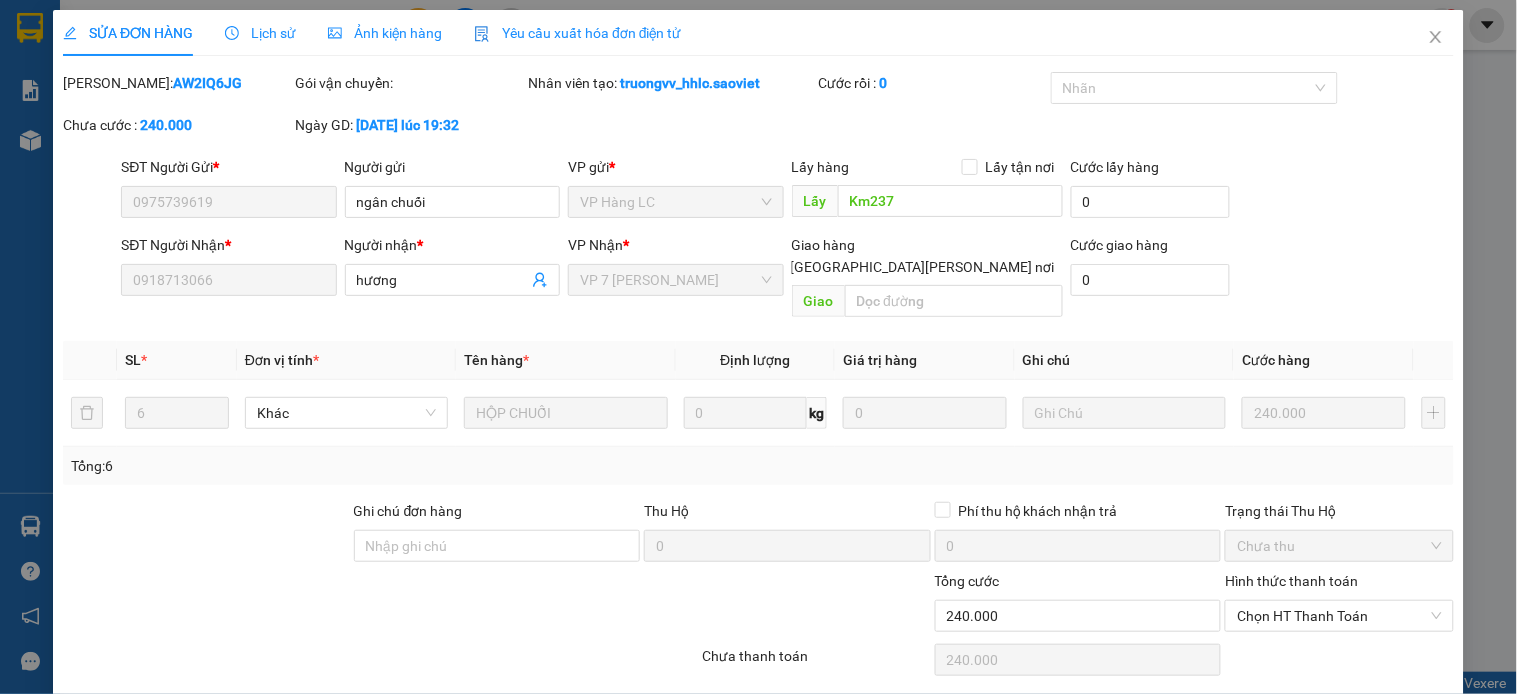 type on "0975739619" 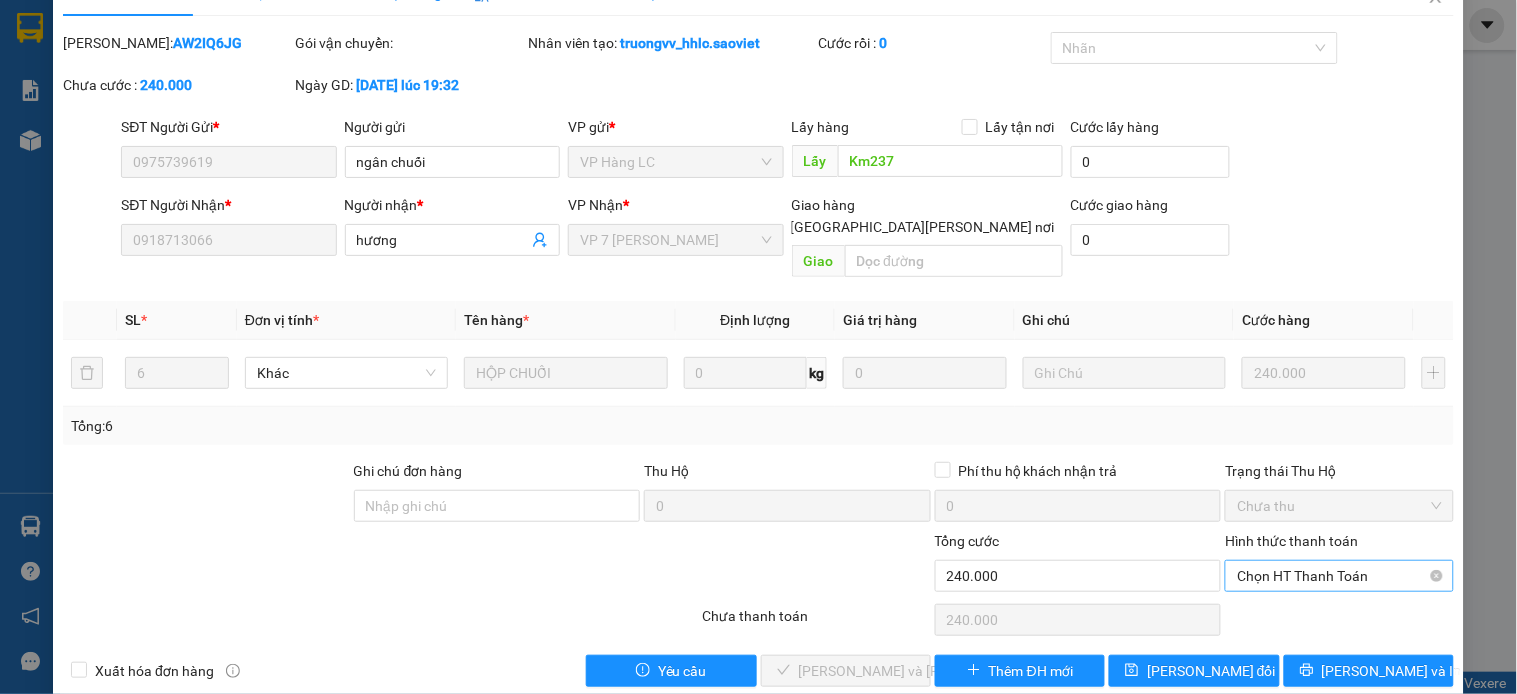 click on "Chọn HT Thanh Toán" at bounding box center (1339, 576) 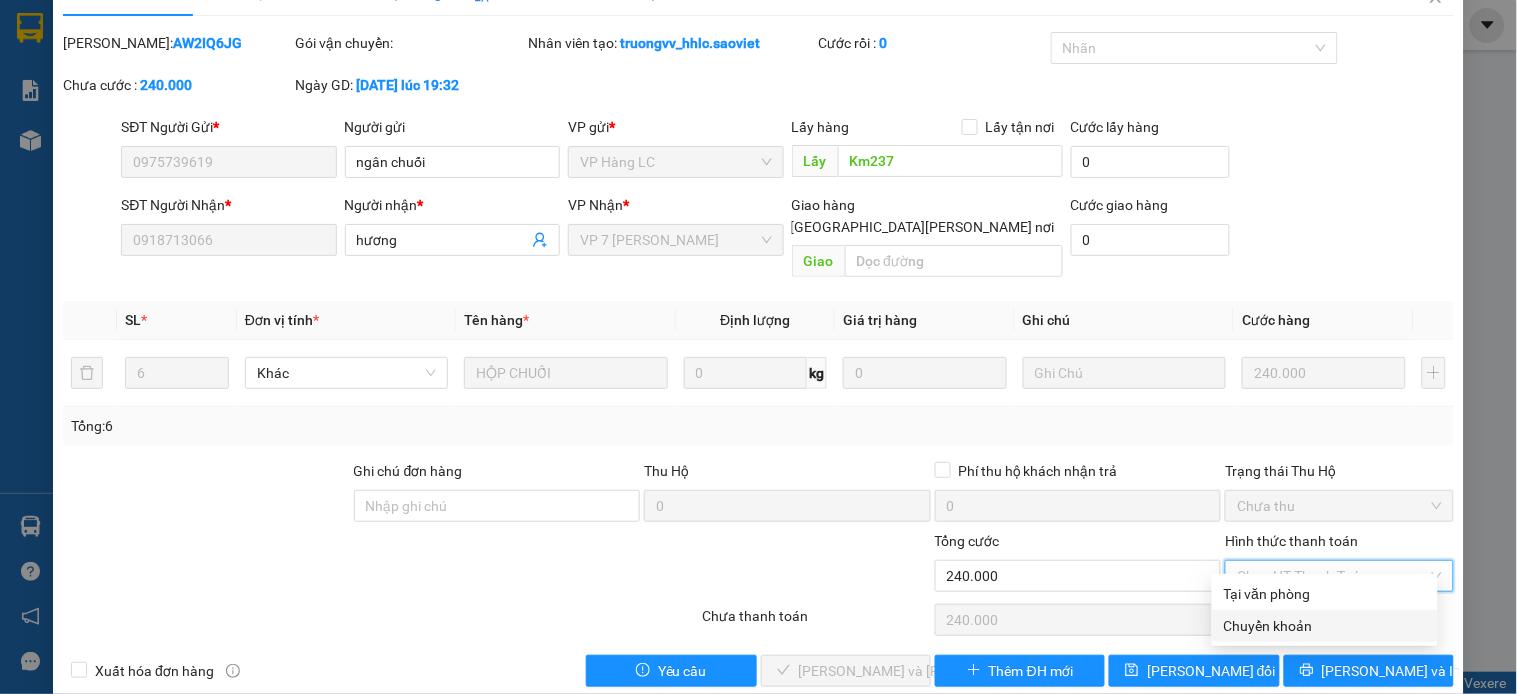 click on "Chuyển khoản" at bounding box center [1325, 626] 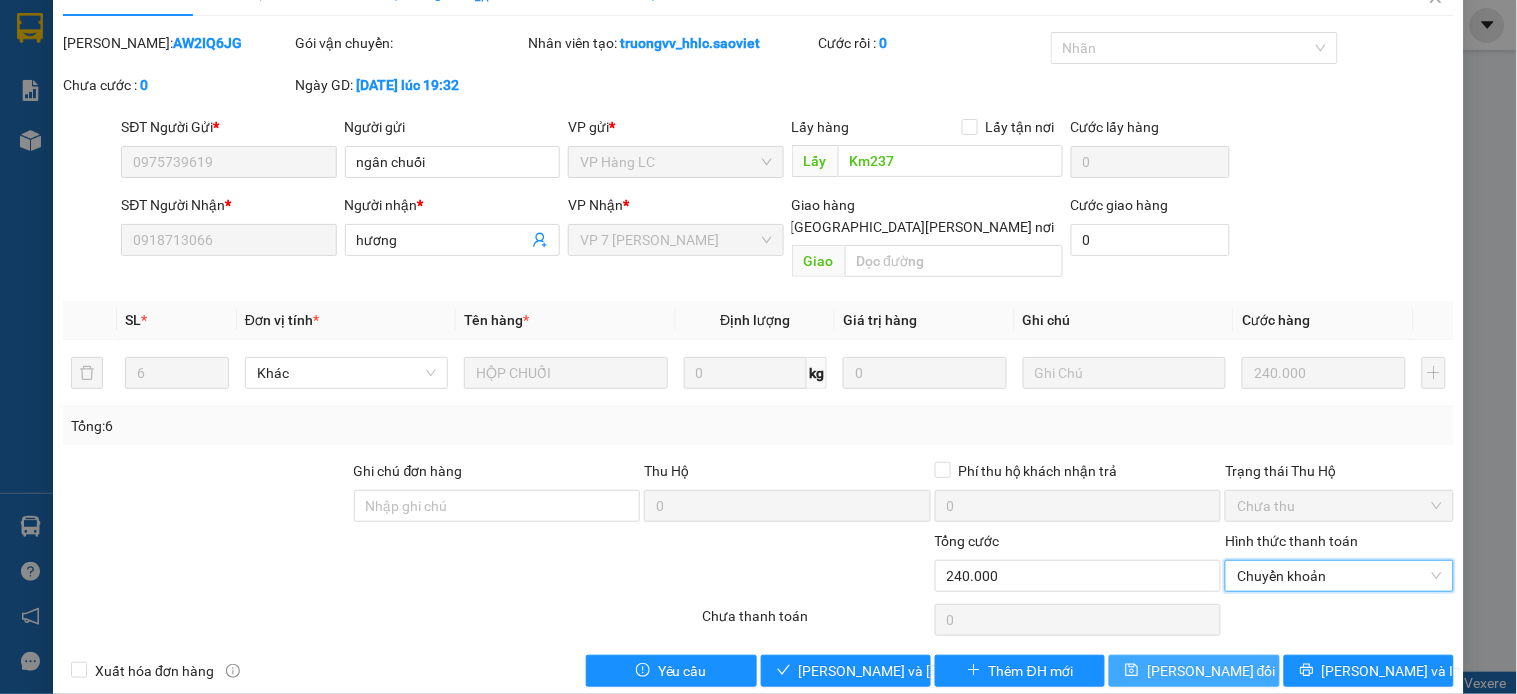 scroll, scrollTop: 50, scrollLeft: 0, axis: vertical 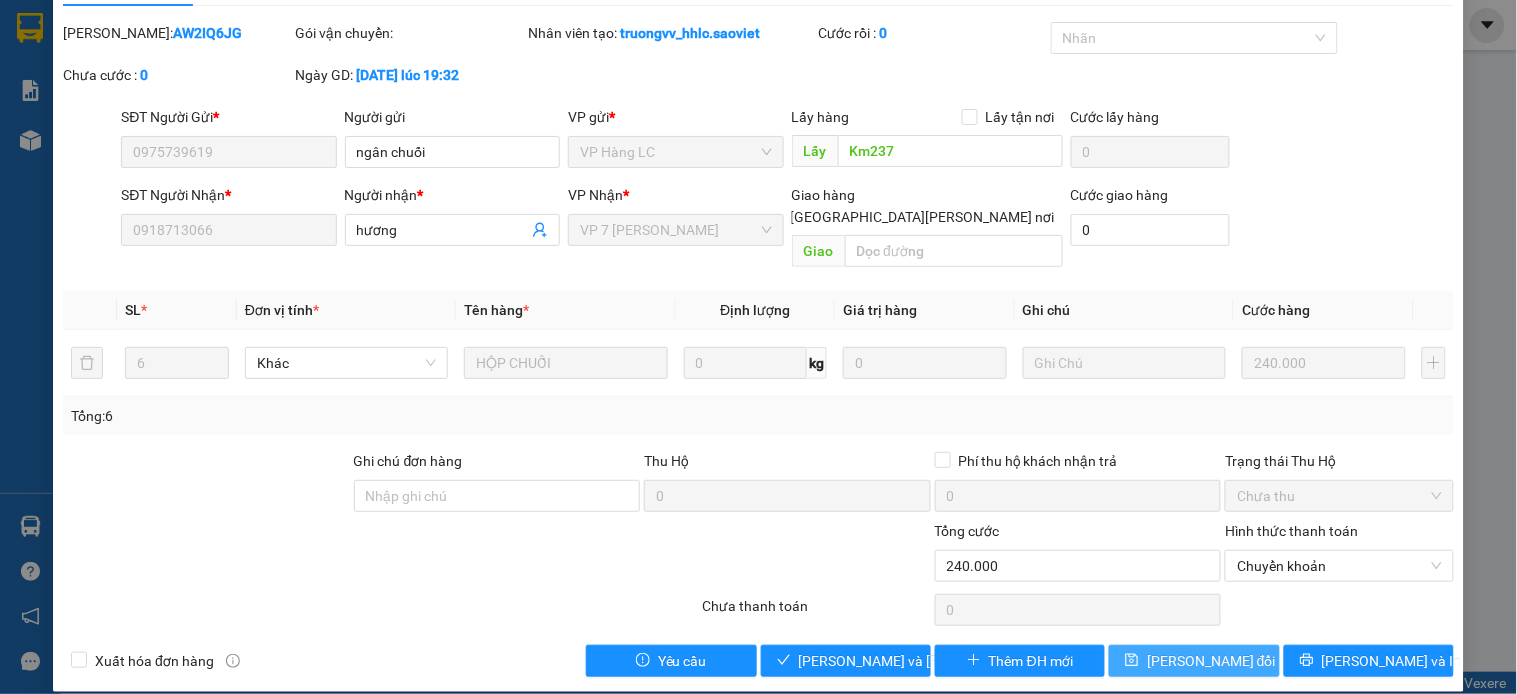 click on "Lưu thay đổi" at bounding box center [1211, 661] 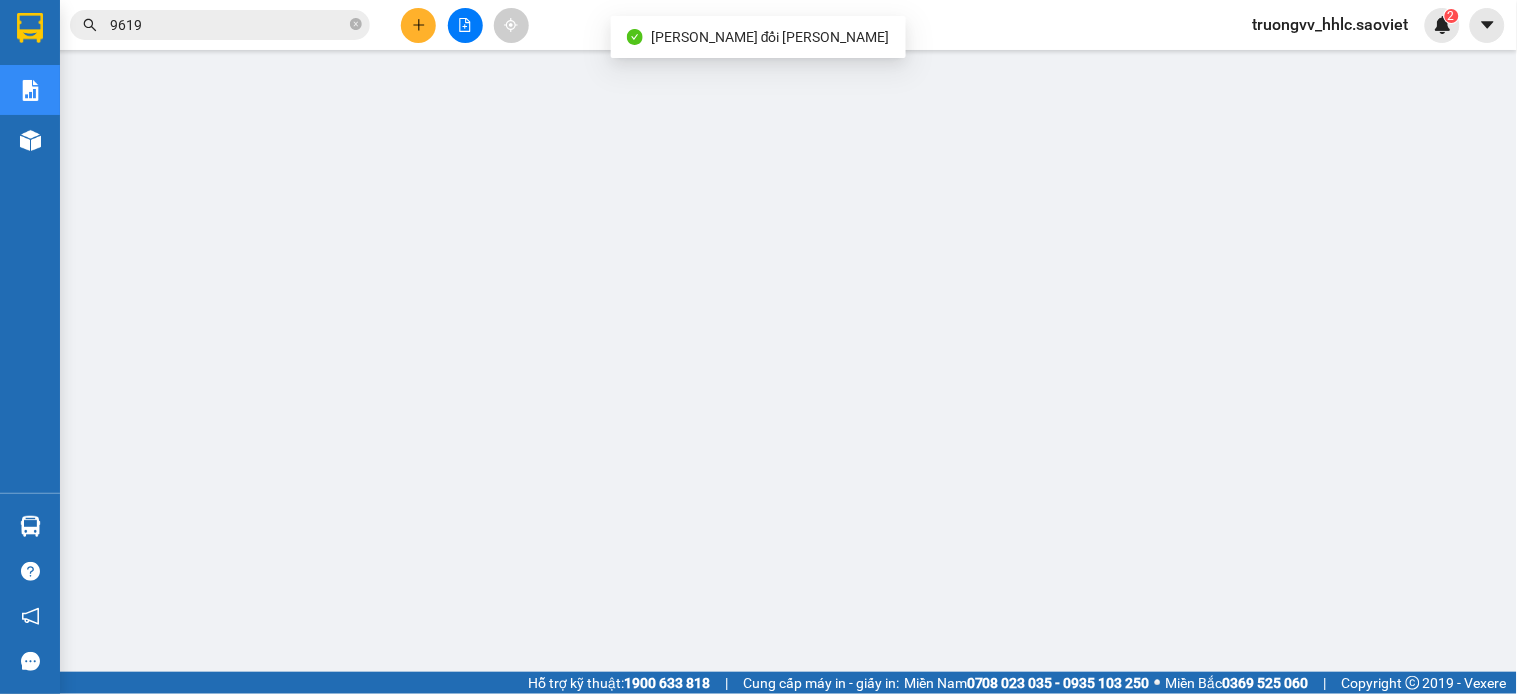 click on "9619" at bounding box center (228, 25) 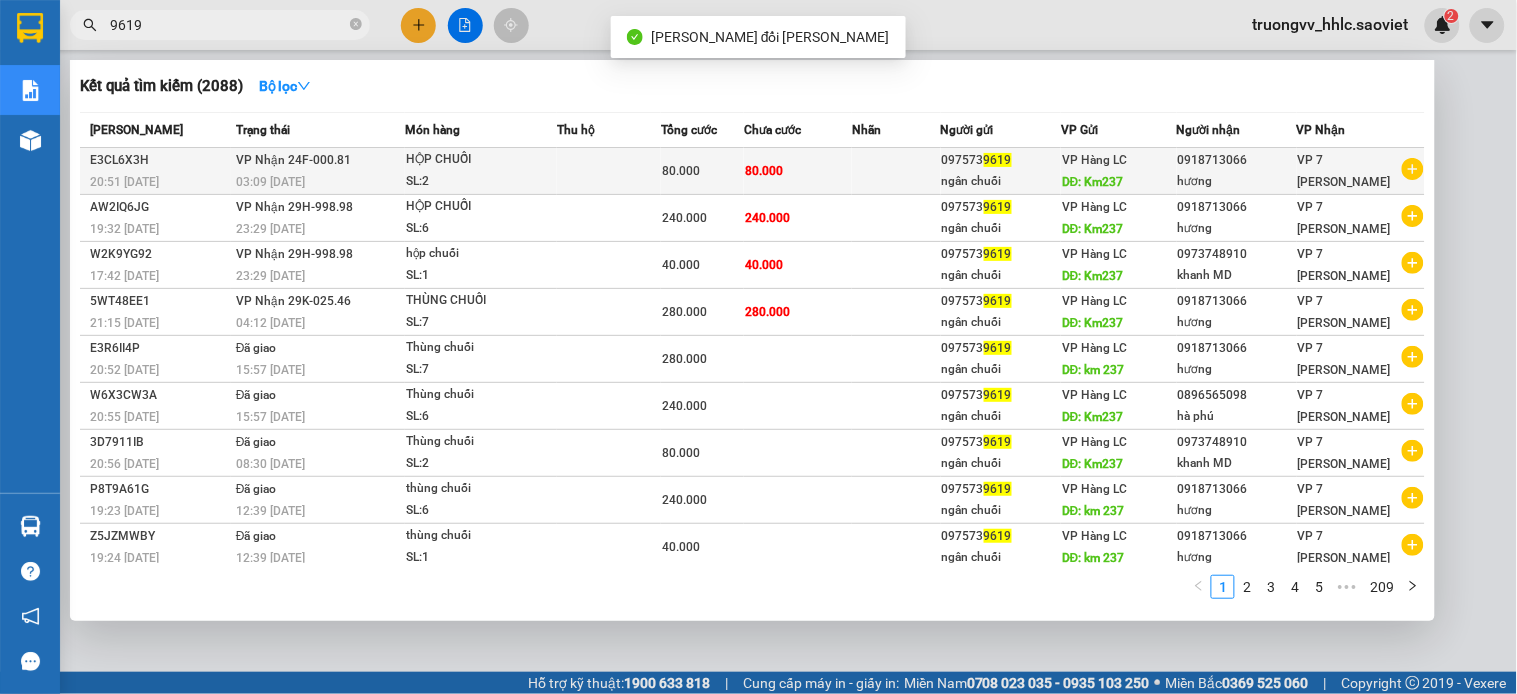 click at bounding box center (609, 171) 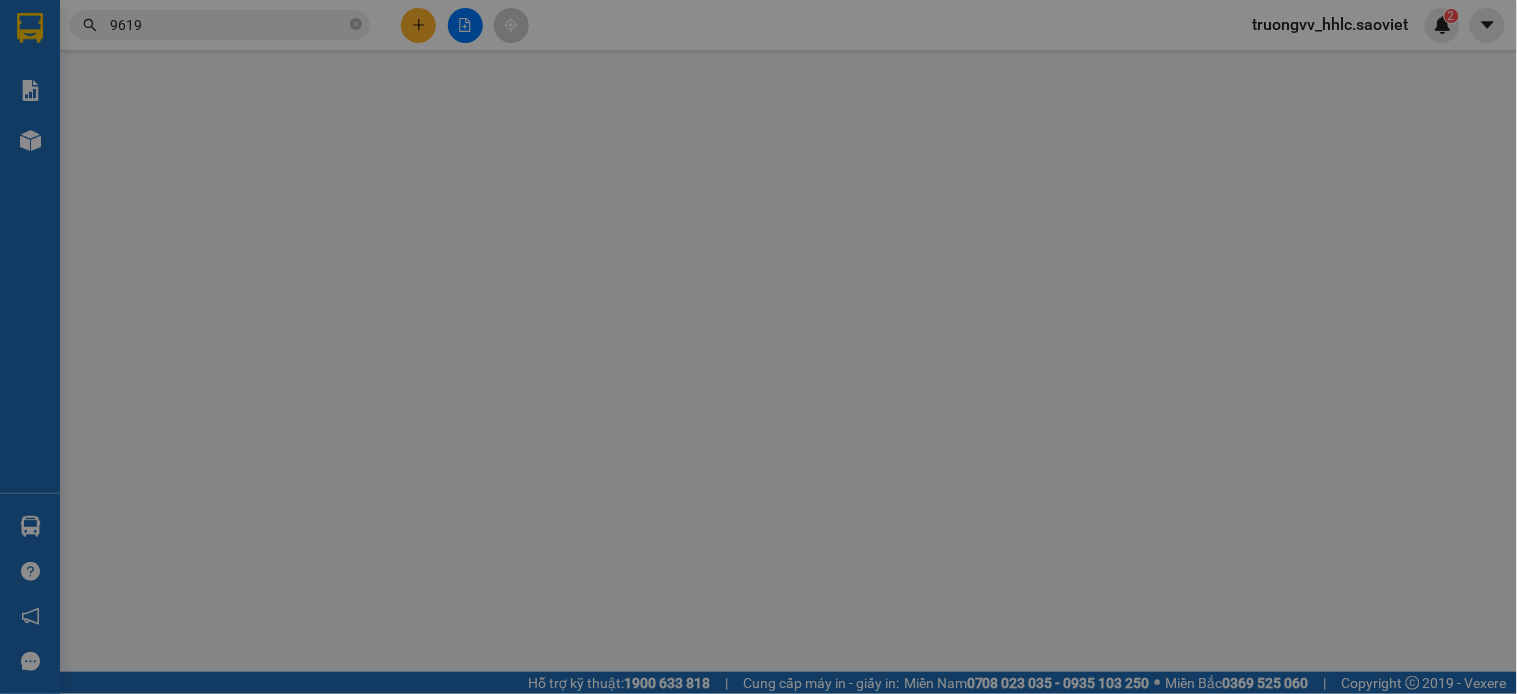 type on "0975739619" 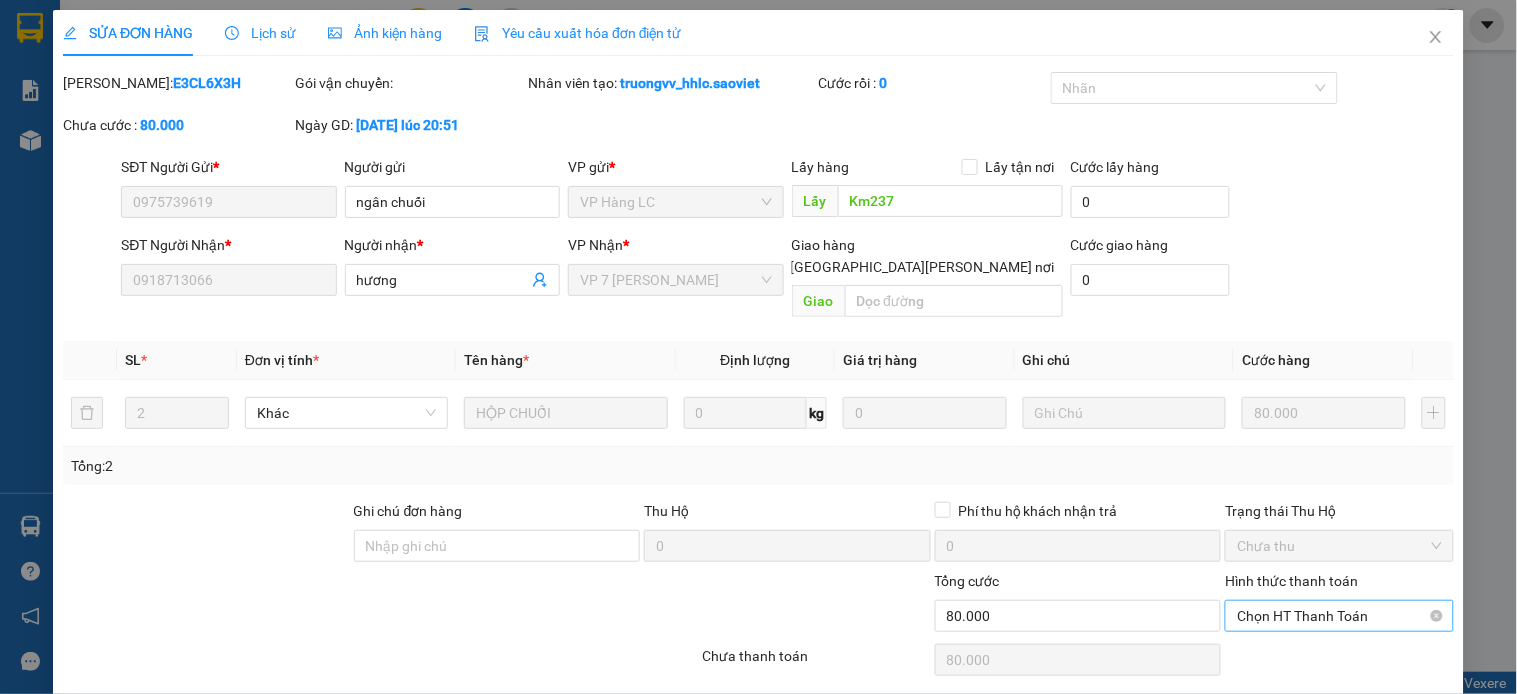 scroll, scrollTop: 50, scrollLeft: 0, axis: vertical 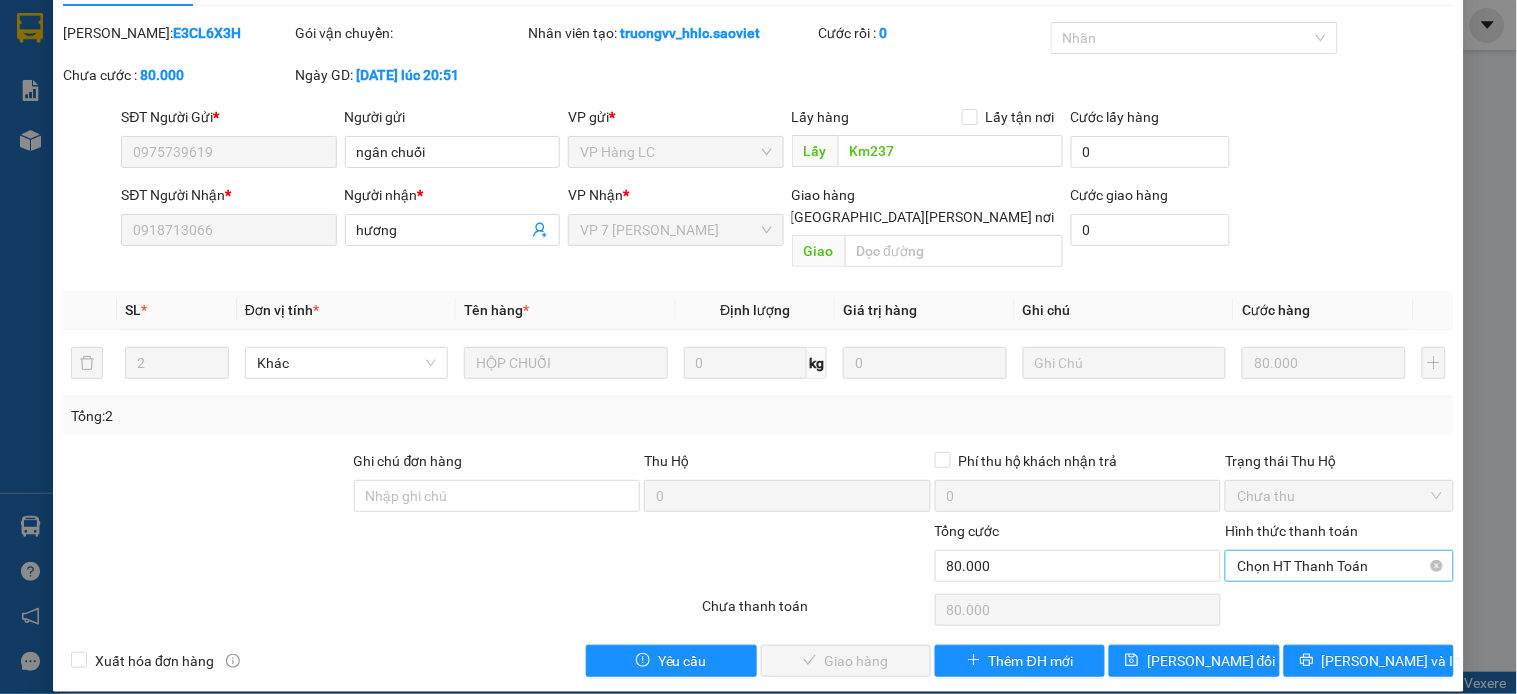 click on "Chọn HT Thanh Toán" at bounding box center (1339, 566) 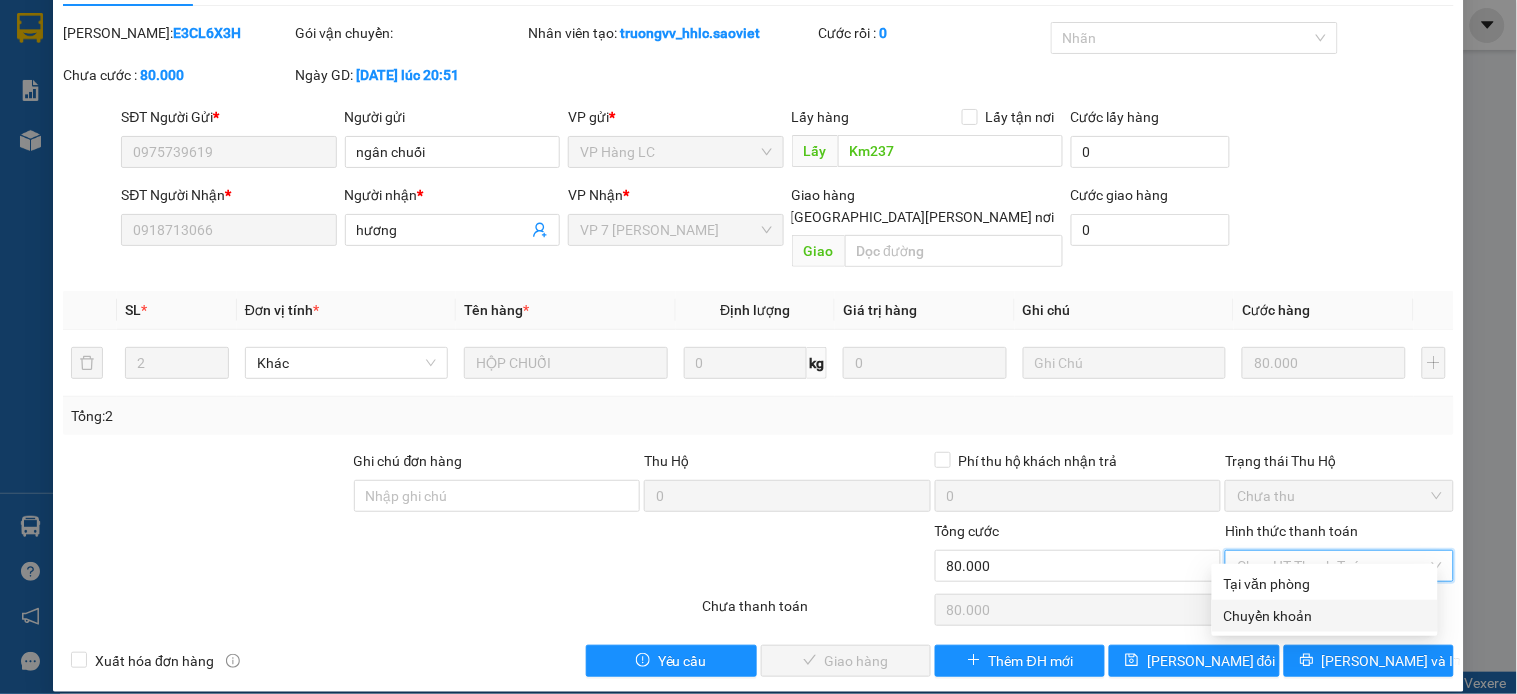 click on "Chuyển khoản" at bounding box center (1325, 616) 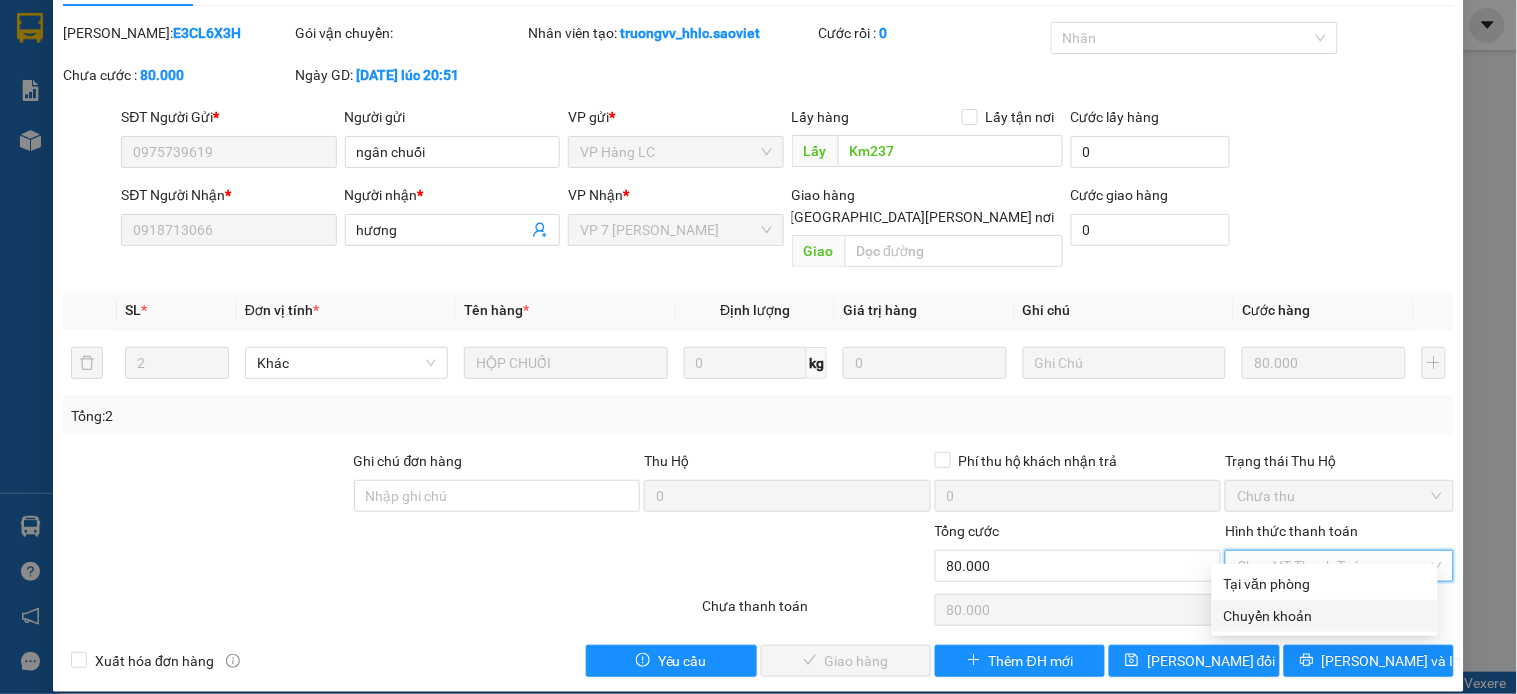 type on "0" 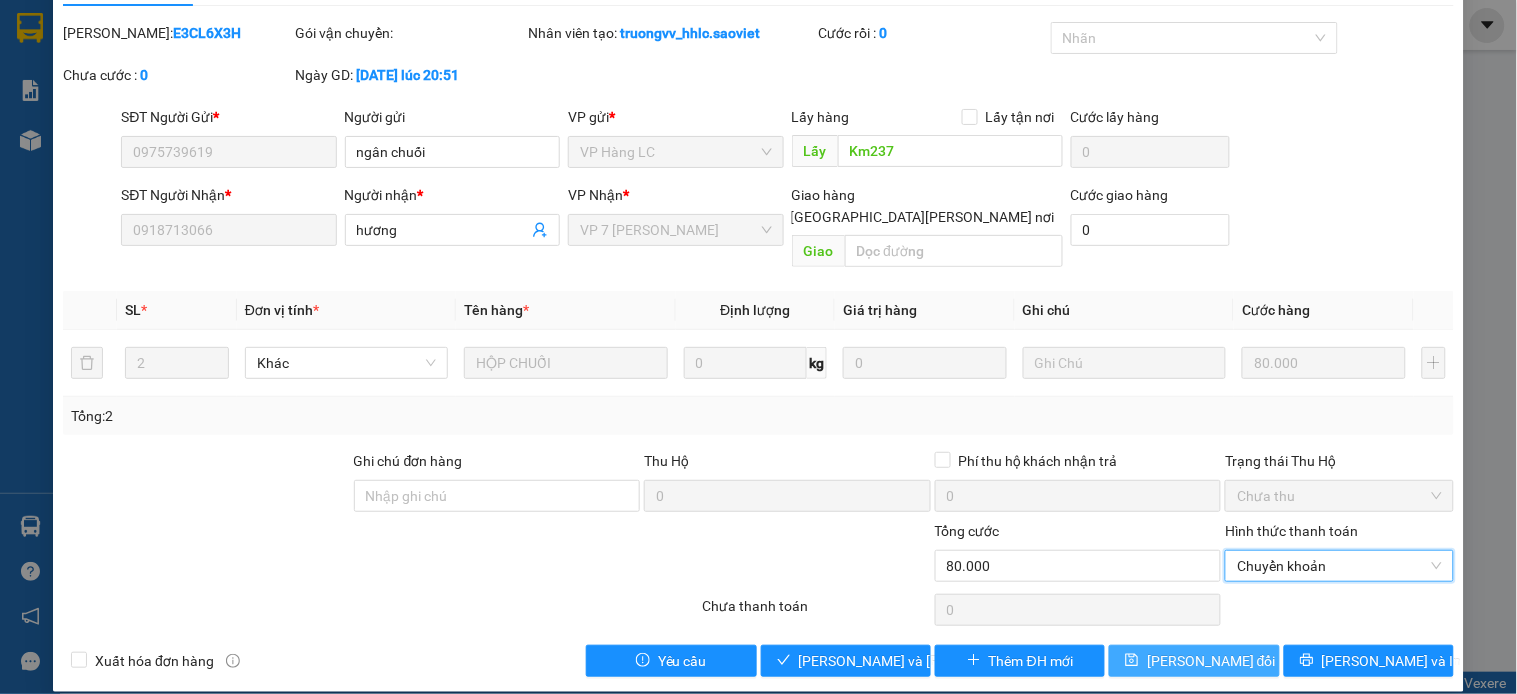 drag, startPoint x: 1215, startPoint y: 631, endPoint x: 1194, endPoint y: 616, distance: 25.806976 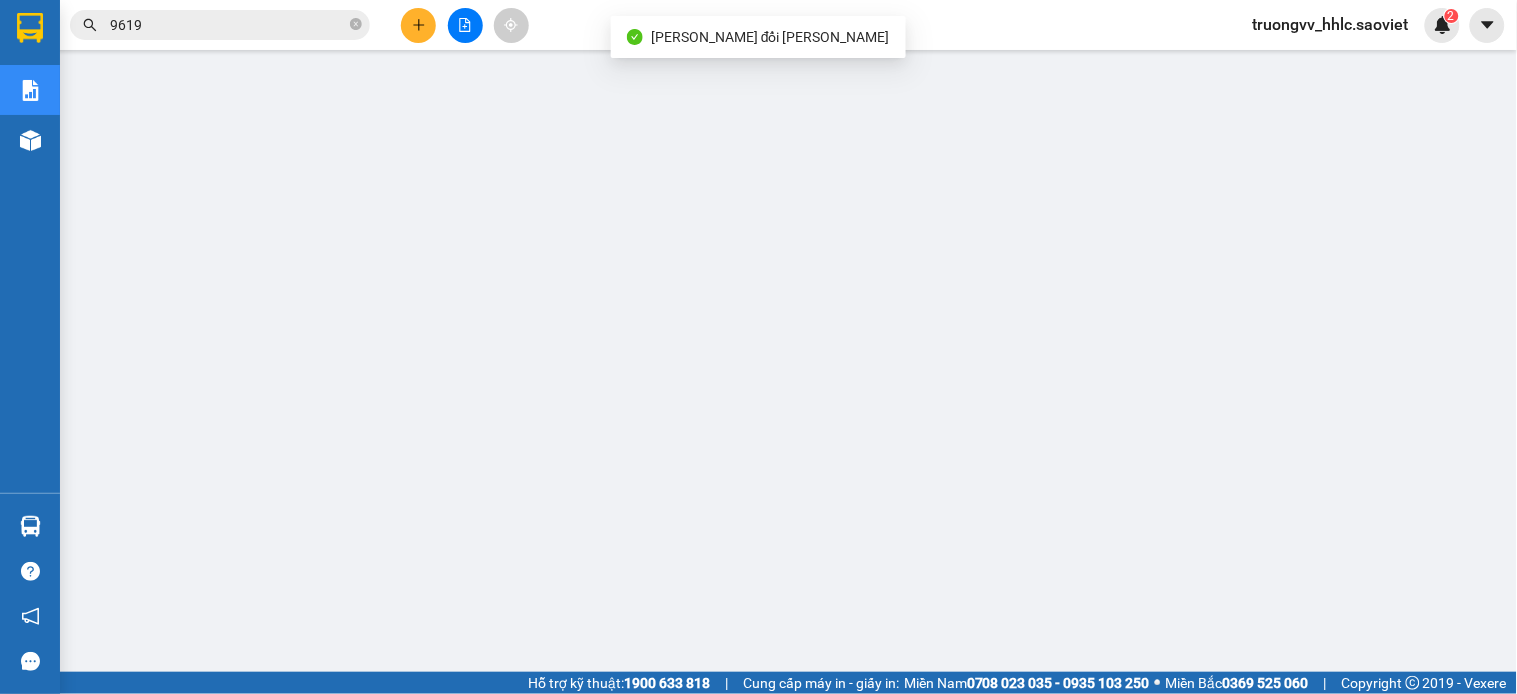 click on "9619" at bounding box center [228, 25] 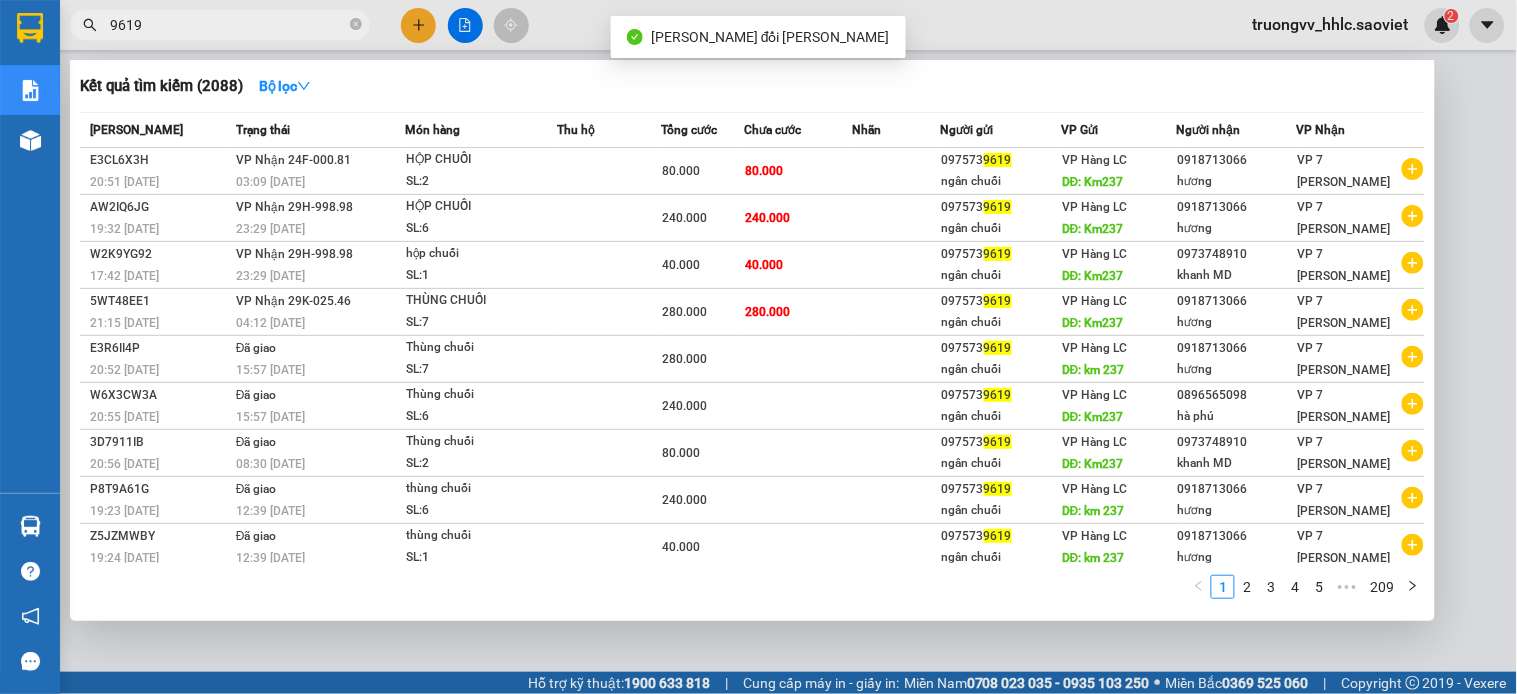 click on "9619" at bounding box center [228, 25] 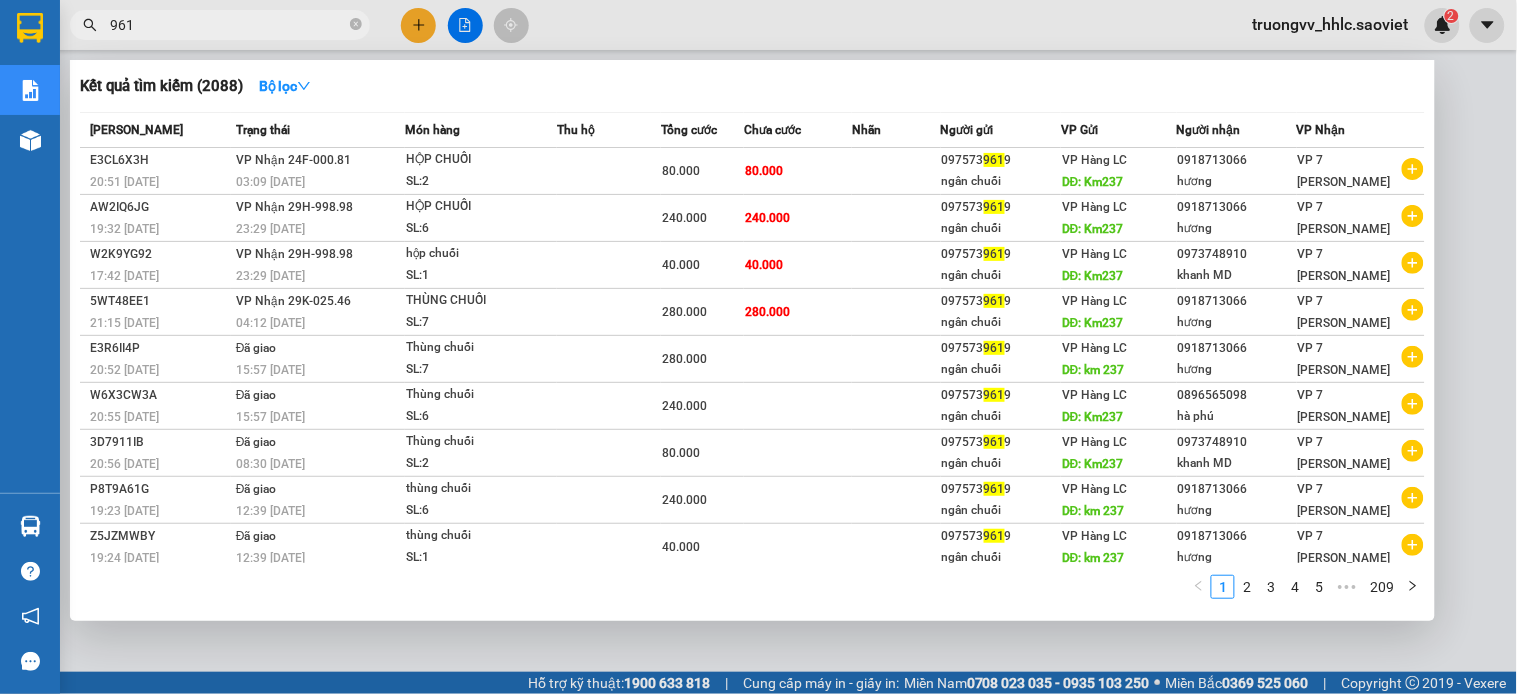 type on "9619" 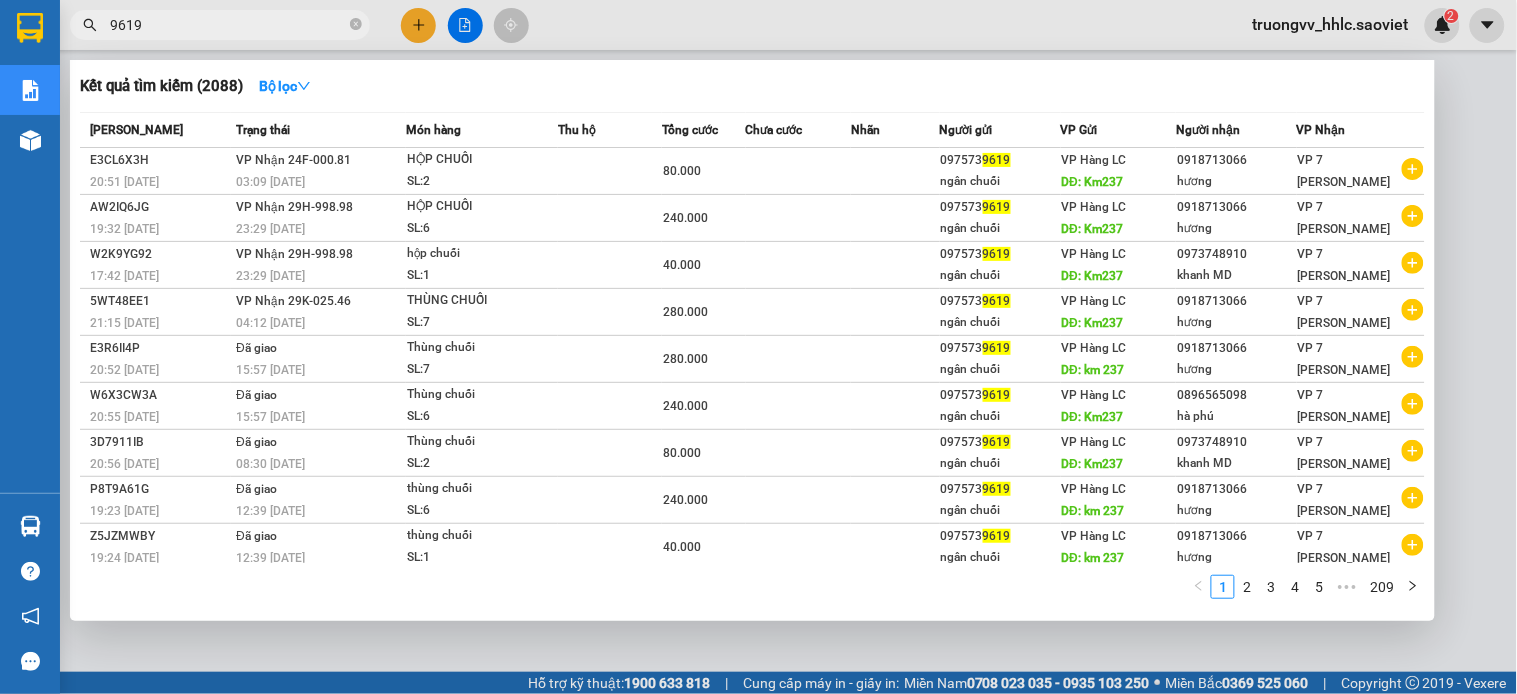 click at bounding box center [758, 347] 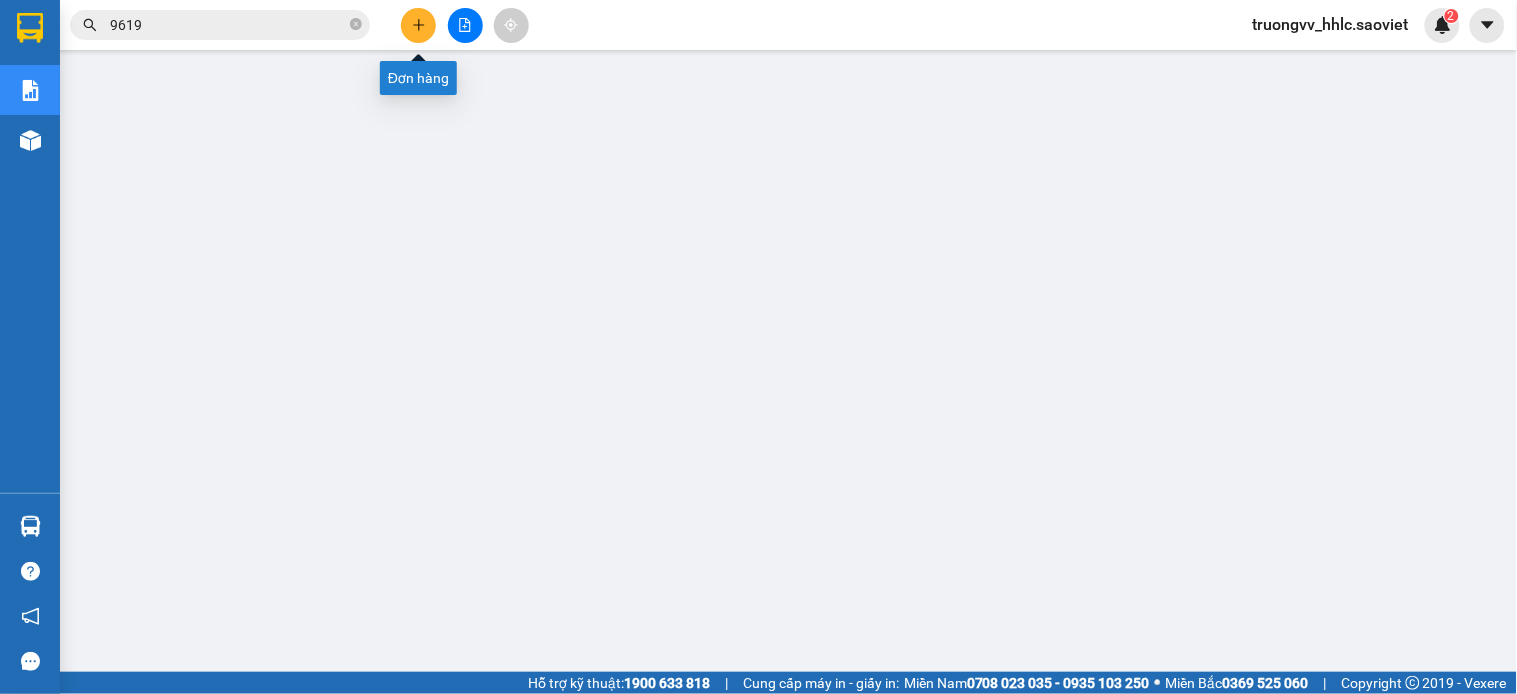 click 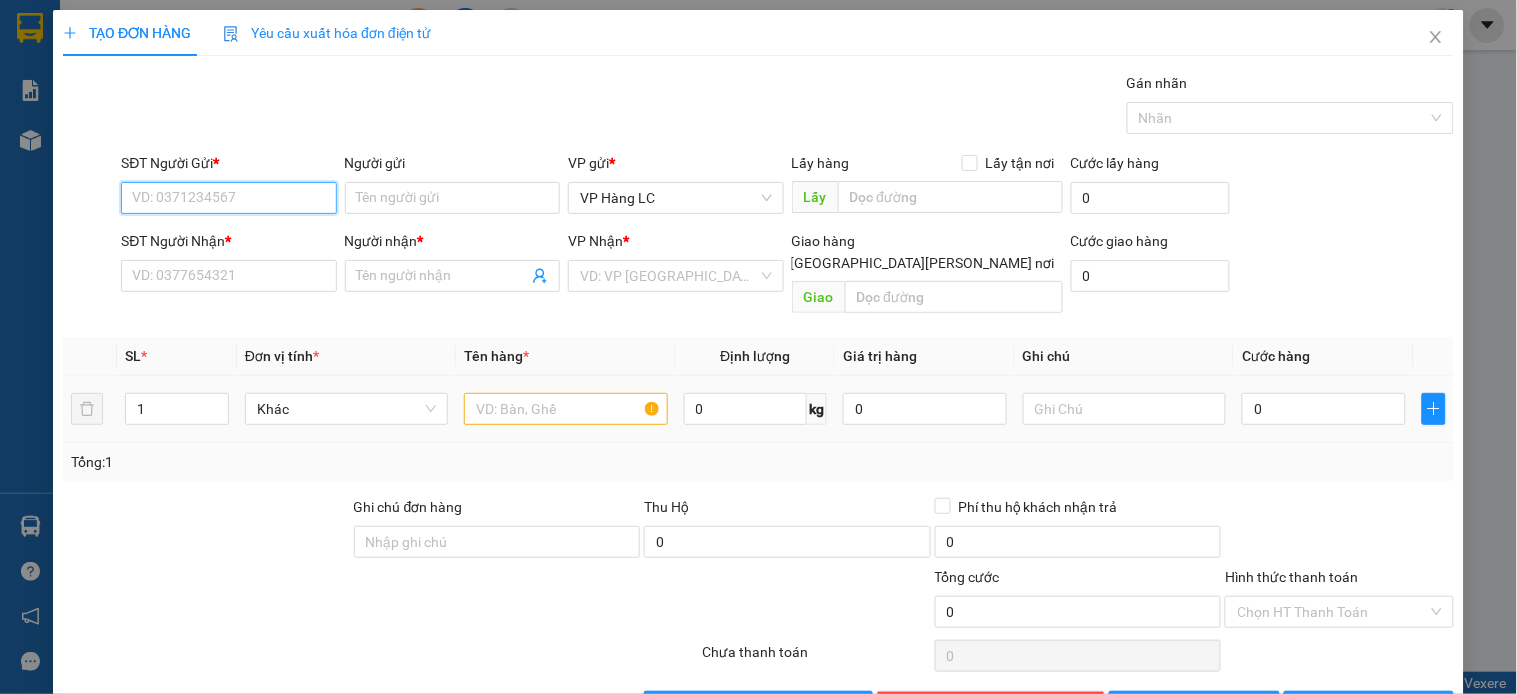 drag, startPoint x: 215, startPoint y: 188, endPoint x: 221, endPoint y: 168, distance: 20.880613 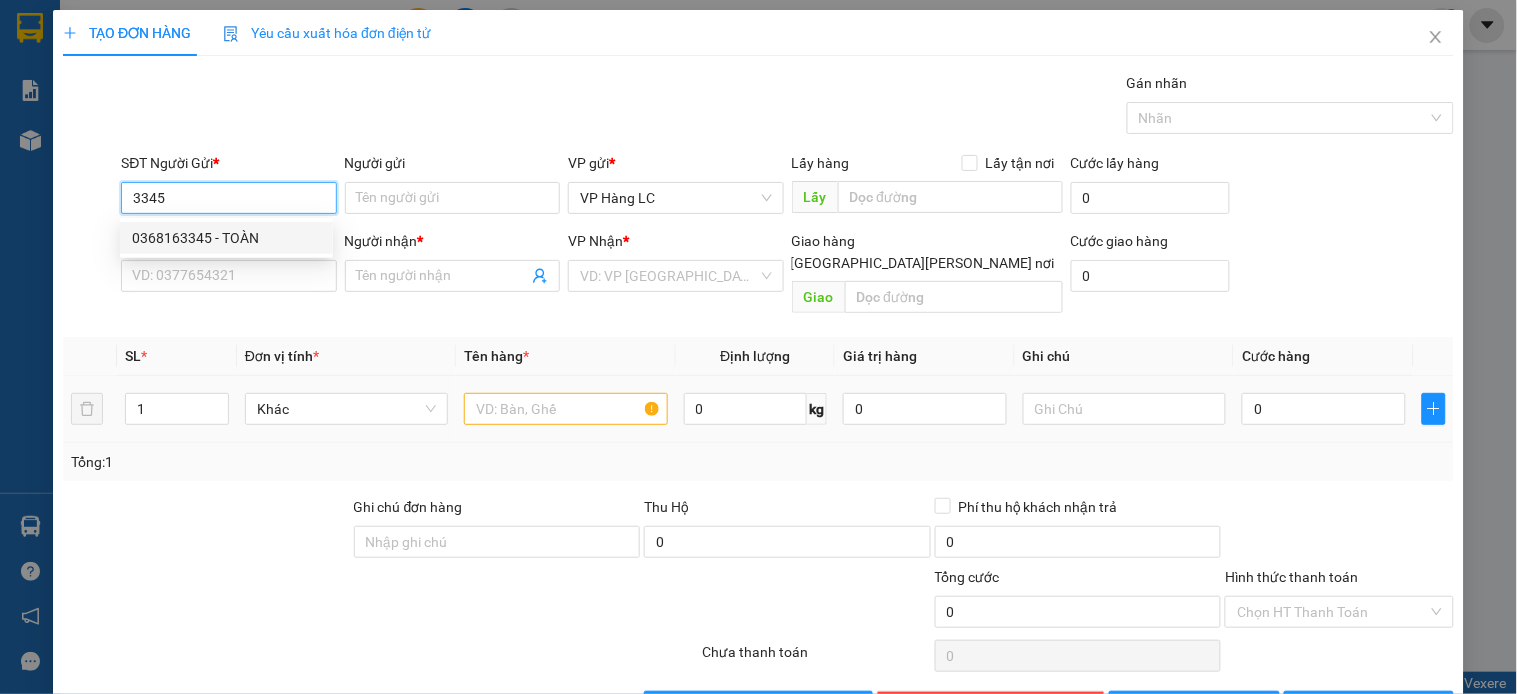 click on "0368163345 - TOÀN" at bounding box center [226, 238] 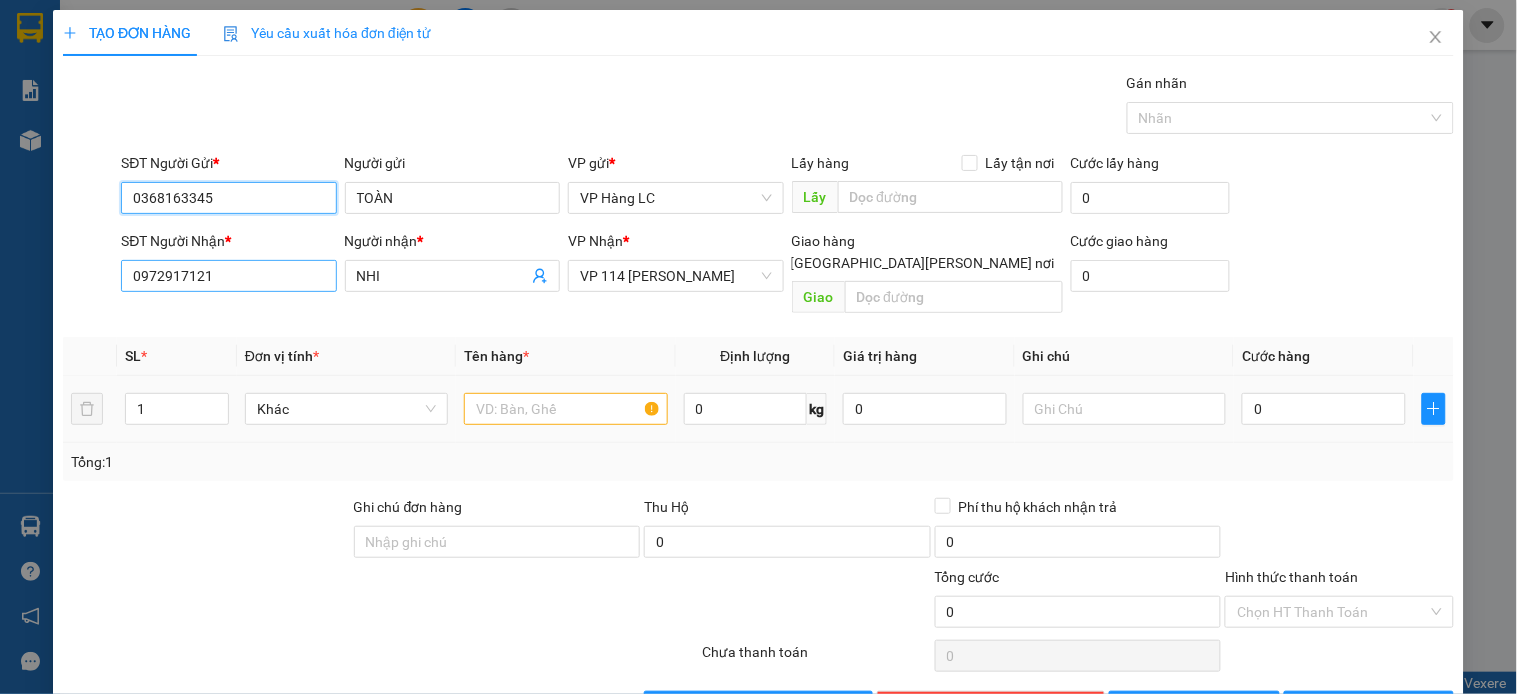 type on "0368163345" 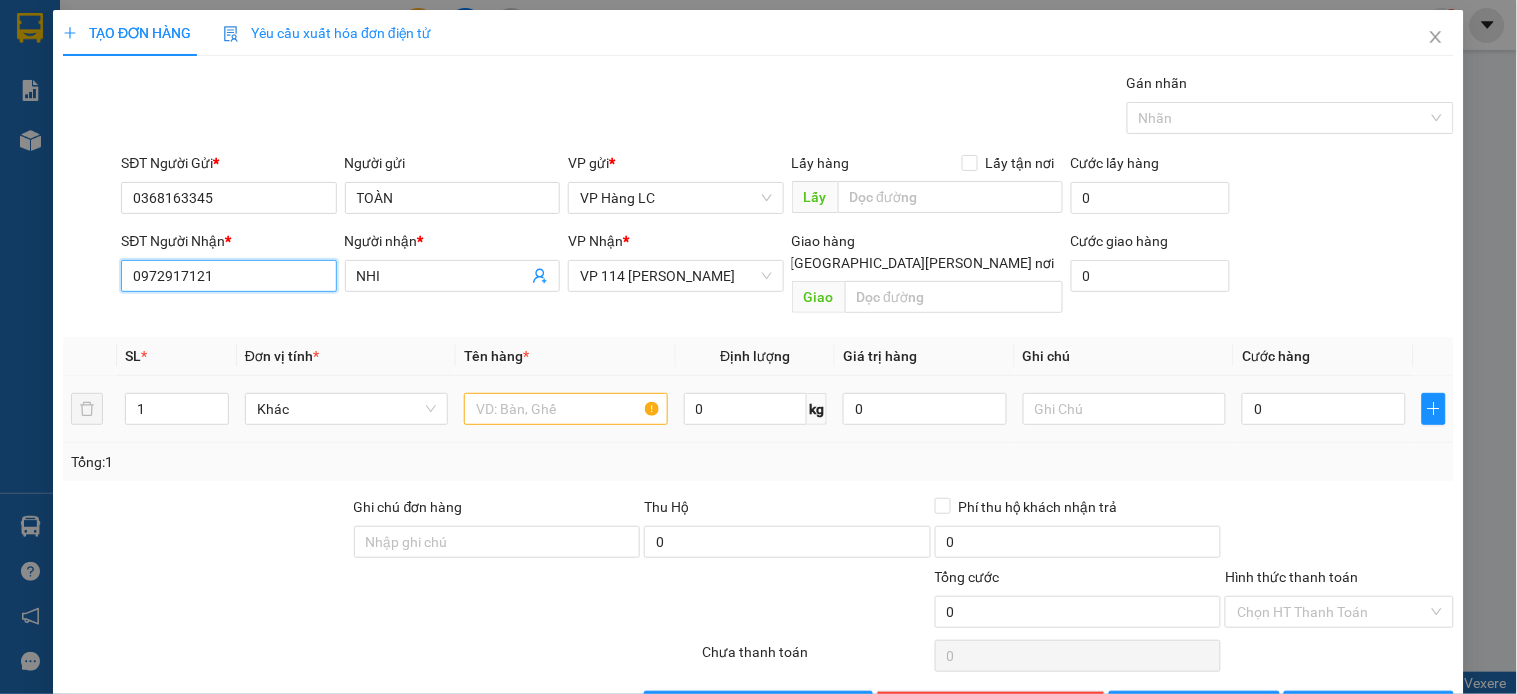 click on "0972917121" at bounding box center [228, 276] 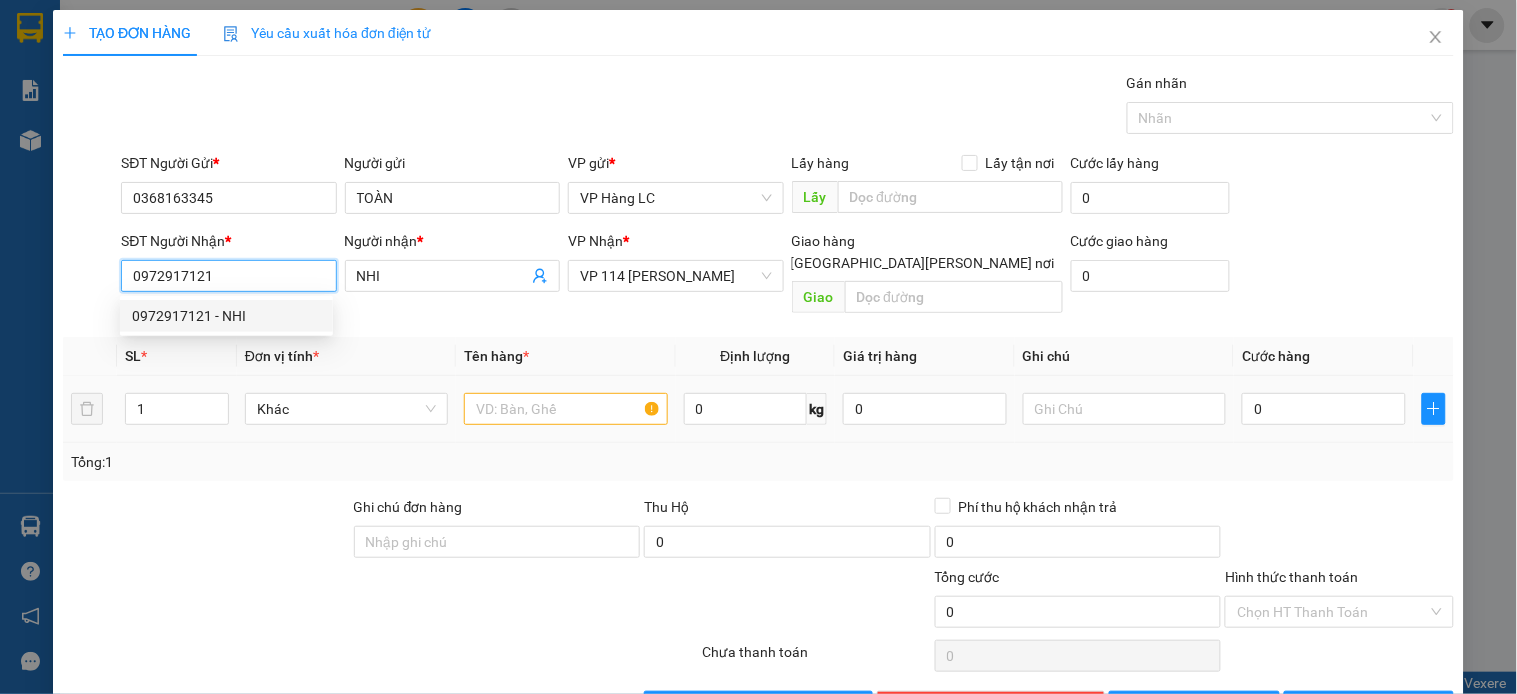 drag, startPoint x: 205, startPoint y: 306, endPoint x: 216, endPoint y: 306, distance: 11 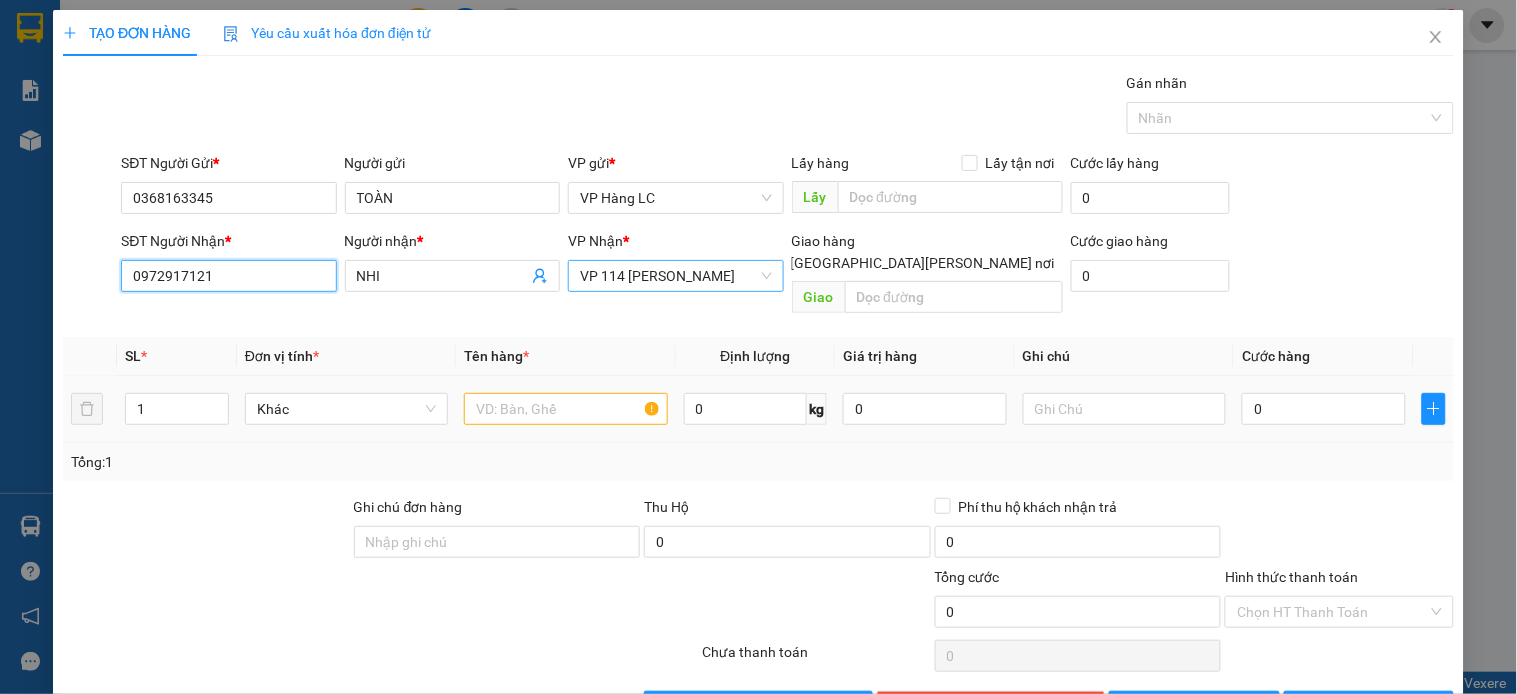 click on "VP 114 [PERSON_NAME]" at bounding box center (675, 276) 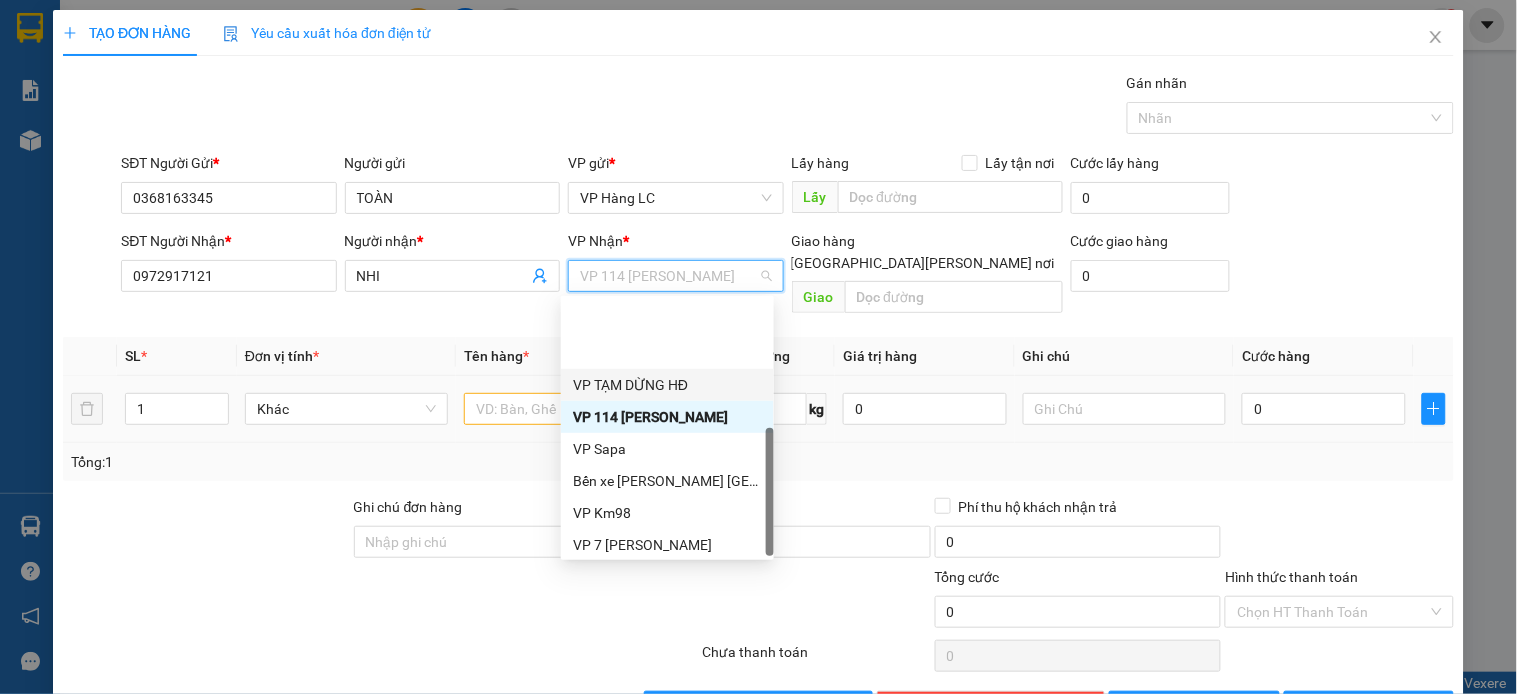 scroll, scrollTop: 223, scrollLeft: 0, axis: vertical 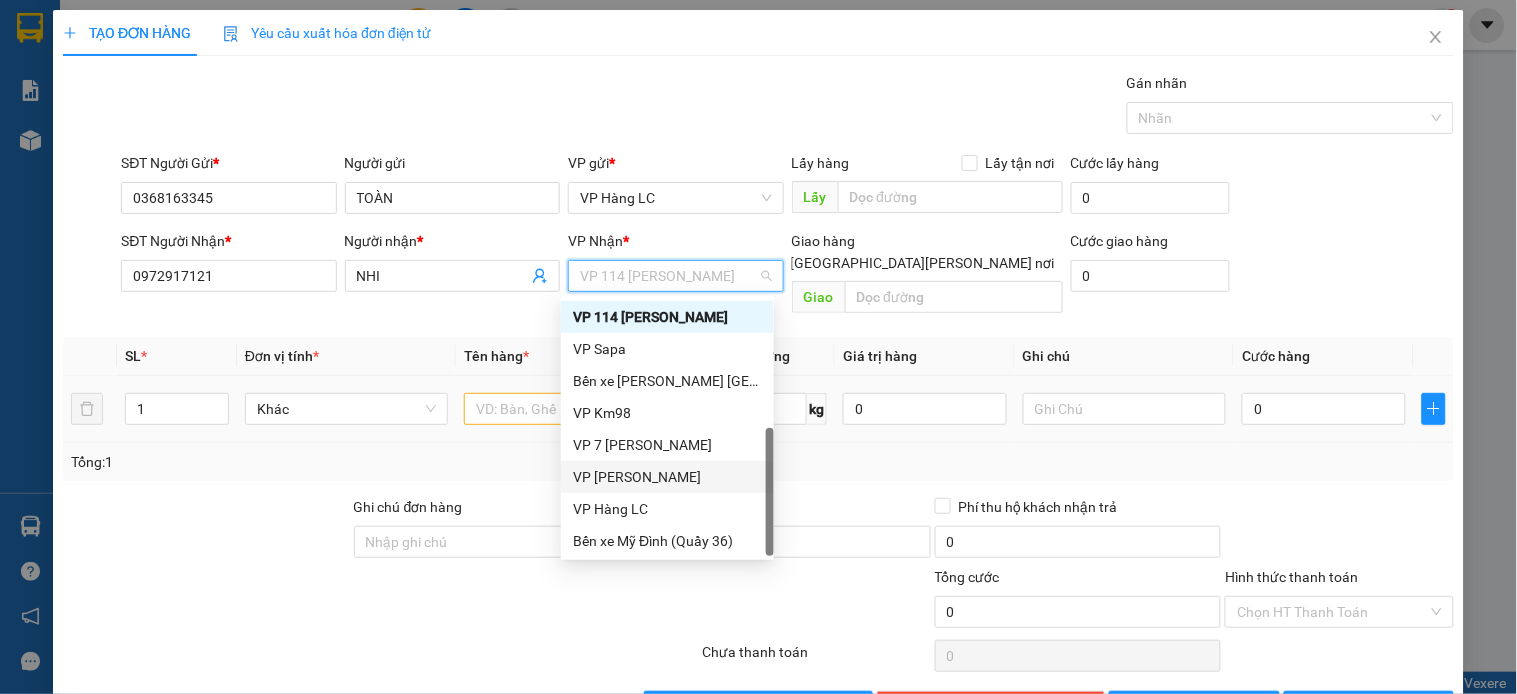 click on "VP [PERSON_NAME]" at bounding box center [667, 477] 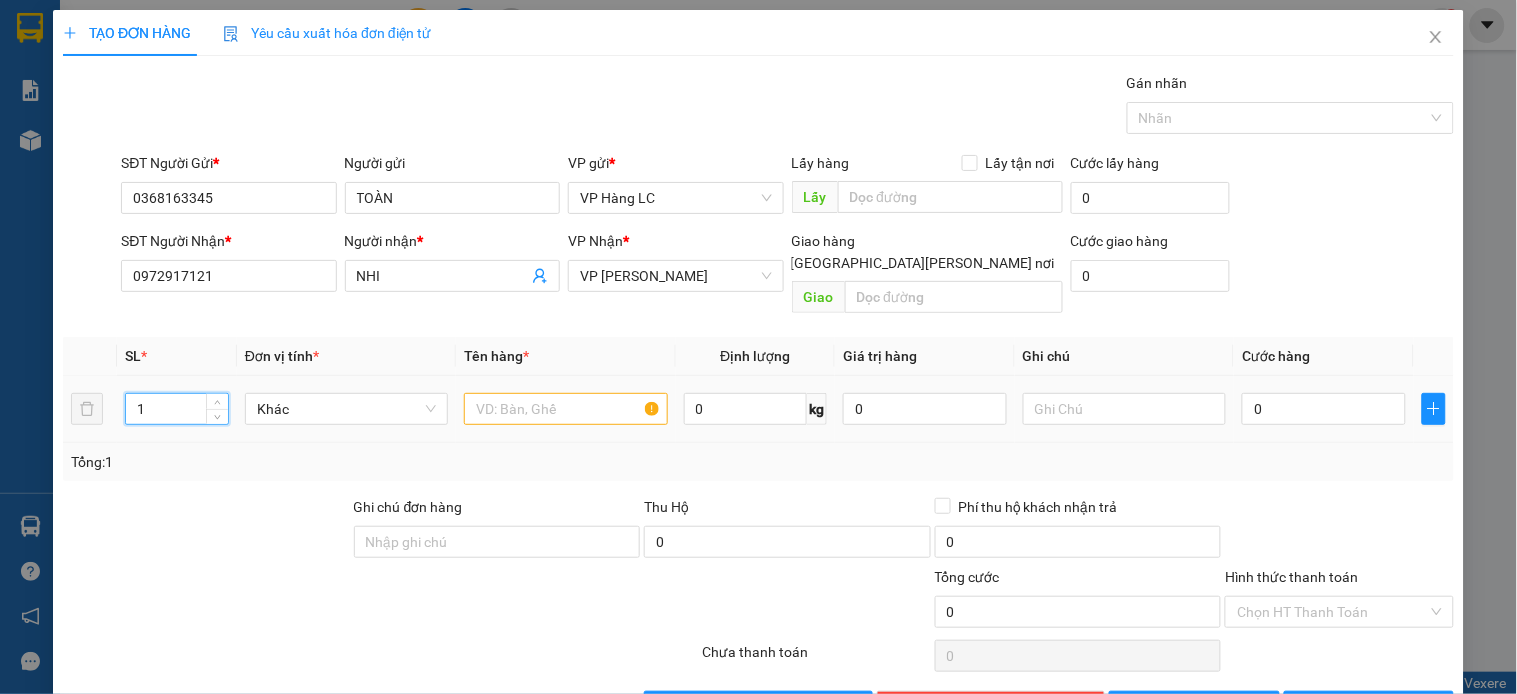 click on "1" at bounding box center (177, 409) 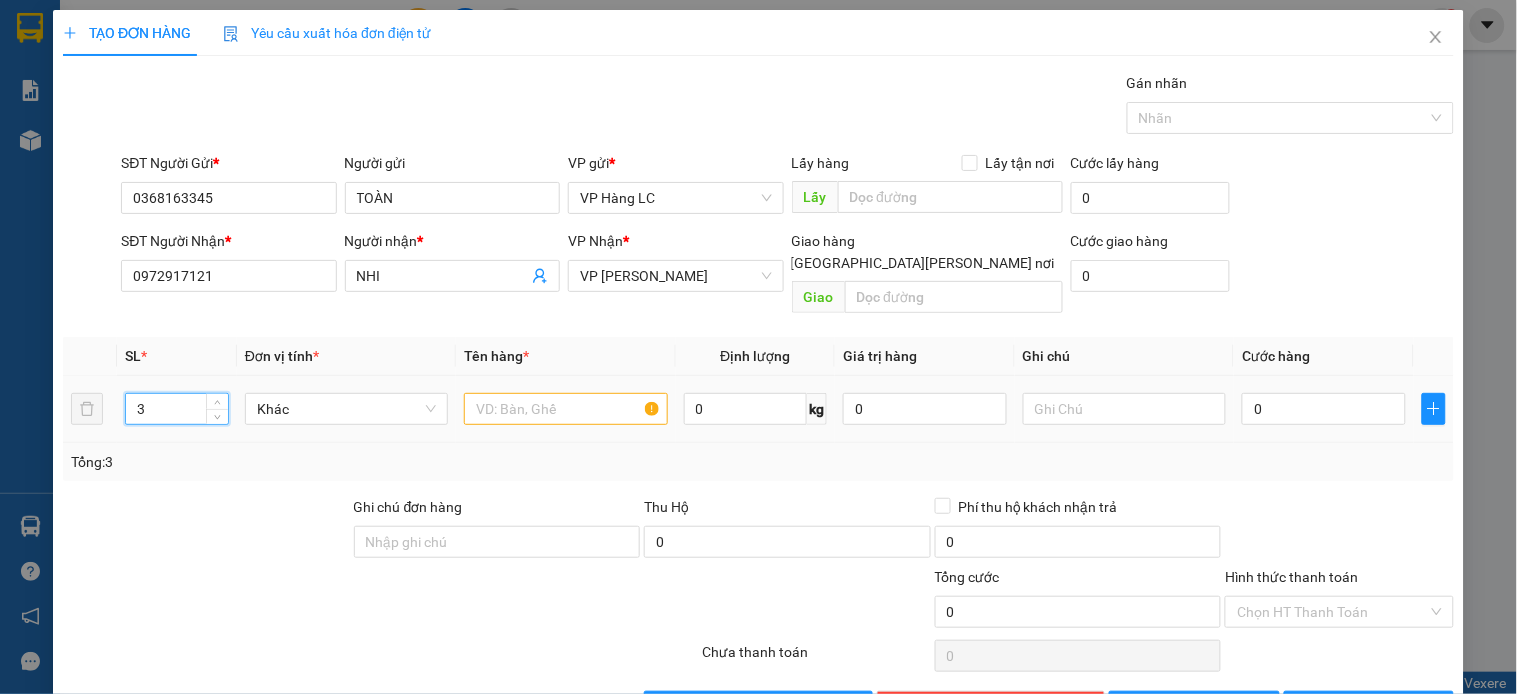 type on "3" 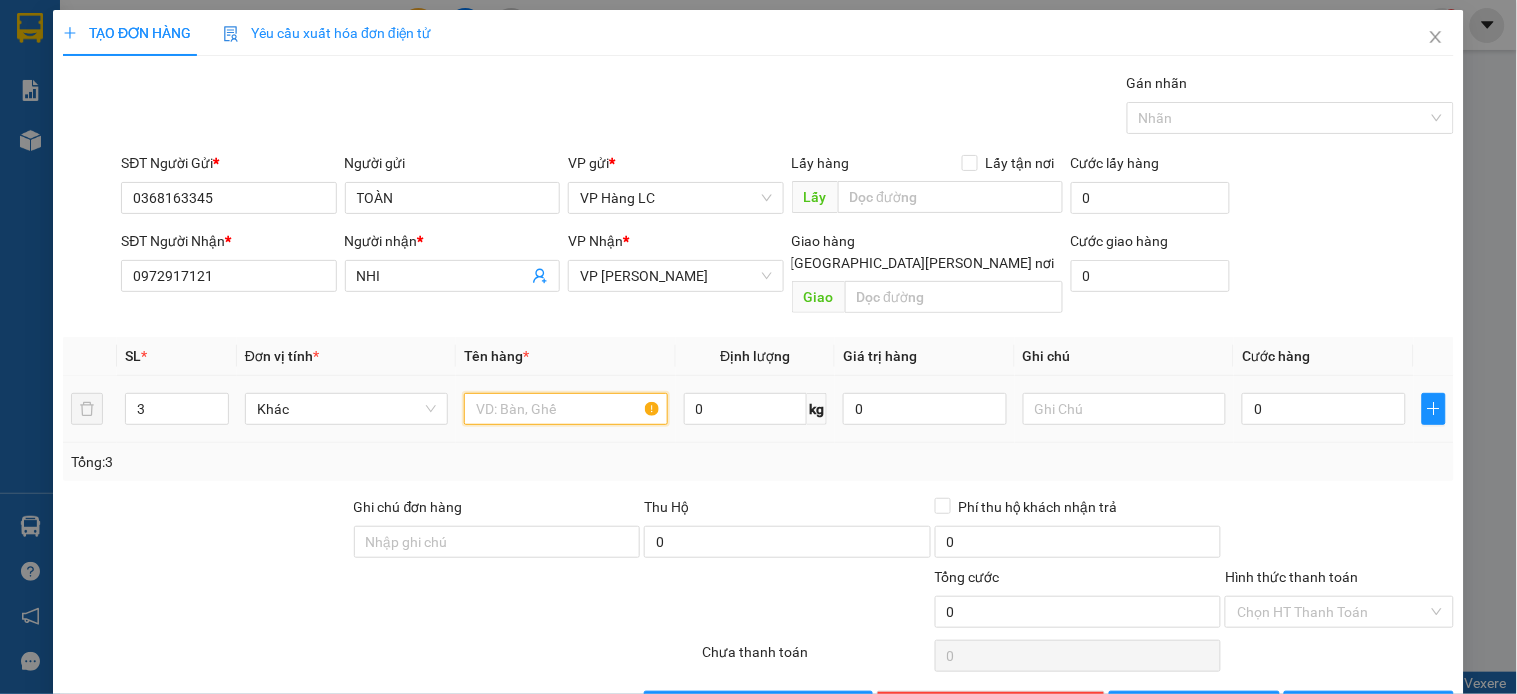 drag, startPoint x: 575, startPoint y: 385, endPoint x: 544, endPoint y: 390, distance: 31.400637 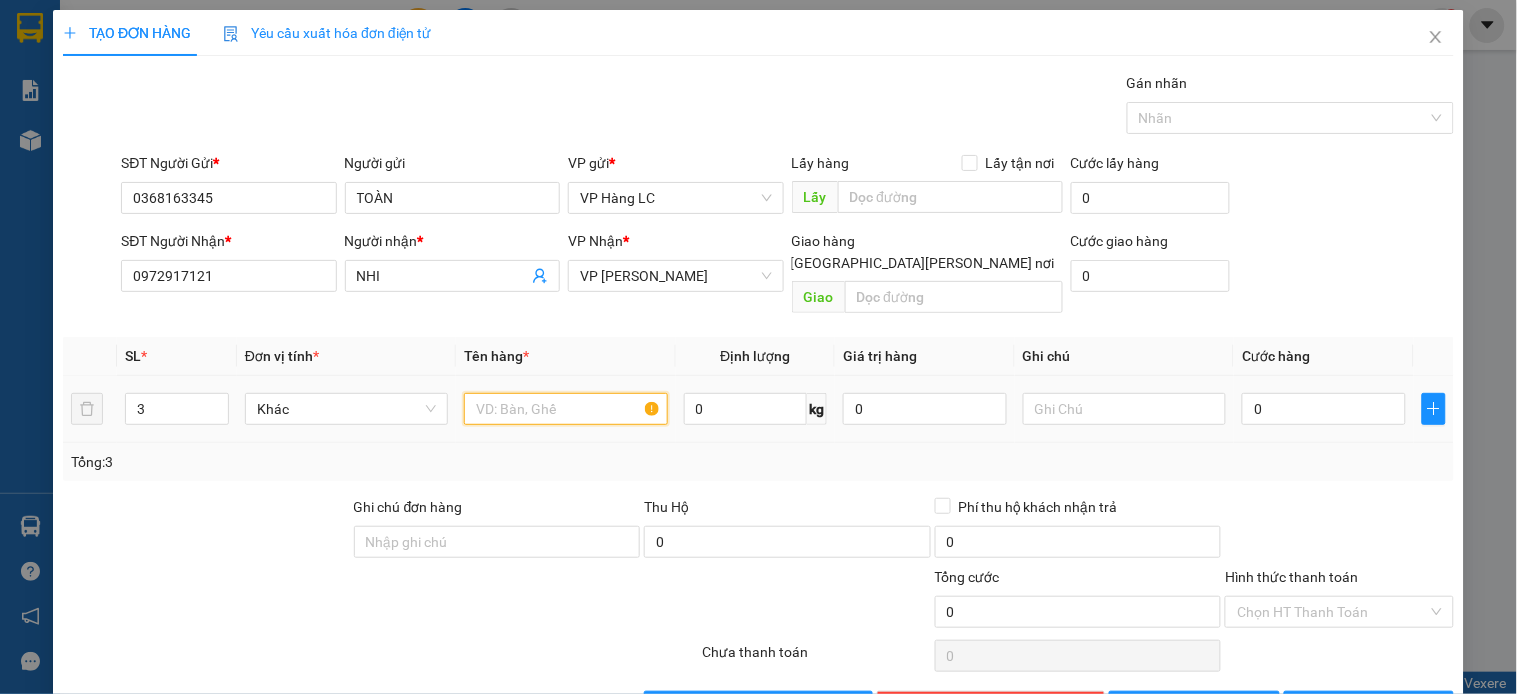 click at bounding box center (565, 409) 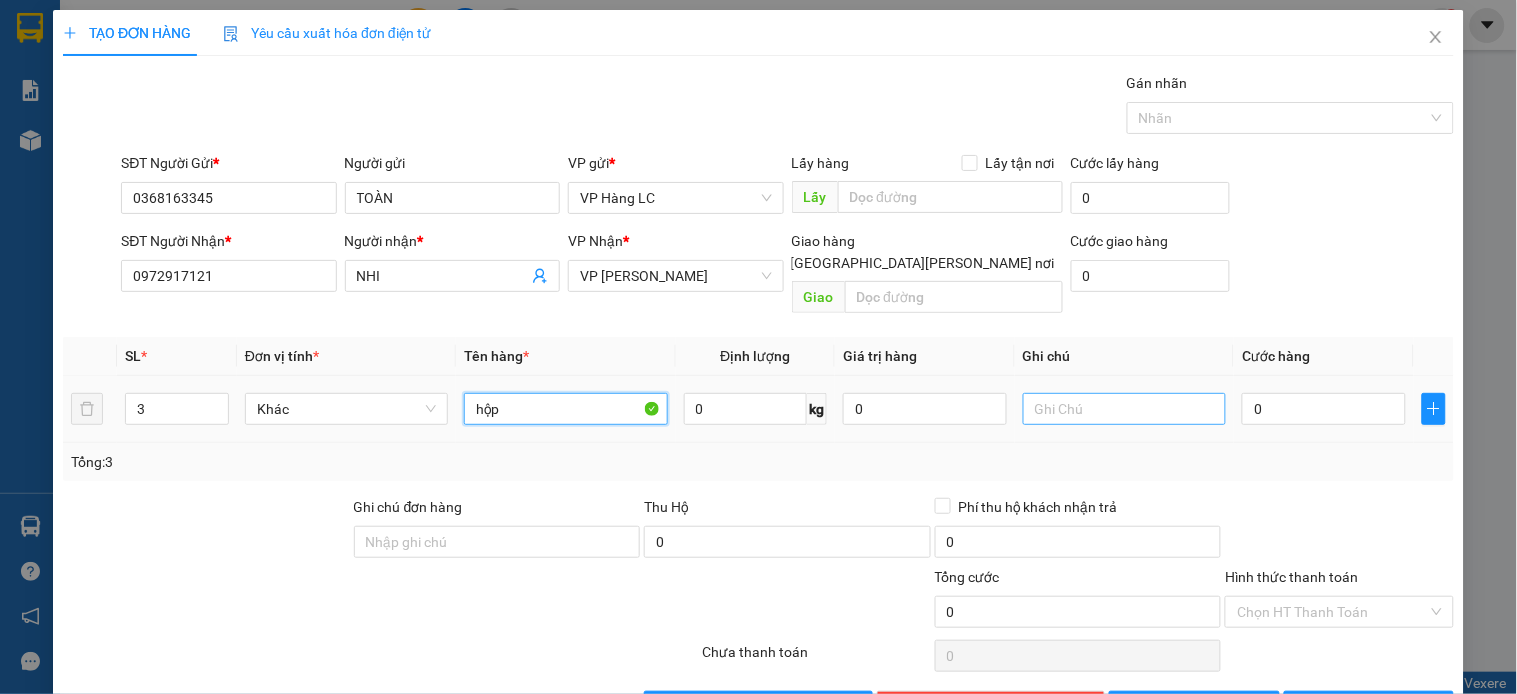 type on "hộp" 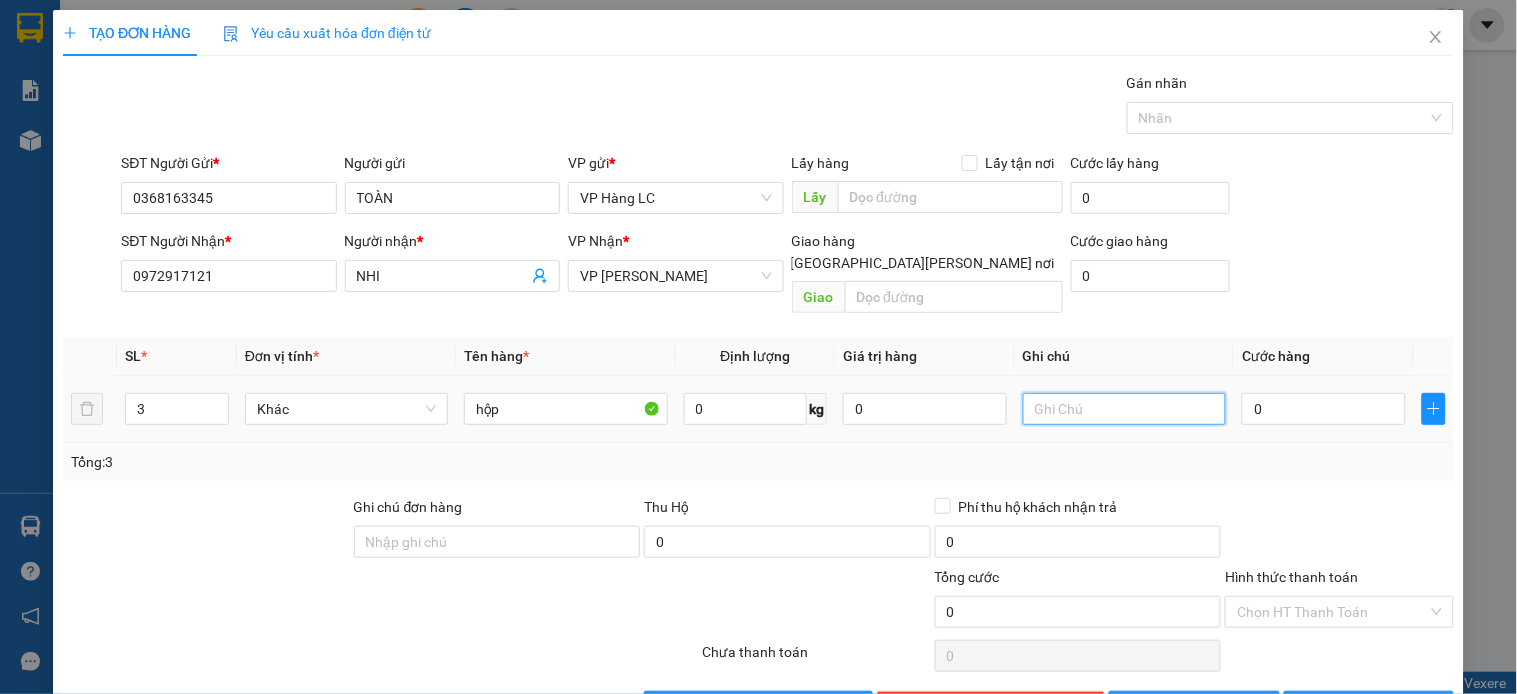 click at bounding box center [1124, 409] 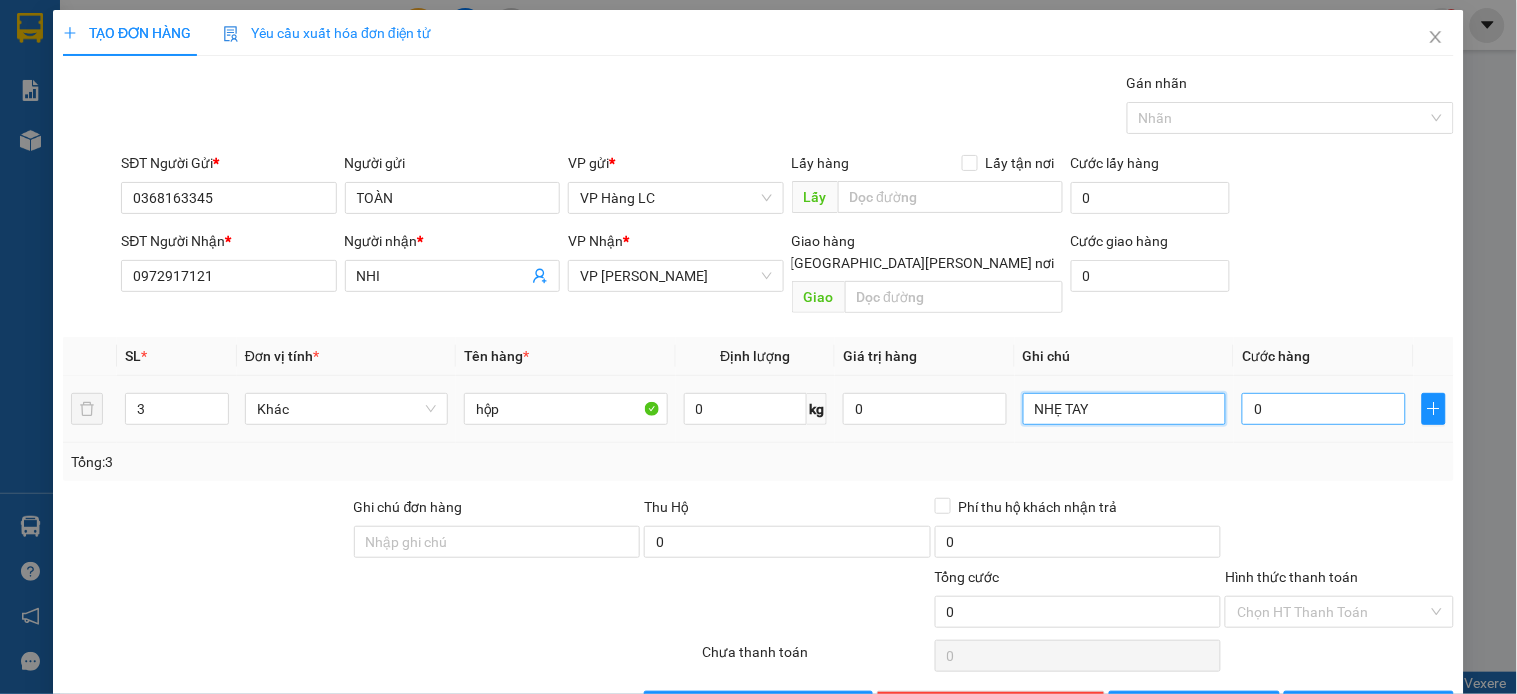 type on "NHẸ TAY" 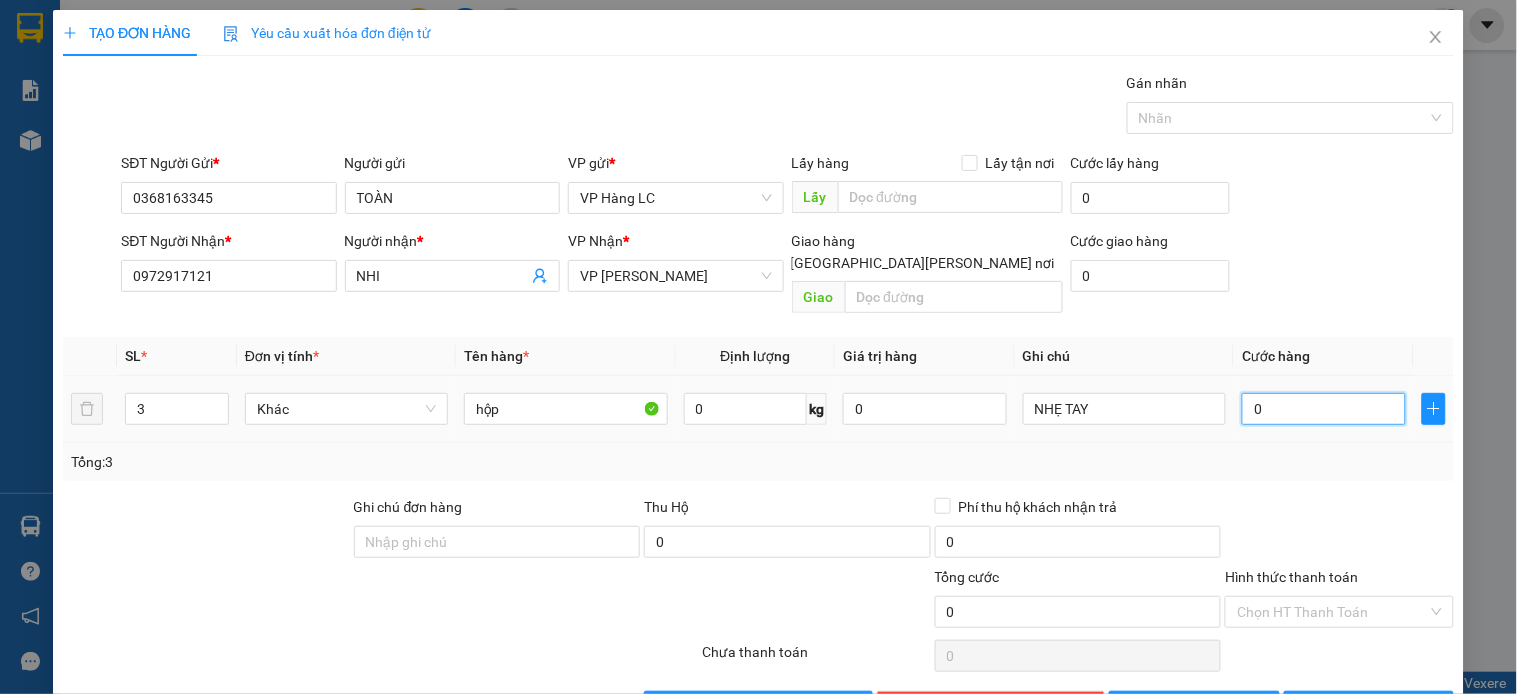 click on "0" at bounding box center [1324, 409] 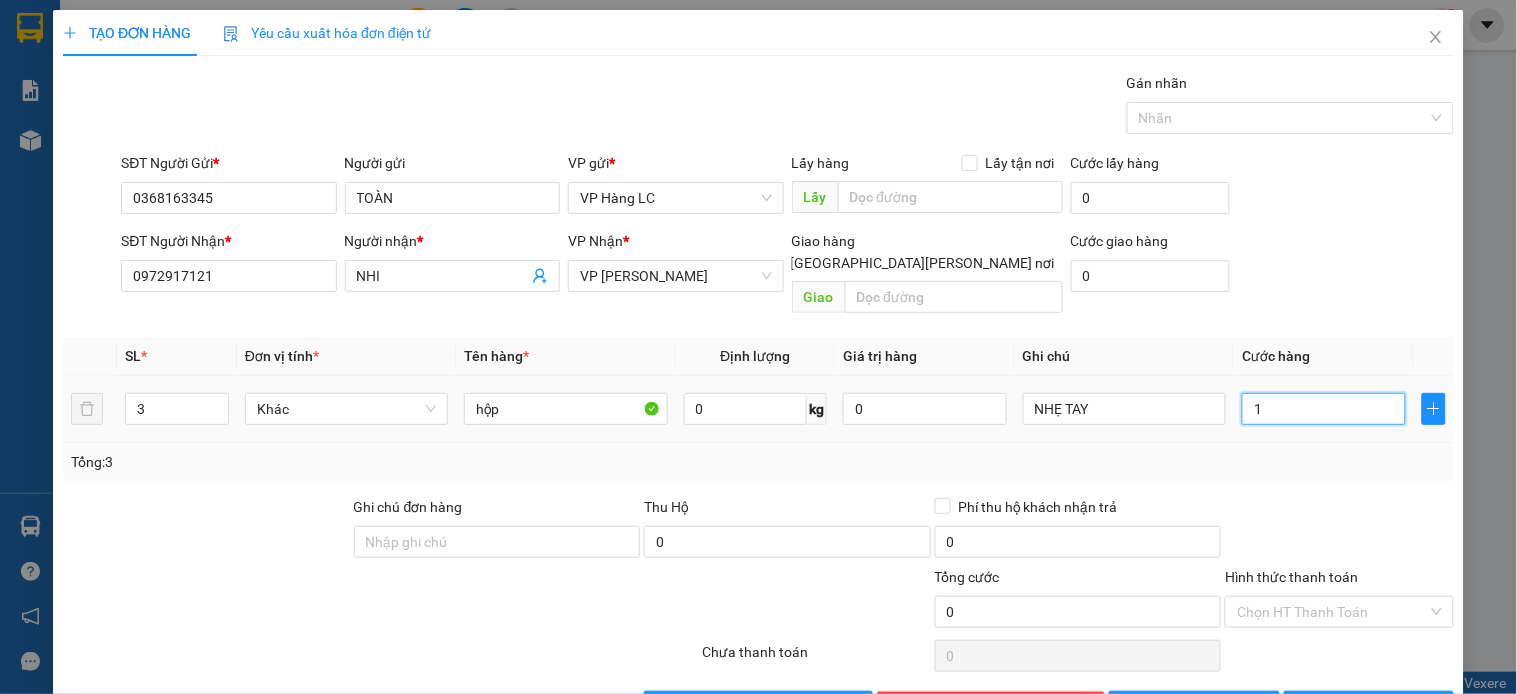 type on "1" 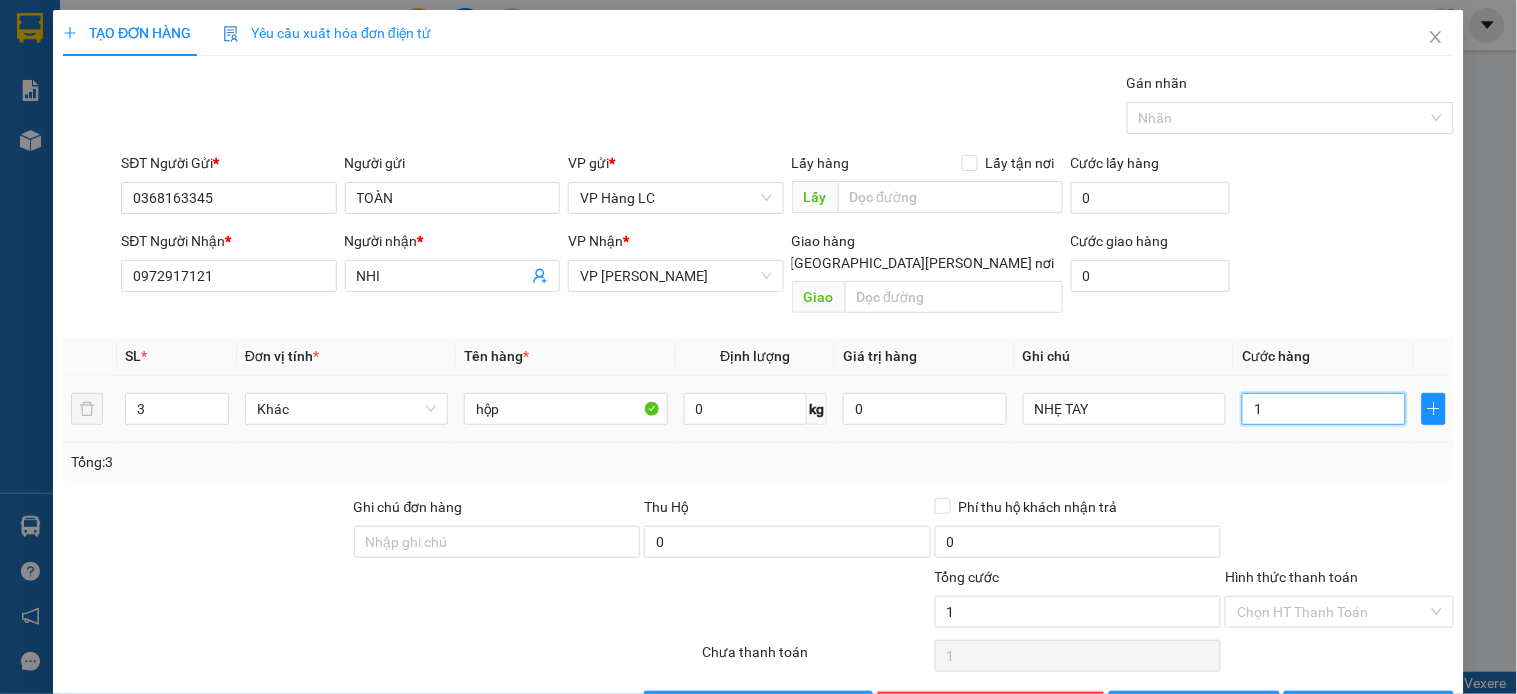 type on "14" 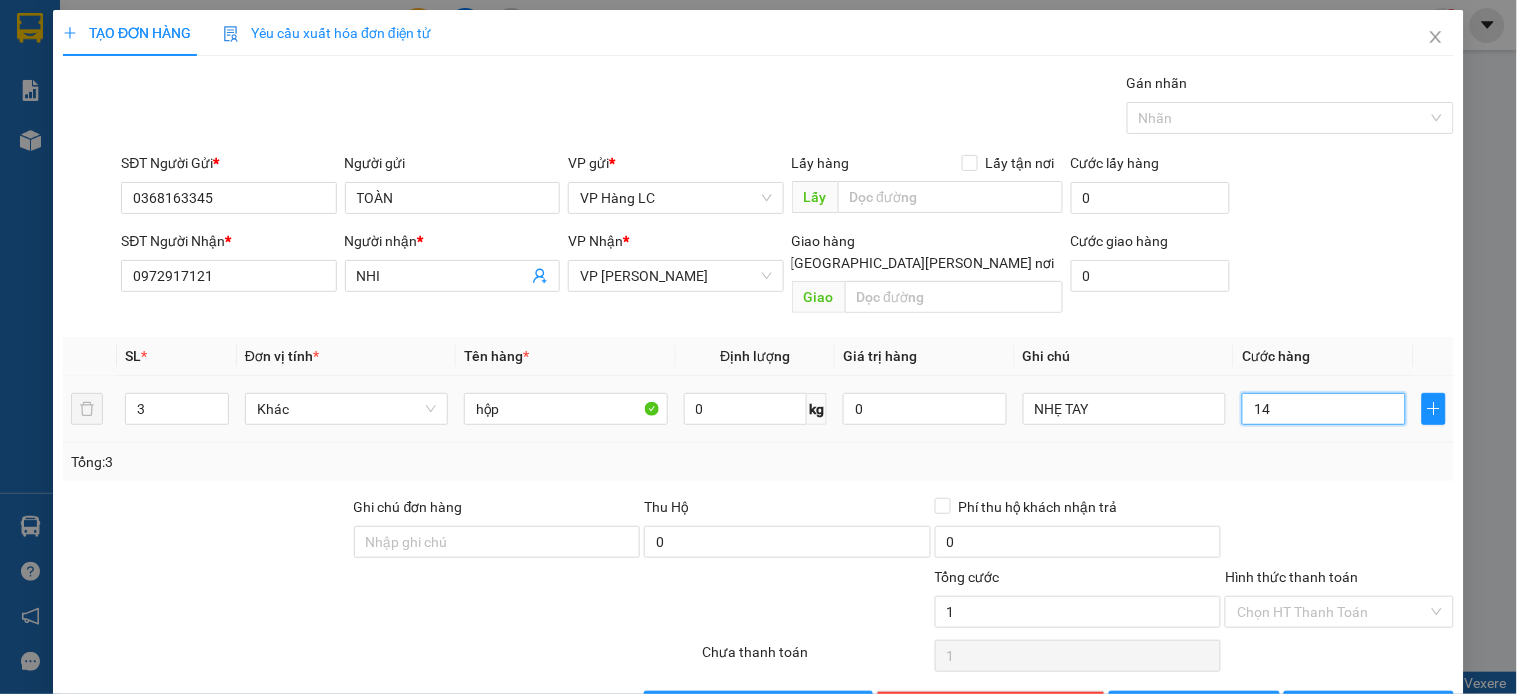type on "14" 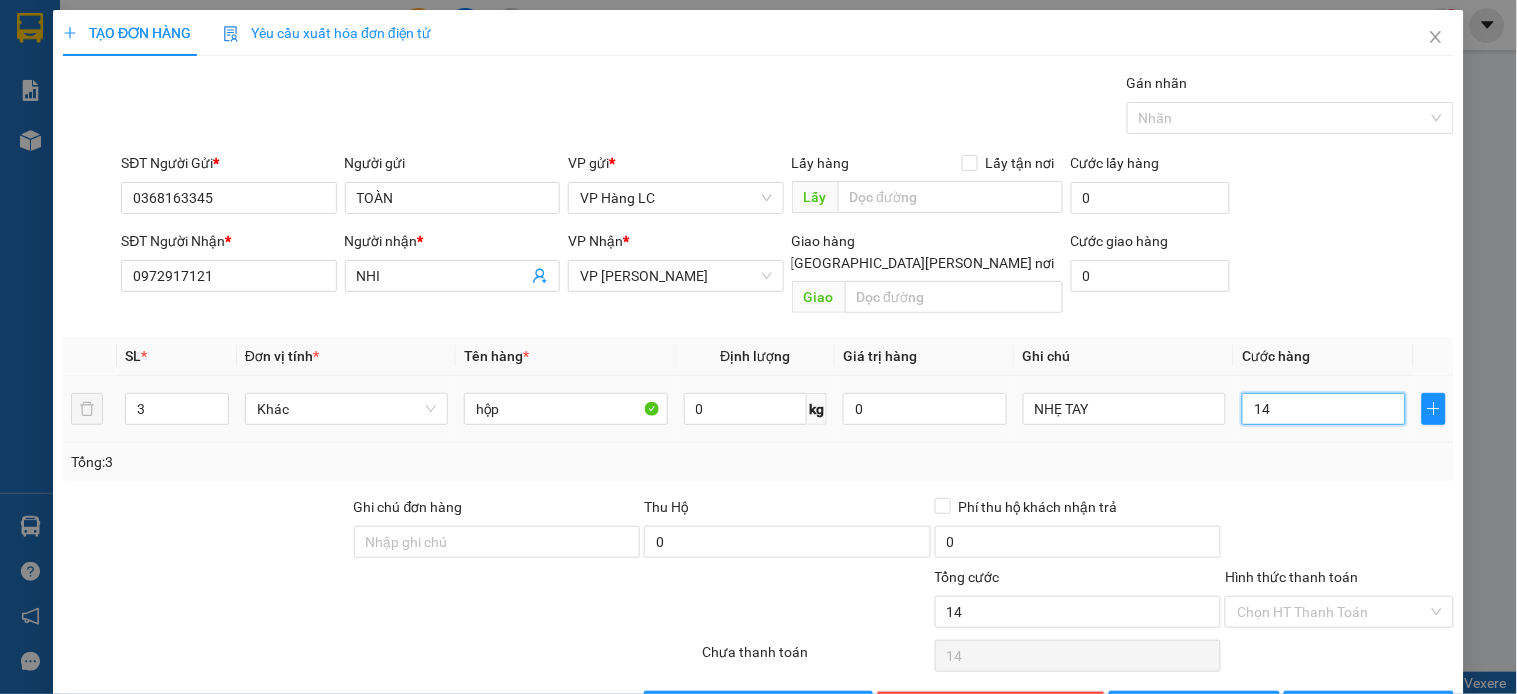 type on "140" 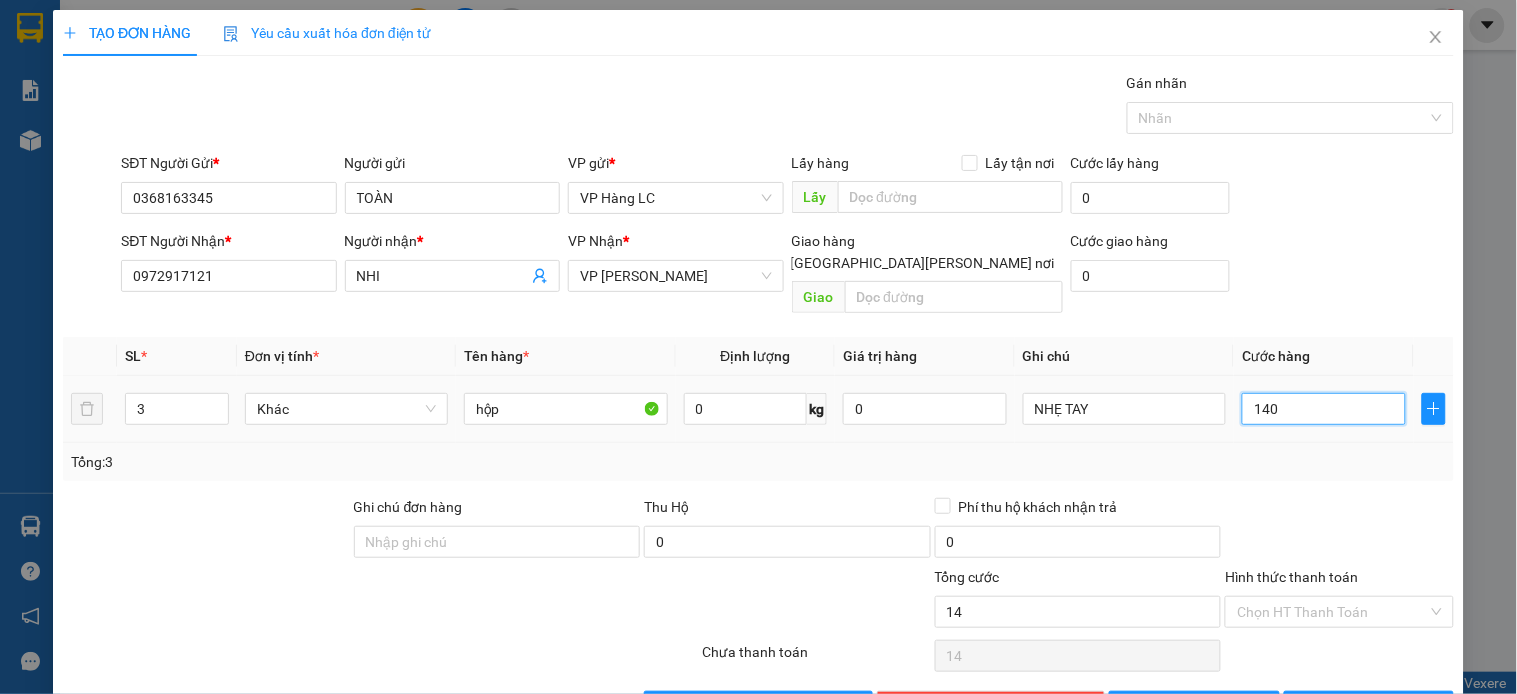 type on "140" 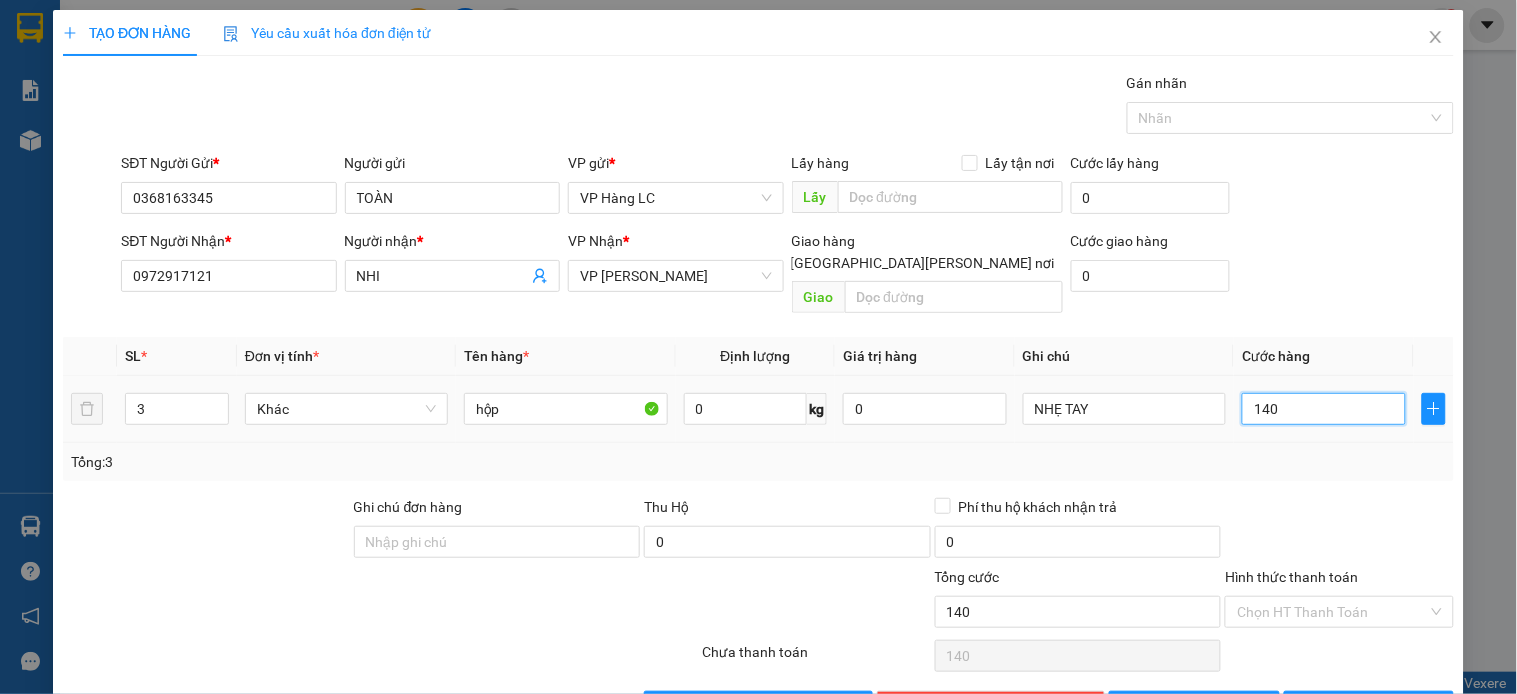 type on "1.400" 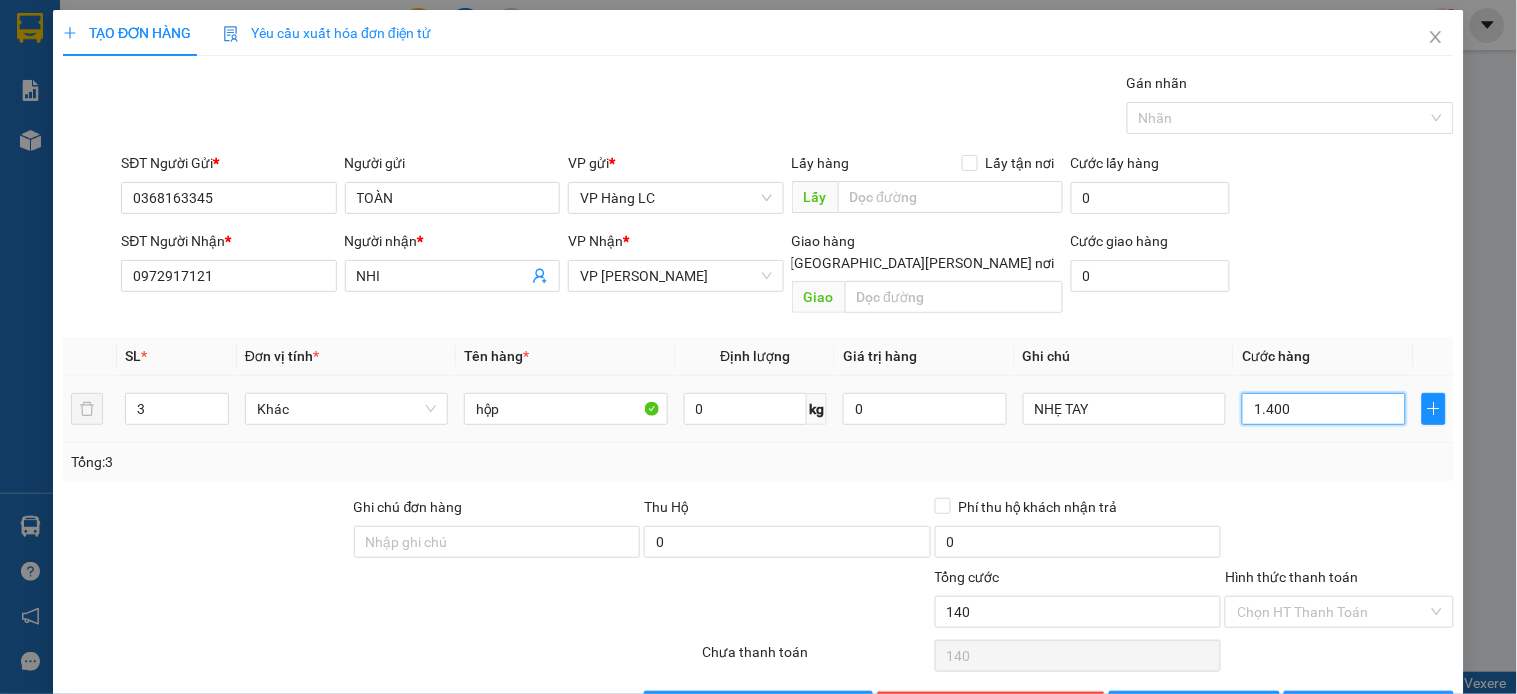 type on "1.400" 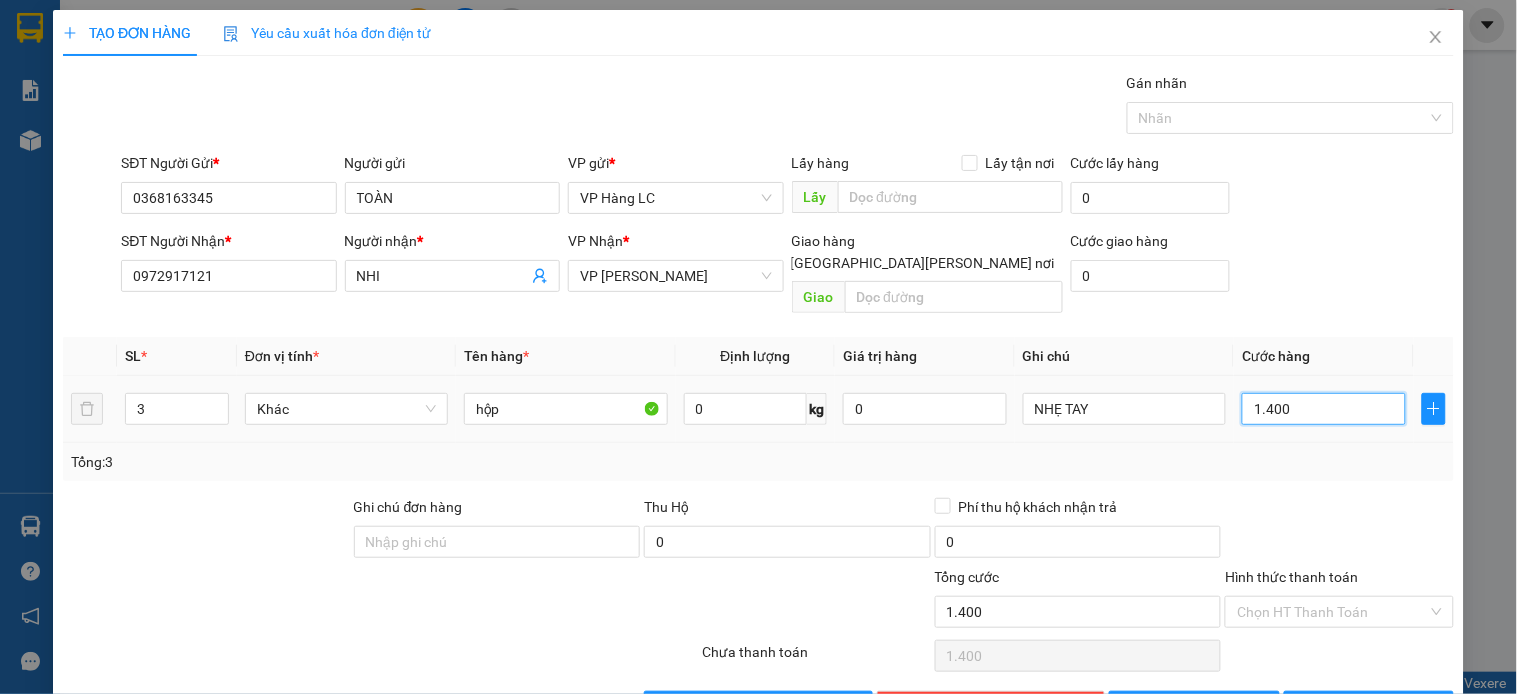 type on "14.000" 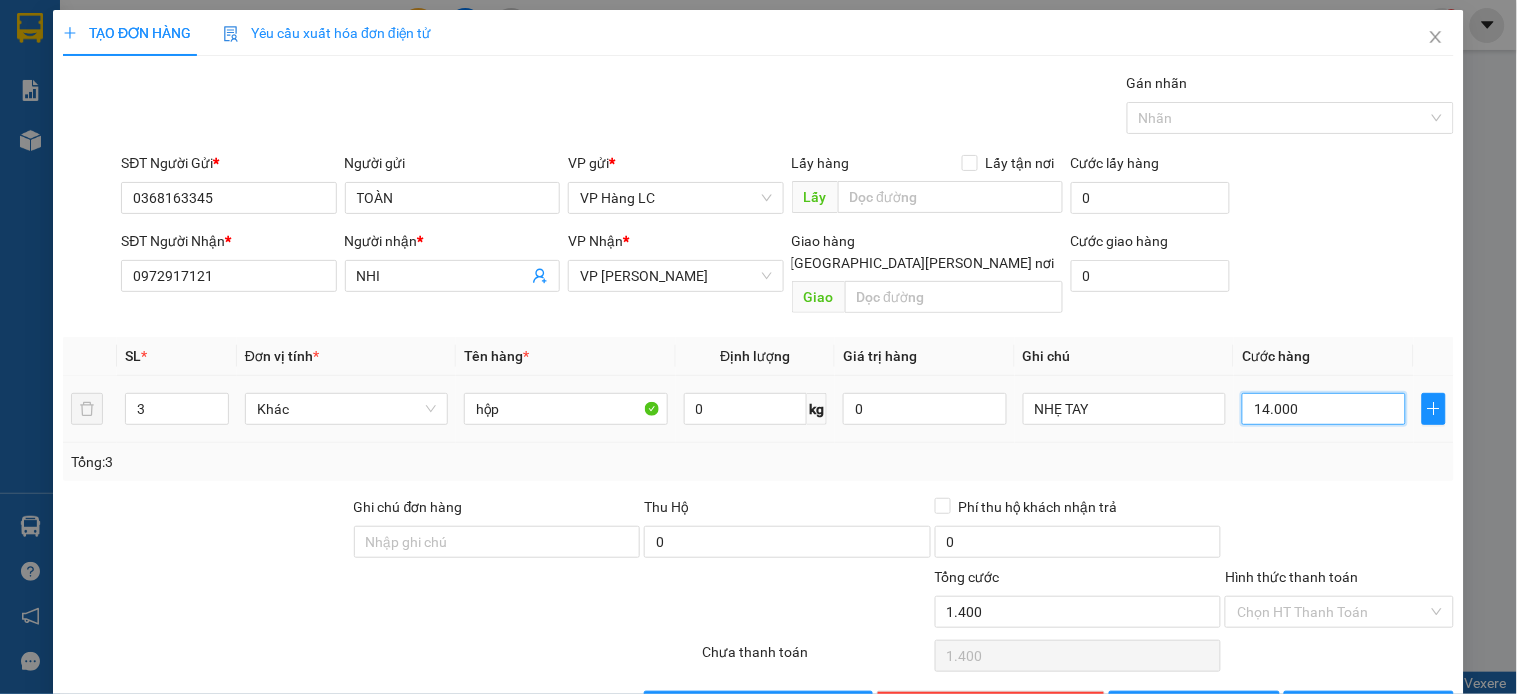 type on "14.000" 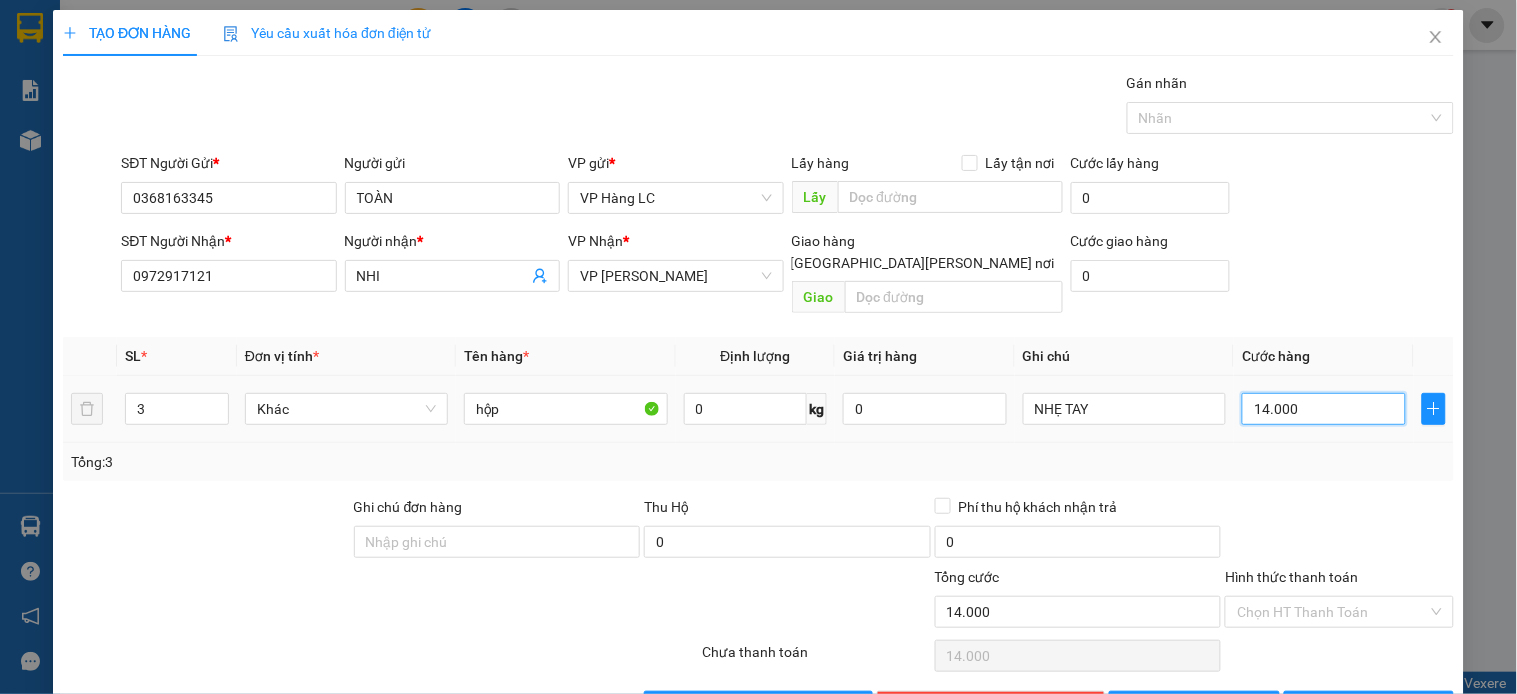type on "140.000" 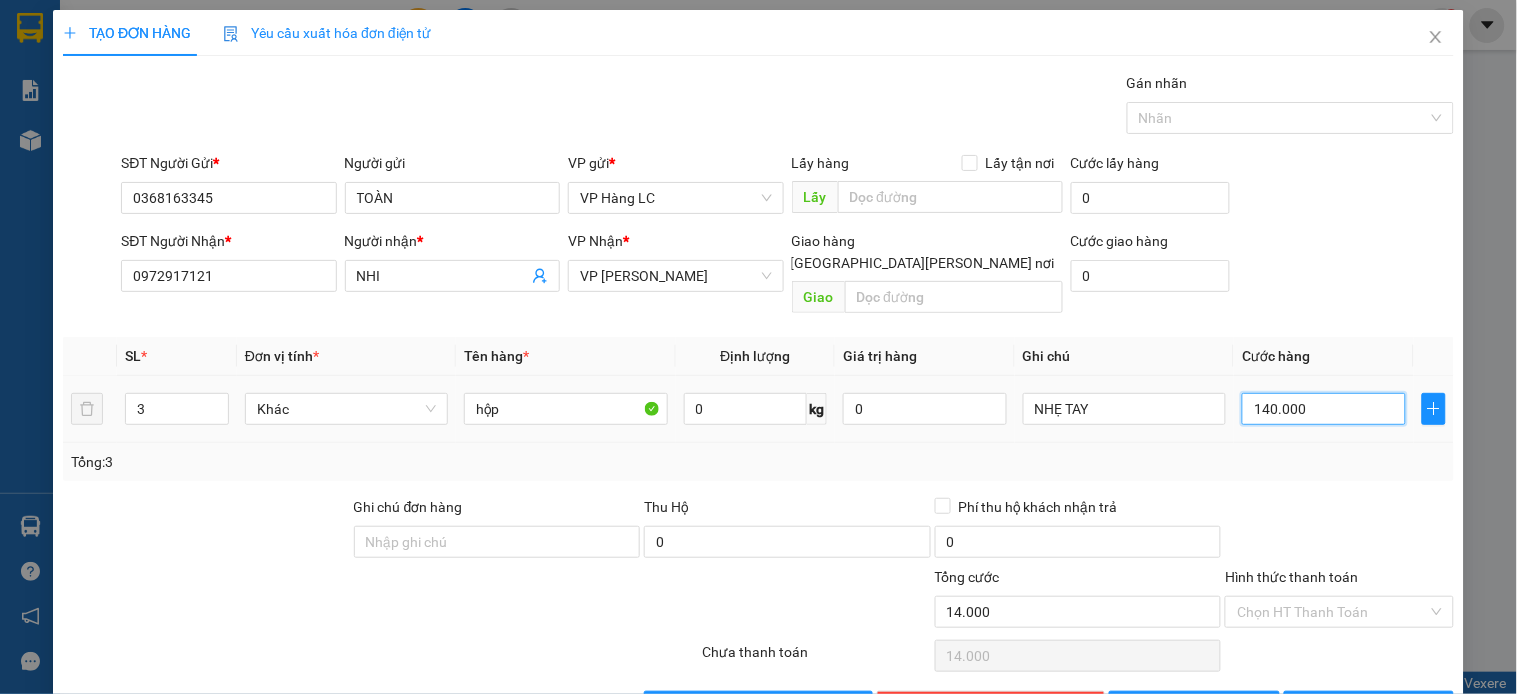 type on "140.000" 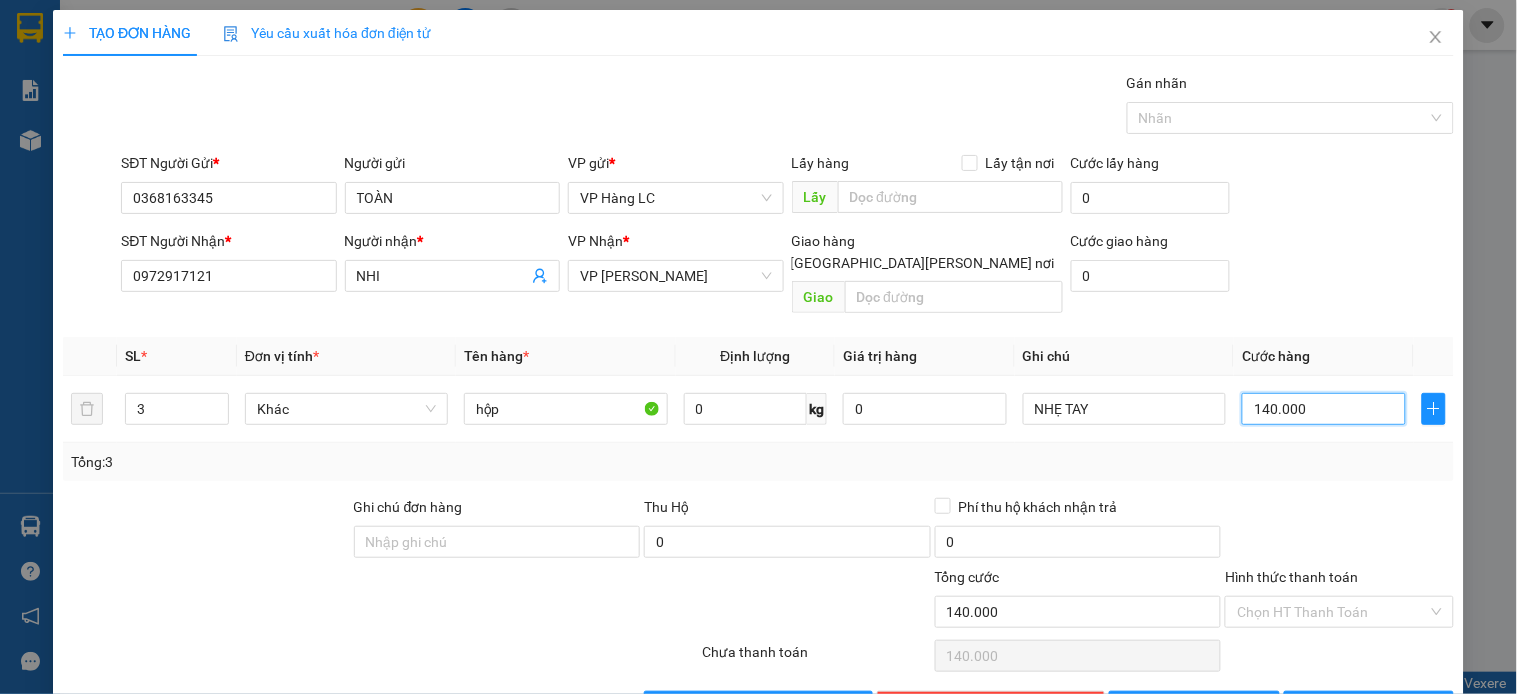type on "140.000" 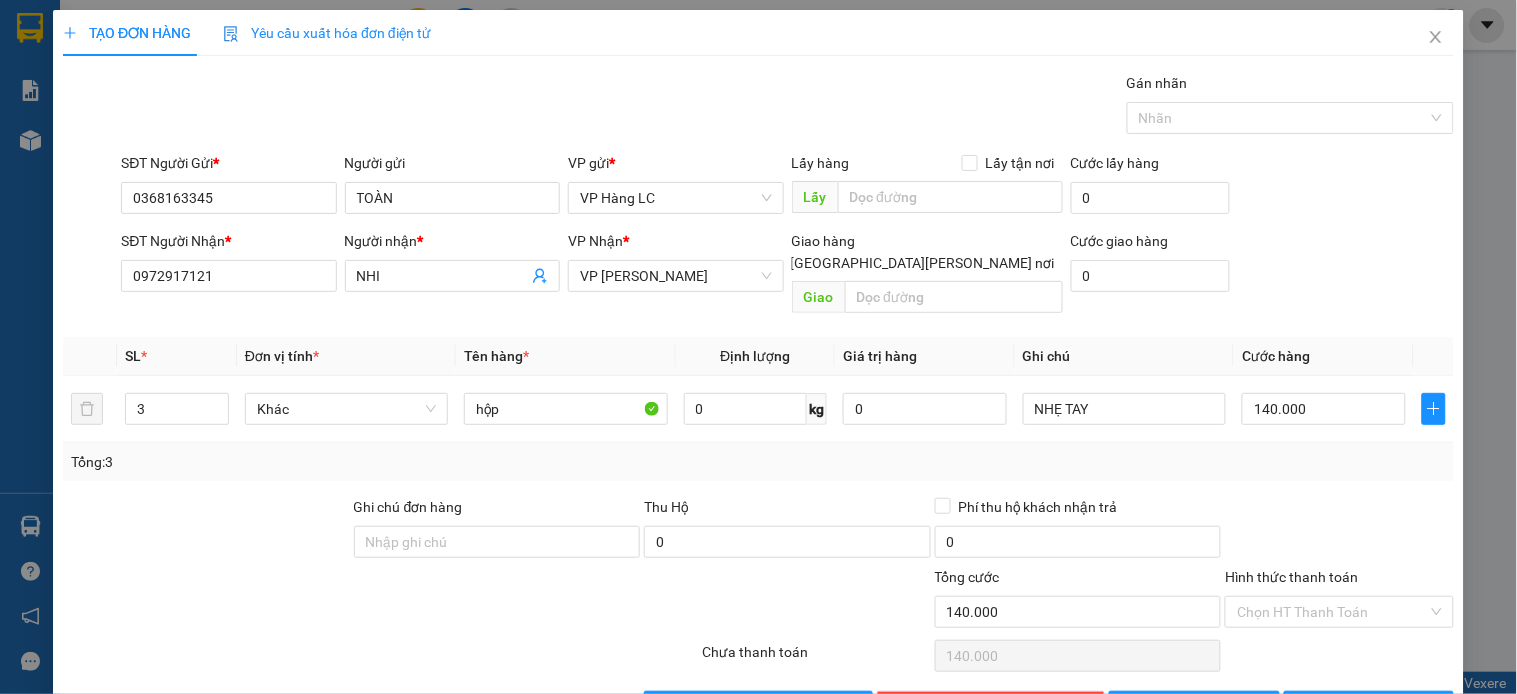 click at bounding box center (1339, 531) 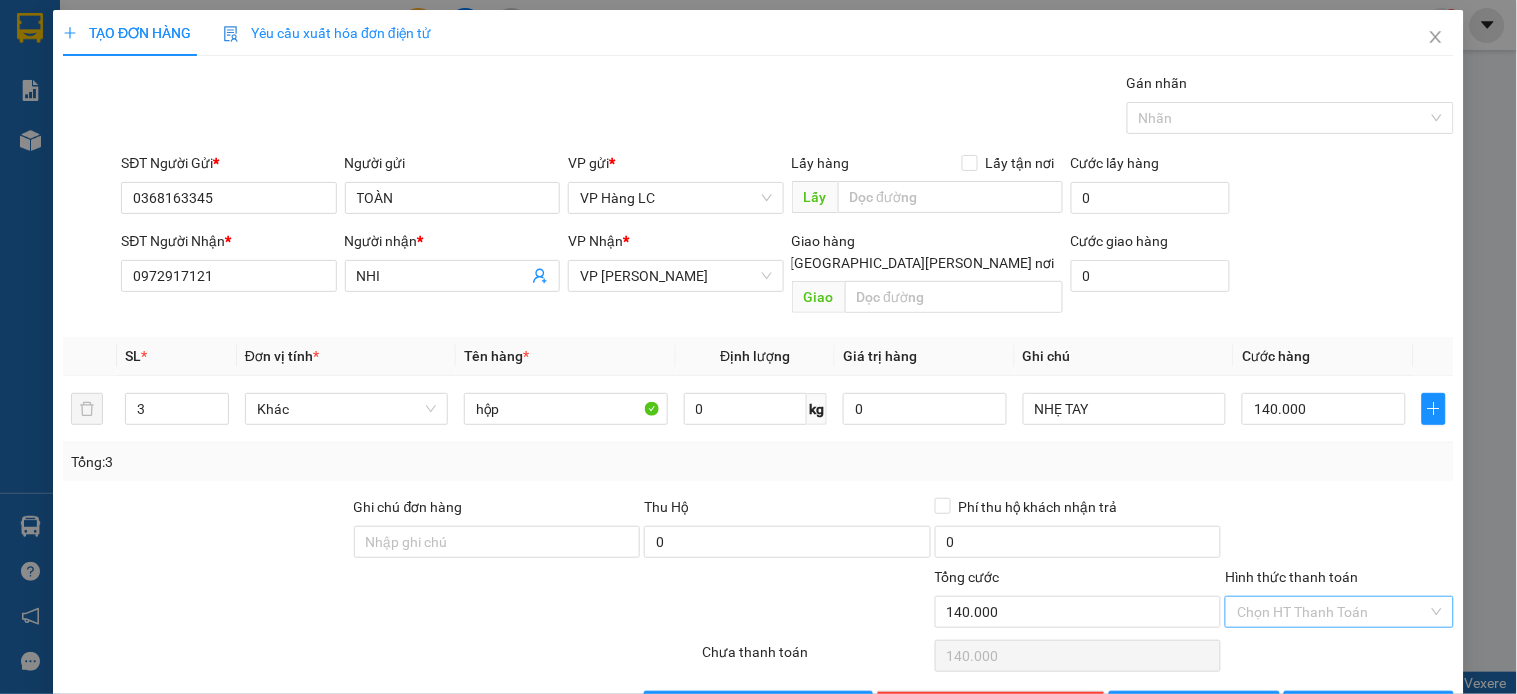 scroll, scrollTop: 45, scrollLeft: 0, axis: vertical 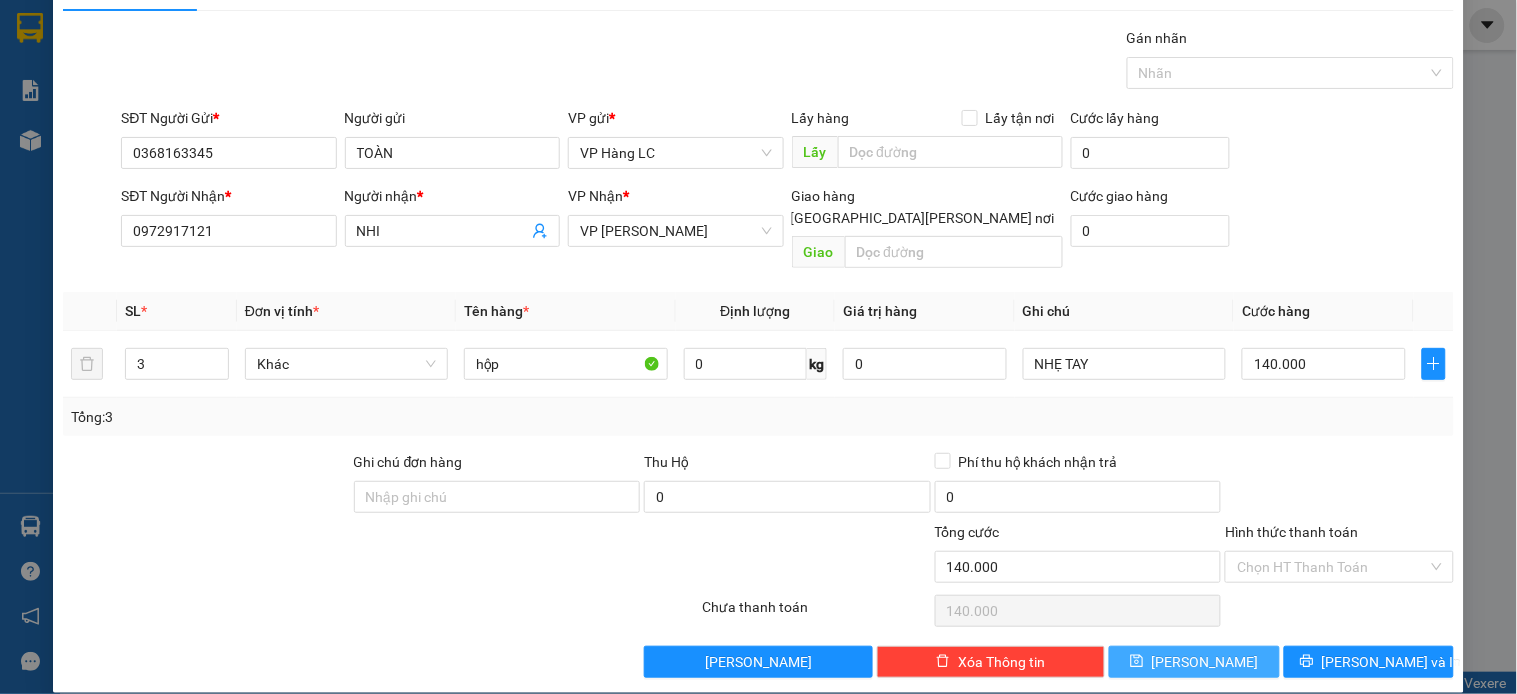 click on "[PERSON_NAME]" at bounding box center (1194, 662) 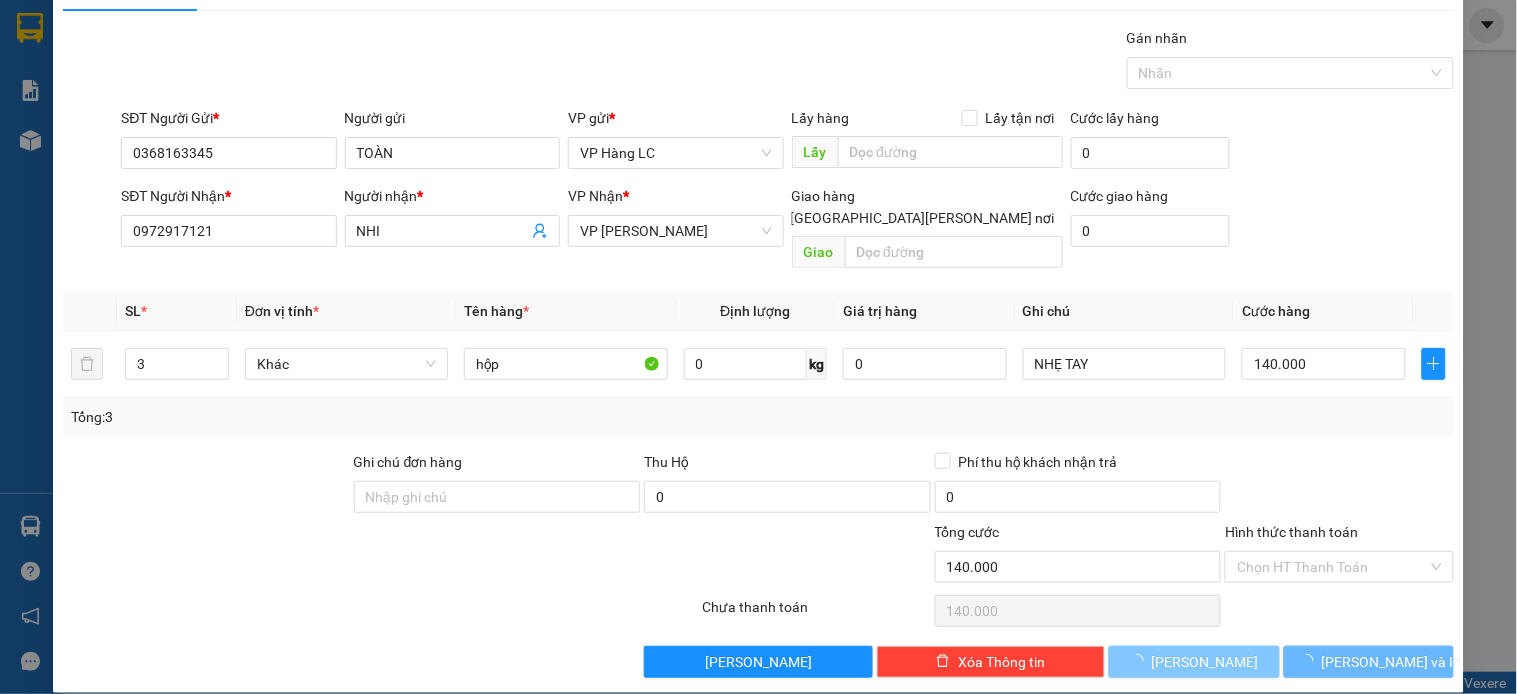 type 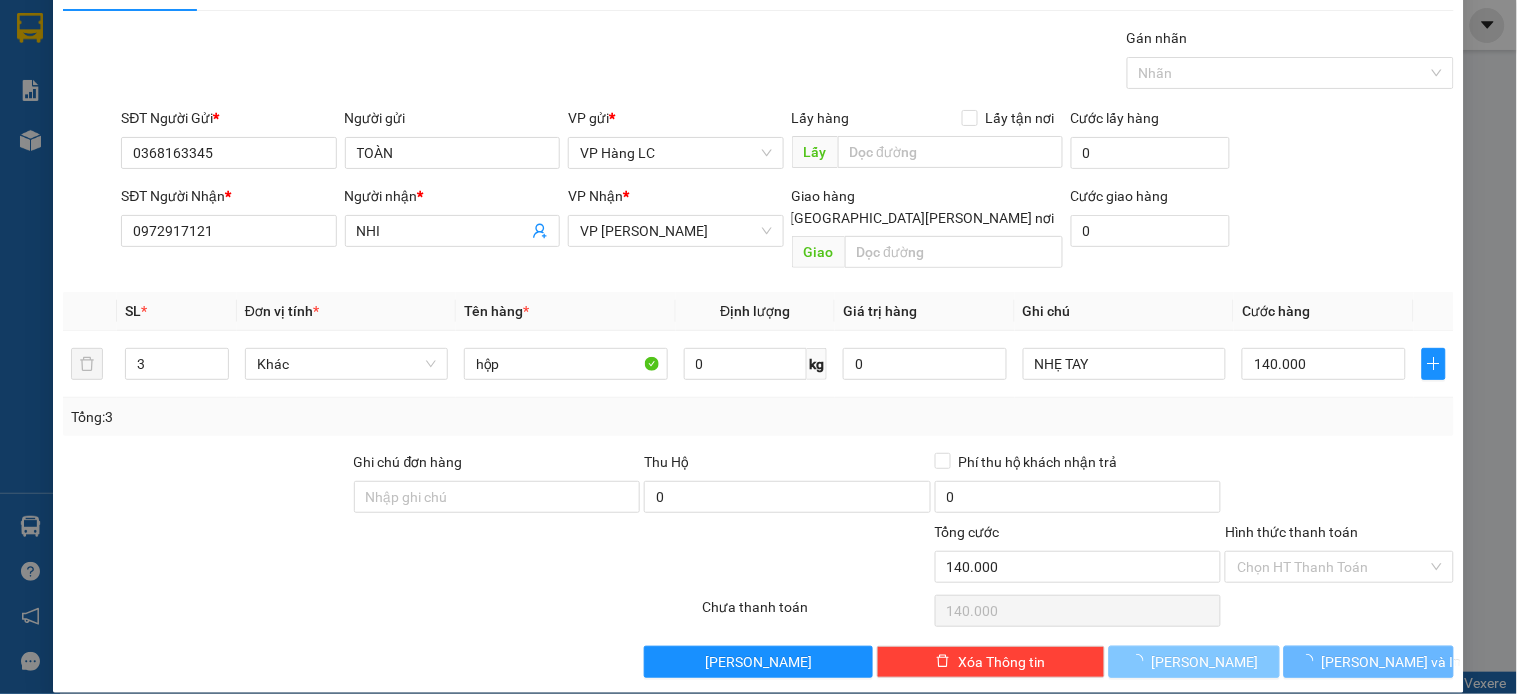 type 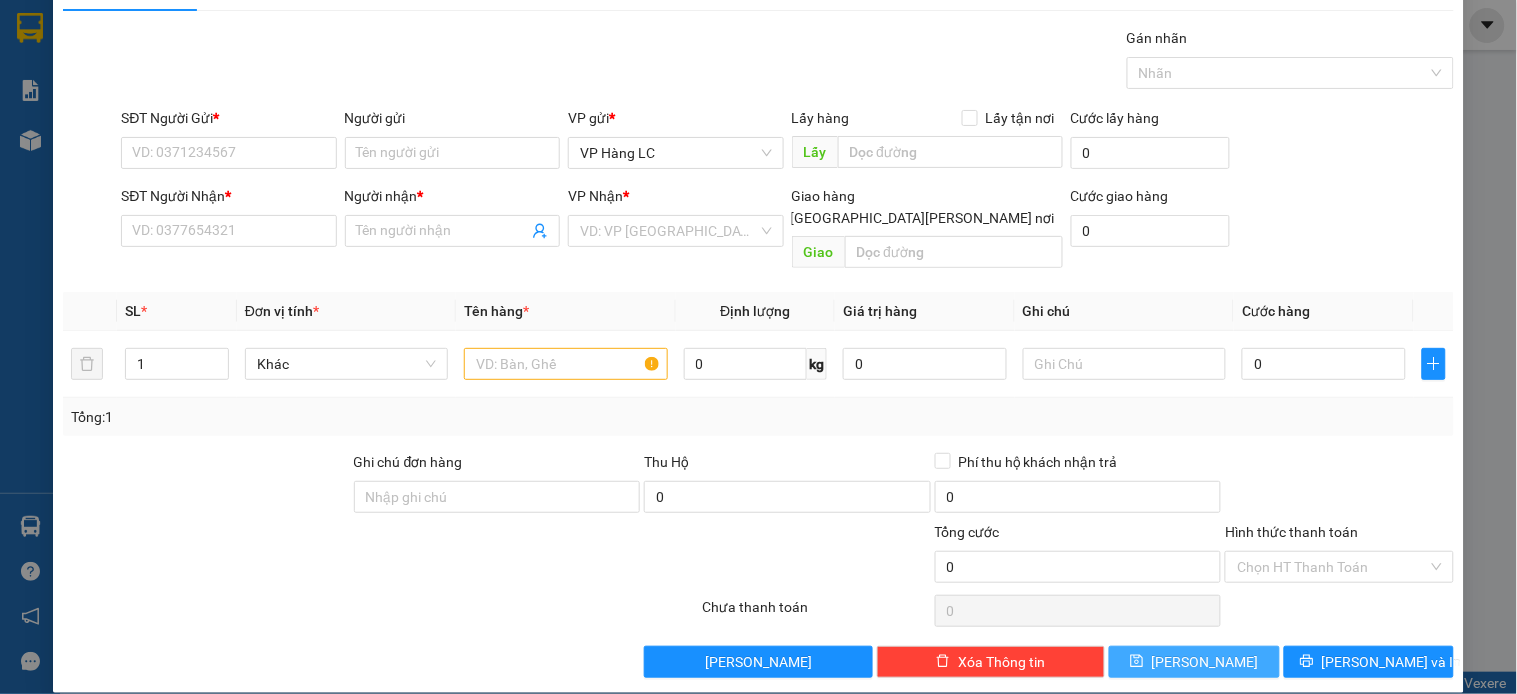 scroll, scrollTop: 0, scrollLeft: 0, axis: both 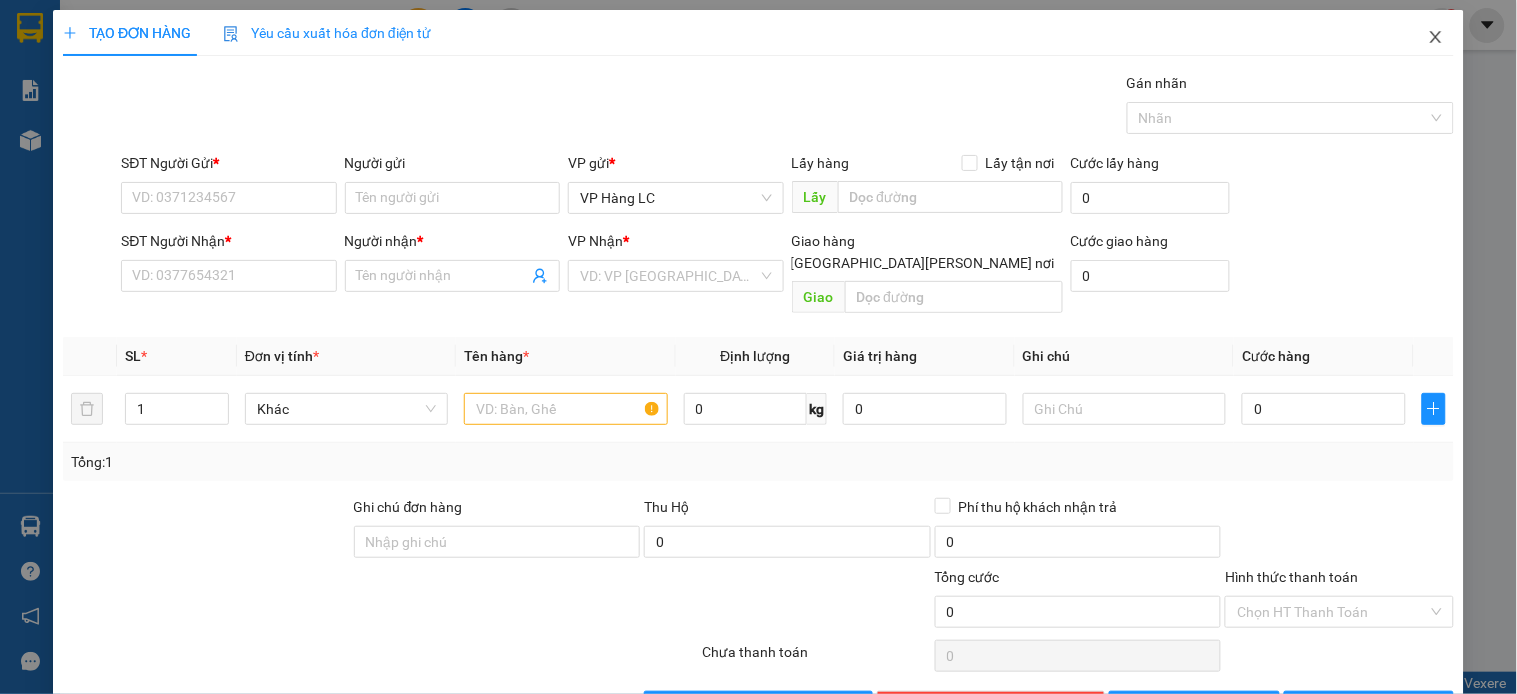 drag, startPoint x: 1415, startPoint y: 35, endPoint x: 1381, endPoint y: 58, distance: 41.04875 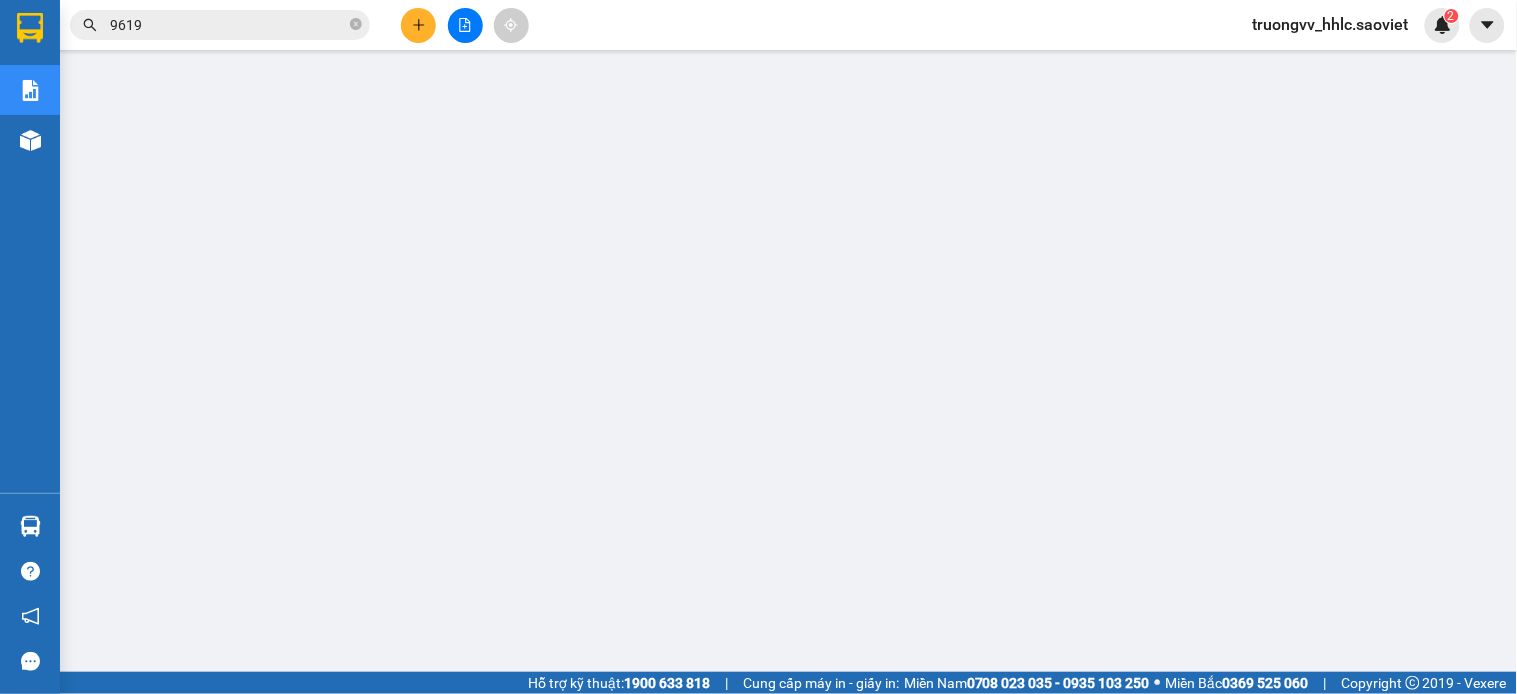 click on "9619" at bounding box center (228, 25) 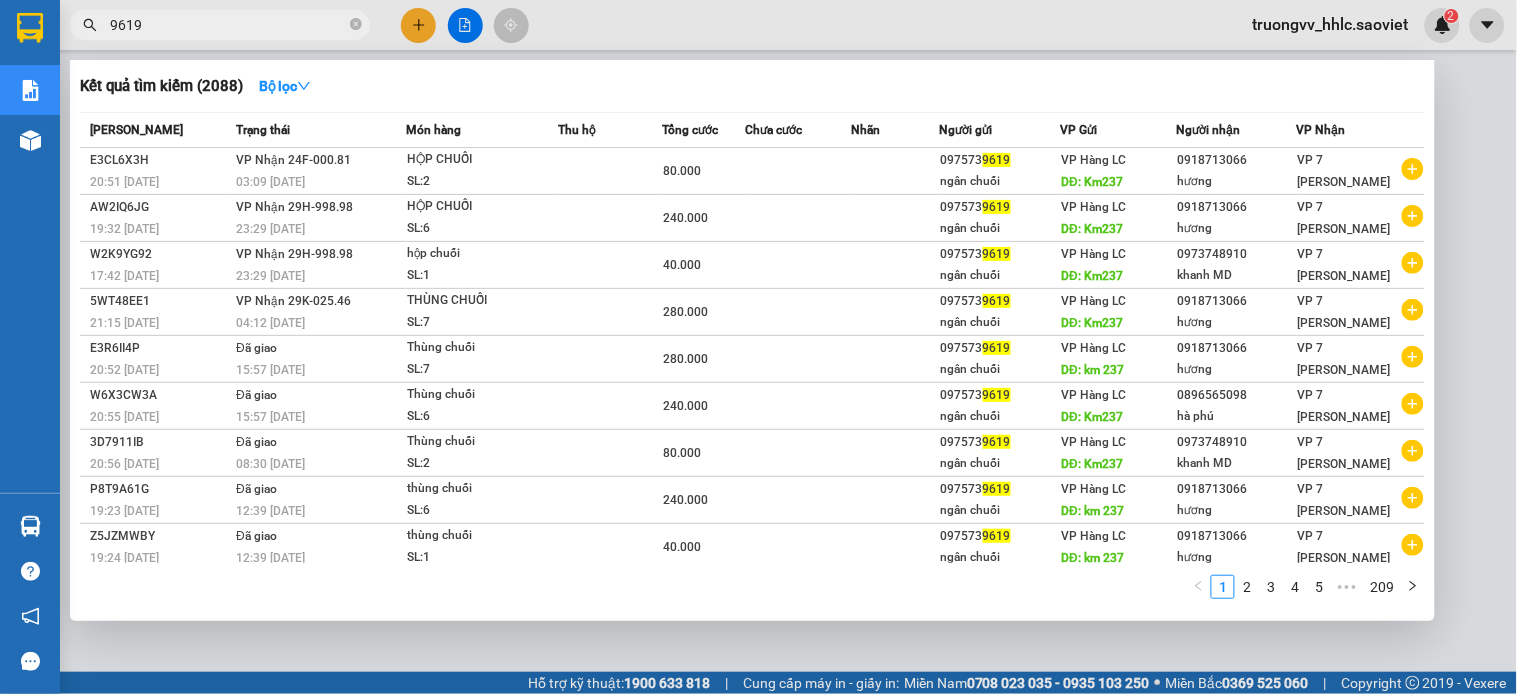 click on "9619" at bounding box center [228, 25] 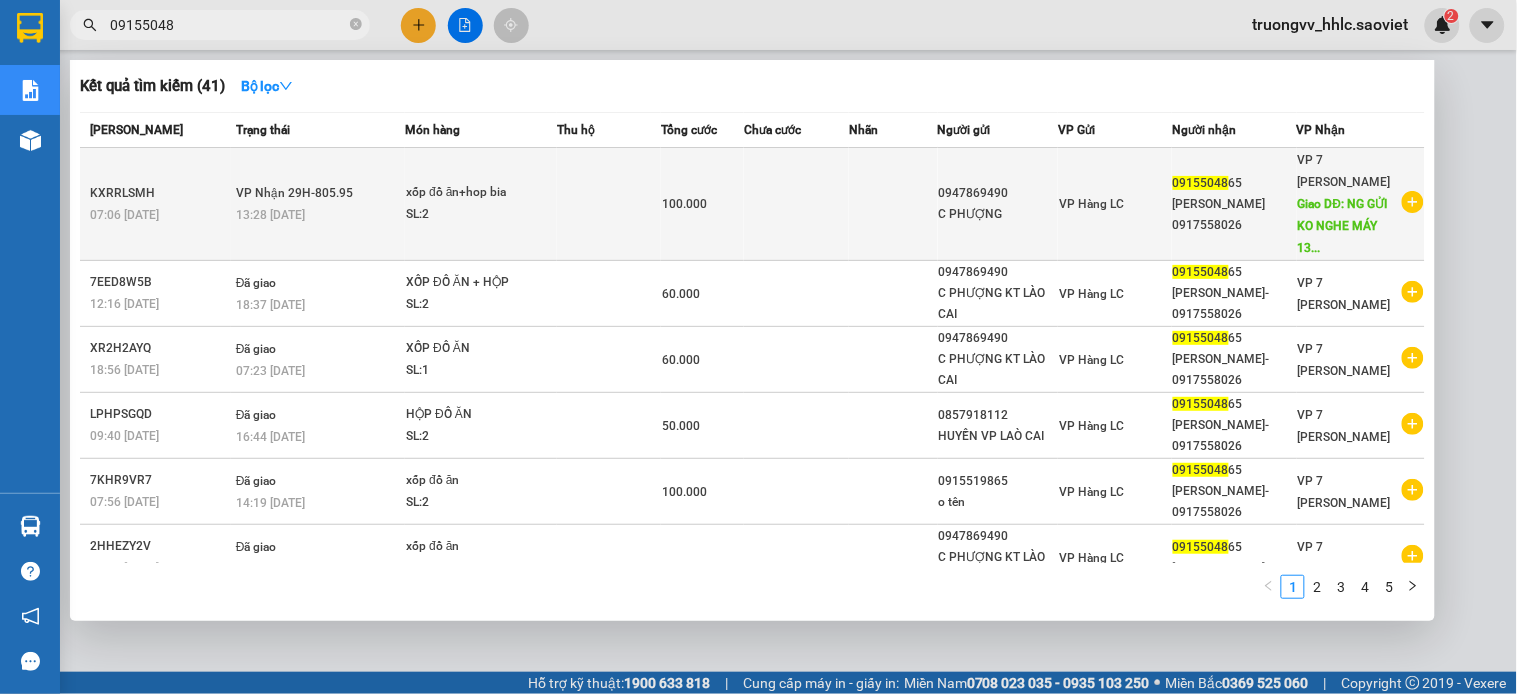 type on "09155048" 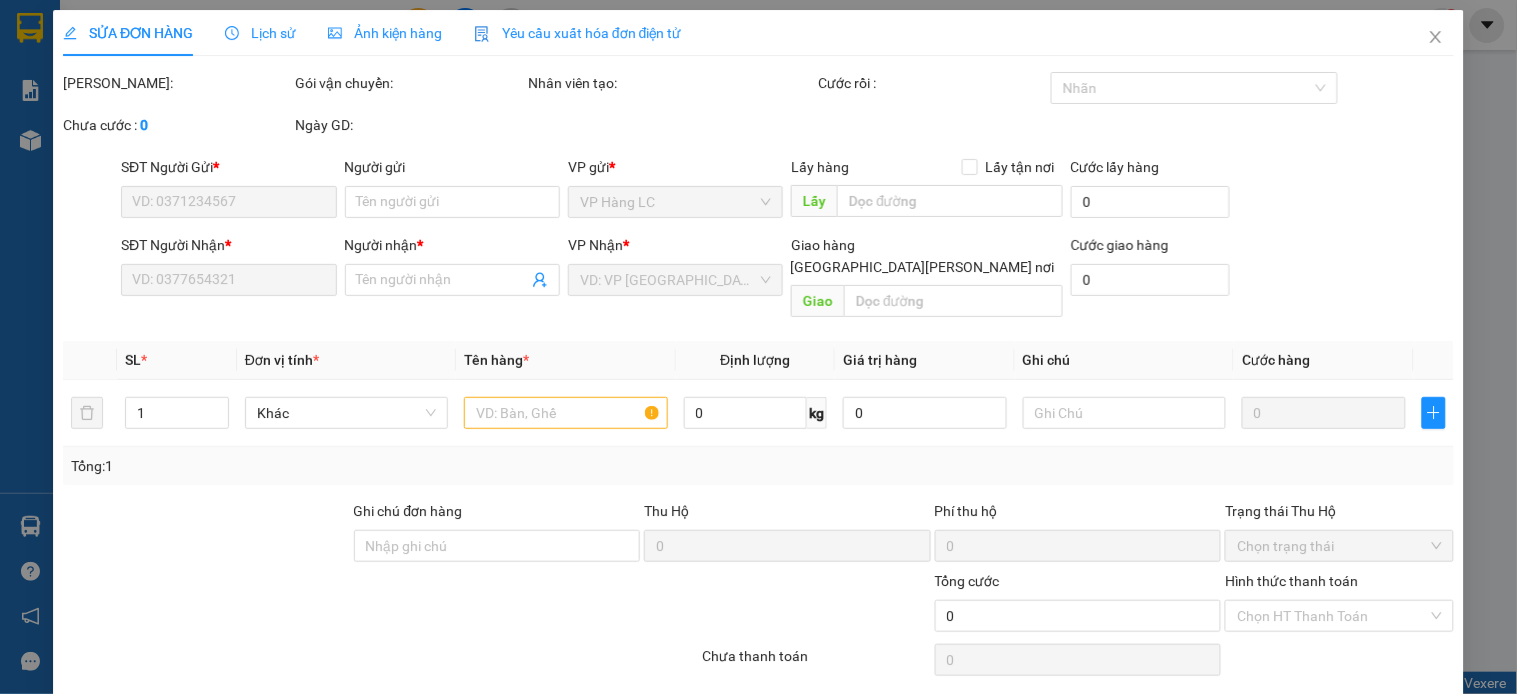 type on "0947869490" 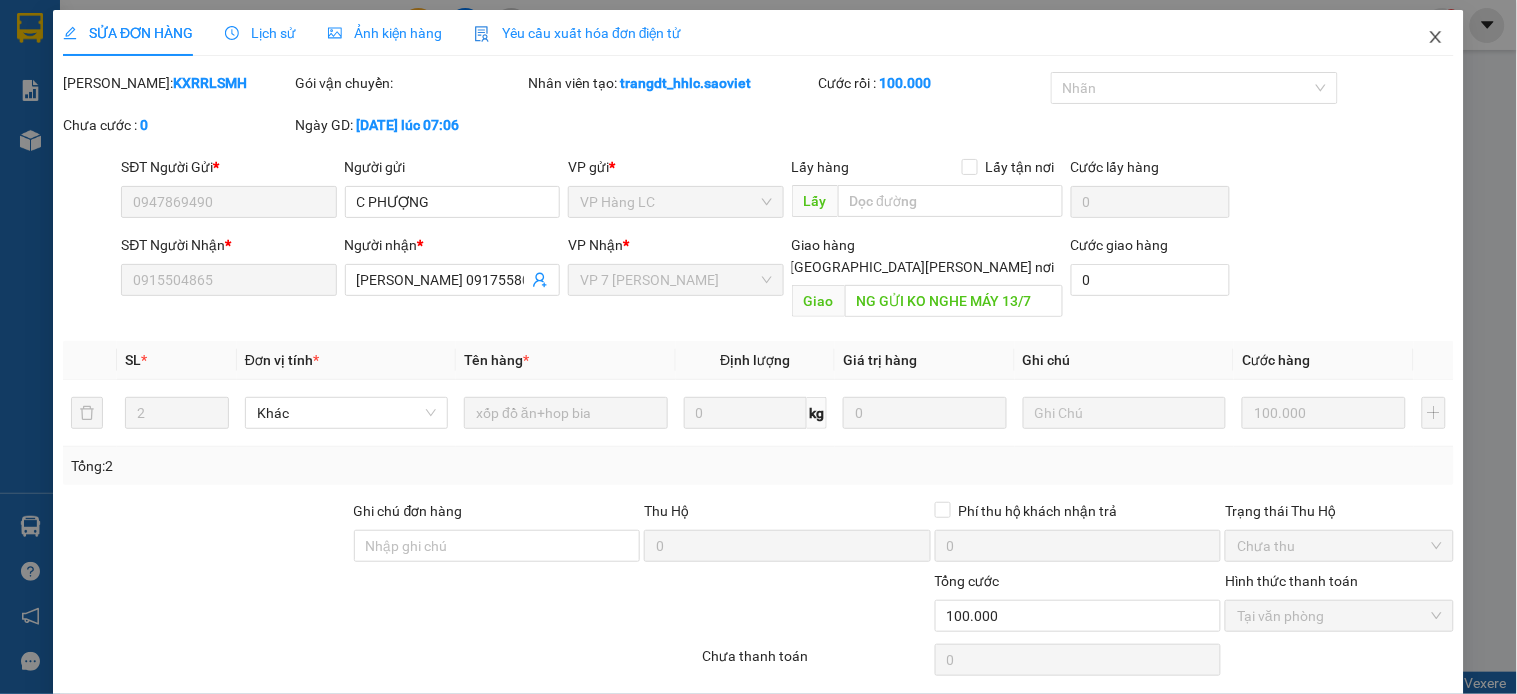 click 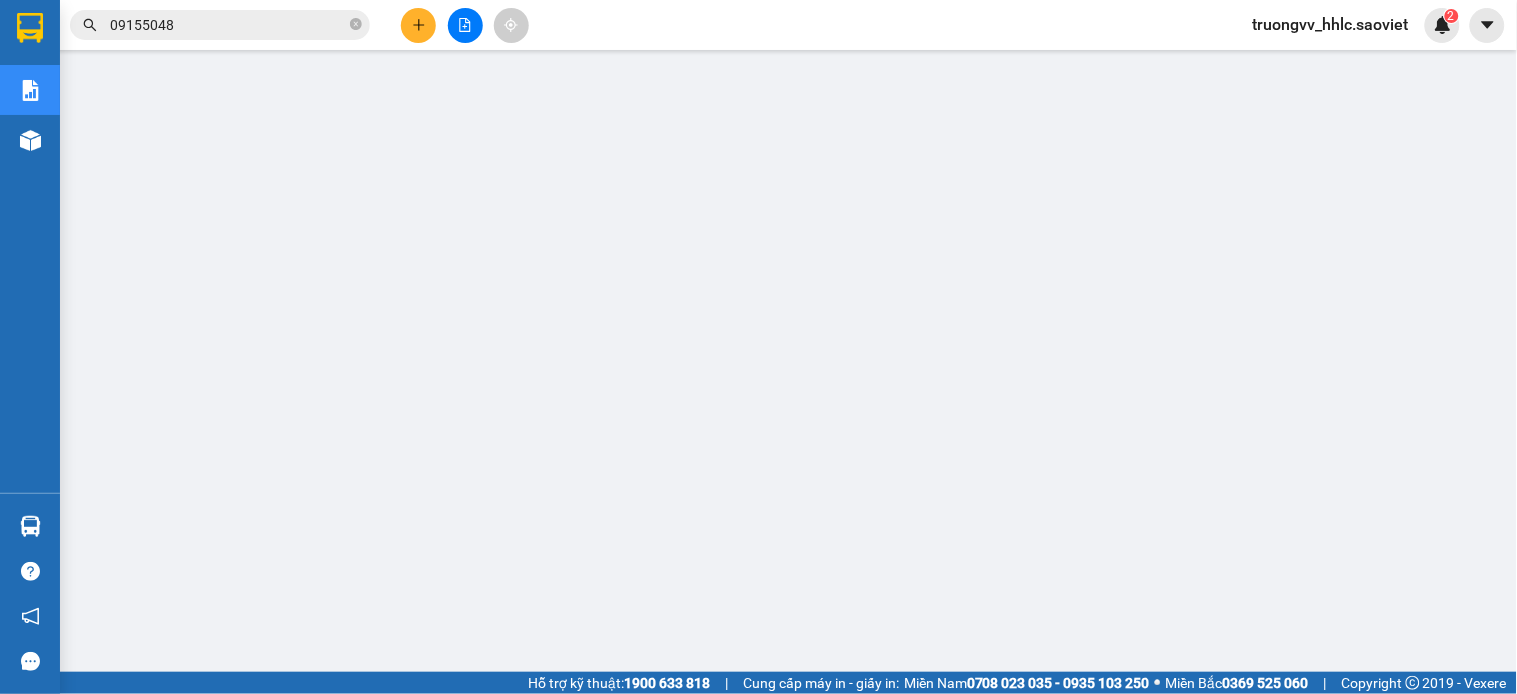 click on "09155048" at bounding box center (228, 25) 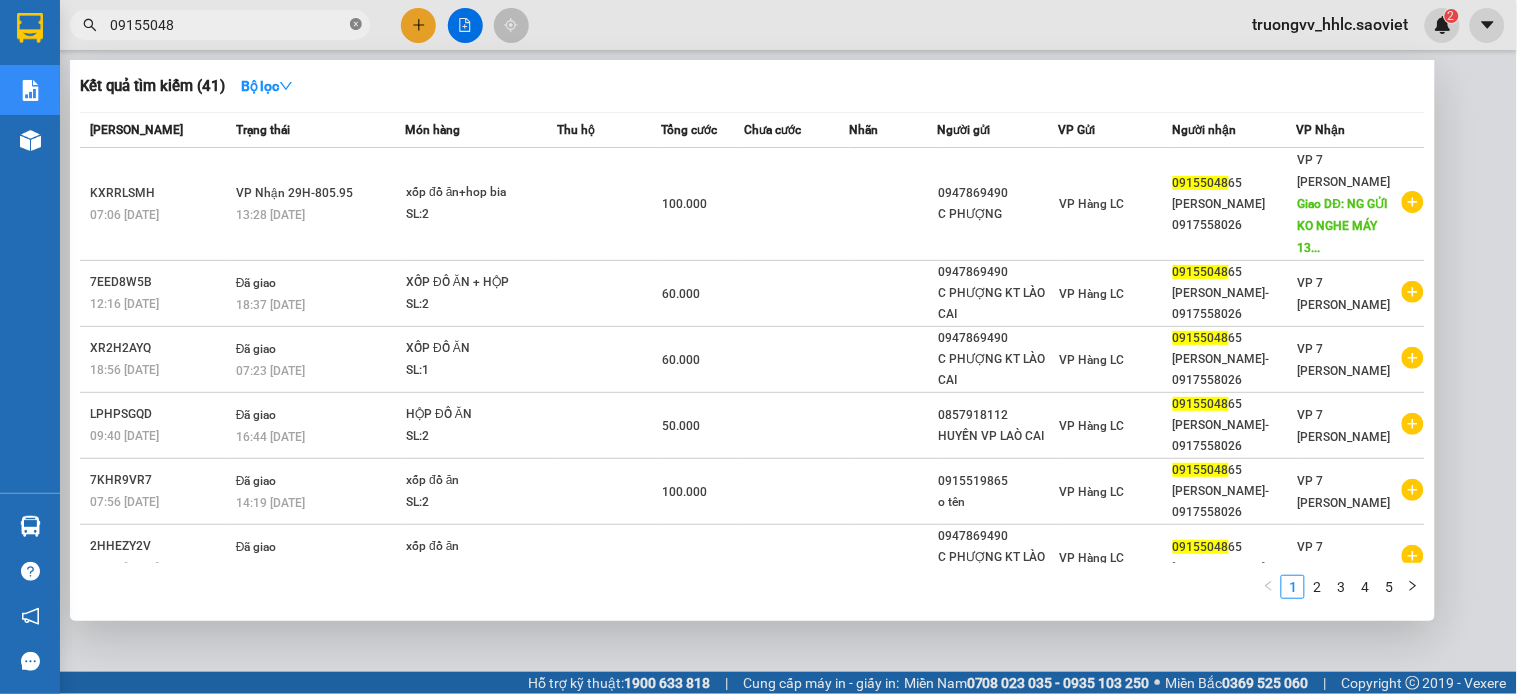 click 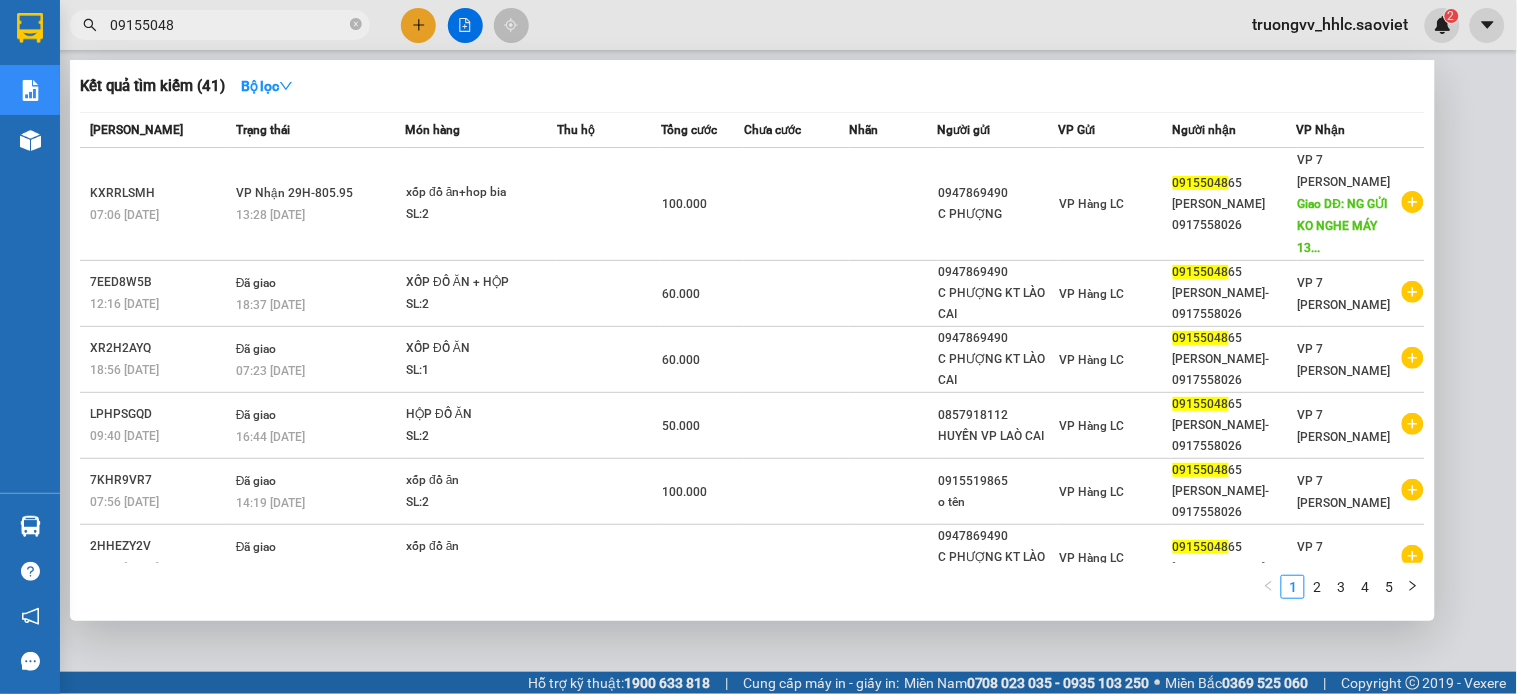 type 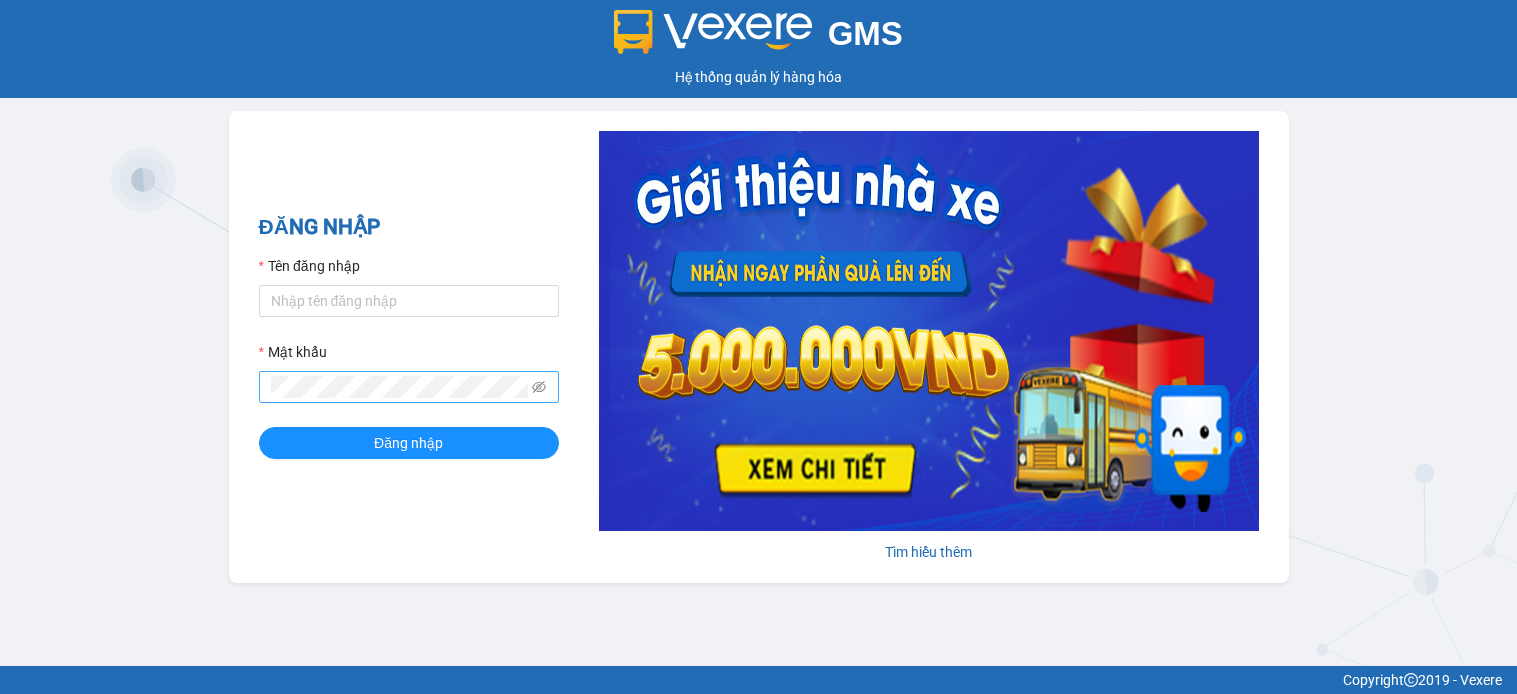 scroll, scrollTop: 0, scrollLeft: 0, axis: both 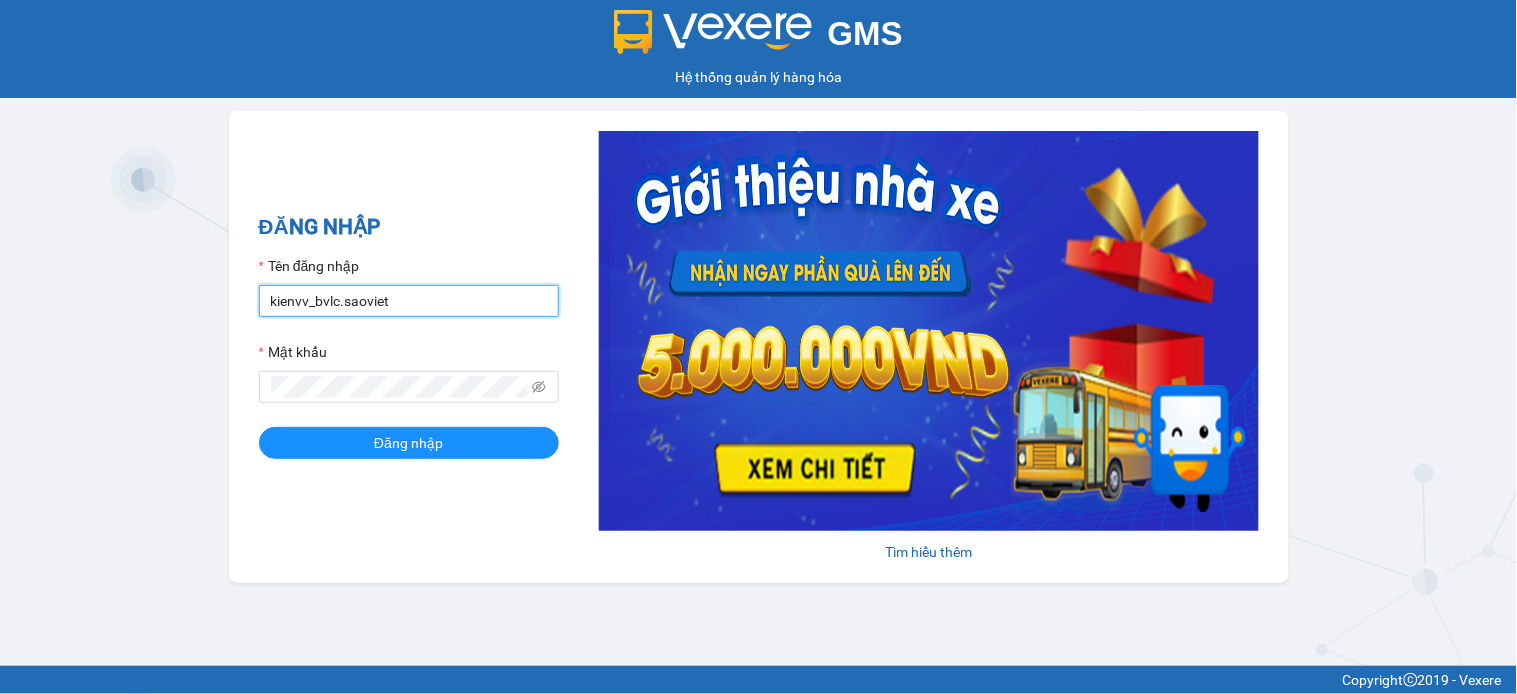 click on "kienvv_bvlc.saoviet" at bounding box center [409, 301] 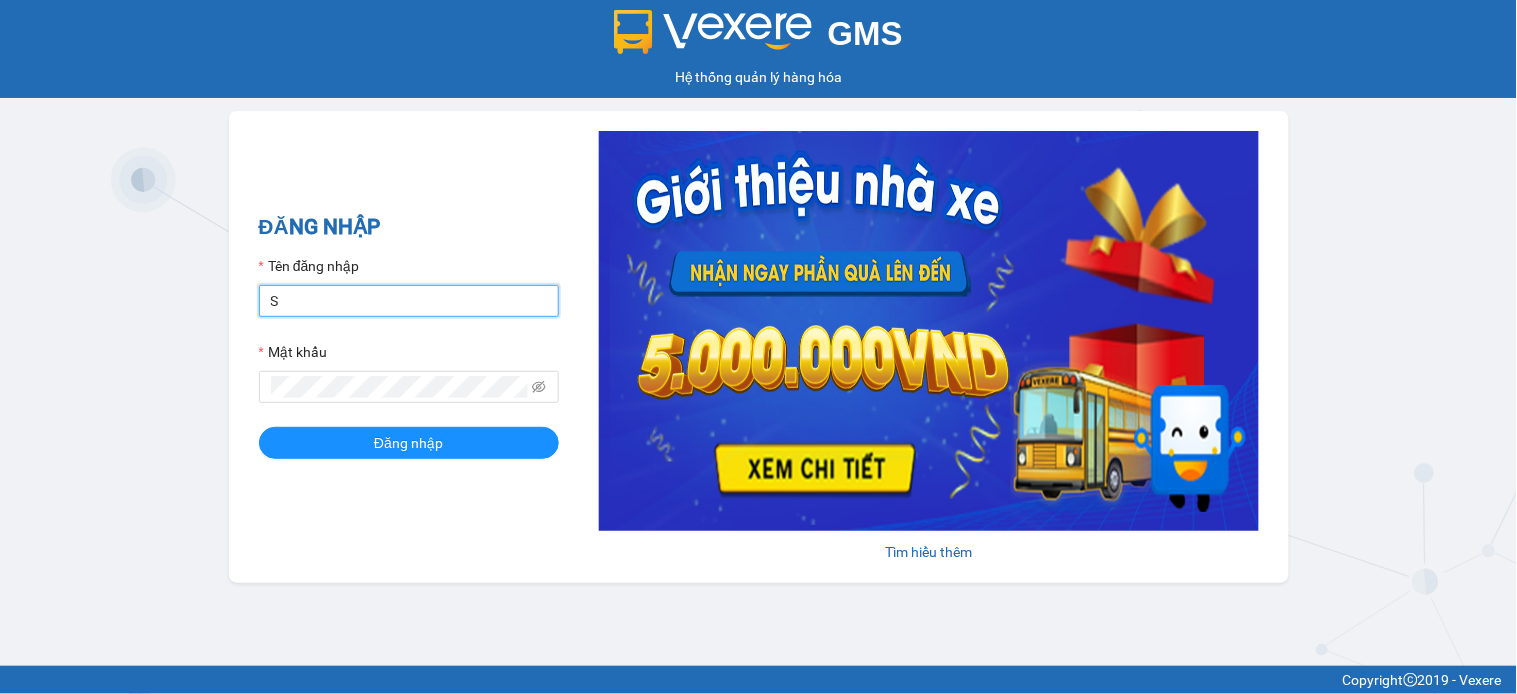click on "S" at bounding box center [409, 301] 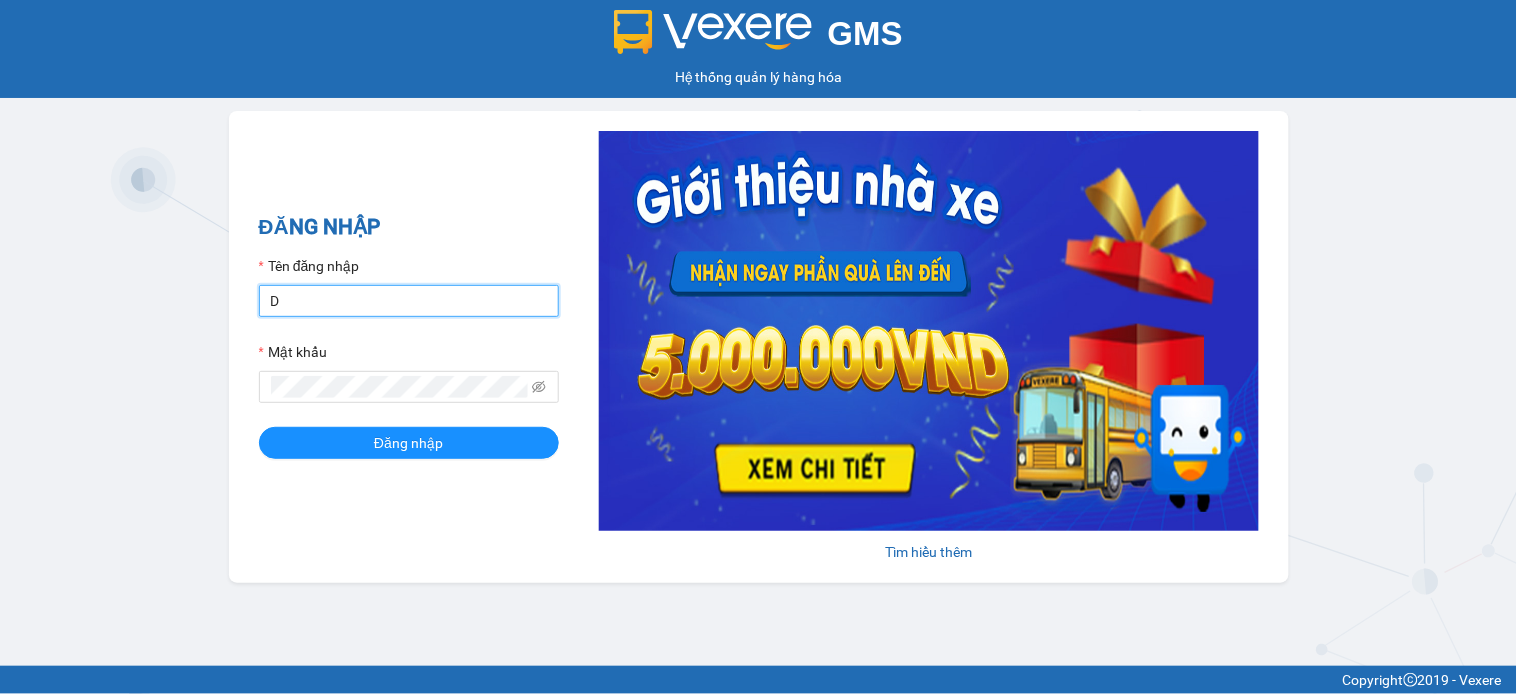 type on "duonglv_hhlc.saoviet" 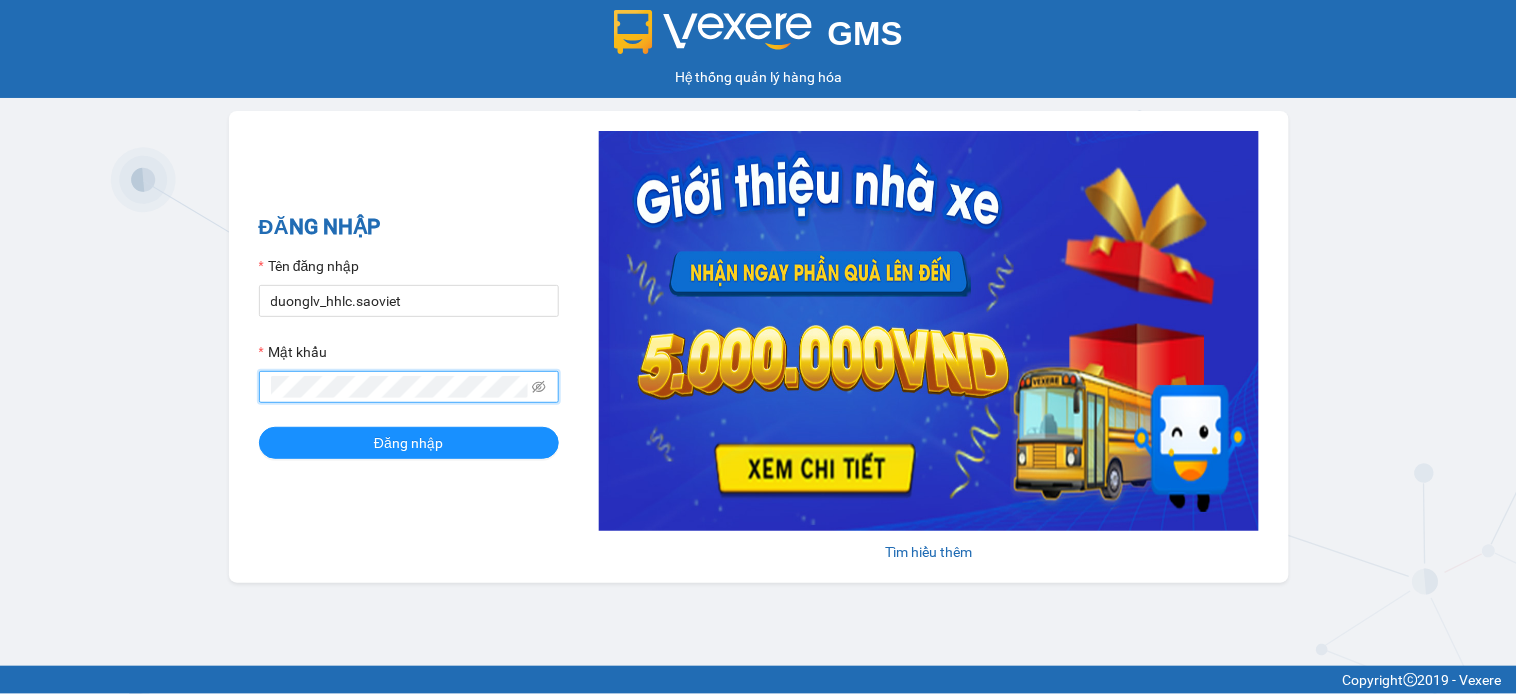 click on "Đăng nhập" at bounding box center (409, 443) 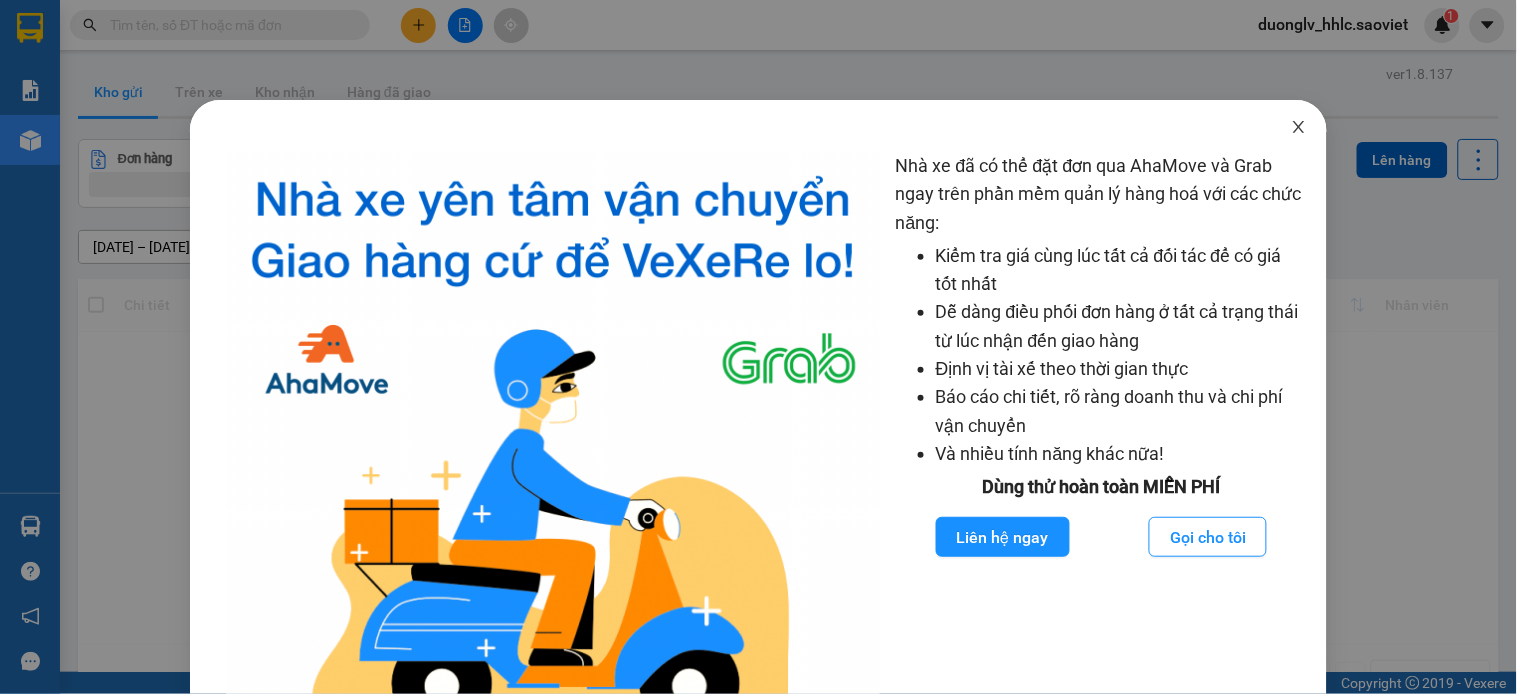 click 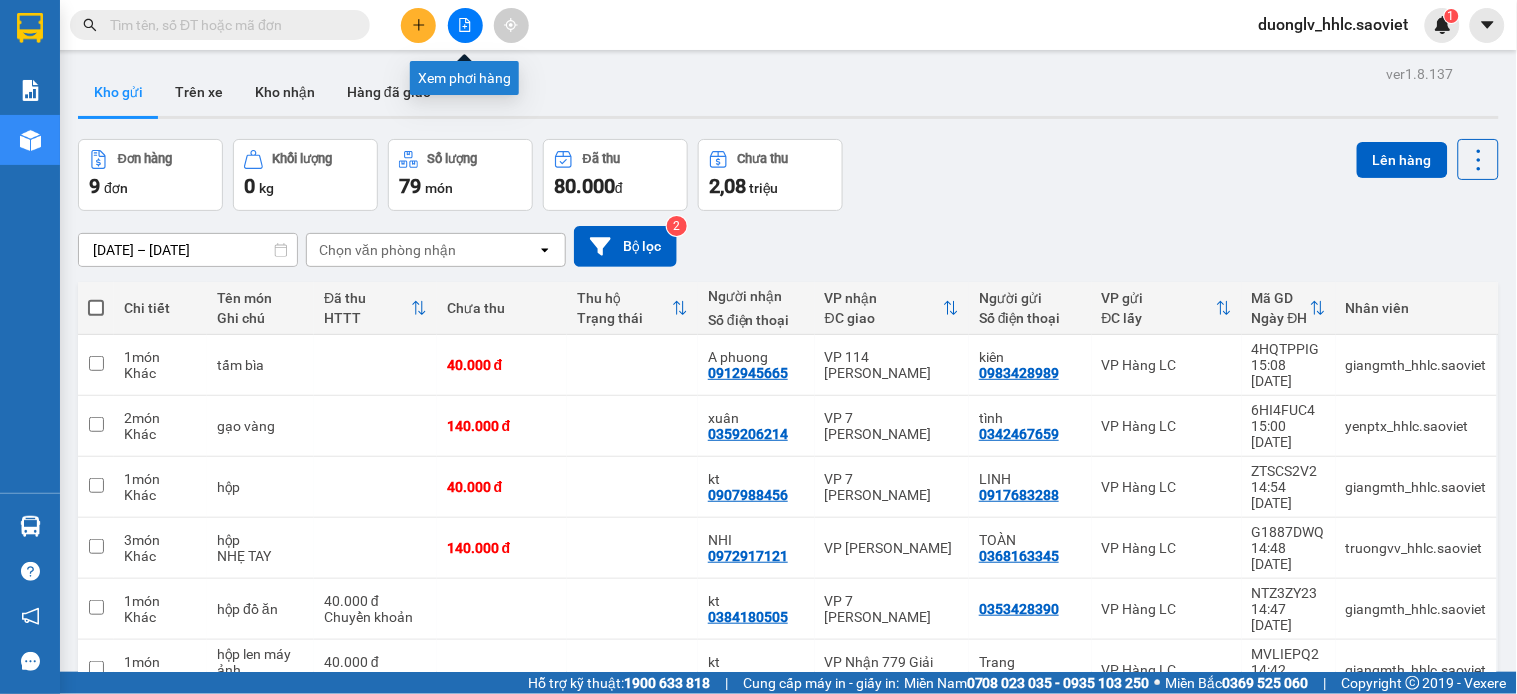 drag, startPoint x: 457, startPoint y: 18, endPoint x: 358, endPoint y: 56, distance: 106.04244 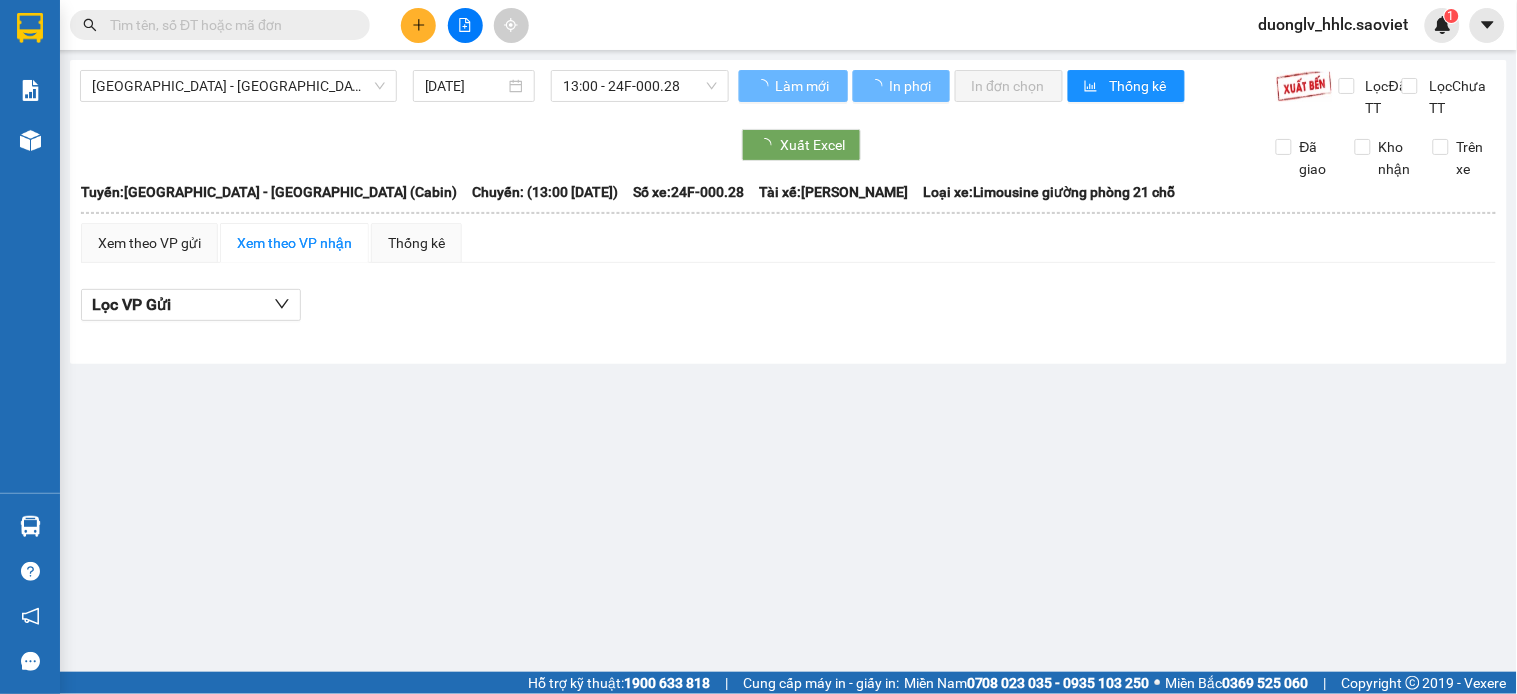 click on "Hà Nội - Lào Cai (Cabin) 13/07/2025 13:00     - 24F-000.28" at bounding box center (404, 94) 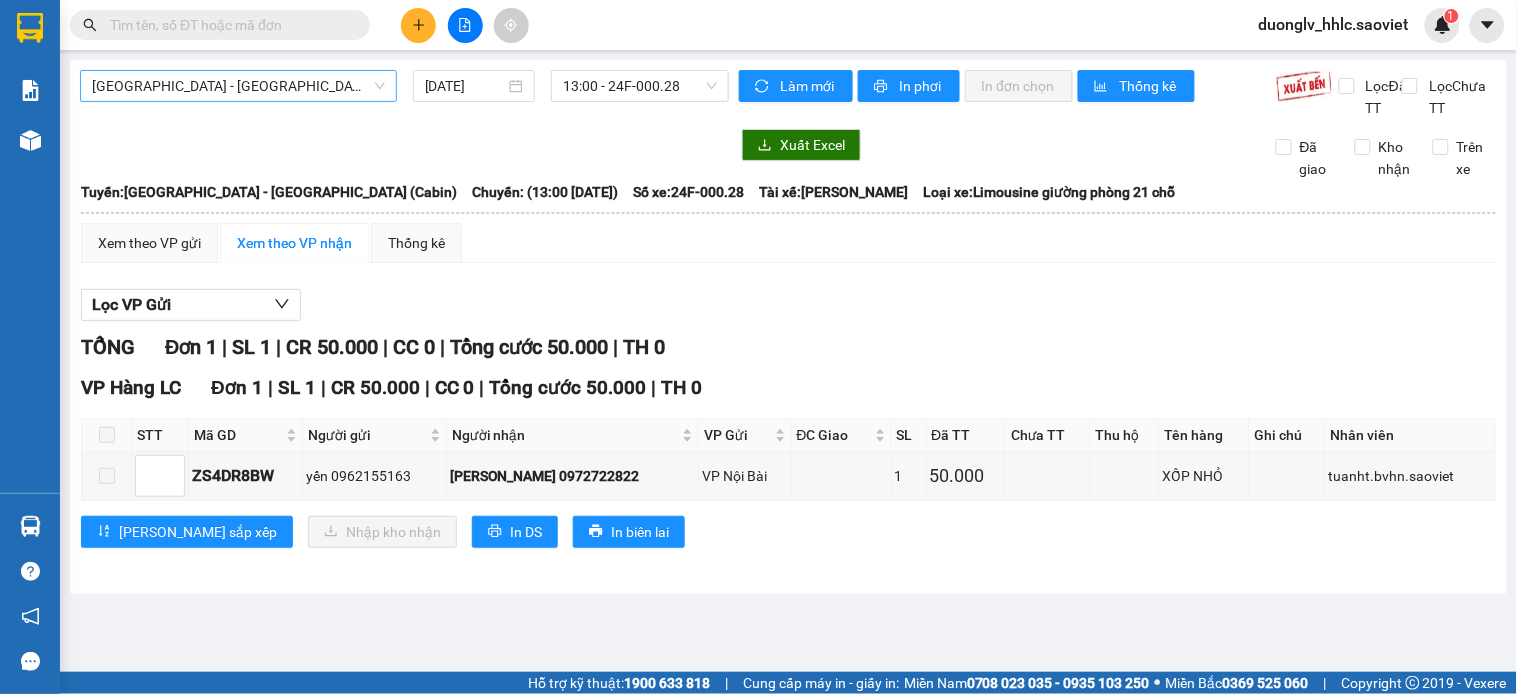 click on "[GEOGRAPHIC_DATA] - [GEOGRAPHIC_DATA] (Cabin)" at bounding box center [238, 86] 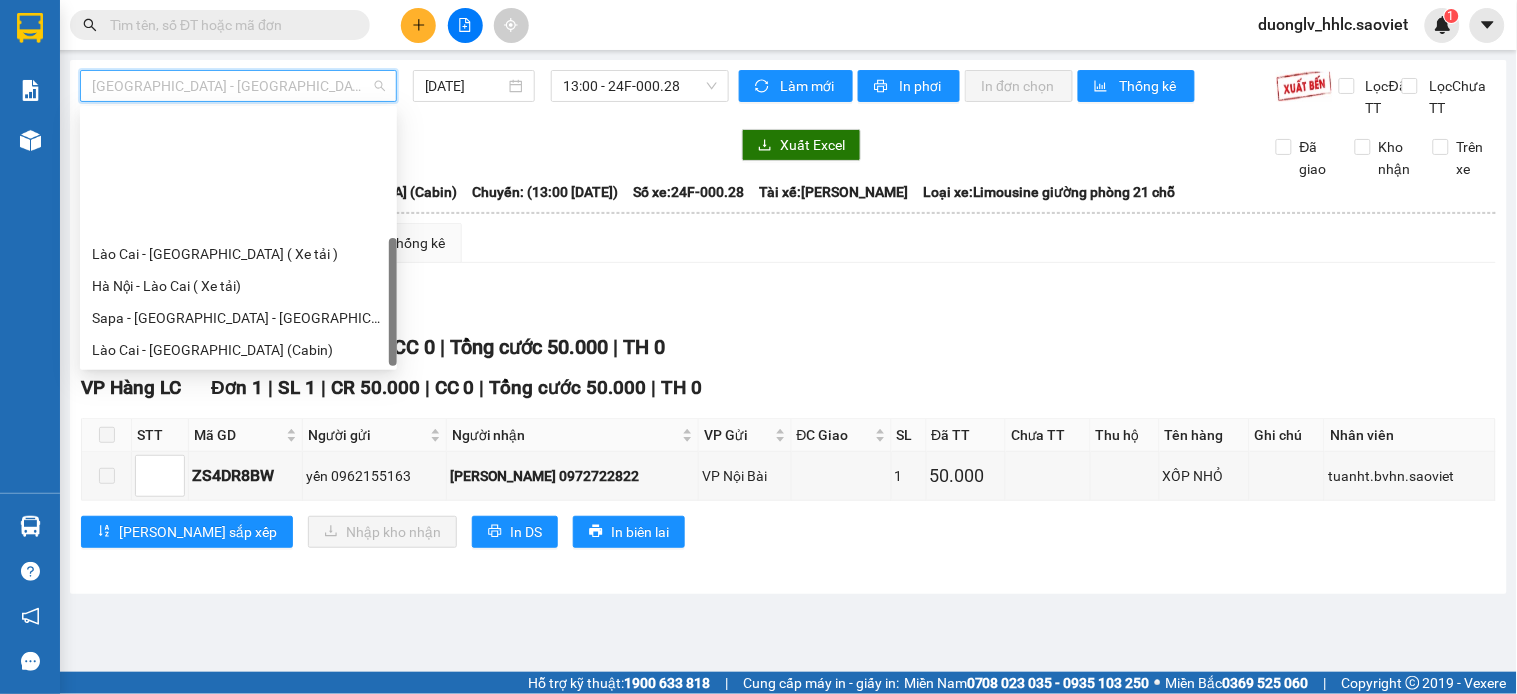 scroll, scrollTop: 160, scrollLeft: 0, axis: vertical 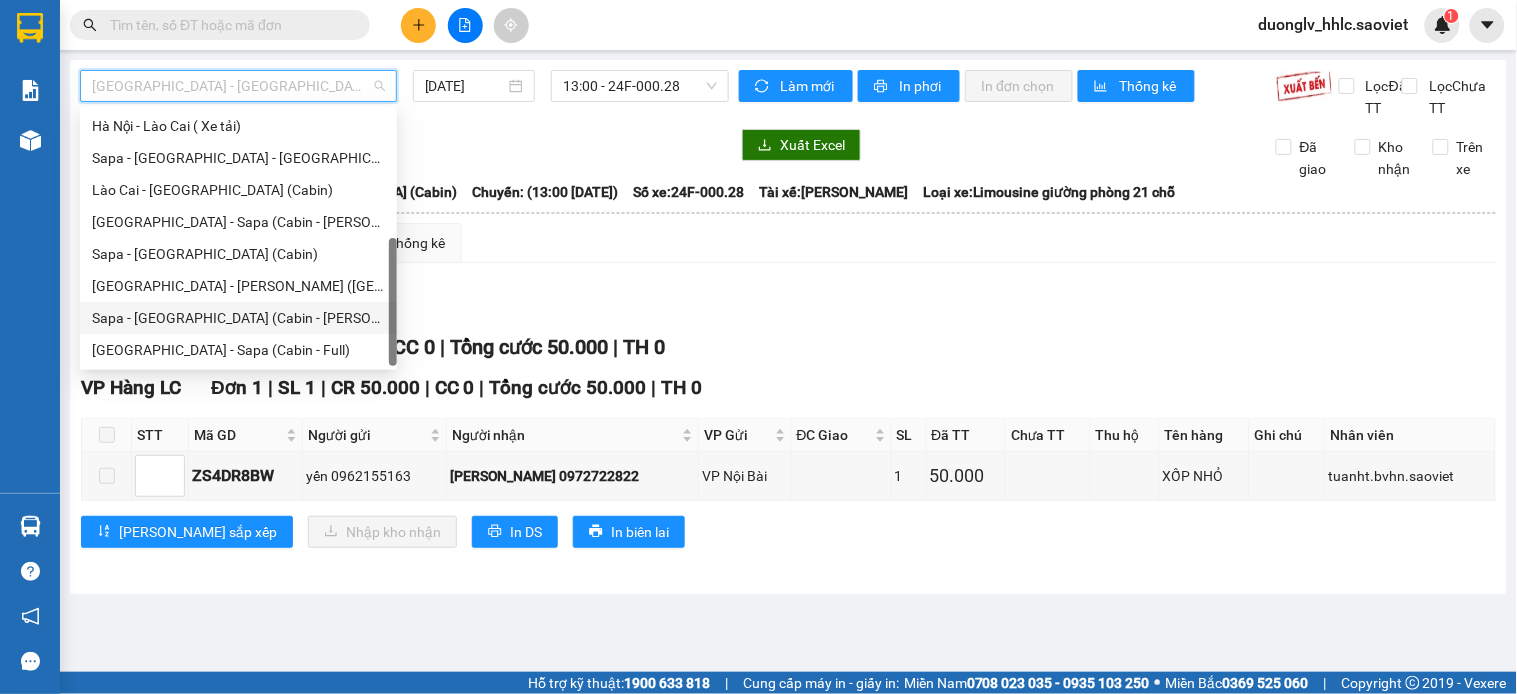 click on "[GEOGRAPHIC_DATA] - Sapa (Cabin - Full)" at bounding box center [238, 350] 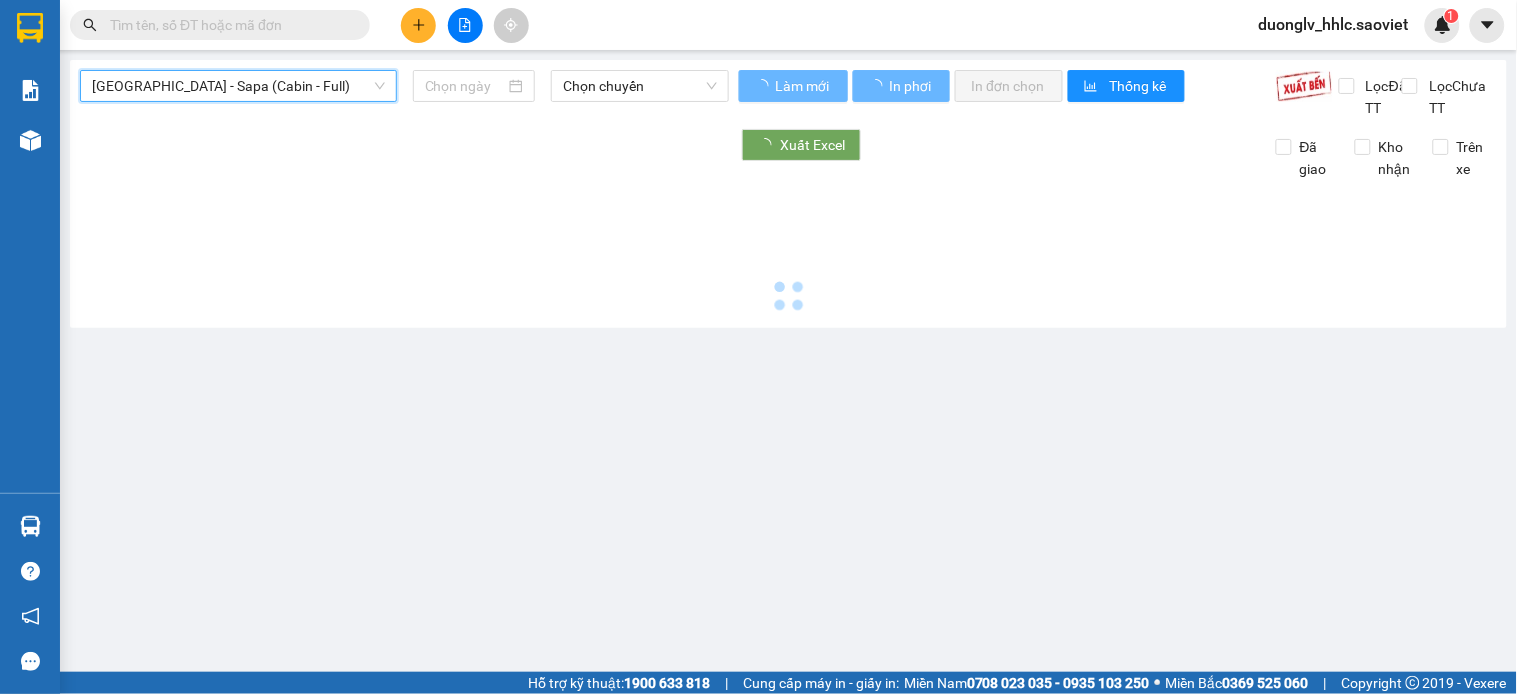 type on "[DATE]" 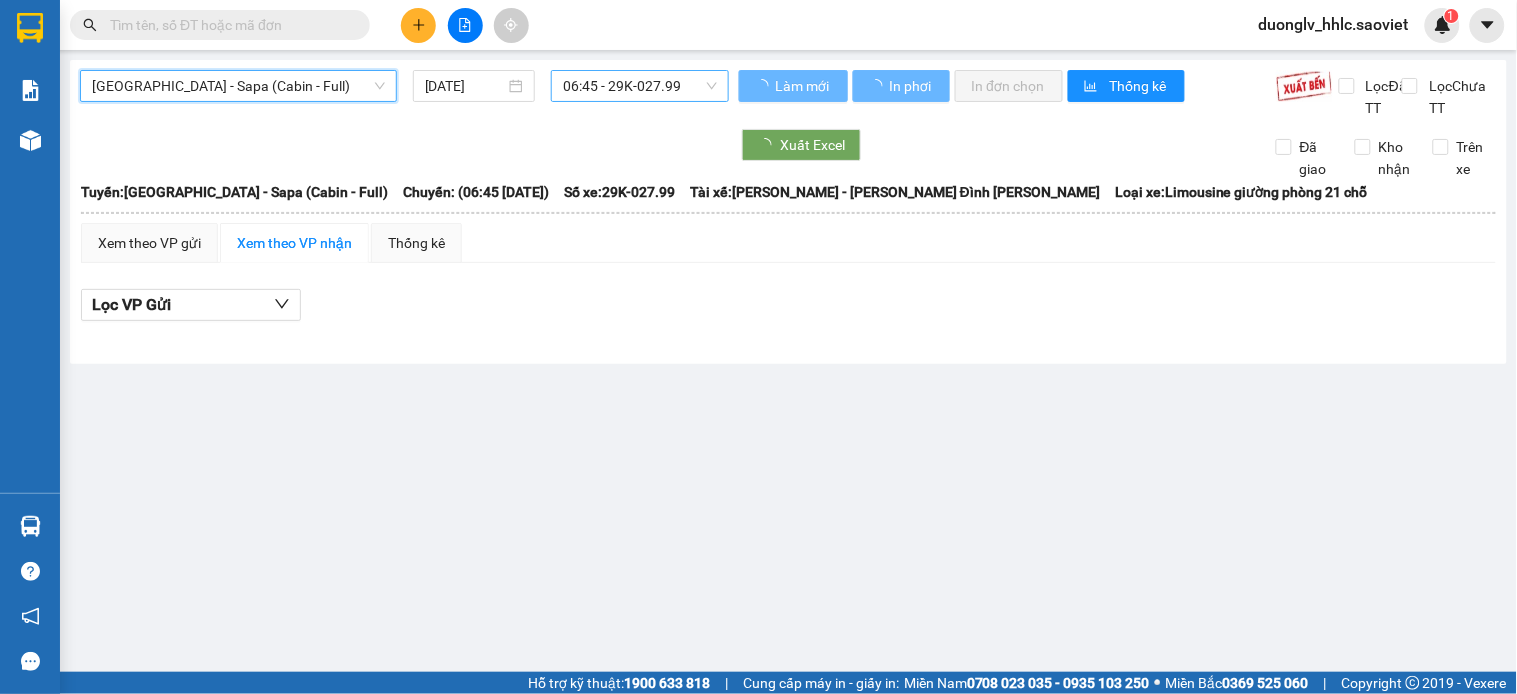 click on "06:45     - 29K-027.99" at bounding box center [640, 86] 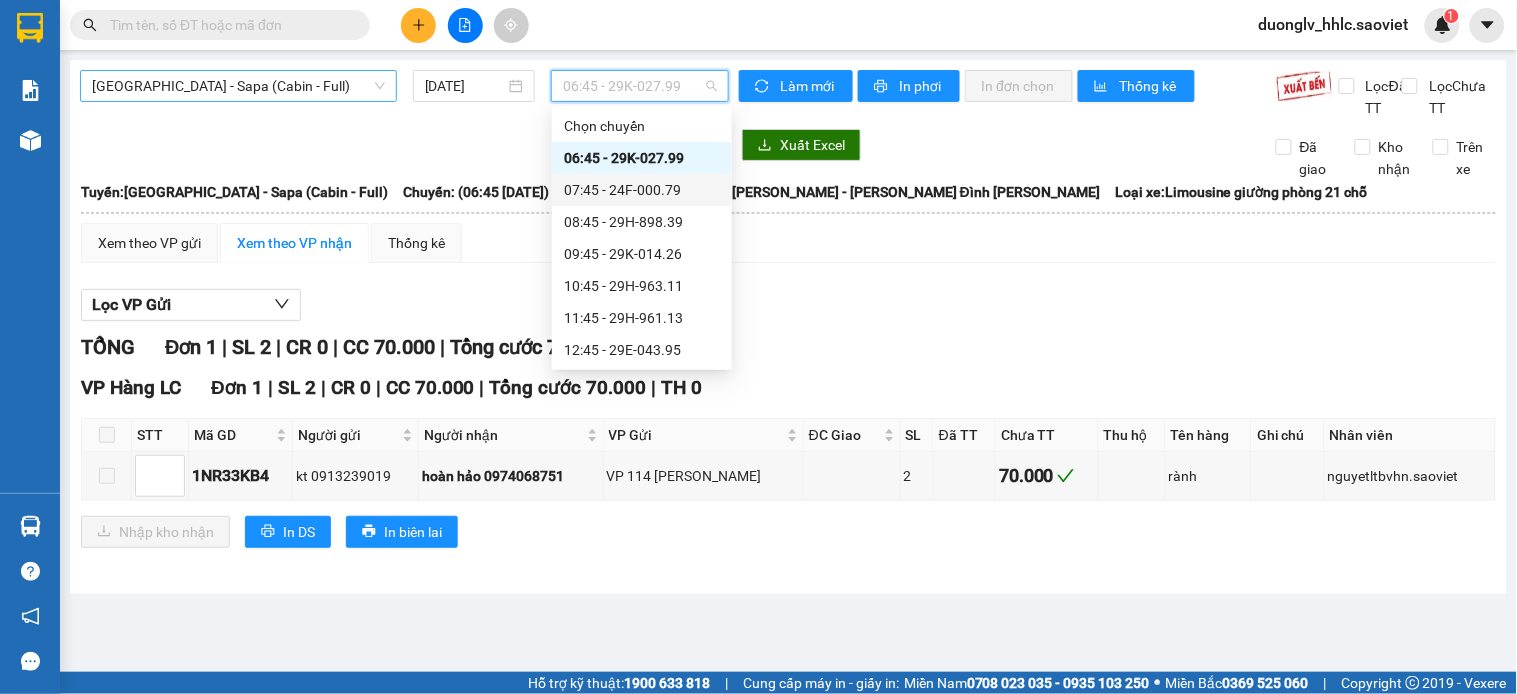 click on "[GEOGRAPHIC_DATA] - Sapa (Cabin - Full)" at bounding box center (238, 86) 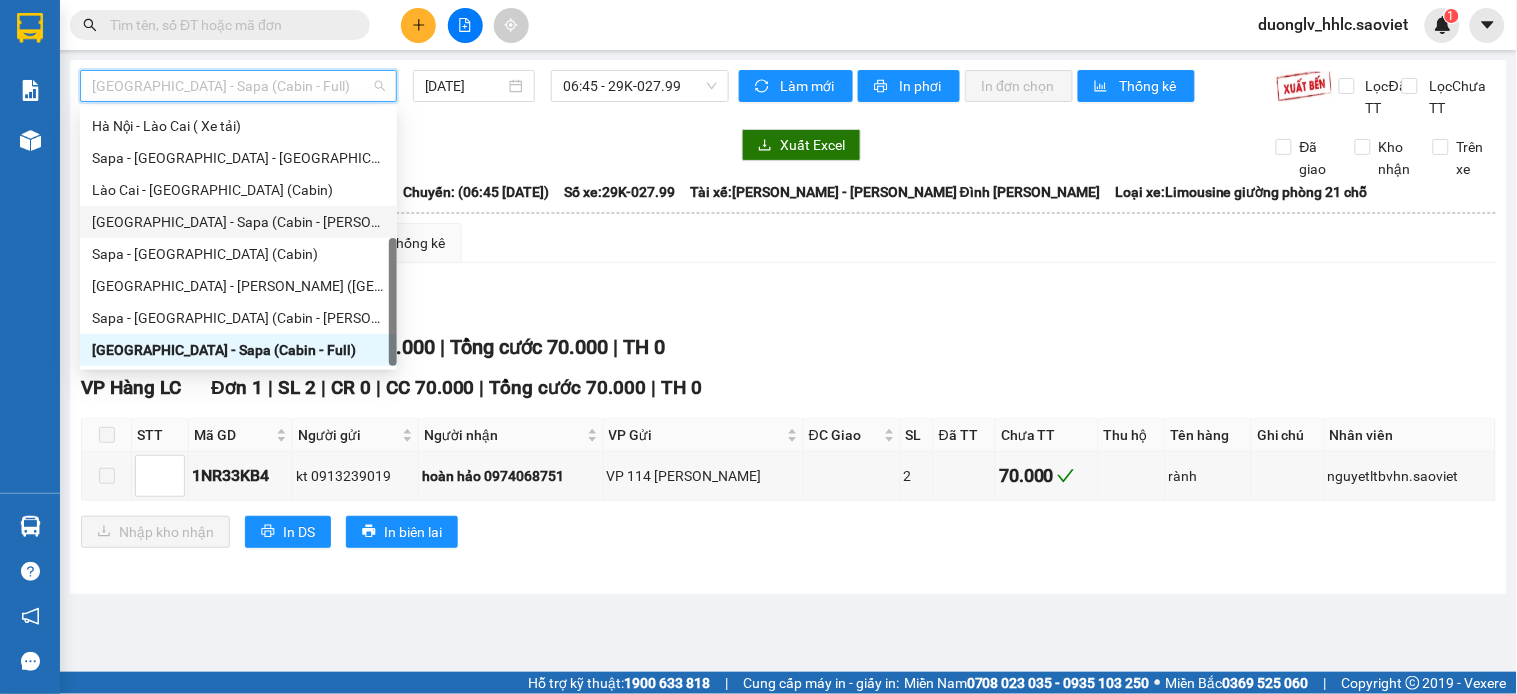click on "[GEOGRAPHIC_DATA] - Sapa (Cabin - Thăng Long)" at bounding box center (238, 222) 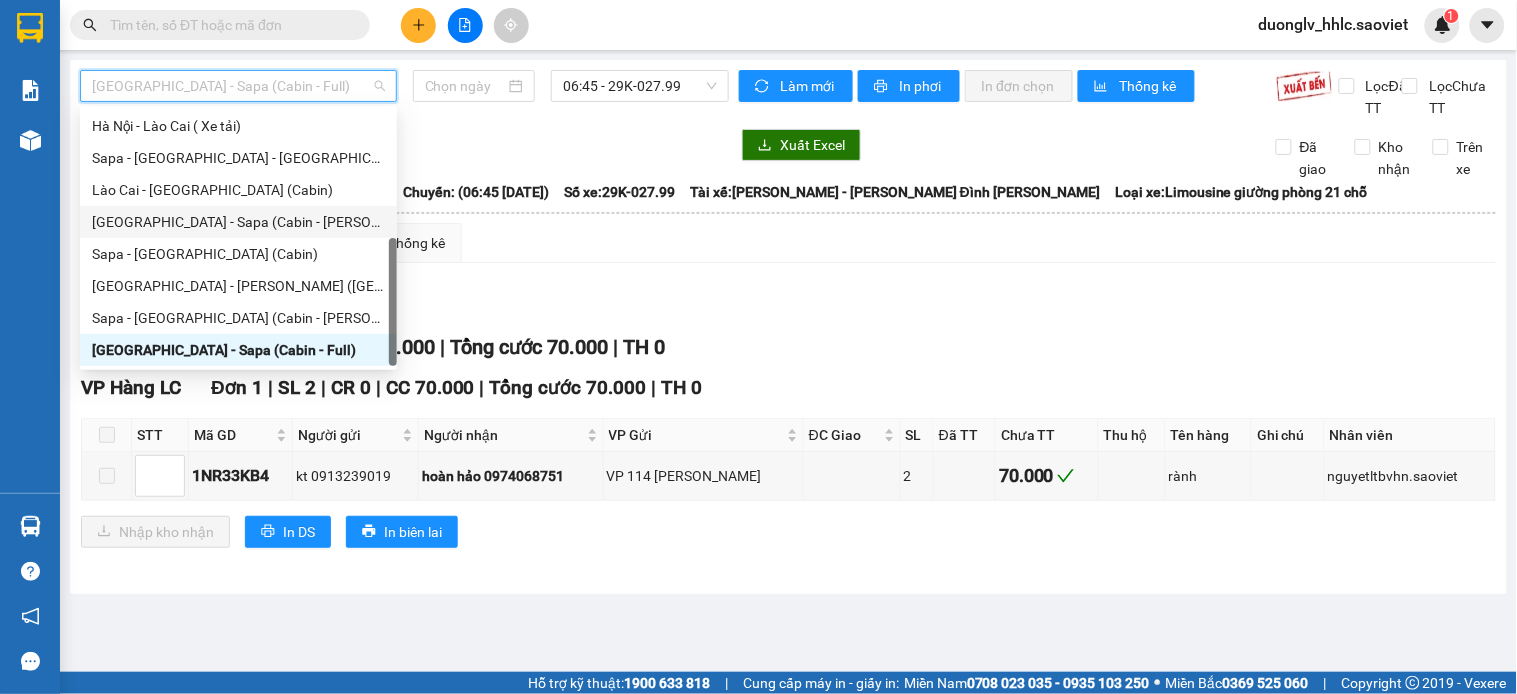 type on "[DATE]" 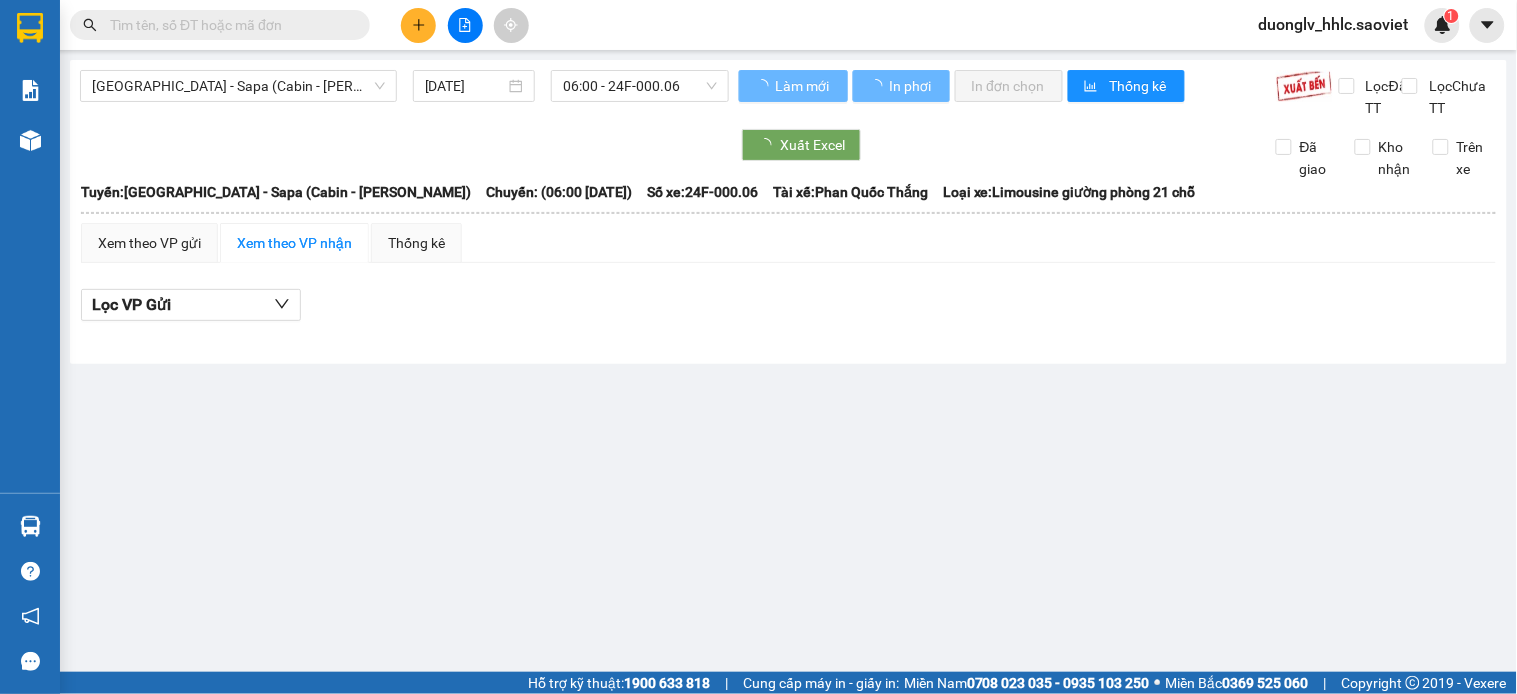 click on "06:00     - 24F-000.06" at bounding box center [640, 86] 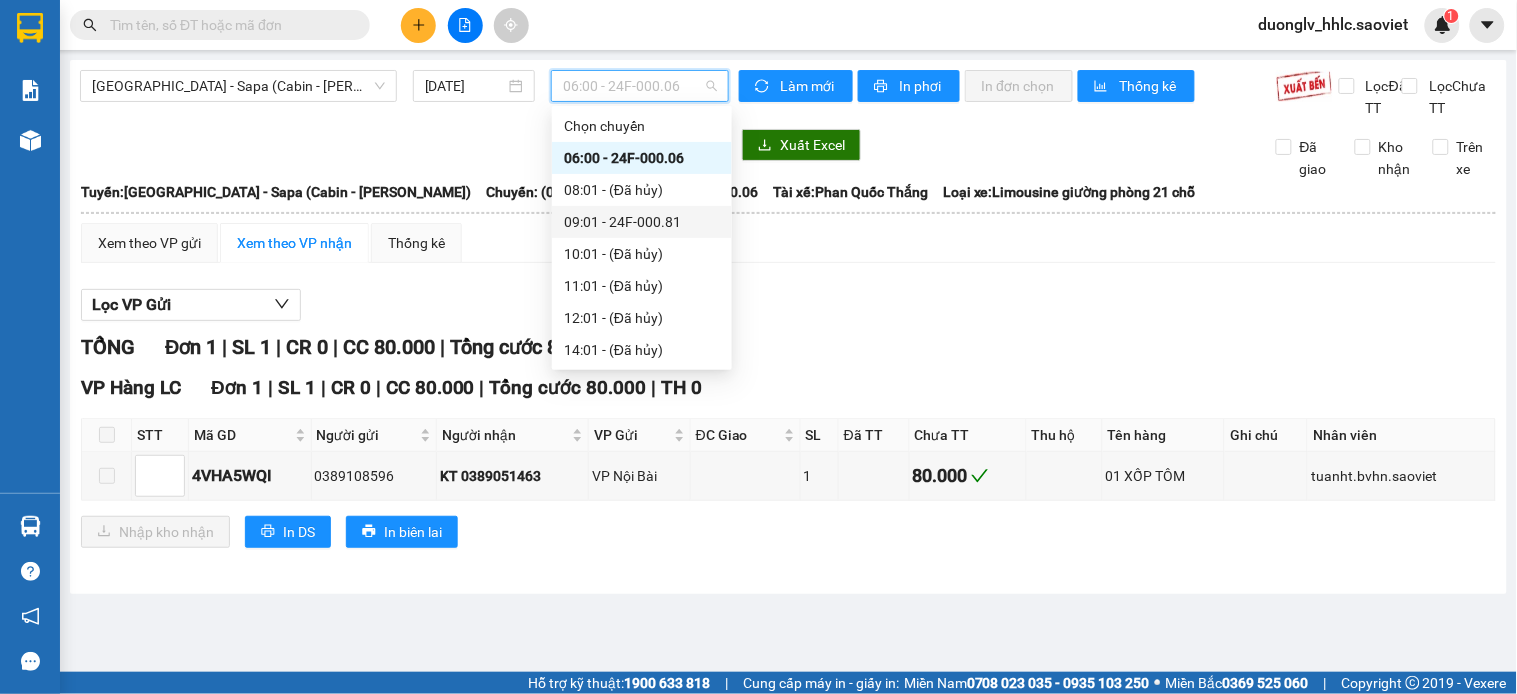 click on "09:01     - 24F-000.81" at bounding box center (642, 222) 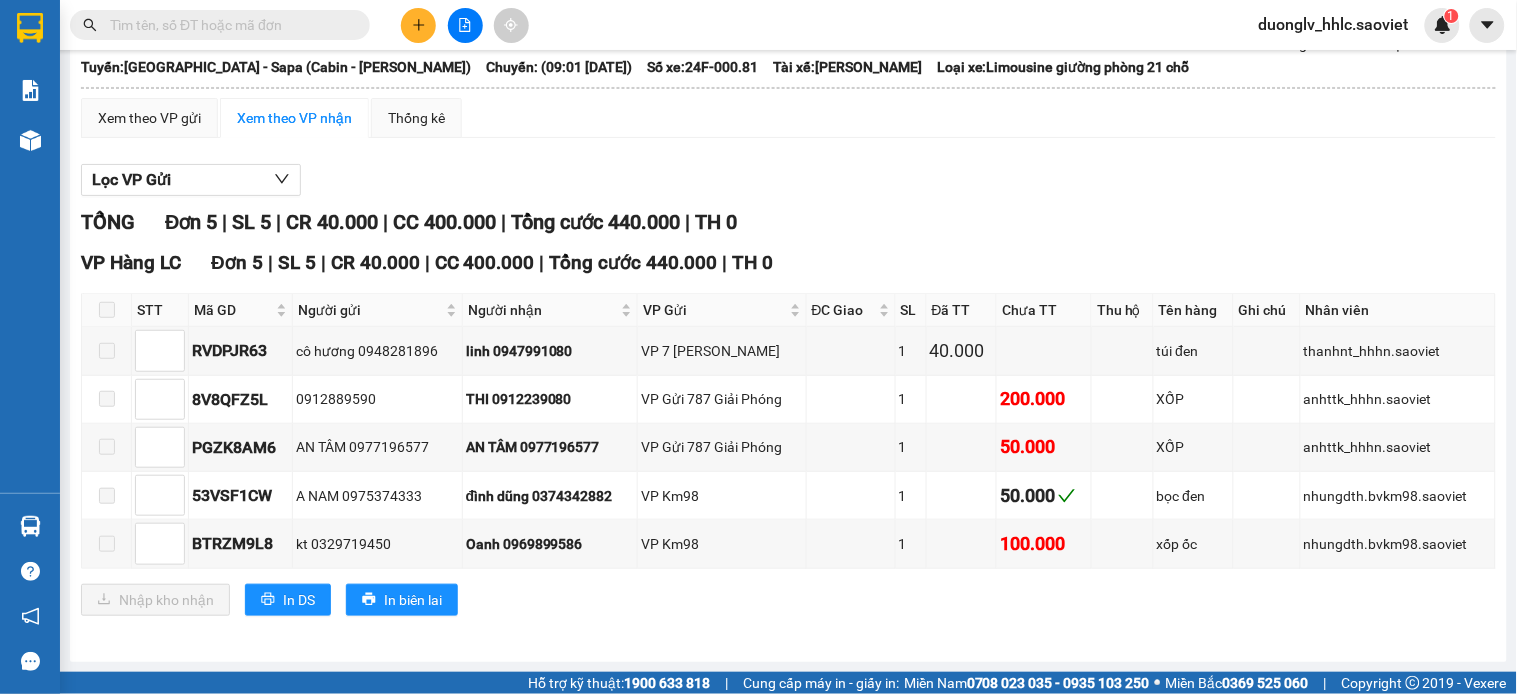 scroll, scrollTop: 0, scrollLeft: 0, axis: both 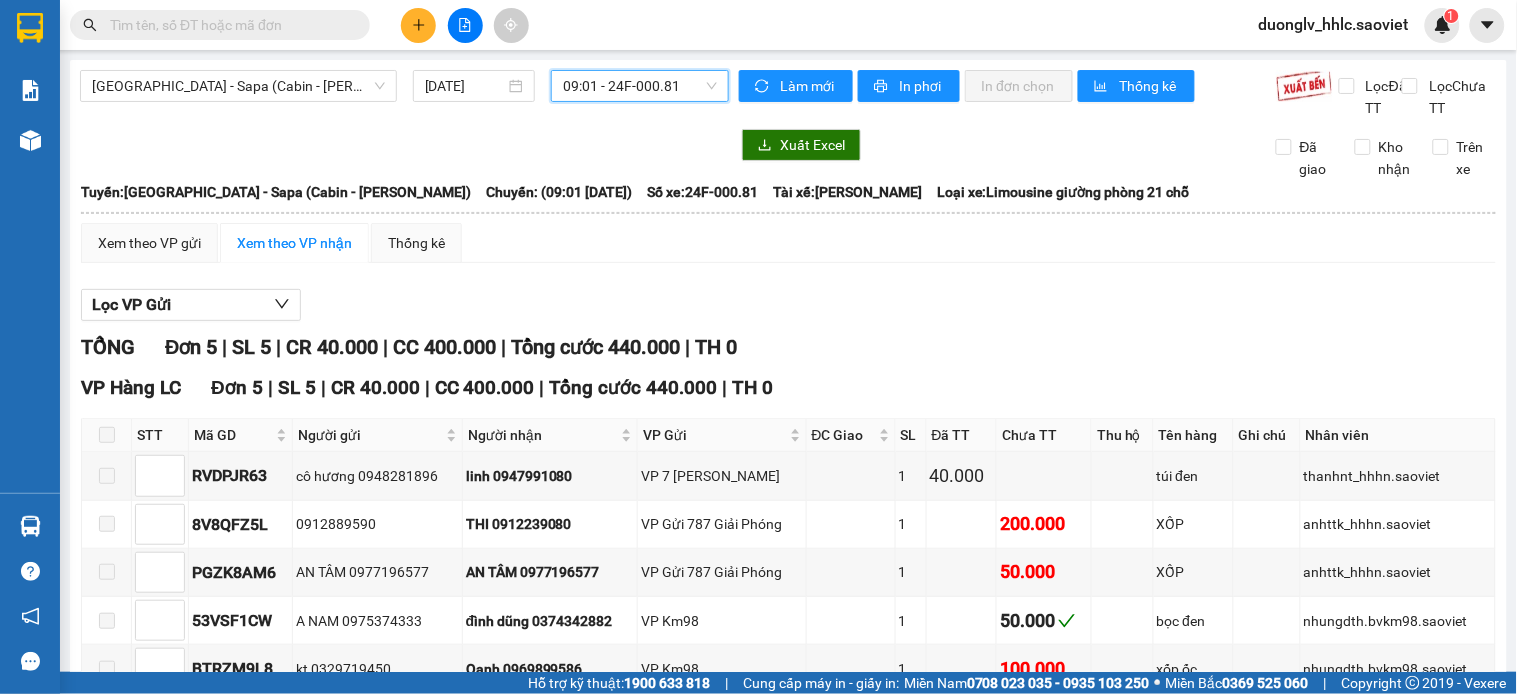 click on "09:01     - 24F-000.81" at bounding box center [640, 86] 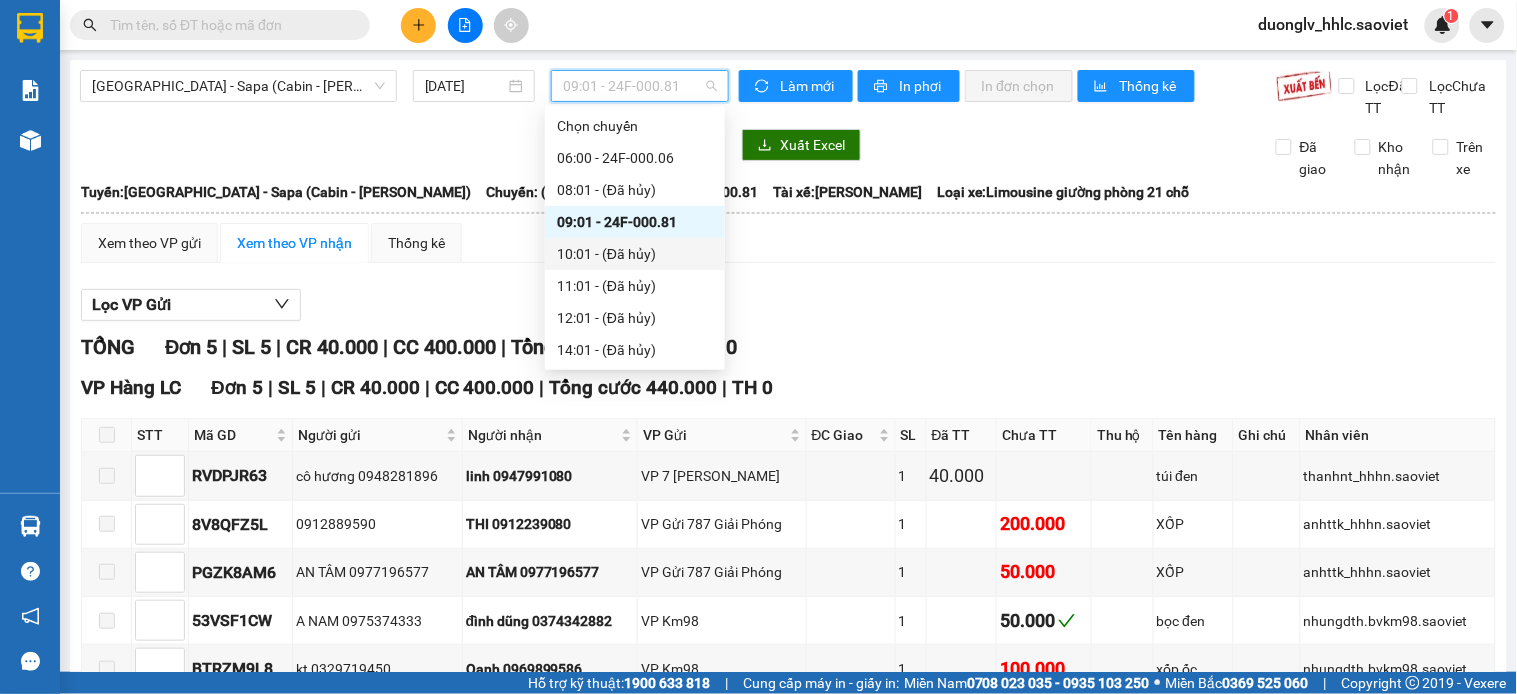 scroll, scrollTop: 111, scrollLeft: 0, axis: vertical 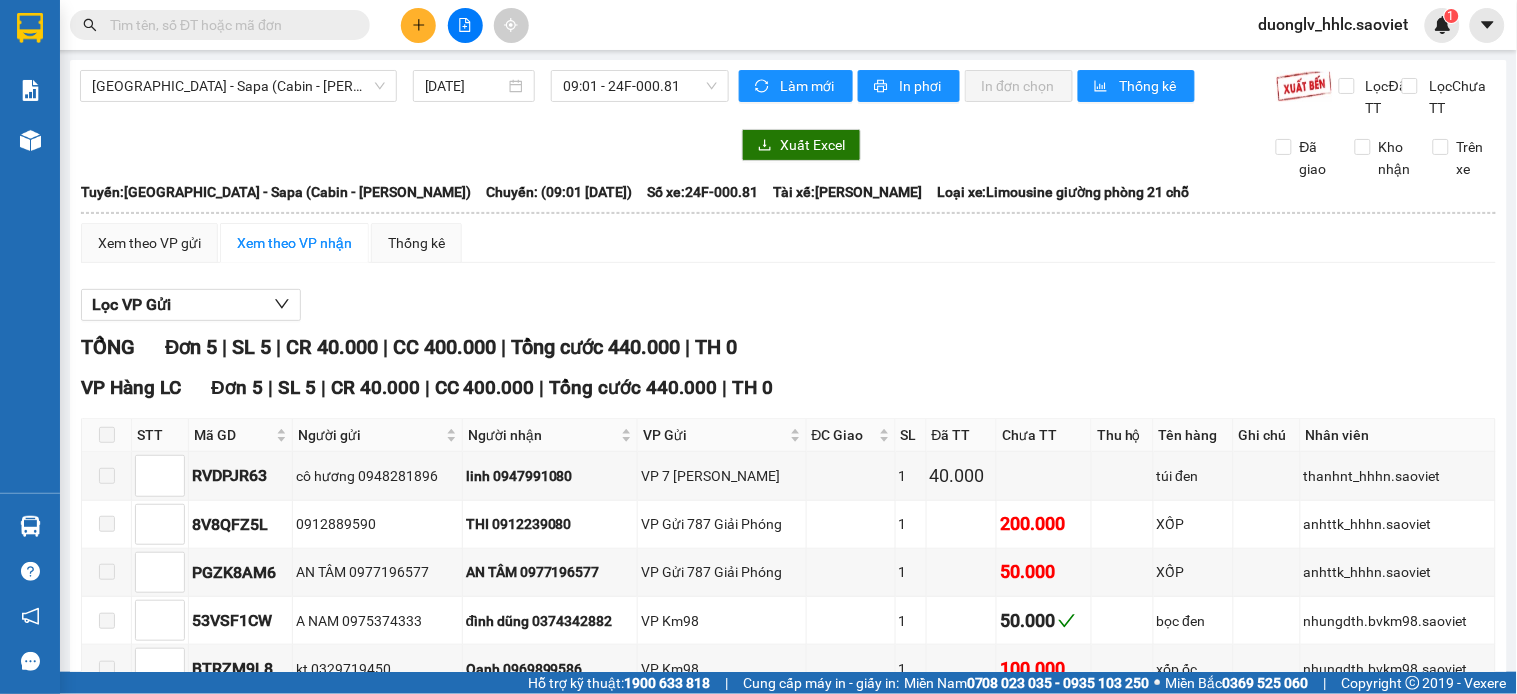 click on "Lọc VP Gửi" at bounding box center [788, 305] 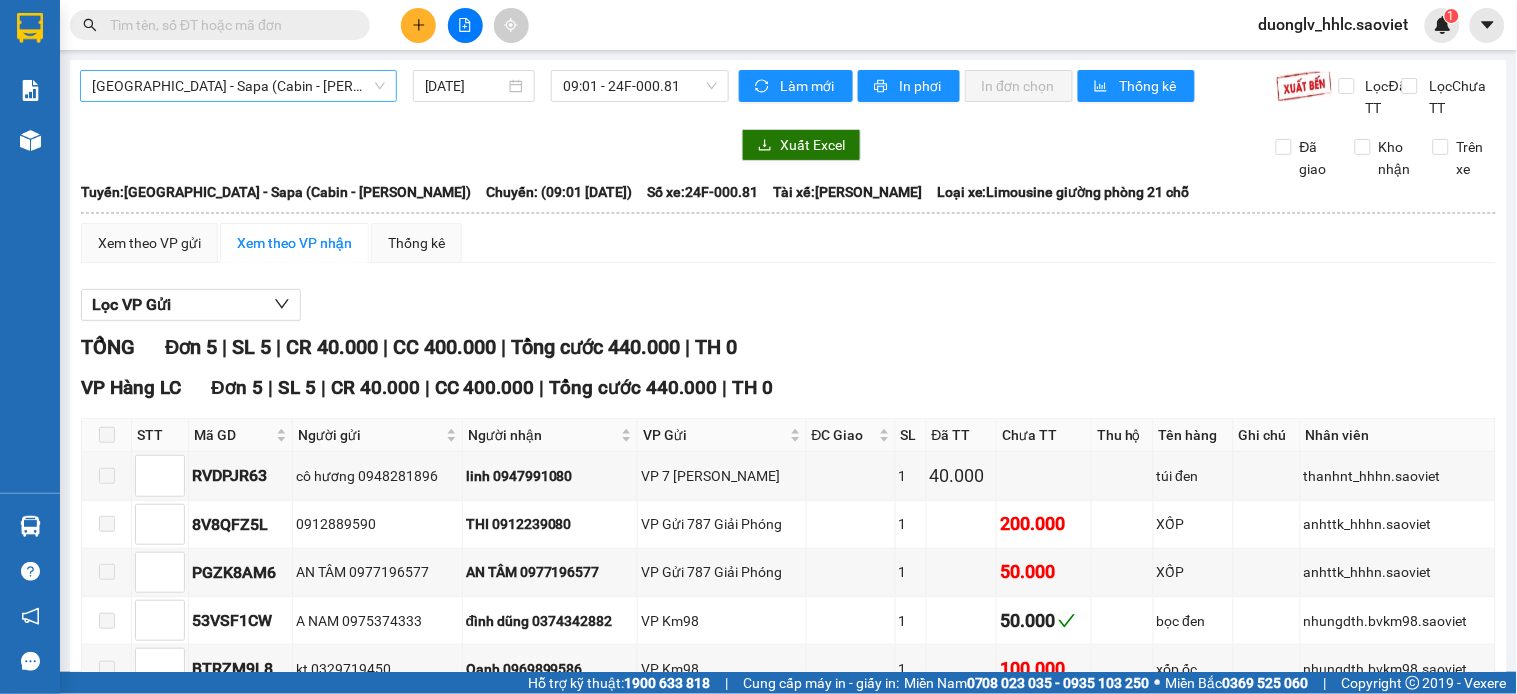 drag, startPoint x: 291, startPoint y: 68, endPoint x: 284, endPoint y: 94, distance: 26.925823 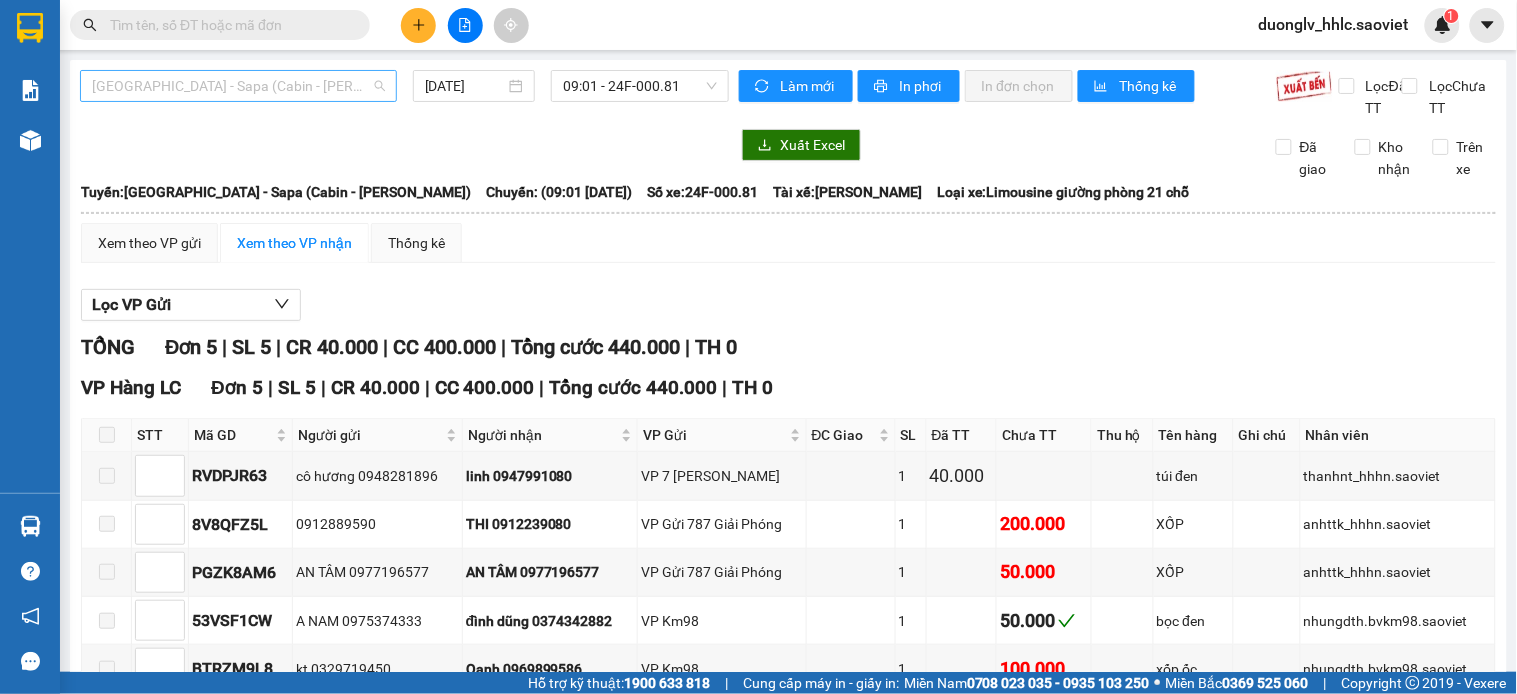 click on "[GEOGRAPHIC_DATA] - Sapa (Cabin - Thăng Long)" at bounding box center [238, 86] 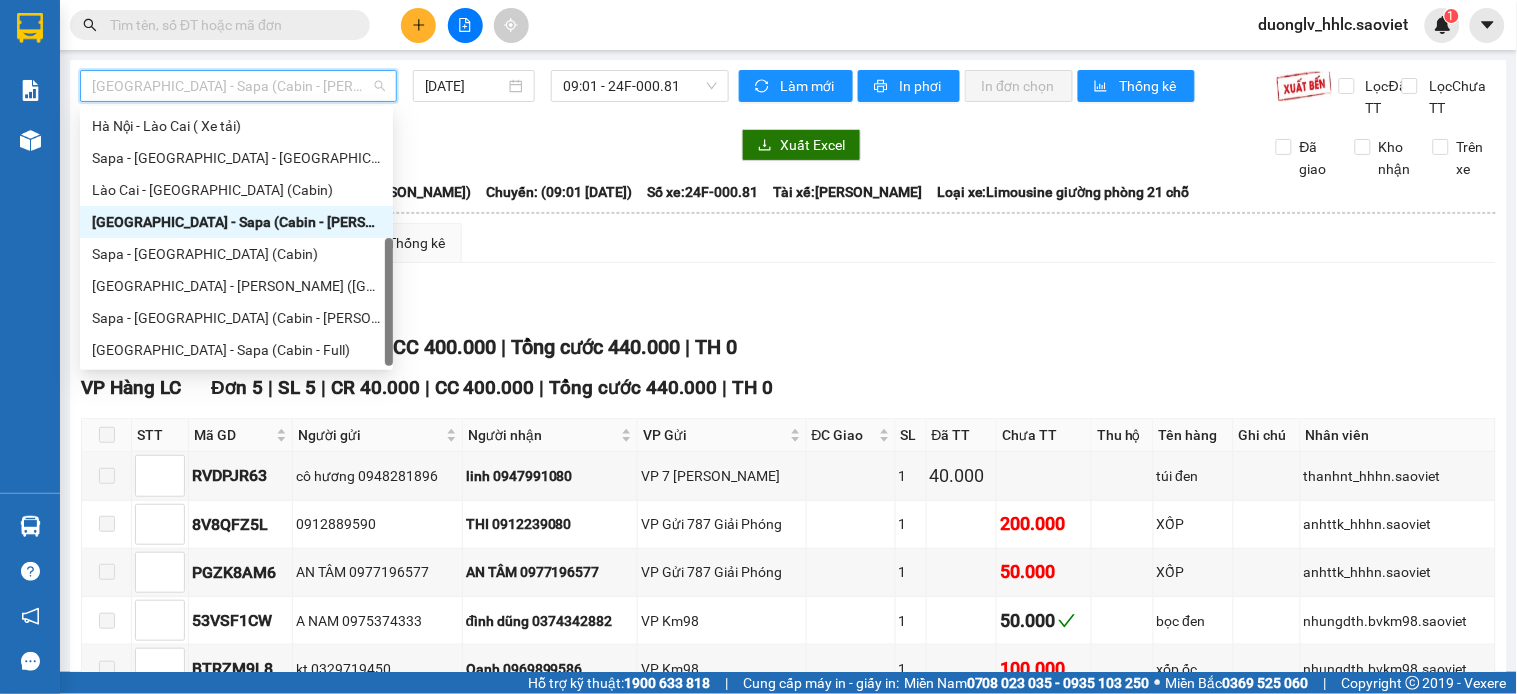 scroll, scrollTop: 0, scrollLeft: 0, axis: both 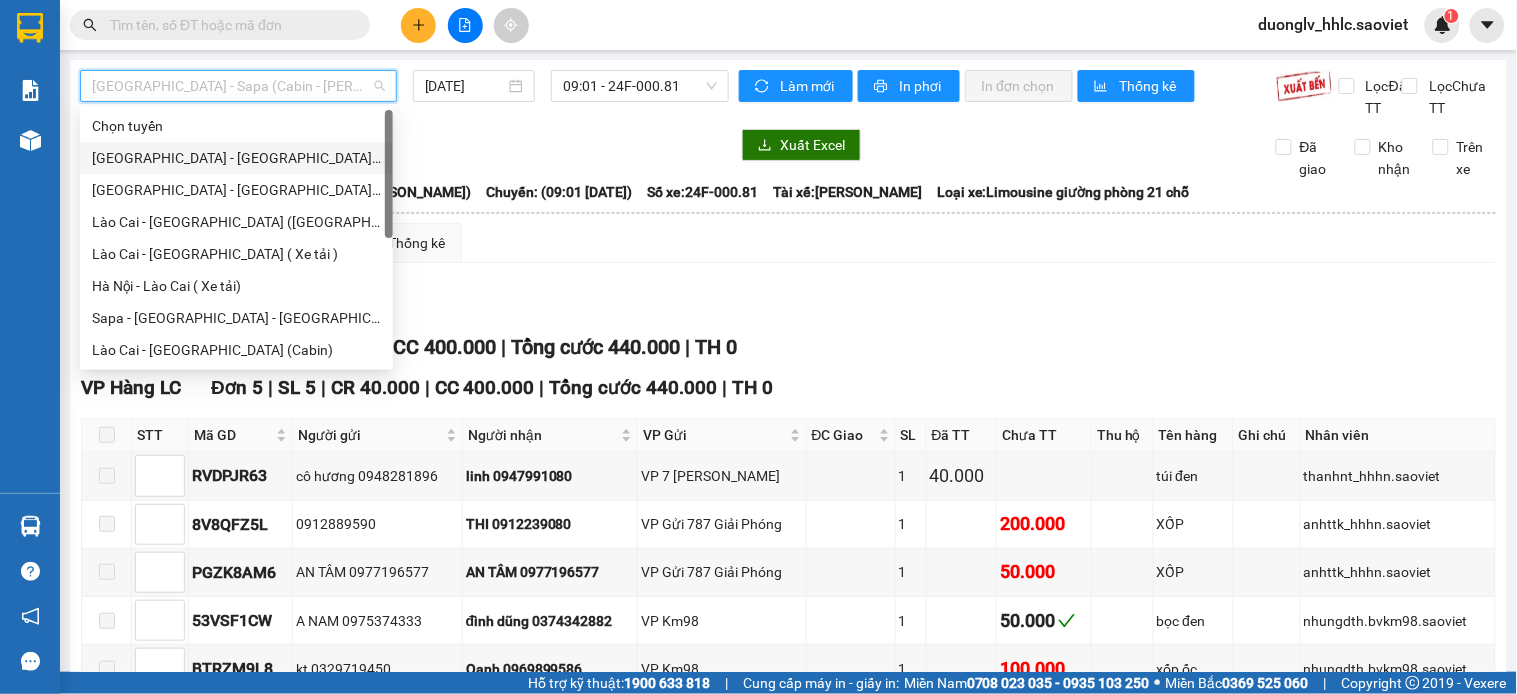 click on "[GEOGRAPHIC_DATA] - [GEOGRAPHIC_DATA] (Cabin)" at bounding box center [236, 158] 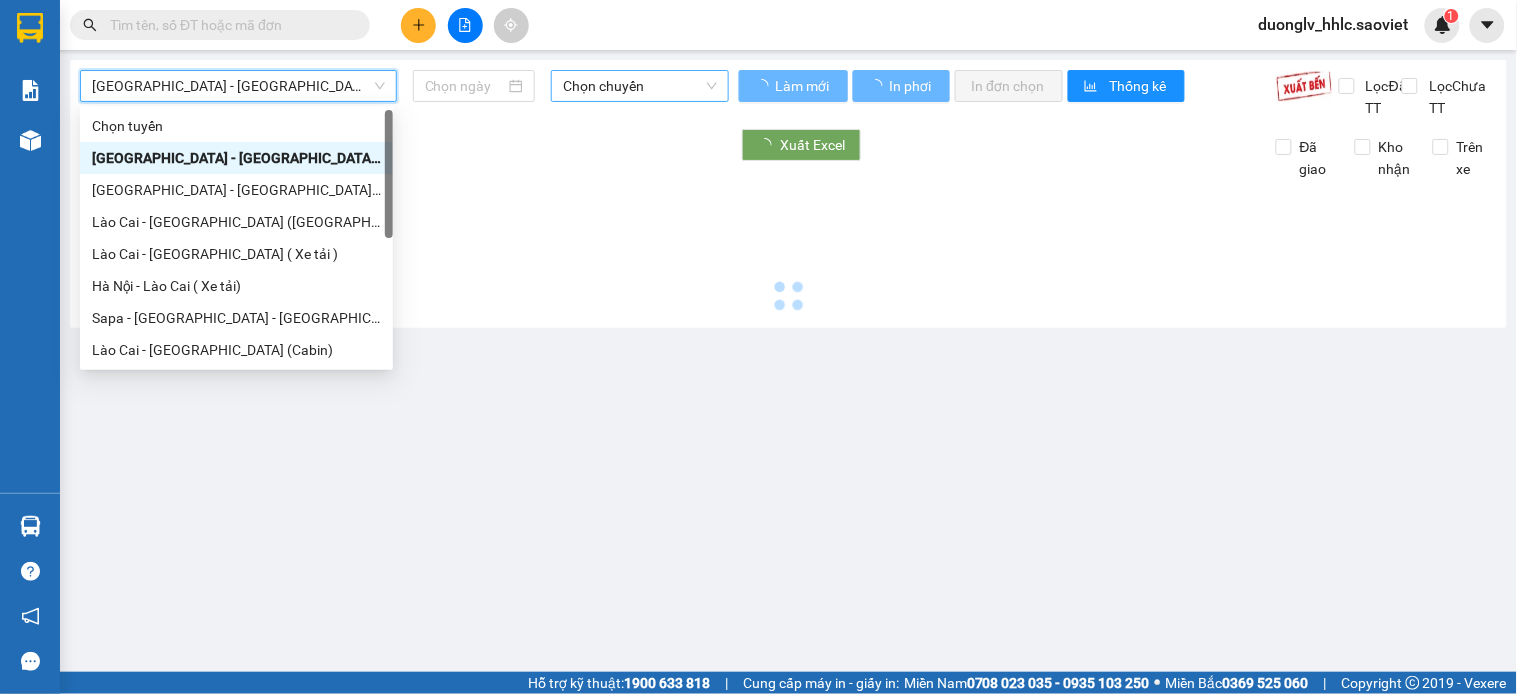 type on "[DATE]" 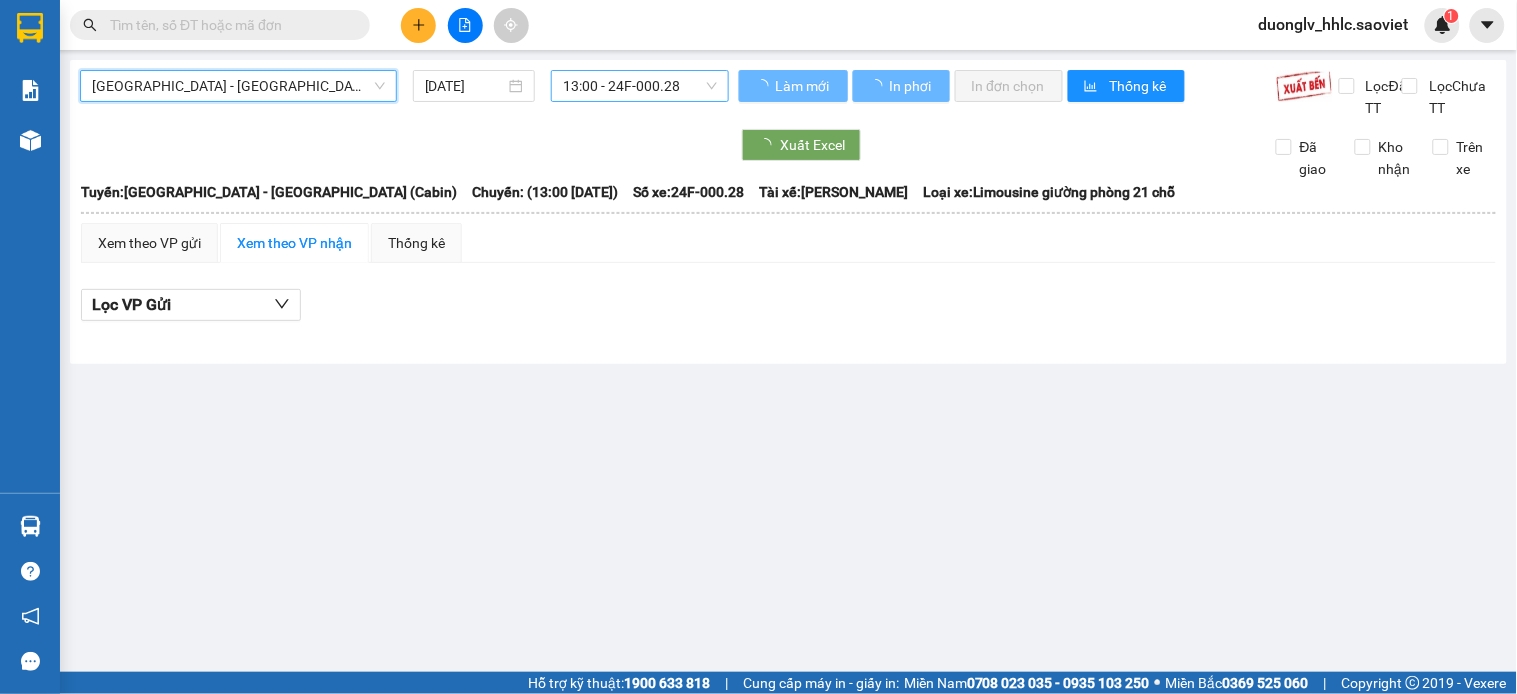 click on "13:00     - 24F-000.28" at bounding box center (640, 86) 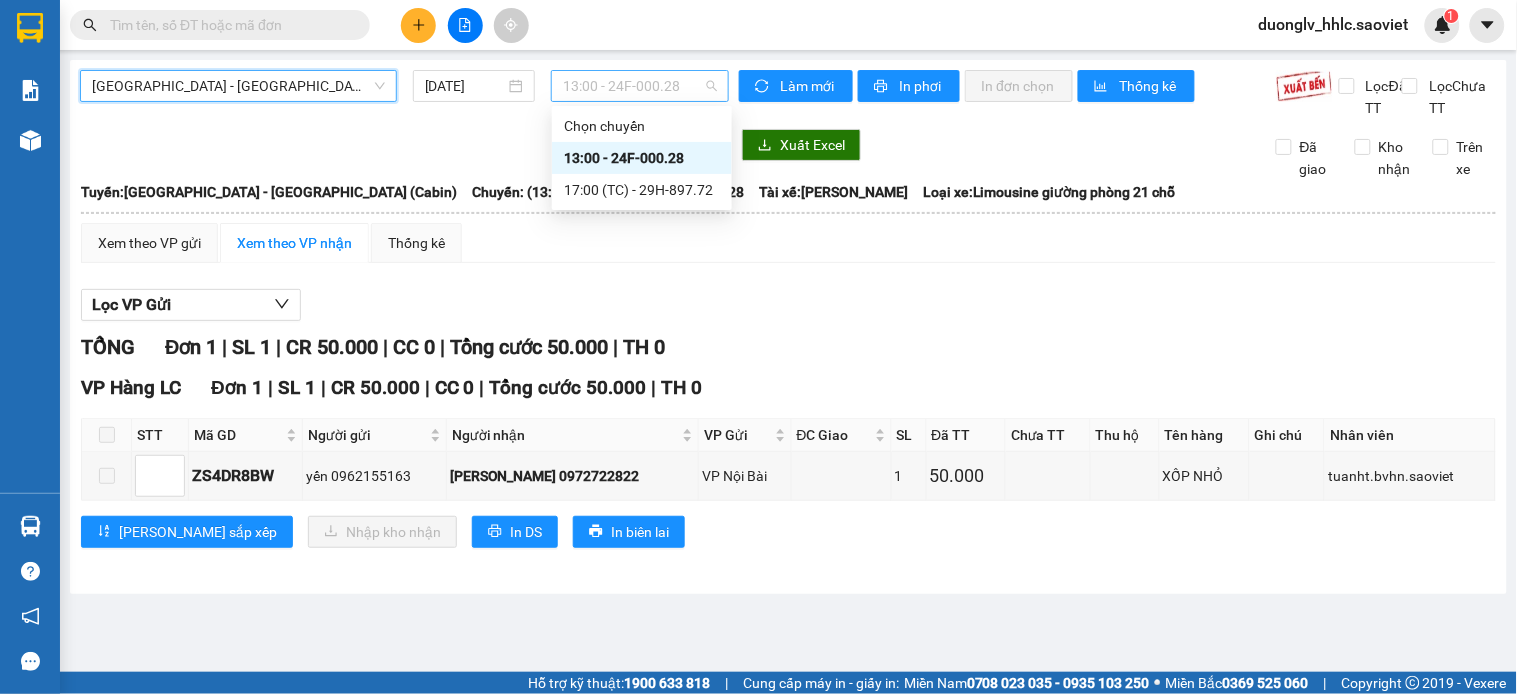 scroll, scrollTop: 0, scrollLeft: 0, axis: both 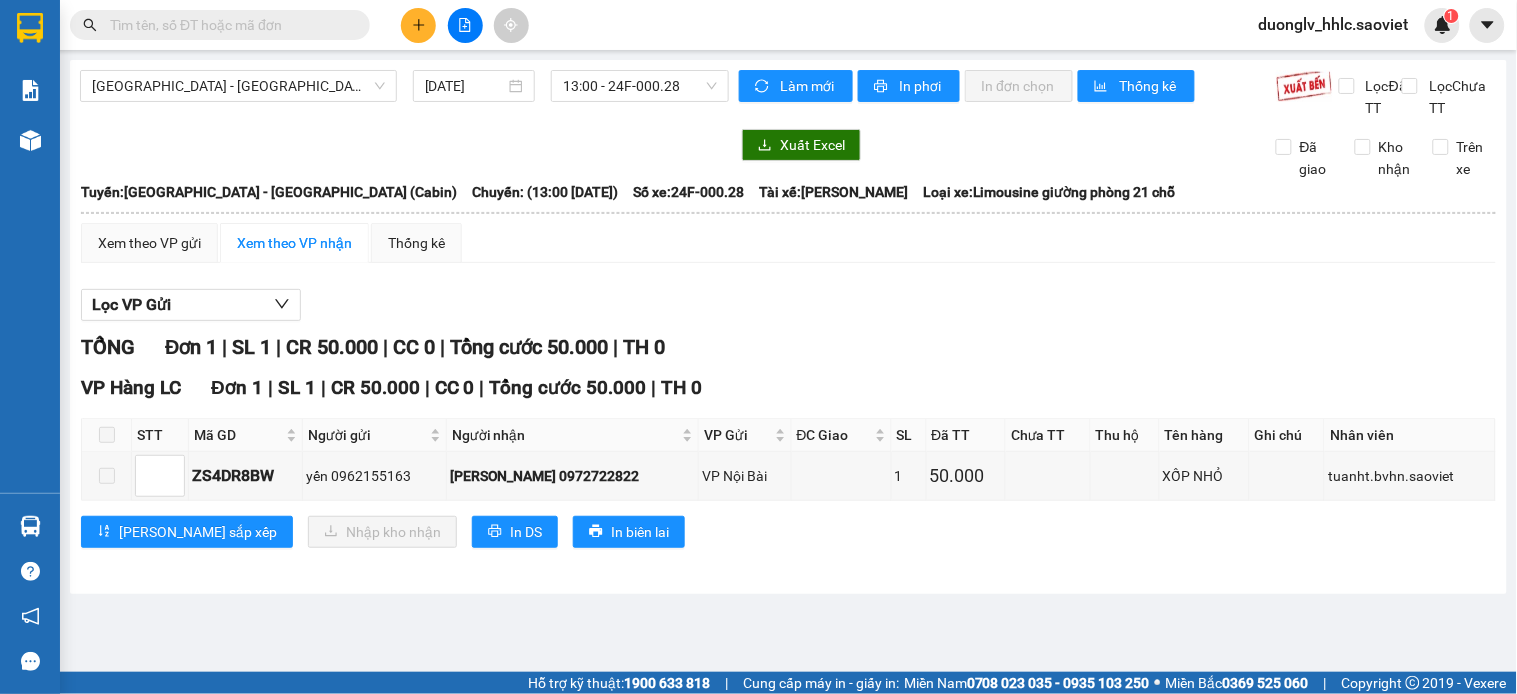 click on "Xem theo VP gửi Xem theo VP nhận Thống kê Lọc VP Gửi TỔNG Đơn   1 | SL   1 | CR   50.000 | CC   0 | Tổng cước   50.000 | TH   0 VP Hàng LC Đơn   1 | SL   1 | CR   50.000 | CC   0 | Tổng cước   50.000 | TH   0 STT Mã GD Người gửi Người nhận VP Gửi ĐC Giao SL Đã TT Chưa TT Thu hộ Tên hàng Ghi chú Nhân viên Ký nhận                               ZS4DR8BW yến 0962155163 cao minh 0972722822 VP Nội Bài 1 50.000 XỐP NHỎ tuanht.bvhn.saoviet Lưu sắp xếp Nhập kho nhận In DS In biên lai Sao Việt   19006746   Số 779 Giải Phóng VP Hàng LC  -  15:09 - 13/07/2025 Tuyến:  Hà Nội - Lào Cai (Cabin) Chuyến:   (13:00 - 13/07/2025) Tài xế:  Nguyễn Phi Hùng   Số xe:  24F-000.28   Loại xe:  Limousine giường phòng 21 chỗ STT Mã GD Người gửi Người nhận VP Gửi ĐC Giao SL Đã TT Chưa TT Thu hộ Tên hàng Ghi chú Nhân viên Ký nhận VP Hàng LC Đơn   1 | SL   1 | CR   50.000 | CC   0 |   | TH" at bounding box center [788, 398] 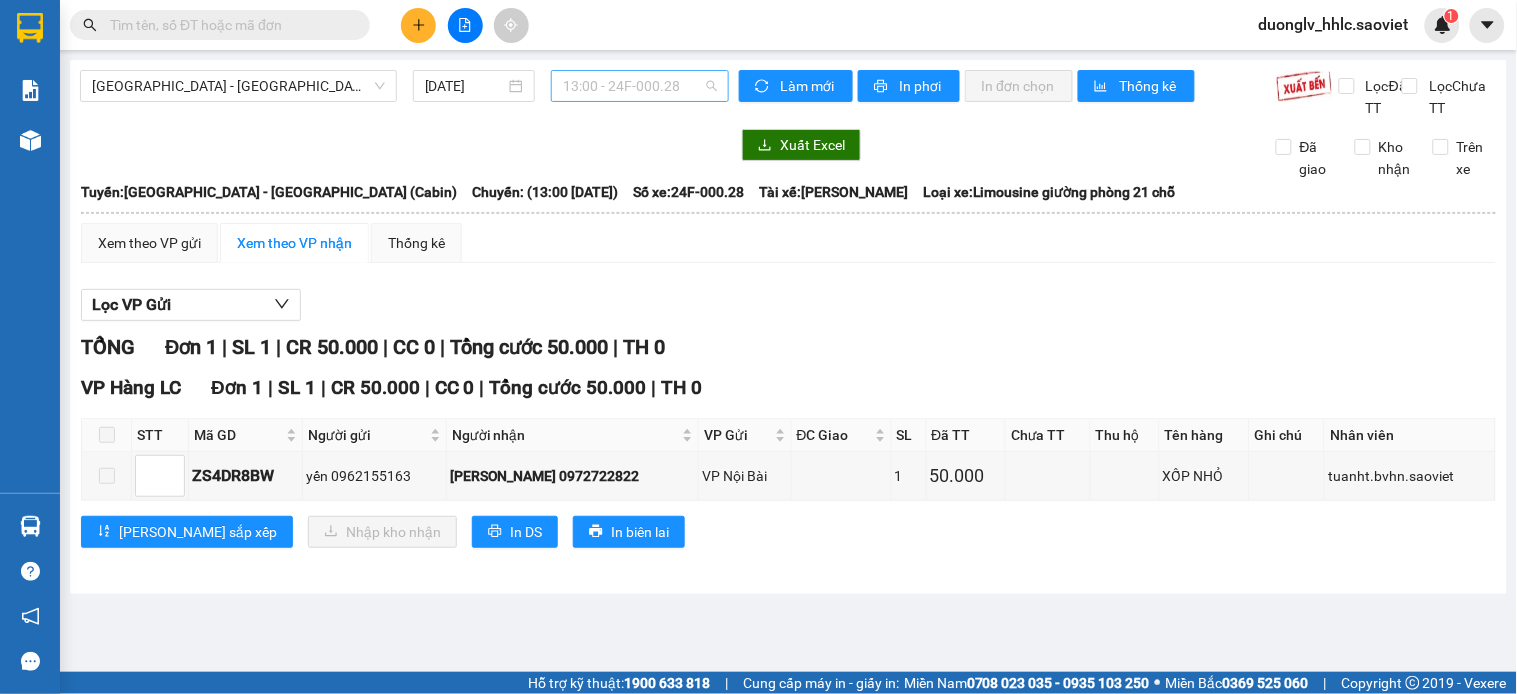 click on "13:00     - 24F-000.28" at bounding box center [640, 86] 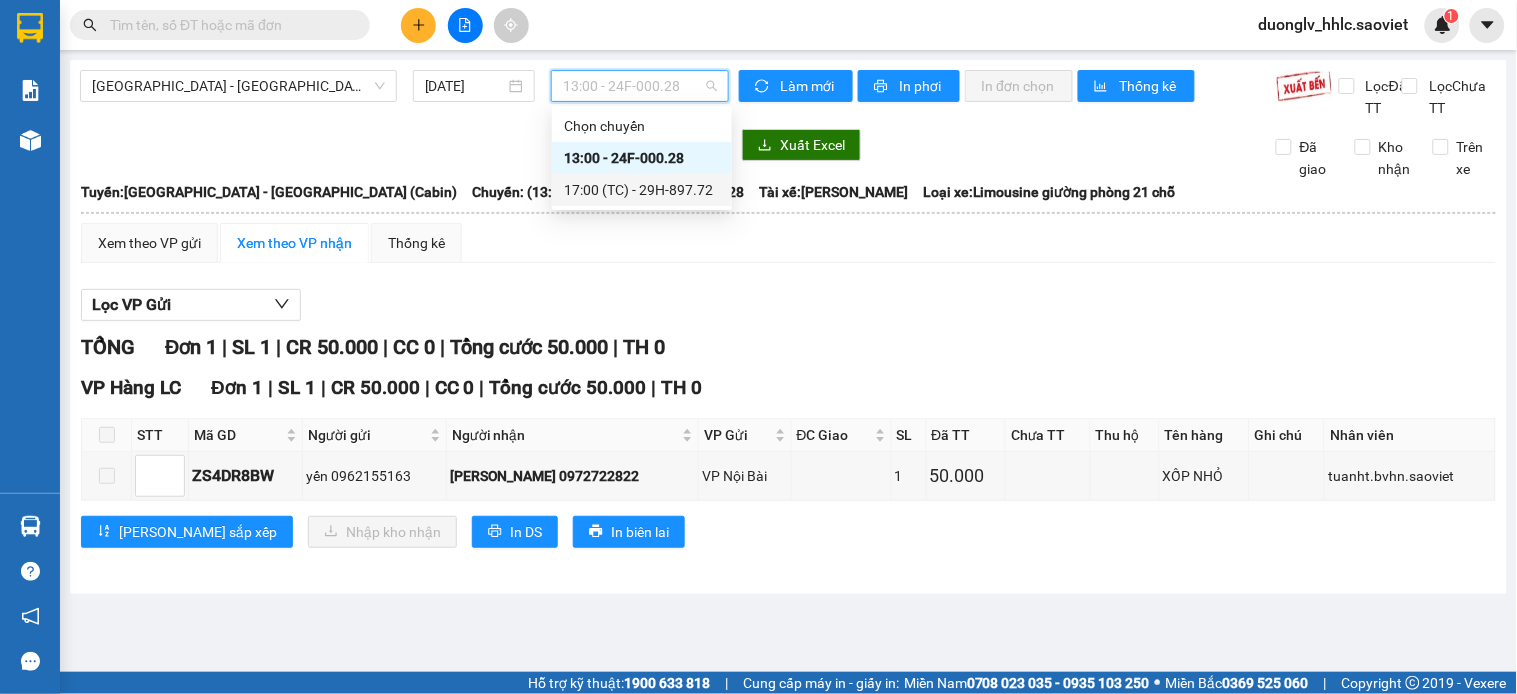 click on "Xem theo VP gửi Xem theo VP nhận Thống kê" at bounding box center [788, 243] 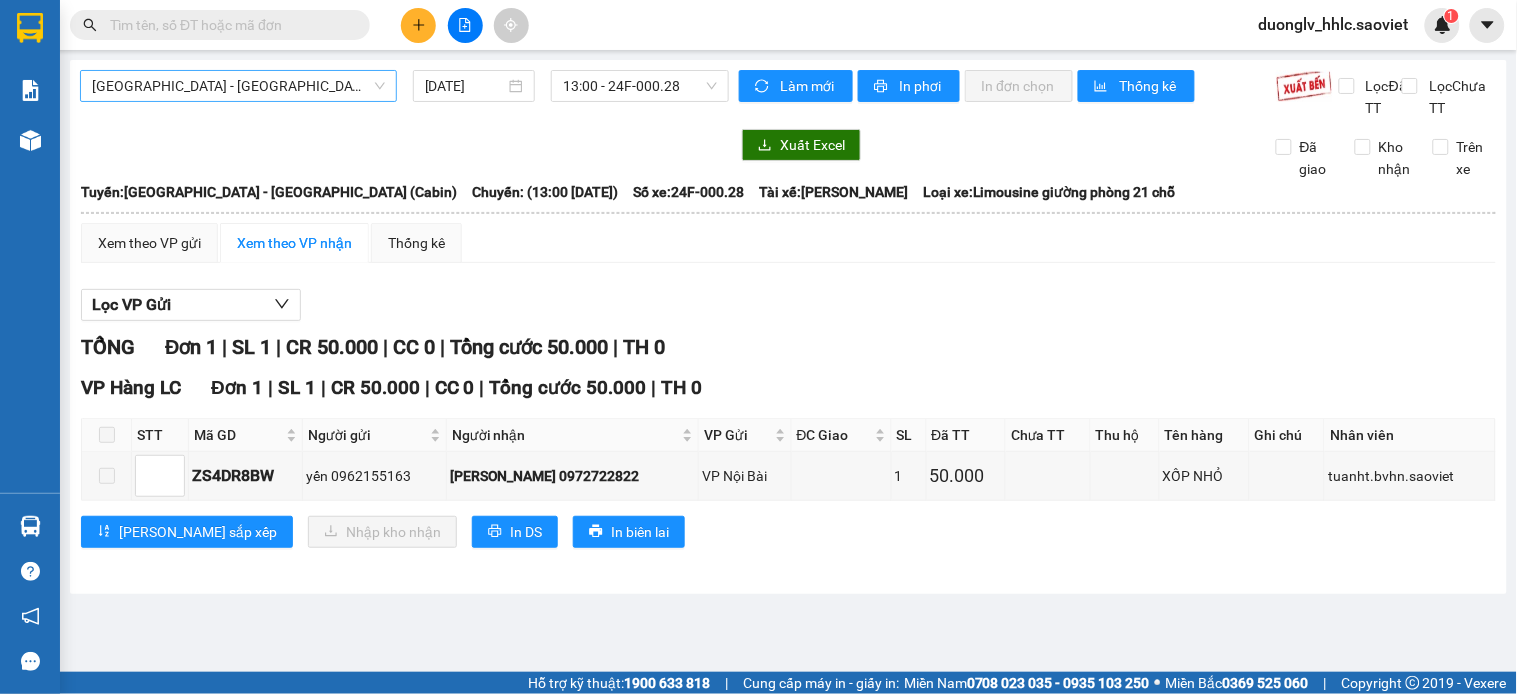 click on "[GEOGRAPHIC_DATA] - [GEOGRAPHIC_DATA] (Cabin)" at bounding box center [238, 86] 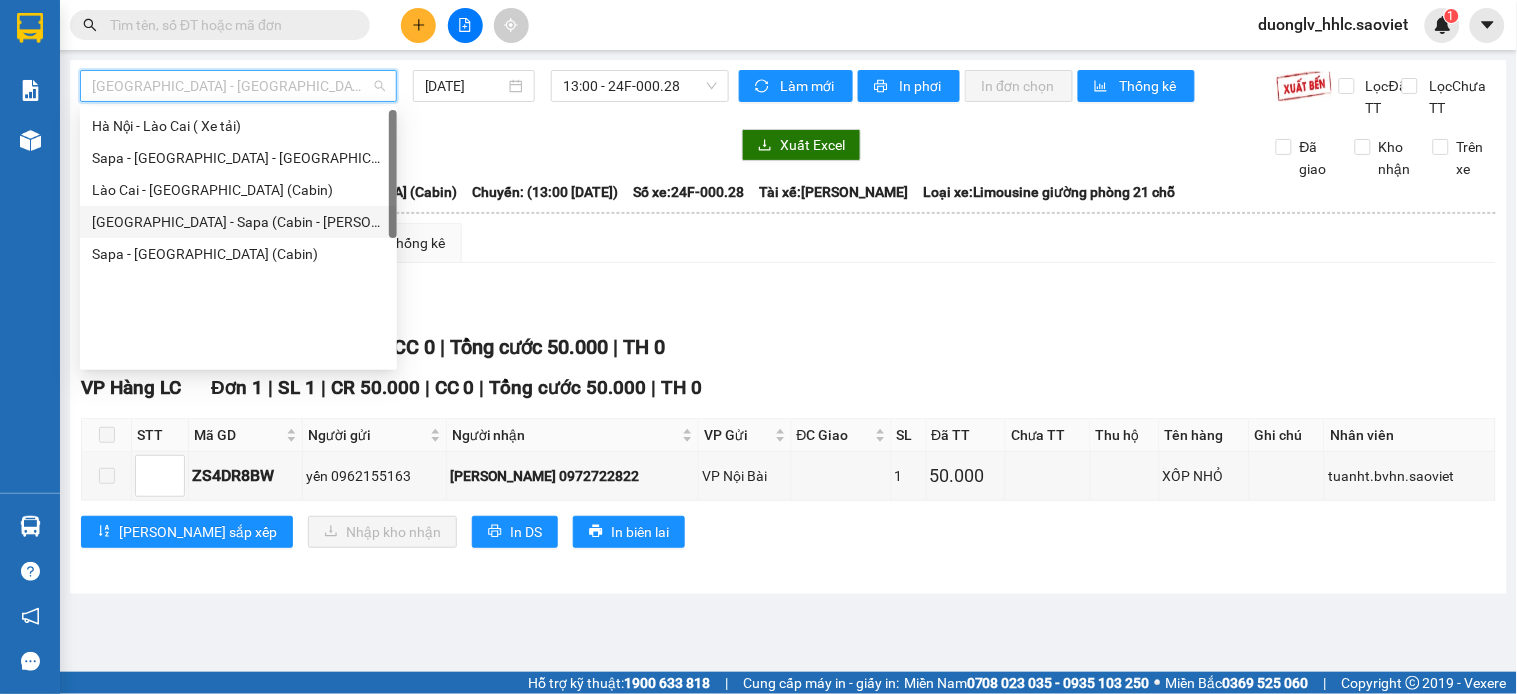 scroll, scrollTop: 0, scrollLeft: 0, axis: both 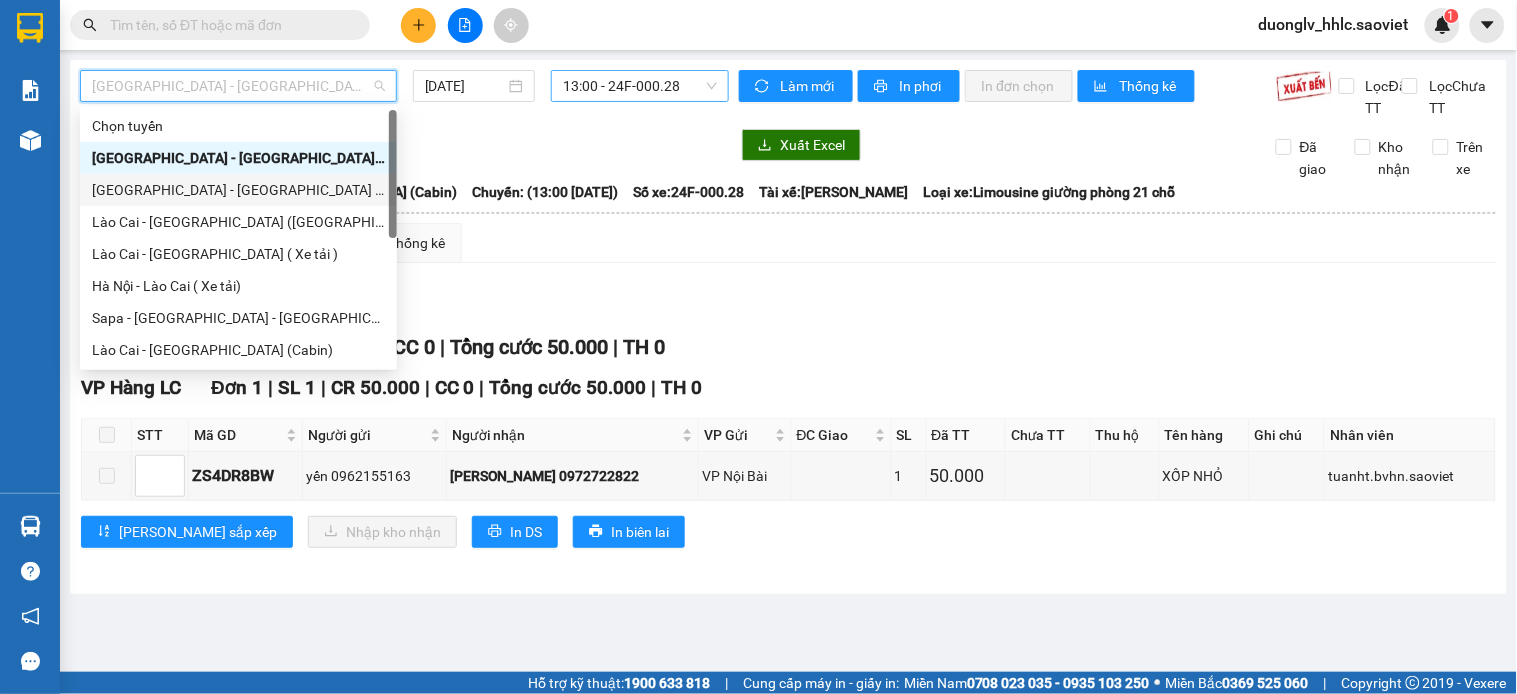 drag, startPoint x: 254, startPoint y: 200, endPoint x: 667, endPoint y: 94, distance: 426.386 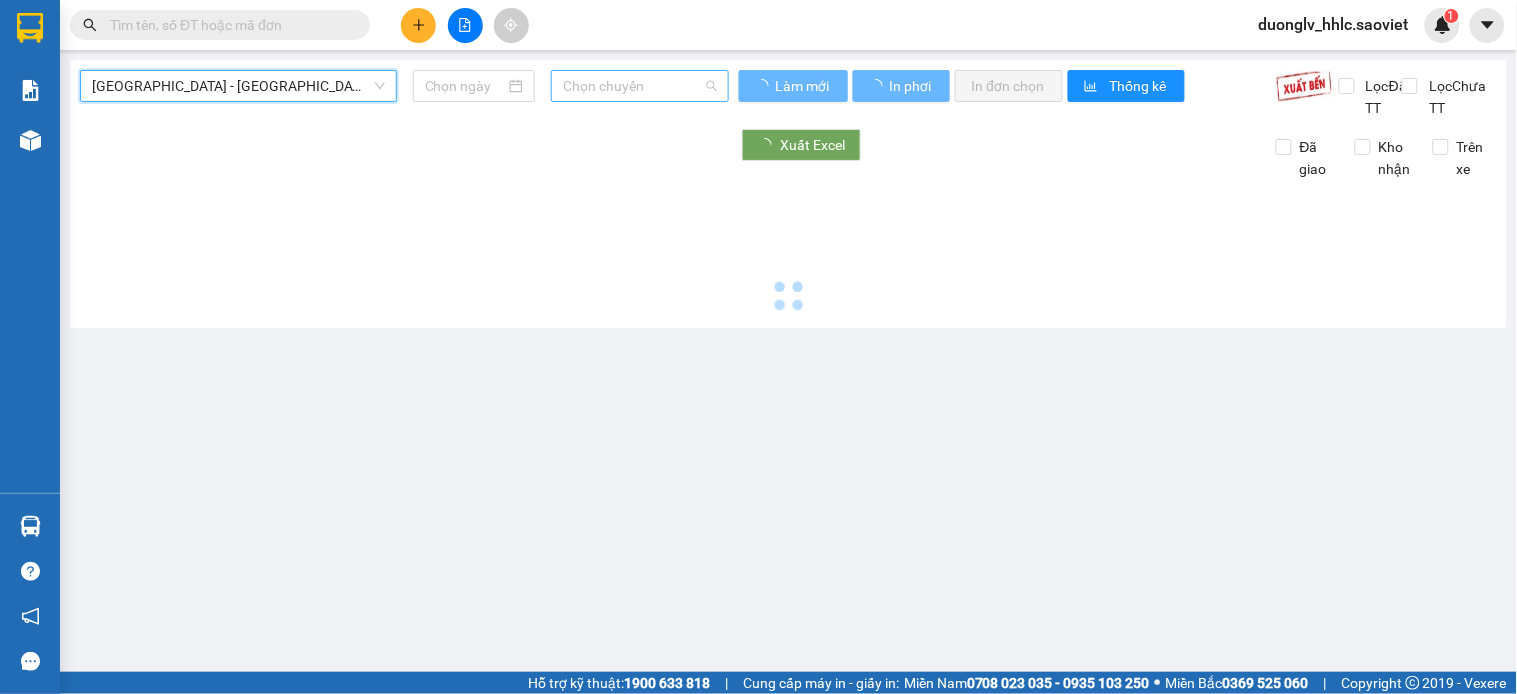 click on "Chọn chuyến" at bounding box center [640, 86] 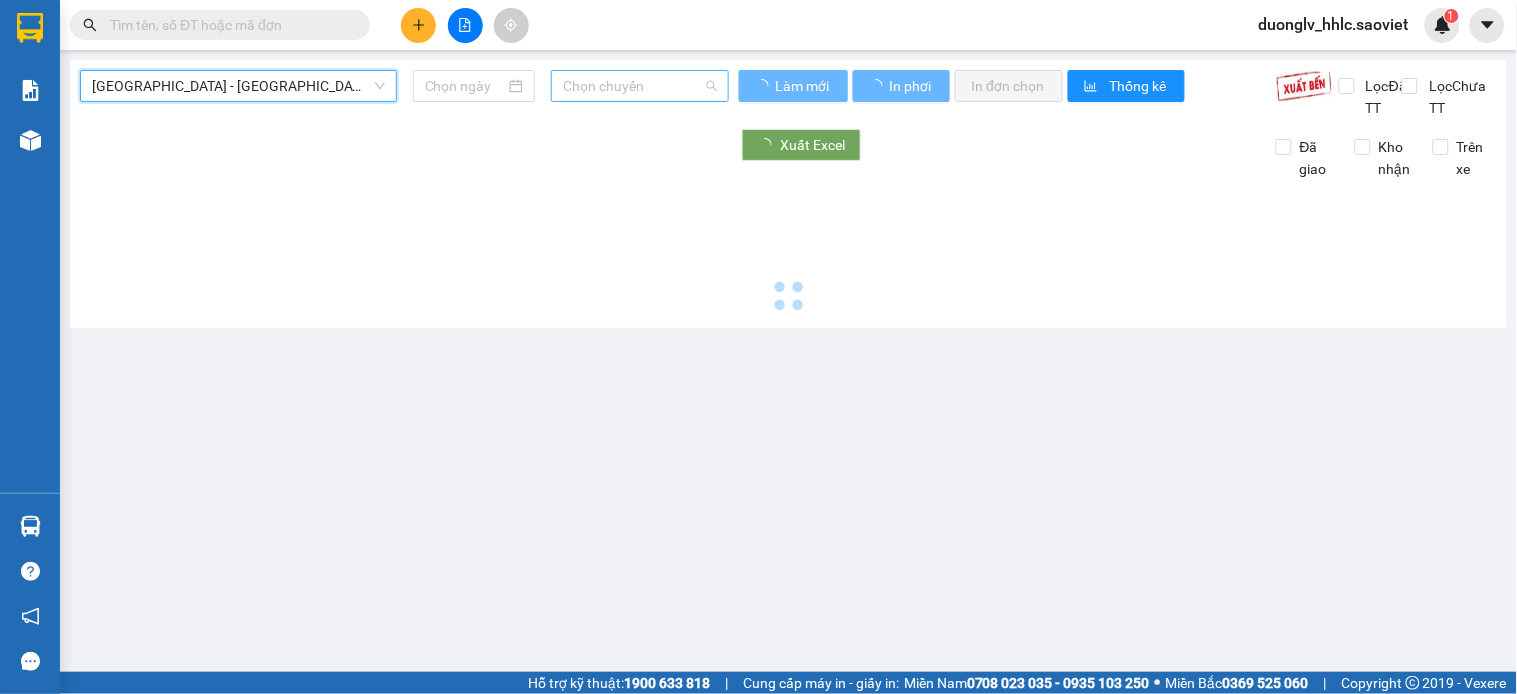 type on "[DATE]" 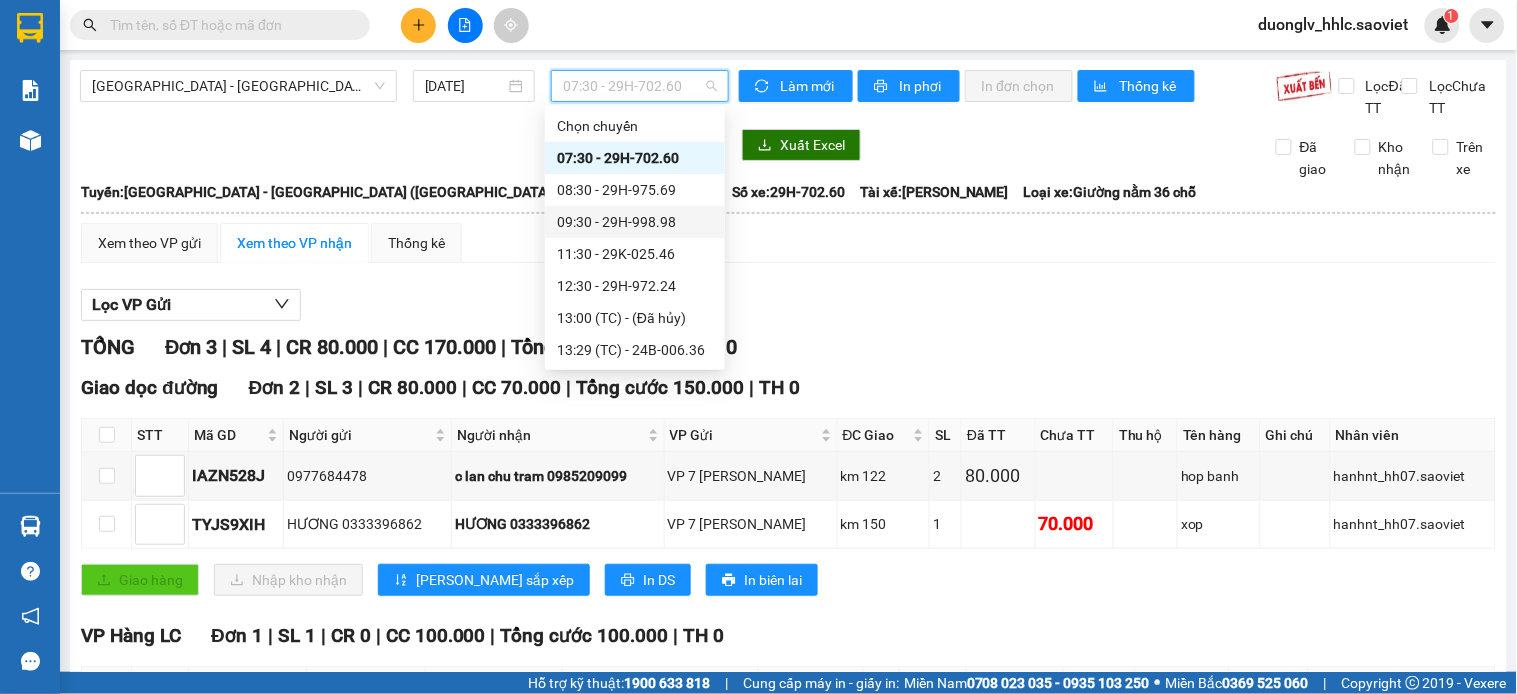 click on "09:30     - 29H-998.98" at bounding box center (635, 222) 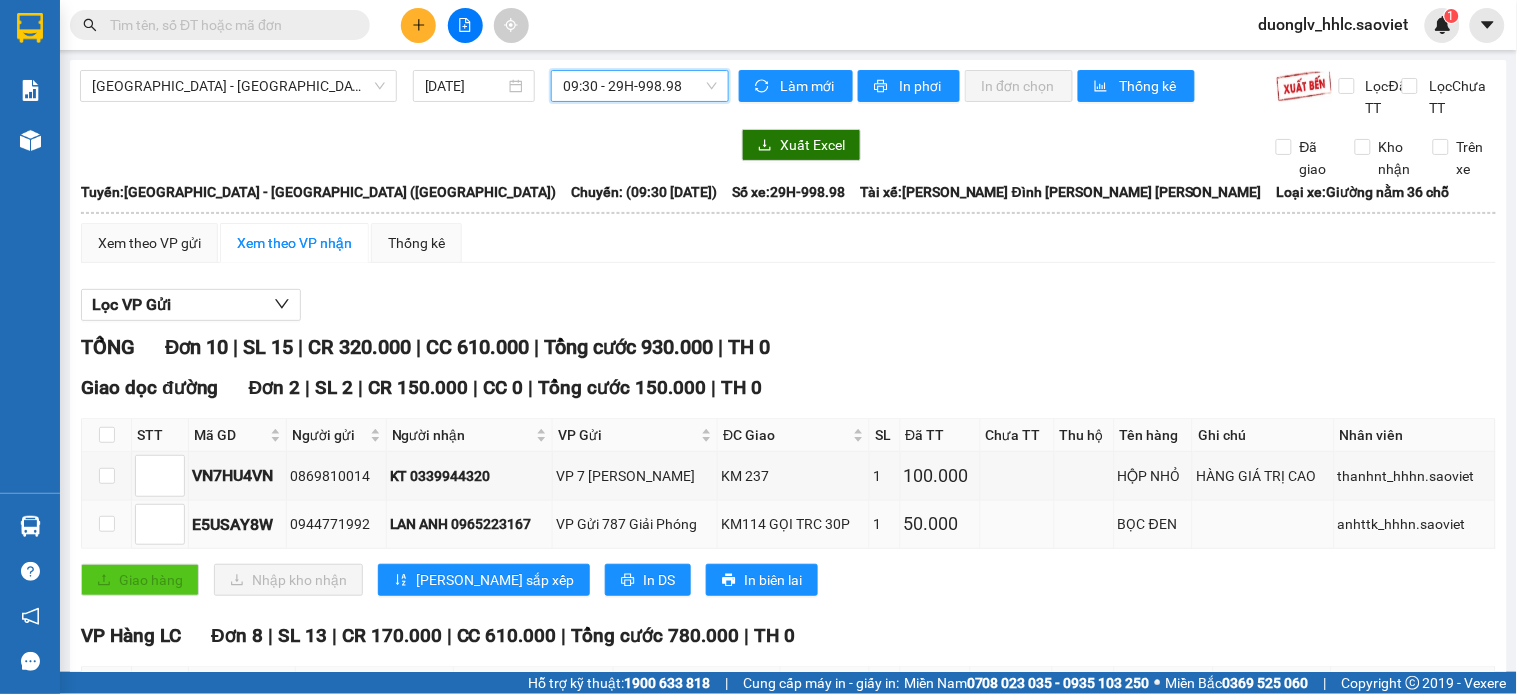 scroll, scrollTop: 222, scrollLeft: 0, axis: vertical 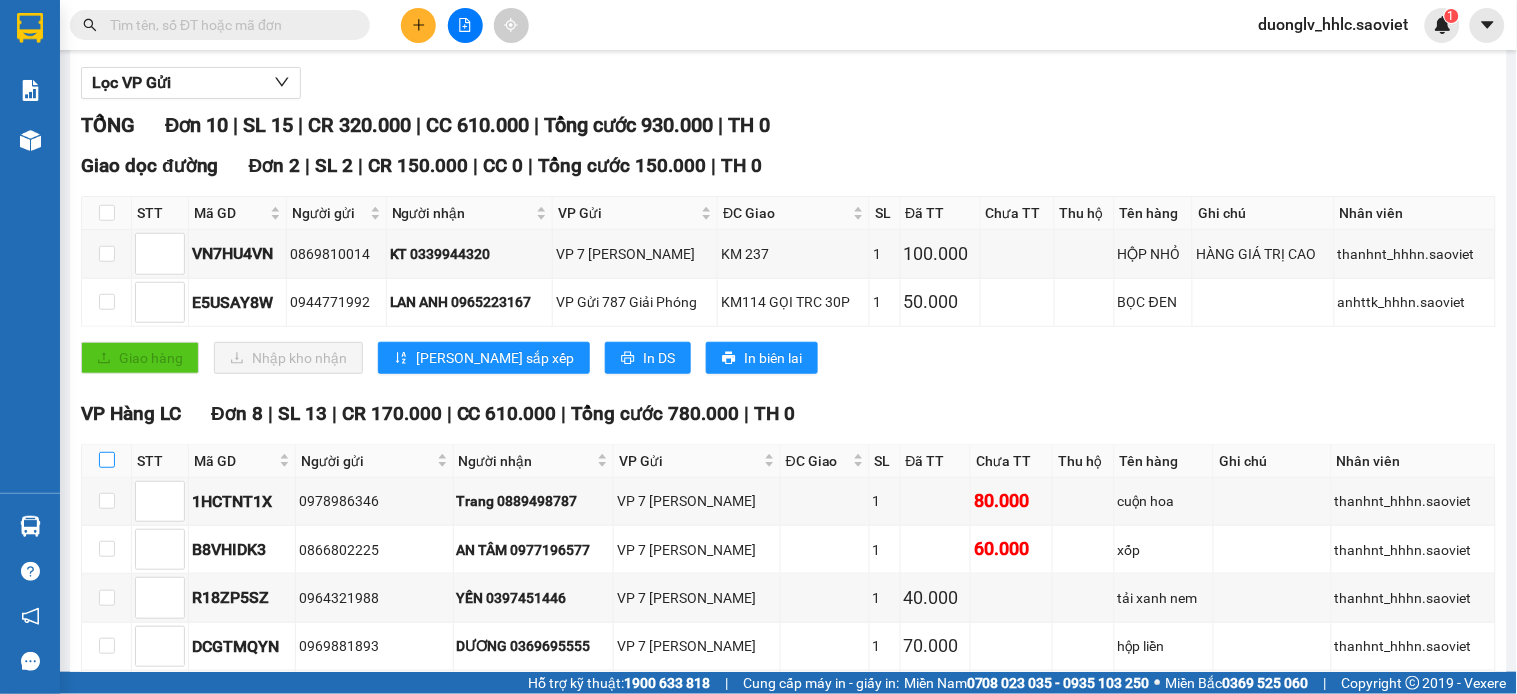 click at bounding box center (107, 460) 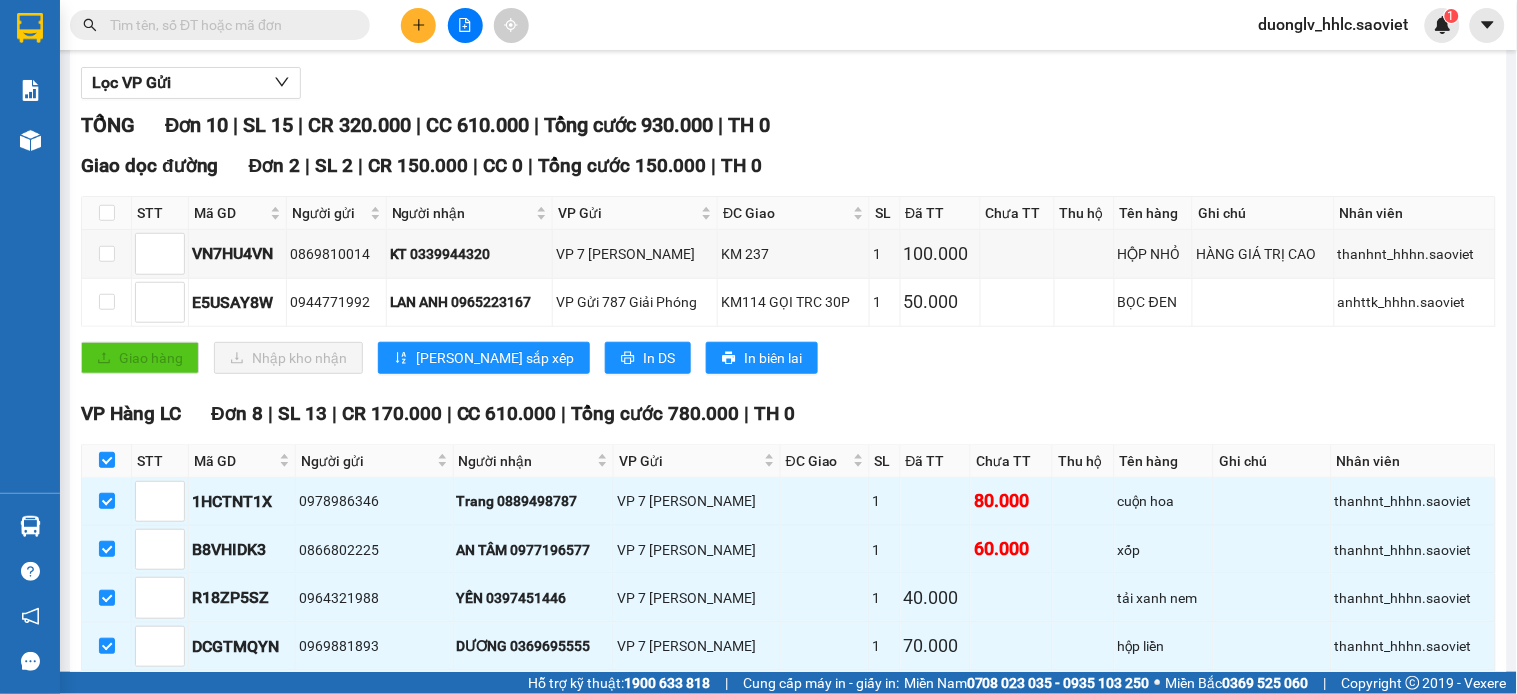 scroll, scrollTop: 542, scrollLeft: 0, axis: vertical 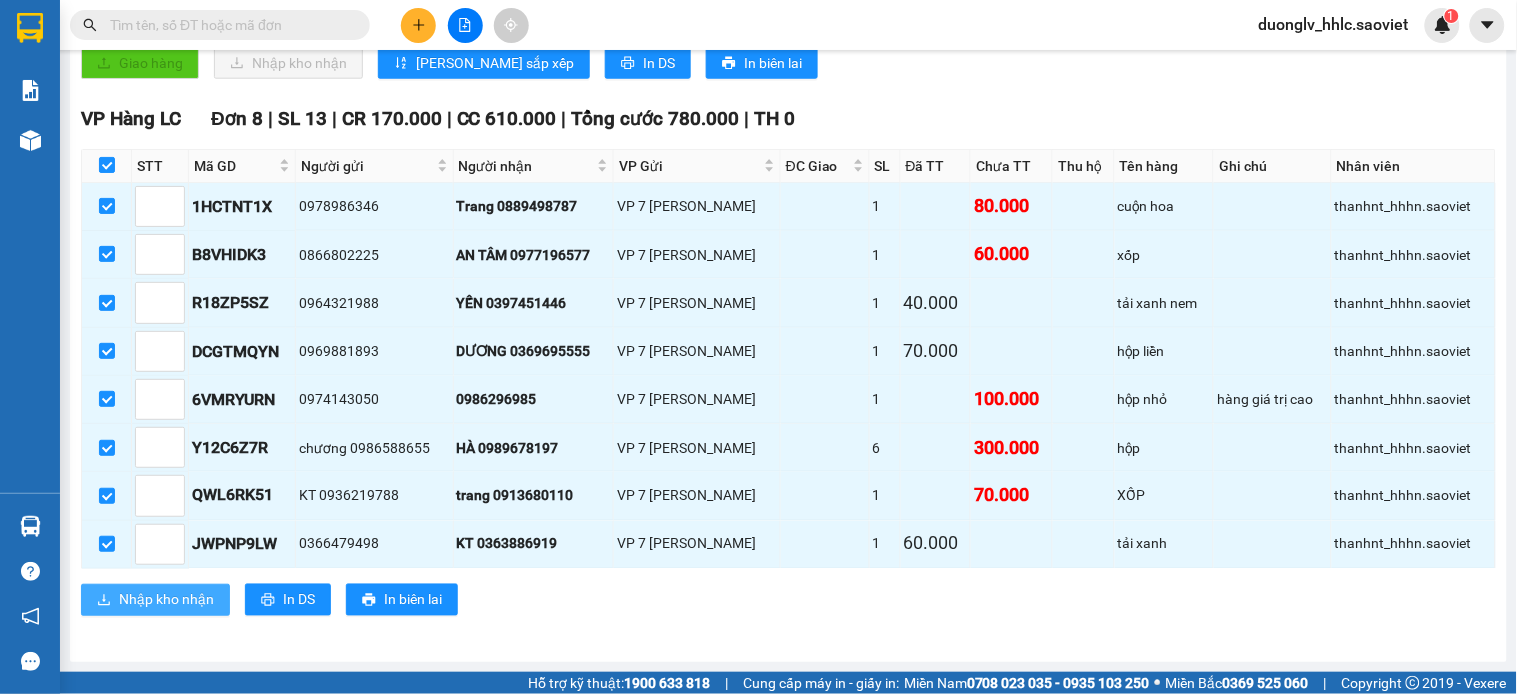 click on "Nhập kho nhận" at bounding box center [166, 600] 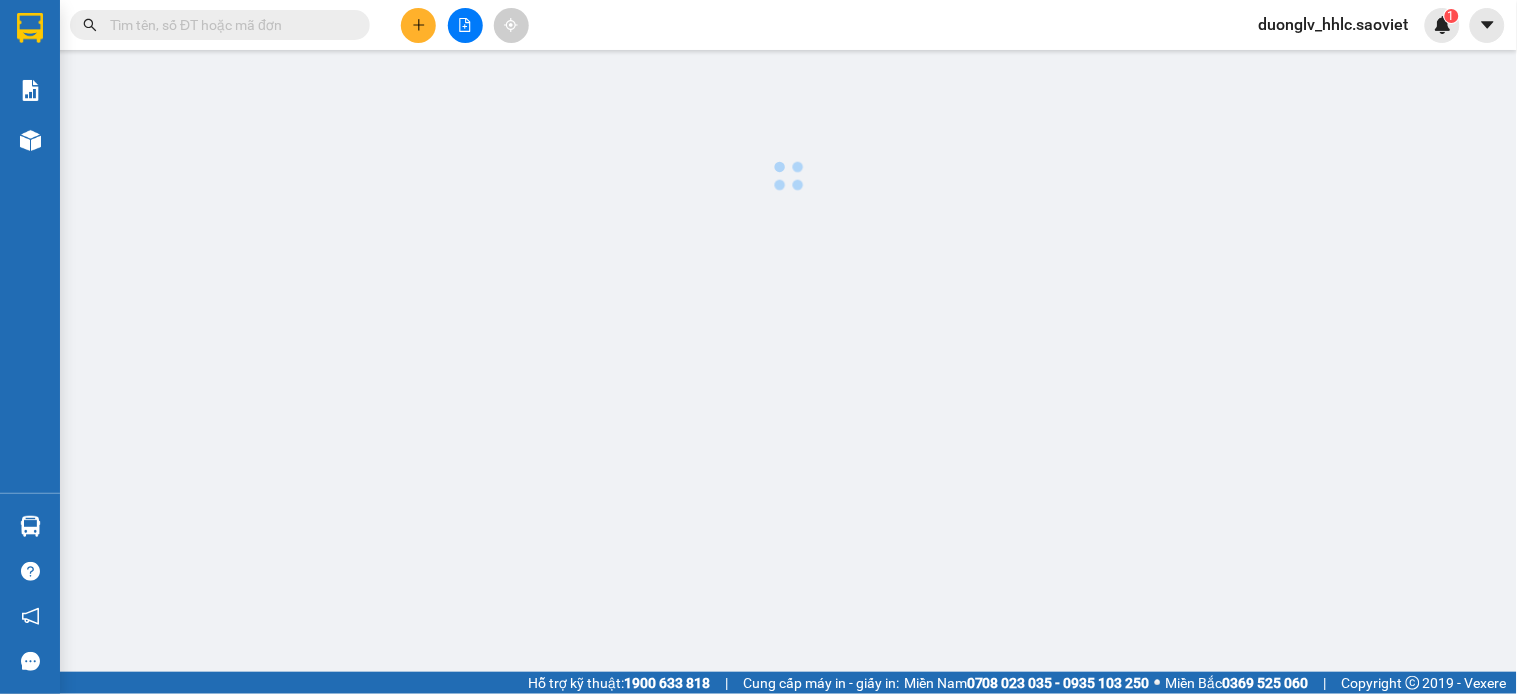scroll, scrollTop: 0, scrollLeft: 0, axis: both 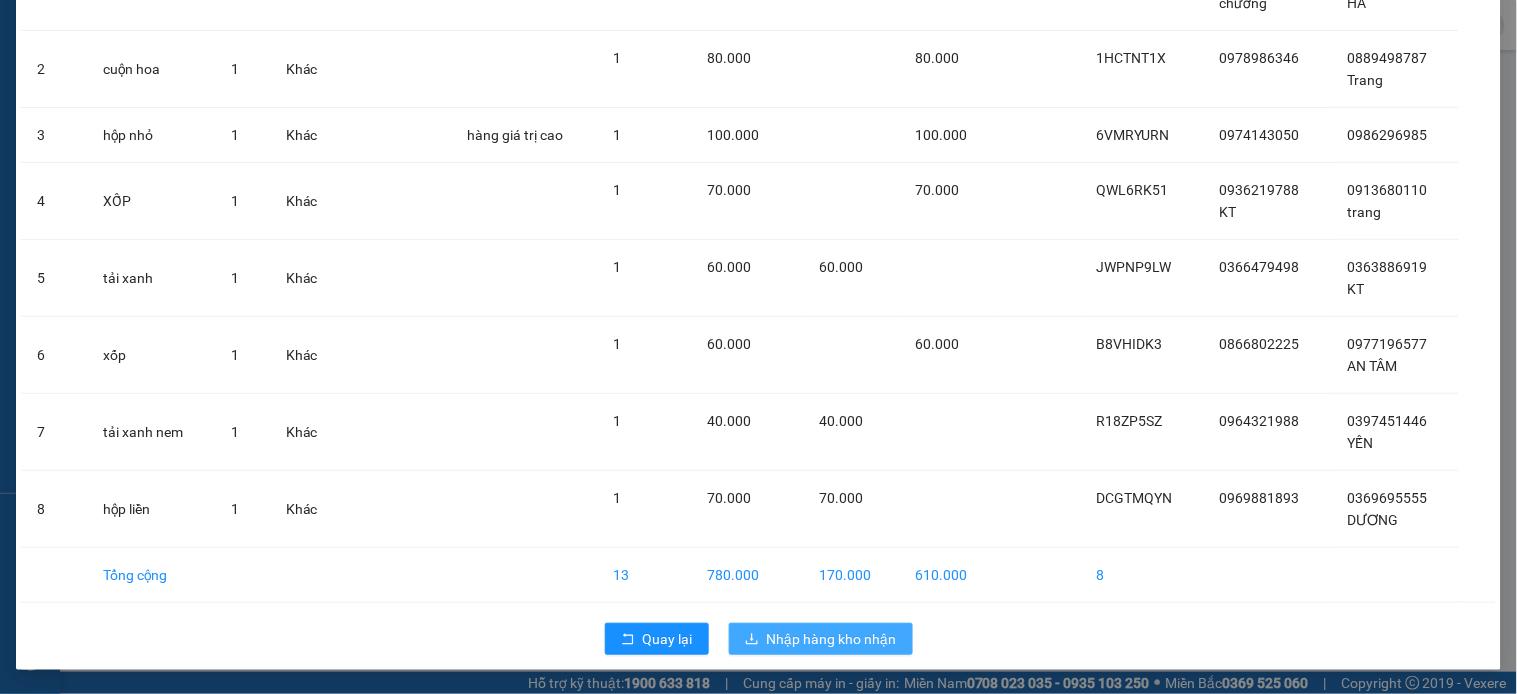 click on "Nhập hàng kho nhận" at bounding box center (832, 639) 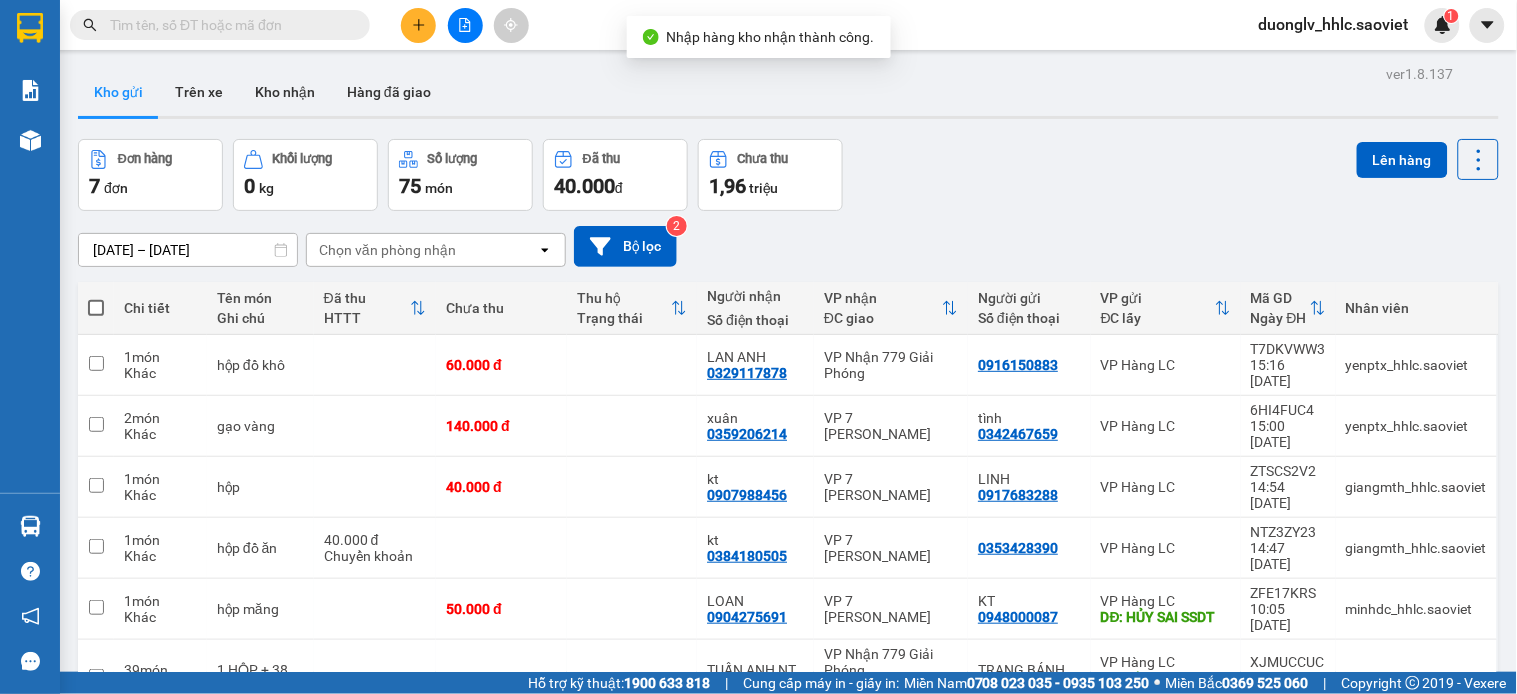 drag, startPoint x: 291, startPoint y: 105, endPoint x: 373, endPoint y: 118, distance: 83.02409 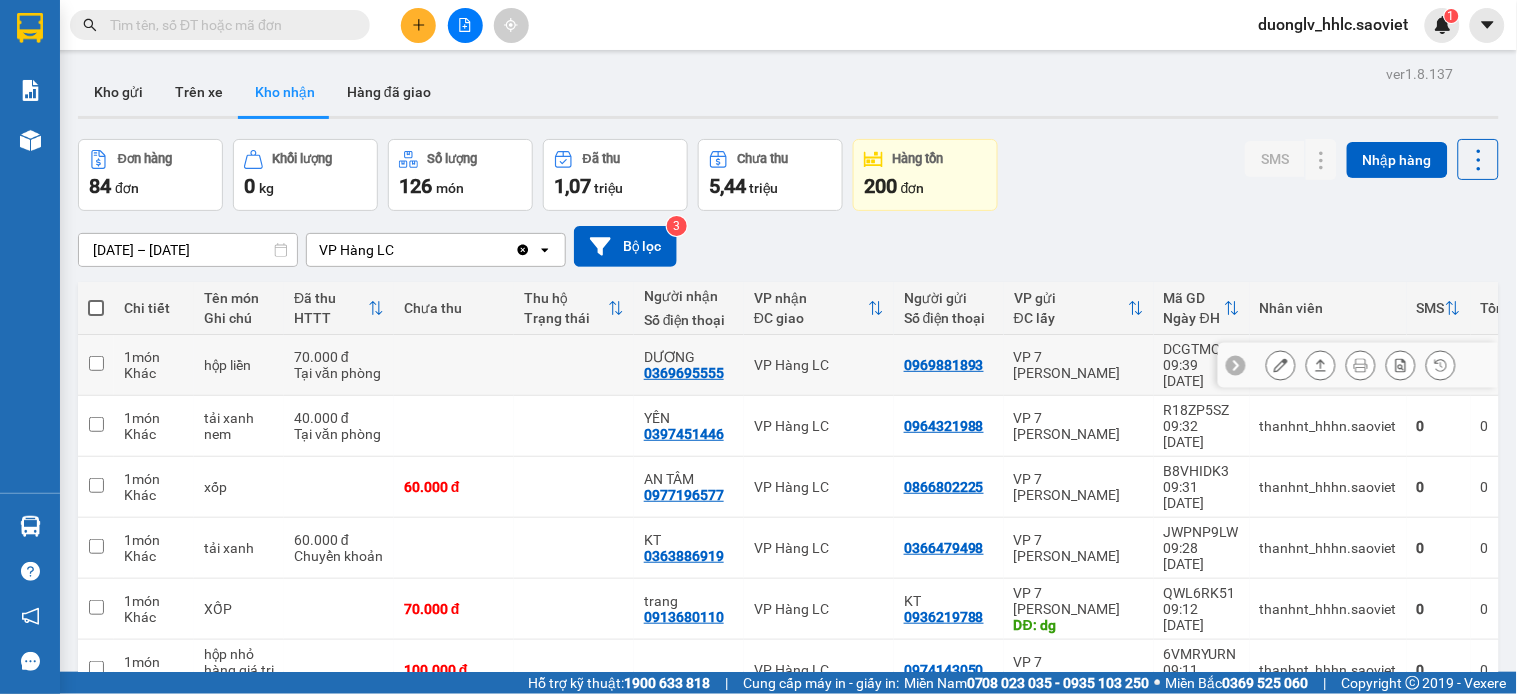 click on "VP Hàng LC" at bounding box center (819, 365) 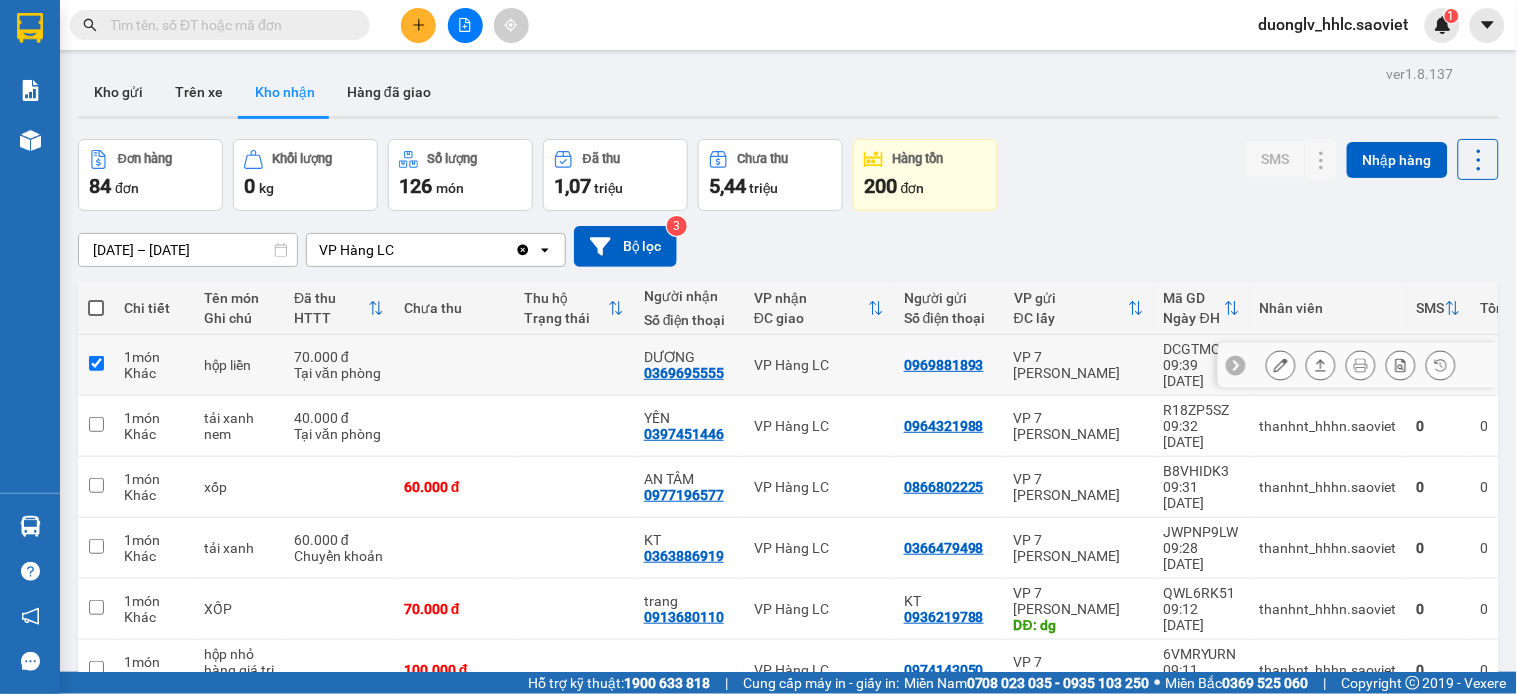 checkbox on "true" 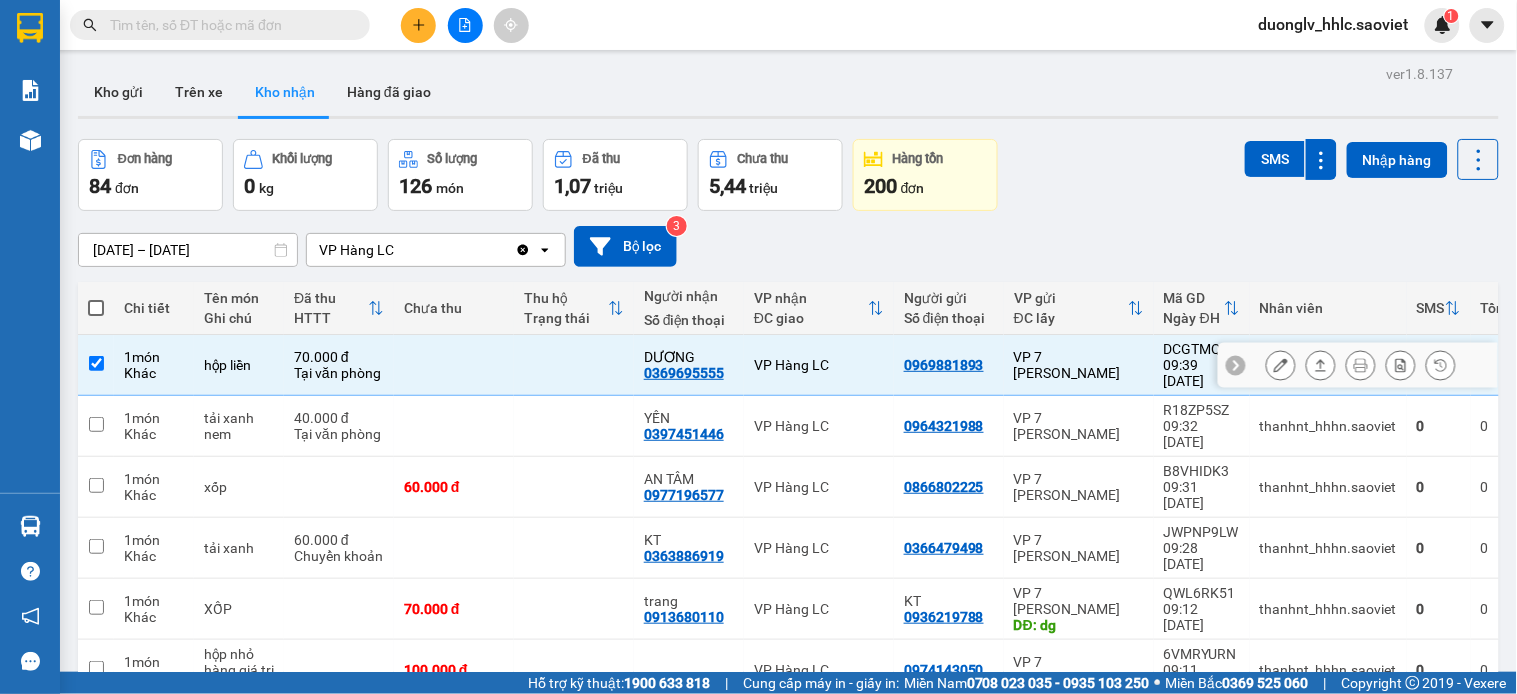 click on "VP Hàng LC" at bounding box center [819, 426] 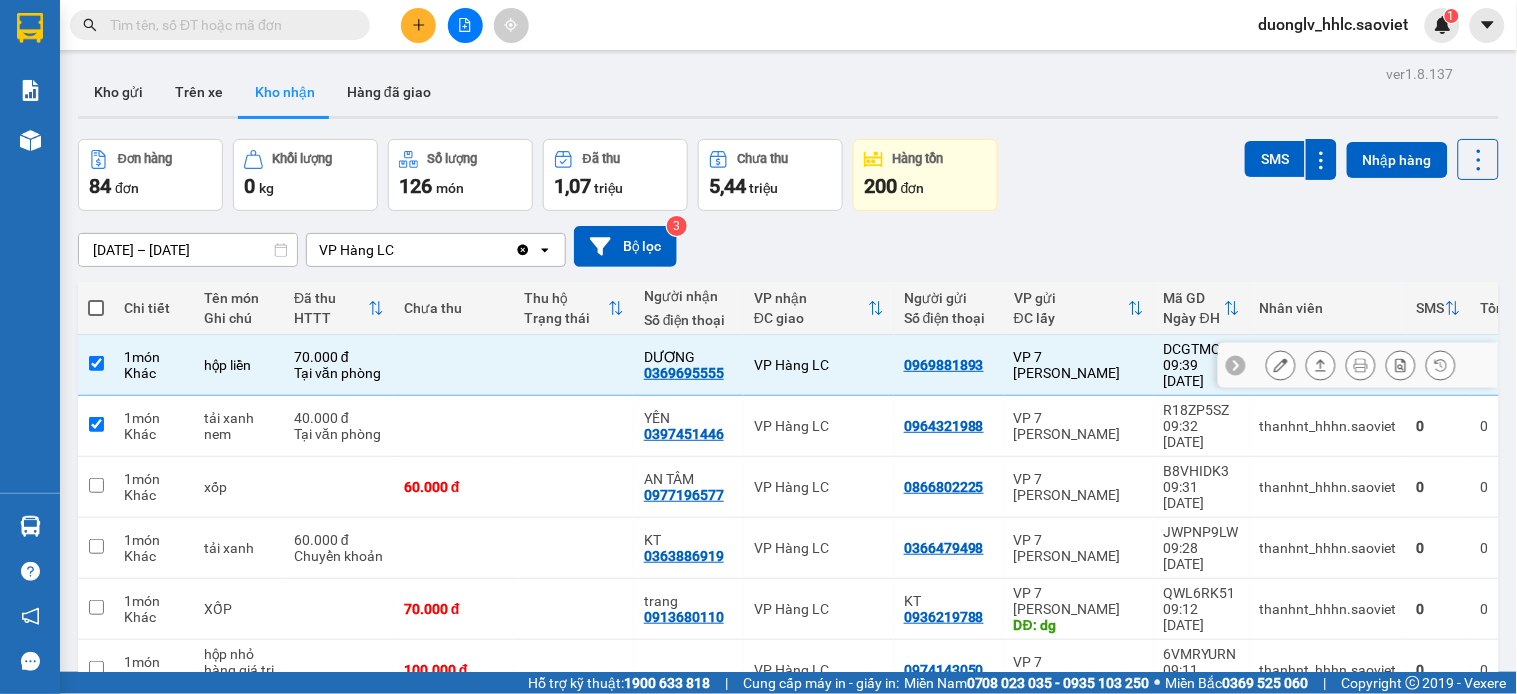 checkbox on "true" 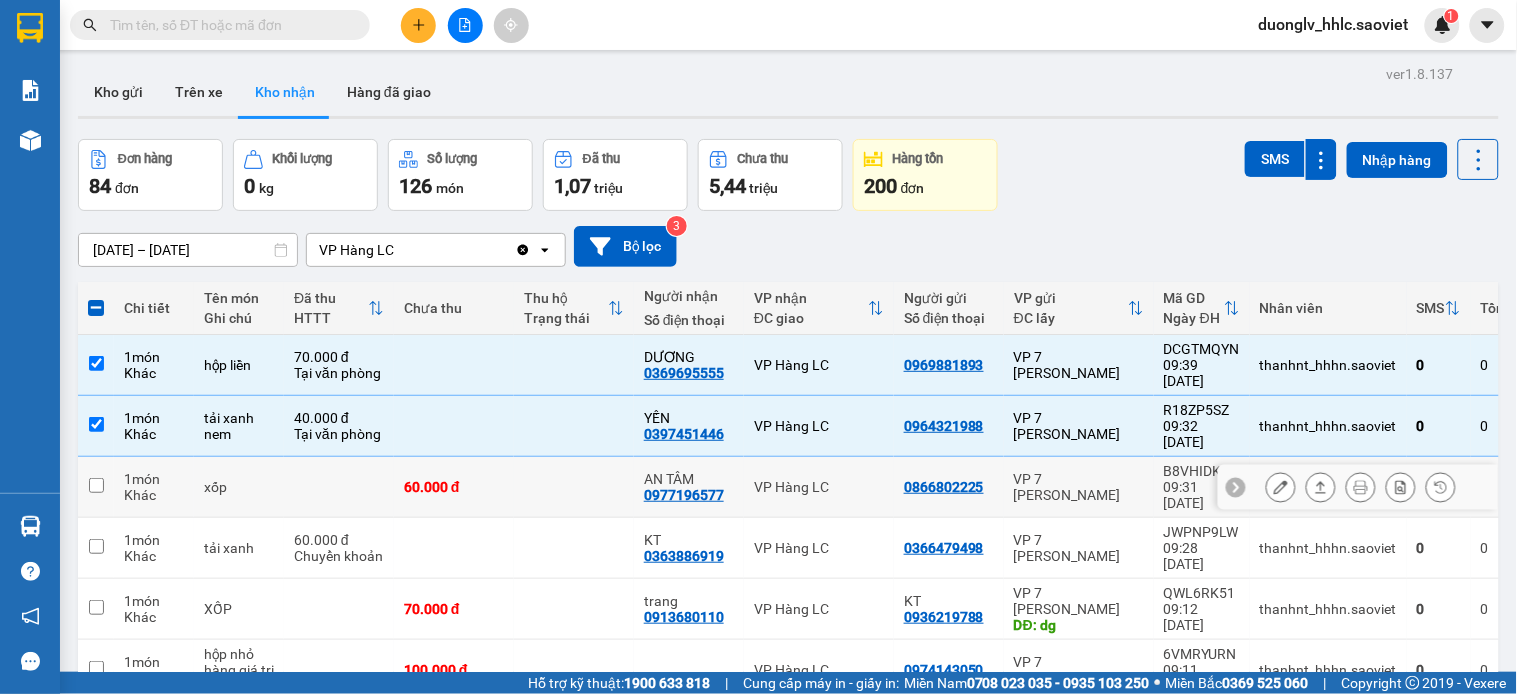 drag, startPoint x: 850, startPoint y: 430, endPoint x: 835, endPoint y: 474, distance: 46.486557 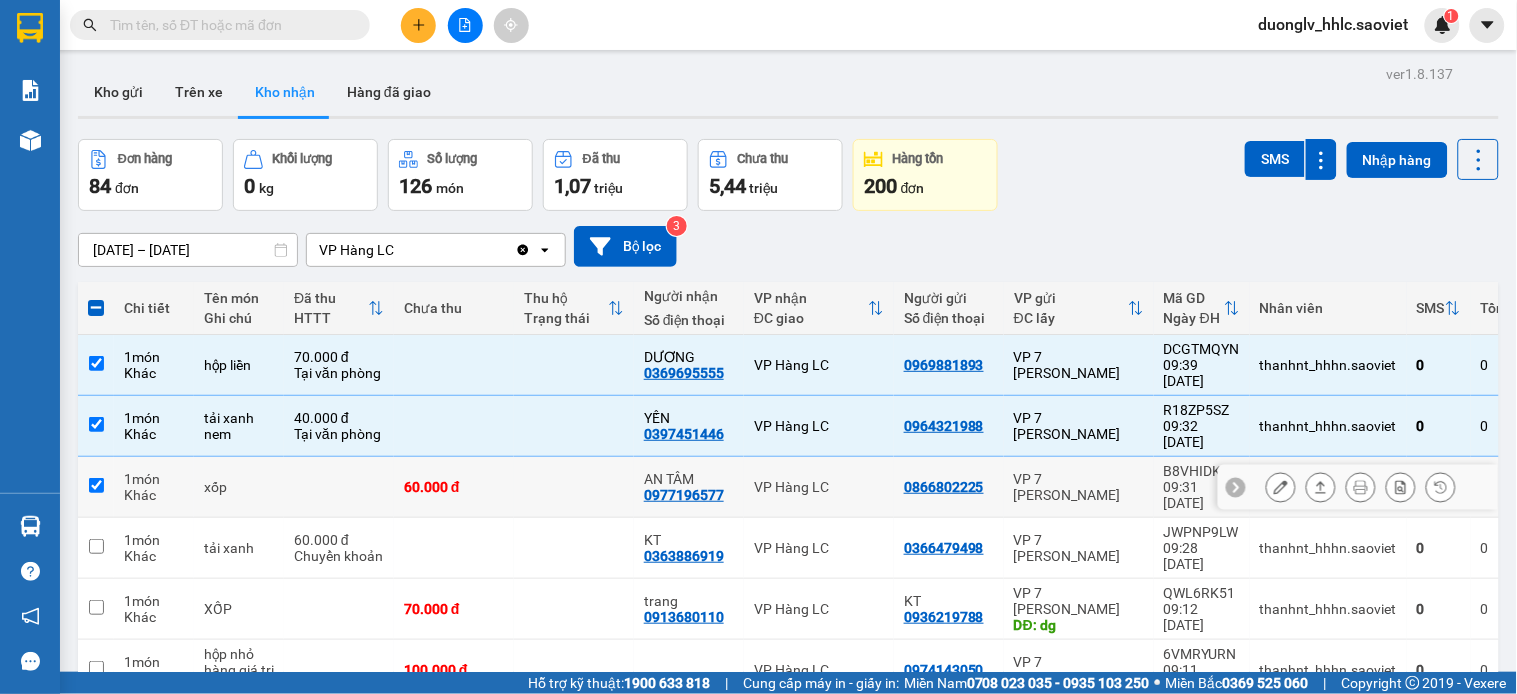checkbox on "true" 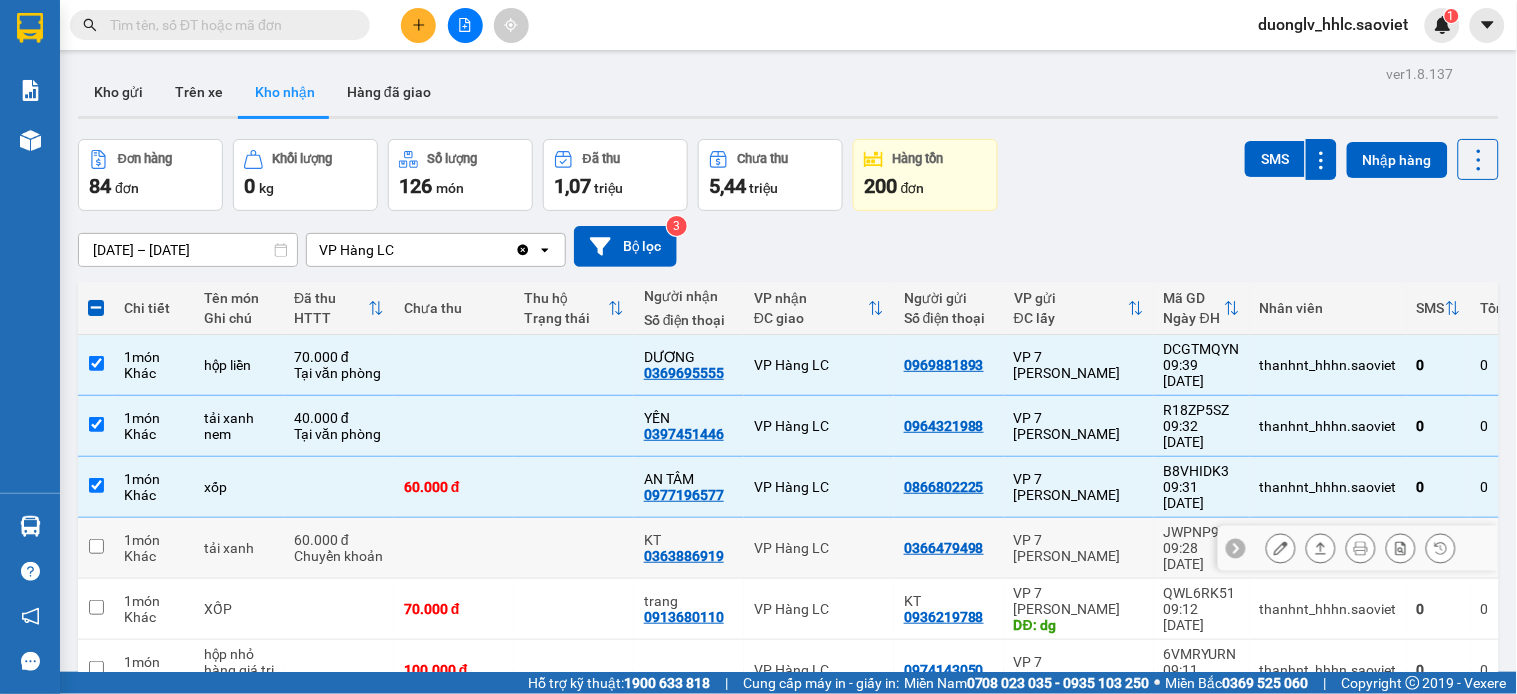 drag, startPoint x: 830, startPoint y: 494, endPoint x: 827, endPoint y: 510, distance: 16.27882 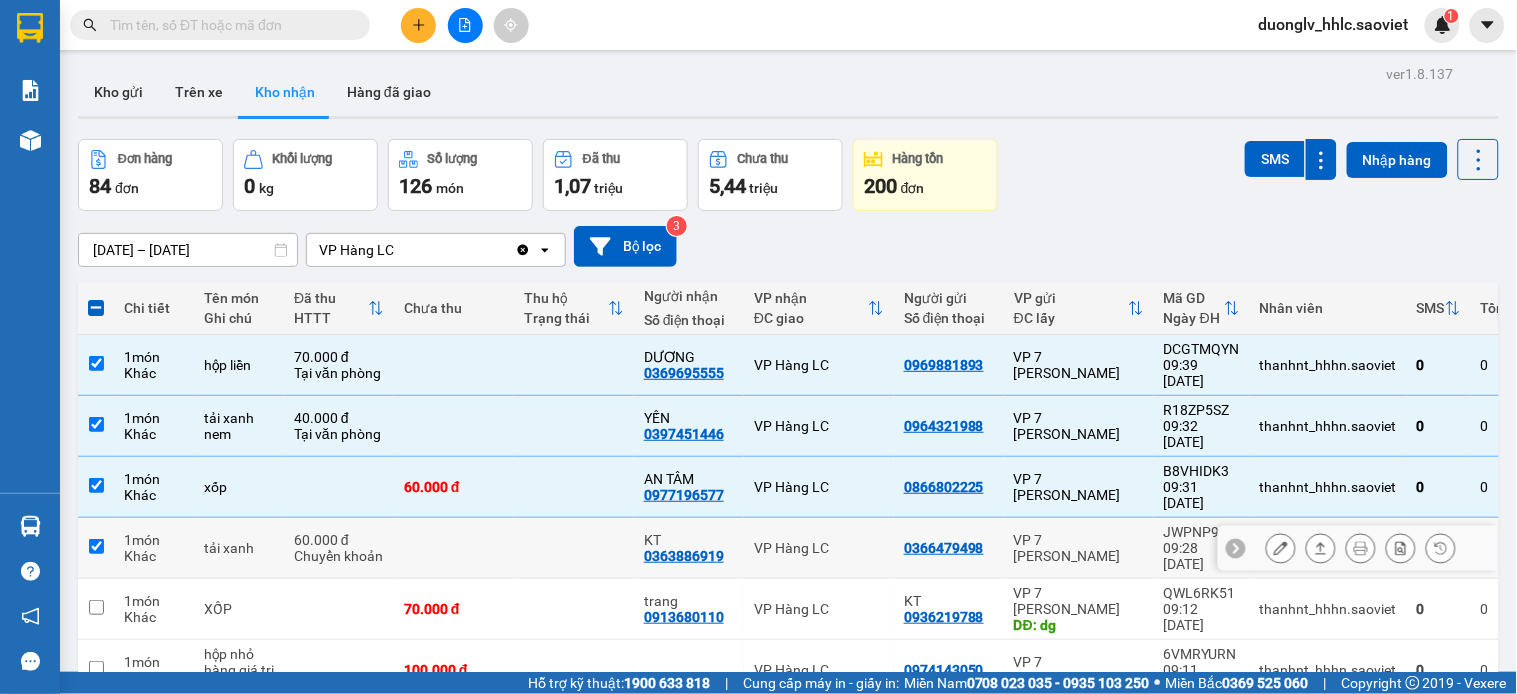 checkbox on "true" 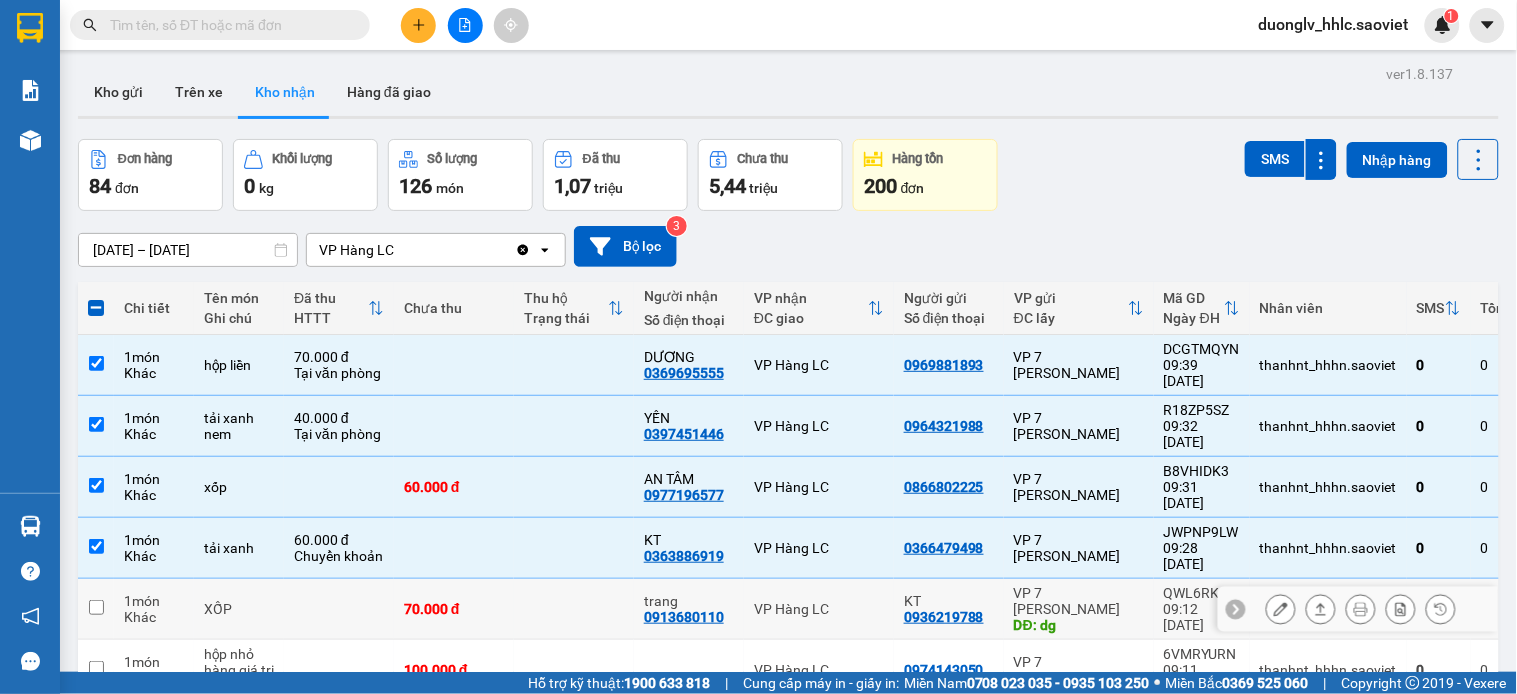 drag, startPoint x: 821, startPoint y: 530, endPoint x: 815, endPoint y: 498, distance: 32.55764 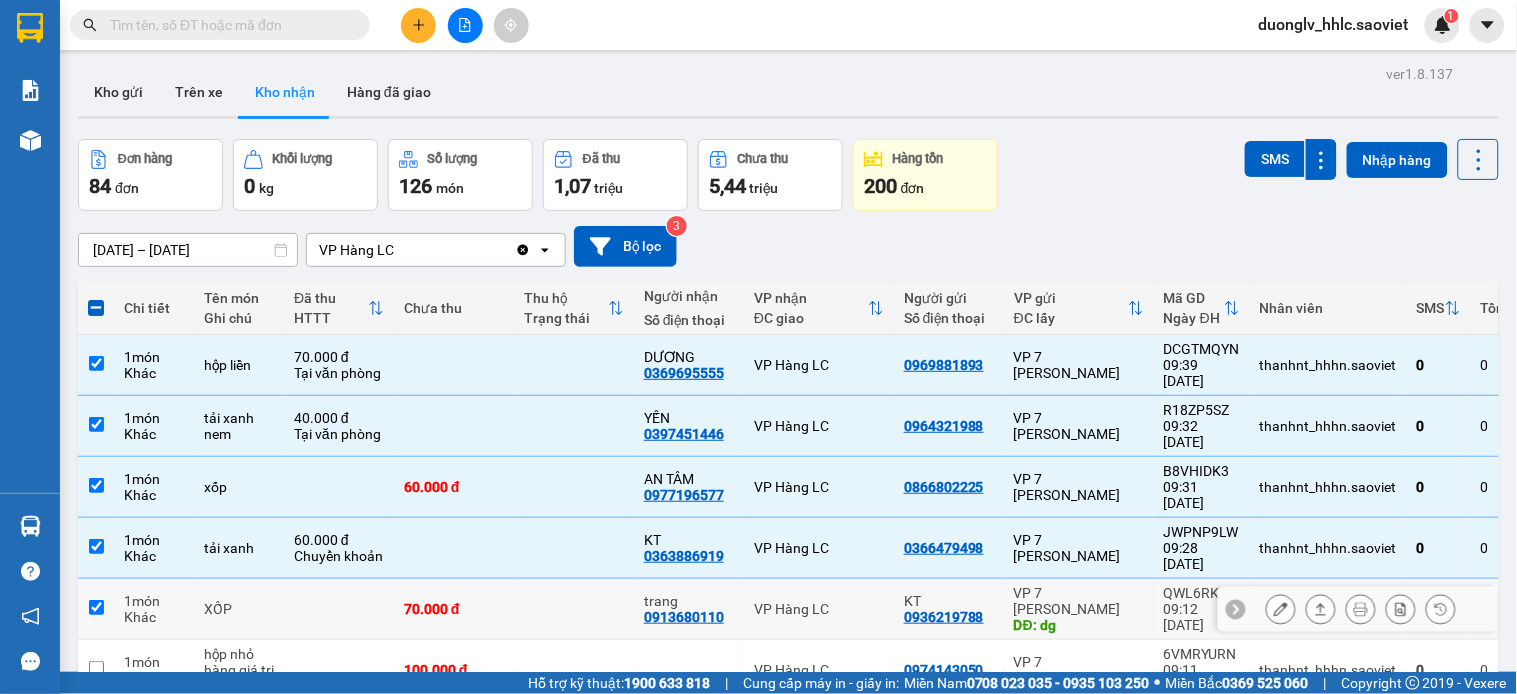checkbox on "true" 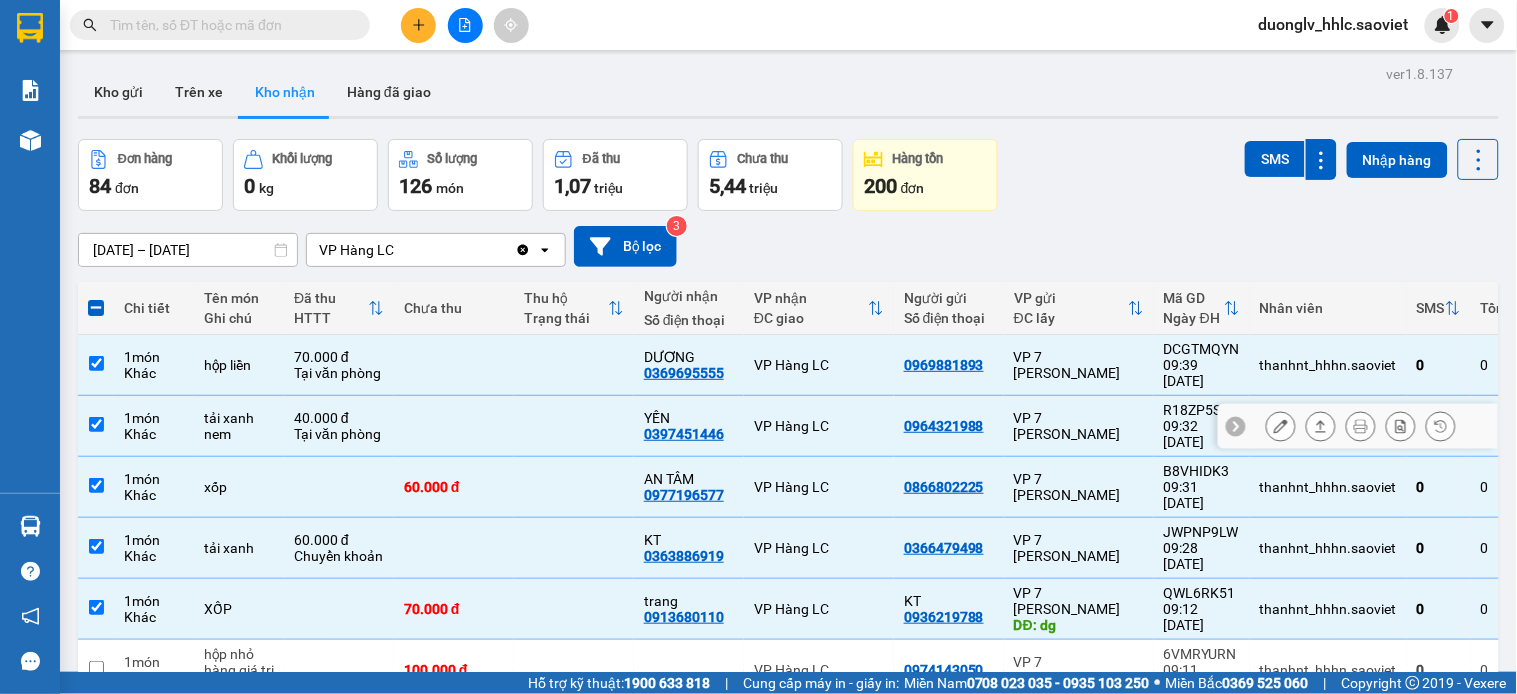 scroll, scrollTop: 267, scrollLeft: 0, axis: vertical 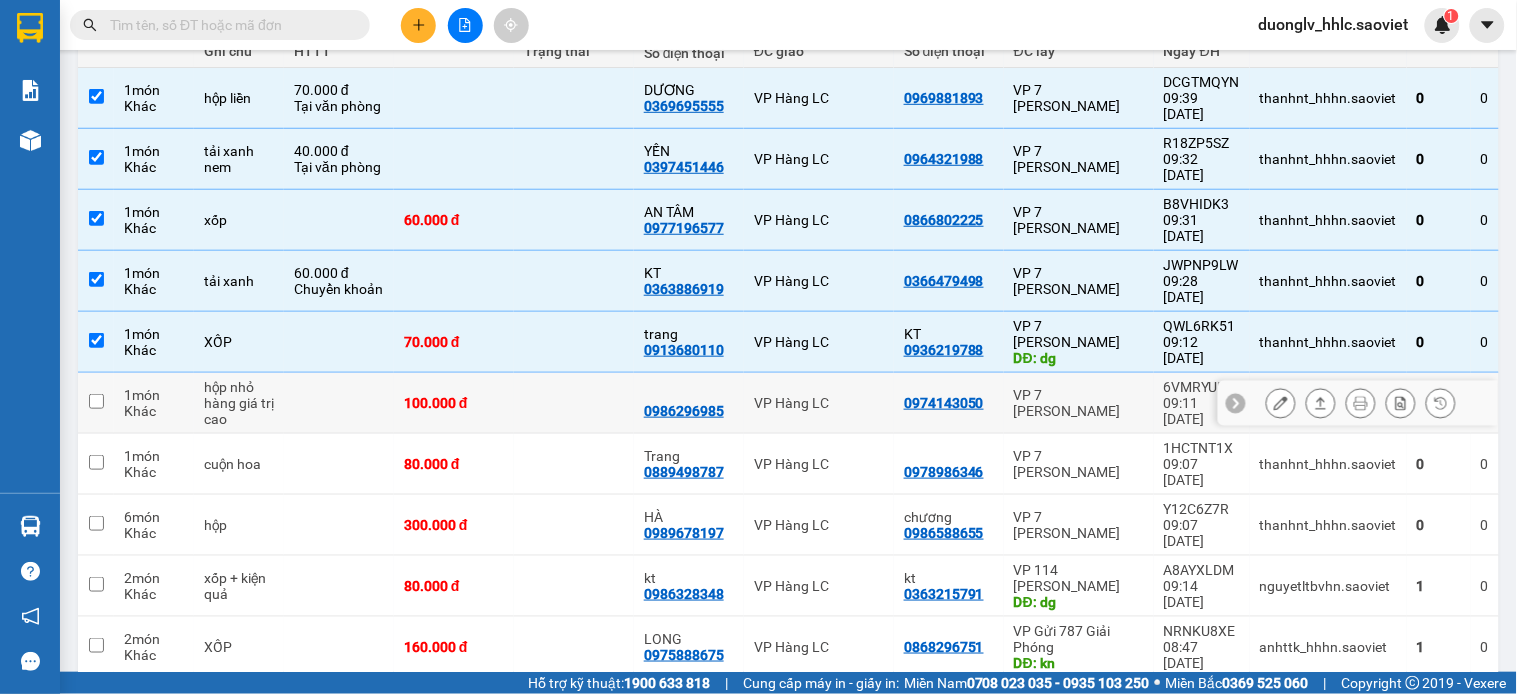 click on "VP Hàng LC" at bounding box center (819, 403) 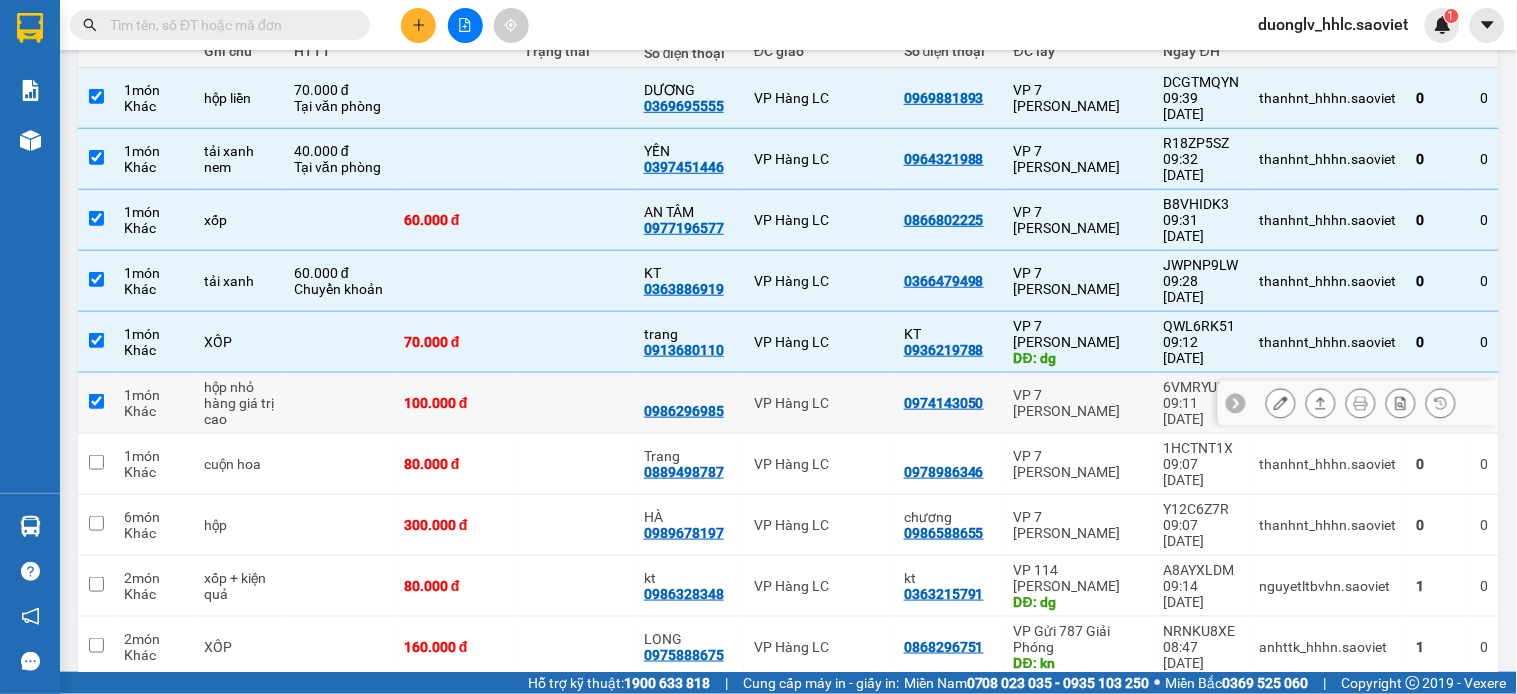 checkbox on "true" 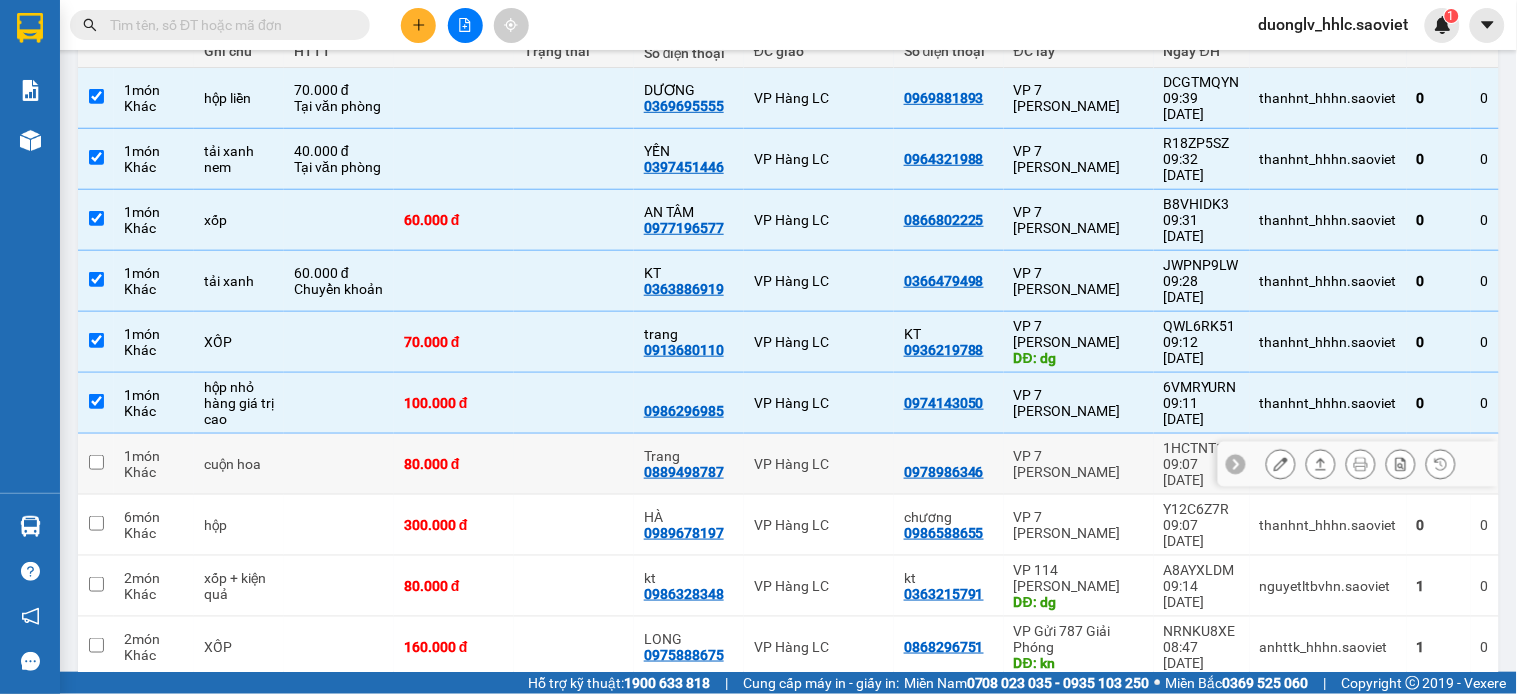 click on "VP Hàng LC" at bounding box center [819, 464] 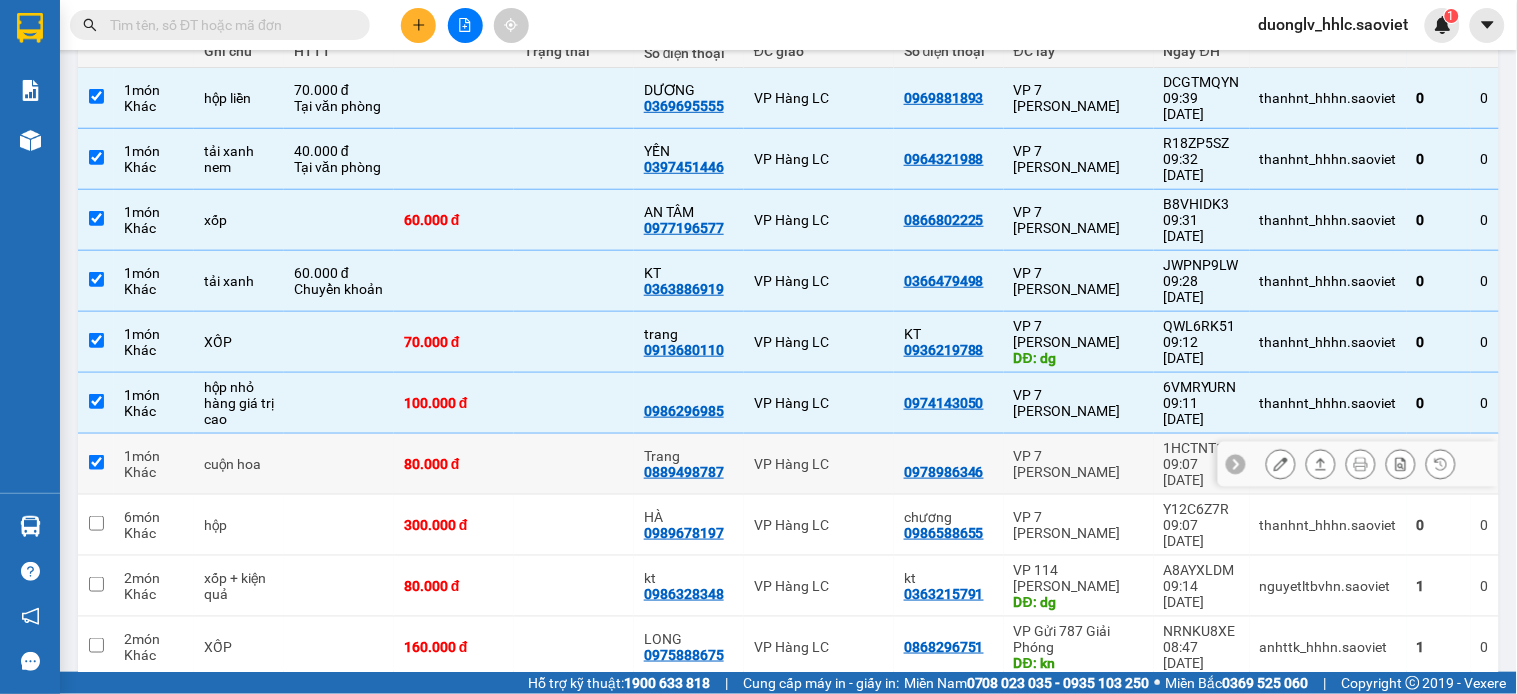 checkbox on "true" 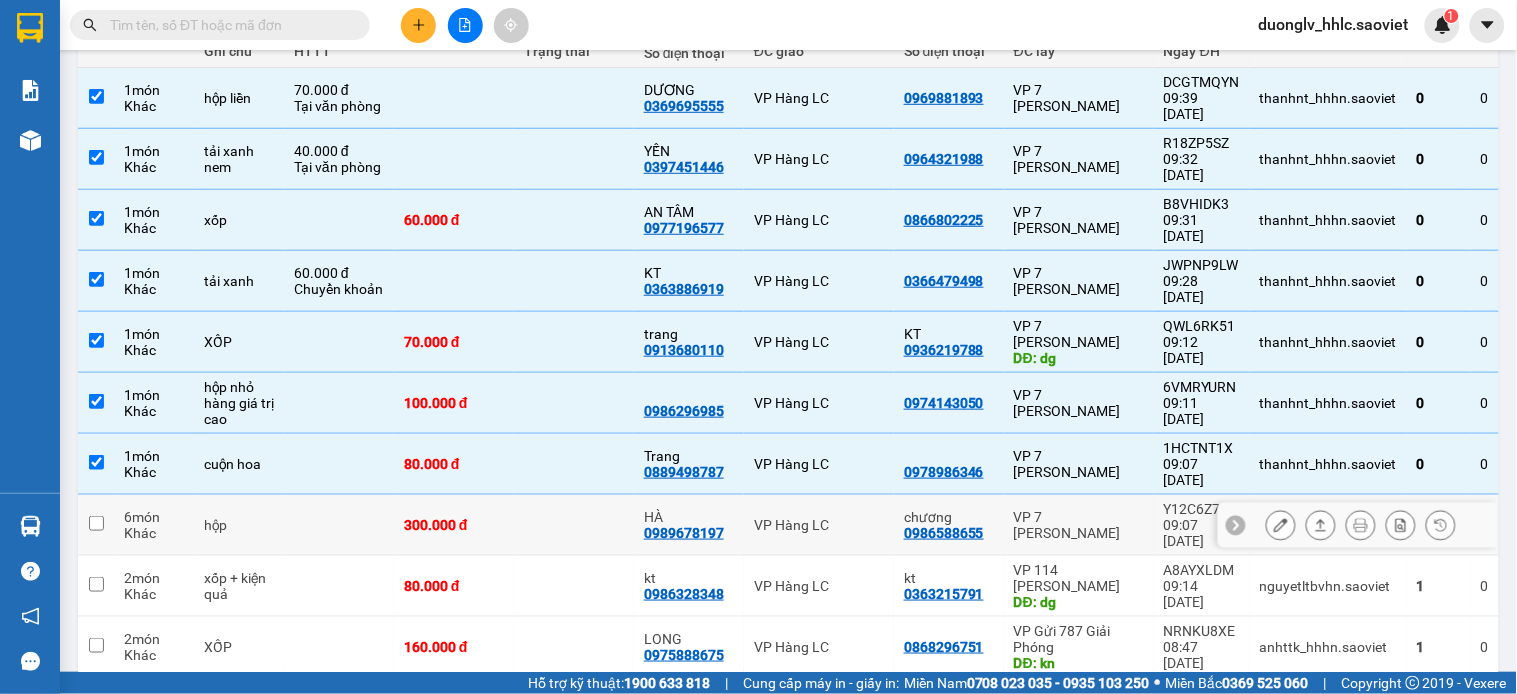 click on "VP Hàng LC" at bounding box center (819, 525) 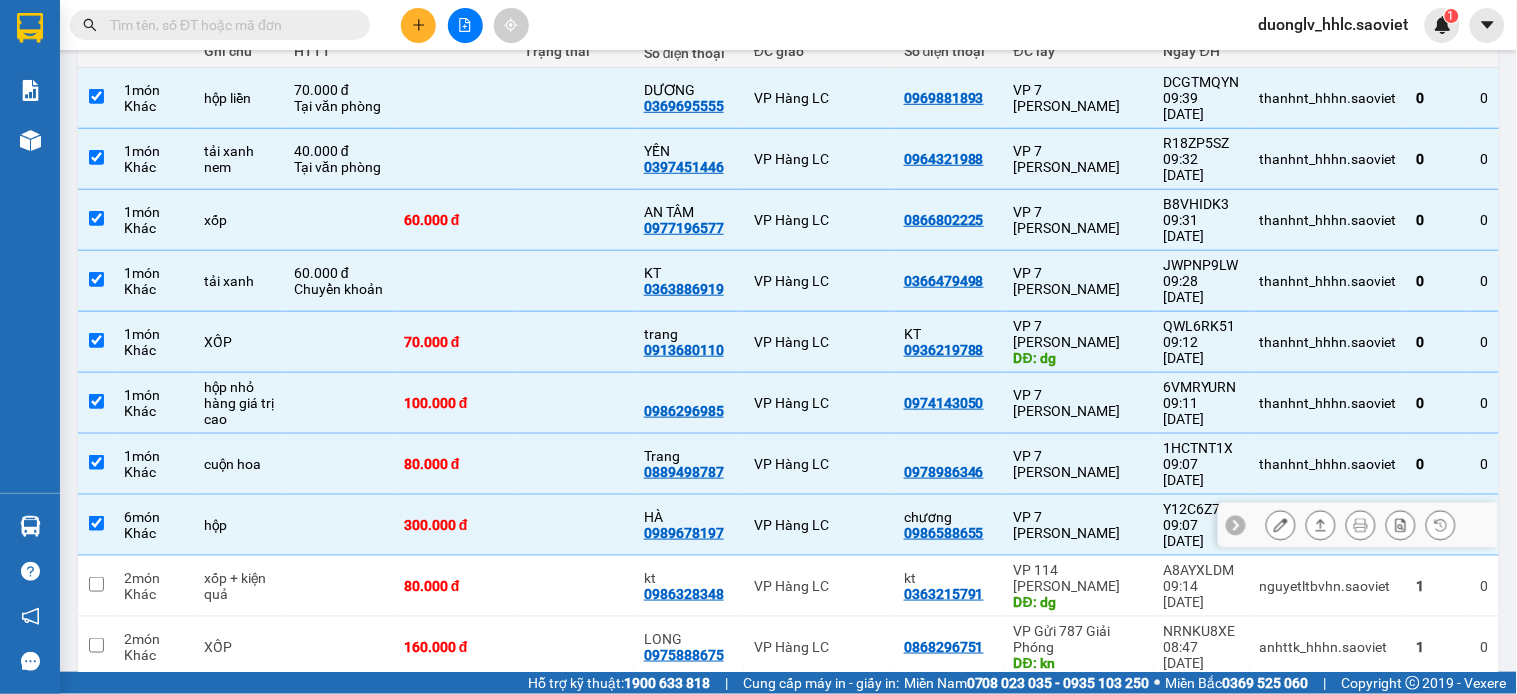 checkbox on "true" 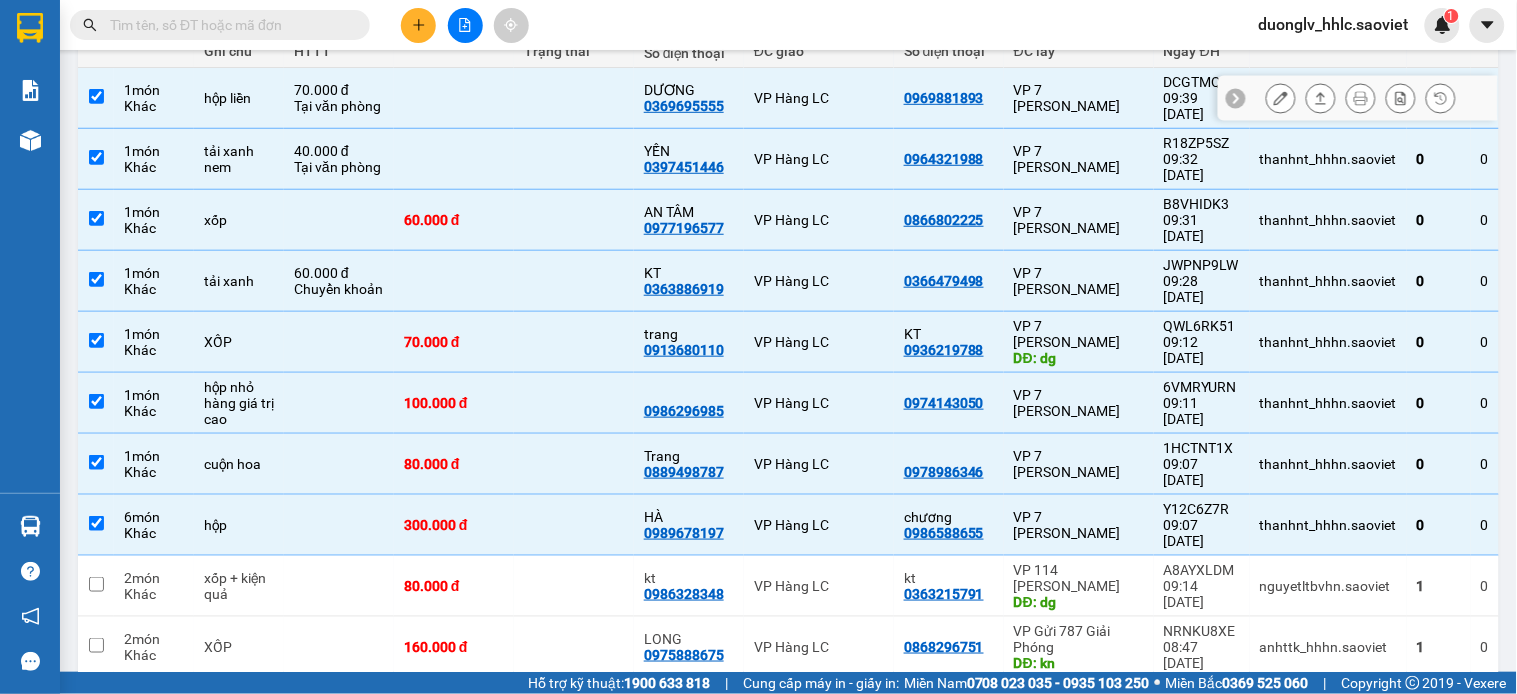 scroll, scrollTop: 0, scrollLeft: 0, axis: both 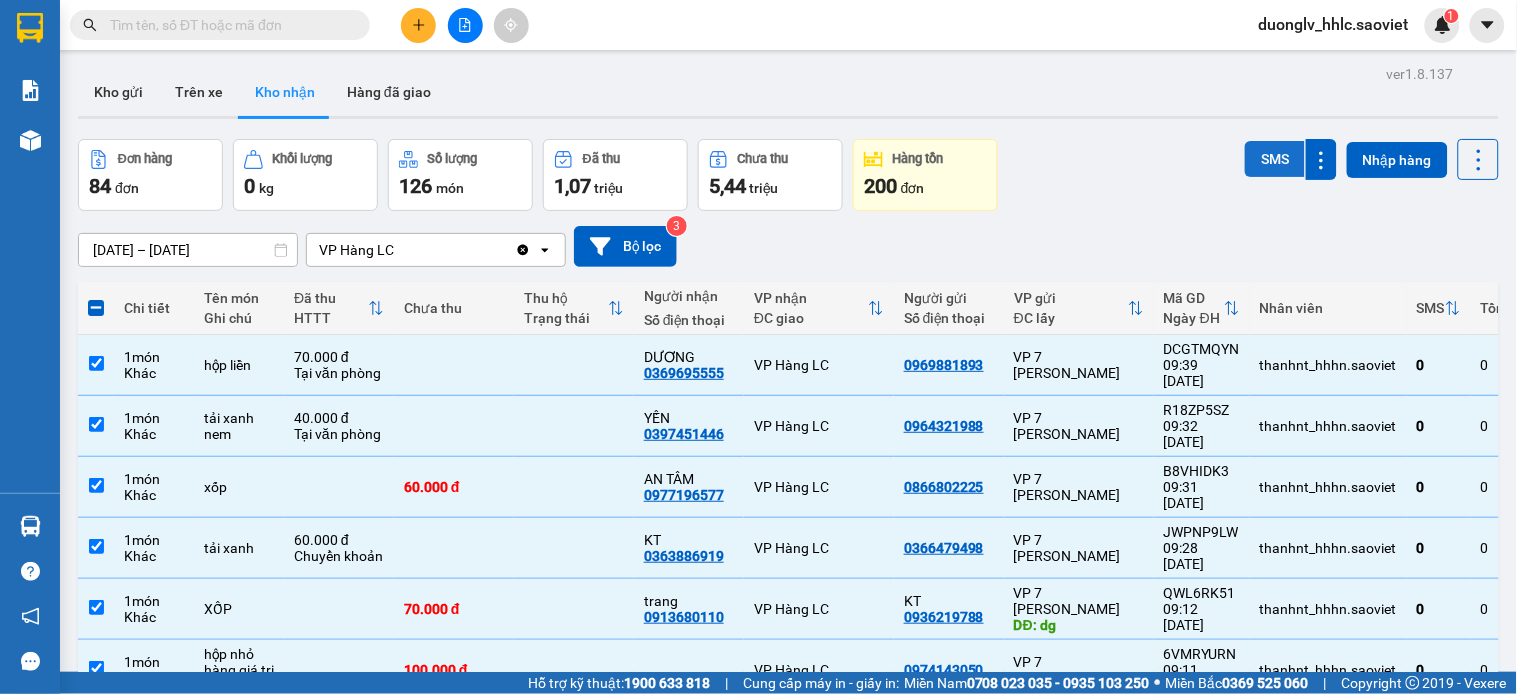 click on "SMS" at bounding box center (1275, 159) 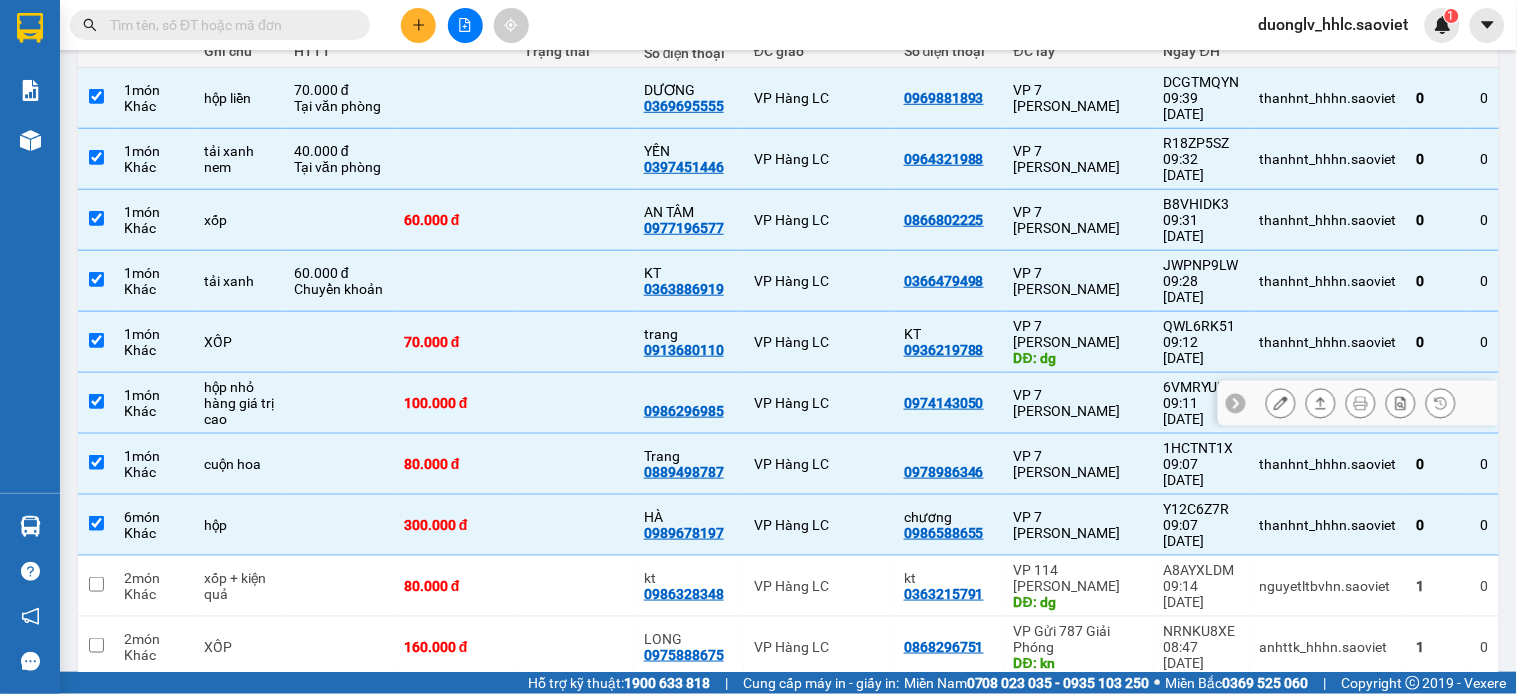 scroll, scrollTop: 0, scrollLeft: 0, axis: both 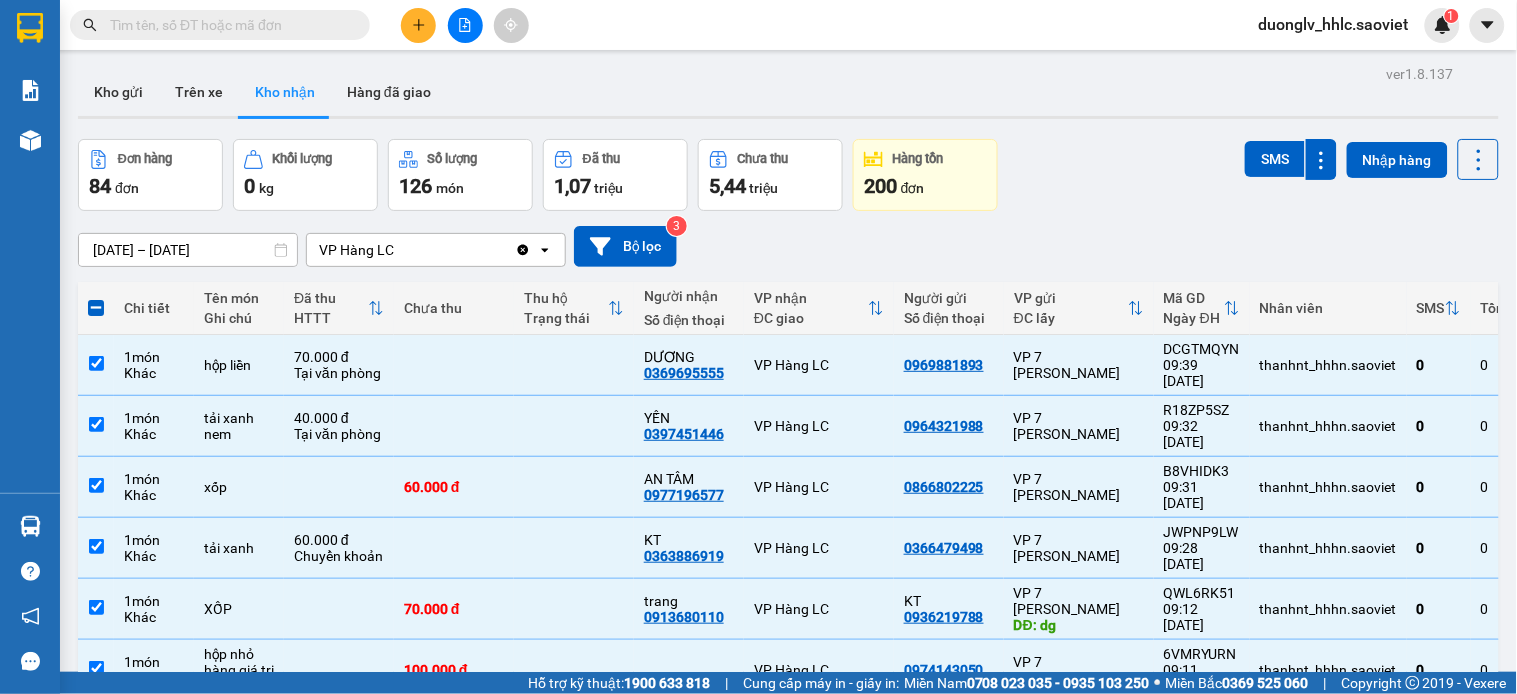 click at bounding box center [220, 25] 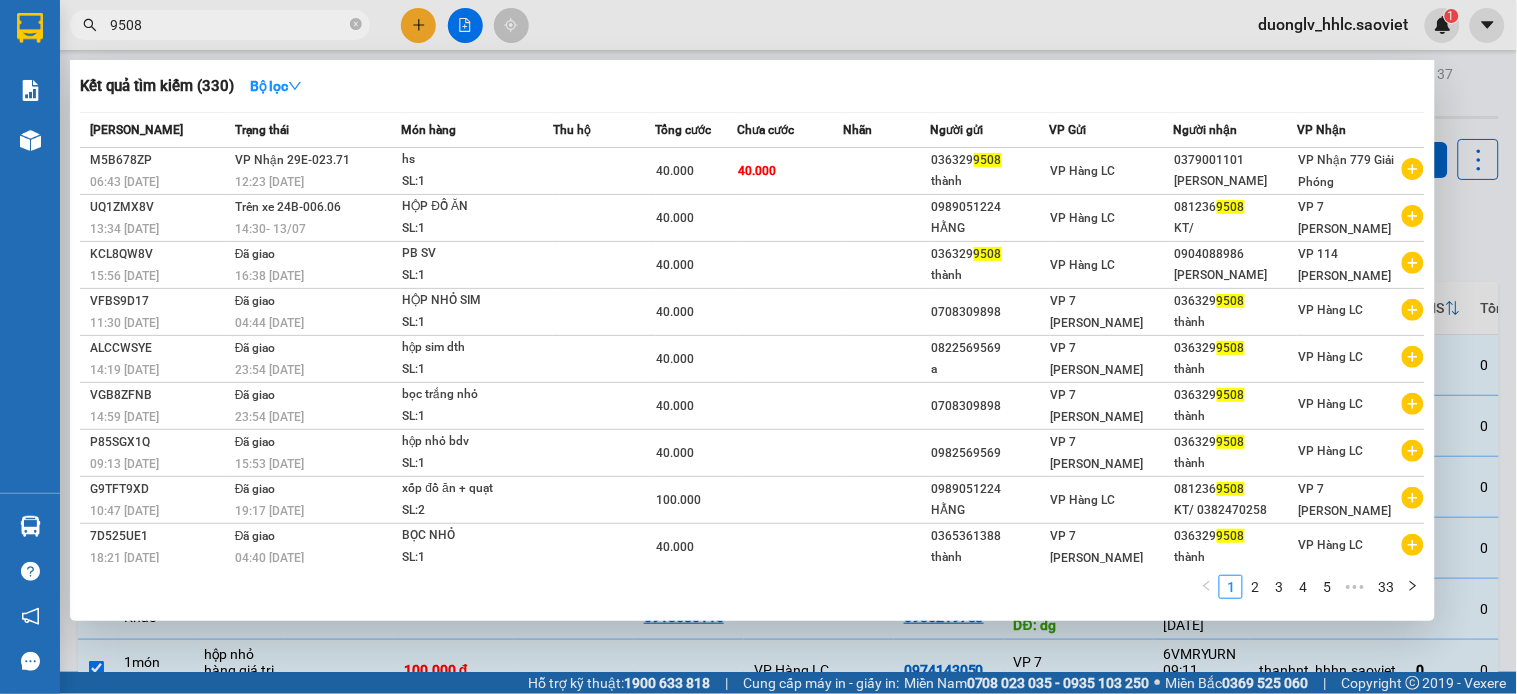 click on "9508" at bounding box center (228, 25) 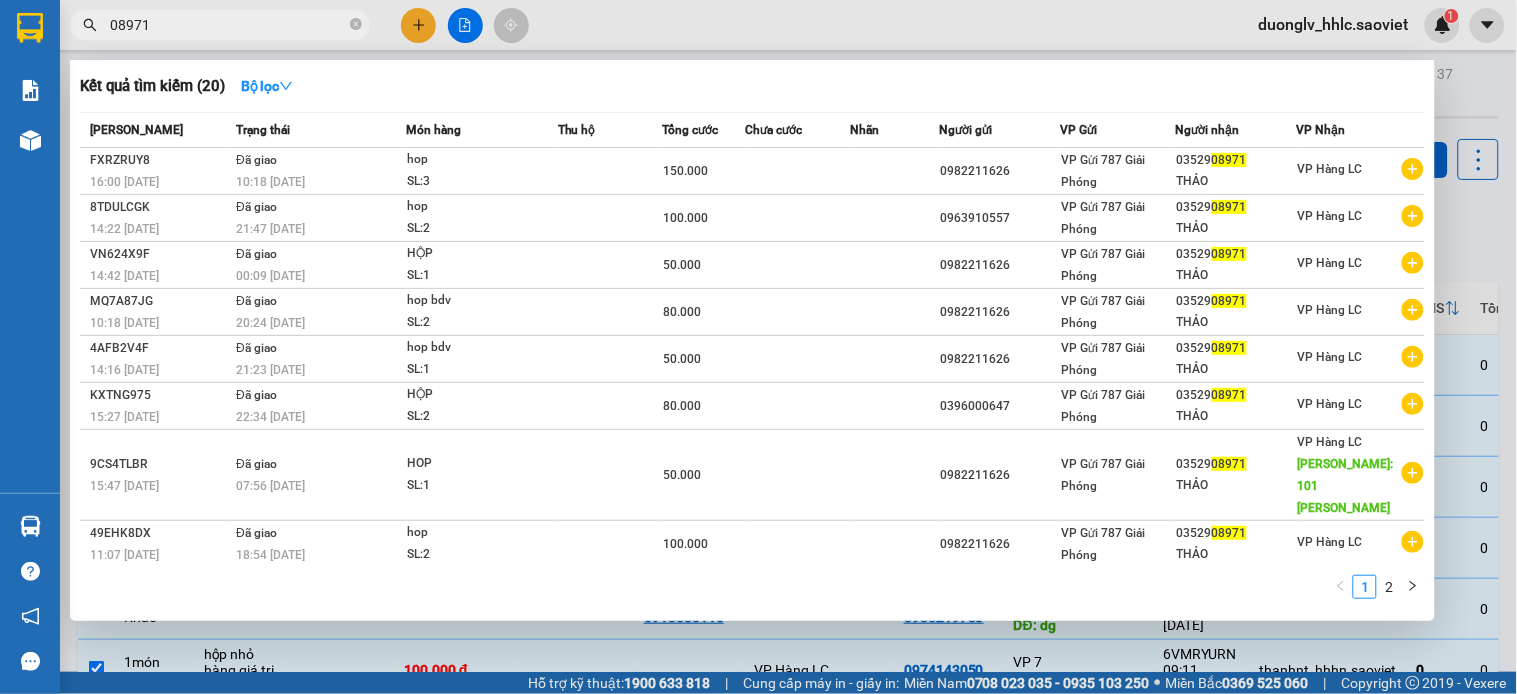 click on "08971" at bounding box center (228, 25) 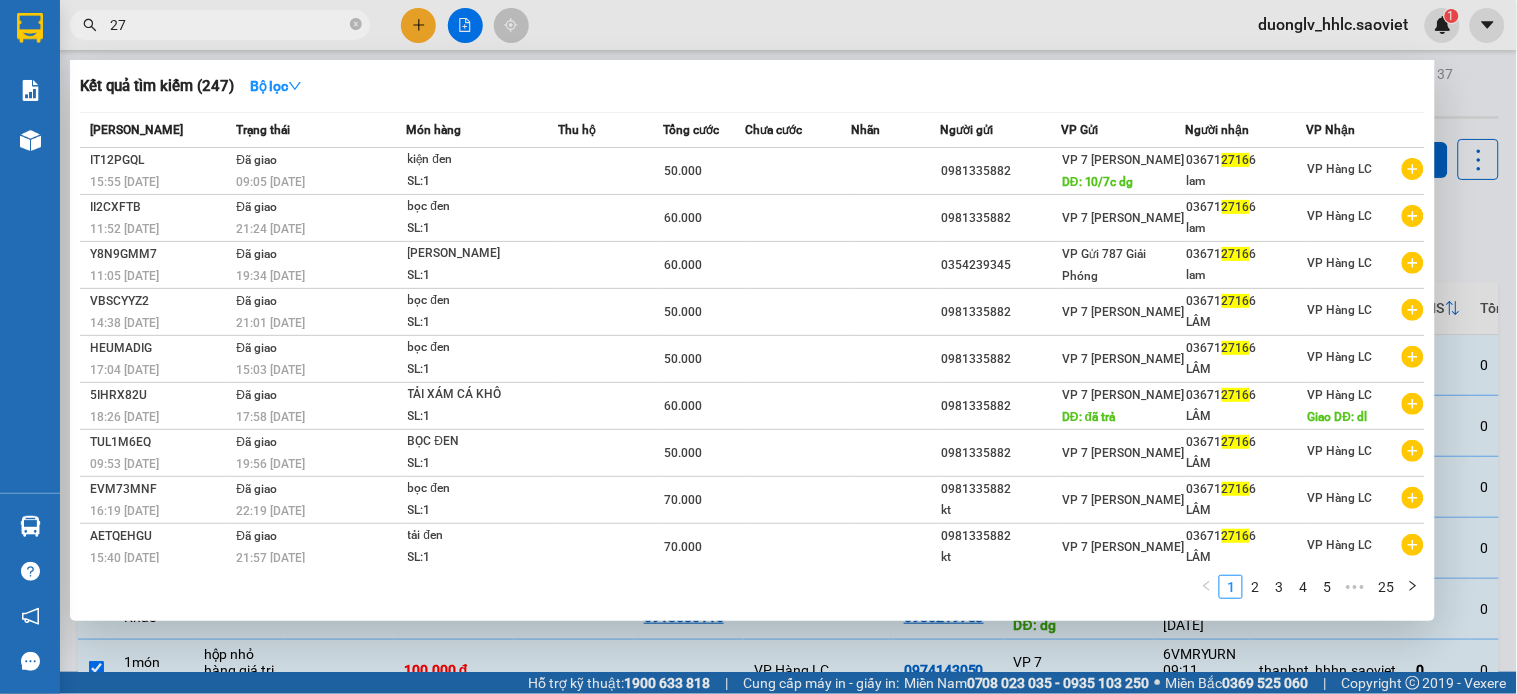type on "2" 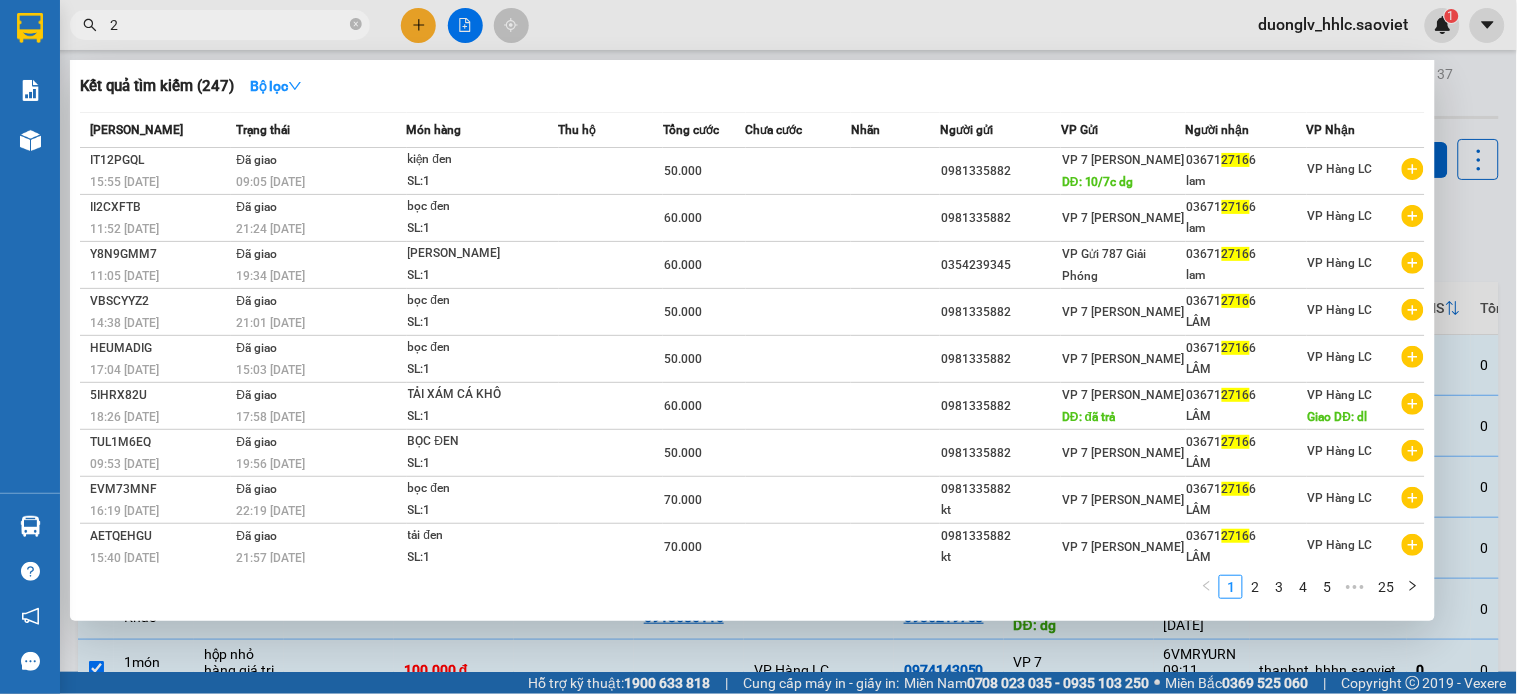 type 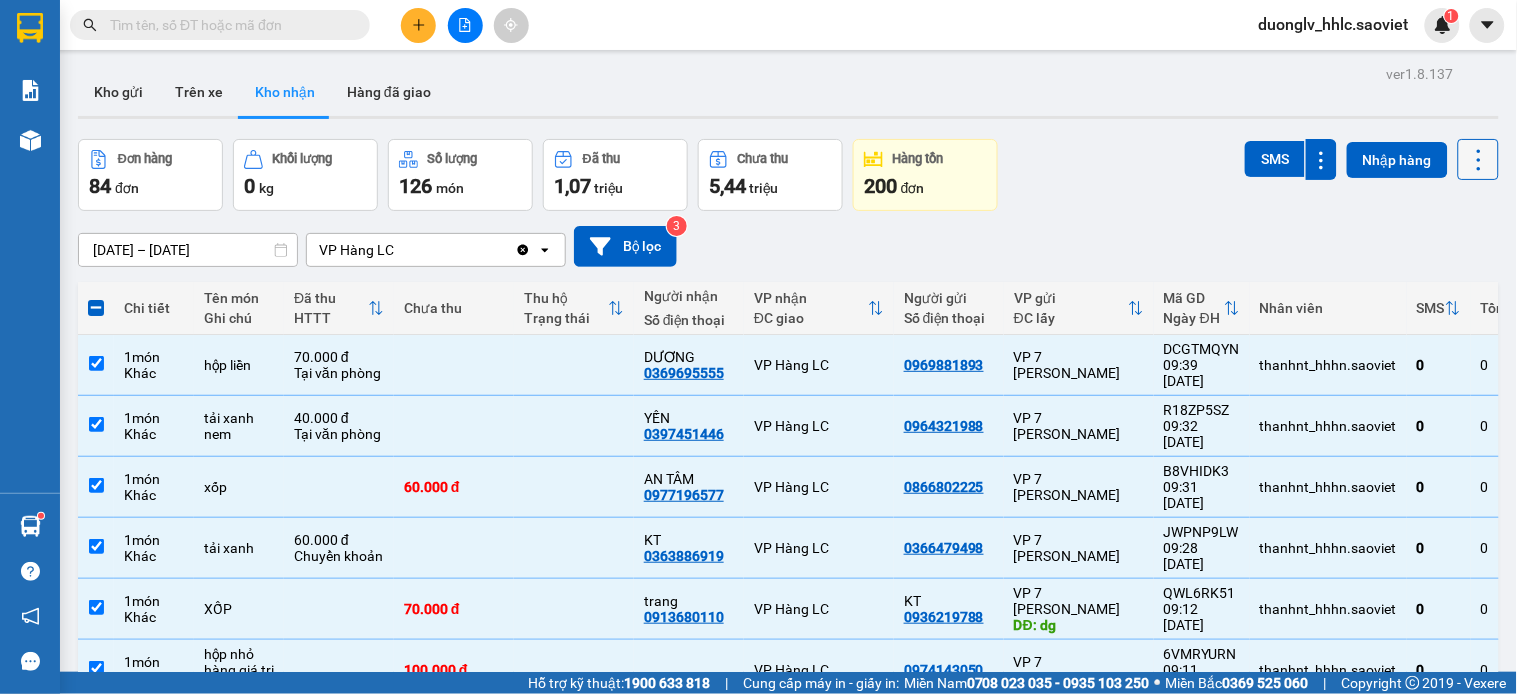 click 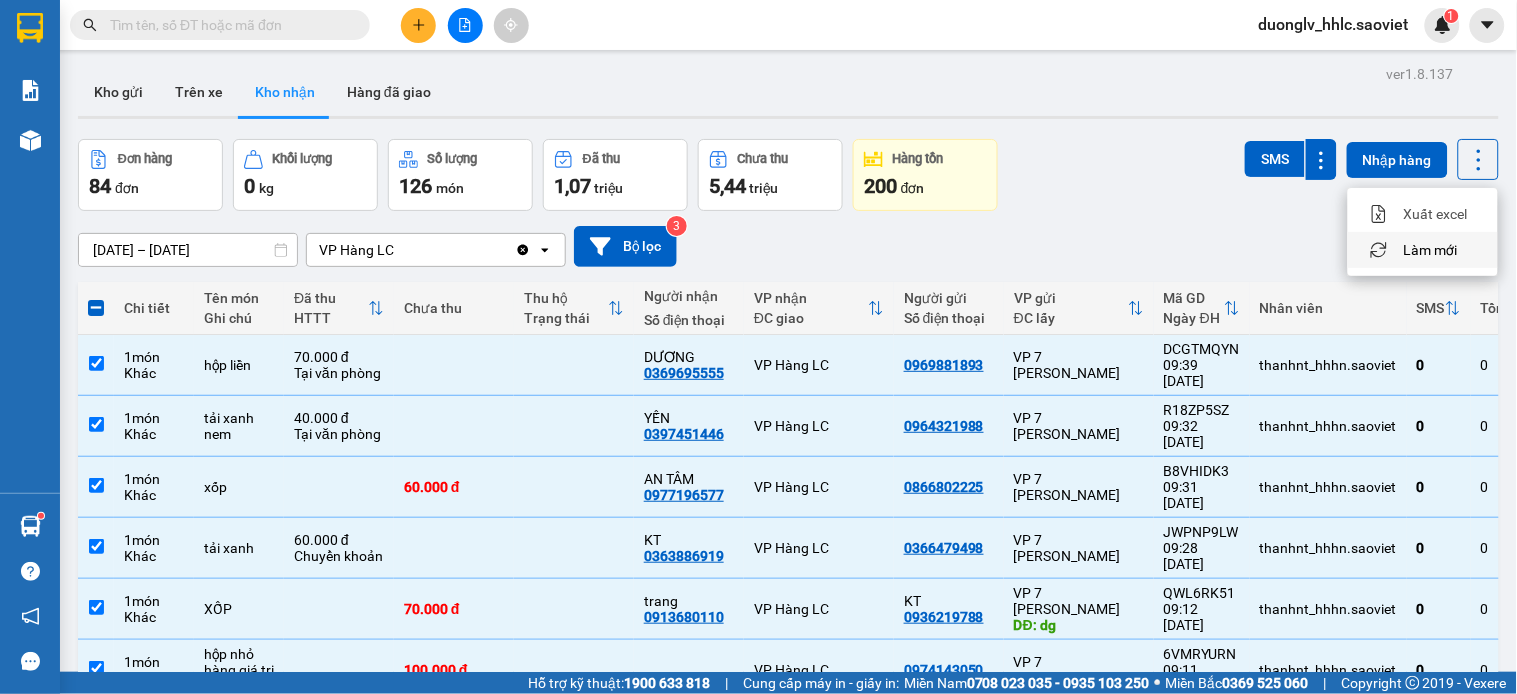 click on "Làm mới" at bounding box center [1431, 250] 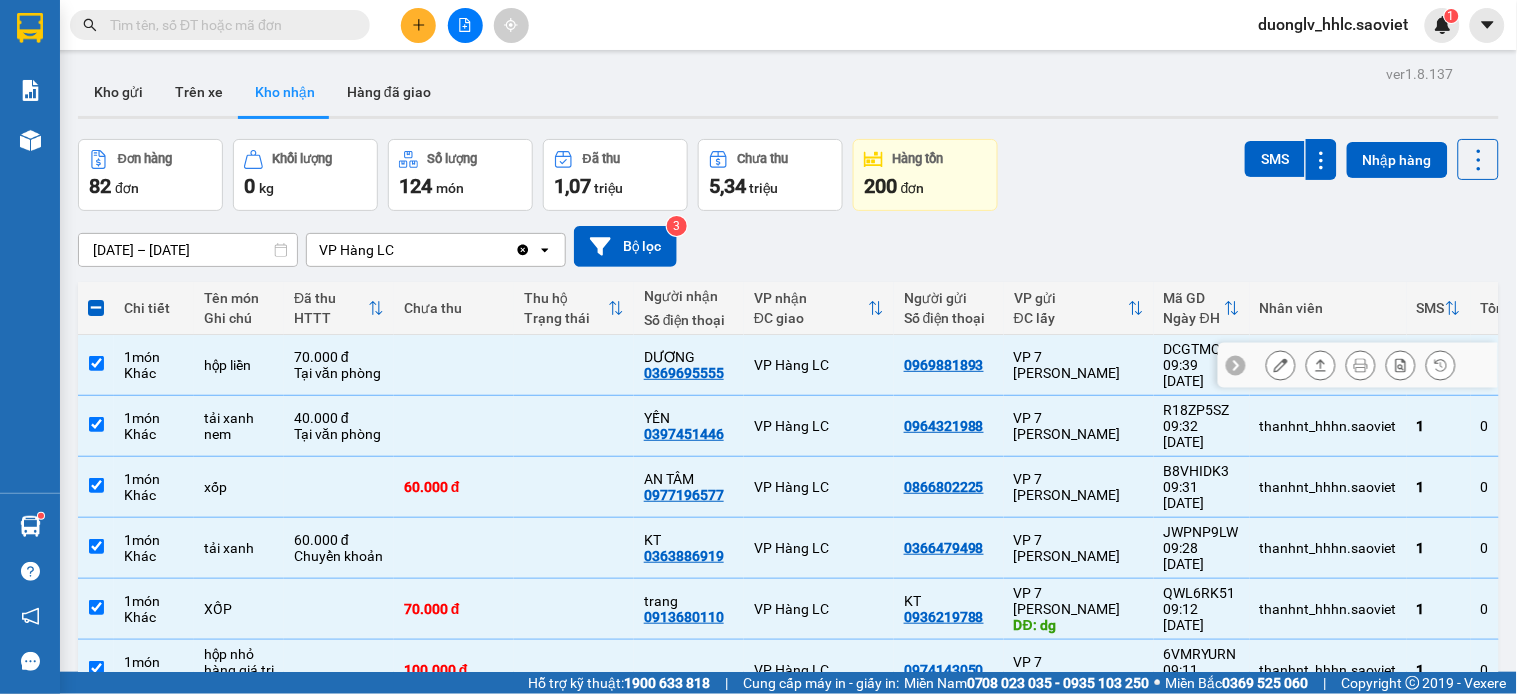 drag, startPoint x: 1075, startPoint y: 358, endPoint x: 1081, endPoint y: 367, distance: 10.816654 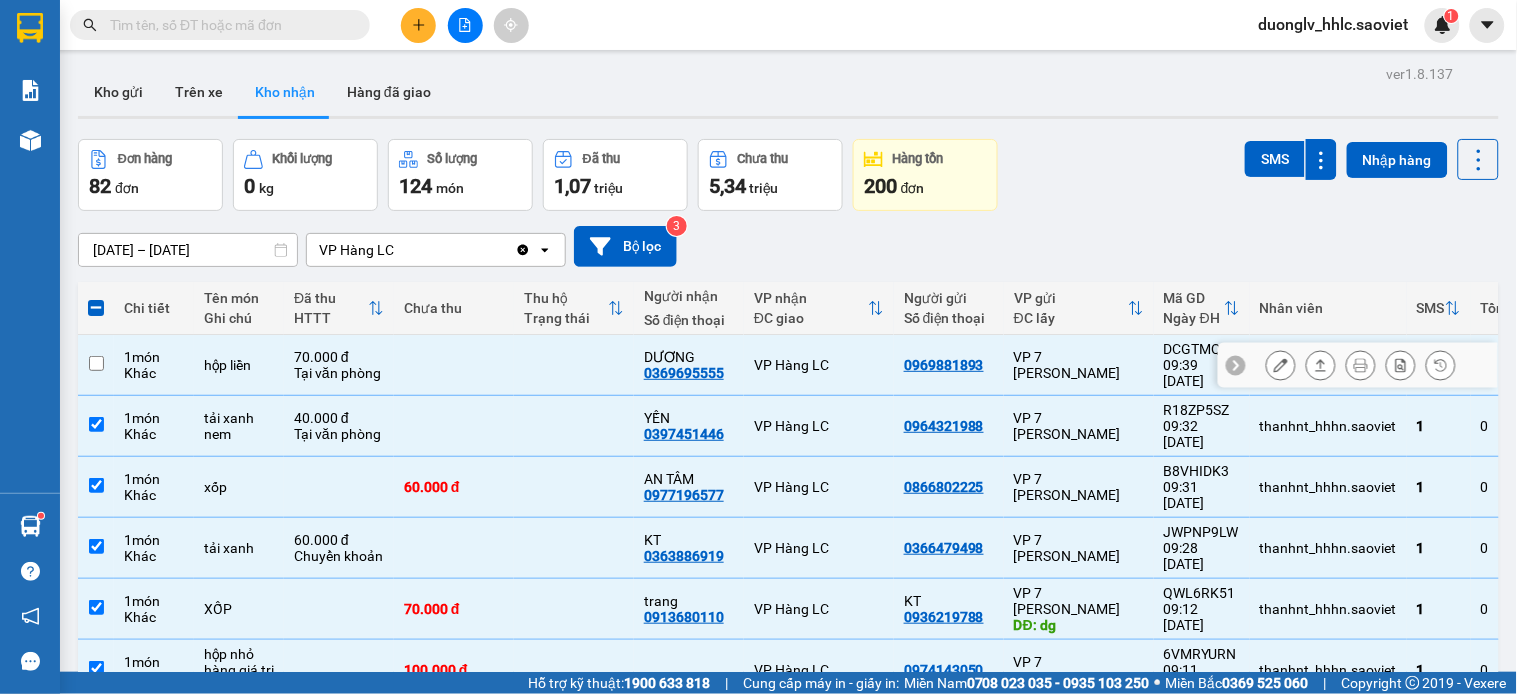 checkbox on "false" 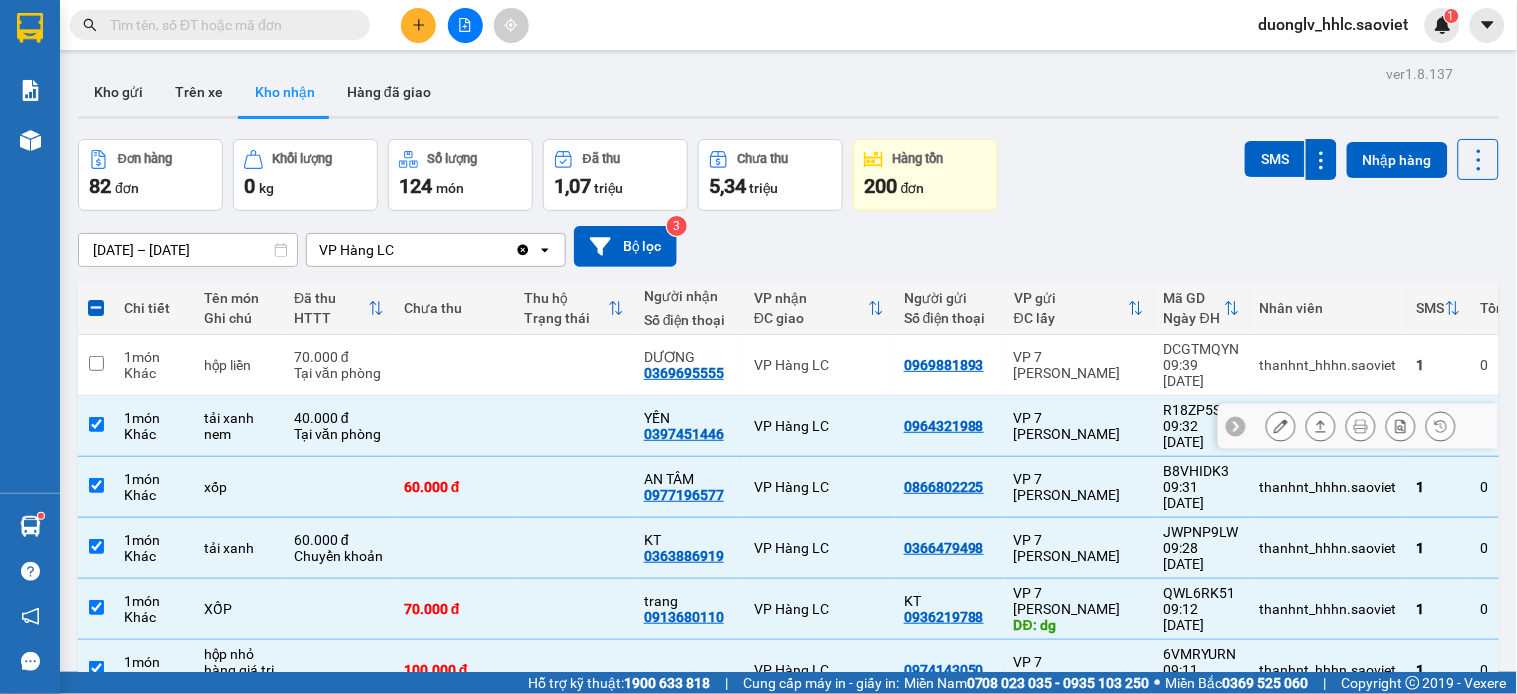 drag, startPoint x: 1082, startPoint y: 404, endPoint x: 1091, endPoint y: 426, distance: 23.769728 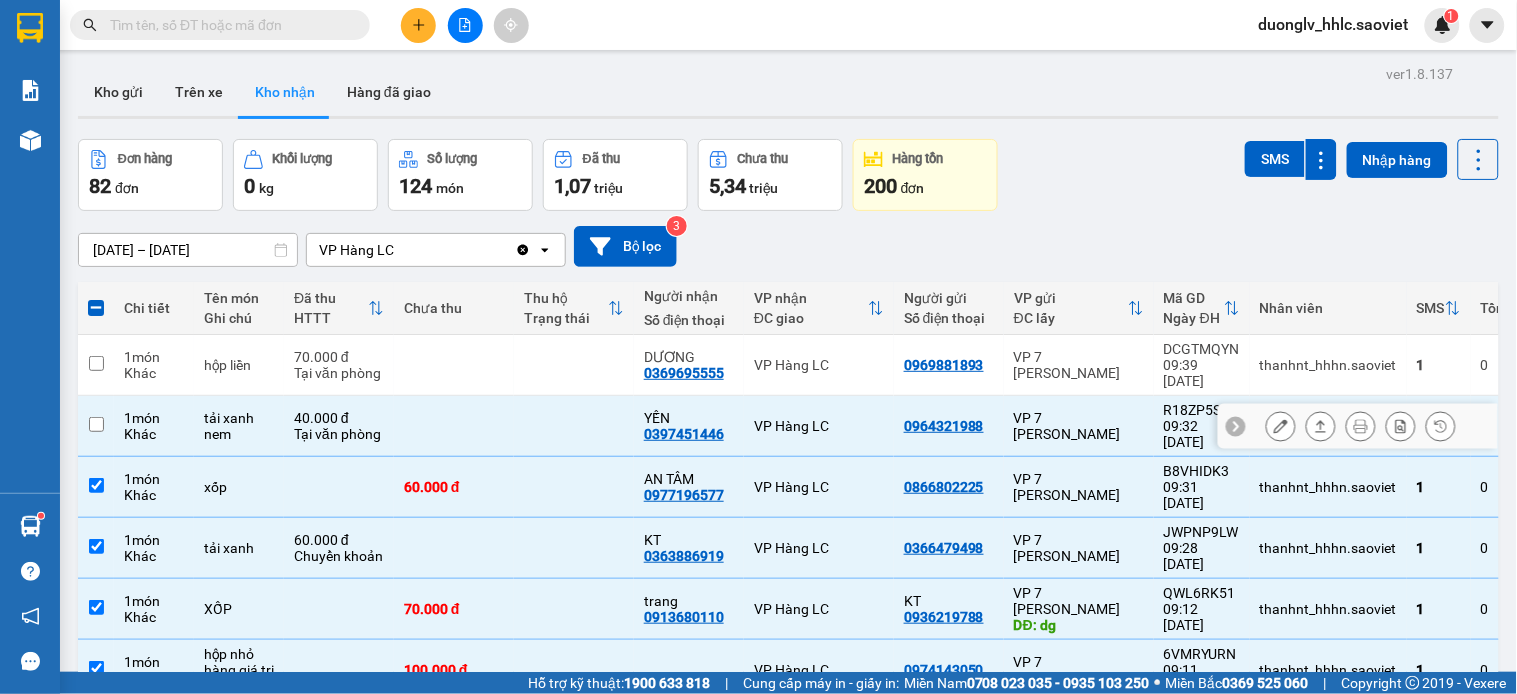 checkbox on "false" 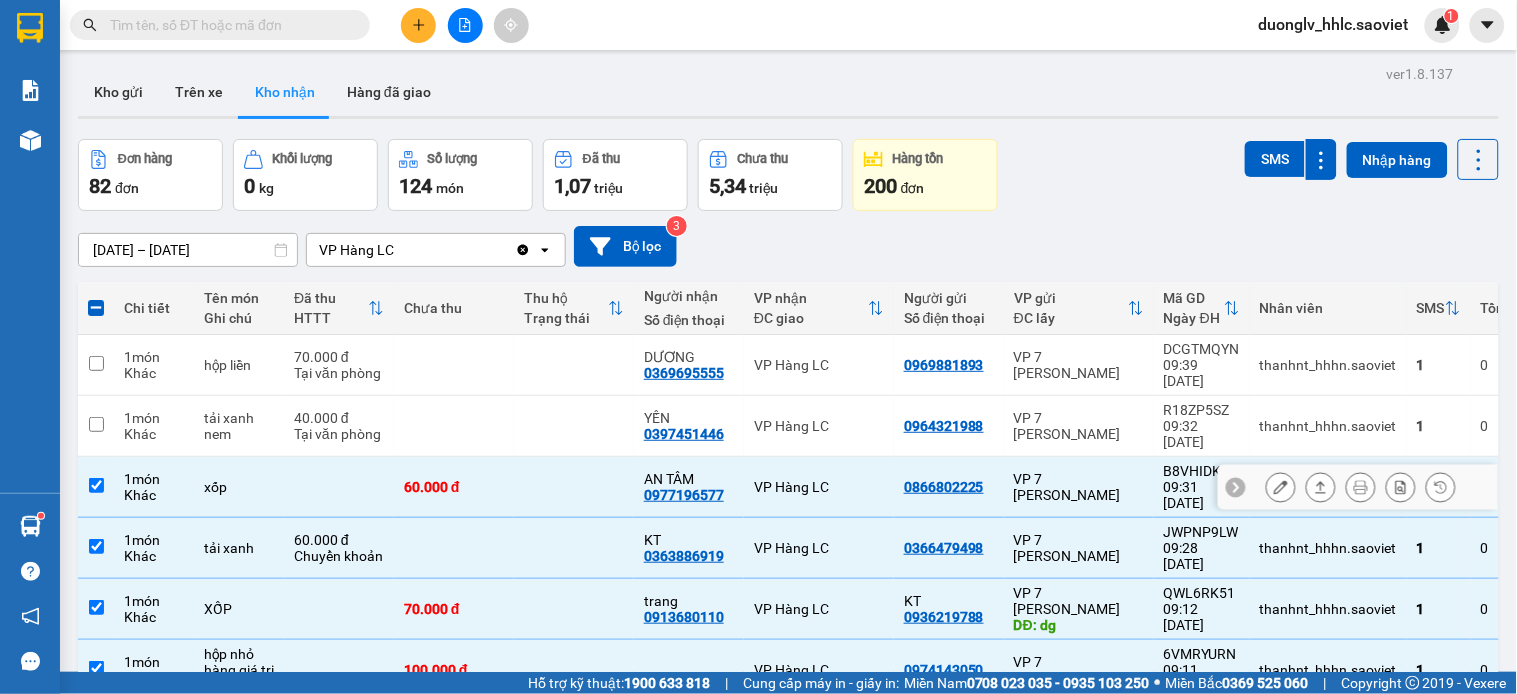 drag, startPoint x: 1094, startPoint y: 452, endPoint x: 1098, endPoint y: 466, distance: 14.56022 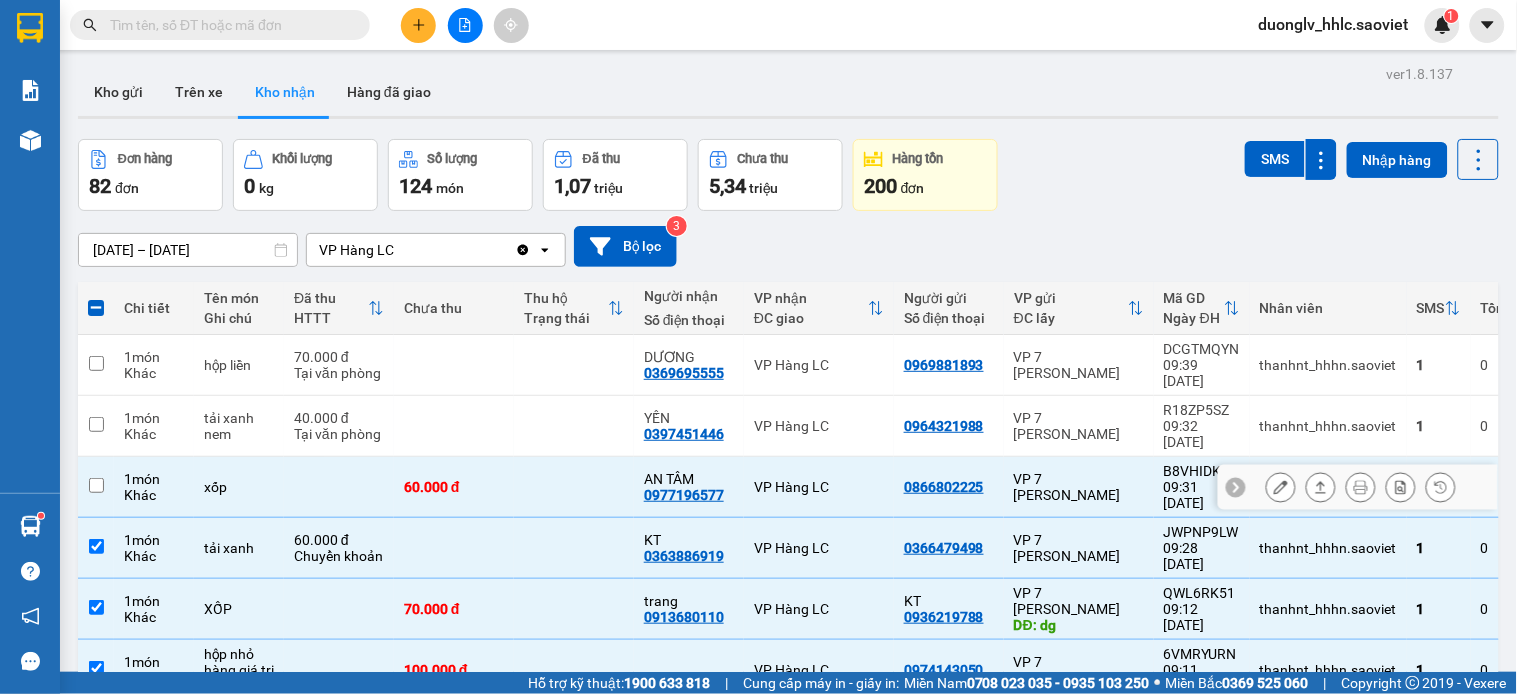 checkbox on "false" 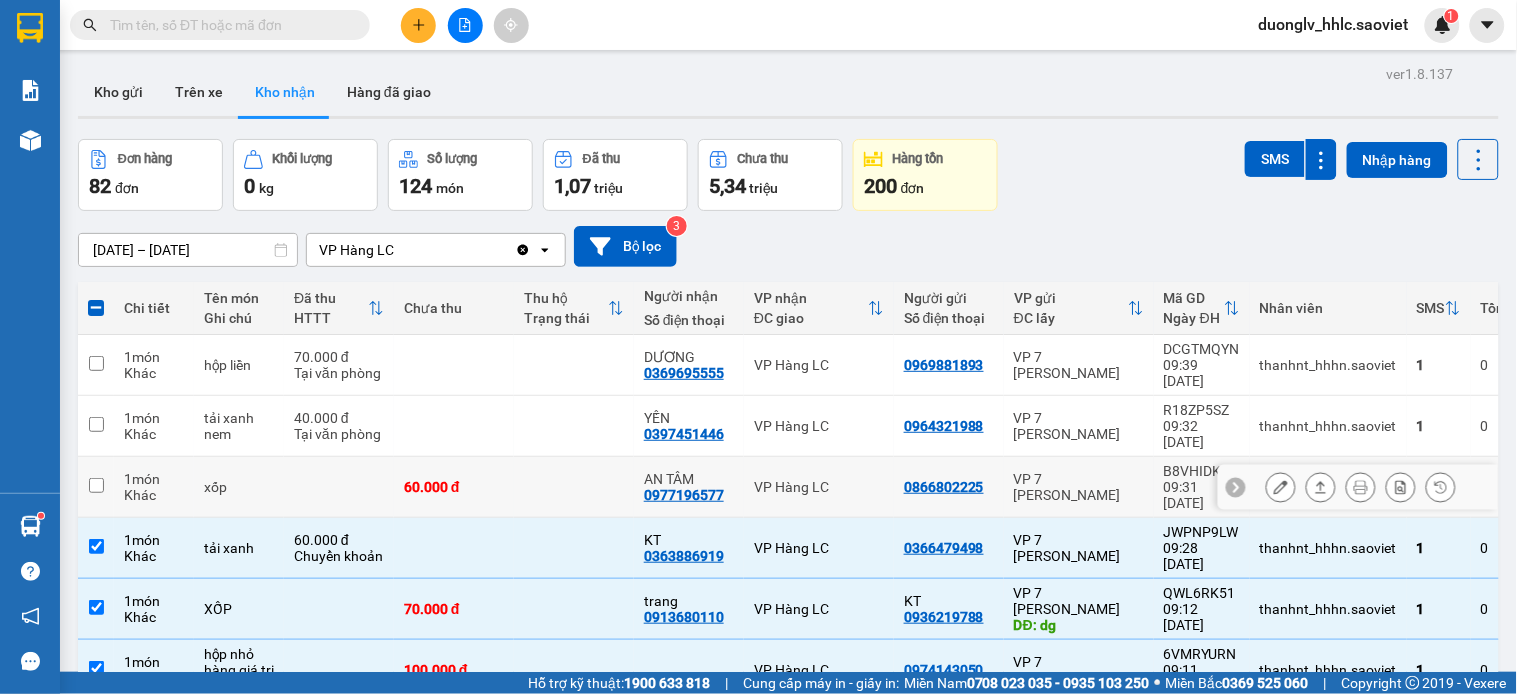 click on "VP 7 [PERSON_NAME]" at bounding box center (1079, 548) 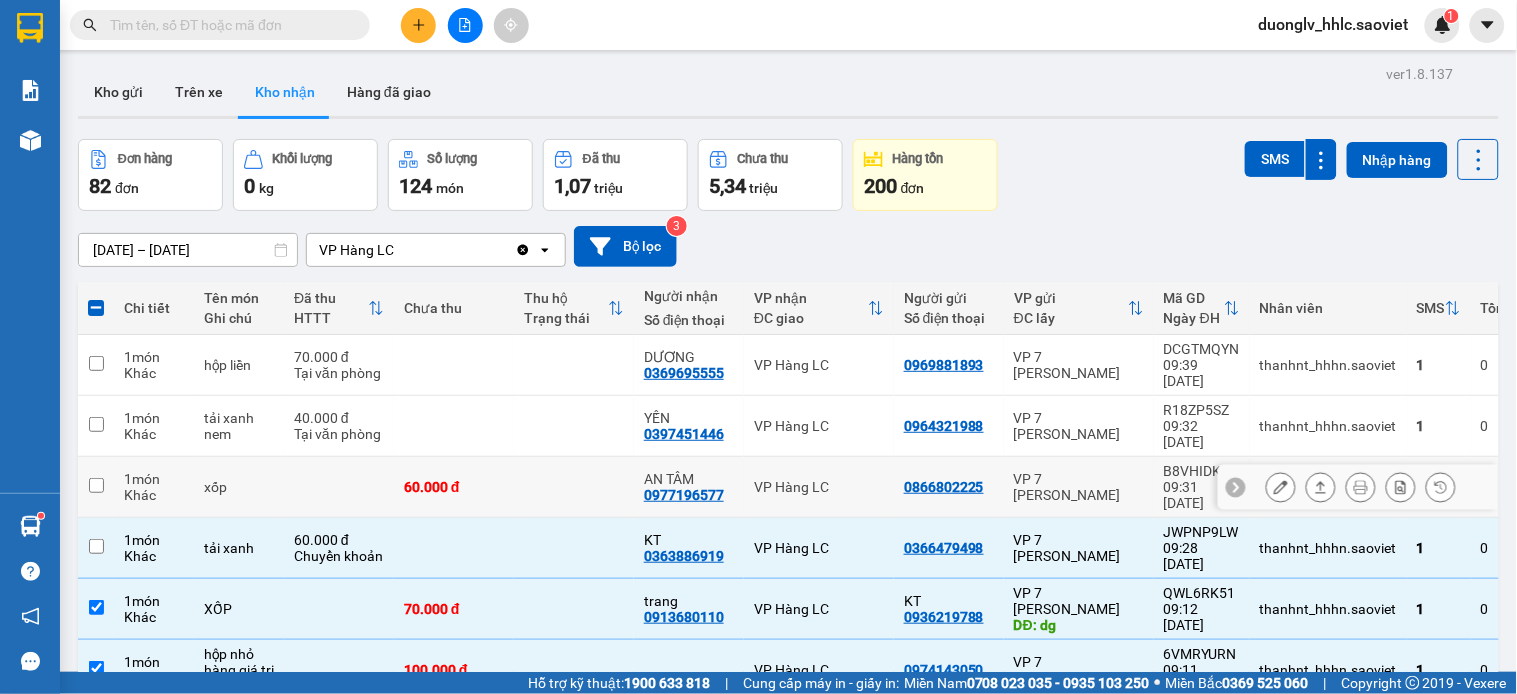 checkbox on "false" 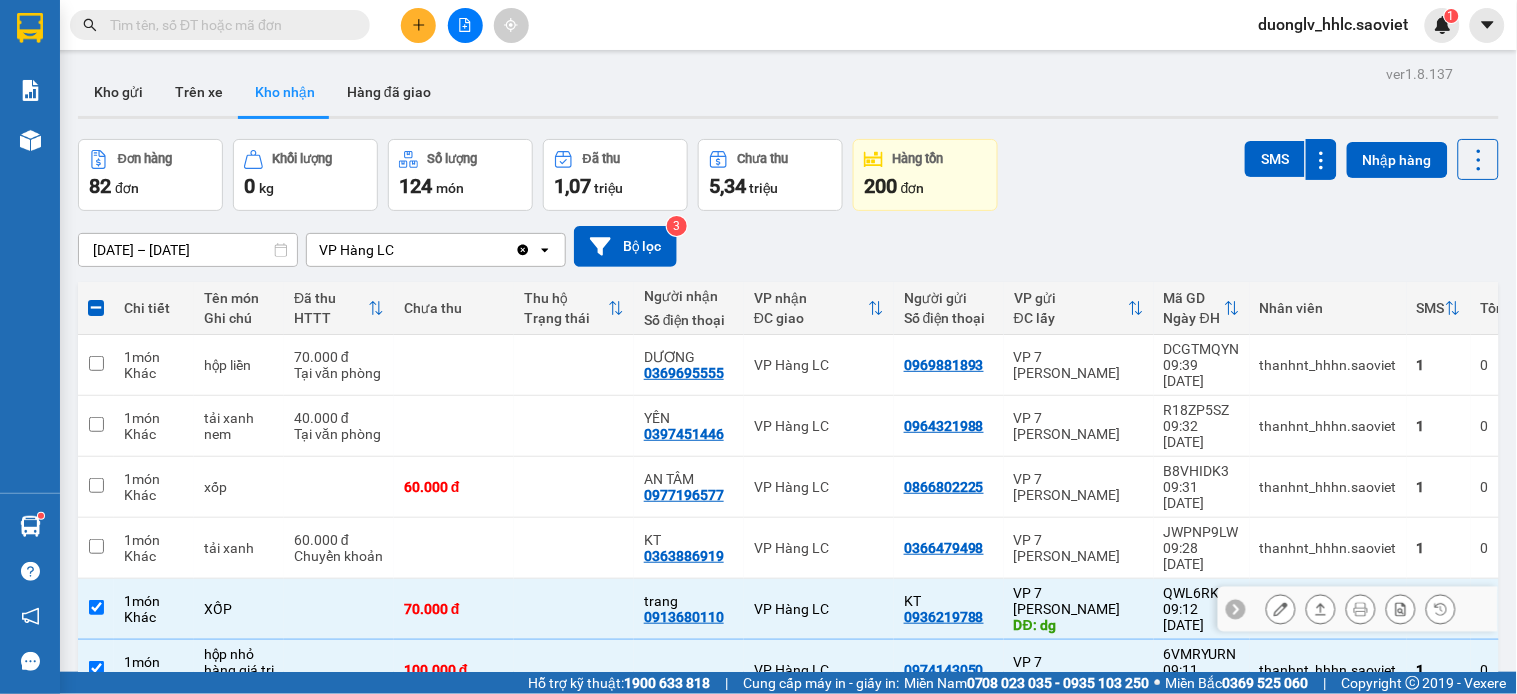 drag, startPoint x: 1100, startPoint y: 534, endPoint x: 1097, endPoint y: 565, distance: 31.144823 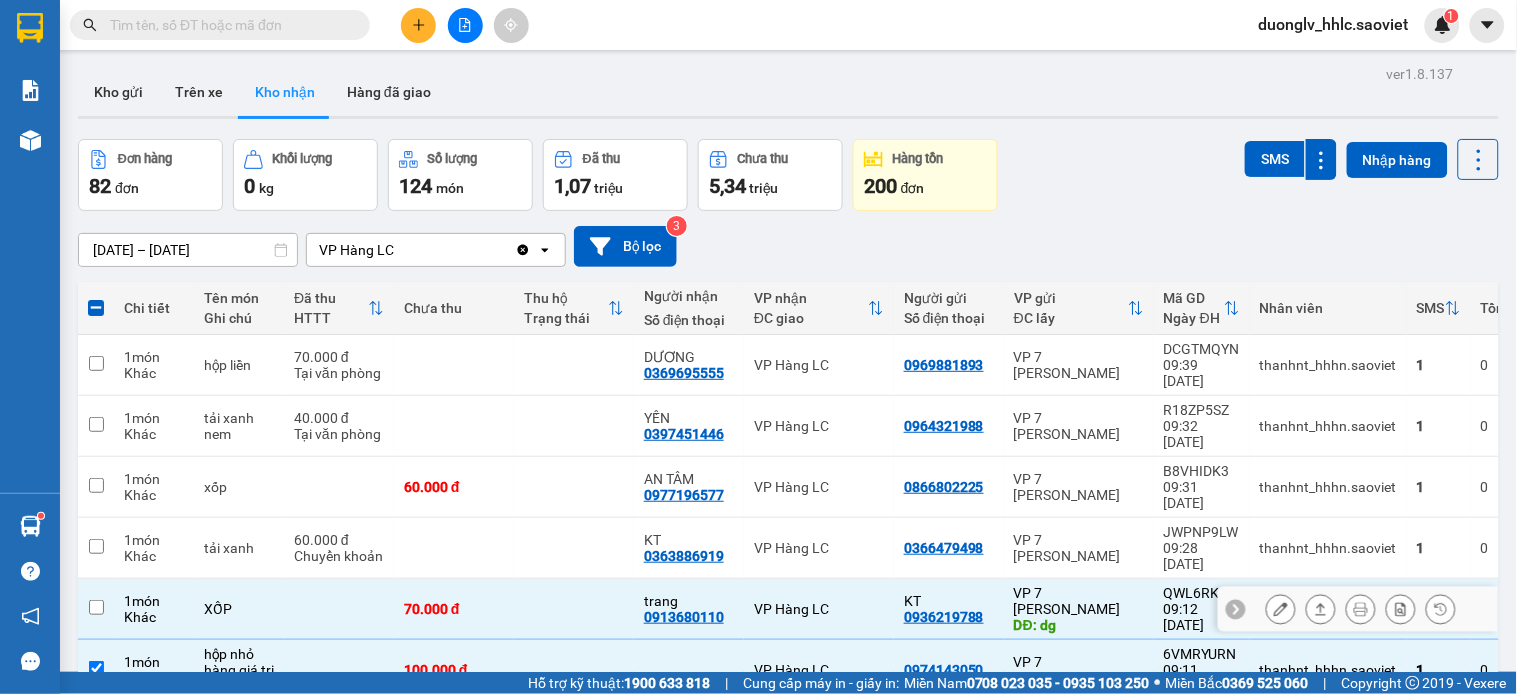 checkbox on "false" 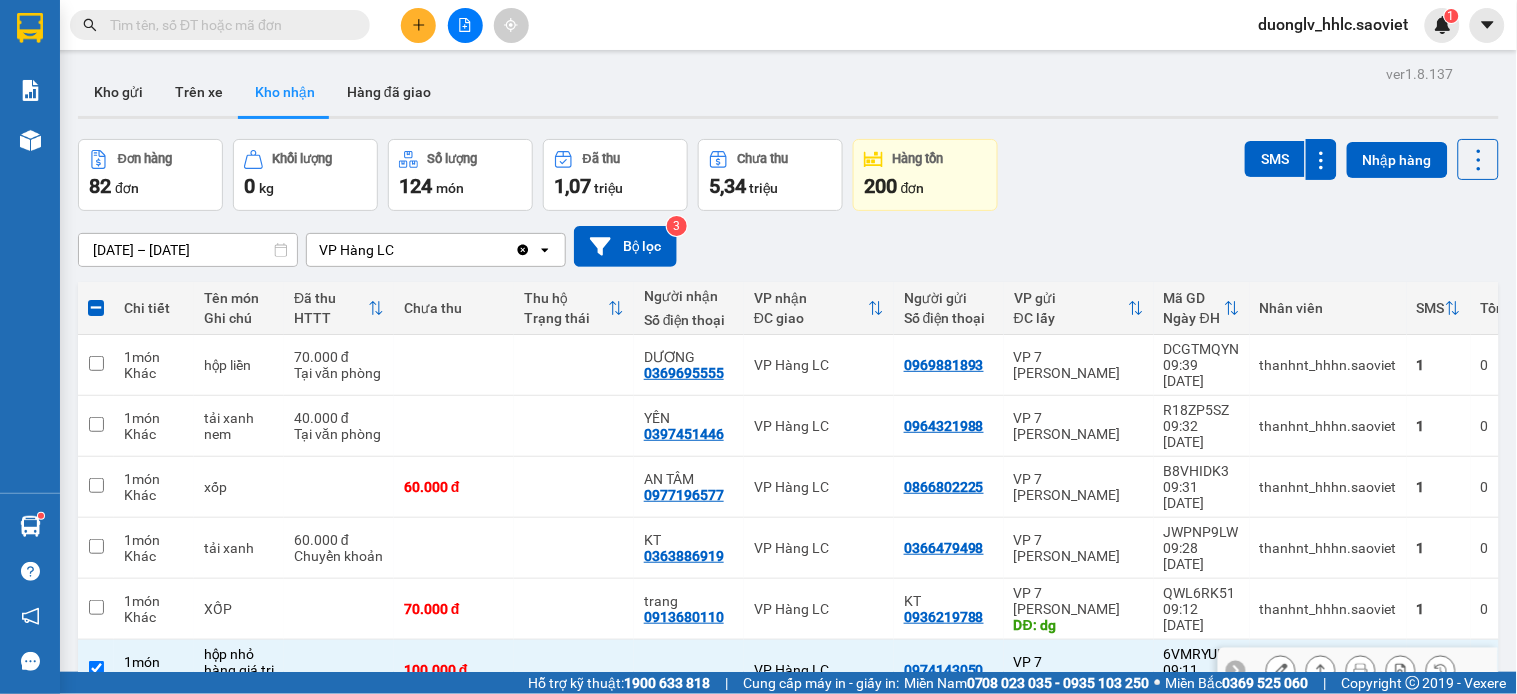 click on "VP 7 [PERSON_NAME]" at bounding box center (1079, 670) 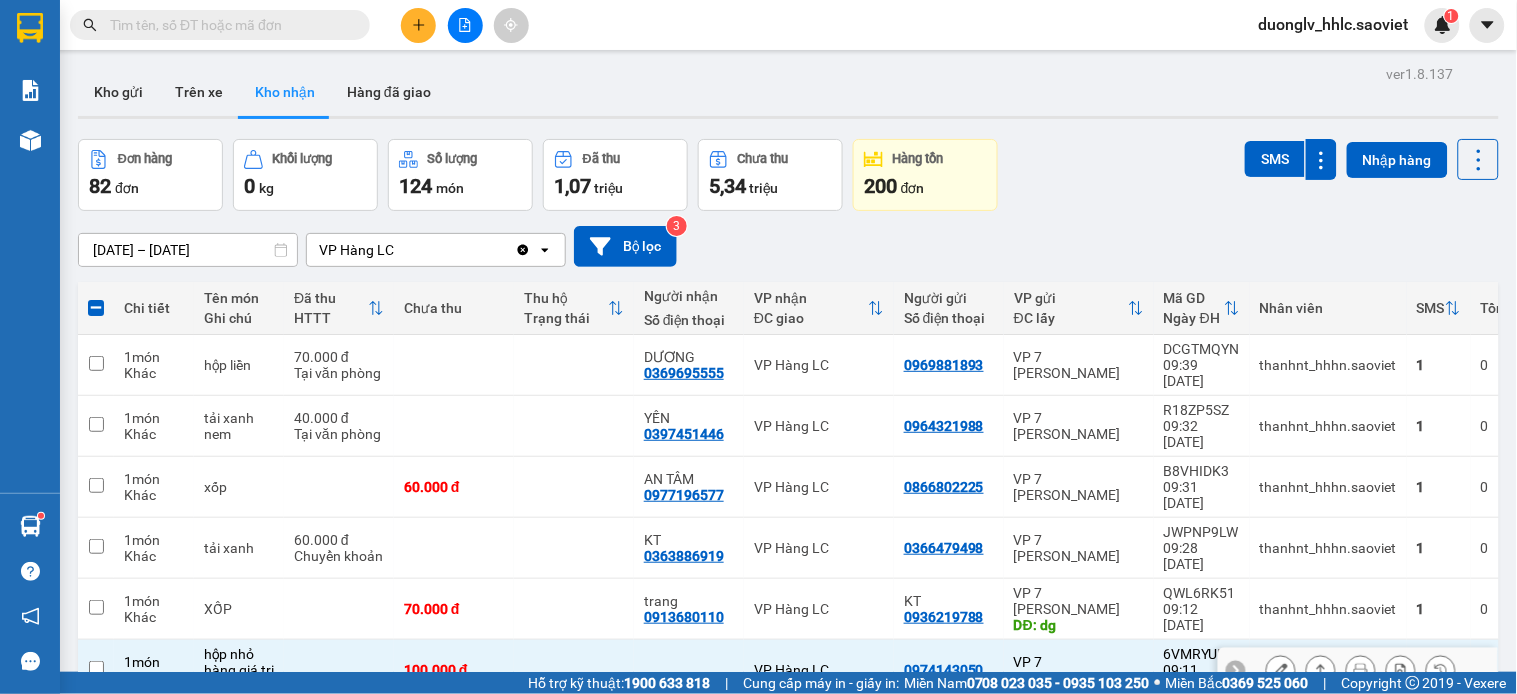 checkbox on "false" 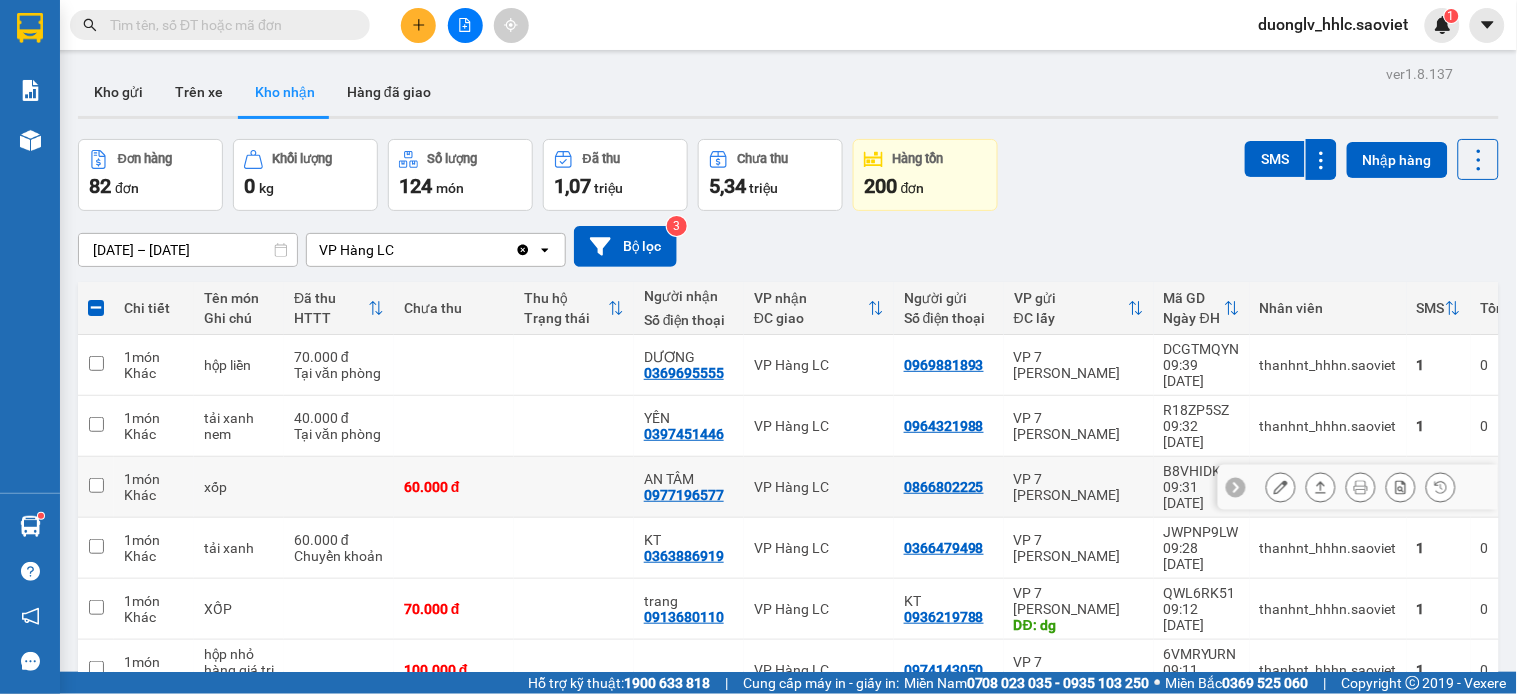 scroll, scrollTop: 267, scrollLeft: 0, axis: vertical 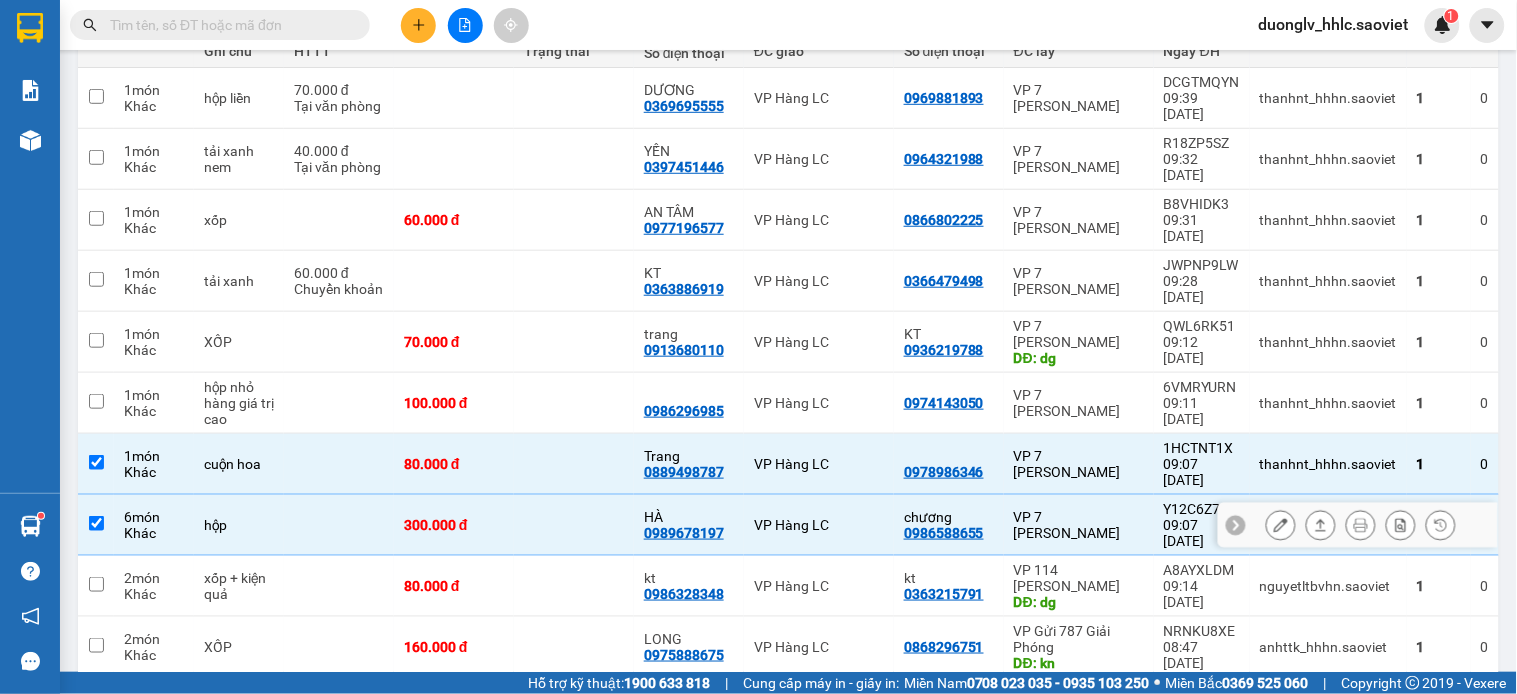 click on "VP 7 [PERSON_NAME]" at bounding box center (1079, 525) 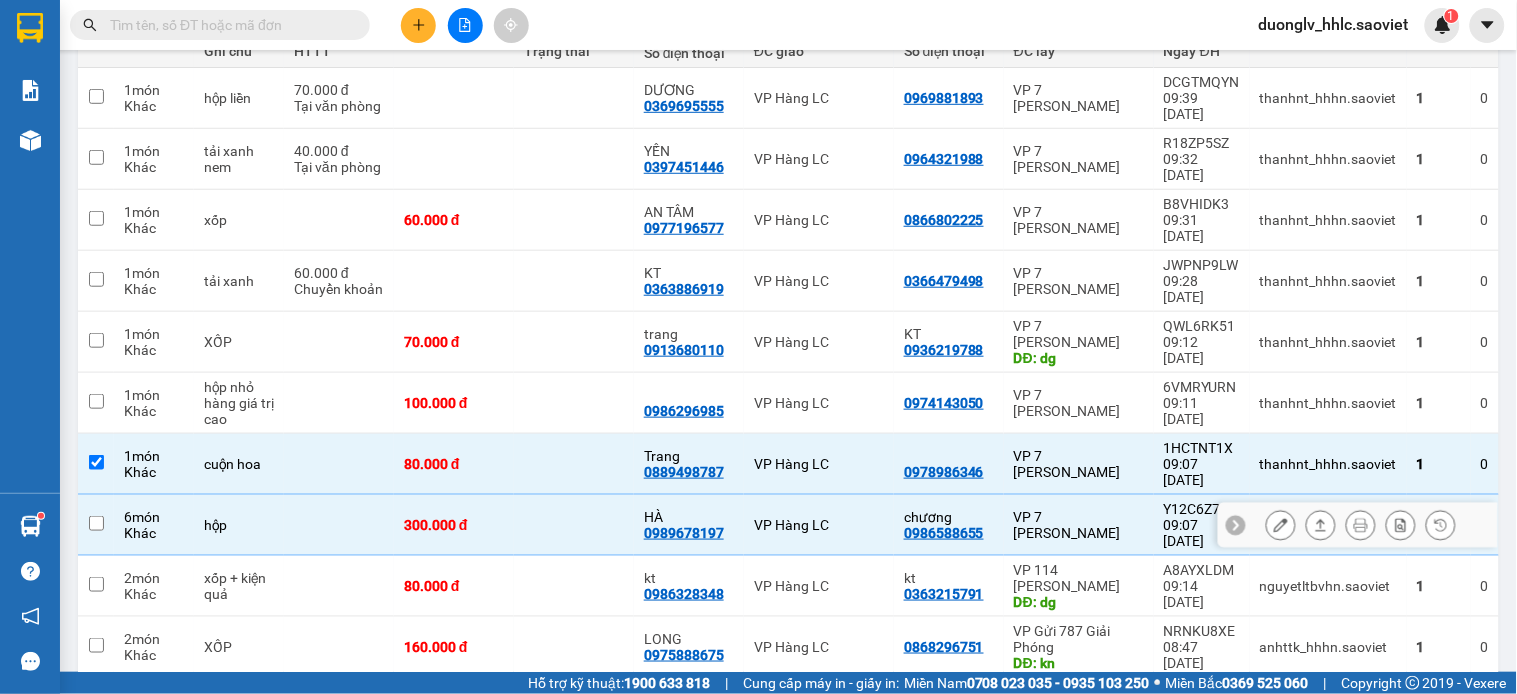 checkbox on "false" 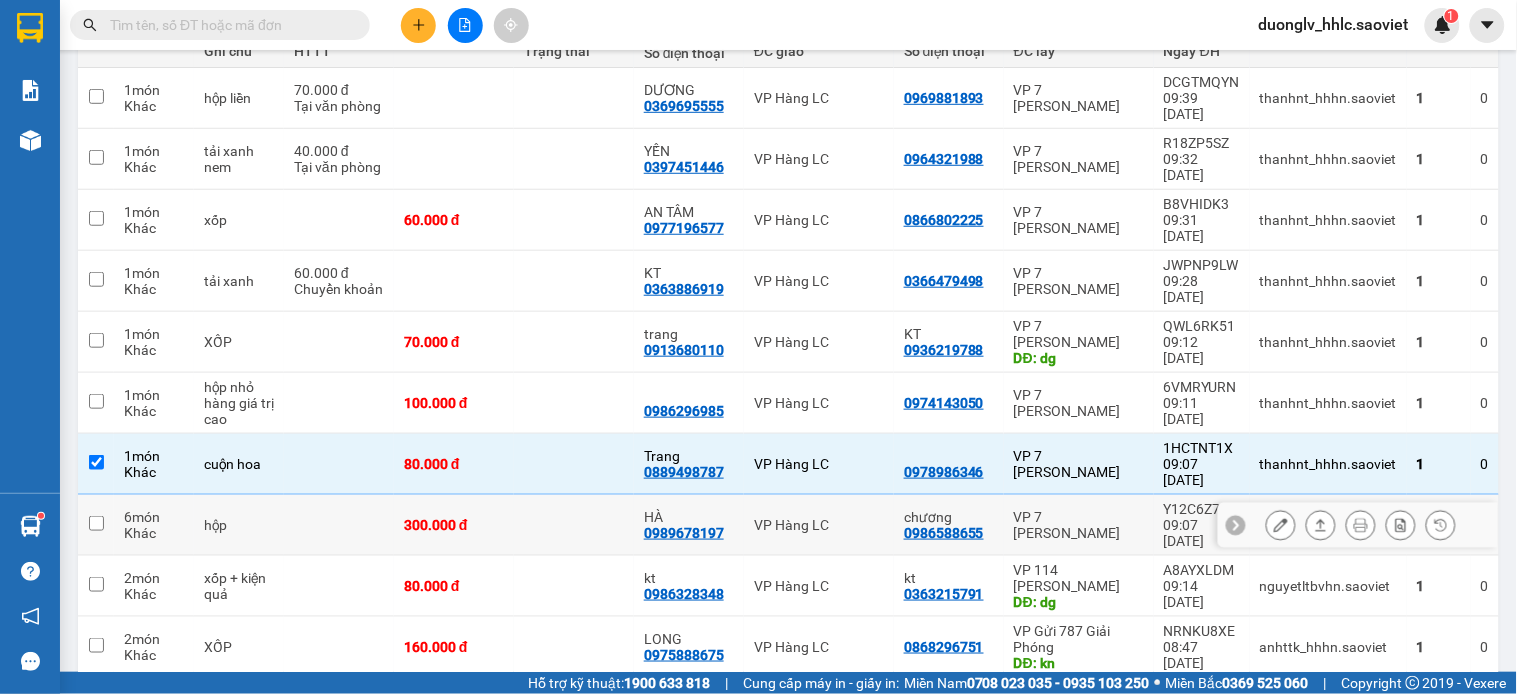click on "VP 7 [PERSON_NAME]" at bounding box center [1079, 464] 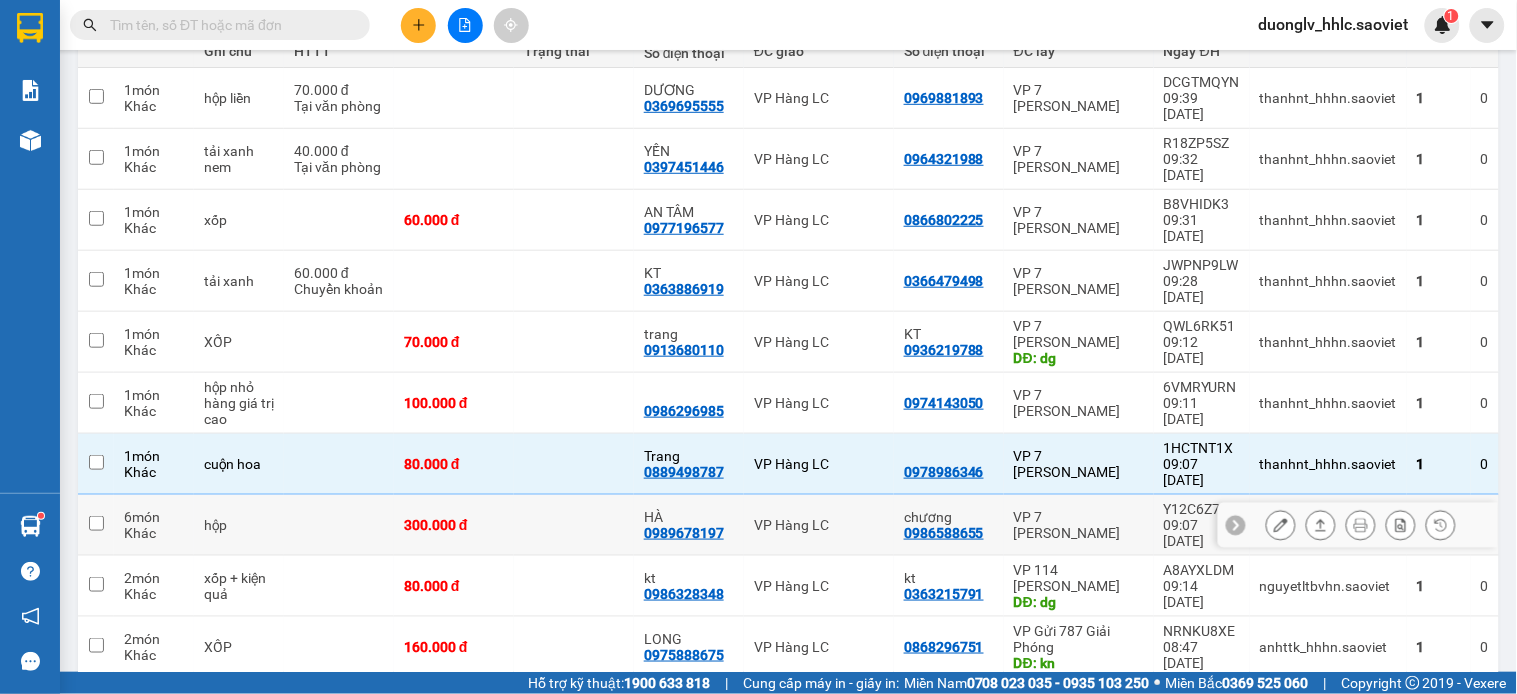 checkbox on "false" 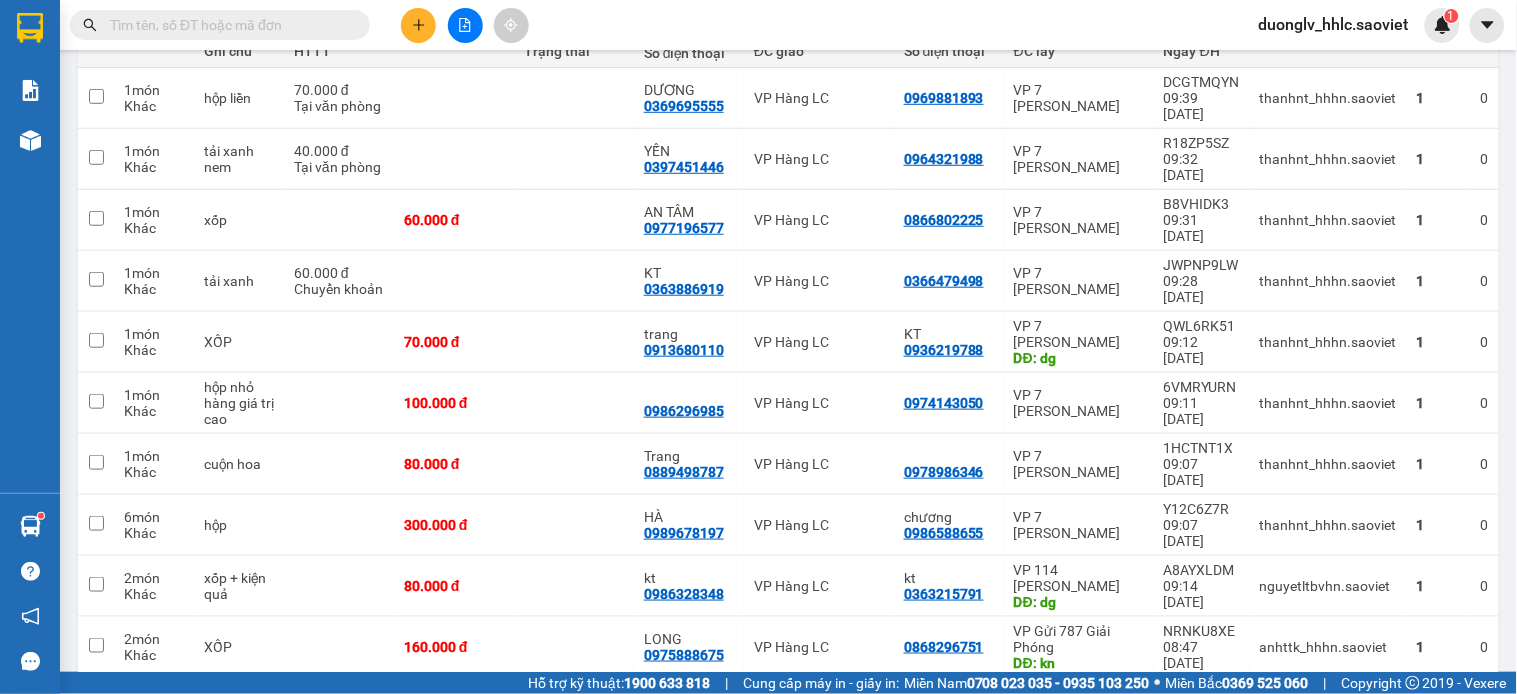 scroll, scrollTop: 0, scrollLeft: 0, axis: both 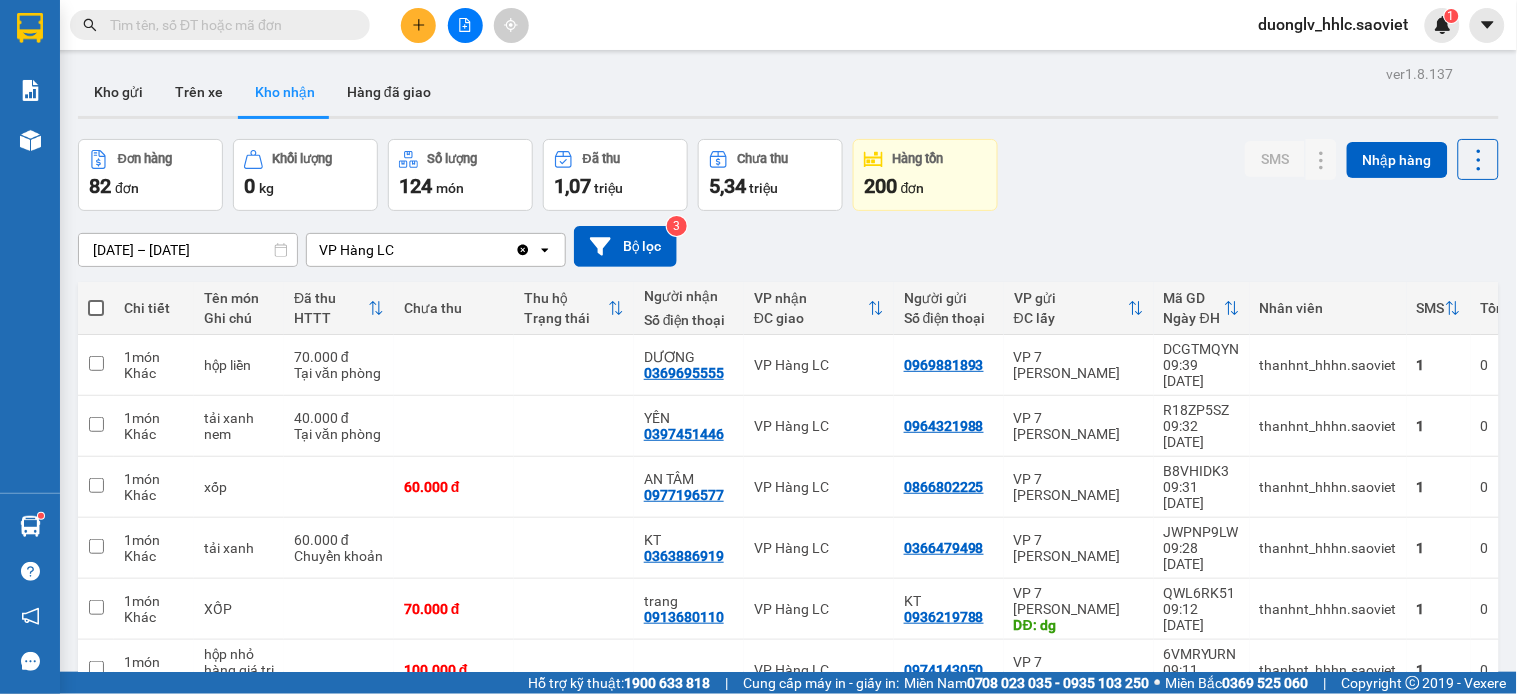 click at bounding box center [228, 25] 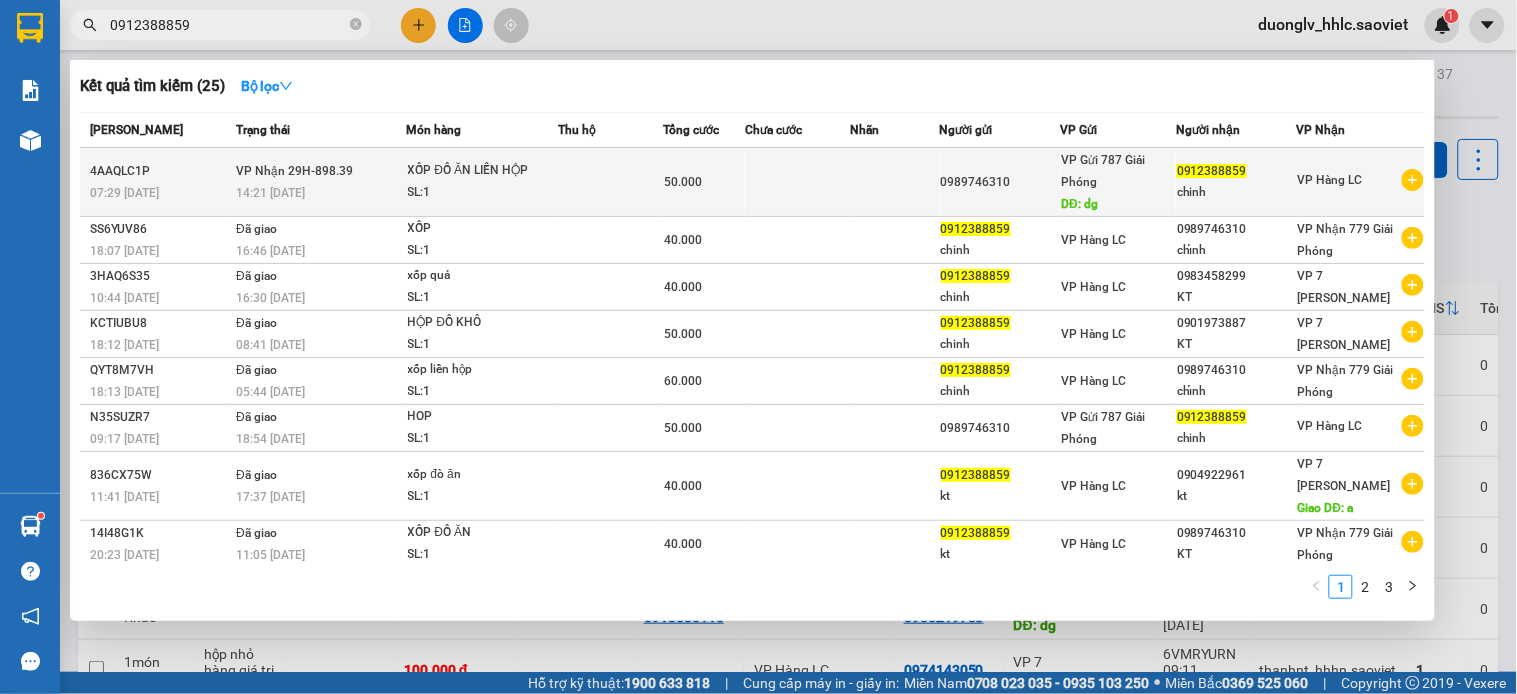 type on "0912388859" 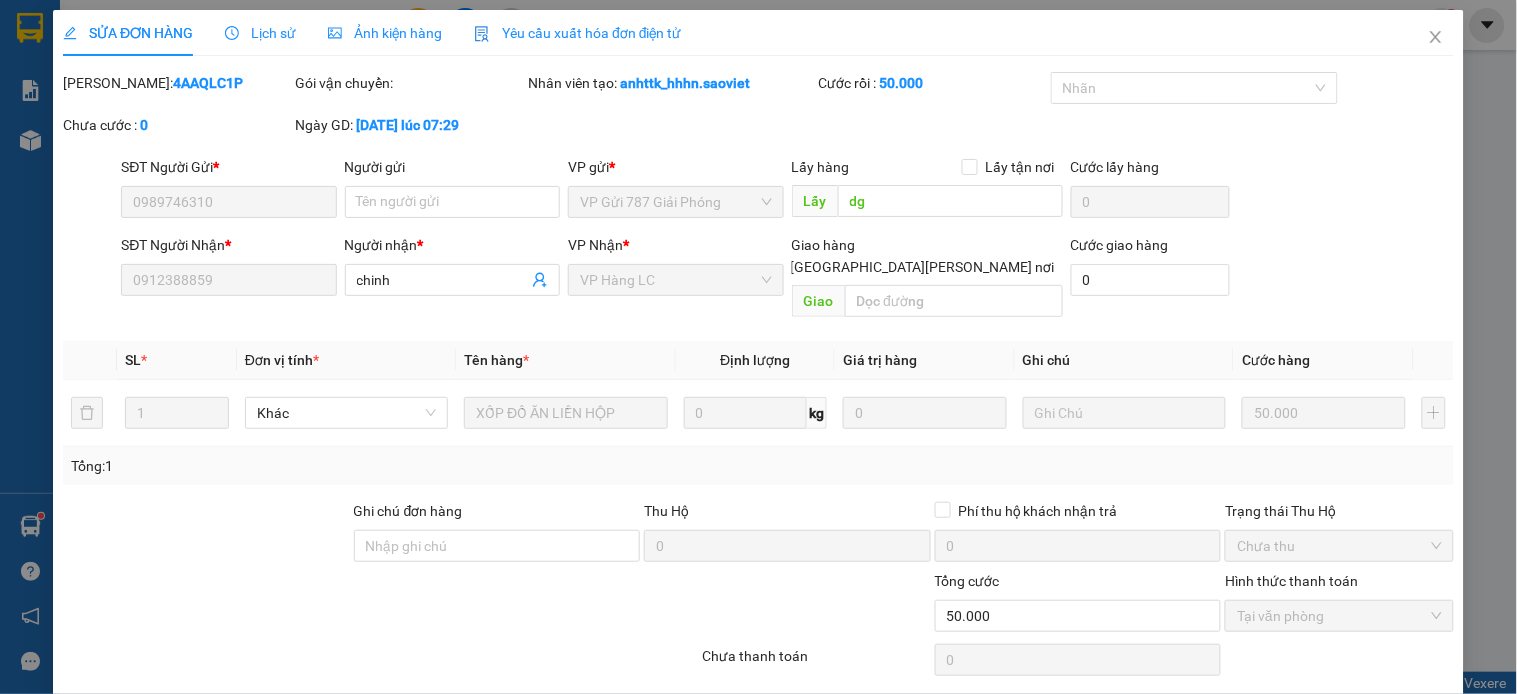 type on "0989746310" 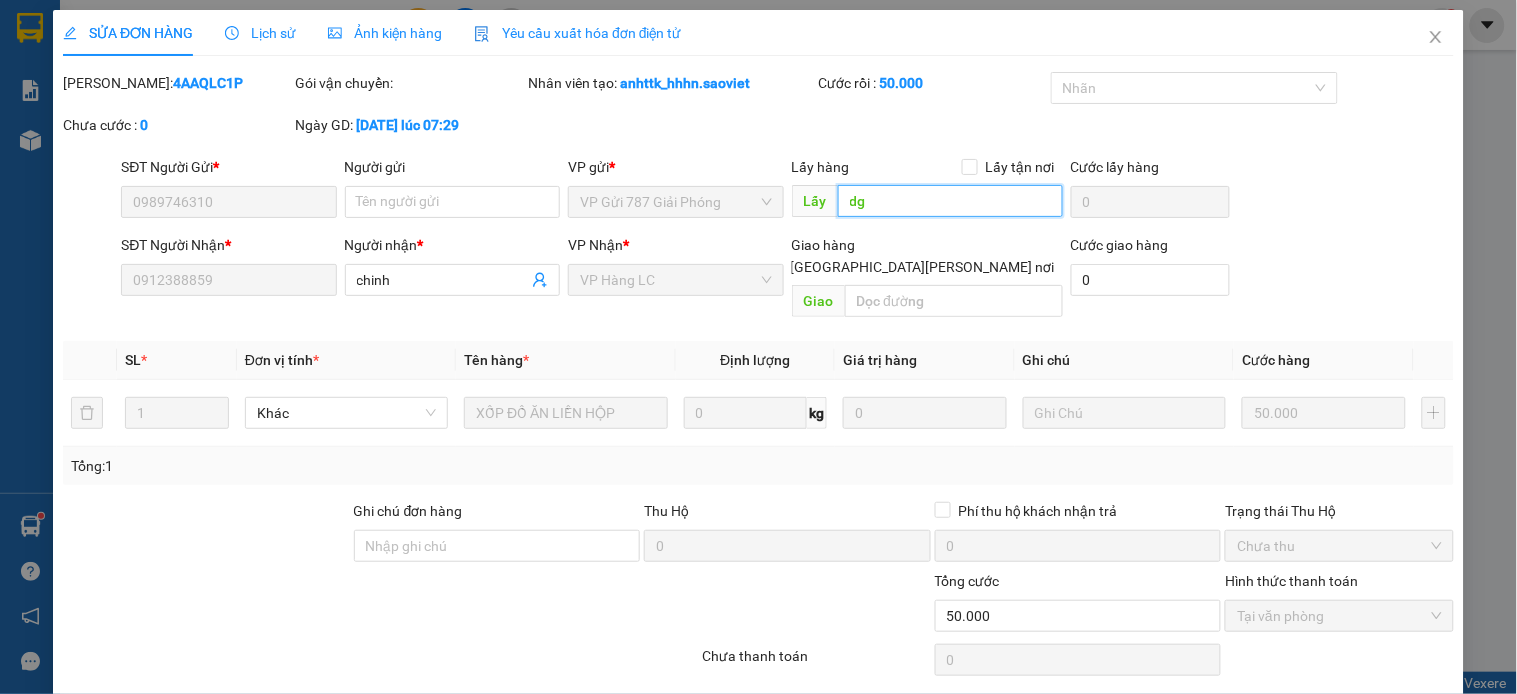 click on "dg" at bounding box center (950, 201) 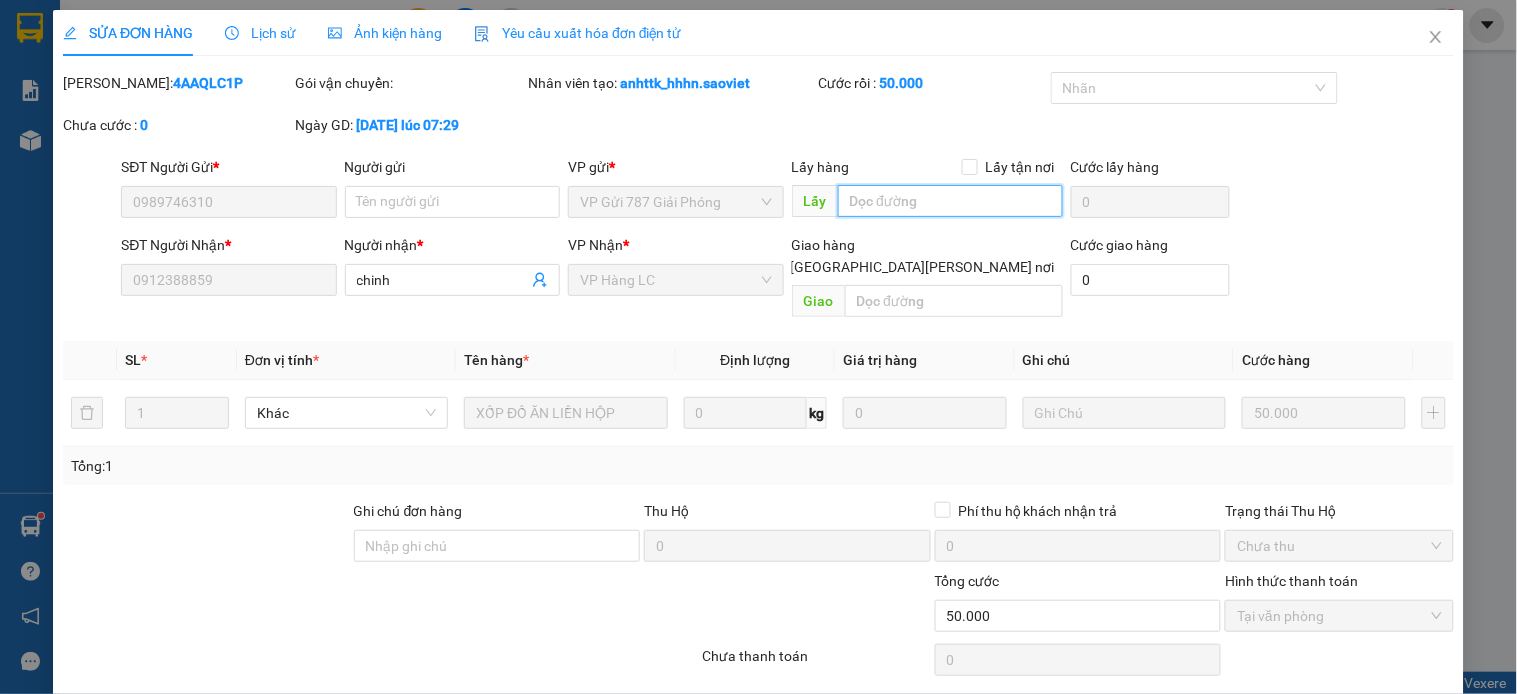 scroll, scrollTop: 50, scrollLeft: 0, axis: vertical 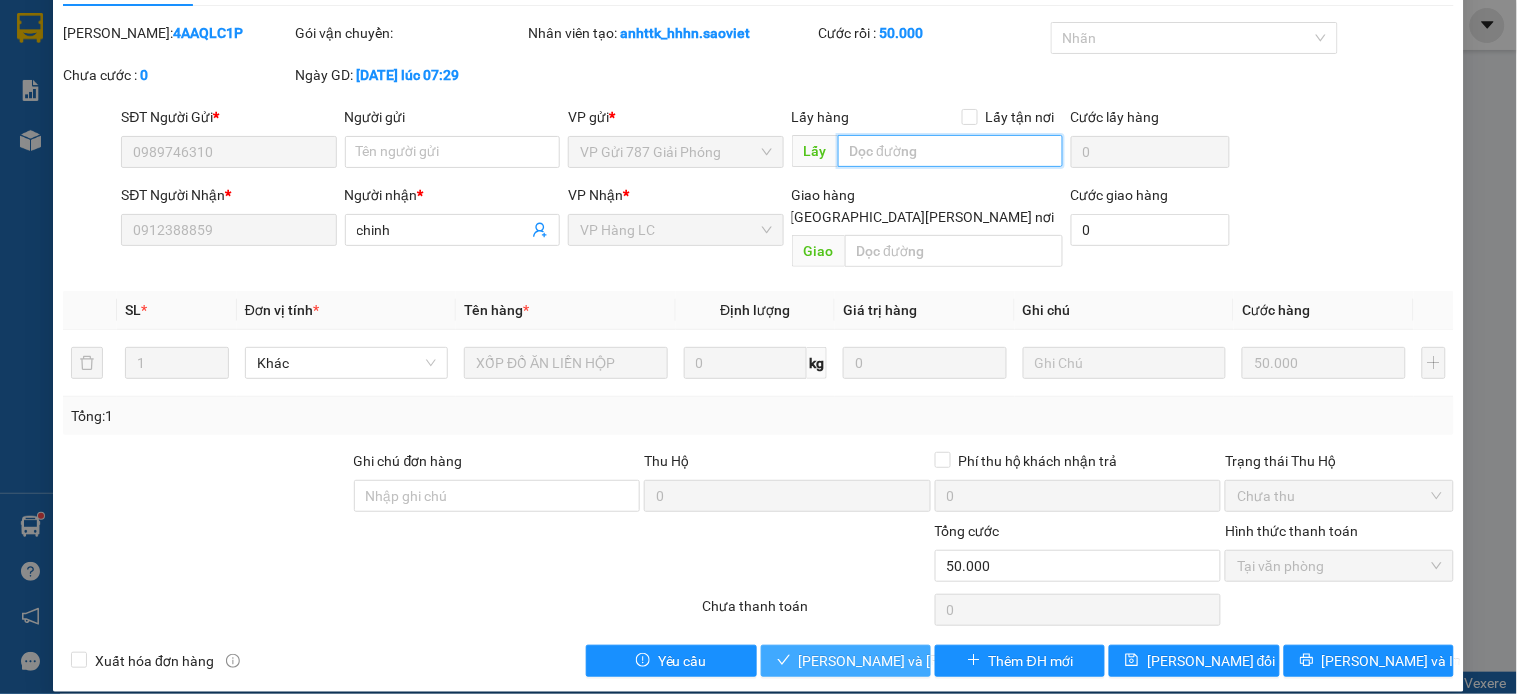 type 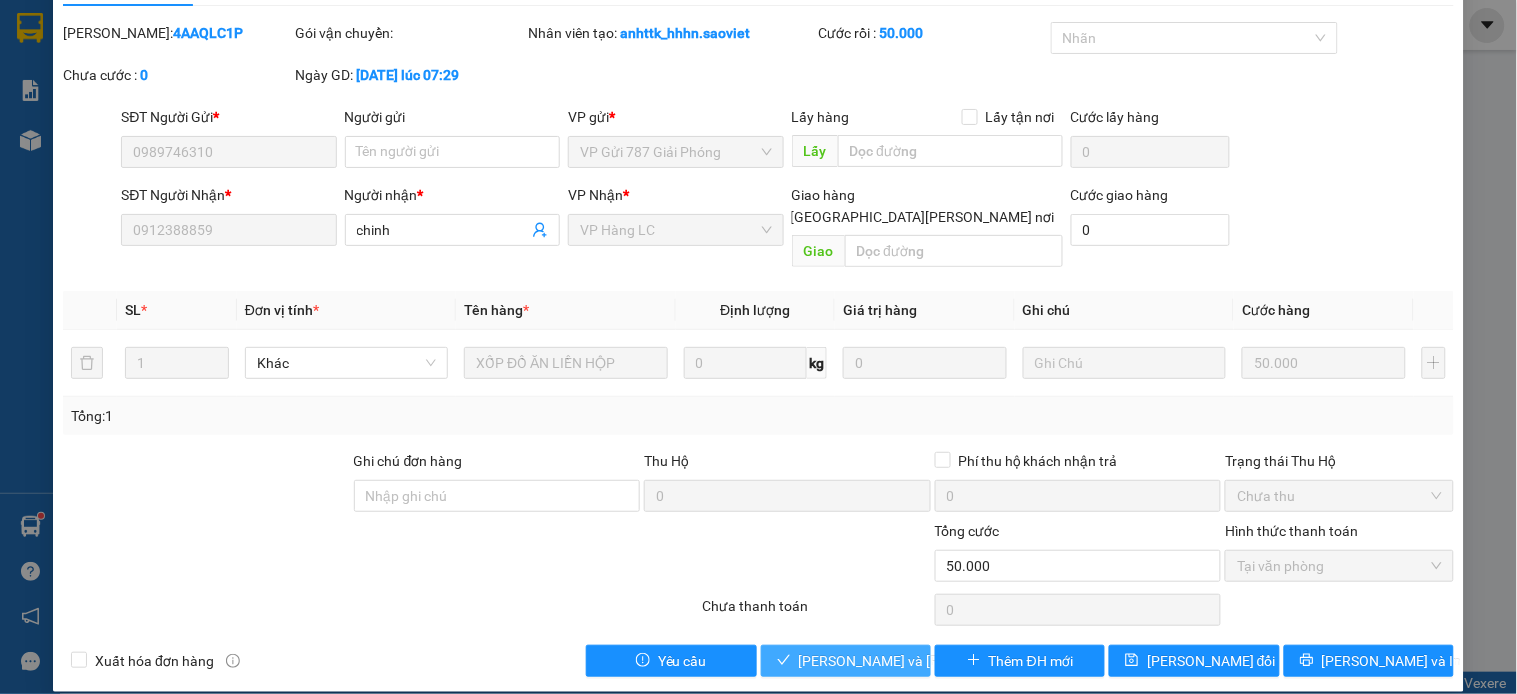 click on "Lưu và Giao hàng" at bounding box center [934, 661] 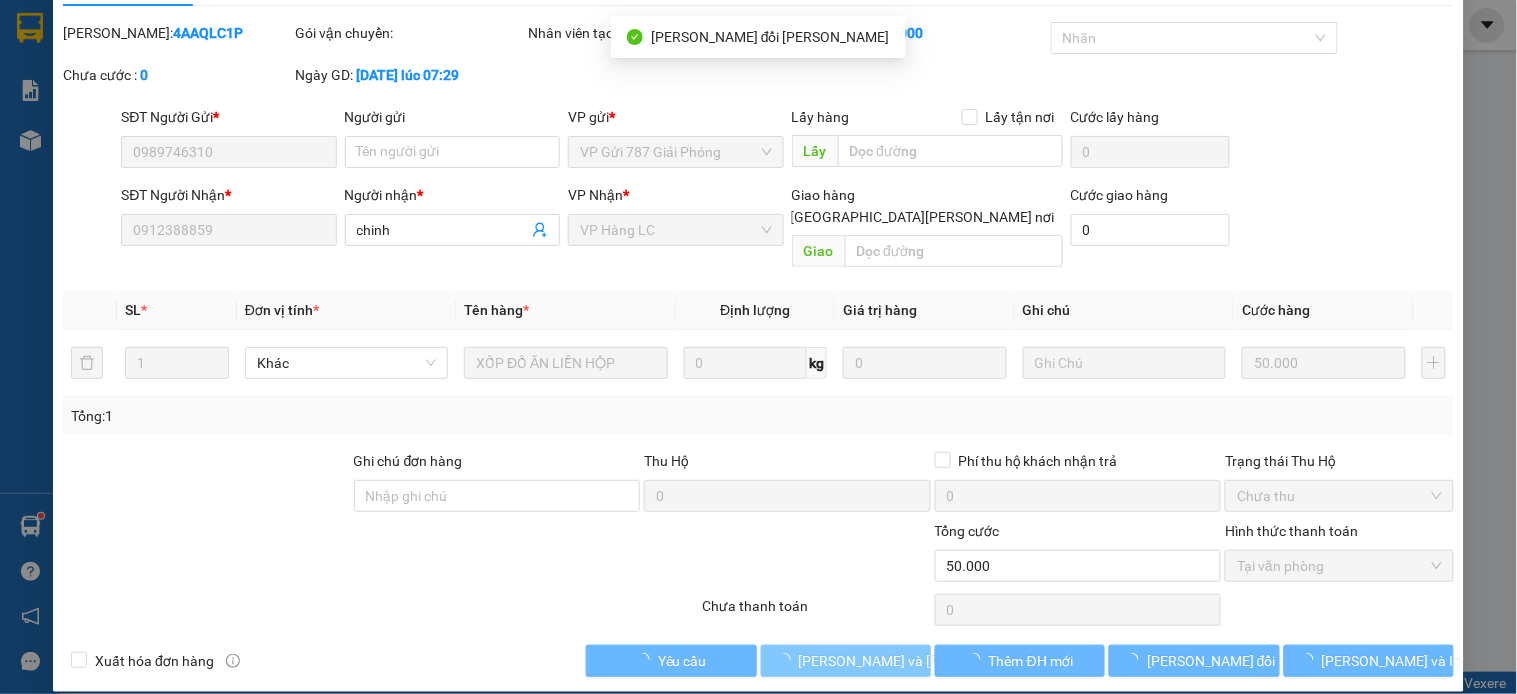 scroll, scrollTop: 0, scrollLeft: 0, axis: both 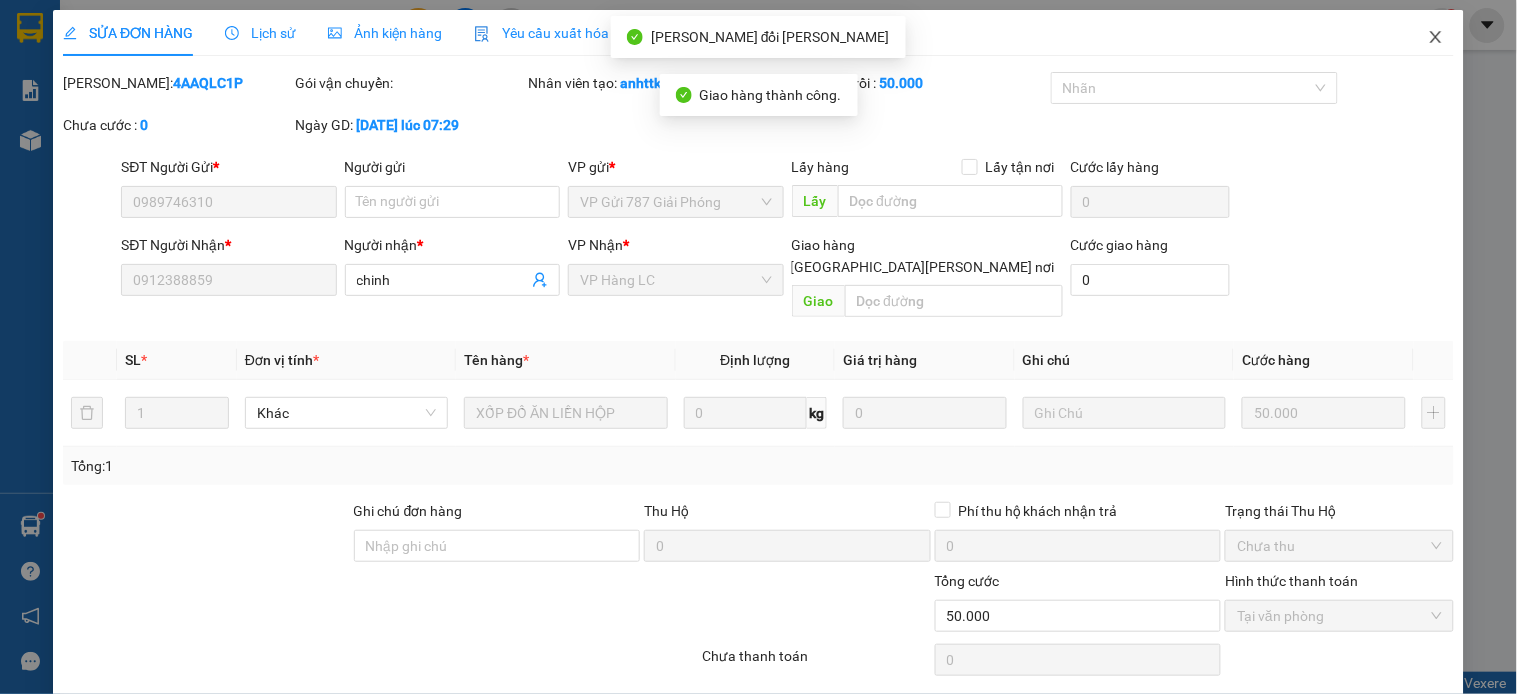 click at bounding box center (1436, 38) 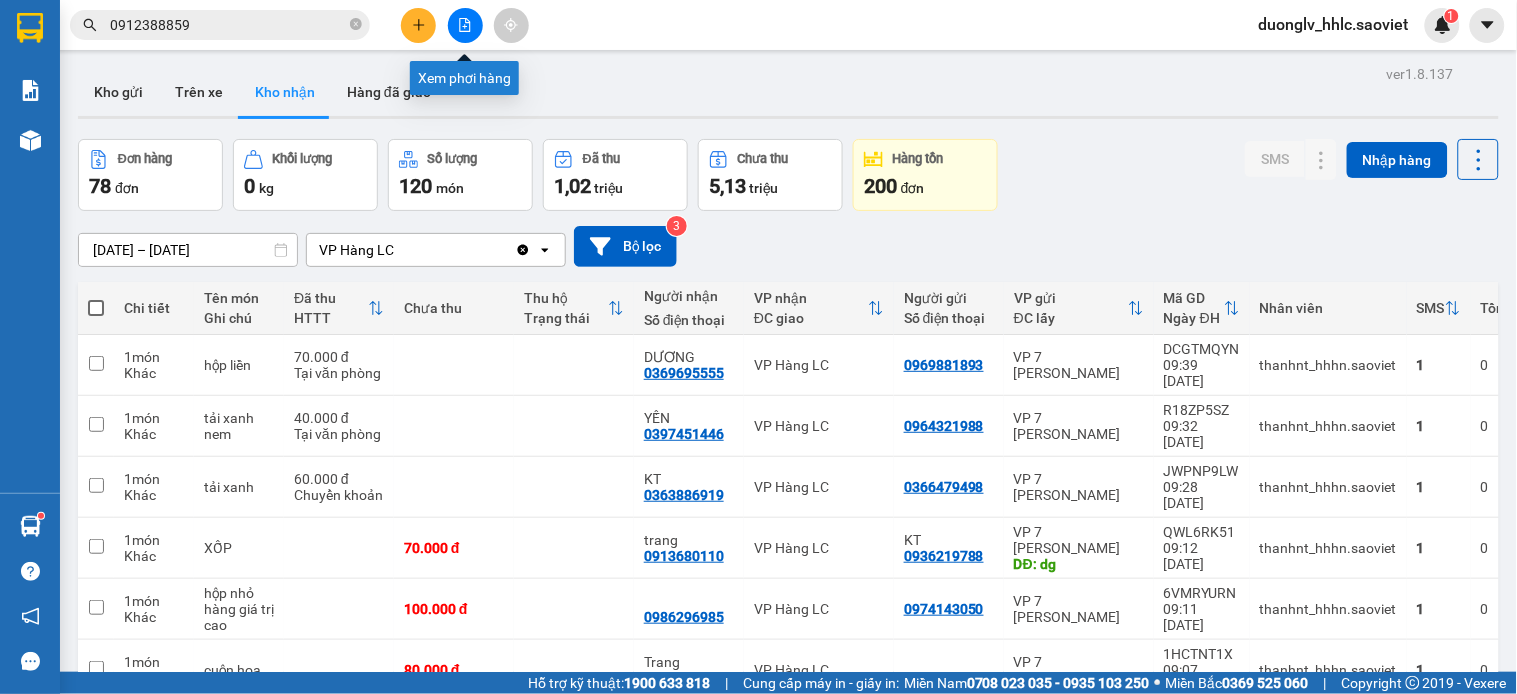 click 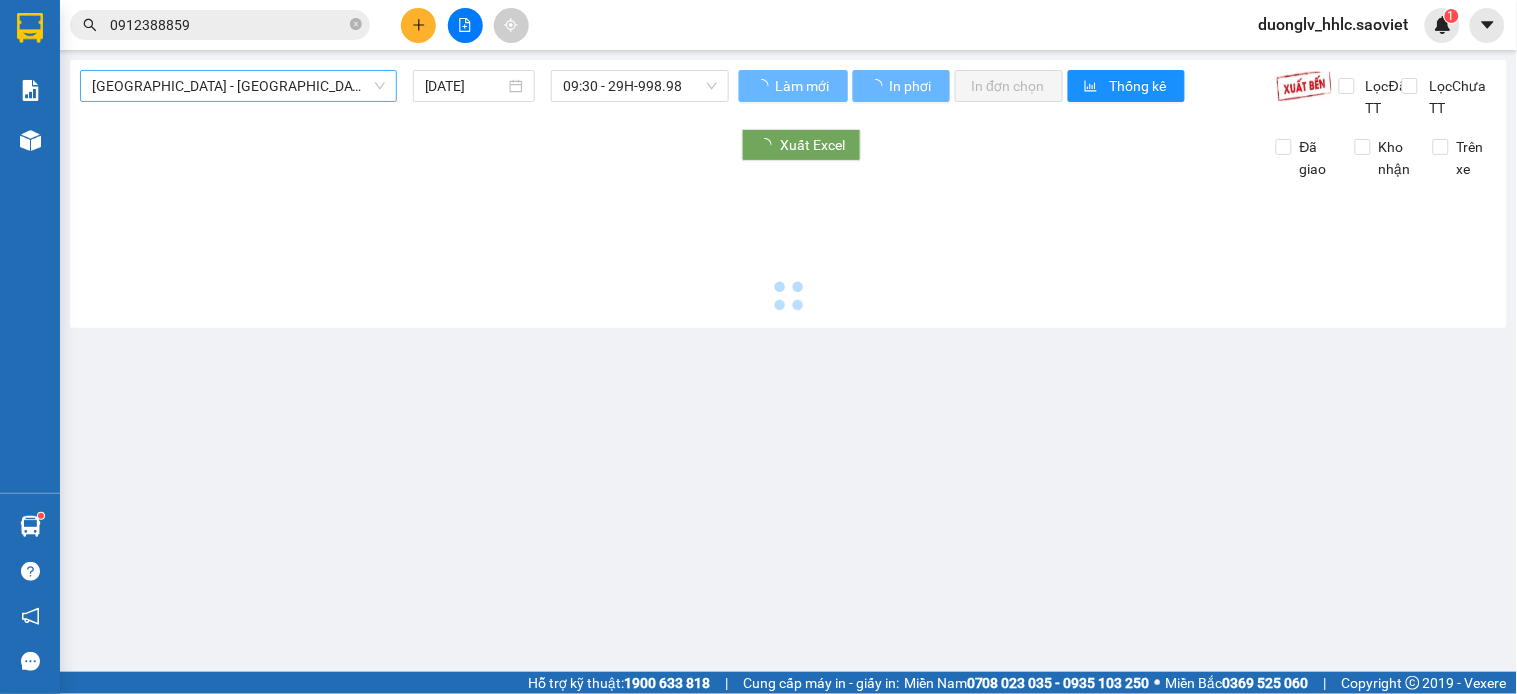 click on "[GEOGRAPHIC_DATA] - [GEOGRAPHIC_DATA] (Cabin)" at bounding box center (238, 86) 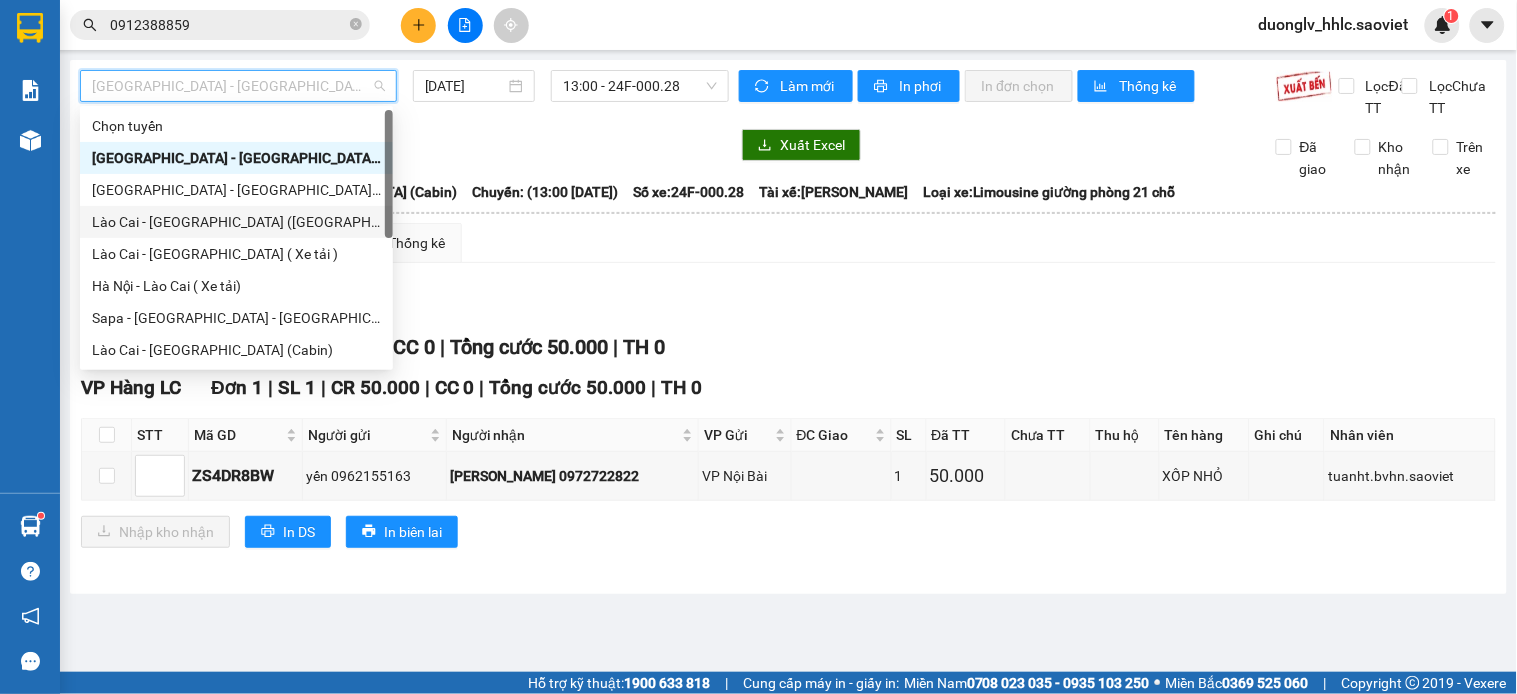 click on "[GEOGRAPHIC_DATA] - [GEOGRAPHIC_DATA] ([GEOGRAPHIC_DATA])" at bounding box center [236, 190] 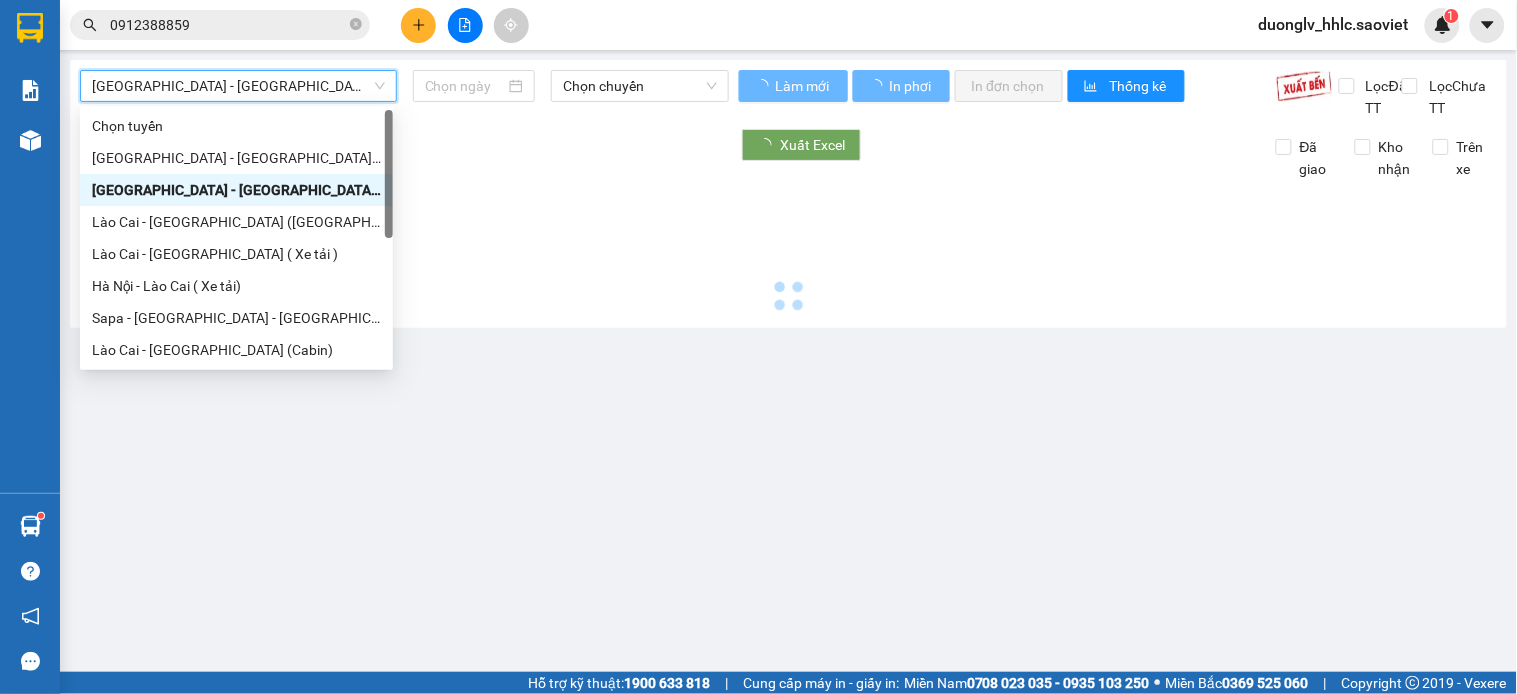 type on "[DATE]" 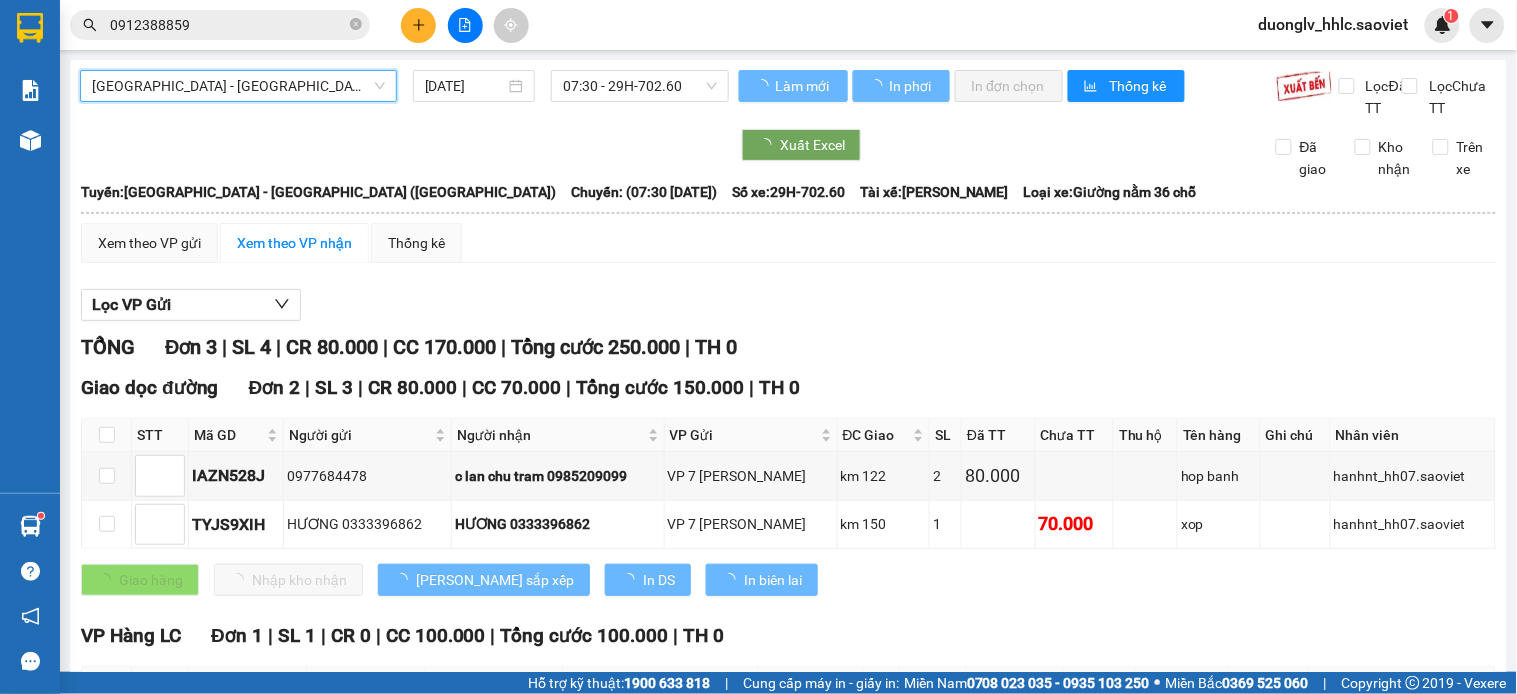 click on "Hà Nội - Lào Cai (Giường) Hà Nội - Lào Cai (Giường) 13/07/2025 07:30     - 29H-702.60" at bounding box center (404, 94) 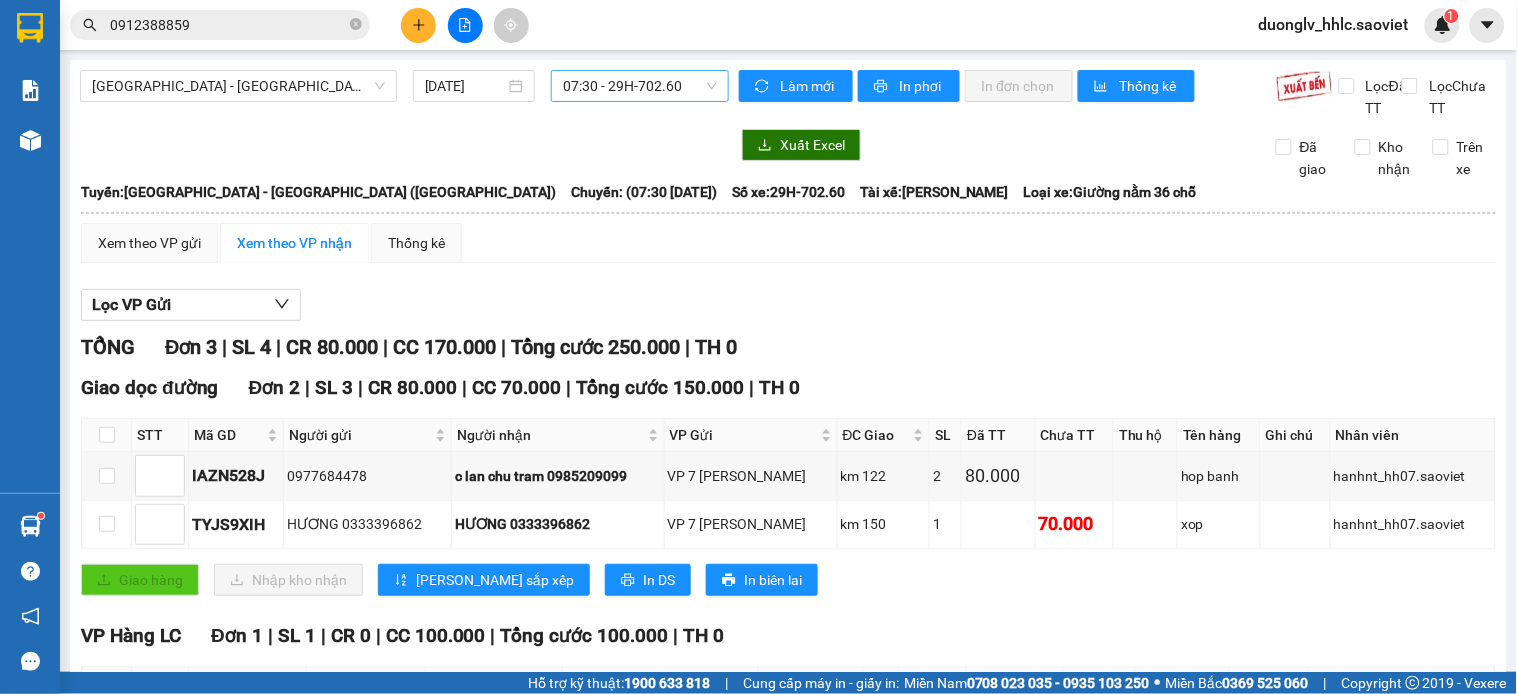 click on "07:30     - 29H-702.60" at bounding box center (640, 86) 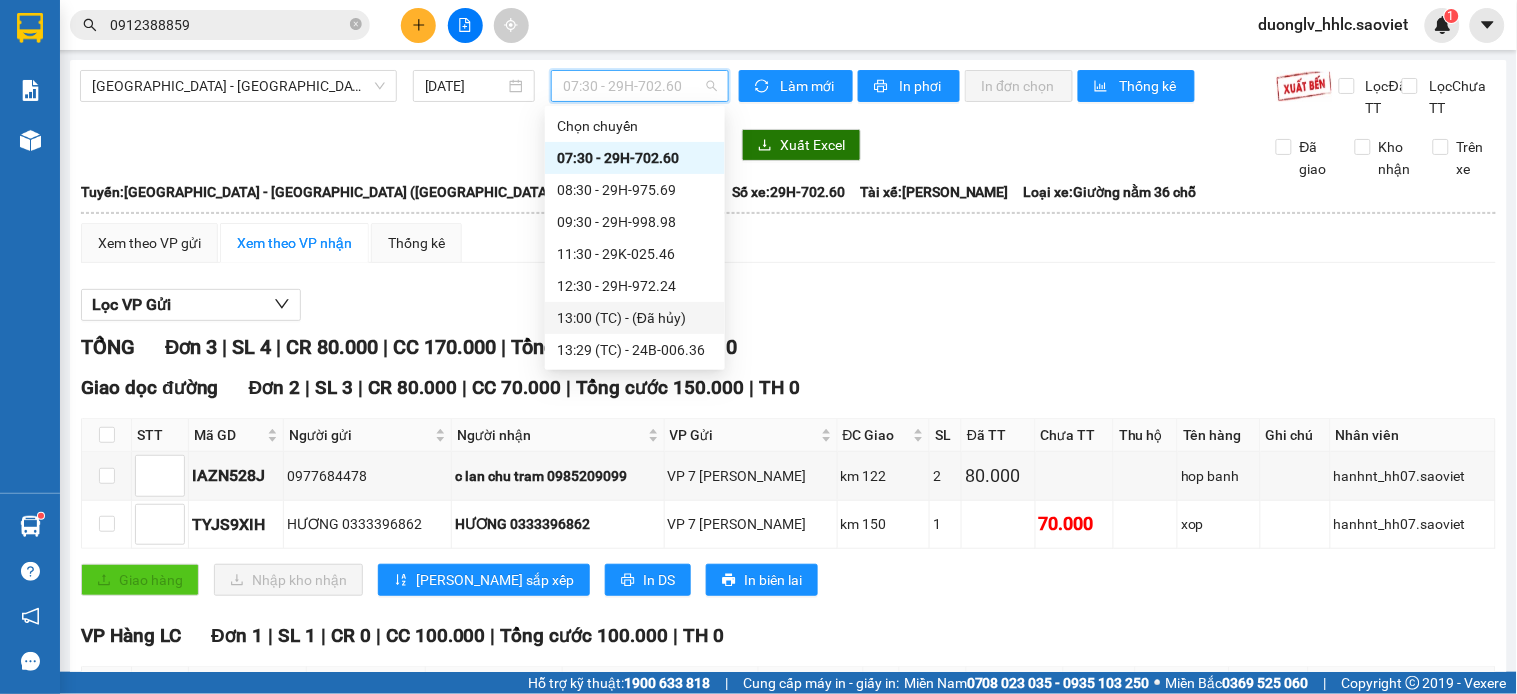 scroll, scrollTop: 111, scrollLeft: 0, axis: vertical 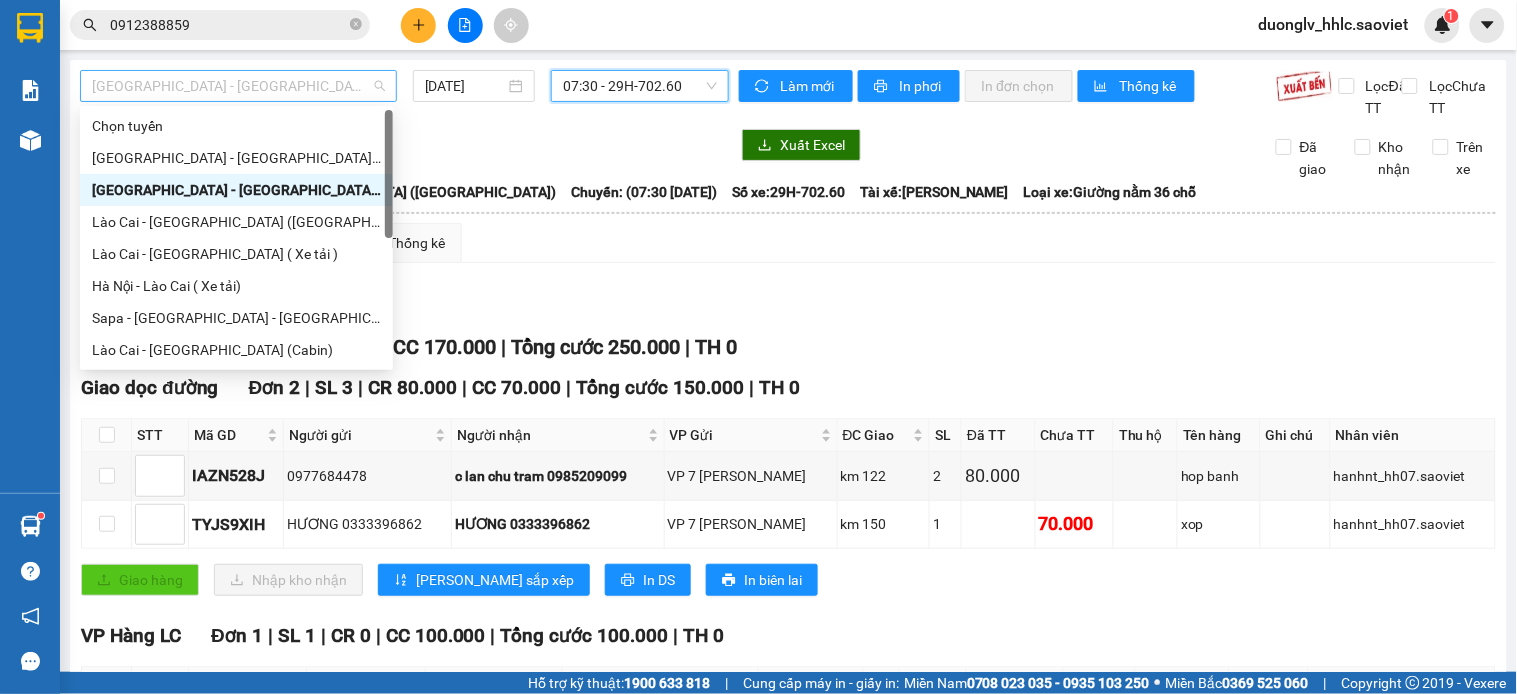 click on "[GEOGRAPHIC_DATA] - [GEOGRAPHIC_DATA] ([GEOGRAPHIC_DATA])" at bounding box center [238, 86] 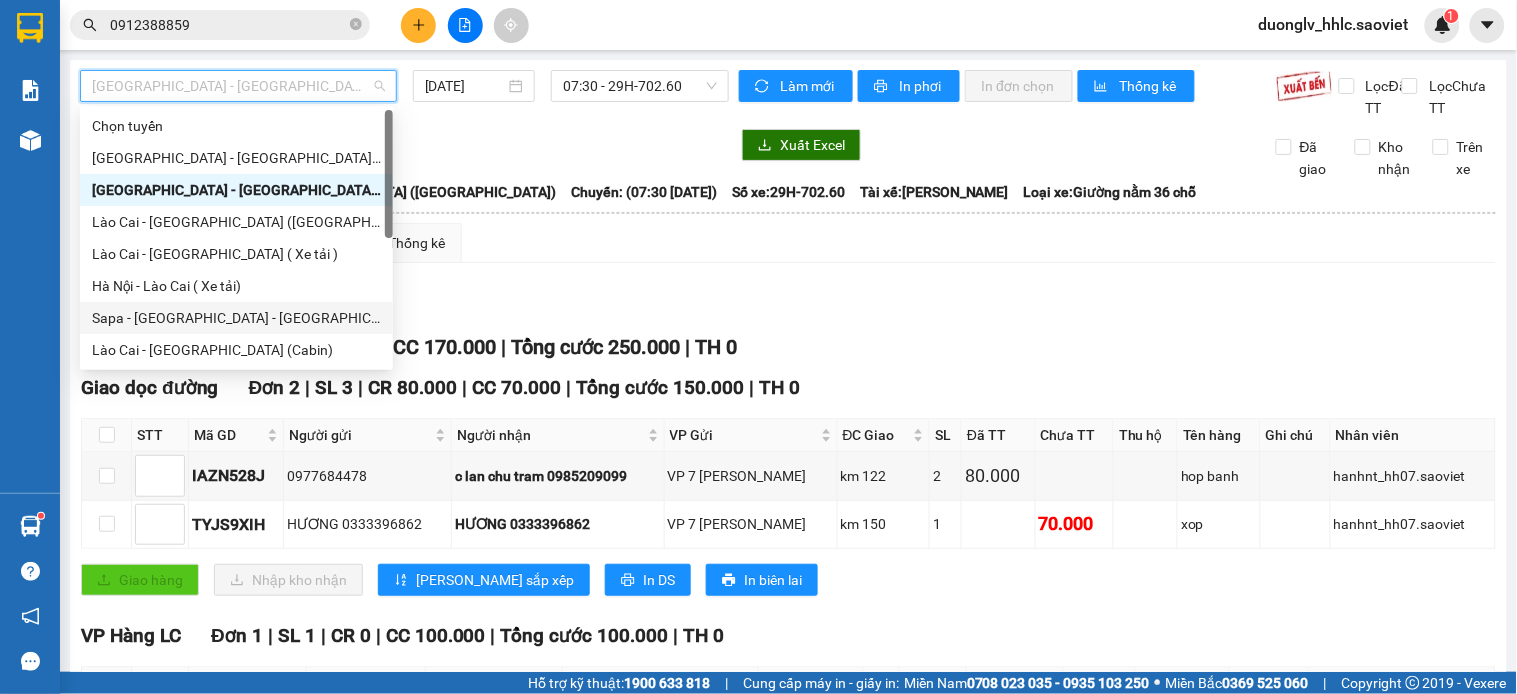 scroll, scrollTop: 160, scrollLeft: 0, axis: vertical 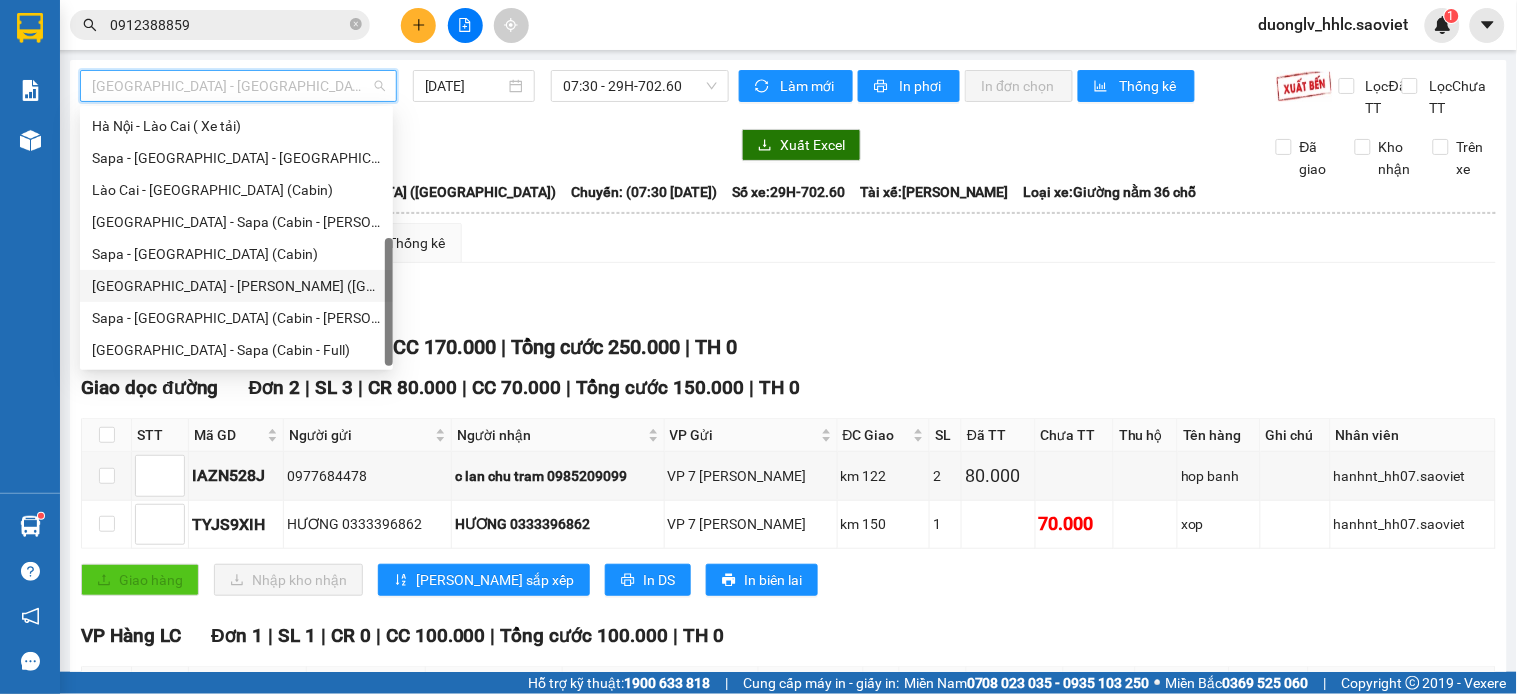 click on "[GEOGRAPHIC_DATA] - [GEOGRAPHIC_DATA] ([GEOGRAPHIC_DATA])" at bounding box center (236, 286) 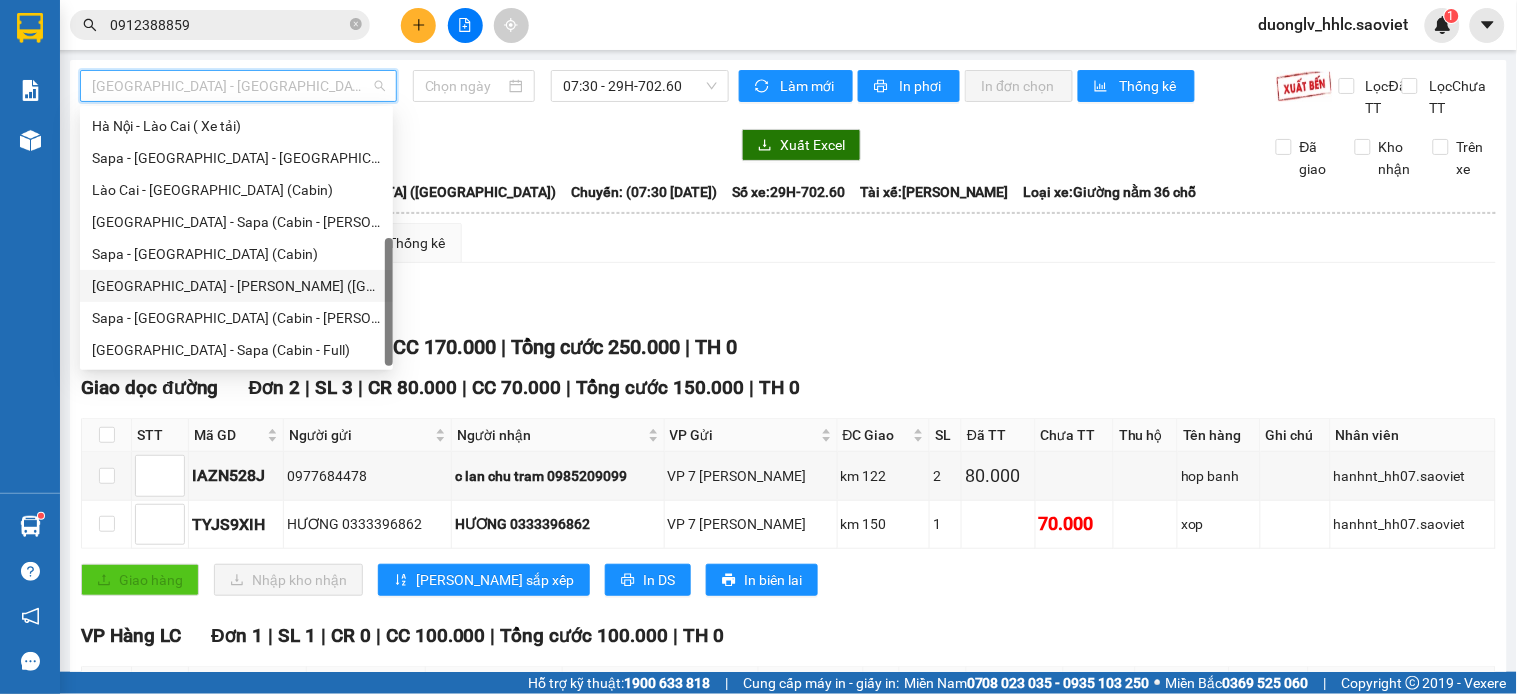 type on "[DATE]" 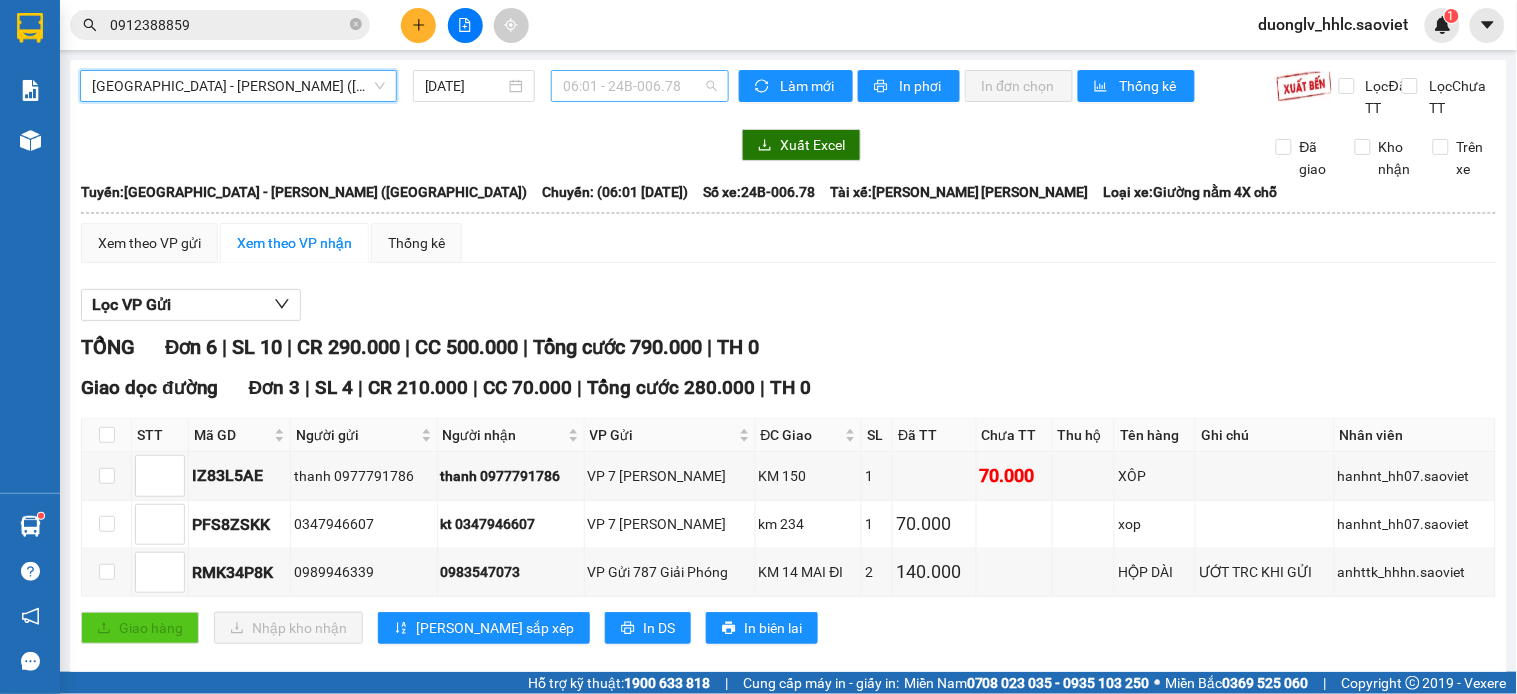 click on "06:01     - 24B-006.78" at bounding box center [640, 86] 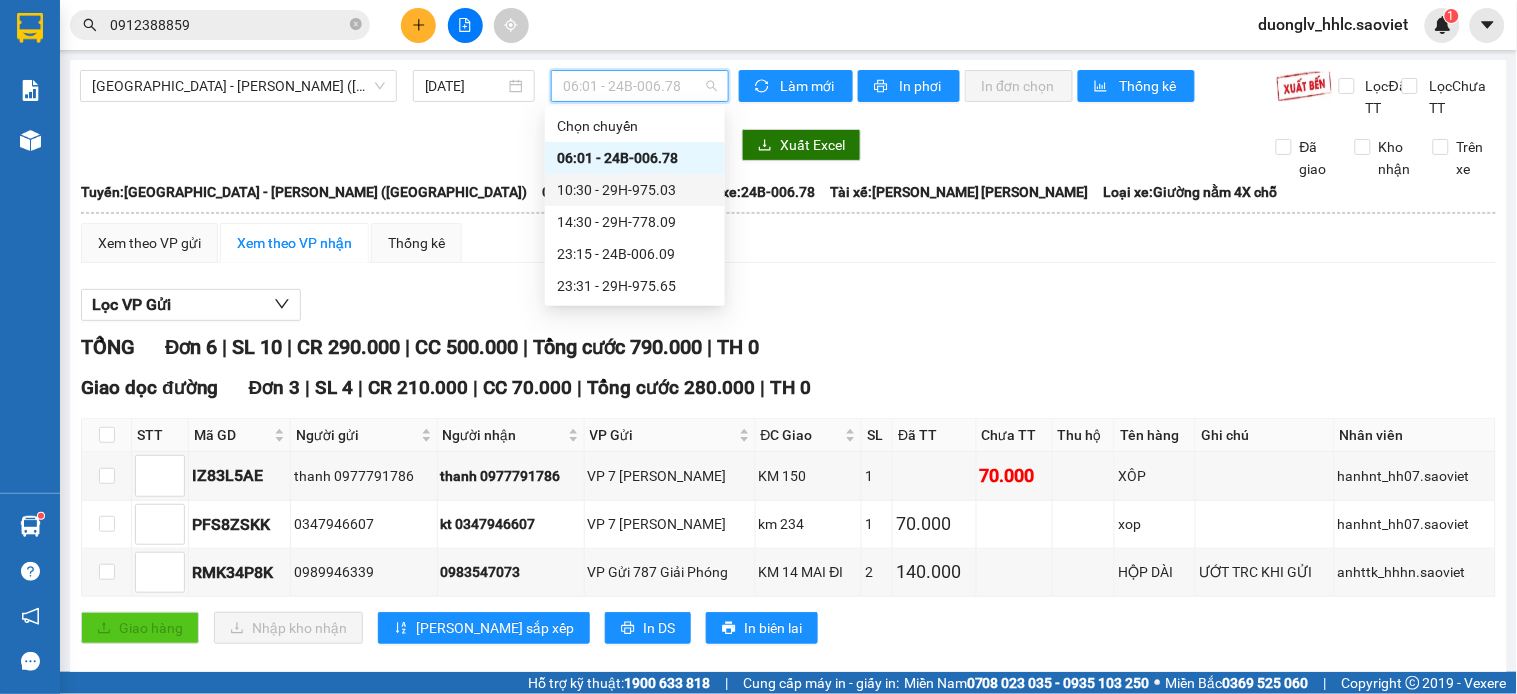 click on "10:30     - 29H-975.03" at bounding box center (635, 190) 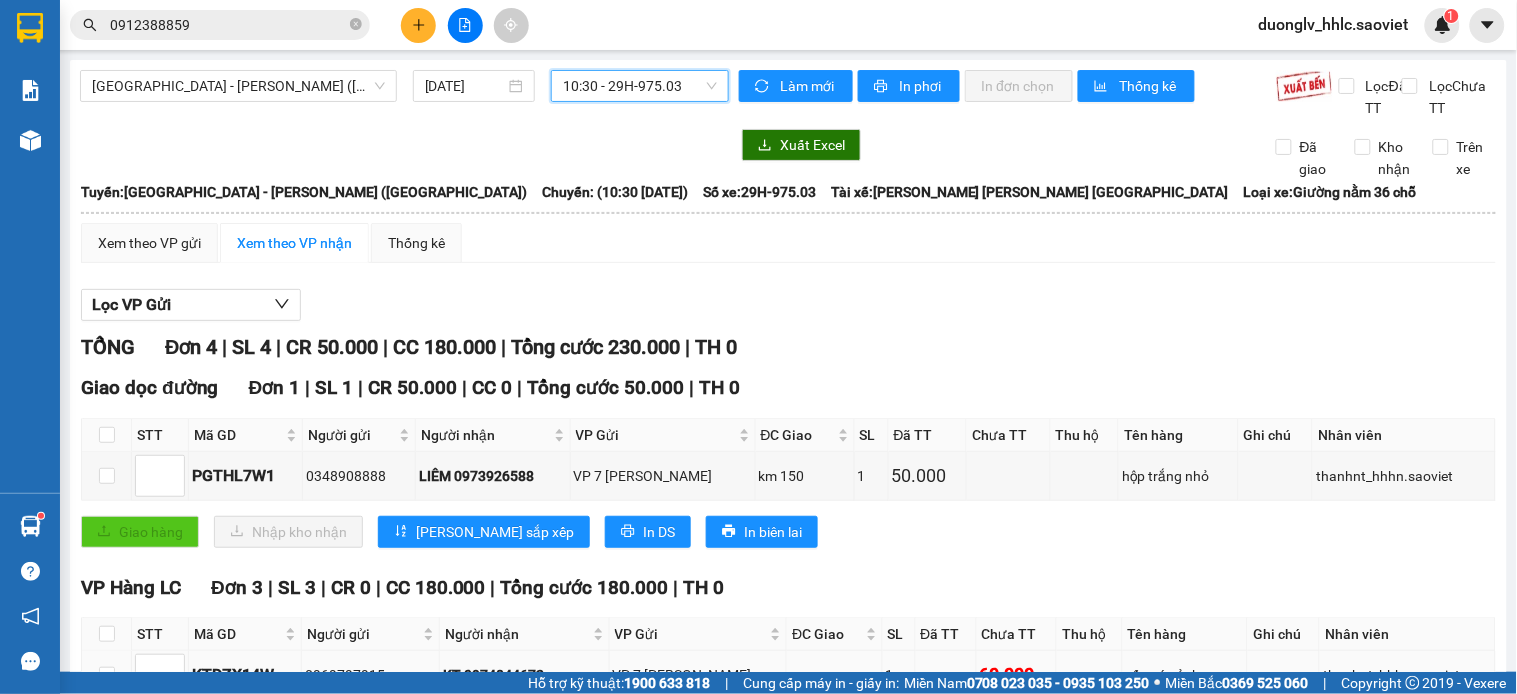 scroll, scrollTop: 251, scrollLeft: 0, axis: vertical 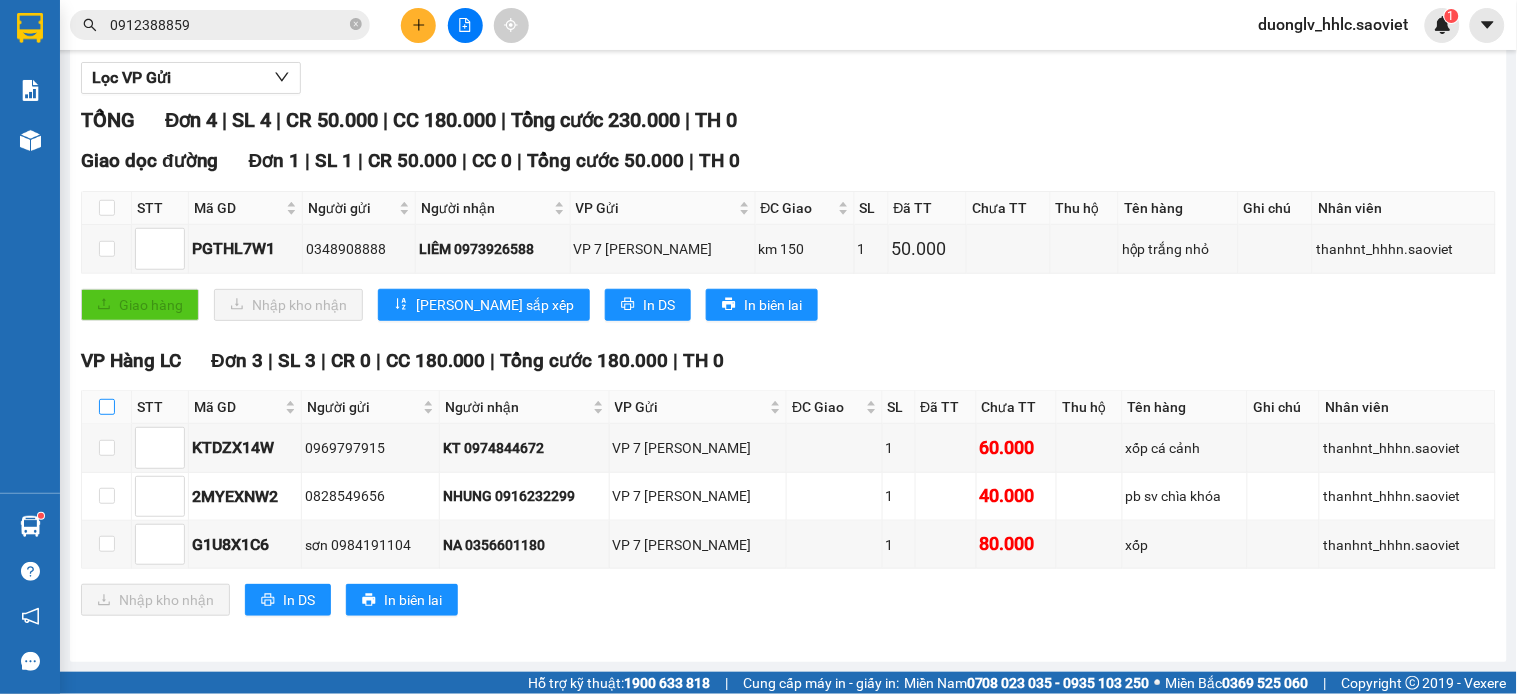 drag, startPoint x: 102, startPoint y: 407, endPoint x: 100, endPoint y: 622, distance: 215.00931 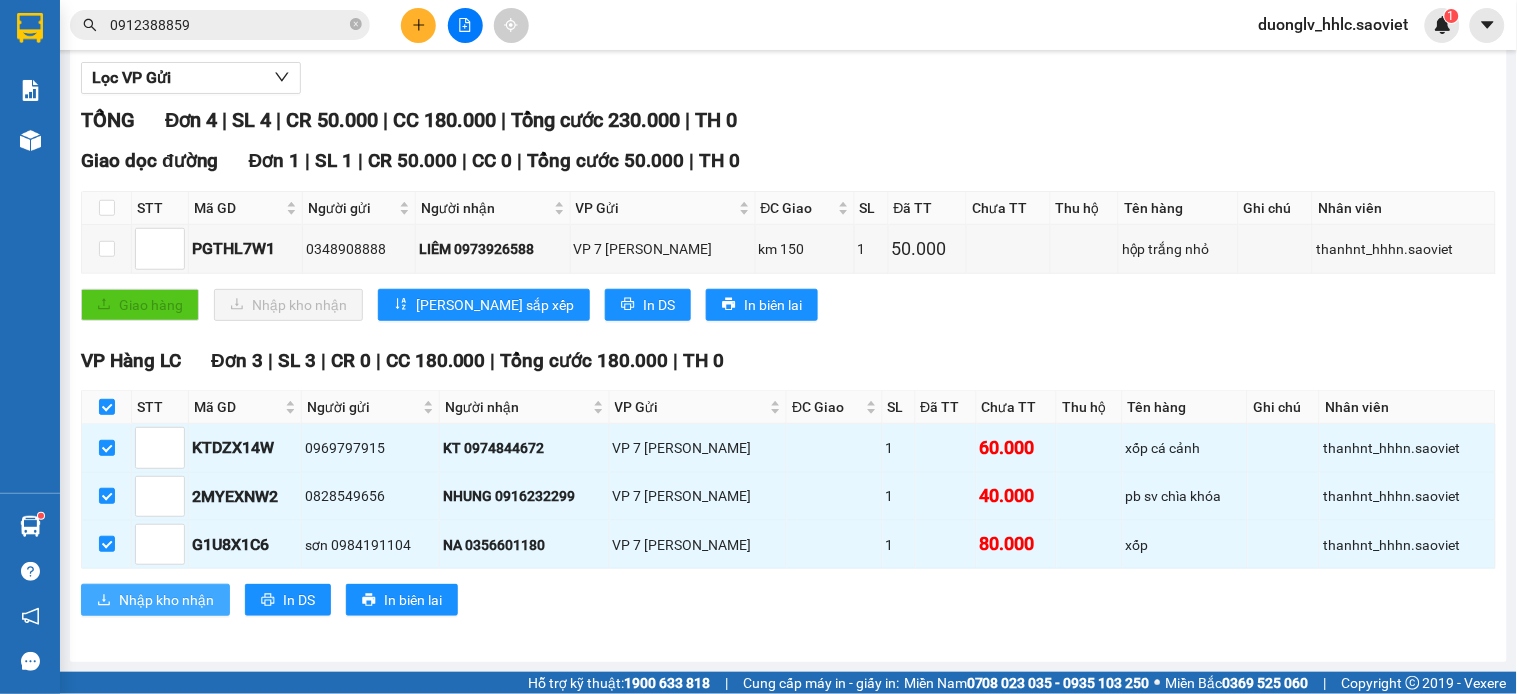 click on "Nhập kho nhận" at bounding box center (166, 600) 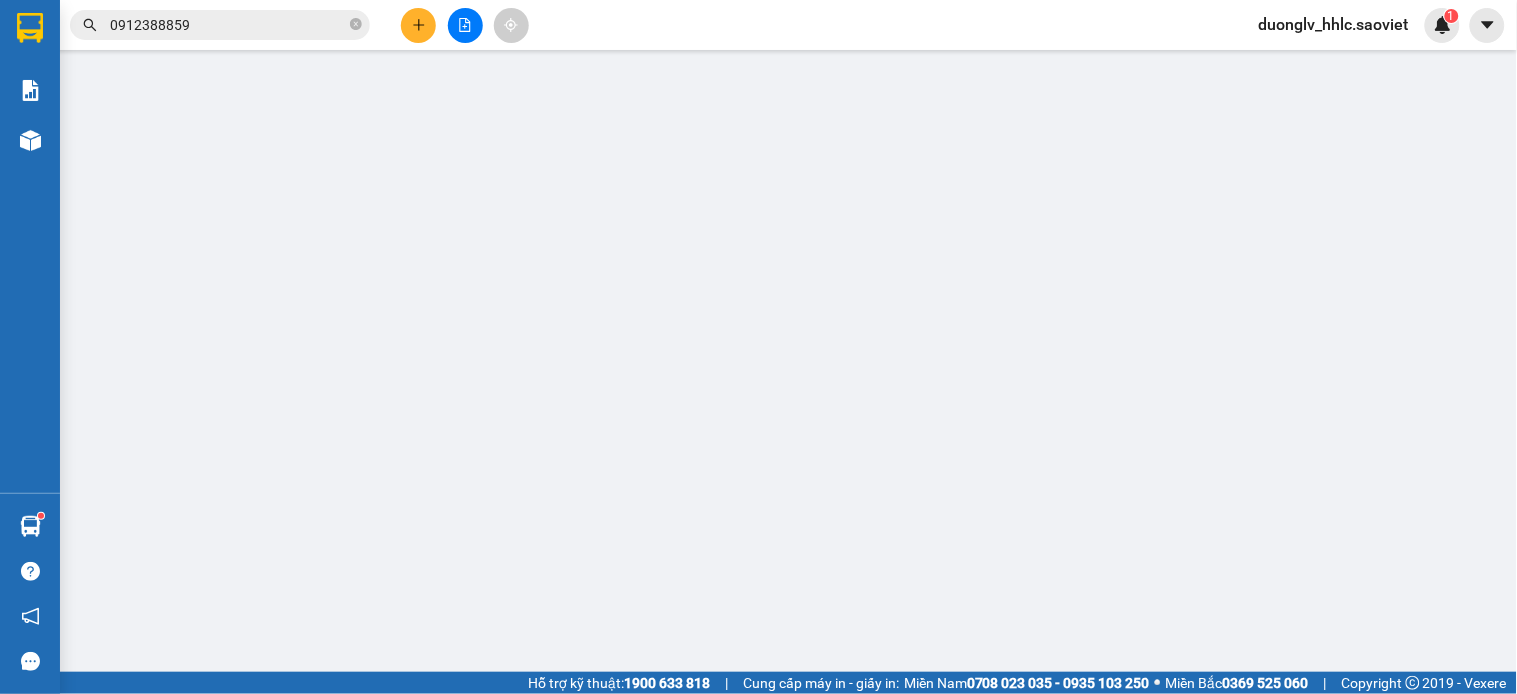 scroll, scrollTop: 0, scrollLeft: 0, axis: both 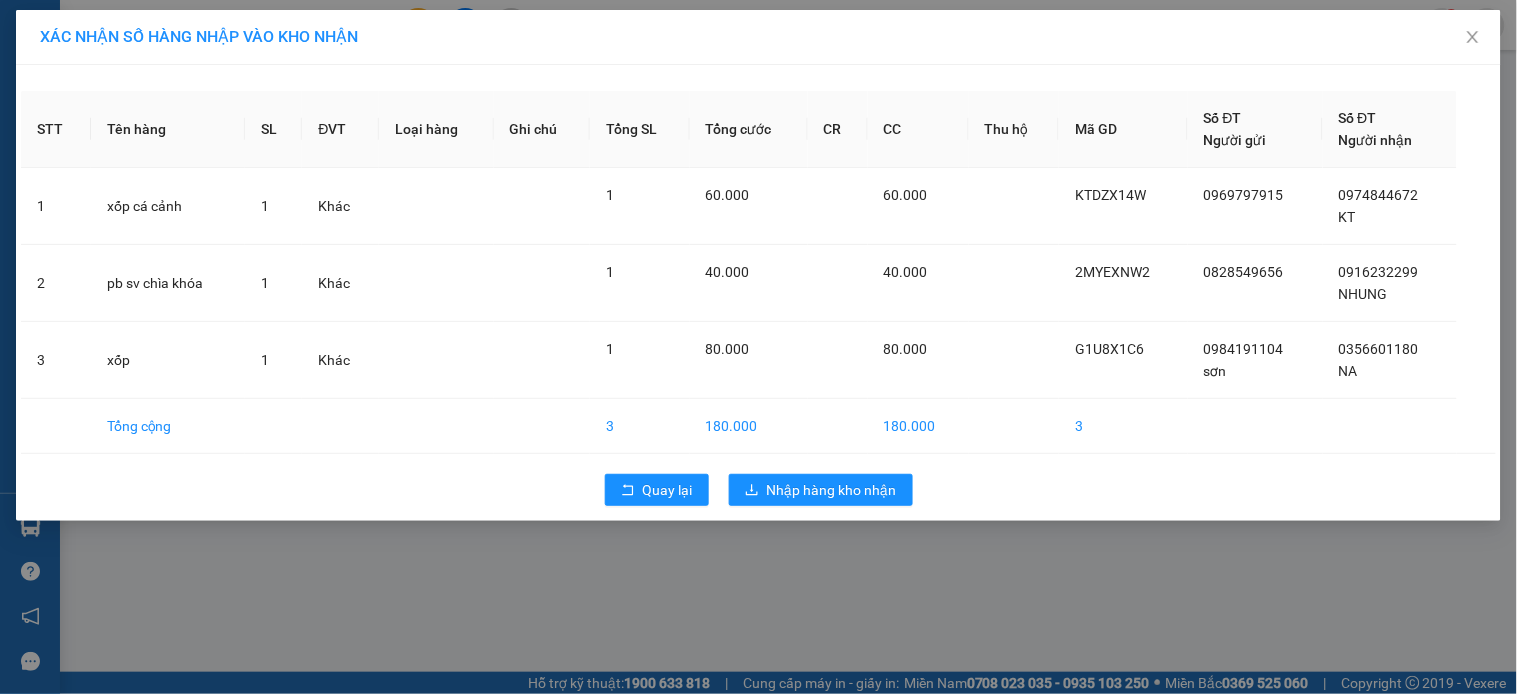 click on "Quay lại Nhập hàng kho nhận" at bounding box center [758, 490] 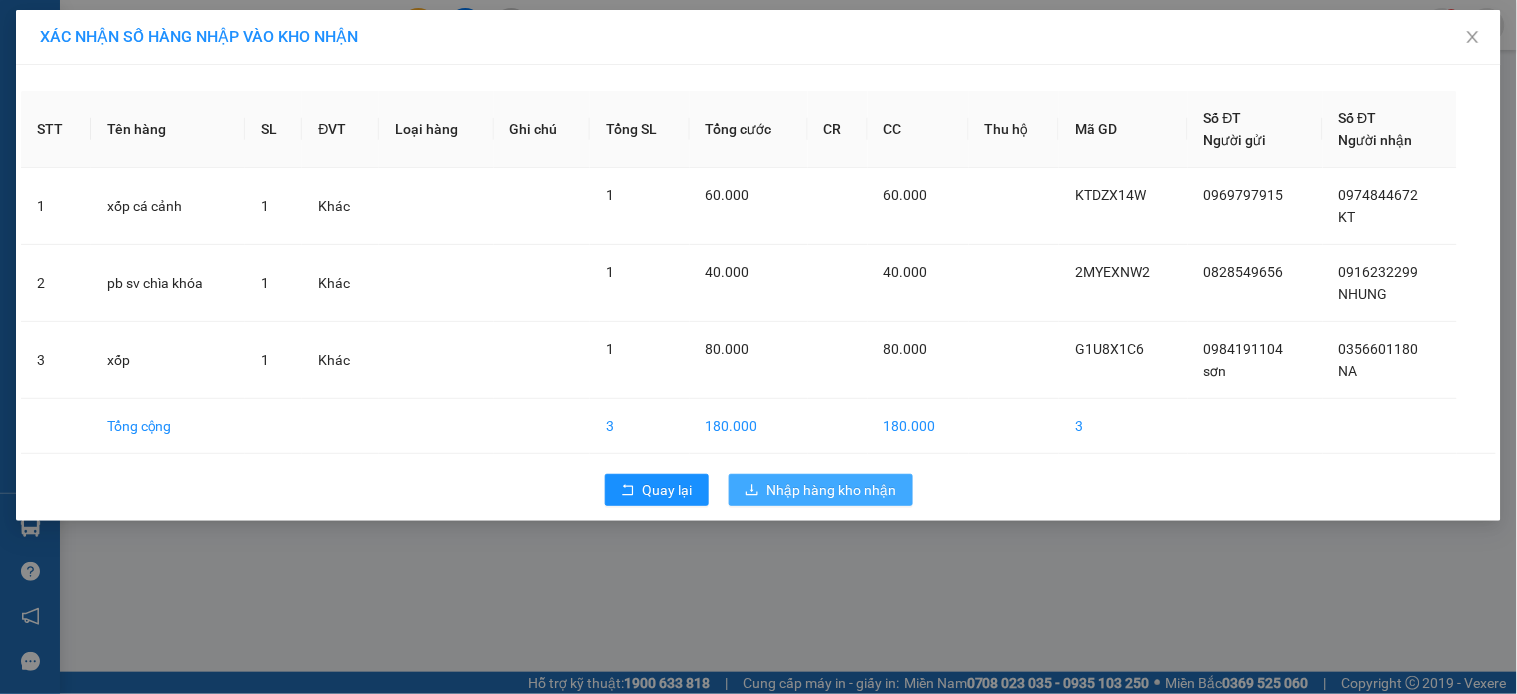 click on "Nhập hàng kho nhận" at bounding box center (832, 490) 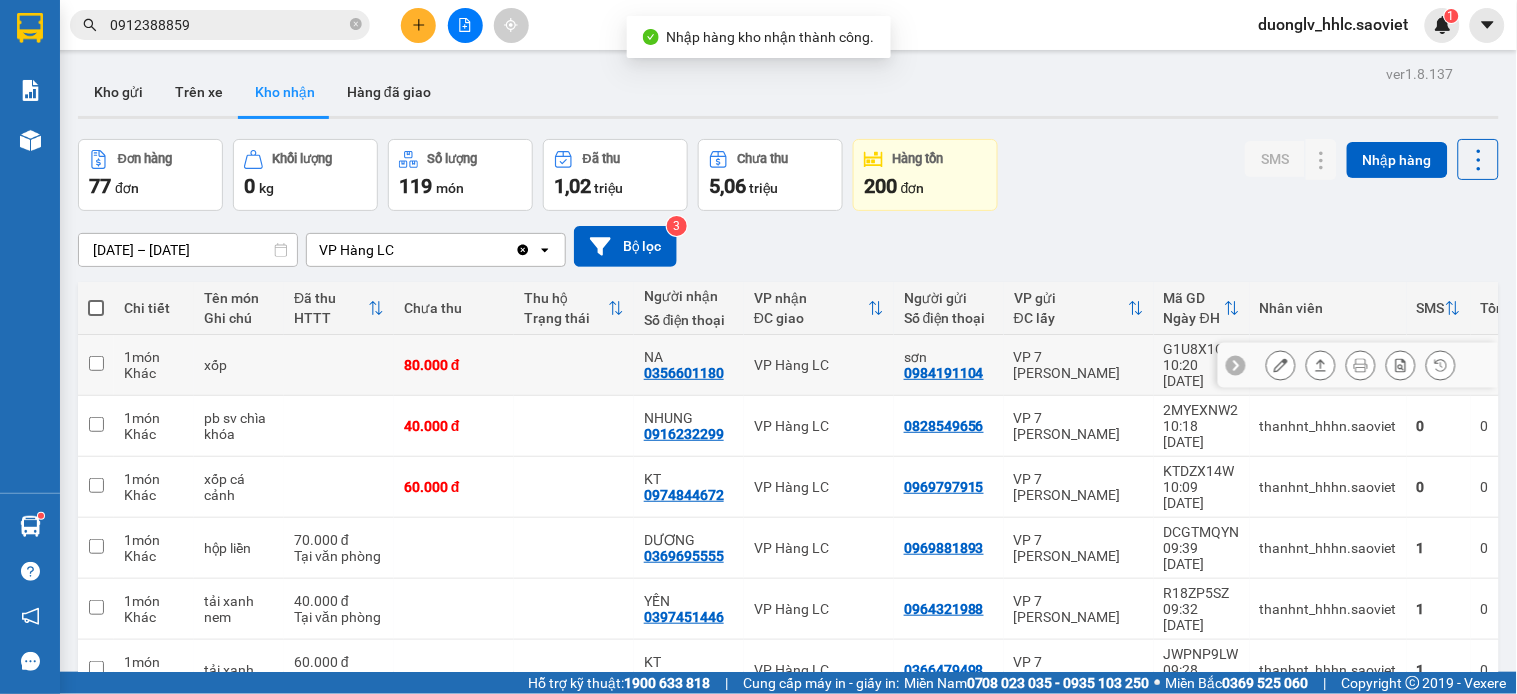 drag, startPoint x: 833, startPoint y: 360, endPoint x: 833, endPoint y: 376, distance: 16 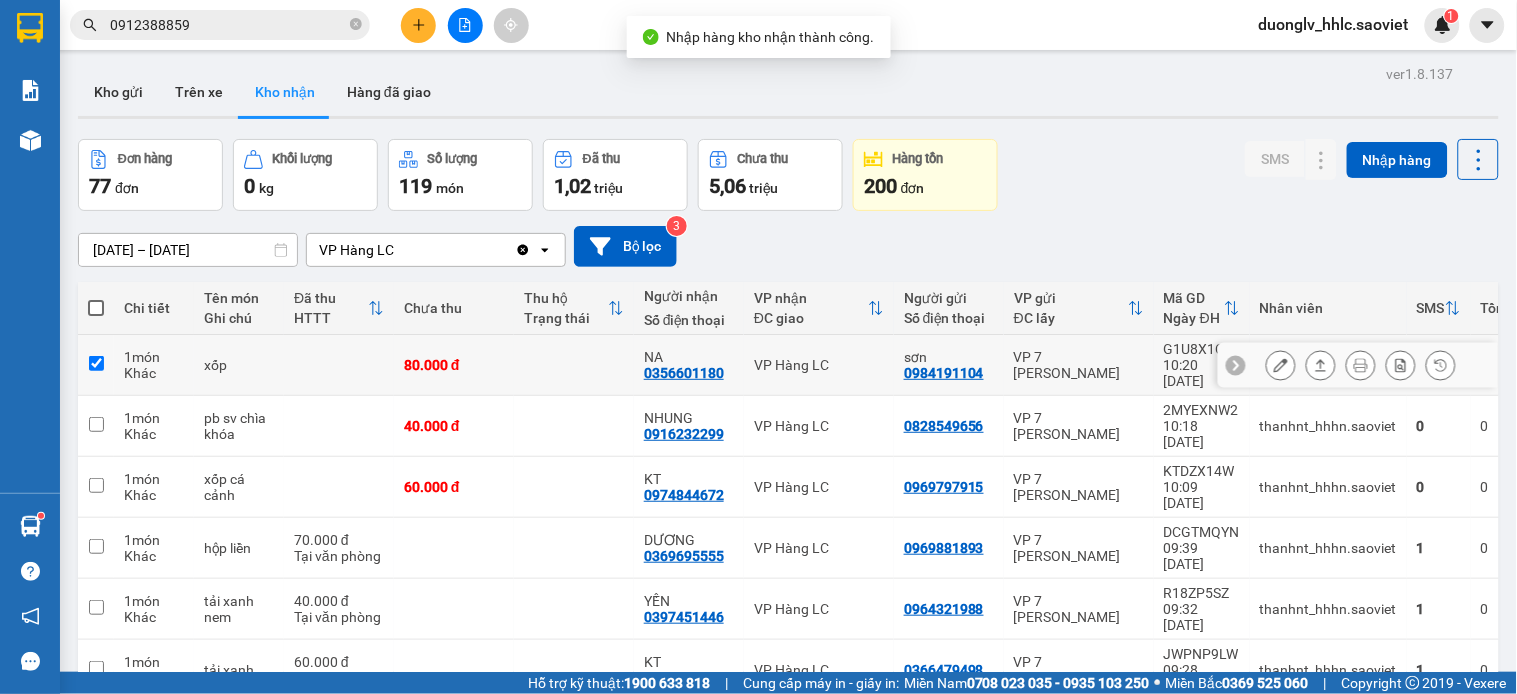 checkbox on "true" 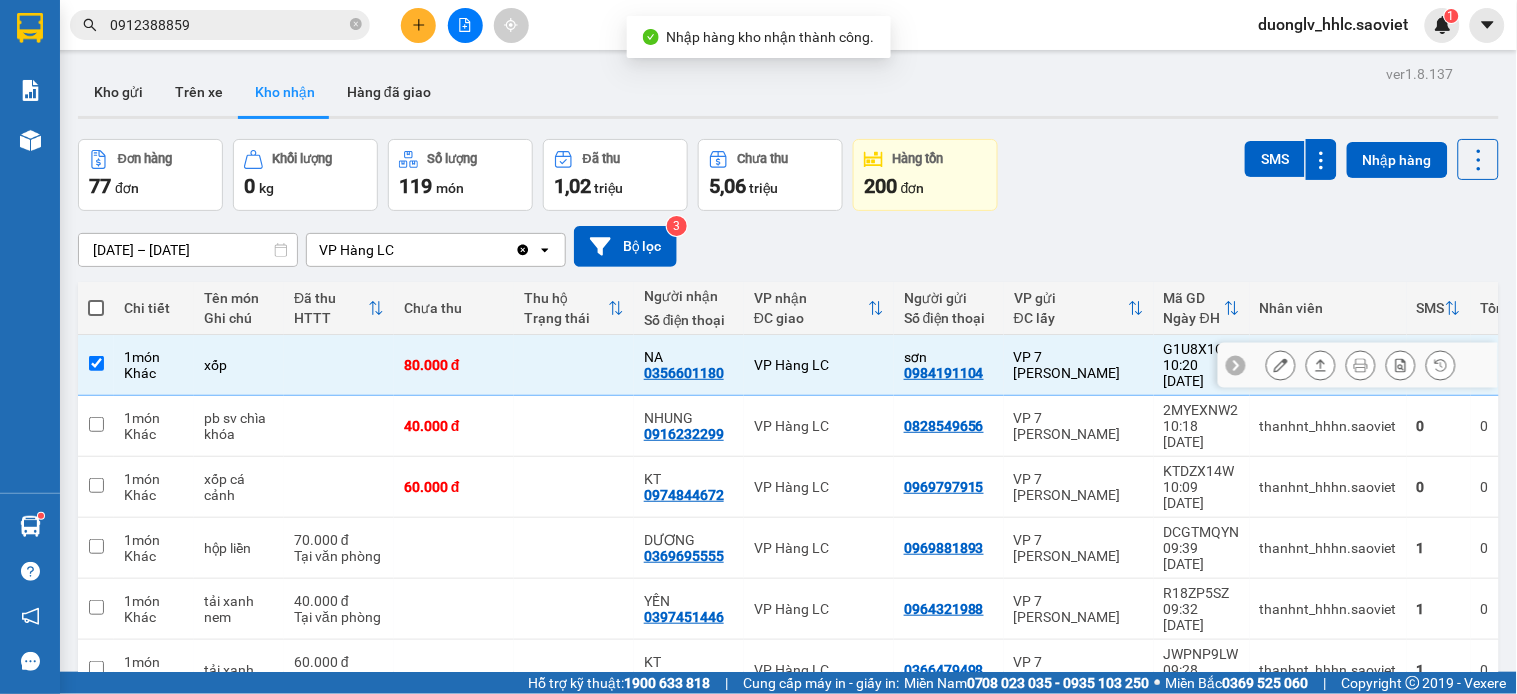 click on "VP Hàng LC" at bounding box center (819, 426) 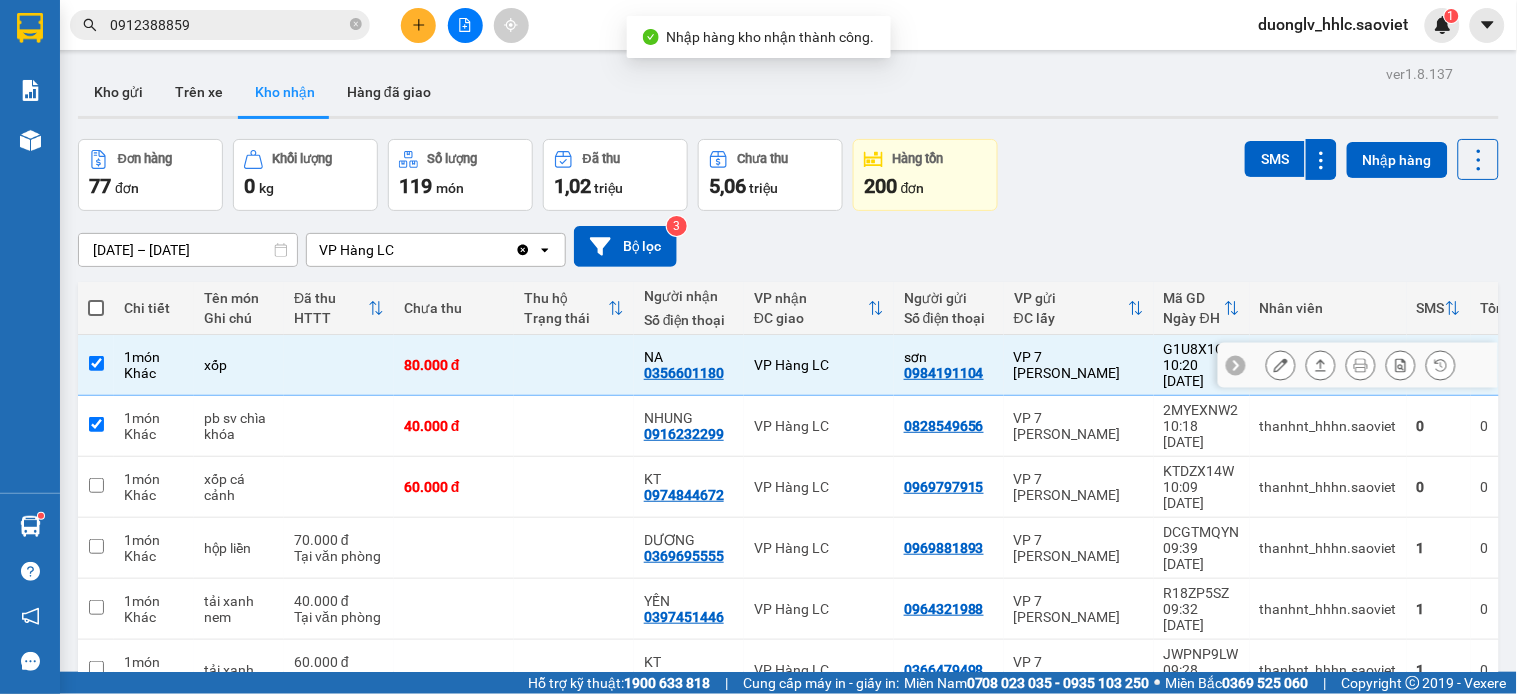 checkbox on "true" 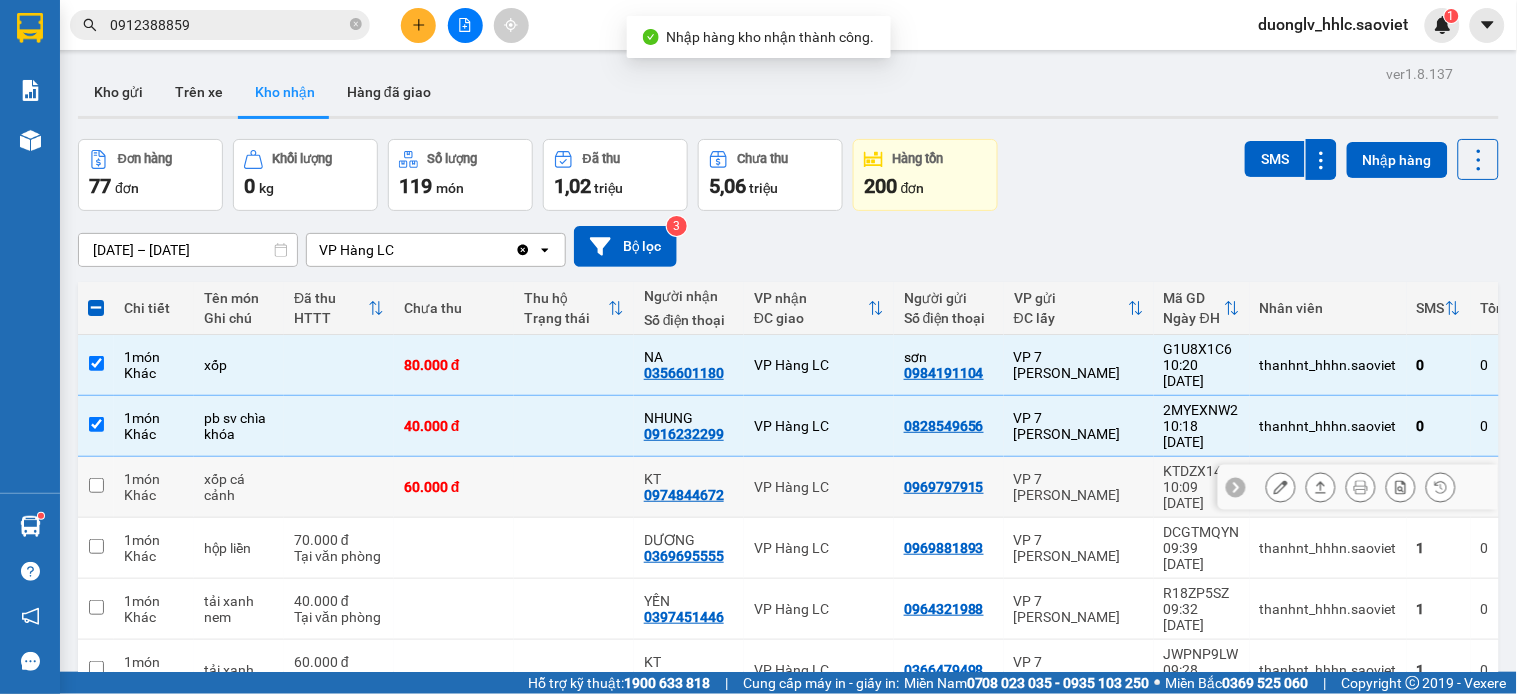 click on "VP Hàng LC" at bounding box center (819, 487) 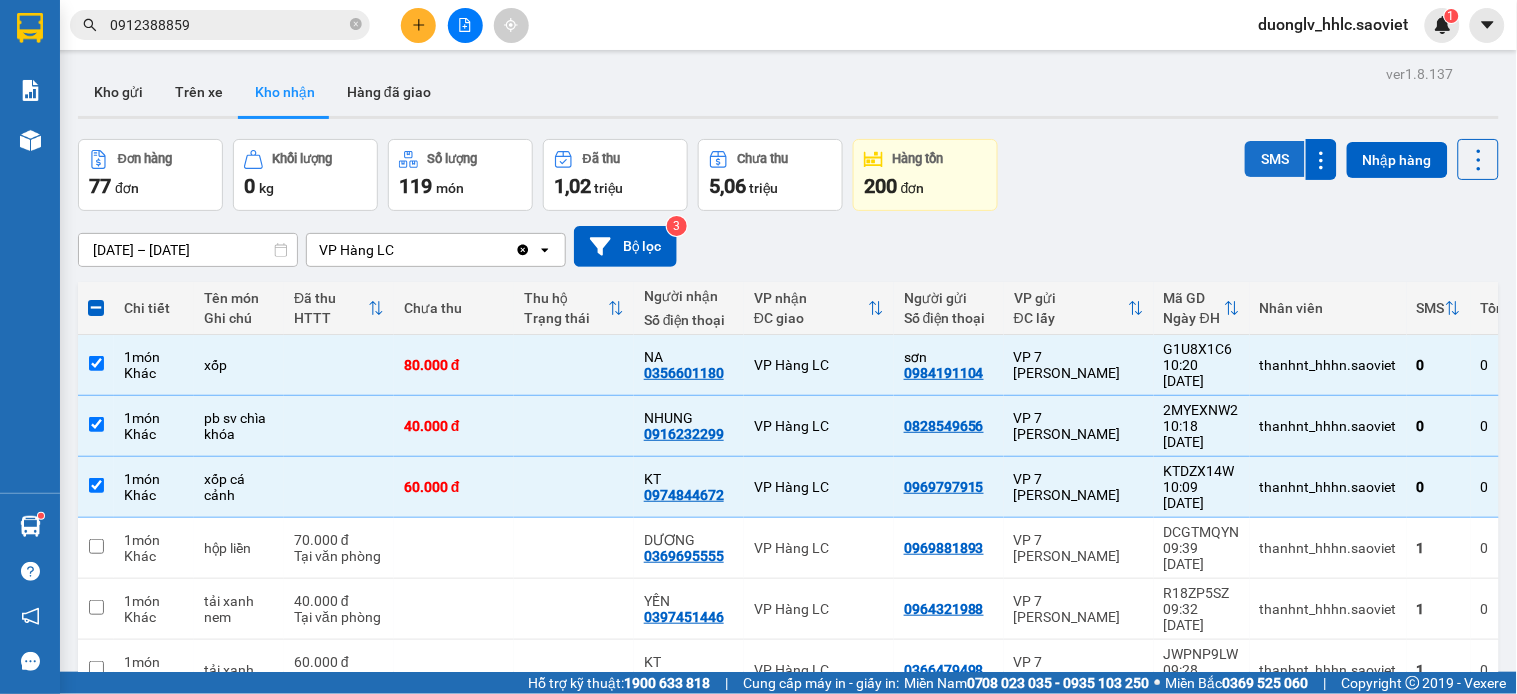 click on "SMS" at bounding box center (1275, 159) 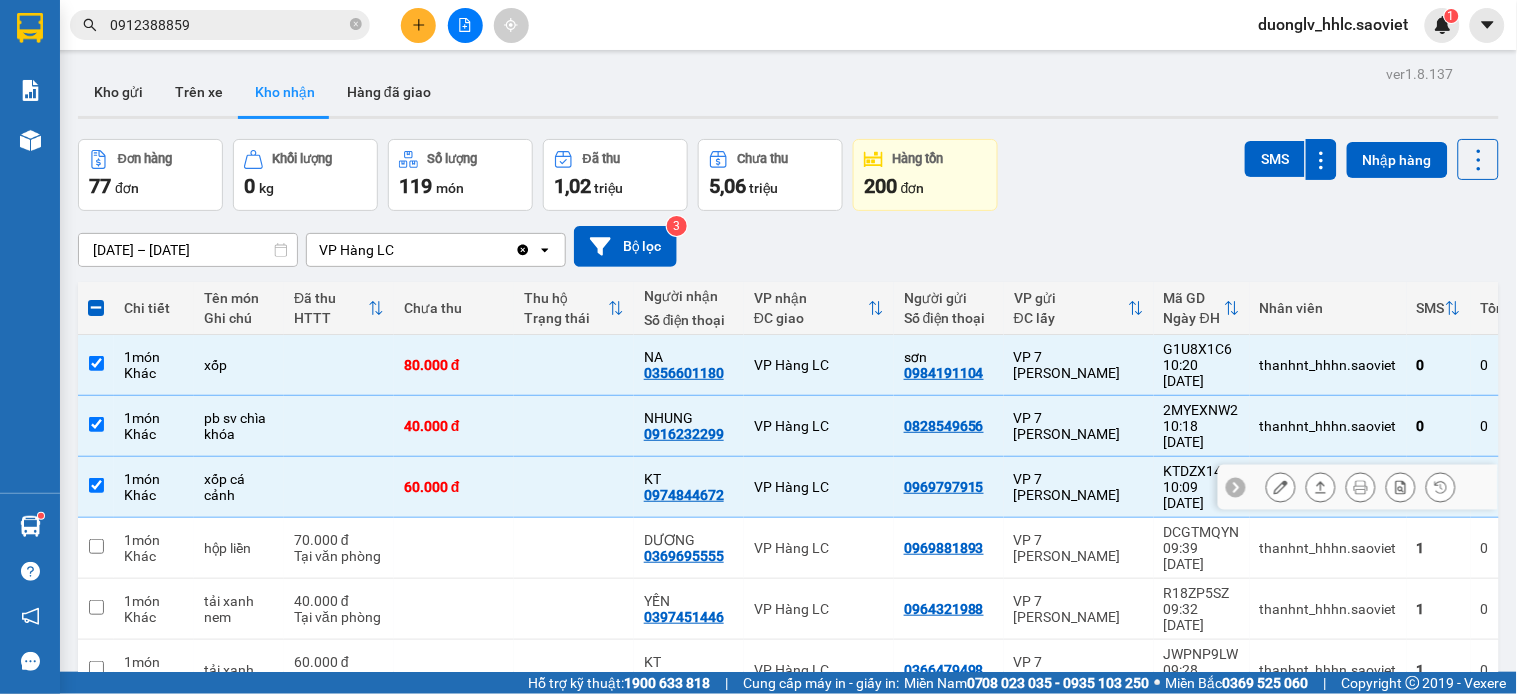 drag, startPoint x: 325, startPoint y: 457, endPoint x: 372, endPoint y: 406, distance: 69.354164 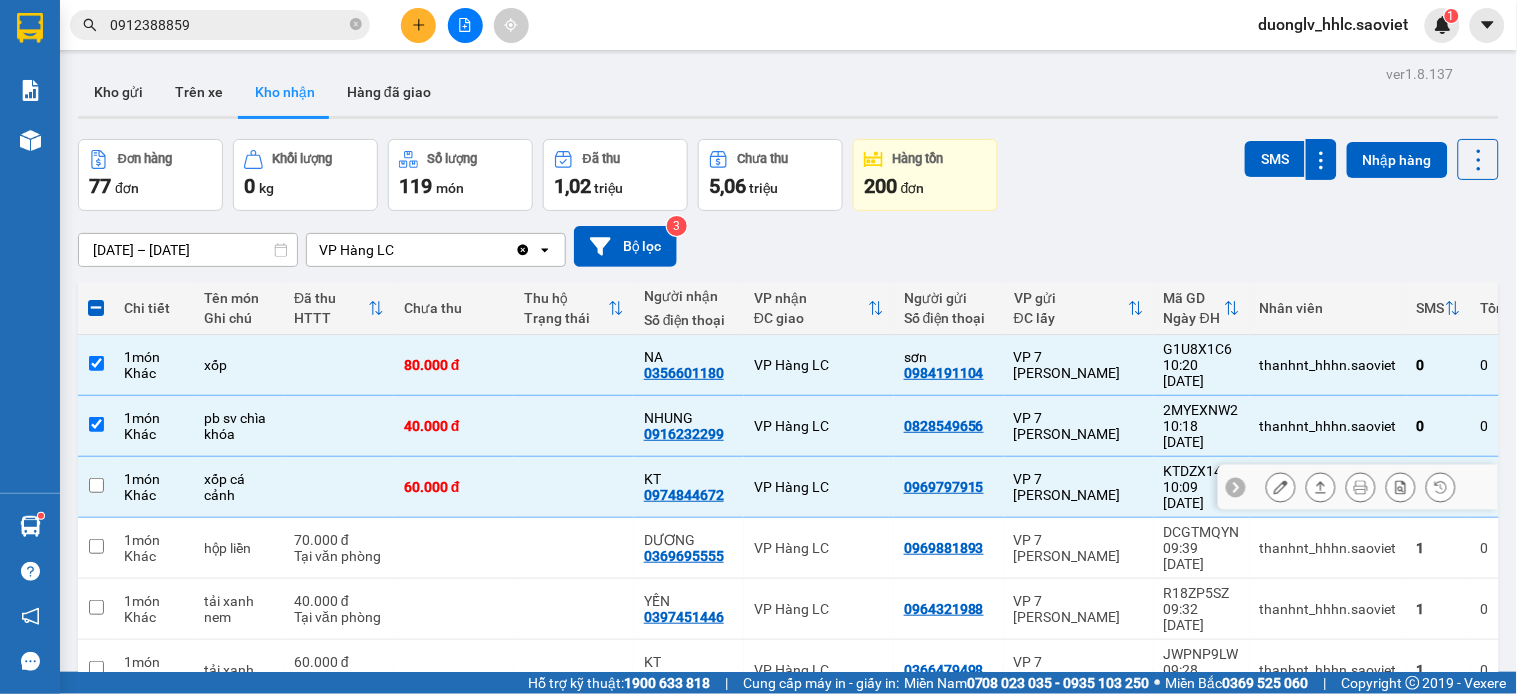 checkbox on "false" 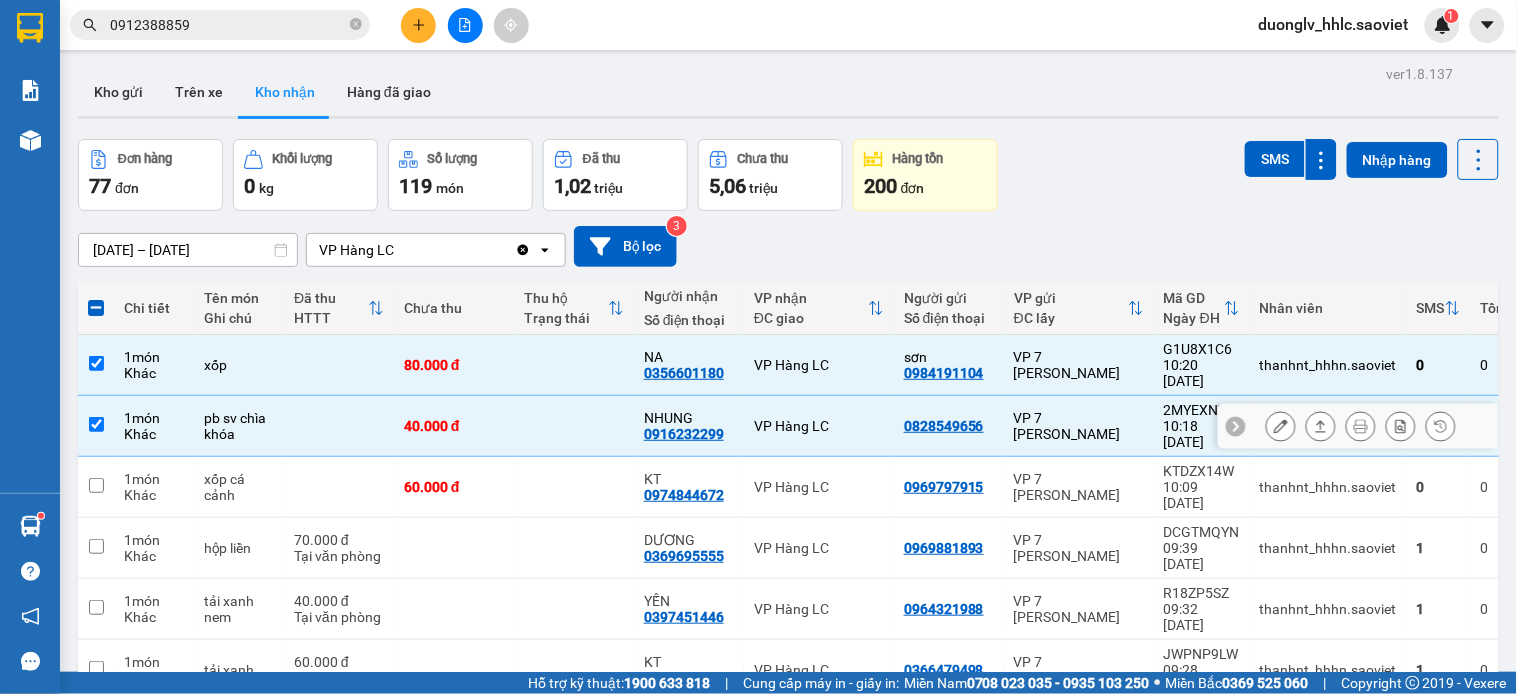 drag, startPoint x: 372, startPoint y: 406, endPoint x: 383, endPoint y: 362, distance: 45.35416 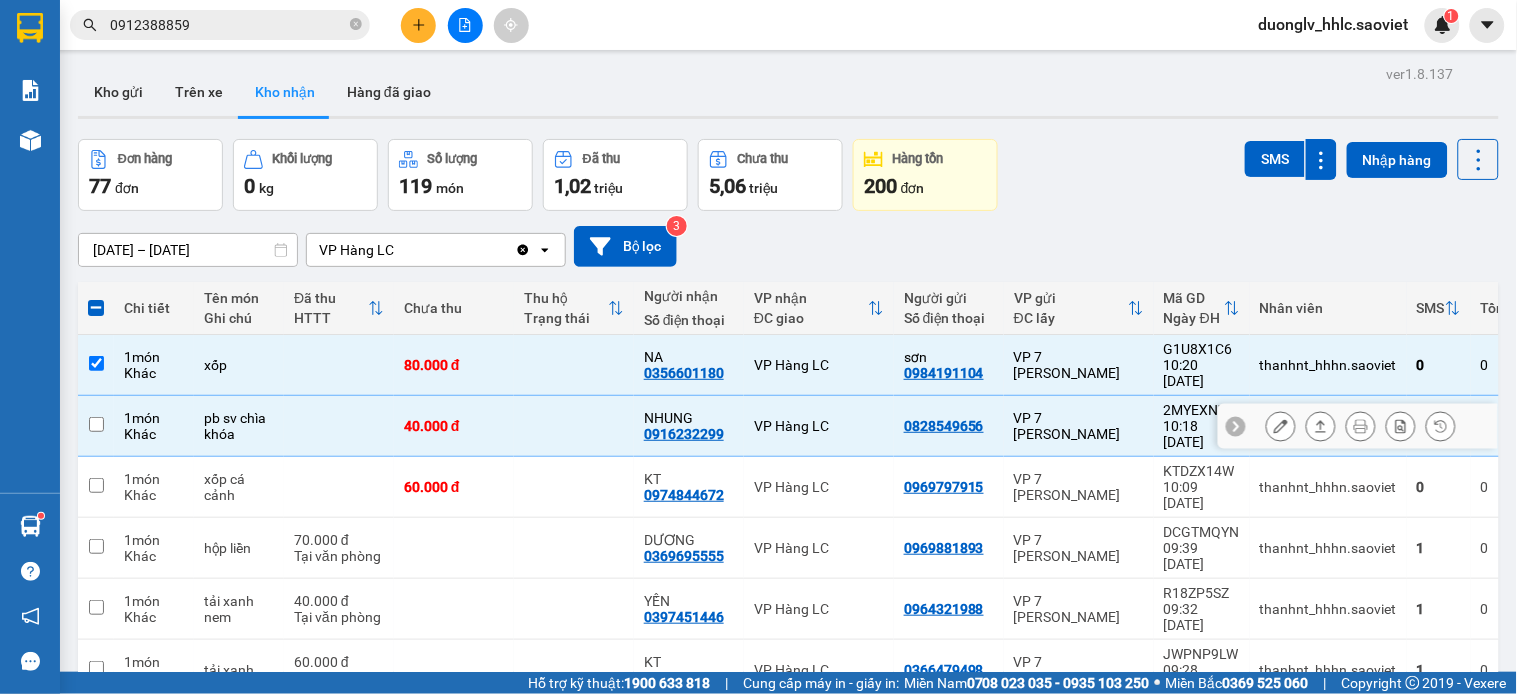 checkbox on "false" 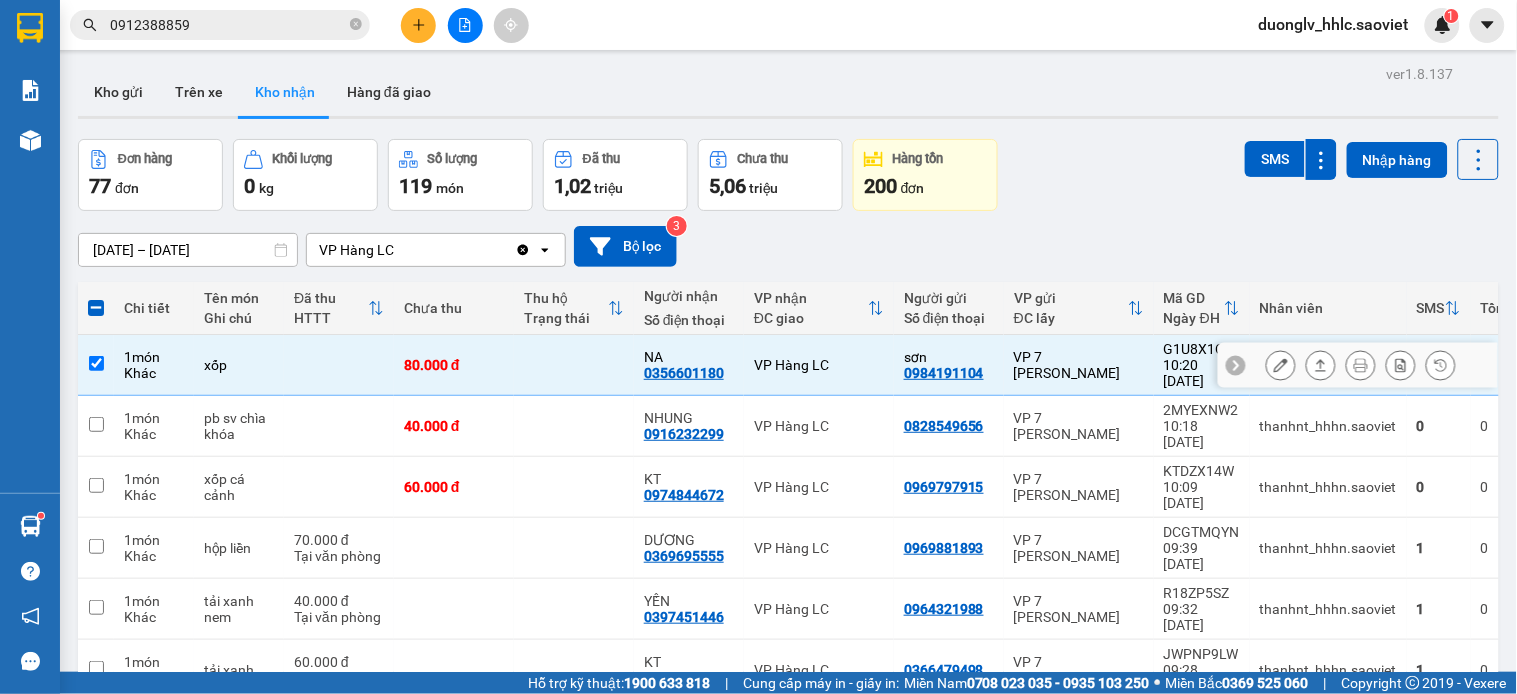 click at bounding box center [339, 365] 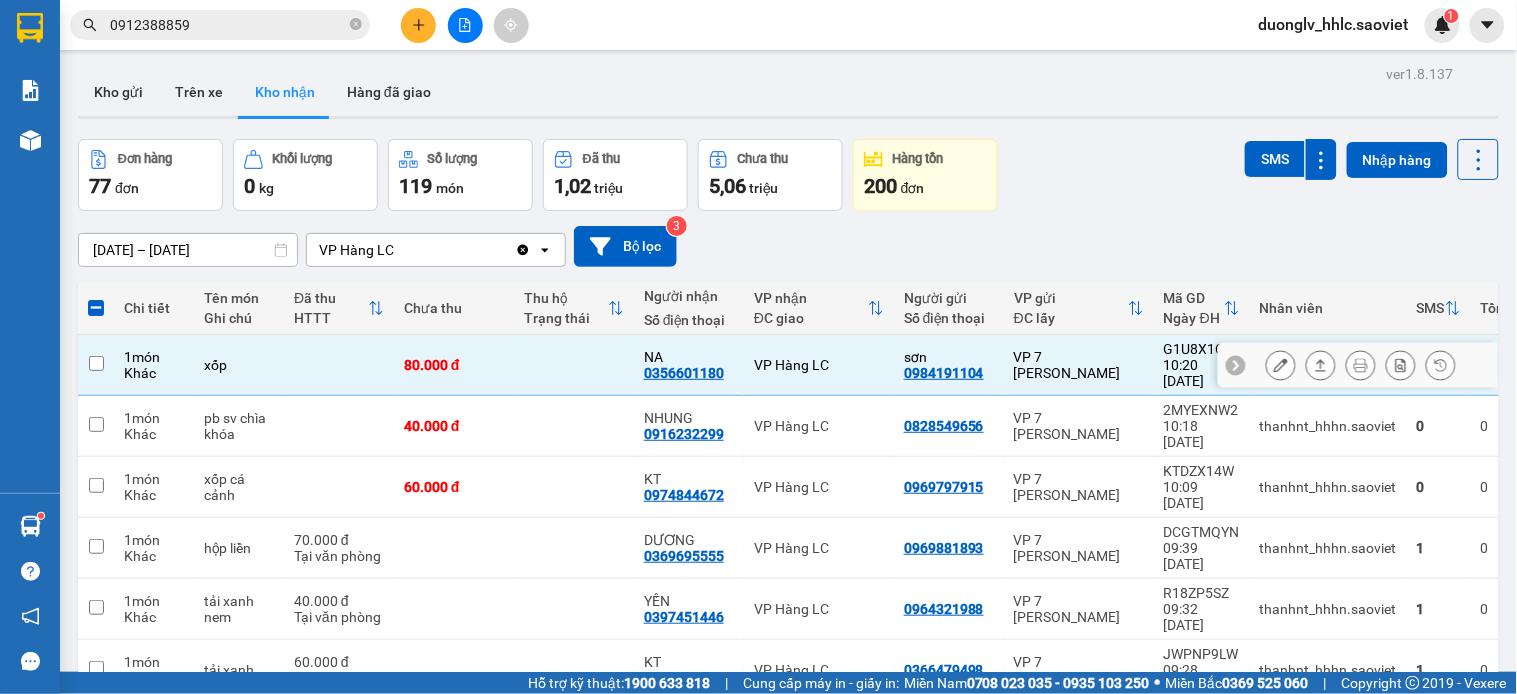 checkbox on "false" 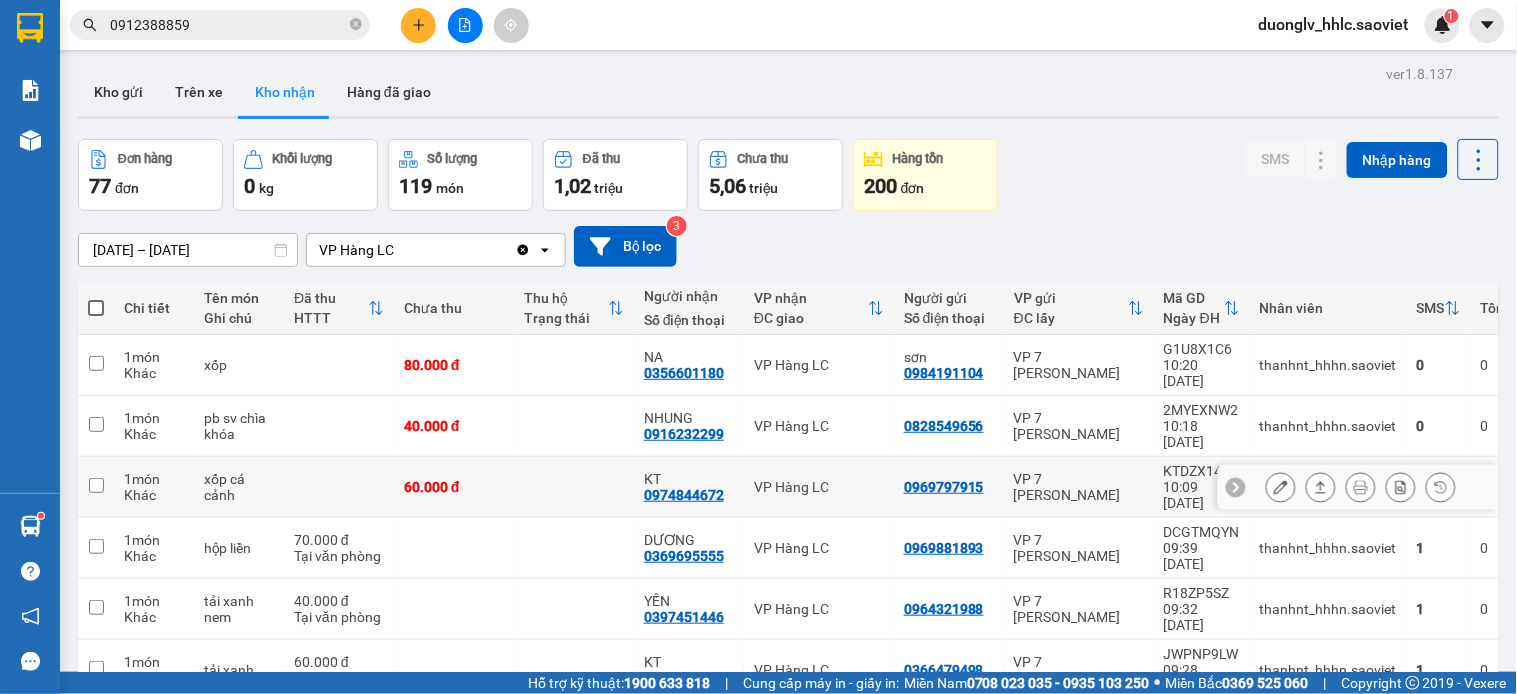 click at bounding box center [339, 487] 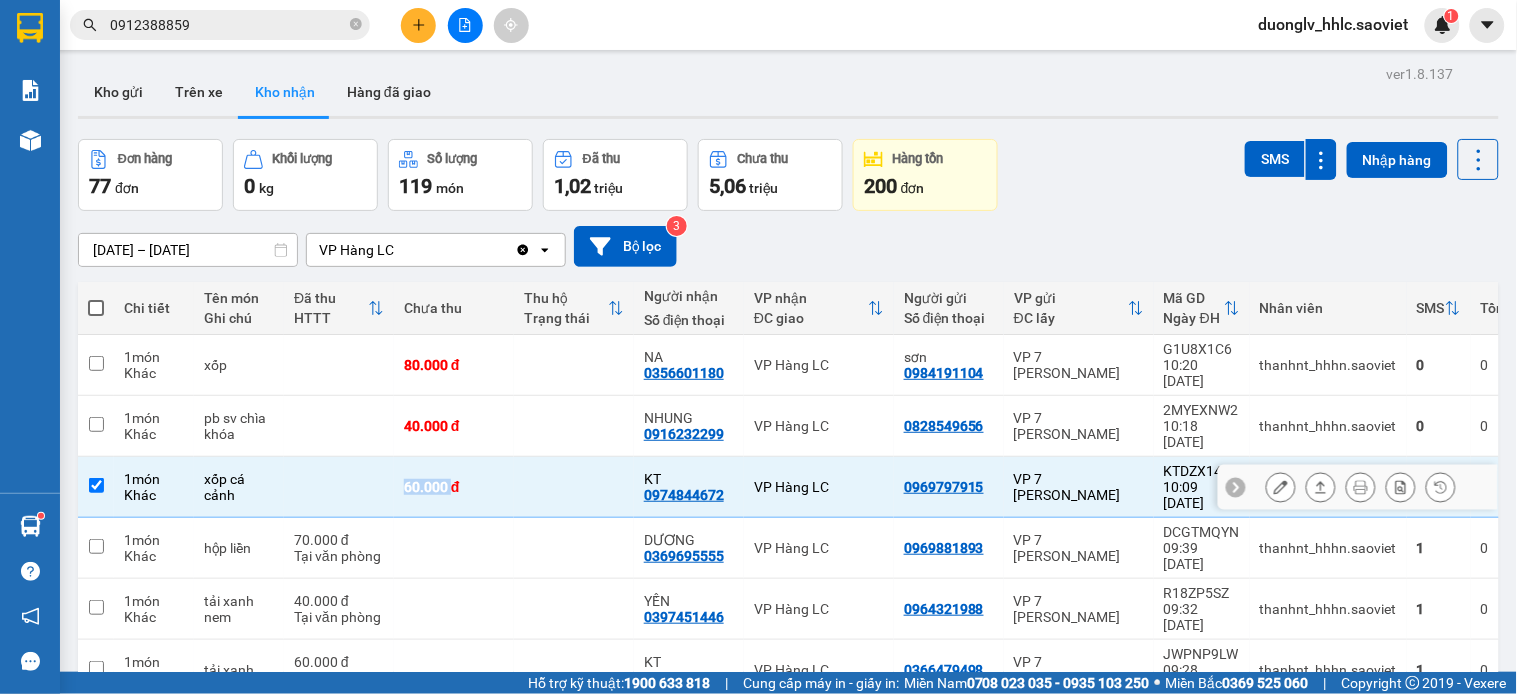click at bounding box center (339, 487) 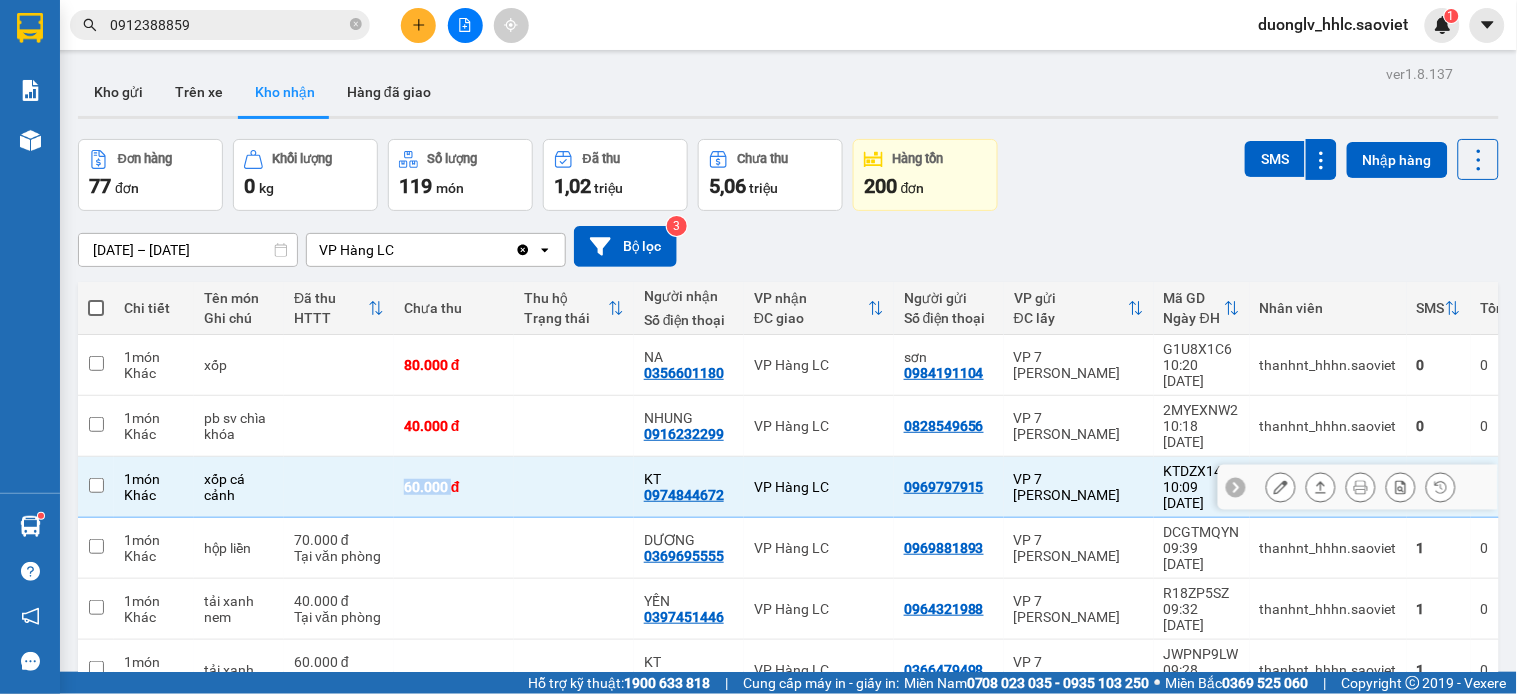 checkbox on "false" 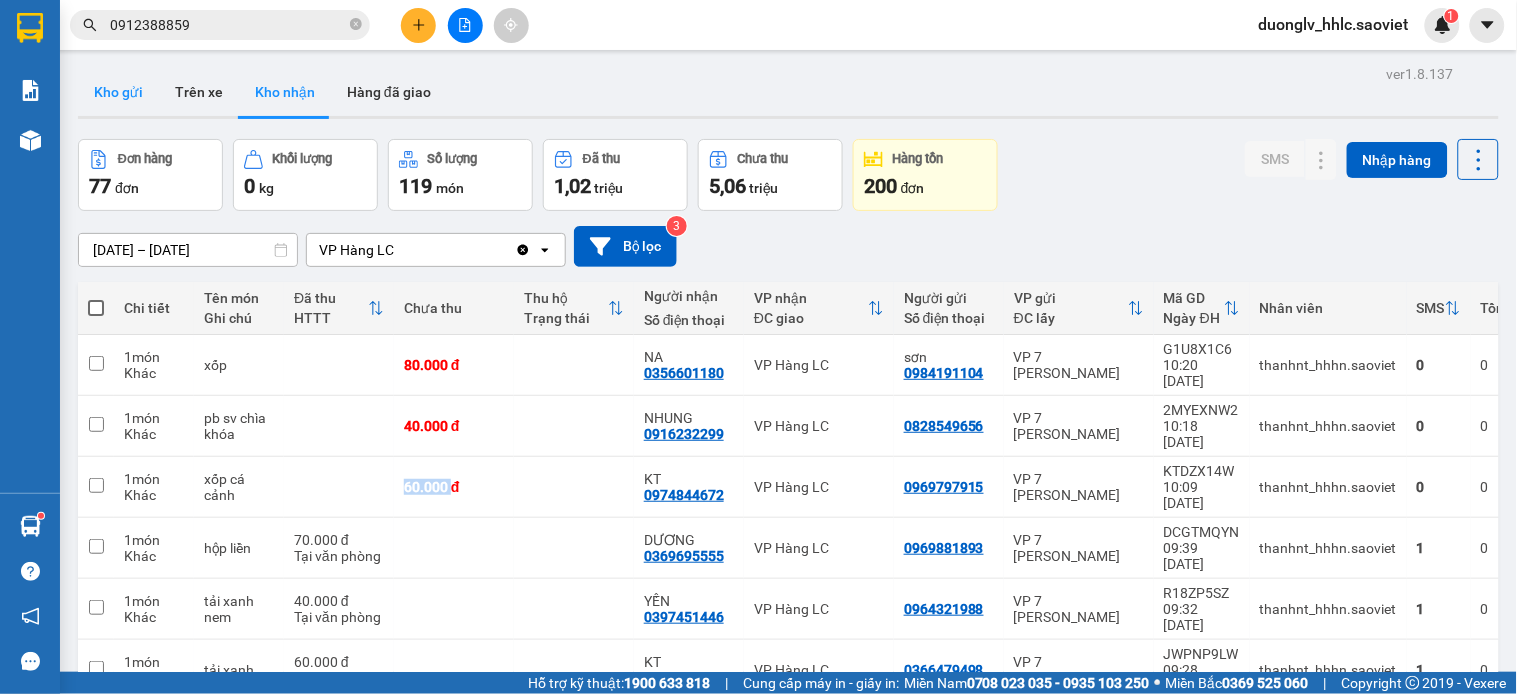 click on "Kho gửi" at bounding box center (118, 92) 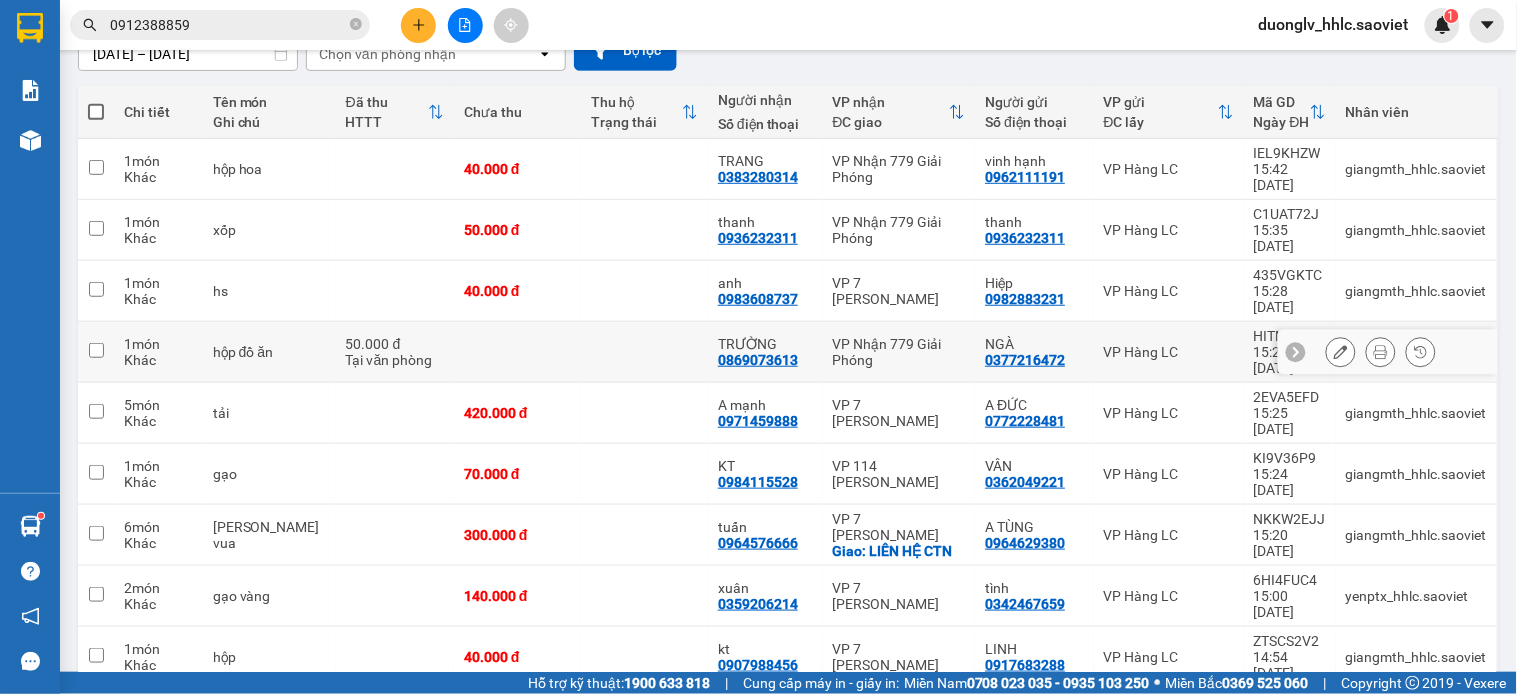 scroll, scrollTop: 0, scrollLeft: 0, axis: both 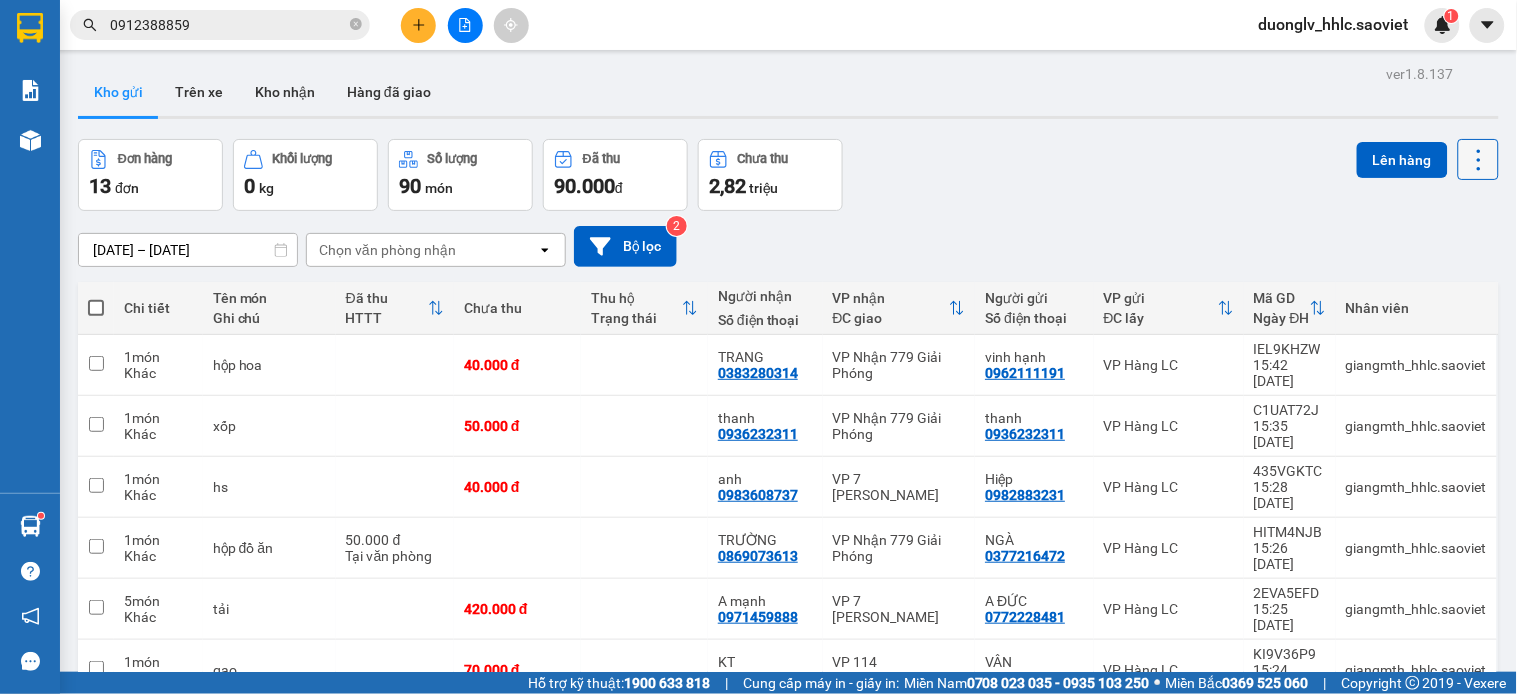 click 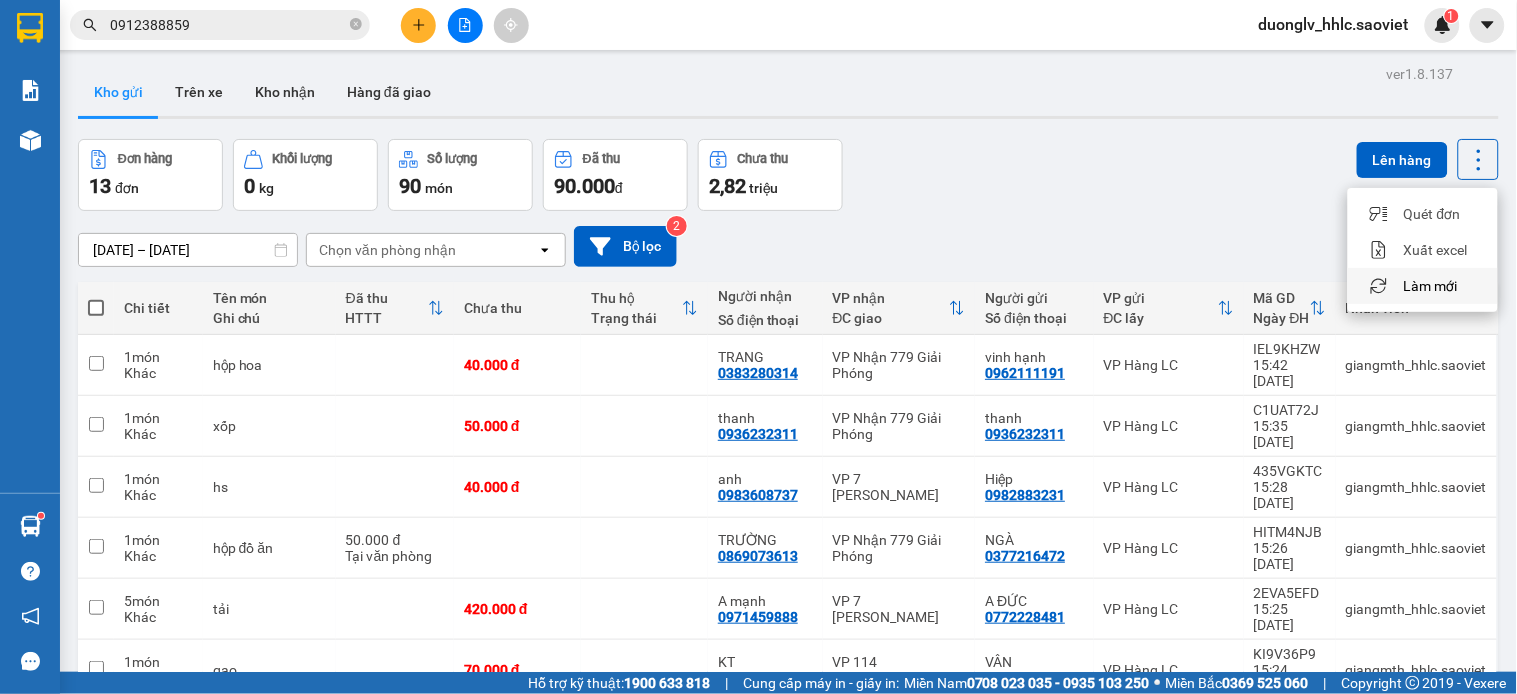 click on "Làm mới" at bounding box center (1431, 286) 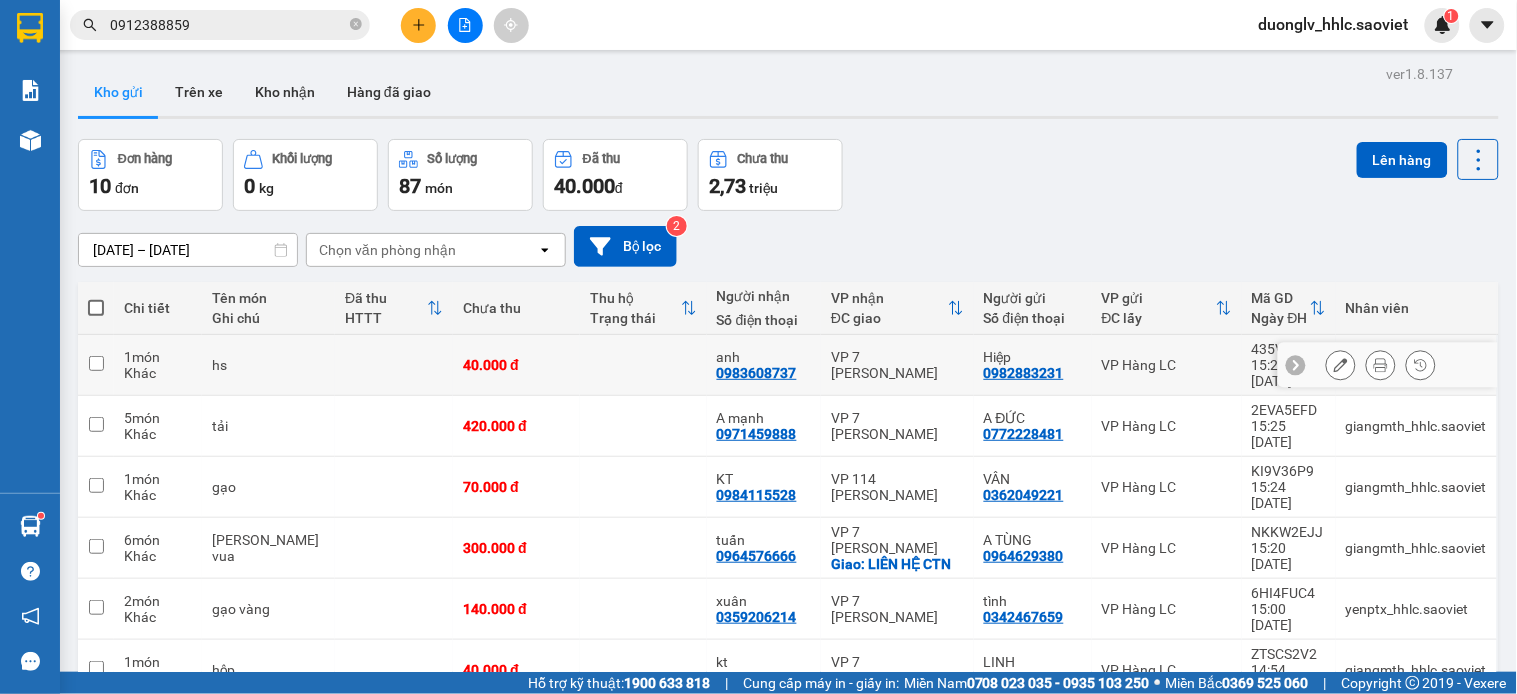 scroll, scrollTop: 244, scrollLeft: 0, axis: vertical 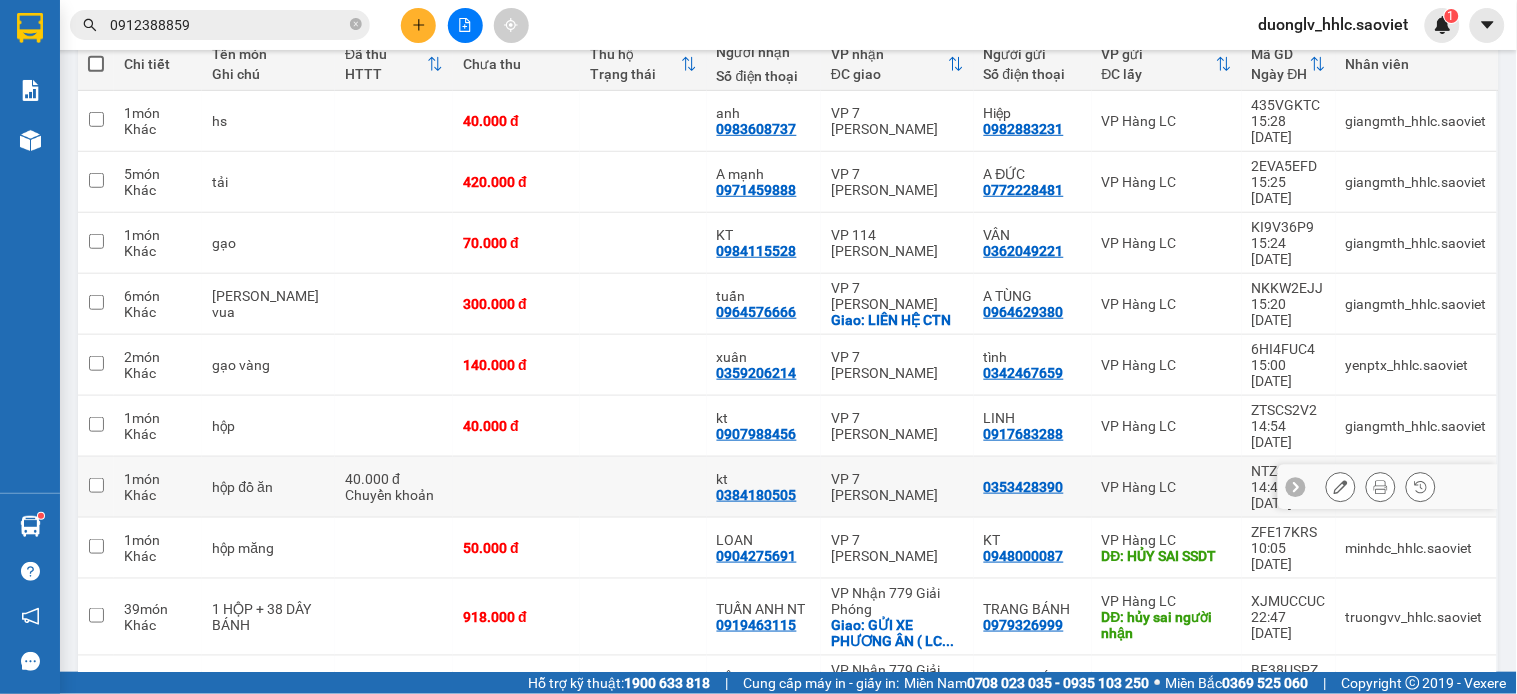 click at bounding box center (516, 487) 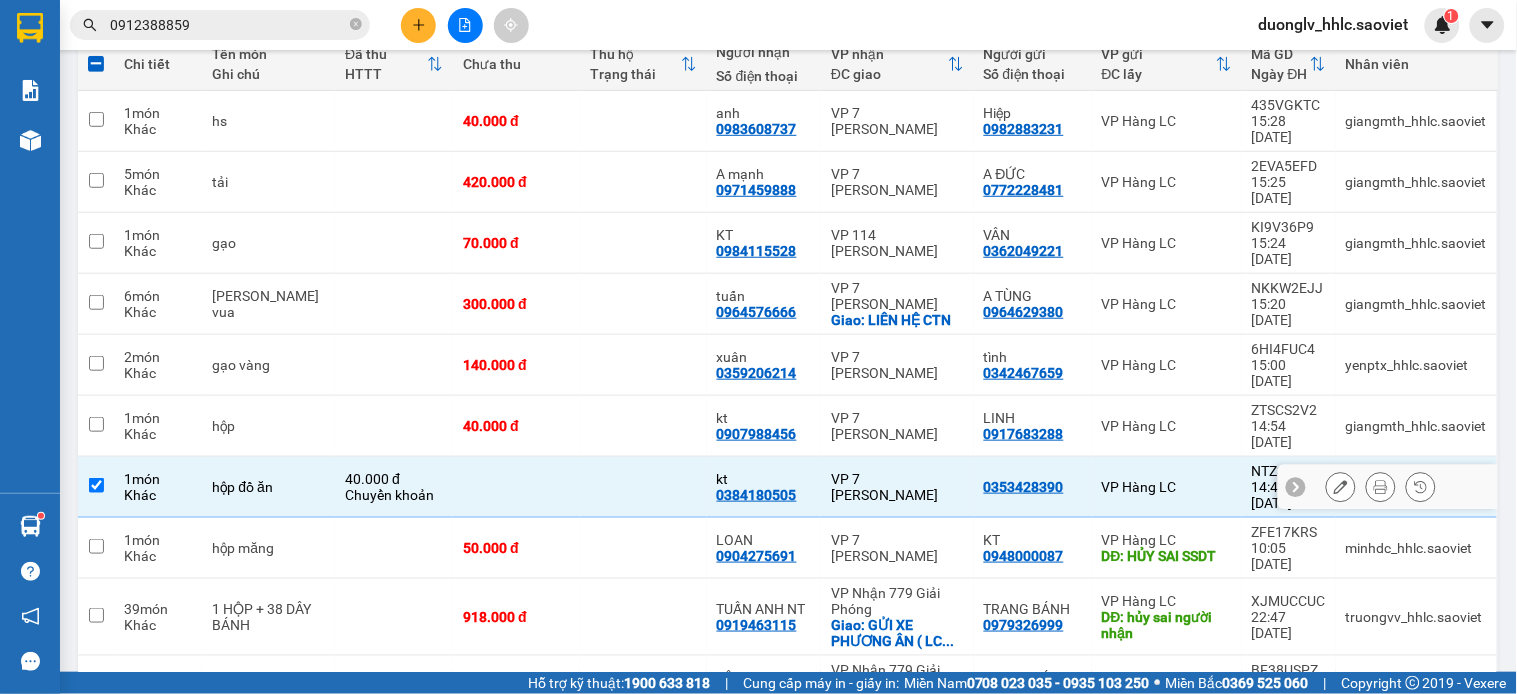 click at bounding box center [516, 487] 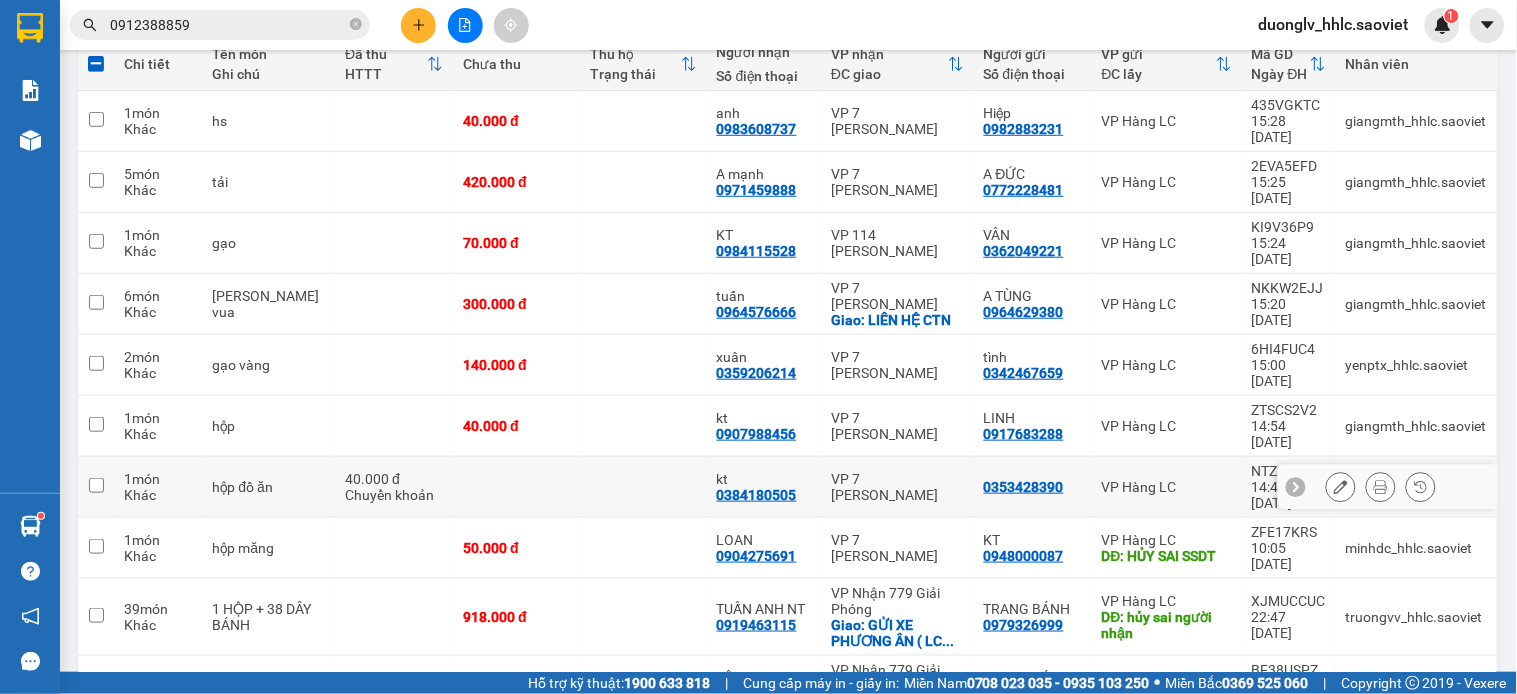 click at bounding box center [516, 487] 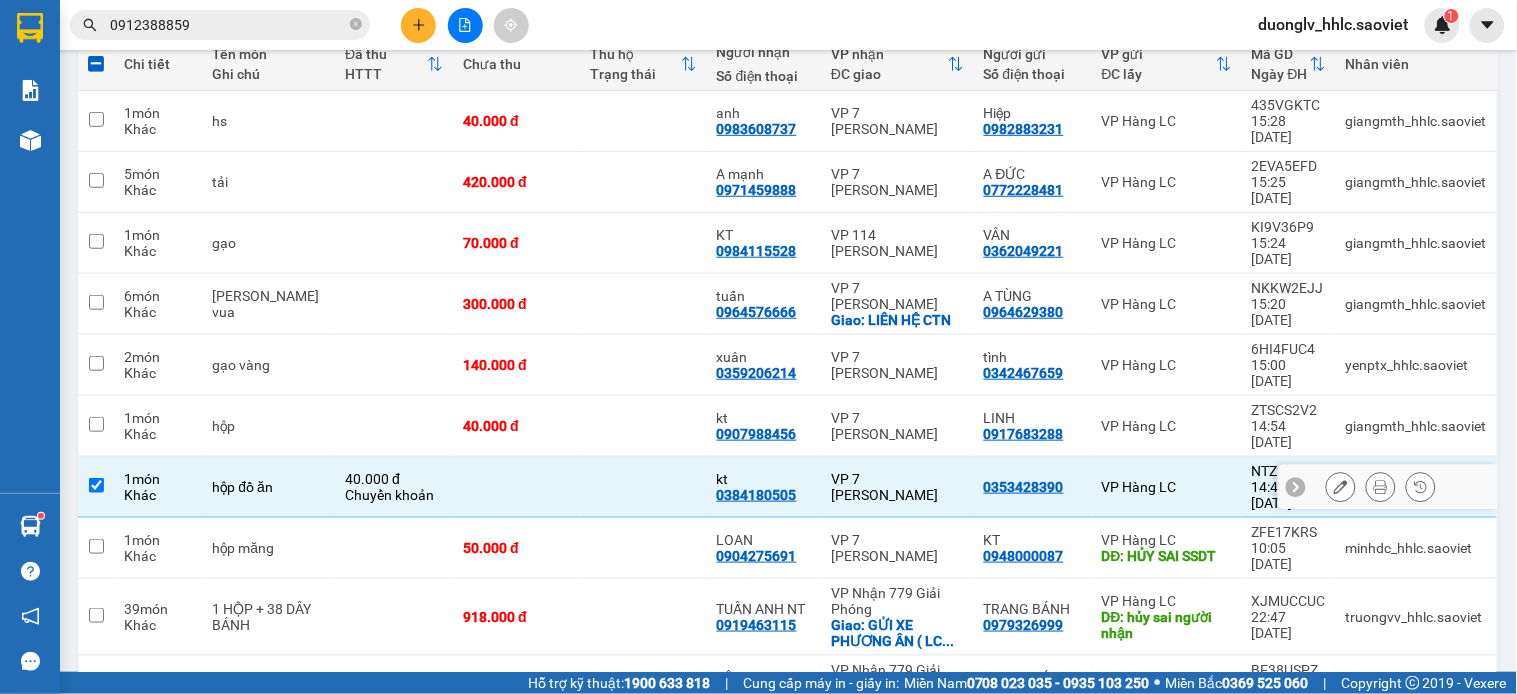 click at bounding box center [516, 487] 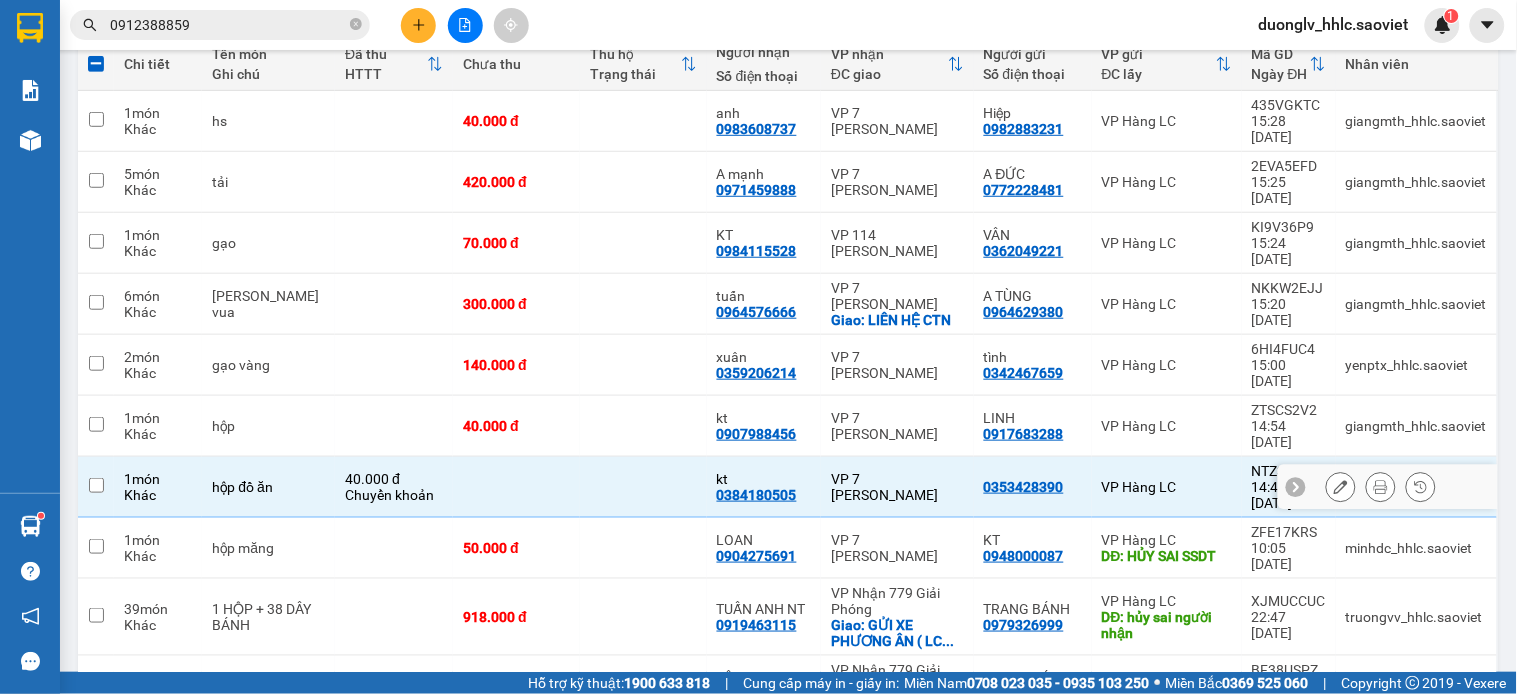checkbox on "false" 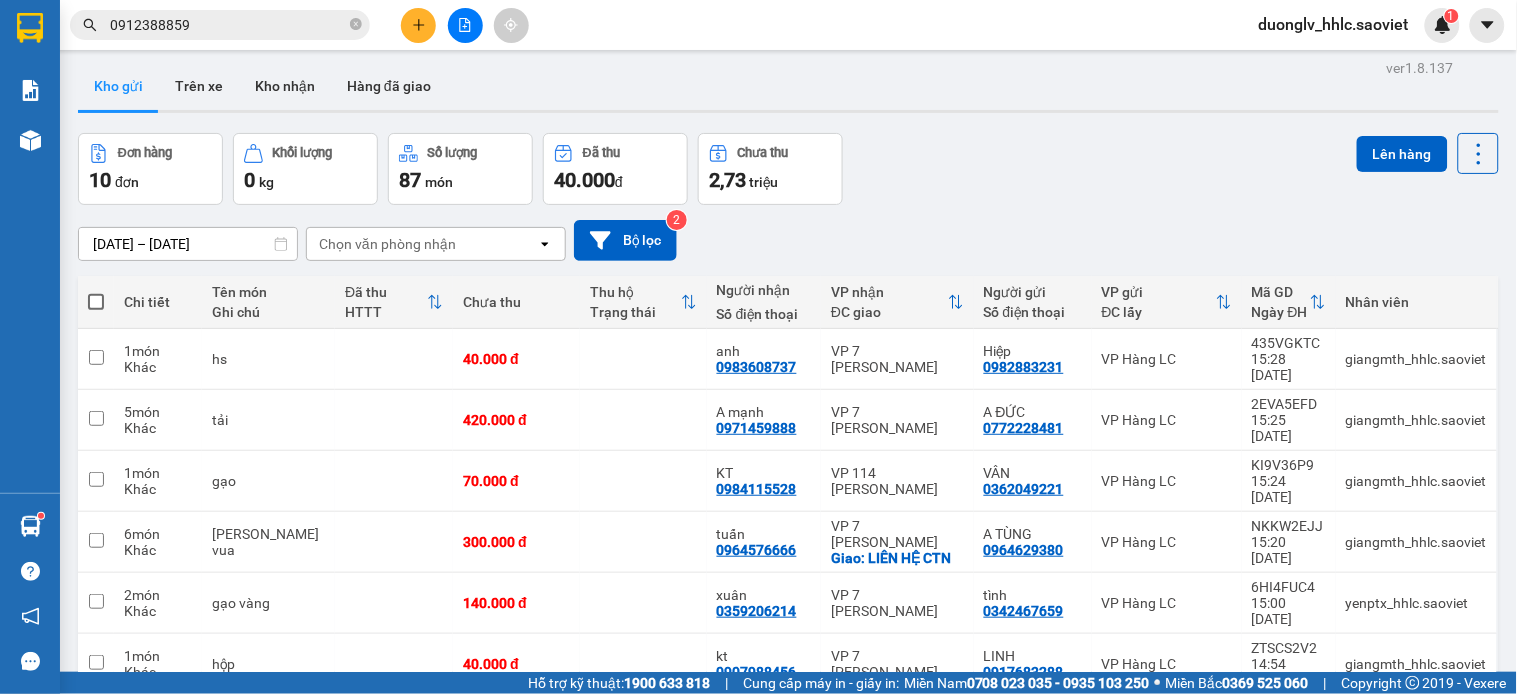 scroll, scrollTop: 0, scrollLeft: 0, axis: both 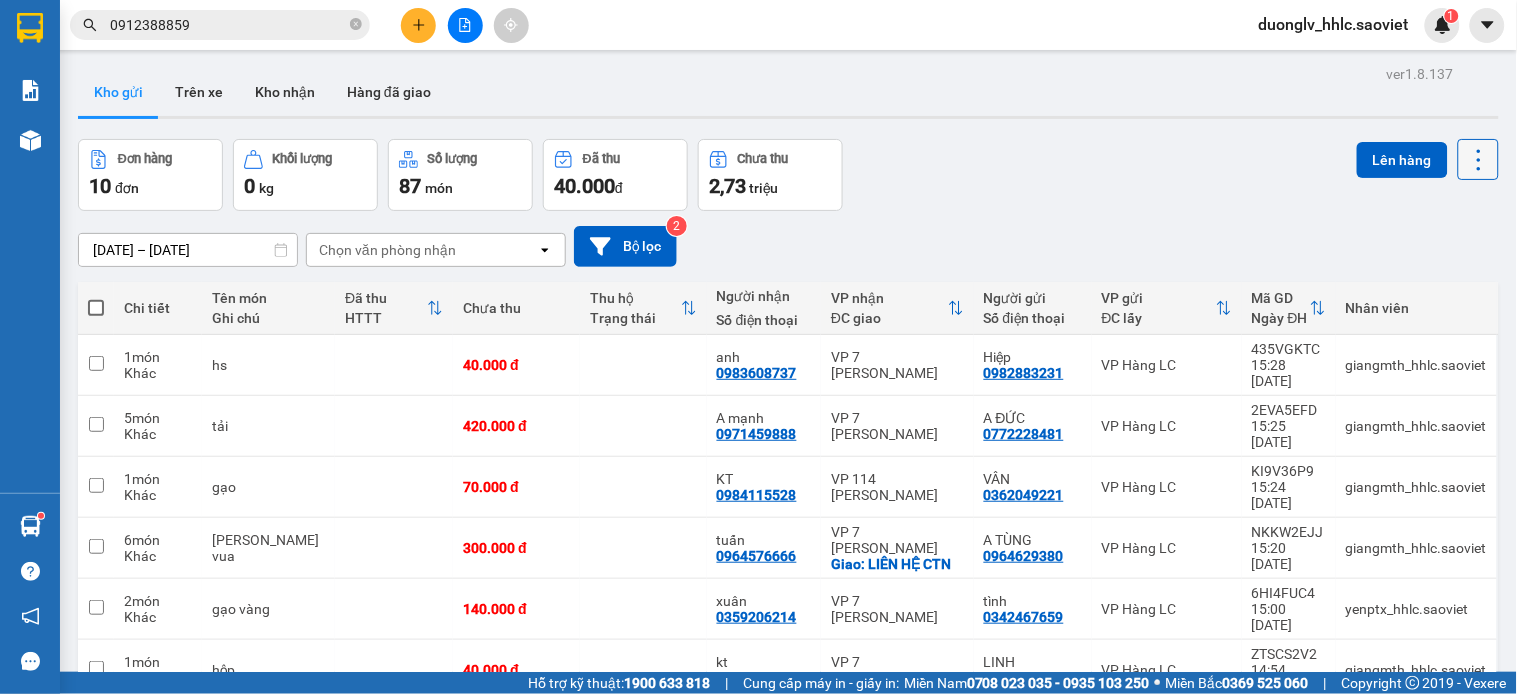 click 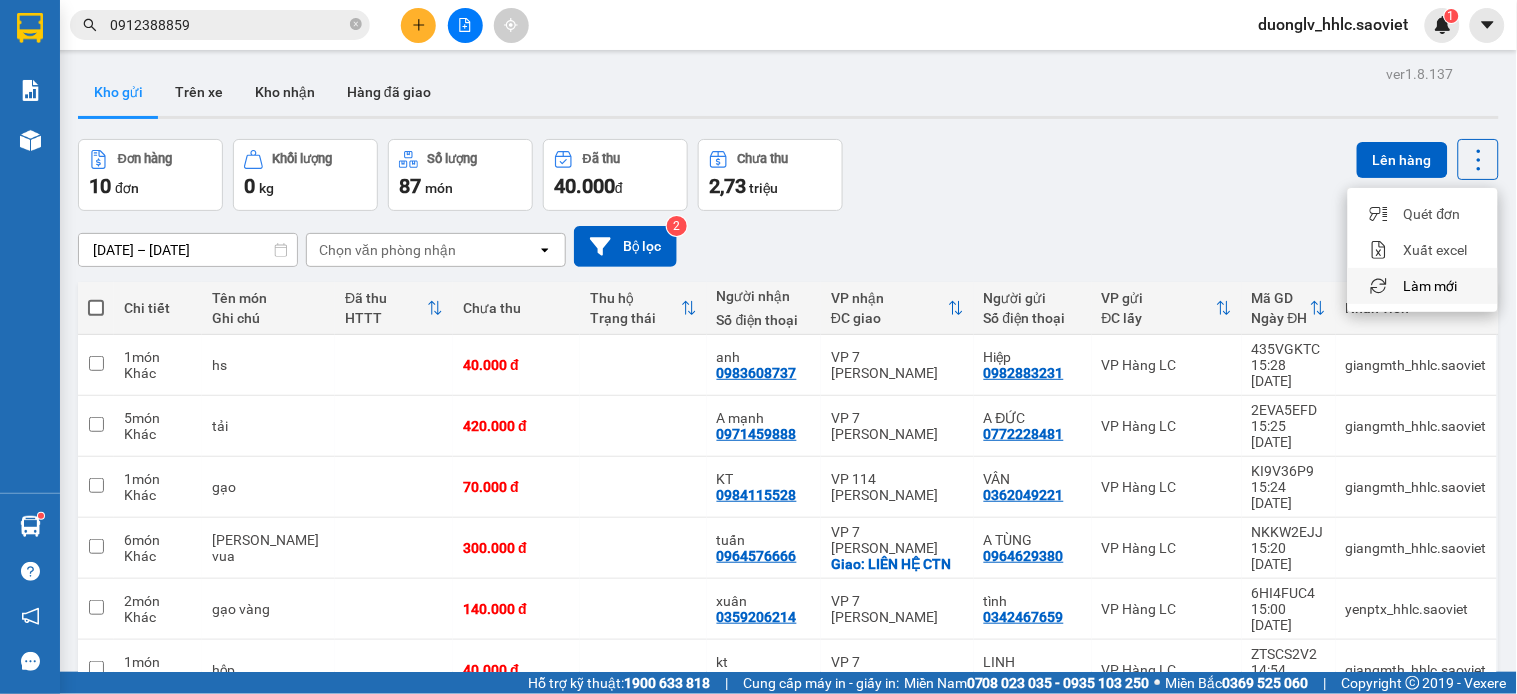 click on "Làm mới" at bounding box center [1431, 286] 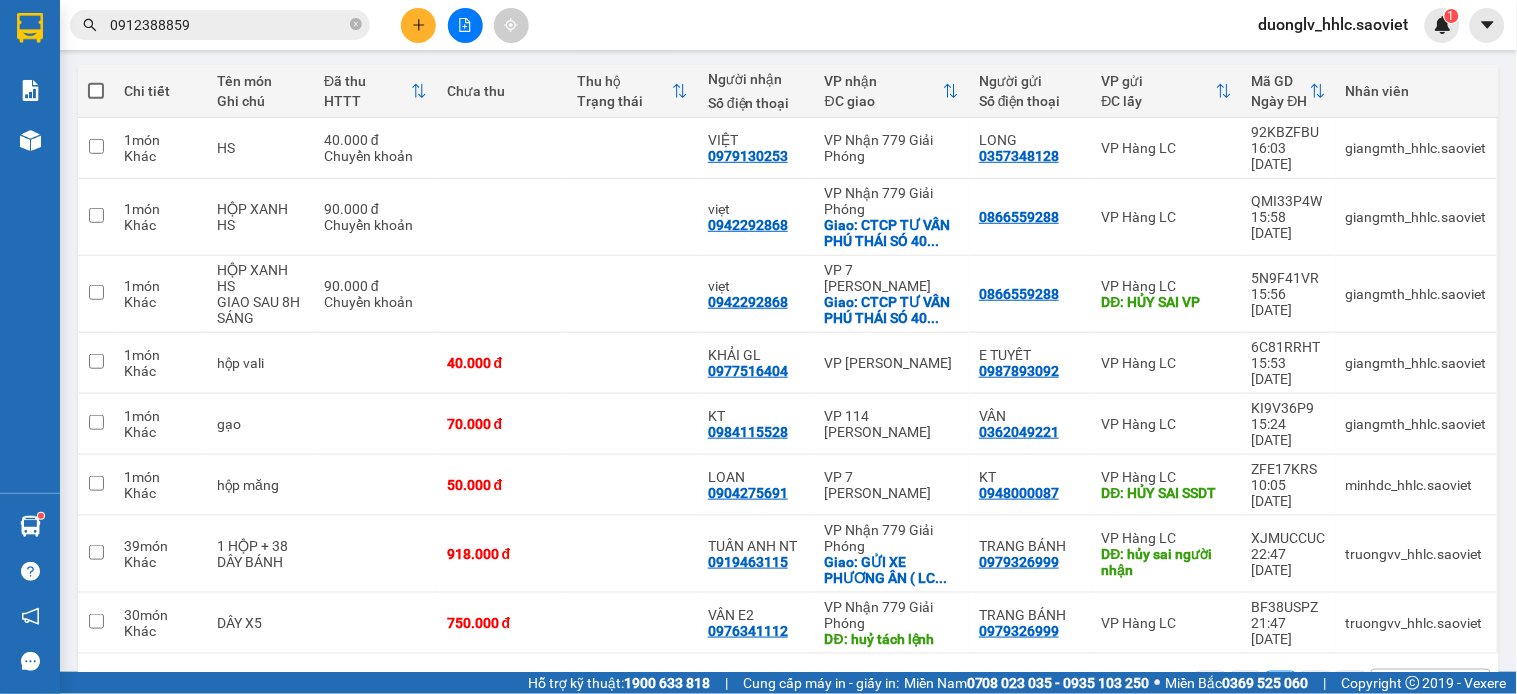 scroll, scrollTop: 0, scrollLeft: 0, axis: both 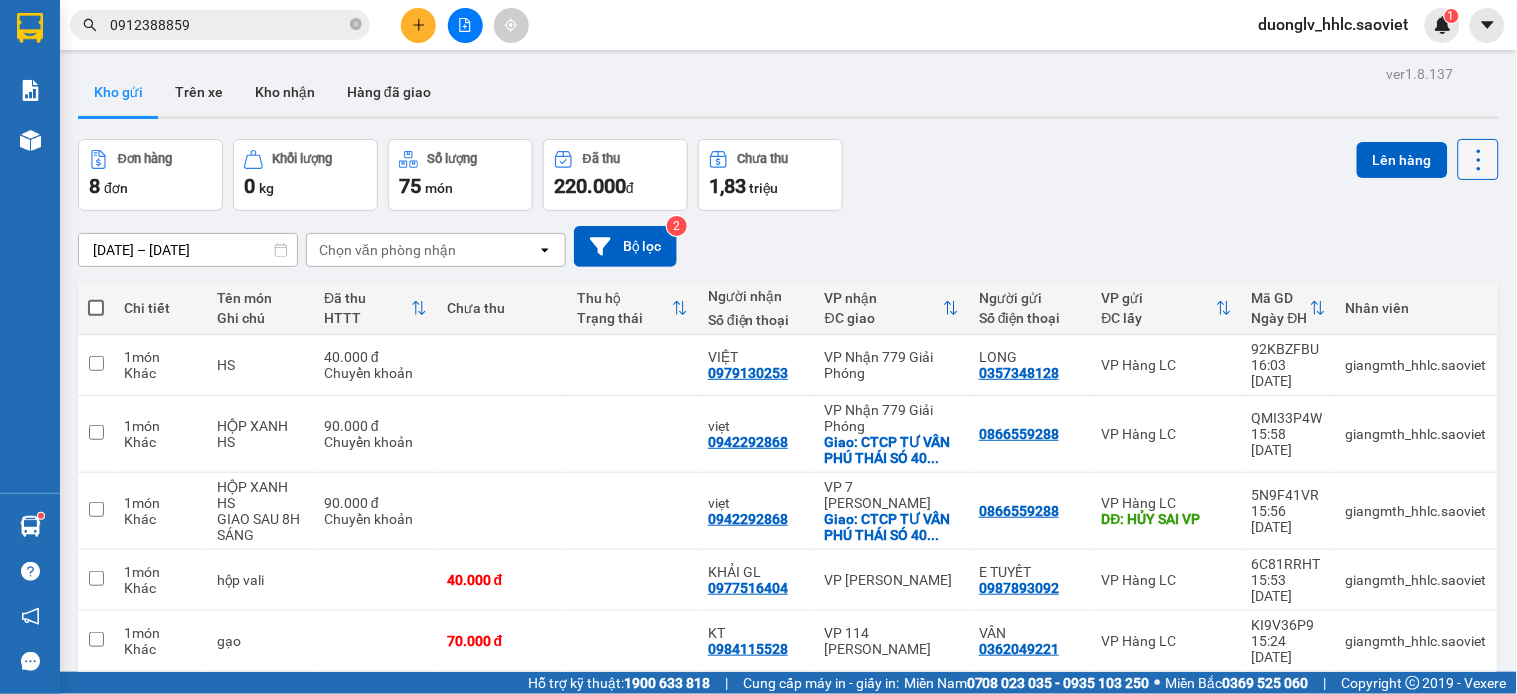 click 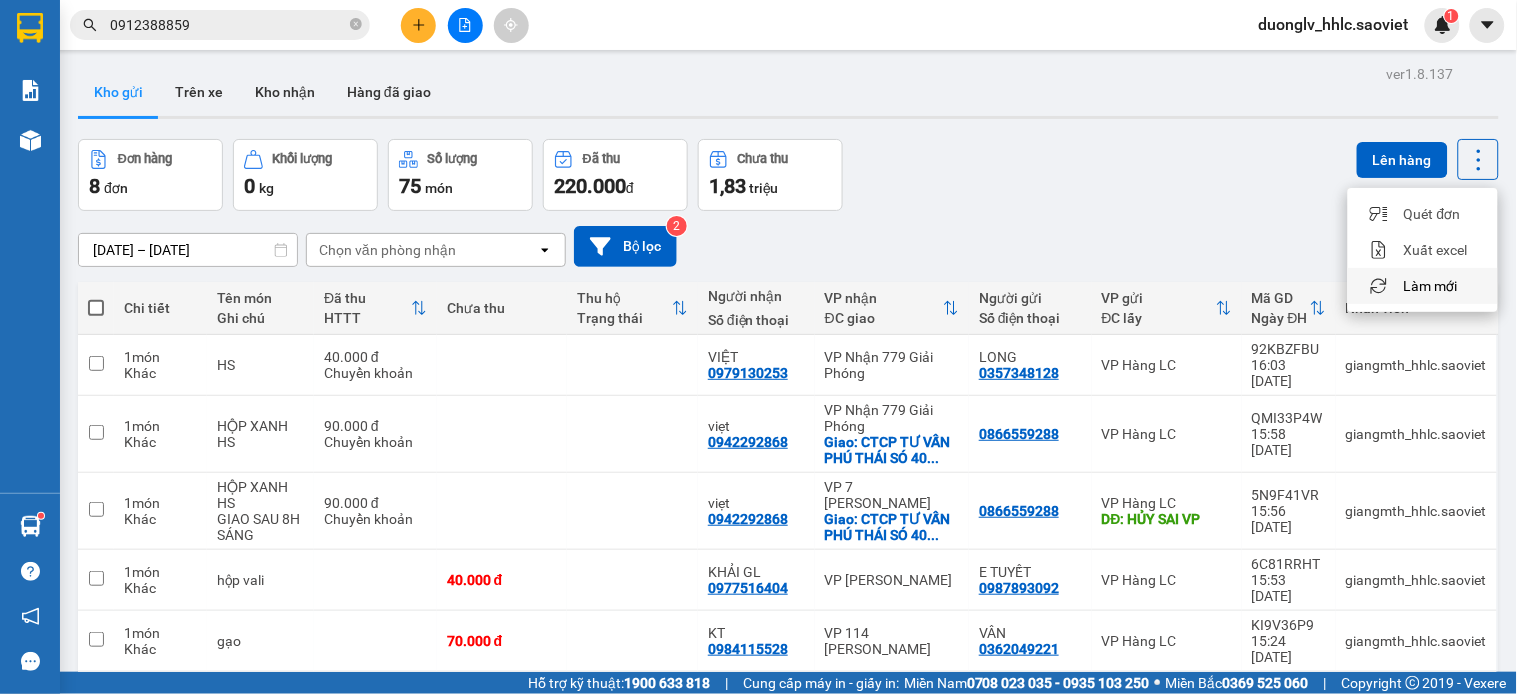 click on "Làm mới" at bounding box center (1431, 286) 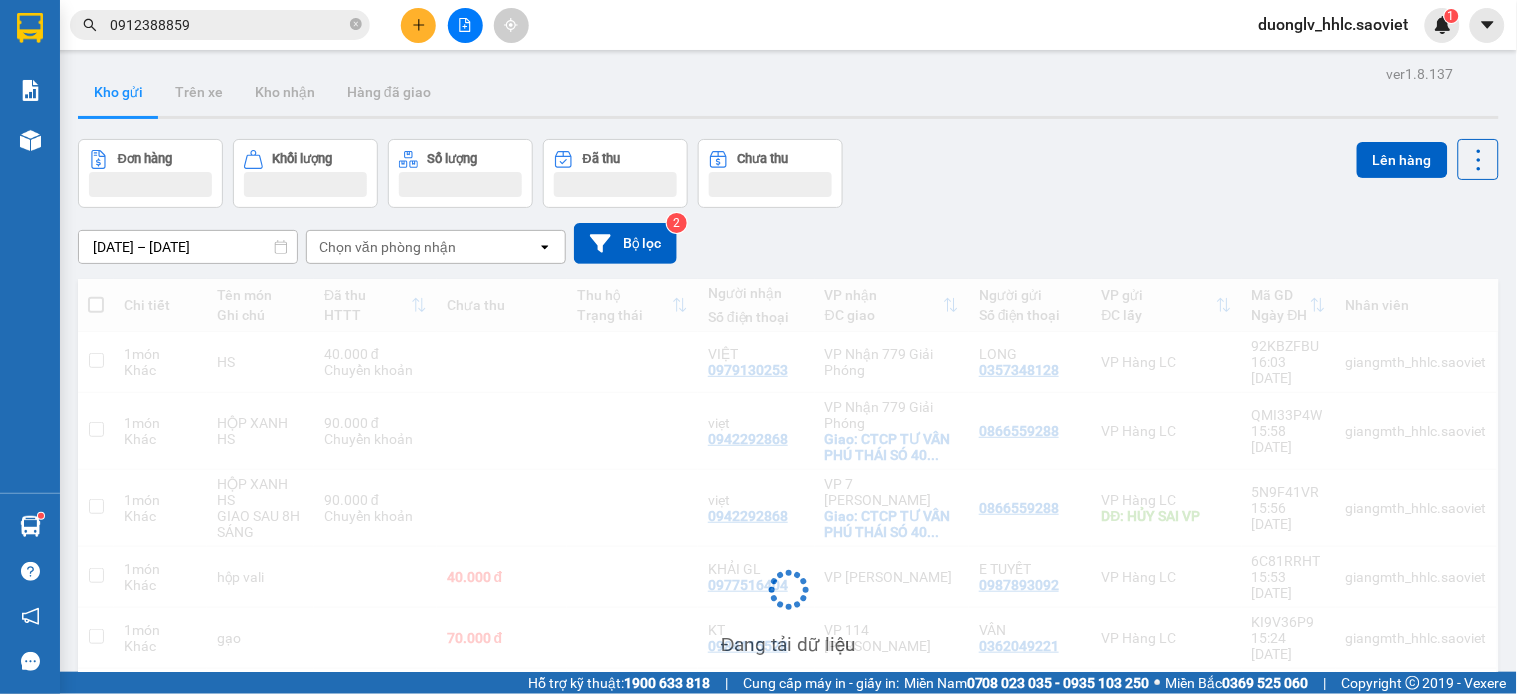 drag, startPoint x: 1280, startPoint y: 258, endPoint x: 1374, endPoint y: 255, distance: 94.04786 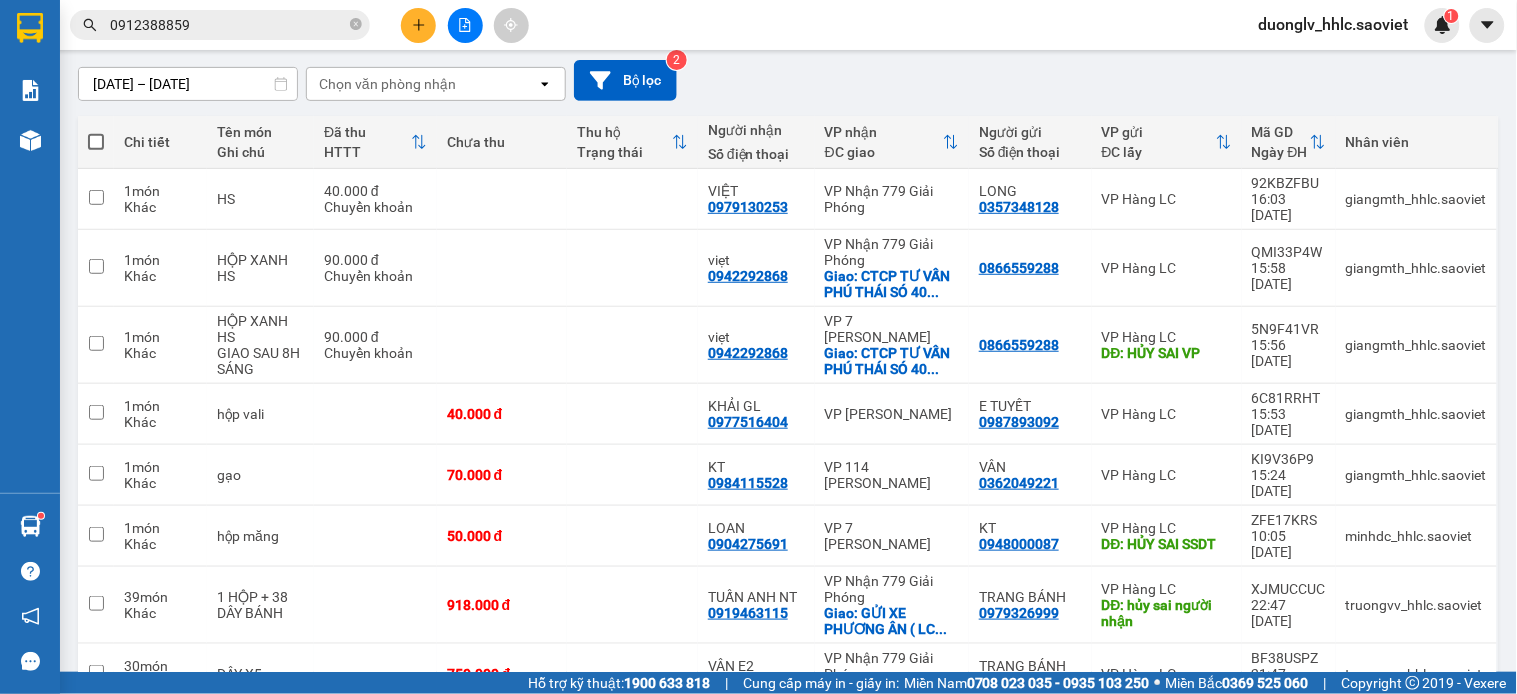 scroll, scrollTop: 0, scrollLeft: 0, axis: both 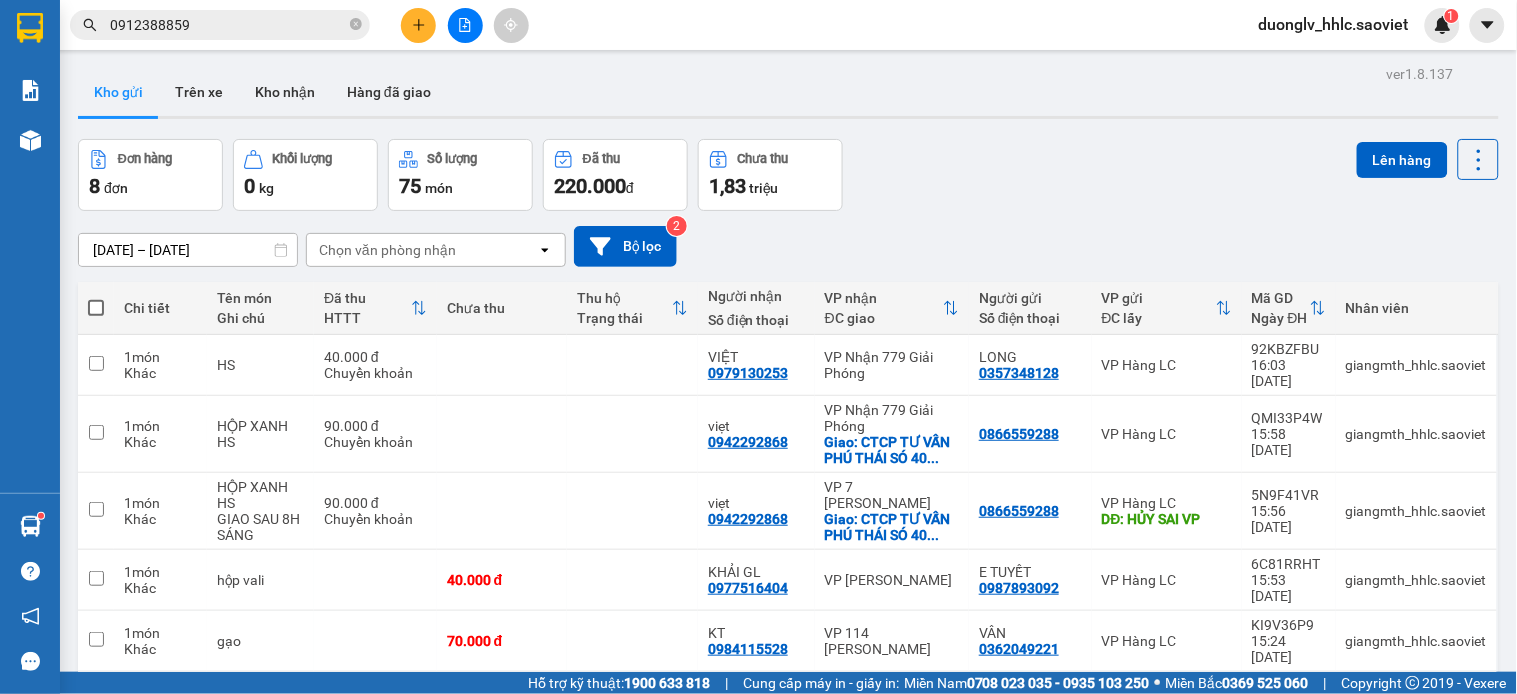 click on "duonglv_hhlc.saoviet" at bounding box center (1334, 24) 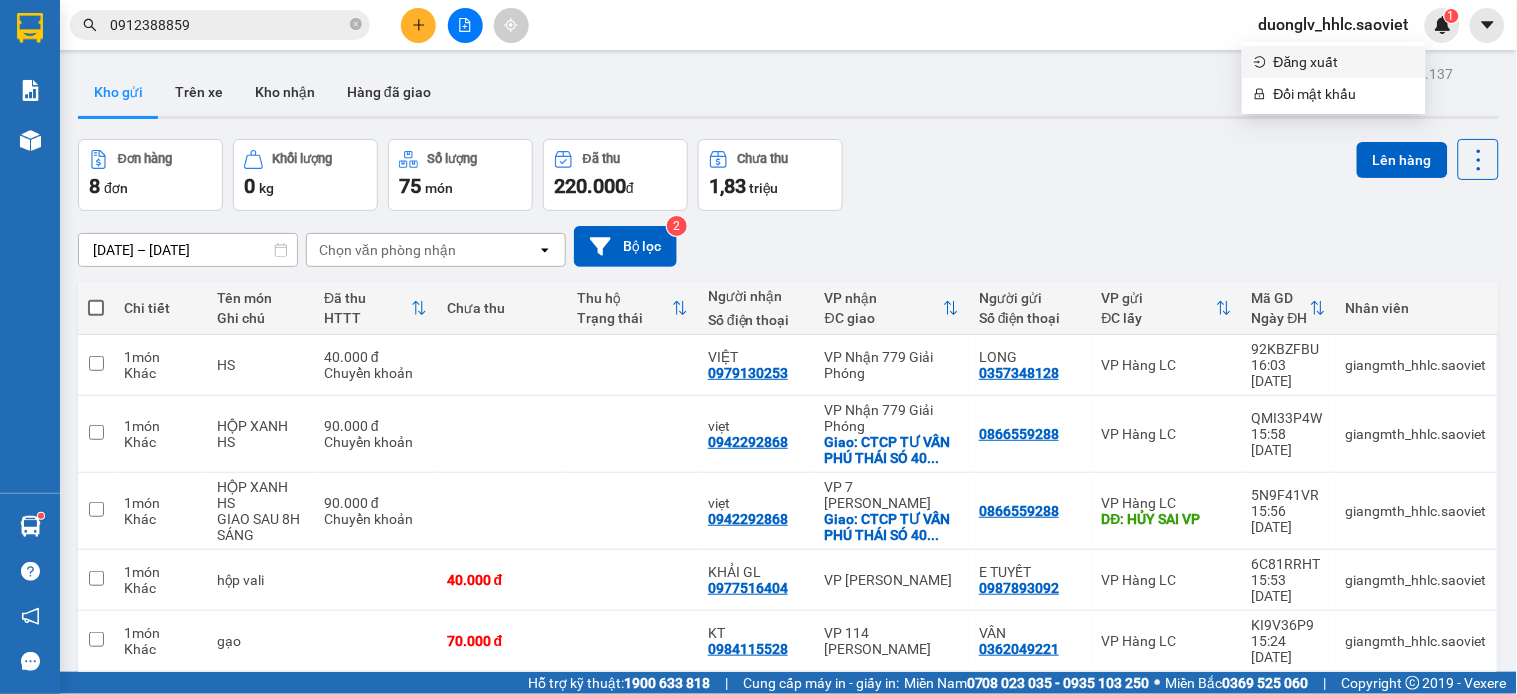 click on "Đăng xuất" at bounding box center [1344, 62] 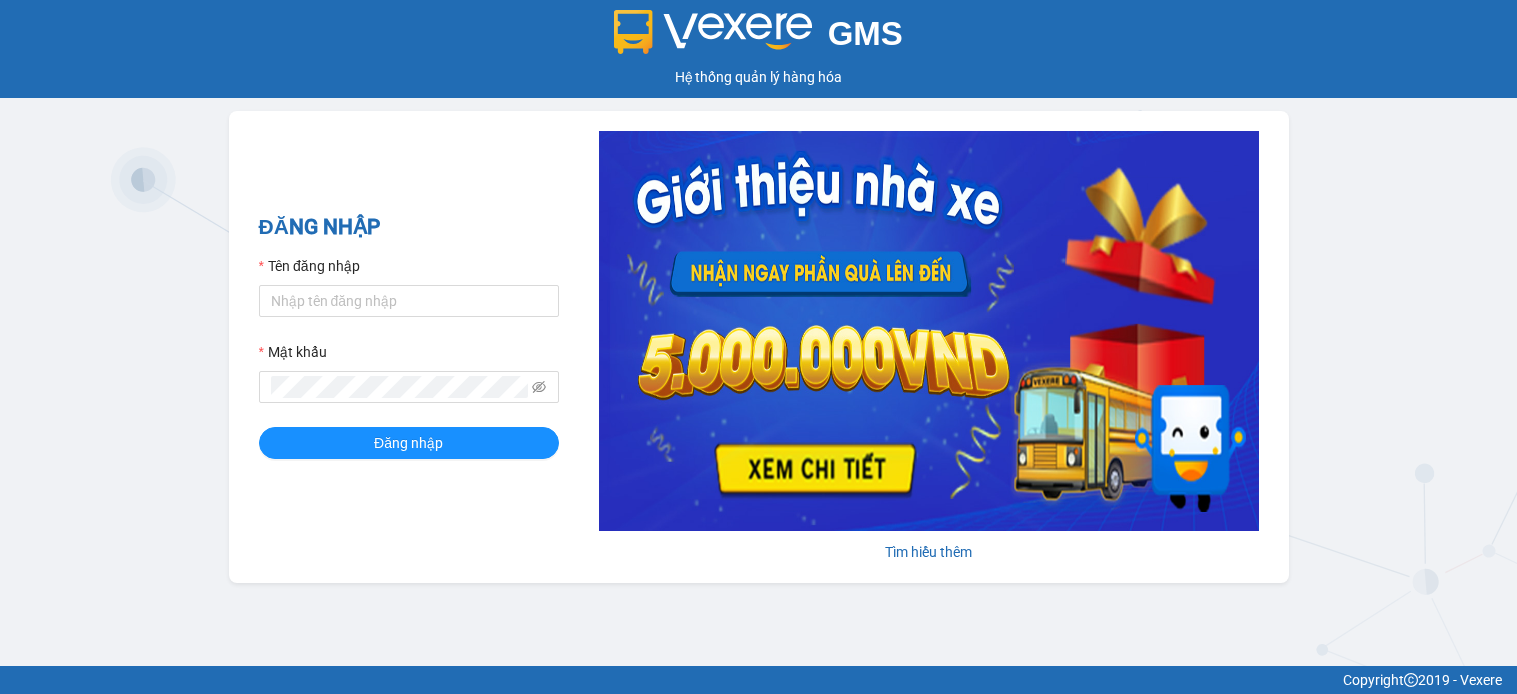 scroll, scrollTop: 0, scrollLeft: 0, axis: both 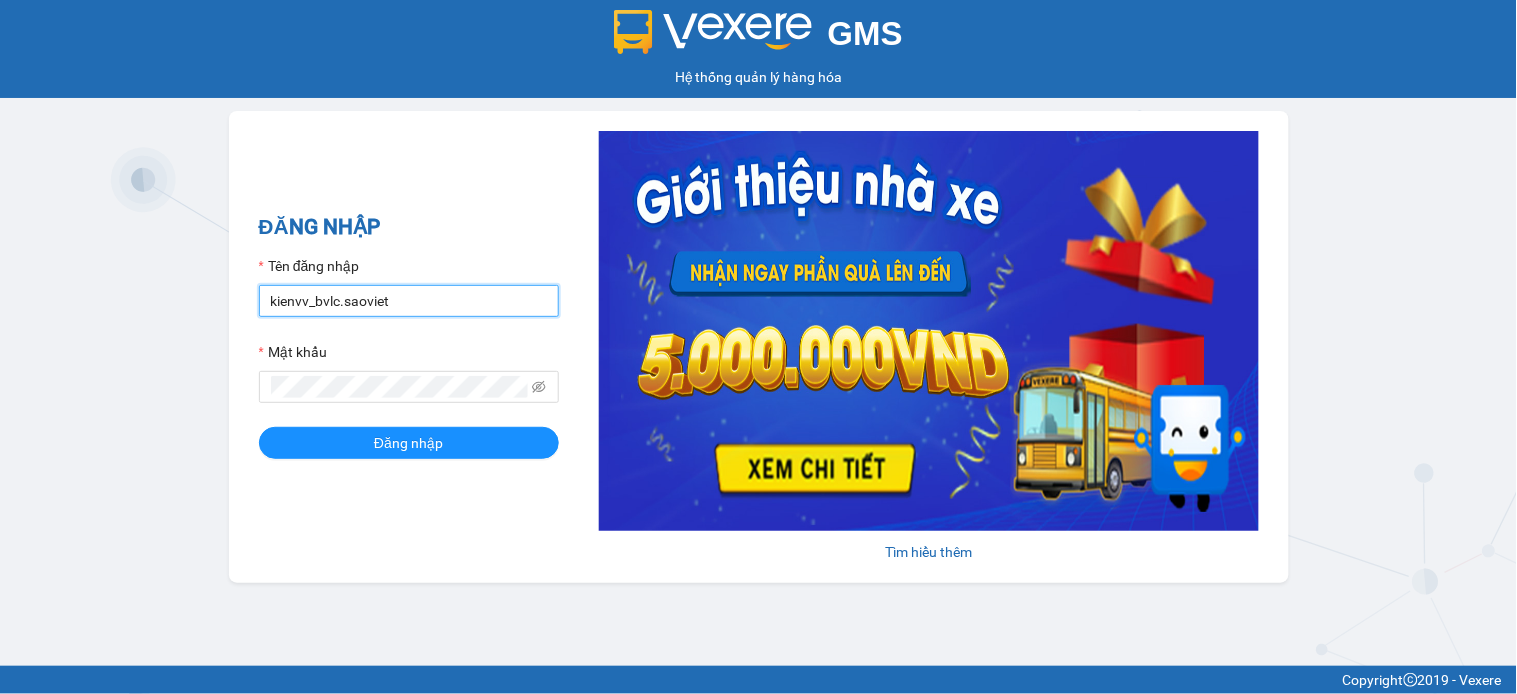 click on "kienvv_bvlc.saoviet" at bounding box center (409, 301) 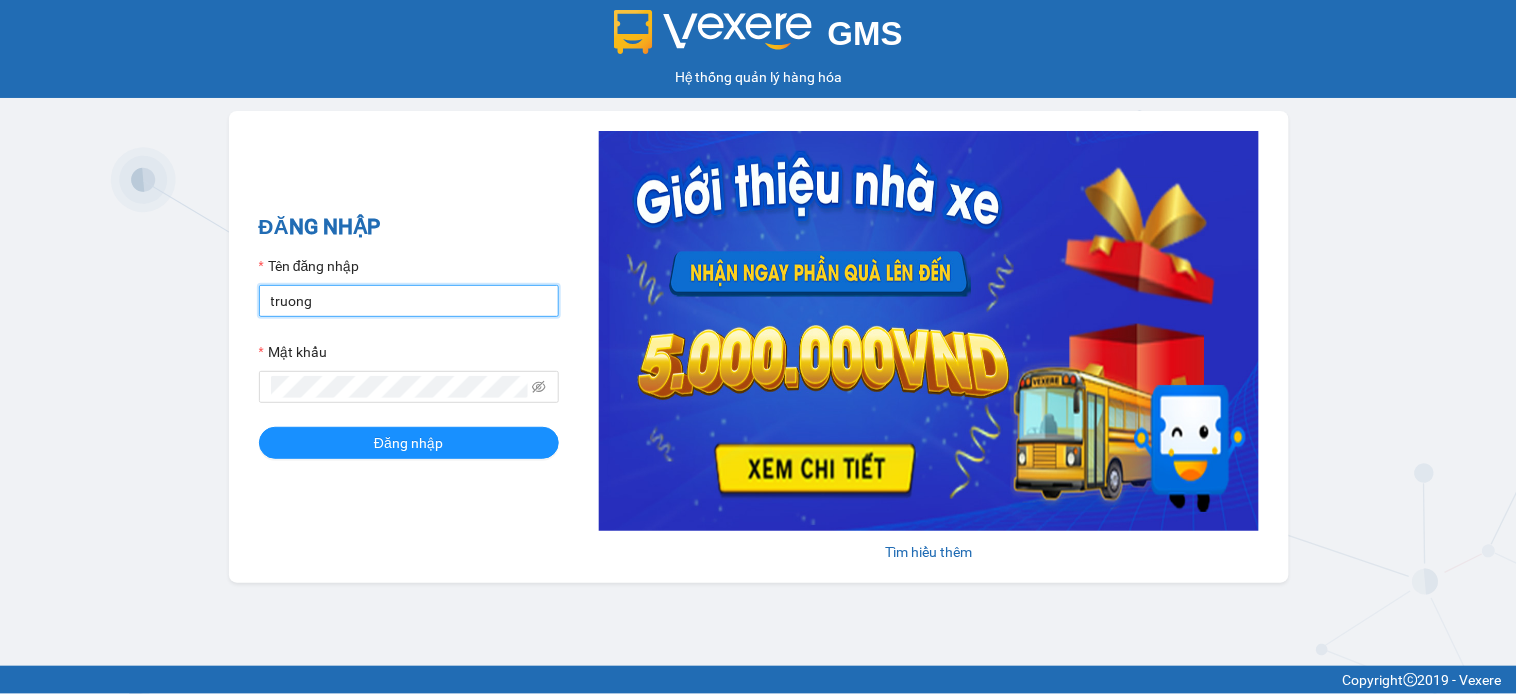 type on "truongvv_hhlc.saoviet" 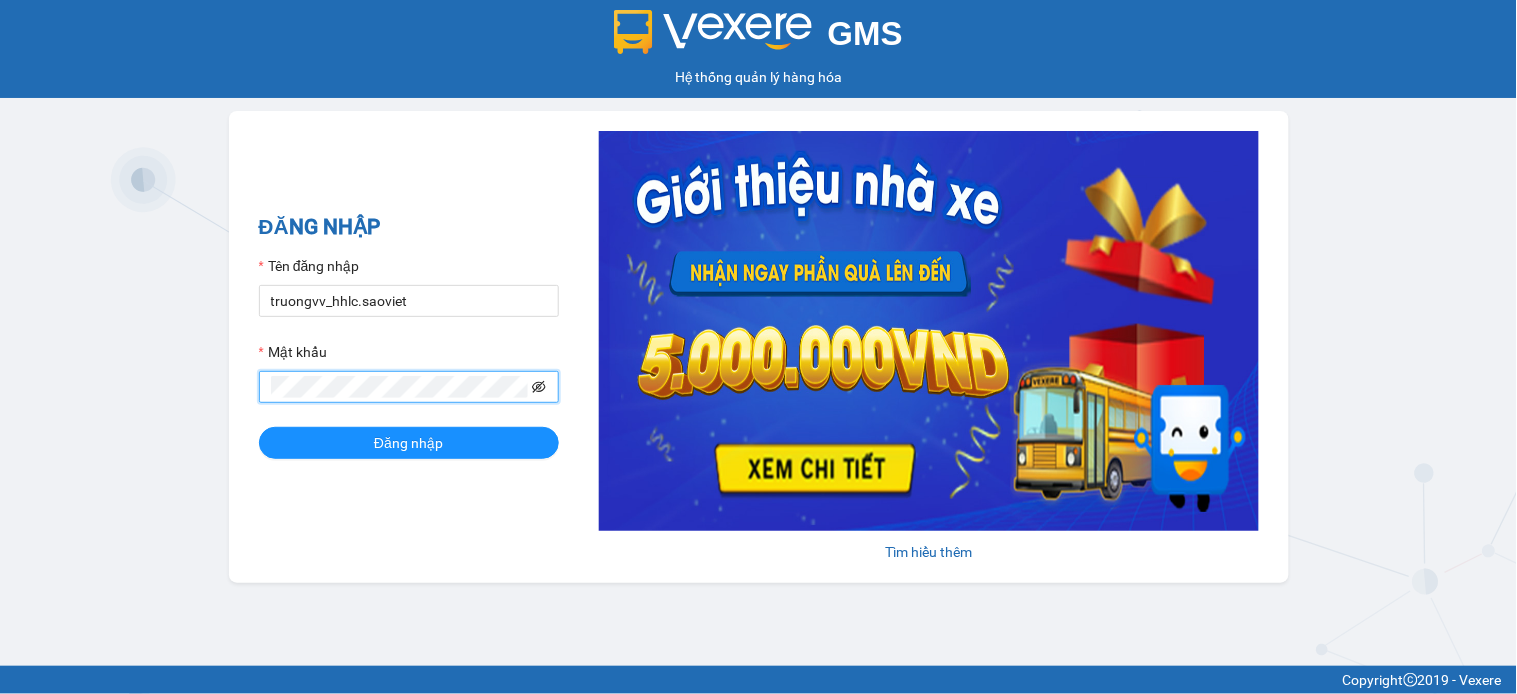 click 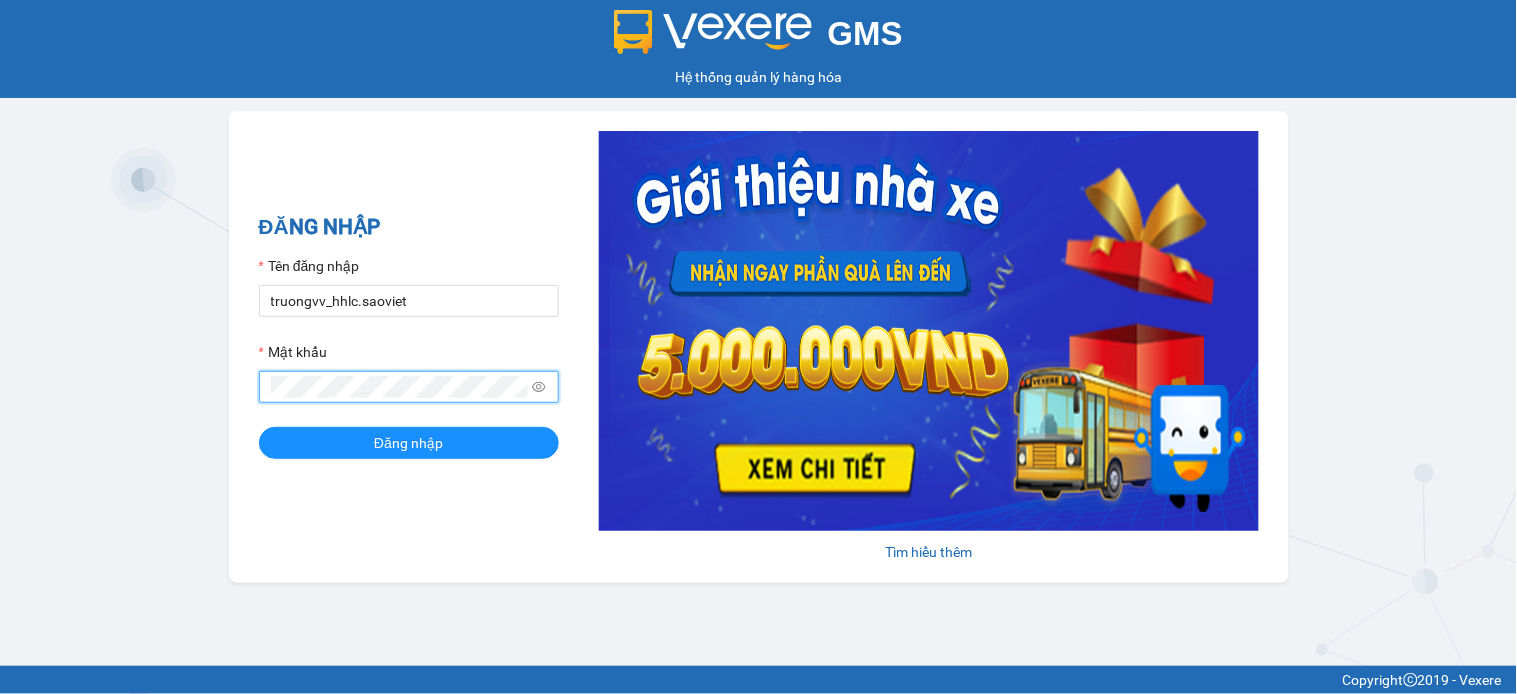 click on "Đăng nhập" at bounding box center (409, 443) 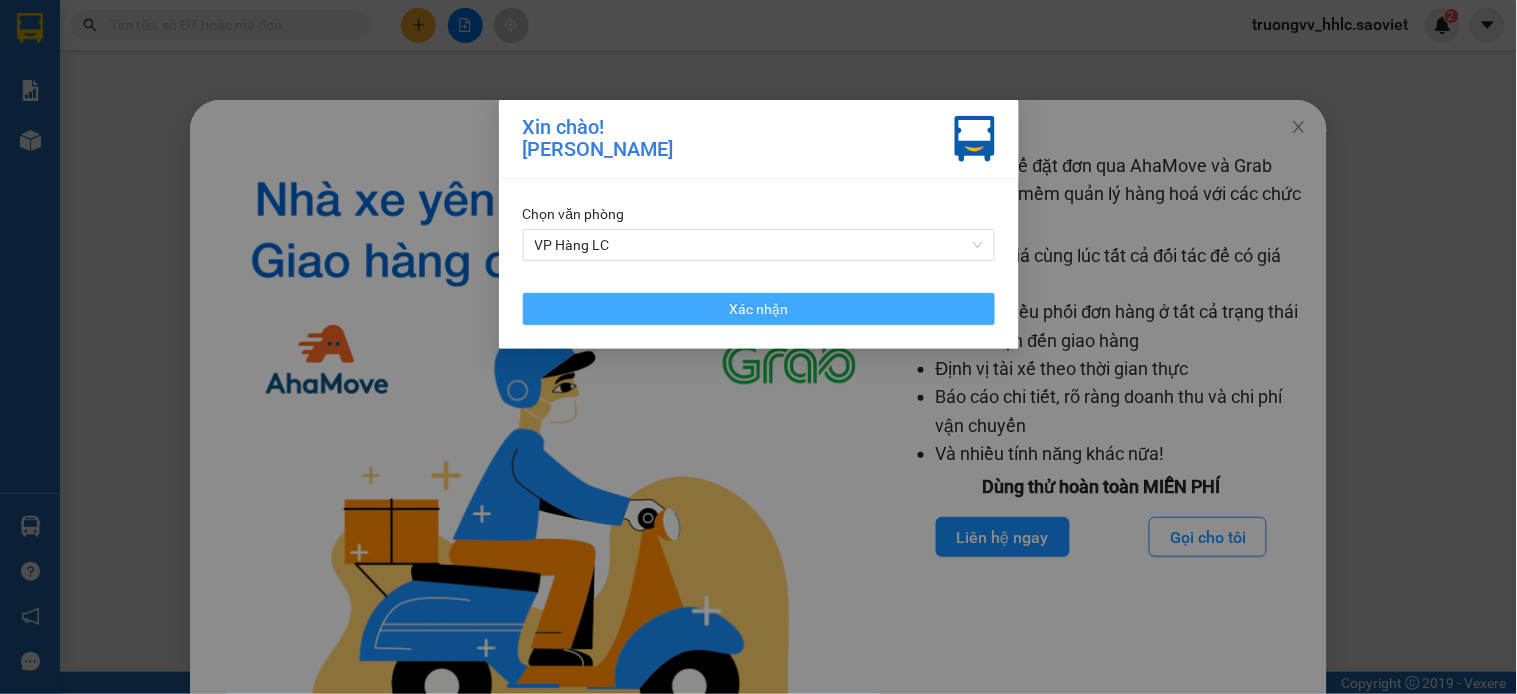 click on "Xác nhận" at bounding box center [759, 309] 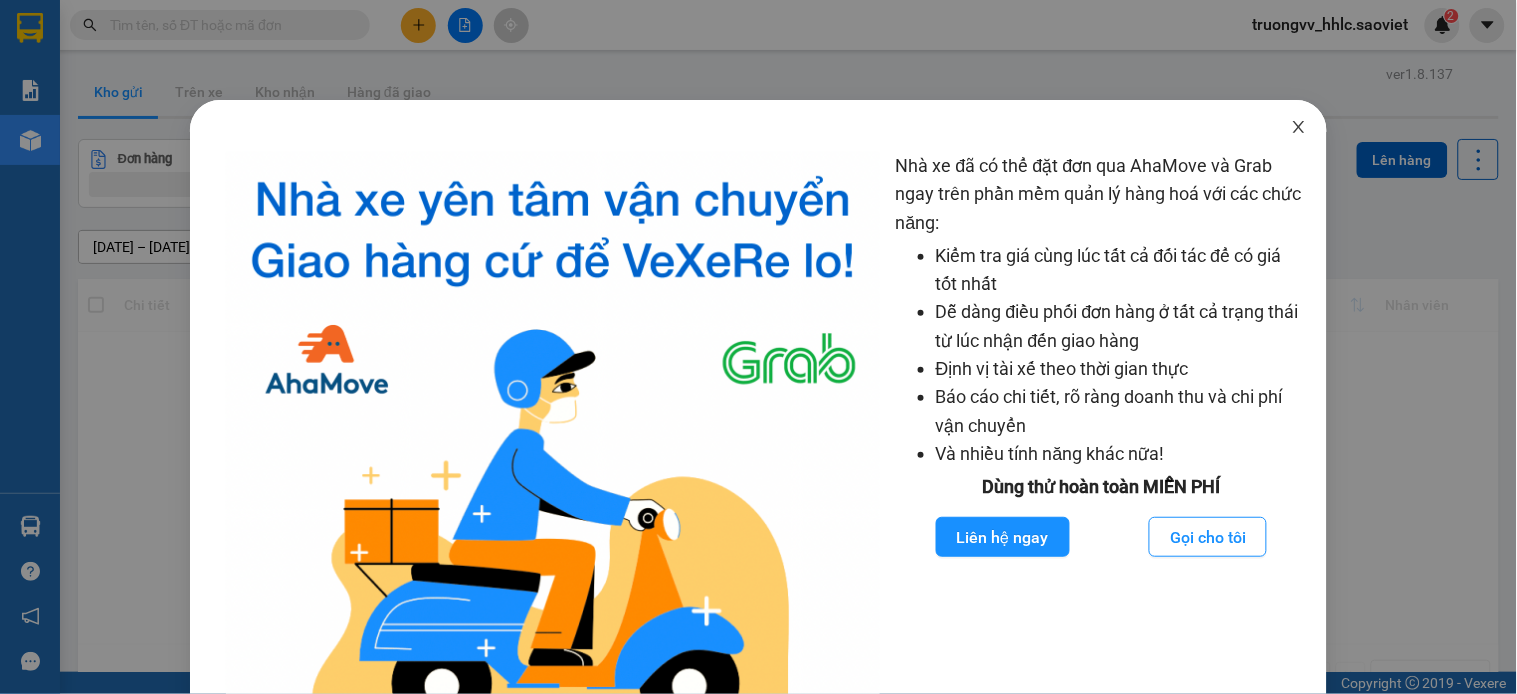 drag, startPoint x: 1294, startPoint y: 122, endPoint x: 1280, endPoint y: 130, distance: 16.124516 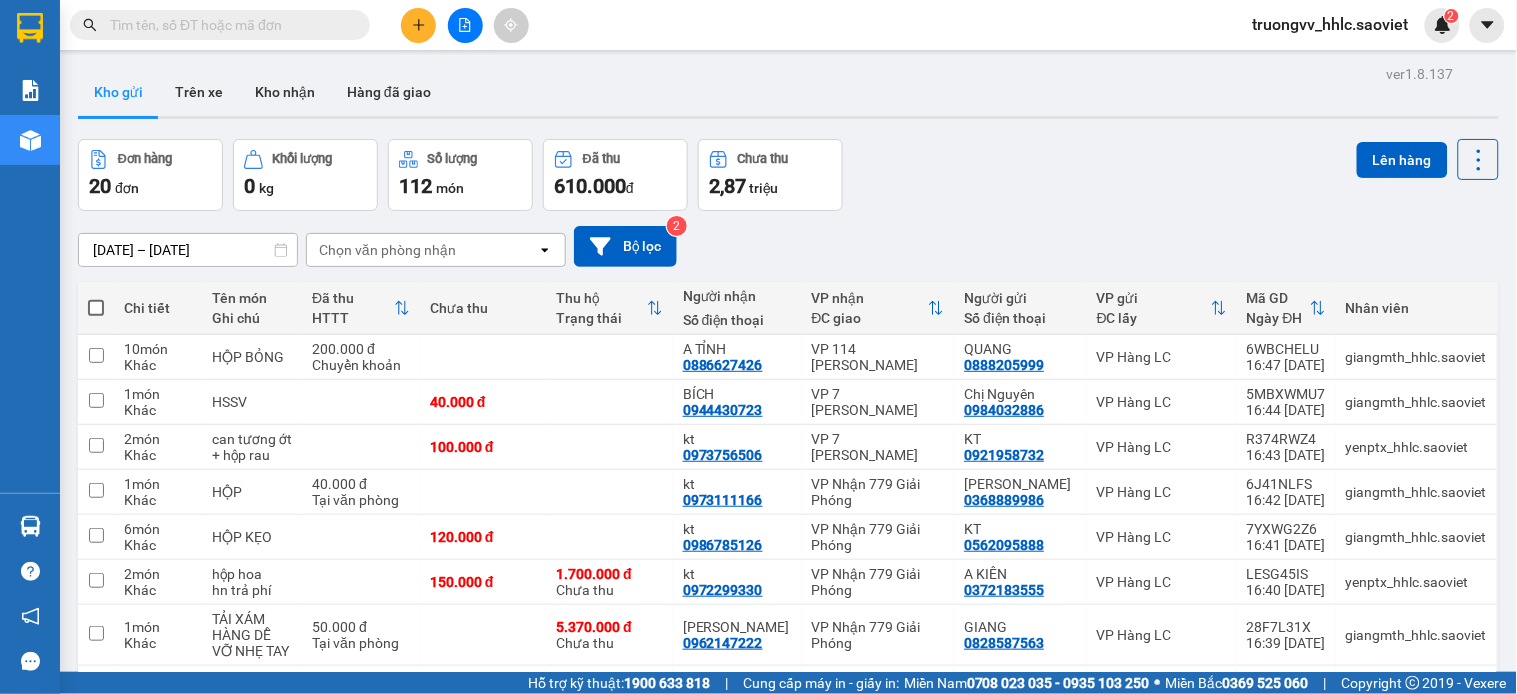 click on "Chọn văn phòng nhận" at bounding box center [422, 250] 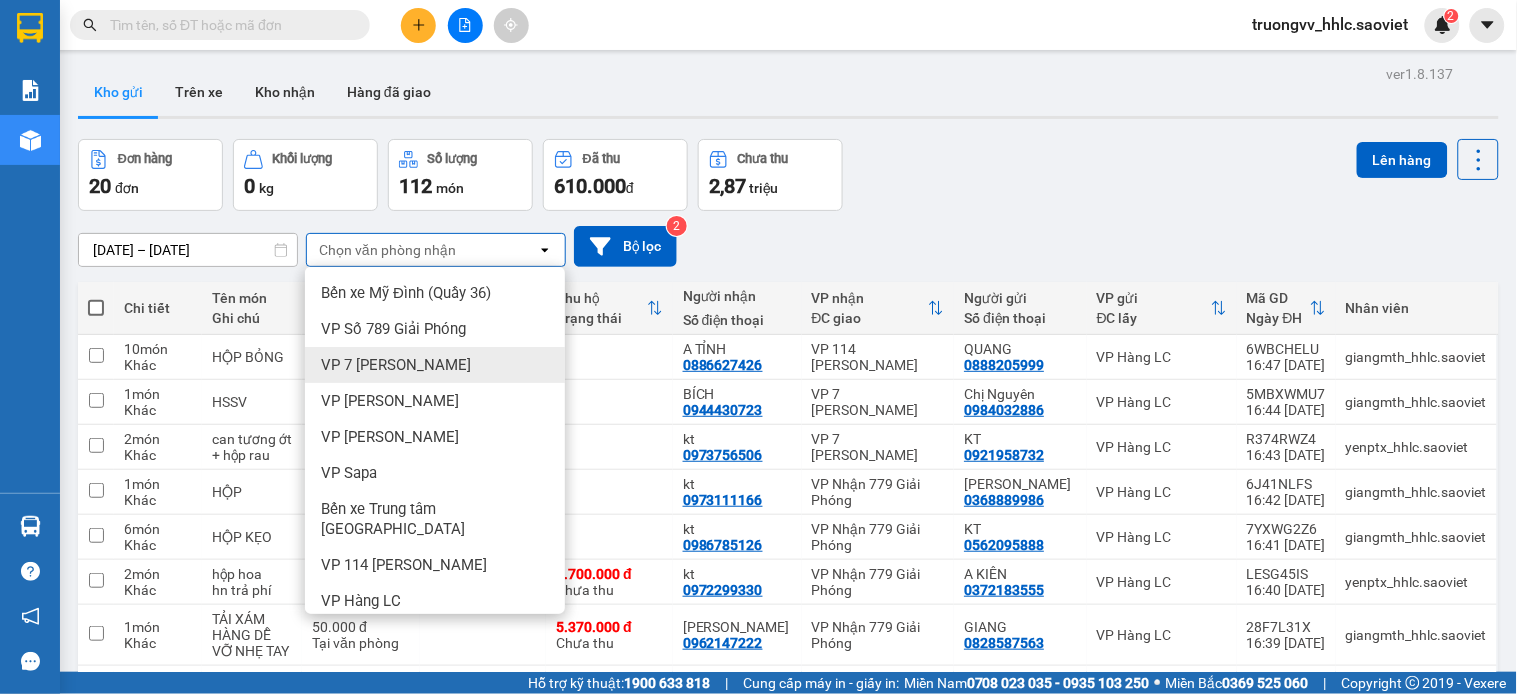 click on "VP 7 [PERSON_NAME]" at bounding box center [396, 365] 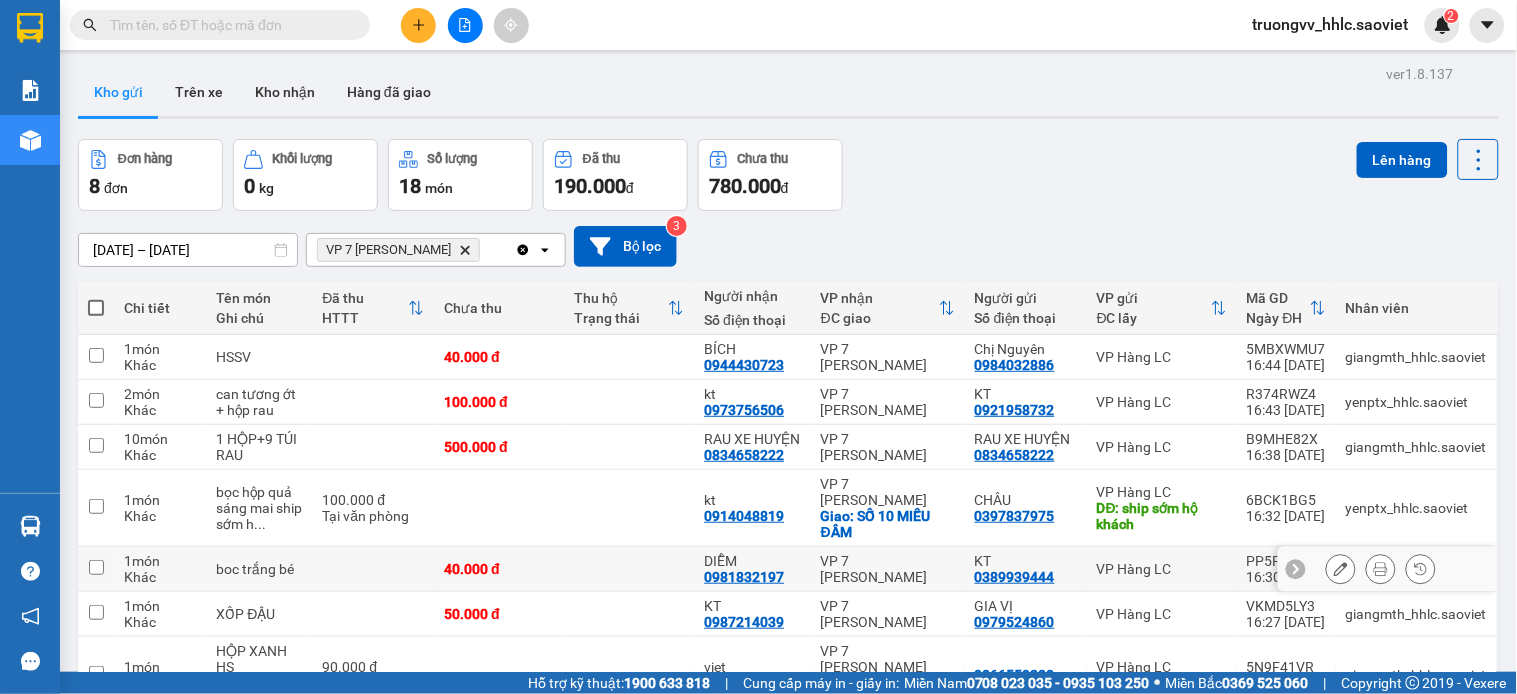 scroll, scrollTop: 154, scrollLeft: 0, axis: vertical 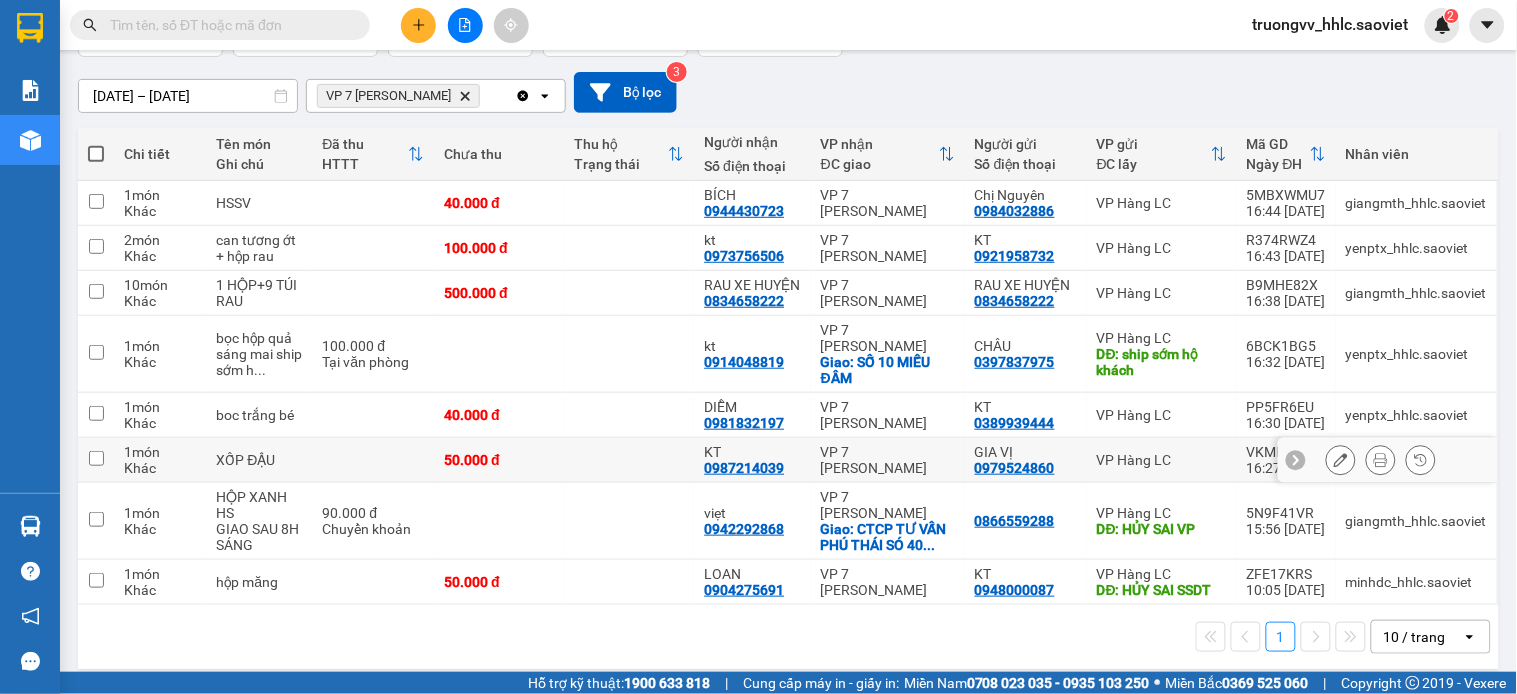 click on "0987214039" at bounding box center [744, 468] 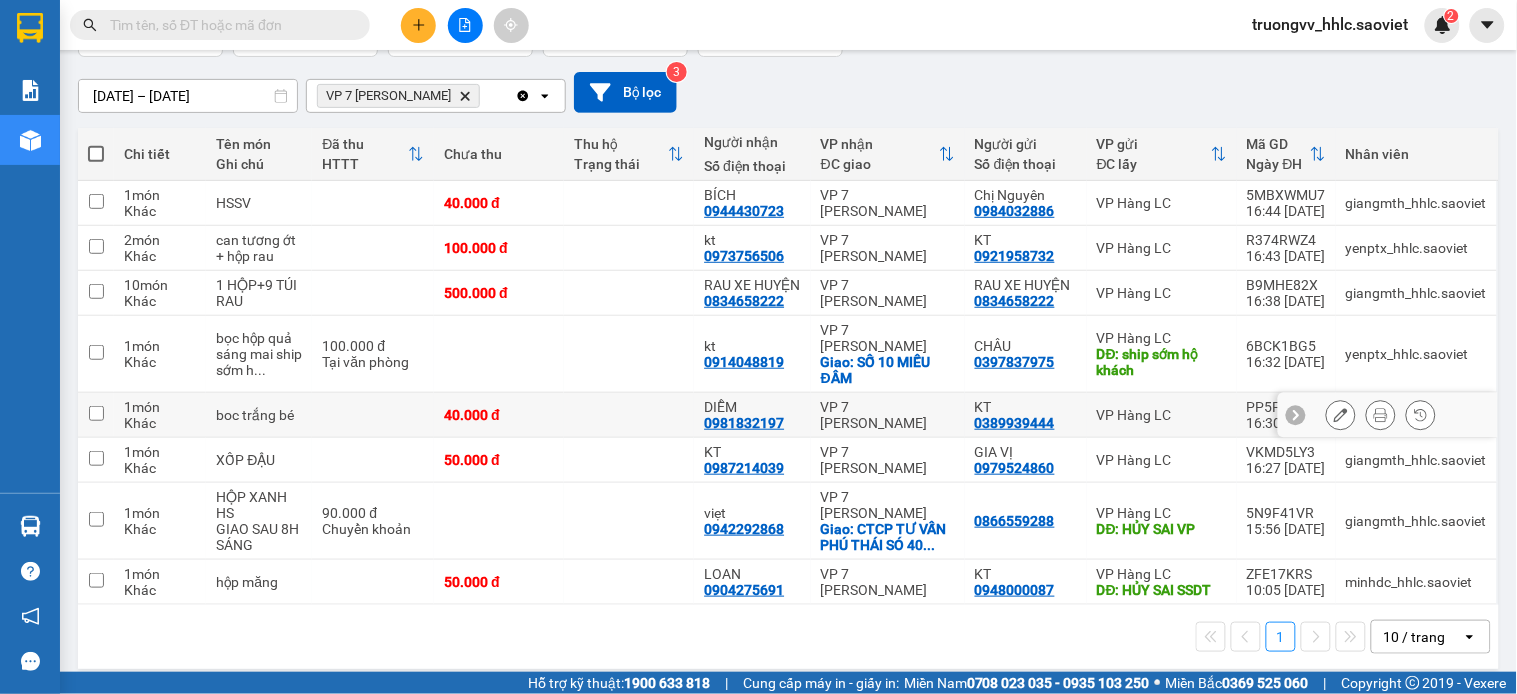 click at bounding box center [629, 415] 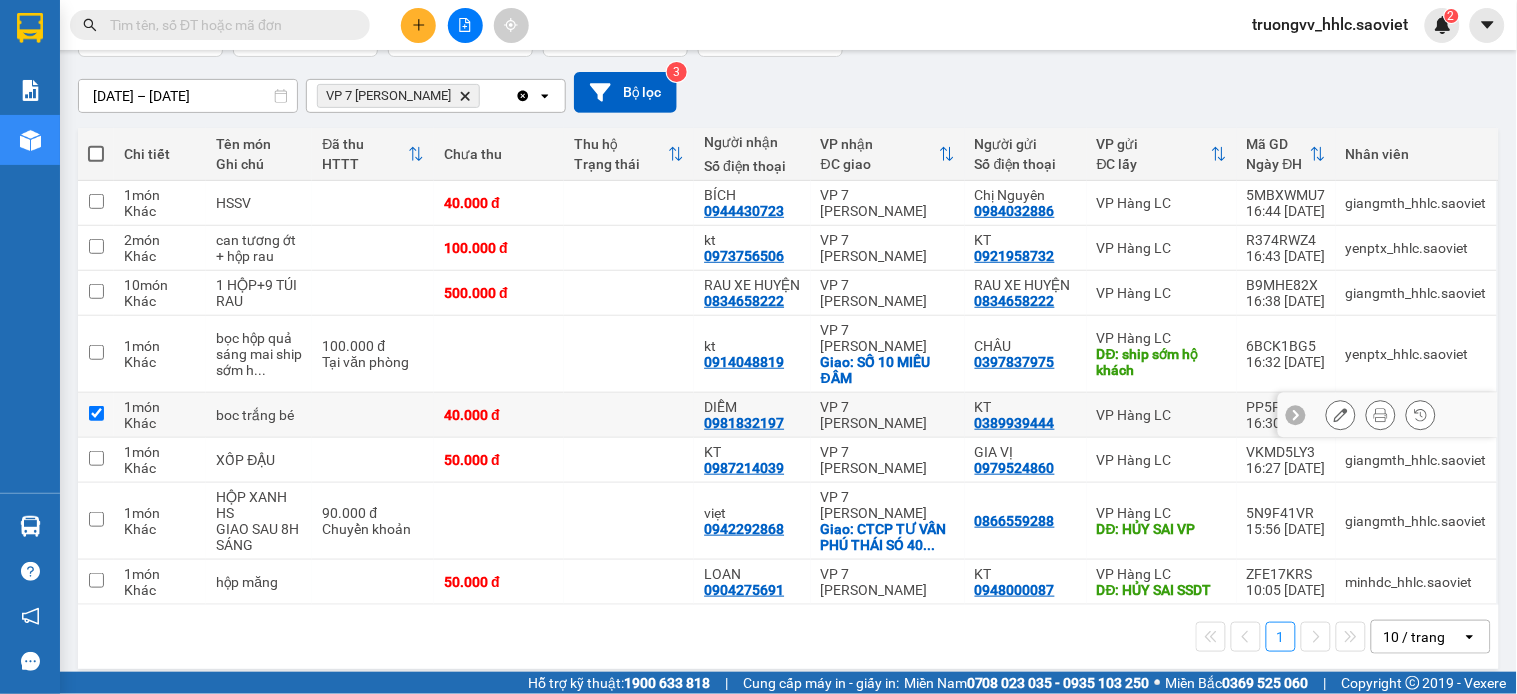 checkbox on "true" 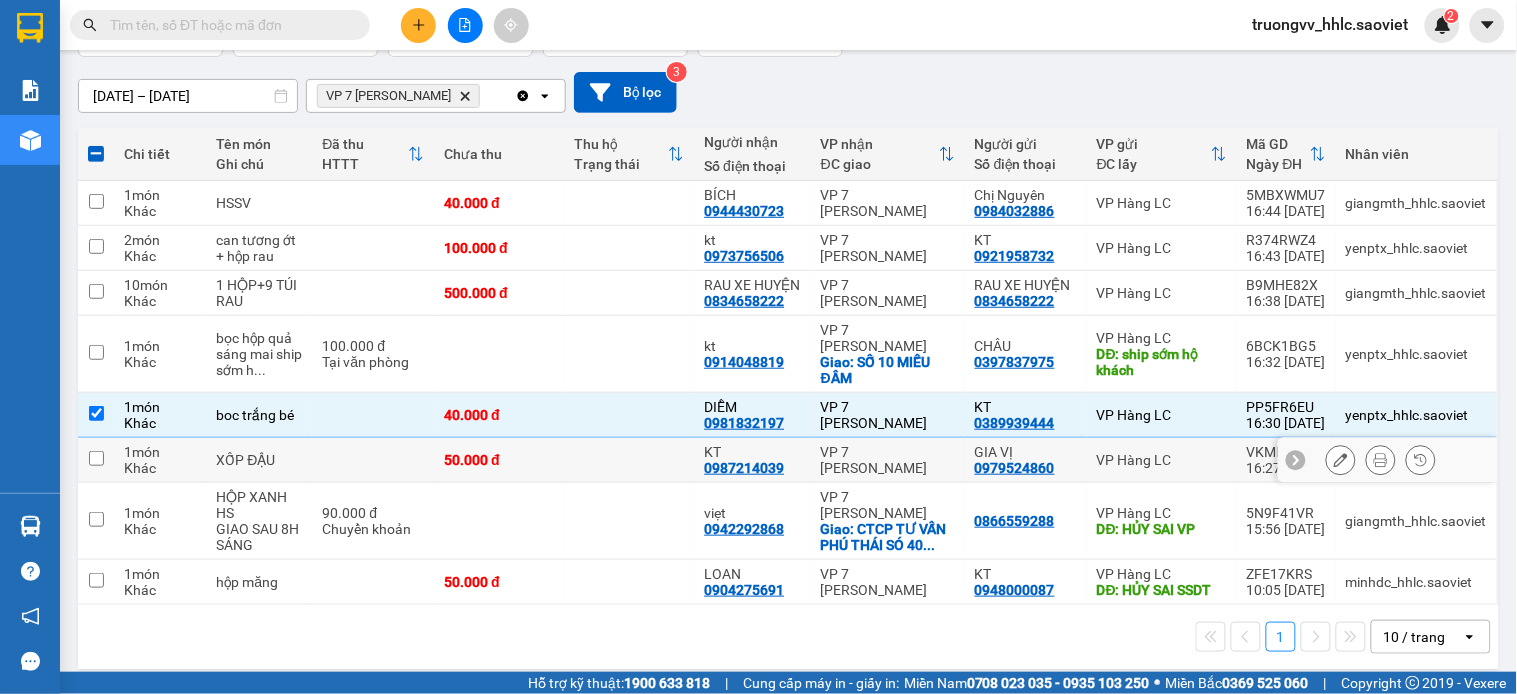 click at bounding box center [629, 460] 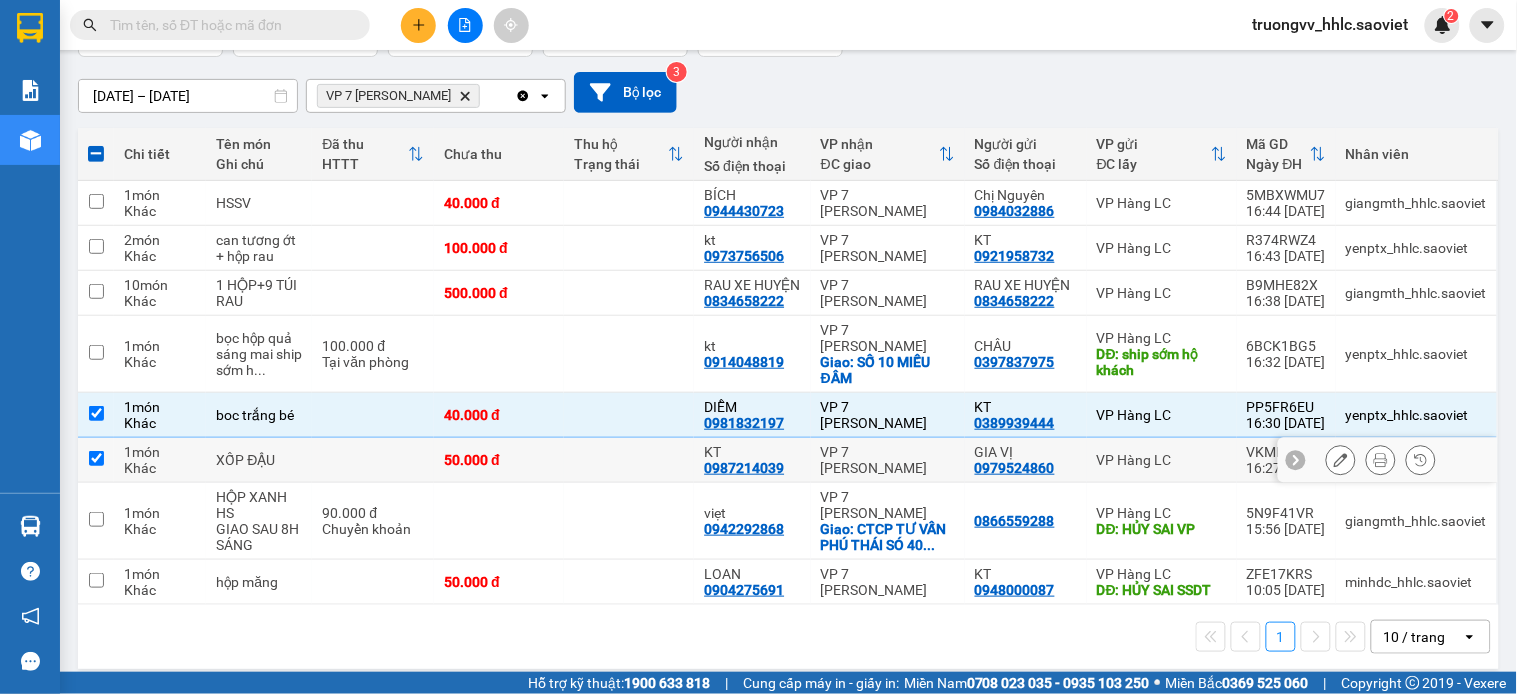 checkbox on "true" 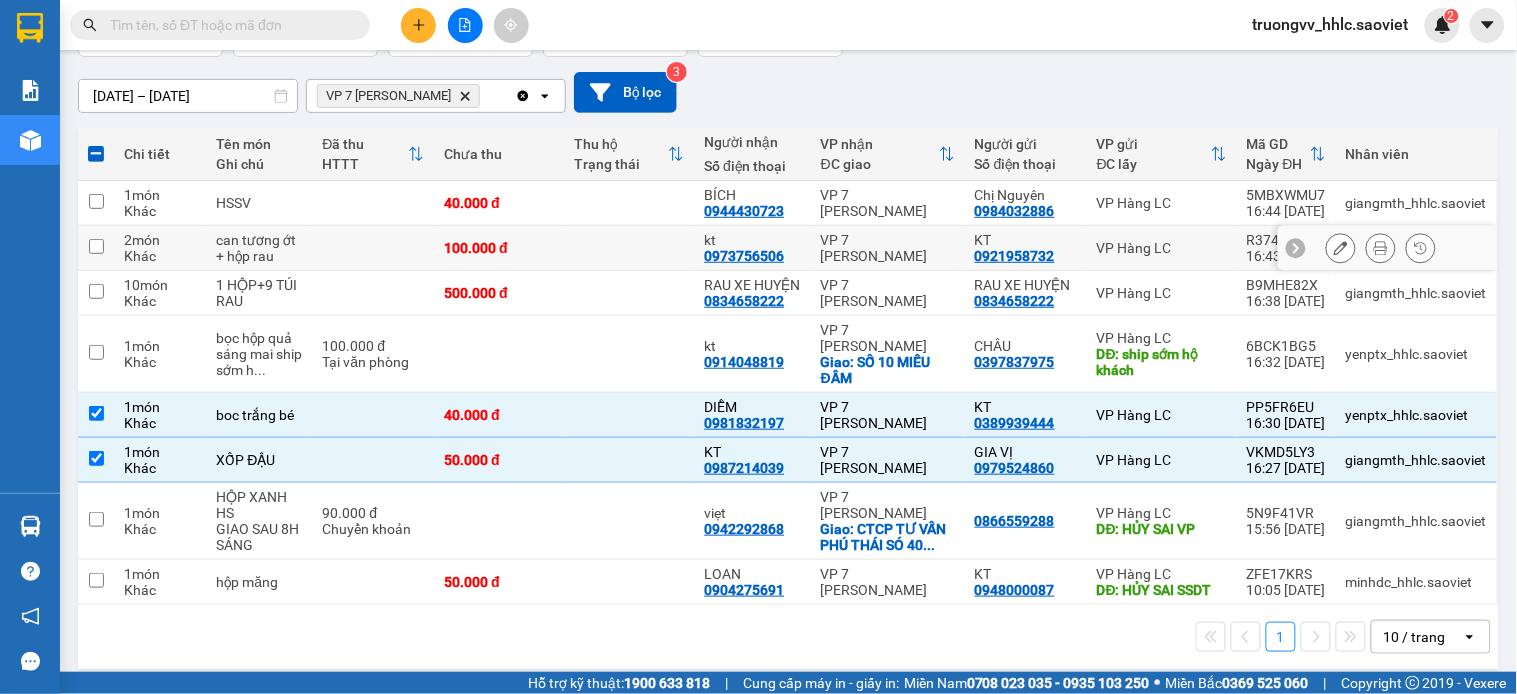 click on "100.000 đ" at bounding box center (499, 248) 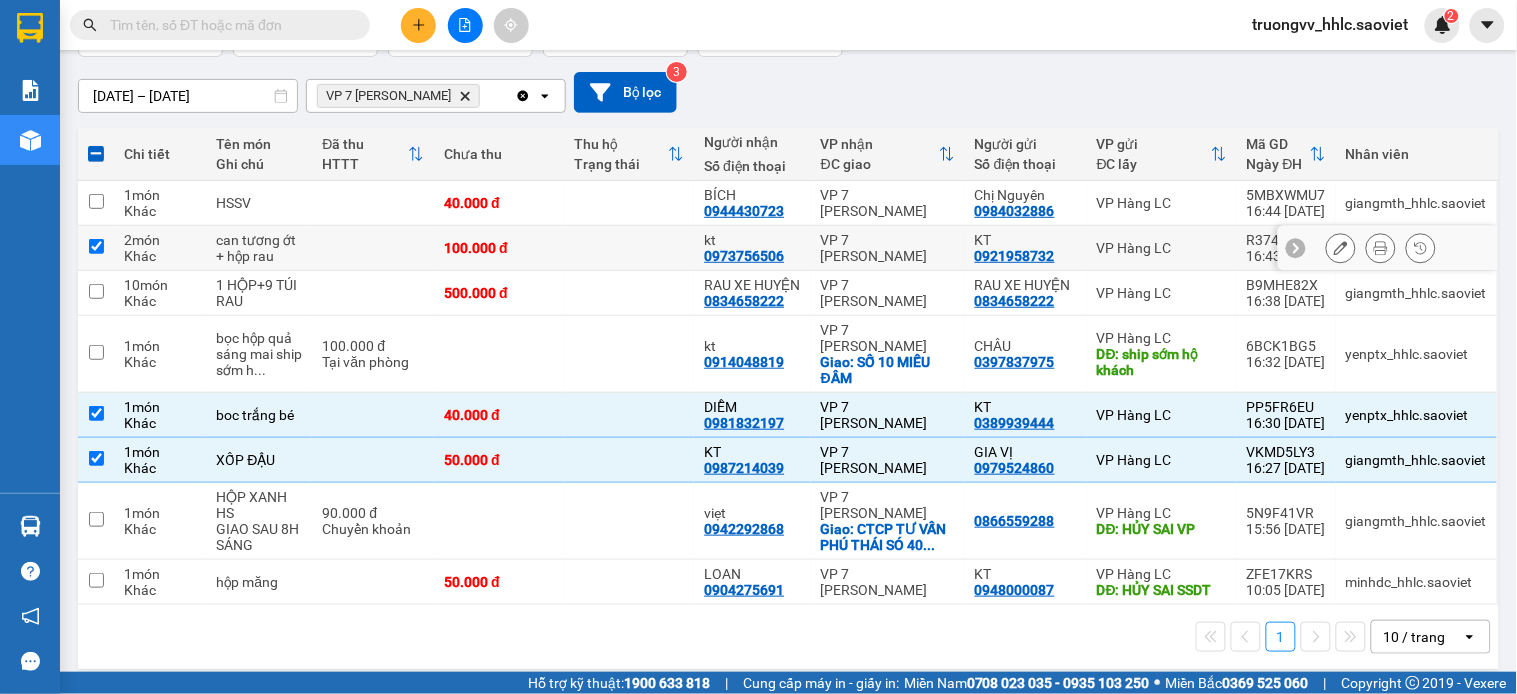 checkbox on "true" 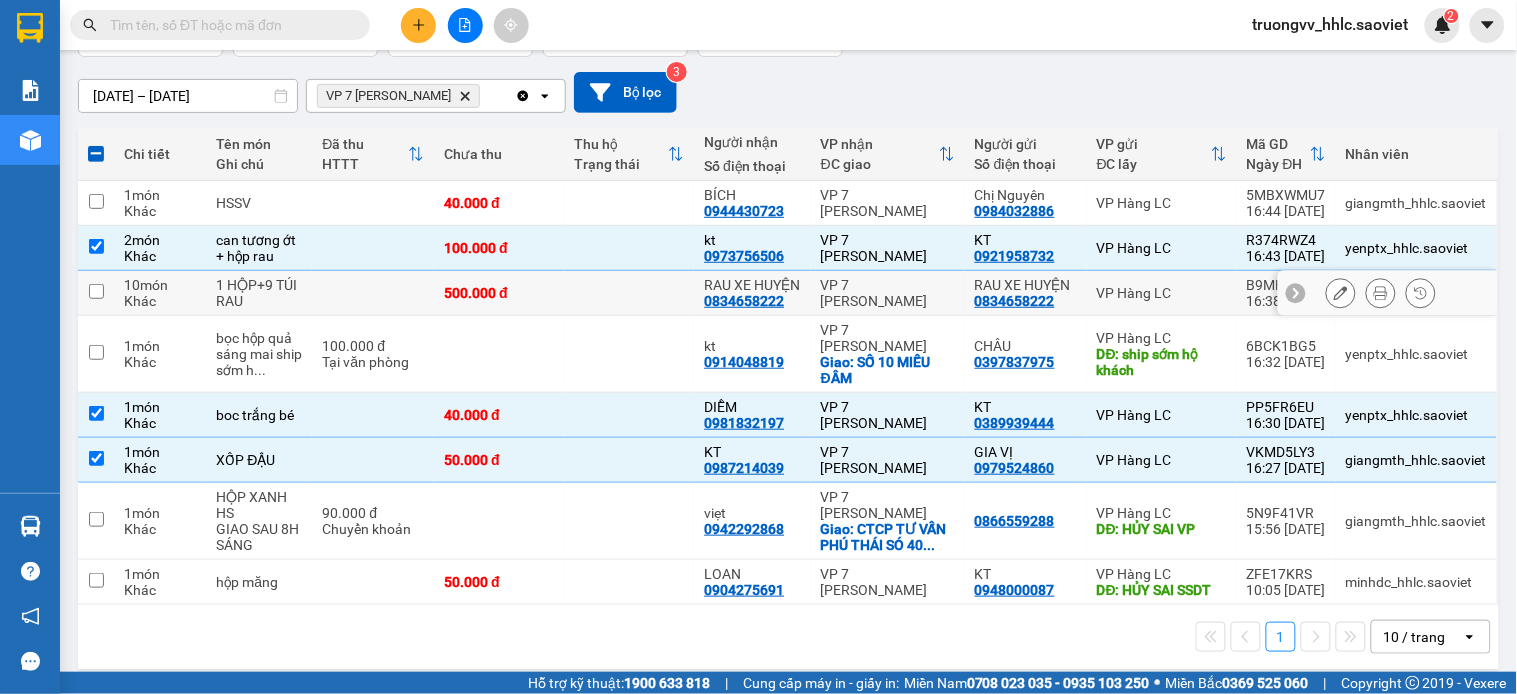 click at bounding box center (629, 293) 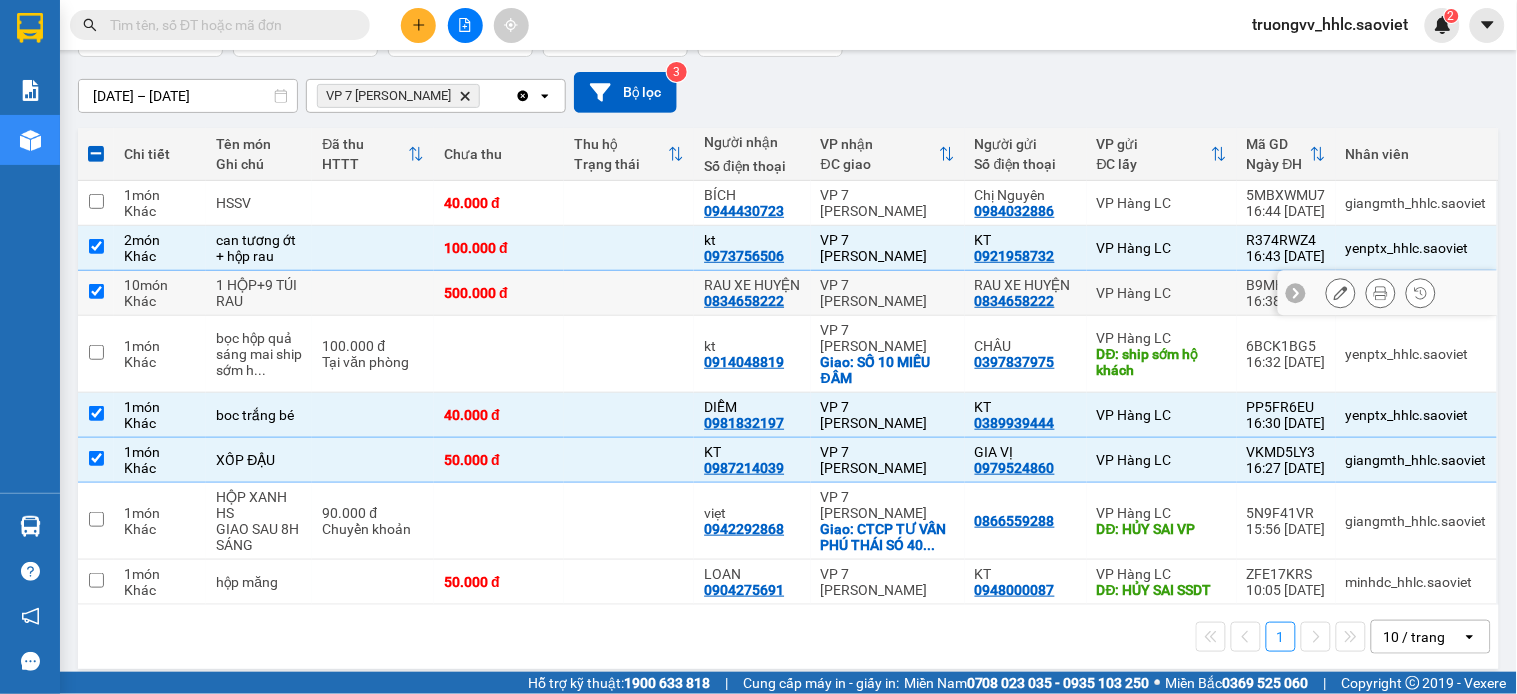 checkbox on "true" 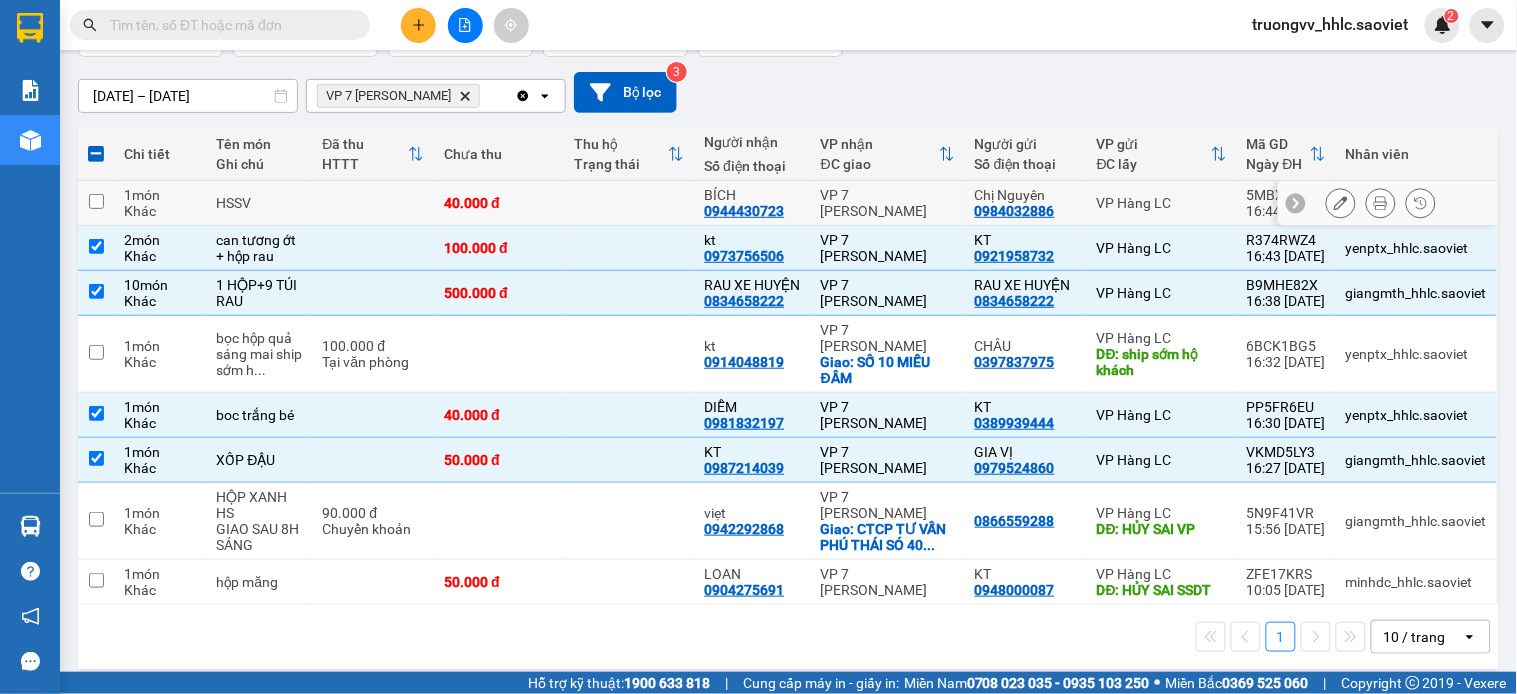 click on "40.000 đ" at bounding box center (499, 203) 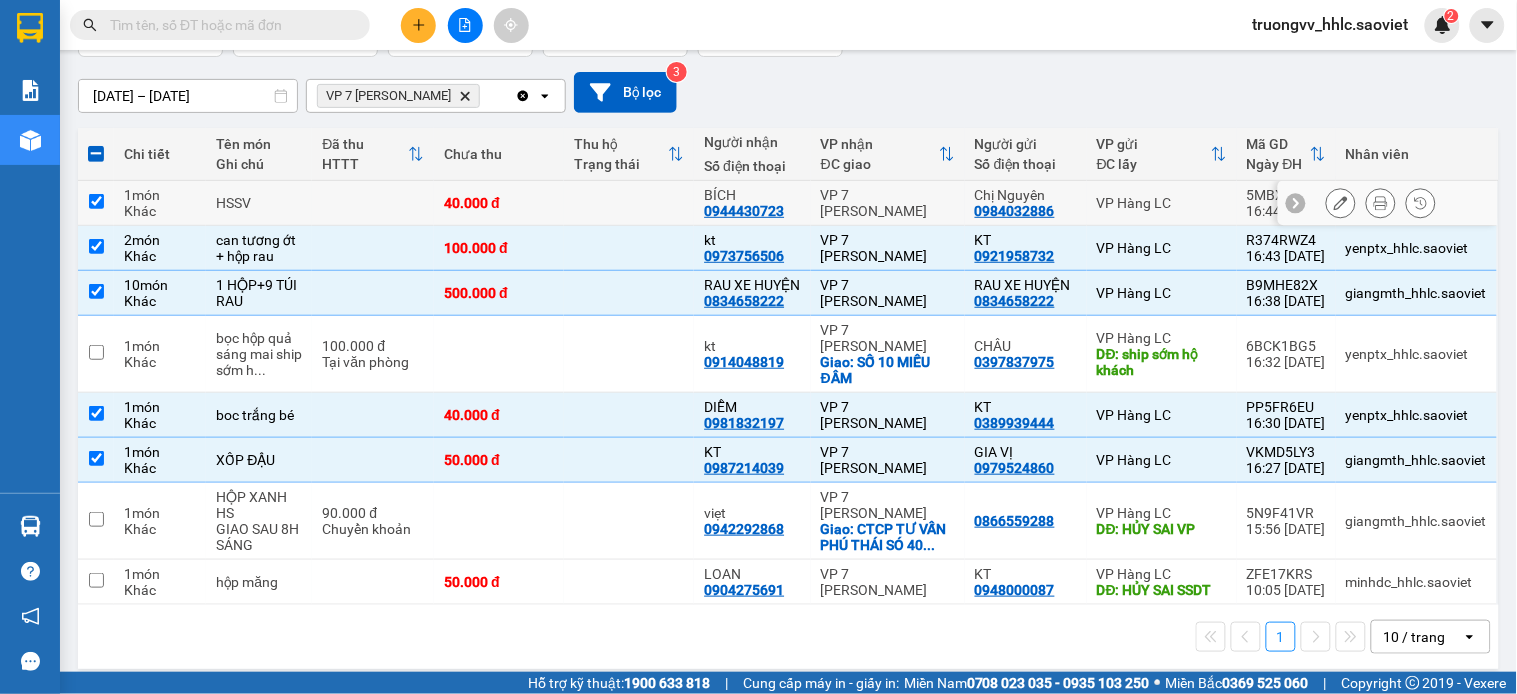checkbox on "true" 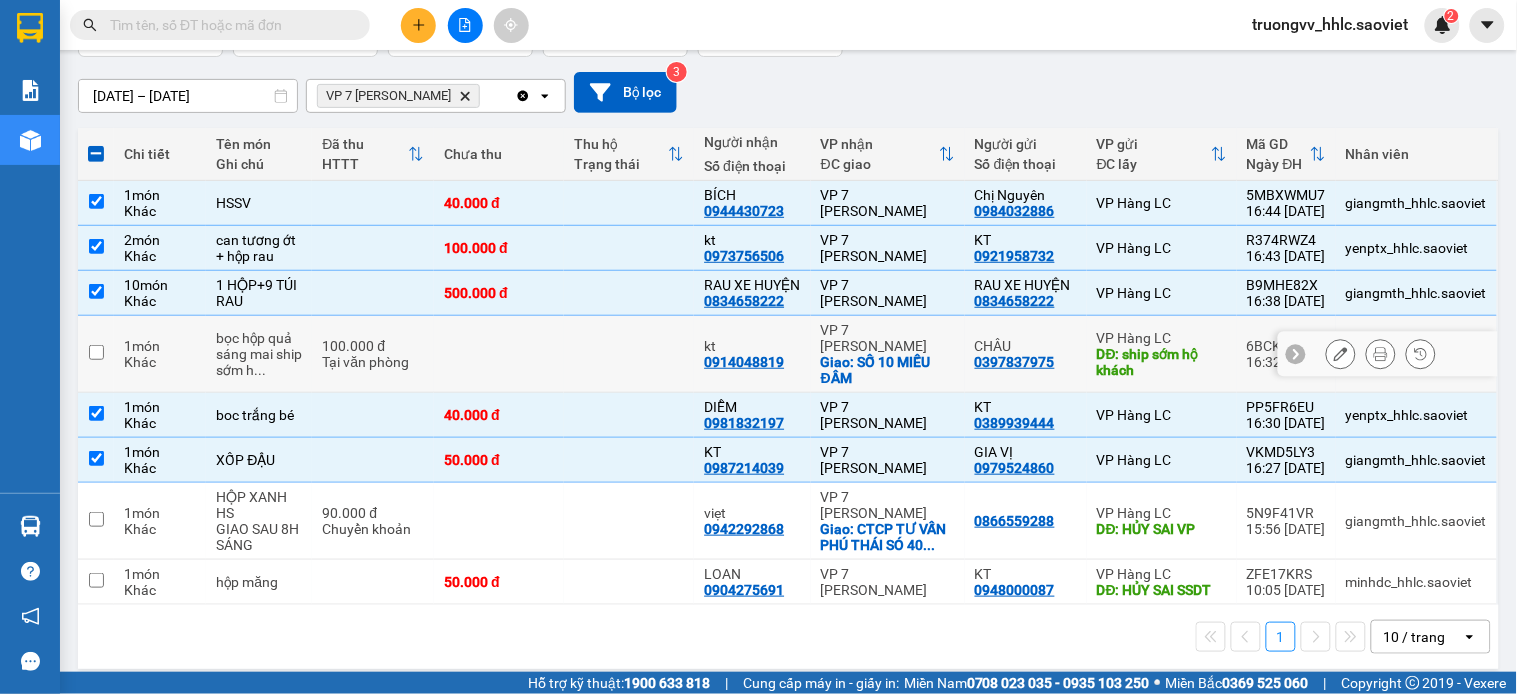 click at bounding box center [629, 354] 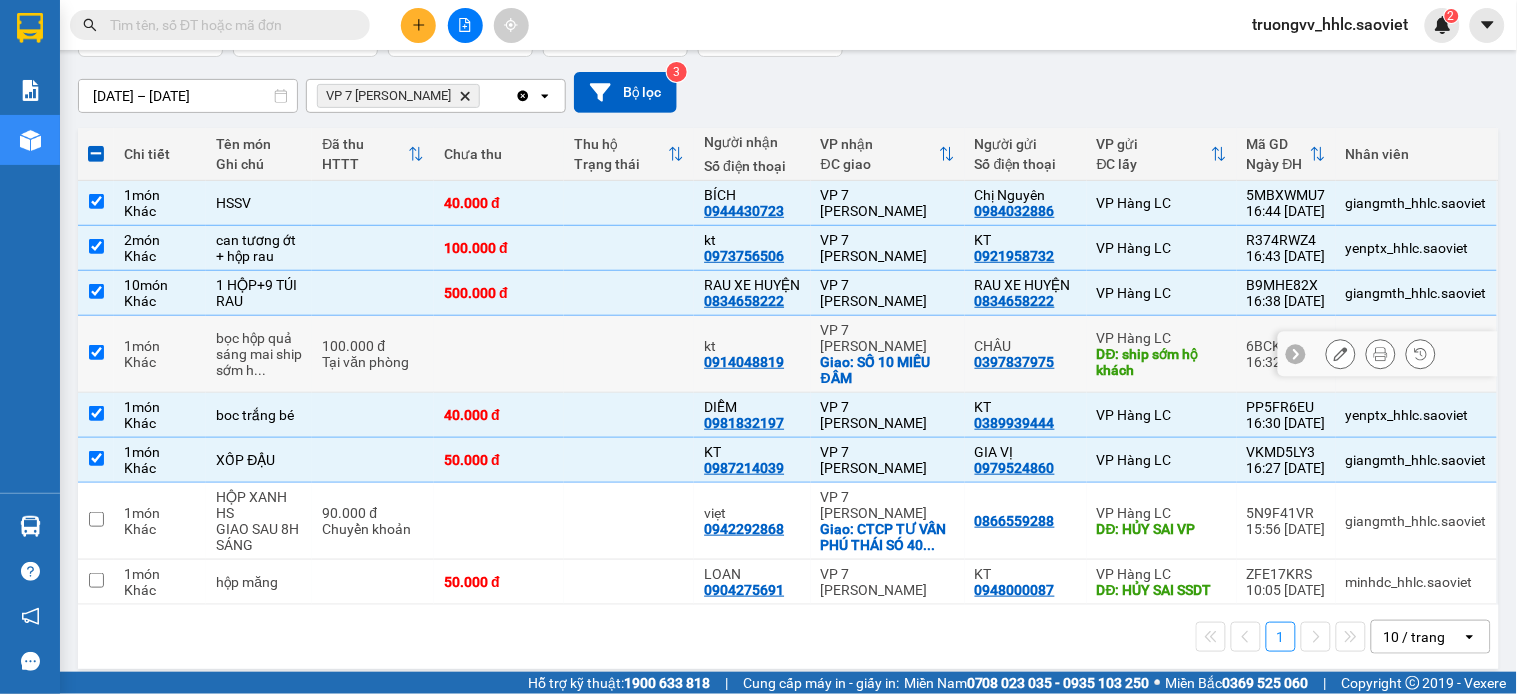 checkbox on "true" 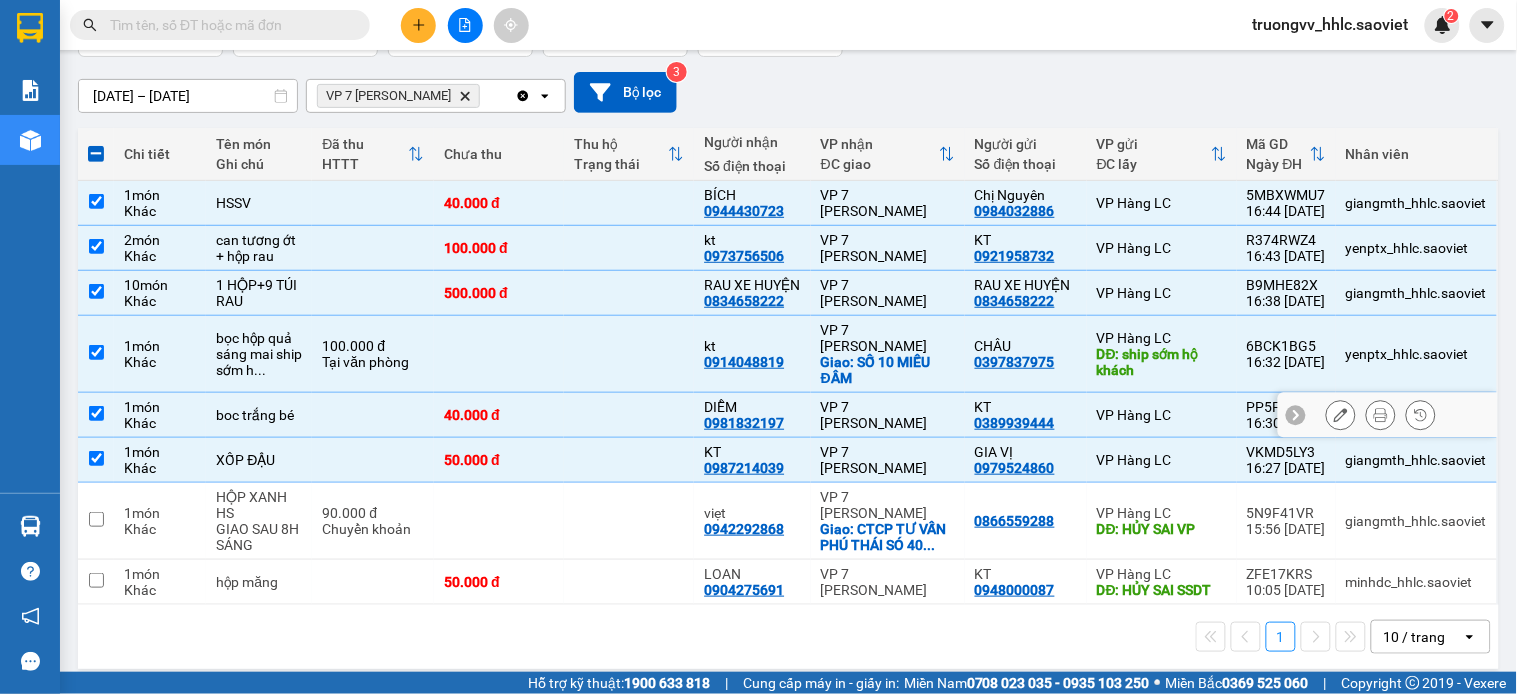 scroll, scrollTop: 0, scrollLeft: 0, axis: both 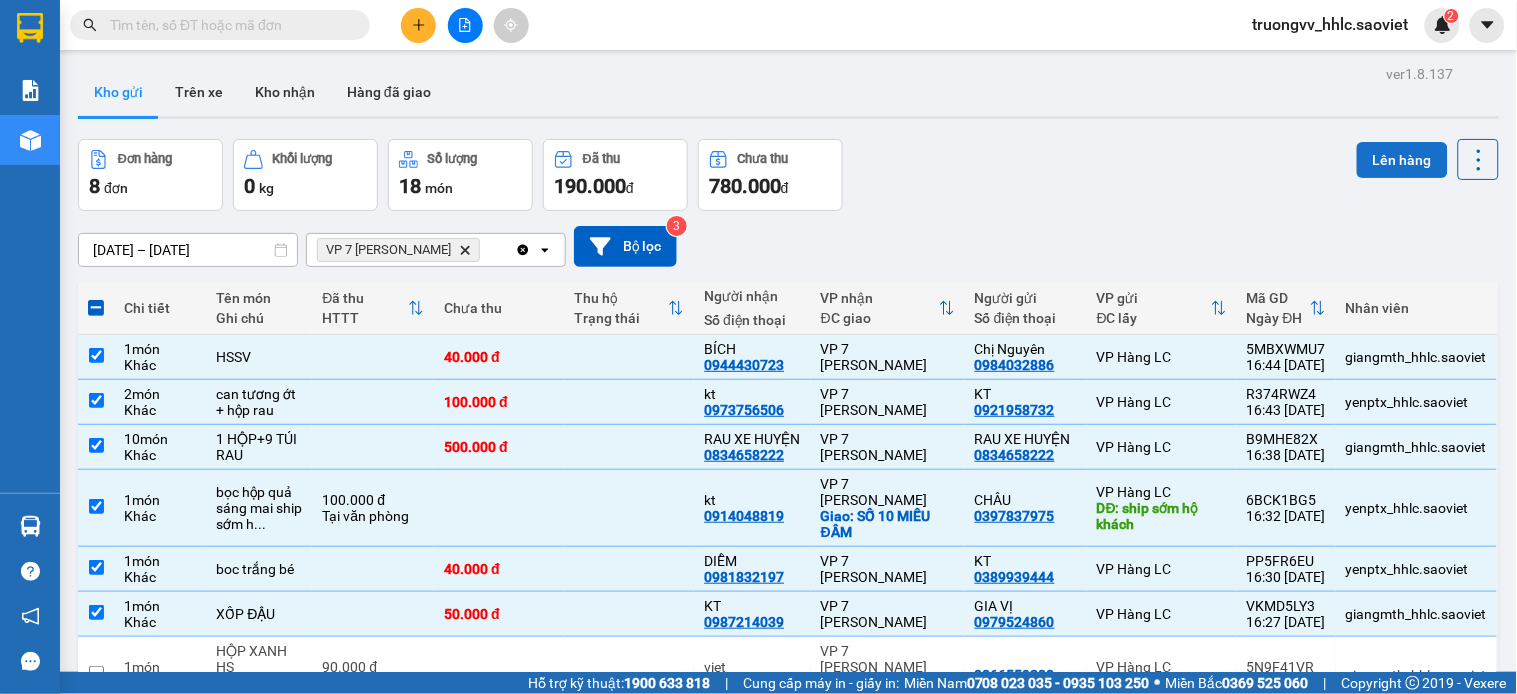 click on "Lên hàng" at bounding box center (1402, 160) 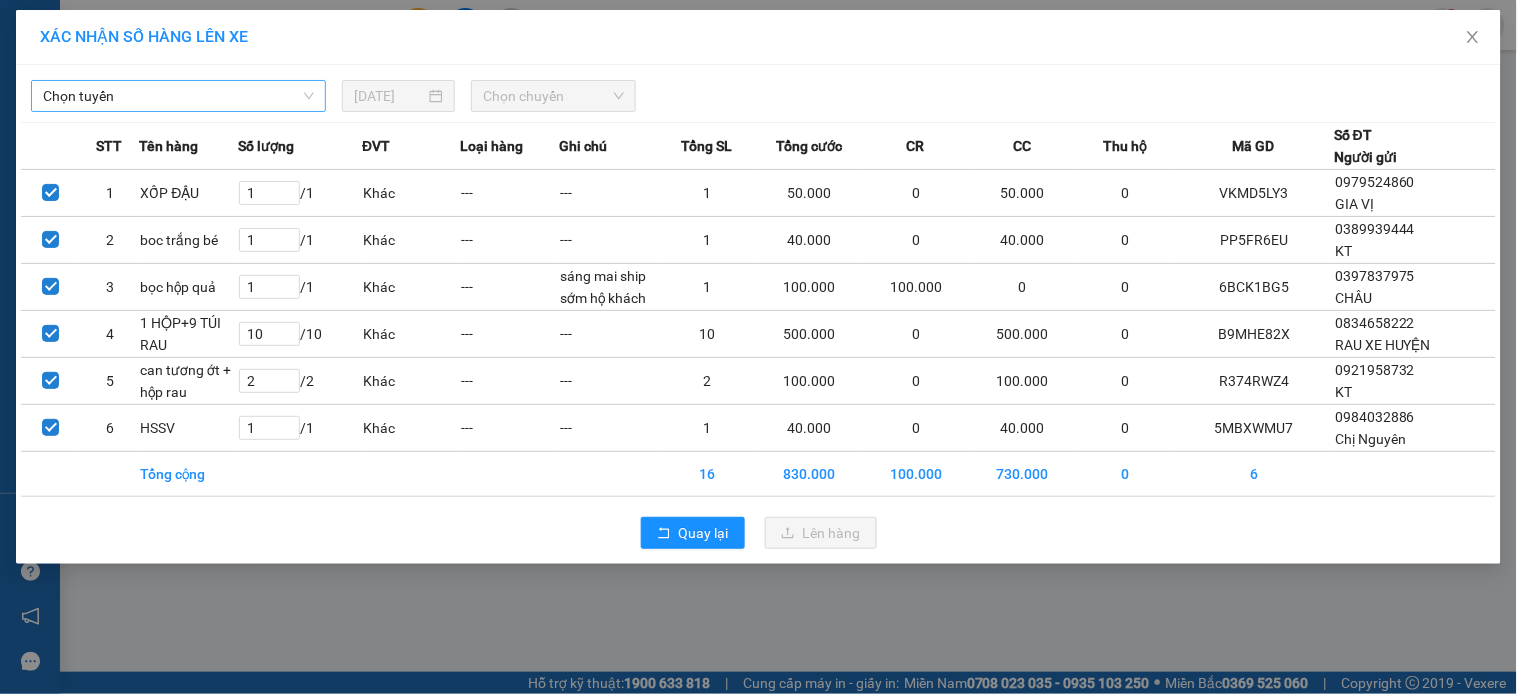 click on "Chọn tuyến" at bounding box center [178, 96] 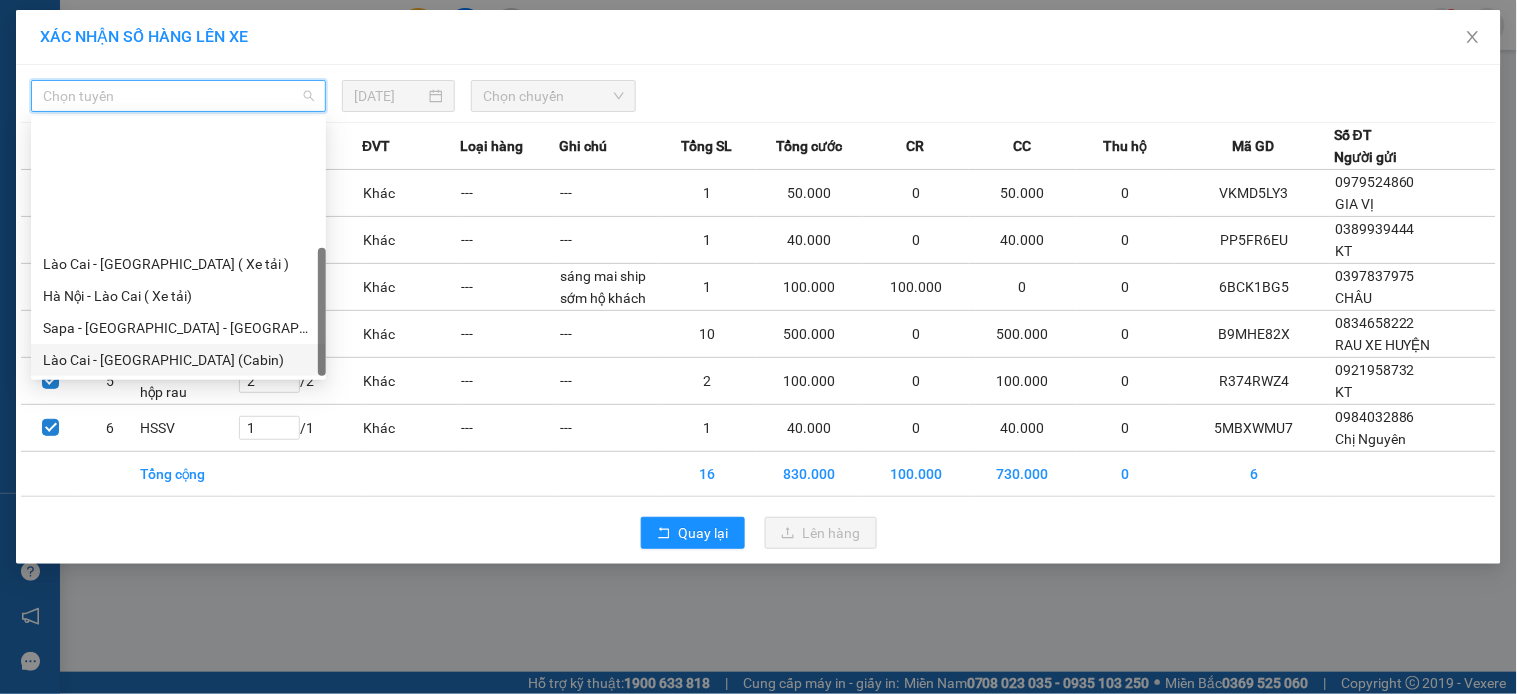 scroll, scrollTop: 160, scrollLeft: 0, axis: vertical 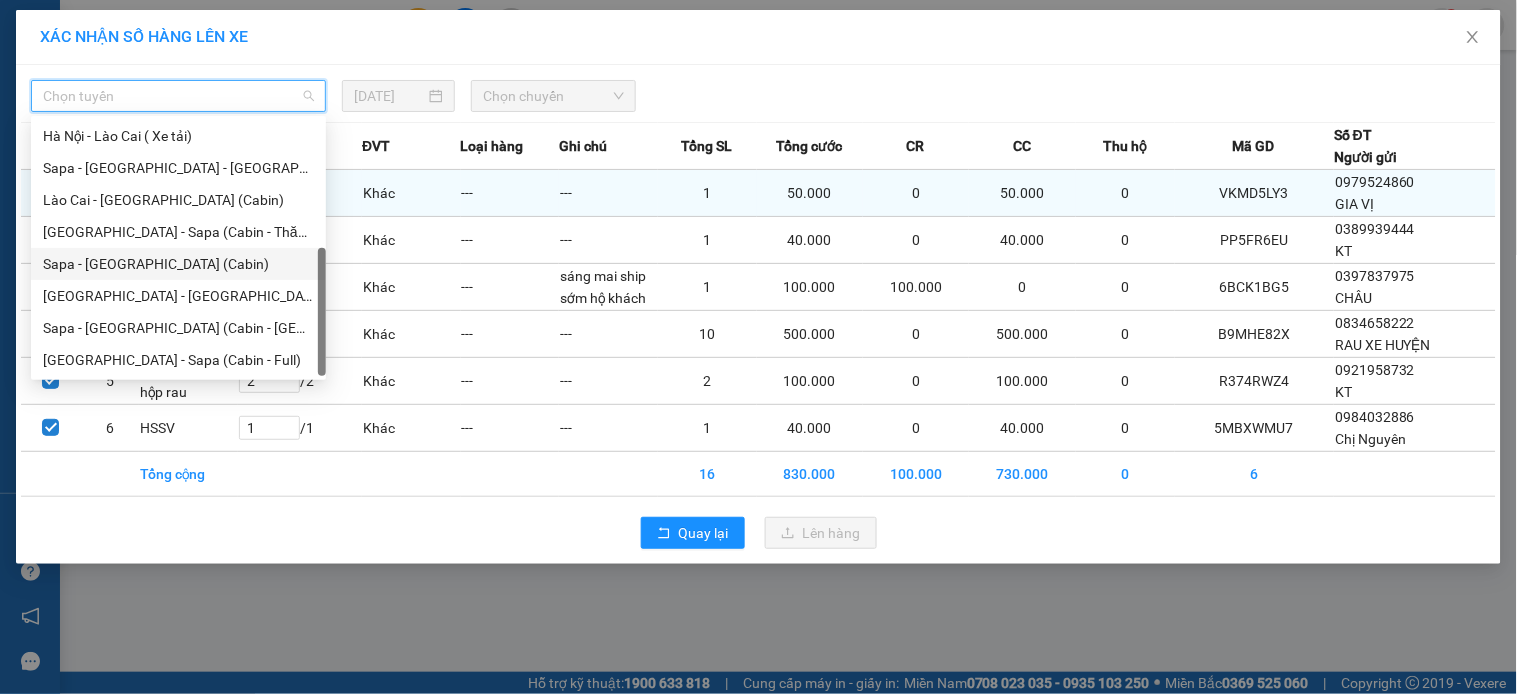 drag, startPoint x: 121, startPoint y: 264, endPoint x: 265, endPoint y: 198, distance: 158.40454 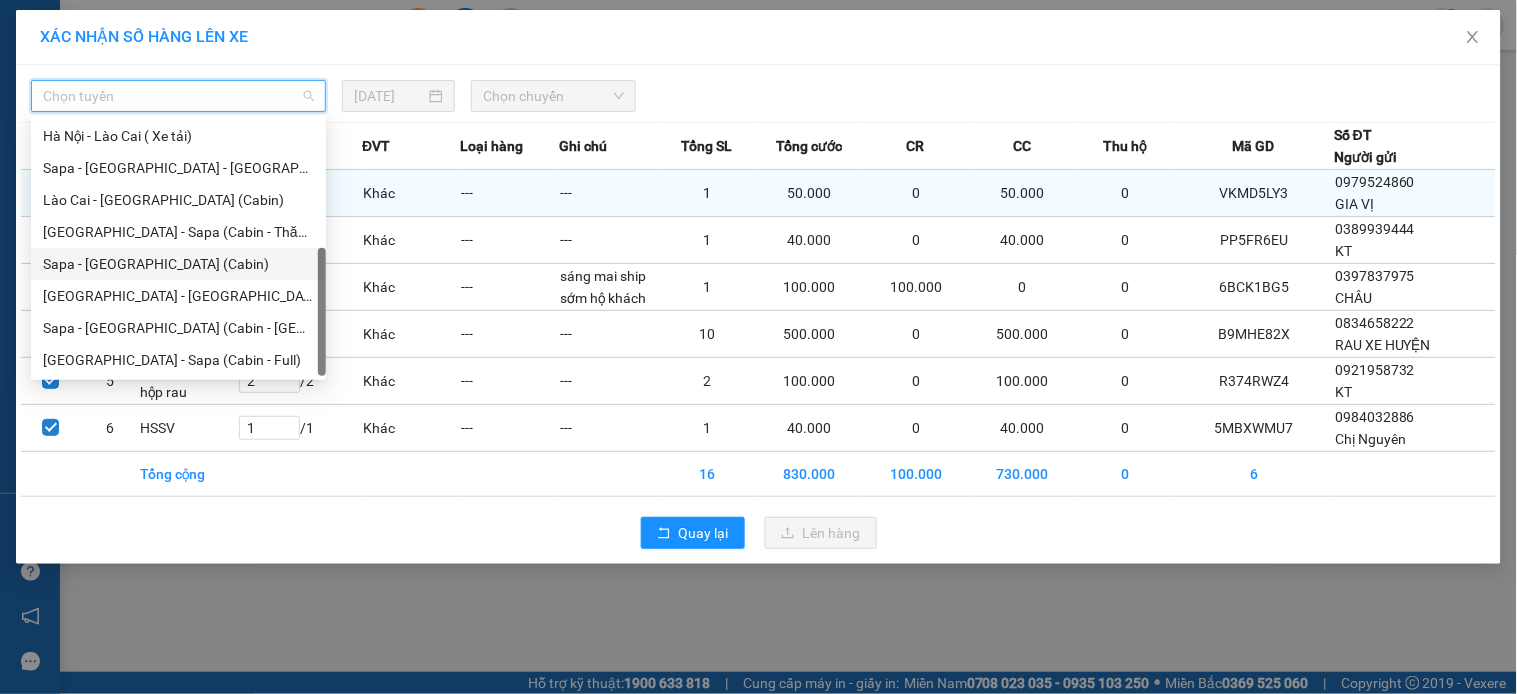 click on "Sapa - [GEOGRAPHIC_DATA] (Cabin)" at bounding box center (178, 264) 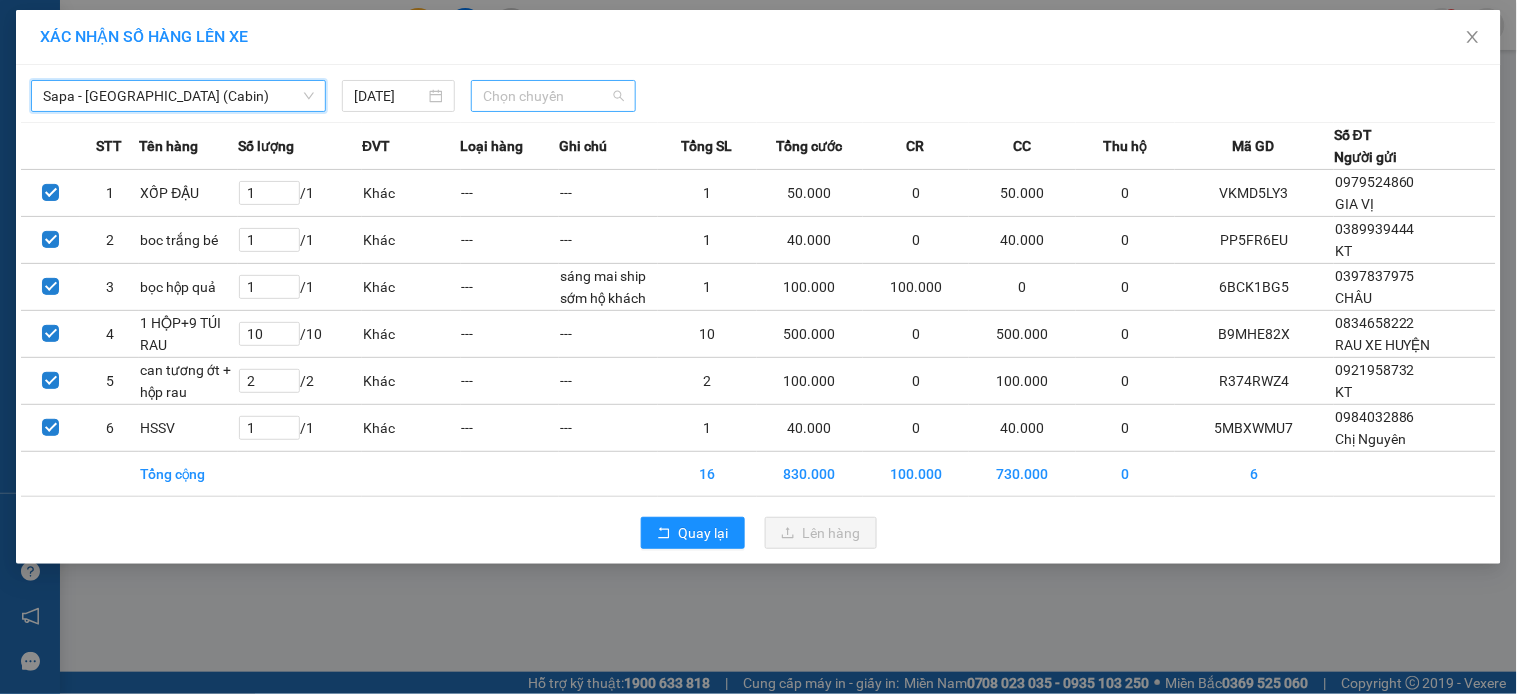 click on "Chọn chuyến" at bounding box center (553, 96) 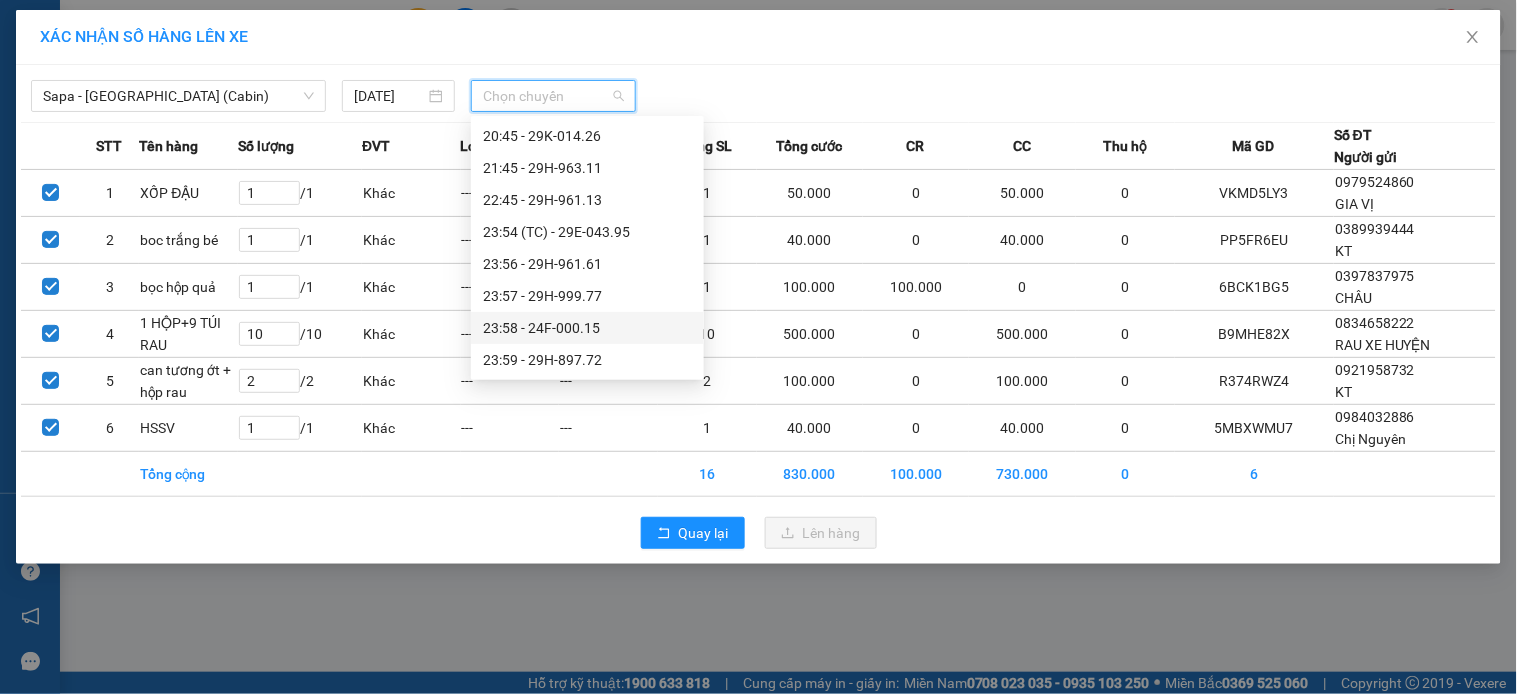 scroll, scrollTop: 834, scrollLeft: 0, axis: vertical 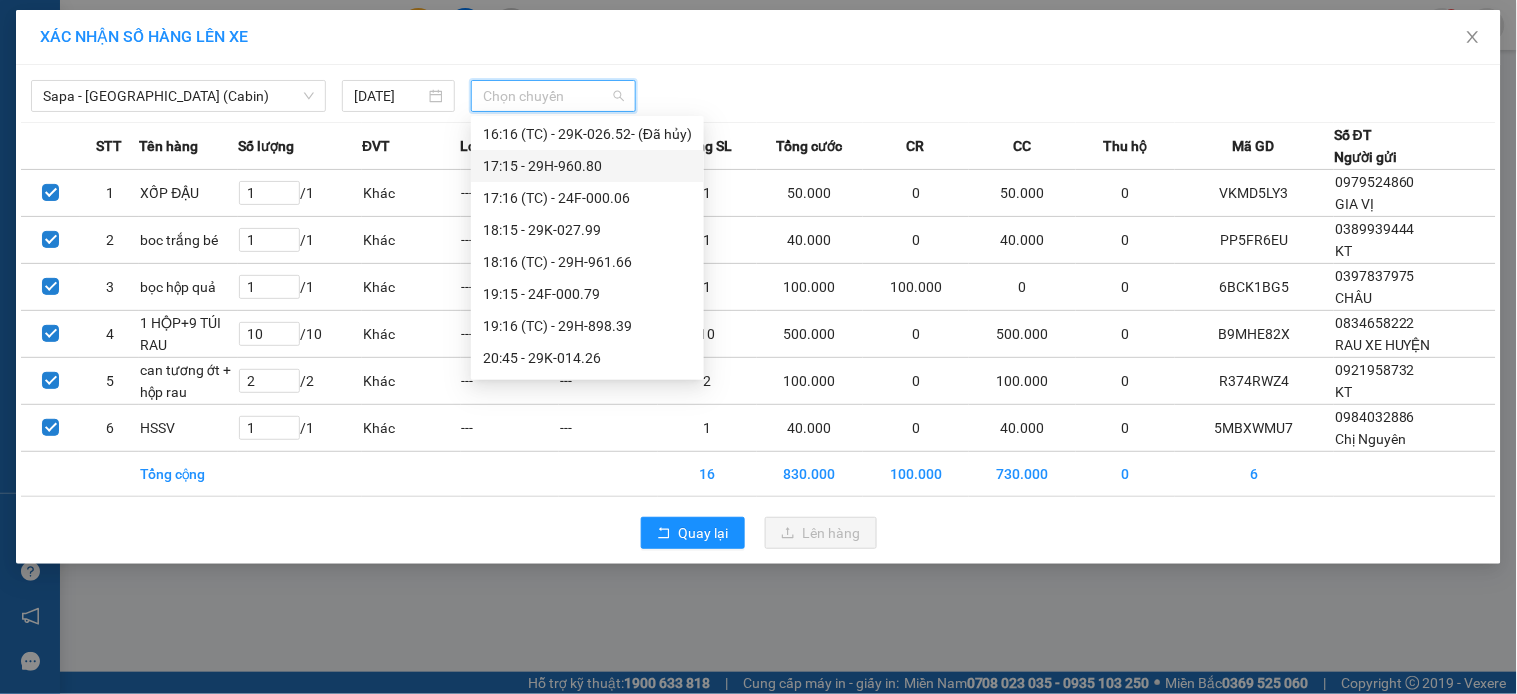 click on "17:15     - 29H-960.80" at bounding box center [587, 166] 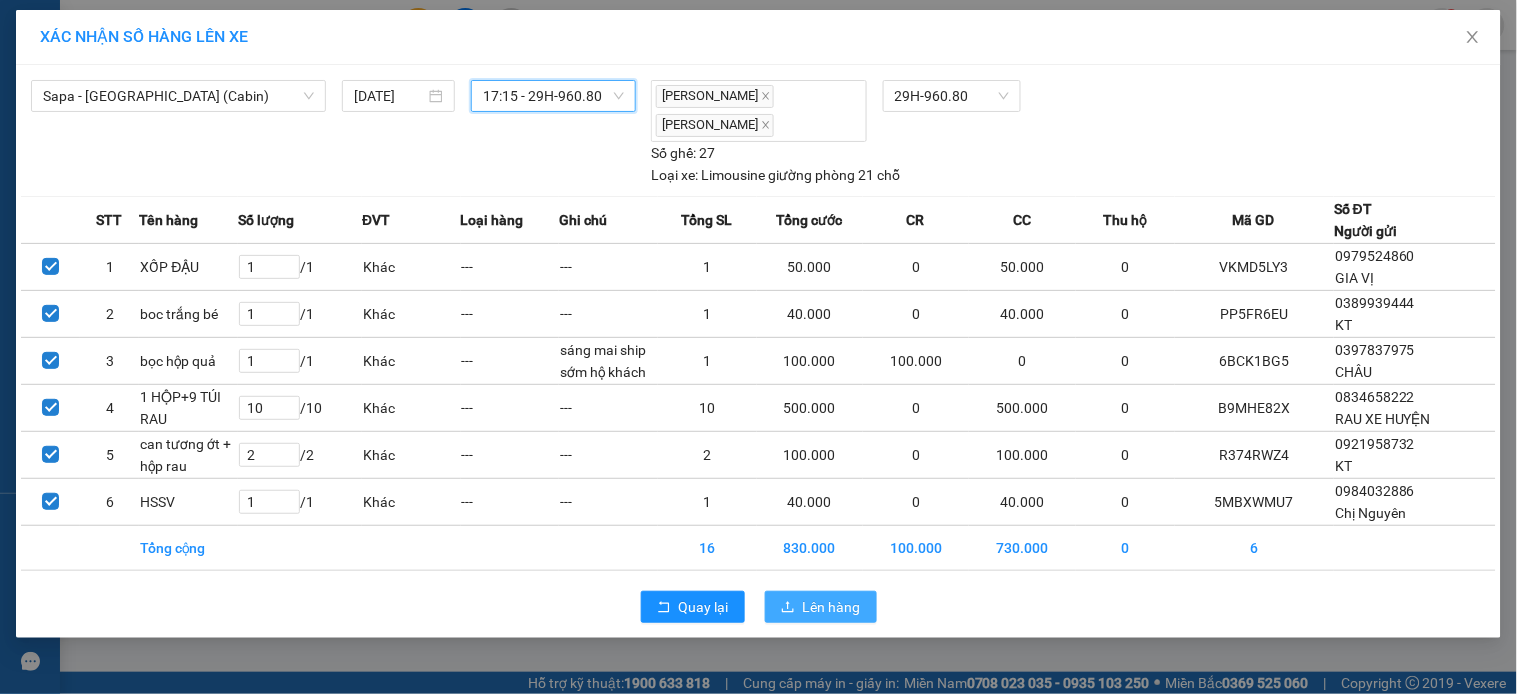 drag, startPoint x: 827, startPoint y: 606, endPoint x: 788, endPoint y: 564, distance: 57.31492 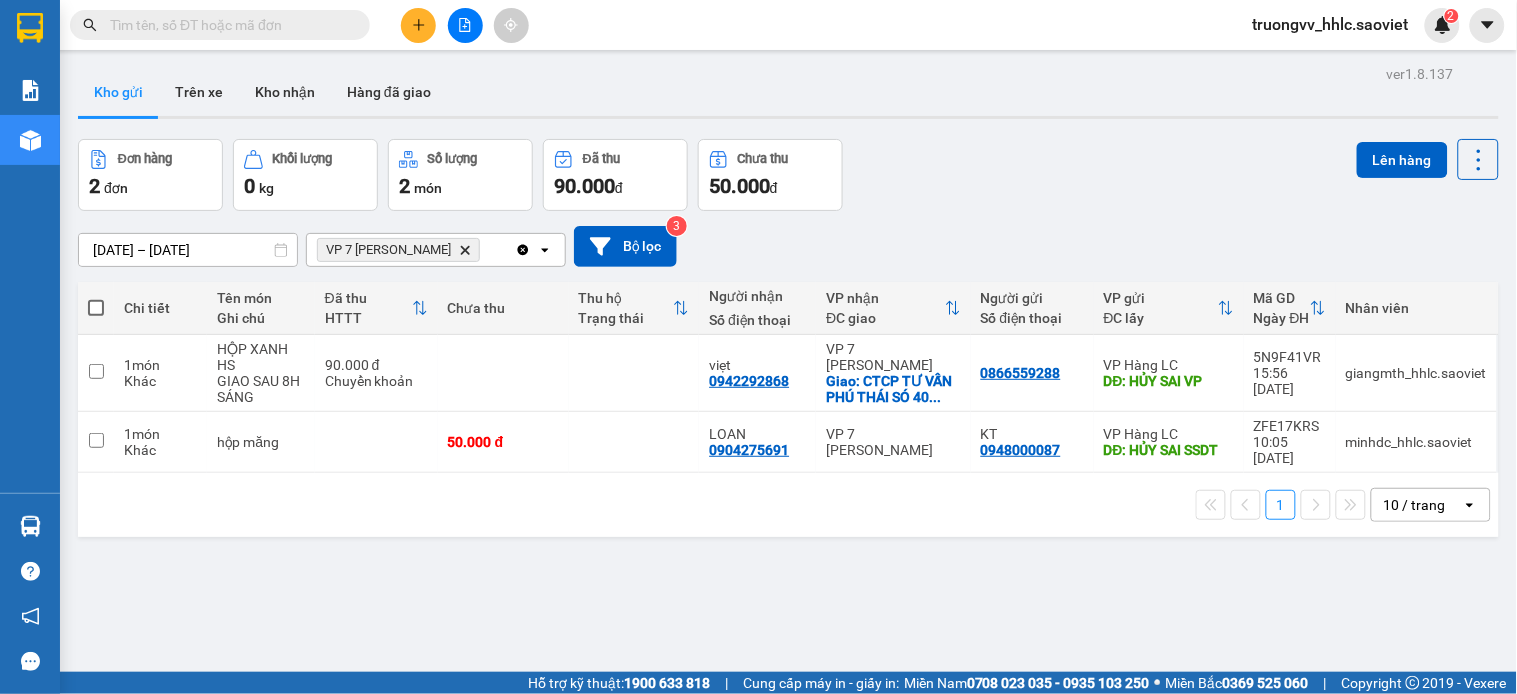 click on "Delete" 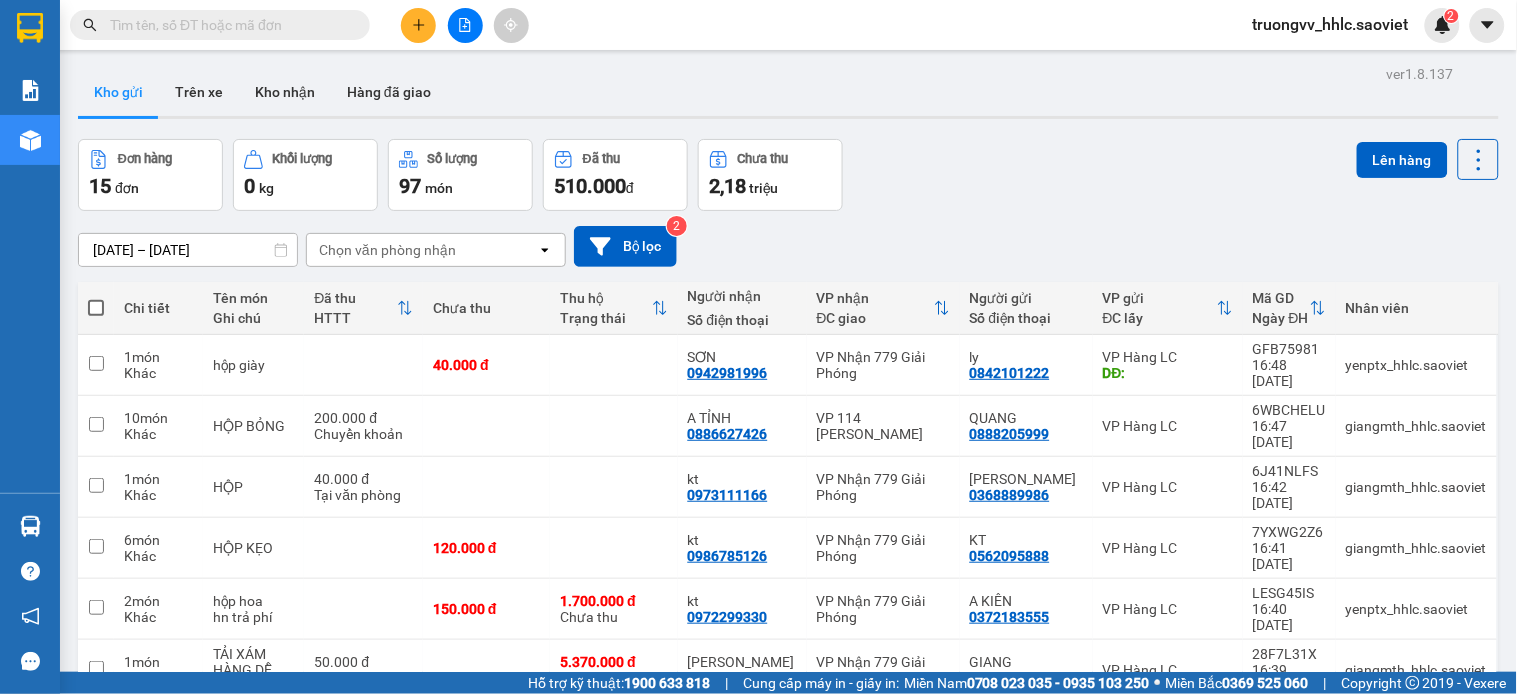scroll, scrollTop: 276, scrollLeft: 0, axis: vertical 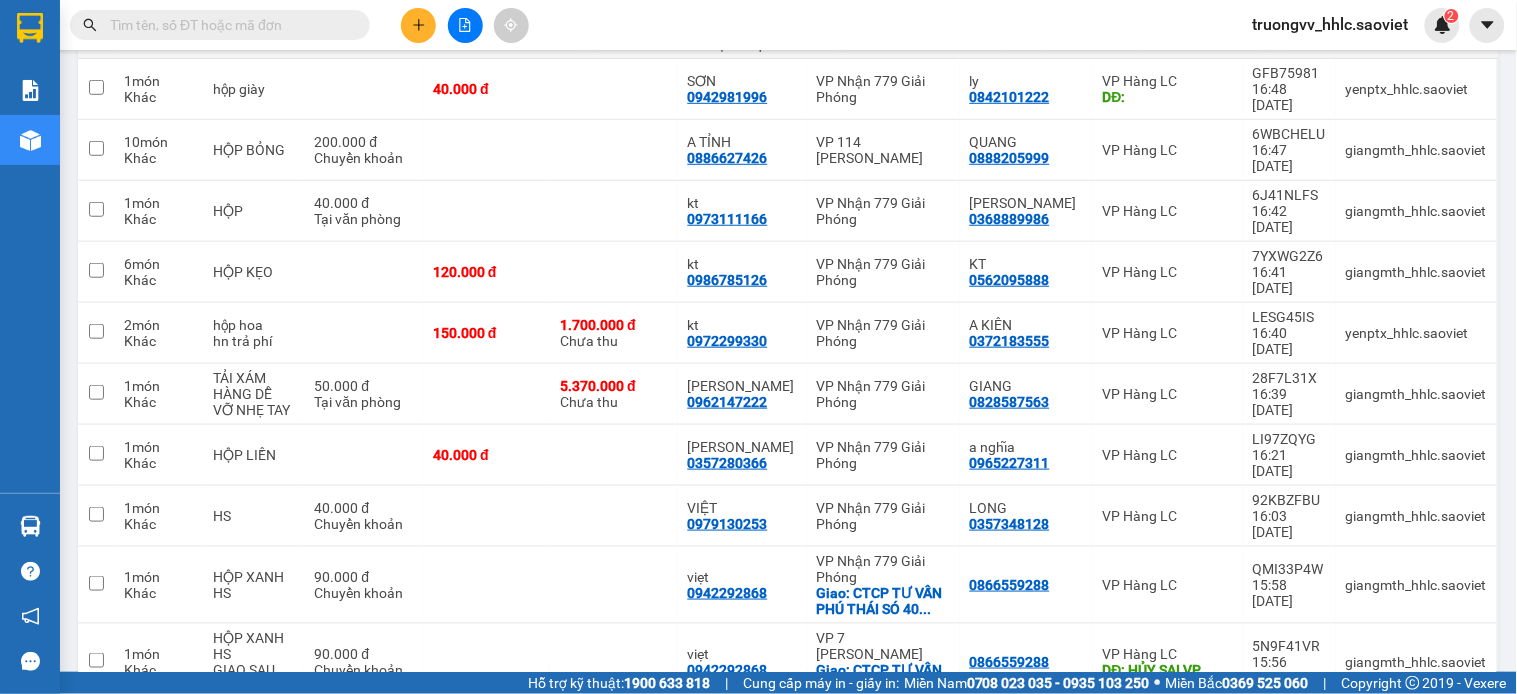 click on "10 / trang" at bounding box center [1417, 733] 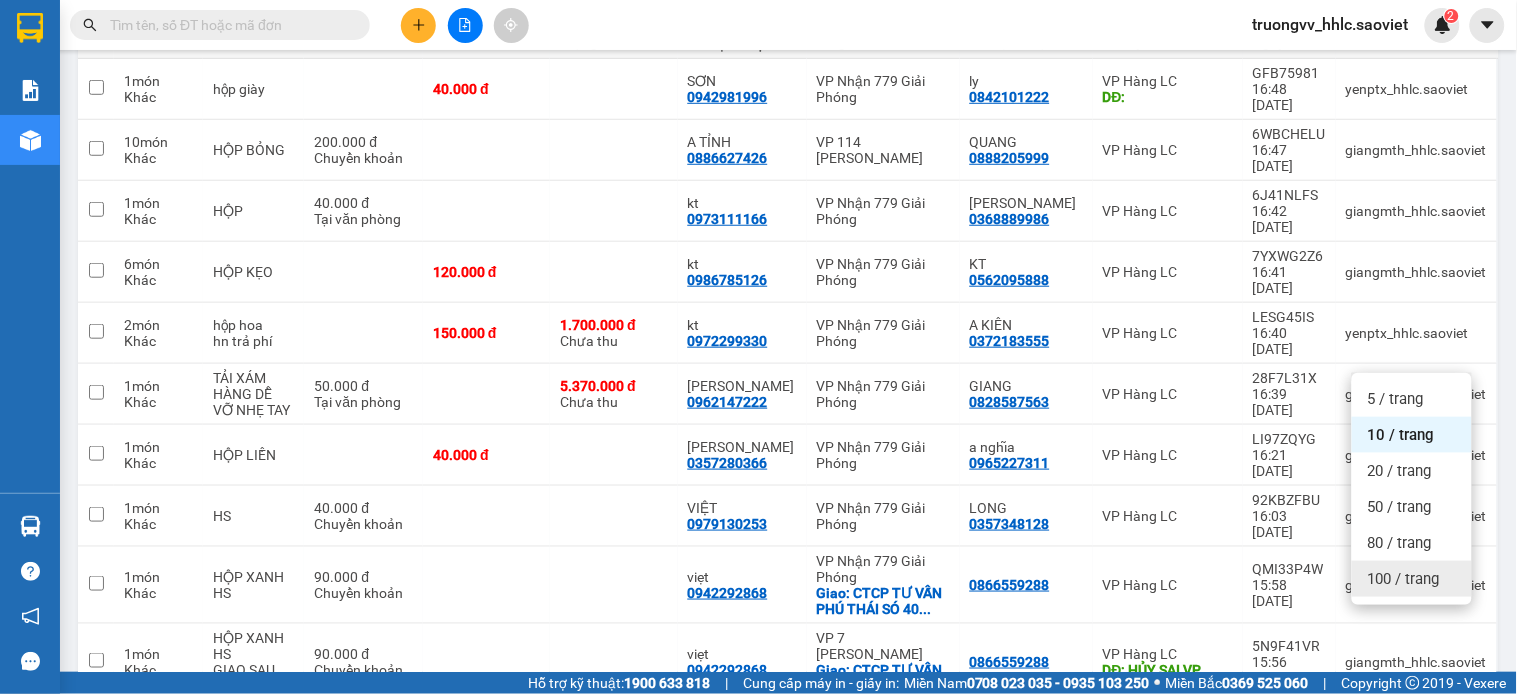 click on "100 / trang" at bounding box center (1404, 579) 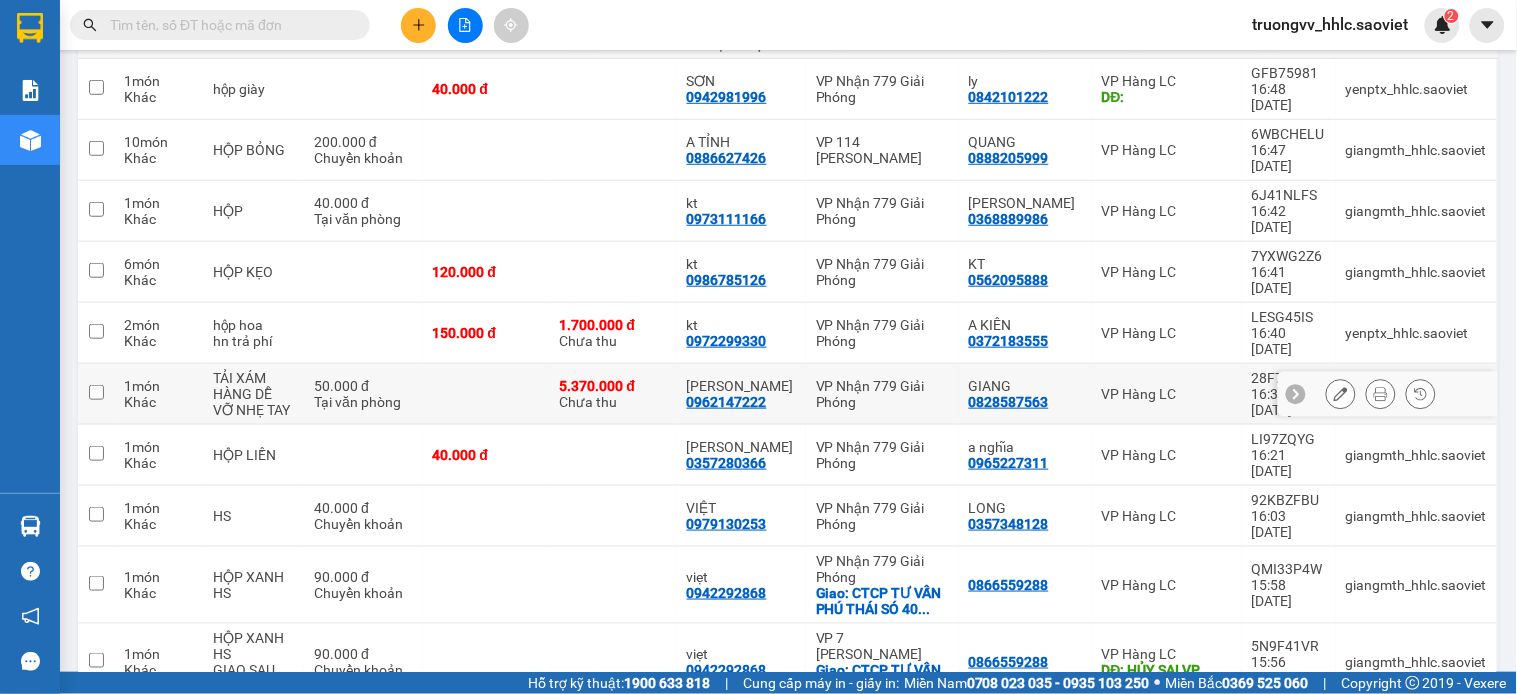 scroll, scrollTop: 550, scrollLeft: 0, axis: vertical 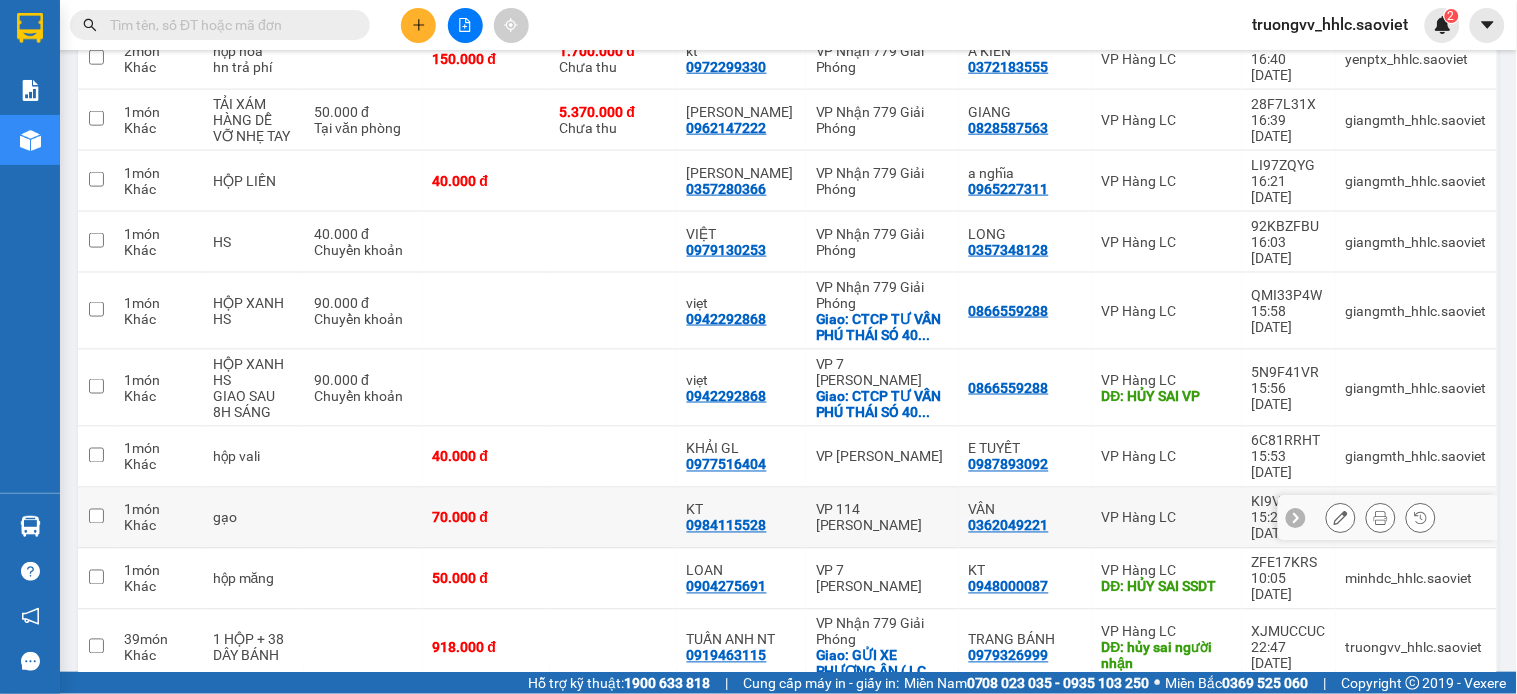 click on "70.000 đ" at bounding box center (486, 518) 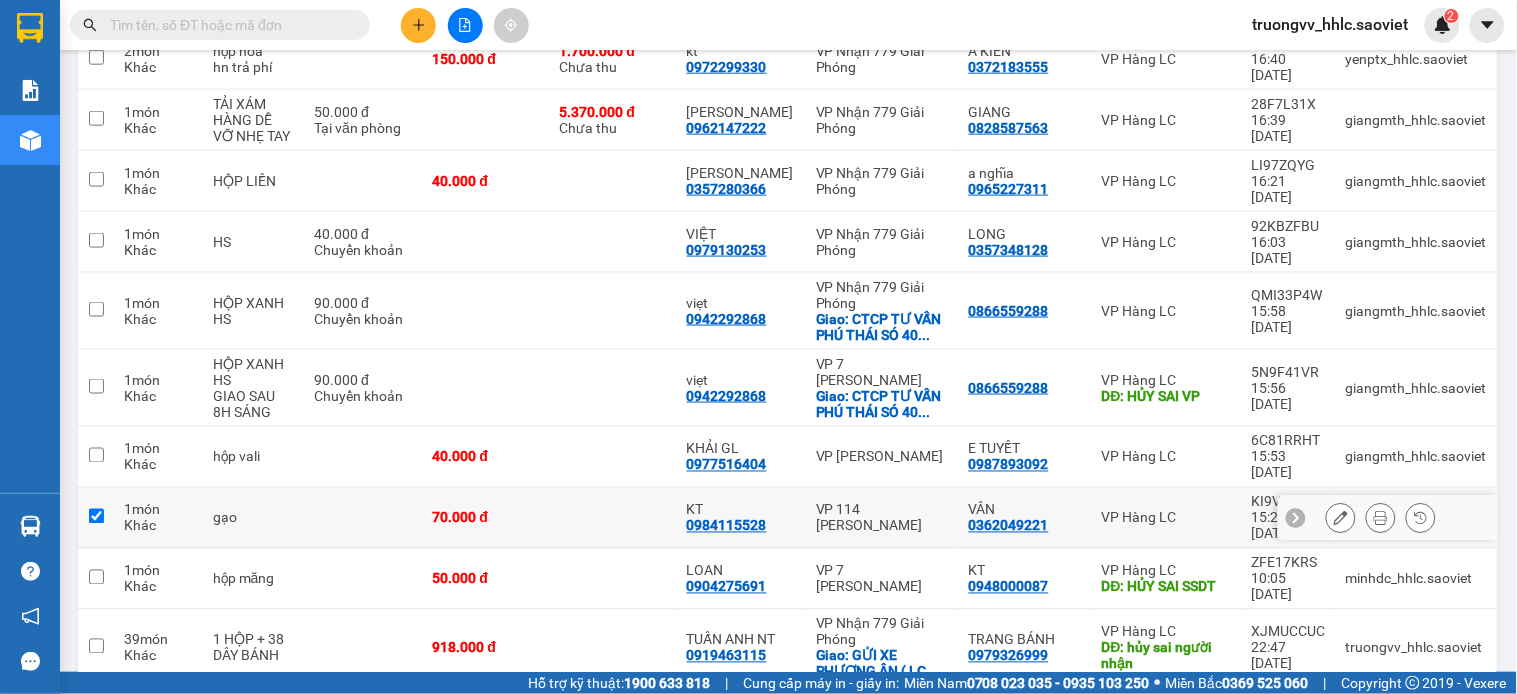 checkbox on "true" 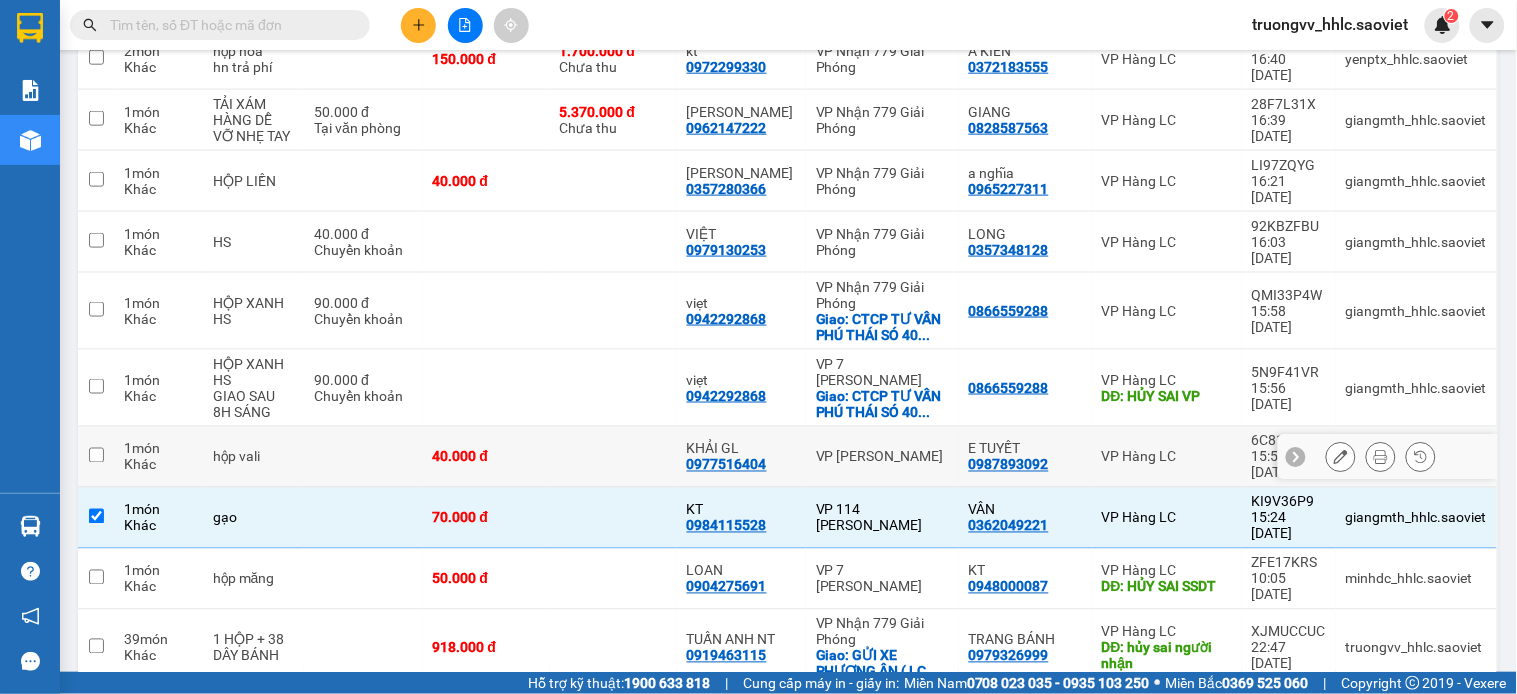 click on "40.000 đ" at bounding box center (486, 457) 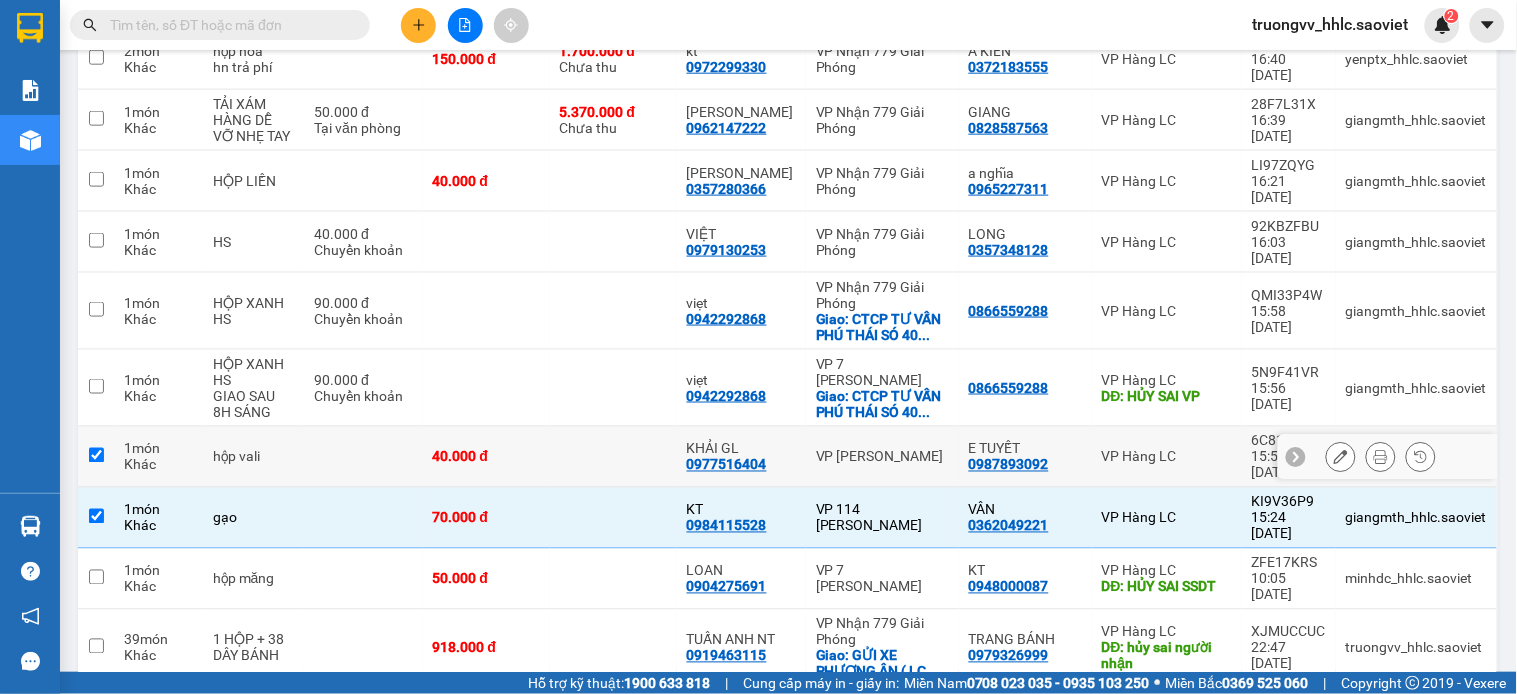 checkbox on "true" 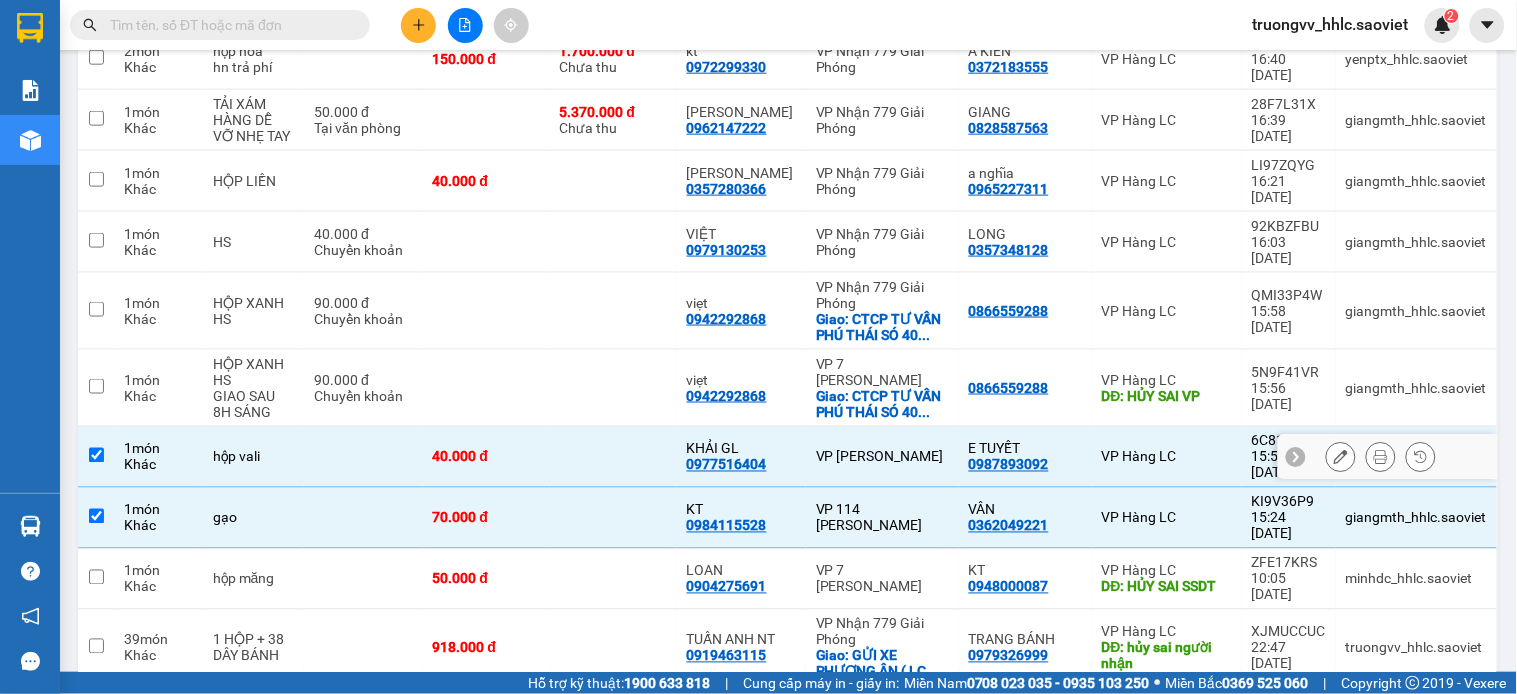 scroll, scrollTop: 438, scrollLeft: 0, axis: vertical 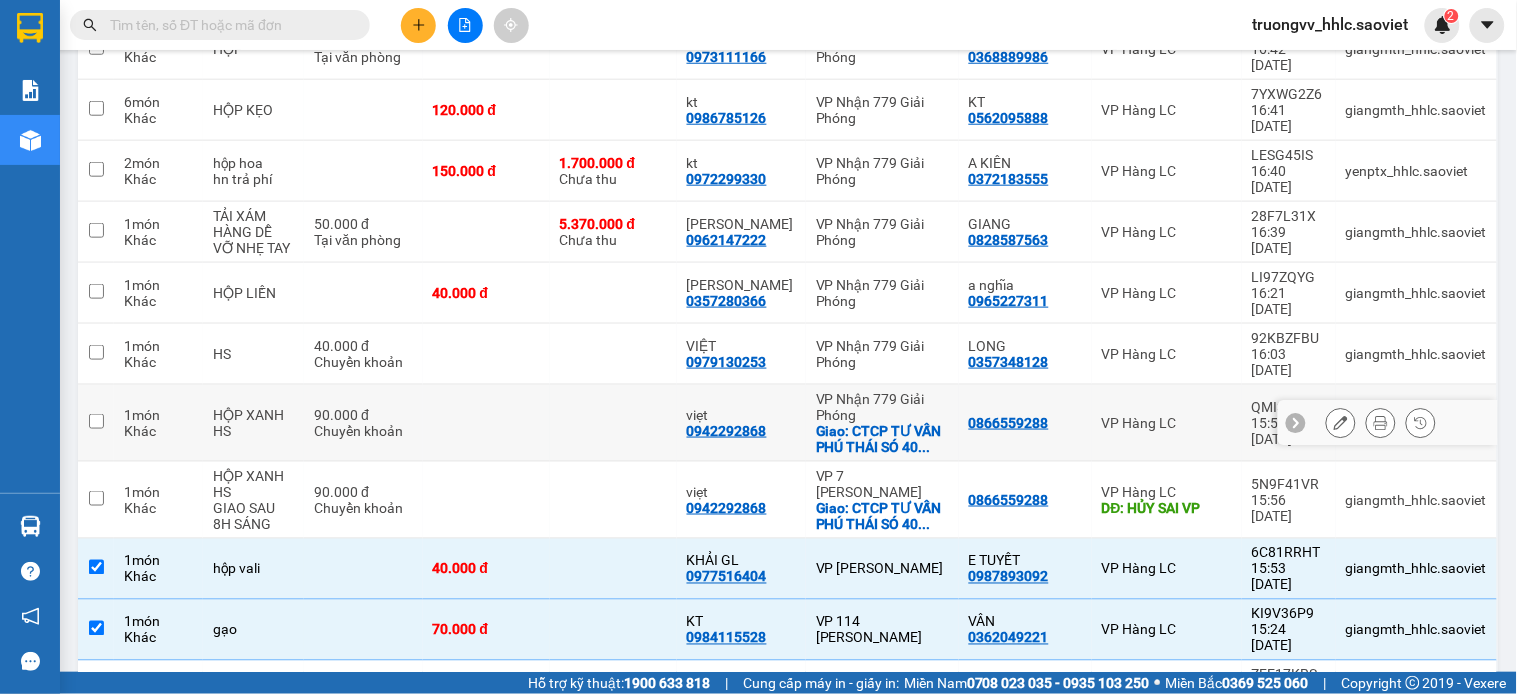 click at bounding box center [613, 423] 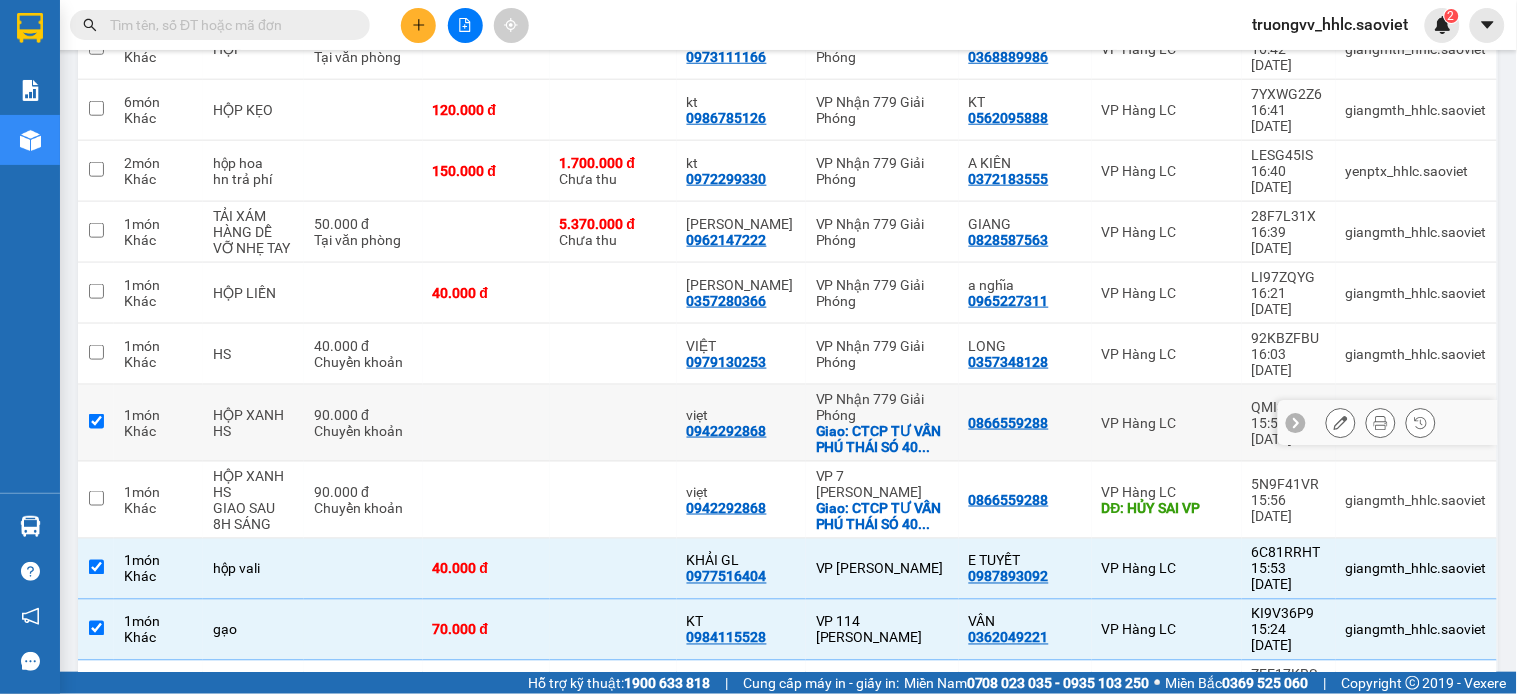 checkbox on "true" 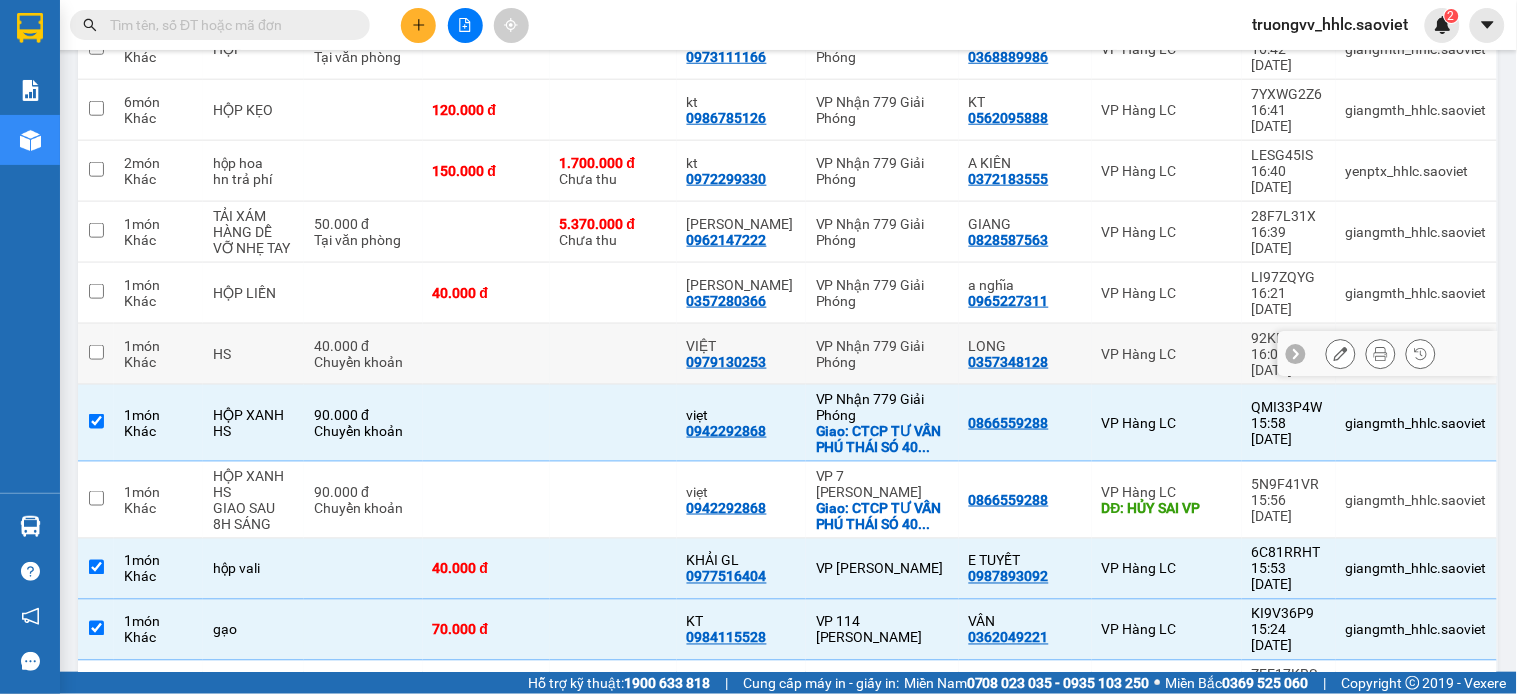 click at bounding box center (486, 354) 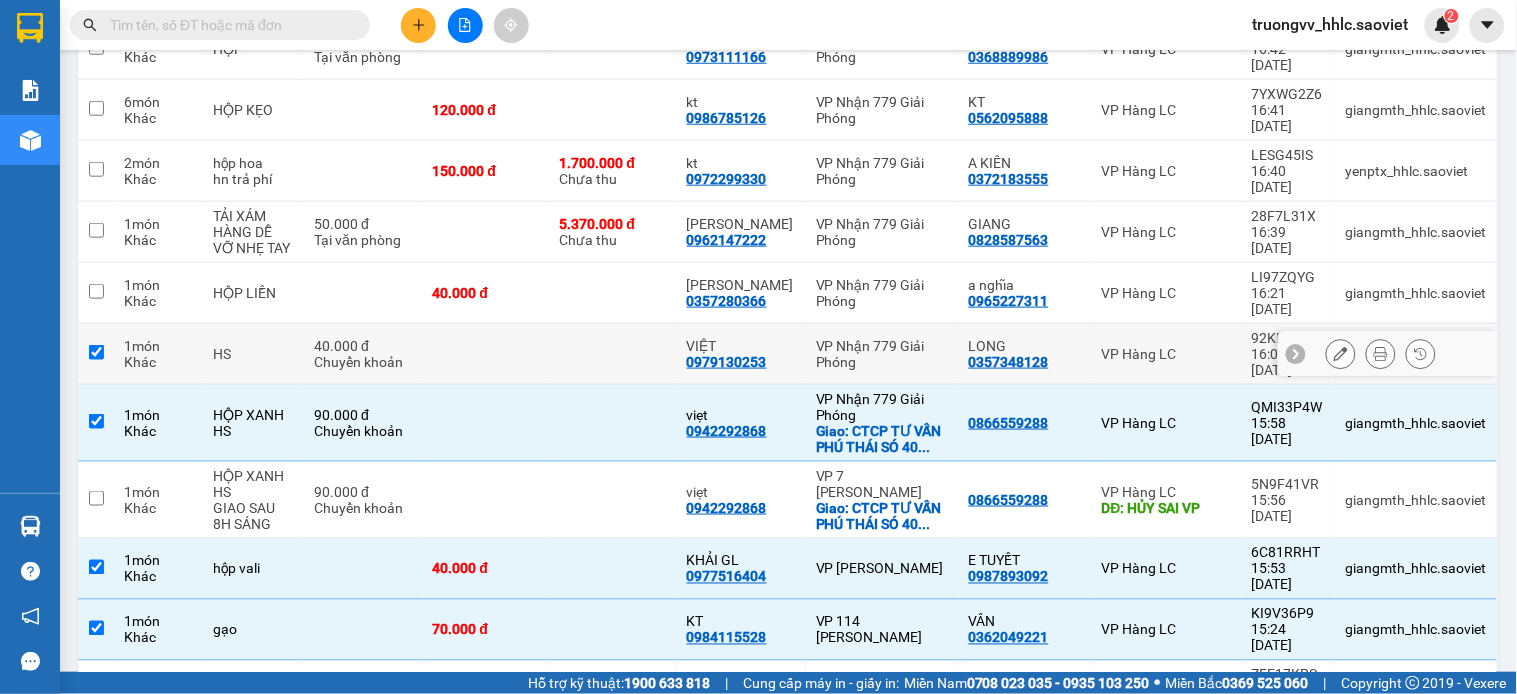 checkbox on "true" 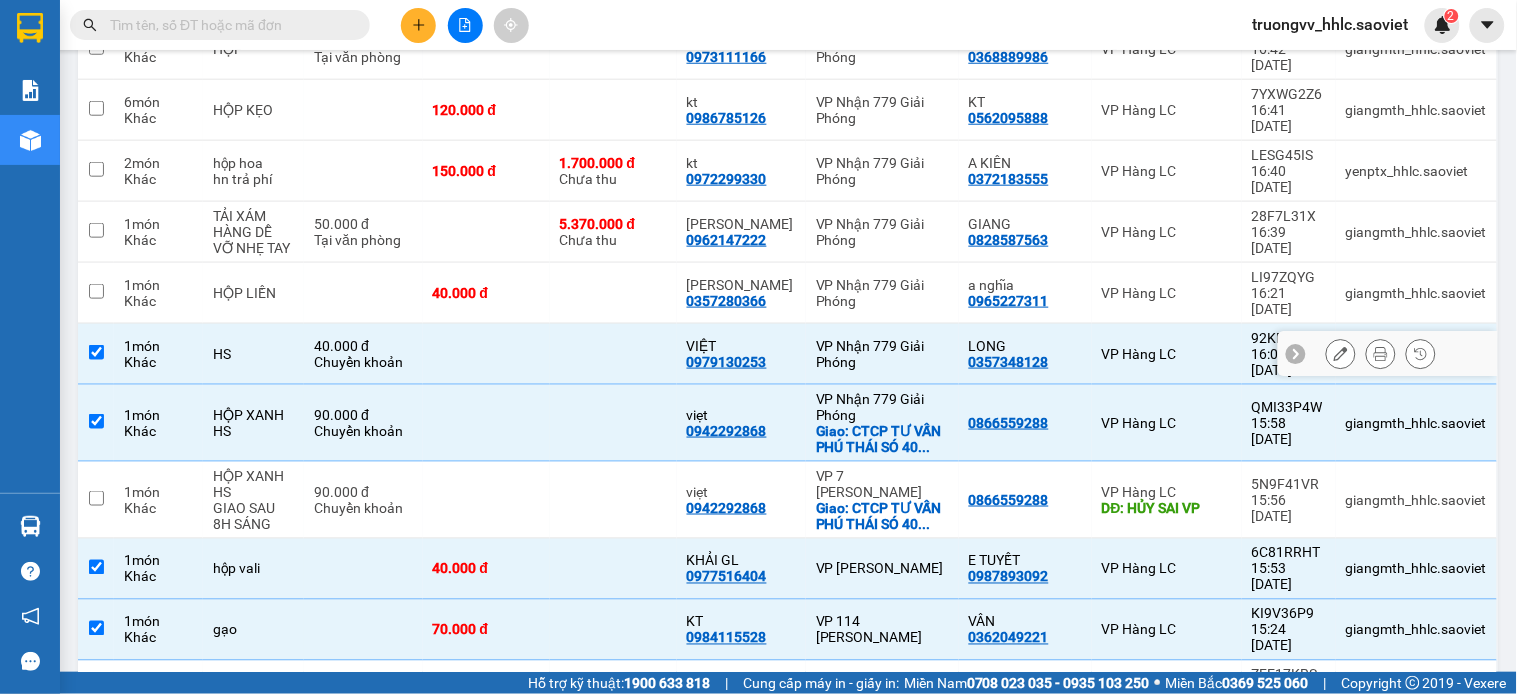 click on "40.000 đ" at bounding box center [486, 293] 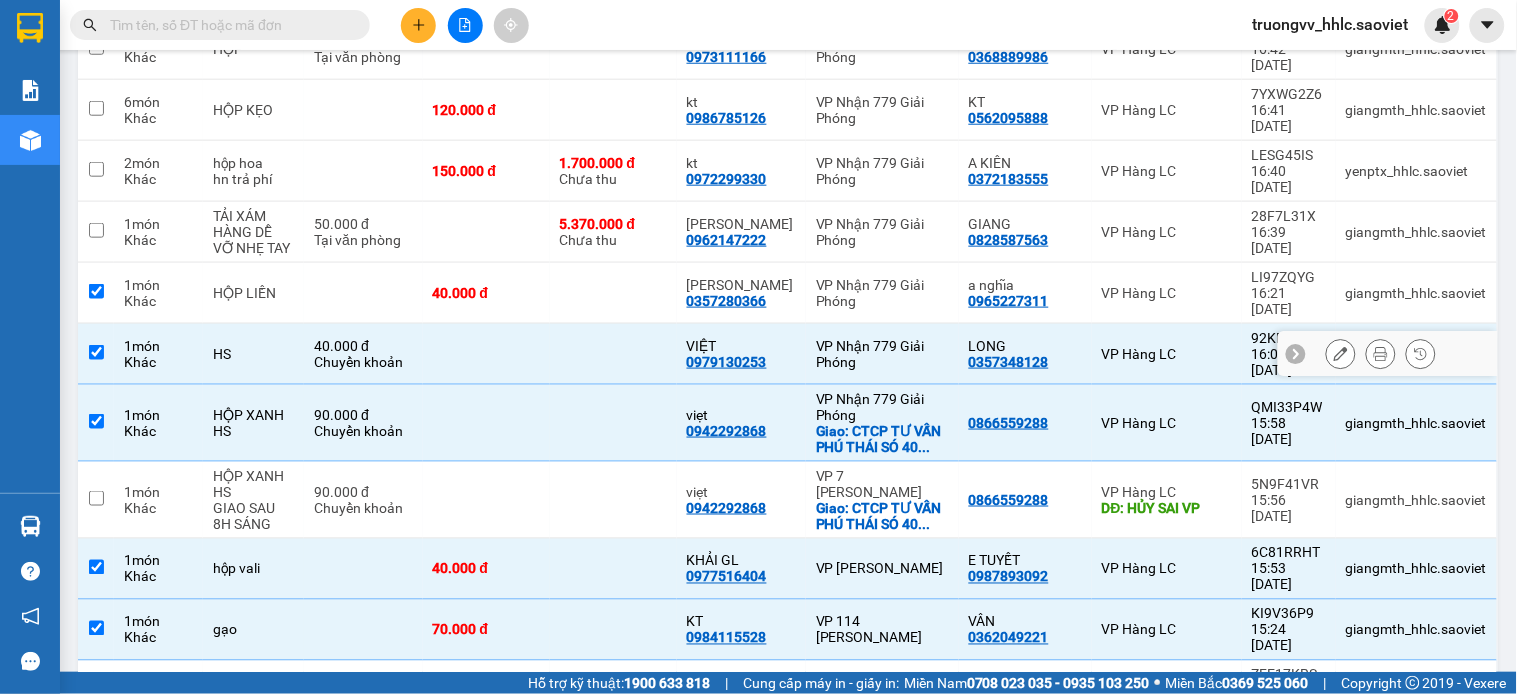 checkbox on "true" 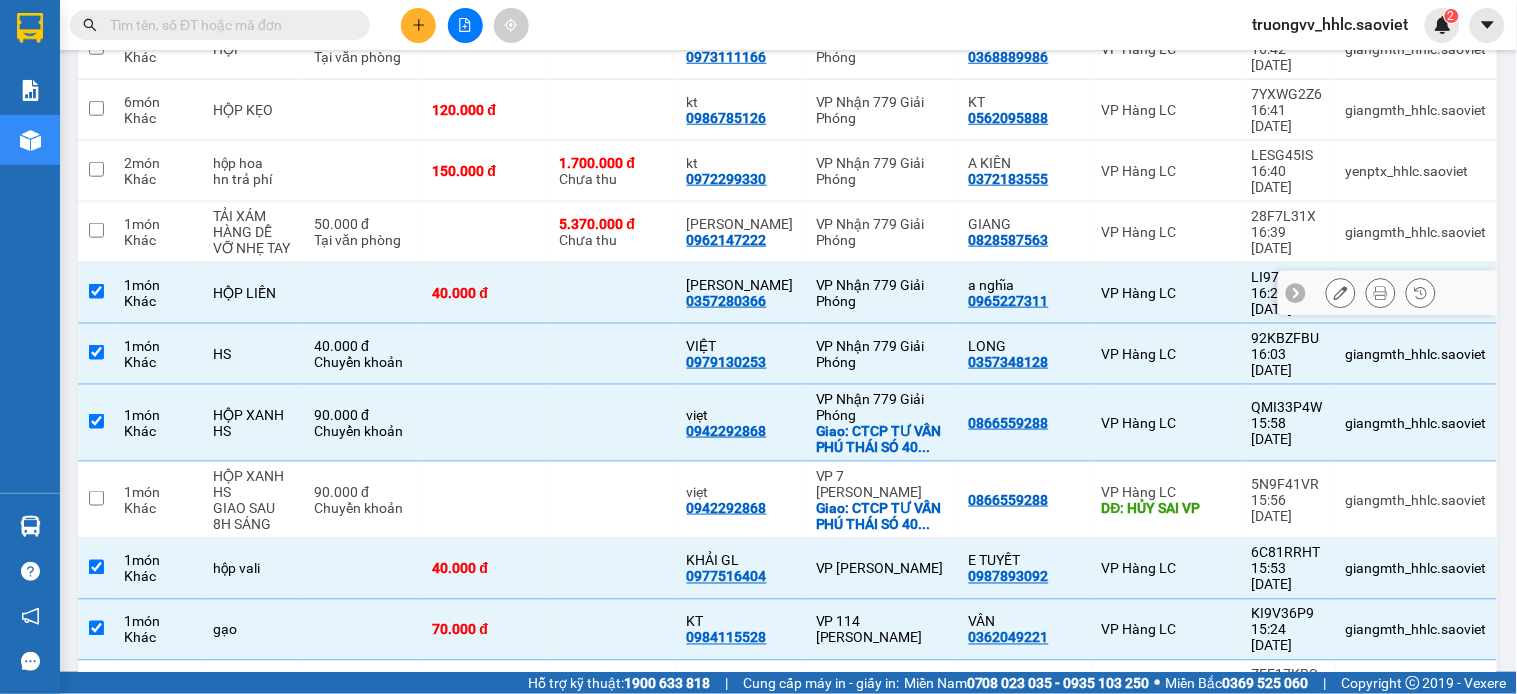 scroll, scrollTop: 327, scrollLeft: 0, axis: vertical 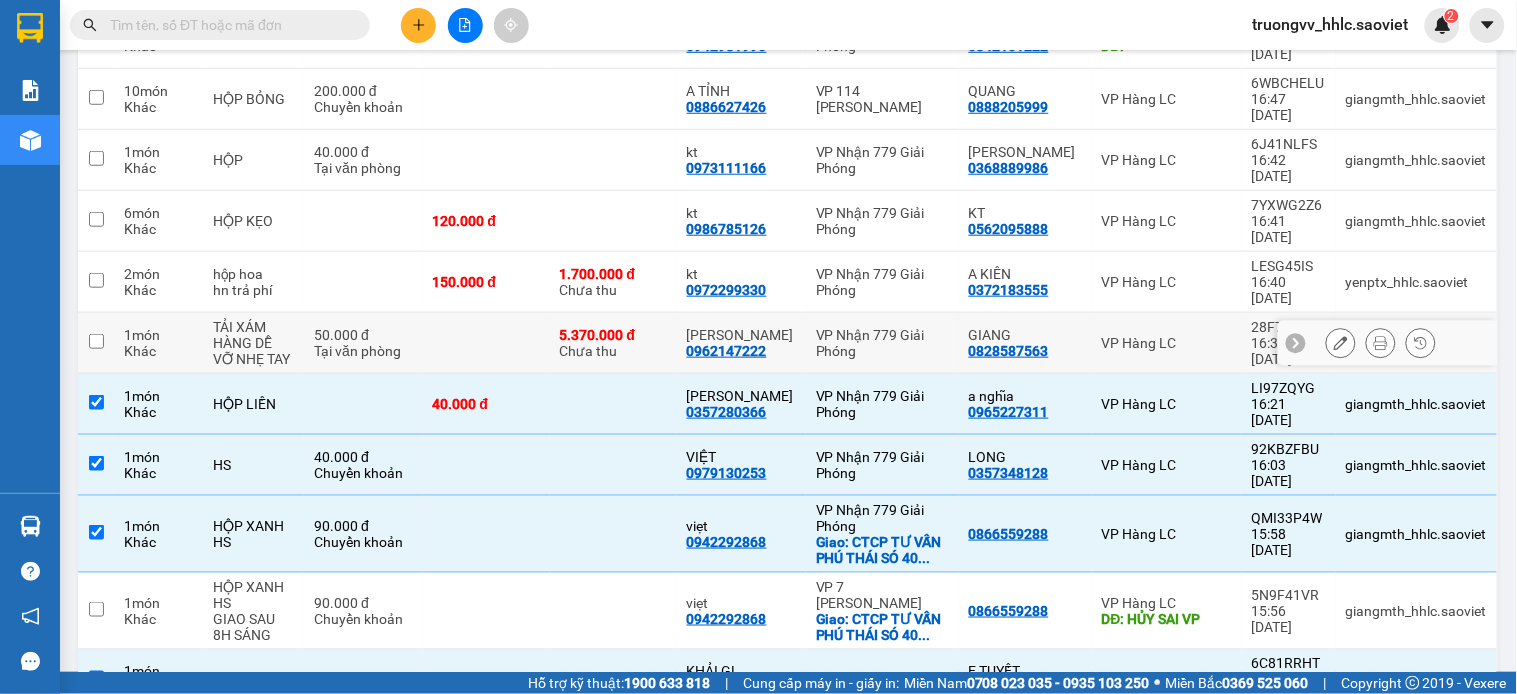 click at bounding box center [486, 343] 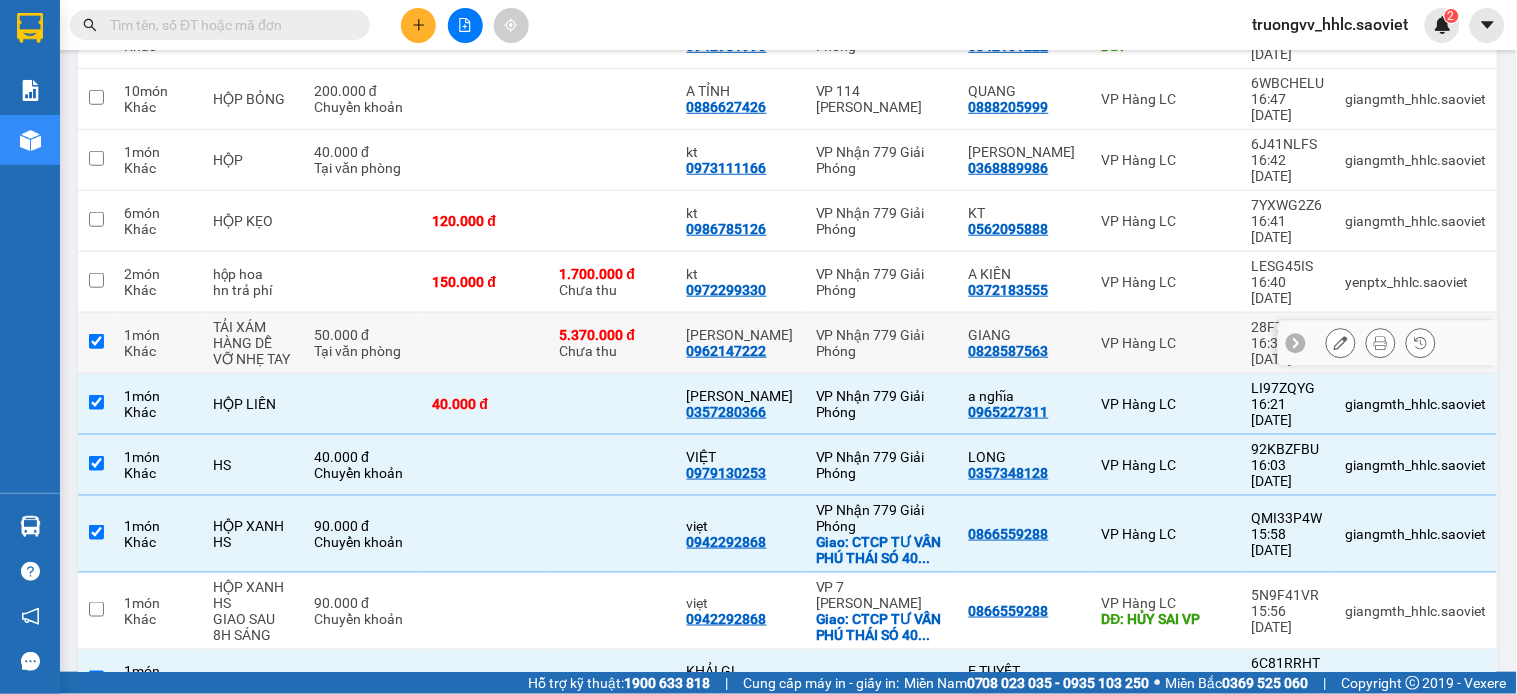 checkbox on "true" 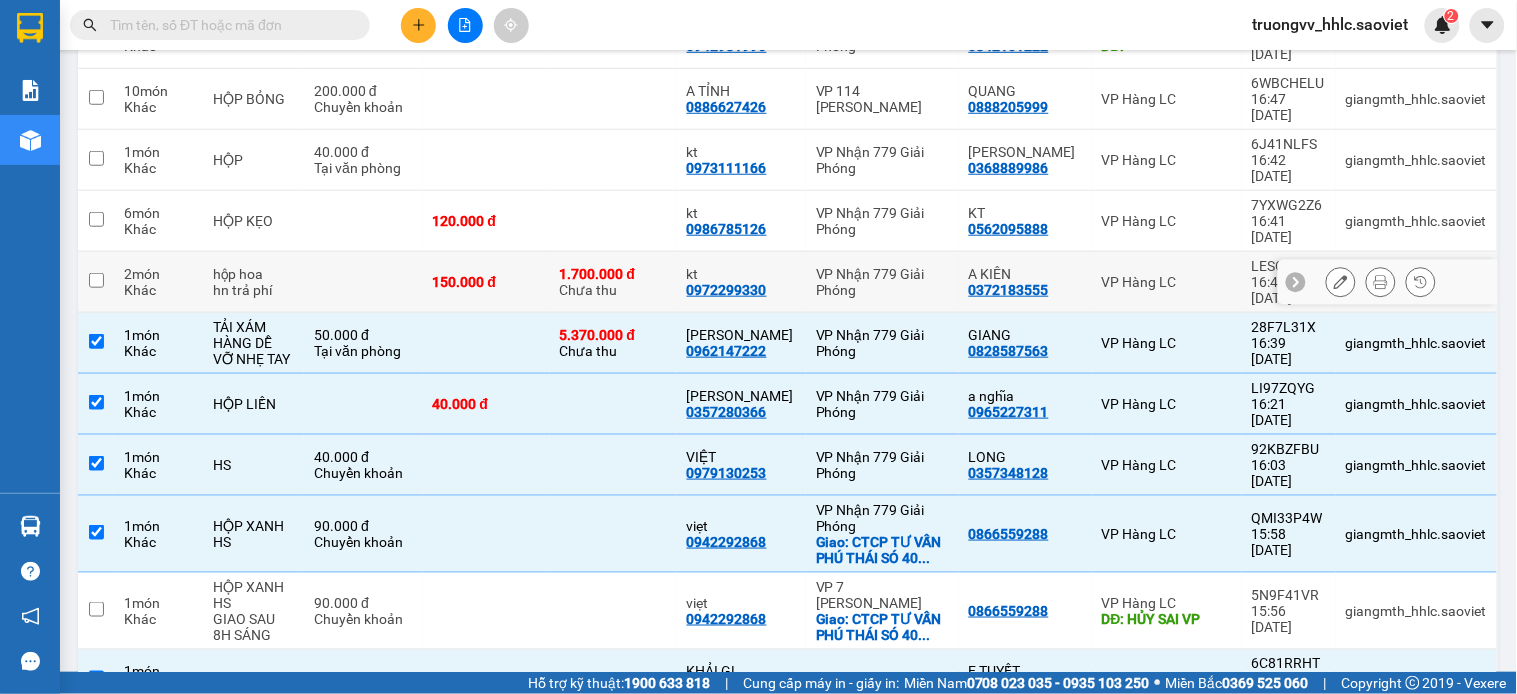 drag, startPoint x: 412, startPoint y: 205, endPoint x: 431, endPoint y: 181, distance: 30.610456 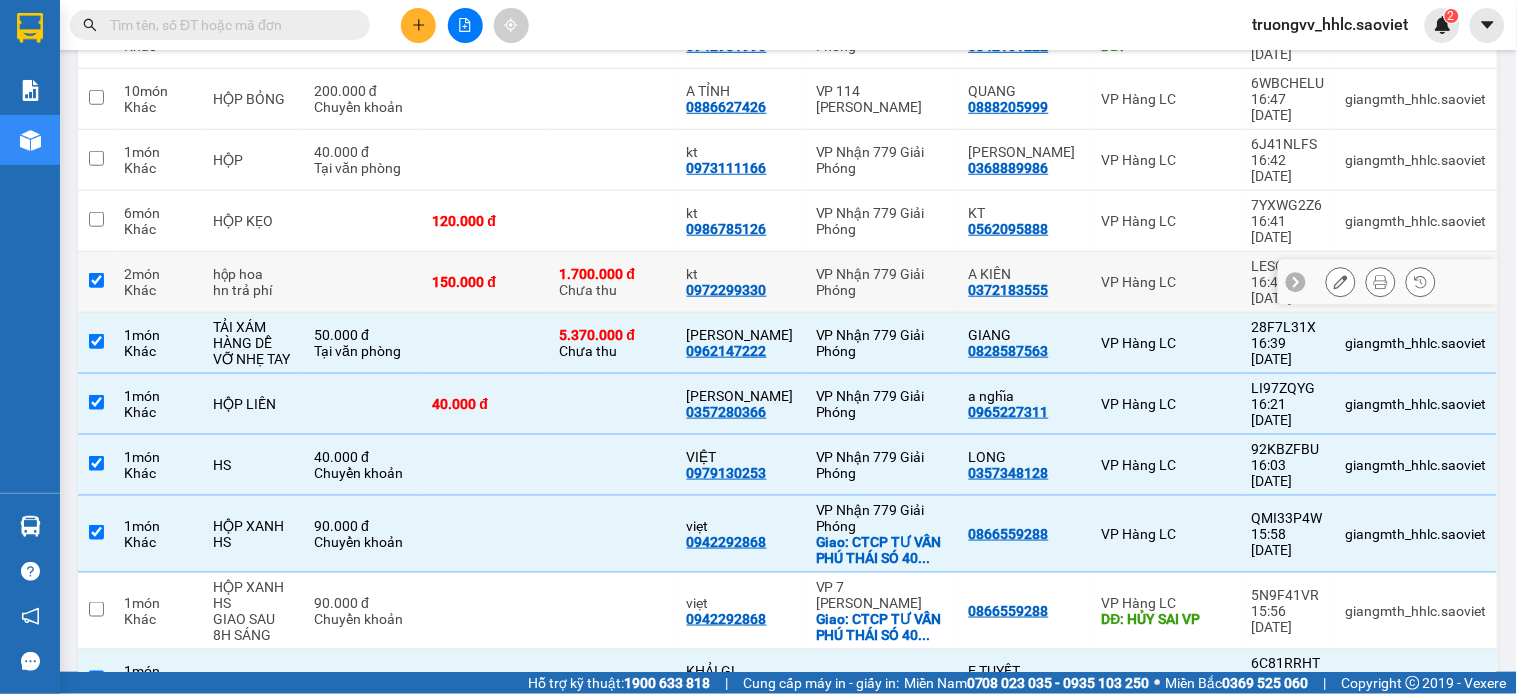 checkbox on "true" 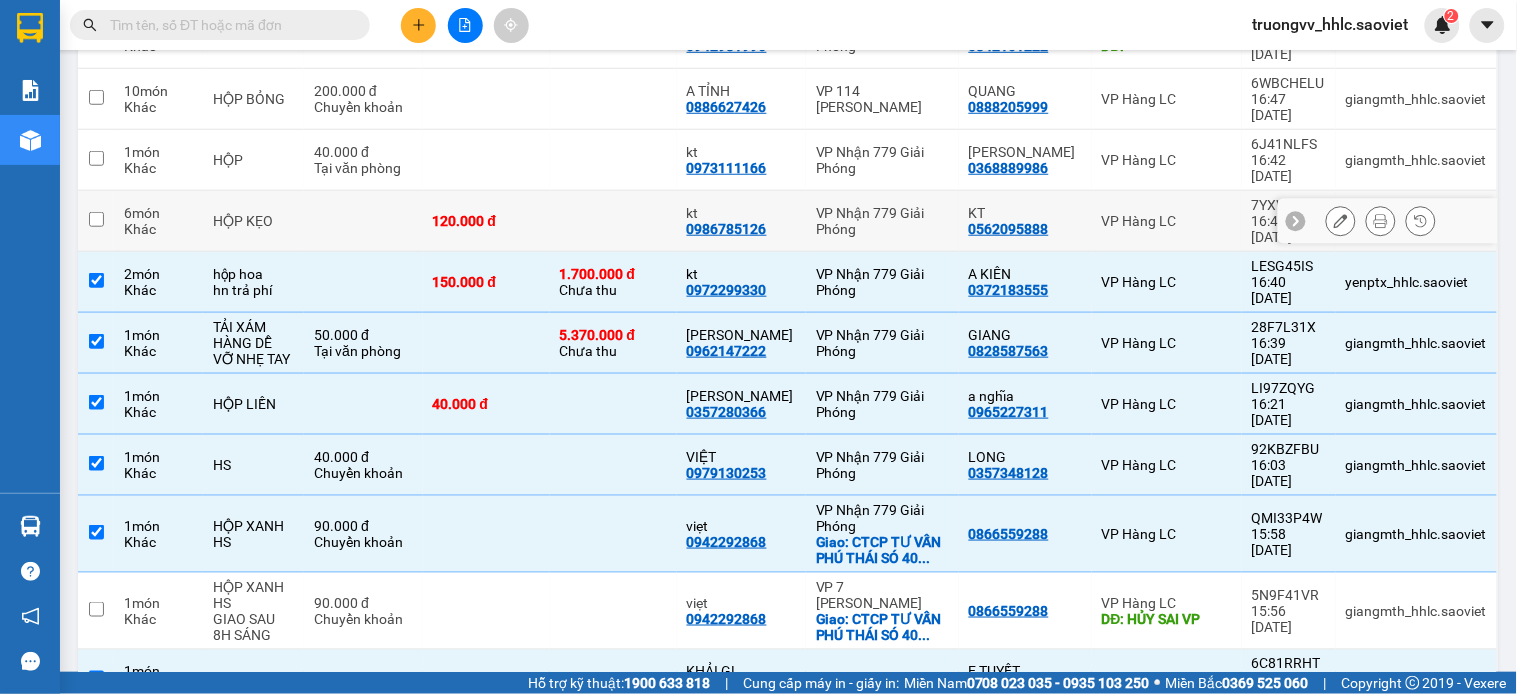 click on "120.000 đ" at bounding box center [486, 221] 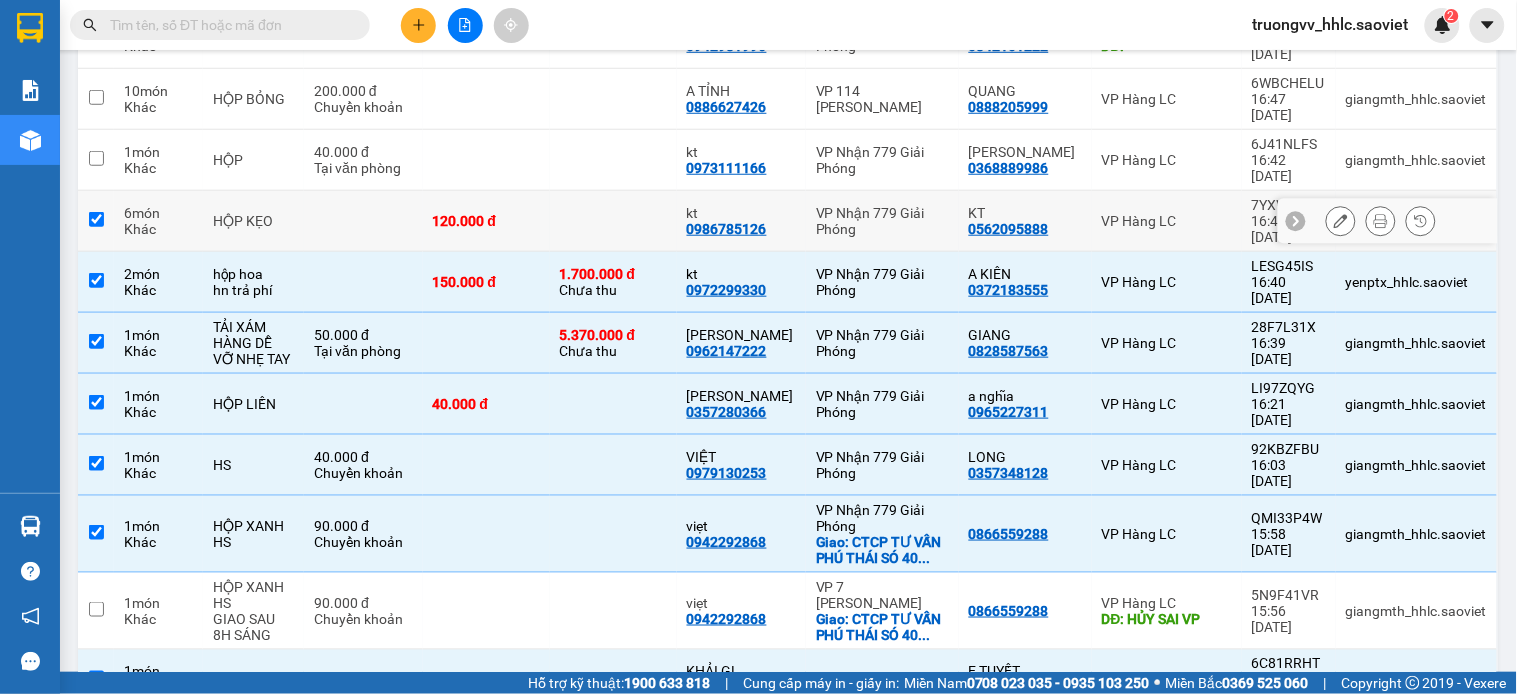 checkbox on "true" 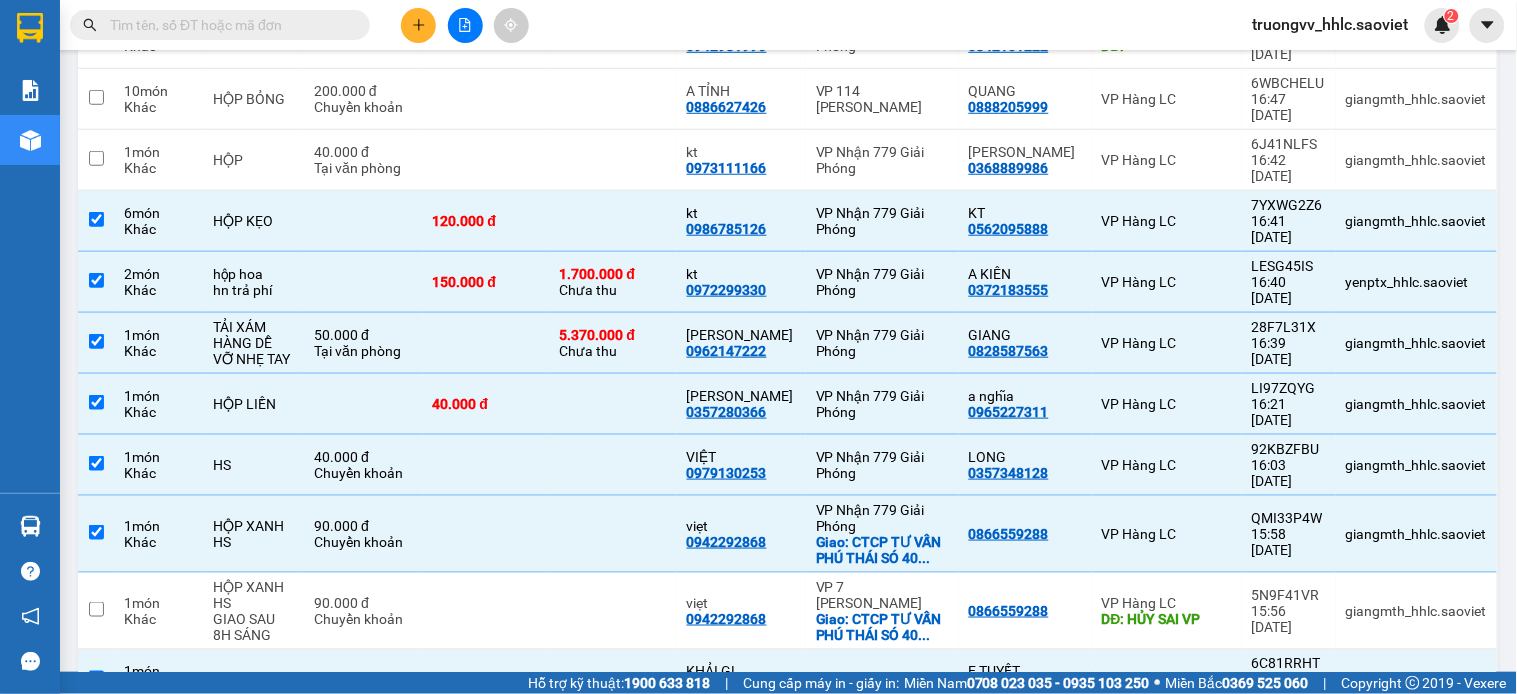 scroll, scrollTop: 105, scrollLeft: 0, axis: vertical 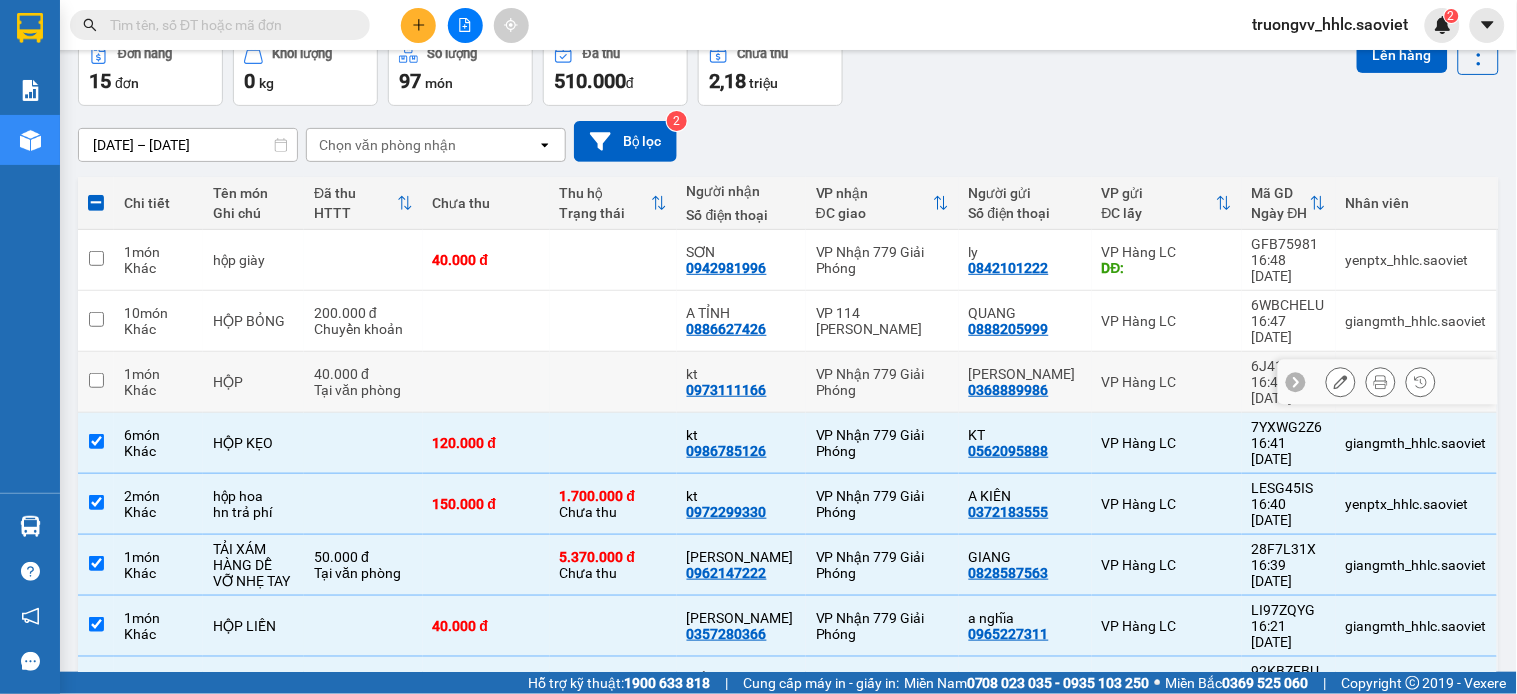 click at bounding box center [486, 382] 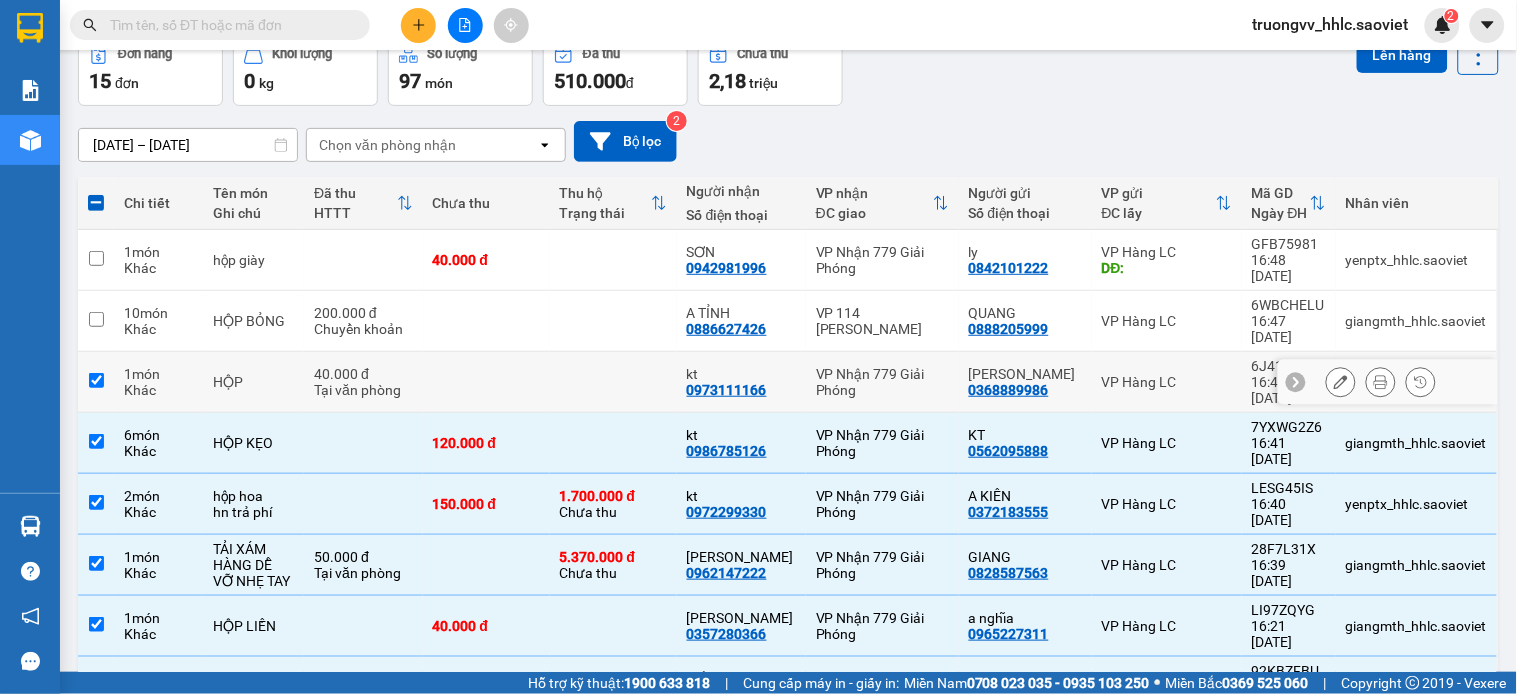 checkbox on "true" 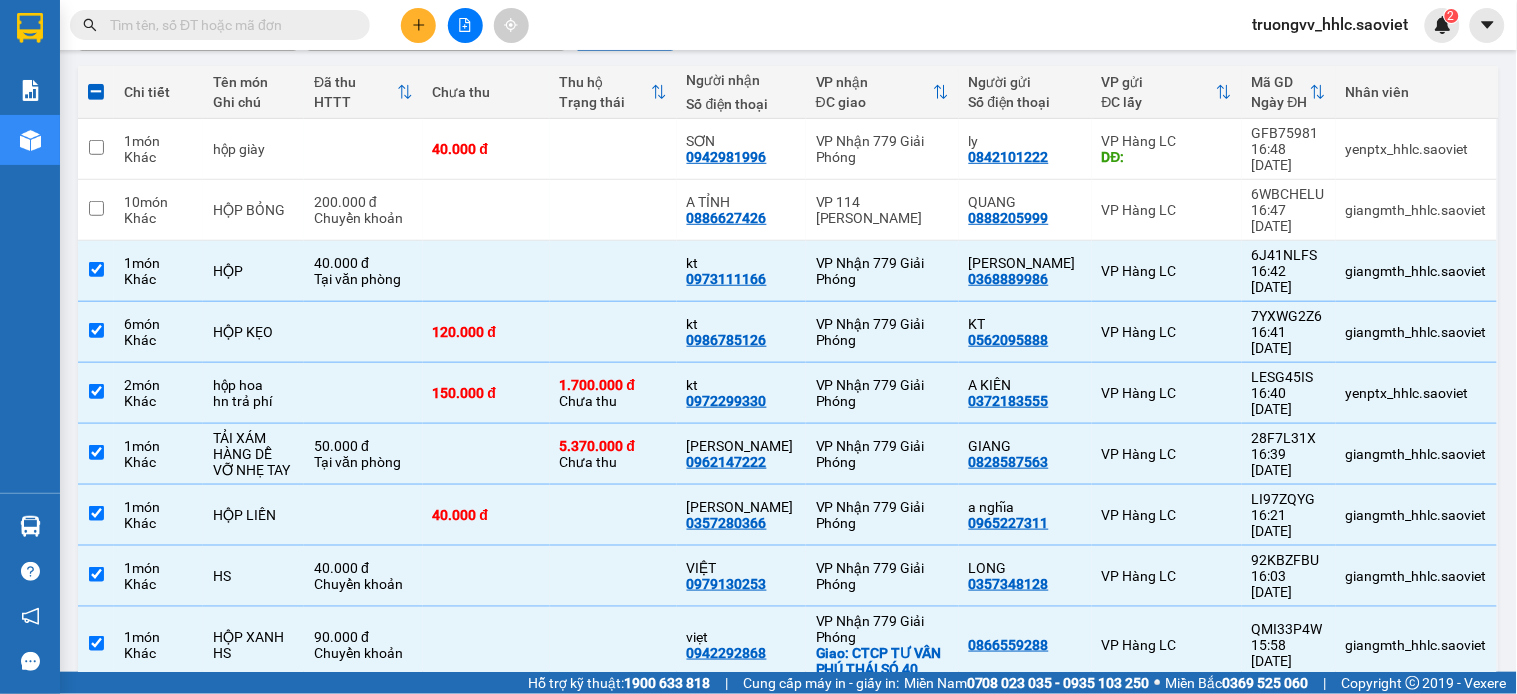 scroll, scrollTop: 0, scrollLeft: 0, axis: both 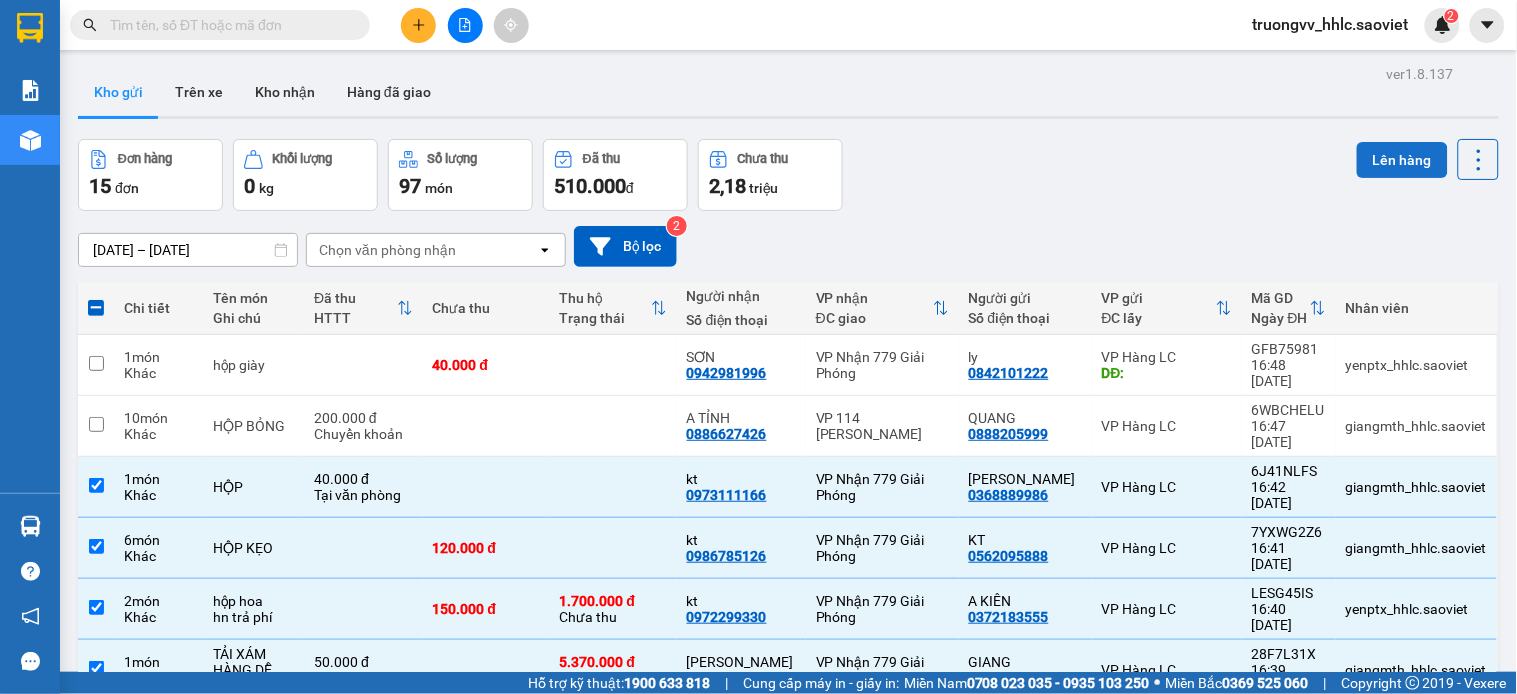 click on "Lên hàng" at bounding box center [1402, 160] 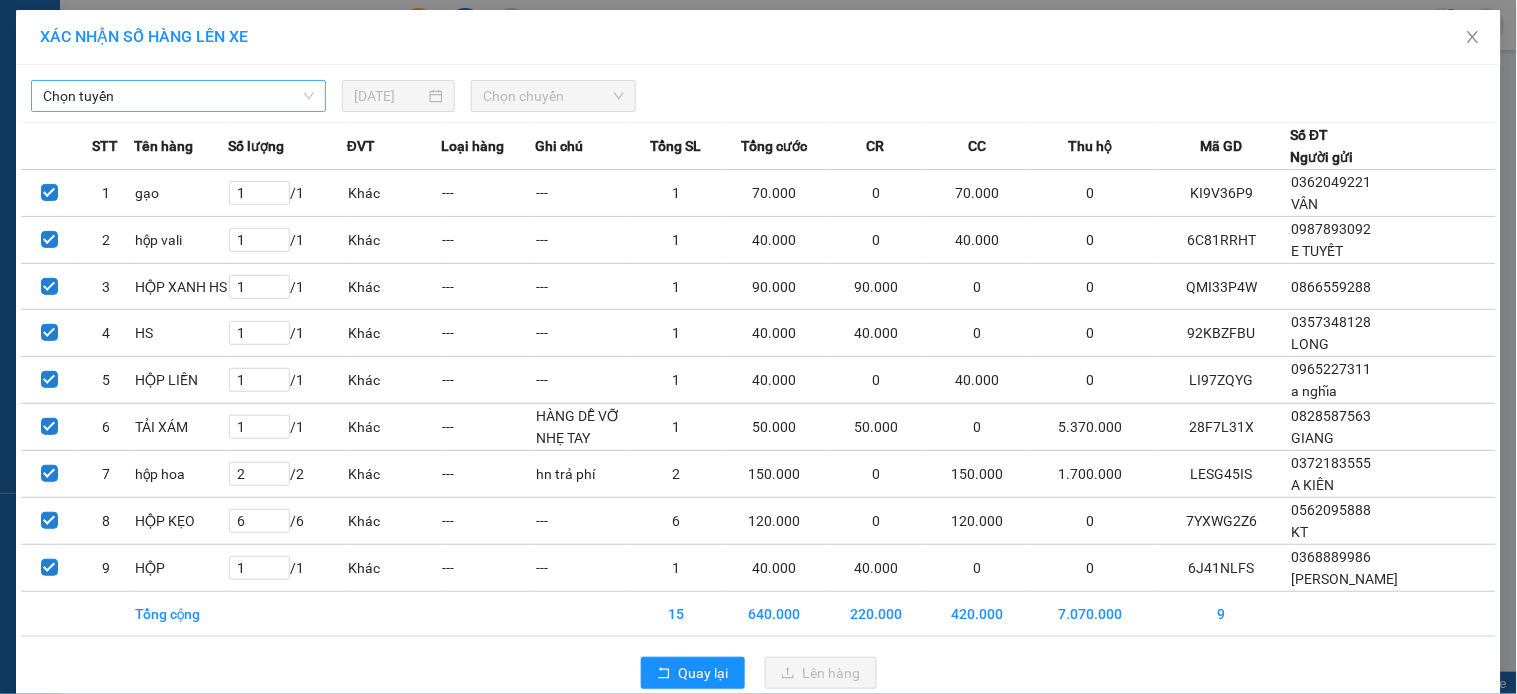 click on "Chọn tuyến" at bounding box center [178, 96] 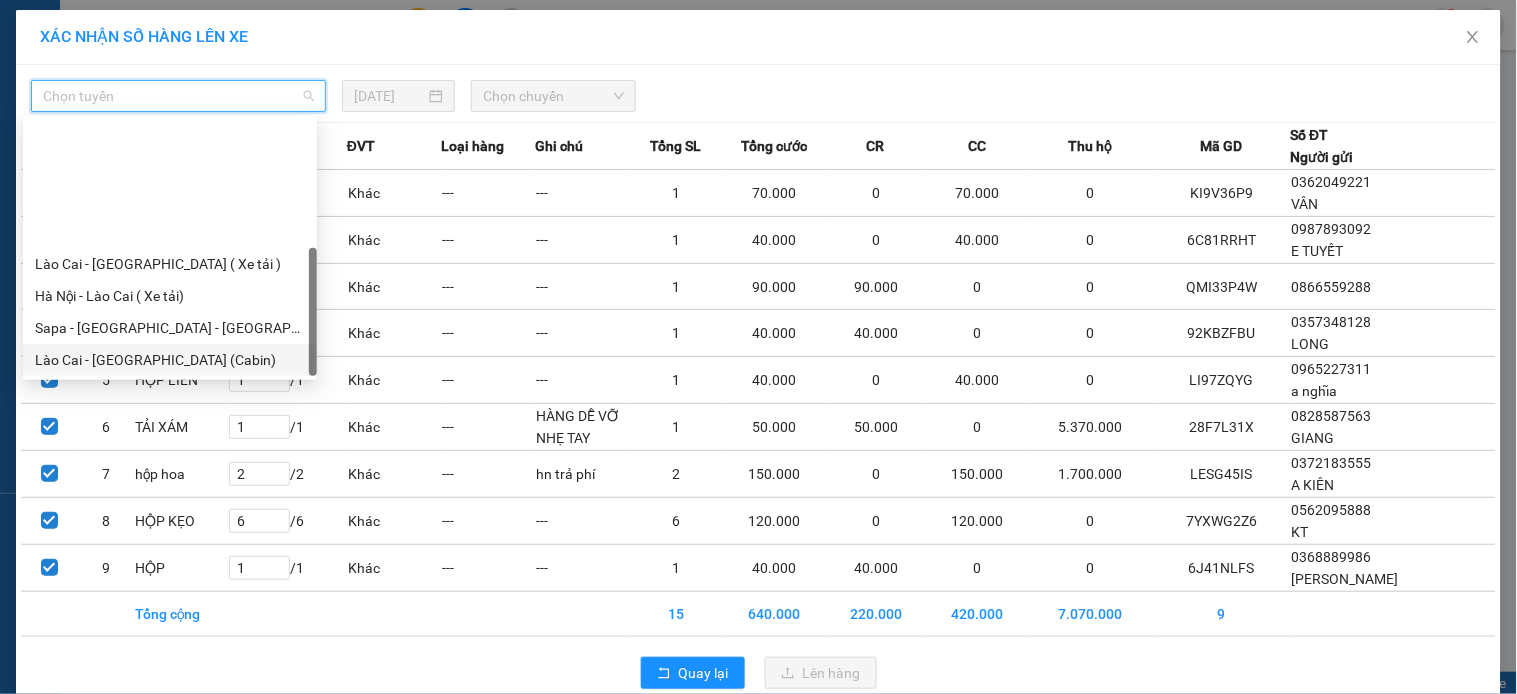 scroll, scrollTop: 160, scrollLeft: 0, axis: vertical 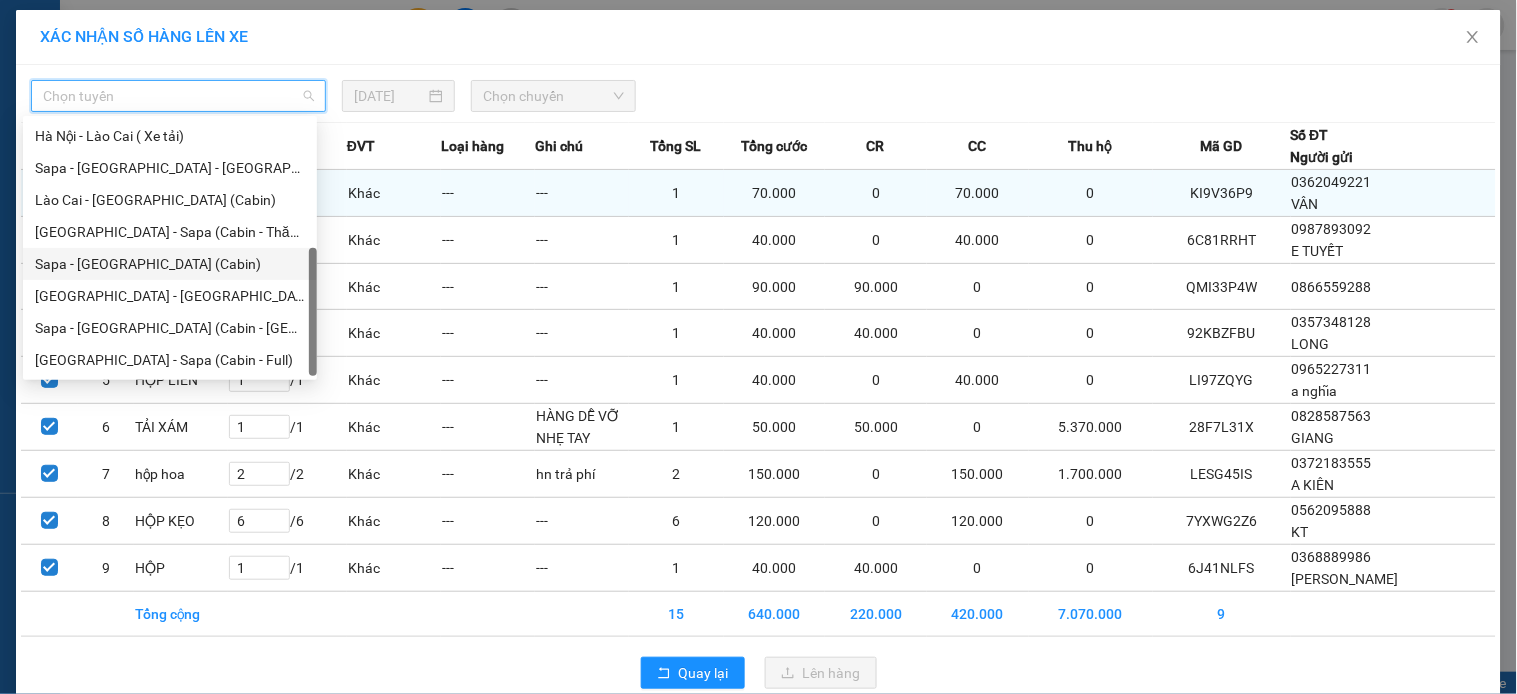 drag, startPoint x: 100, startPoint y: 261, endPoint x: 305, endPoint y: 206, distance: 212.24985 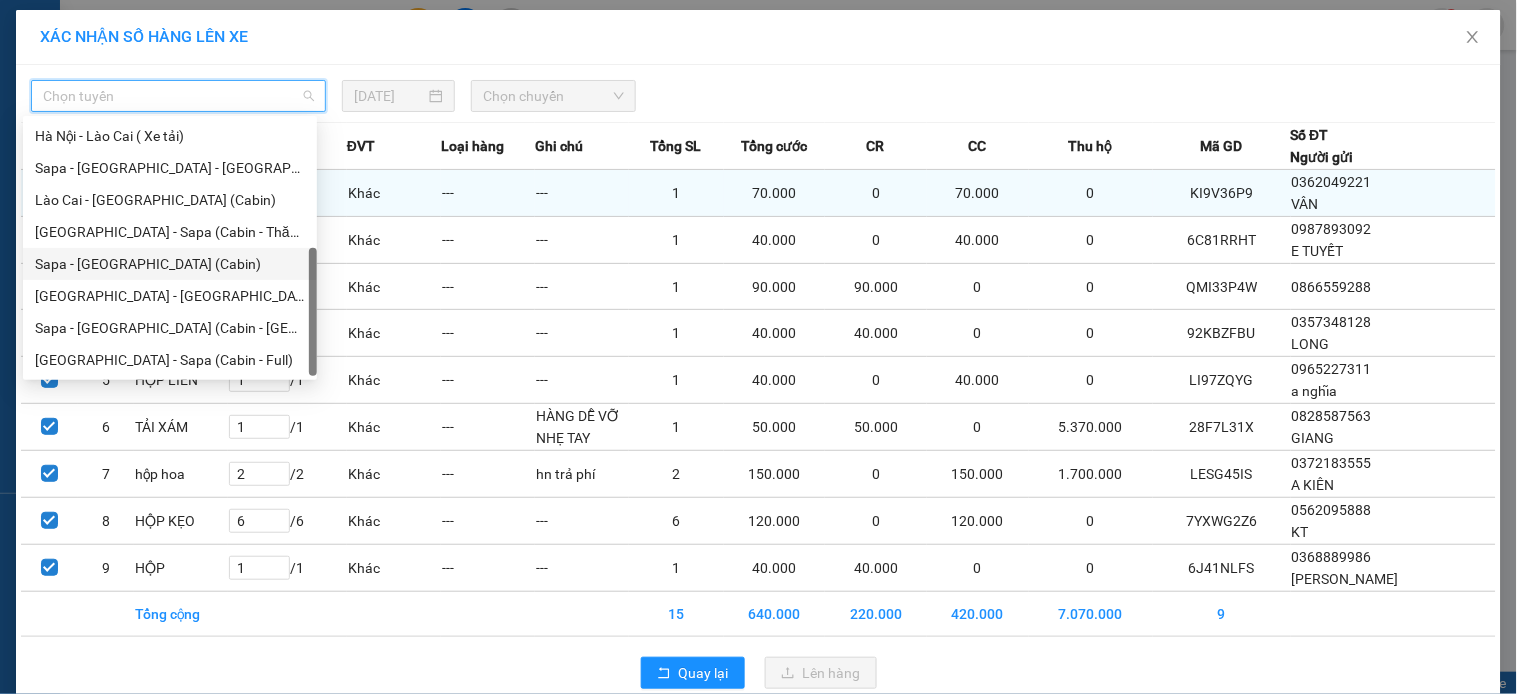 click on "Sapa - [GEOGRAPHIC_DATA] (Cabin)" at bounding box center [170, 264] 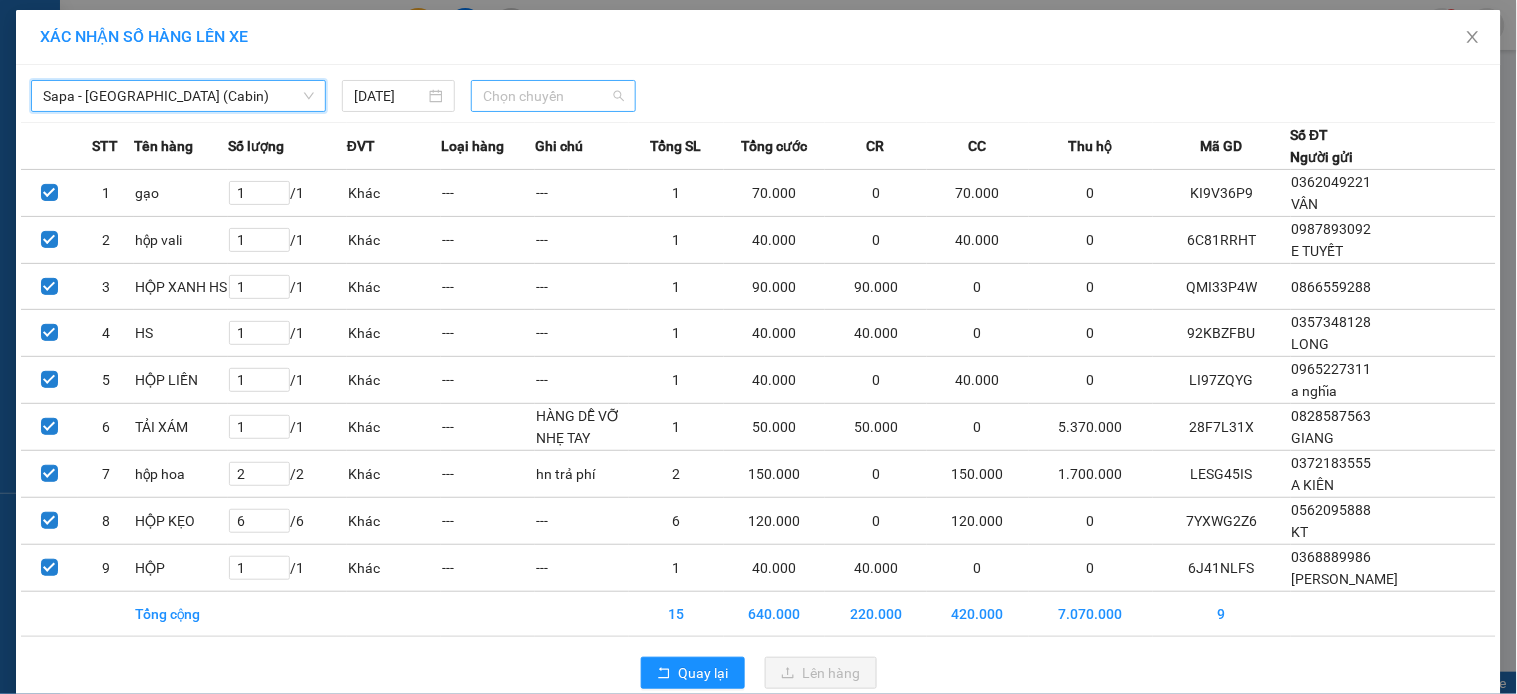 click on "Chọn chuyến" at bounding box center (553, 96) 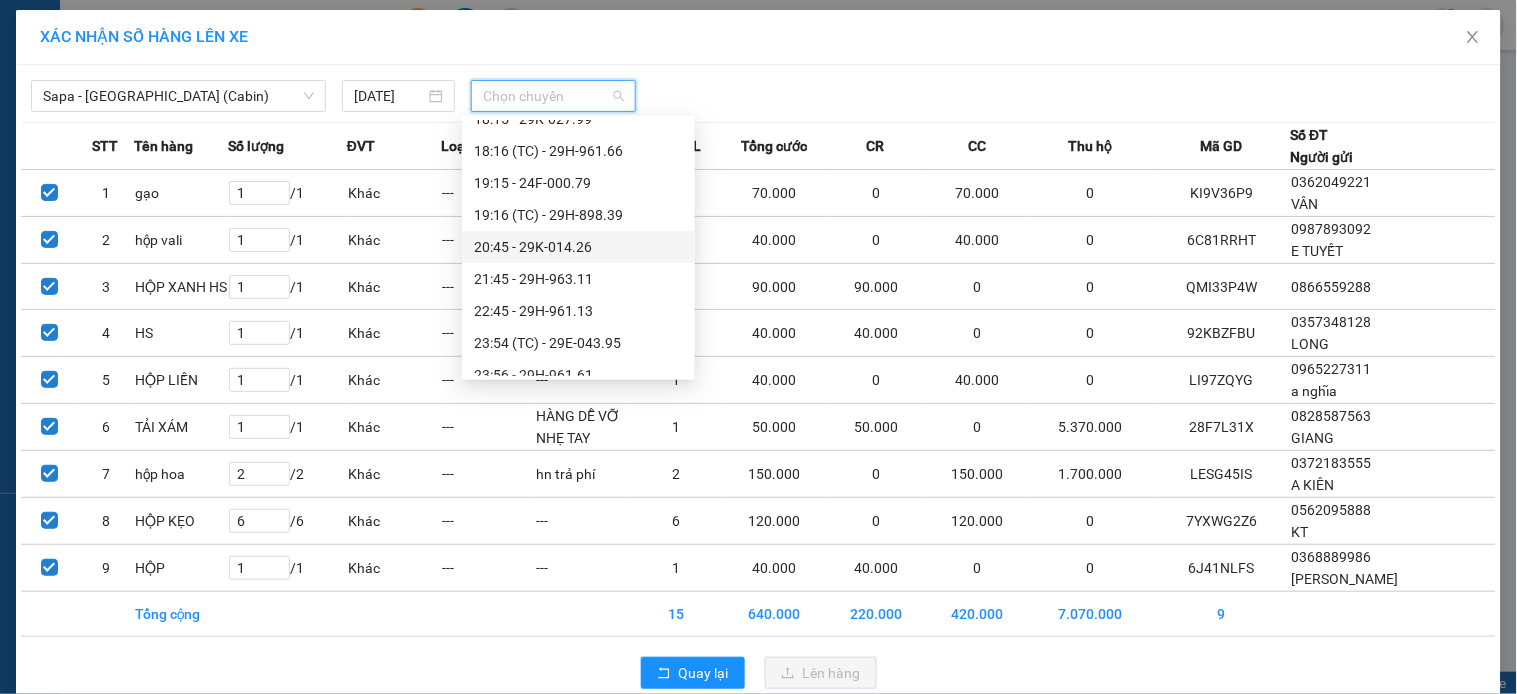 scroll, scrollTop: 834, scrollLeft: 0, axis: vertical 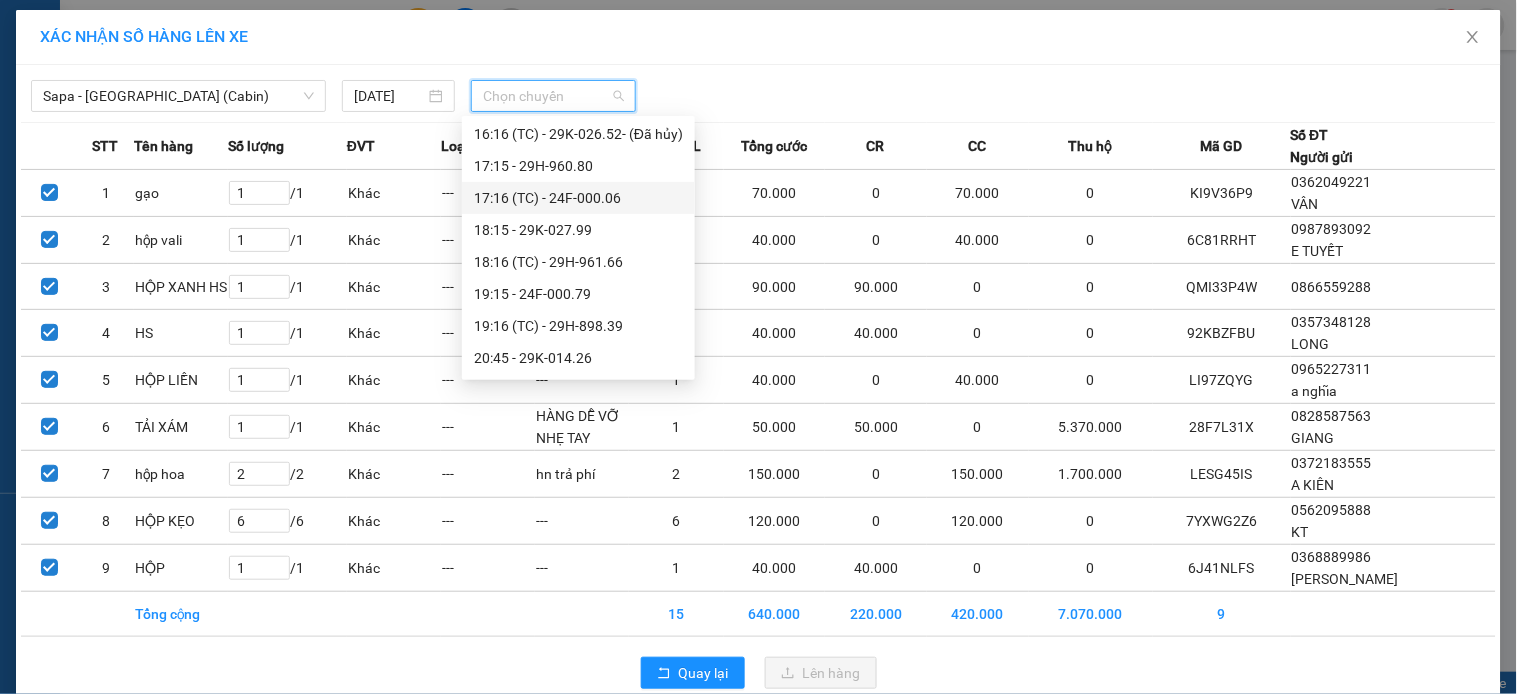 click on "17:16   (TC)   - 24F-000.06" at bounding box center (578, 198) 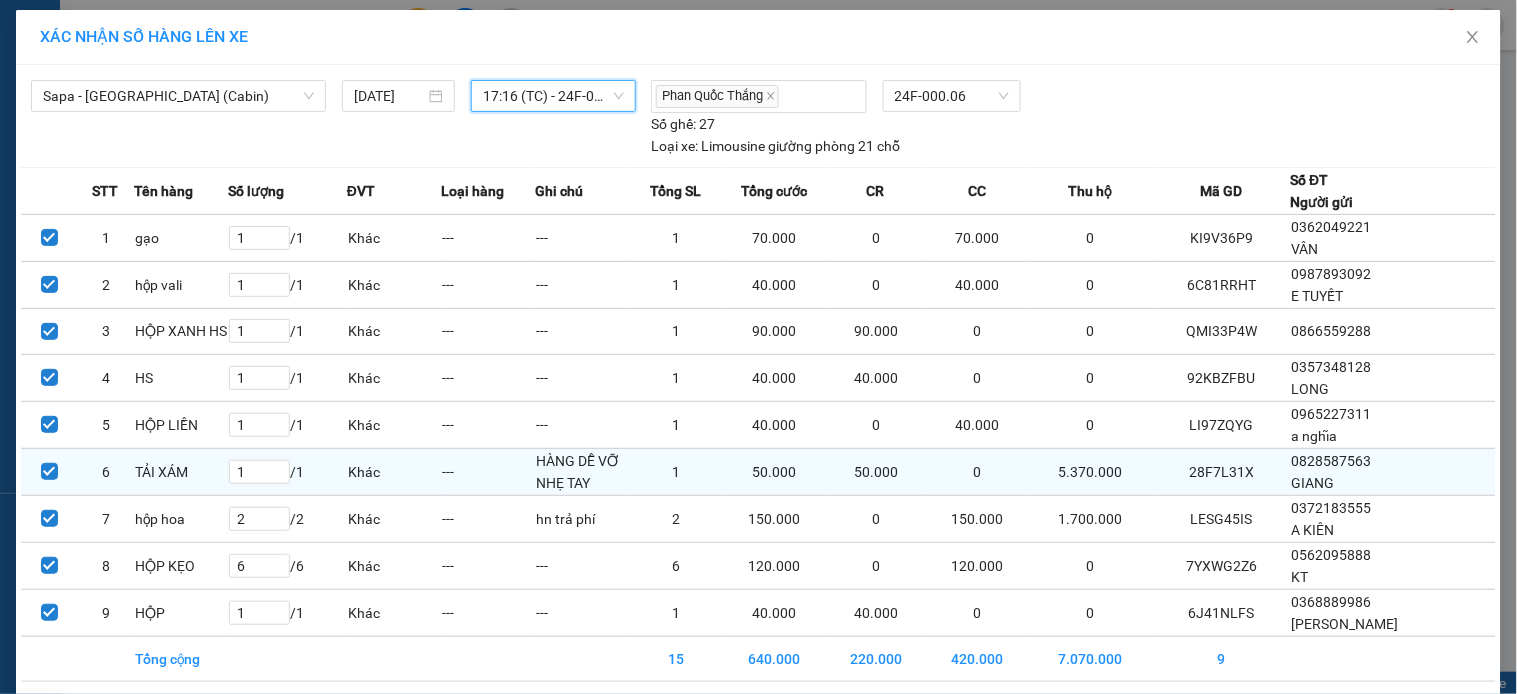 scroll, scrollTop: 80, scrollLeft: 0, axis: vertical 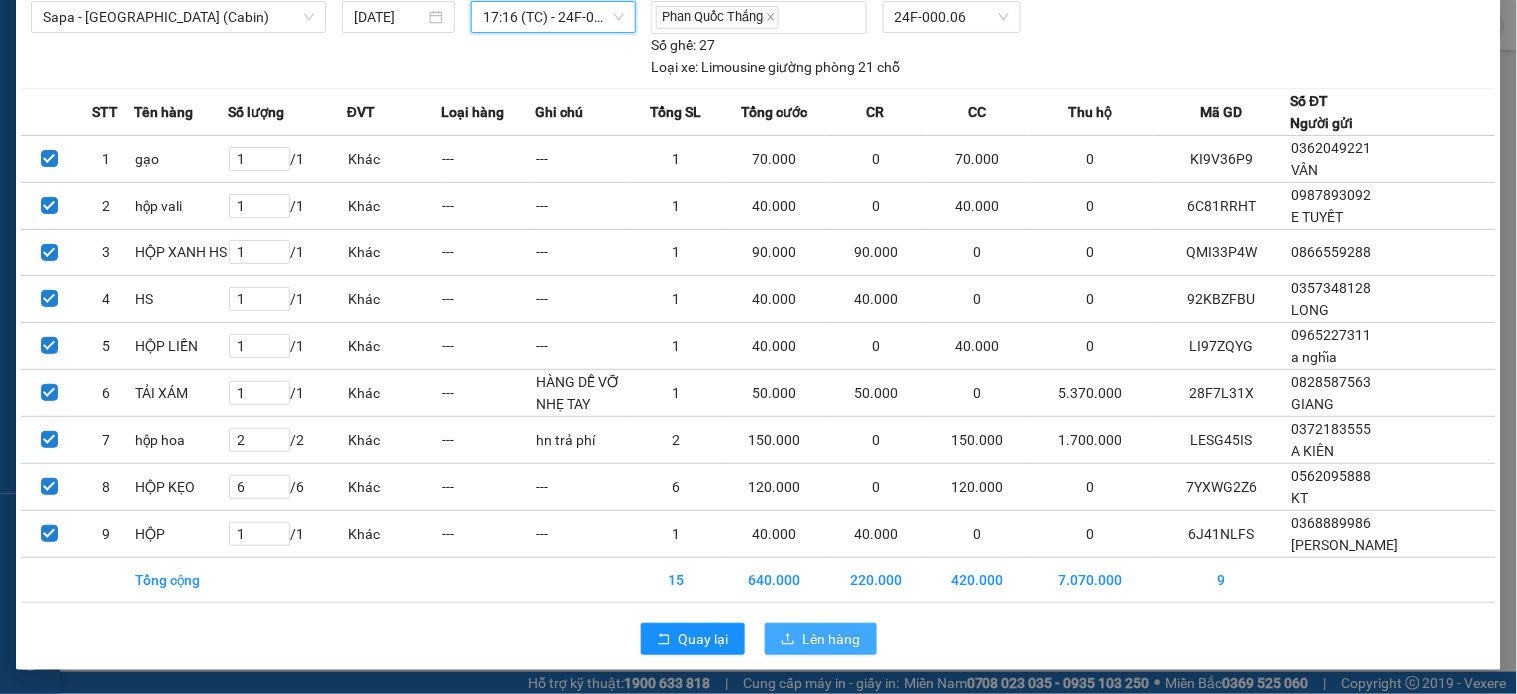 click on "Lên hàng" at bounding box center [821, 639] 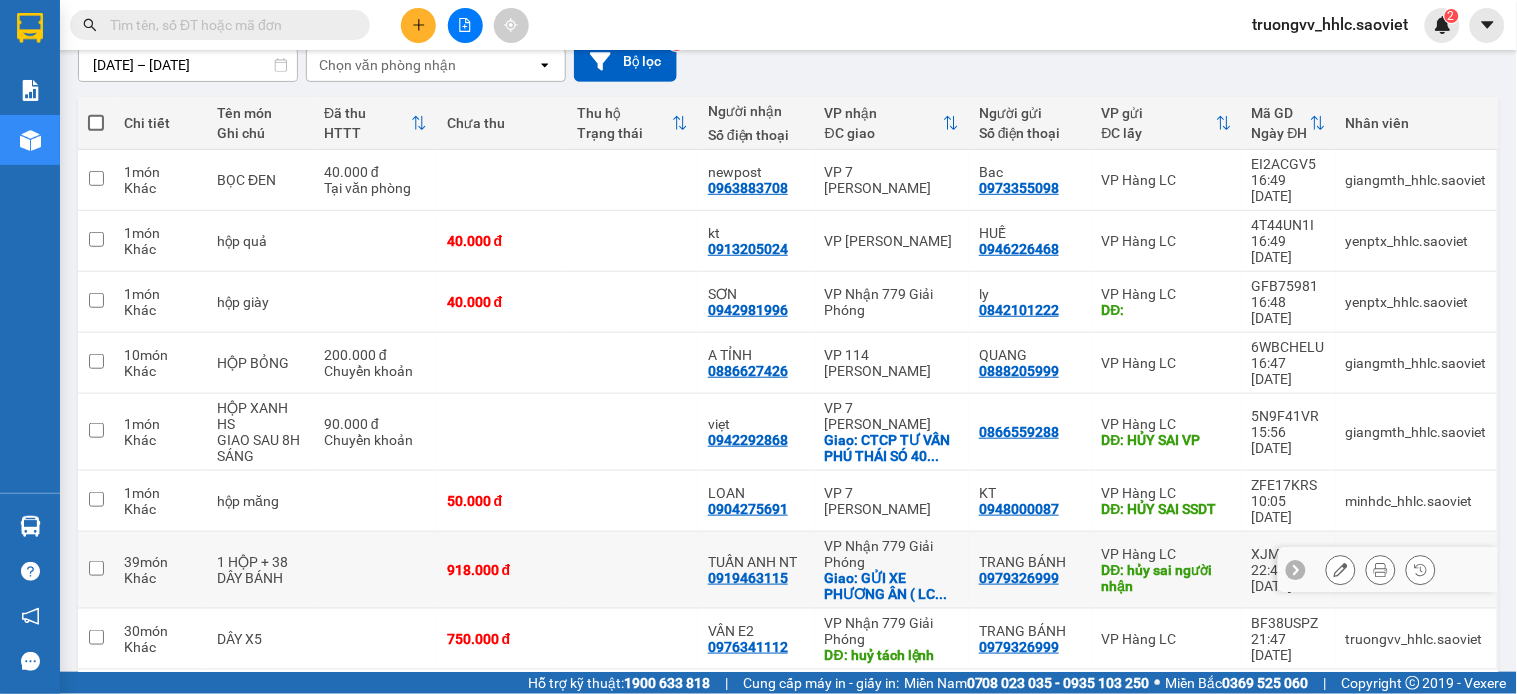 scroll, scrollTop: 0, scrollLeft: 0, axis: both 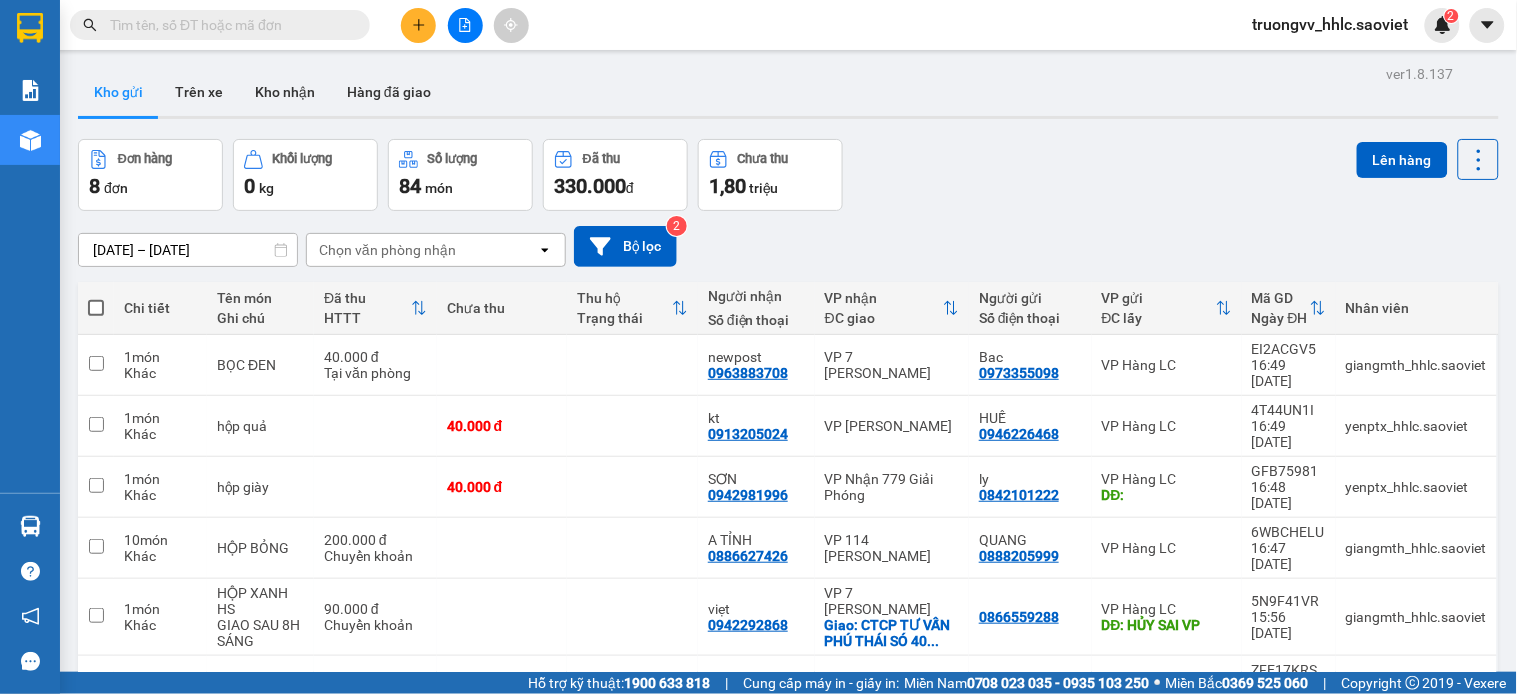 click at bounding box center [418, 25] 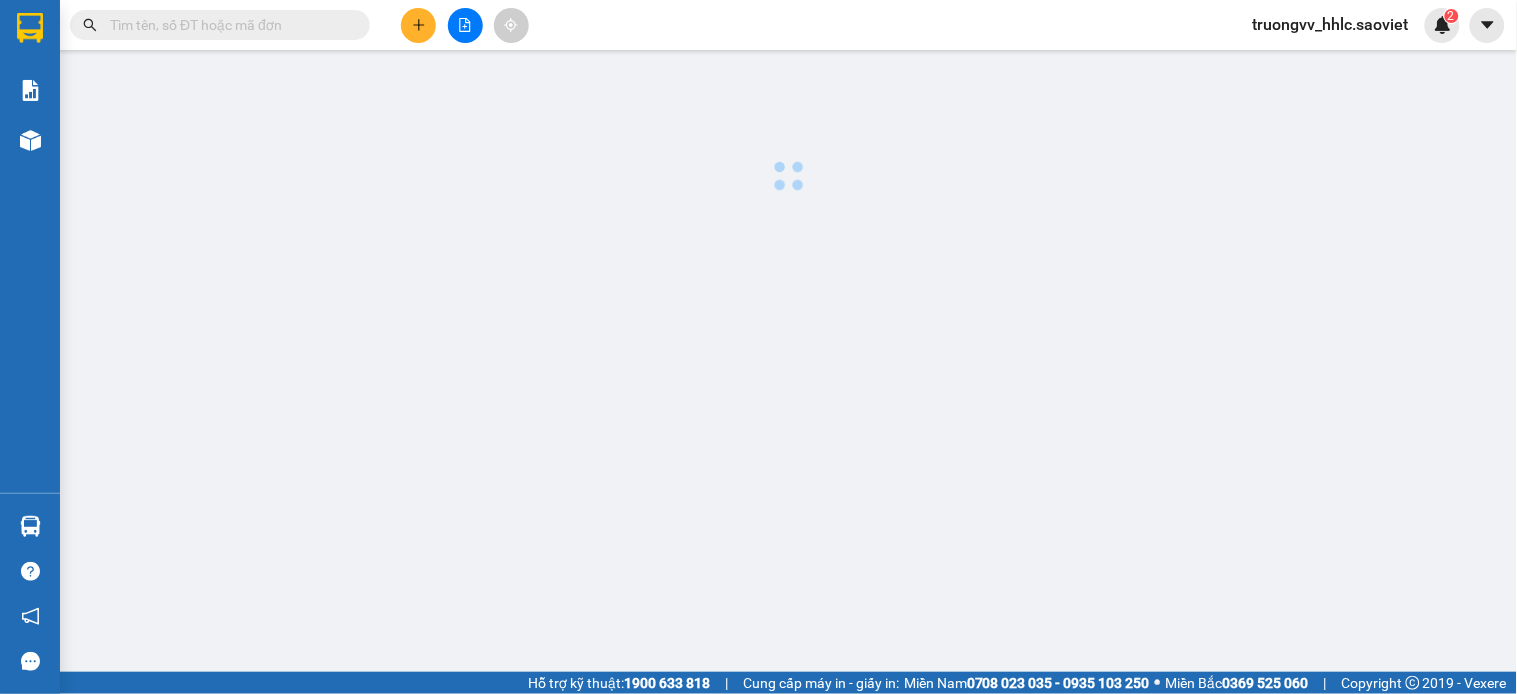 click on "Kết quả tìm kiếm ( 0 )  Bộ lọc  No Data truongvv_hhlc.saoviet 2     Báo cáo 1B. Chi tiết đơn hàng 5. Doanh thu thực tế theo từng nhân viên     Kho hàng mới Hàng sắp về Hướng dẫn sử dụng Giới thiệu Vexere, nhận hoa hồng Phản hồi Phần mềm hỗ trợ bạn tốt chứ? Hỗ trợ kỹ thuật:  1900 633 818 | Cung cấp máy in - giấy in:  [GEOGRAPHIC_DATA]  0708 023 035 - 0935 103 250 ⚪️ Miền Bắc  0369 525 060 | Copyright   2019 - Vexere Nhà xe đã có thể đặt đơn qua AhaMove và Grab ngay trên phần mềm quản lý hàng hoá với các chức năng: Kiểm tra giá cùng lúc tất cả đối tác để có giá tốt nhất Dễ dàng điều phối đơn hàng ở tất cả trạng thái từ lúc nhận đến giao hàng Định vị tài xế theo thời gian thực Báo cáo chi tiết, rõ ràng doanh thu và chi phí vận chuyển Và nhiều tính năng khác nữa! Dùng thử hoàn toàn MIỄN PHÍ Liên hệ ngay Mới" at bounding box center (758, 347) 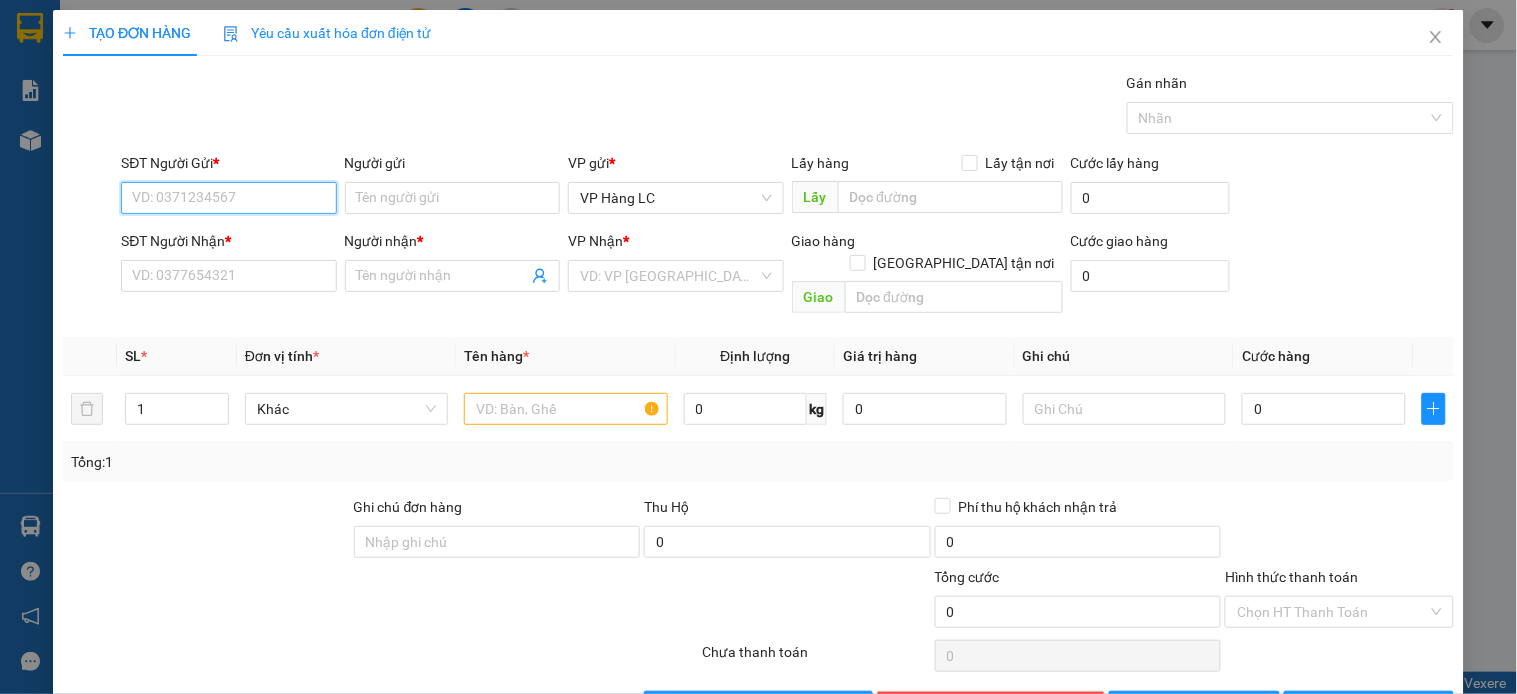 drag, startPoint x: 208, startPoint y: 201, endPoint x: 208, endPoint y: 183, distance: 18 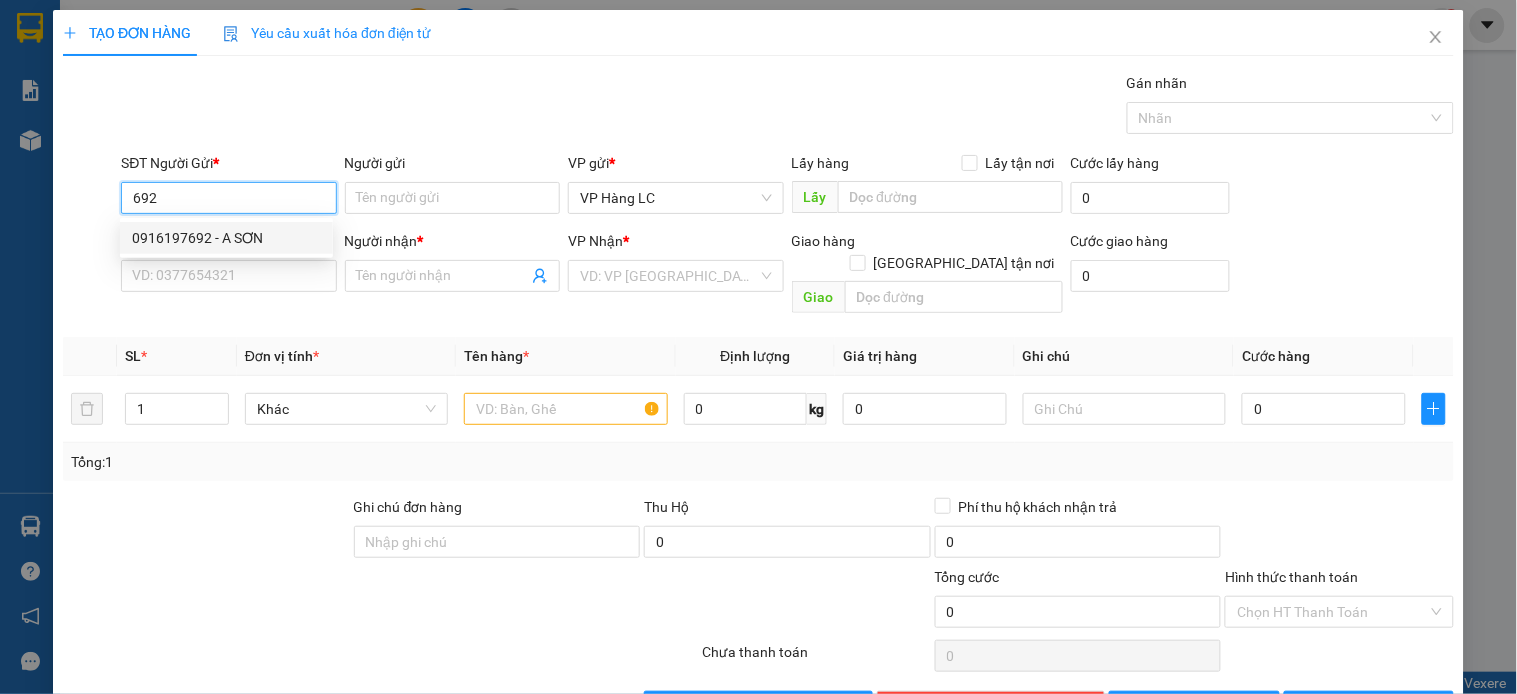 click on "0916197692 - A SƠN" at bounding box center [226, 238] 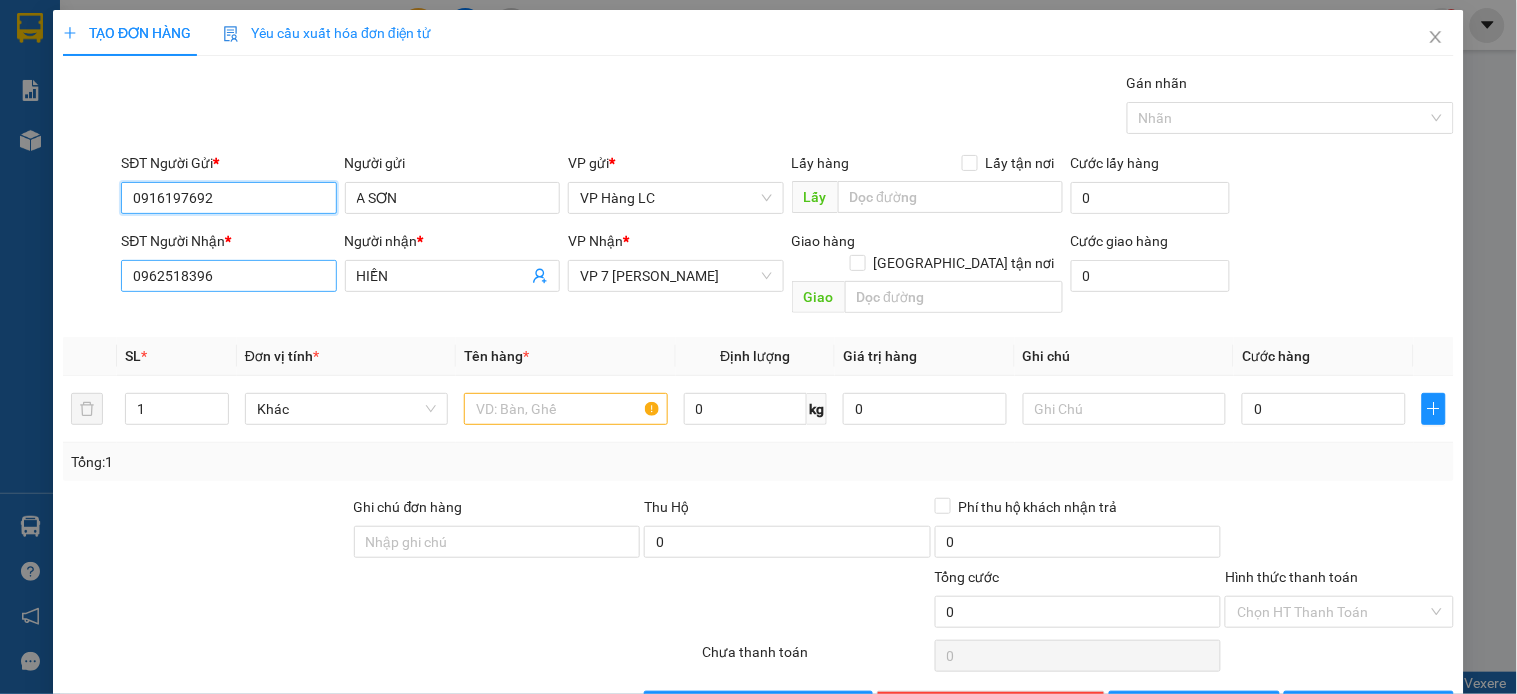 type on "0916197692" 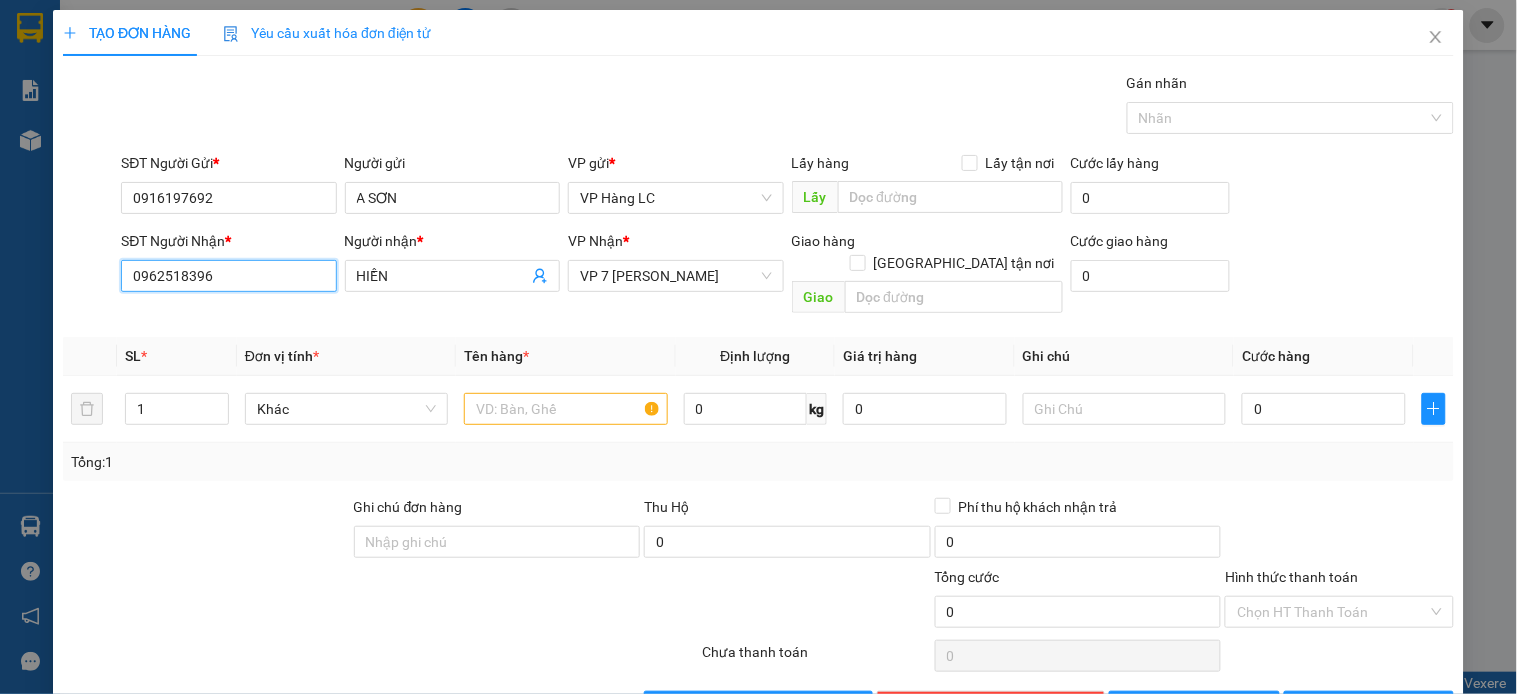 click on "0962518396" at bounding box center [228, 276] 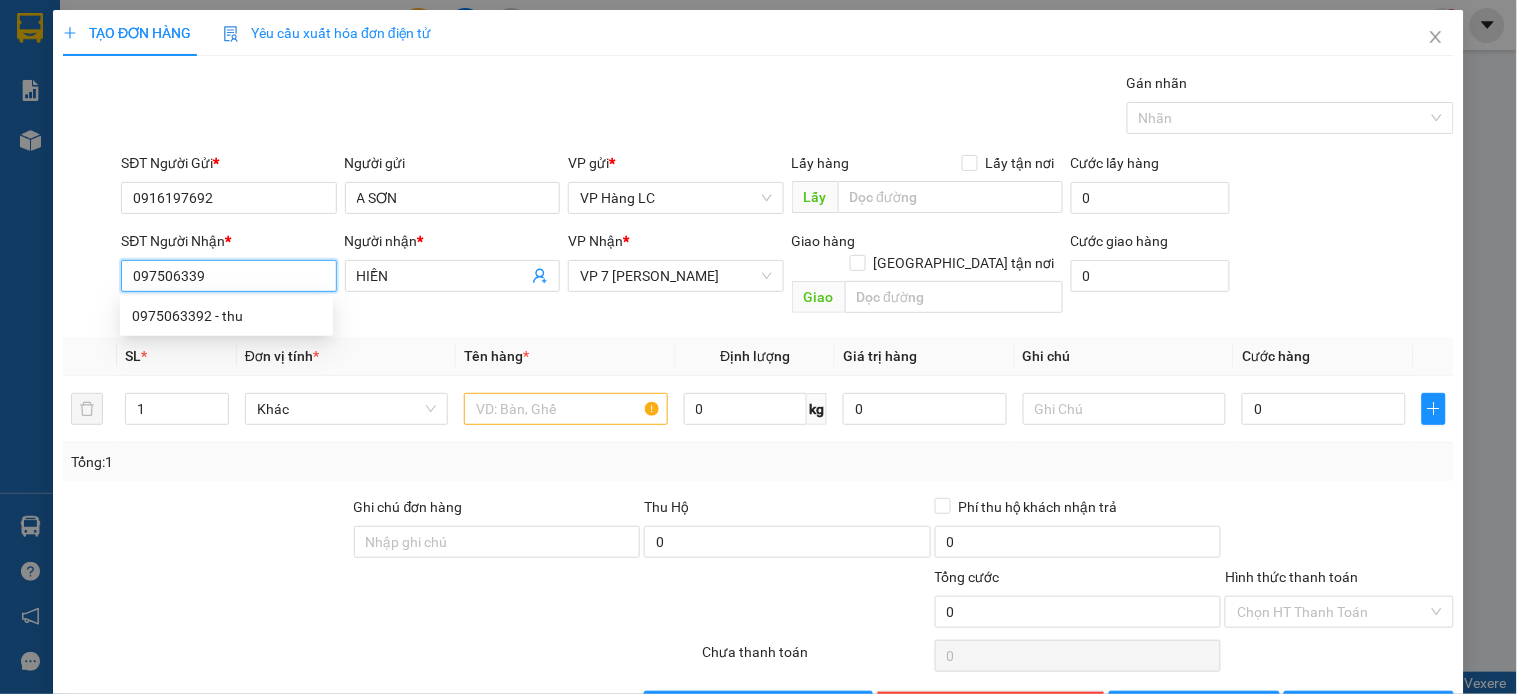 type on "0975063392" 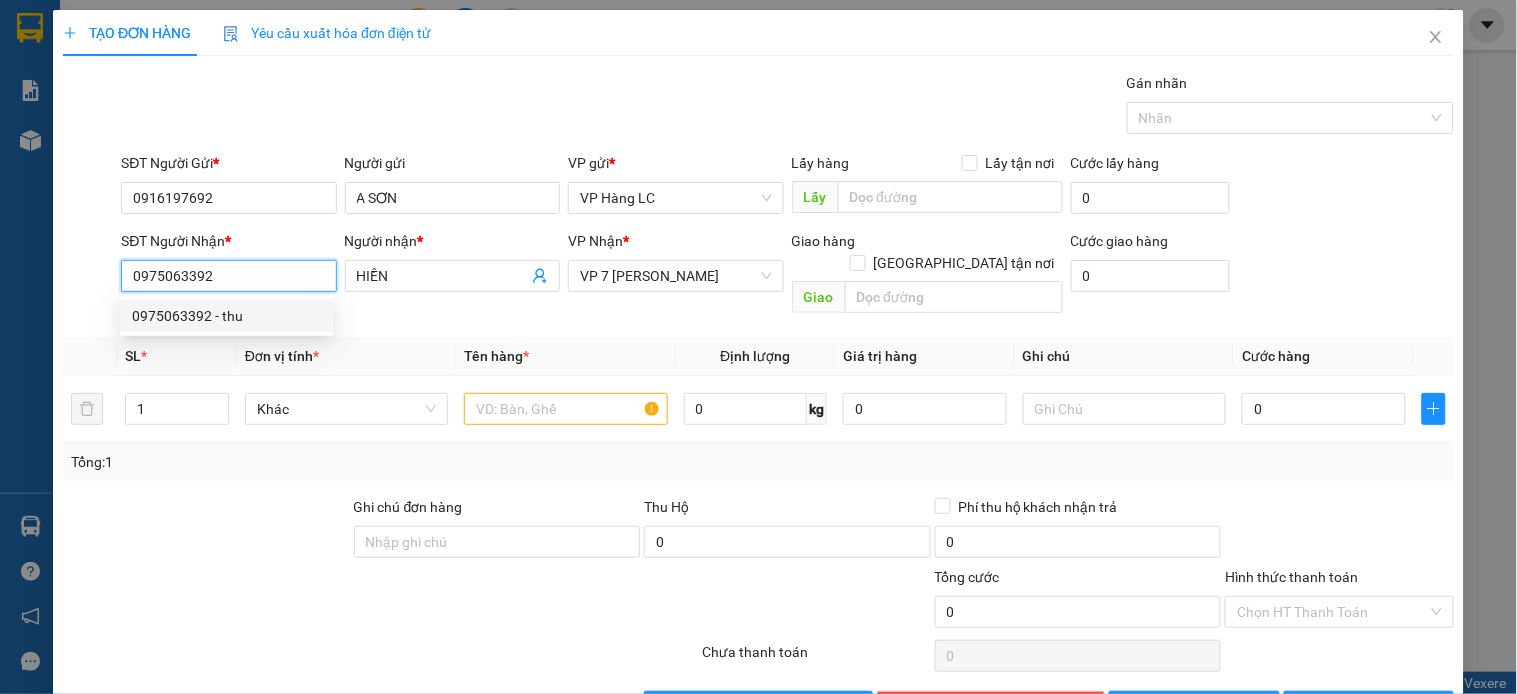 click on "0975063392 - thu" at bounding box center (226, 316) 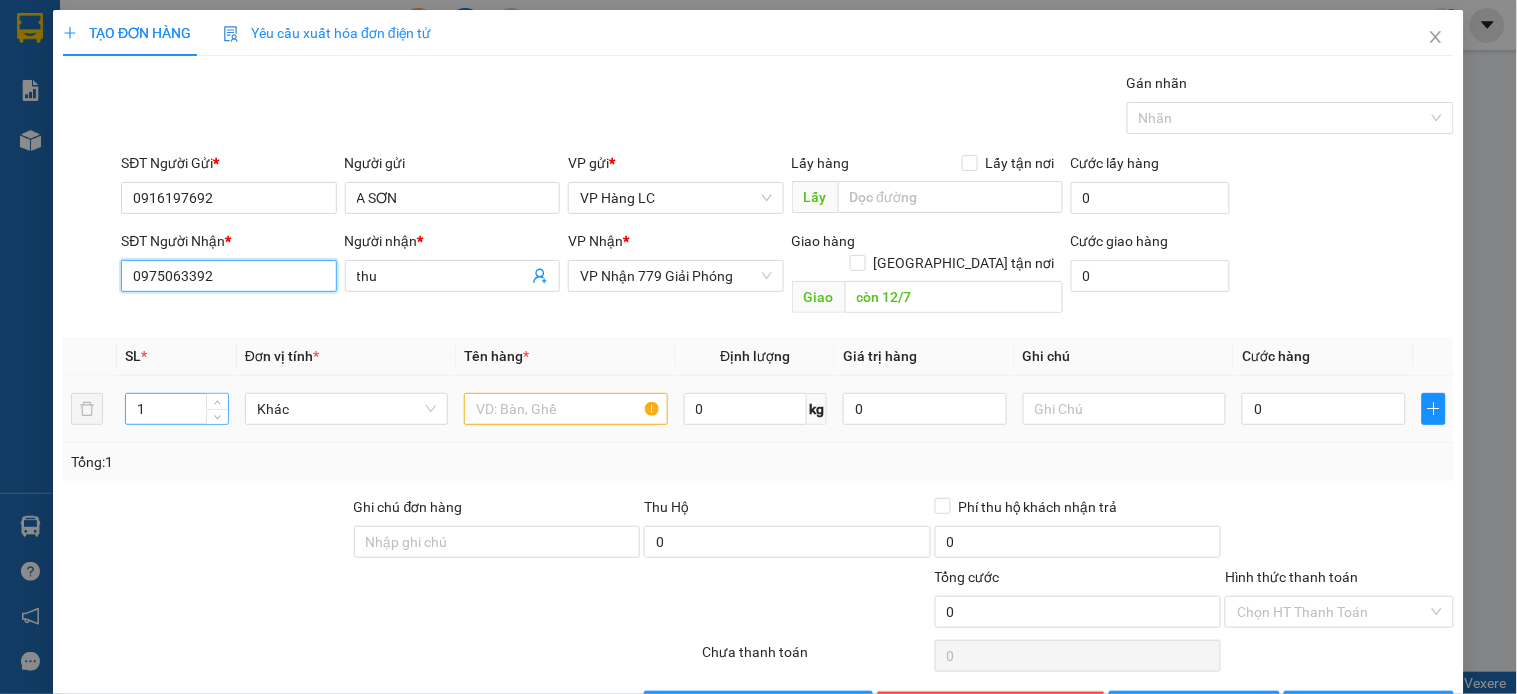 type on "0975063392" 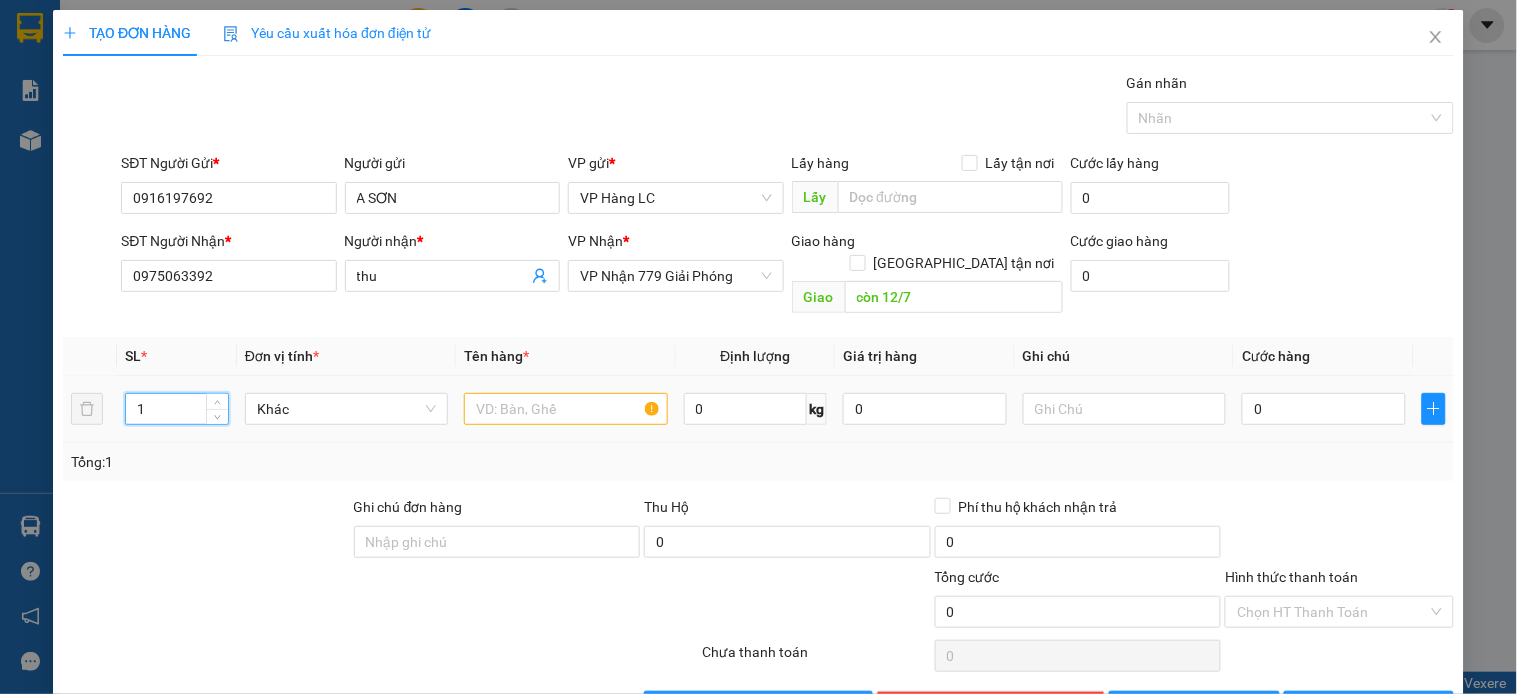 click on "1" at bounding box center (177, 409) 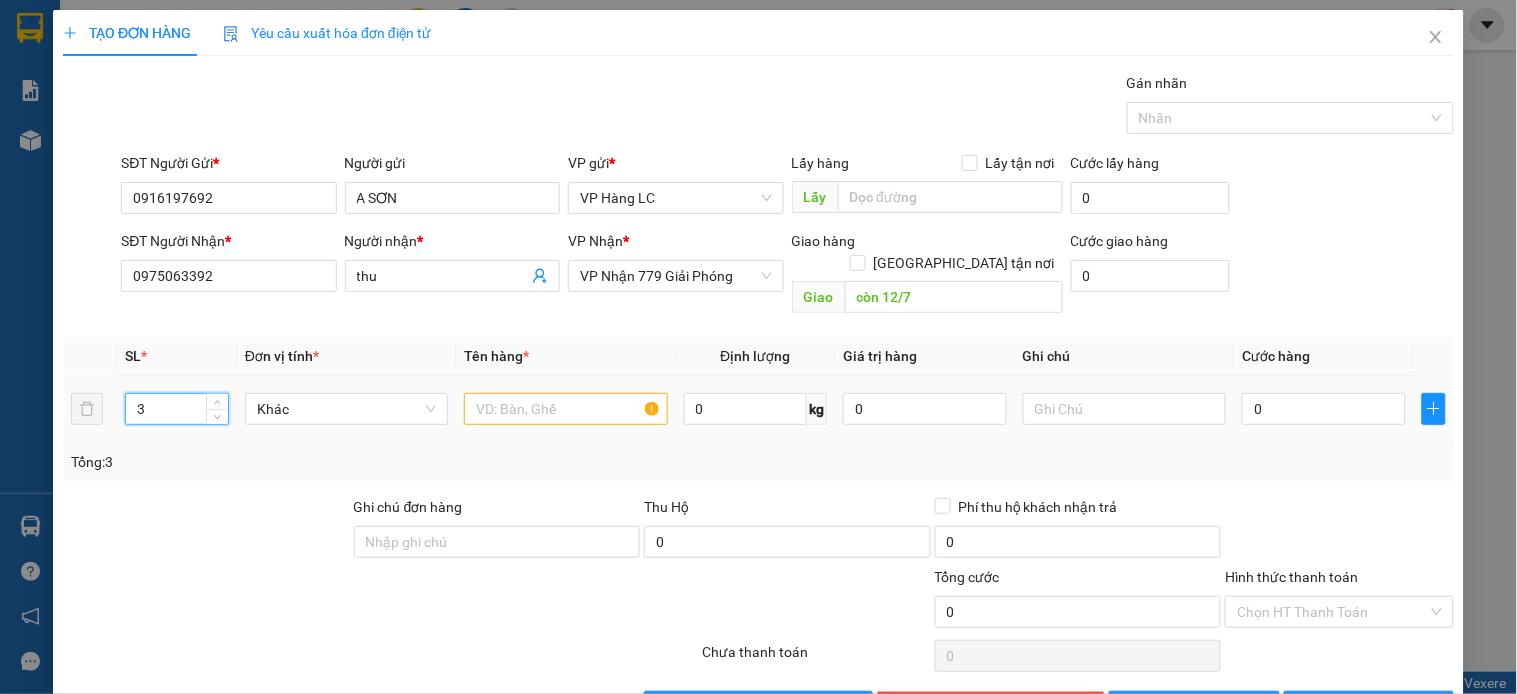 type on "3" 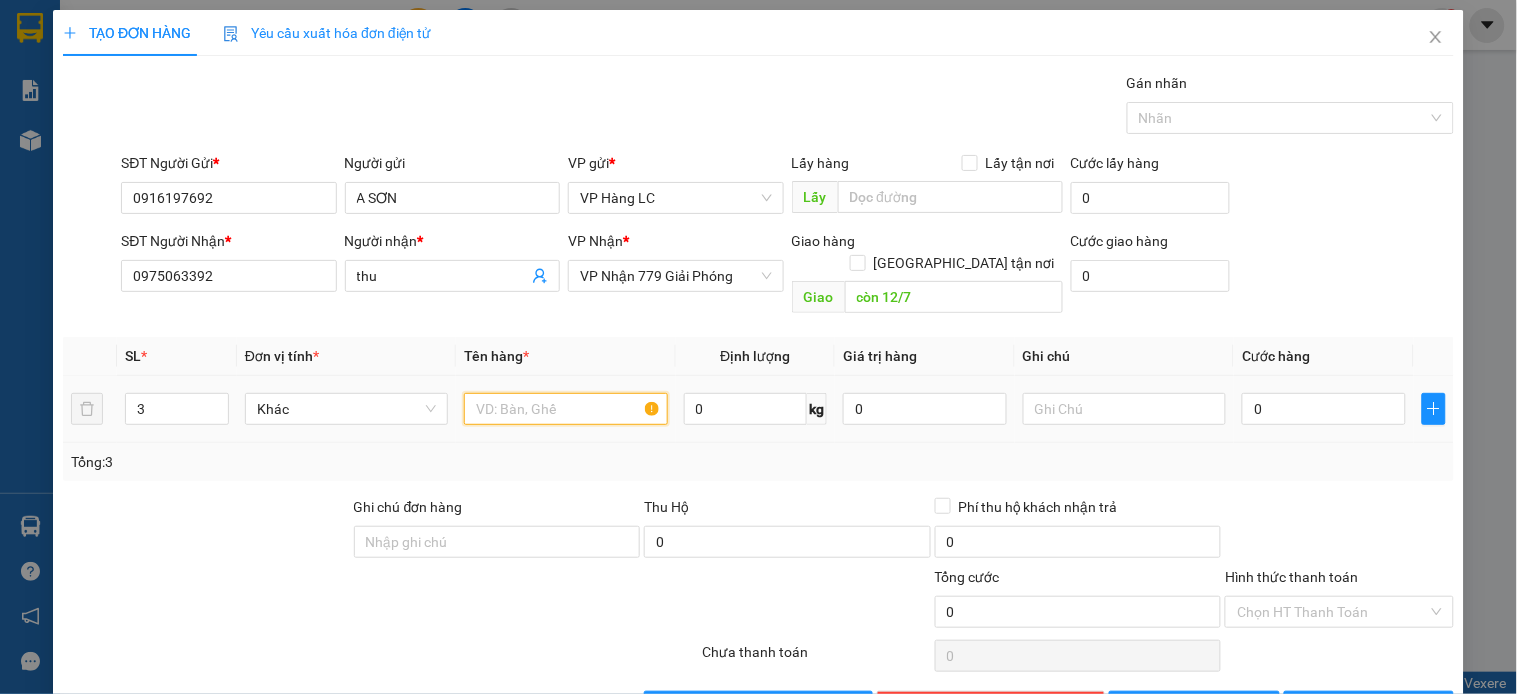 click at bounding box center (565, 409) 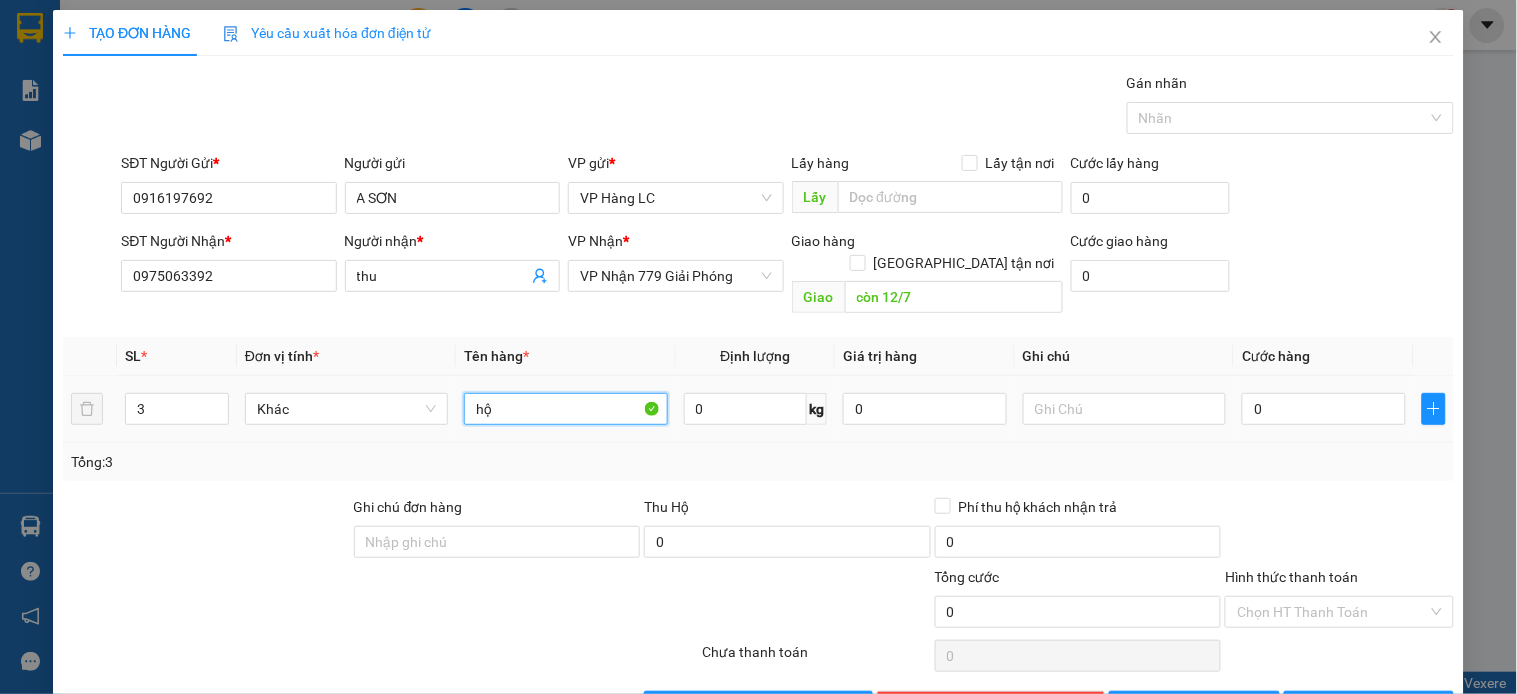 type on "h" 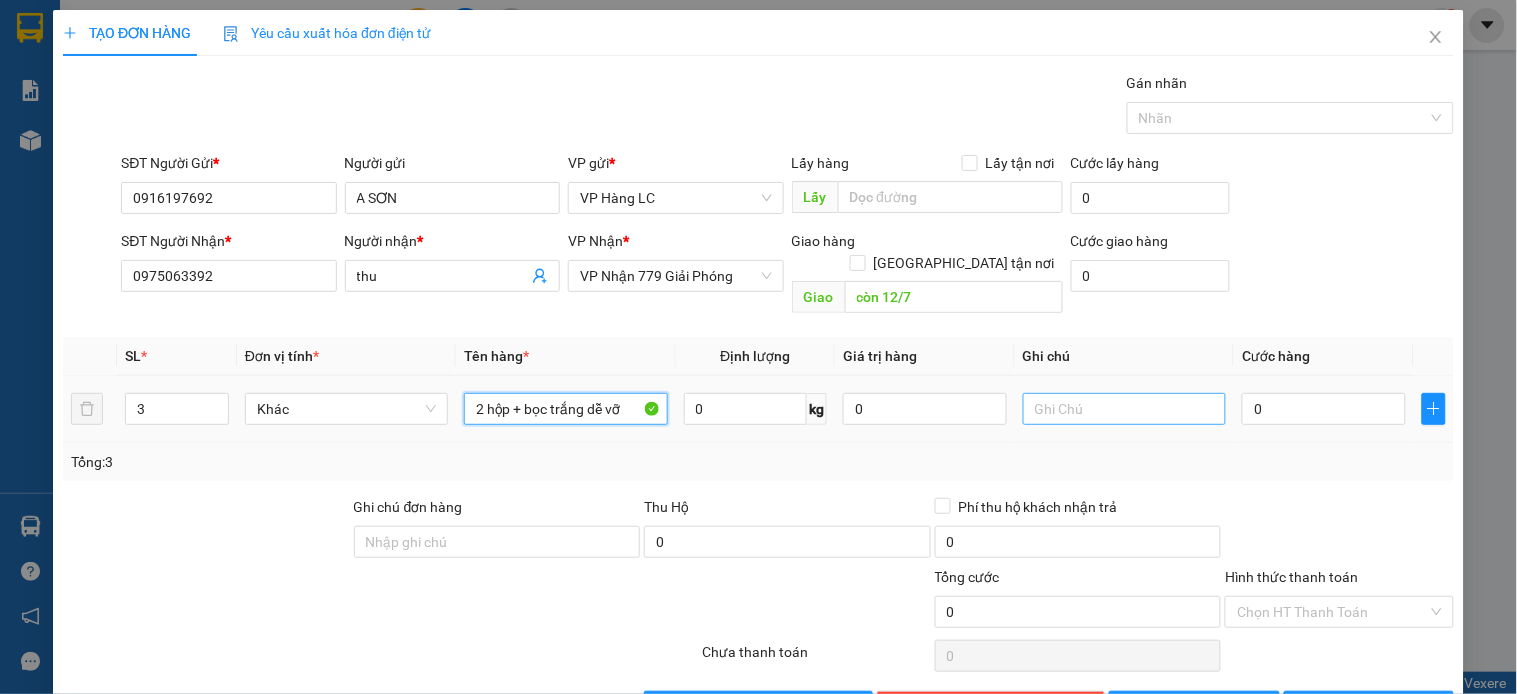 type on "2 hộp + bọc trắng dễ vỡ" 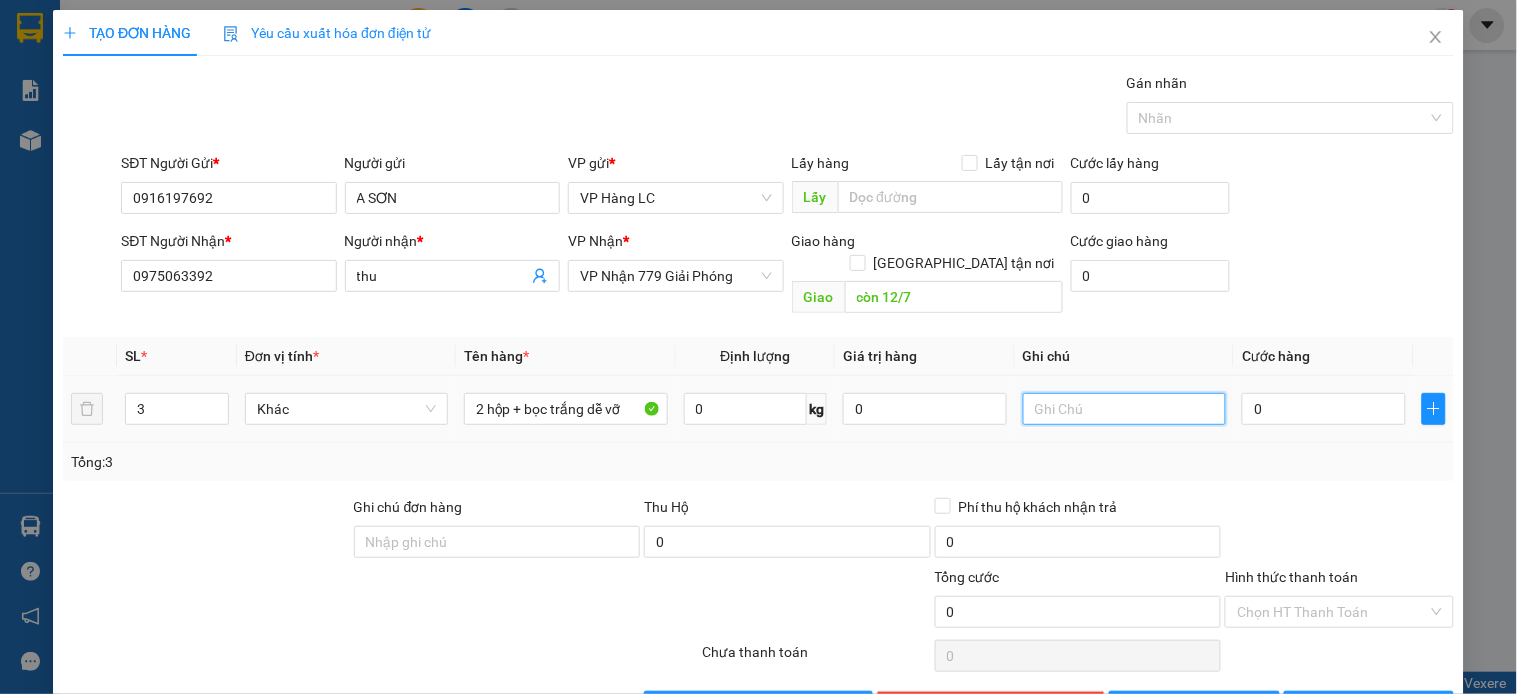 click at bounding box center [1124, 409] 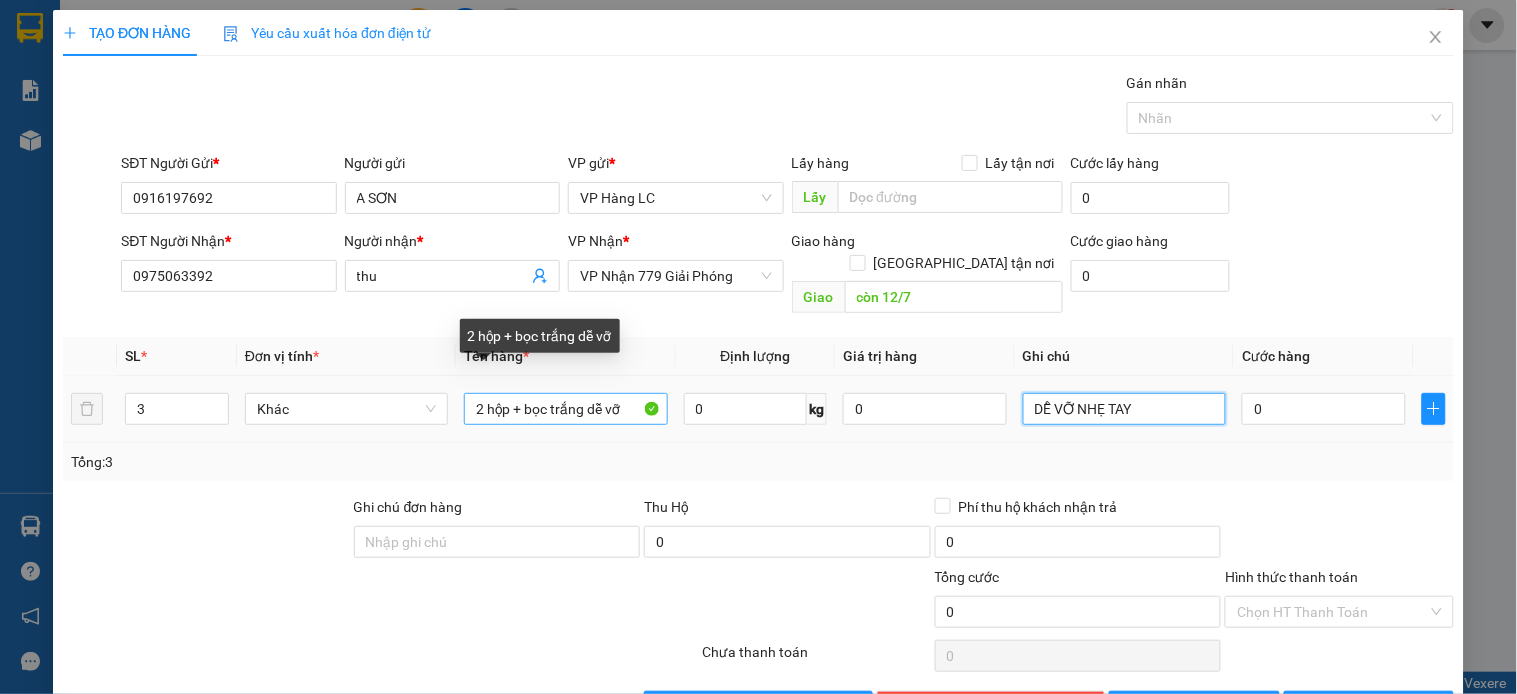 type on "DỄ VỠ NHẸ TAY" 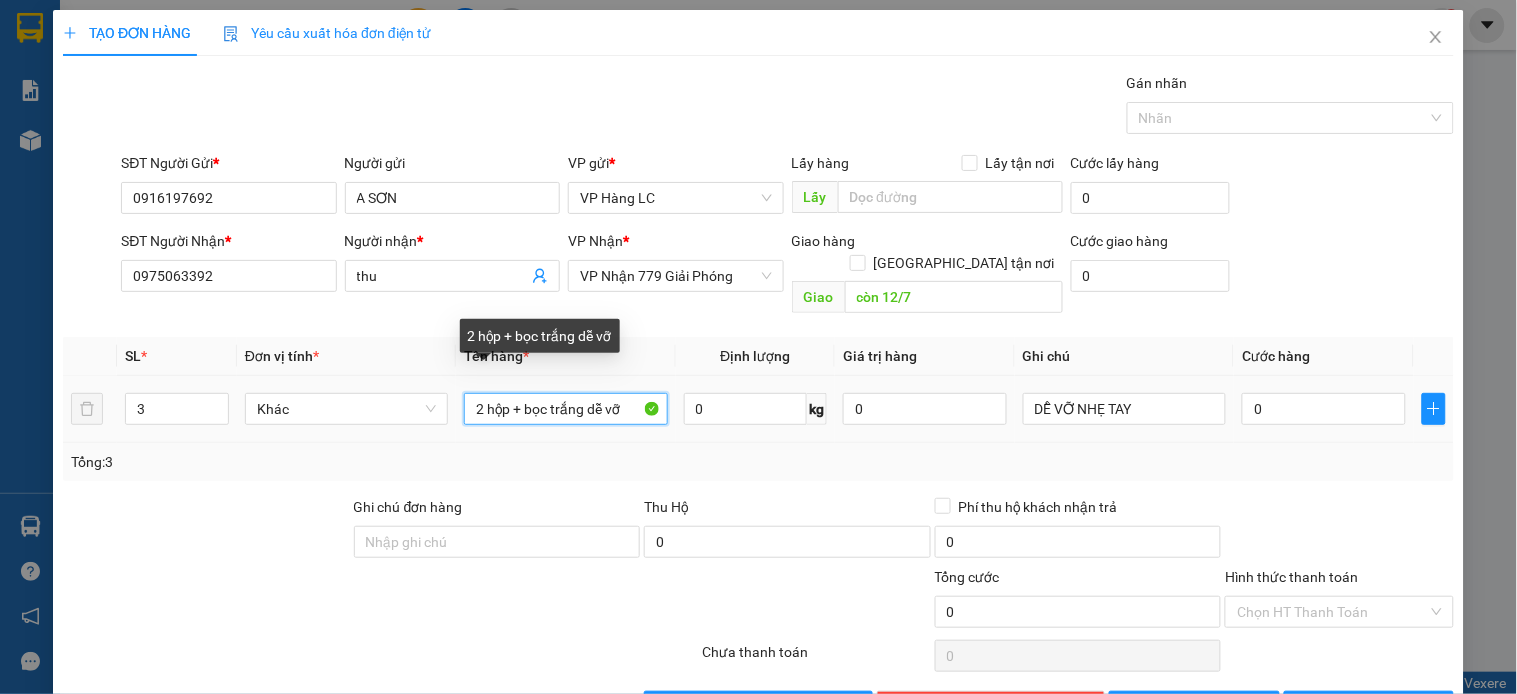 click on "2 hộp + bọc trắng dễ vỡ" at bounding box center [565, 409] 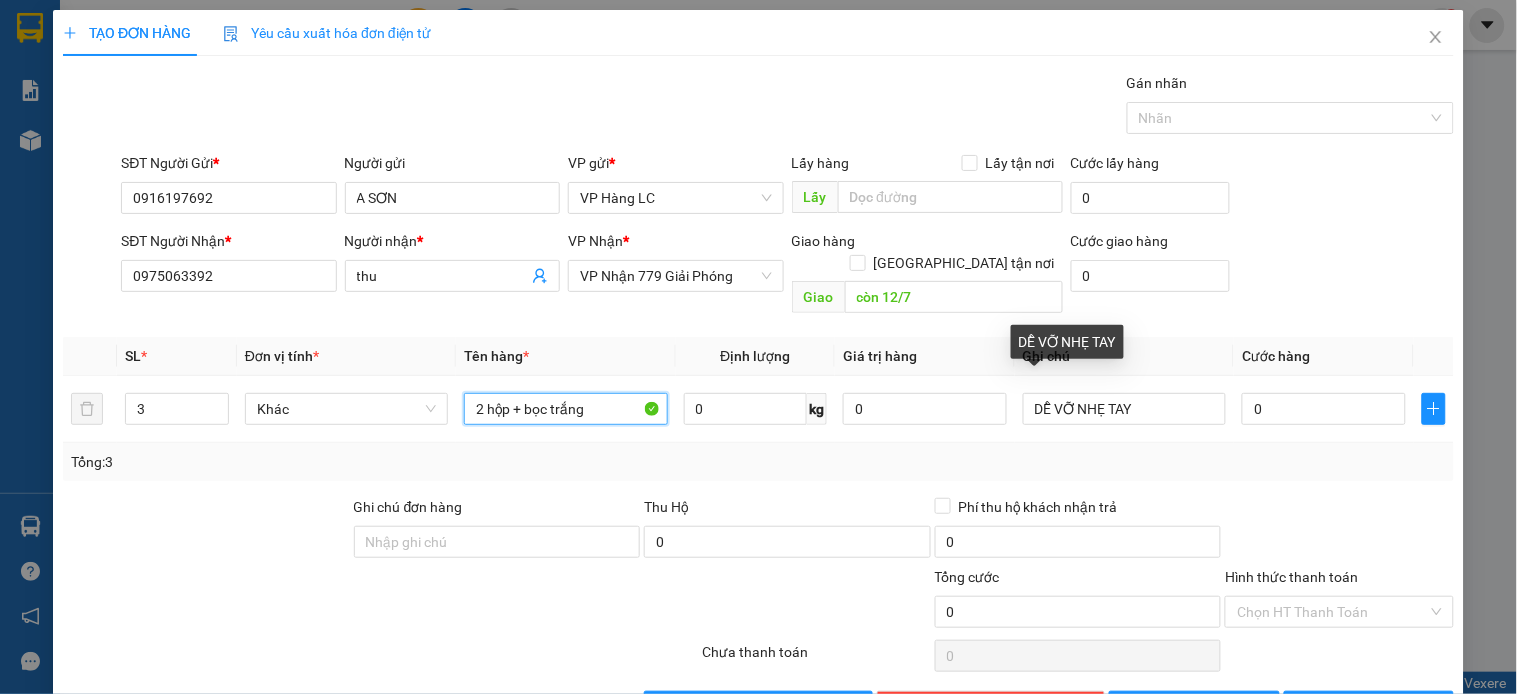 type on "2 hộp + bọc trắng" 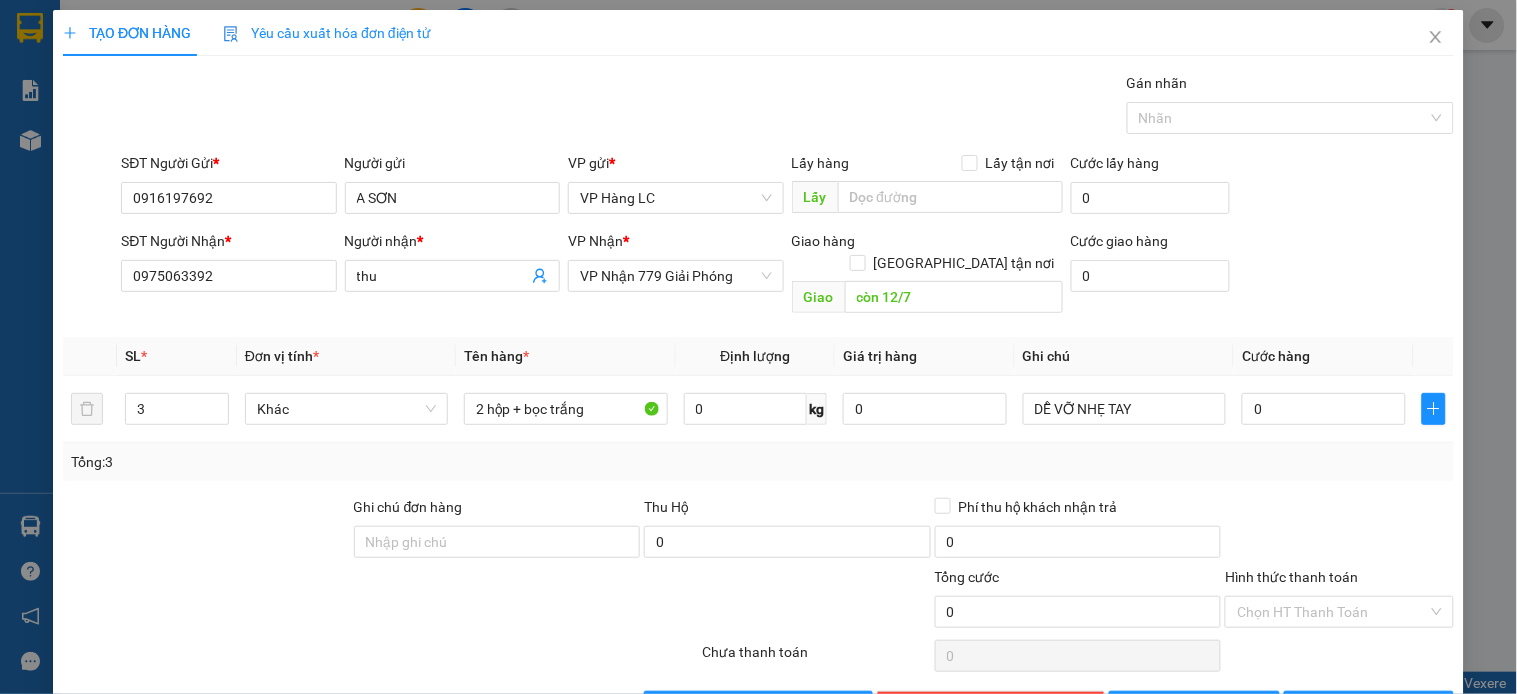 click on "Tổng:  3" at bounding box center (758, 462) 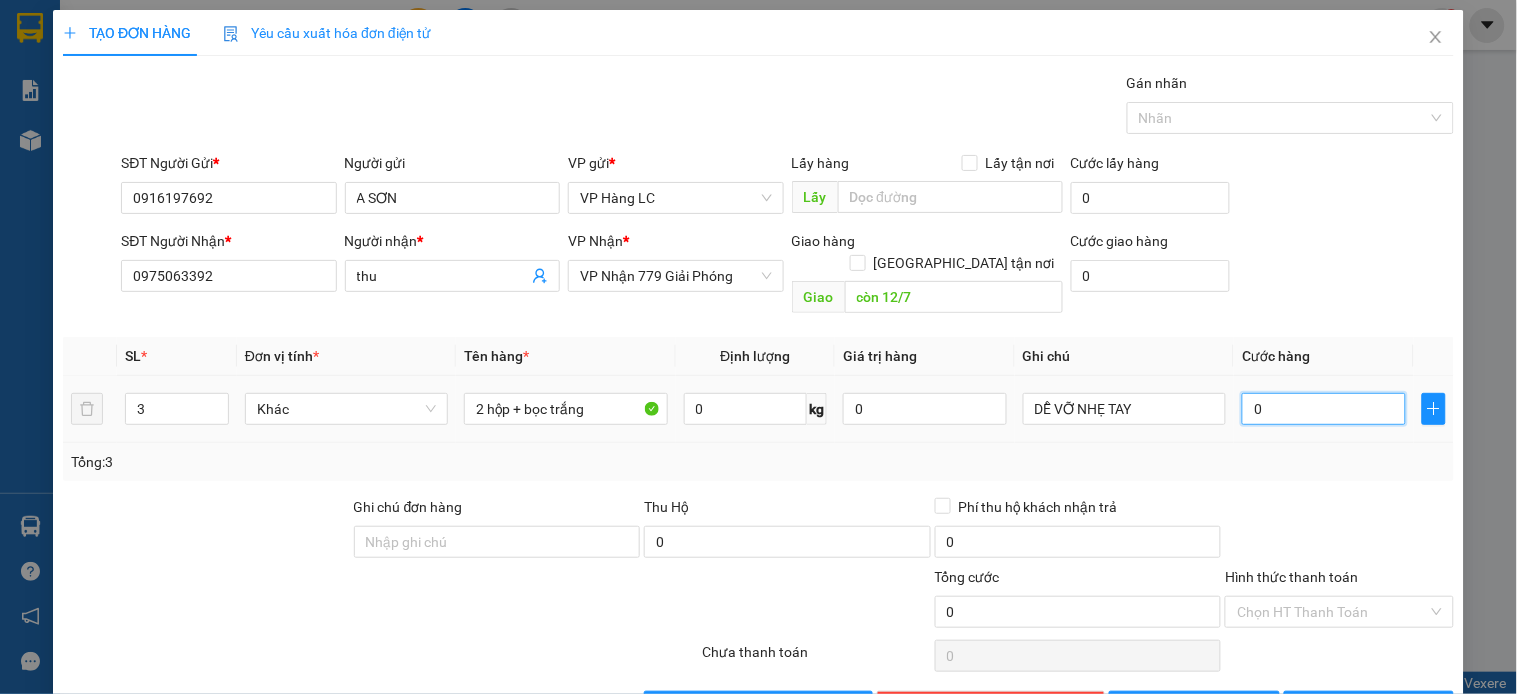click on "0" at bounding box center (1324, 409) 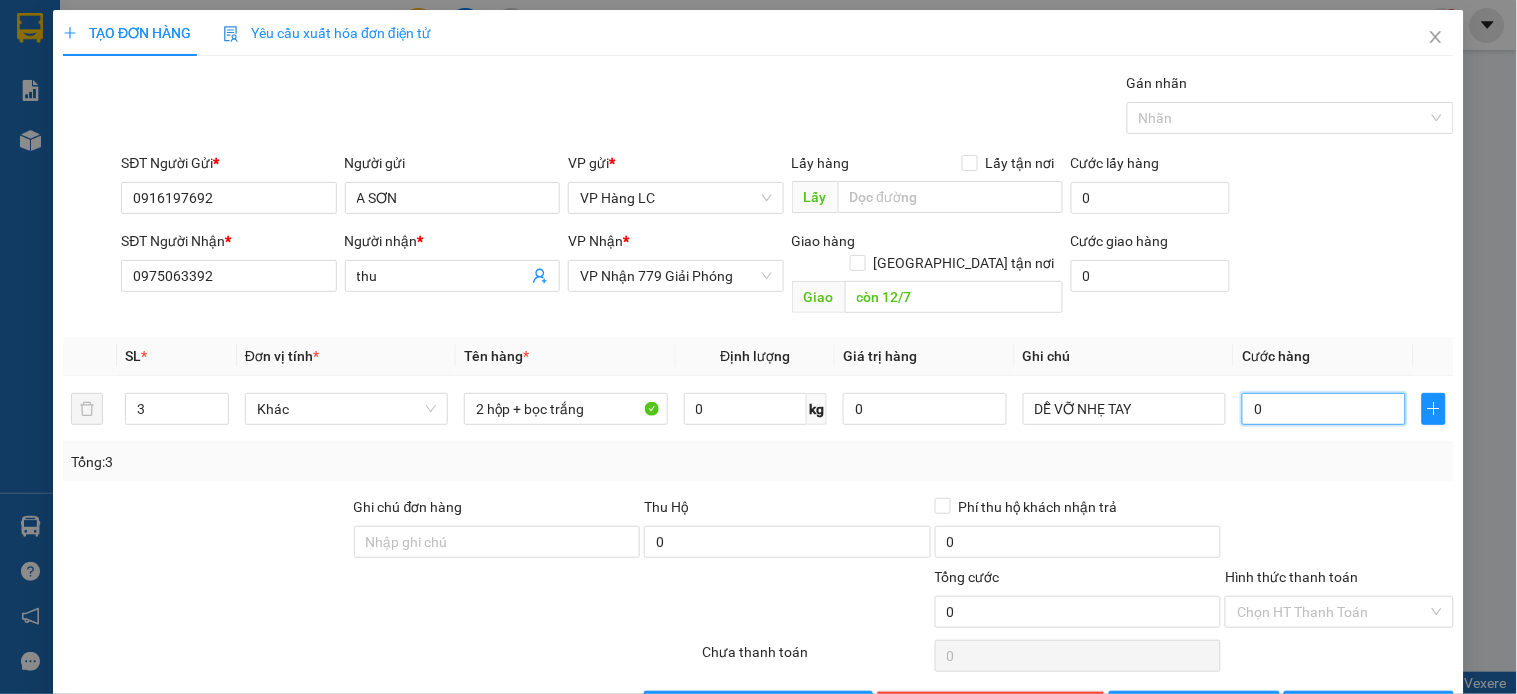 type on "1" 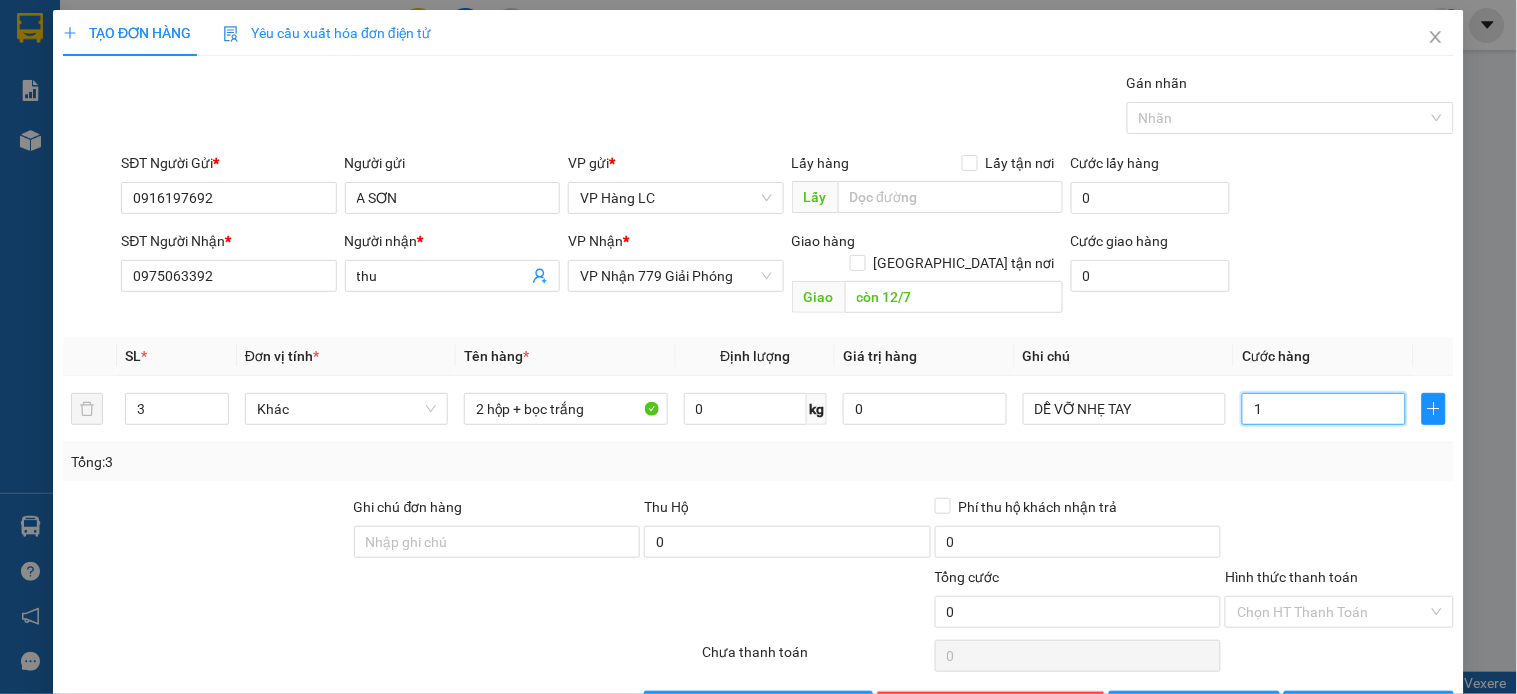 type on "1" 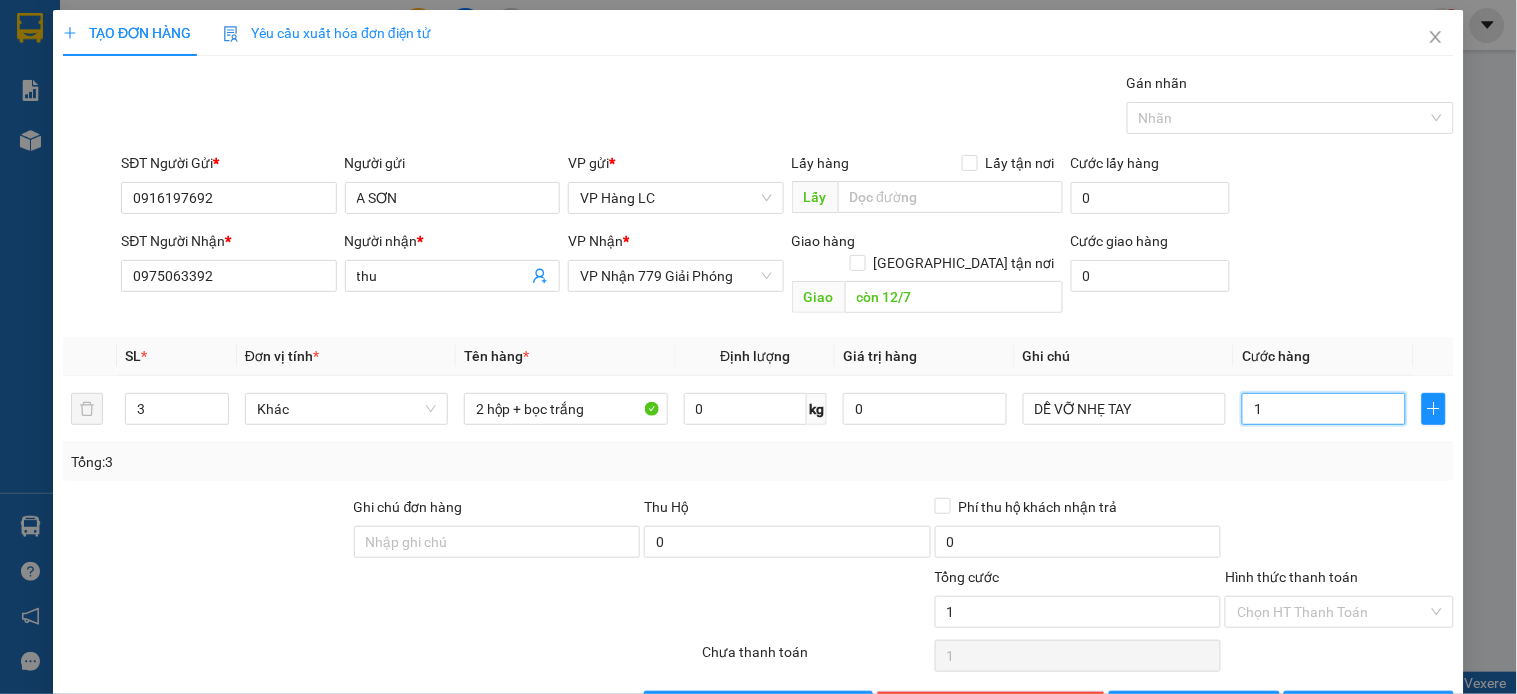 type on "10" 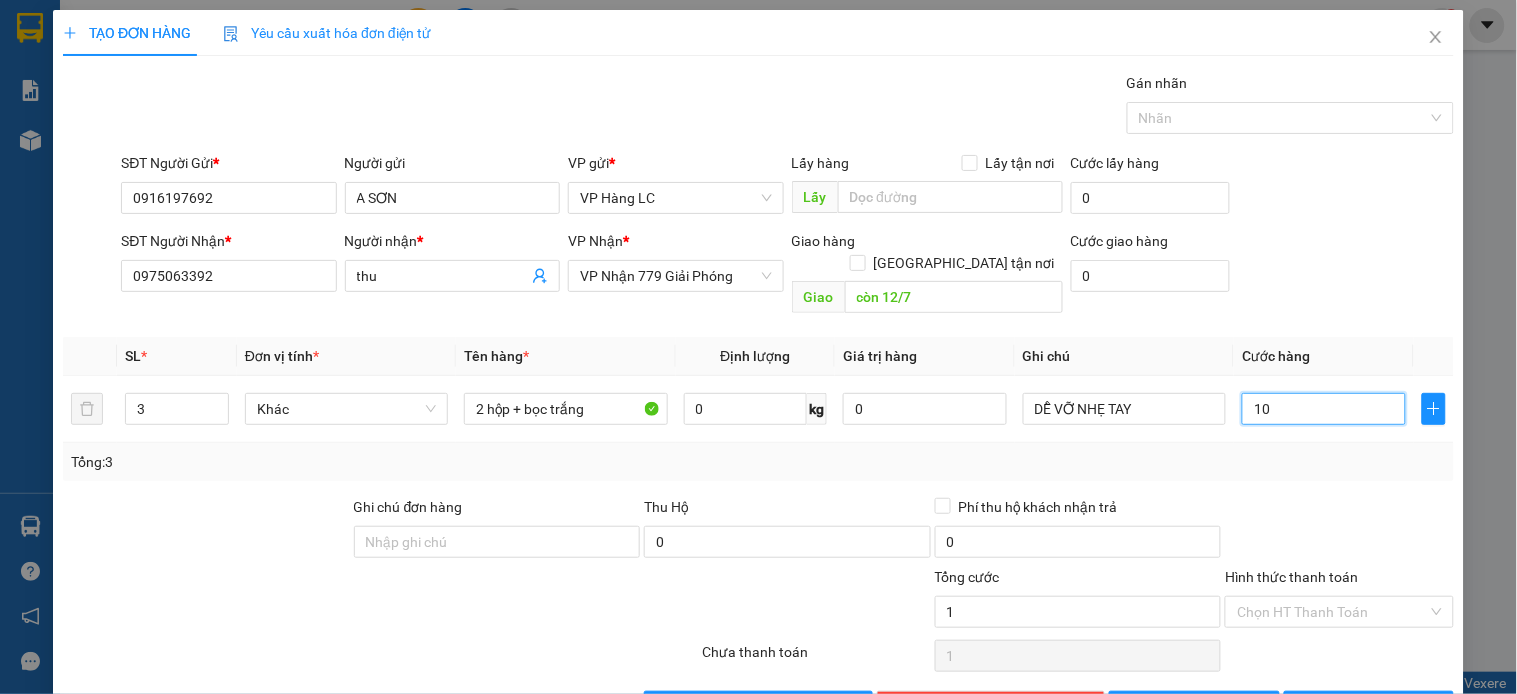 type on "10" 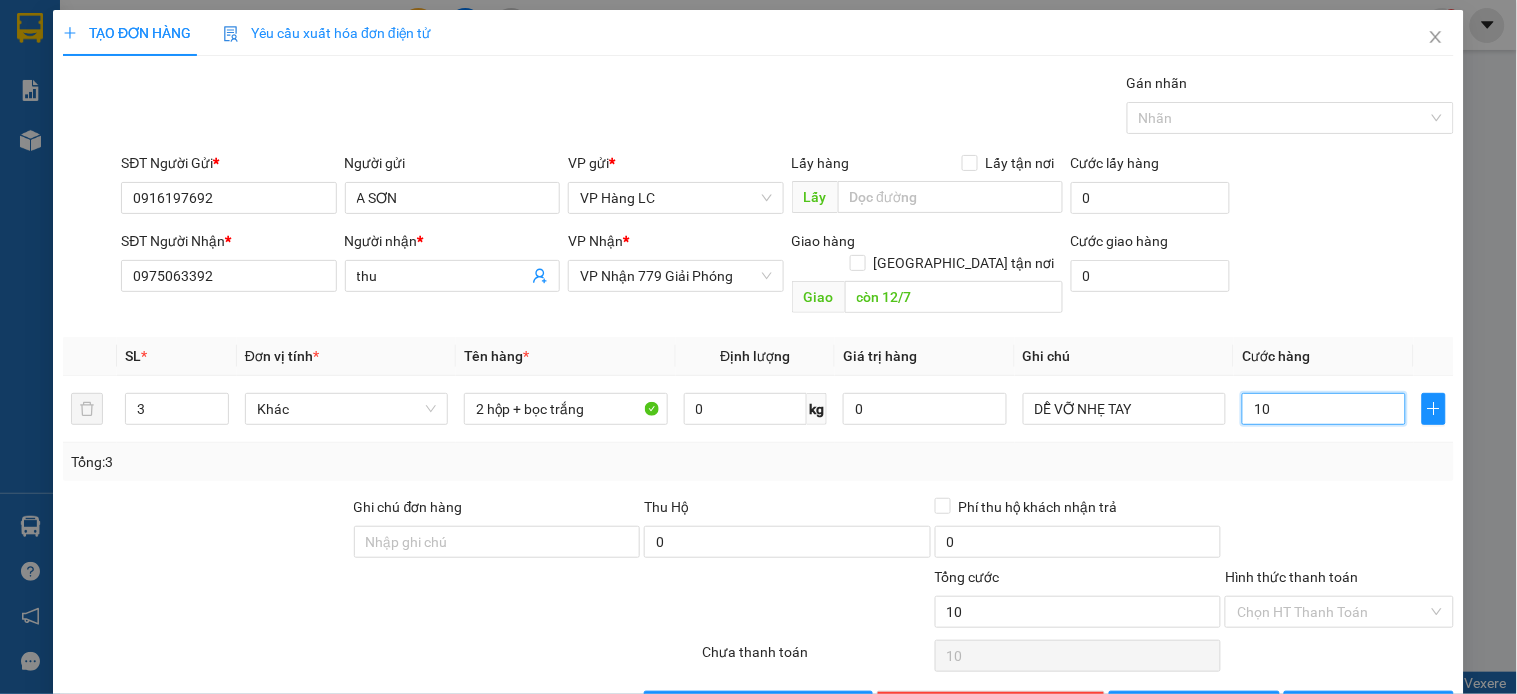 type on "100" 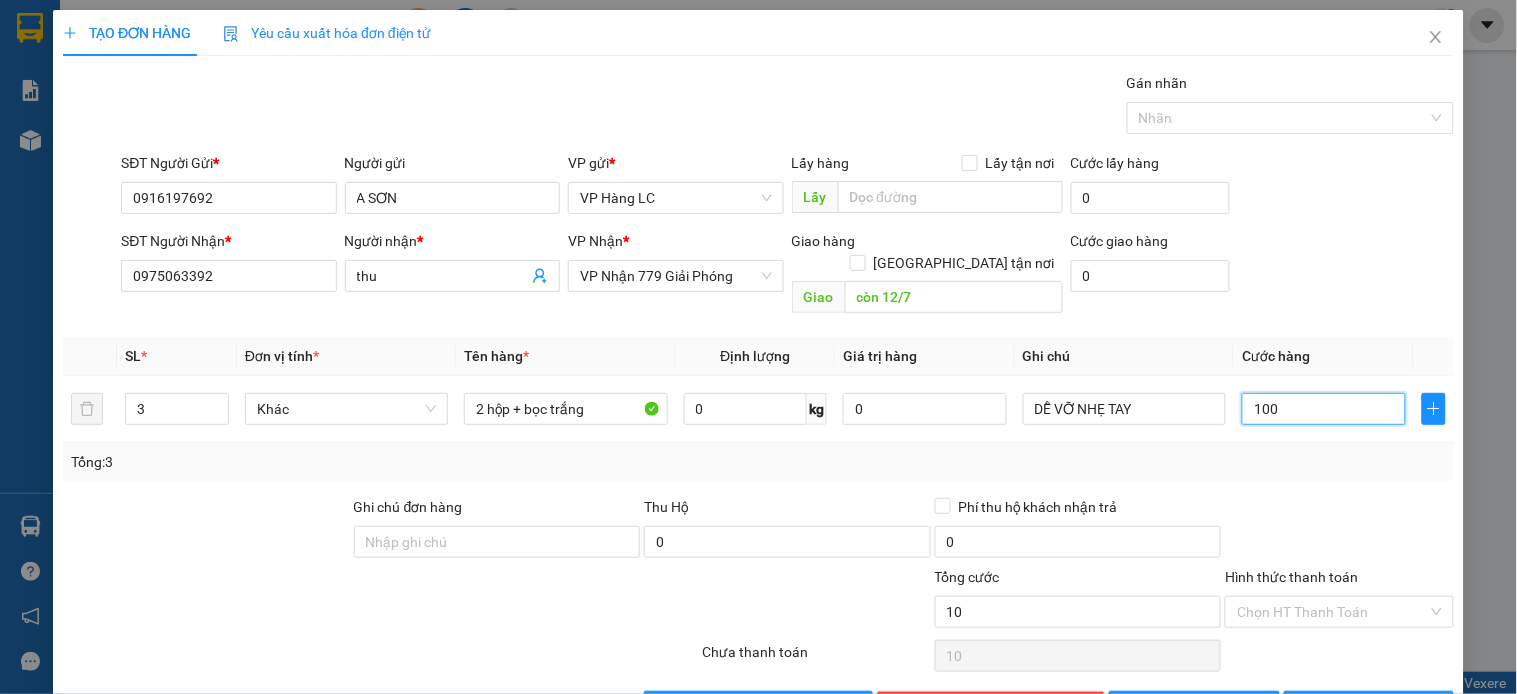 type on "100" 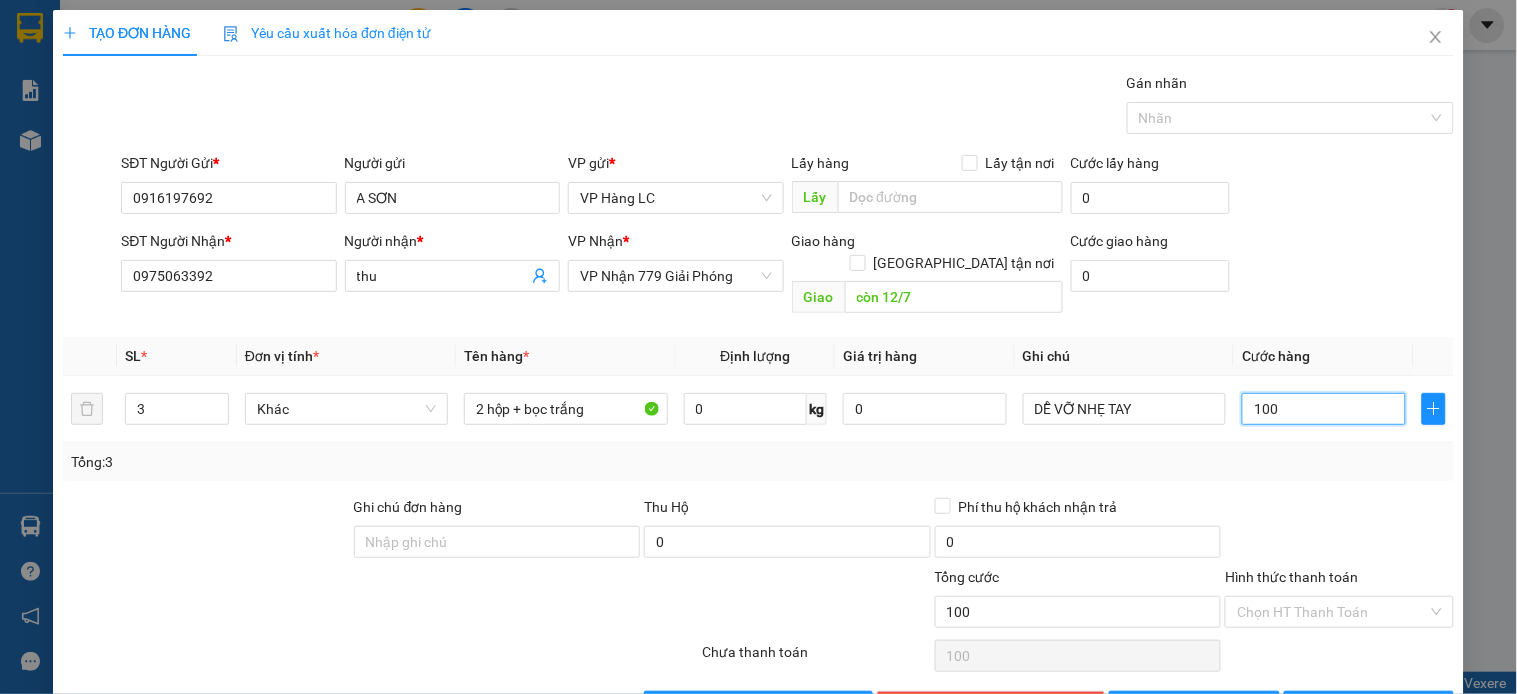 type on "1.000" 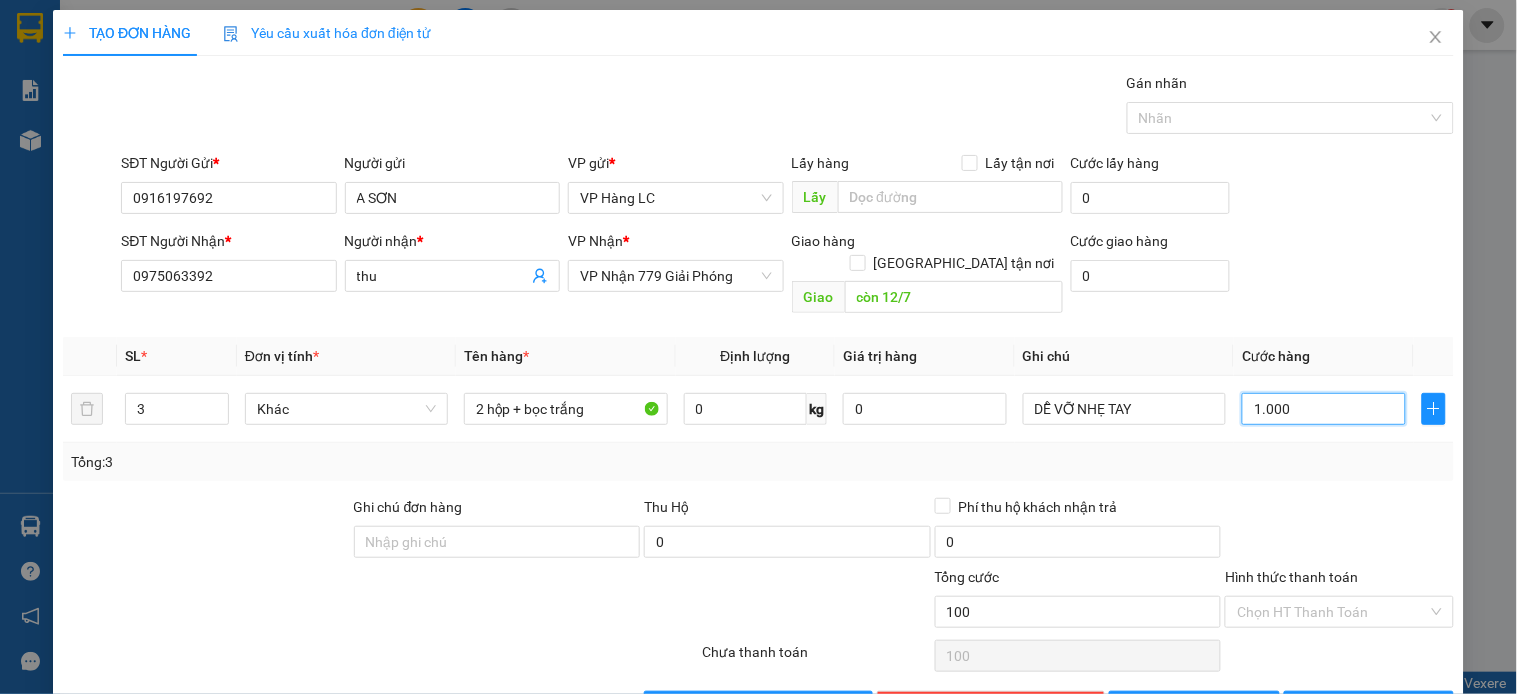 type on "1.000" 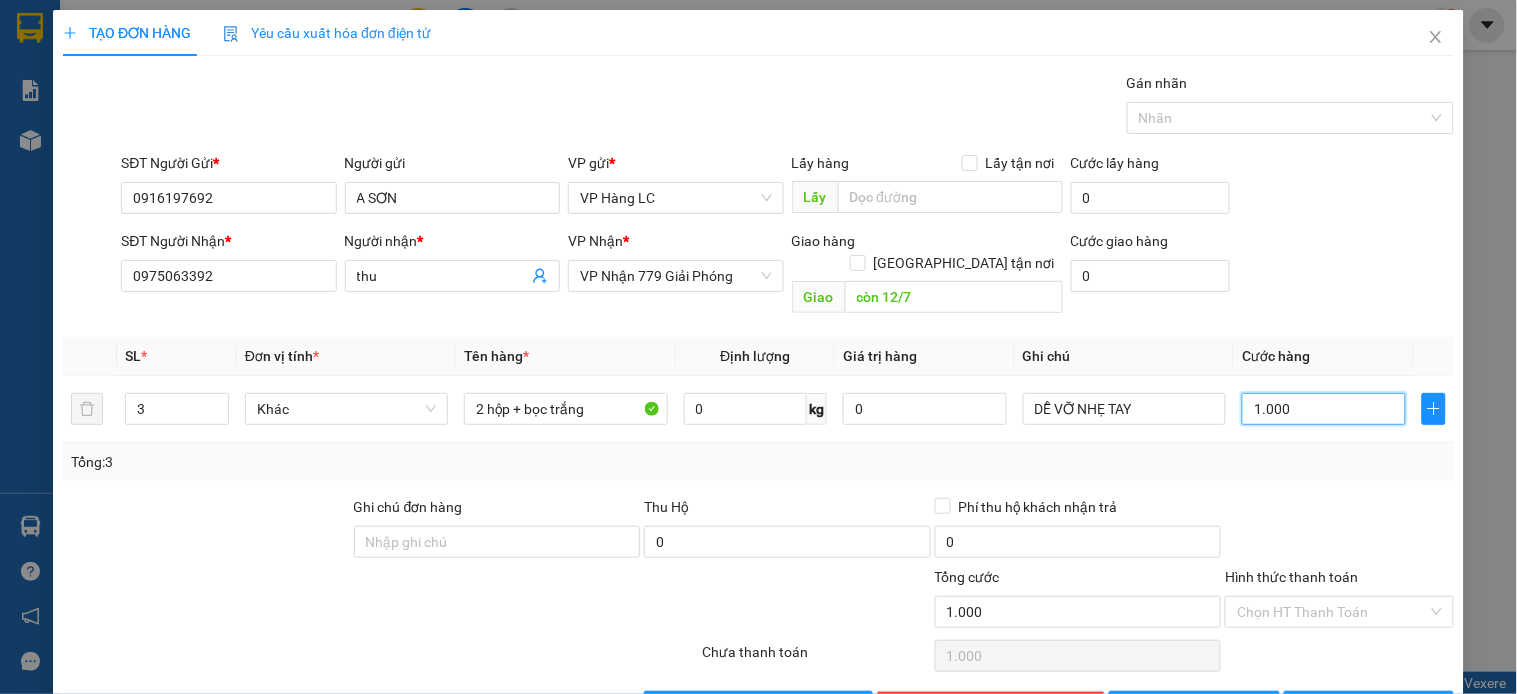type on "10.000" 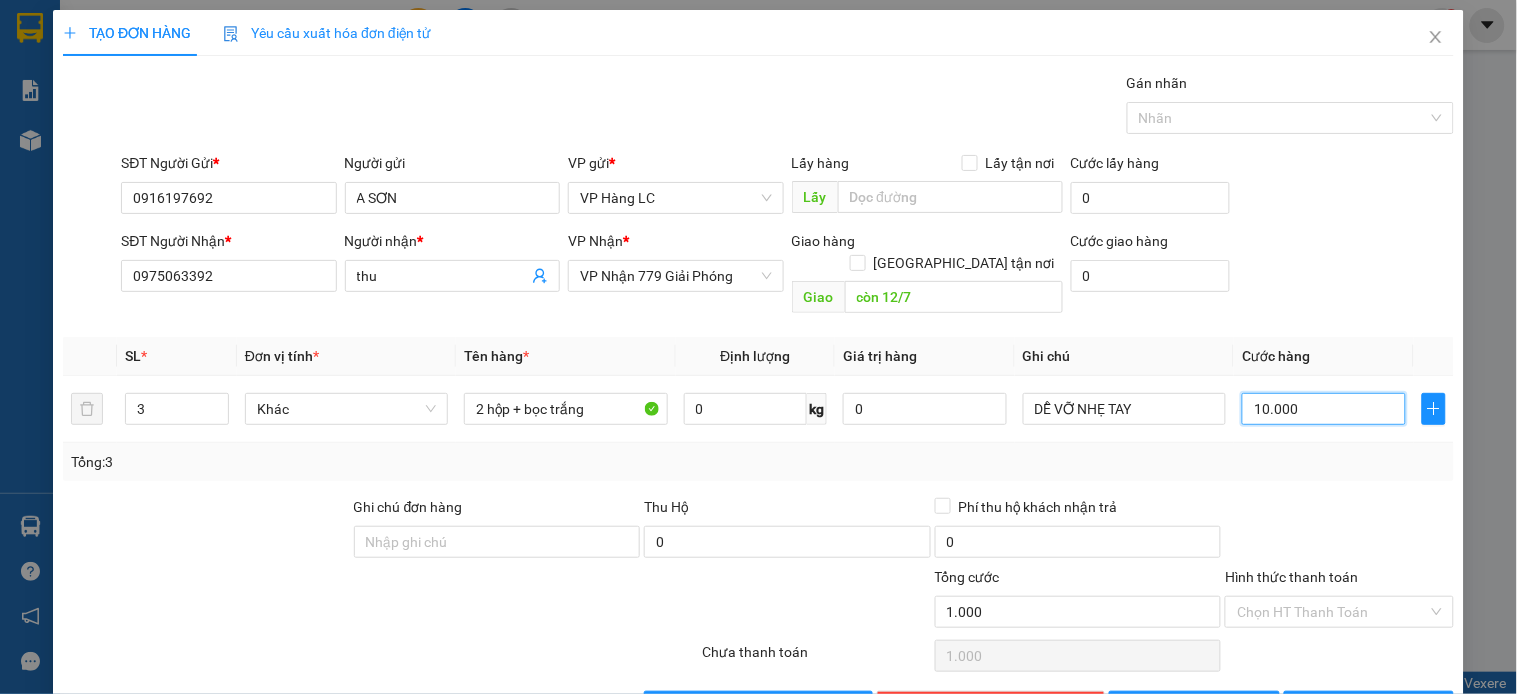 type on "10.000" 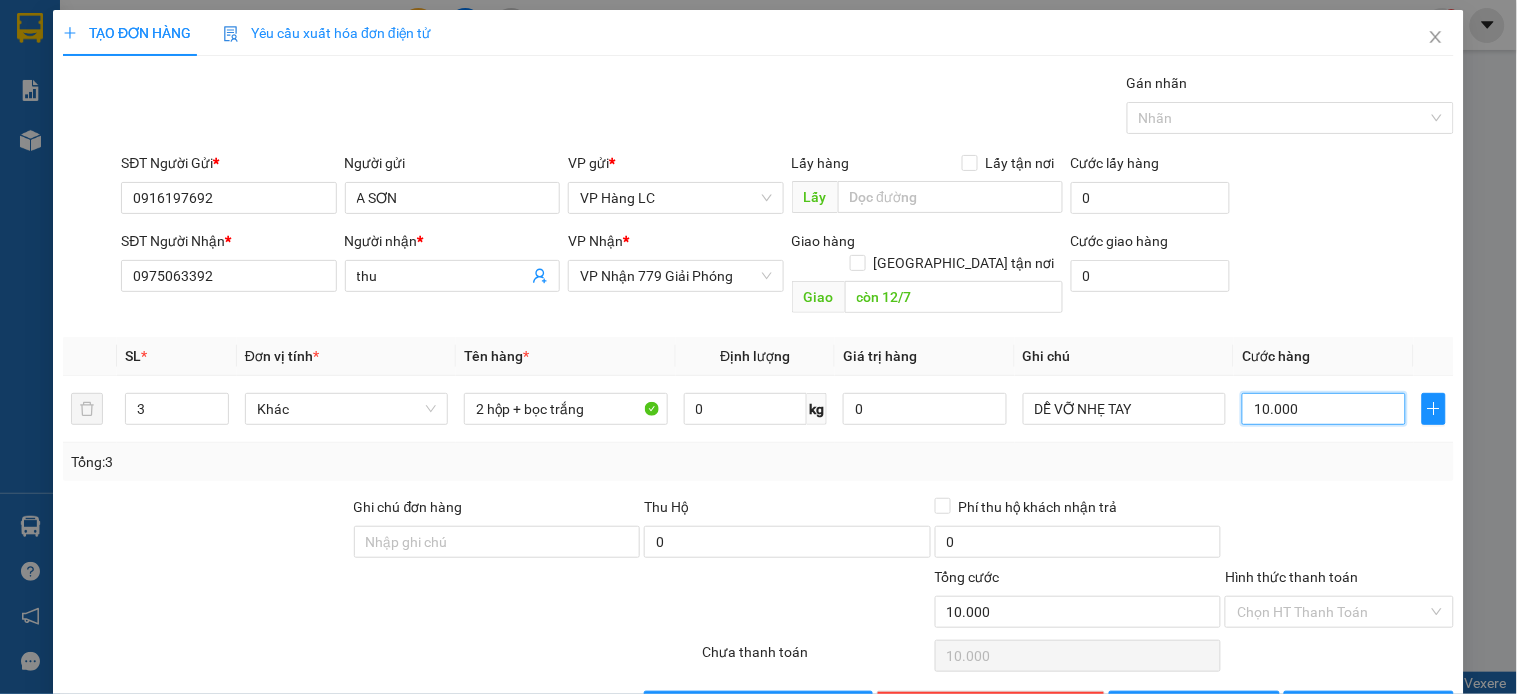 type on "100.000" 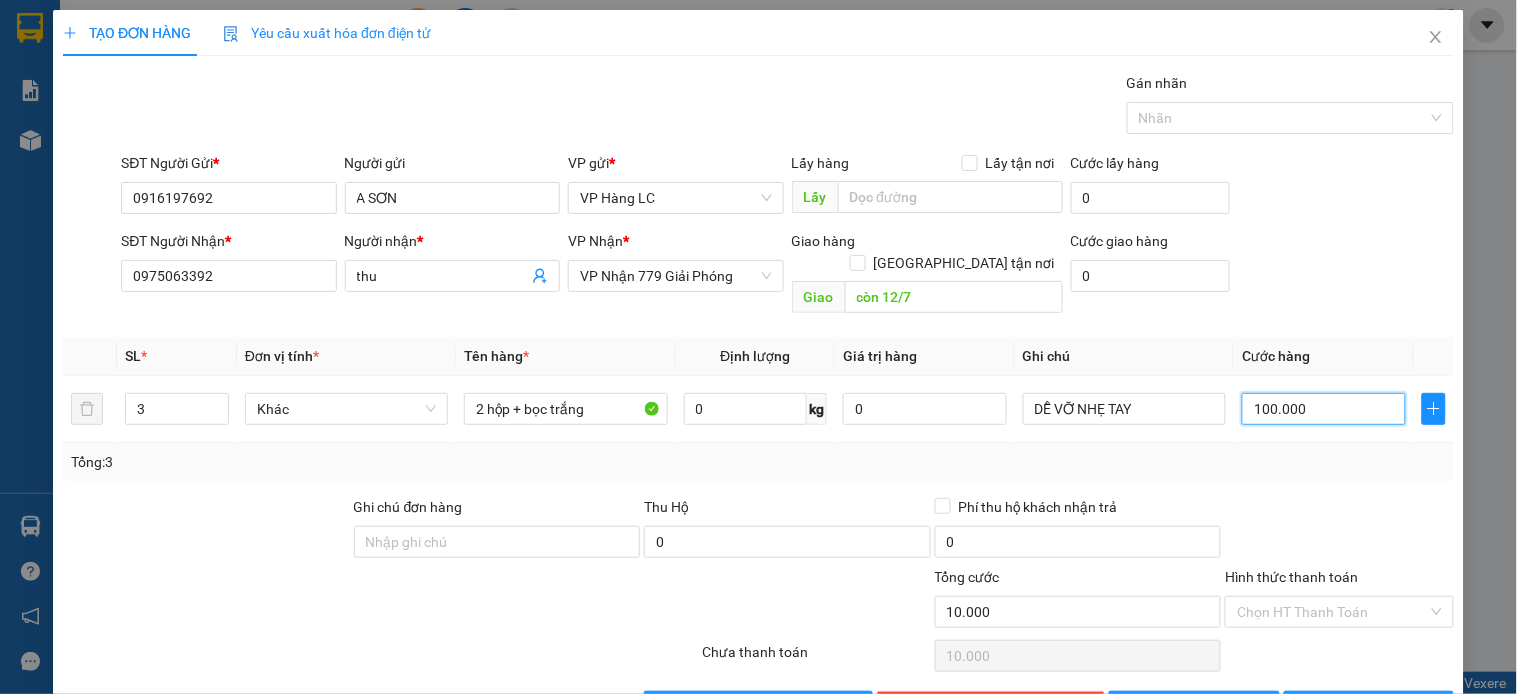 type on "100.000" 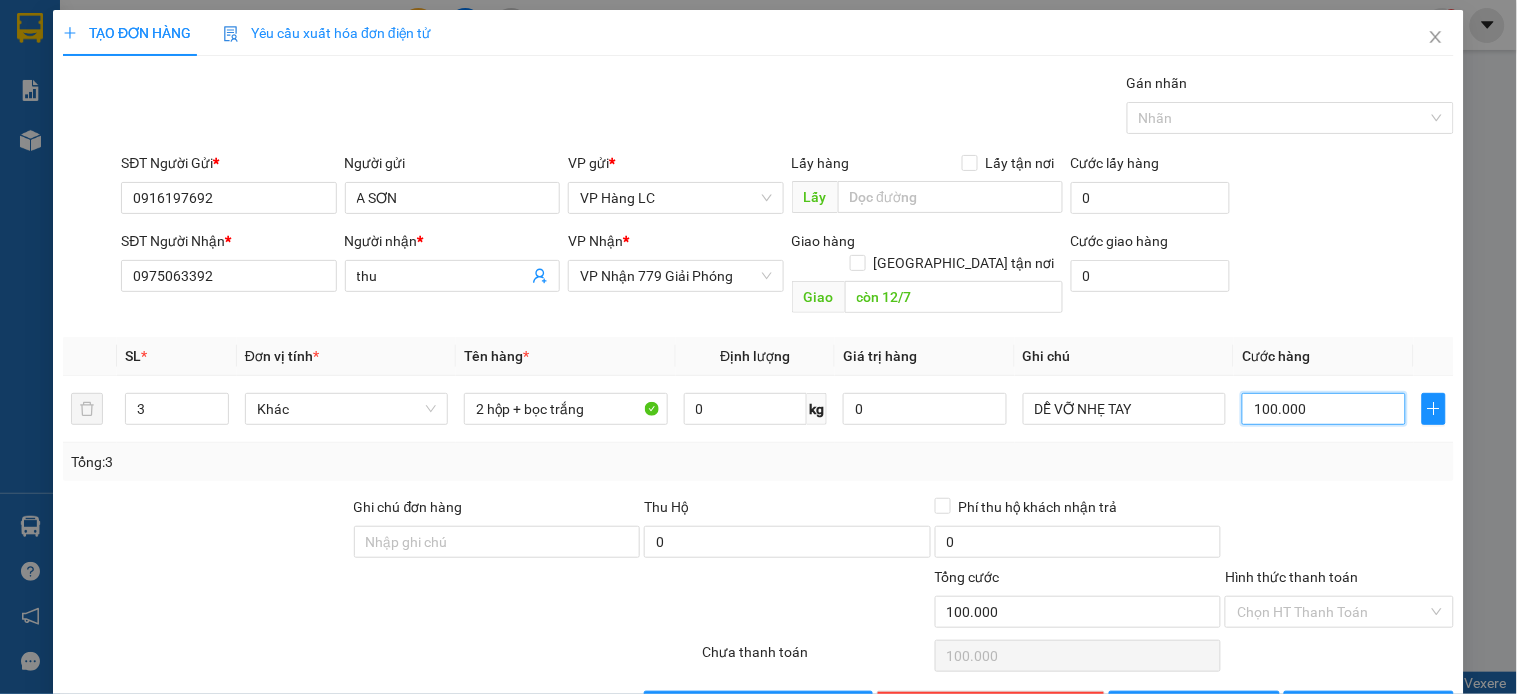 type on "1.000.000" 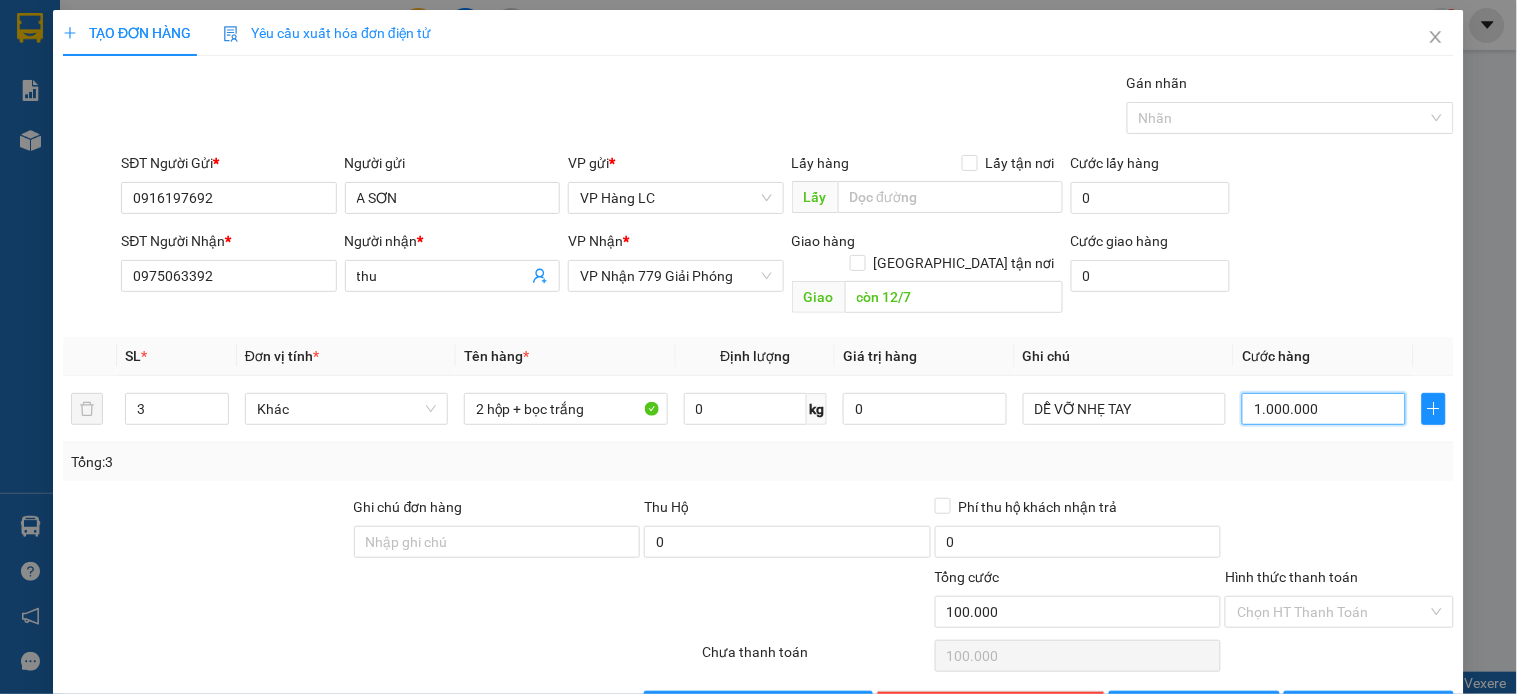 type on "1.000.000" 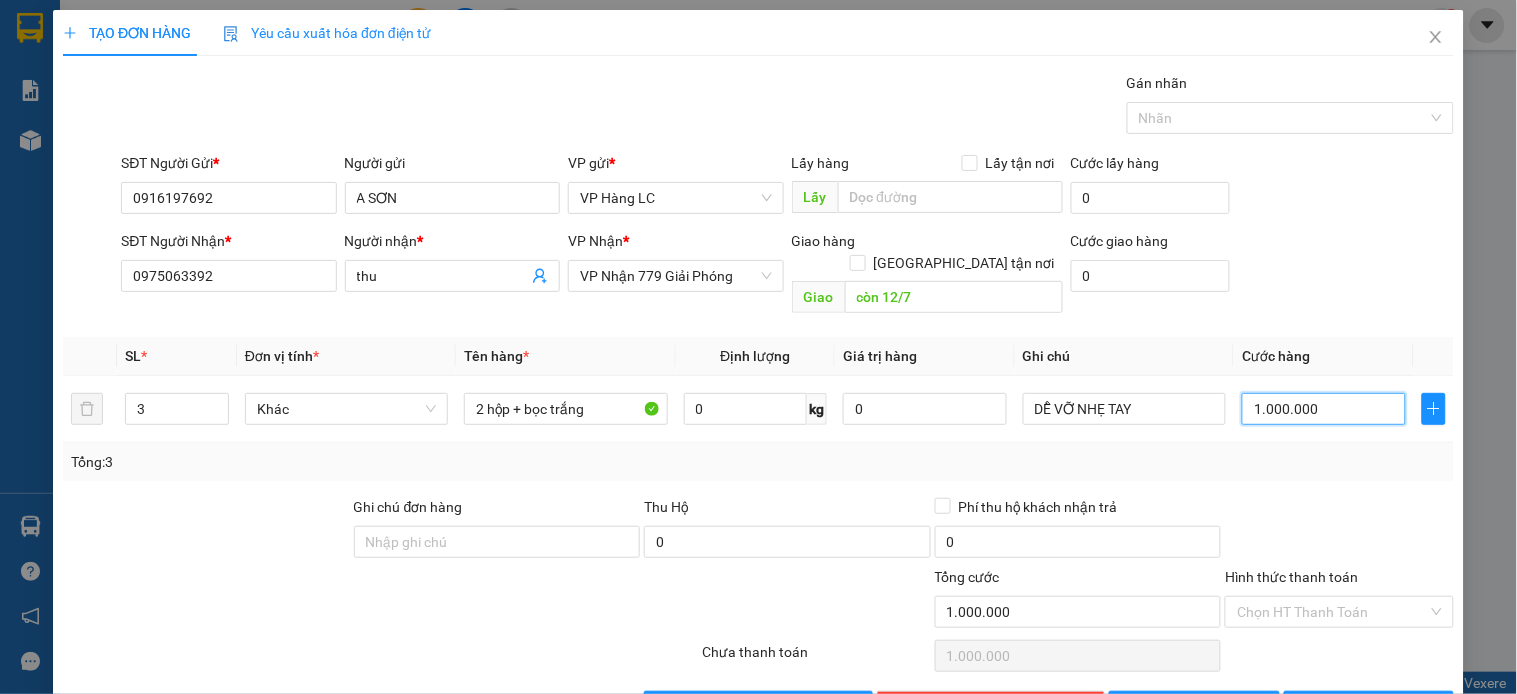type on "100.000" 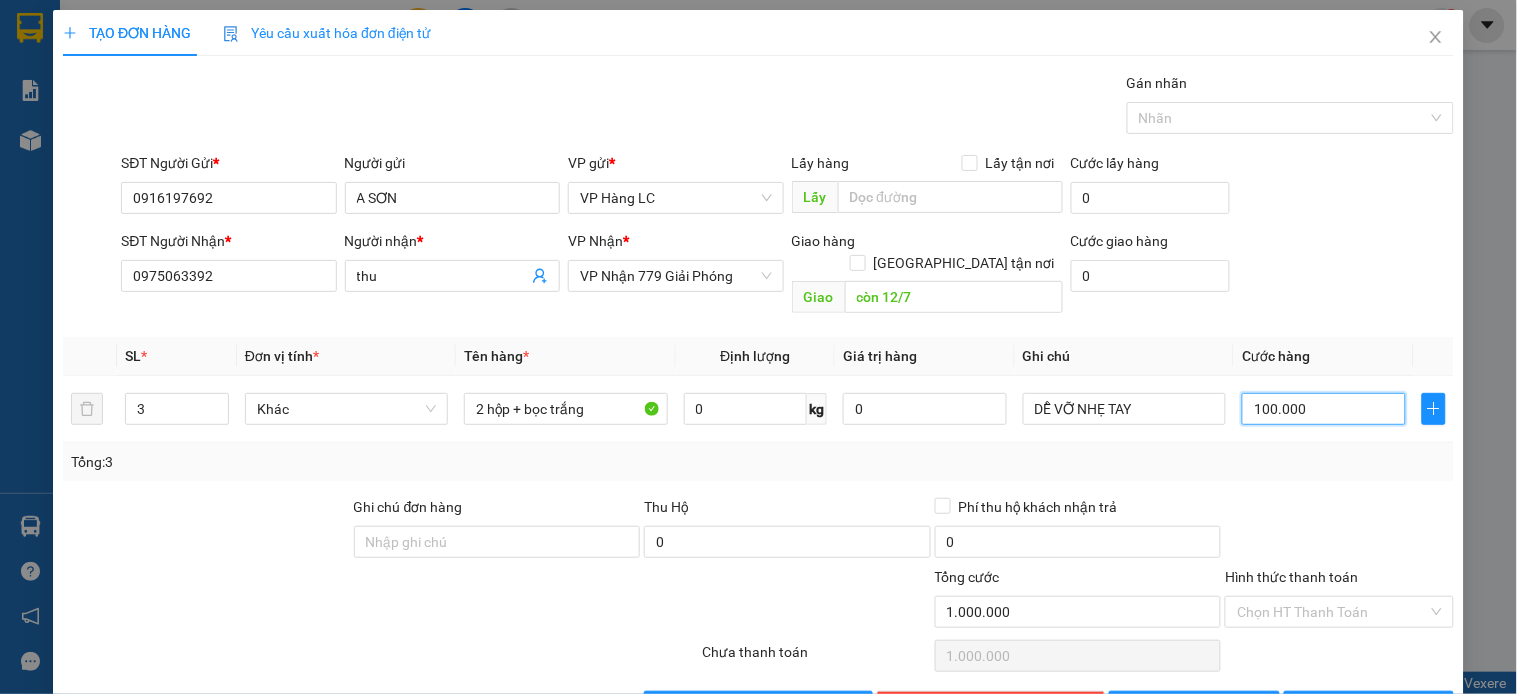 type on "100.000" 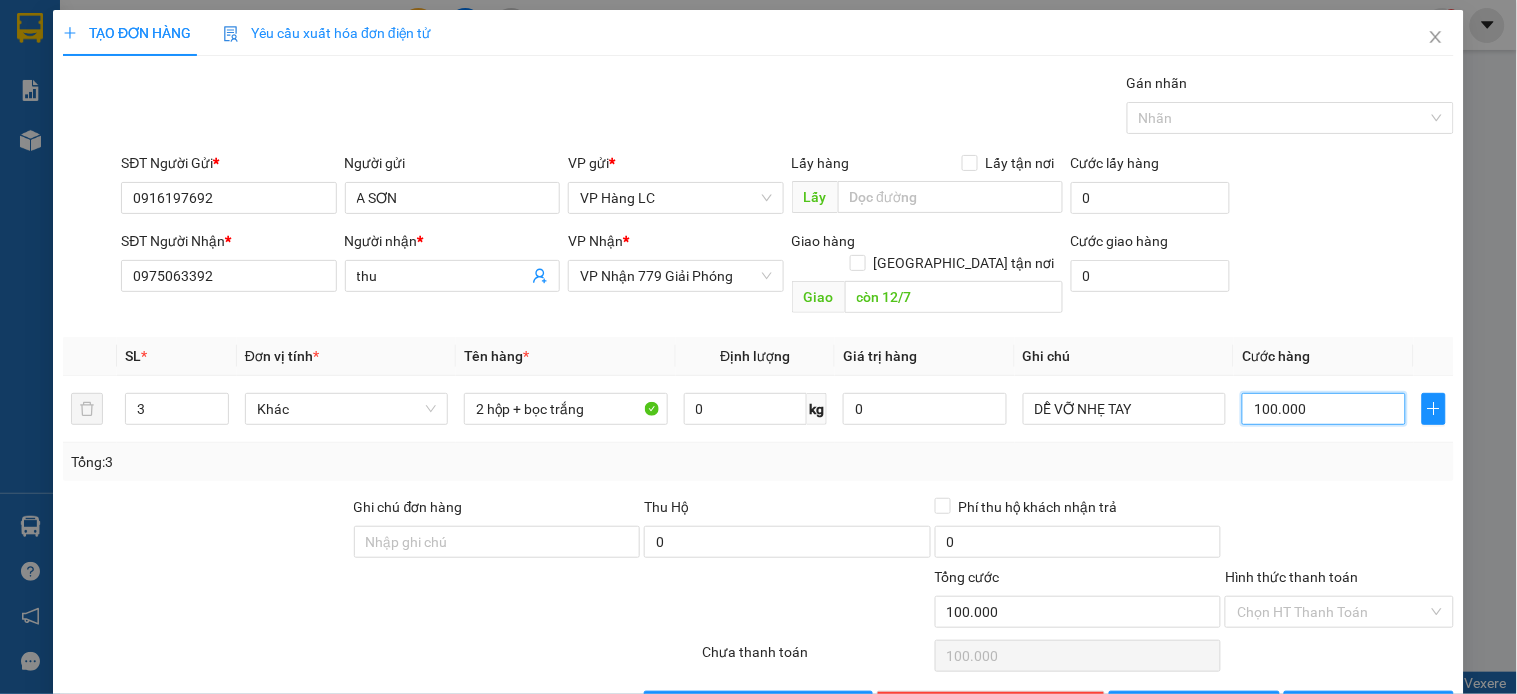 type on "100.000" 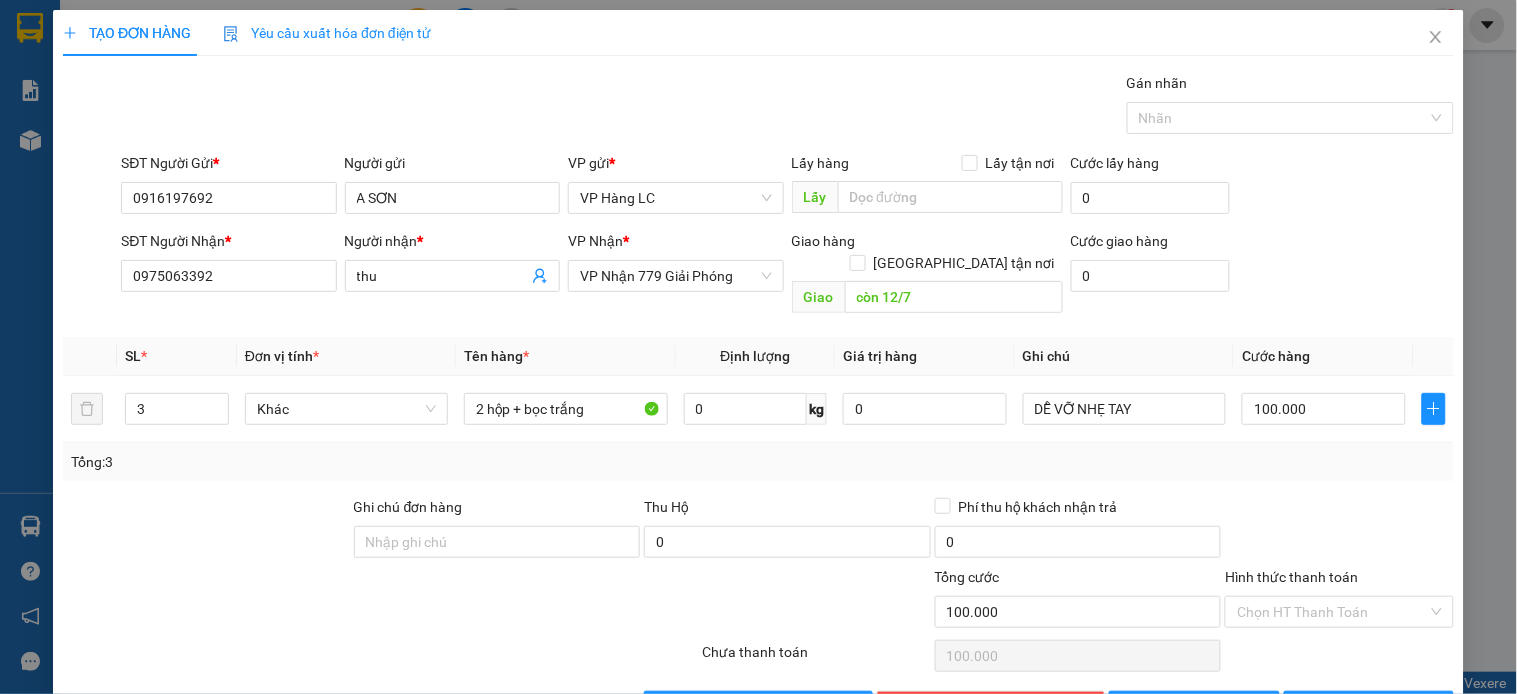 click on "Transit Pickup Surcharge Ids Transit Deliver Surcharge Ids Transit Deliver Surcharge Transit Deliver Surcharge Gán nhãn   Nhãn SĐT Người Gửi  * 0916197692 Người gửi A SƠN VP gửi  * VP Hàng LC Lấy hàng Lấy tận nơi Lấy Cước lấy hàng 0 SĐT Người Nhận  * 0975063392 Người nhận  * thu VP Nhận  * VP Nhận 779 Giải Phóng Giao hàng Giao tận nơi Giao còn 12/7 Cước giao hàng 0 SL  * Đơn vị tính  * Tên hàng  * Định lượng Giá trị hàng Ghi chú Cước hàng                   3 Khác 2 hộp + bọc trắng 0 kg 0 DỄ VỠ NHẸ TAY 100.000 Tổng:  3 Ghi chú đơn hàng Thu Hộ 0 Phí thu hộ khách nhận trả 0 Tổng cước 100.000 Hình thức thanh toán Chọn HT Thanh Toán Số tiền thu trước 0 Chưa thanh toán 100.000 Chọn HT Thanh Toán Lưu nháp Xóa Thông tin [PERSON_NAME] và In DỄ VỠ NHẸ TAY 2 hộp + bọc trắng  Người nhận hàng sẽ trả tiền phí thu hộ" at bounding box center [758, 397] 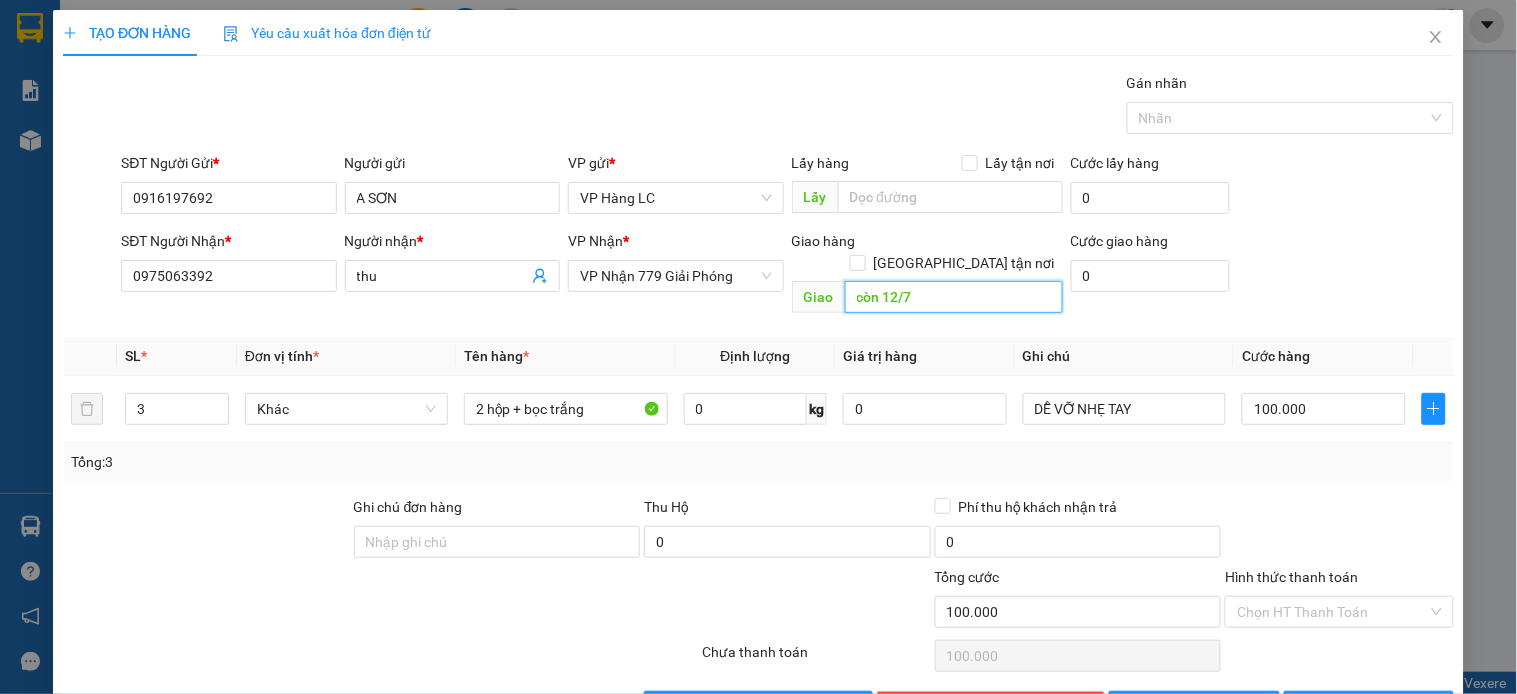 click on "còn 12/7" at bounding box center (954, 297) 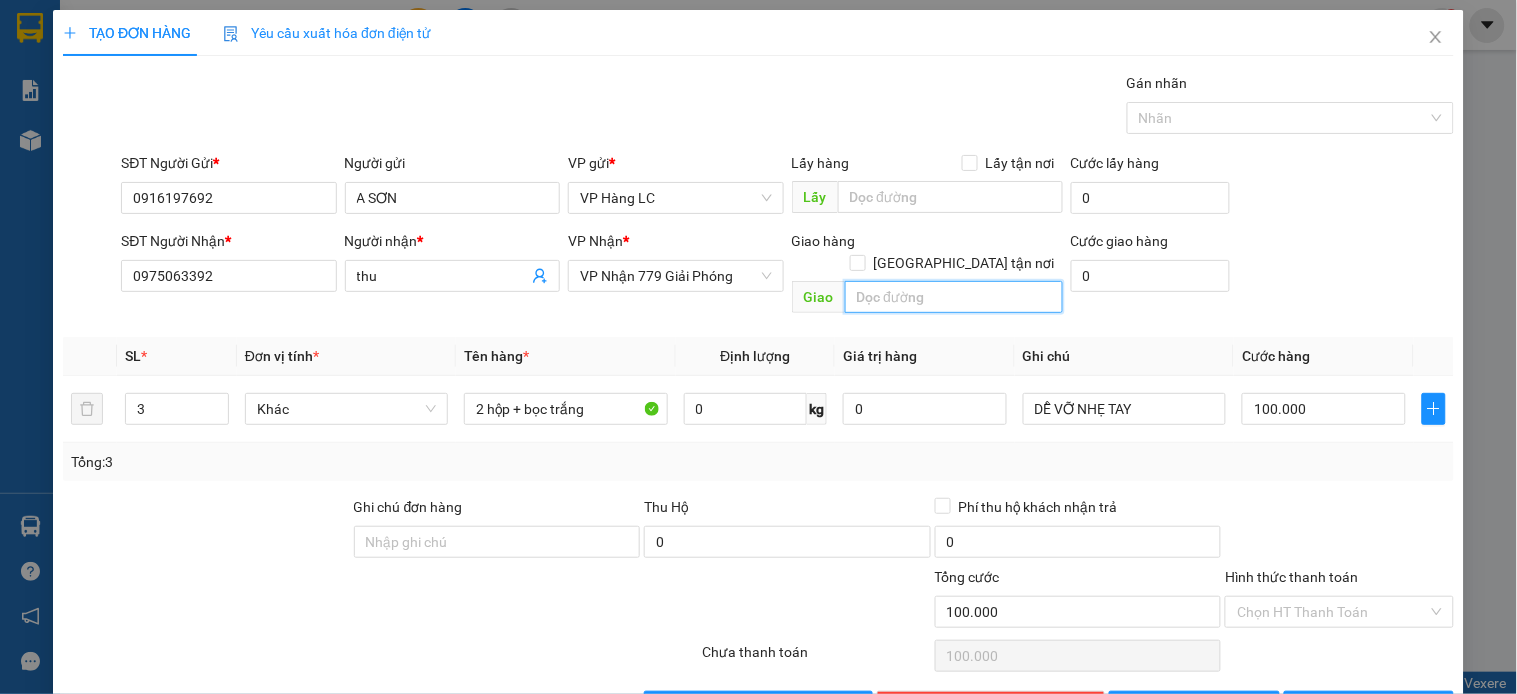 type 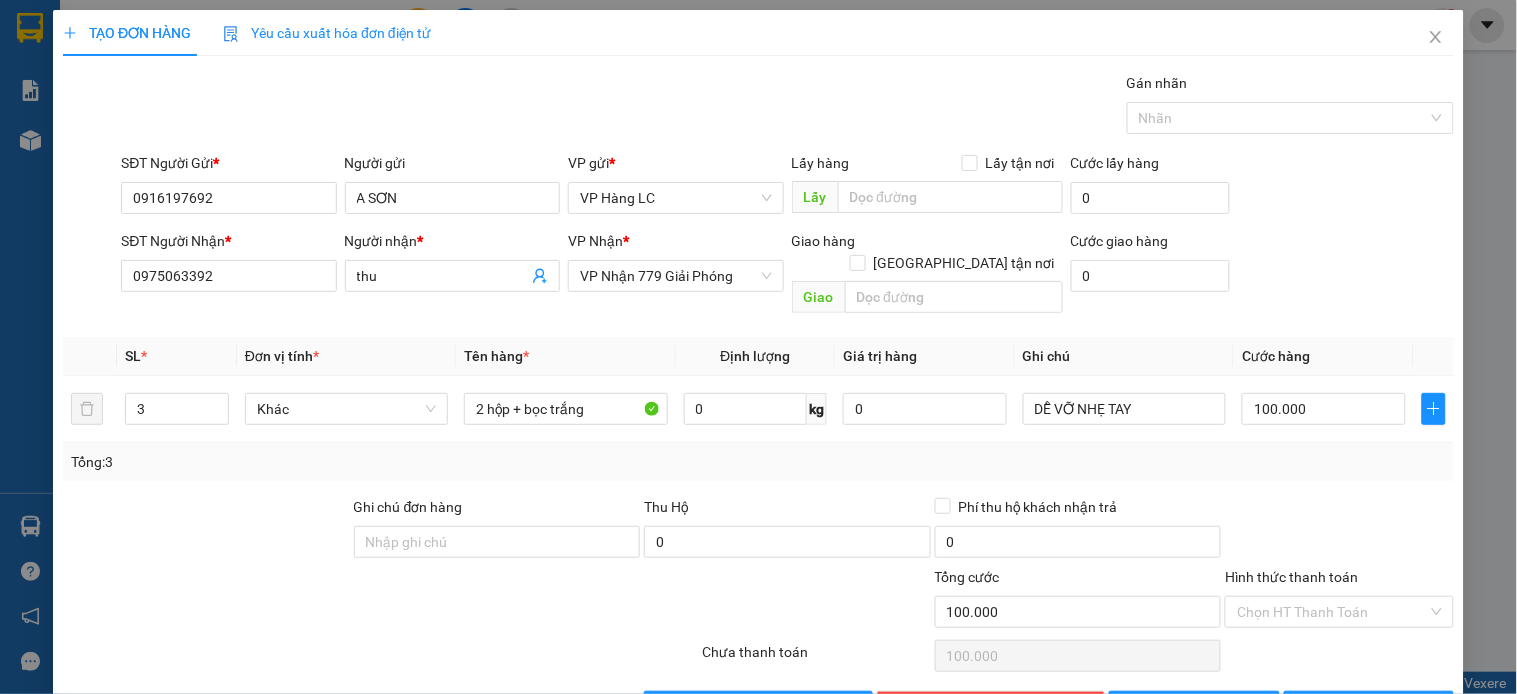 click on "Transit Pickup Surcharge Ids Transit Deliver Surcharge Ids Transit Deliver Surcharge Transit Deliver Surcharge Gán nhãn   Nhãn SĐT Người Gửi  * 0916197692 Người gửi A SƠN VP gửi  * VP Hàng LC Lấy hàng Lấy tận nơi Lấy Cước lấy hàng 0 SĐT Người Nhận  * 0975063392 Người nhận  * thu VP Nhận  * VP Nhận 779 Giải Phóng Giao hàng Giao tận nơi Giao Cước giao hàng 0 SL  * Đơn vị tính  * Tên hàng  * Định lượng Giá trị hàng Ghi chú Cước hàng                   3 Khác 2 hộp + bọc trắng 0 kg 0 DỄ VỠ NHẸ TAY 100.000 Tổng:  3 Ghi chú đơn hàng Thu Hộ 0 Phí thu hộ khách nhận trả 0 Tổng cước 100.000 Hình thức thanh toán Chọn HT Thanh Toán Số tiền thu trước 0 Chưa thanh toán 100.000 Chọn HT Thanh Toán Lưu nháp Xóa Thông tin [PERSON_NAME] và In DỄ VỠ NHẸ TAY 2 hộp + bọc trắng  Người nhận hàng sẽ trả tiền phí thu hộ" at bounding box center (758, 397) 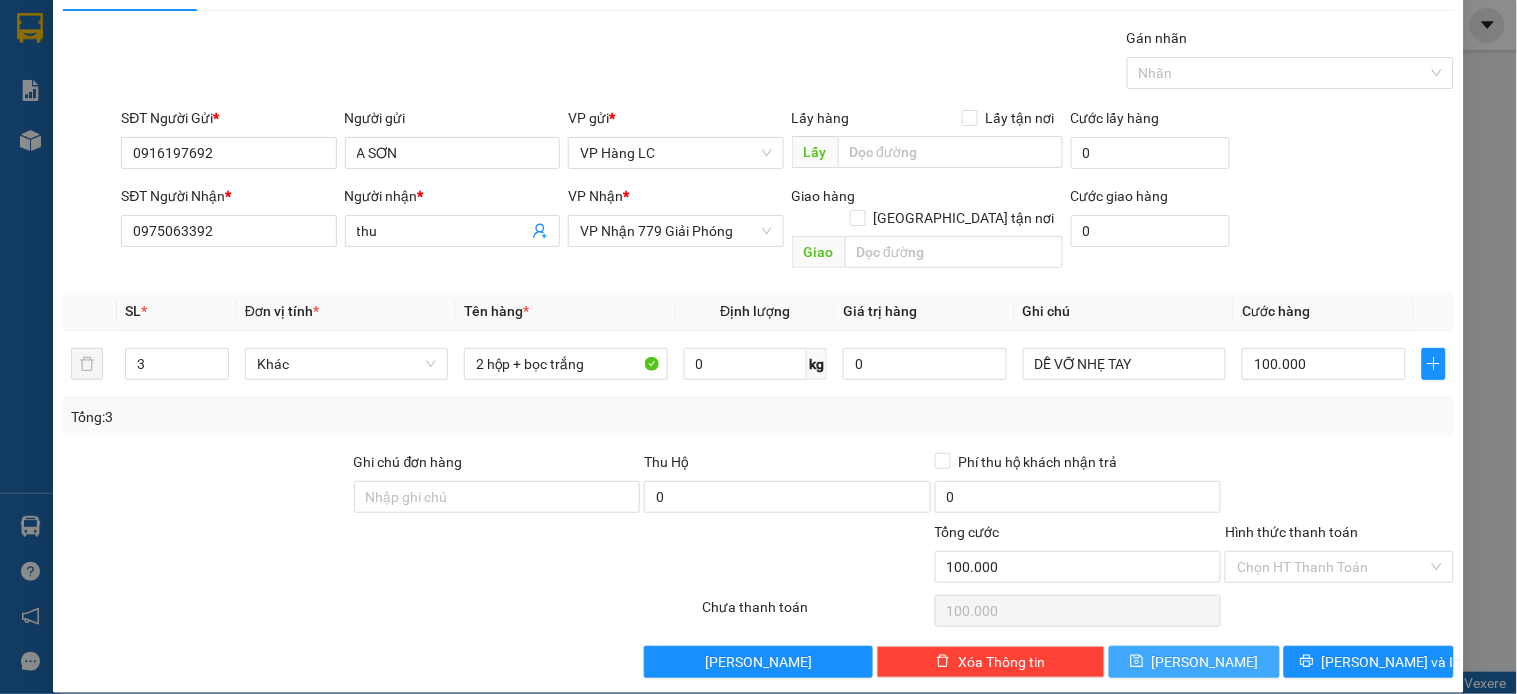 click on "[PERSON_NAME]" at bounding box center (1194, 662) 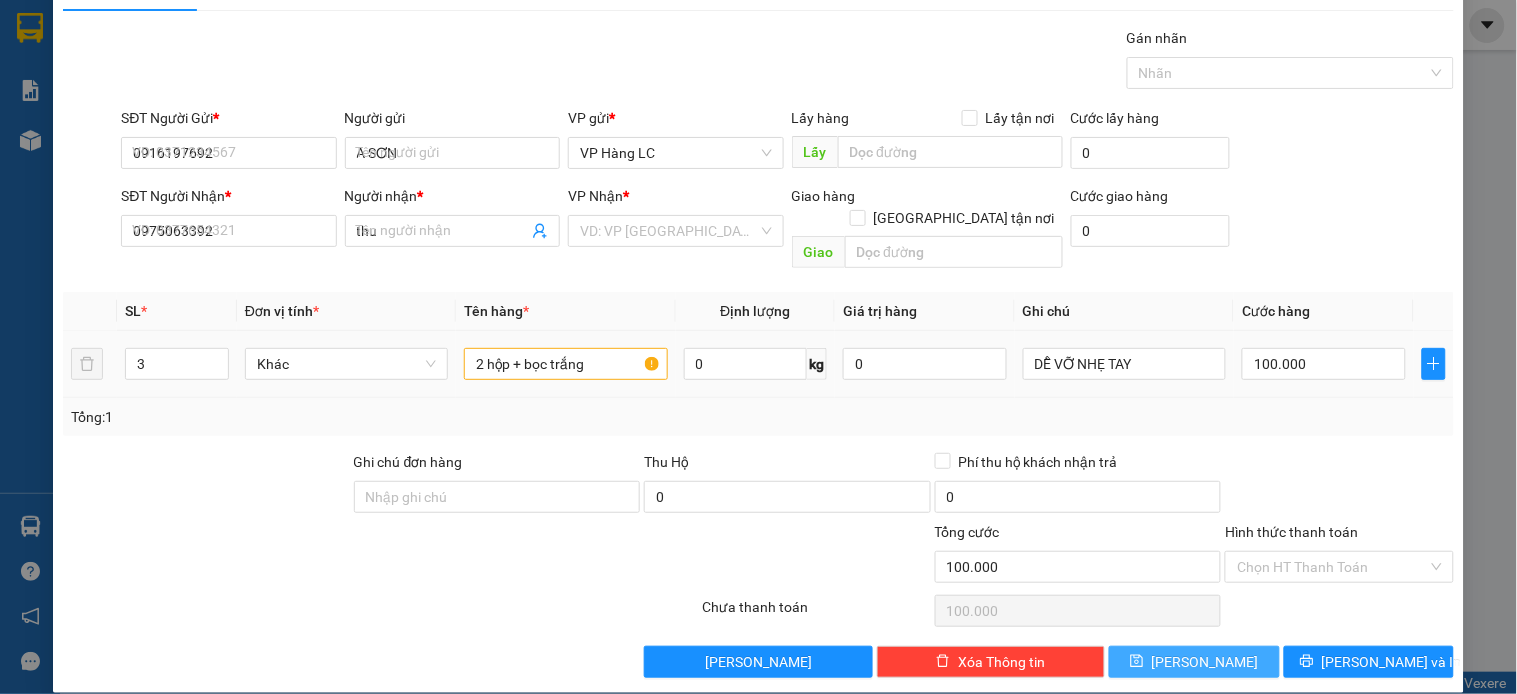 type 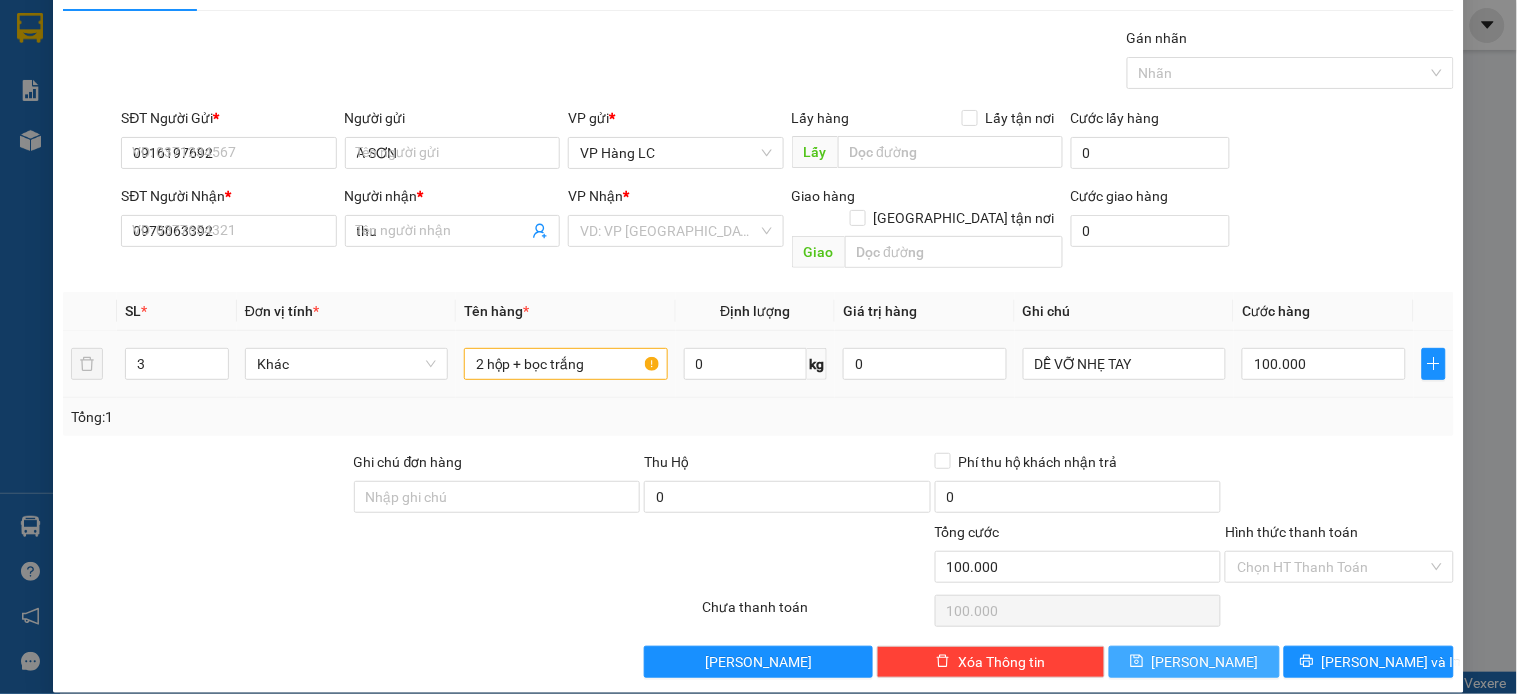 type 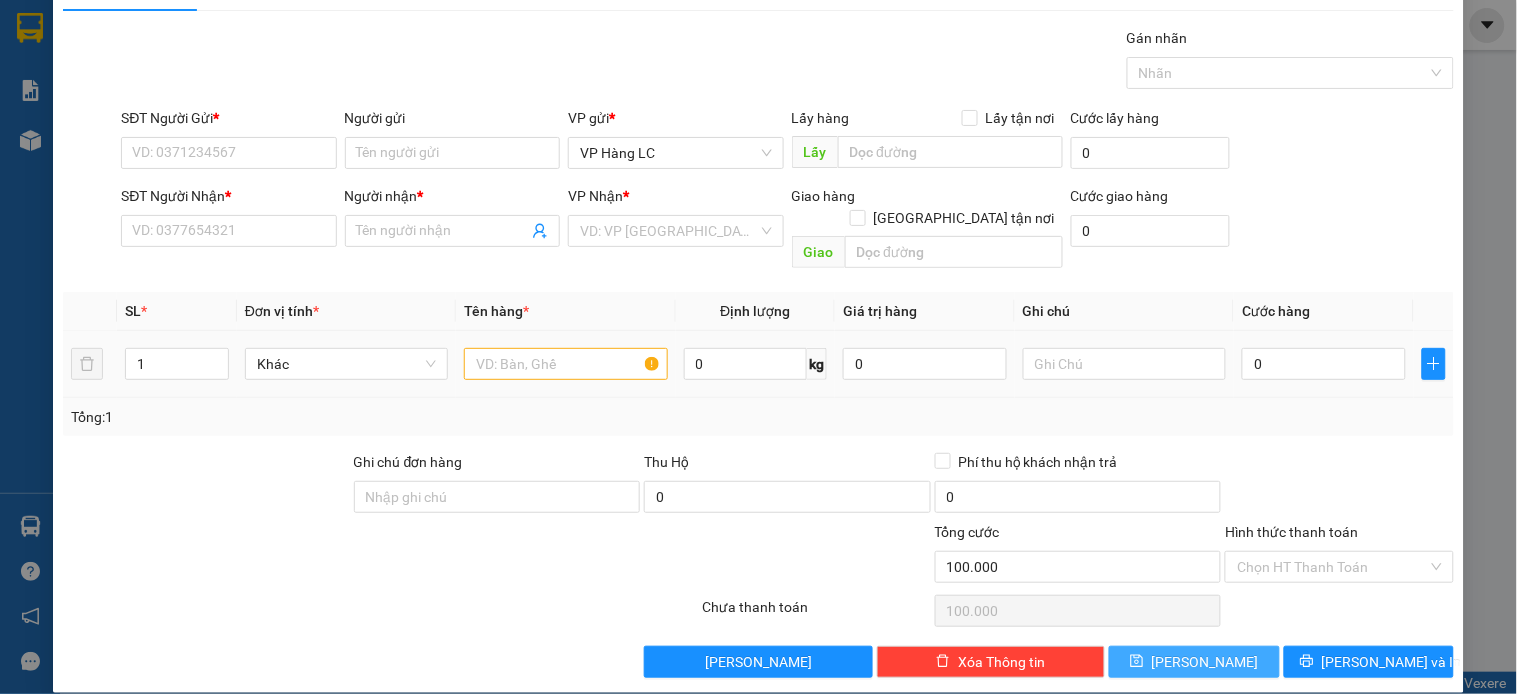type on "0" 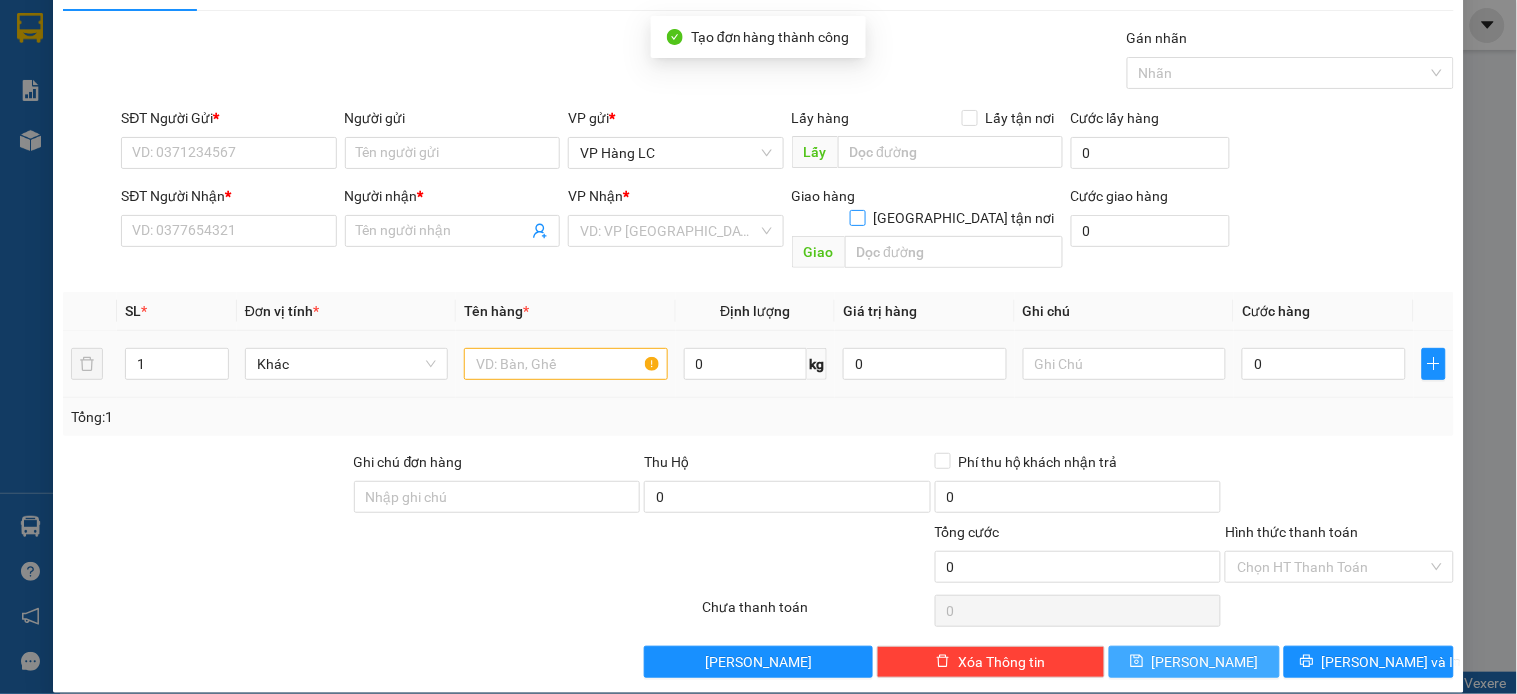 scroll, scrollTop: 0, scrollLeft: 0, axis: both 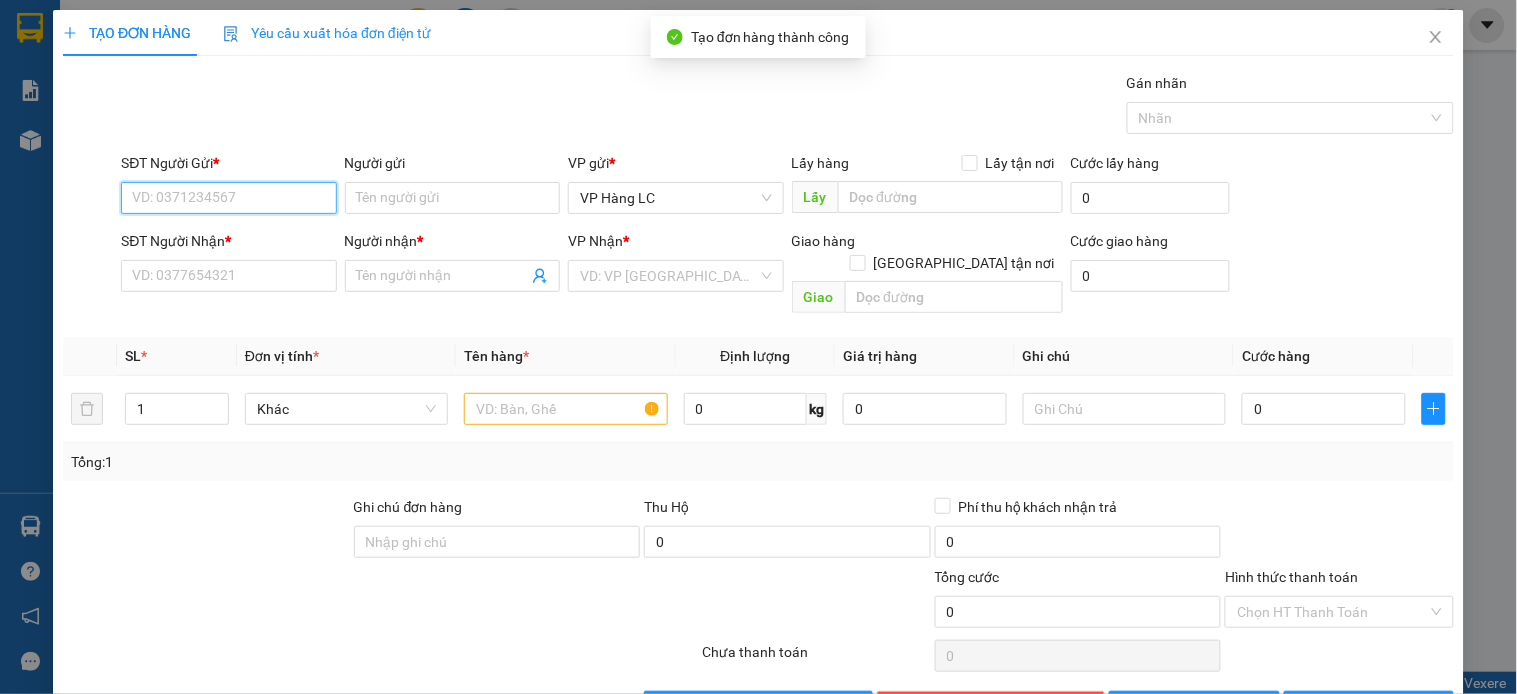 drag, startPoint x: 282, startPoint y: 197, endPoint x: 445, endPoint y: 136, distance: 174.04022 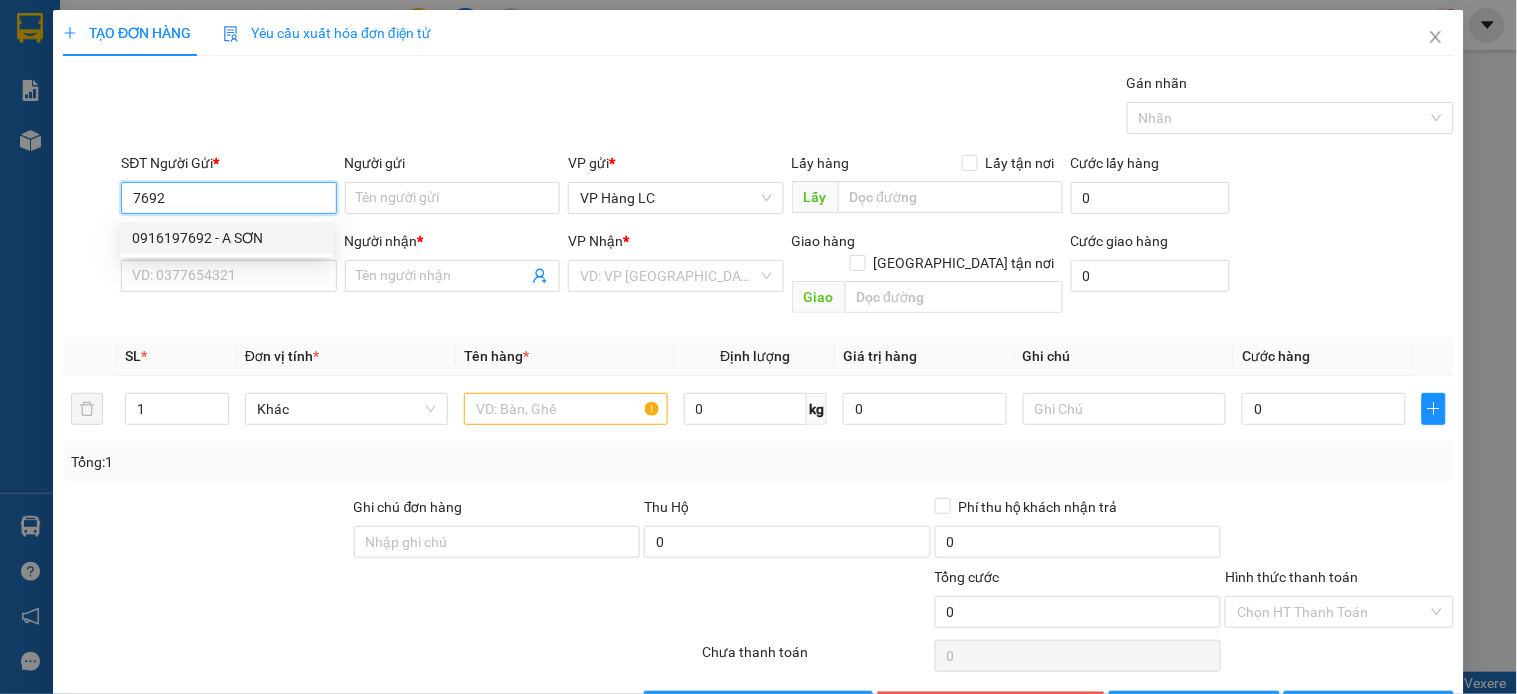 click on "0916197692 - A SƠN" at bounding box center [226, 238] 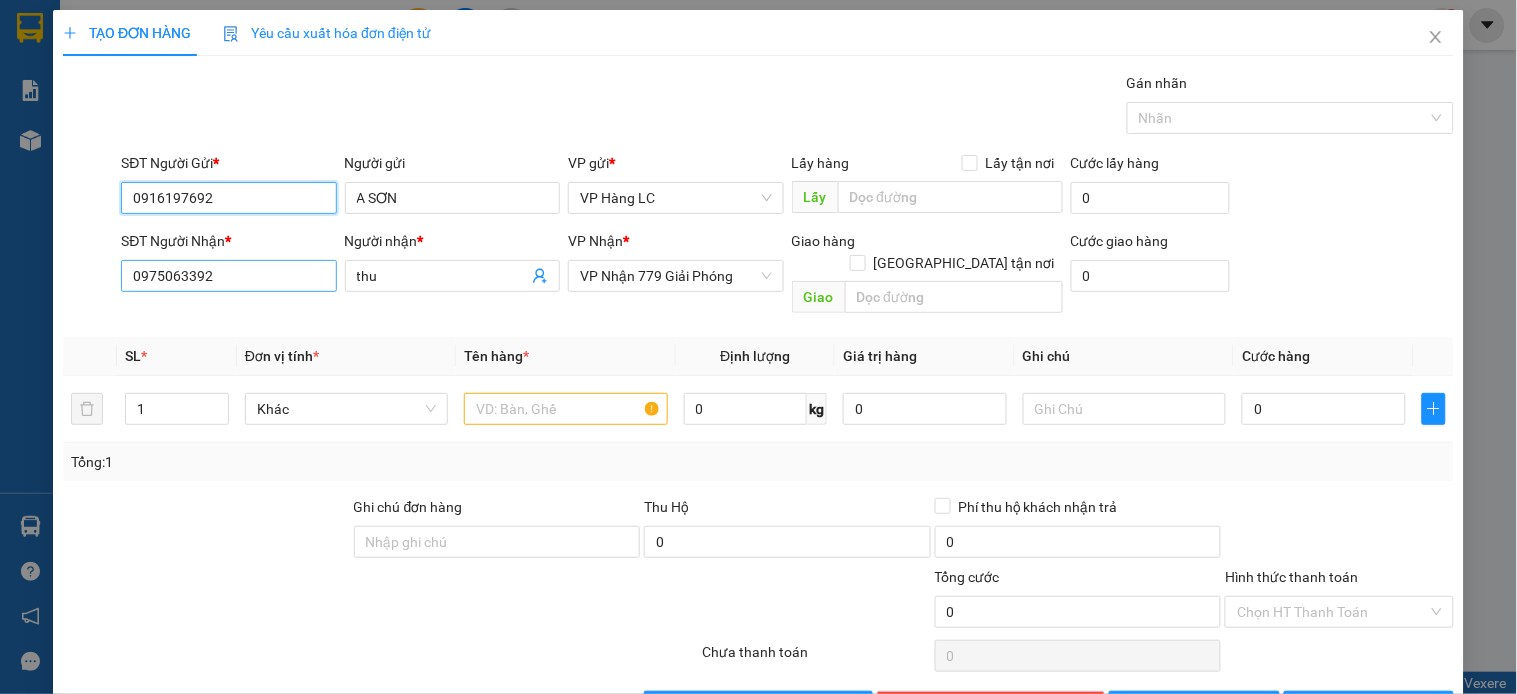 type on "0916197692" 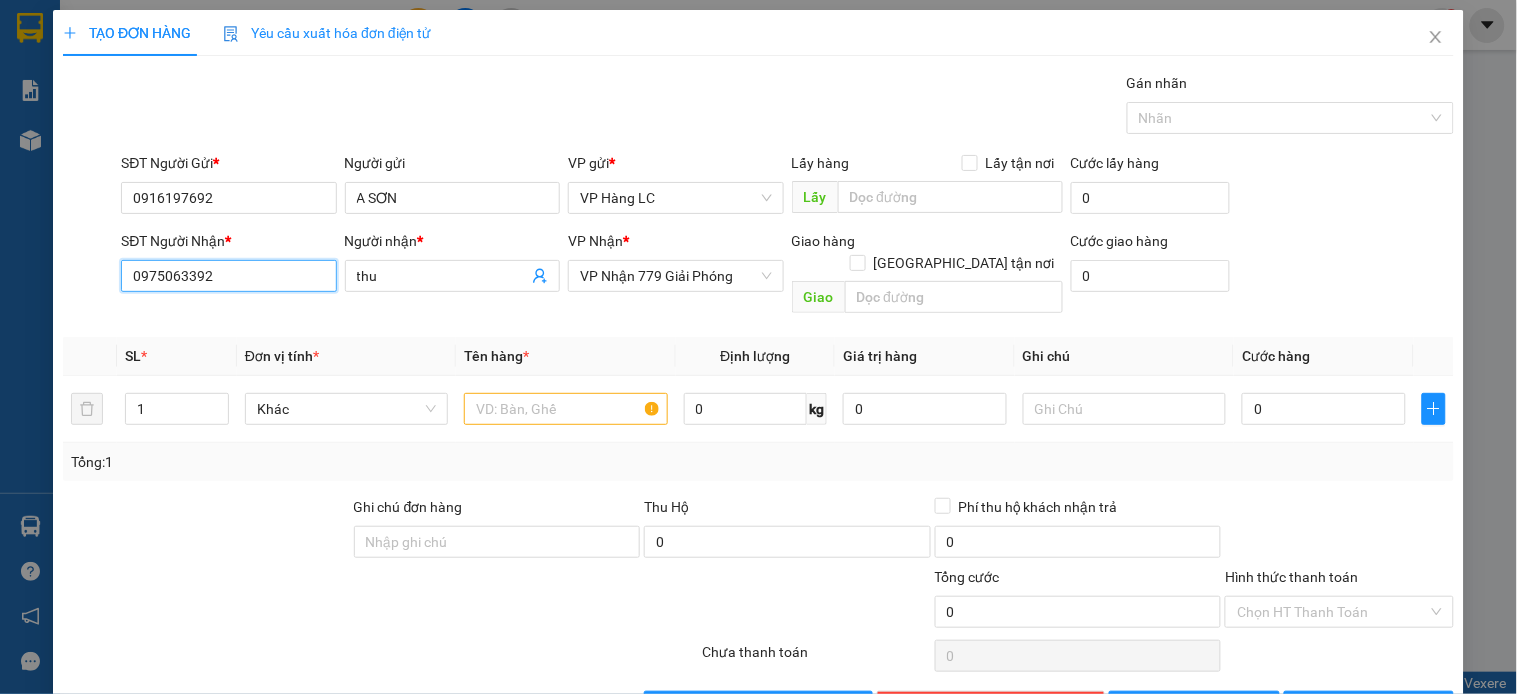 click on "0975063392" at bounding box center (228, 276) 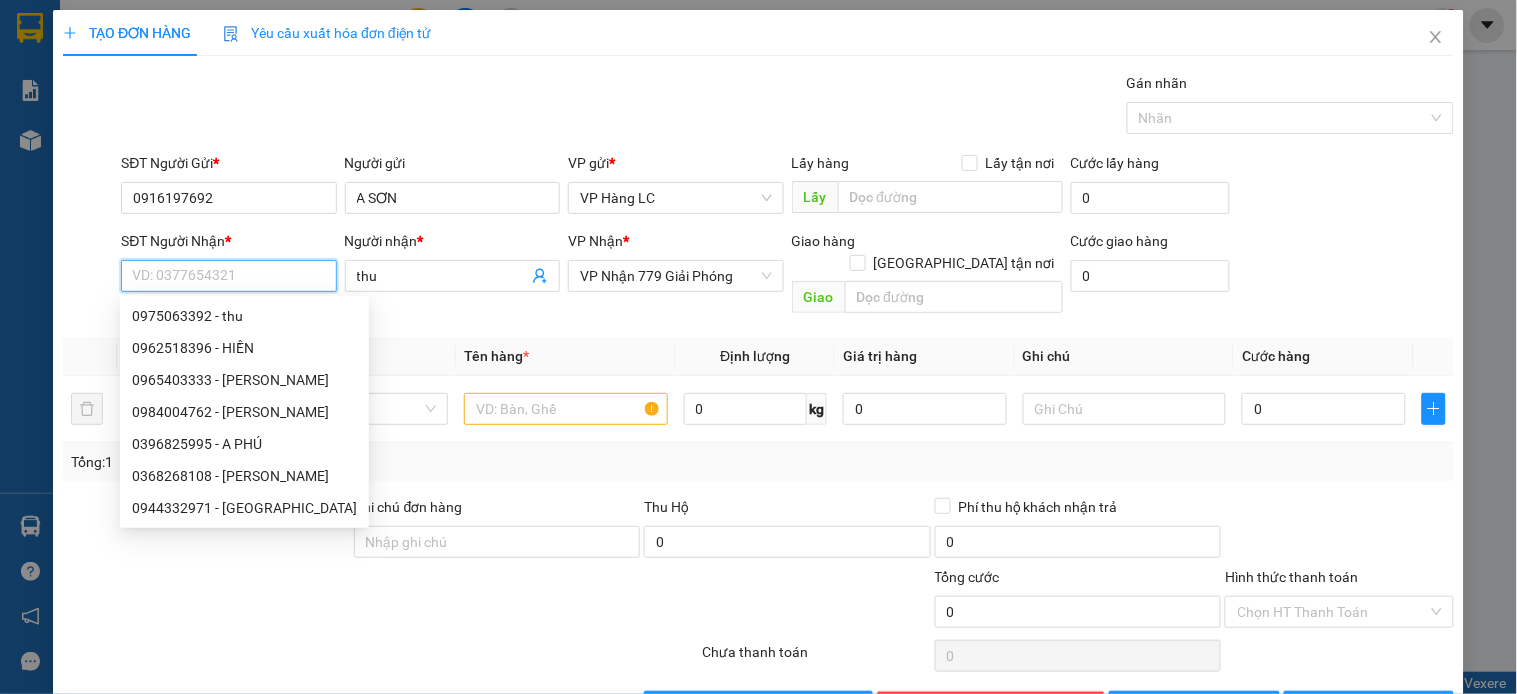 type 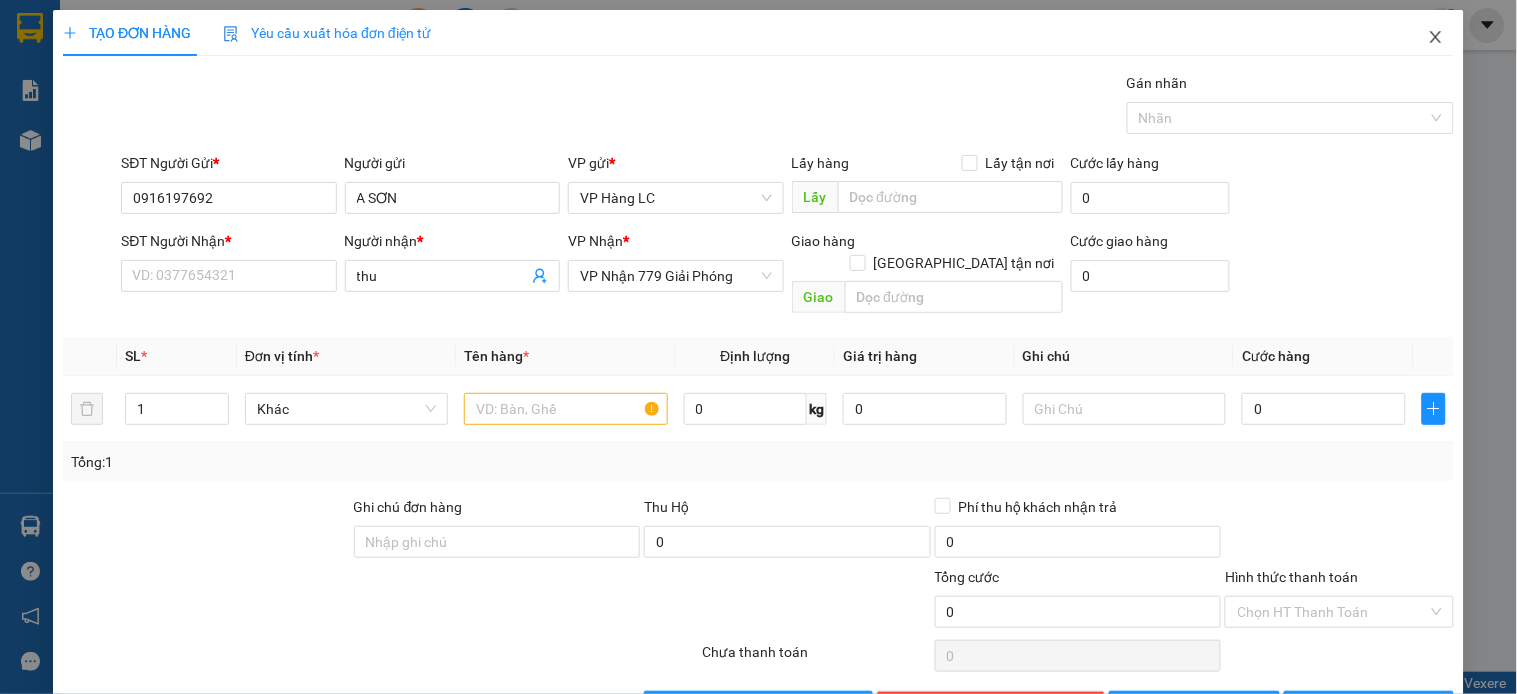 click 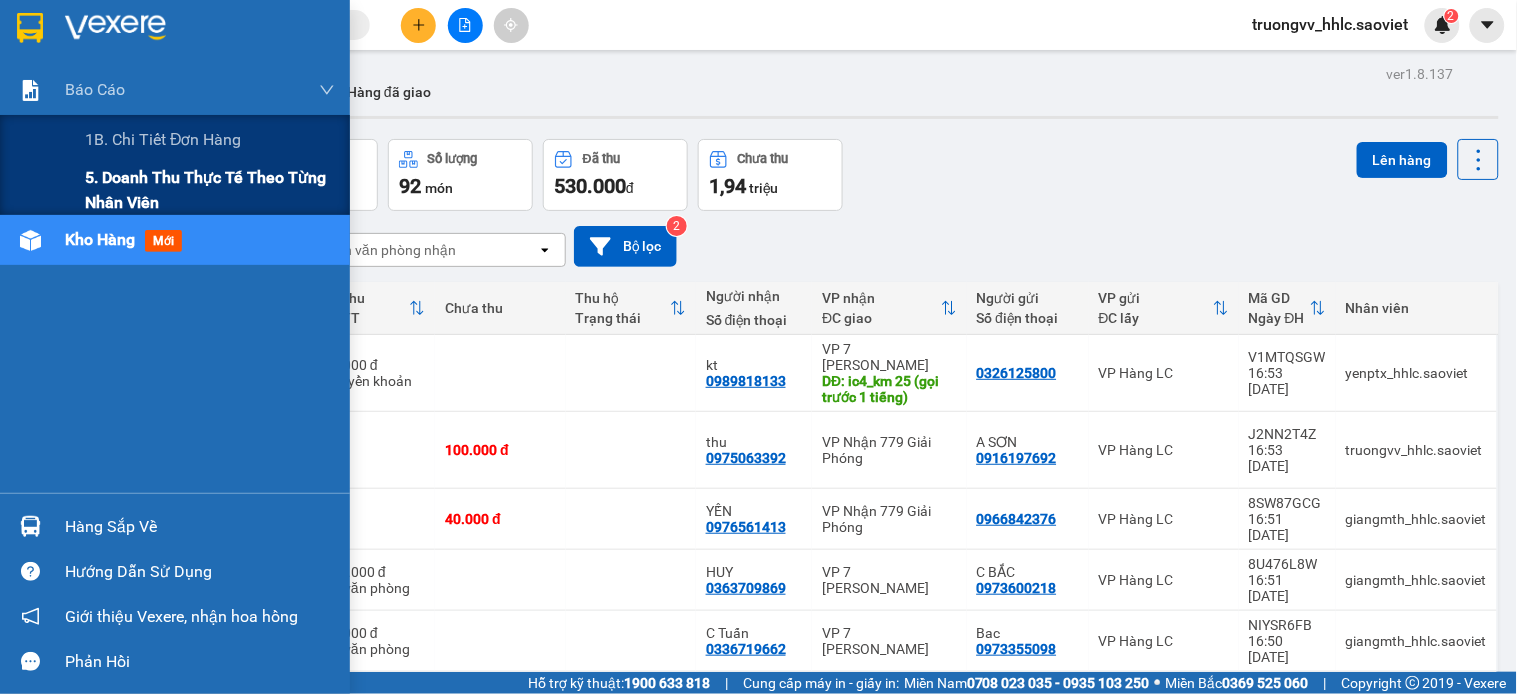 click on "5. Doanh thu thực tế theo từng nhân viên" at bounding box center (210, 190) 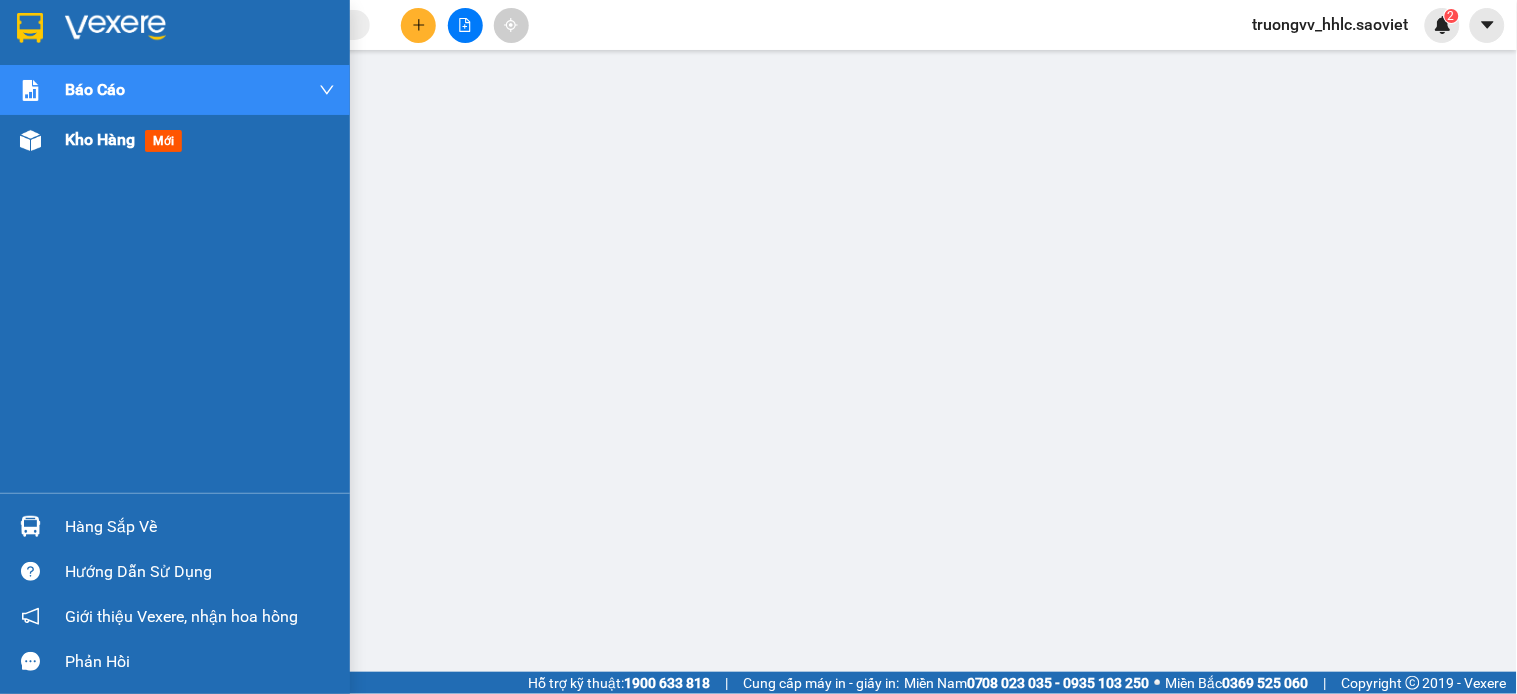 click on "Kho hàng" at bounding box center [100, 139] 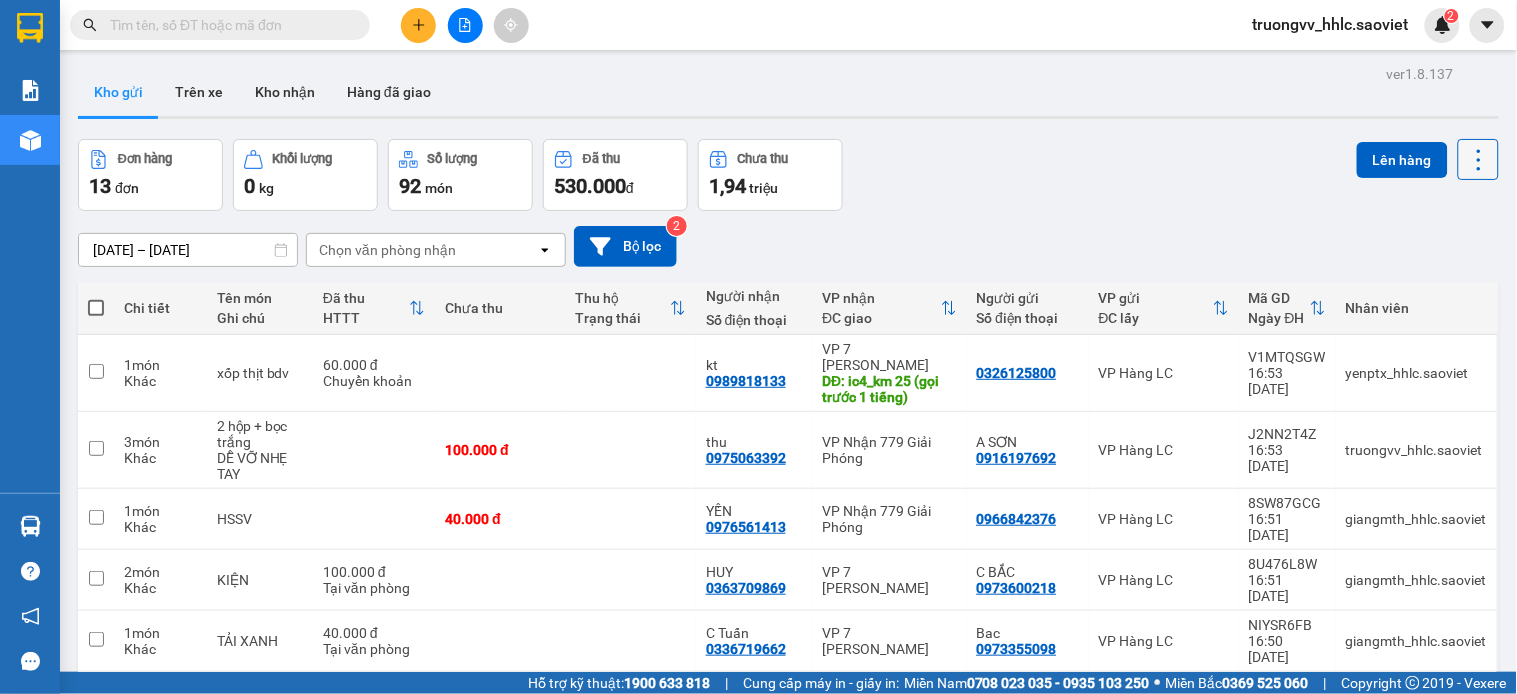 click at bounding box center [1478, 159] 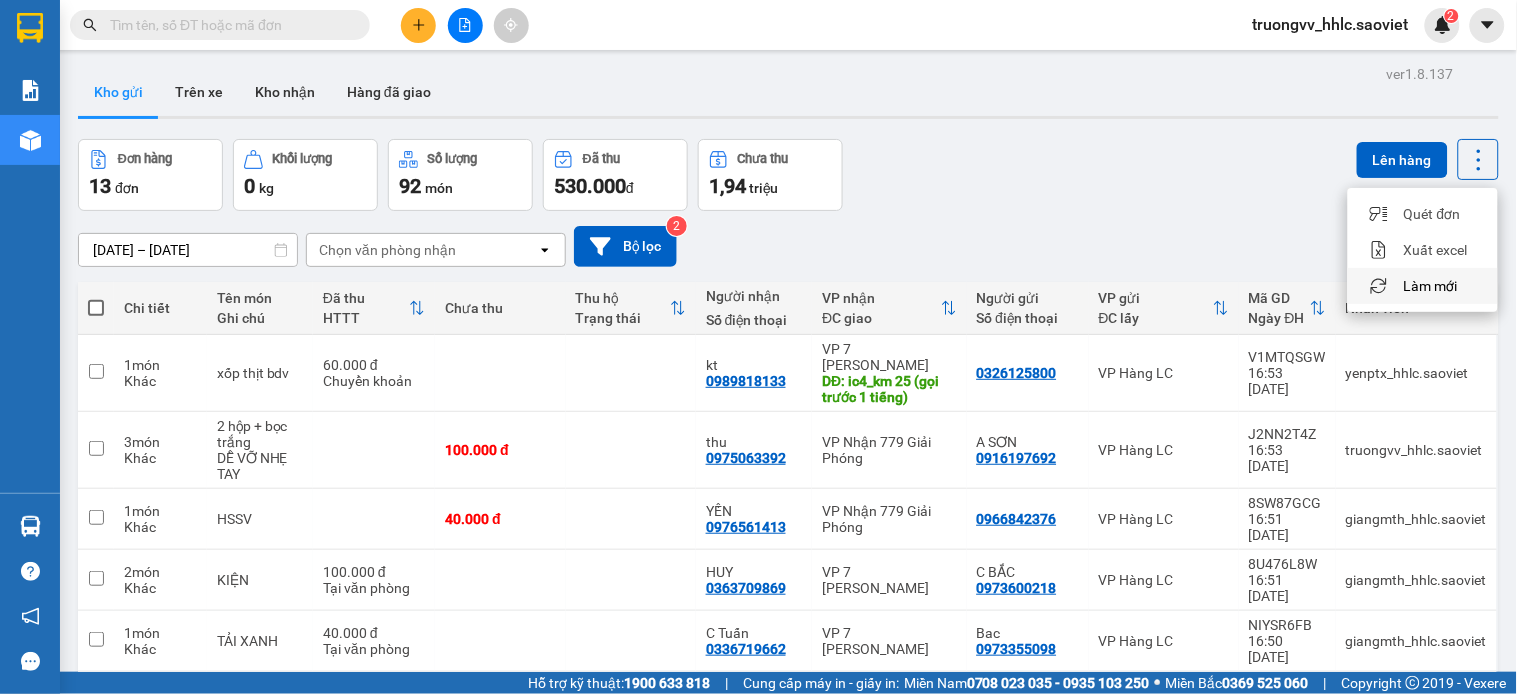 drag, startPoint x: 1451, startPoint y: 277, endPoint x: 1320, endPoint y: 270, distance: 131.18689 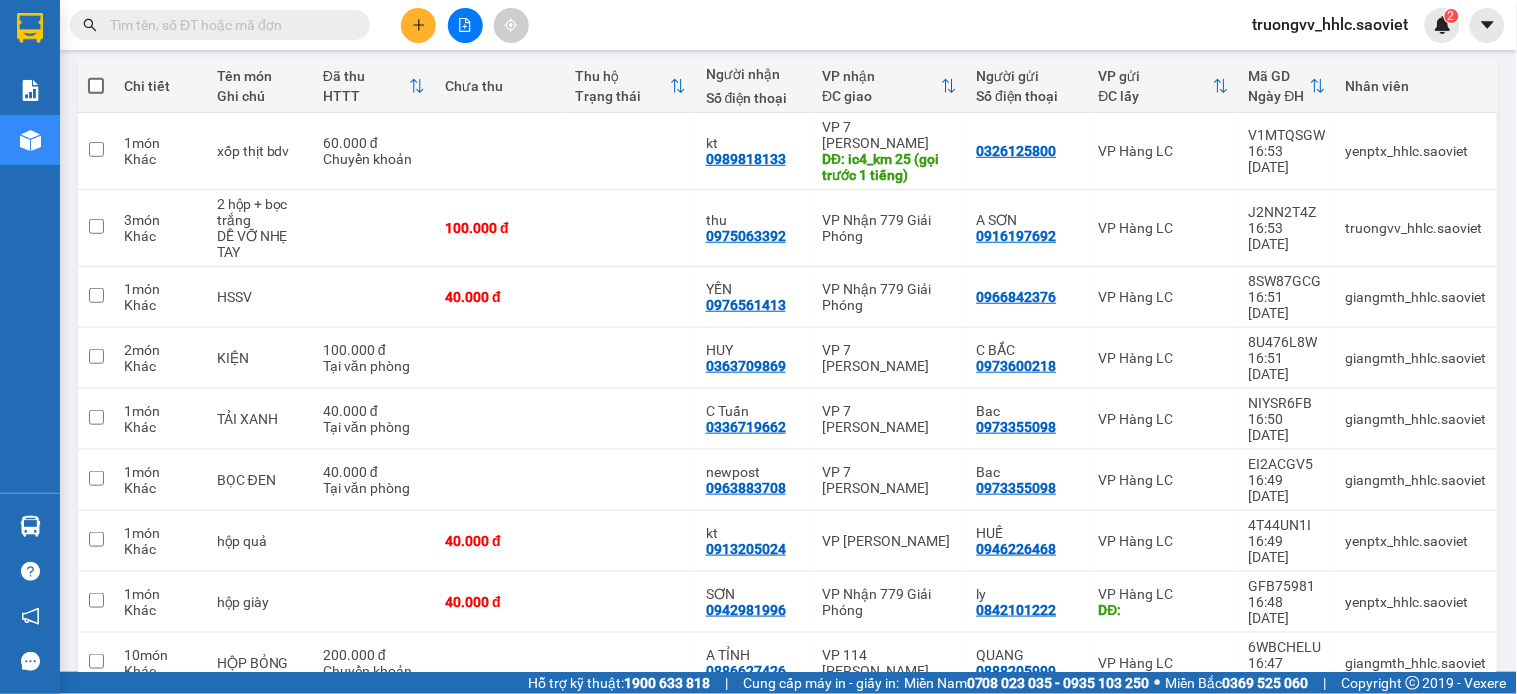 scroll, scrollTop: 0, scrollLeft: 0, axis: both 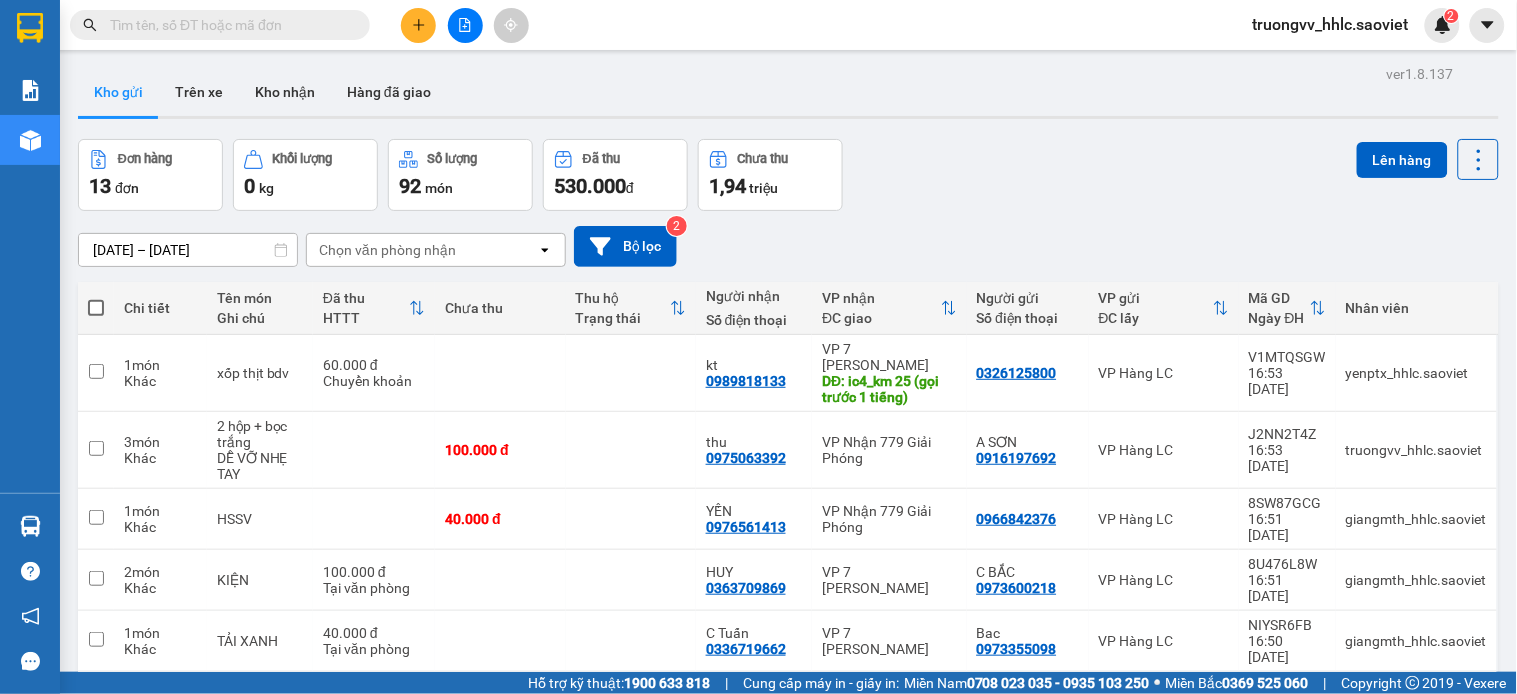 click at bounding box center (465, 25) 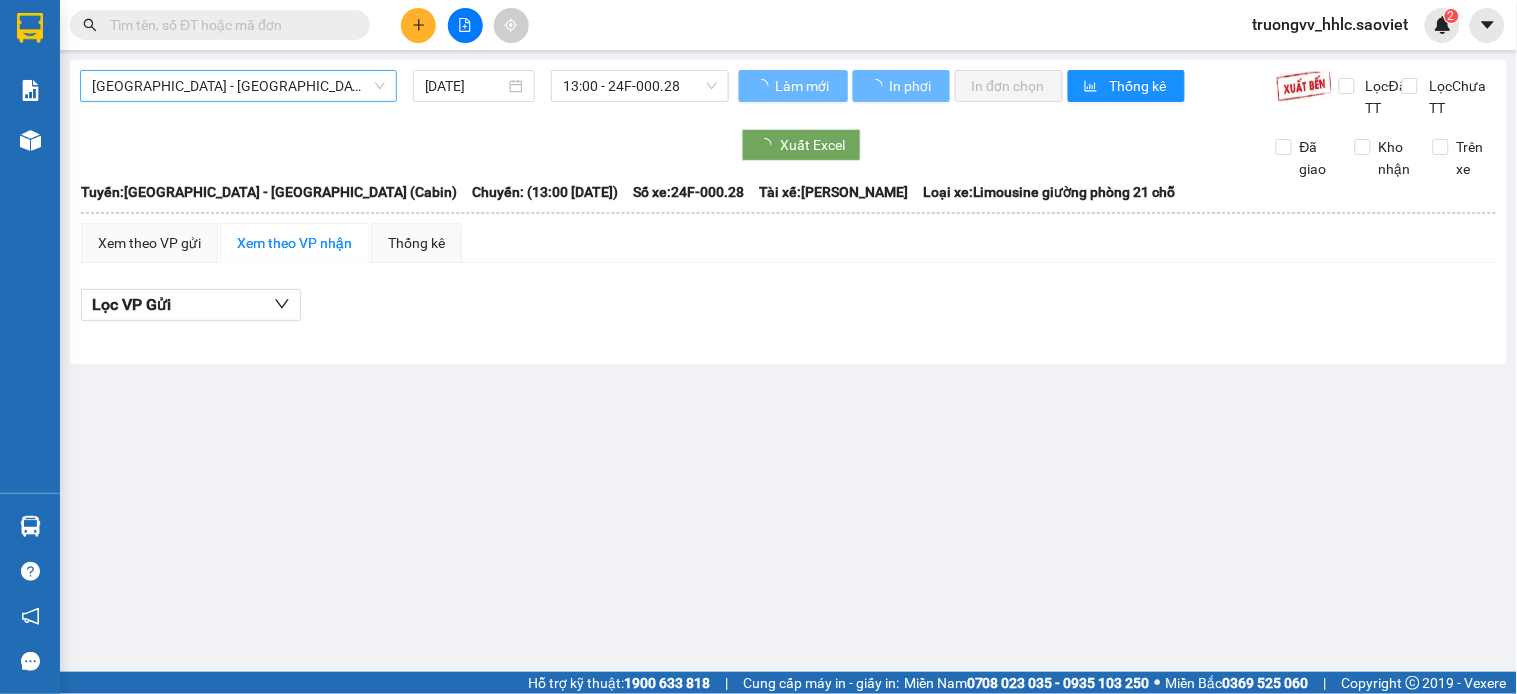 click on "[GEOGRAPHIC_DATA] - [GEOGRAPHIC_DATA] (Cabin)" at bounding box center (238, 86) 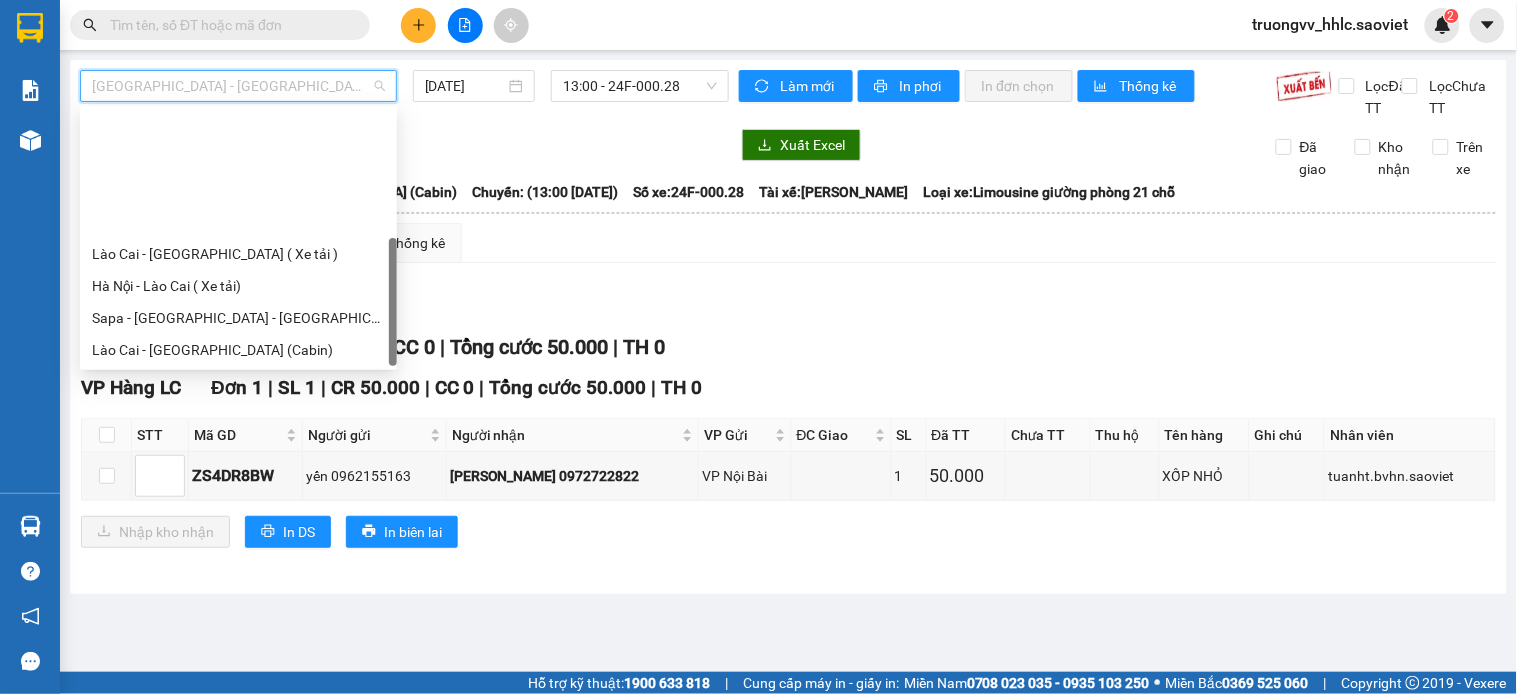 scroll, scrollTop: 160, scrollLeft: 0, axis: vertical 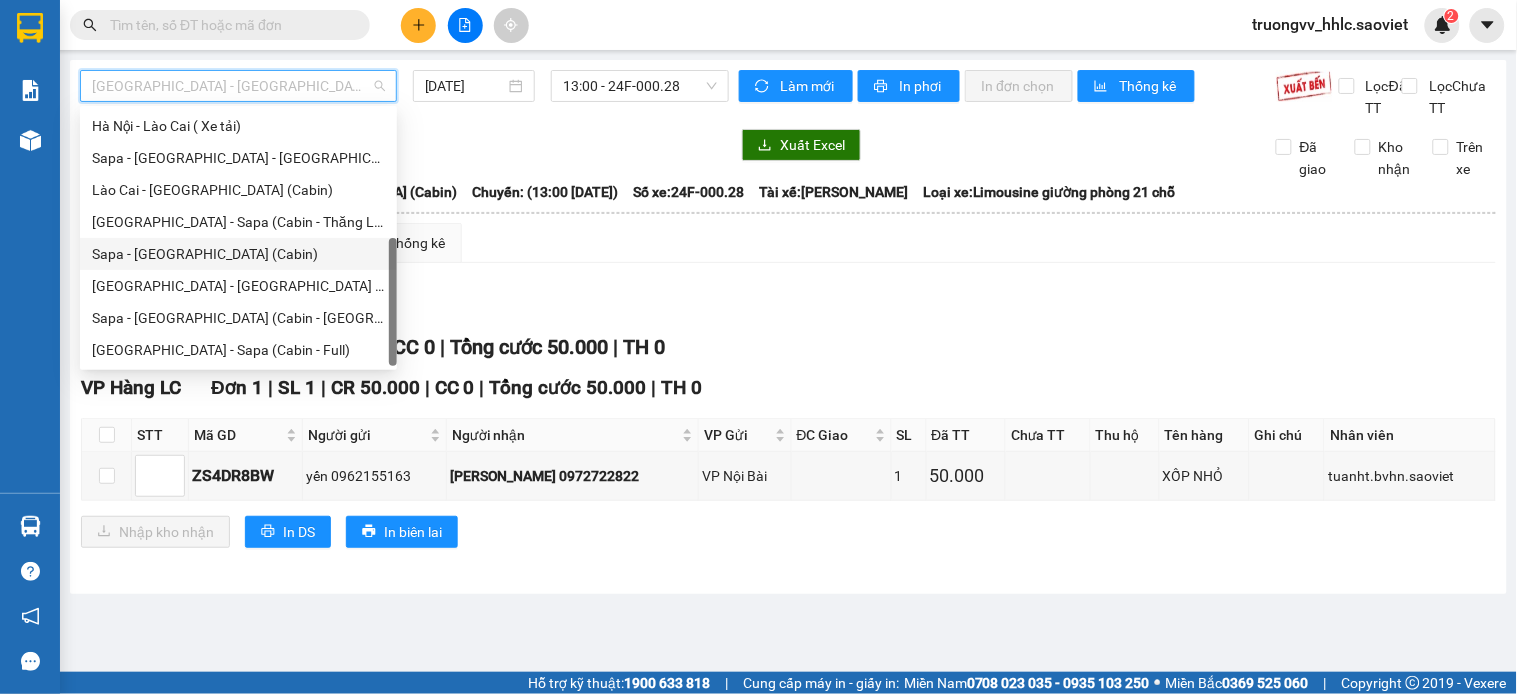 drag, startPoint x: 146, startPoint y: 248, endPoint x: 186, endPoint y: 236, distance: 41.761227 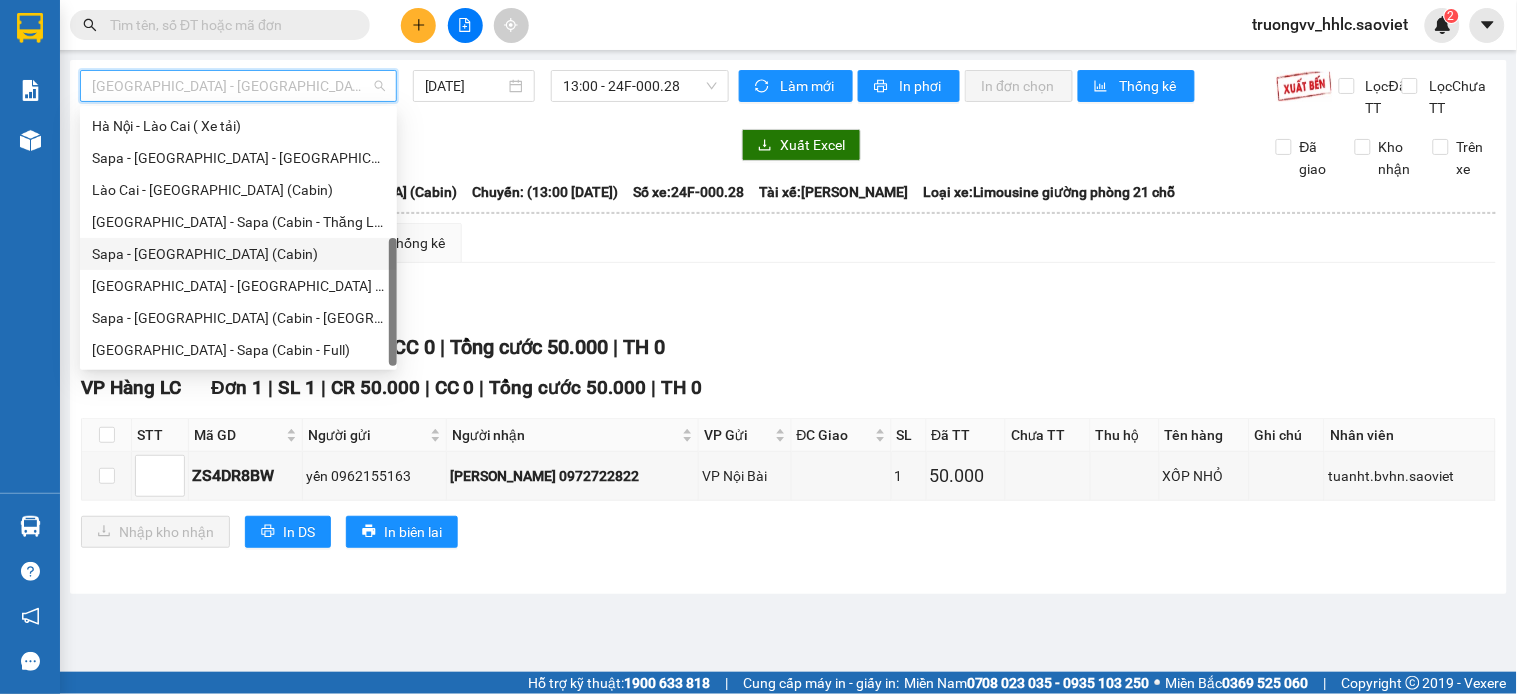 drag, startPoint x: 174, startPoint y: 257, endPoint x: 553, endPoint y: 118, distance: 403.68552 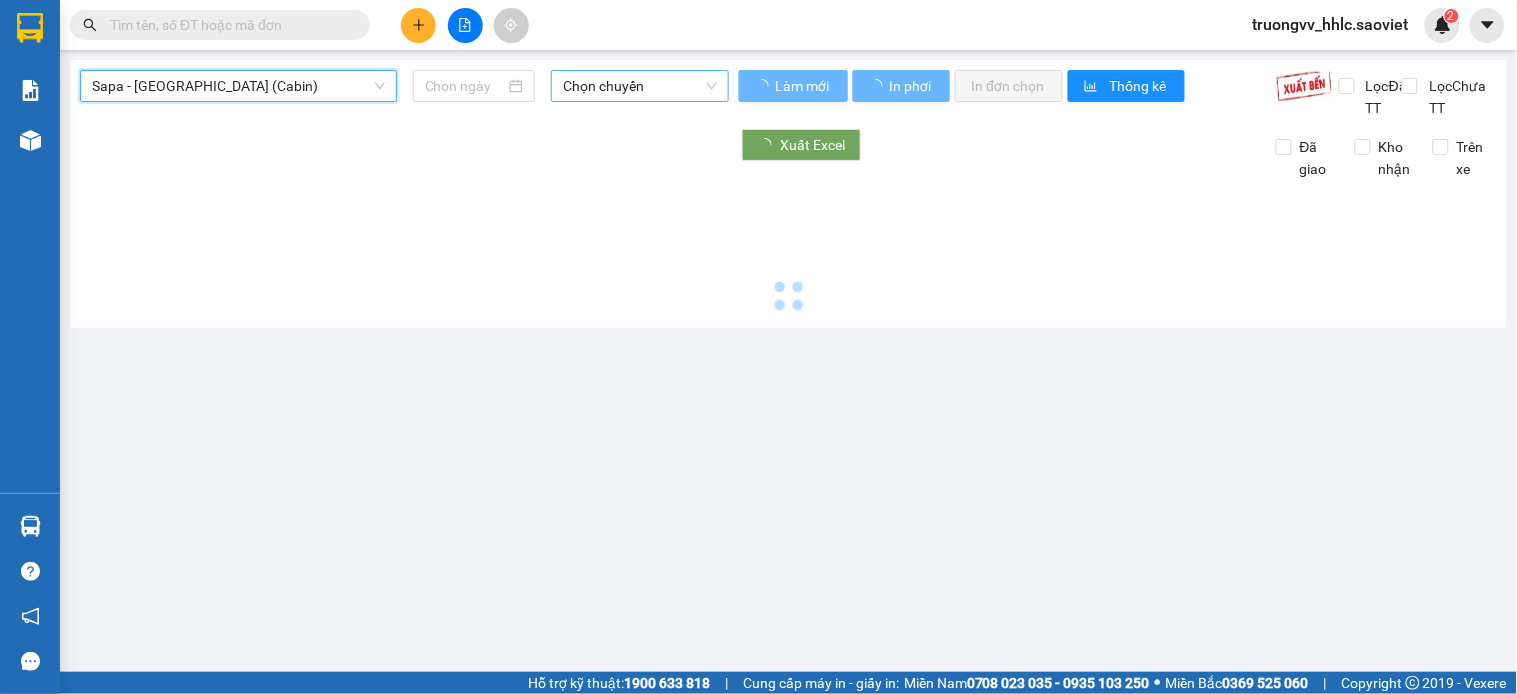 type on "[DATE]" 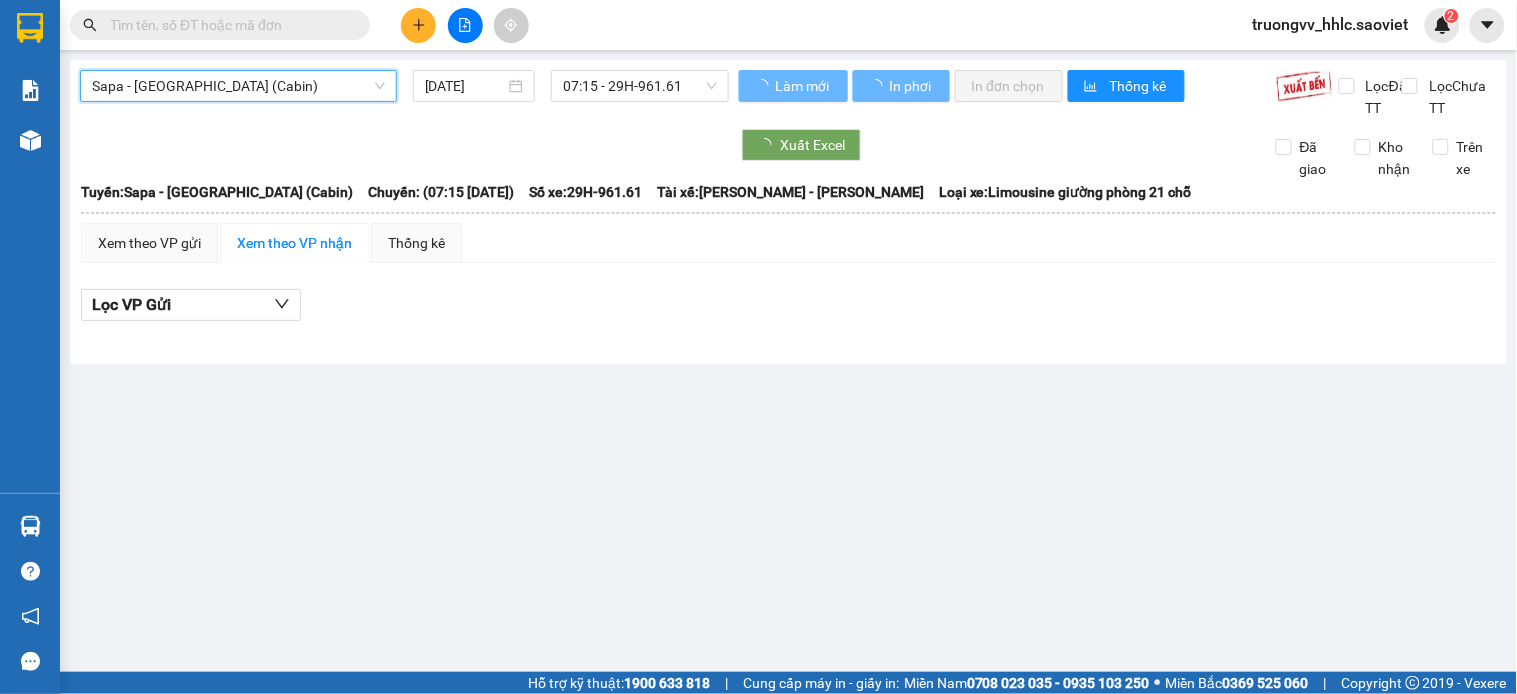 click on "07:15     - 29H-961.61" at bounding box center (640, 86) 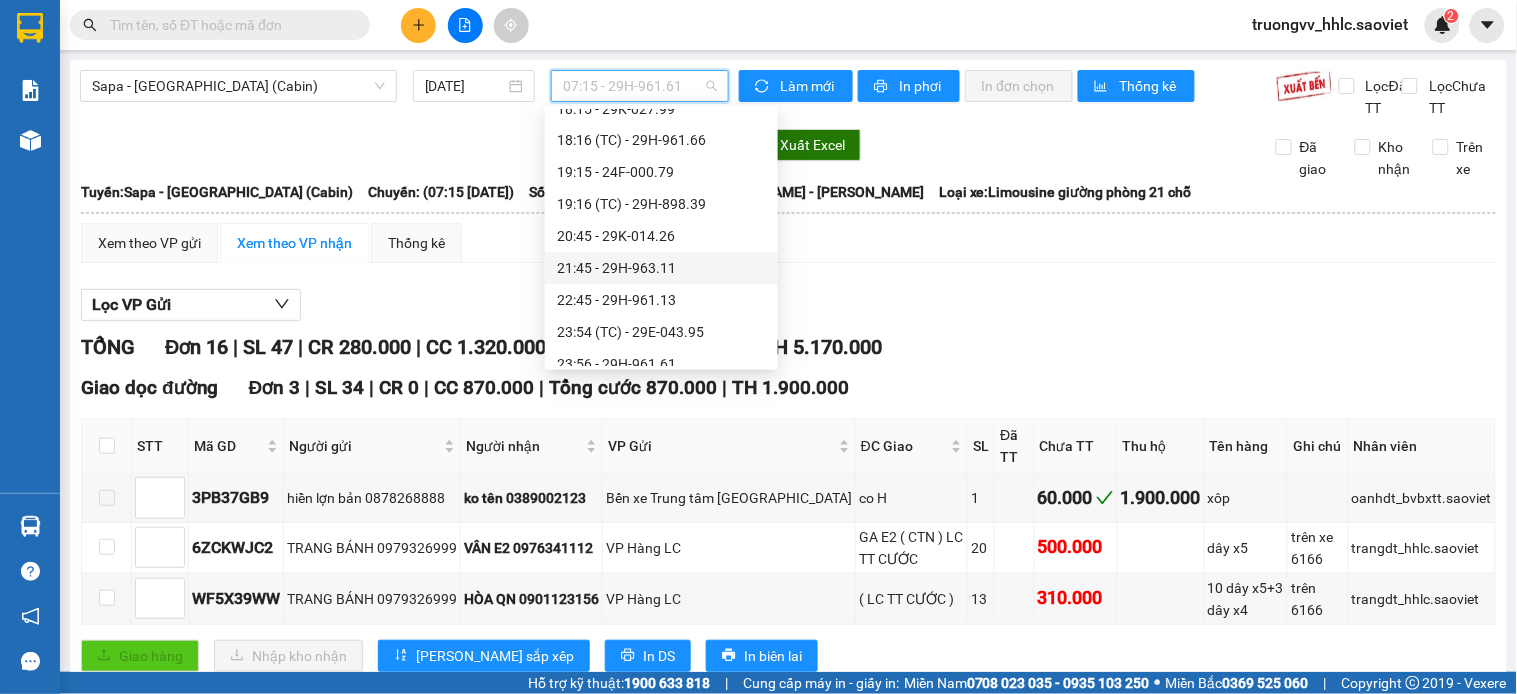scroll, scrollTop: 834, scrollLeft: 0, axis: vertical 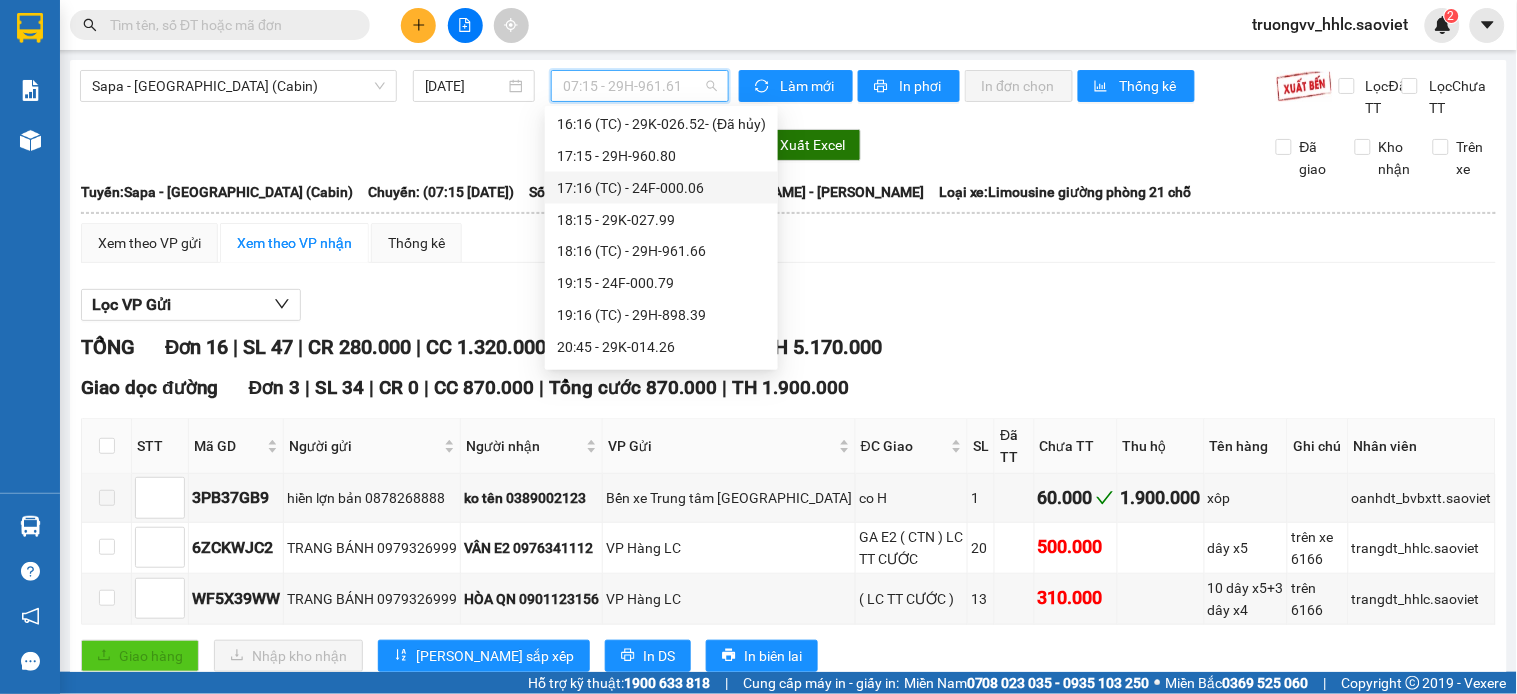 click on "17:16   (TC)   - 24F-000.06" at bounding box center [661, 188] 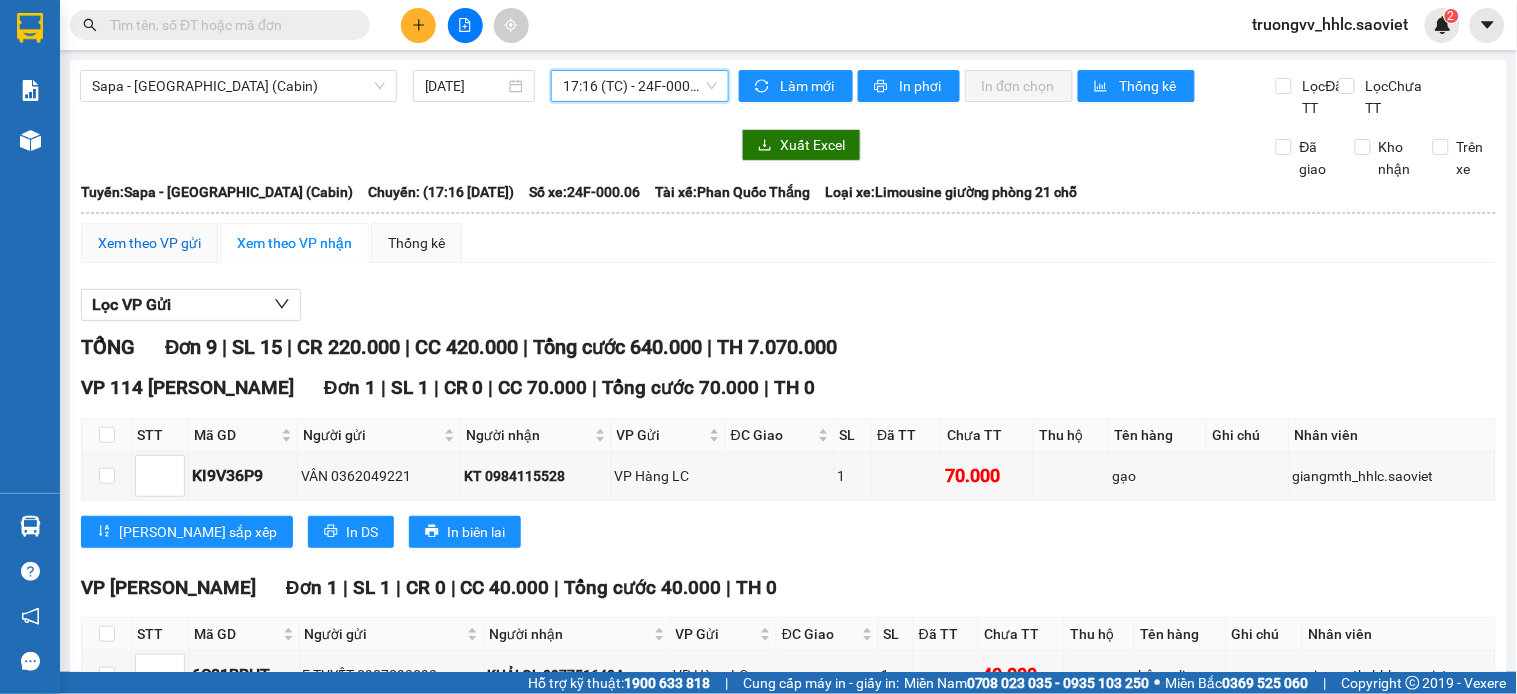 click on "Xem theo VP gửi" at bounding box center (149, 243) 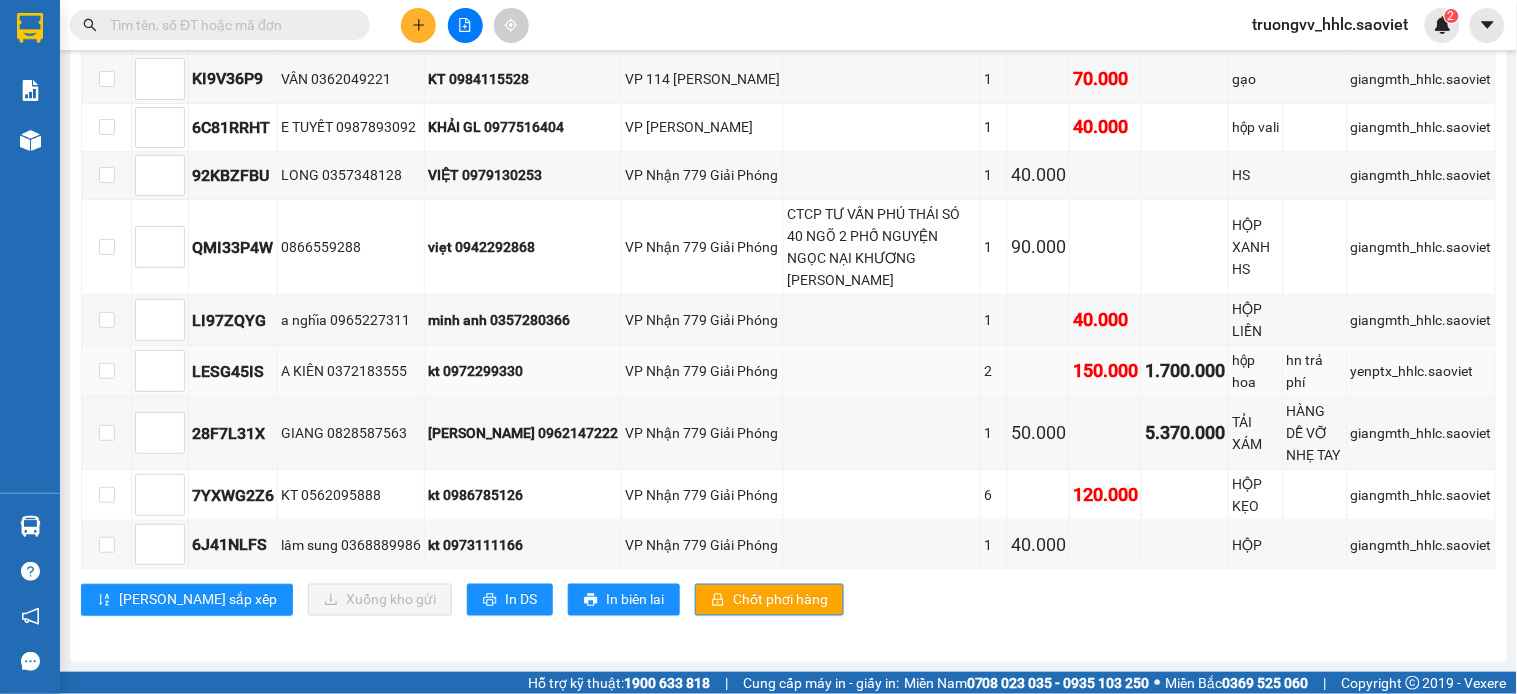 scroll, scrollTop: 221, scrollLeft: 0, axis: vertical 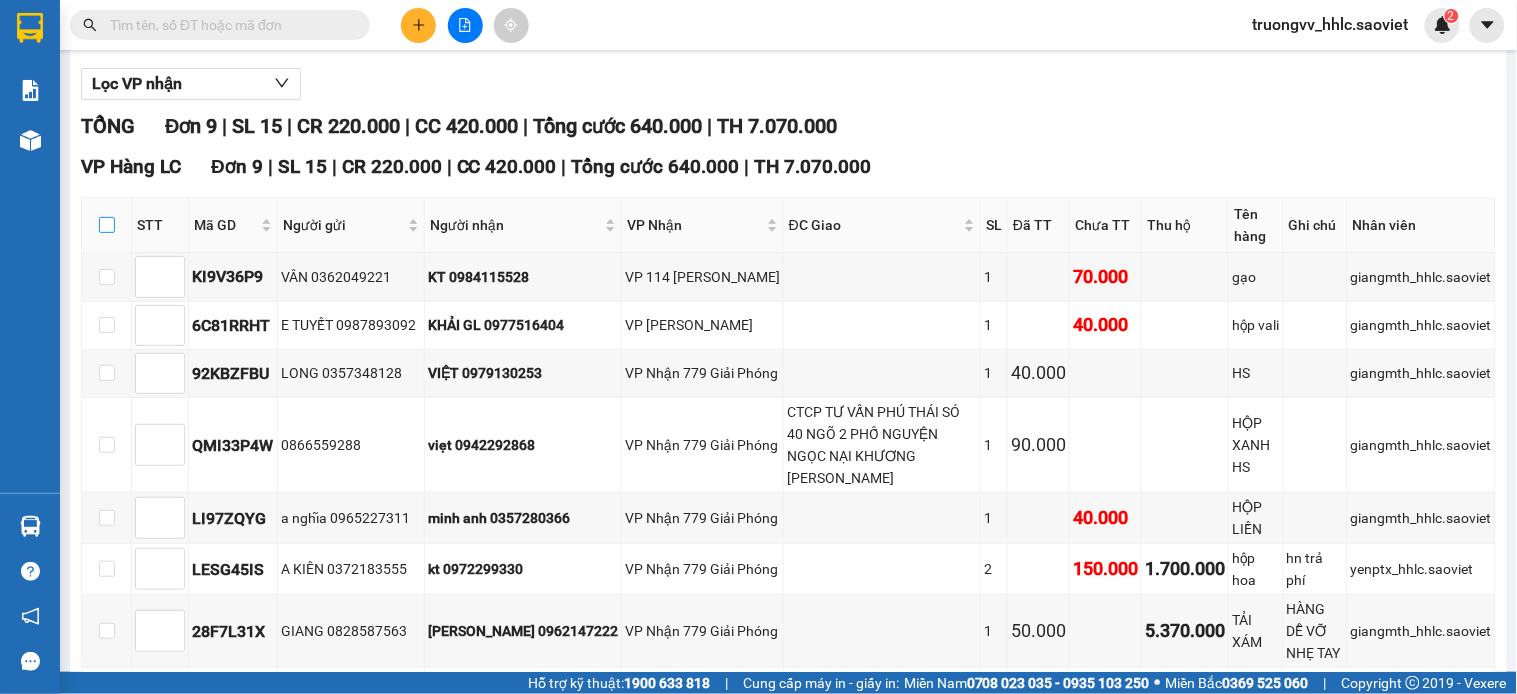 click at bounding box center (107, 225) 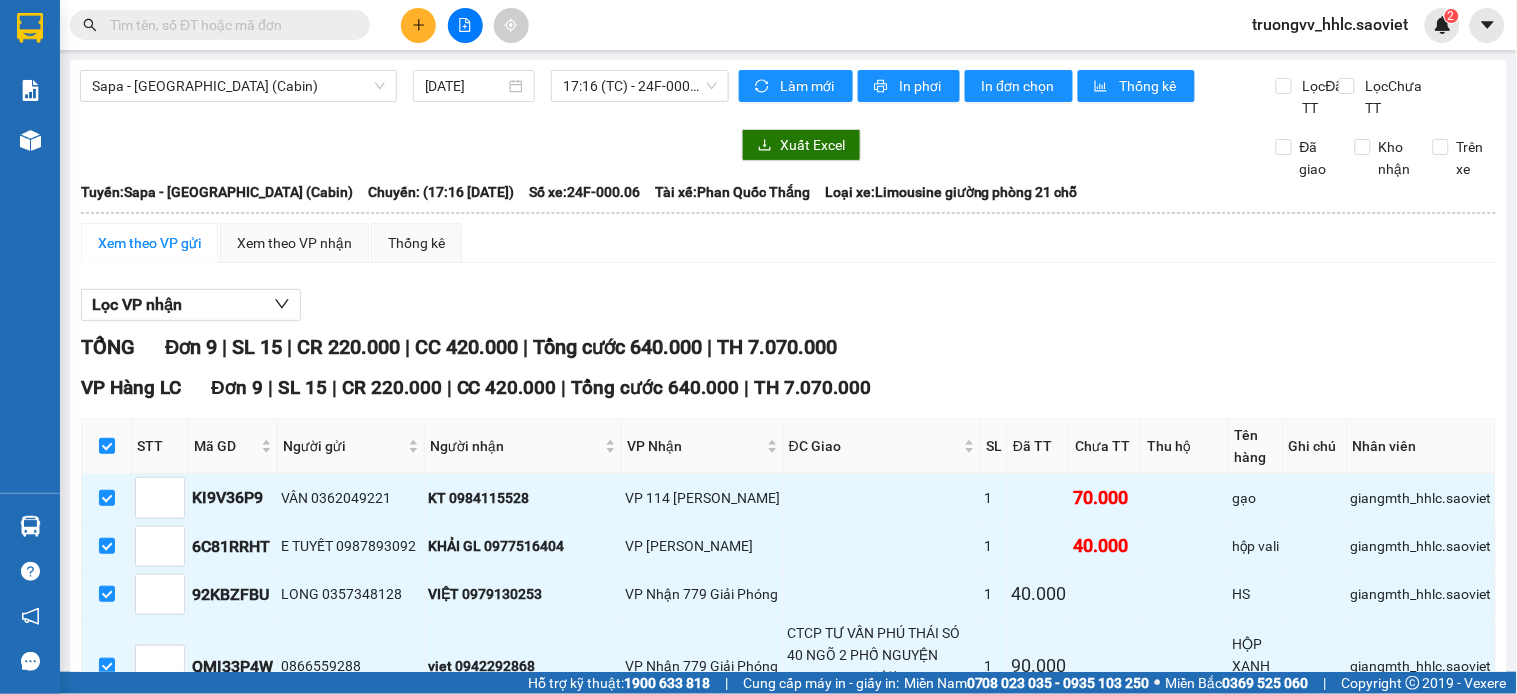 scroll, scrollTop: 443, scrollLeft: 0, axis: vertical 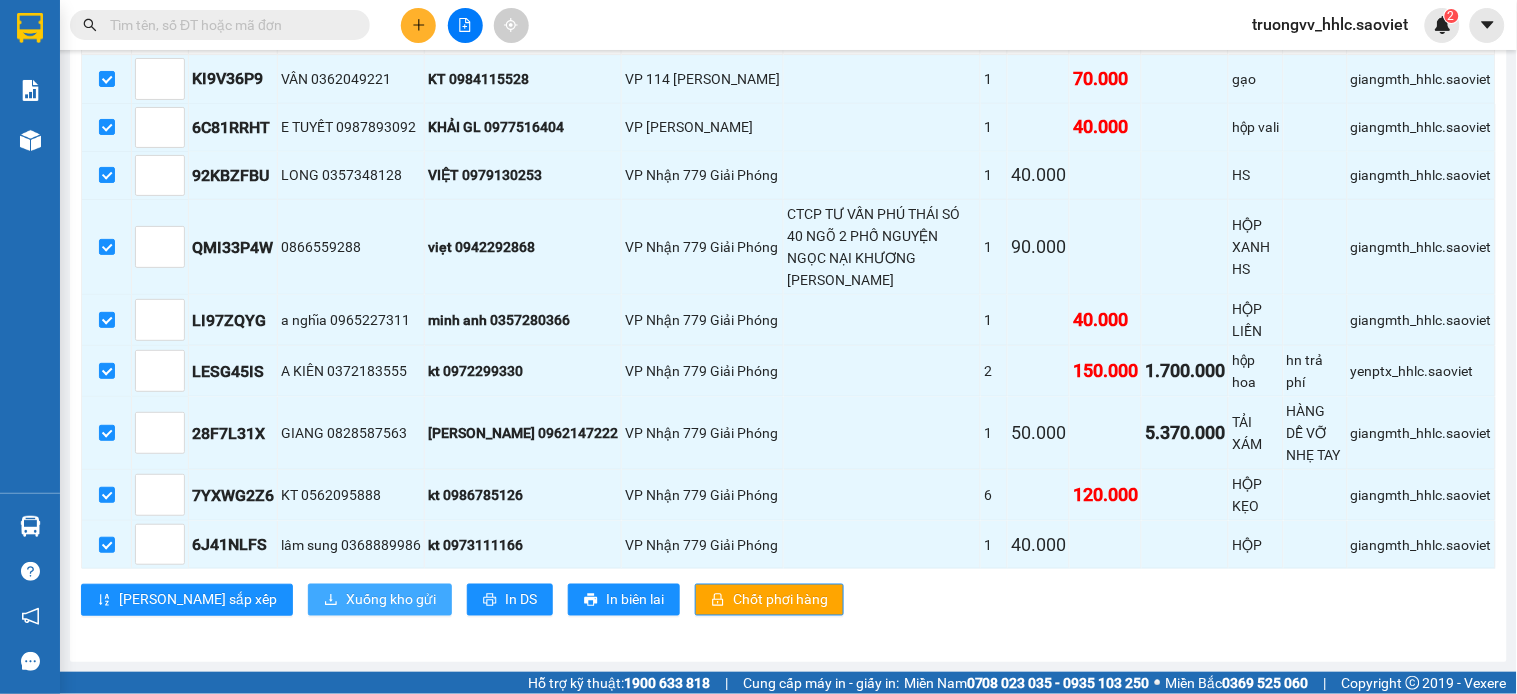 click on "Xuống kho gửi" at bounding box center (391, 600) 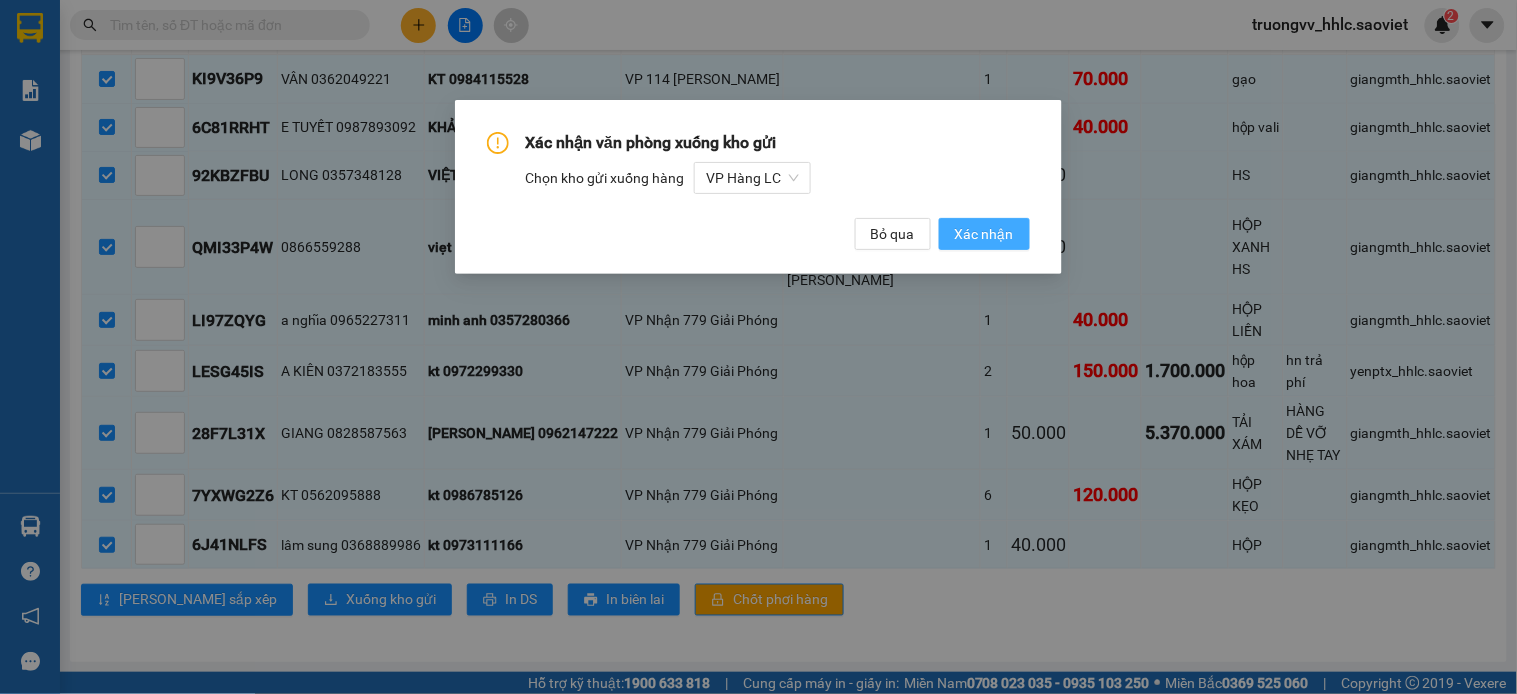 click on "Xác nhận" at bounding box center [984, 234] 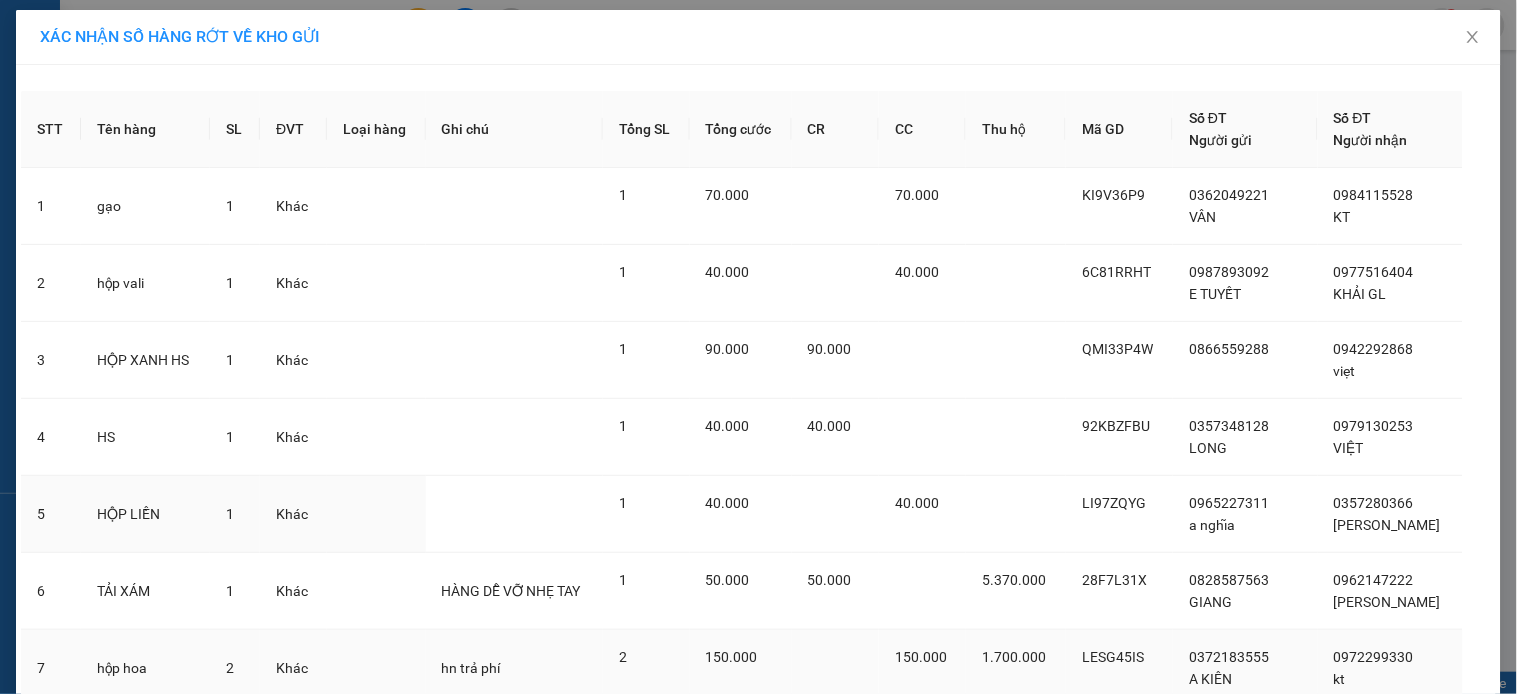 scroll, scrollTop: 313, scrollLeft: 0, axis: vertical 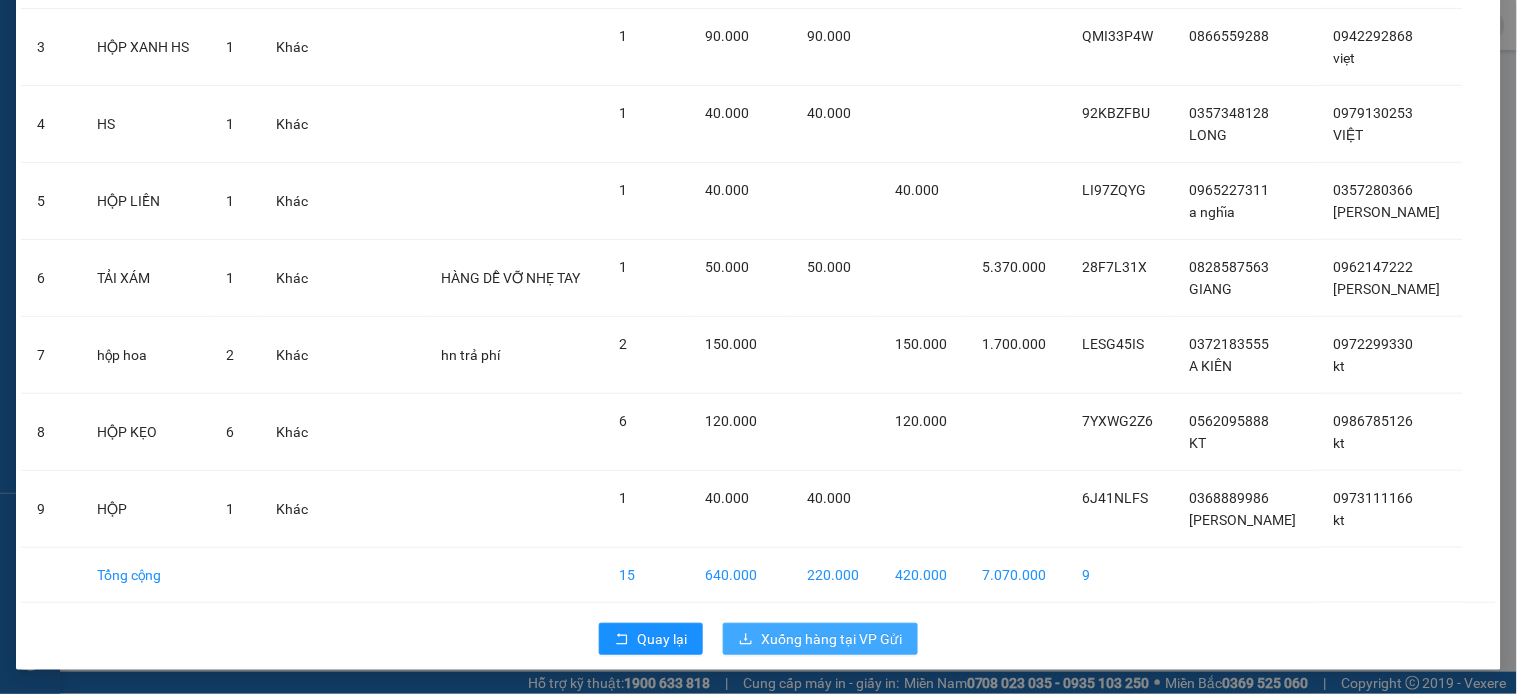 click on "Xuống hàng tại VP Gửi" at bounding box center [831, 639] 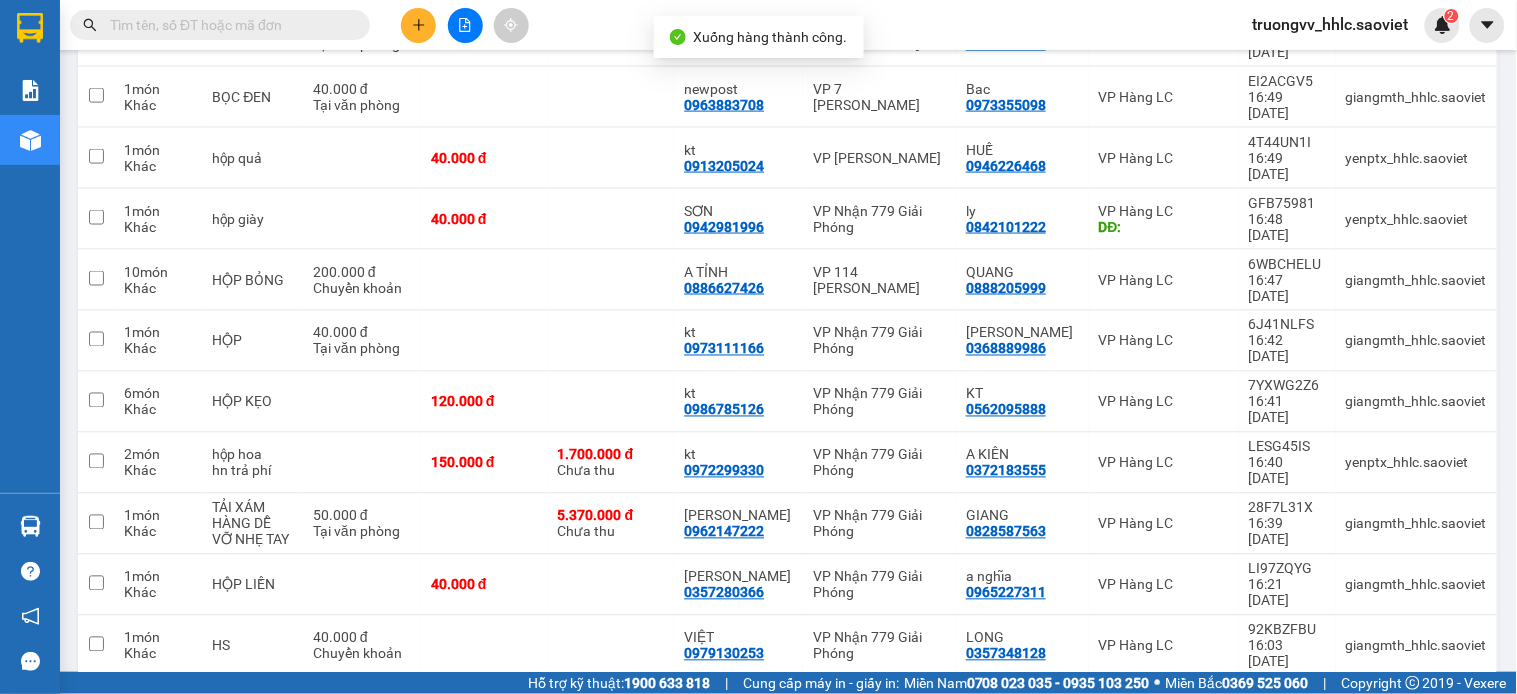 scroll, scrollTop: 957, scrollLeft: 0, axis: vertical 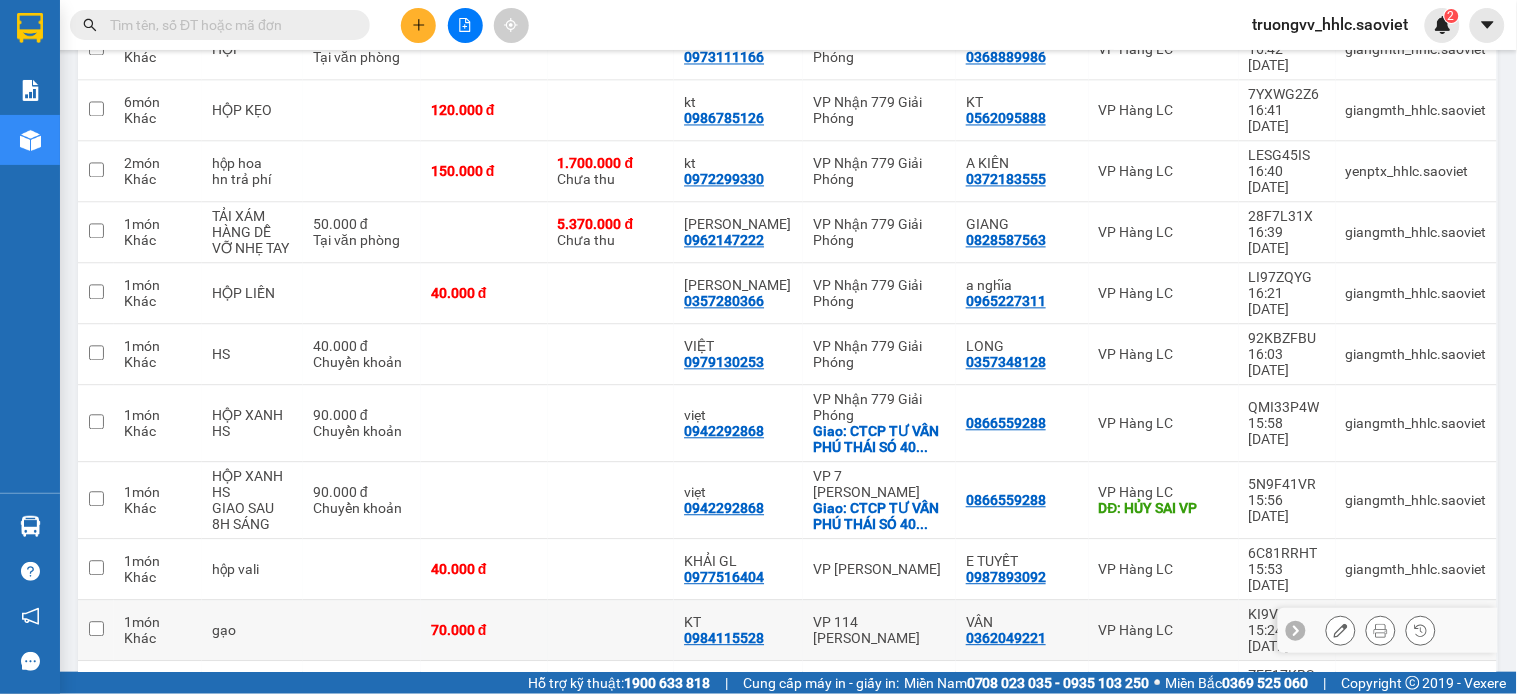 click at bounding box center (611, 631) 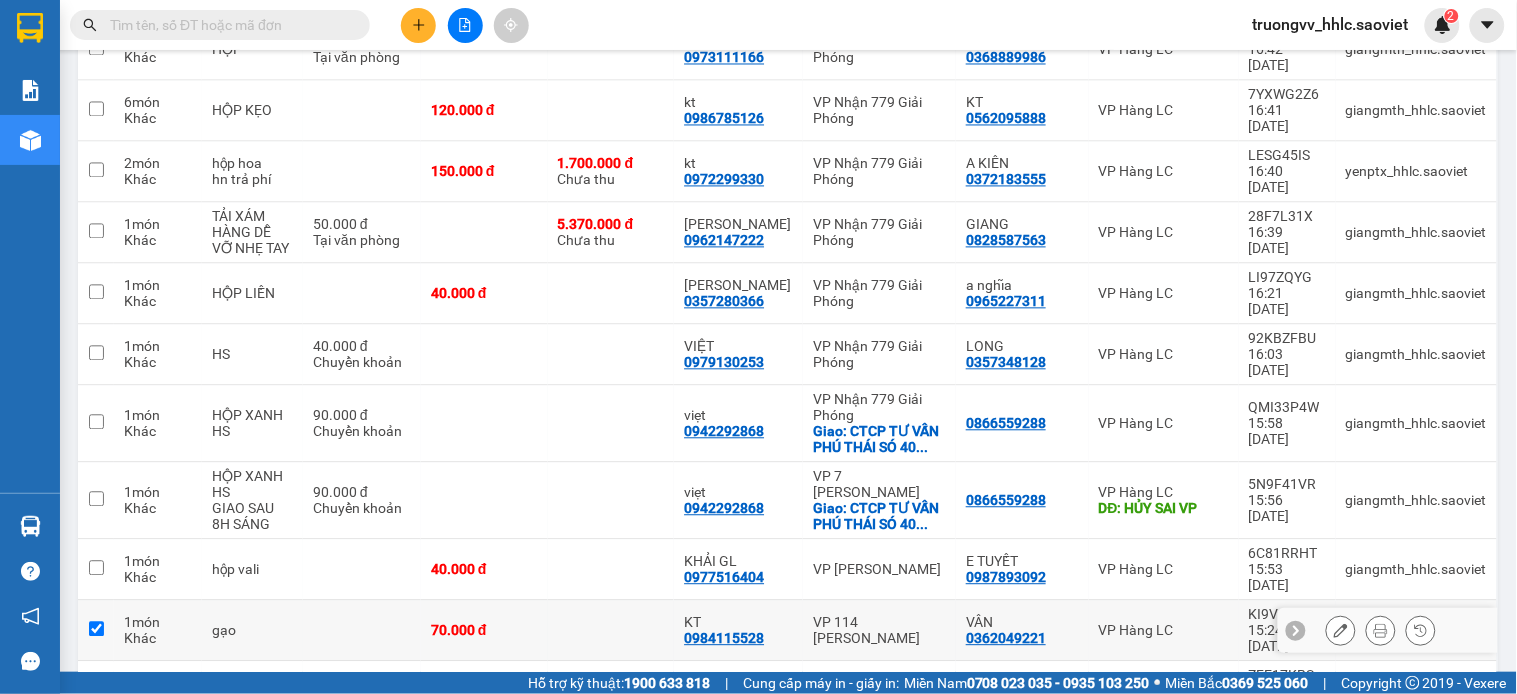 checkbox on "true" 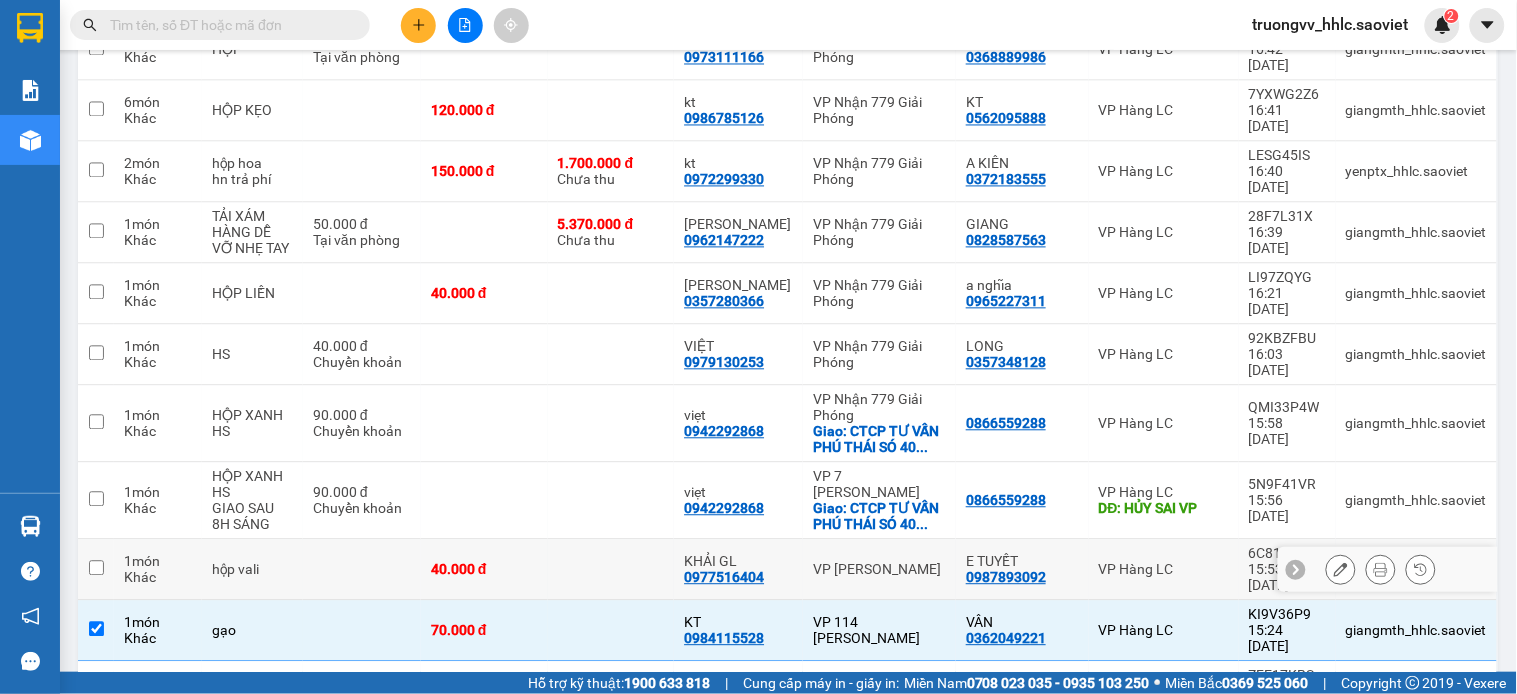 click at bounding box center [611, 570] 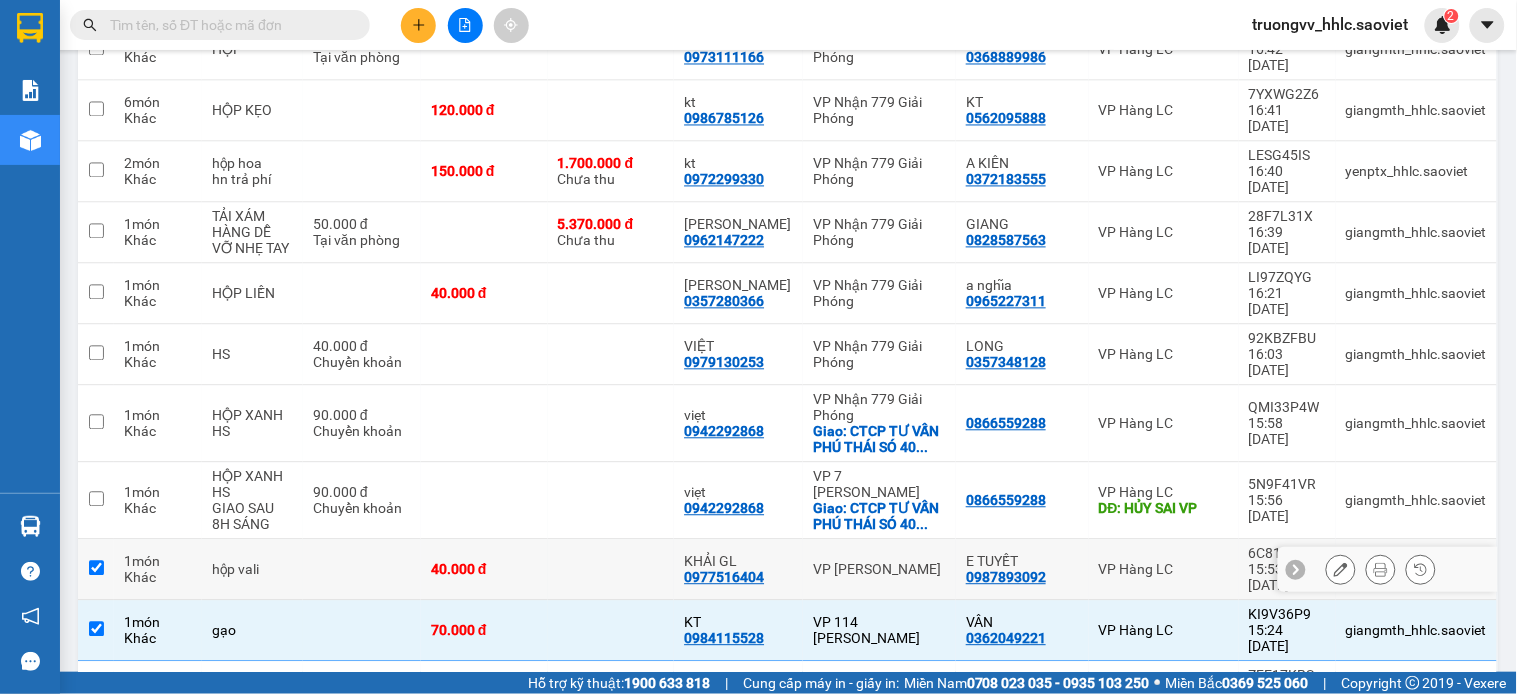 checkbox on "true" 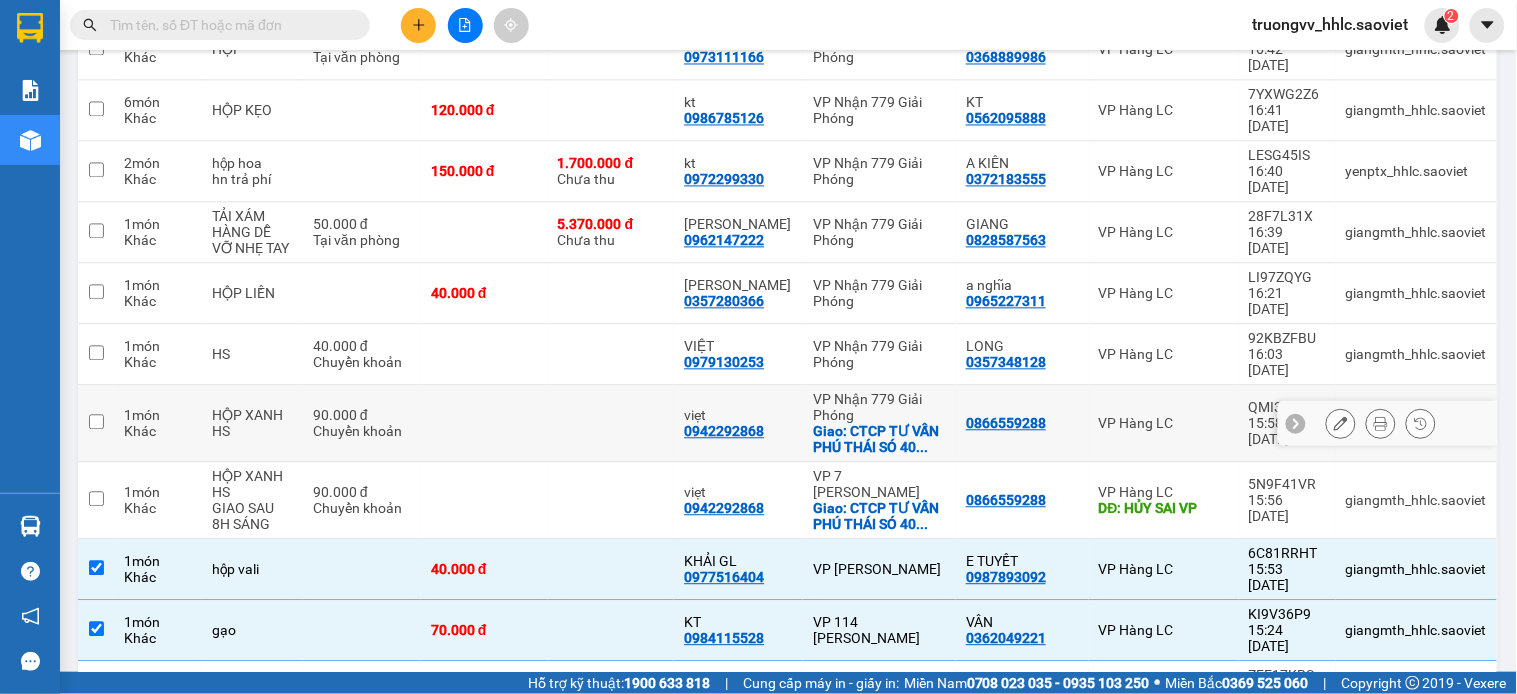 click at bounding box center [611, 424] 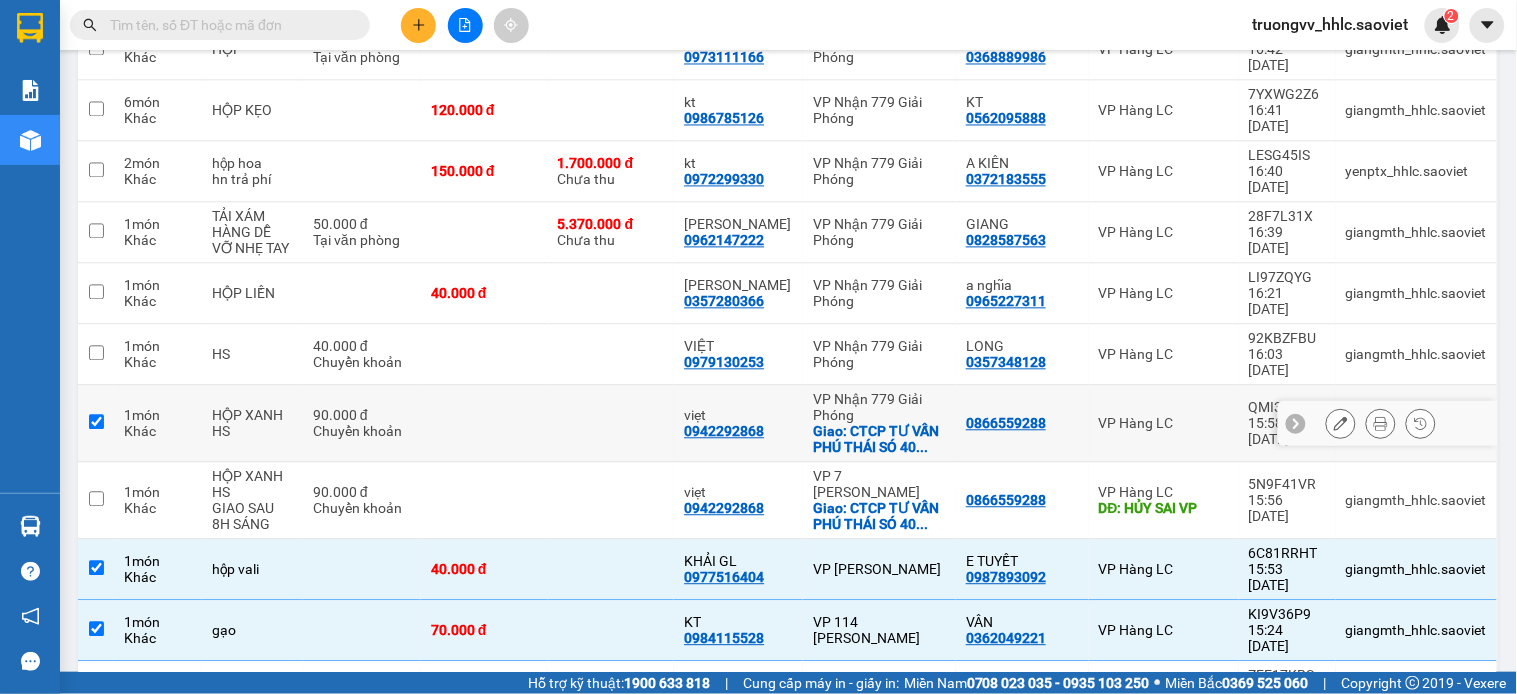 checkbox on "true" 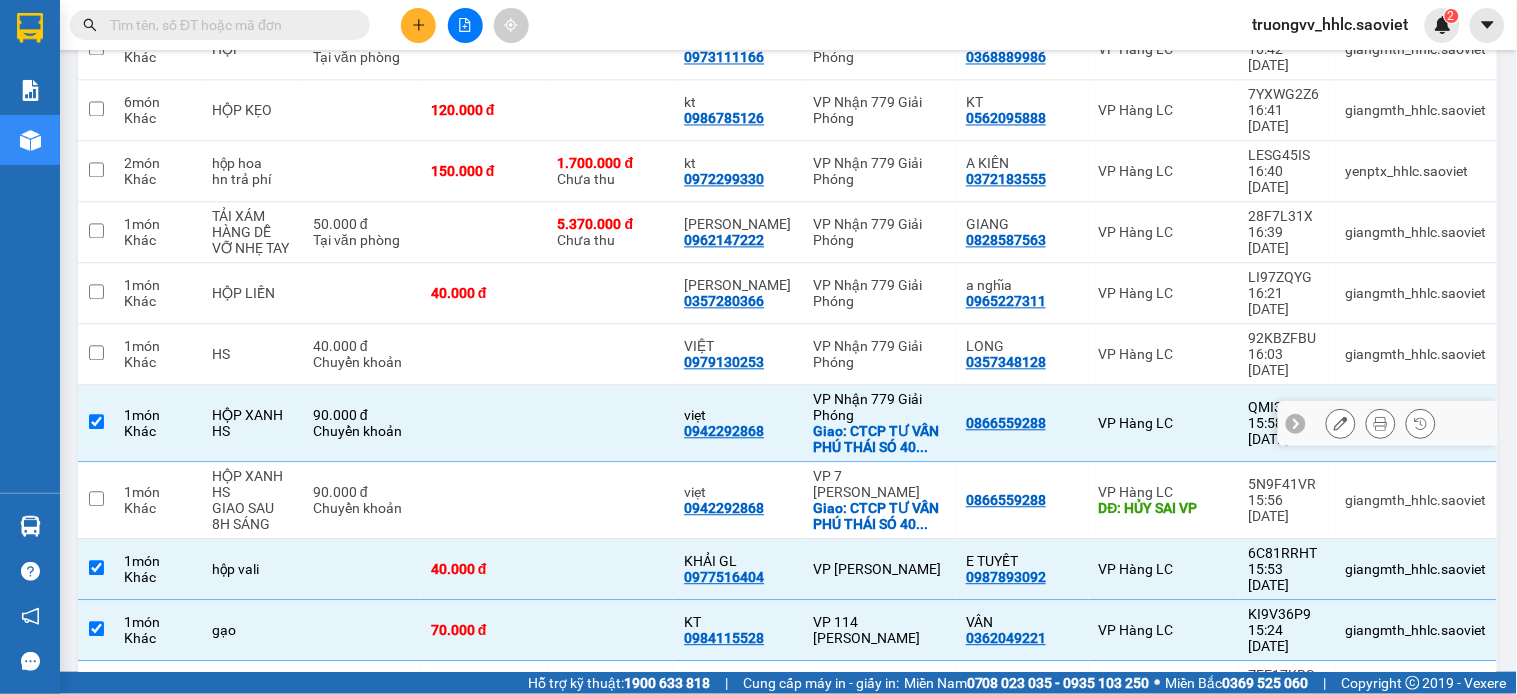 scroll, scrollTop: 846, scrollLeft: 0, axis: vertical 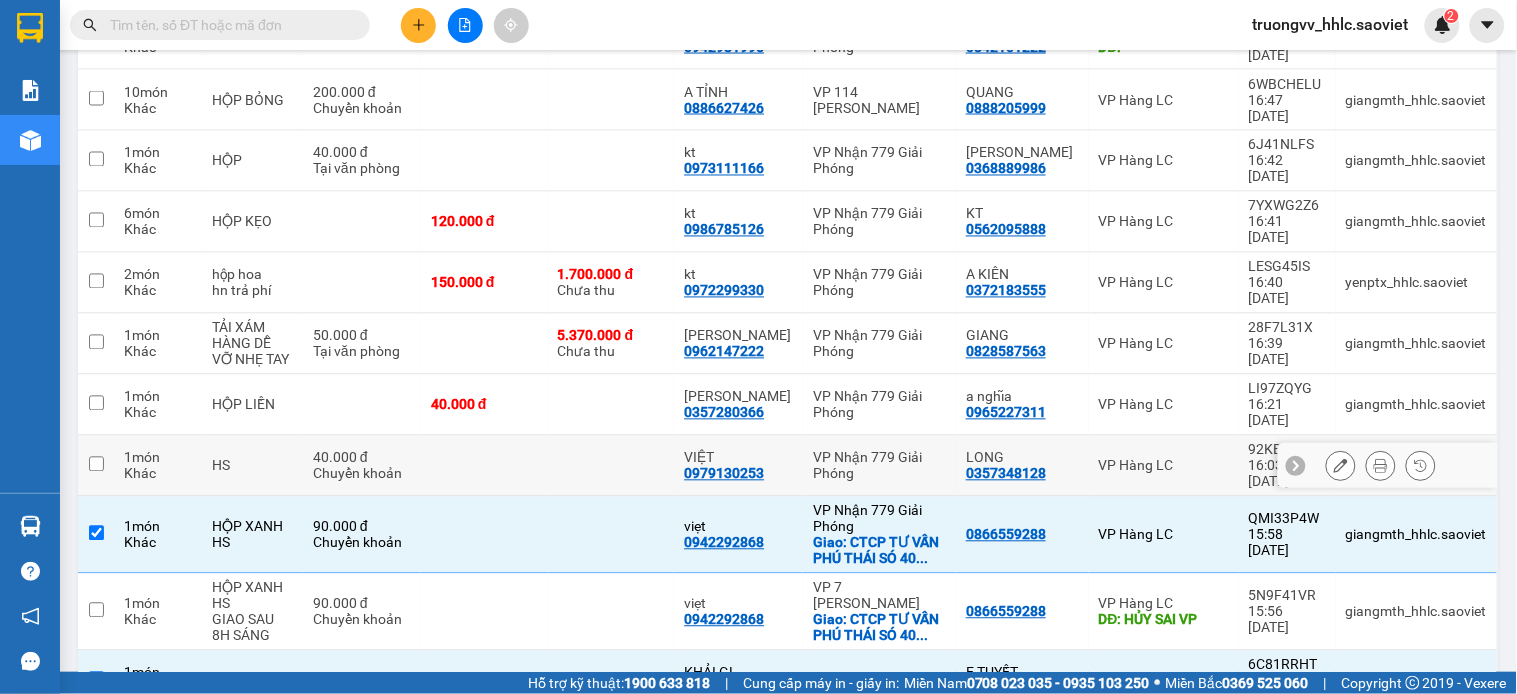 click at bounding box center [484, 466] 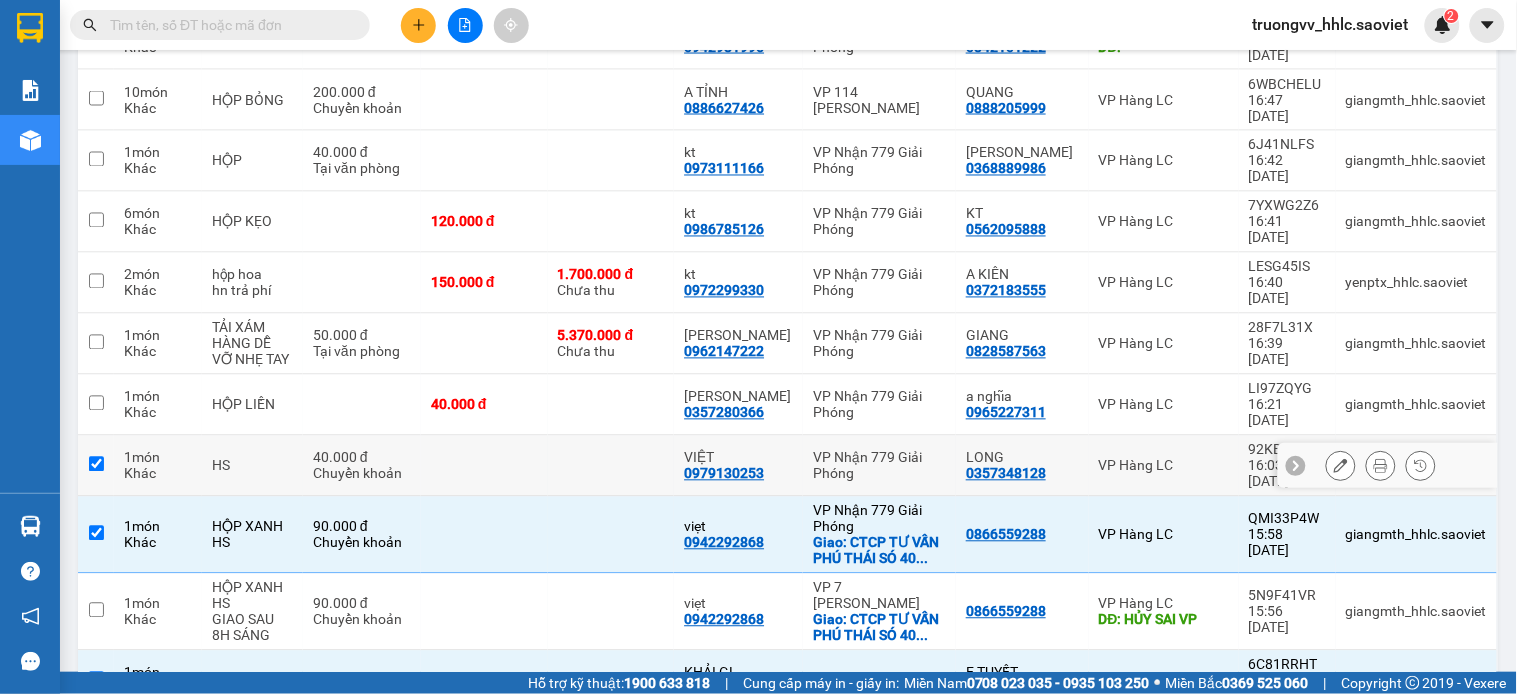checkbox on "true" 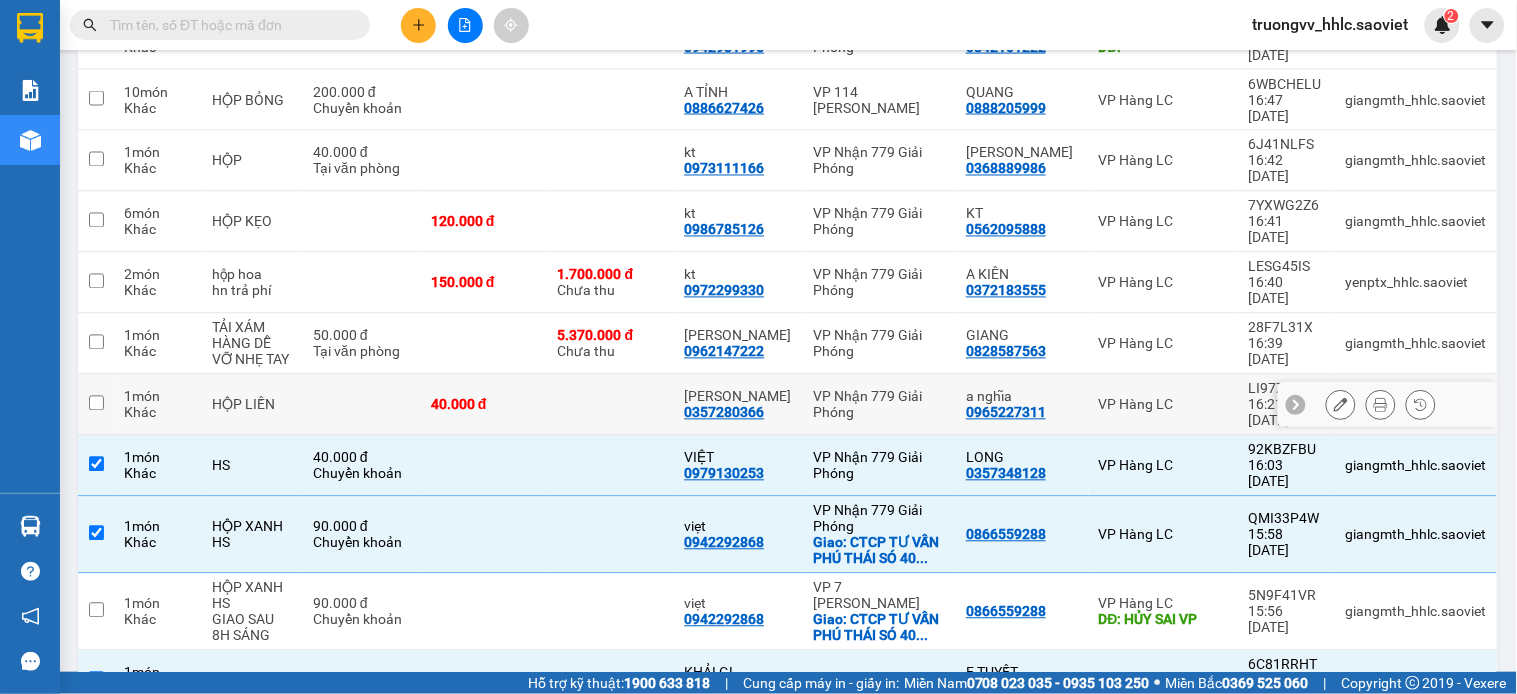 click at bounding box center [362, 405] 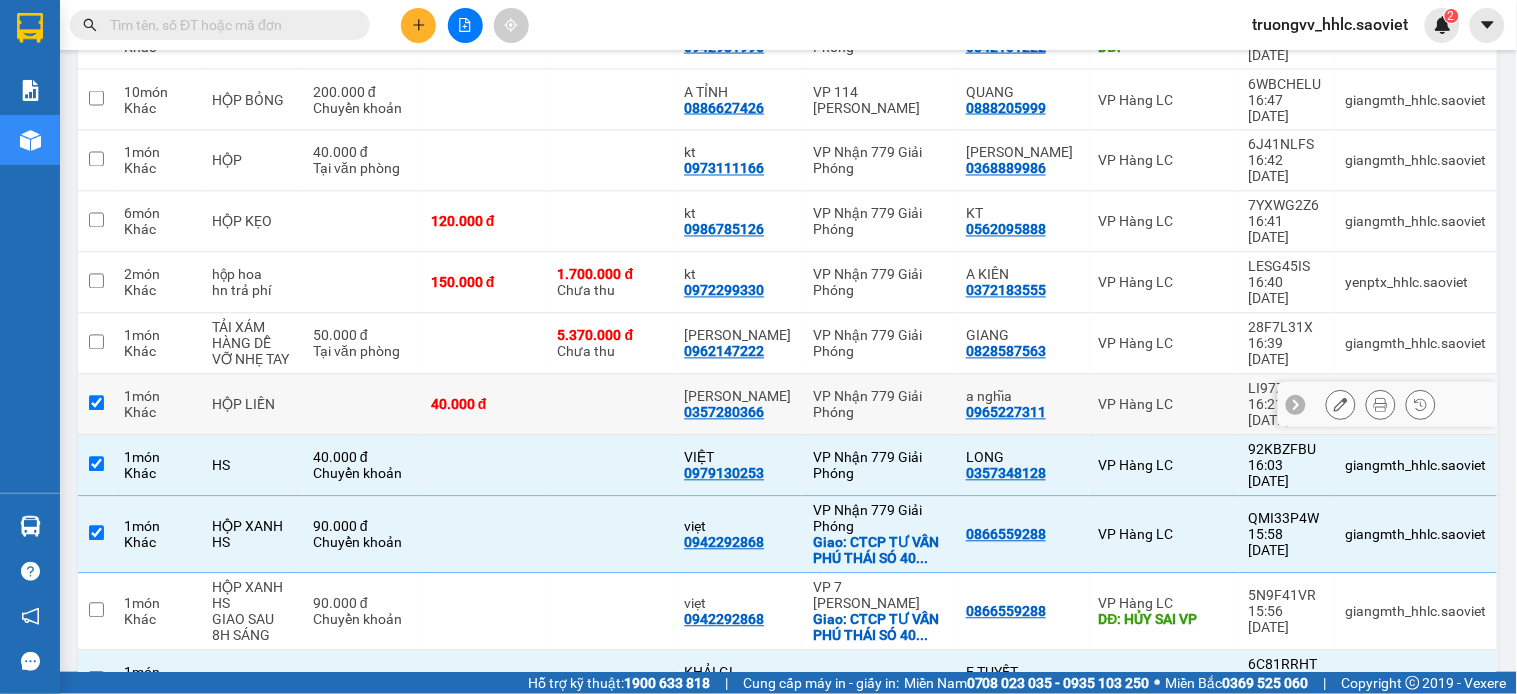 checkbox on "true" 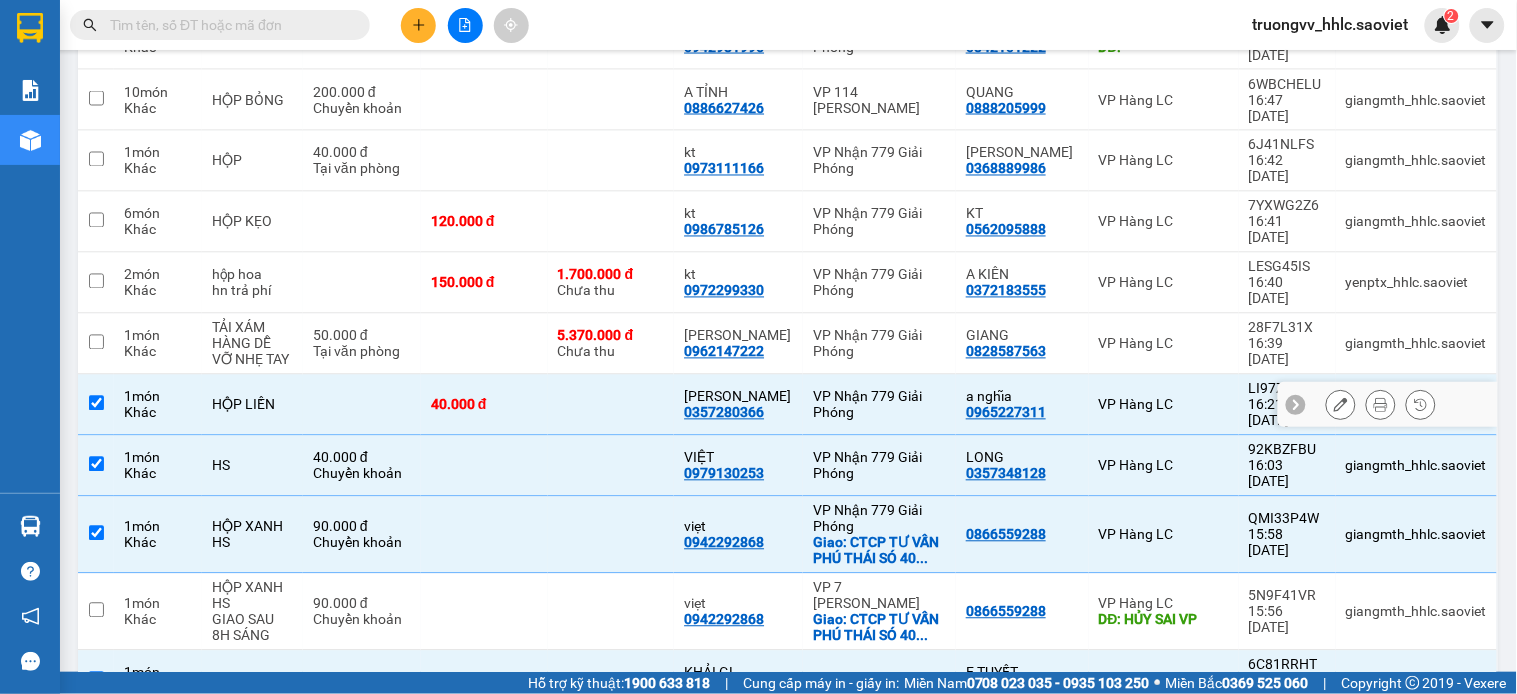 scroll, scrollTop: 735, scrollLeft: 0, axis: vertical 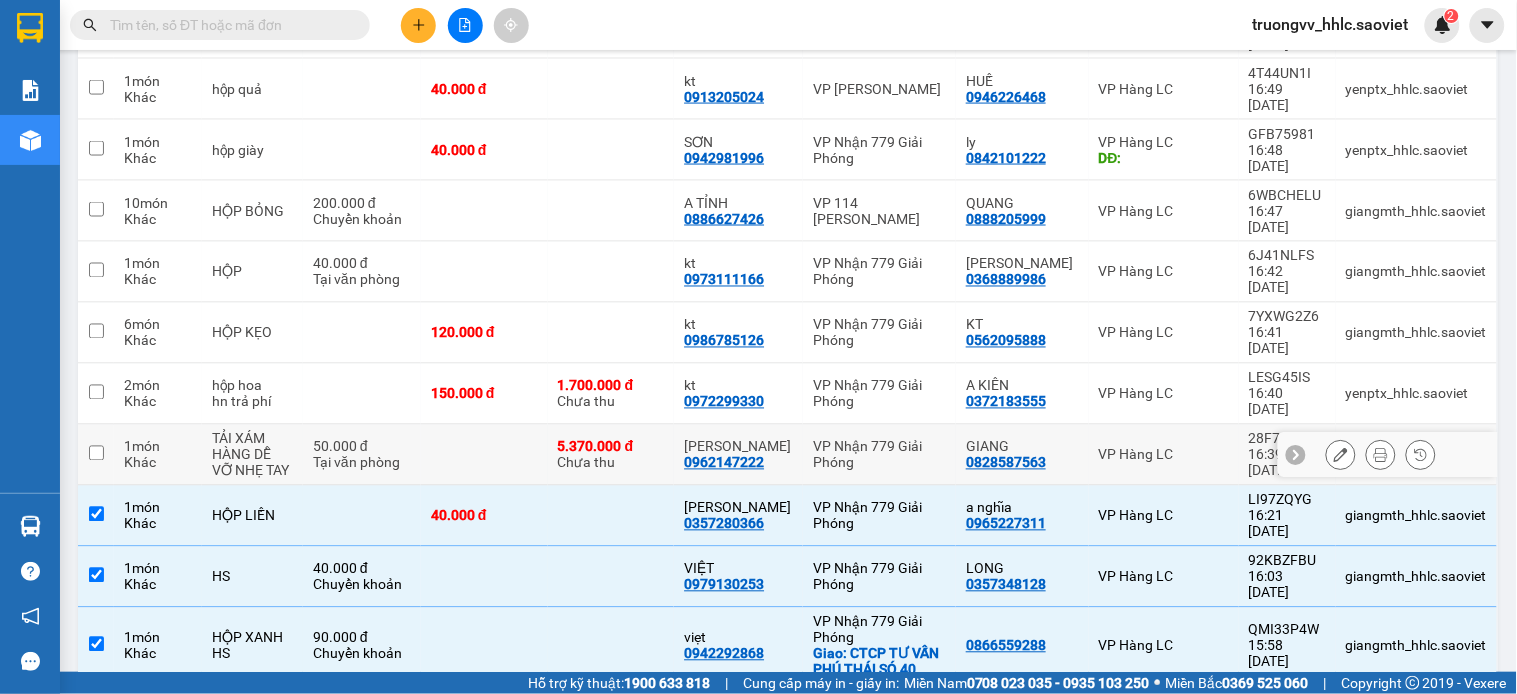 click at bounding box center [484, 455] 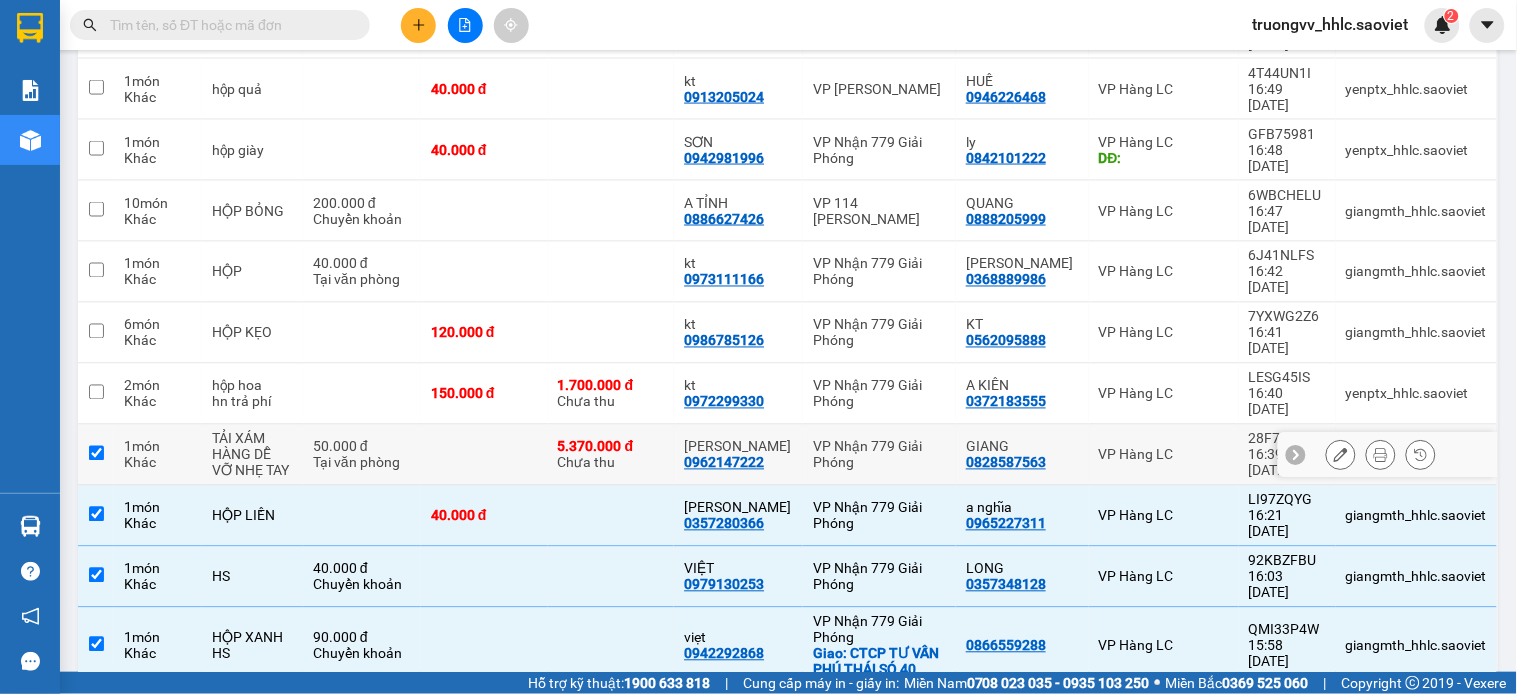 checkbox on "true" 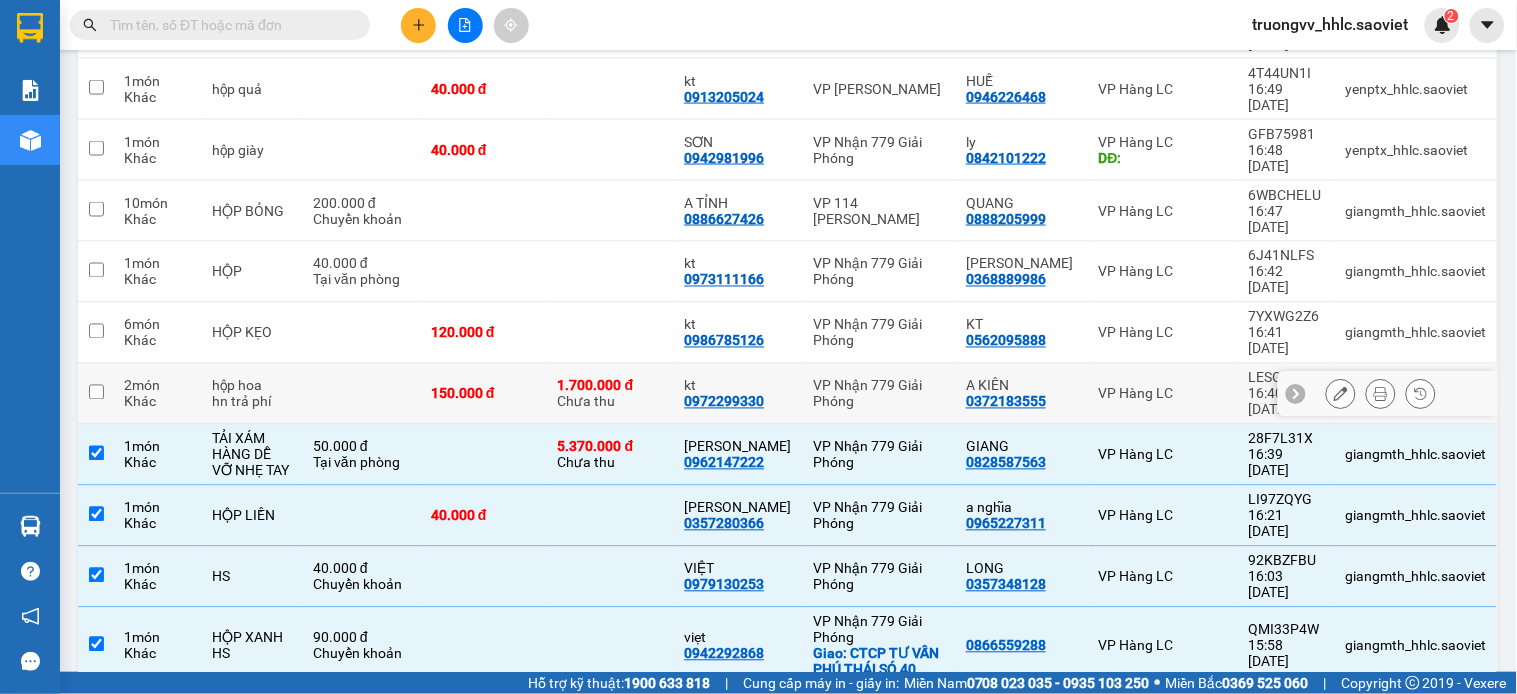 click at bounding box center [362, 394] 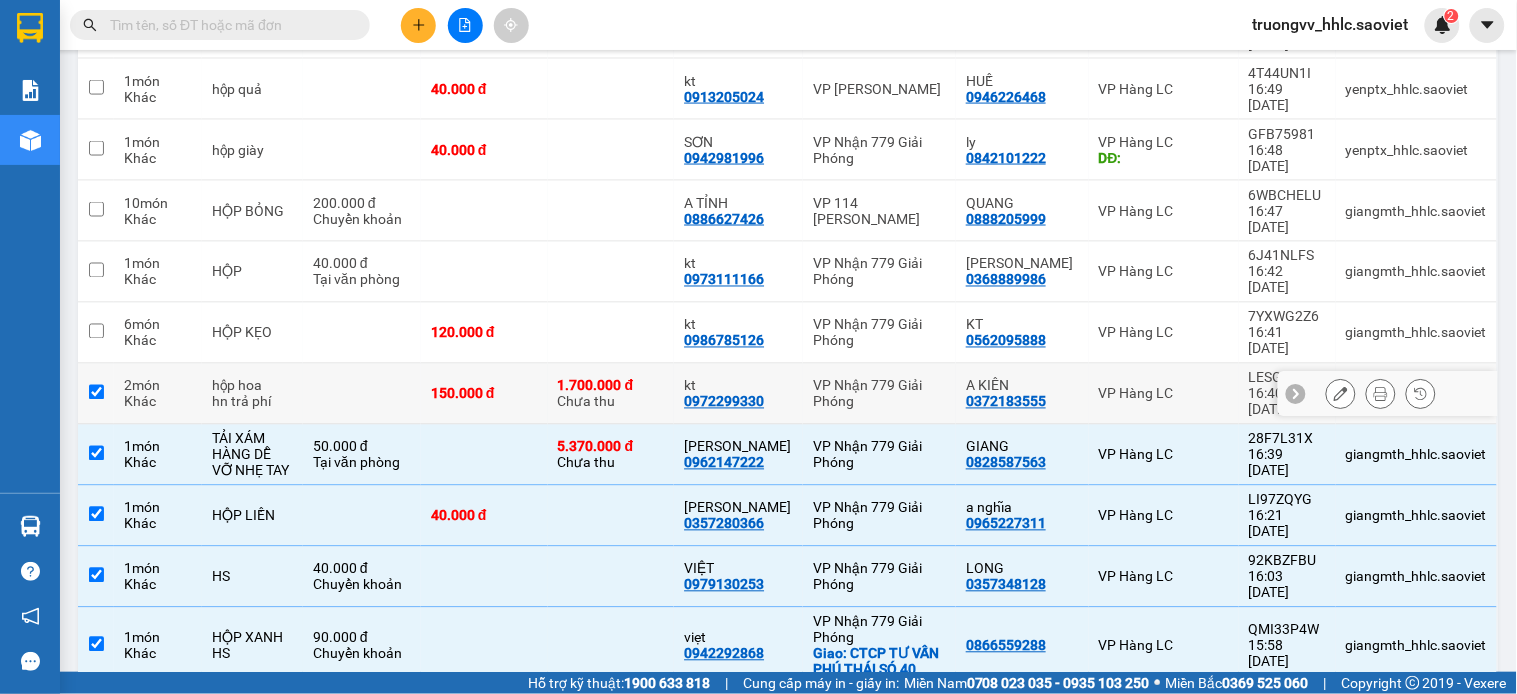 checkbox on "true" 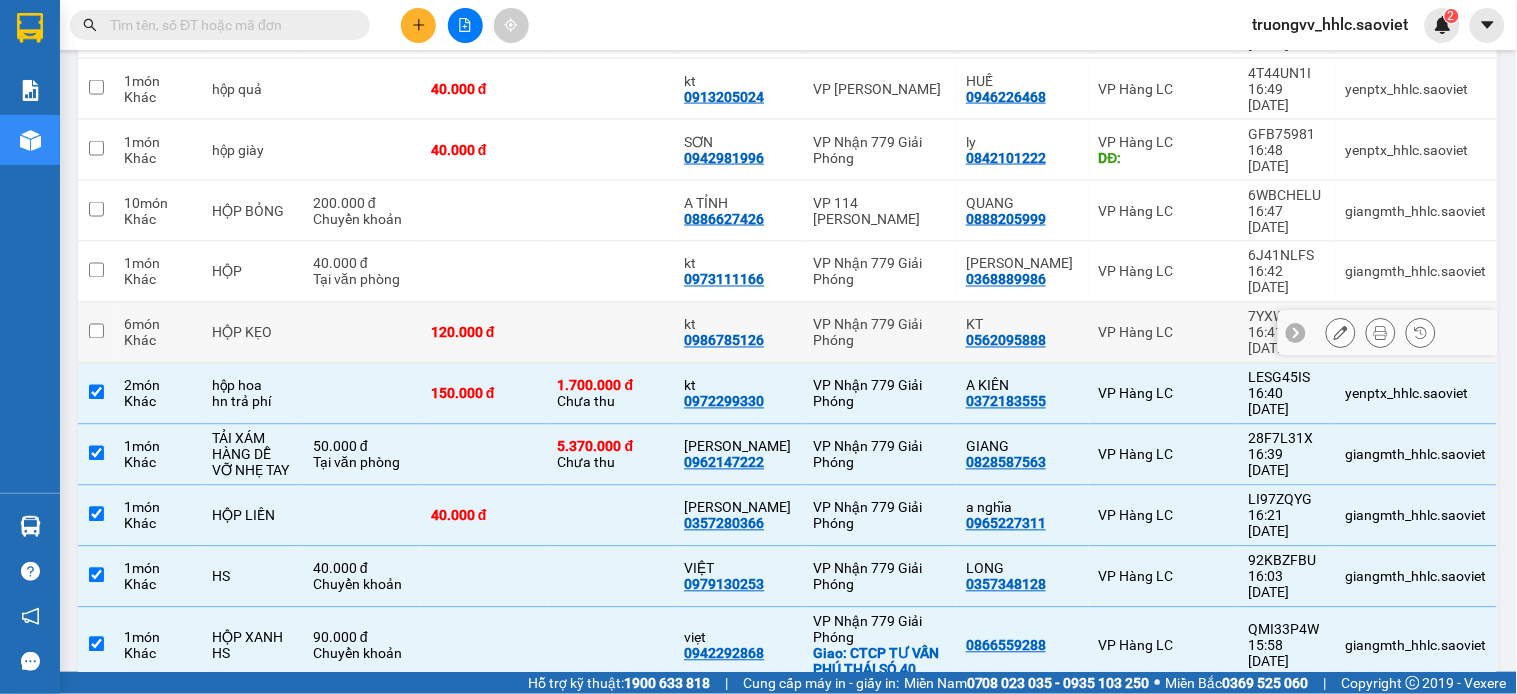 click at bounding box center (362, 333) 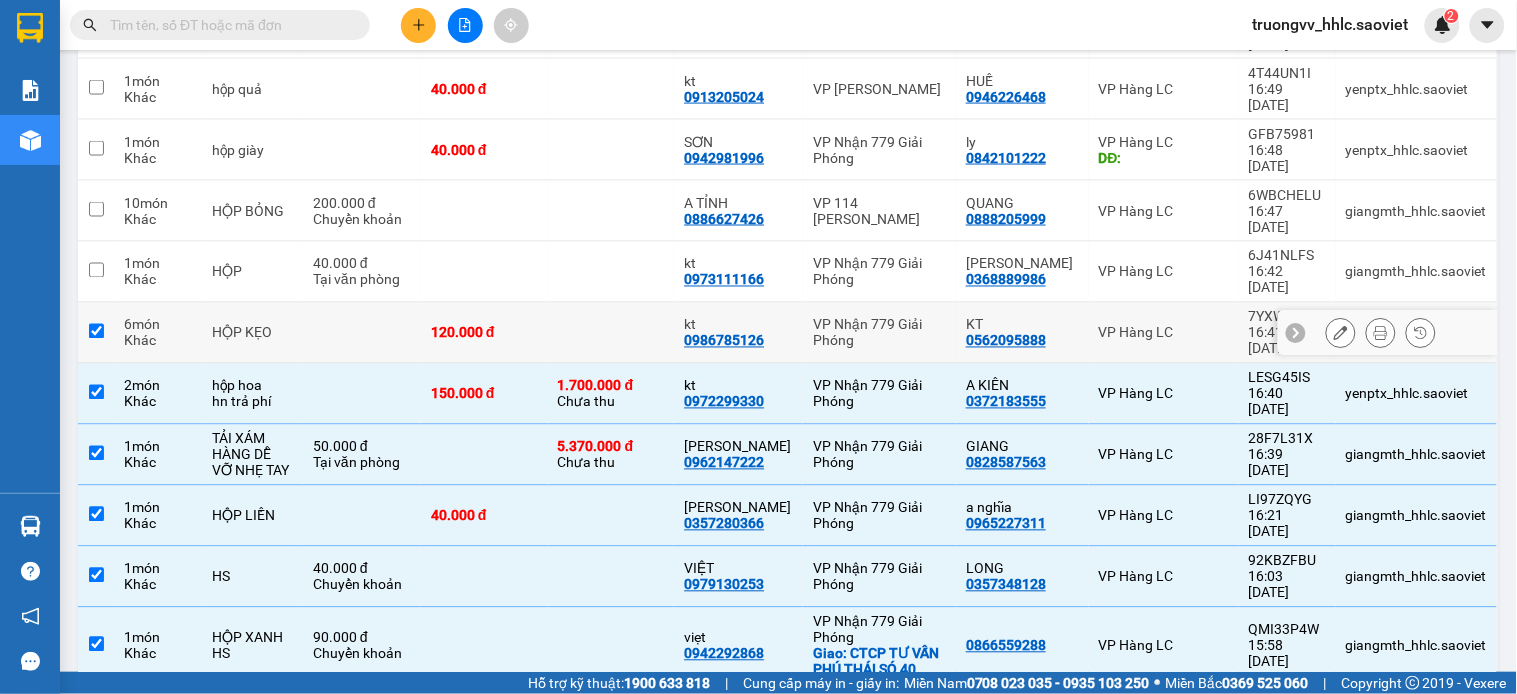 checkbox on "true" 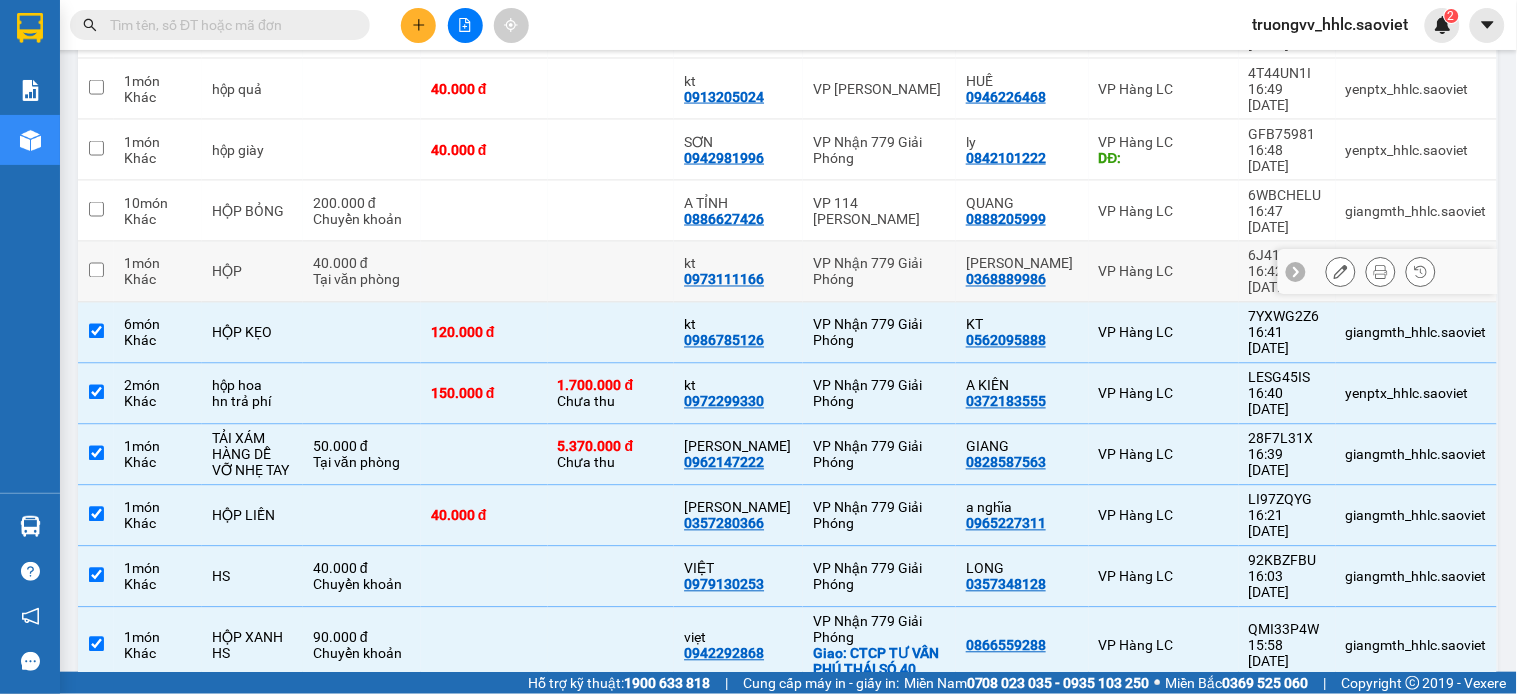 click at bounding box center (484, 272) 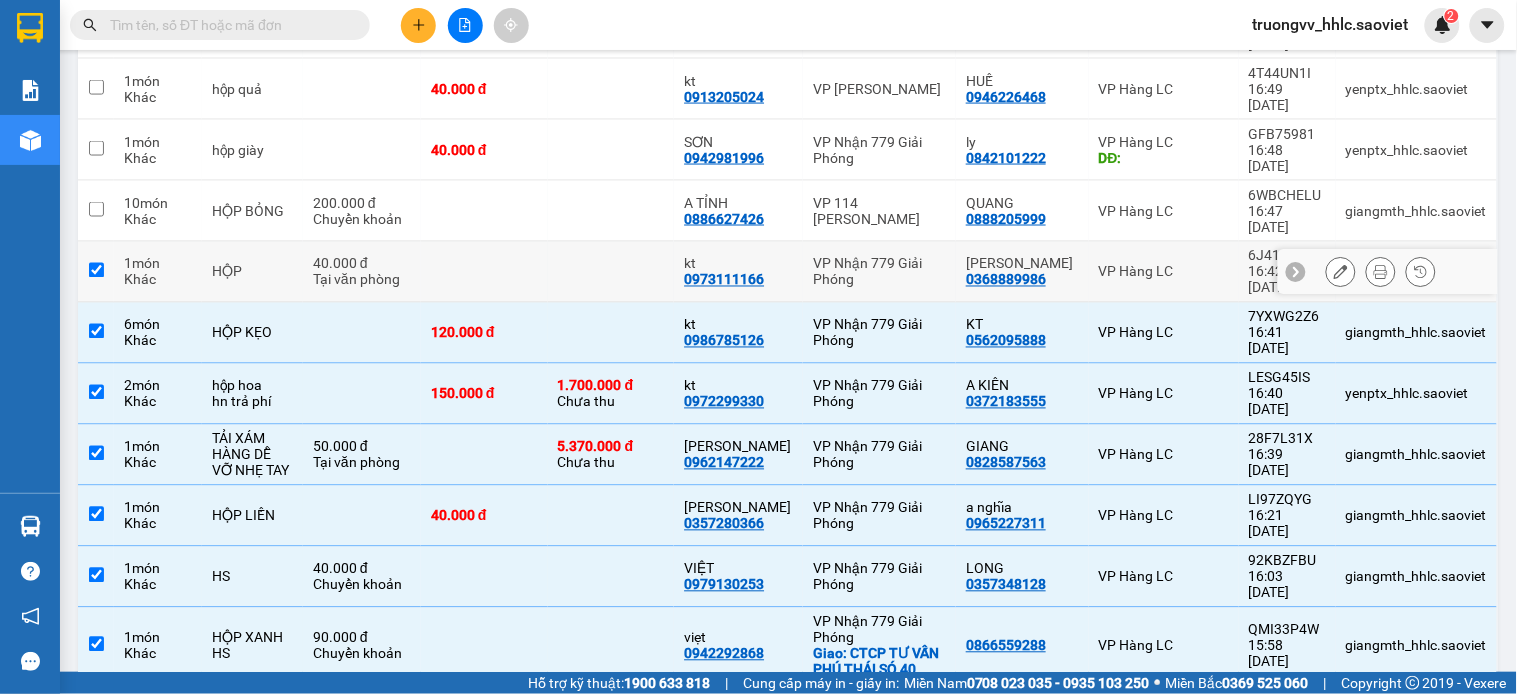 checkbox on "true" 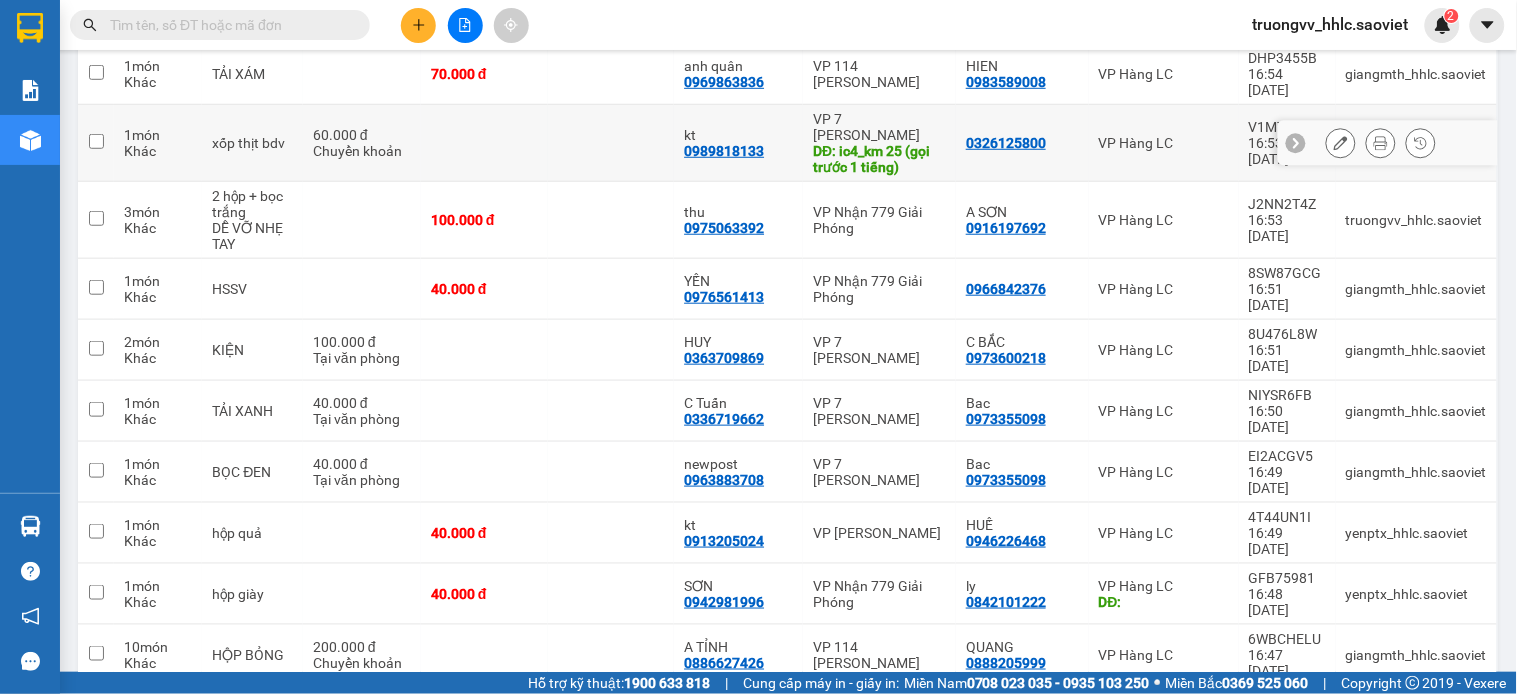 scroll, scrollTop: 0, scrollLeft: 0, axis: both 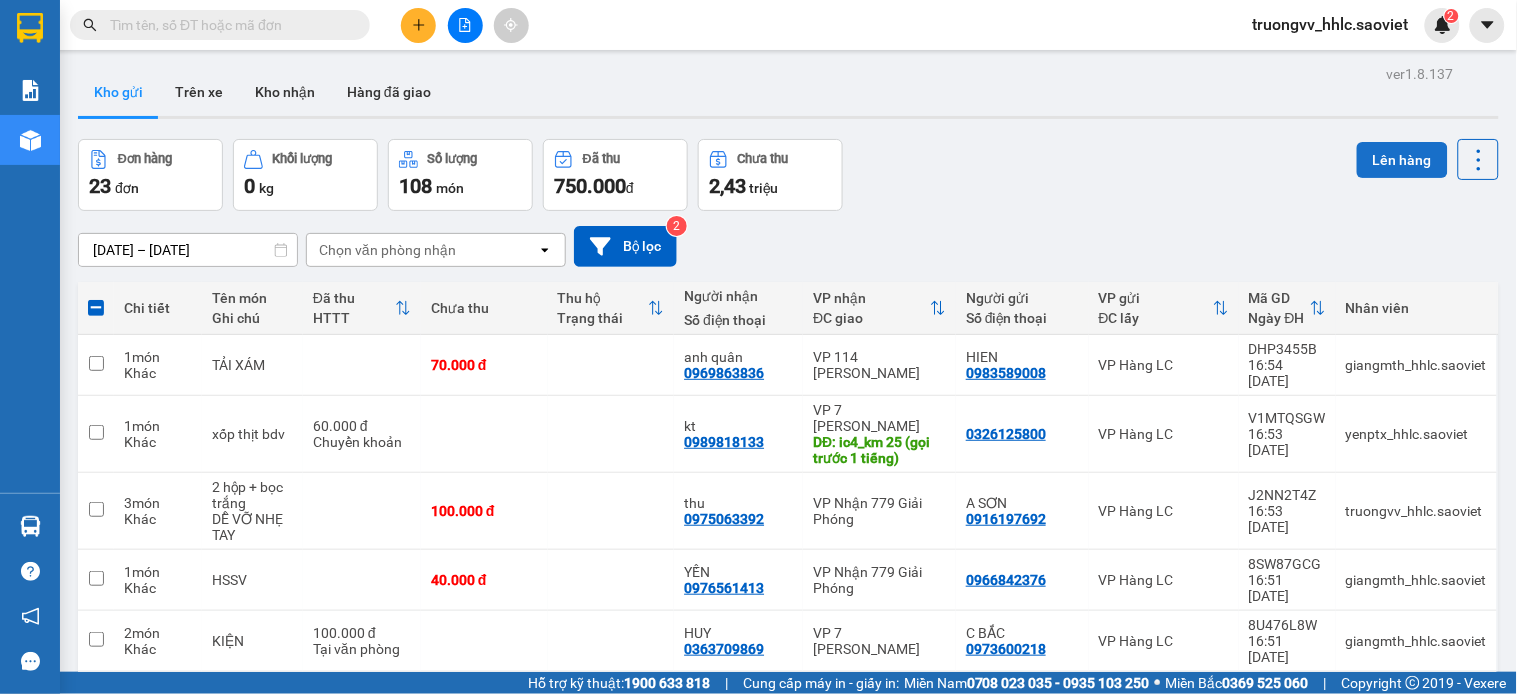 click on "Lên hàng" at bounding box center [1402, 160] 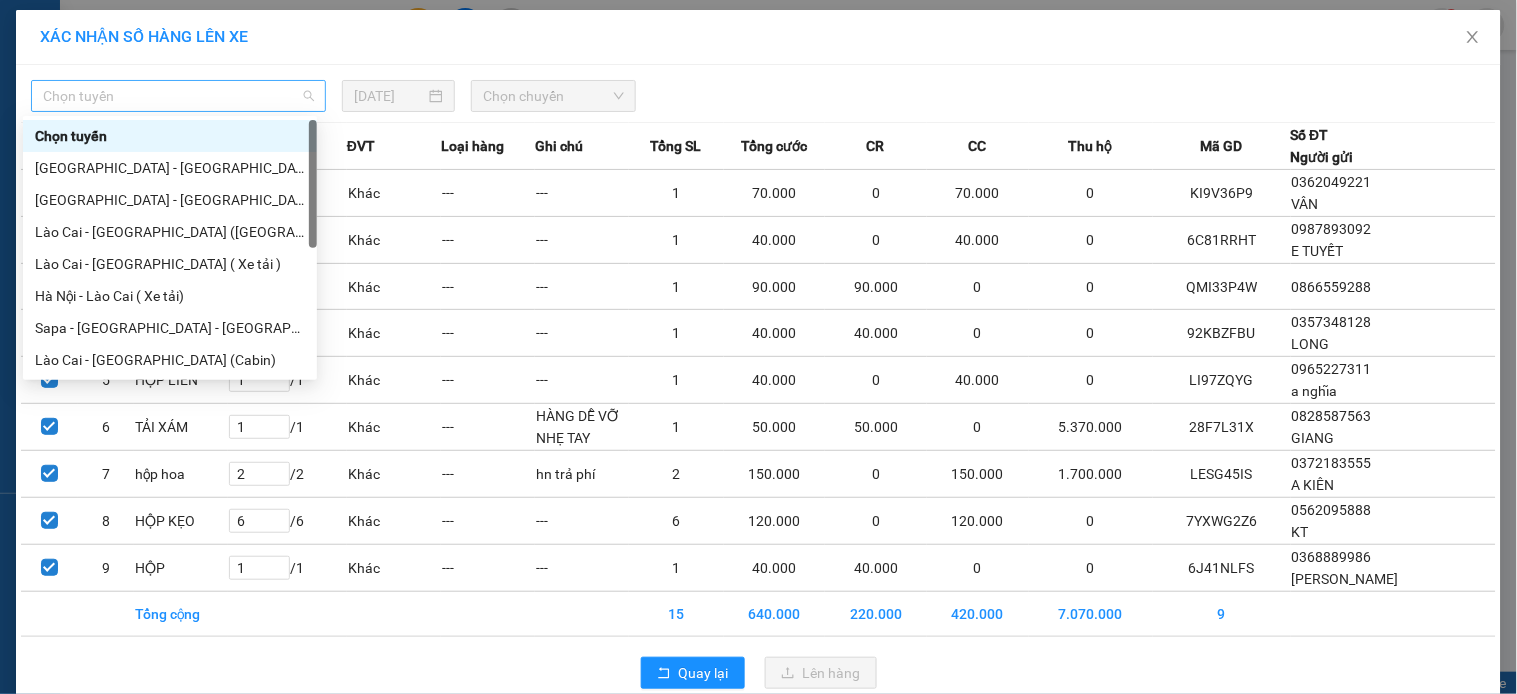click on "Chọn tuyến" at bounding box center (178, 96) 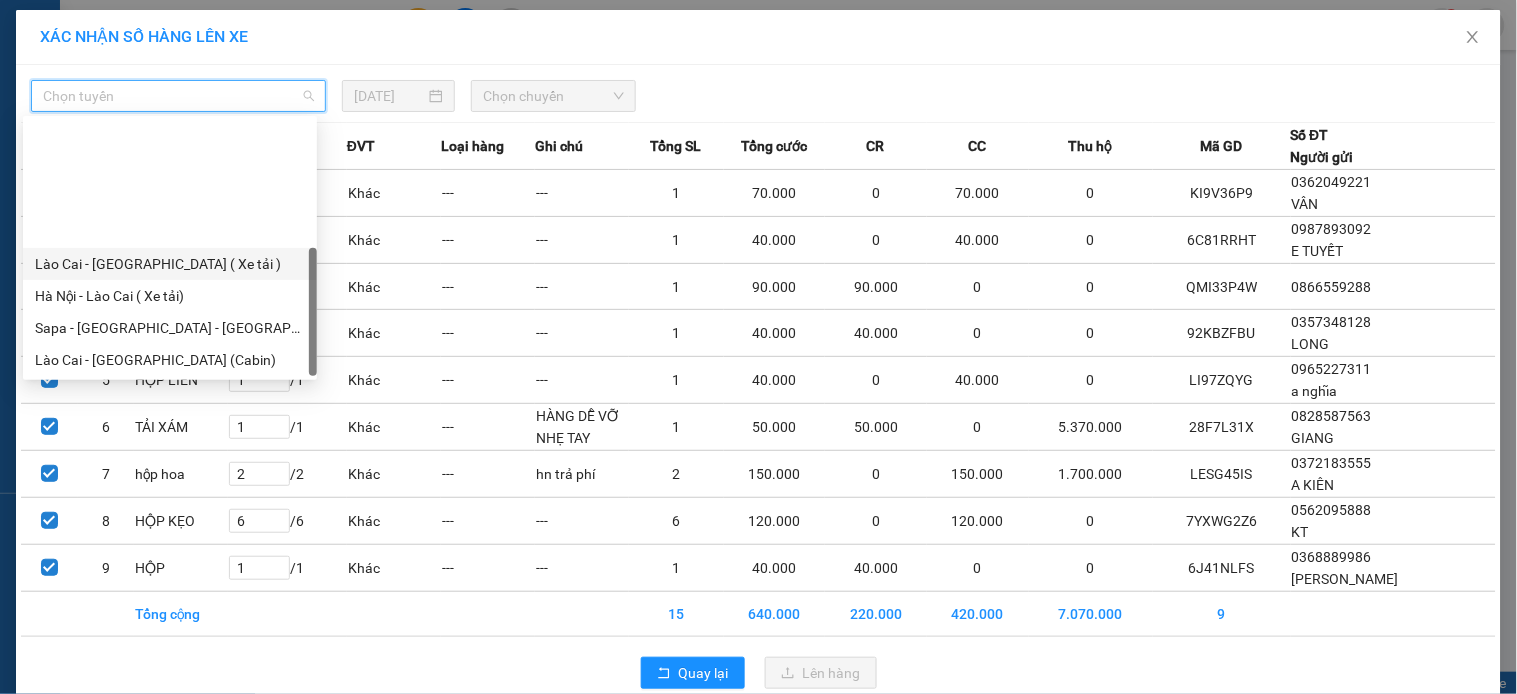 scroll, scrollTop: 160, scrollLeft: 0, axis: vertical 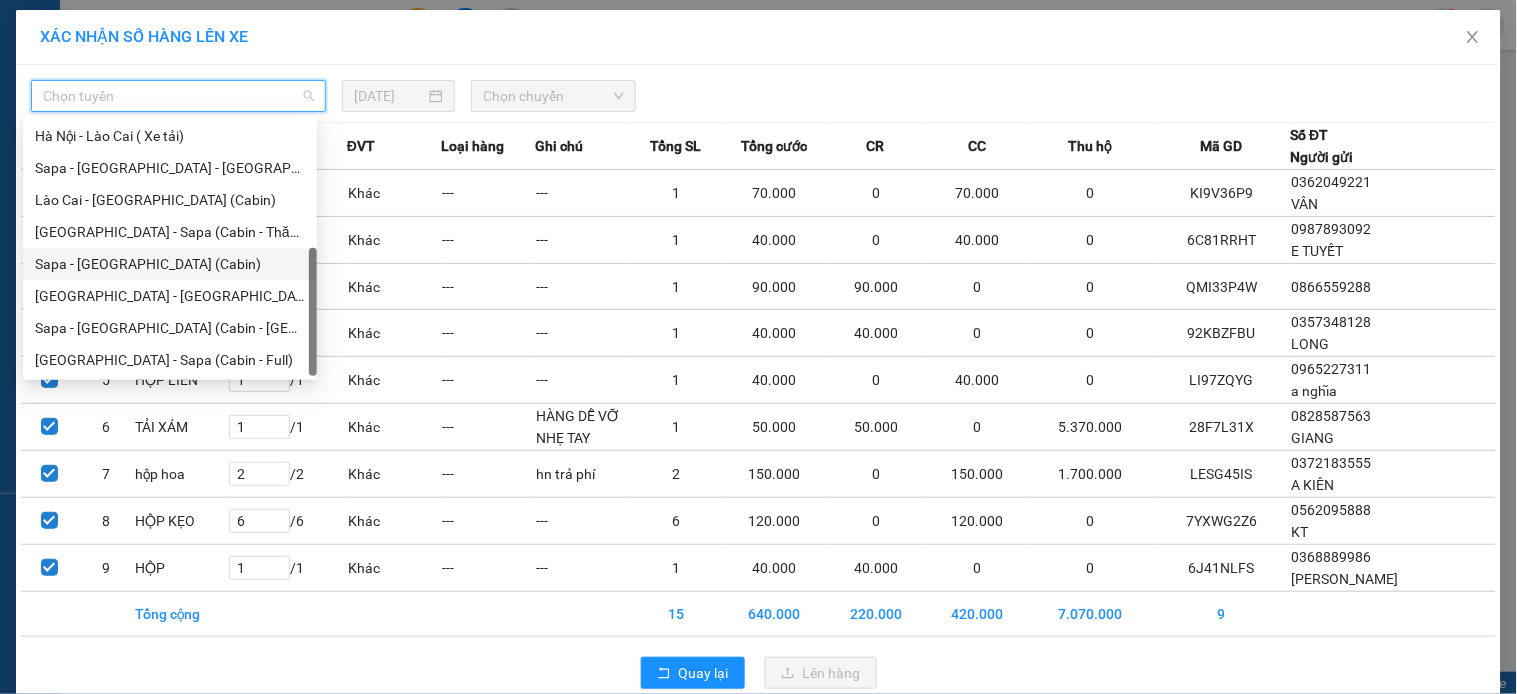 drag, startPoint x: 96, startPoint y: 261, endPoint x: 451, endPoint y: 130, distance: 378.39926 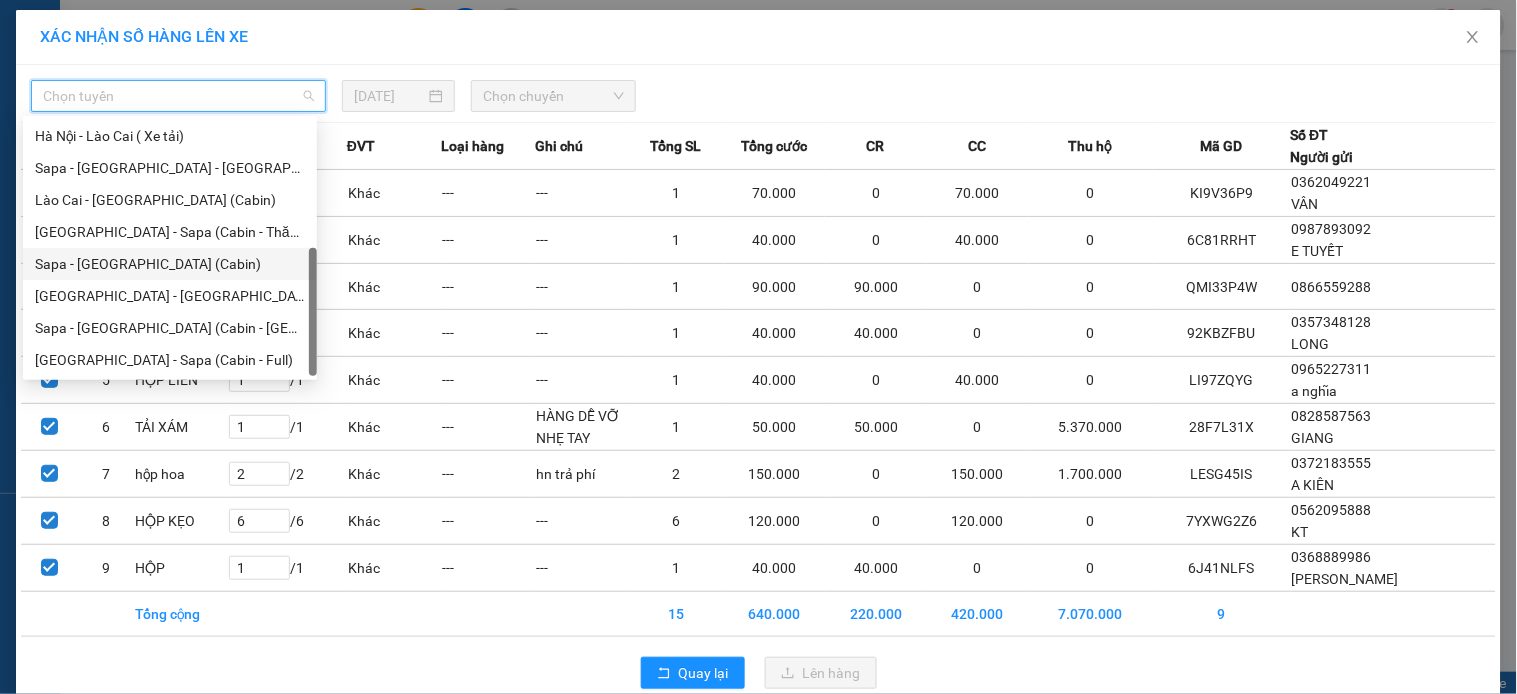click on "[GEOGRAPHIC_DATA] - [GEOGRAPHIC_DATA] ( Xe tải ) [GEOGRAPHIC_DATA] - [GEOGRAPHIC_DATA] ( Xe tải) Sapa - [GEOGRAPHIC_DATA] - [GEOGRAPHIC_DATA] ([GEOGRAPHIC_DATA]) [GEOGRAPHIC_DATA] - [GEOGRAPHIC_DATA] ([GEOGRAPHIC_DATA]) [GEOGRAPHIC_DATA] - [GEOGRAPHIC_DATA] ([GEOGRAPHIC_DATA] - [GEOGRAPHIC_DATA]) [GEOGRAPHIC_DATA] - [GEOGRAPHIC_DATA] ([GEOGRAPHIC_DATA]) [GEOGRAPHIC_DATA] - [GEOGRAPHIC_DATA] ([GEOGRAPHIC_DATA]) [GEOGRAPHIC_DATA] - [GEOGRAPHIC_DATA] ([GEOGRAPHIC_DATA] - [GEOGRAPHIC_DATA]) [GEOGRAPHIC_DATA] - [GEOGRAPHIC_DATA] (Cabin - Full)" at bounding box center (170, 232) 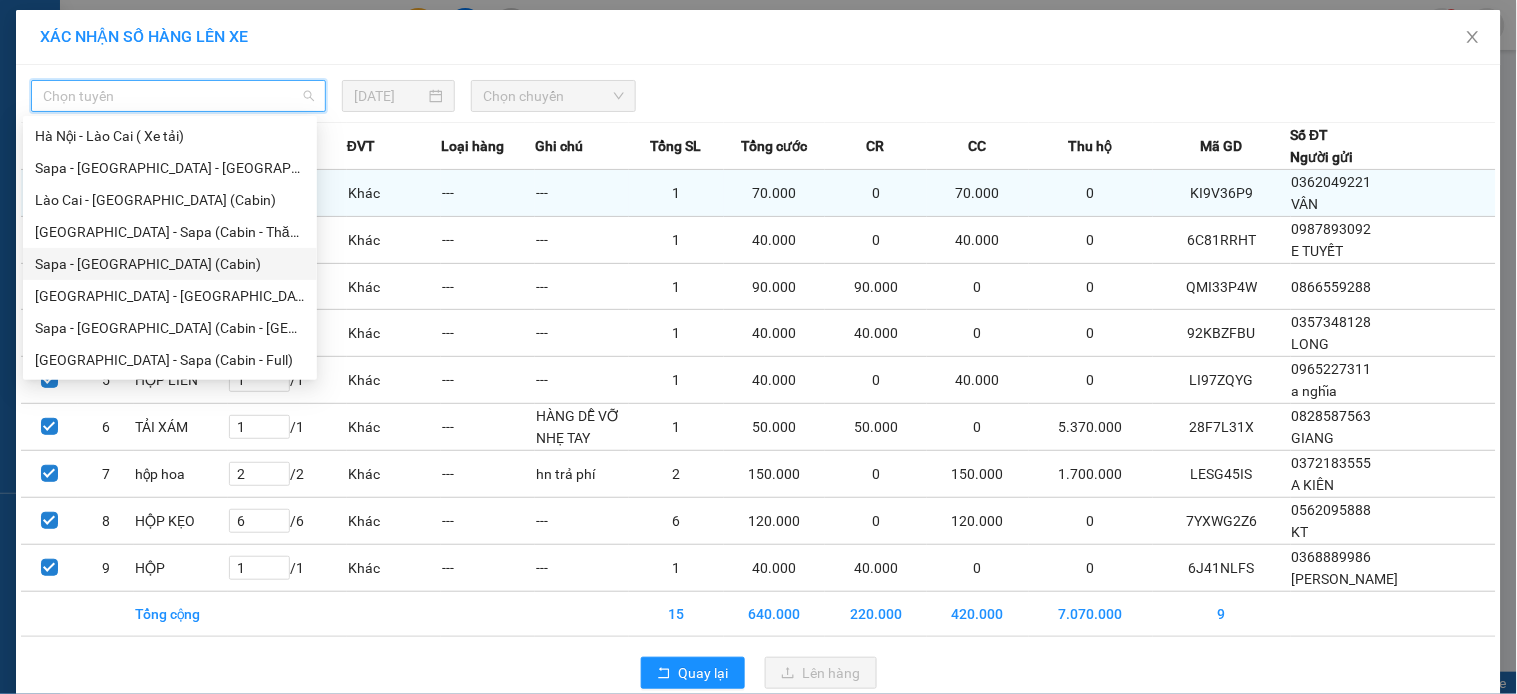 drag, startPoint x: 88, startPoint y: 265, endPoint x: 276, endPoint y: 214, distance: 194.79477 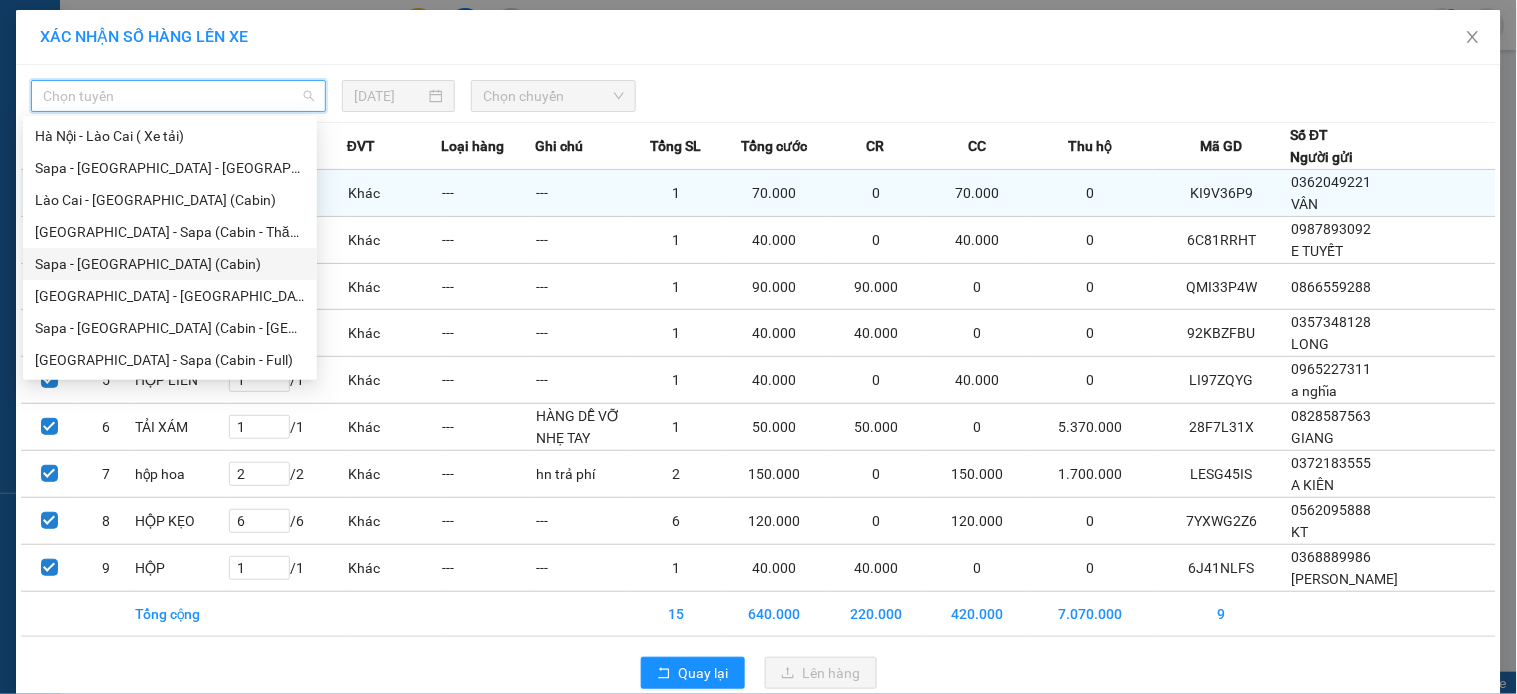 click on "Sapa - [GEOGRAPHIC_DATA] (Cabin)" at bounding box center (170, 264) 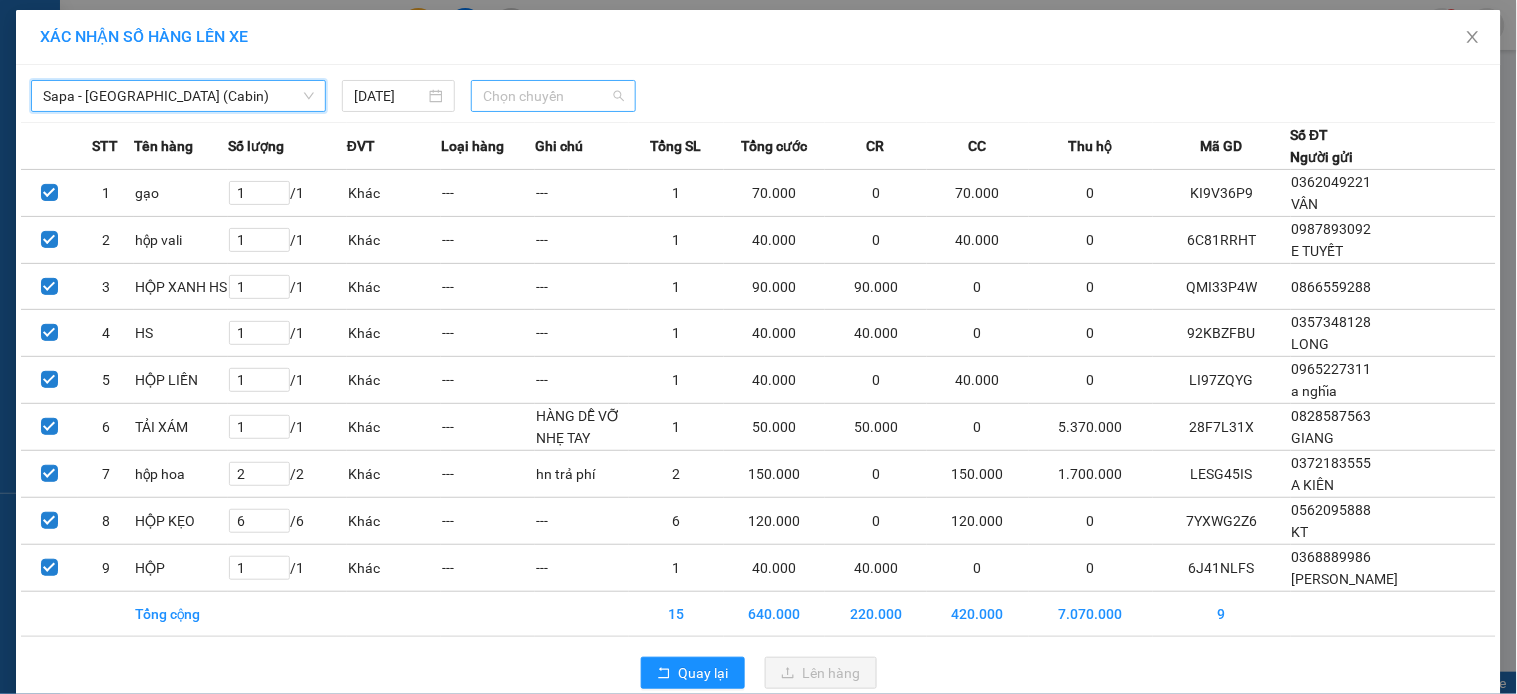 click on "Chọn chuyến" at bounding box center [553, 96] 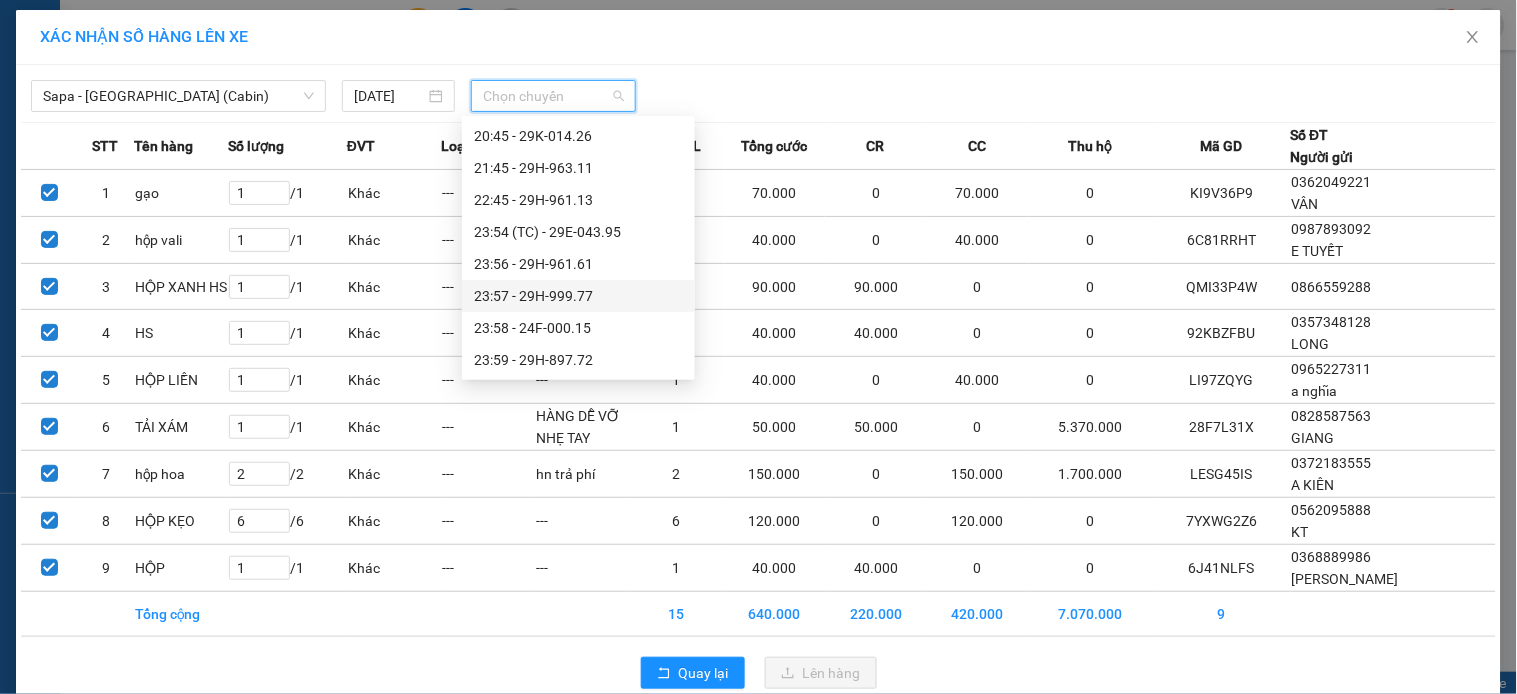 scroll, scrollTop: 834, scrollLeft: 0, axis: vertical 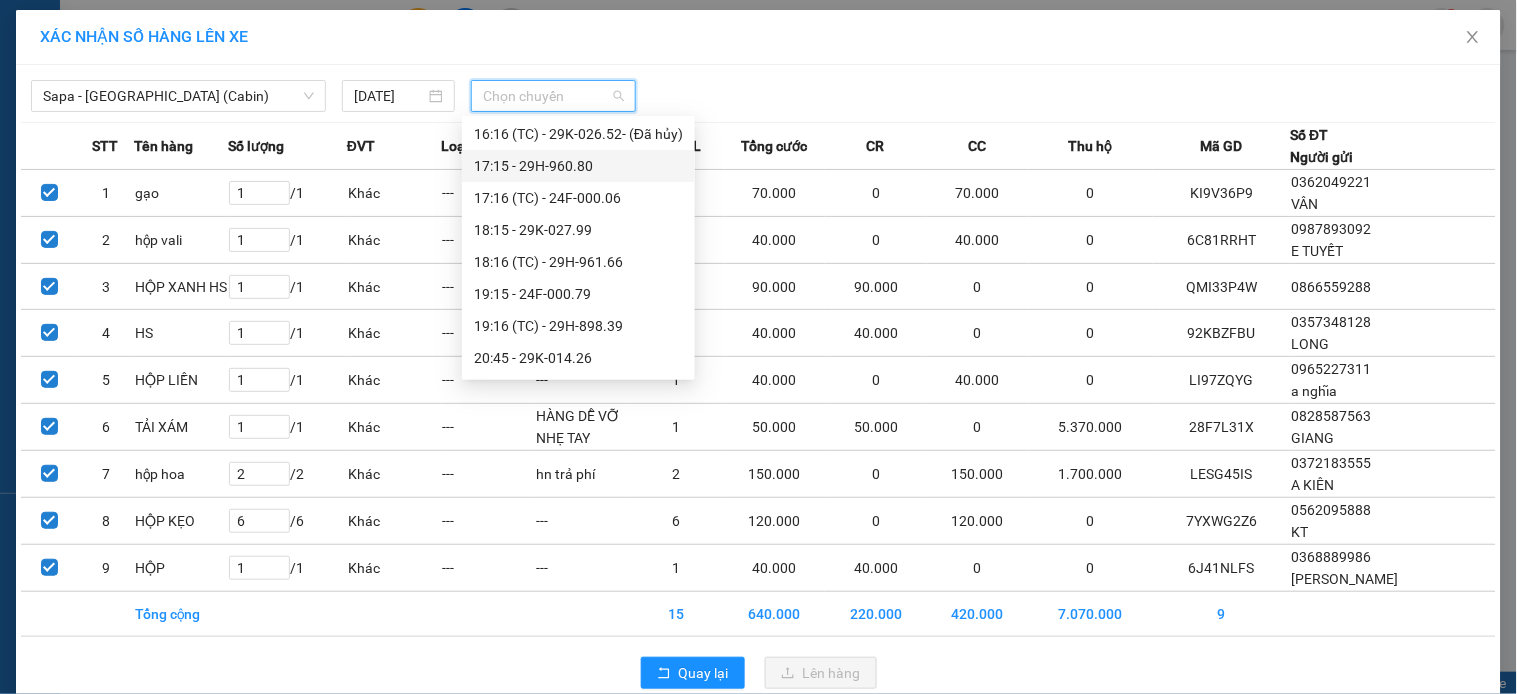click on "17:15     - 29H-960.80" at bounding box center [578, 166] 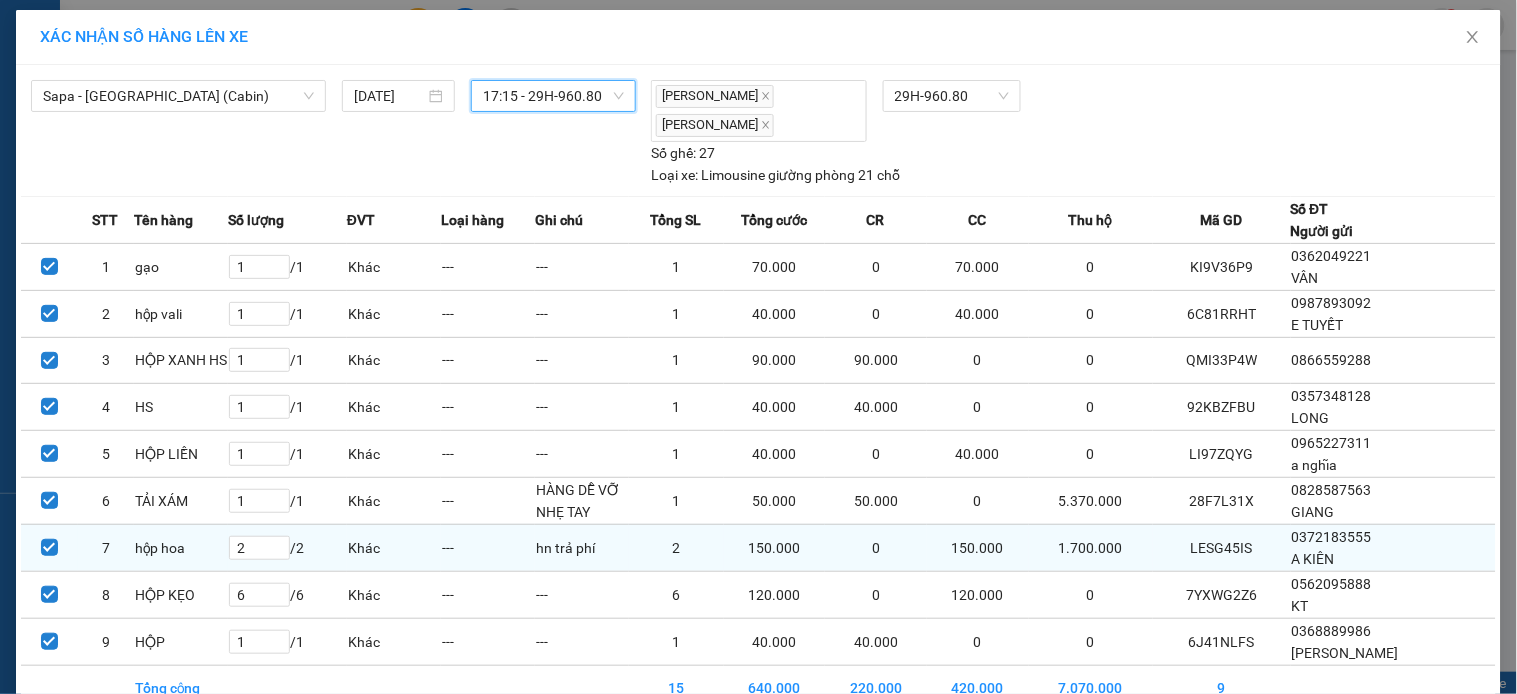 scroll, scrollTop: 108, scrollLeft: 0, axis: vertical 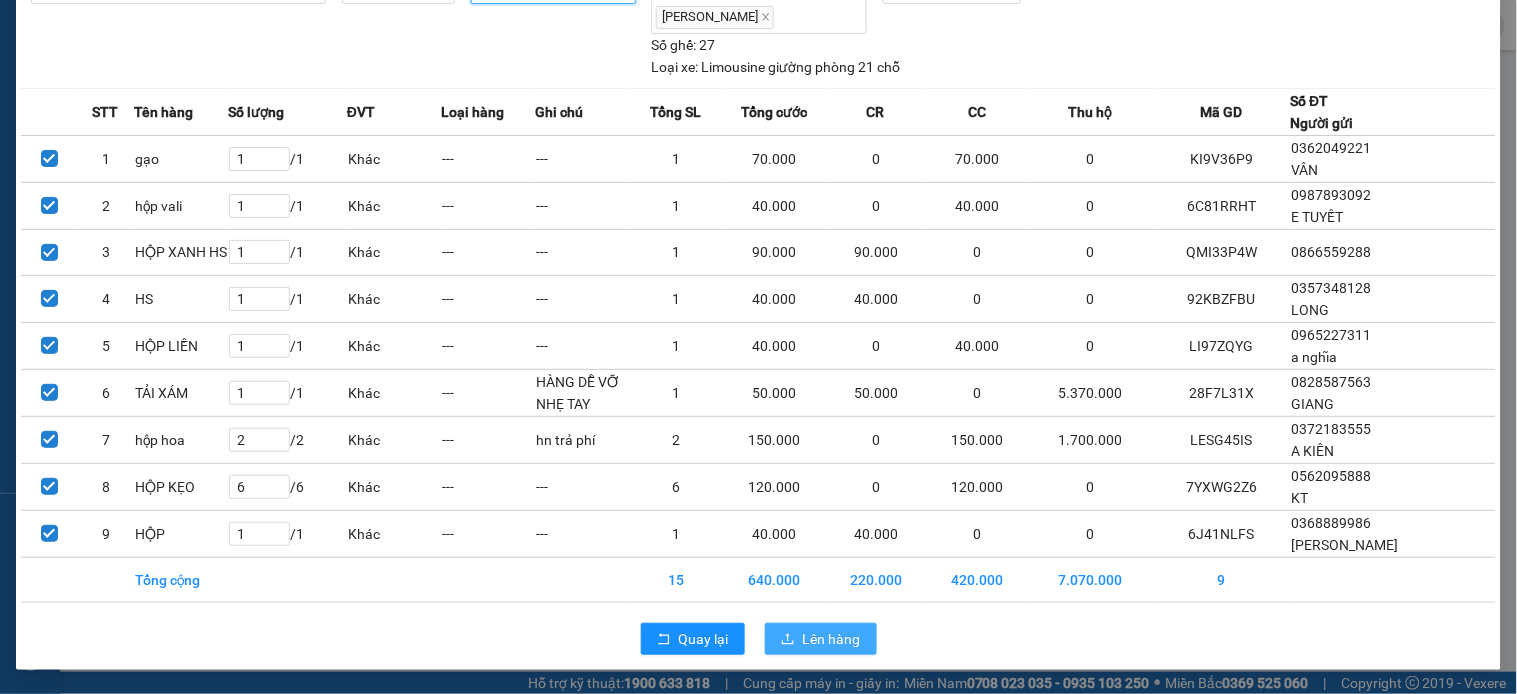 click on "Lên hàng" at bounding box center [821, 639] 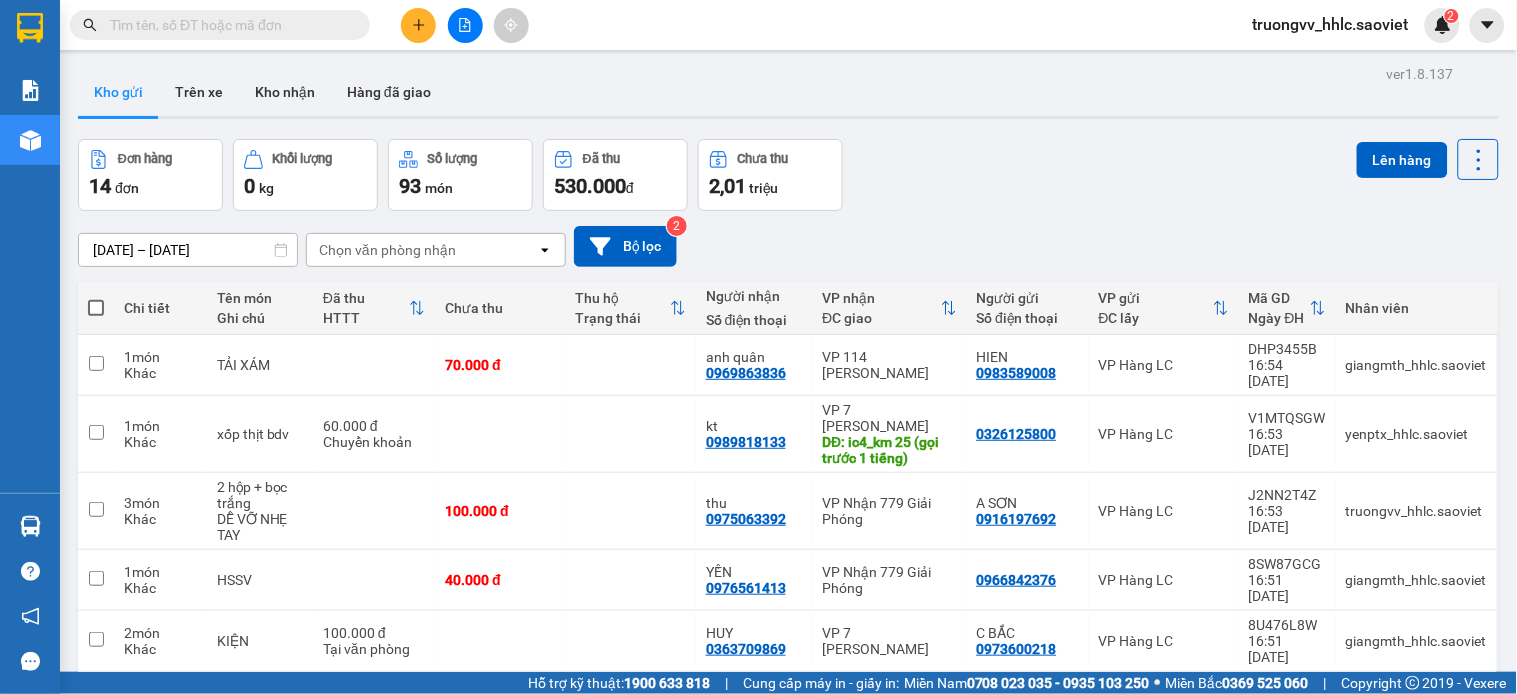 click at bounding box center (418, 25) 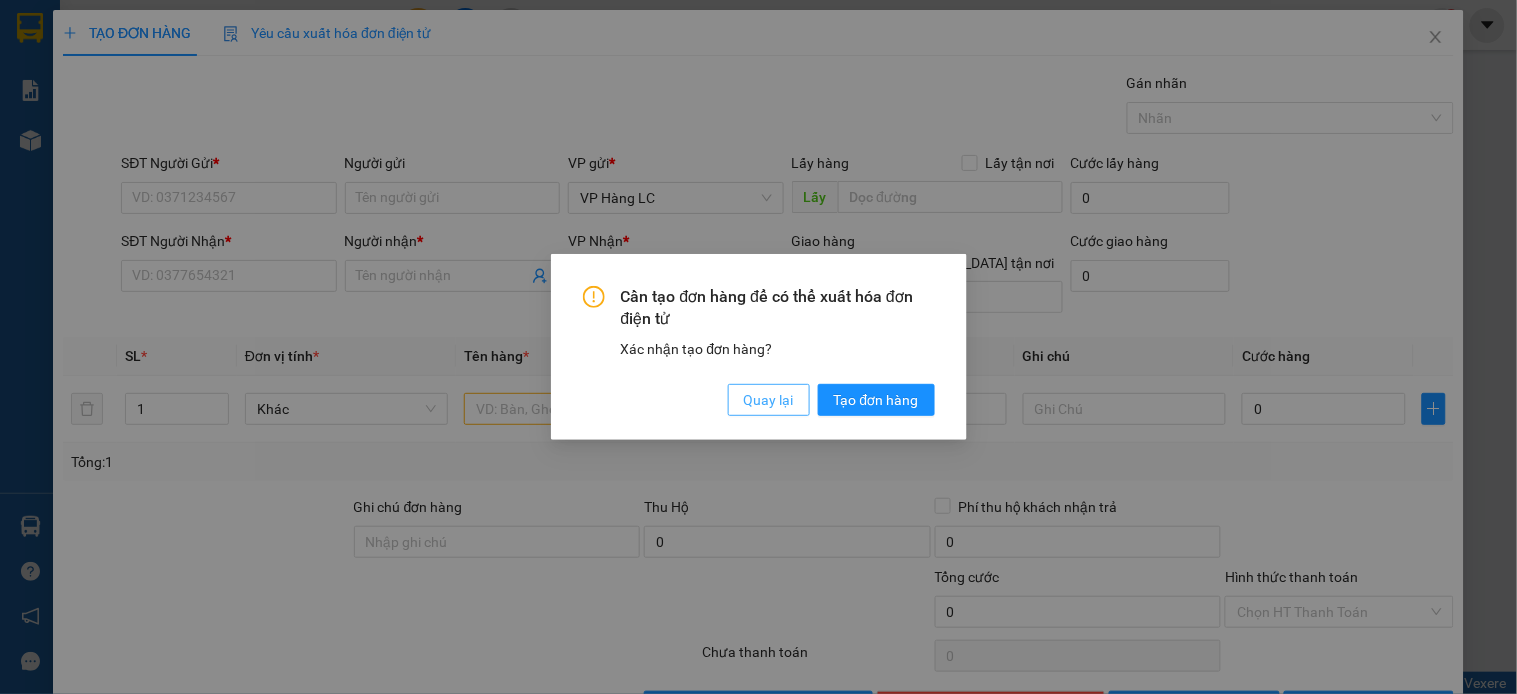 click on "Quay lại" at bounding box center (769, 400) 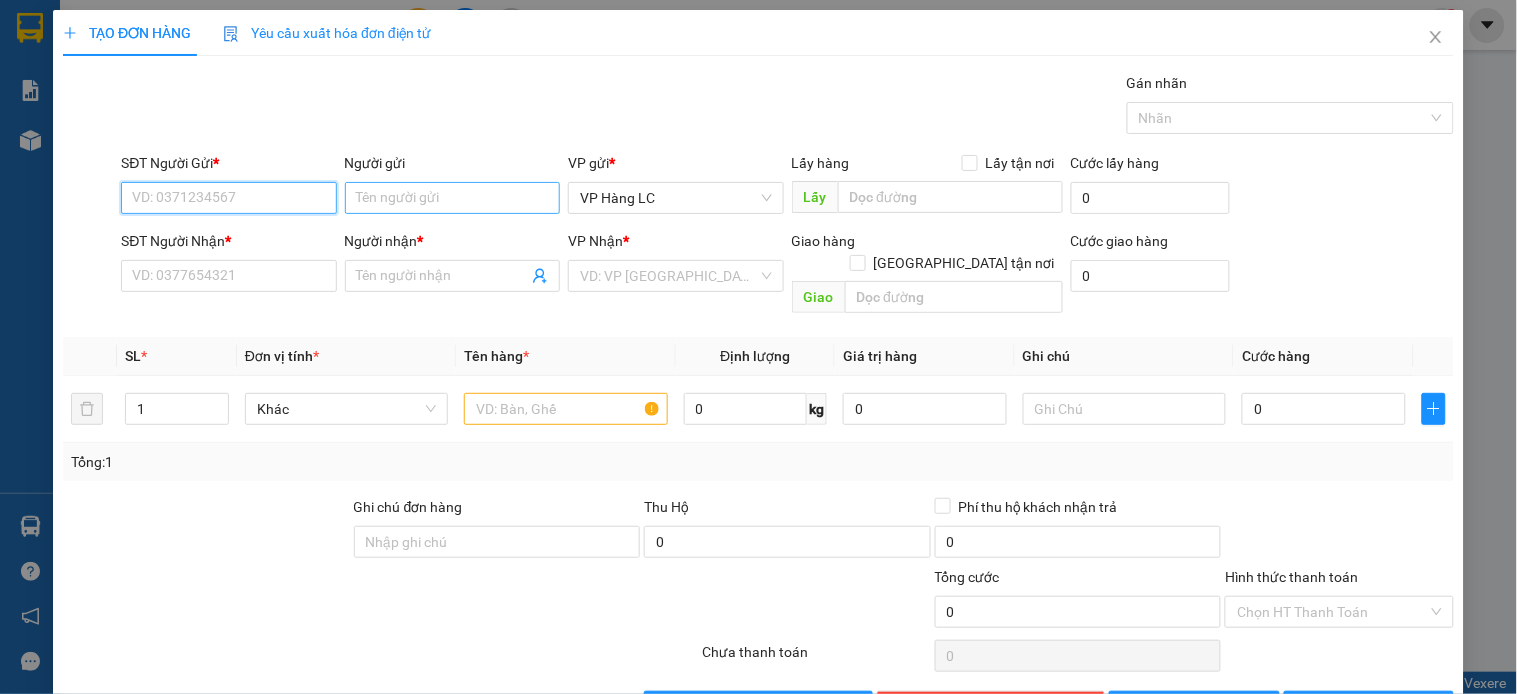 drag, startPoint x: 257, startPoint y: 200, endPoint x: 367, endPoint y: 200, distance: 110 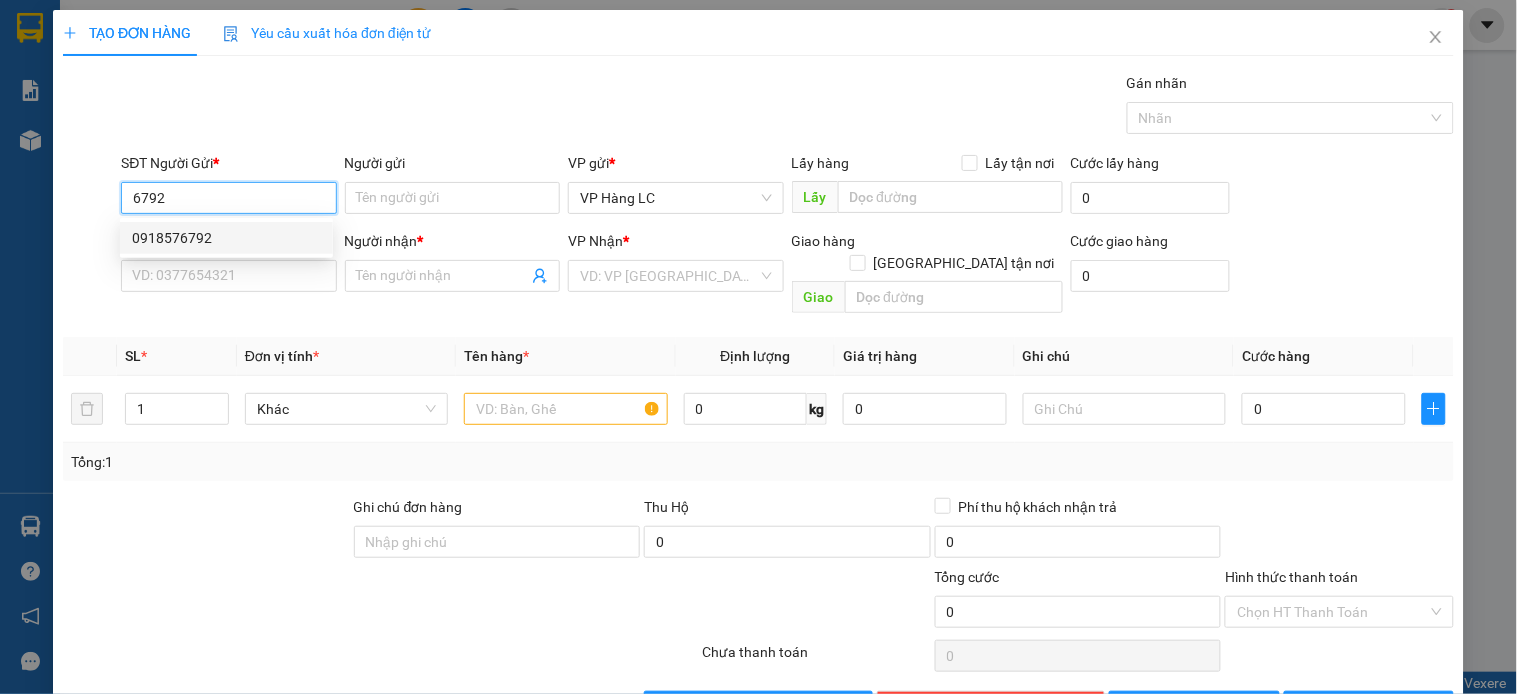 click on "6792" at bounding box center [228, 198] 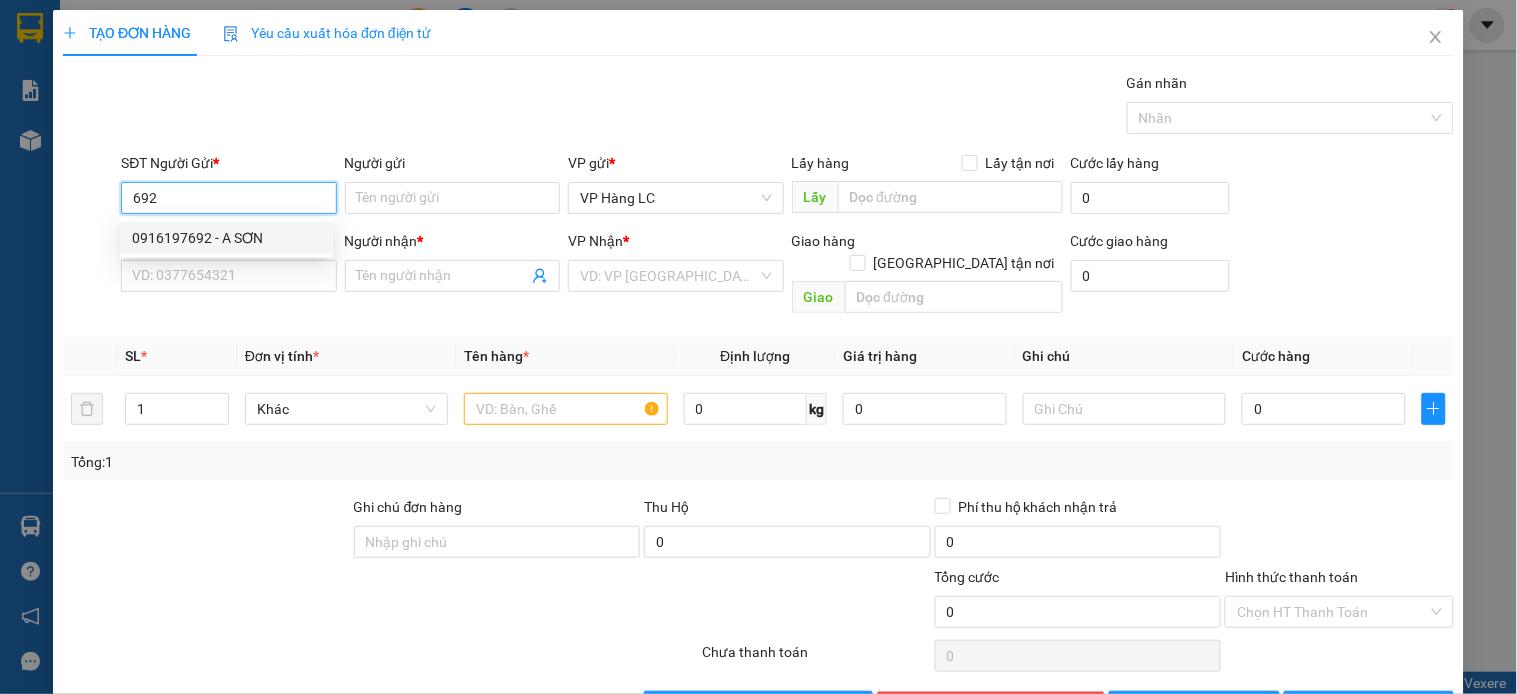 drag, startPoint x: 272, startPoint y: 228, endPoint x: 273, endPoint y: 240, distance: 12.0415945 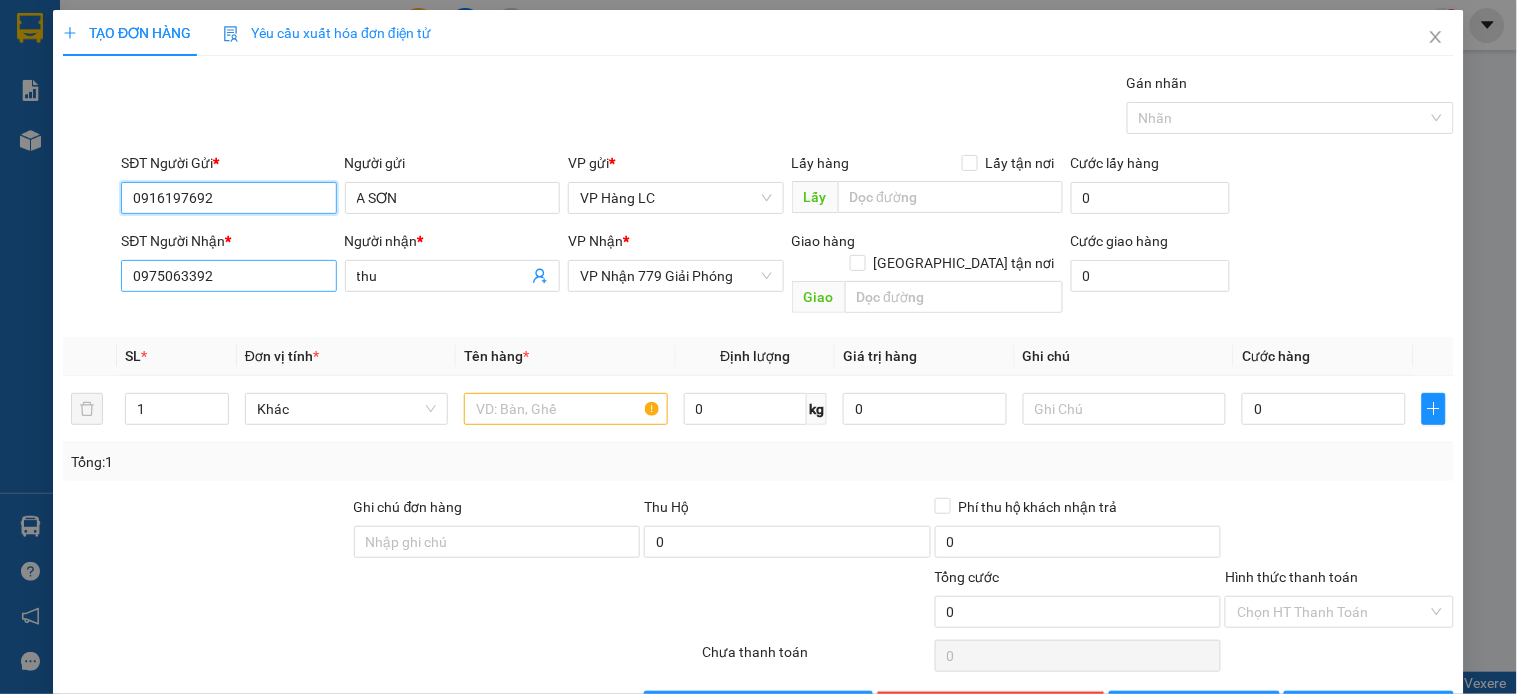 type on "0916197692" 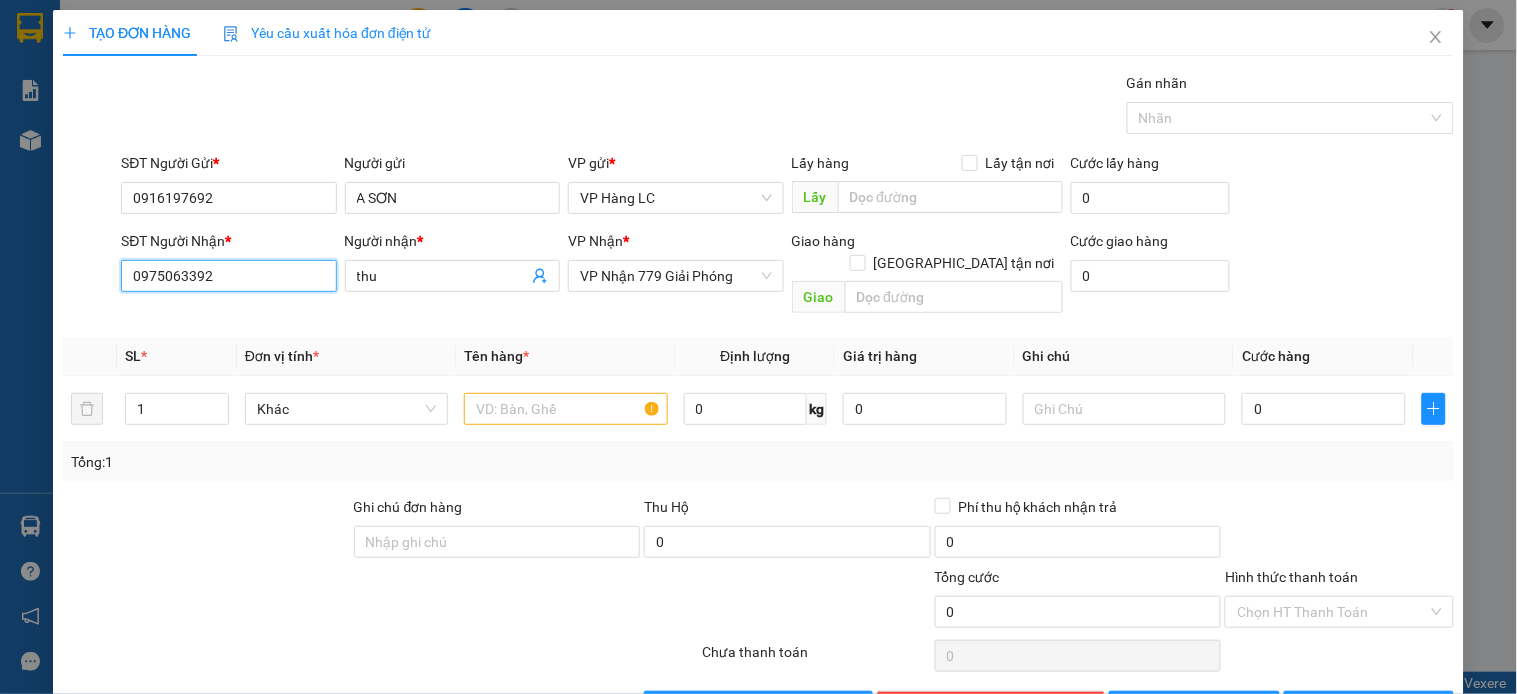 click on "0975063392" at bounding box center (228, 276) 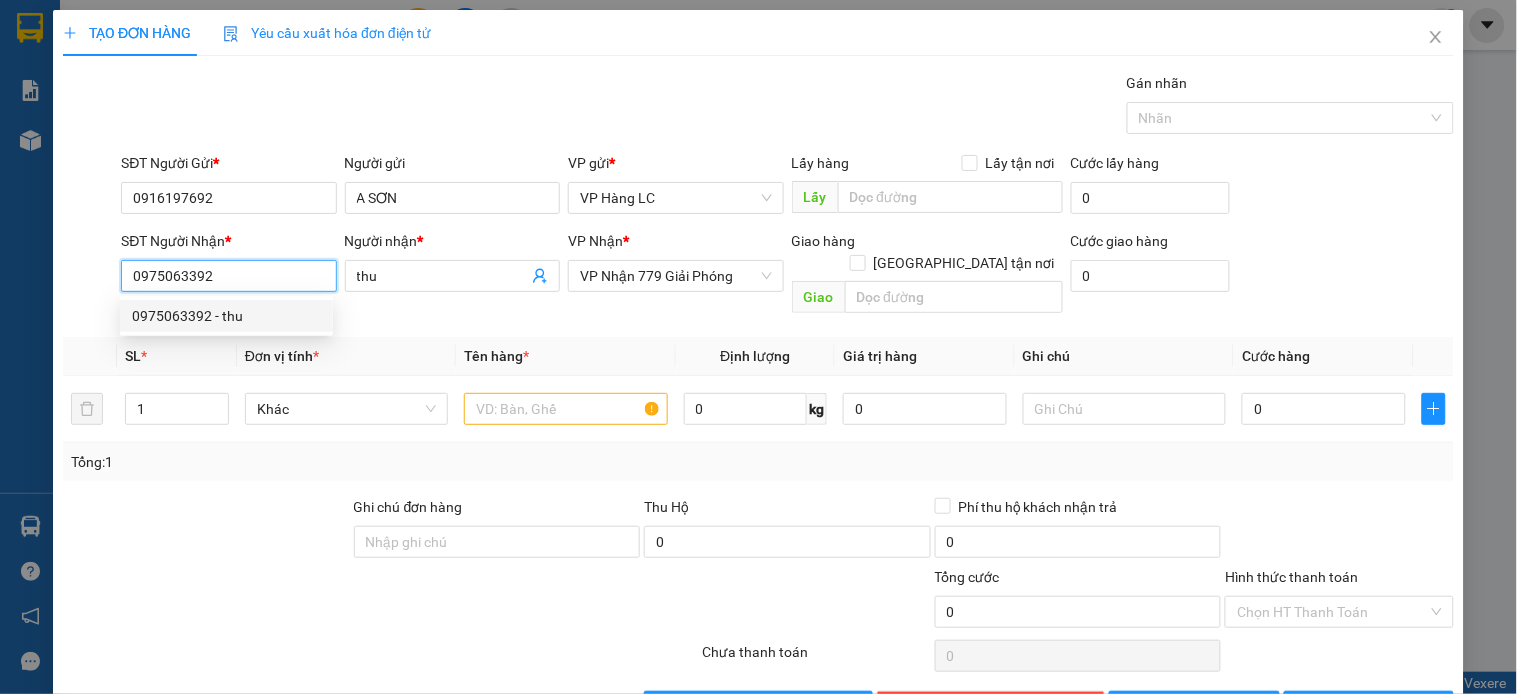 click on "0975063392" at bounding box center [228, 276] 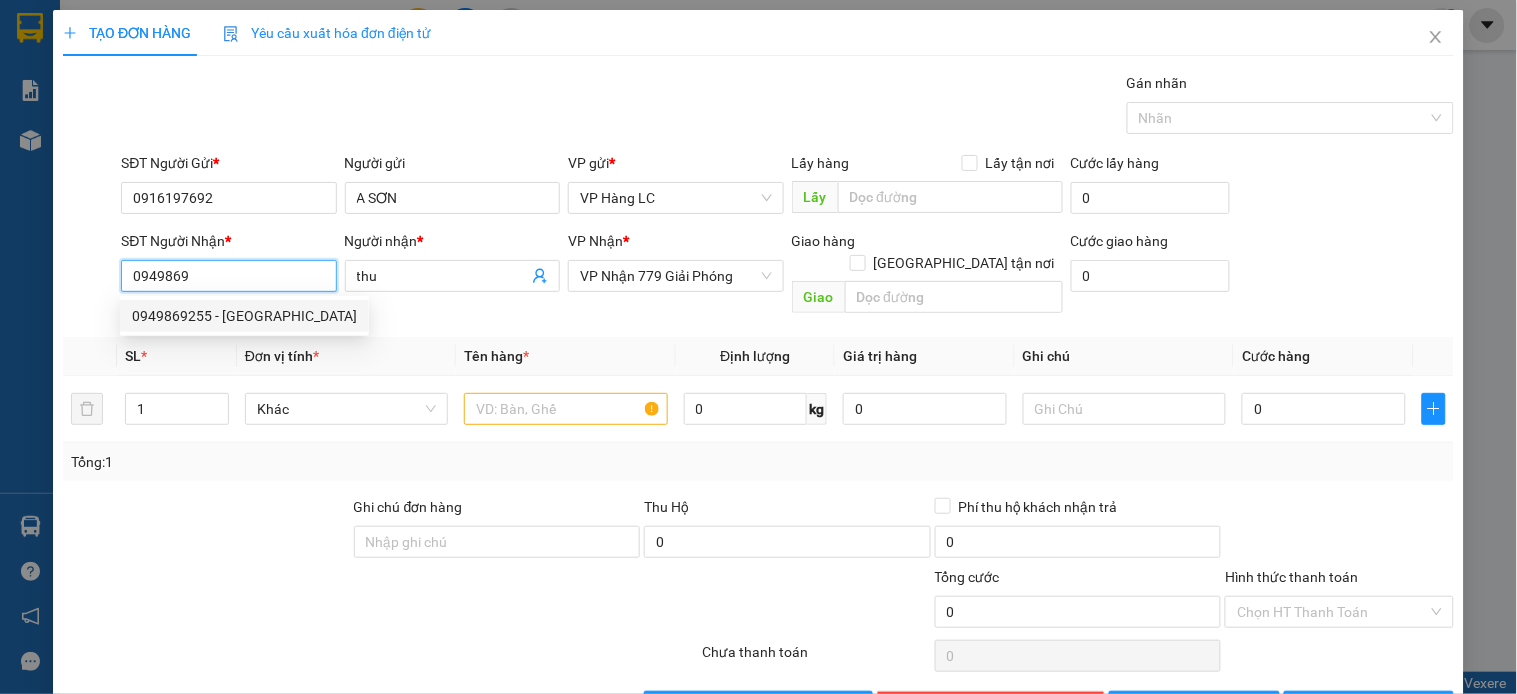 click on "0949869255 - [GEOGRAPHIC_DATA]" at bounding box center [244, 316] 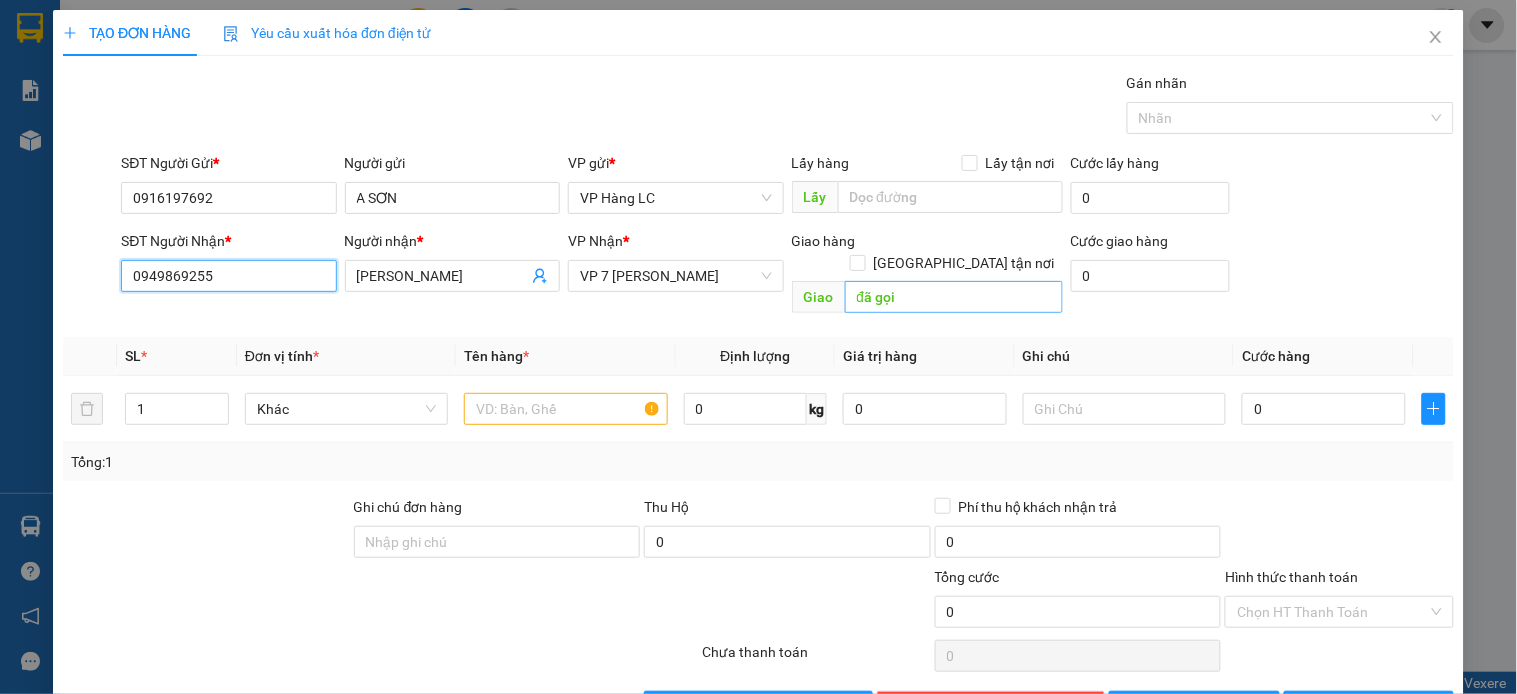type on "0949869255" 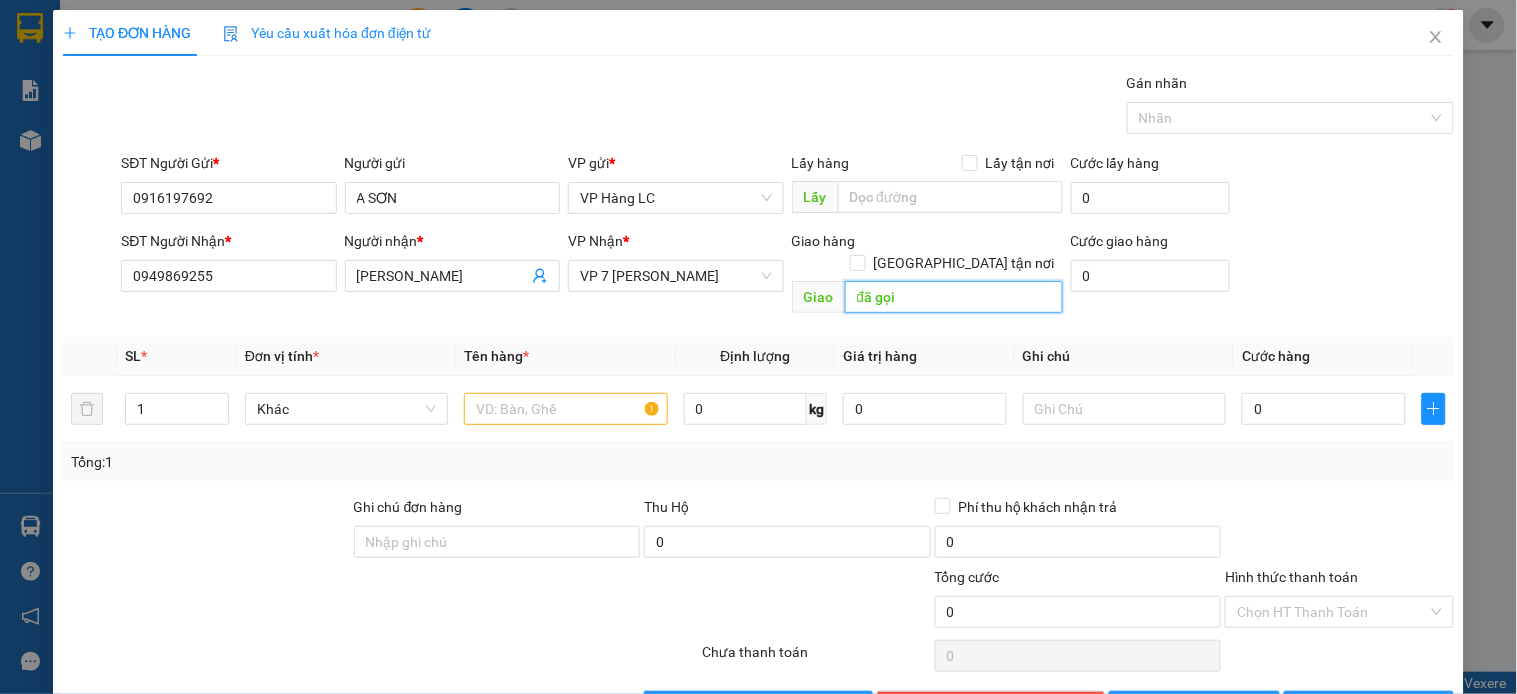 drag, startPoint x: 936, startPoint y: 276, endPoint x: 886, endPoint y: 241, distance: 61.03278 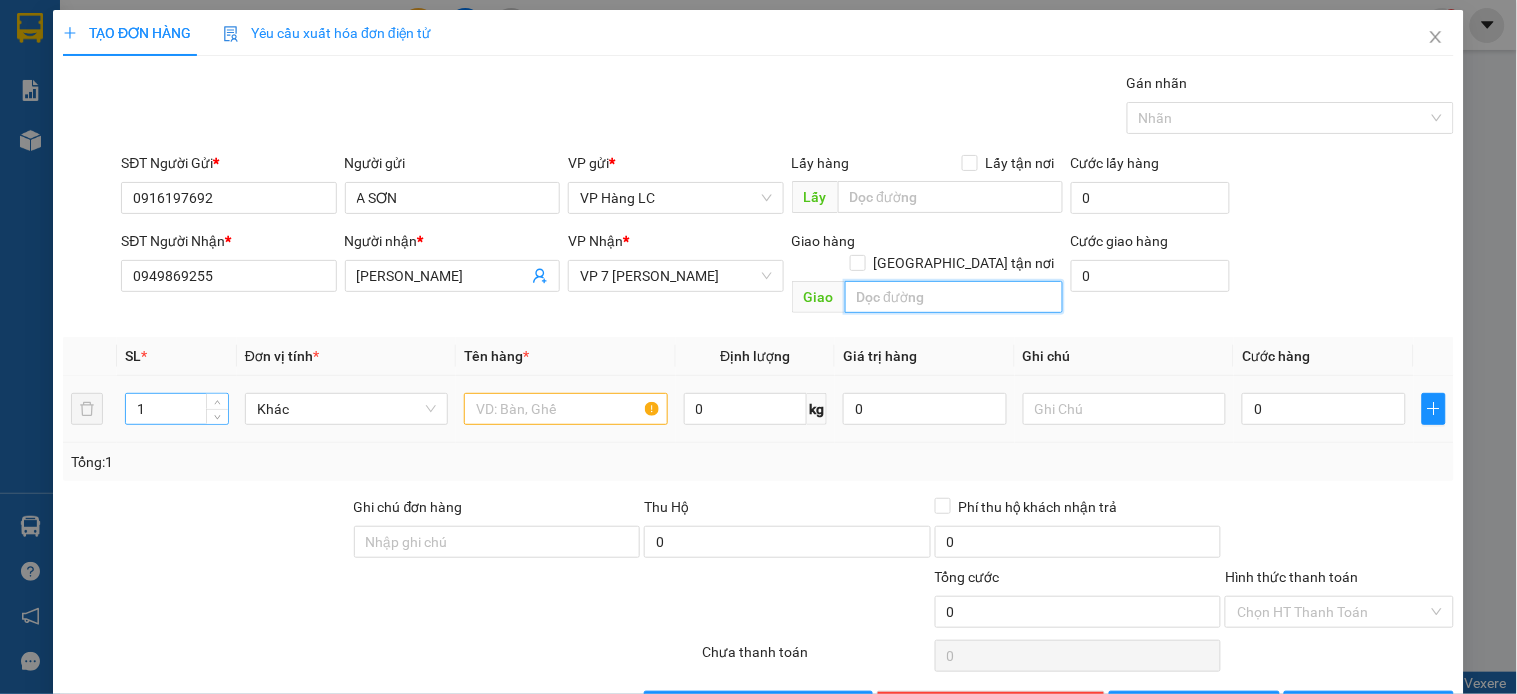 type 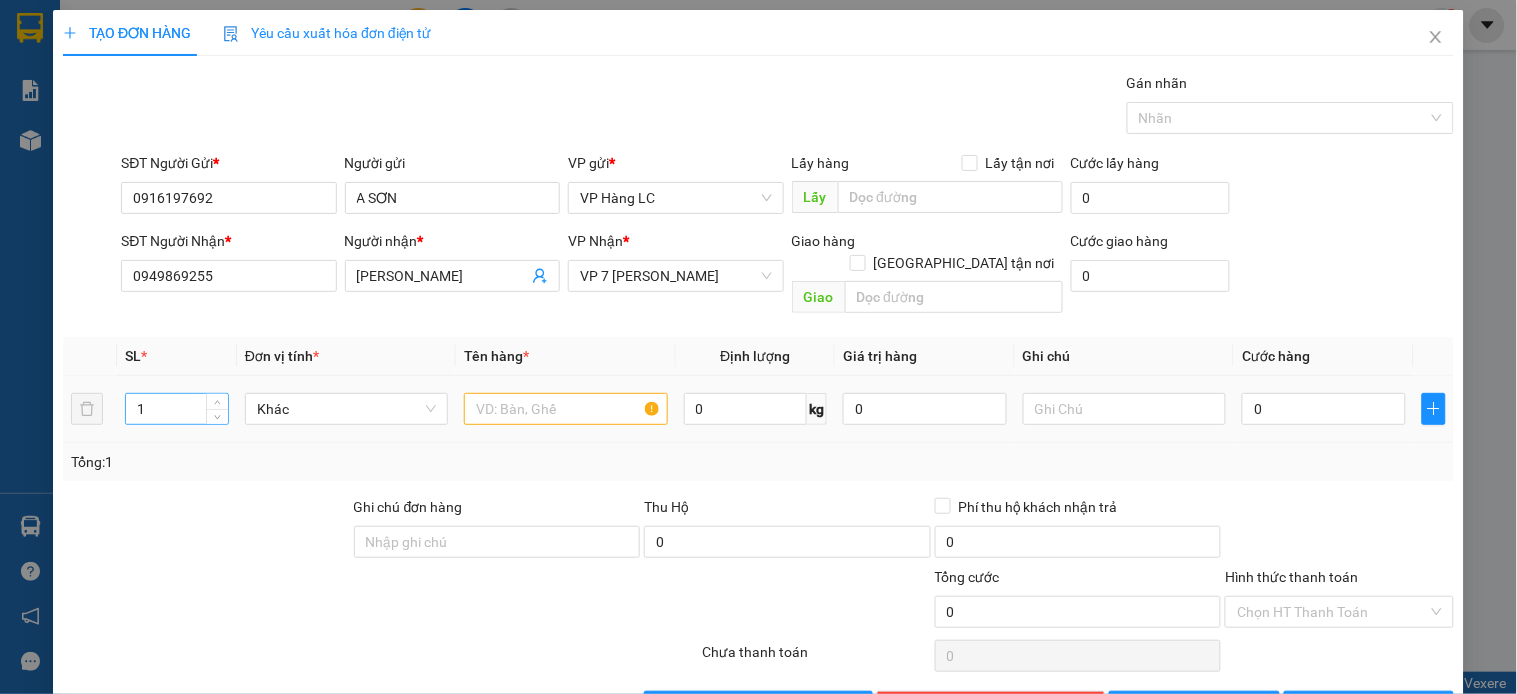 click on "1" at bounding box center (177, 409) 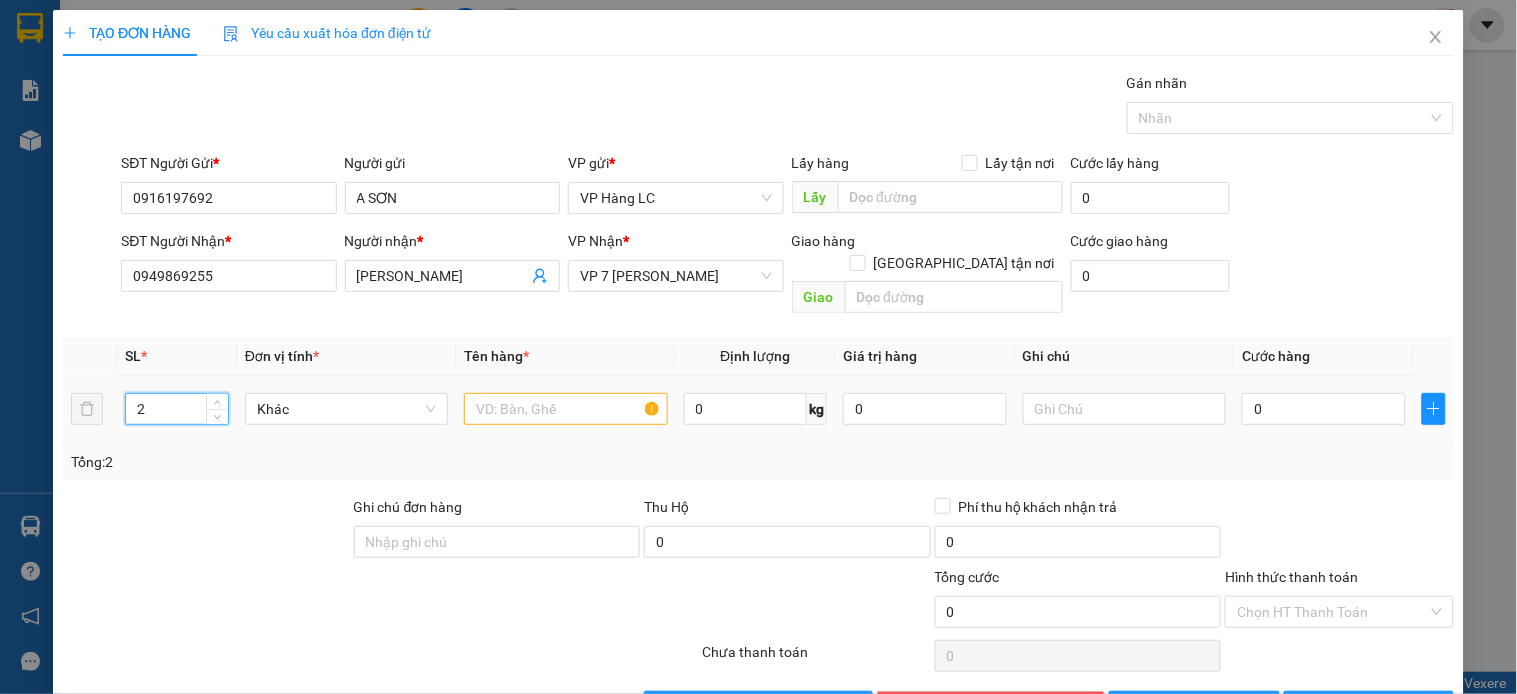 type on "2" 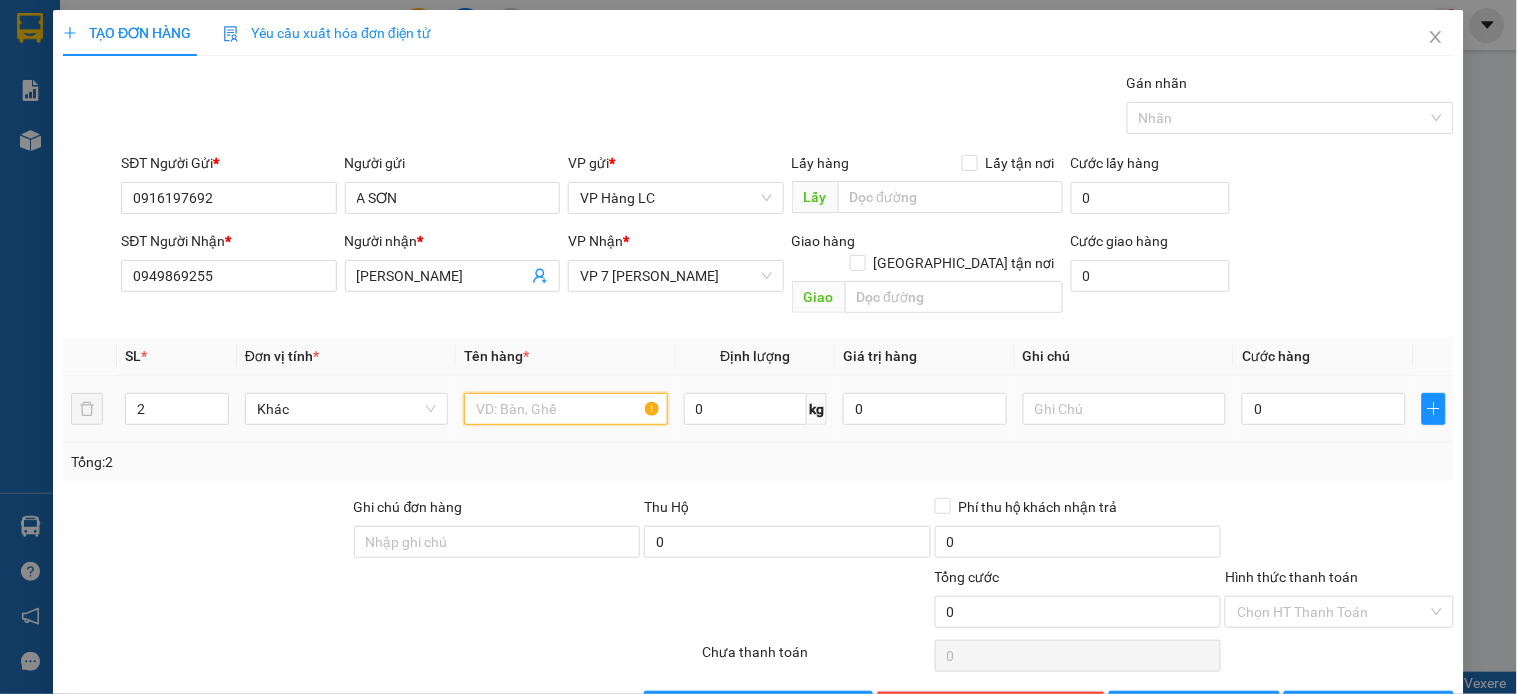 click at bounding box center [565, 409] 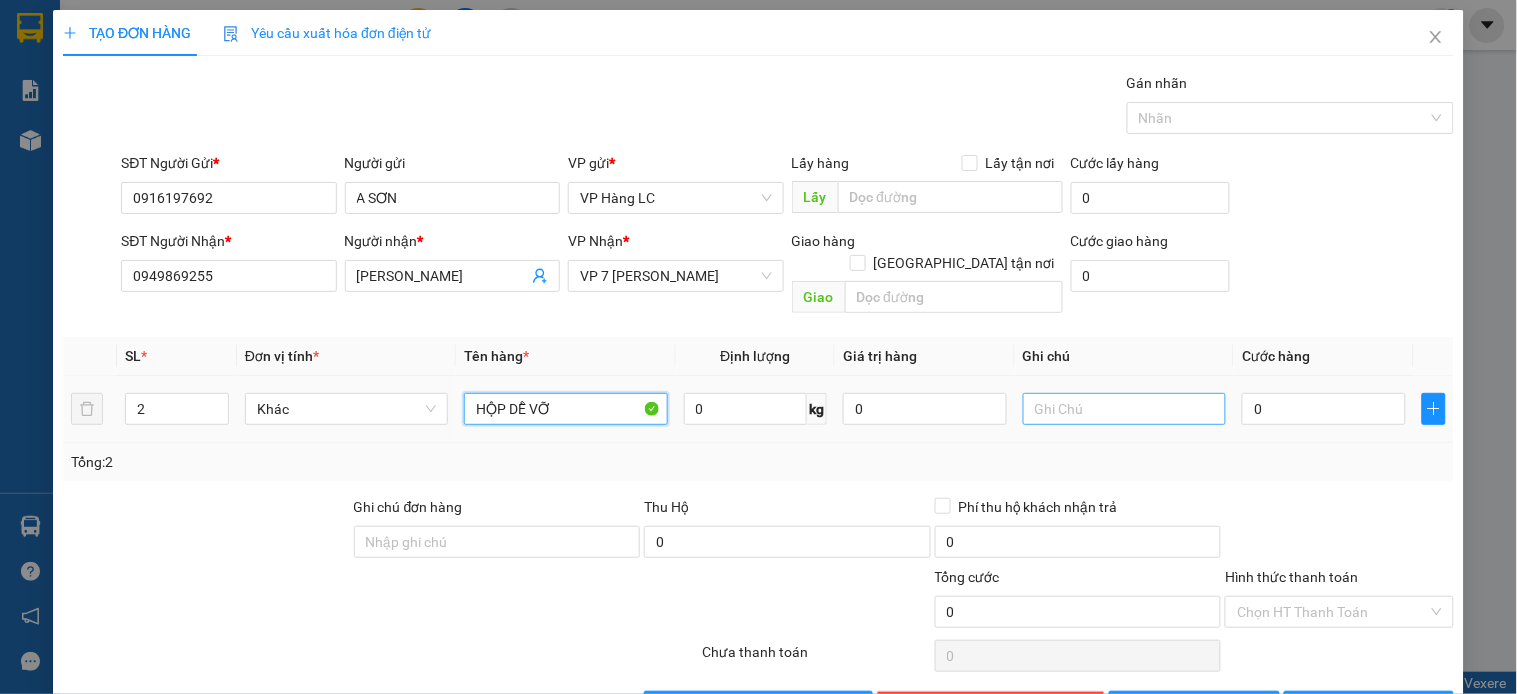type on "HỘP DỄ VỠ" 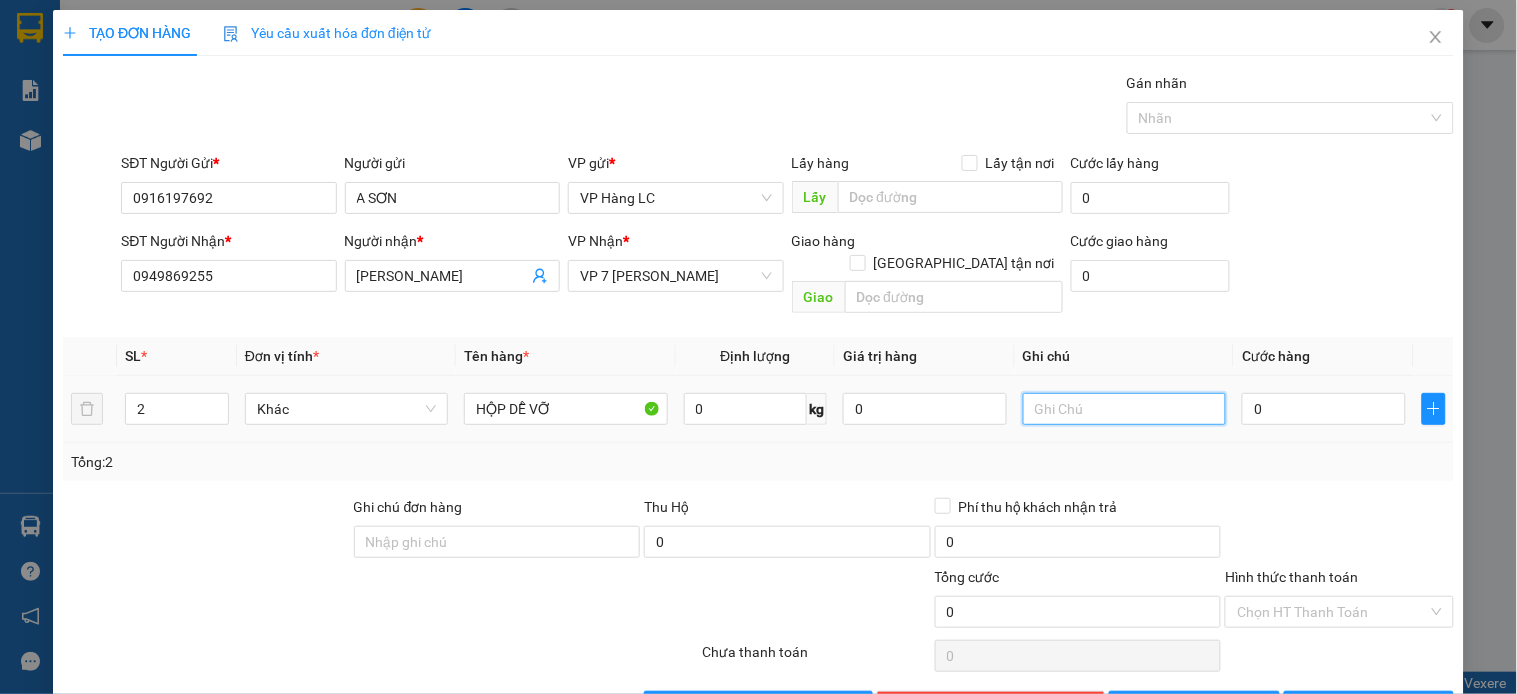 click at bounding box center (1124, 409) 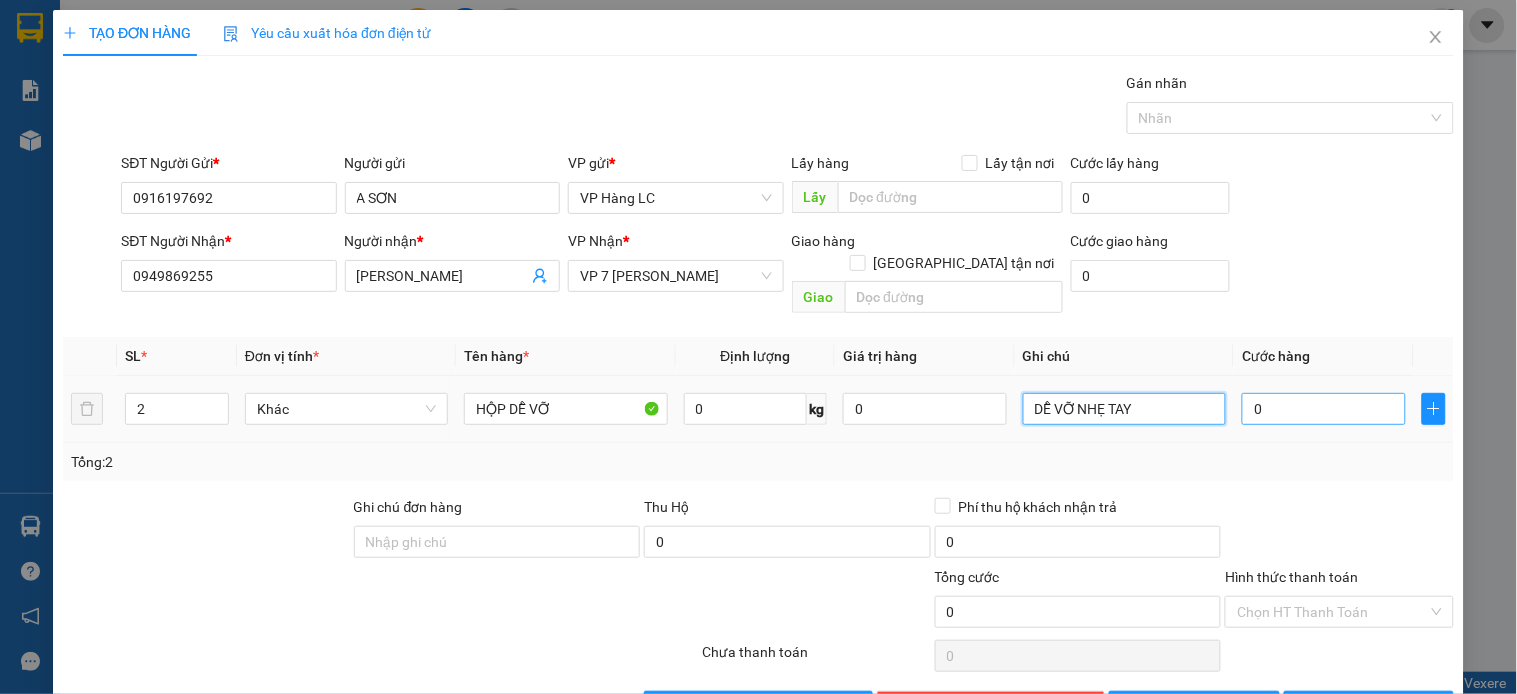type on "DỄ VỠ NHẸ TAY" 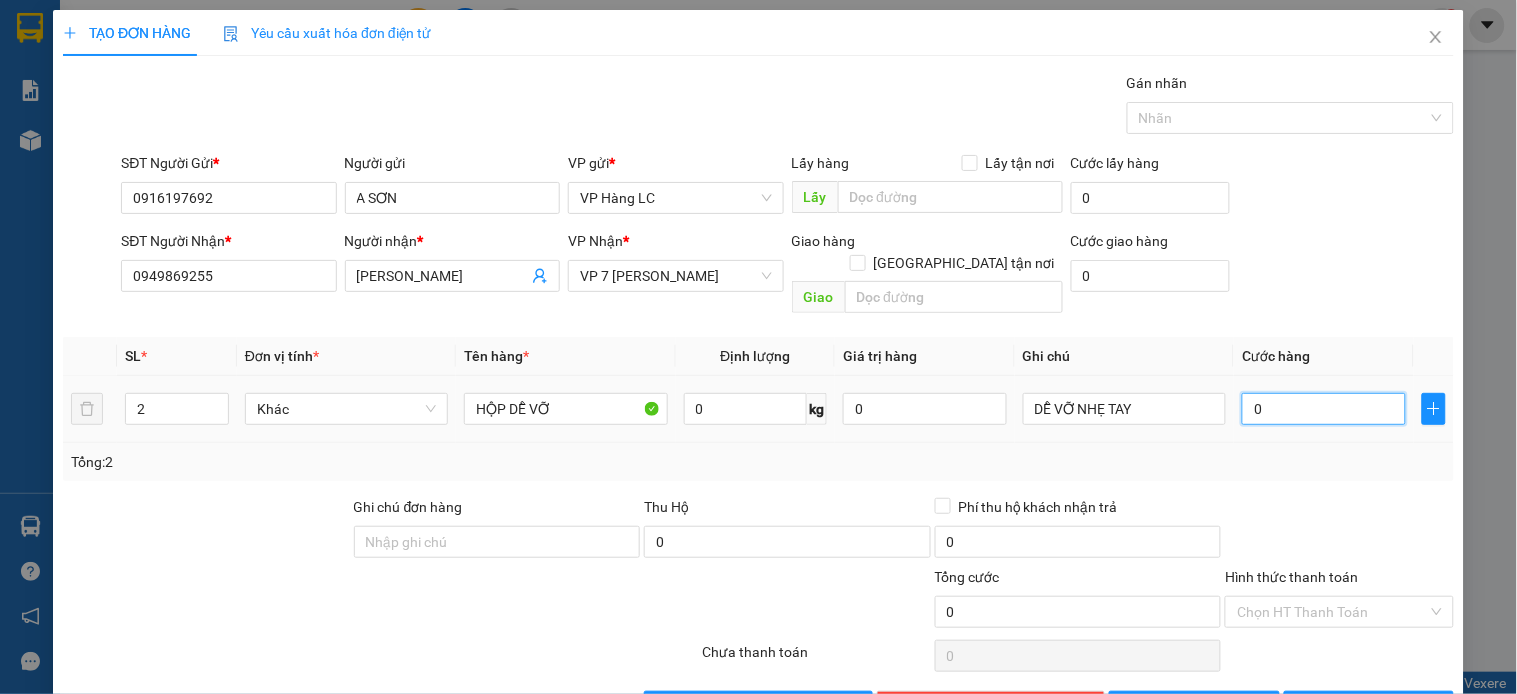 click on "0" at bounding box center (1324, 409) 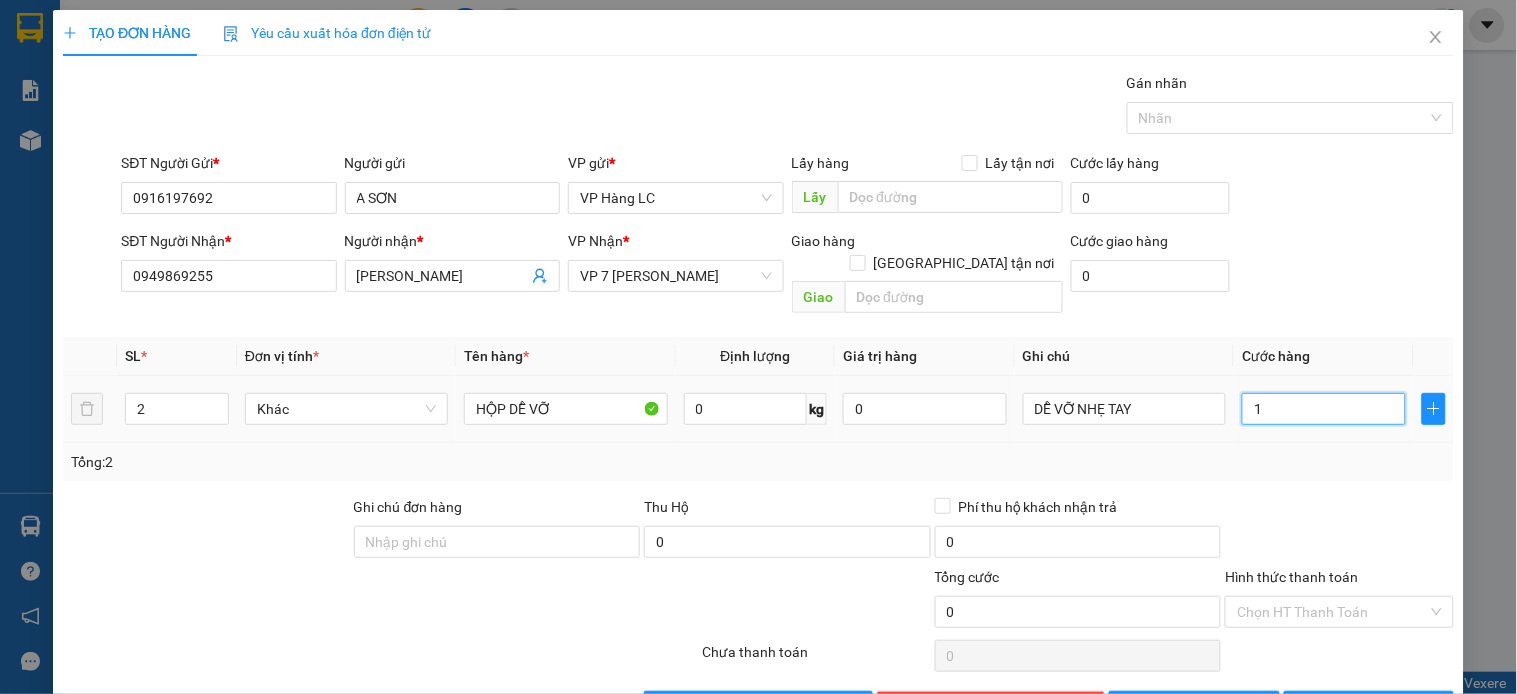 type on "1" 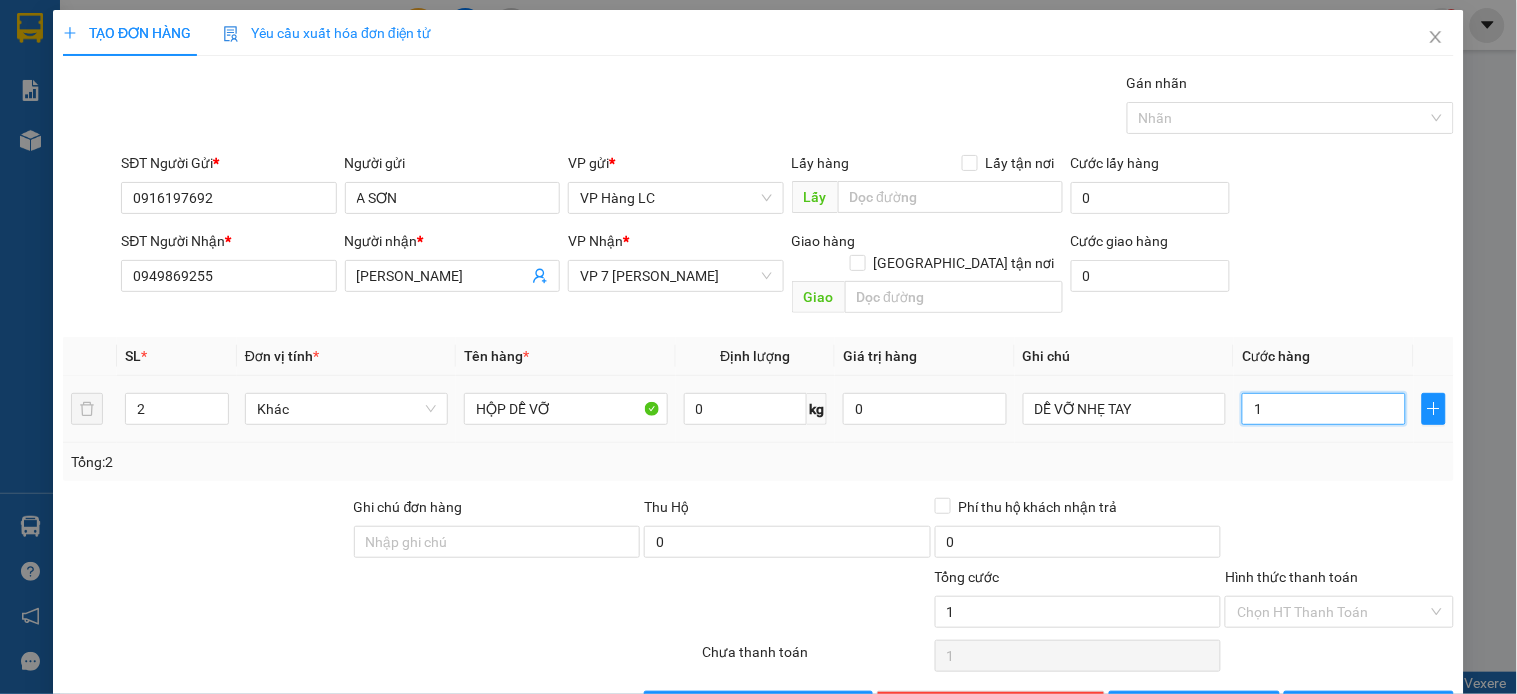 type on "10" 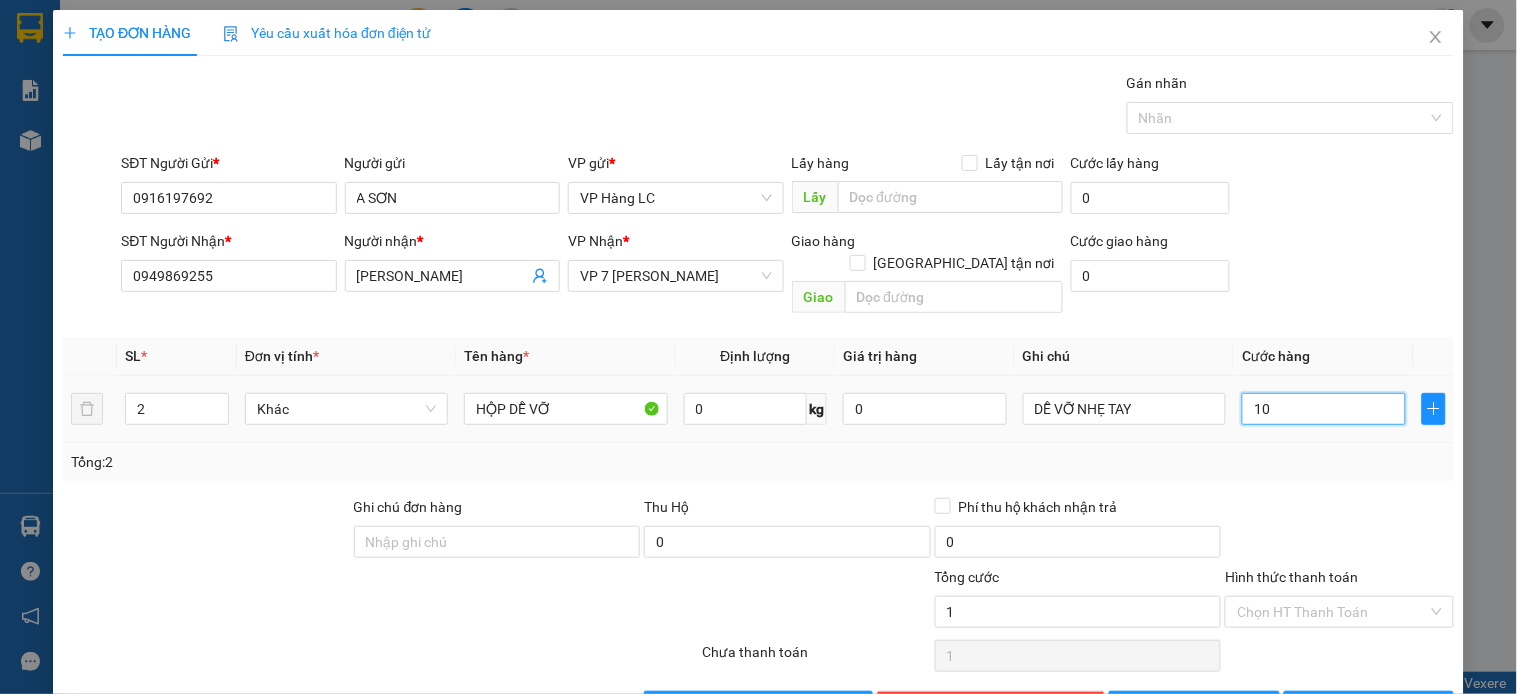 type on "10" 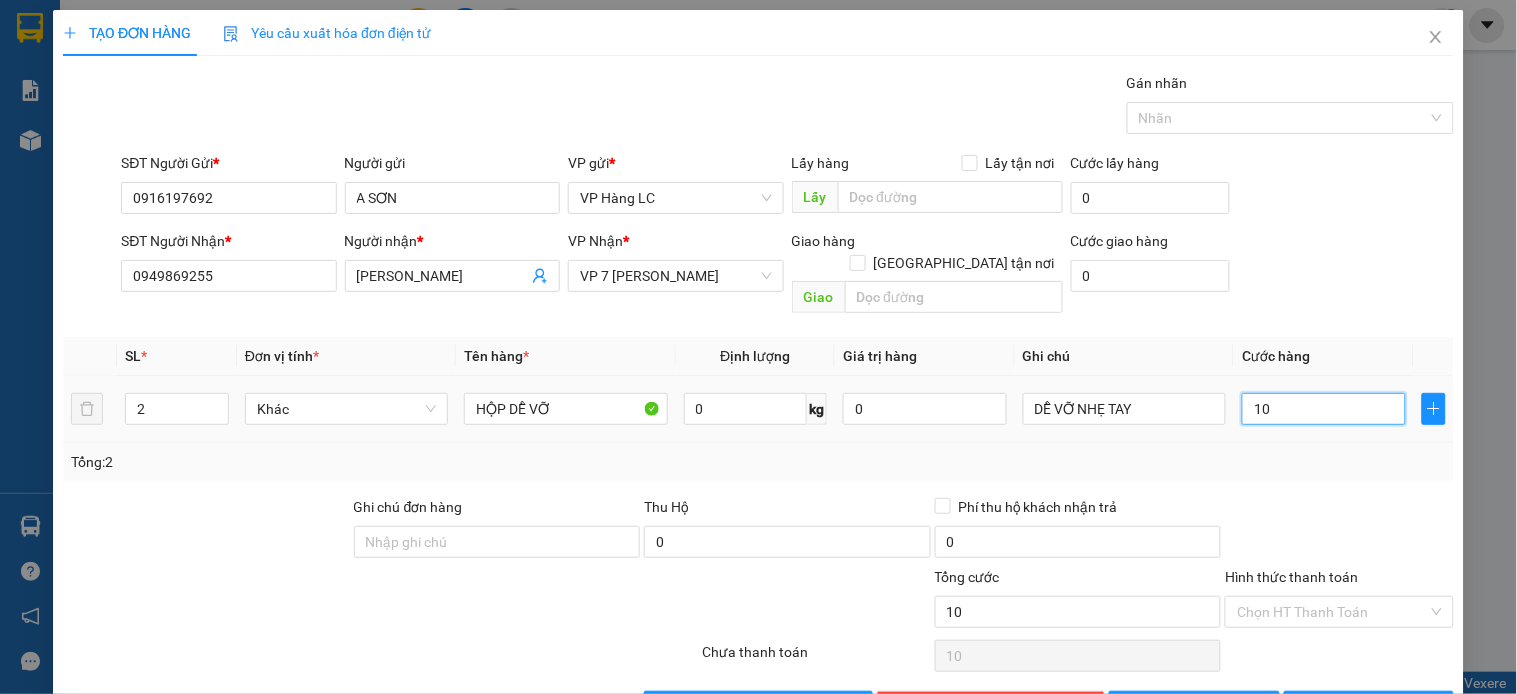 type on "100" 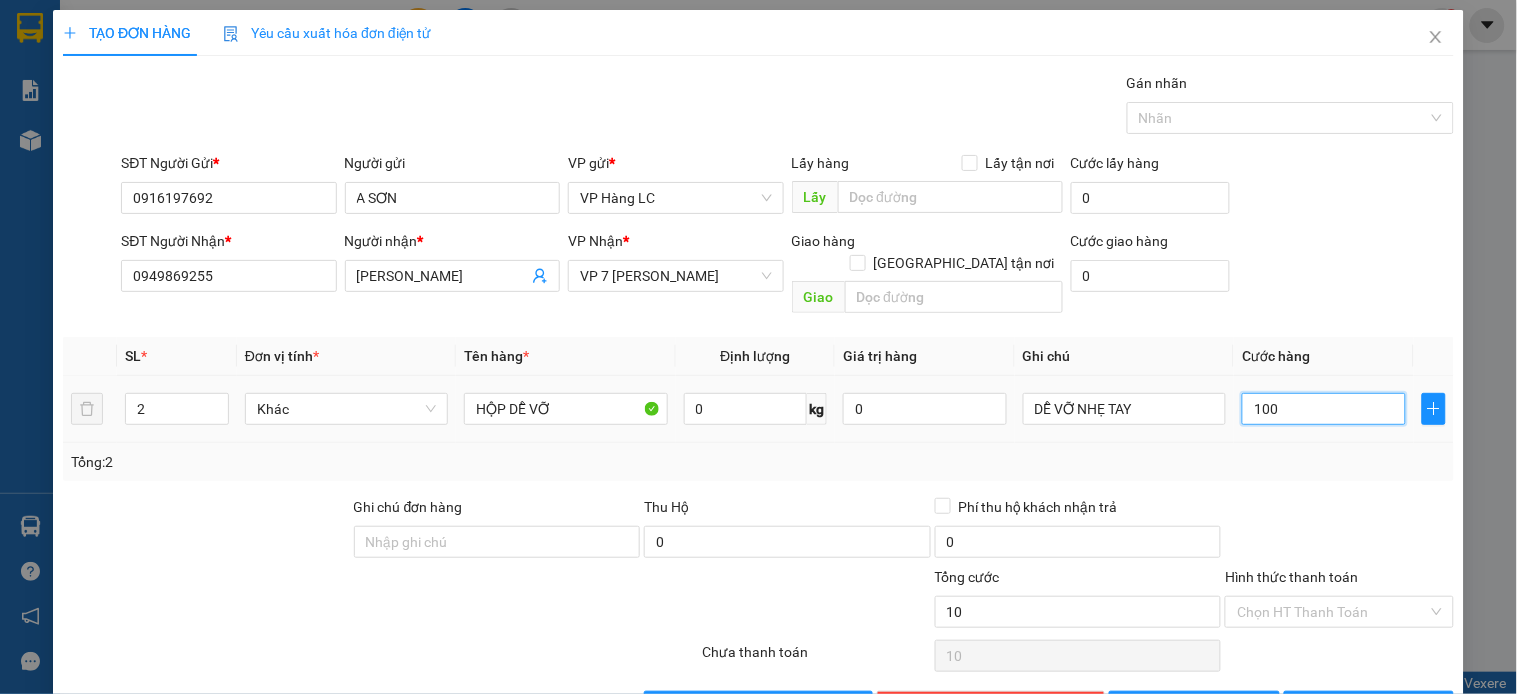 type on "100" 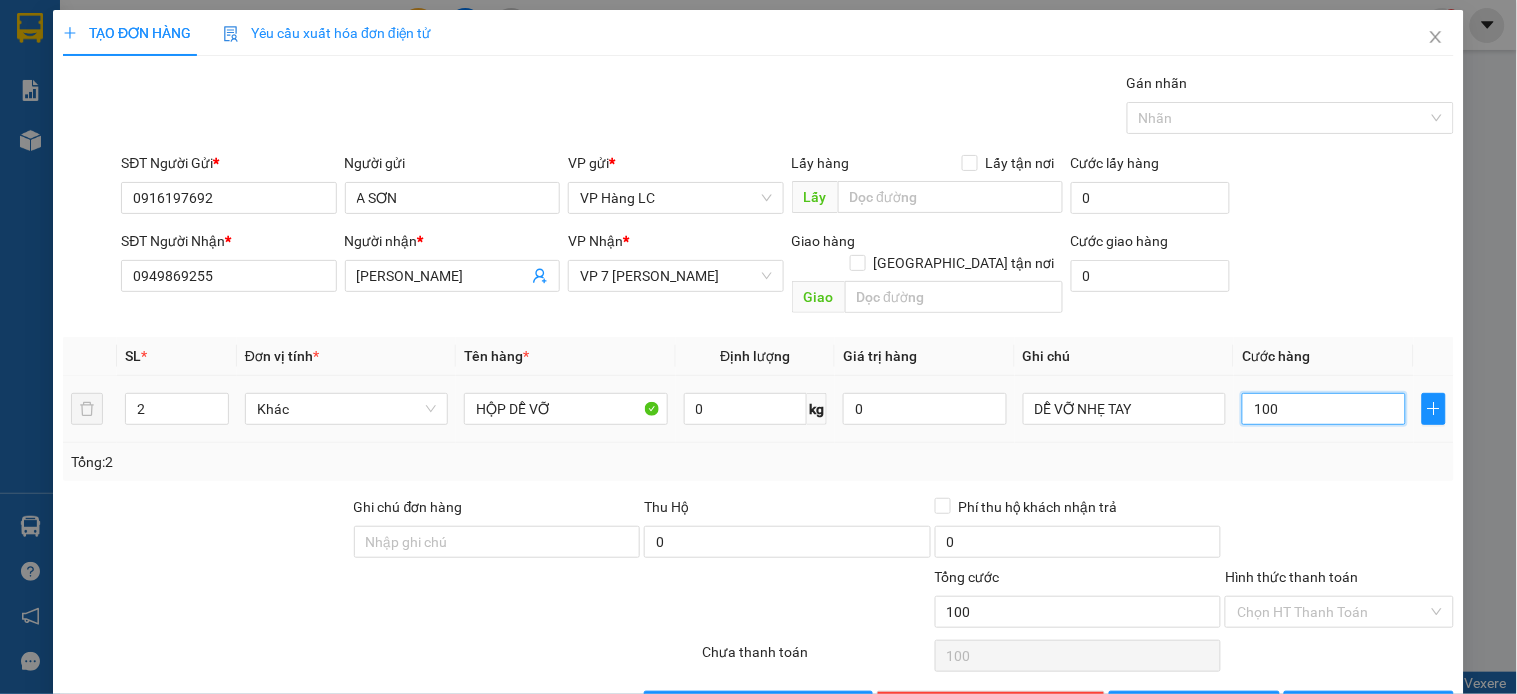 type on "1.000" 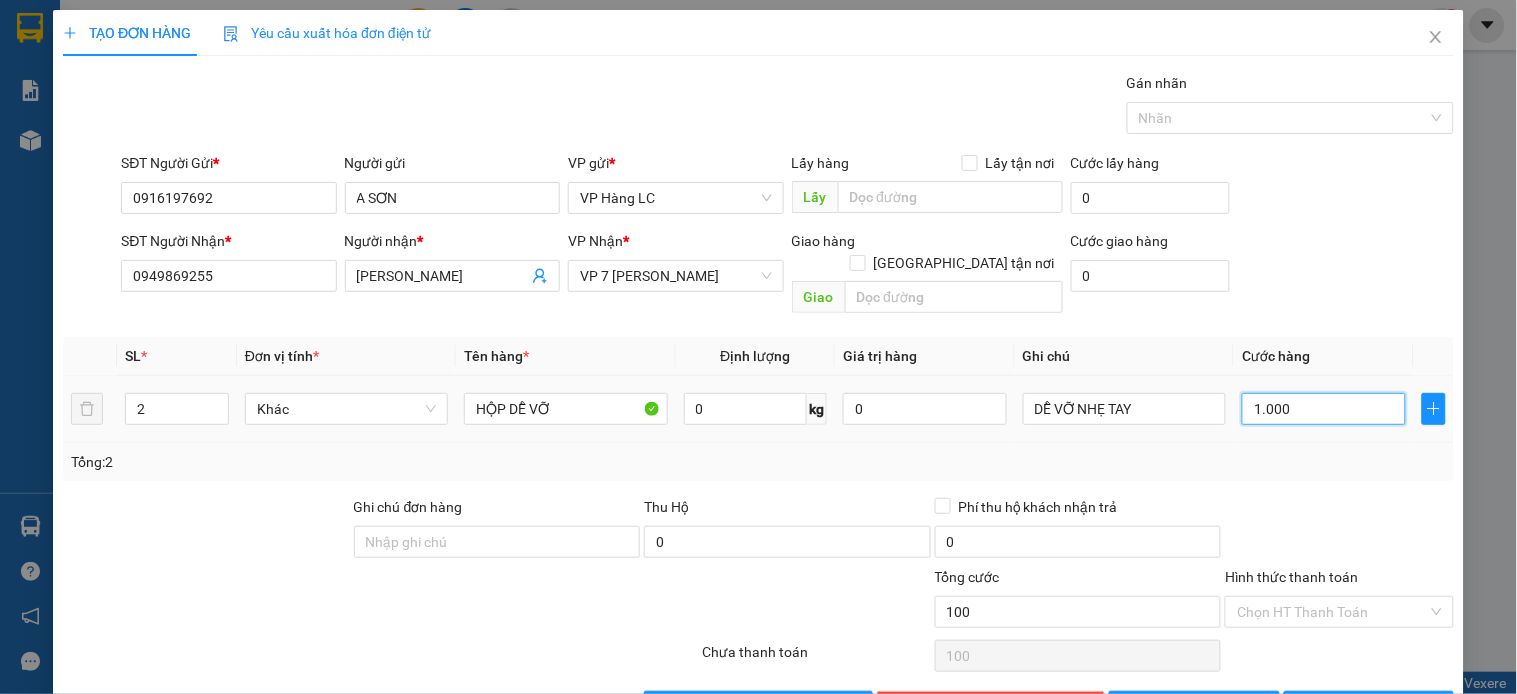 type on "1.000" 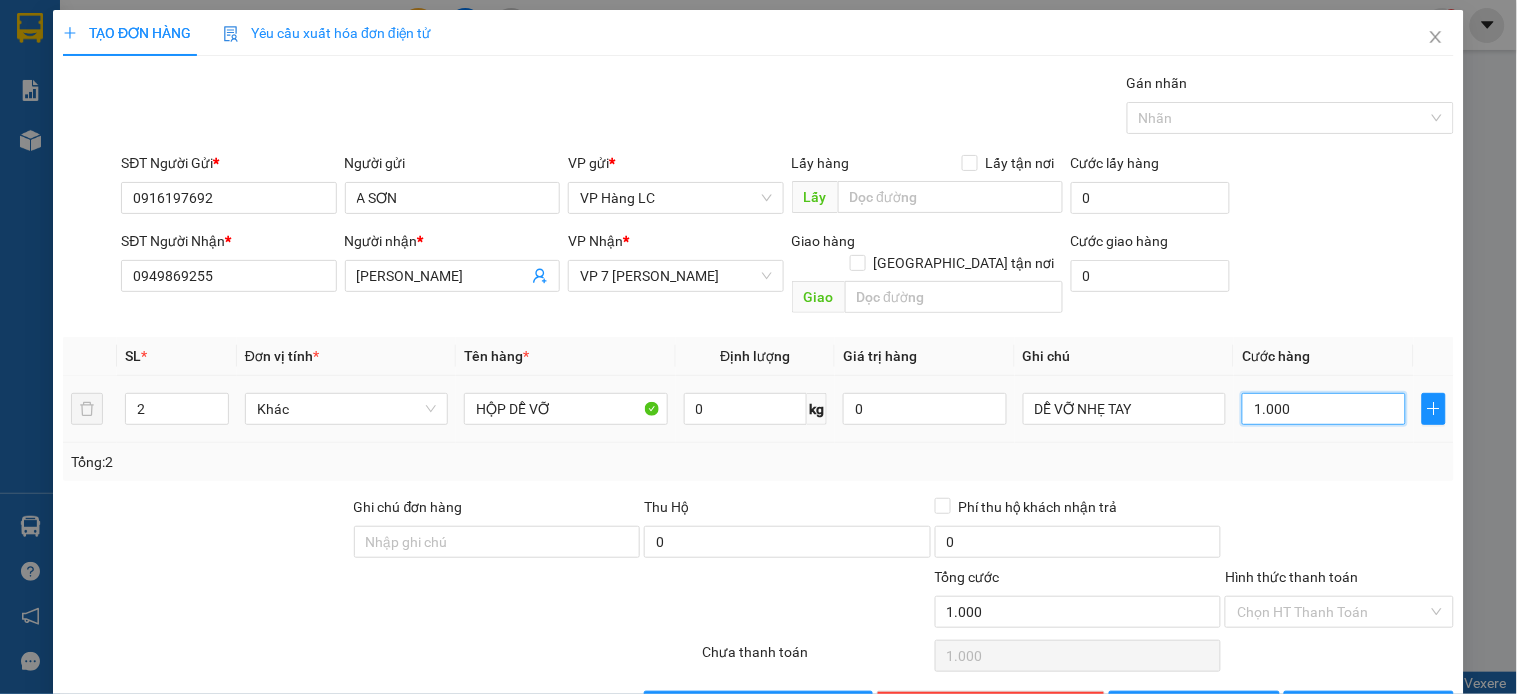 type on "10.000" 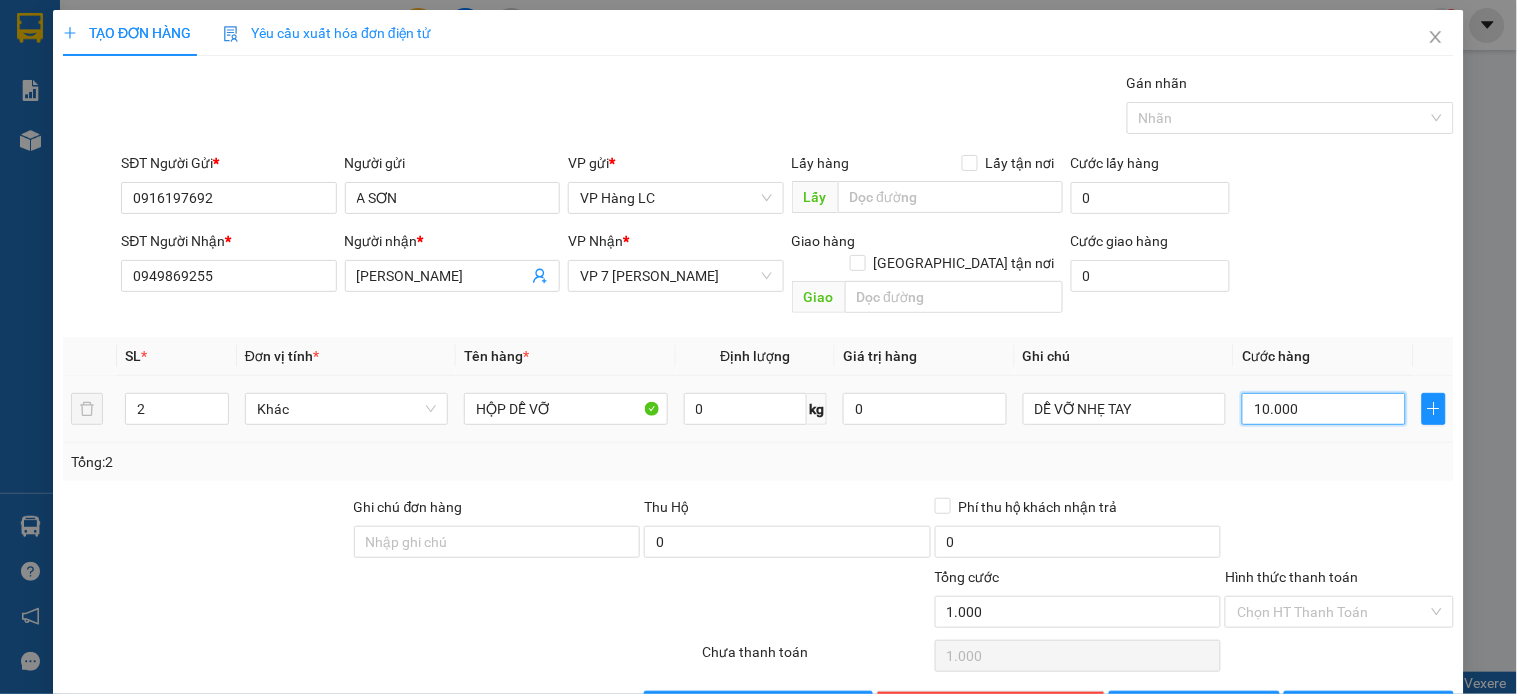 type on "10.000" 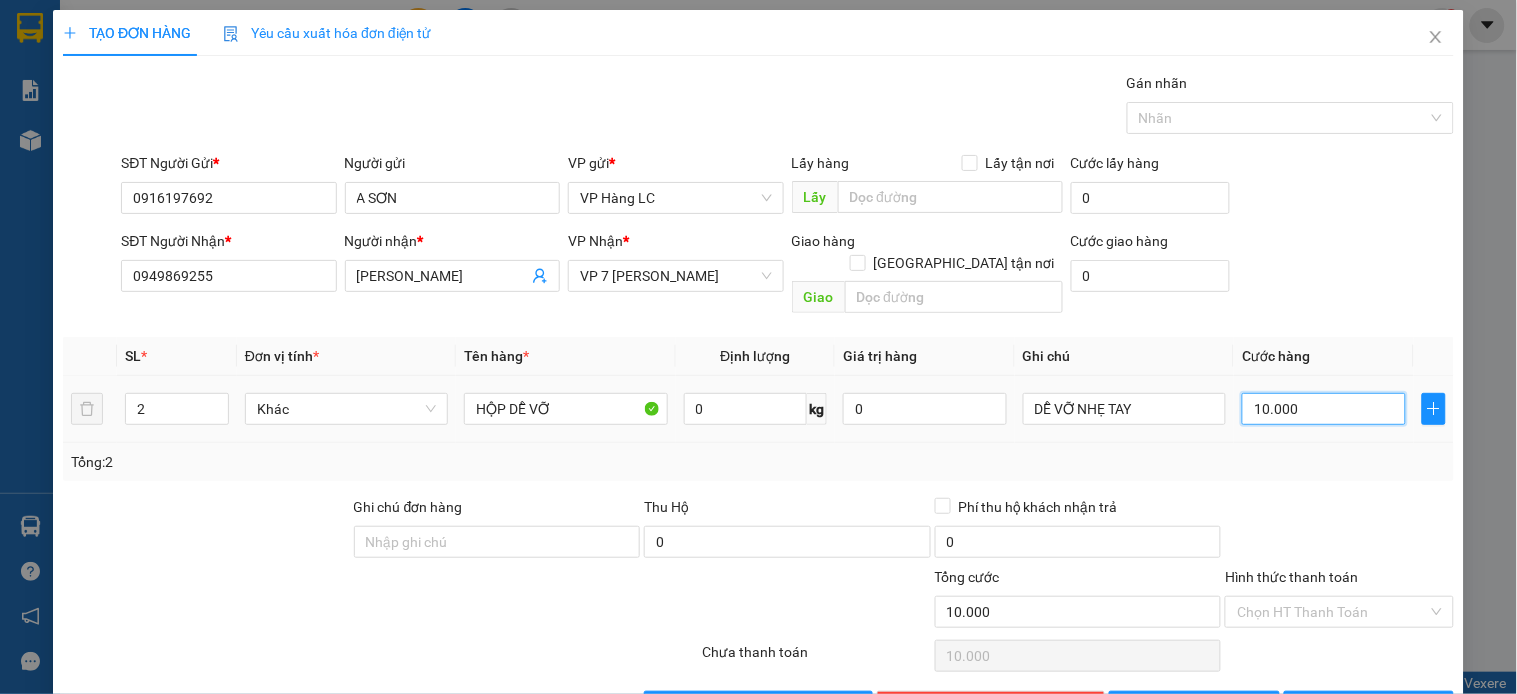 type on "100.000" 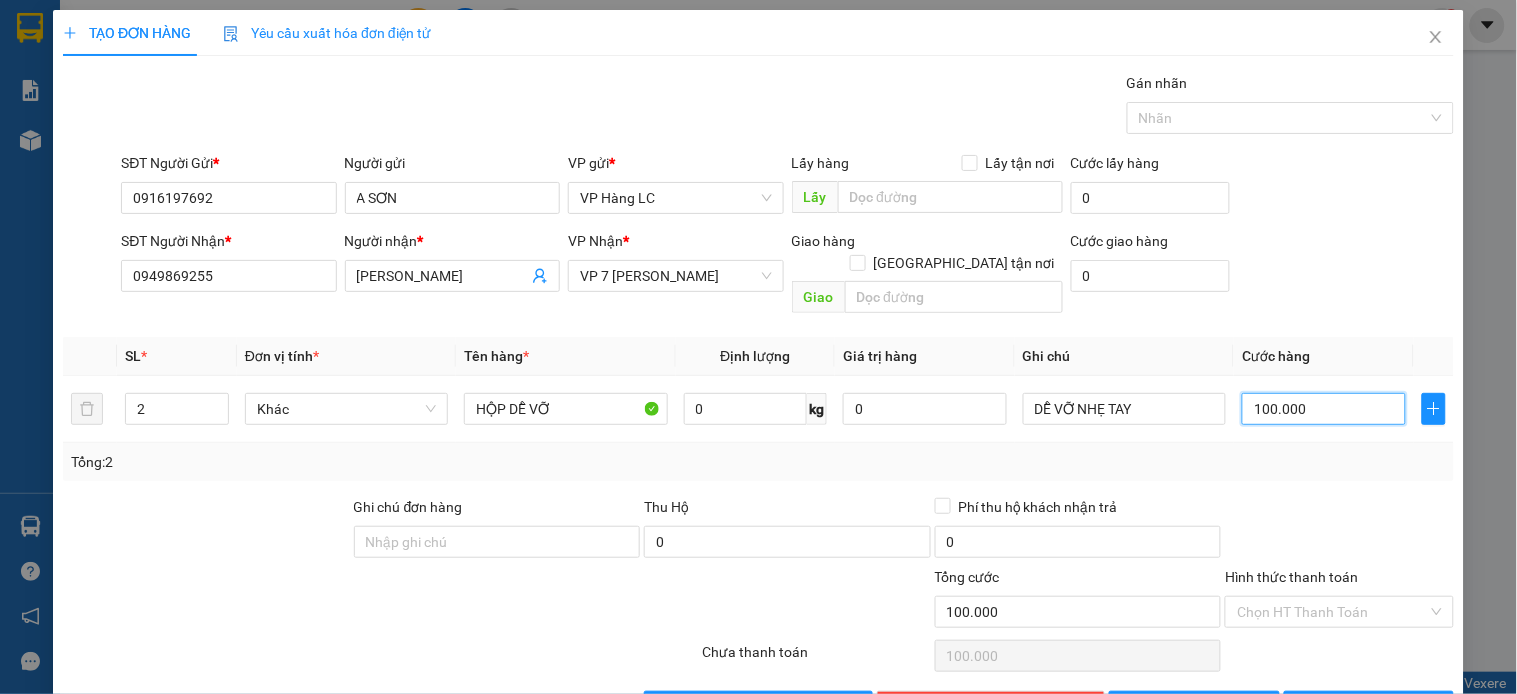 type on "100.000" 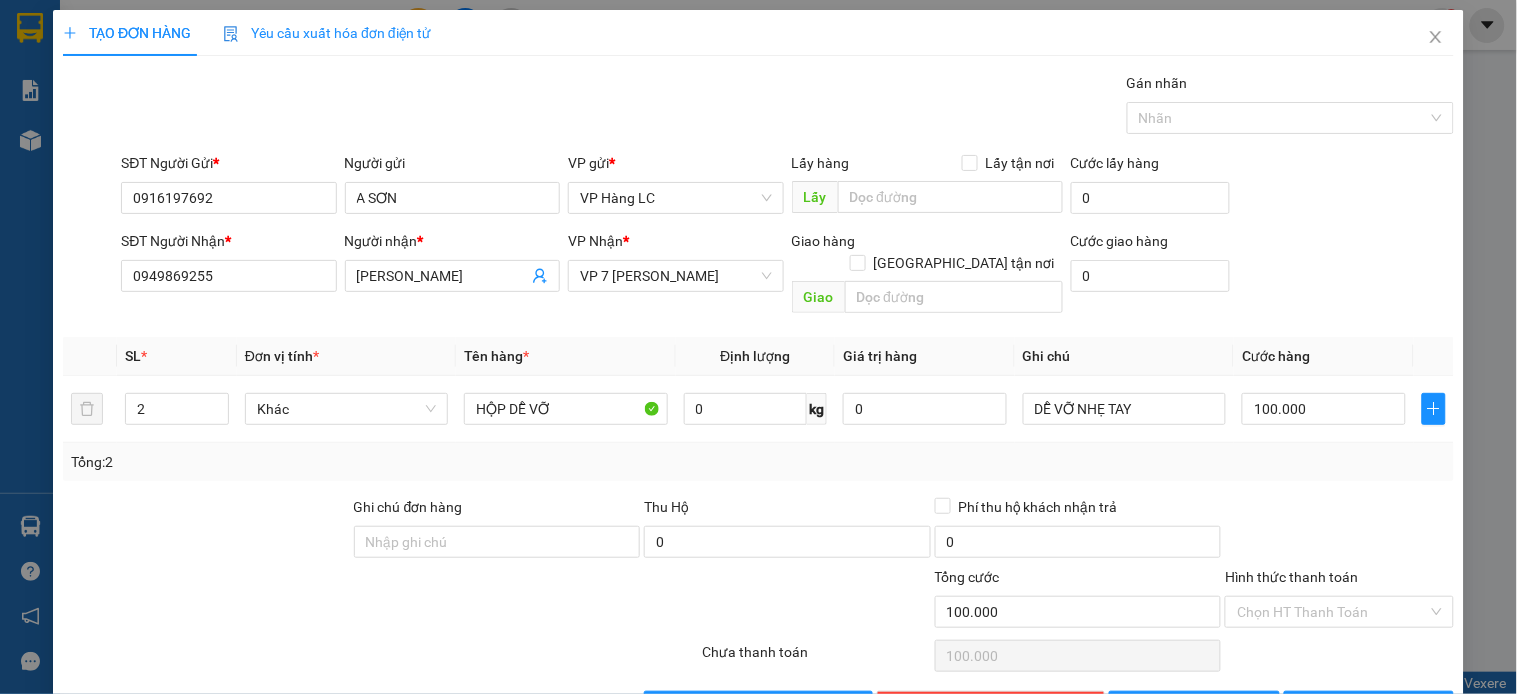 click on "Transit Pickup Surcharge Ids Transit Deliver Surcharge Ids Transit Deliver Surcharge Transit Deliver Surcharge Gán nhãn   Nhãn SĐT Người Gửi  * 0916197692 Người gửi A SƠN VP gửi  * VP Hàng LC Lấy hàng Lấy tận nơi Lấy Cước lấy hàng 0 SĐT Người Nhận  * 0949869255 Người nhận  * NGỌC ANH VP Nhận  * VP 7 [PERSON_NAME] Đồng Giao hàng [GEOGRAPHIC_DATA] tận nơi Giao Cước giao hàng 0 SL  * Đơn vị tính  * Tên hàng  * Định lượng Giá trị hàng Ghi chú Cước hàng                   2 Khác HỘP DỄ VỠ 0 kg 0 DỄ VỠ NHẸ TAY 100.000 Tổng:  2 Ghi chú đơn hàng Thu Hộ 0 Phí thu hộ khách nhận trả 0 Tổng cước 100.000 Hình thức thanh toán Chọn HT Thanh Toán Số tiền thu trước 0 Chưa thanh toán 100.000 Chọn HT Thanh Toán Lưu nháp Xóa Thông tin [PERSON_NAME] và In" at bounding box center (758, 397) 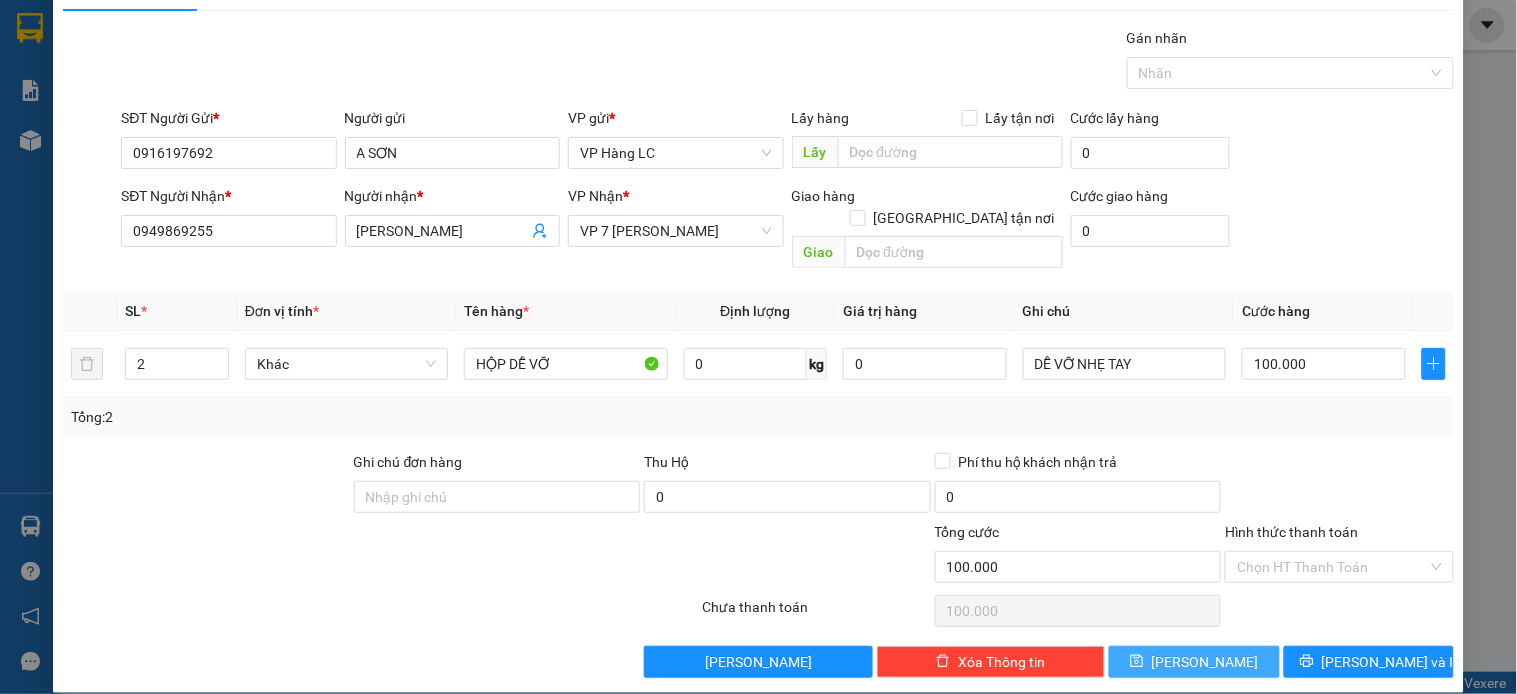 click on "[PERSON_NAME]" at bounding box center [1194, 662] 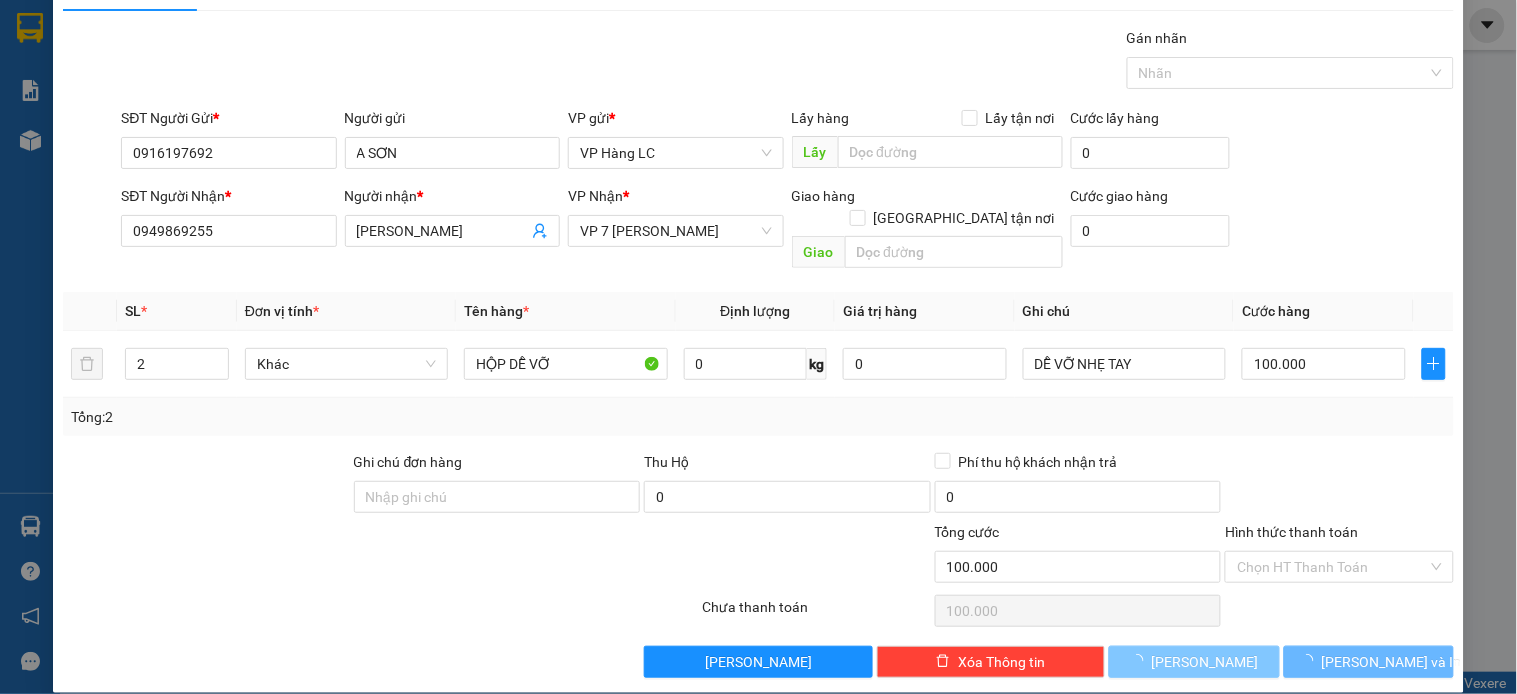 type 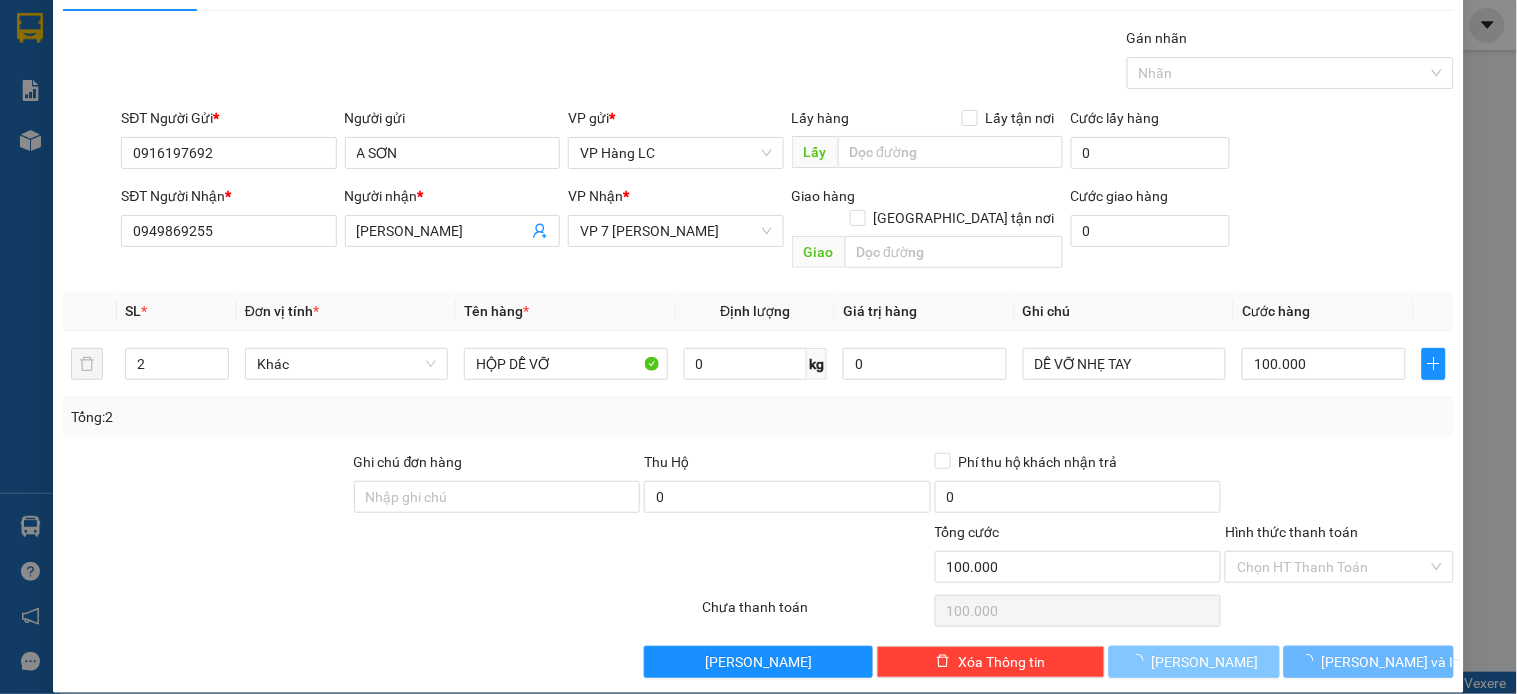 type 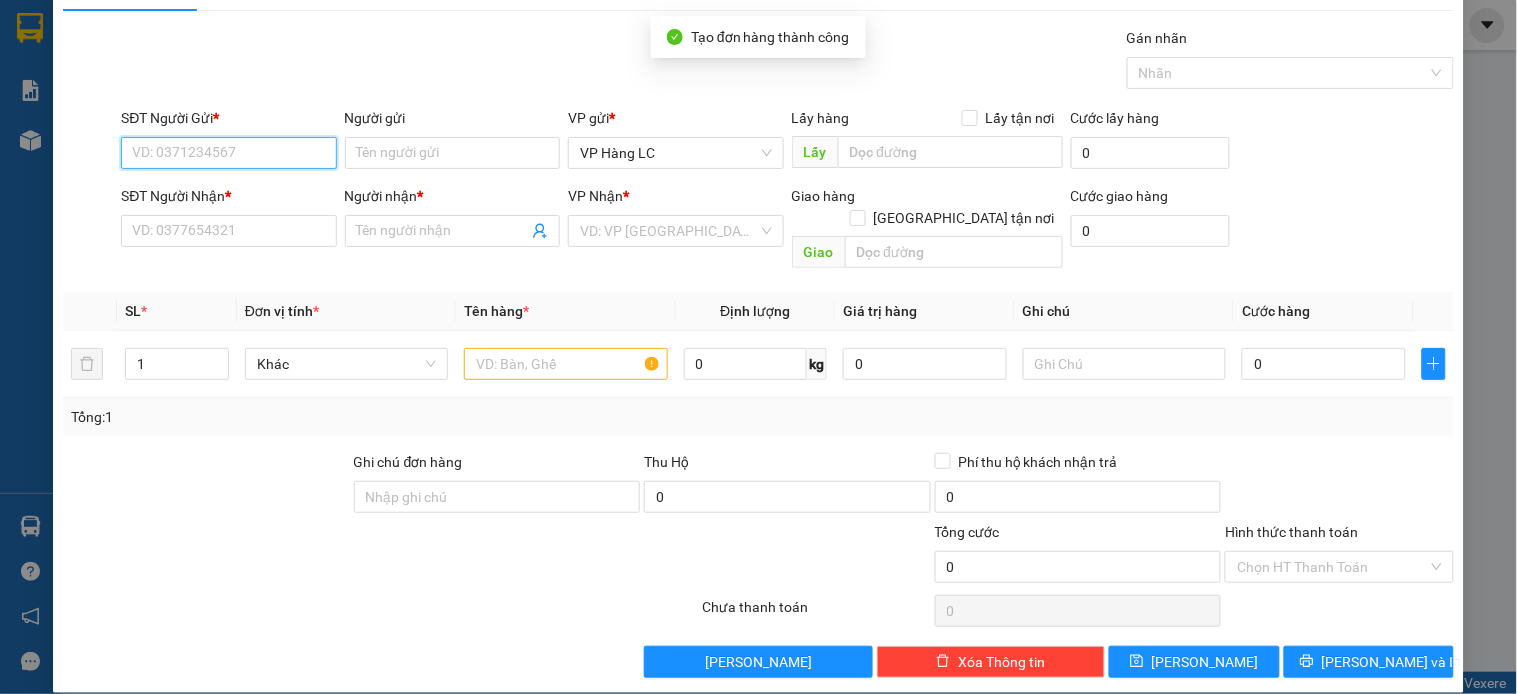 click on "SĐT Người Gửi  *" at bounding box center (228, 153) 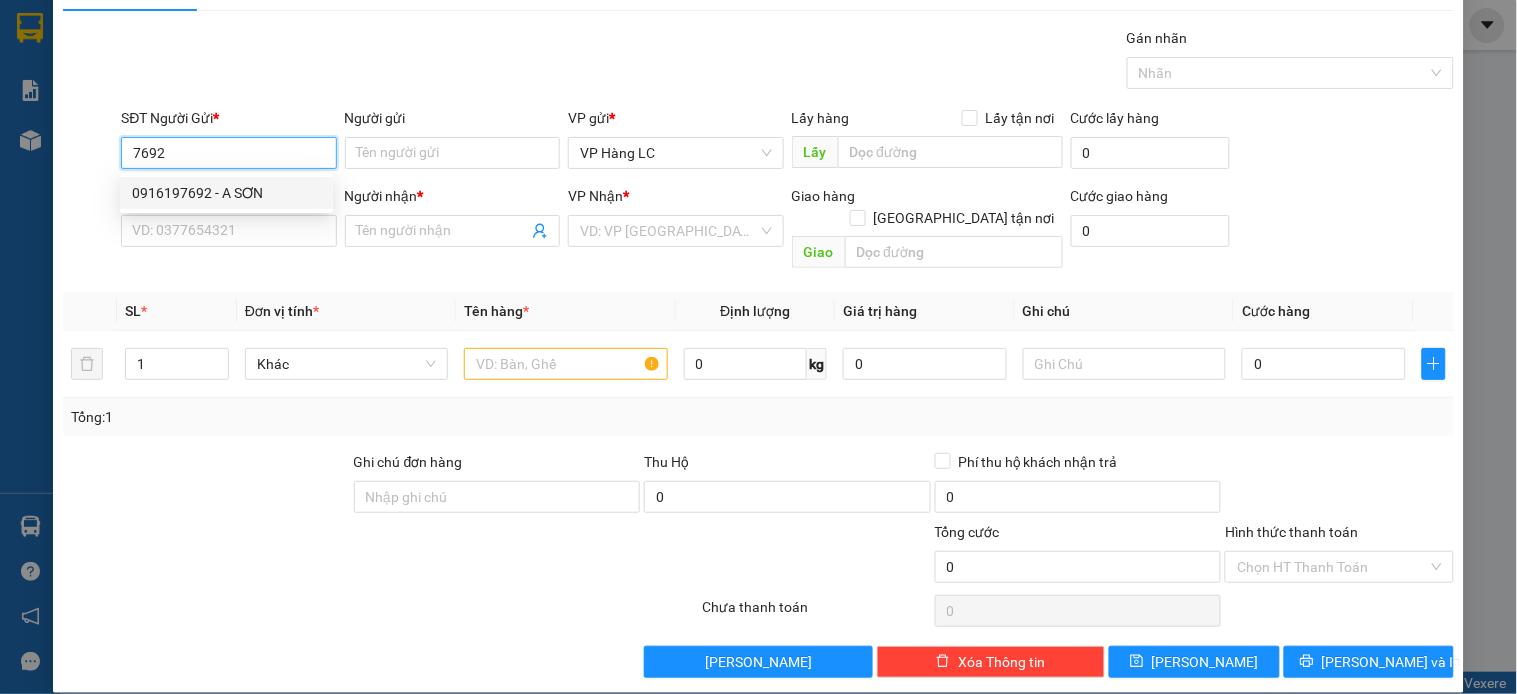 click on "0916197692 - A SƠN" at bounding box center (226, 193) 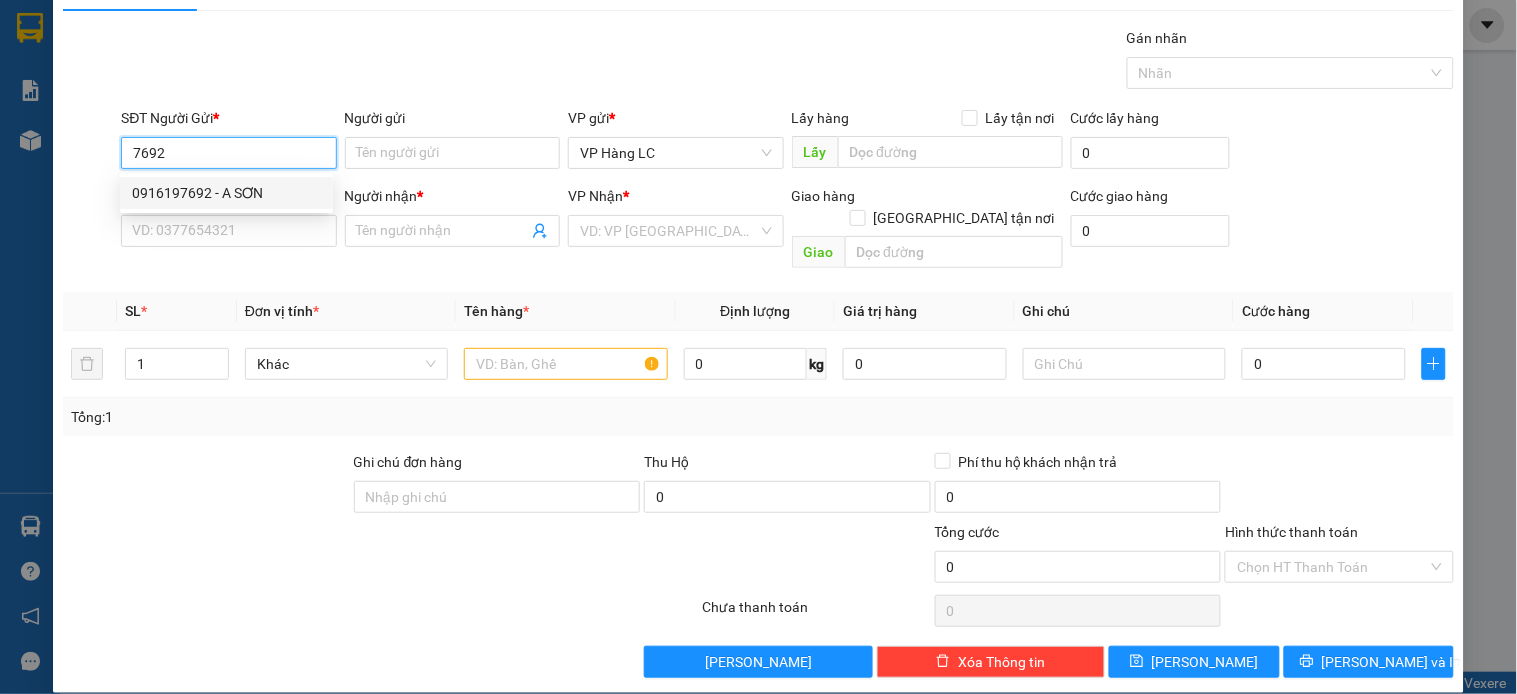 type on "0916197692" 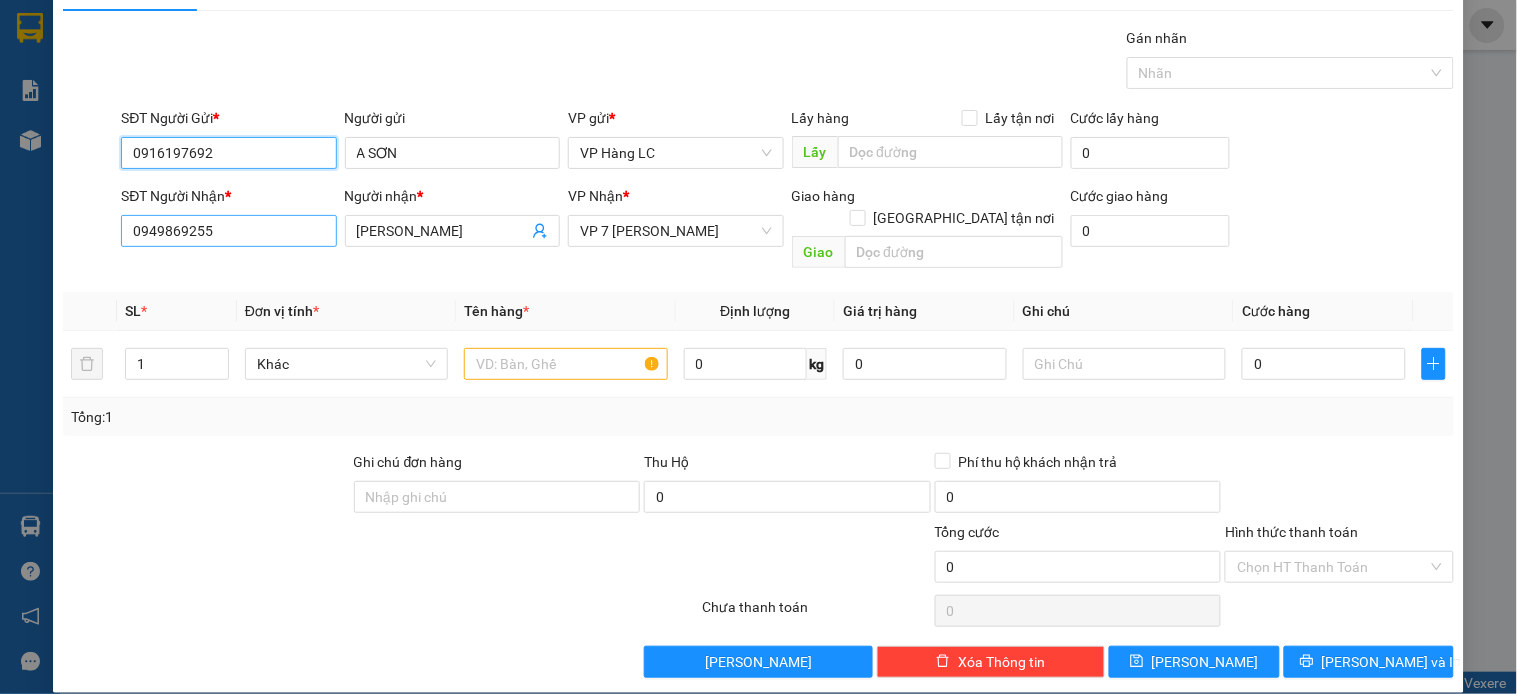 type on "0916197692" 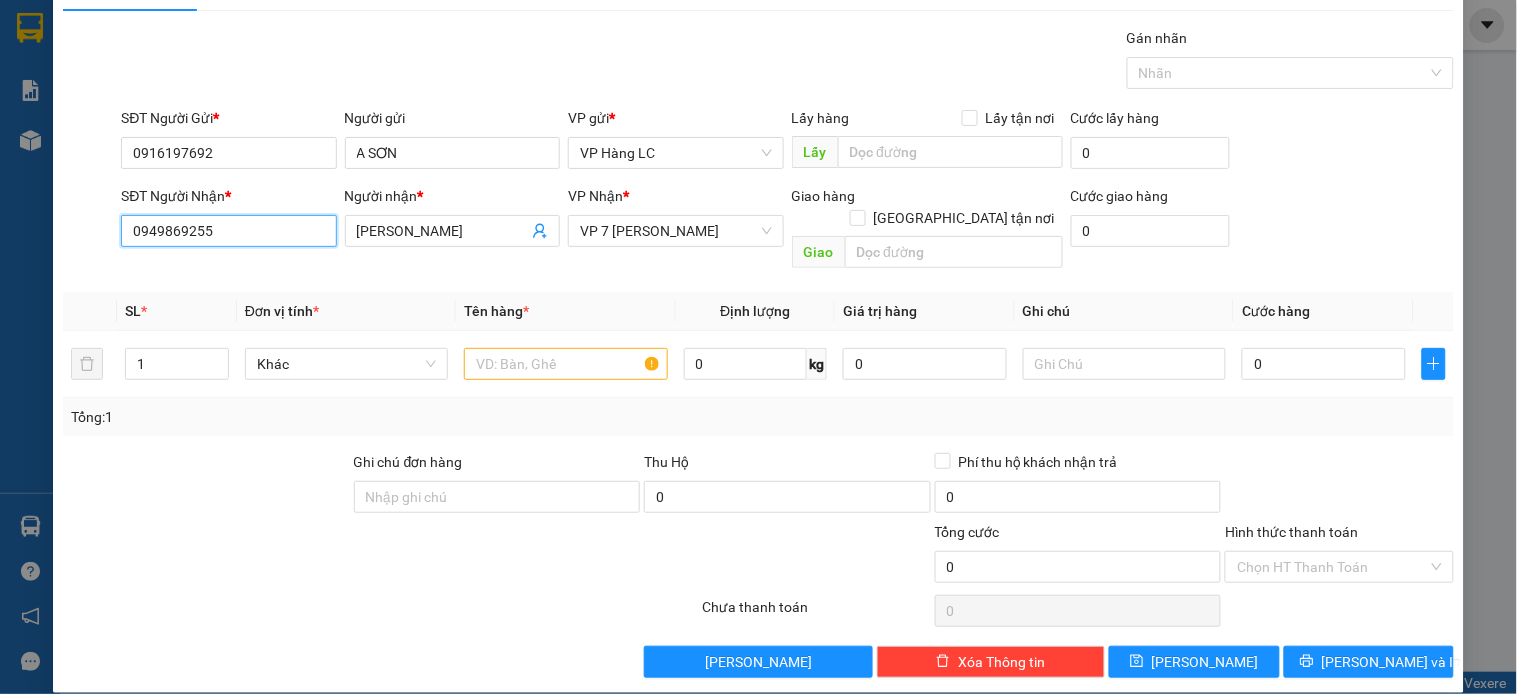 click on "0949869255" at bounding box center (228, 231) 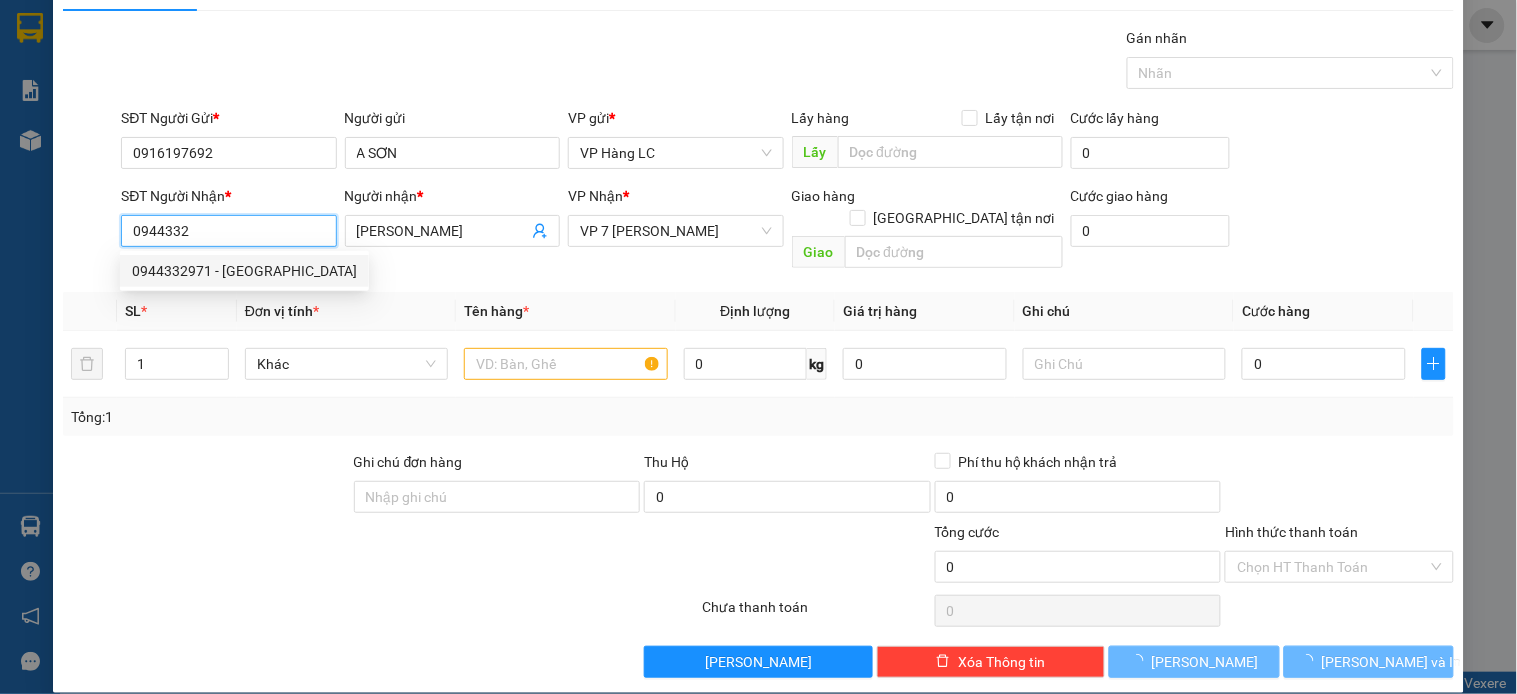 click on "0944332971 - [GEOGRAPHIC_DATA]" at bounding box center [244, 271] 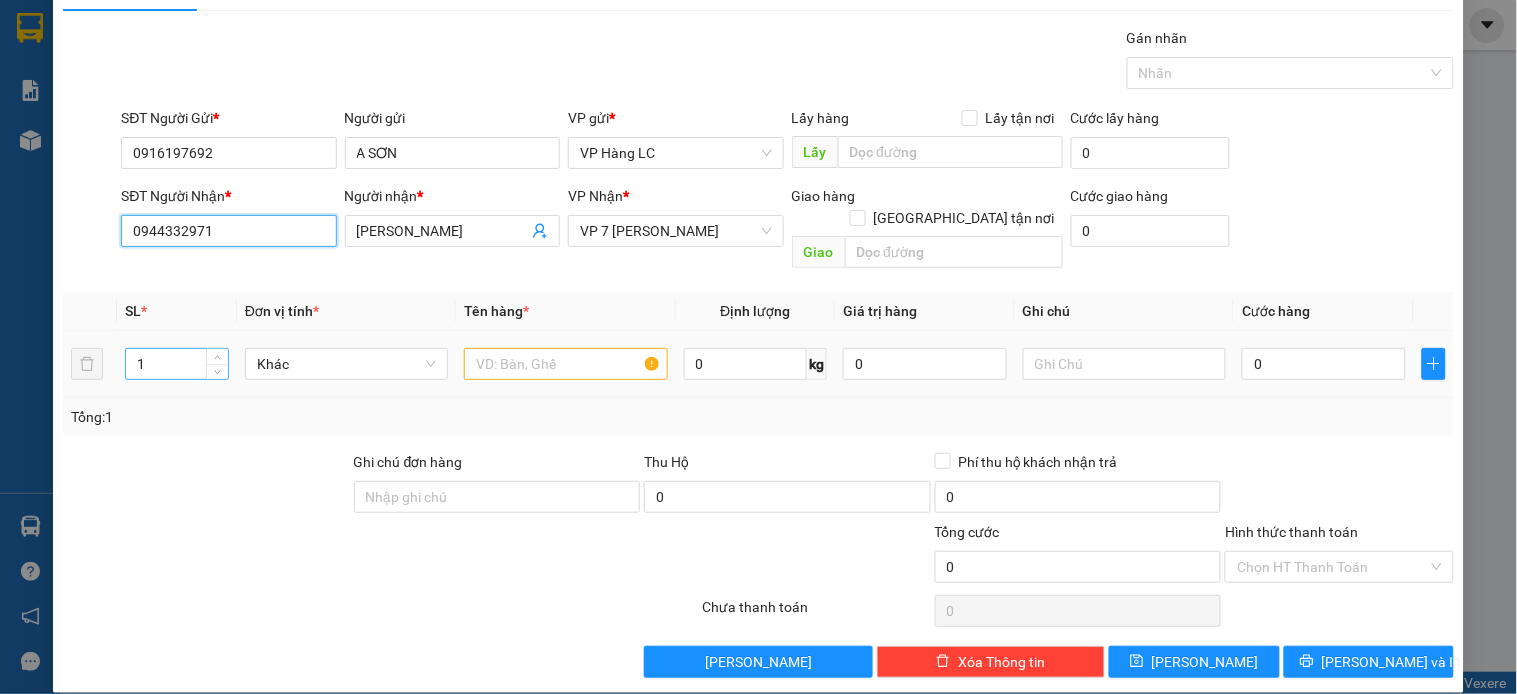 type on "0944332971" 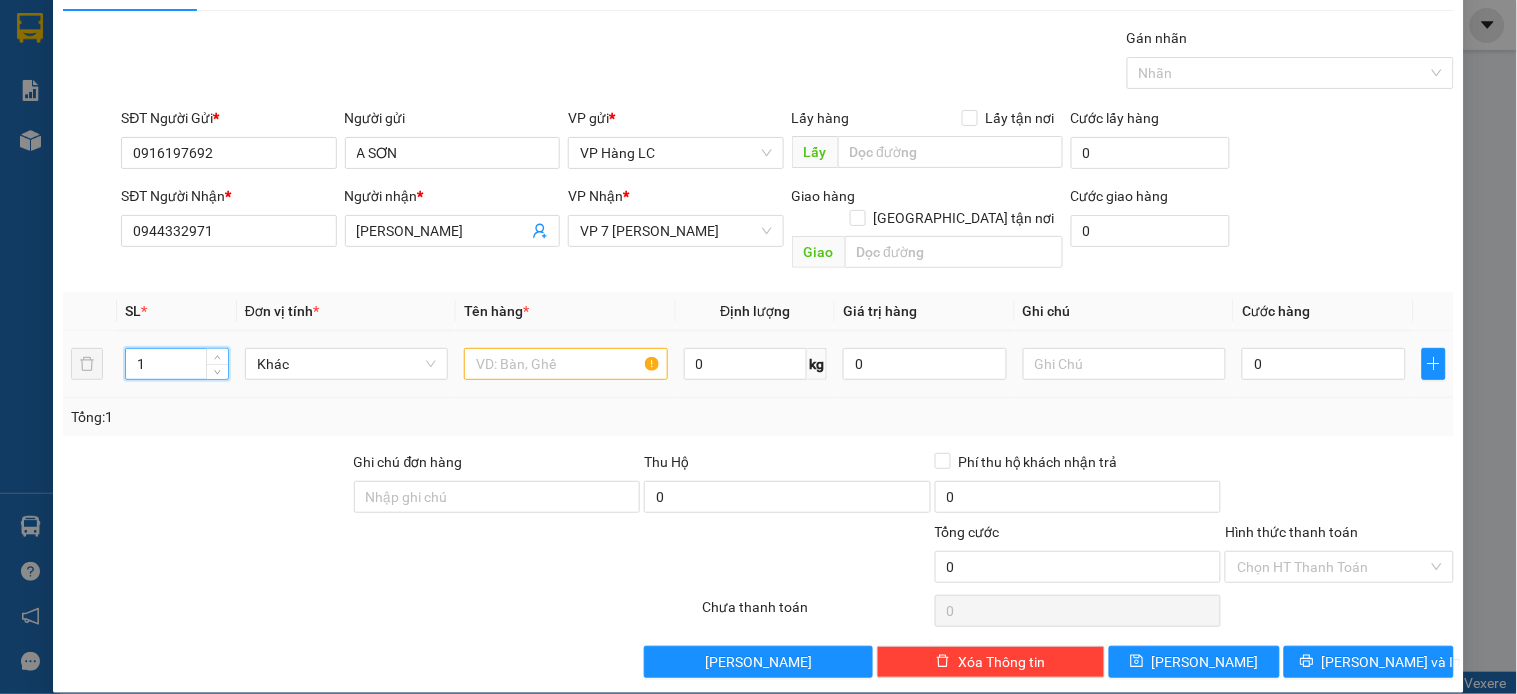 click on "1" at bounding box center [177, 364] 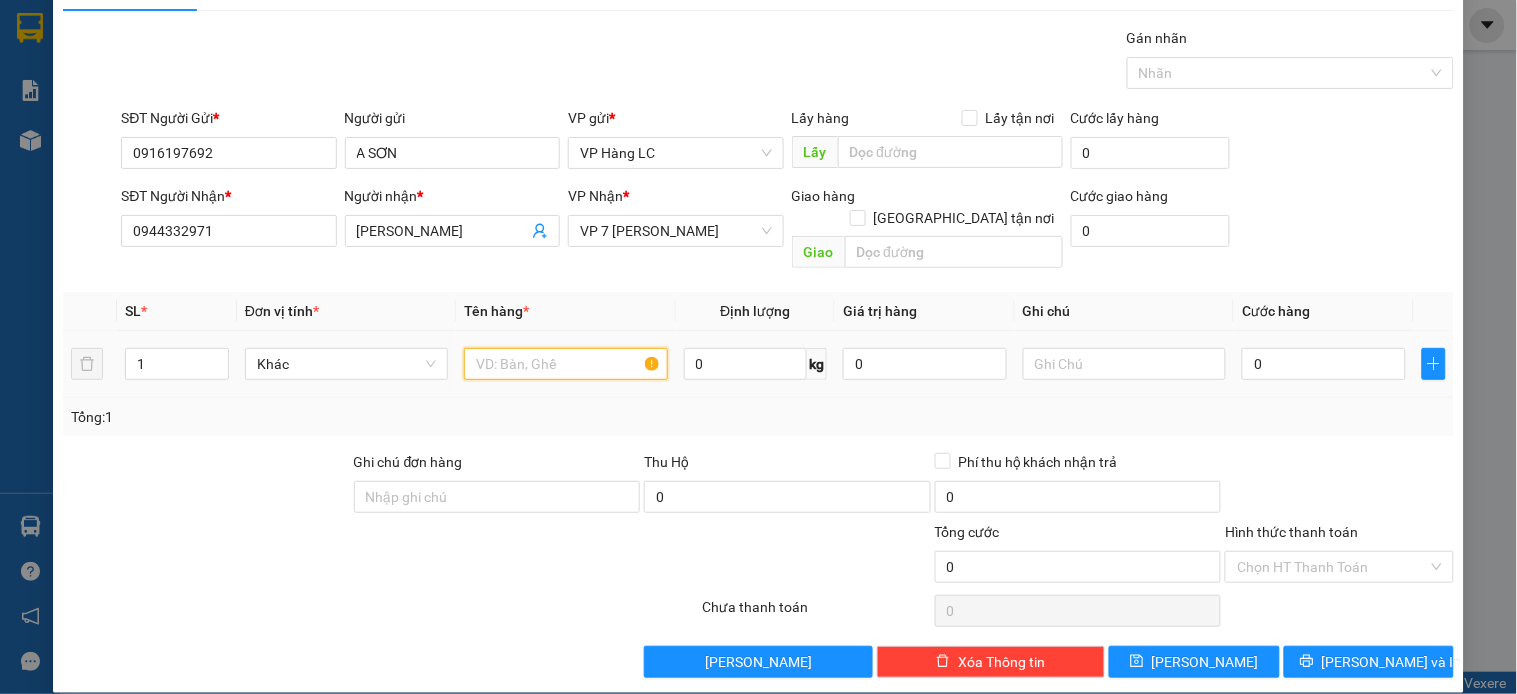 click at bounding box center (565, 364) 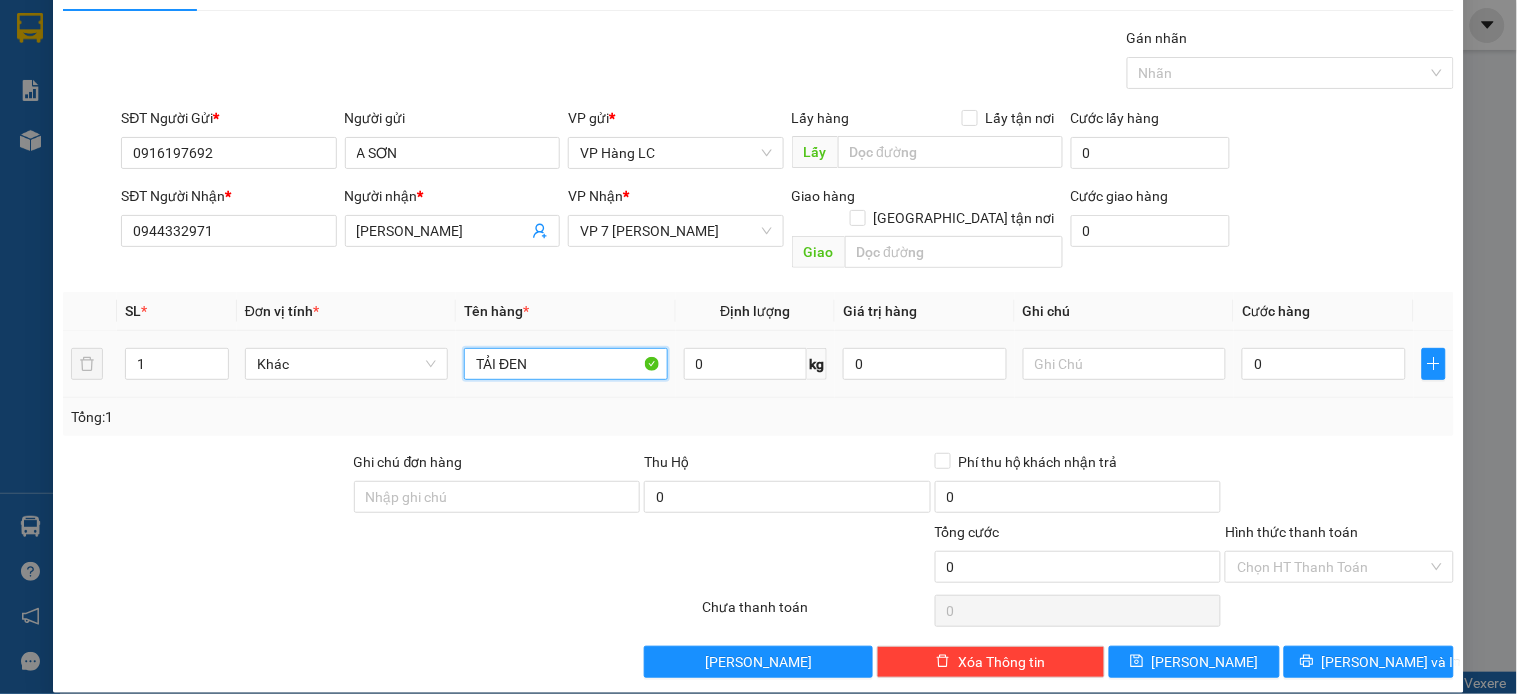 type on "TẢI ĐEN" 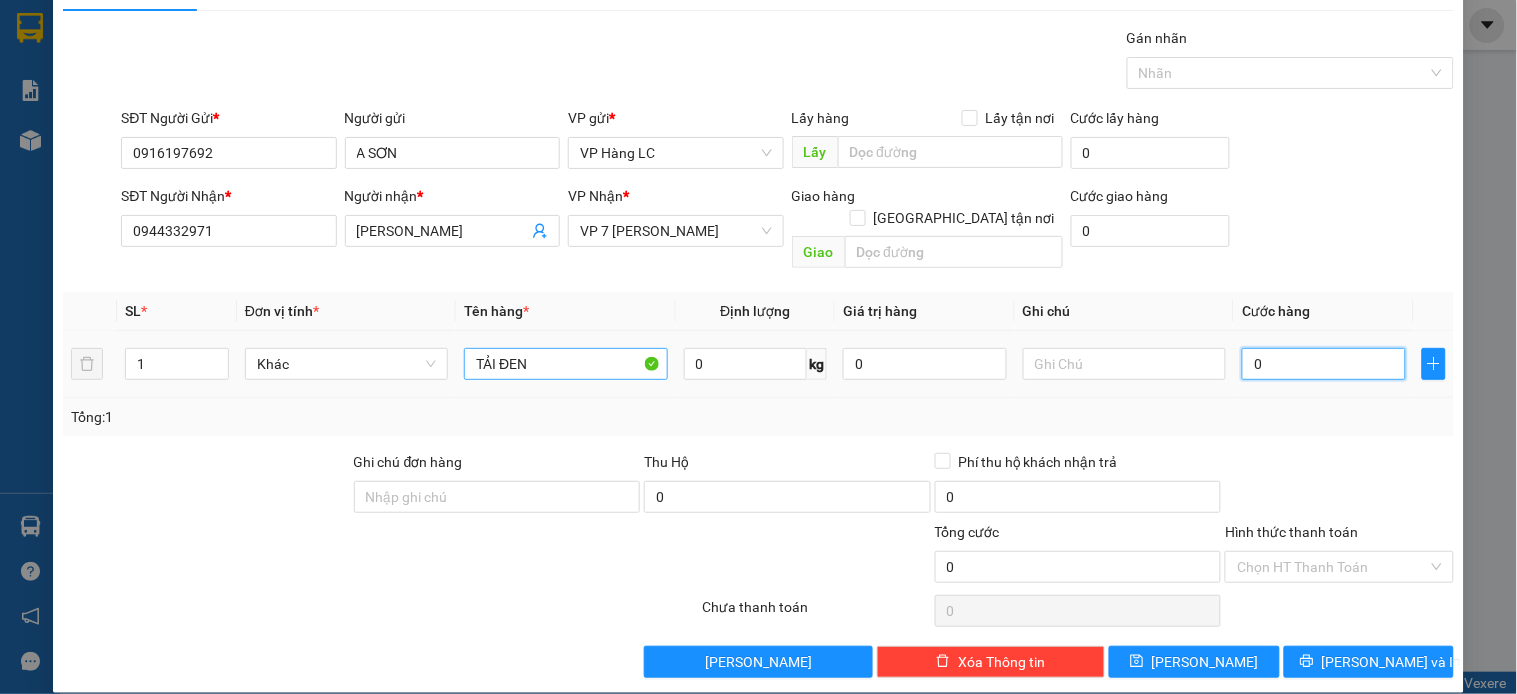 type on "6" 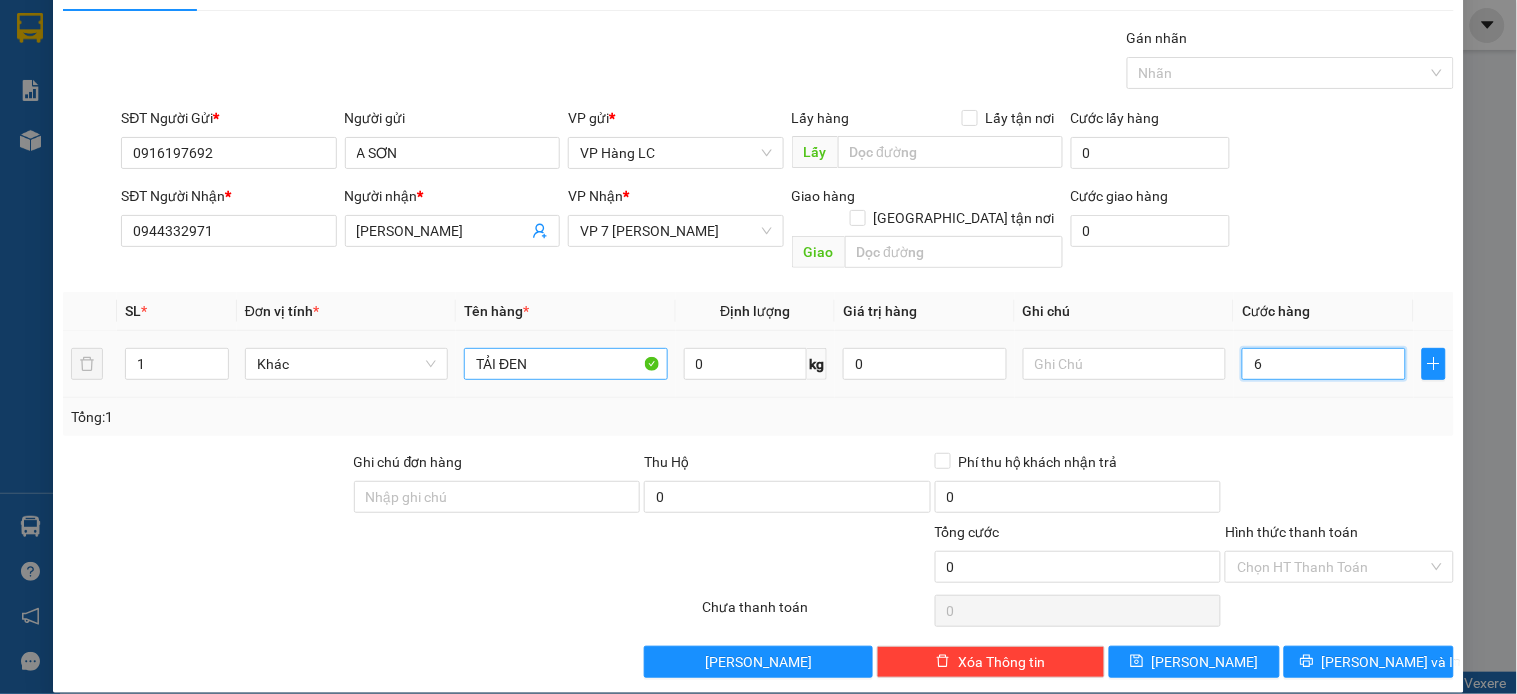 type on "6" 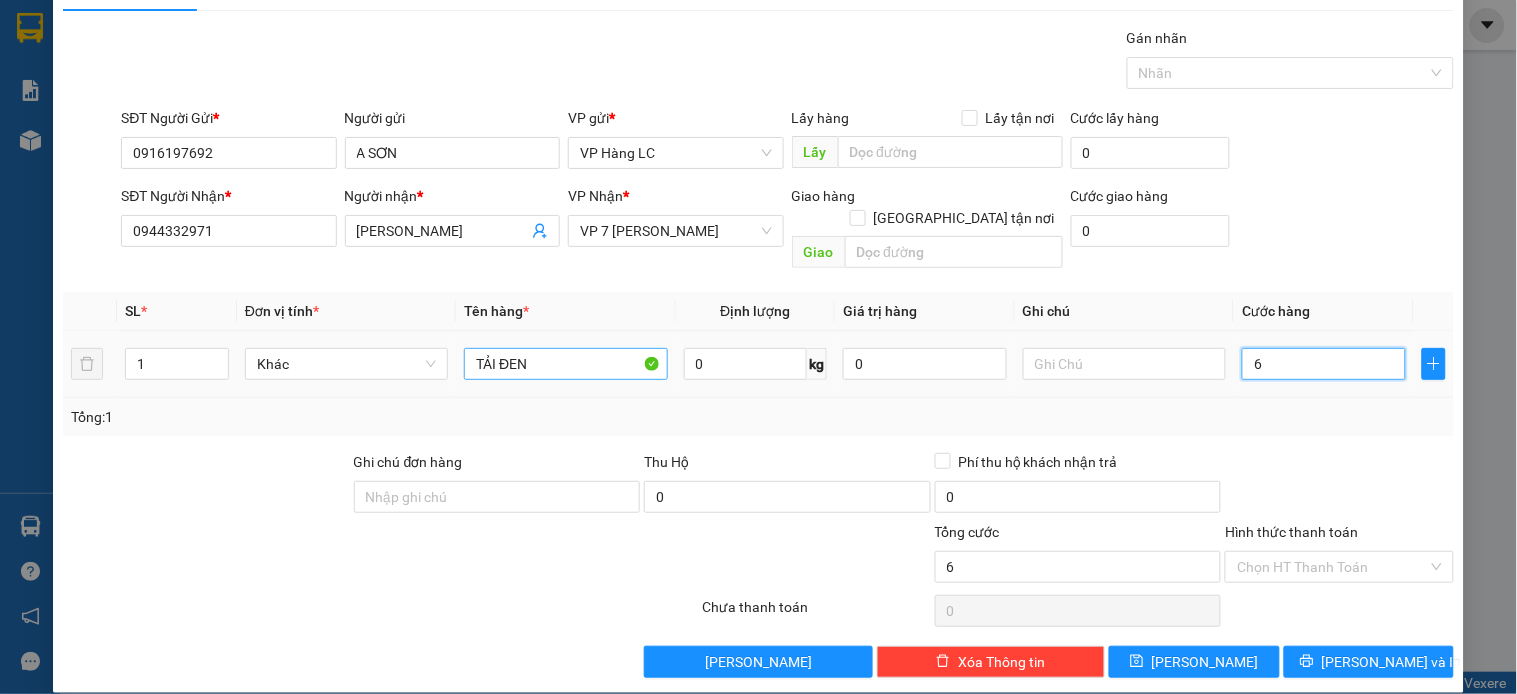 type on "6" 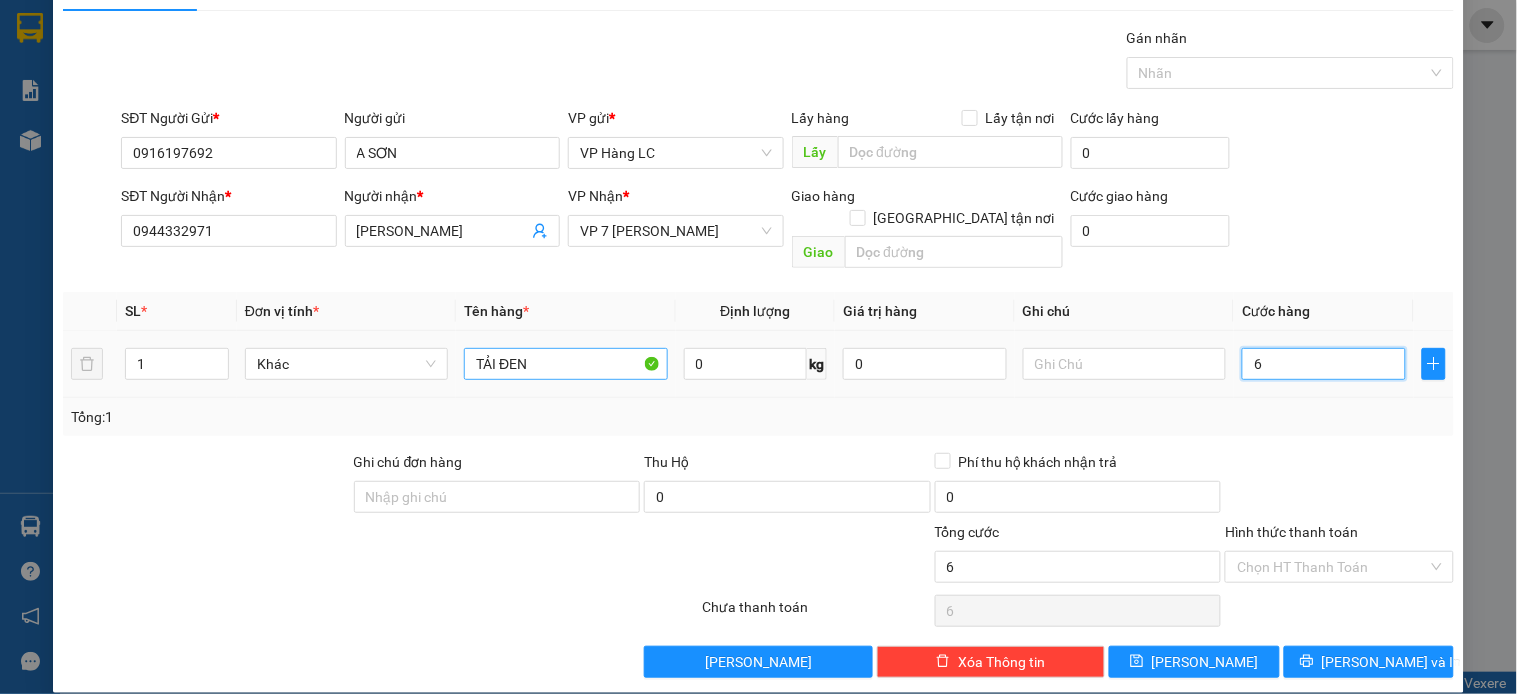type on "60" 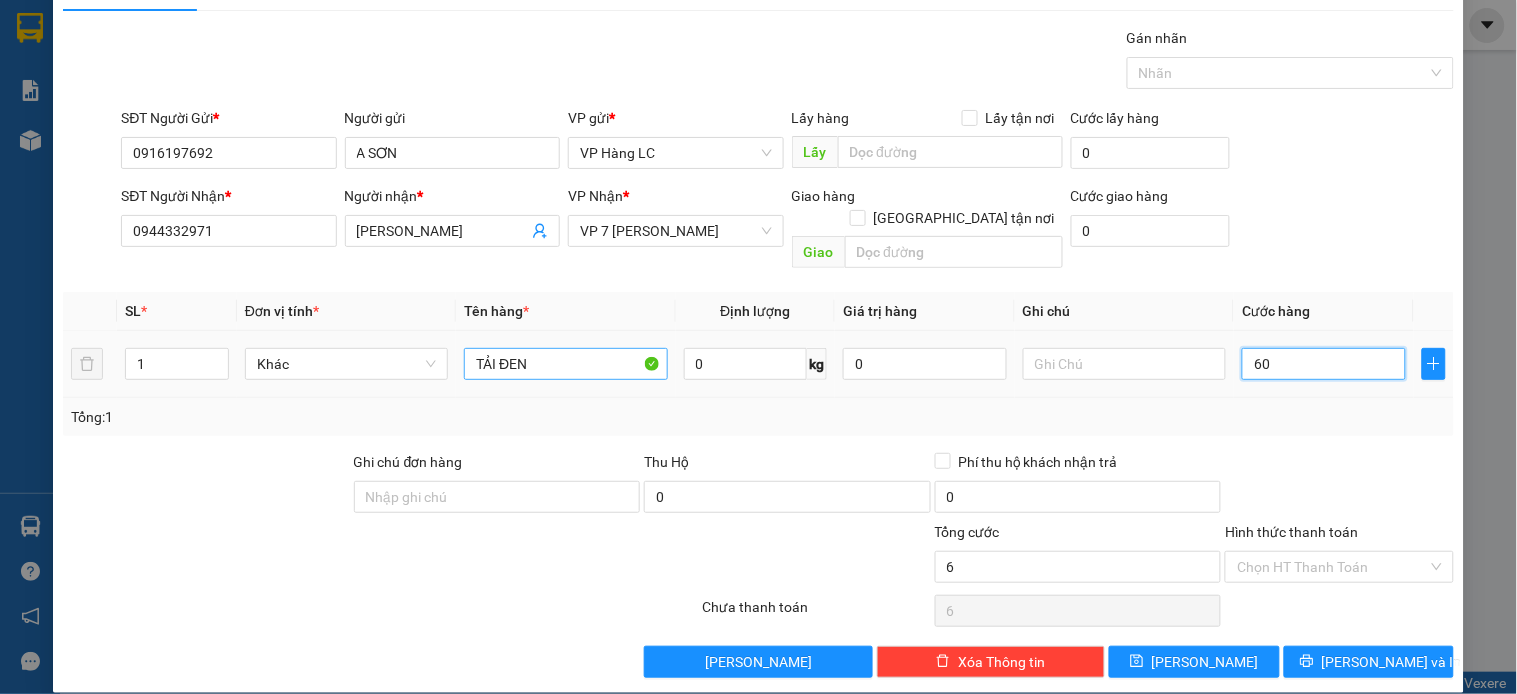 type on "60" 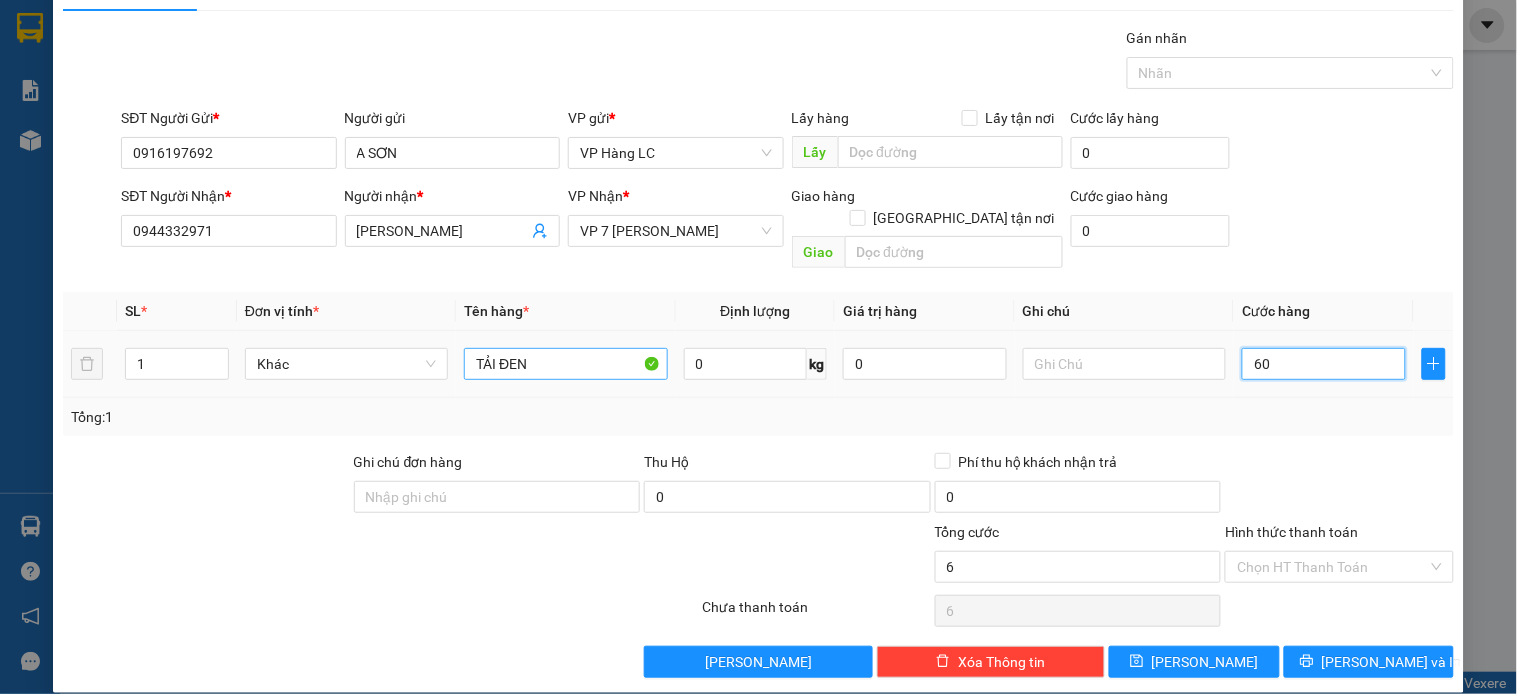 type on "60" 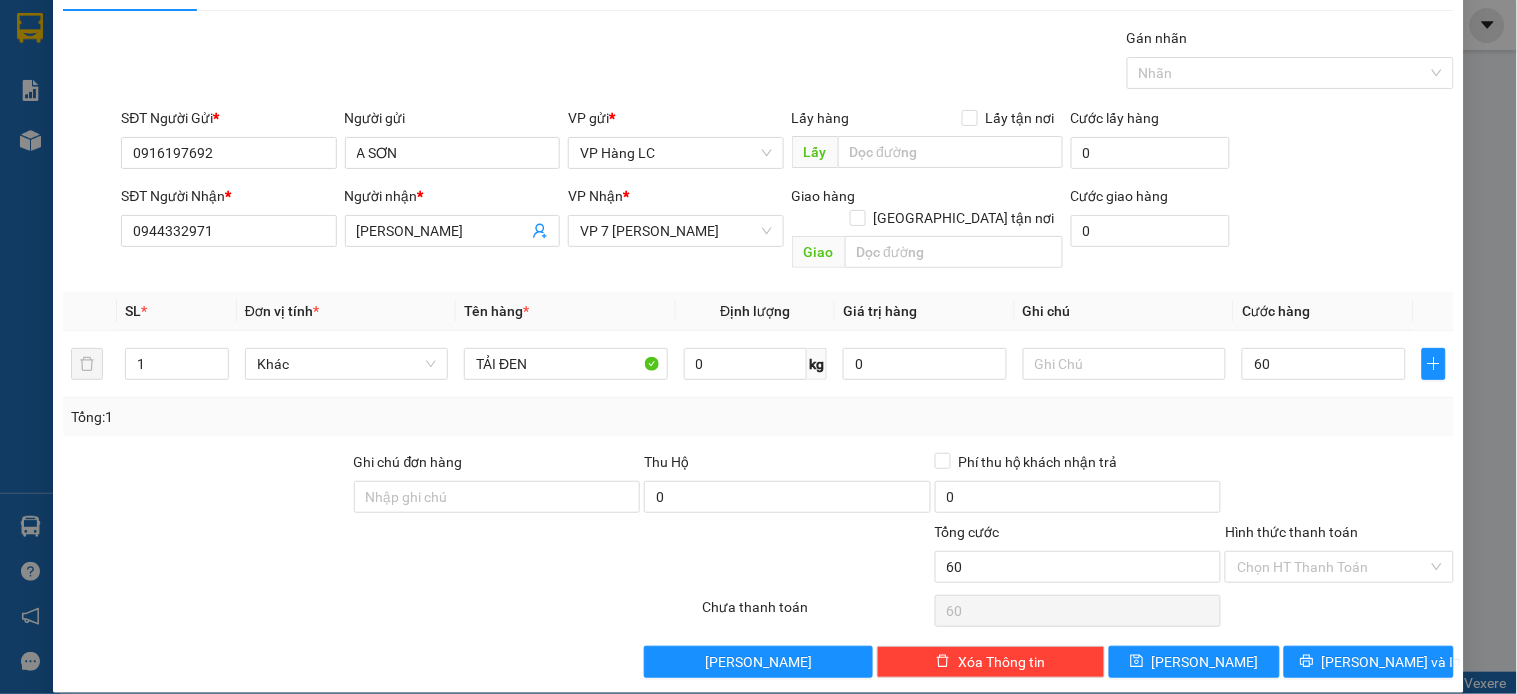 type on "60.000" 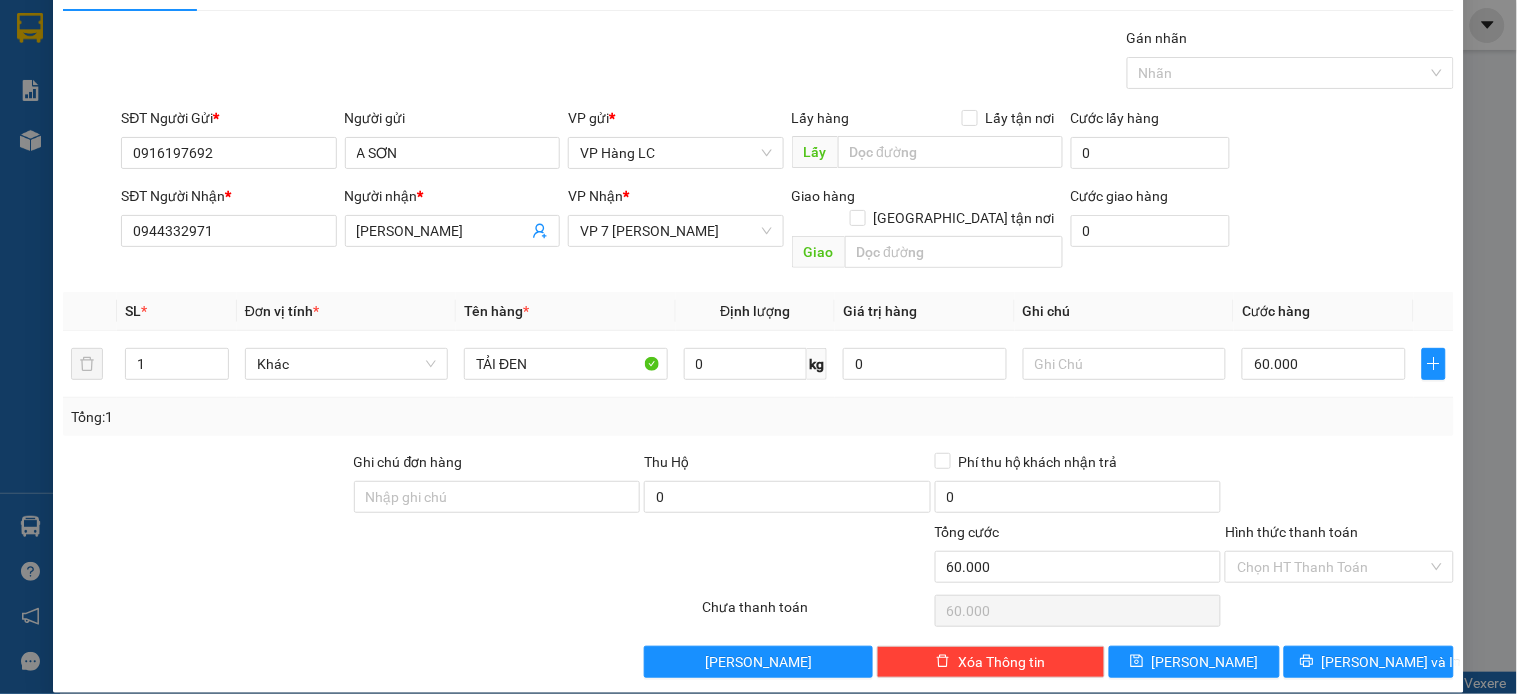 click at bounding box center (1339, 486) 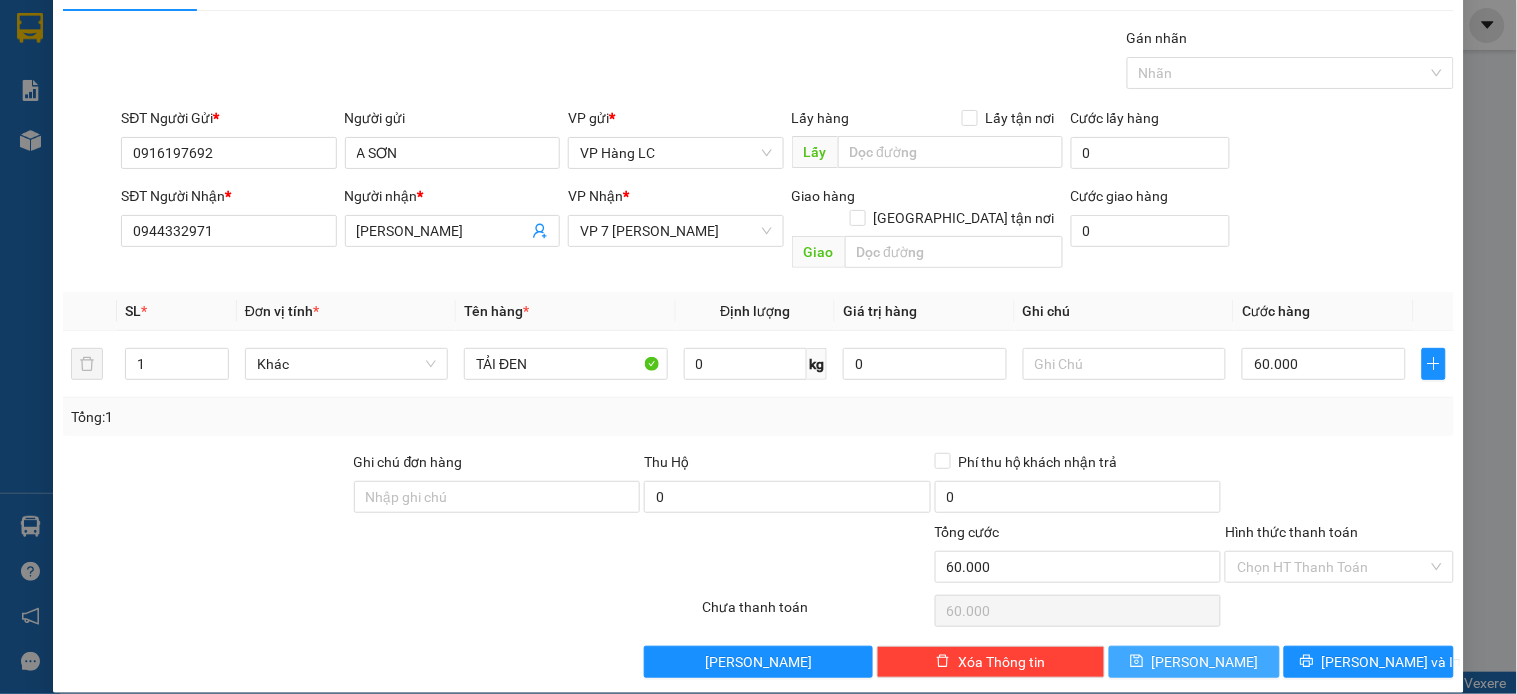 drag, startPoint x: 1223, startPoint y: 635, endPoint x: 1183, endPoint y: 631, distance: 40.1995 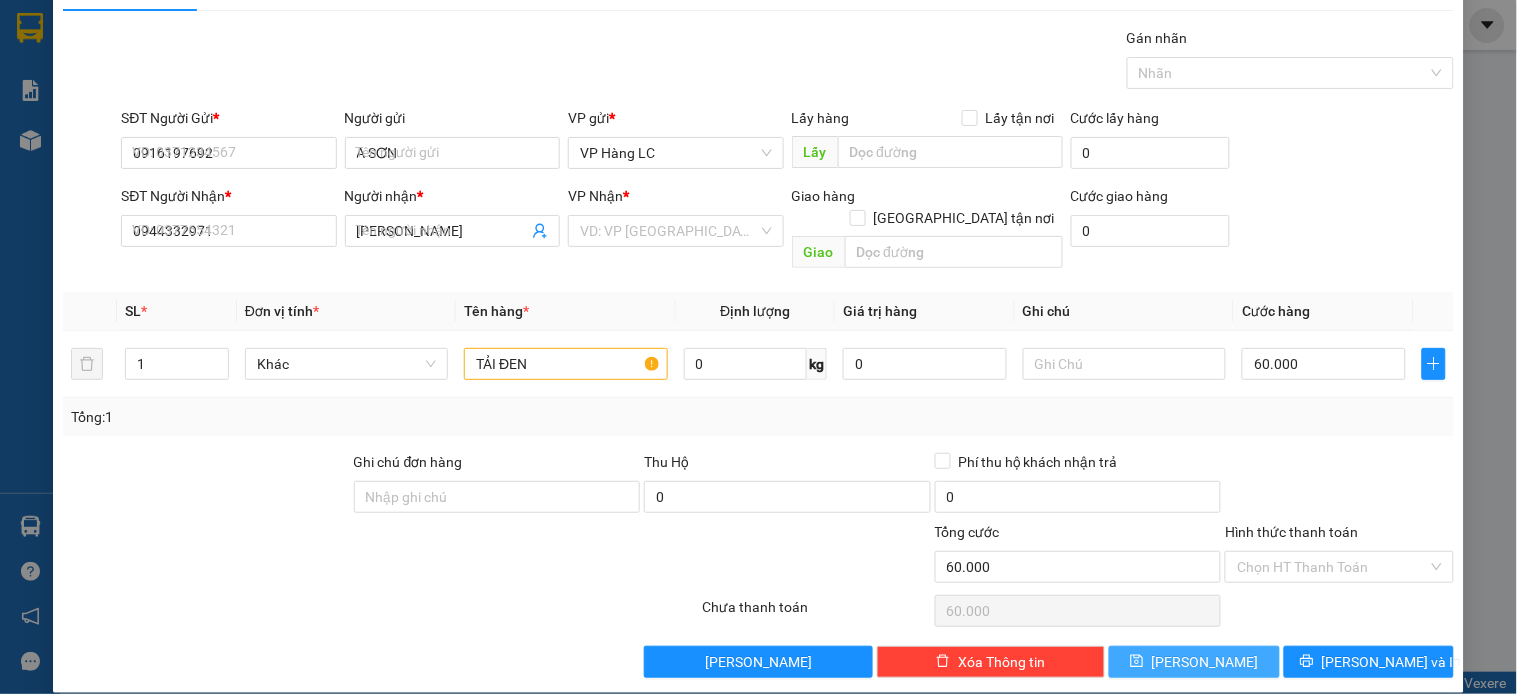 type 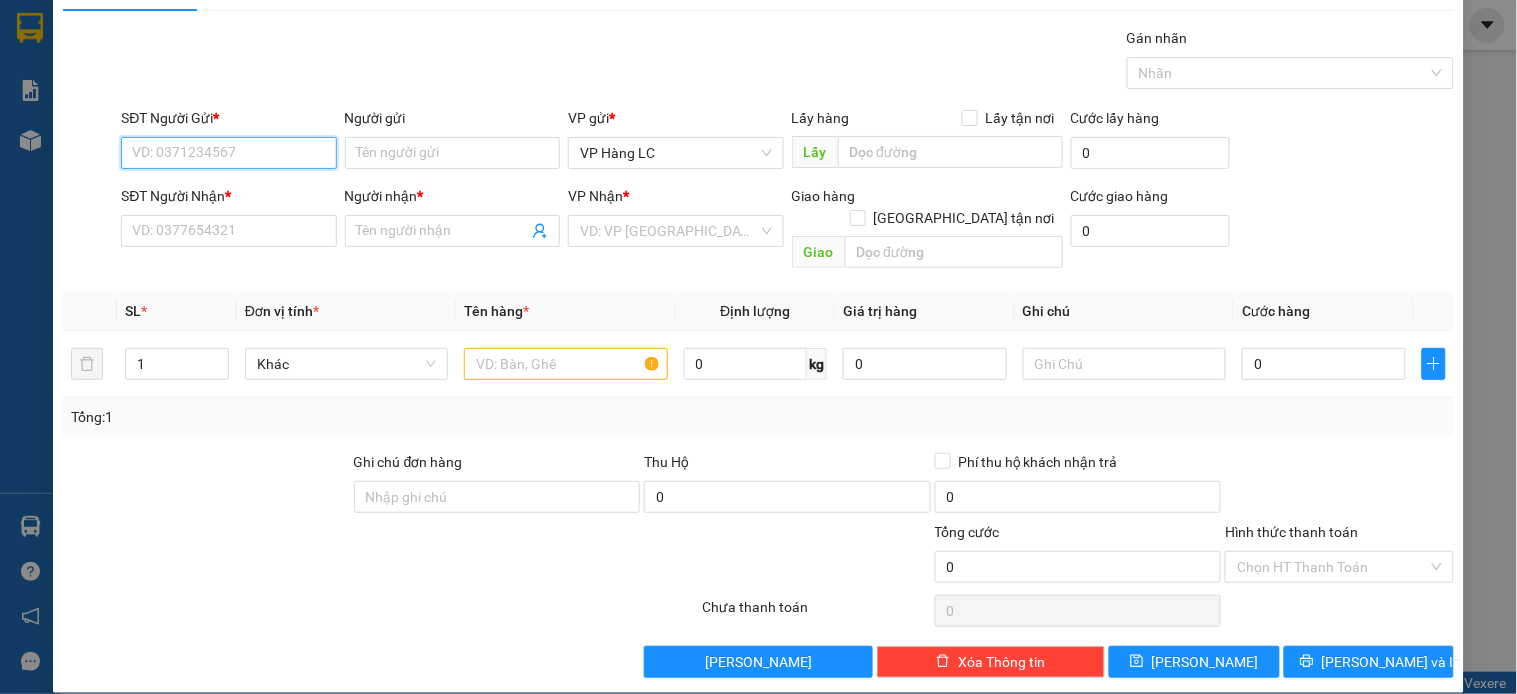 click on "SĐT Người Gửi  *" at bounding box center (228, 153) 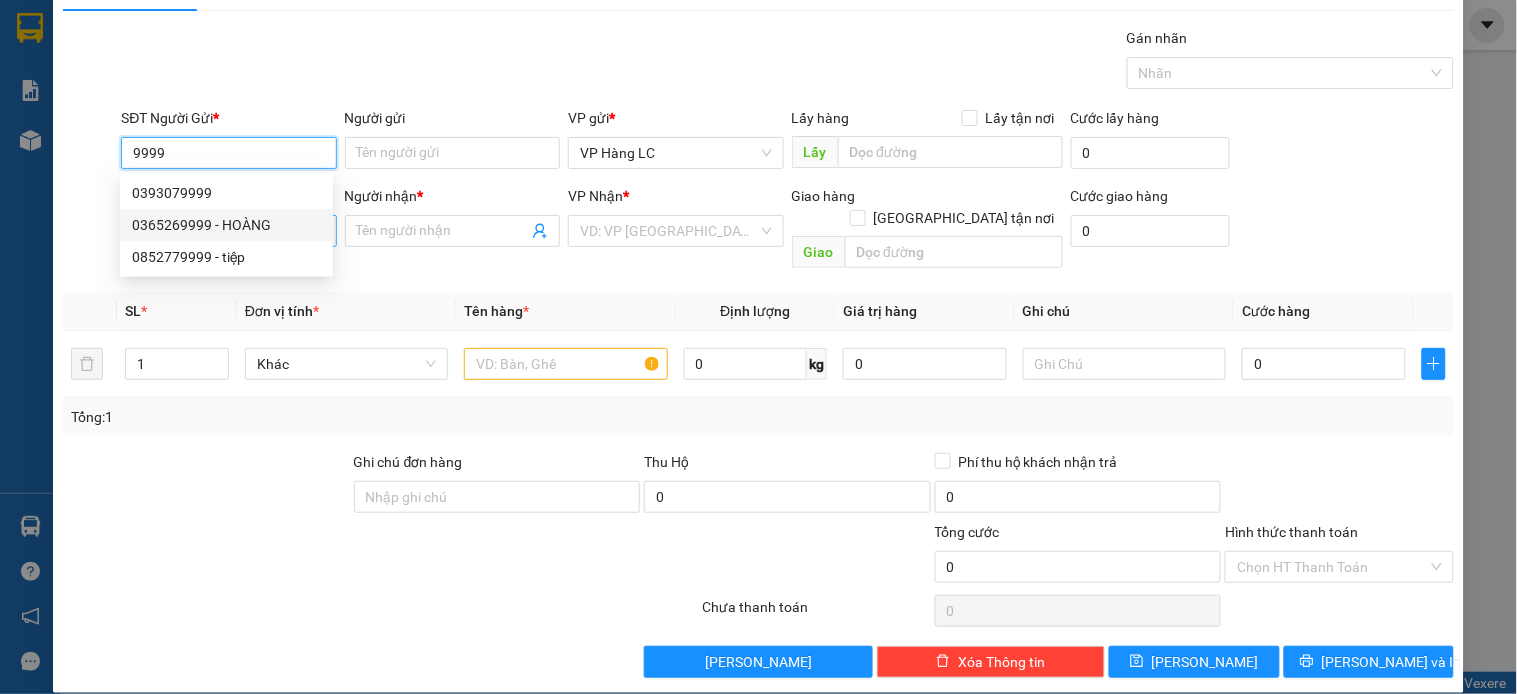 drag, startPoint x: 247, startPoint y: 211, endPoint x: 253, endPoint y: 236, distance: 25.70992 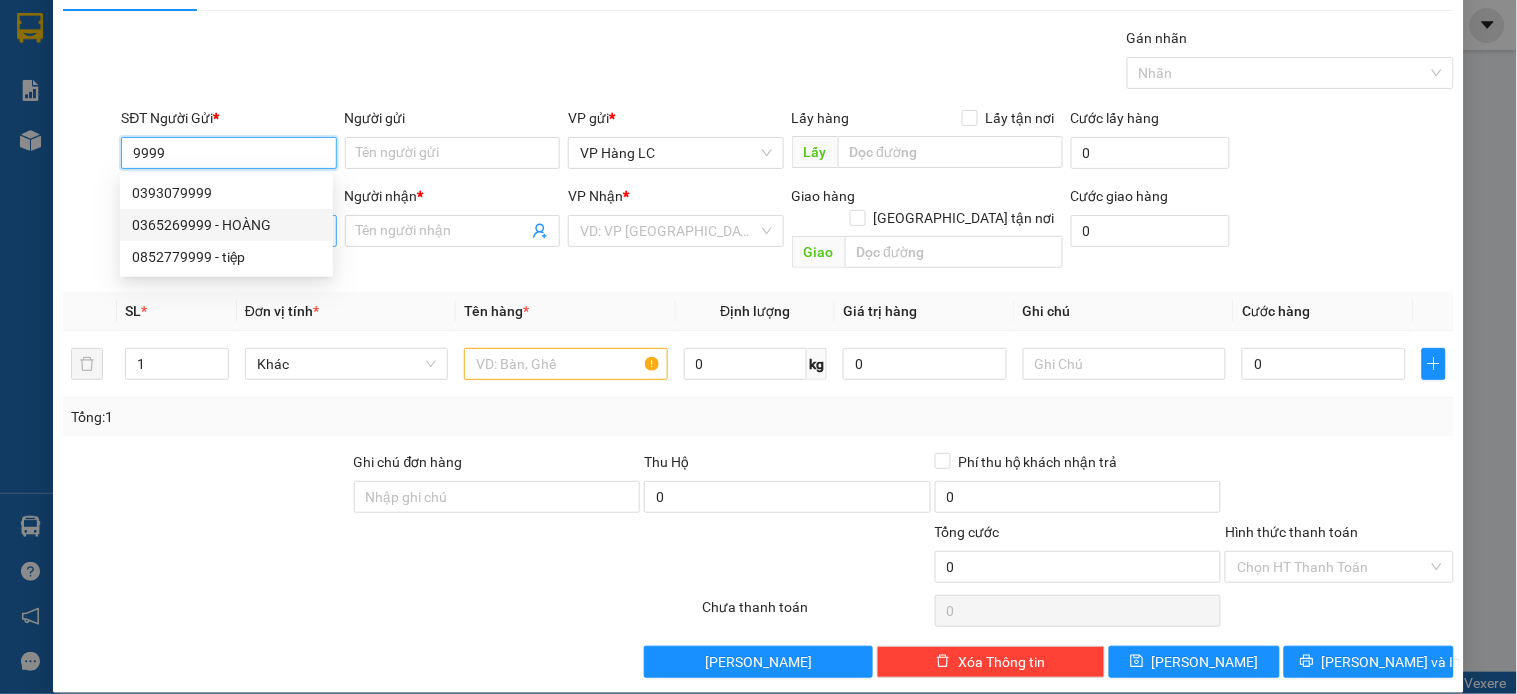 click on "0365269999 - HOÀNG" at bounding box center [226, 225] 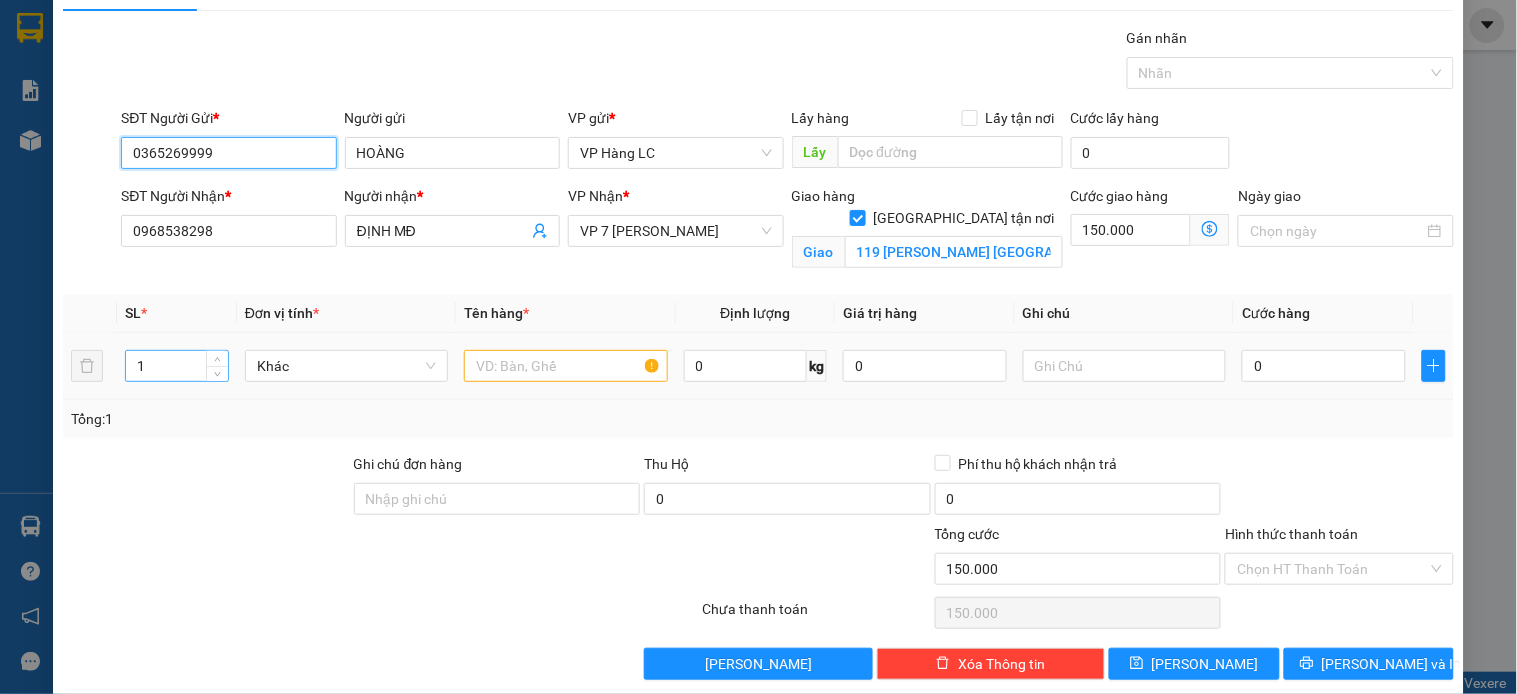 type on "0365269999" 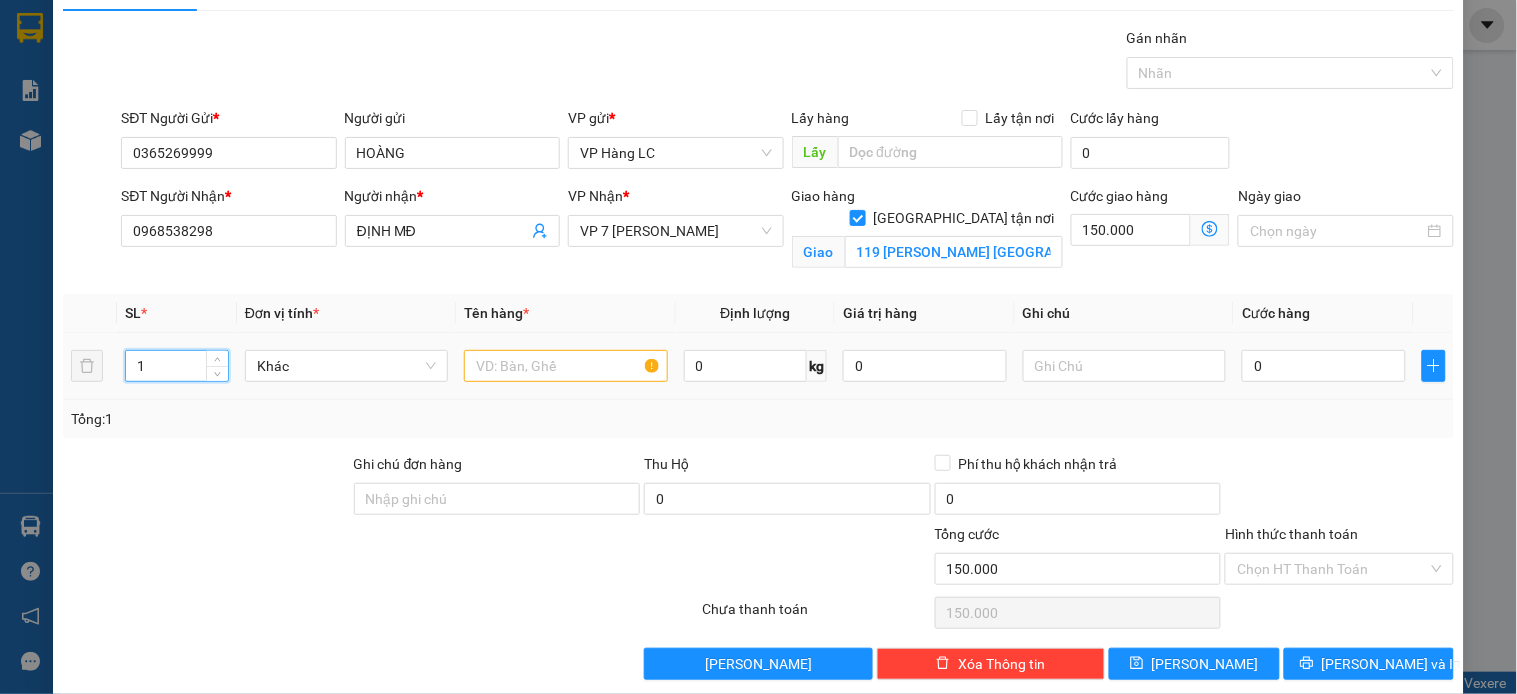drag, startPoint x: 167, startPoint y: 356, endPoint x: 173, endPoint y: 318, distance: 38.470768 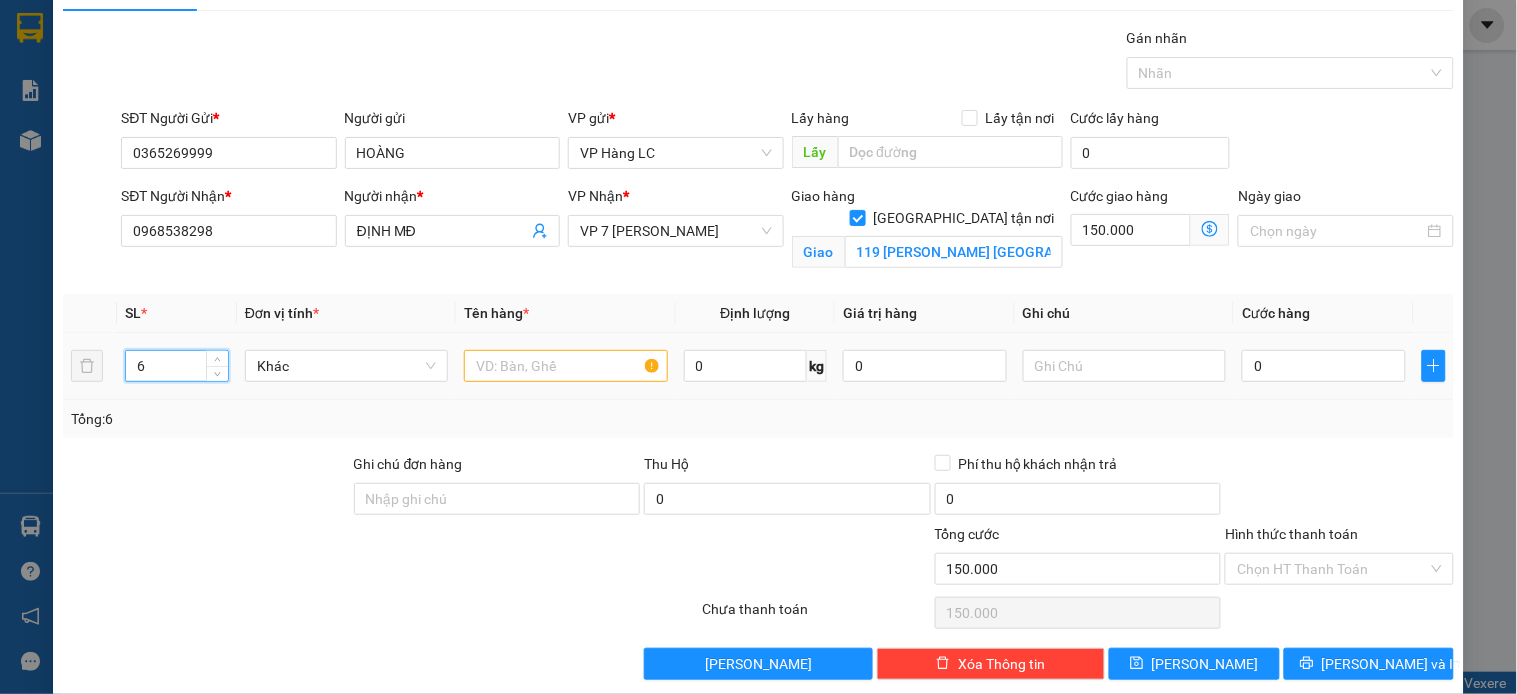 type on "6" 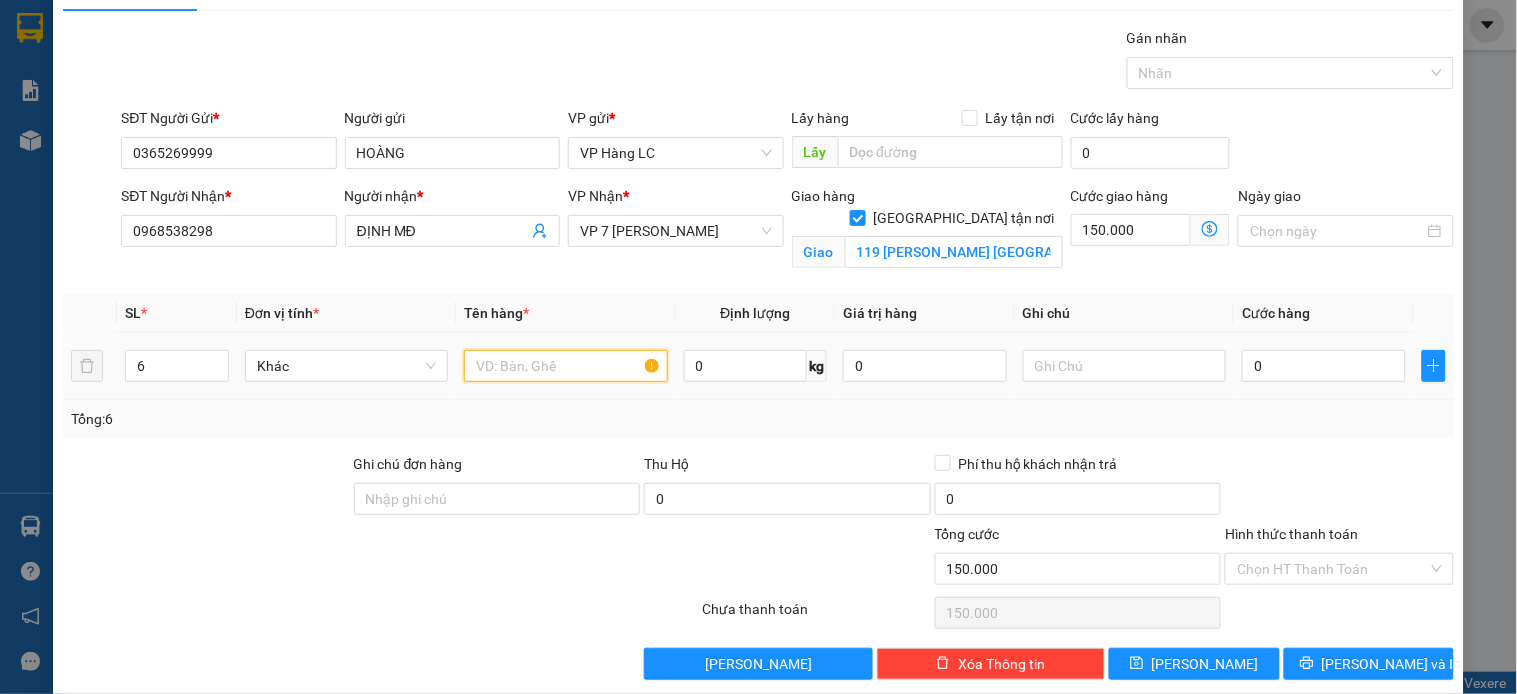click at bounding box center [565, 366] 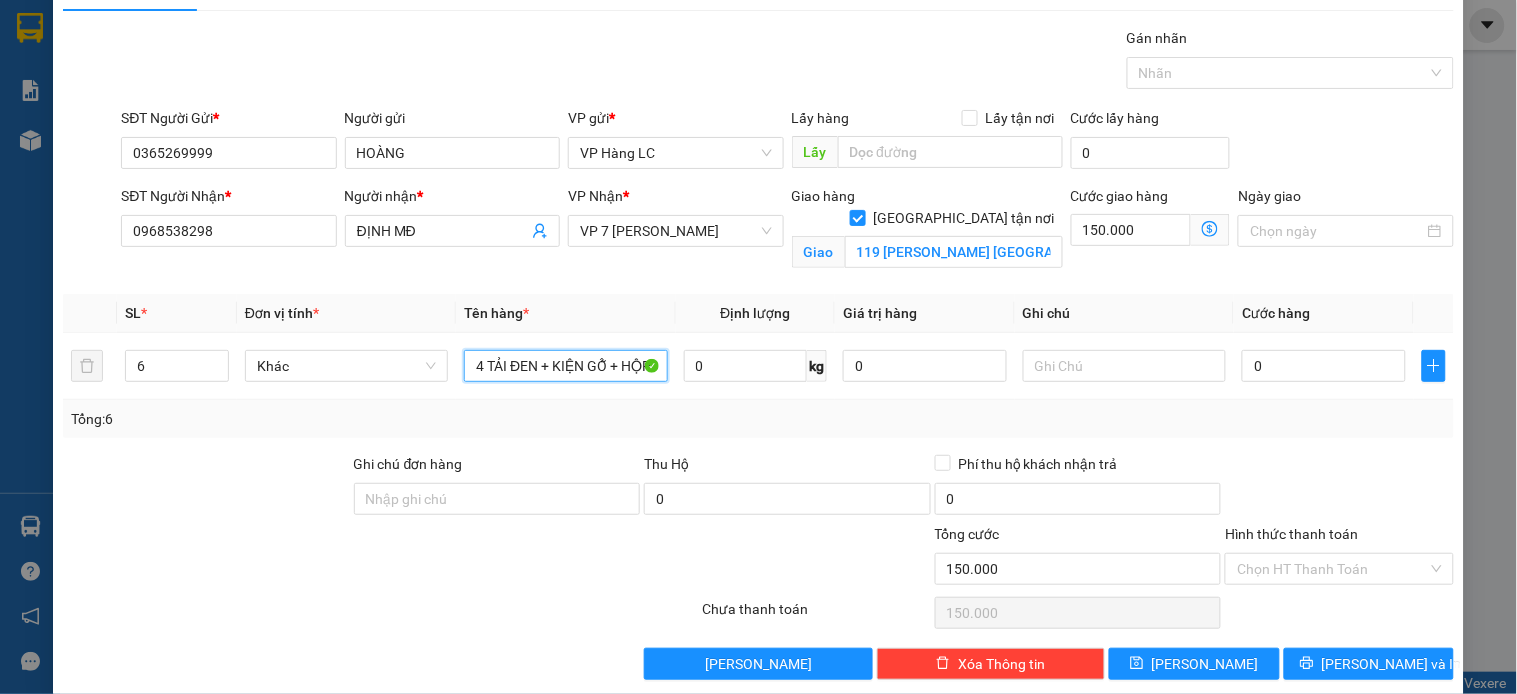 scroll, scrollTop: 0, scrollLeft: 2, axis: horizontal 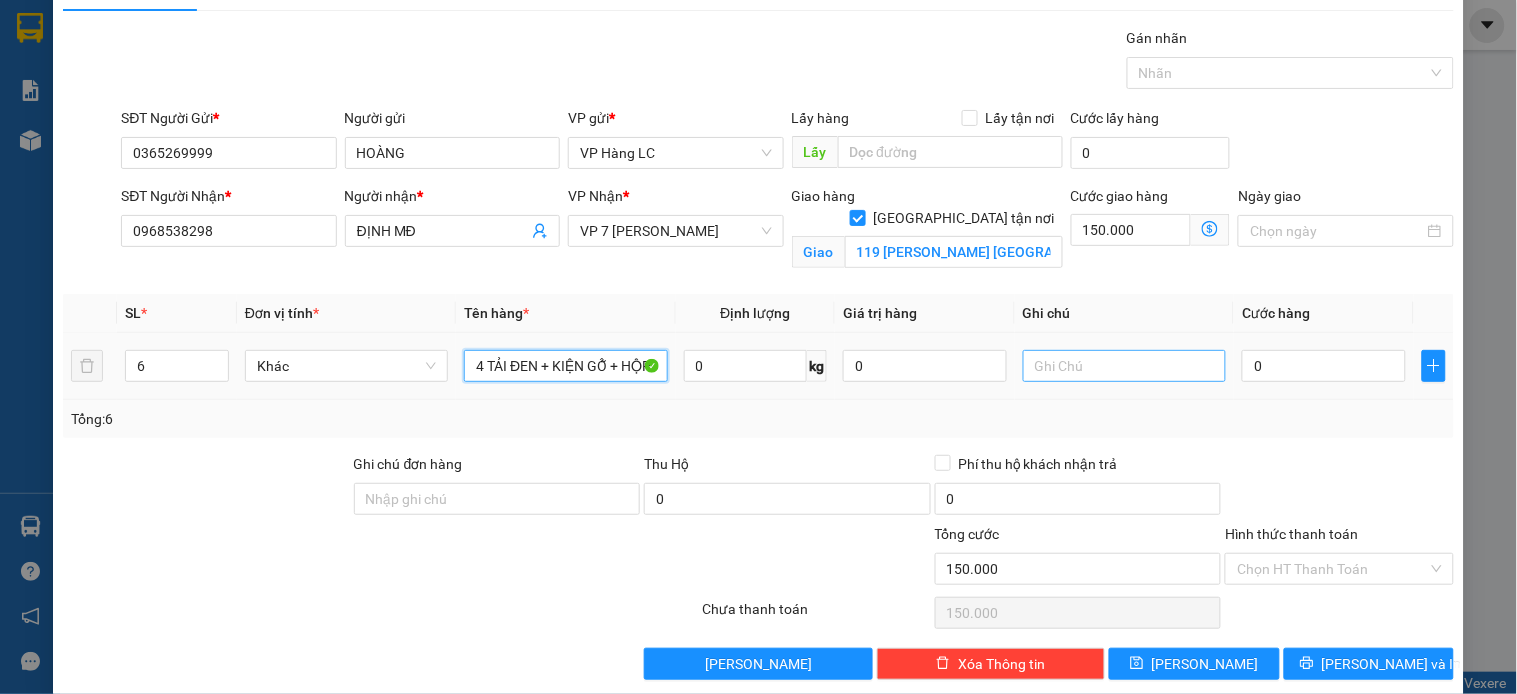 type on "4 TẢI ĐEN + KIỆN GỖ + HỘP" 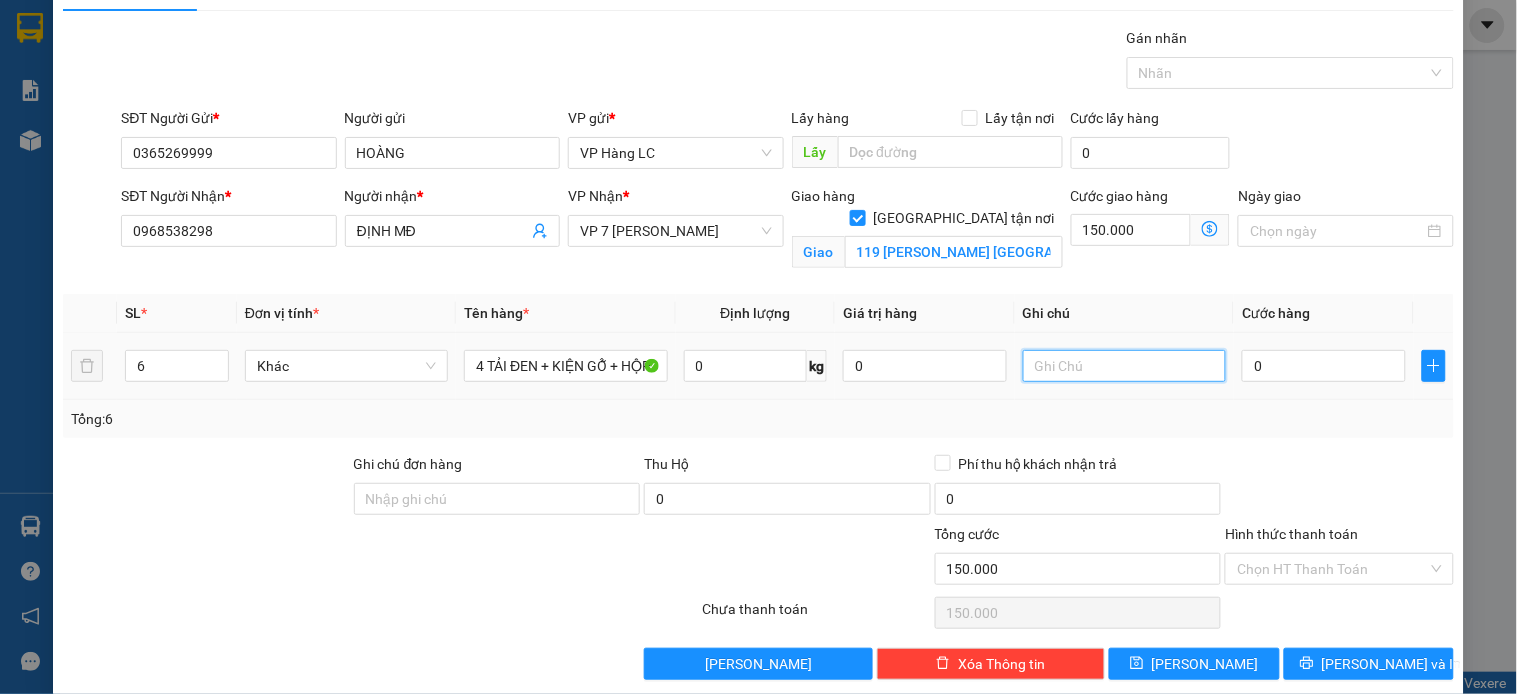 scroll, scrollTop: 0, scrollLeft: 0, axis: both 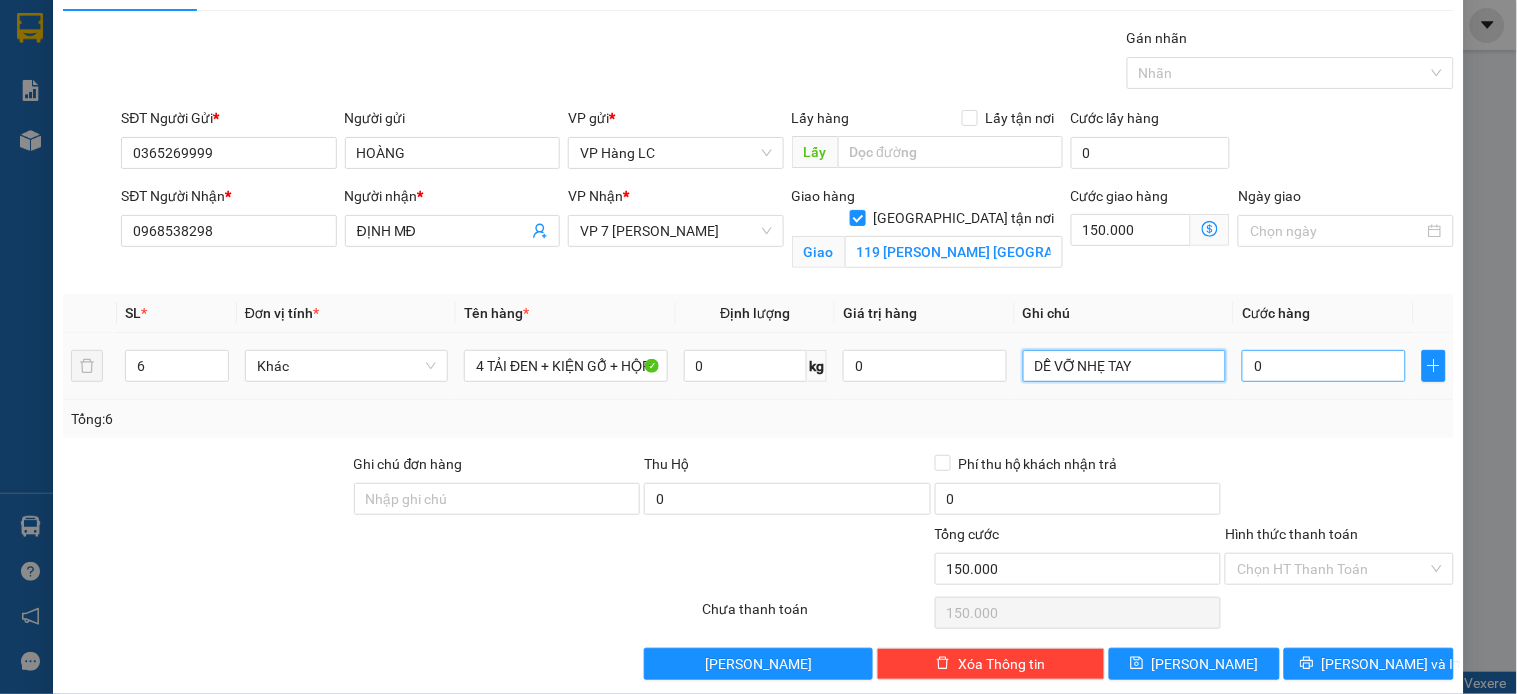 type on "DỄ VỠ NHẸ TAY" 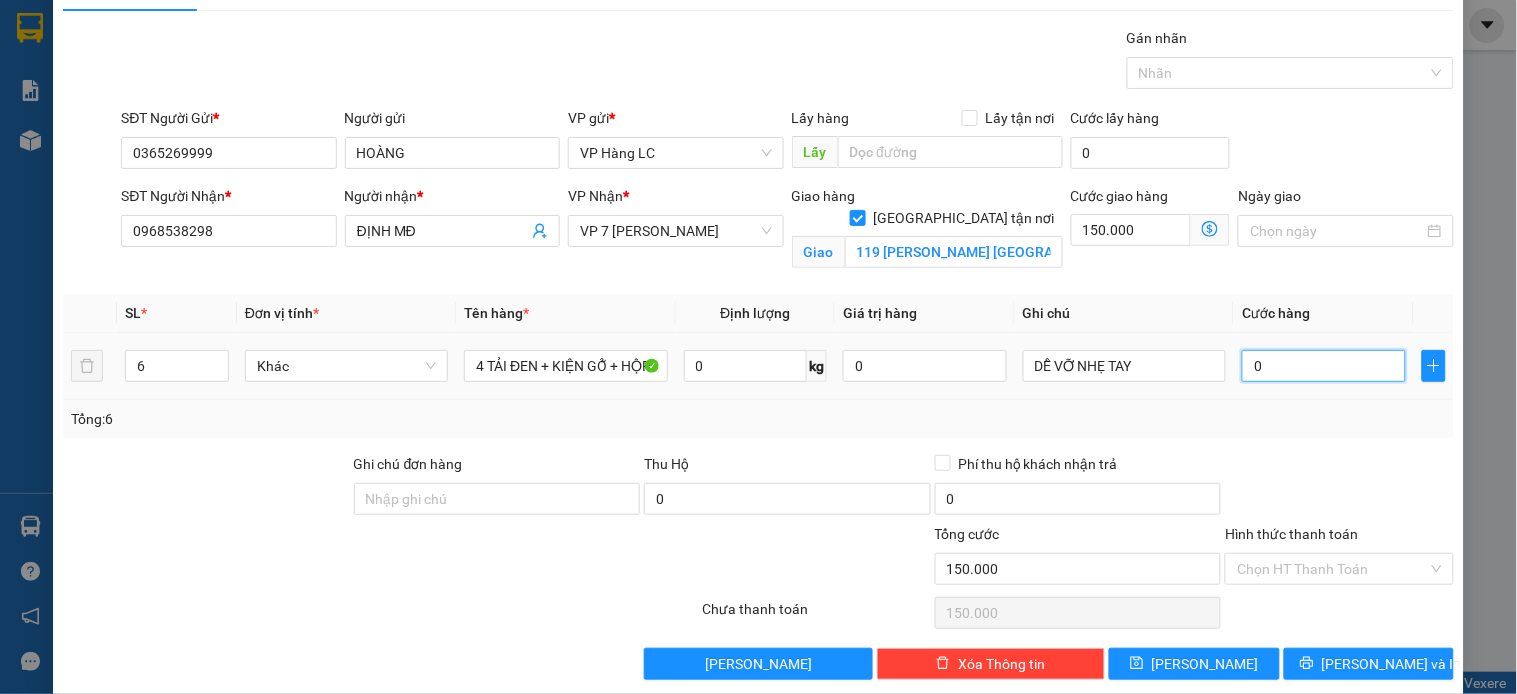click on "0" at bounding box center (1324, 366) 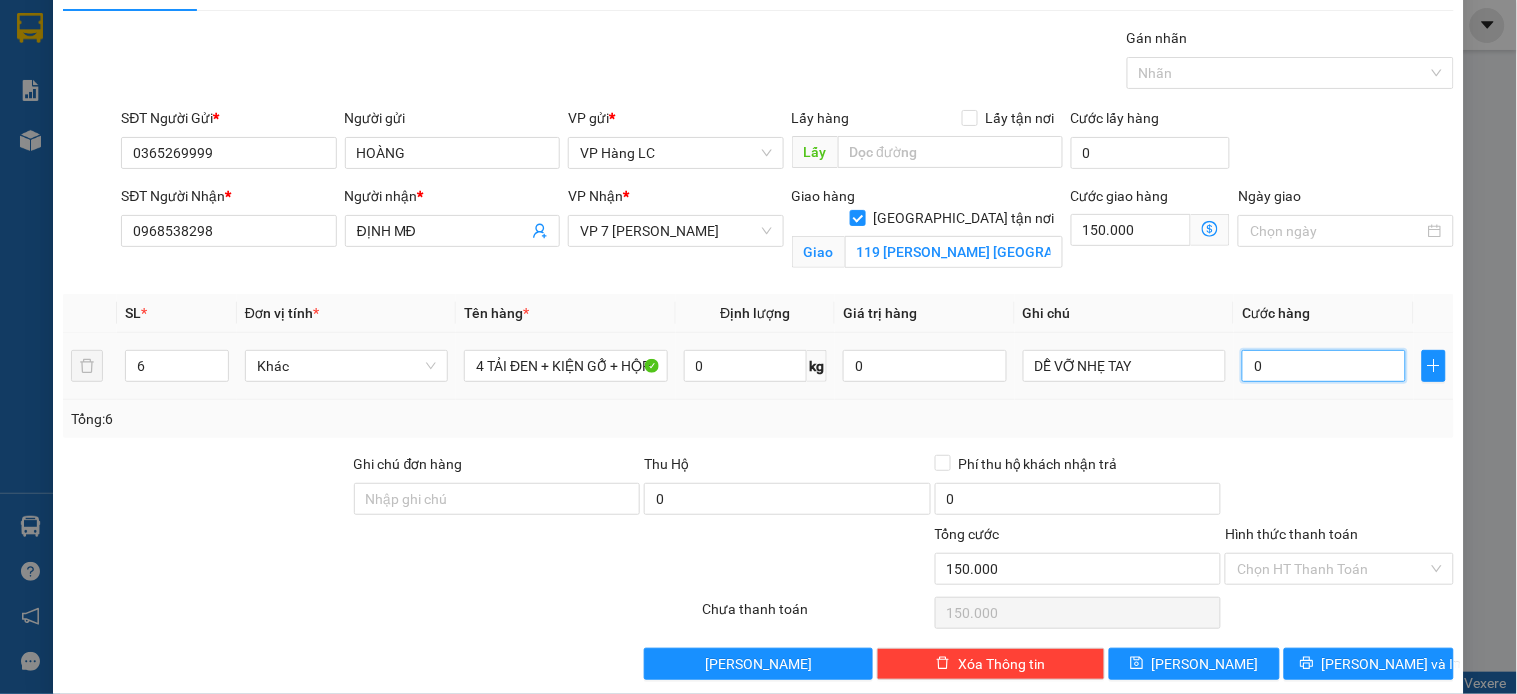 type on "5" 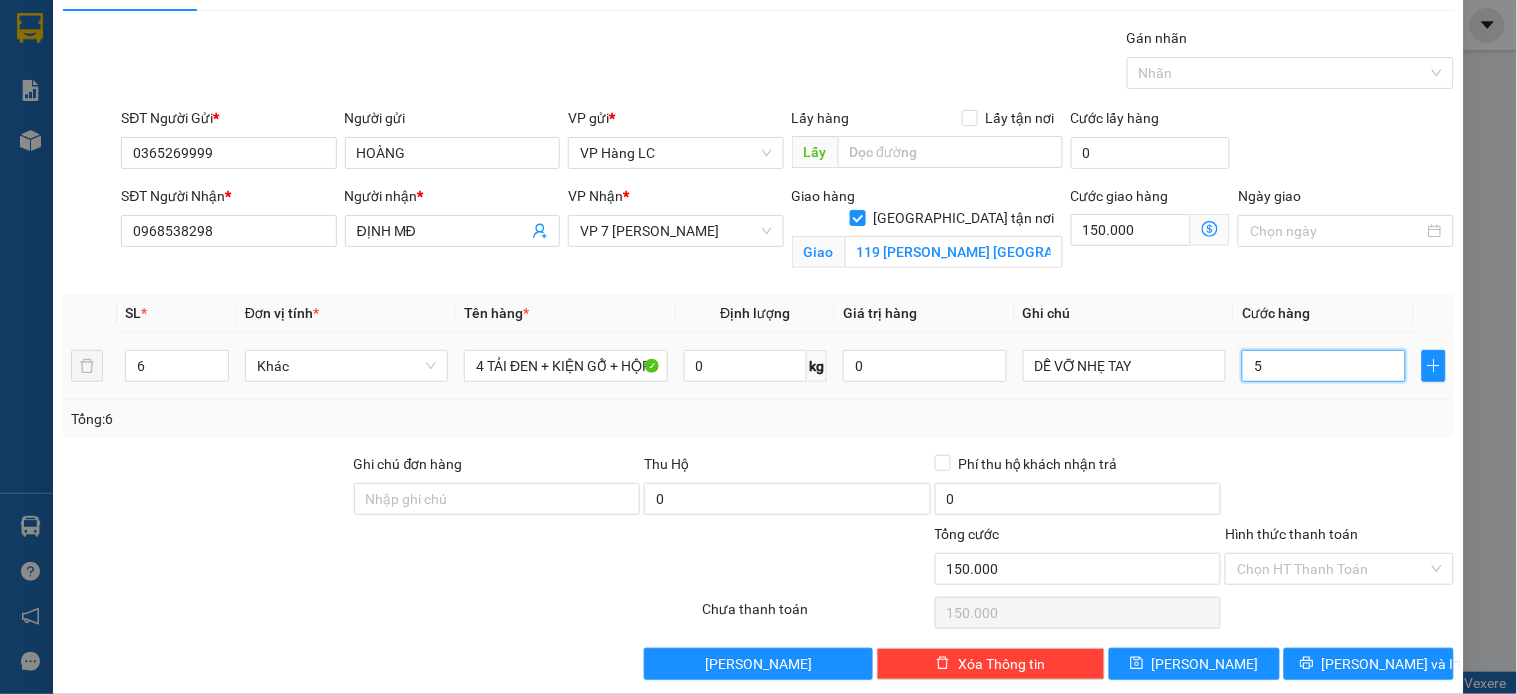 type on "150.005" 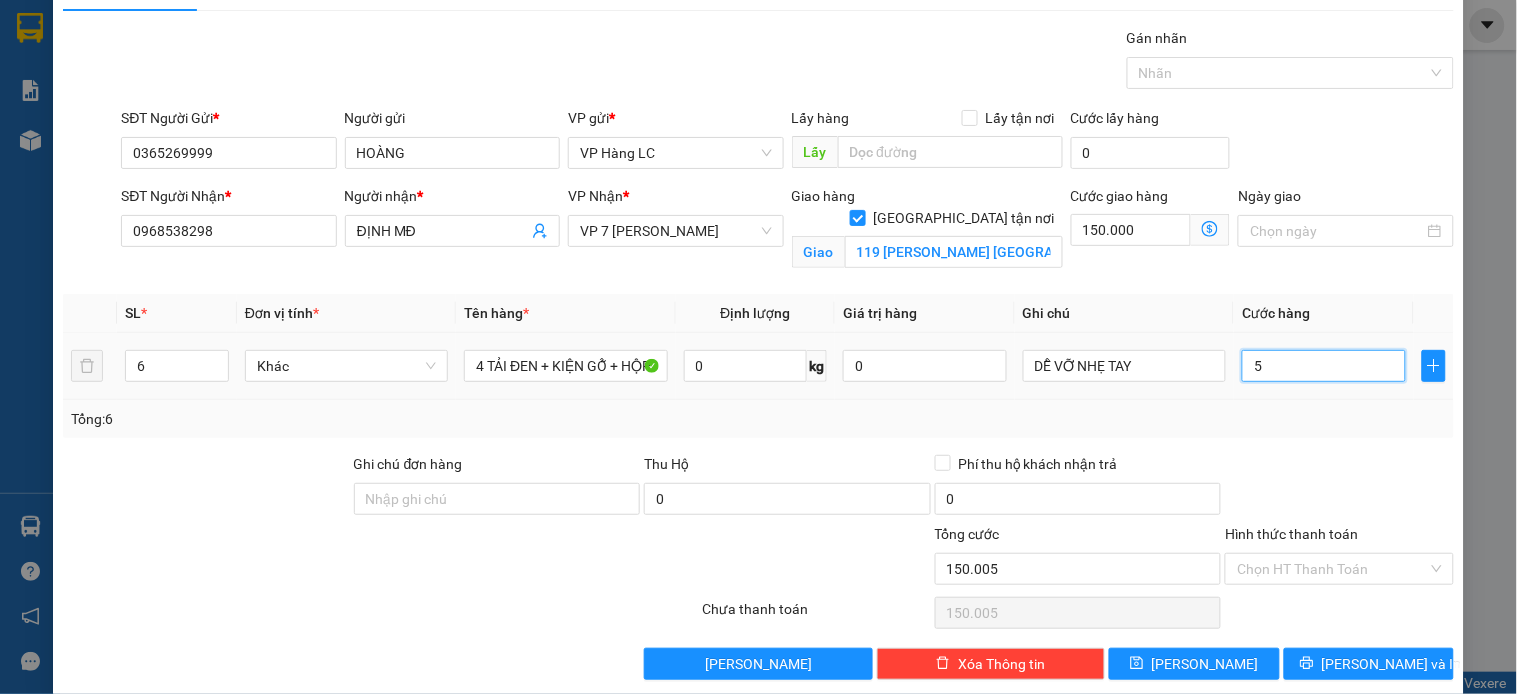 type on "56" 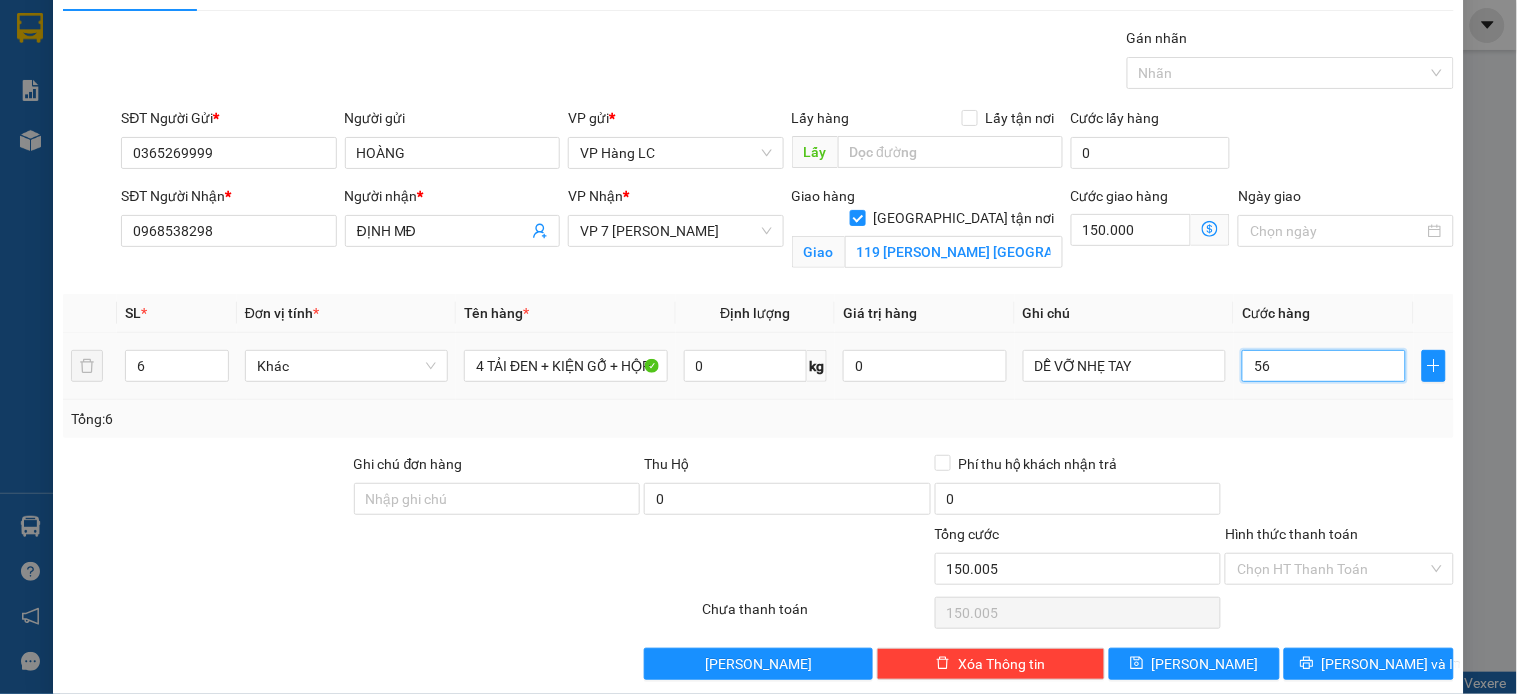 type on "150.056" 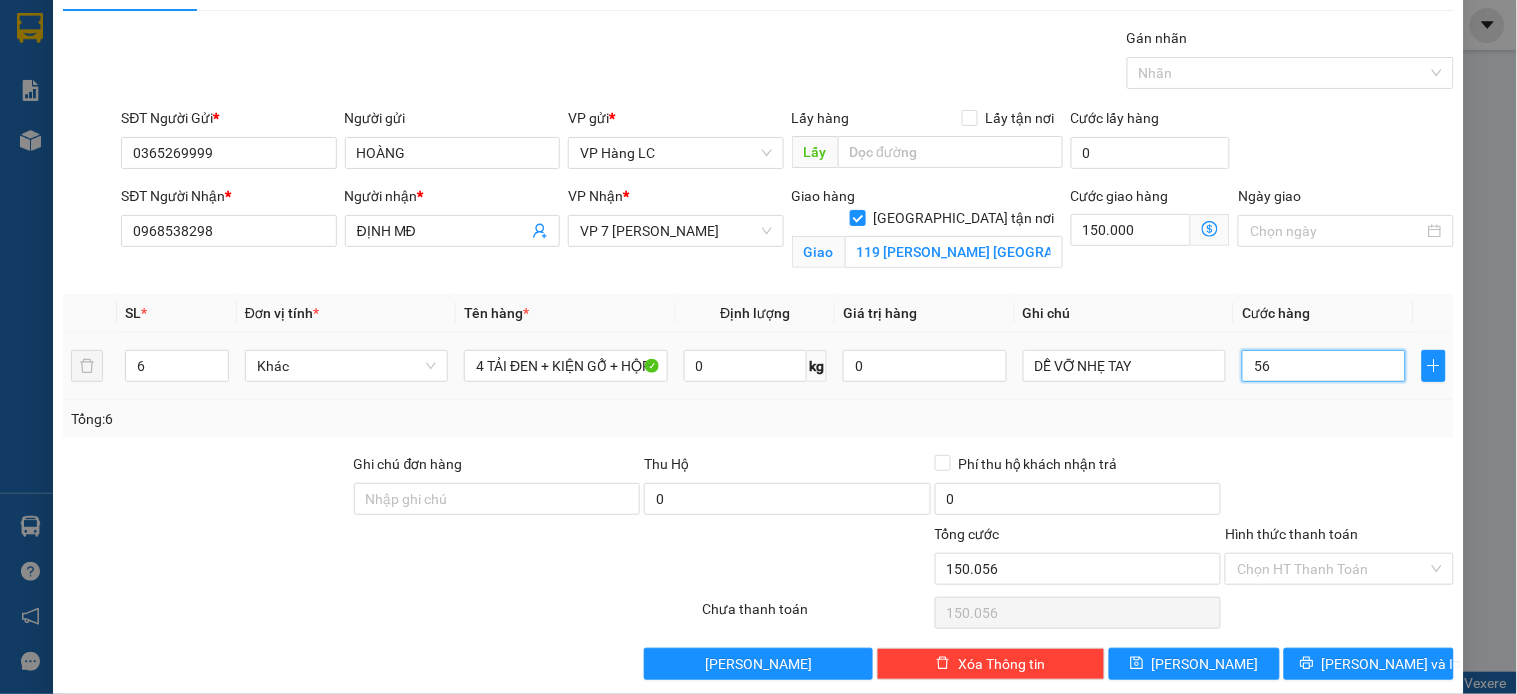 type on "560" 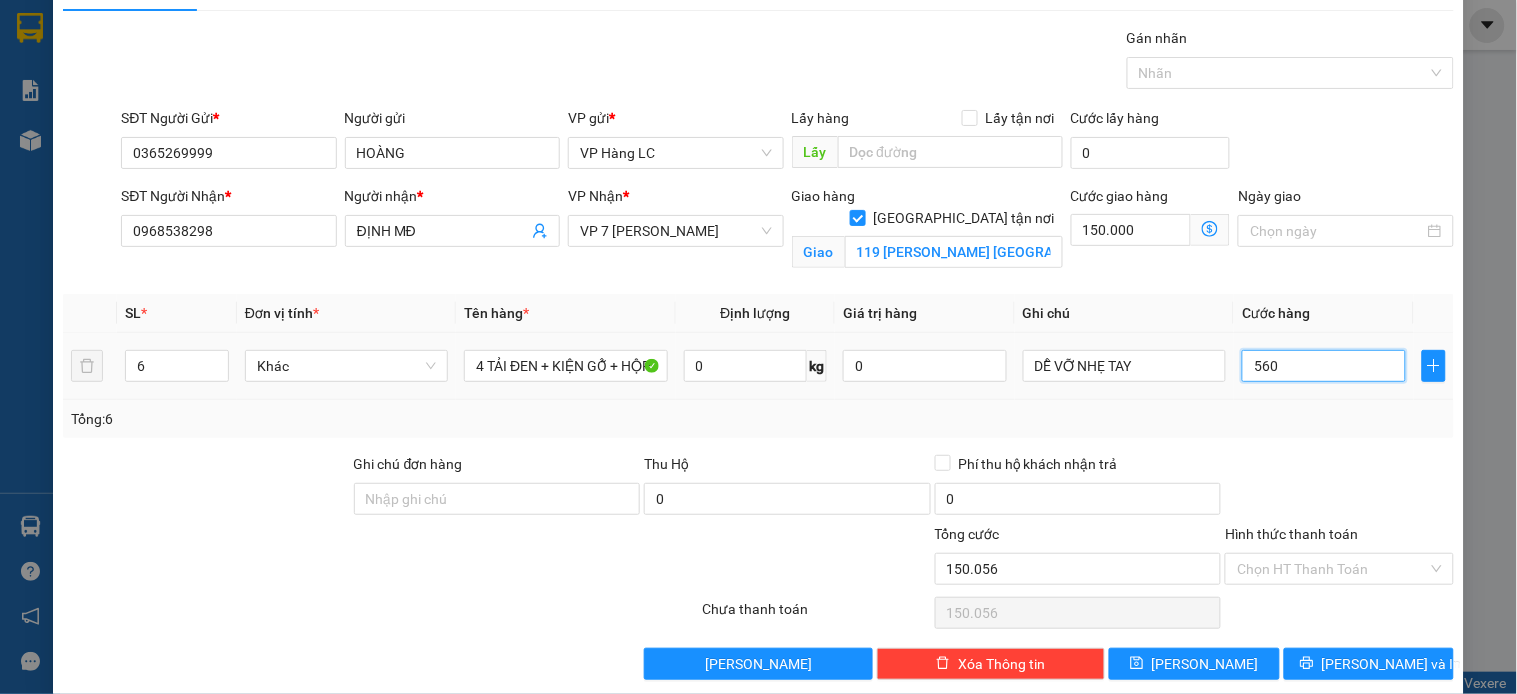 type on "150.560" 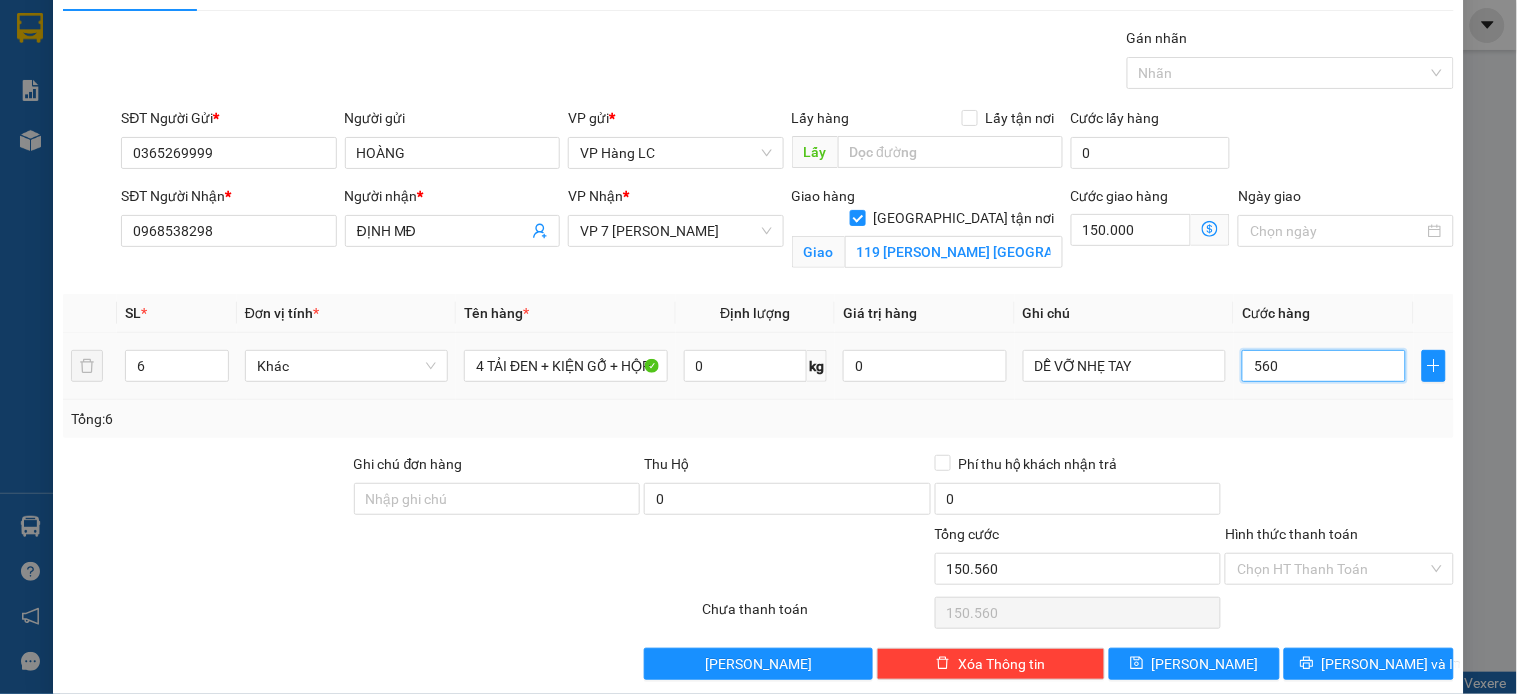 type on "5.600" 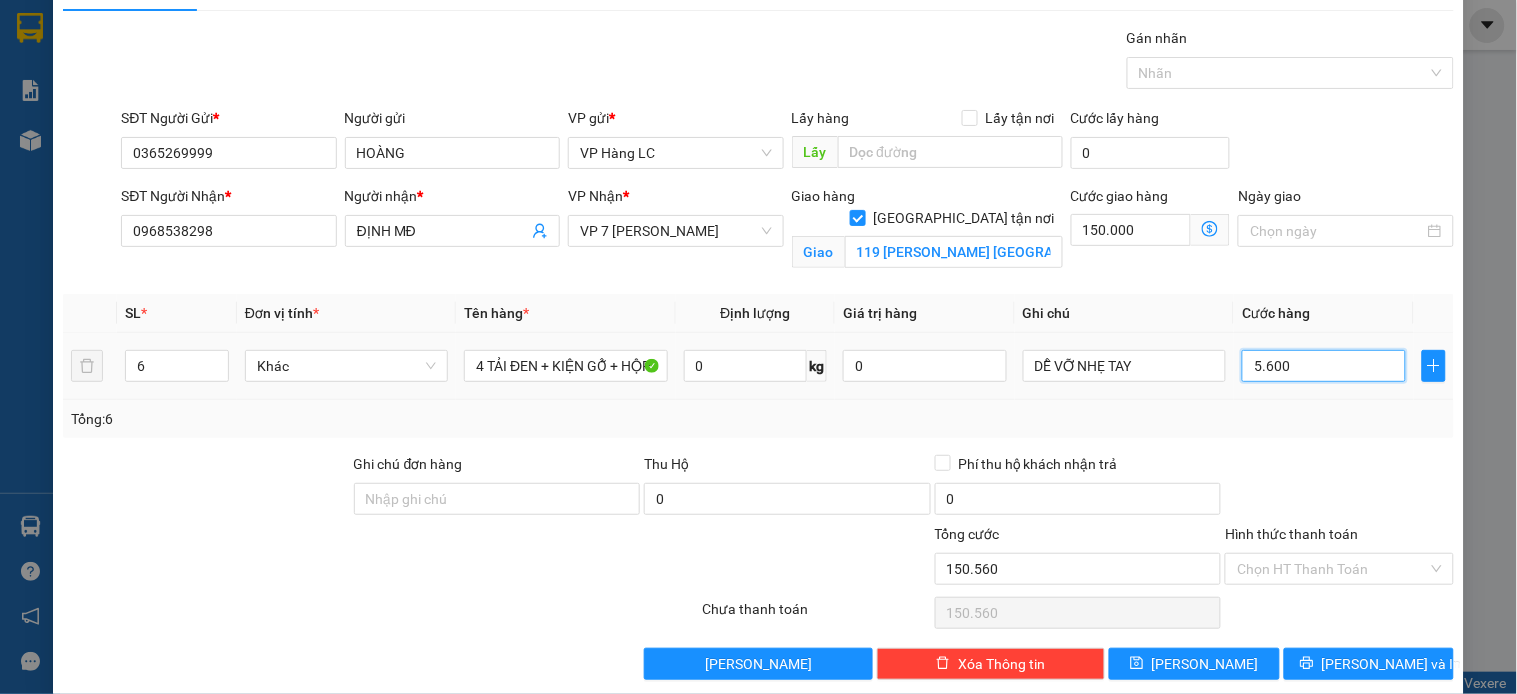 type on "155.600" 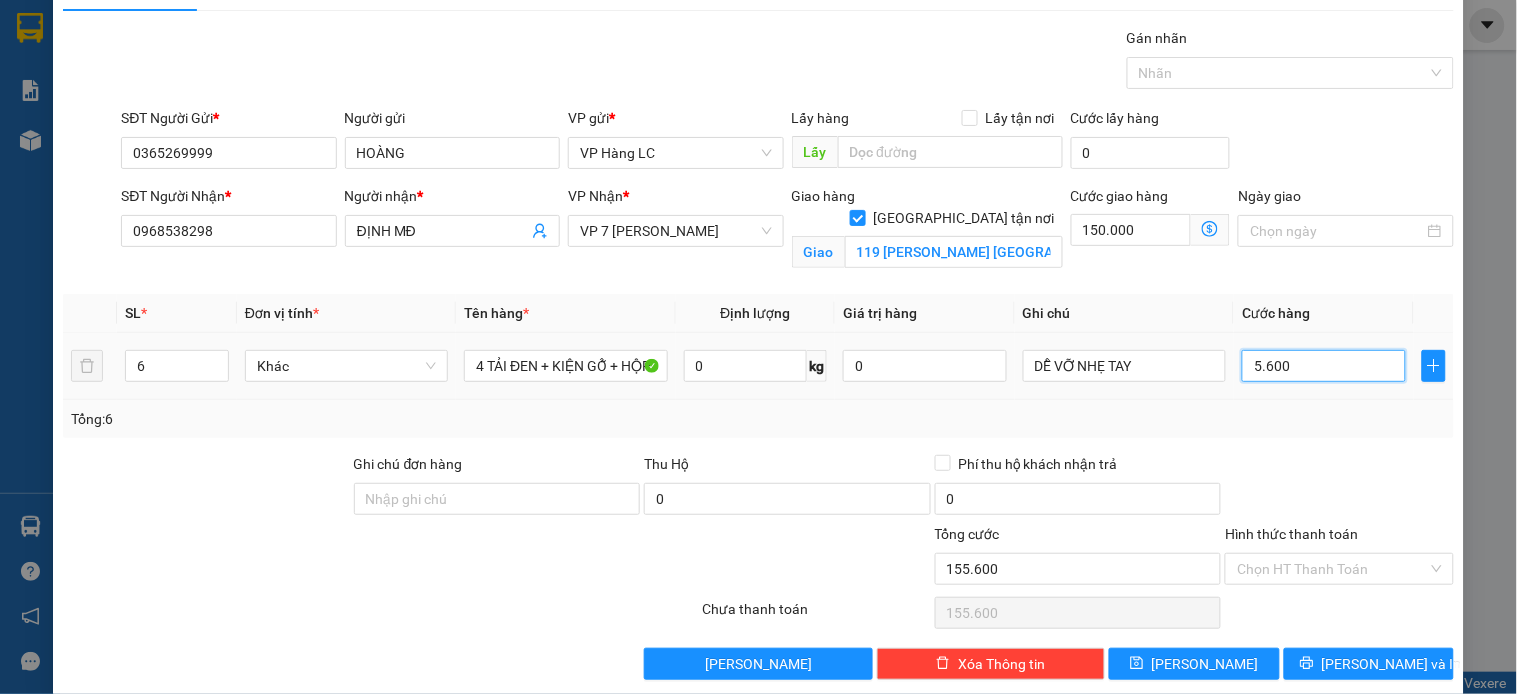 type on "56.000" 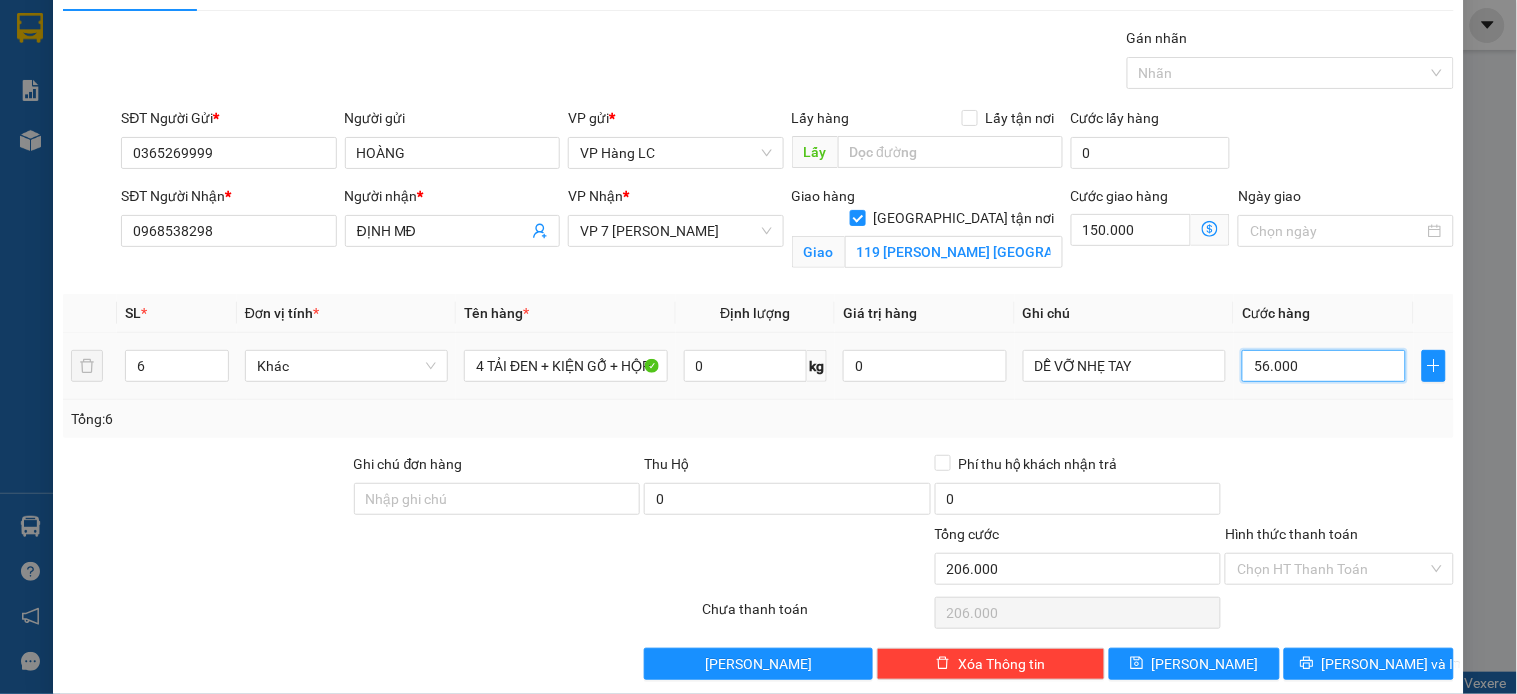 type on "560.000" 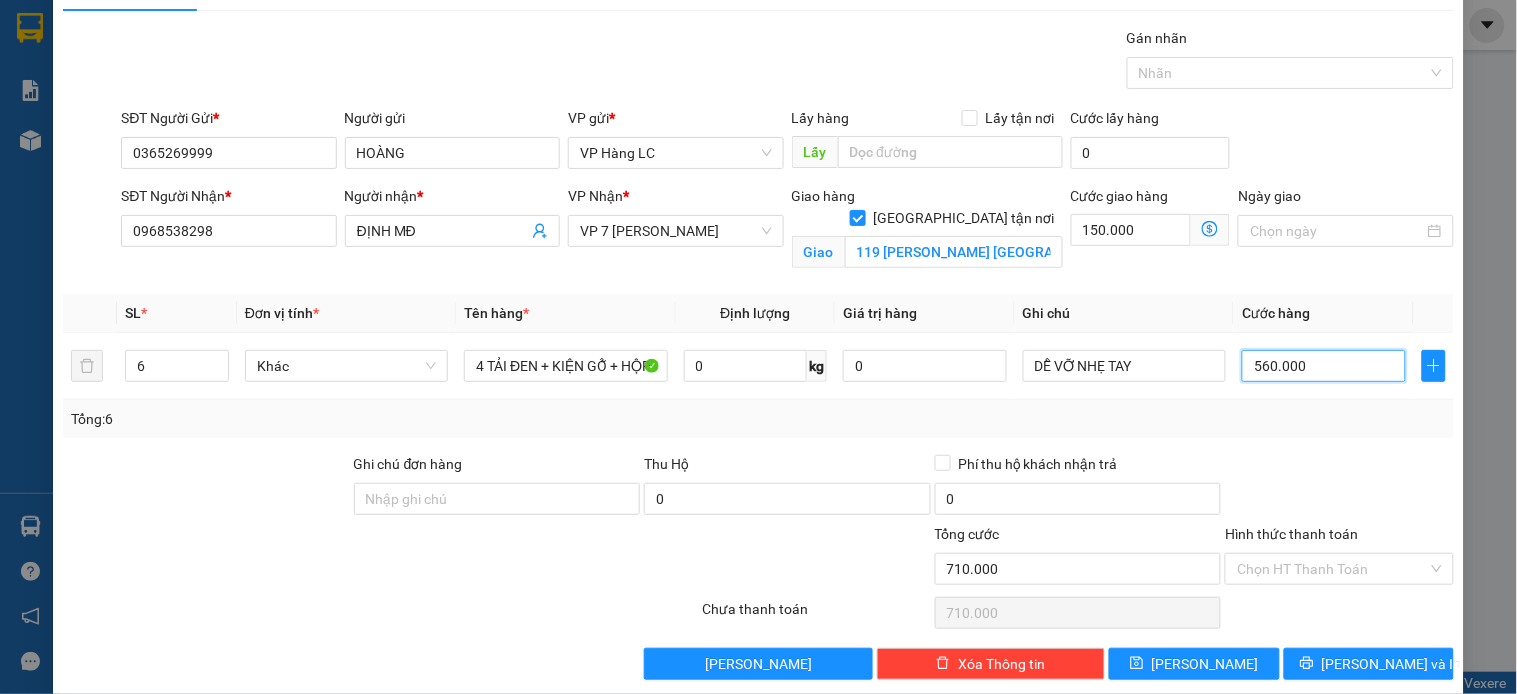 scroll, scrollTop: 70, scrollLeft: 0, axis: vertical 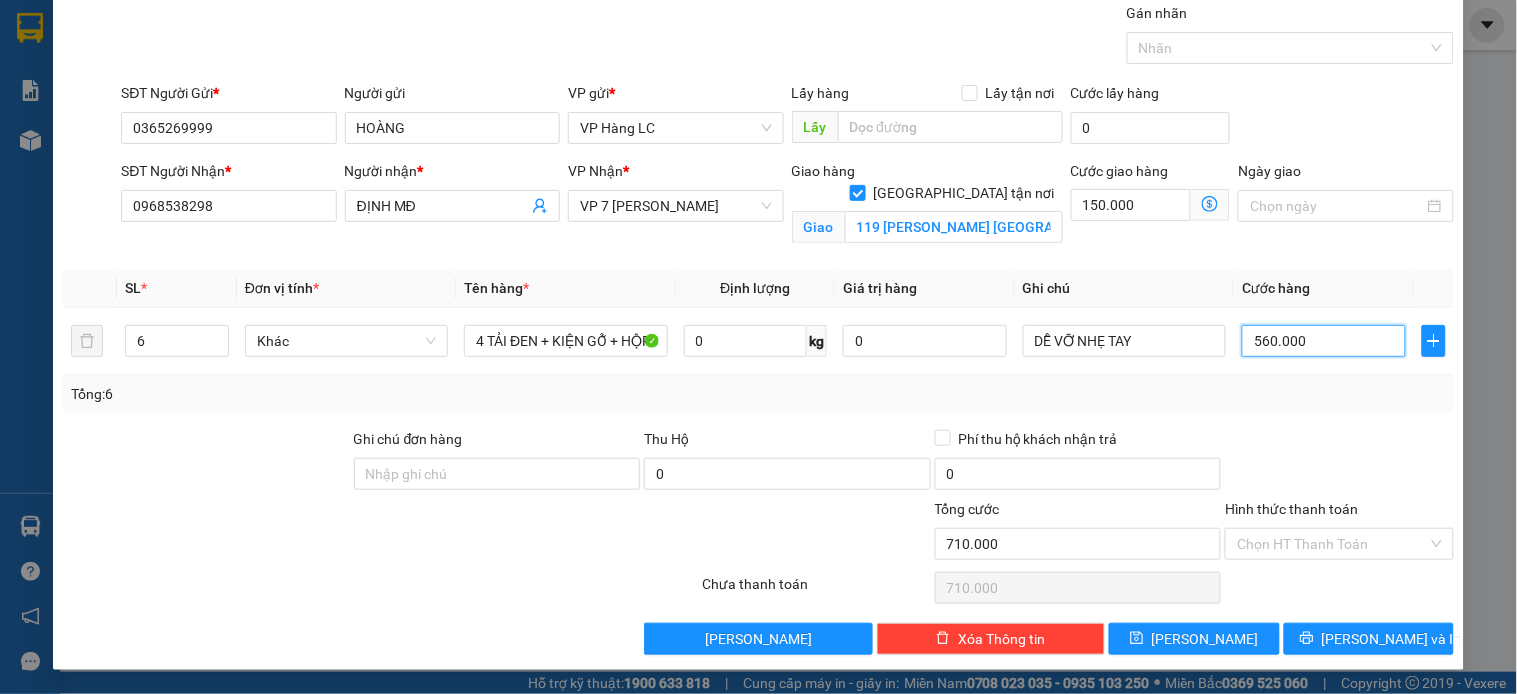 type on "560.000" 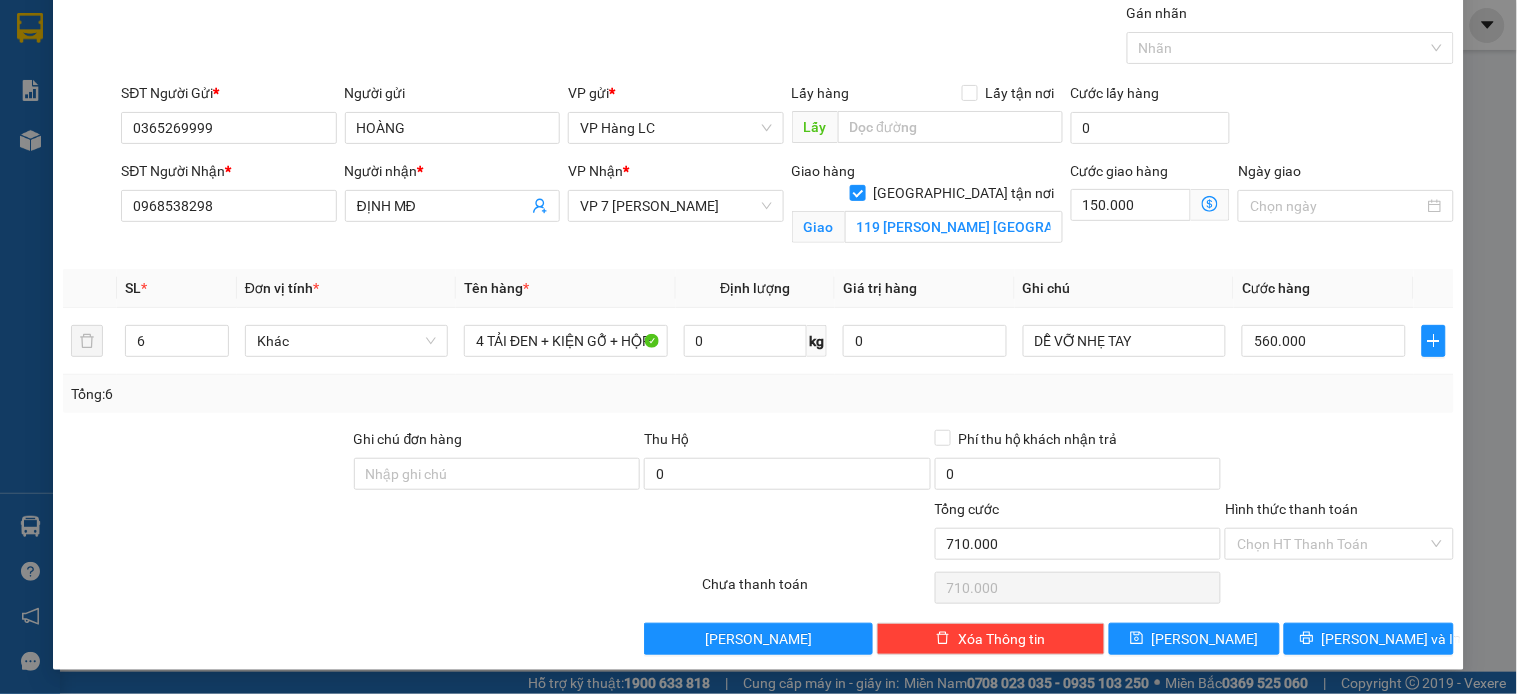 click at bounding box center [1339, 463] 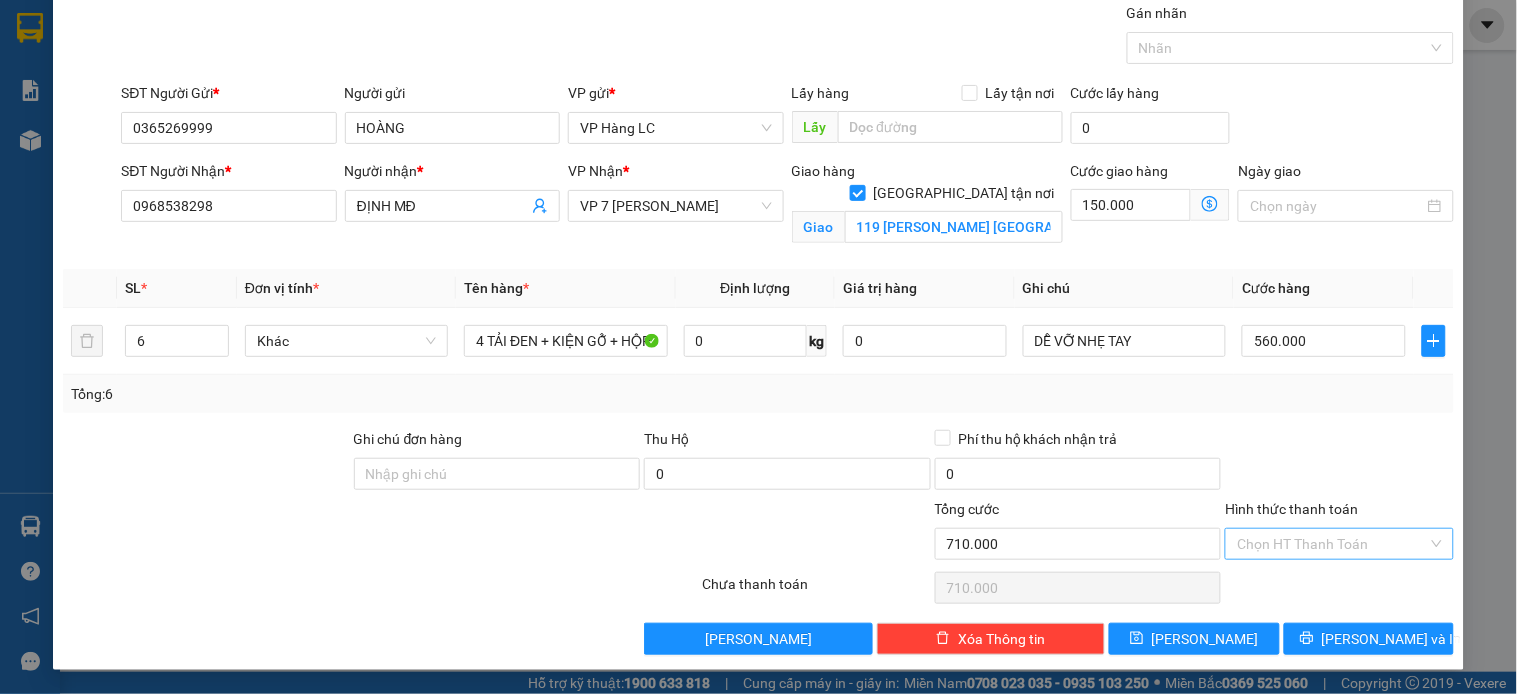 click on "Hình thức thanh toán" at bounding box center [1332, 544] 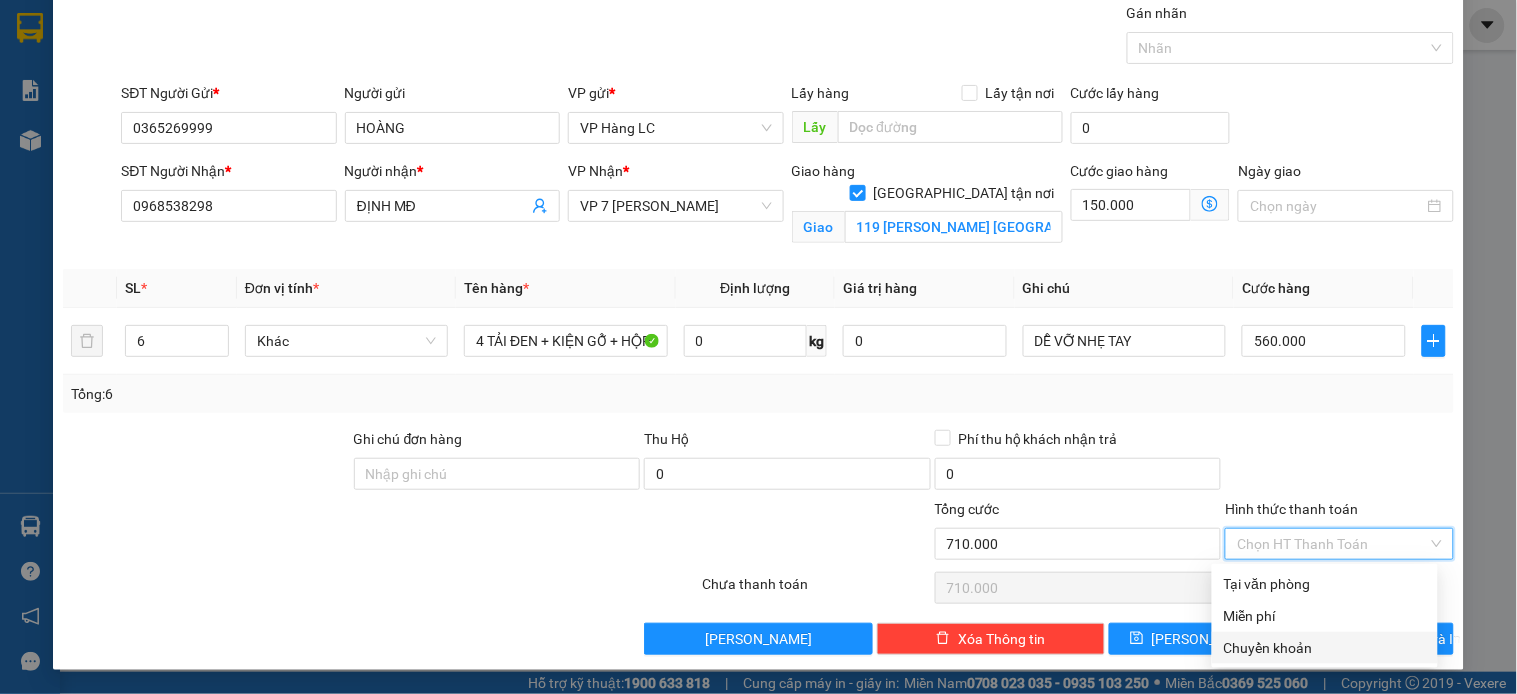 click on "Chuyển khoản" at bounding box center [1325, 648] 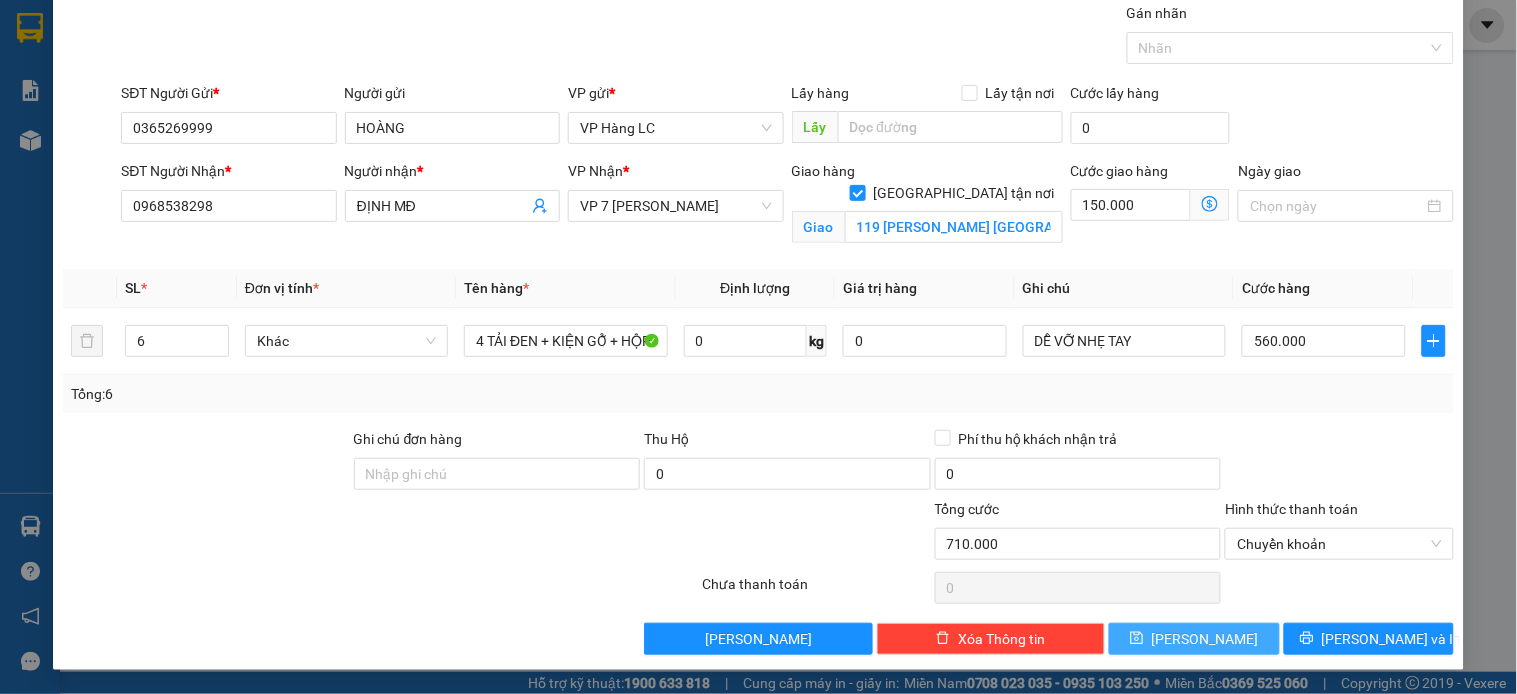 click on "[PERSON_NAME]" at bounding box center [1194, 639] 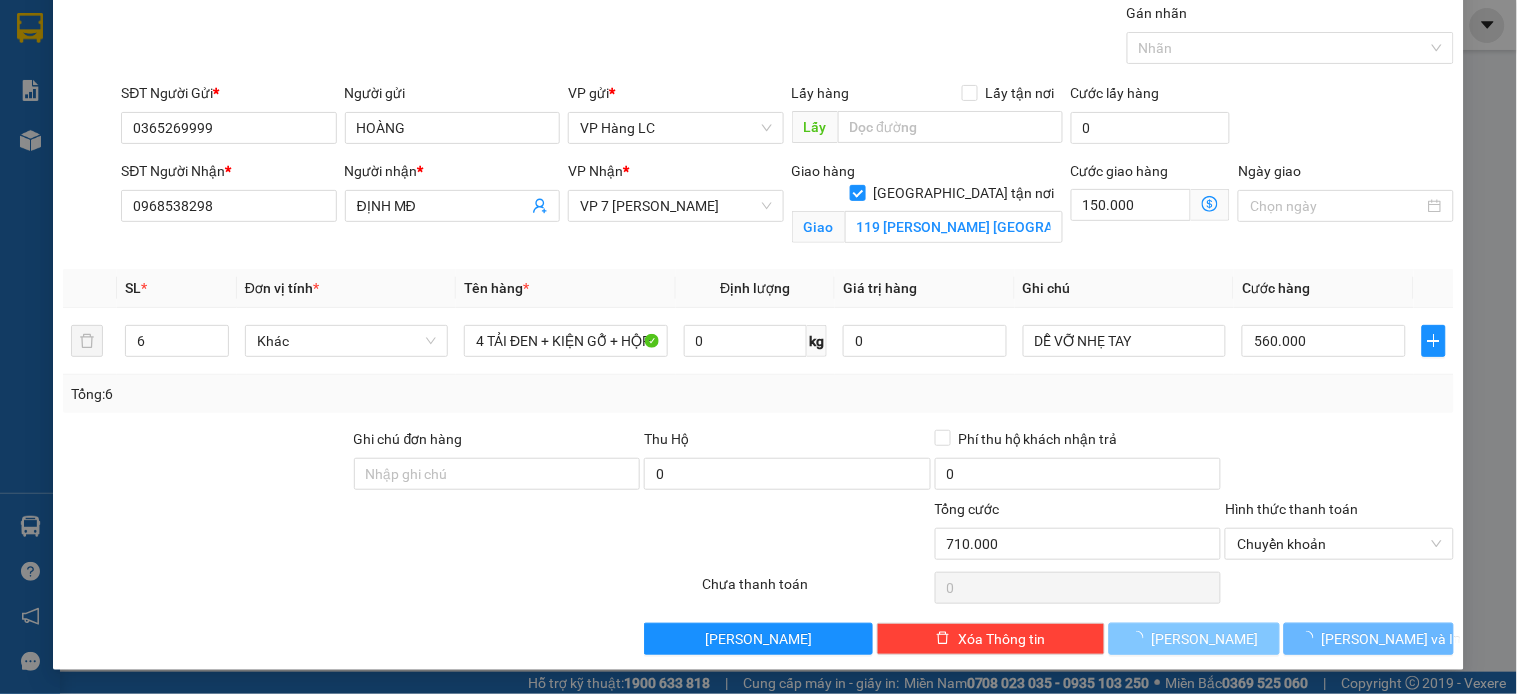 type 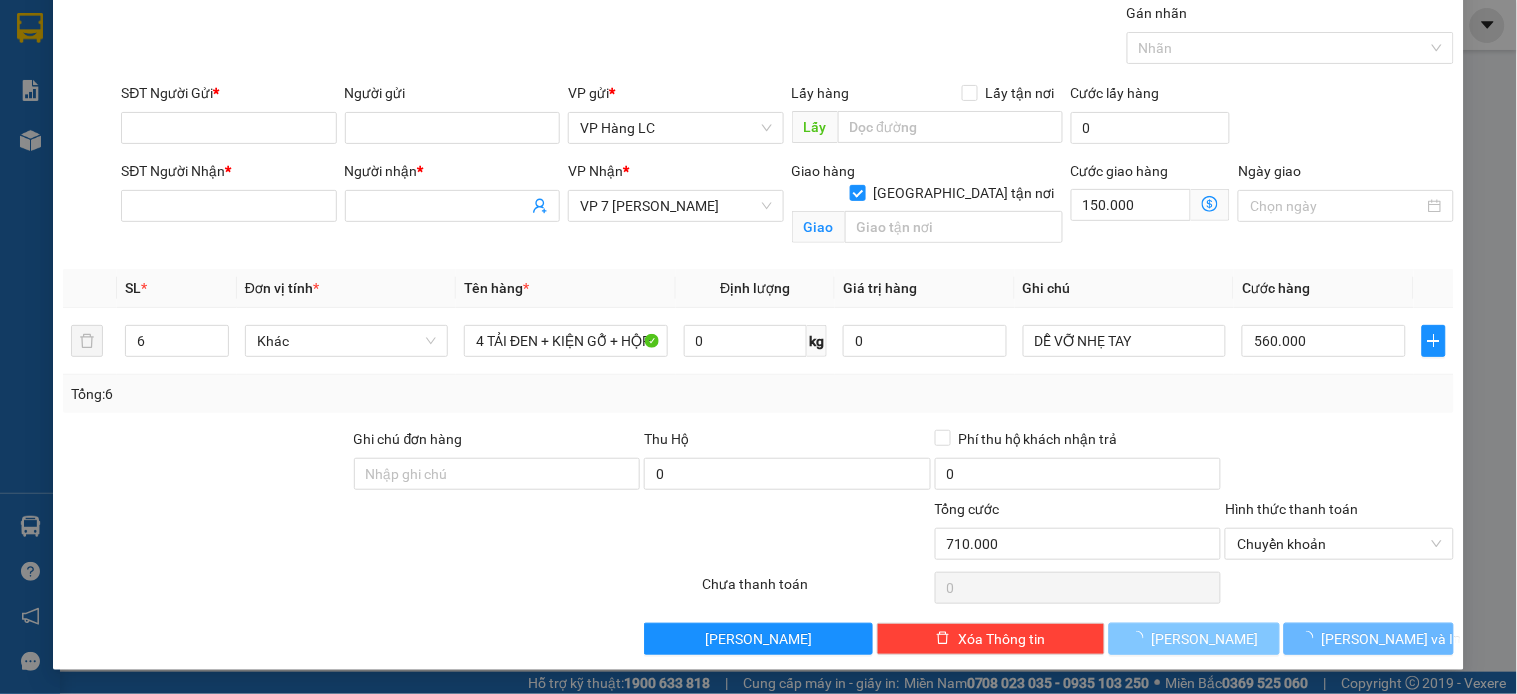 type on "1" 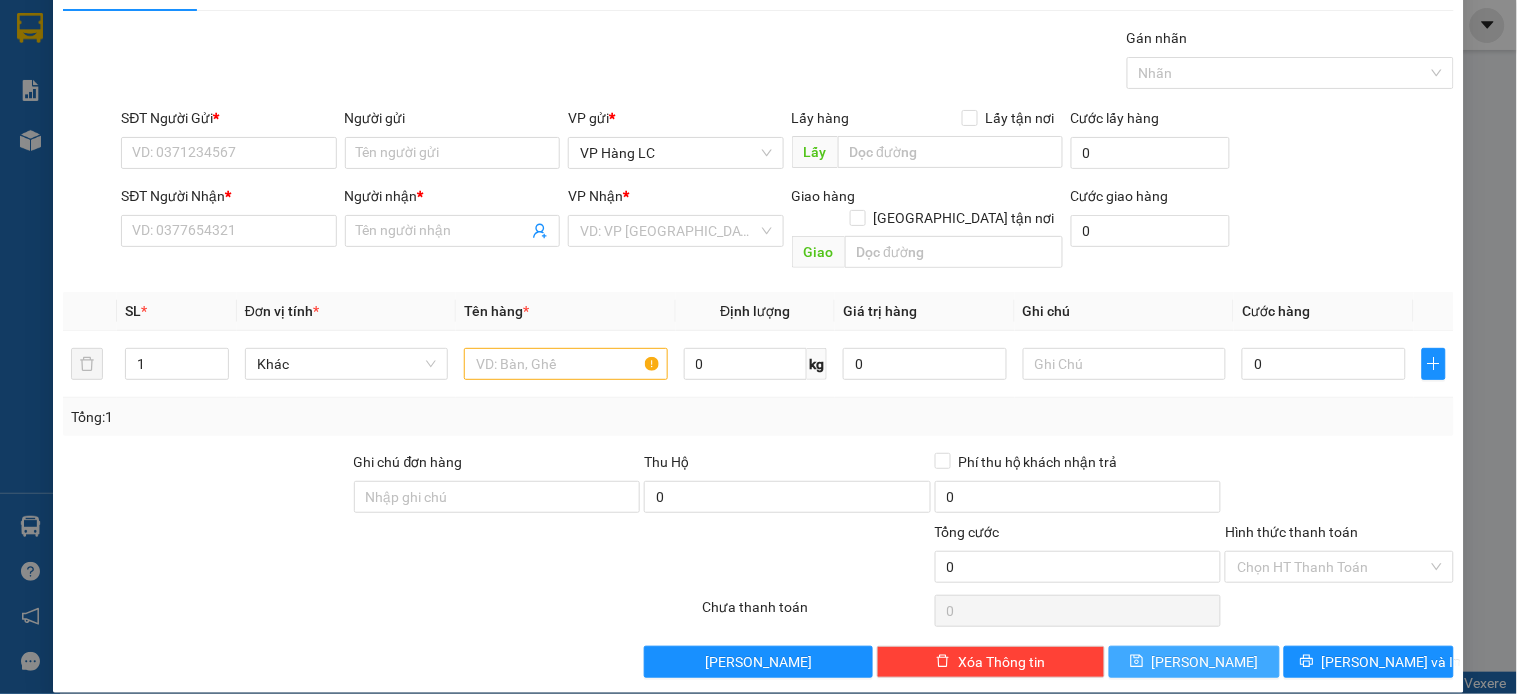 scroll, scrollTop: 0, scrollLeft: 0, axis: both 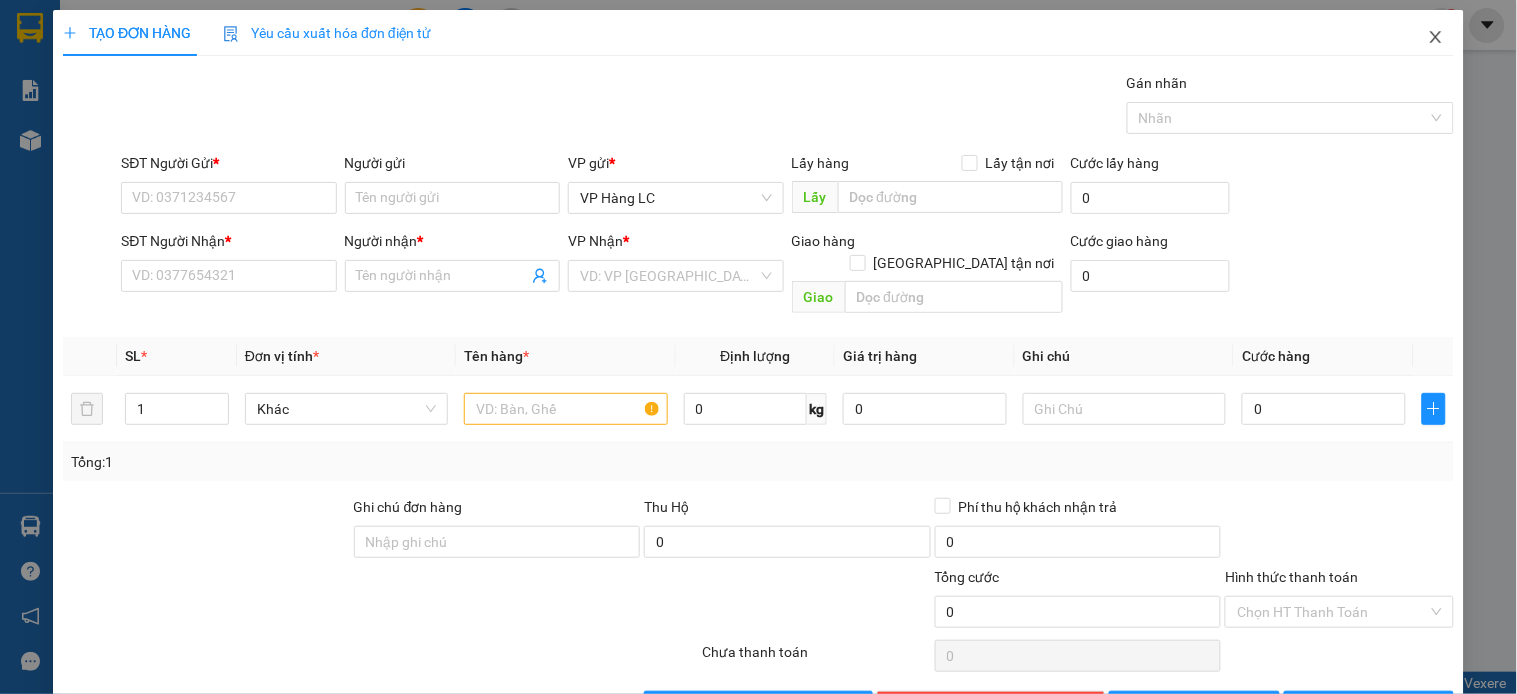 click at bounding box center [1436, 38] 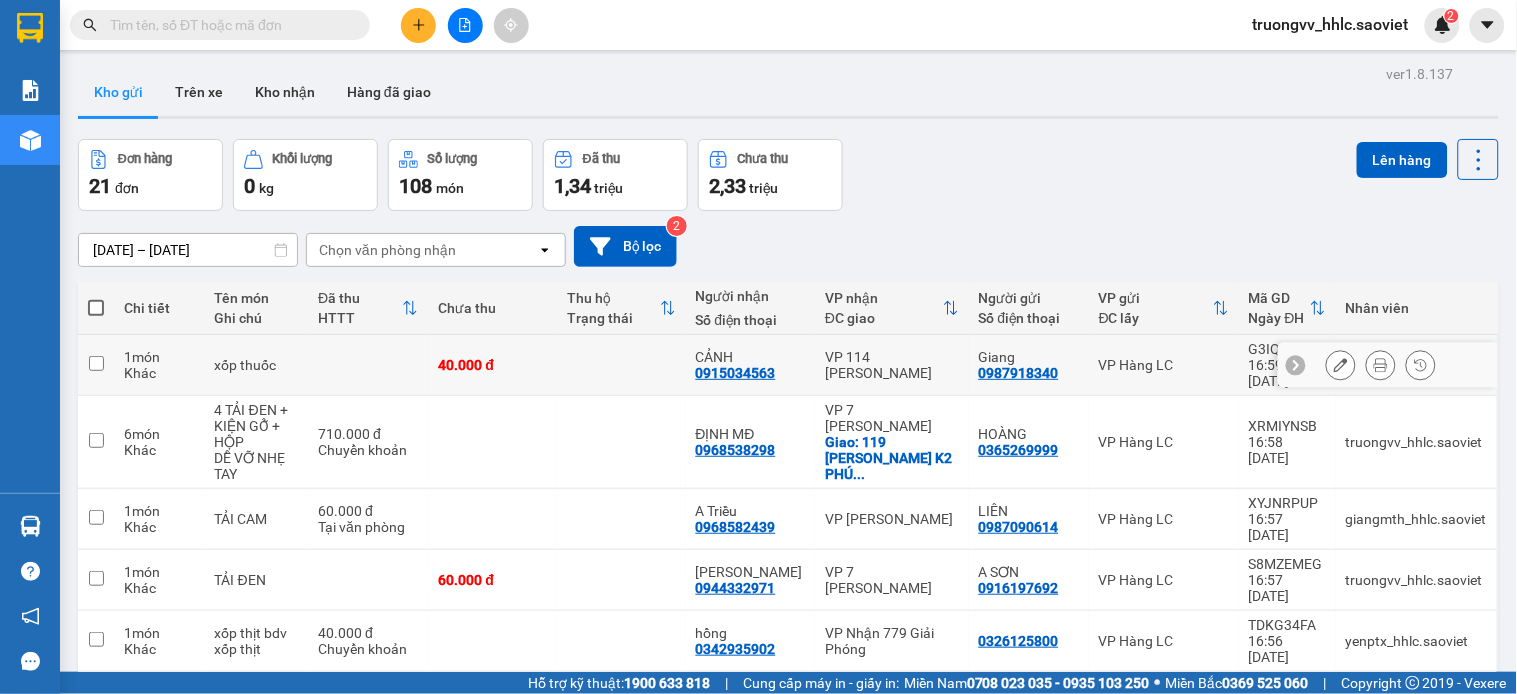 click on "40.000 đ" at bounding box center (492, 365) 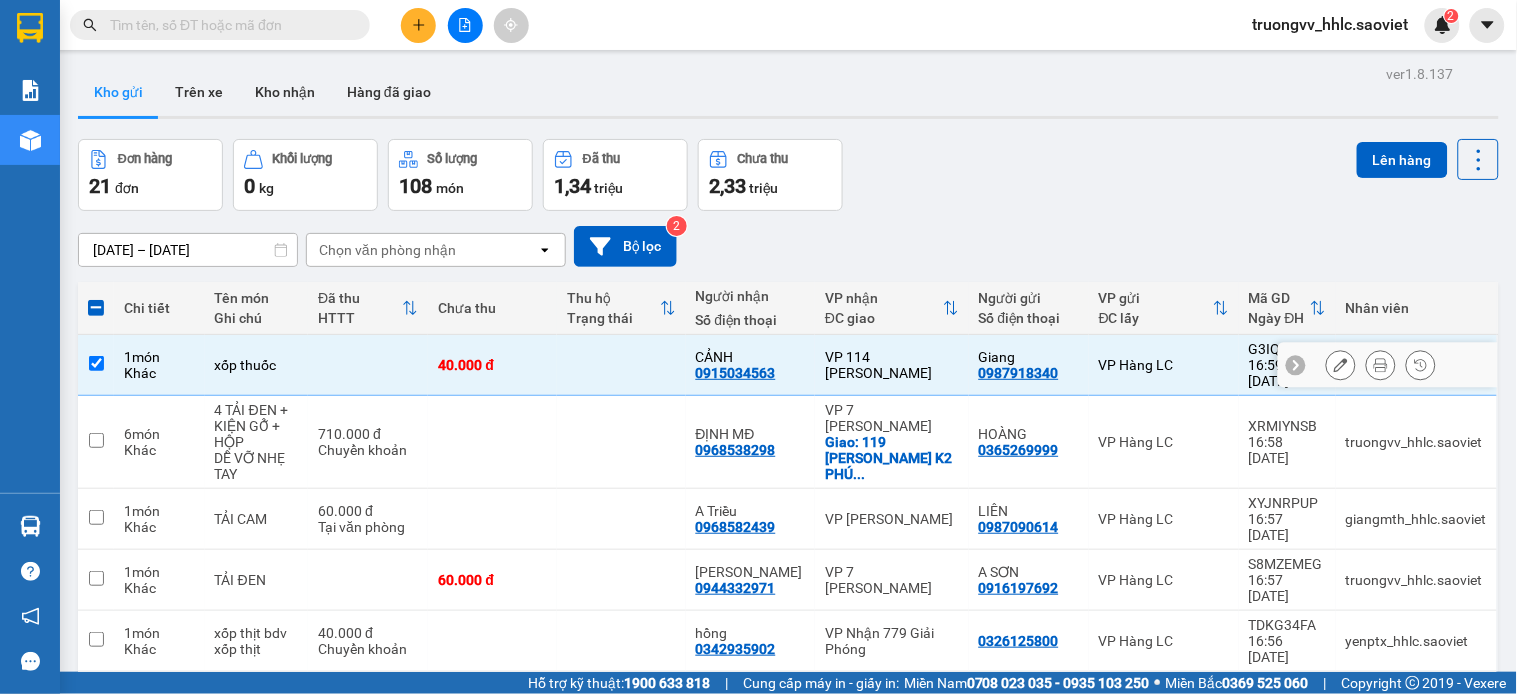 click on "40.000 đ" at bounding box center [492, 365] 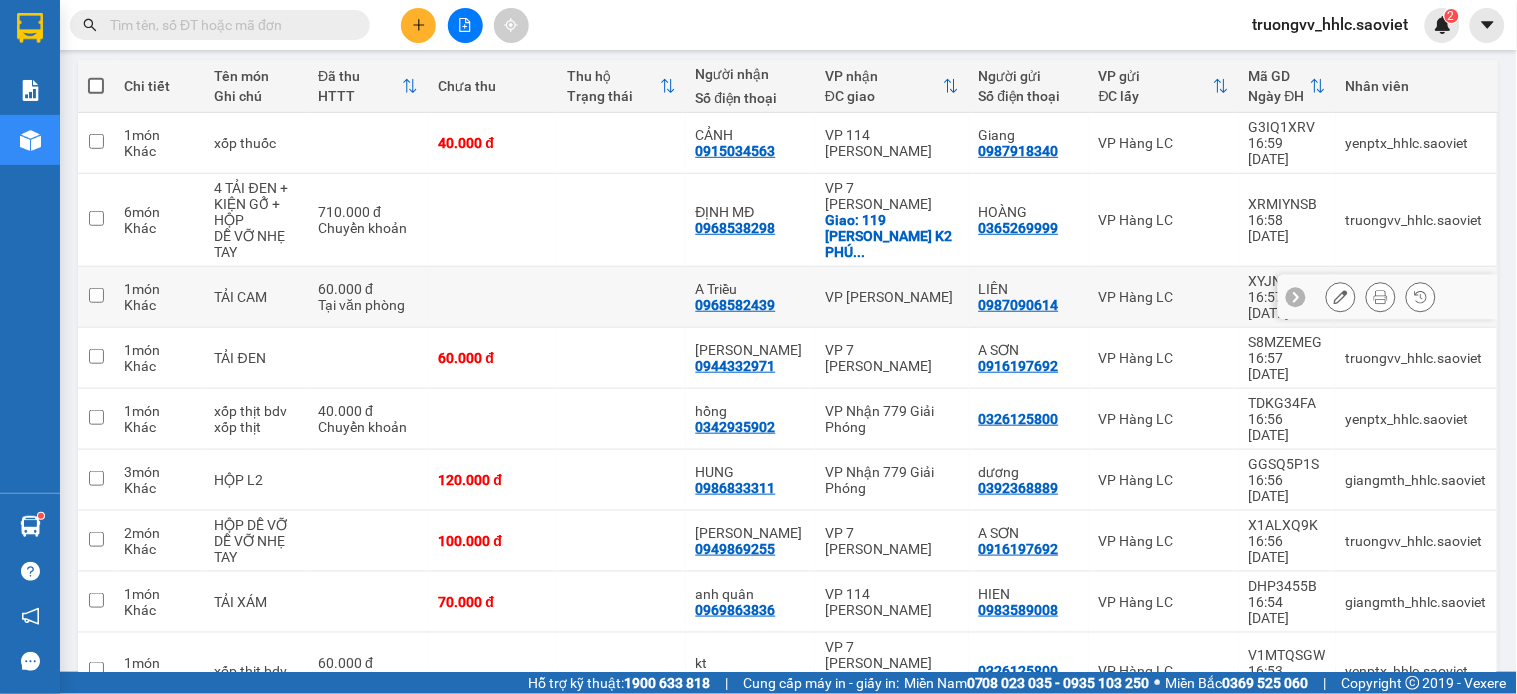 scroll, scrollTop: 0, scrollLeft: 0, axis: both 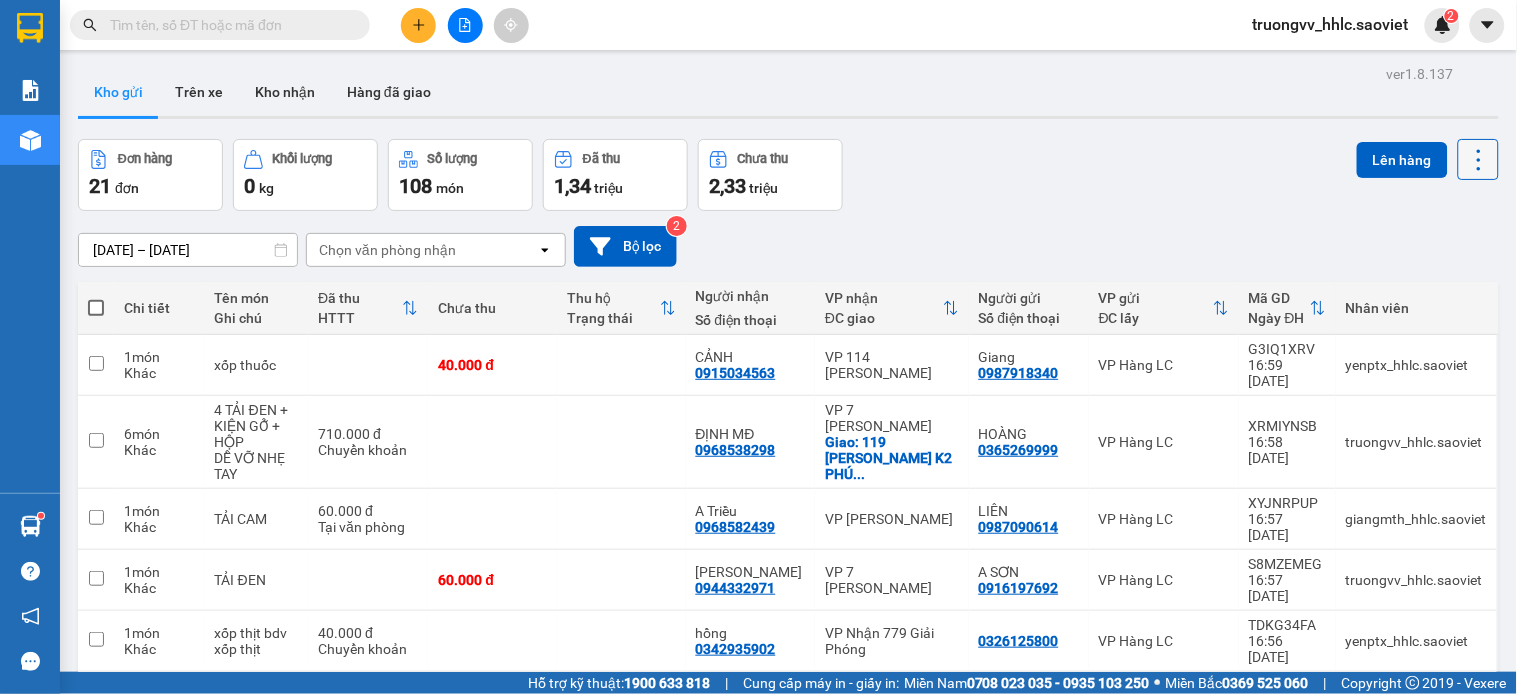 drag, startPoint x: 1477, startPoint y: 132, endPoint x: 1455, endPoint y: 148, distance: 27.202942 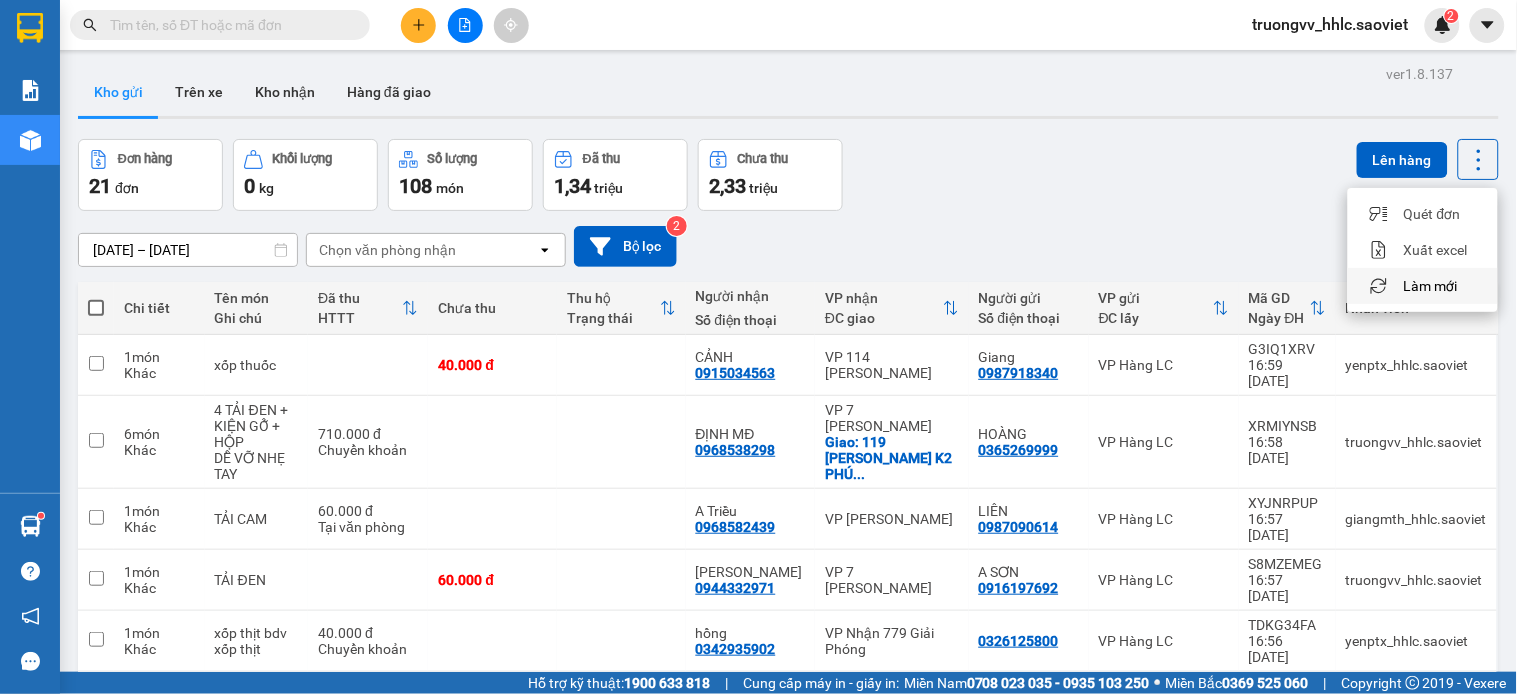 click on "Làm mới" at bounding box center (1423, 286) 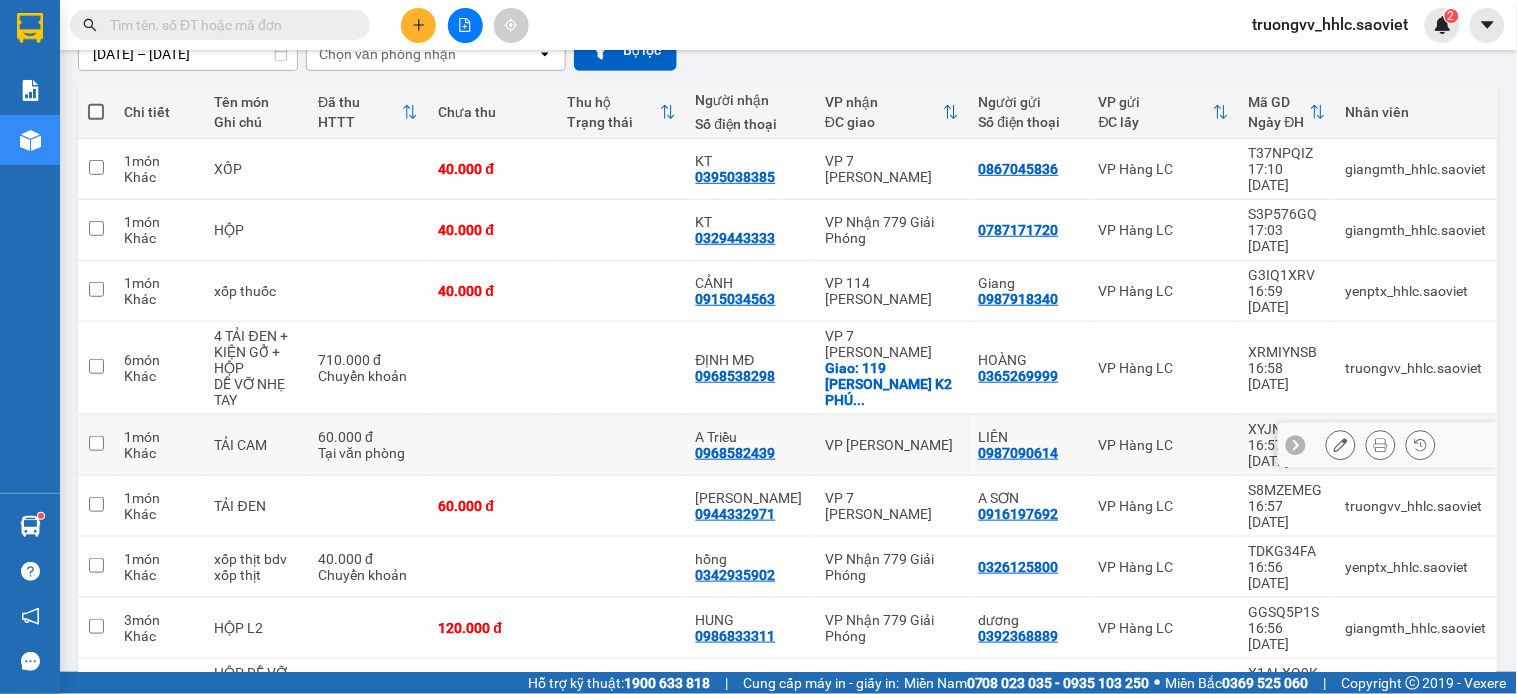scroll, scrollTop: 0, scrollLeft: 0, axis: both 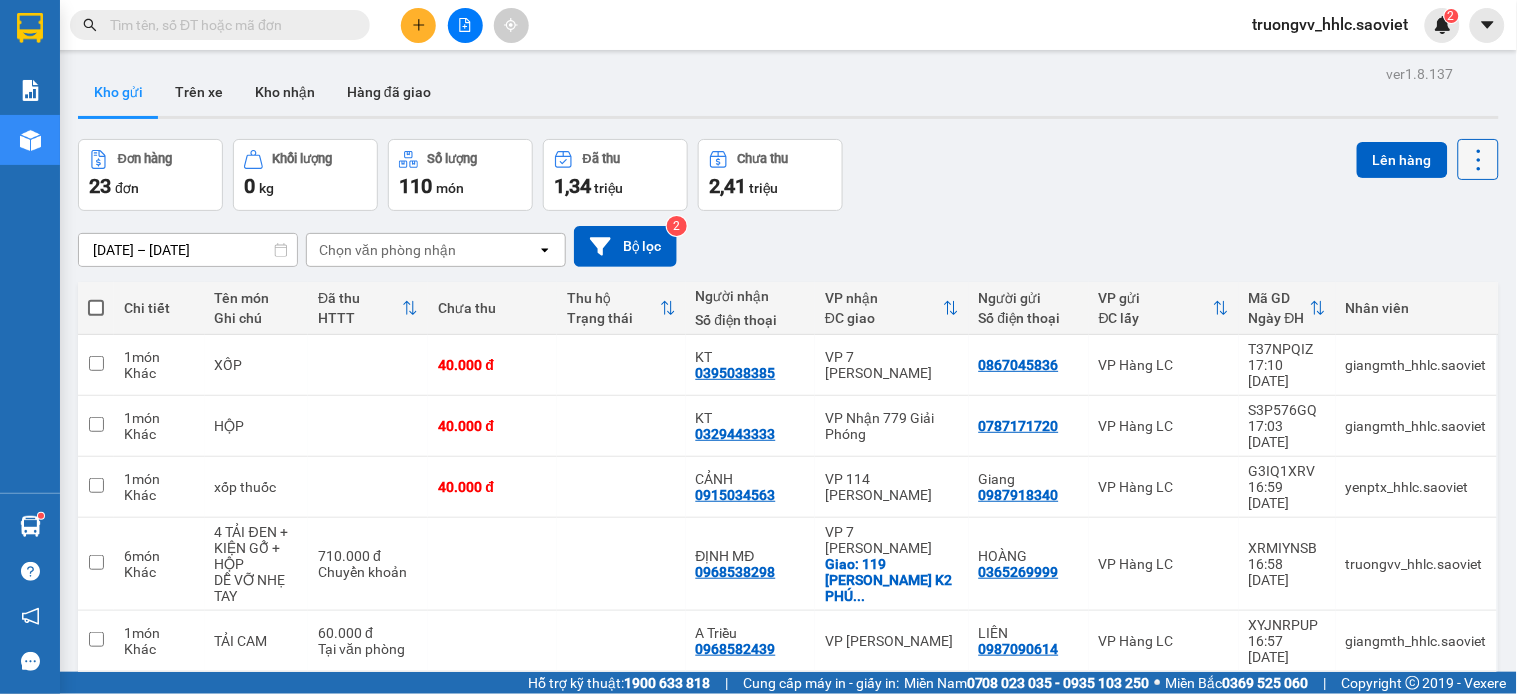 click 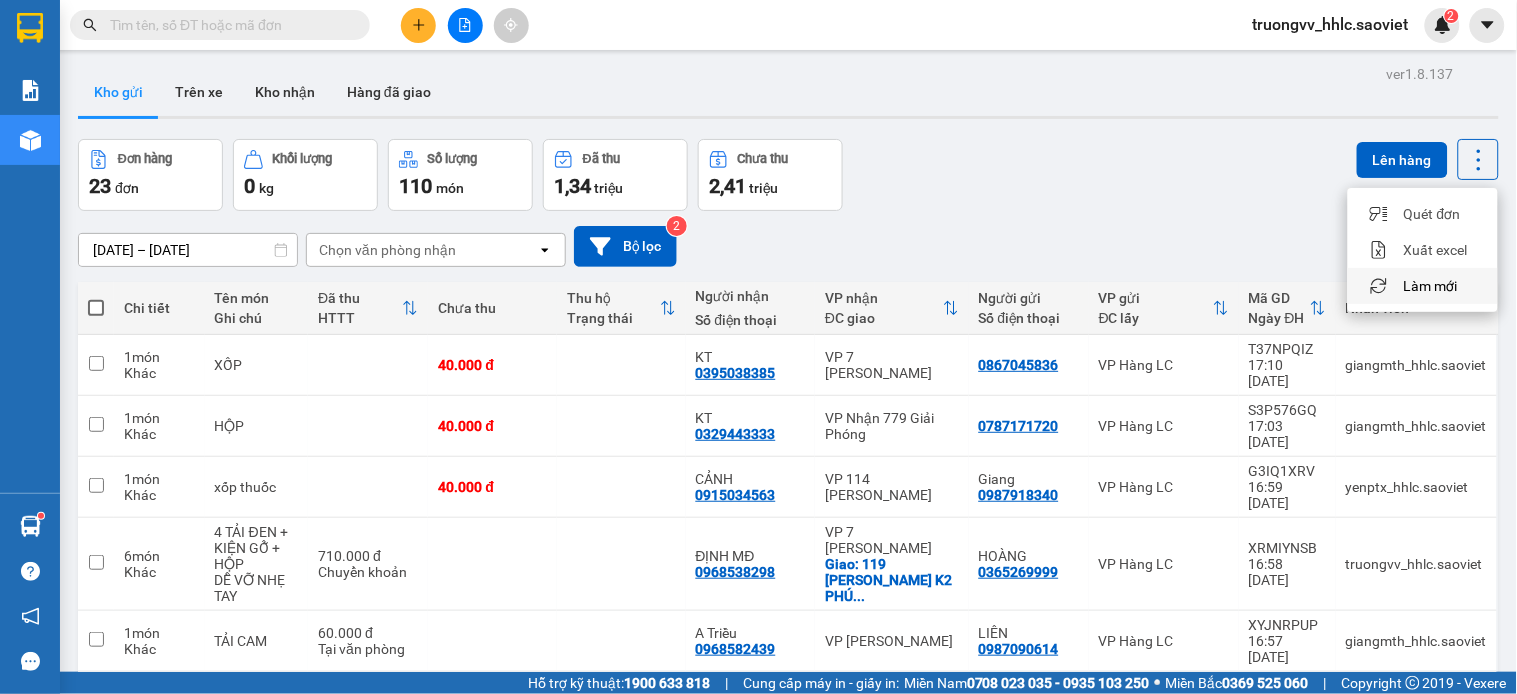 click on "Làm mới" at bounding box center (1431, 286) 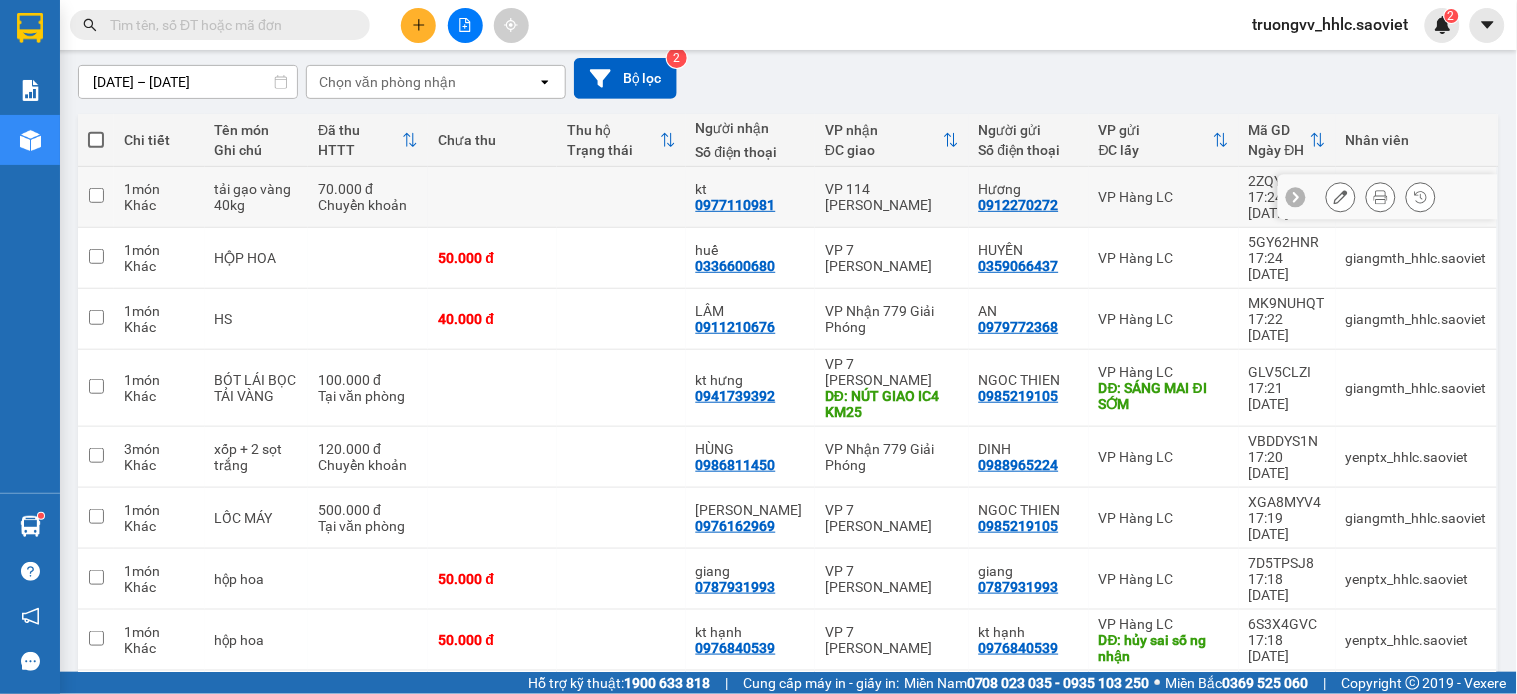 scroll, scrollTop: 0, scrollLeft: 0, axis: both 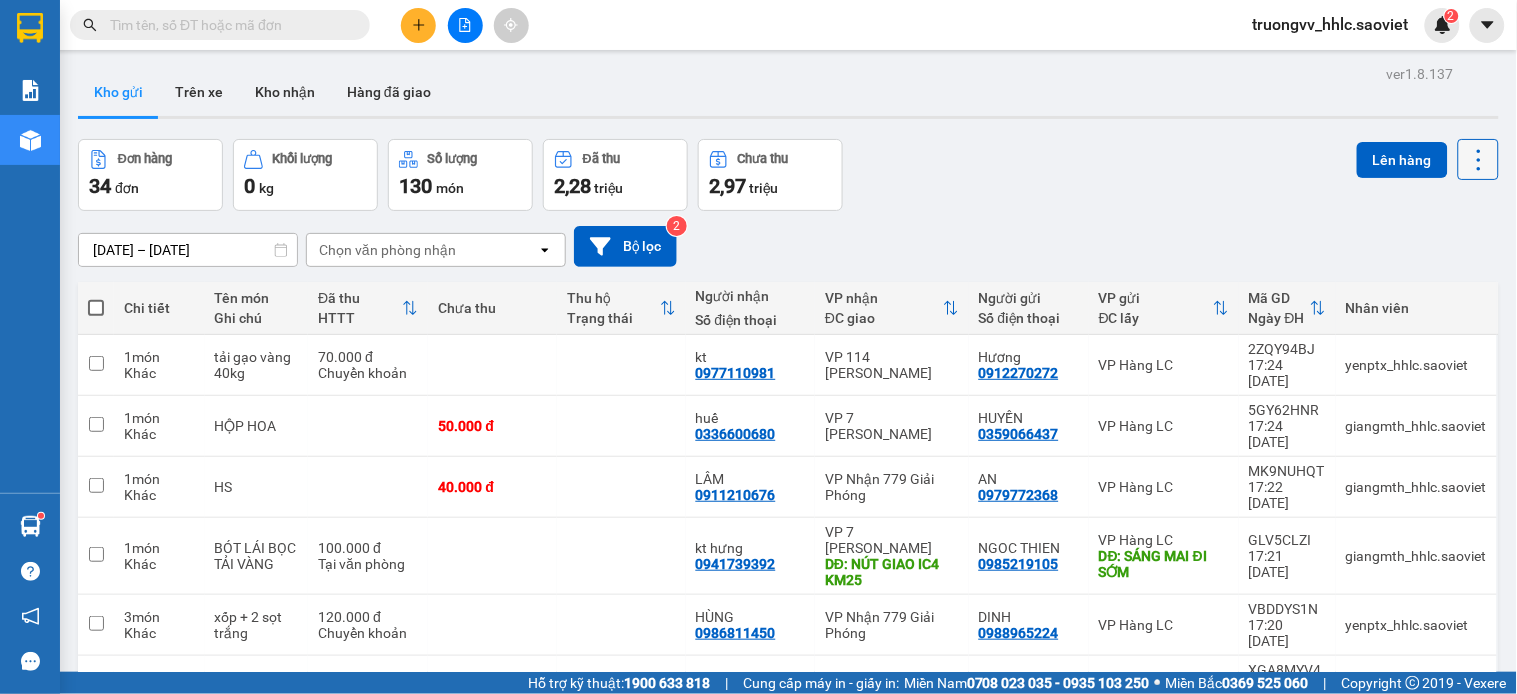 click at bounding box center [1478, 159] 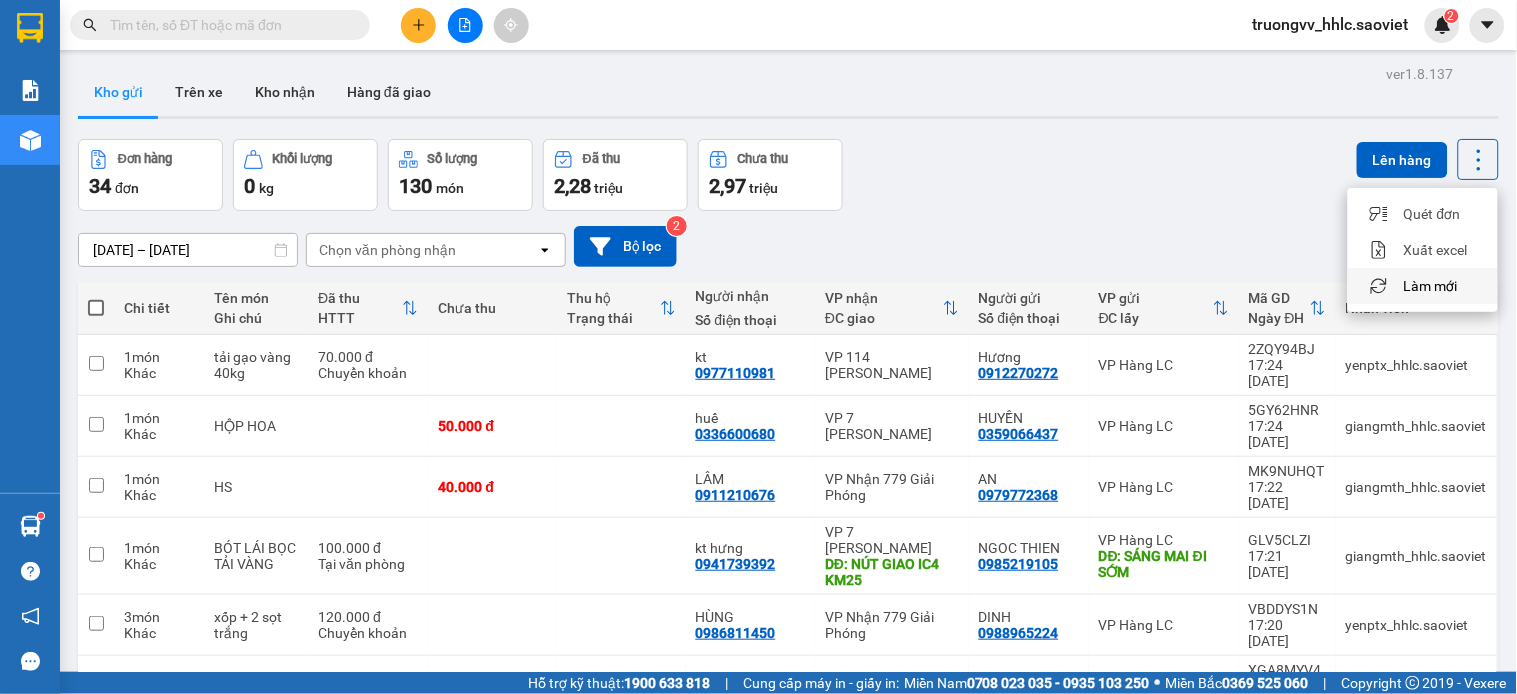 click on "Làm mới" at bounding box center [1431, 286] 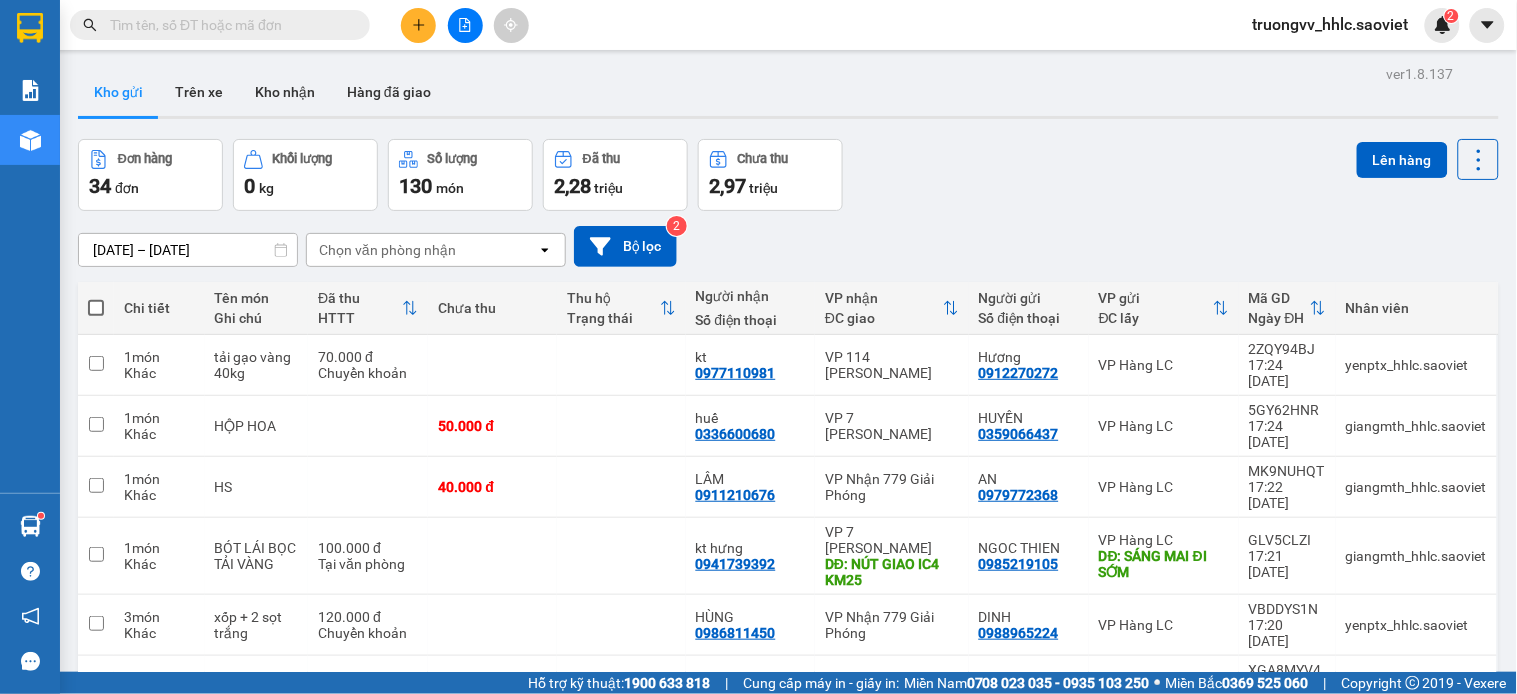 scroll, scrollTop: 465, scrollLeft: 0, axis: vertical 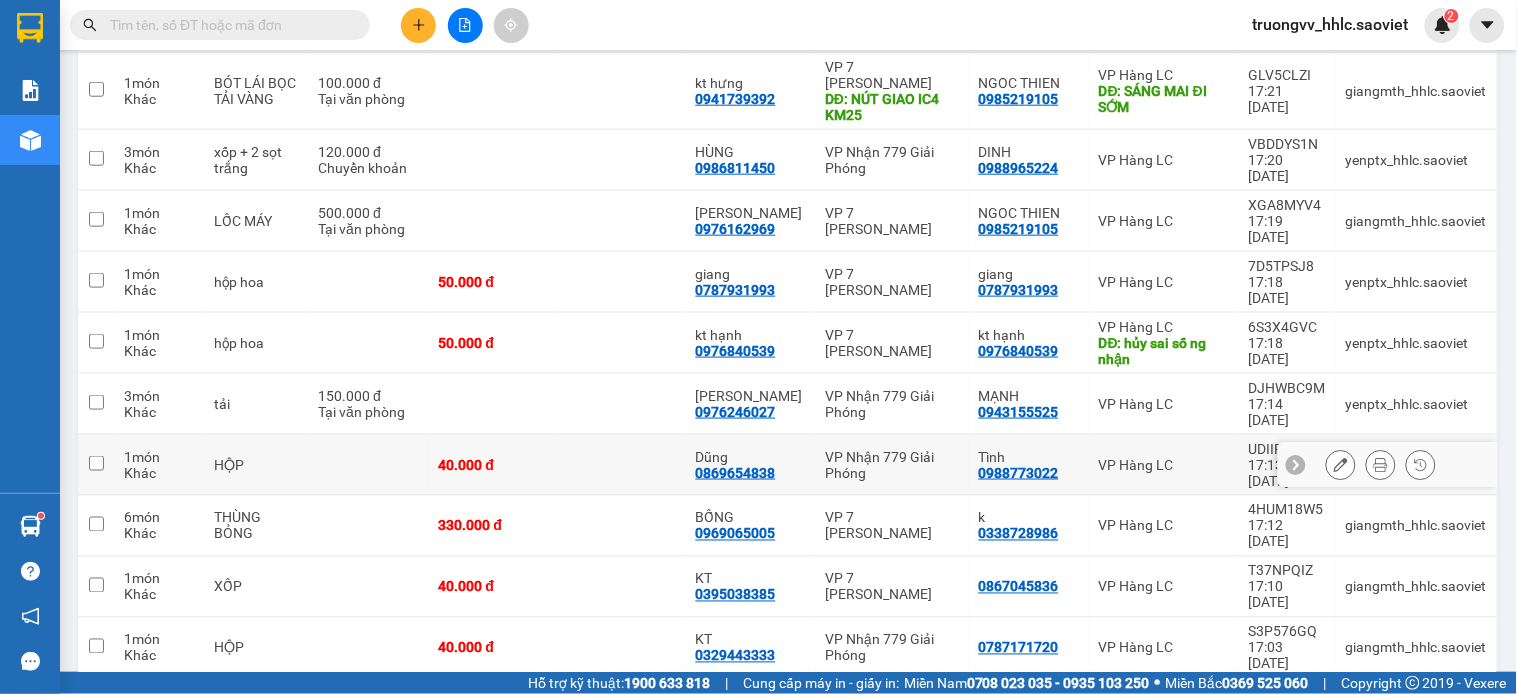 click at bounding box center [621, 465] 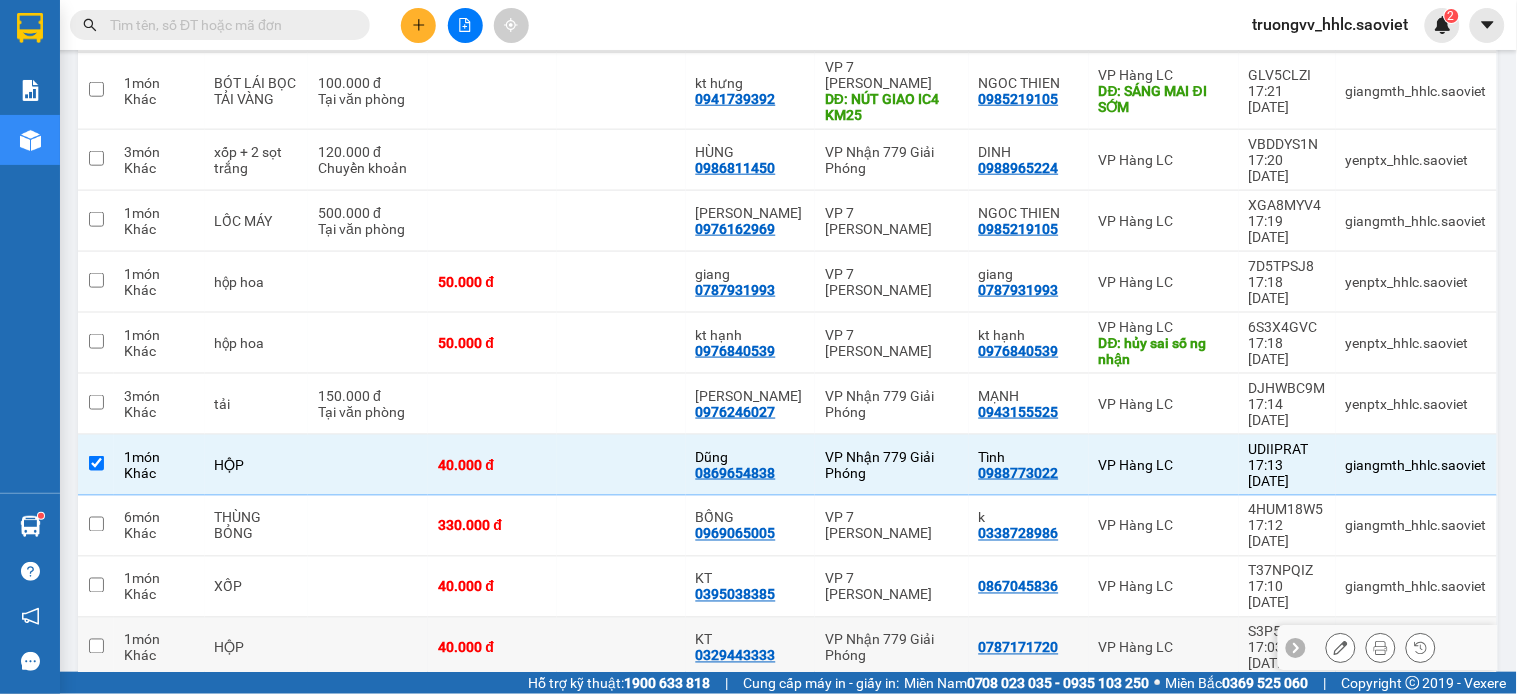 drag, startPoint x: 606, startPoint y: 470, endPoint x: 622, endPoint y: 456, distance: 21.260292 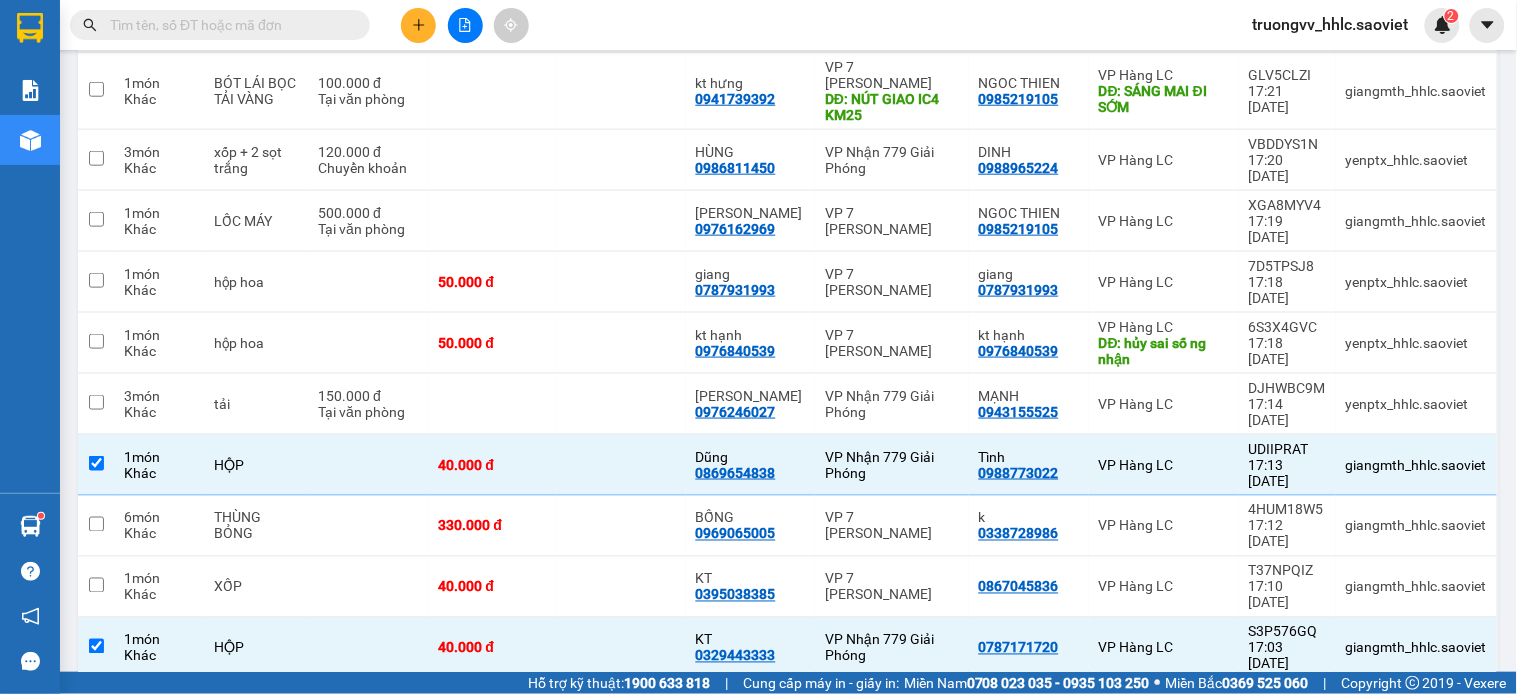 scroll, scrollTop: 1208, scrollLeft: 0, axis: vertical 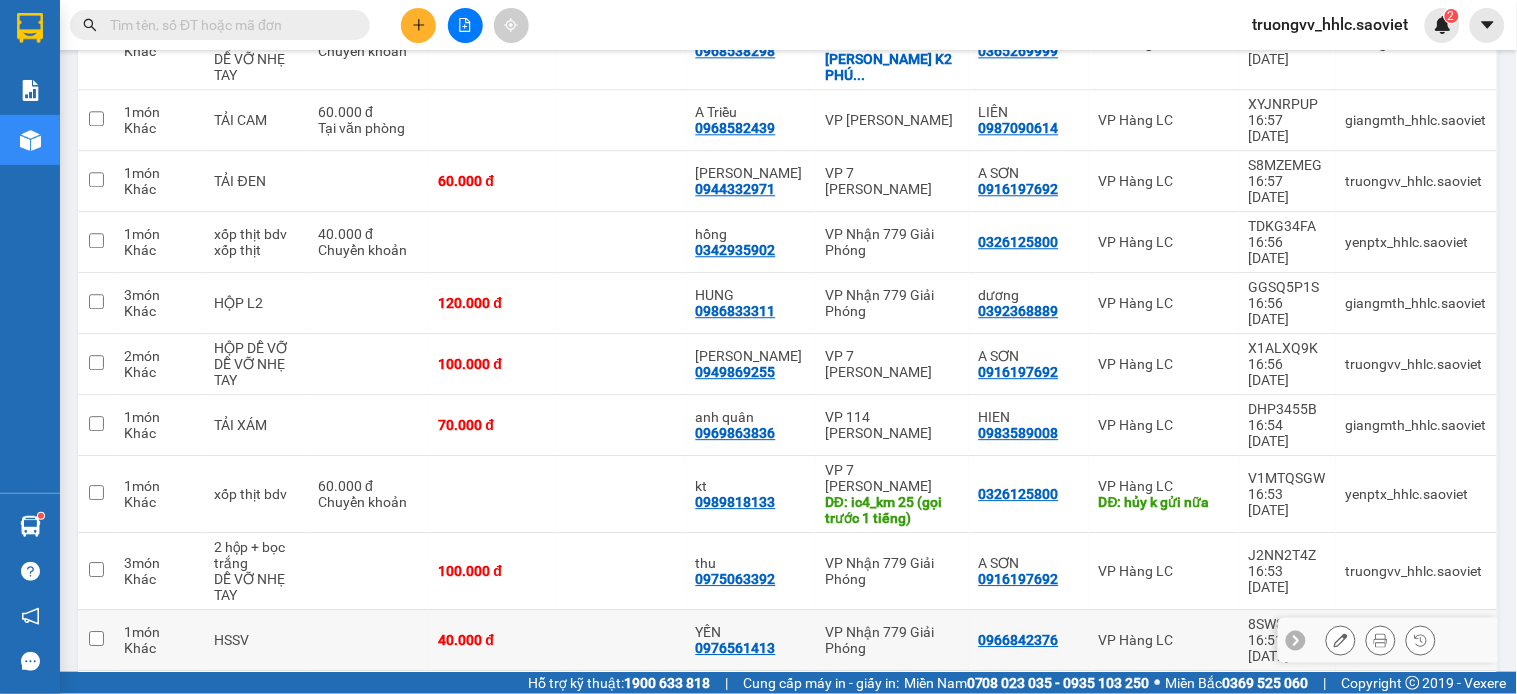 click at bounding box center (621, 640) 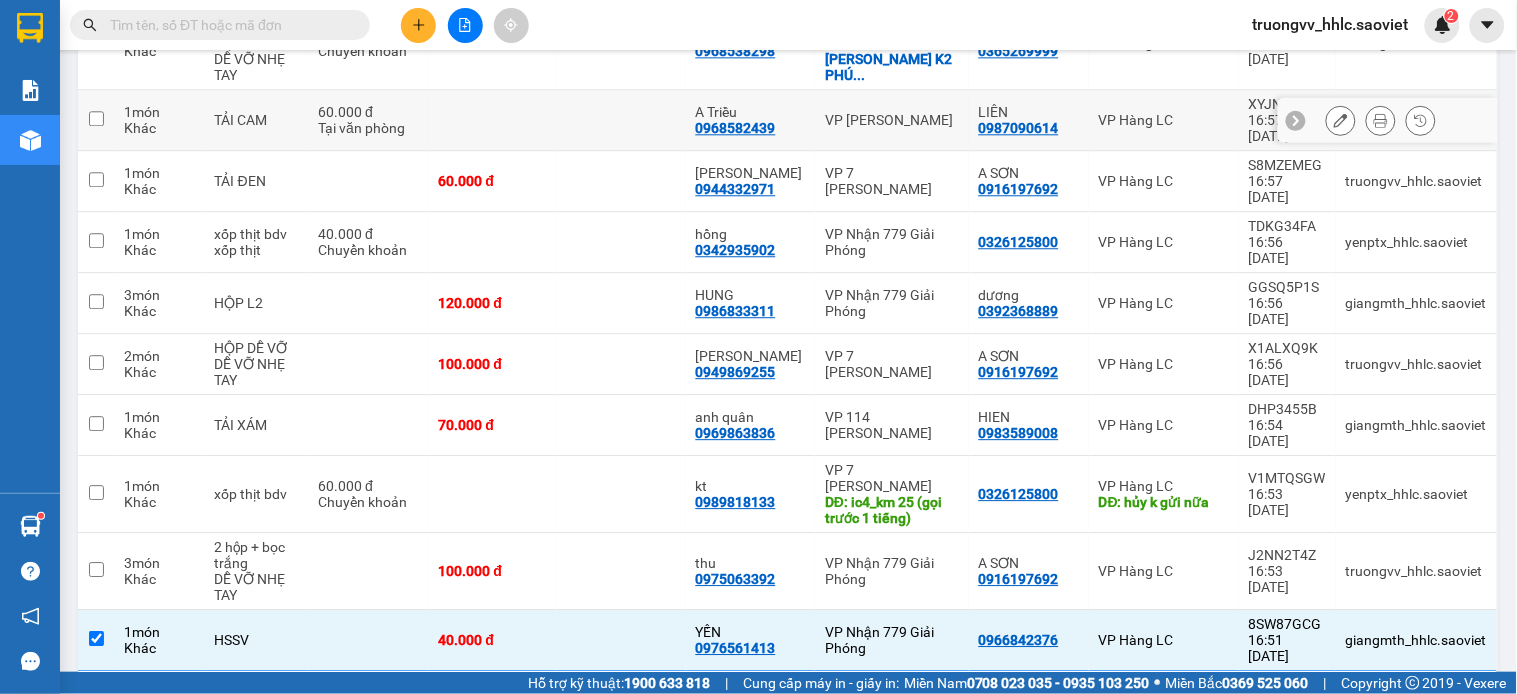 scroll, scrollTop: 764, scrollLeft: 0, axis: vertical 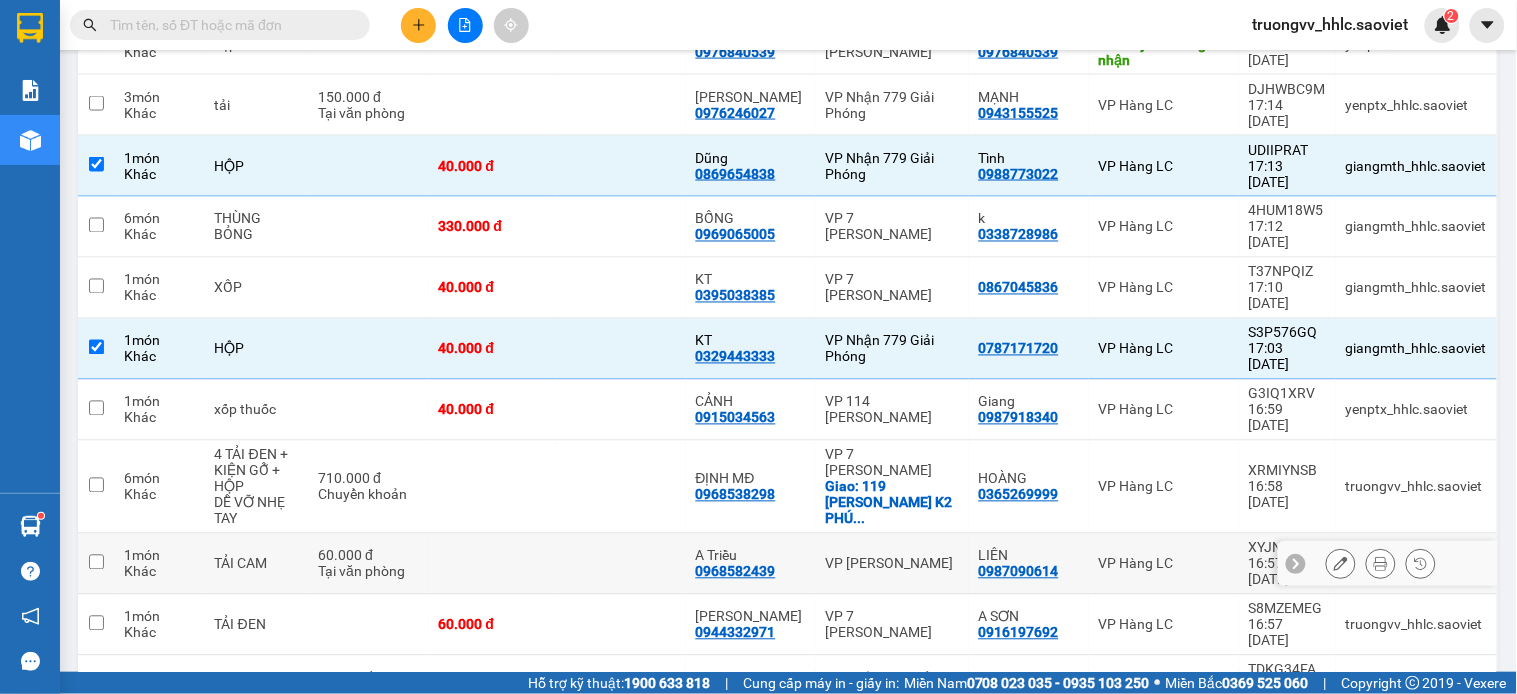 click at bounding box center (621, 564) 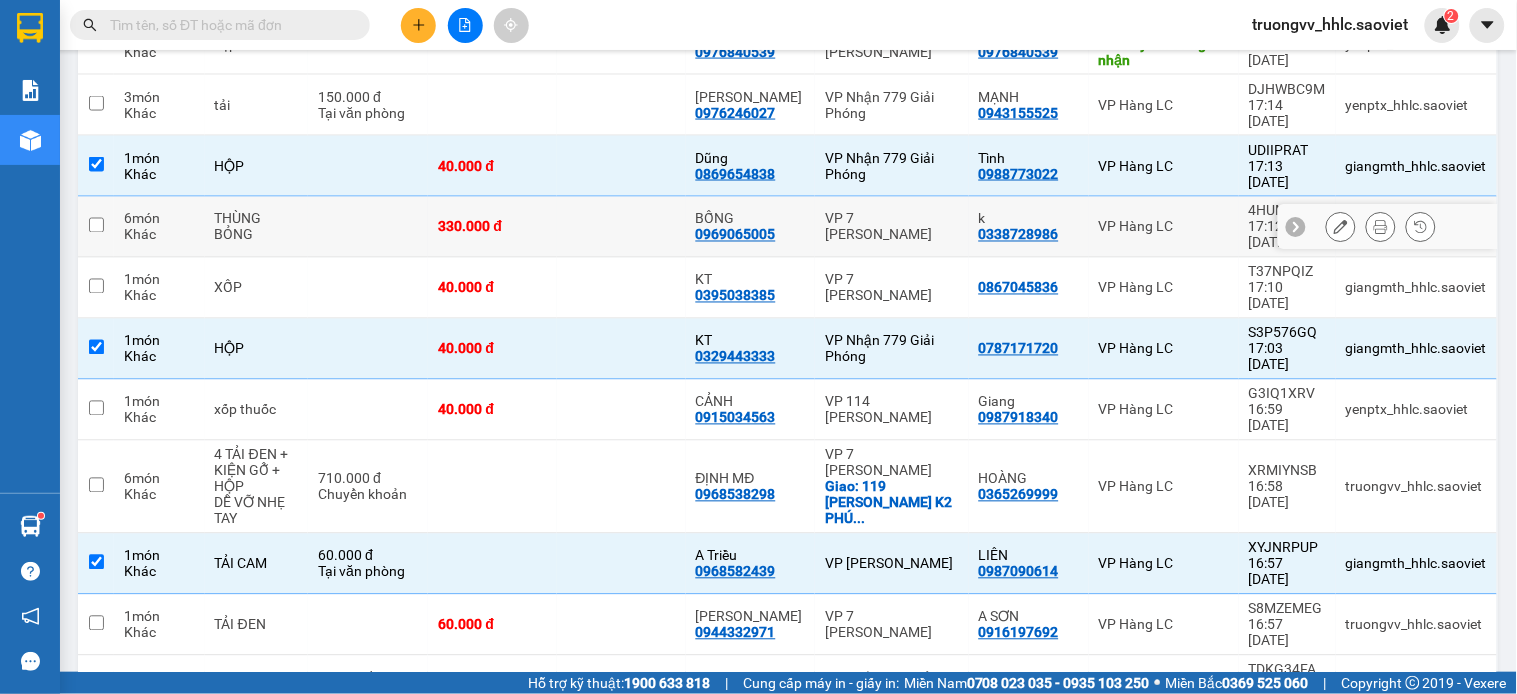 scroll, scrollTop: 431, scrollLeft: 0, axis: vertical 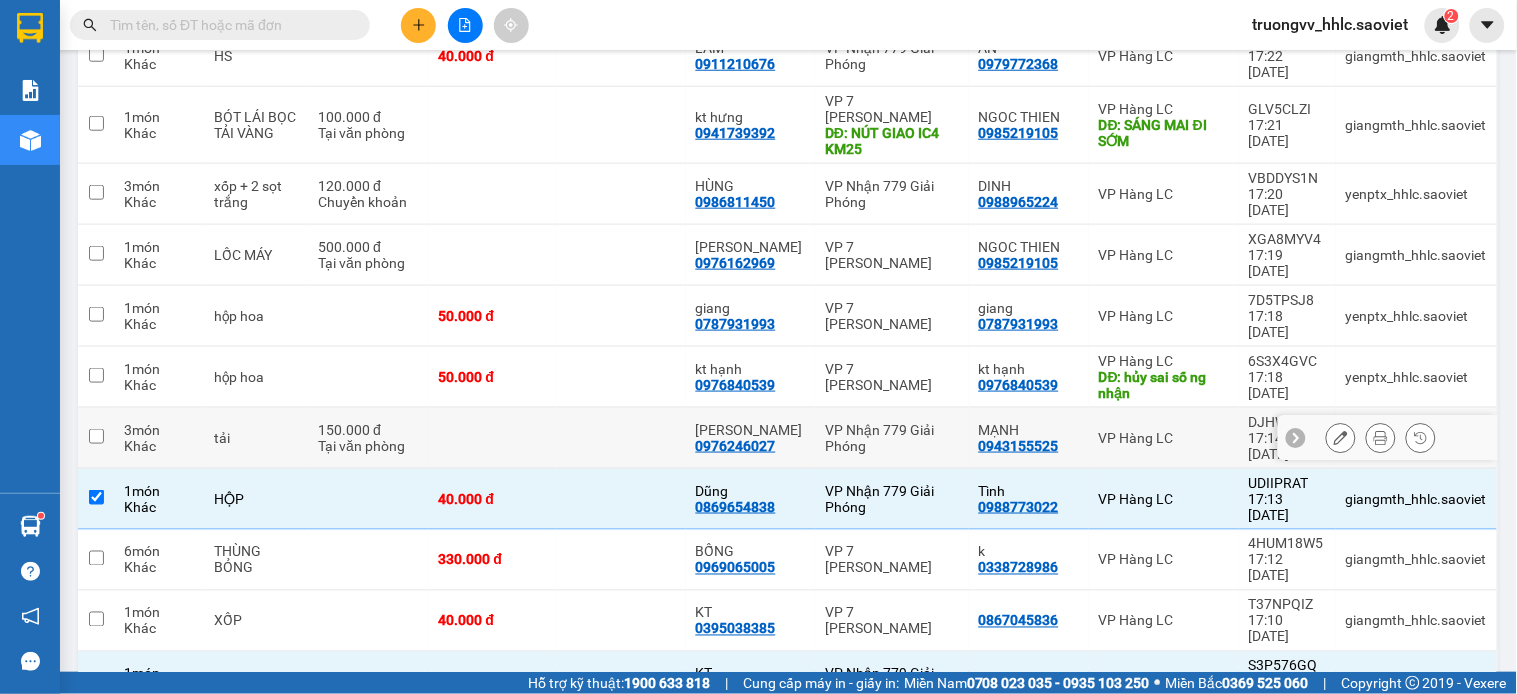 click on "0976246027" at bounding box center (736, 446) 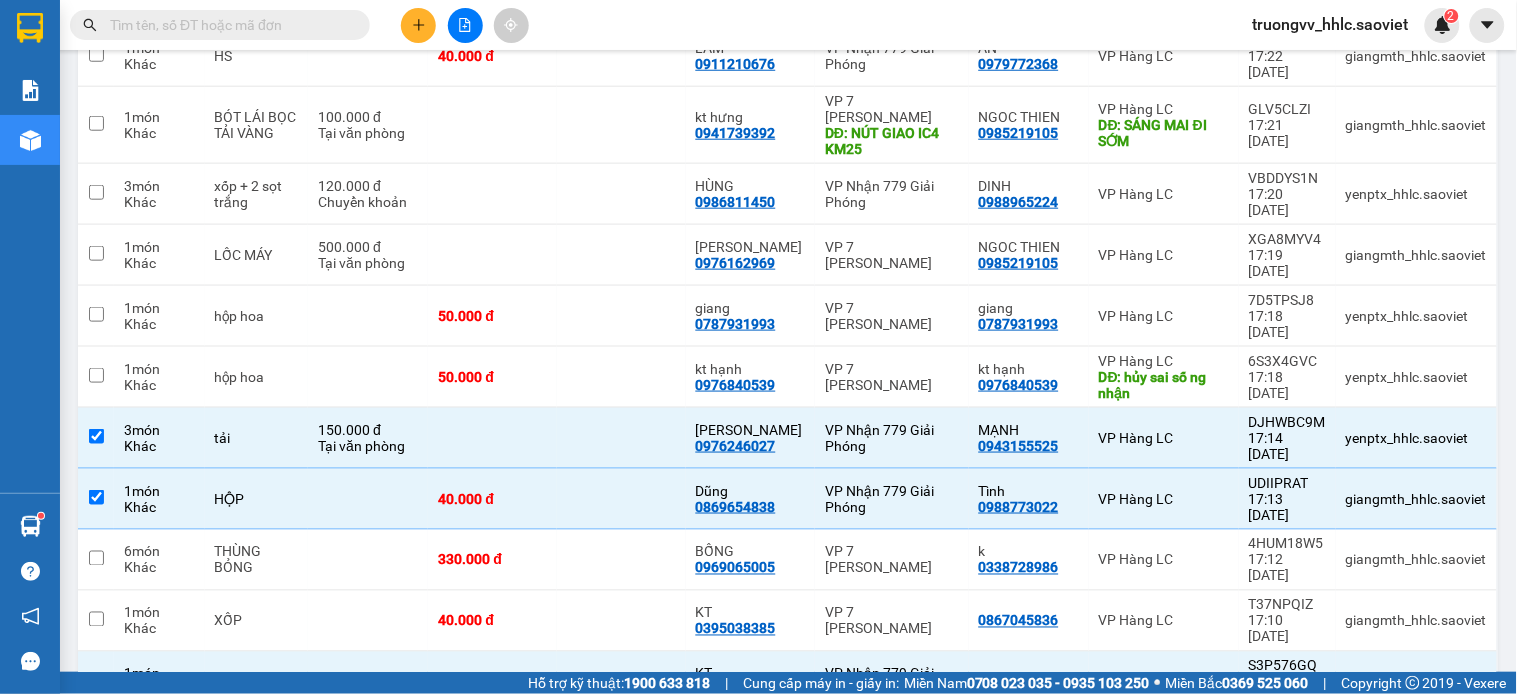 scroll, scrollTop: 918, scrollLeft: 0, axis: vertical 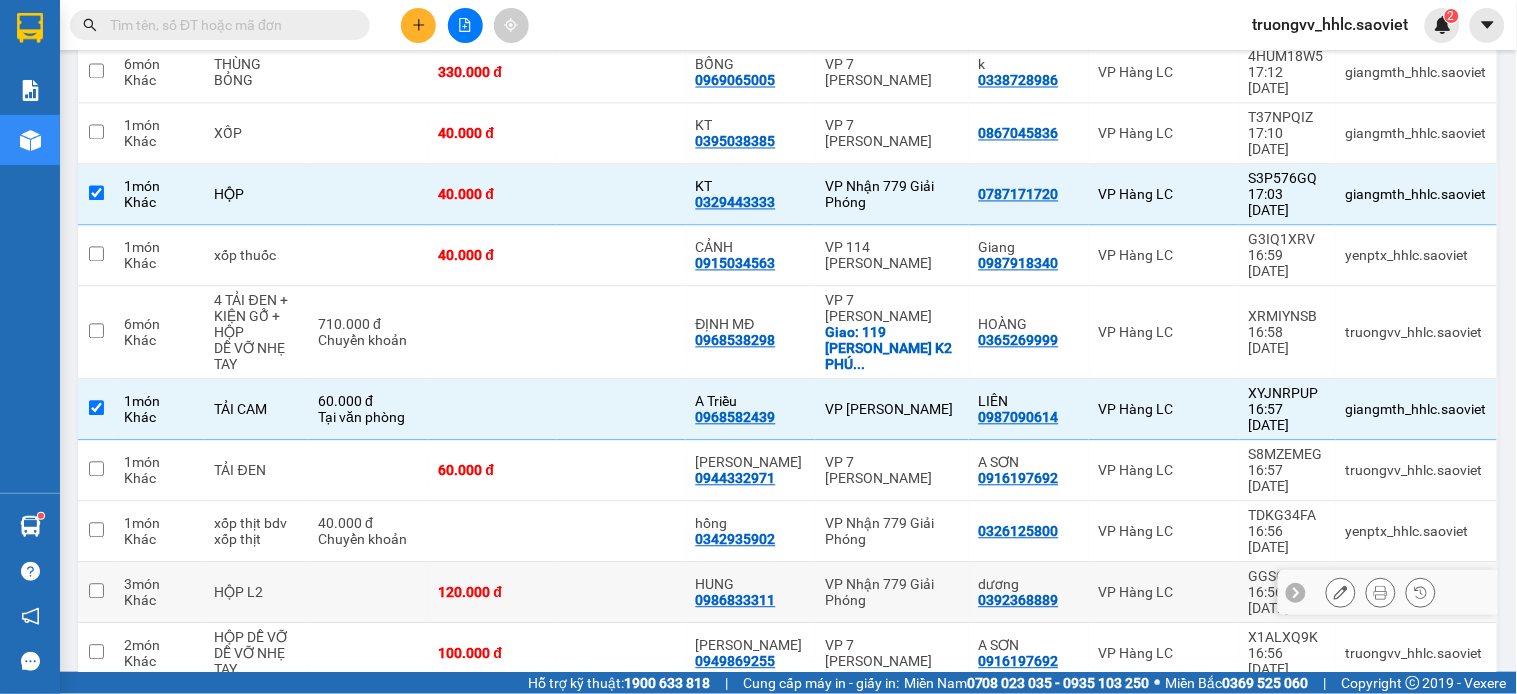 click at bounding box center (621, 593) 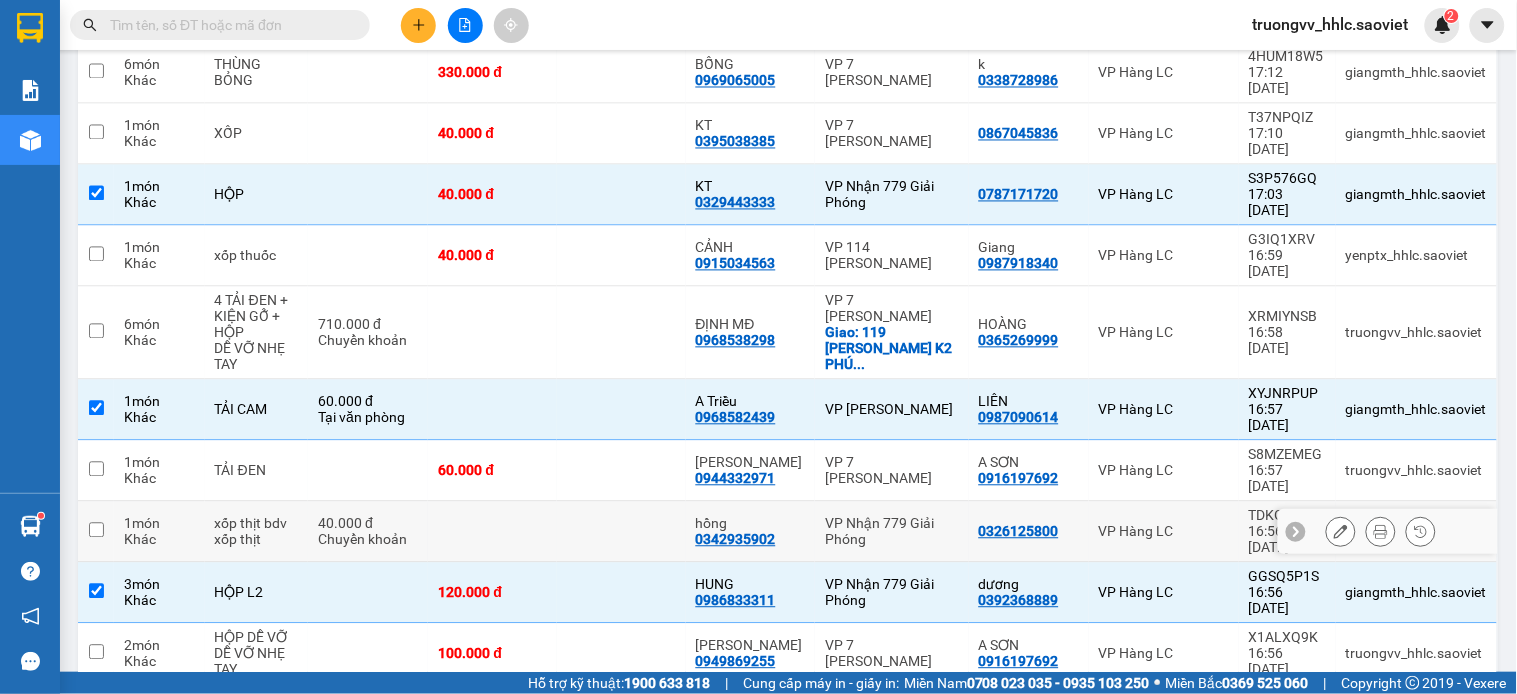 click at bounding box center (621, 532) 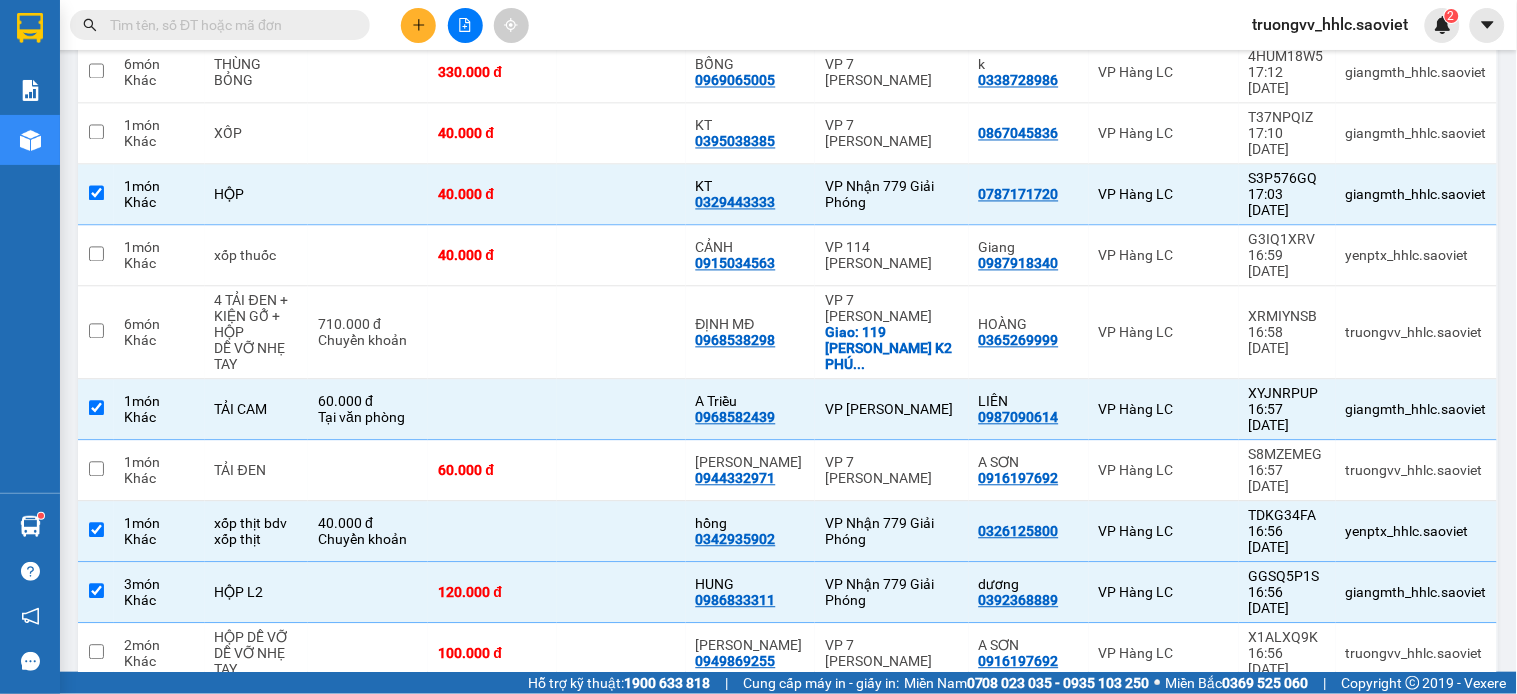 click at bounding box center (621, 715) 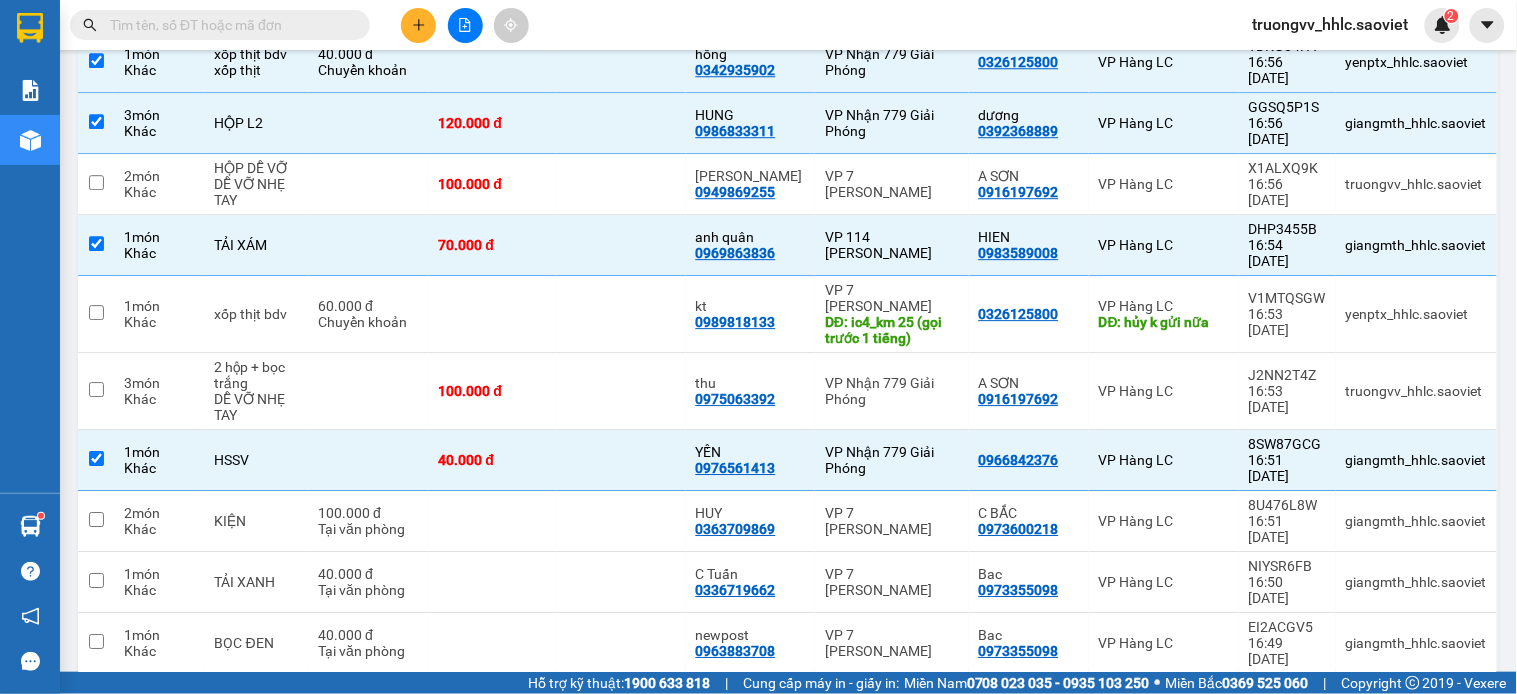 click at bounding box center (621, 704) 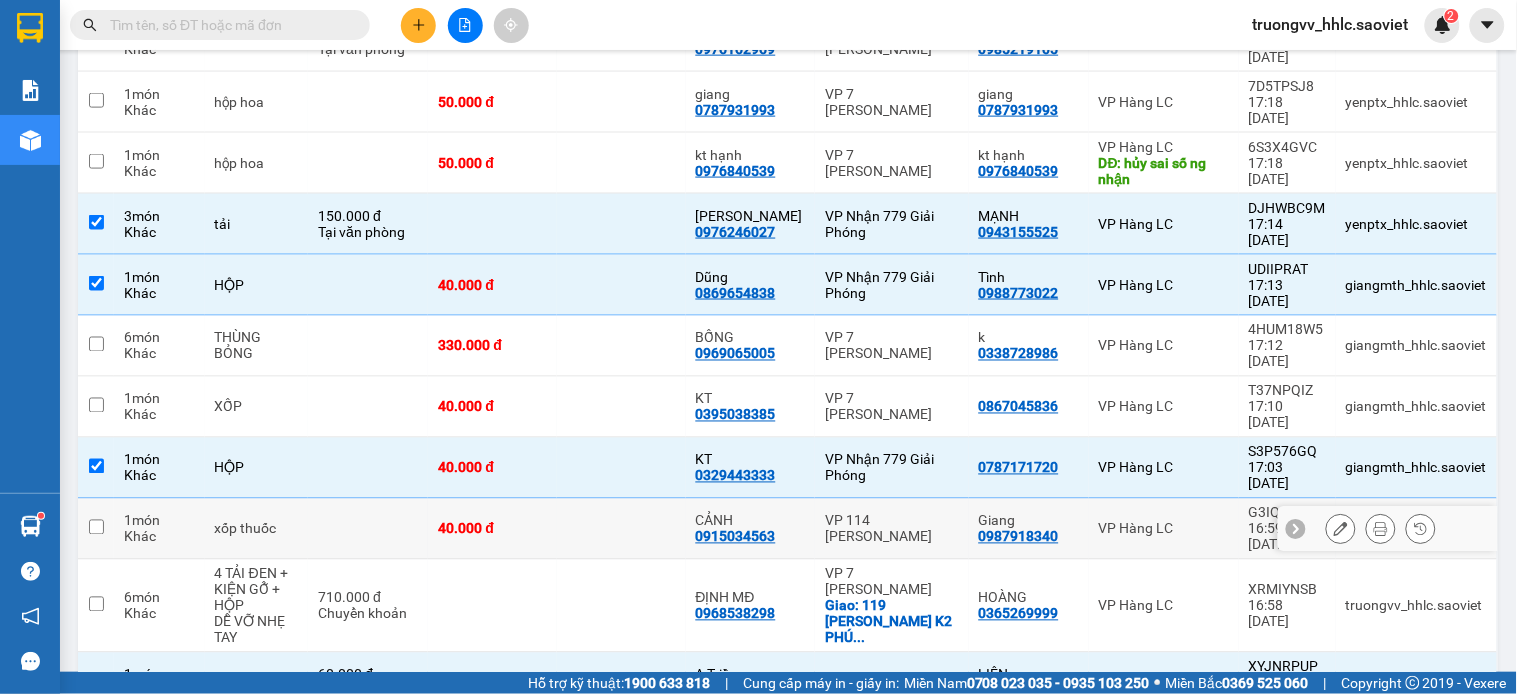 drag, startPoint x: 541, startPoint y: 342, endPoint x: 553, endPoint y: 335, distance: 13.892444 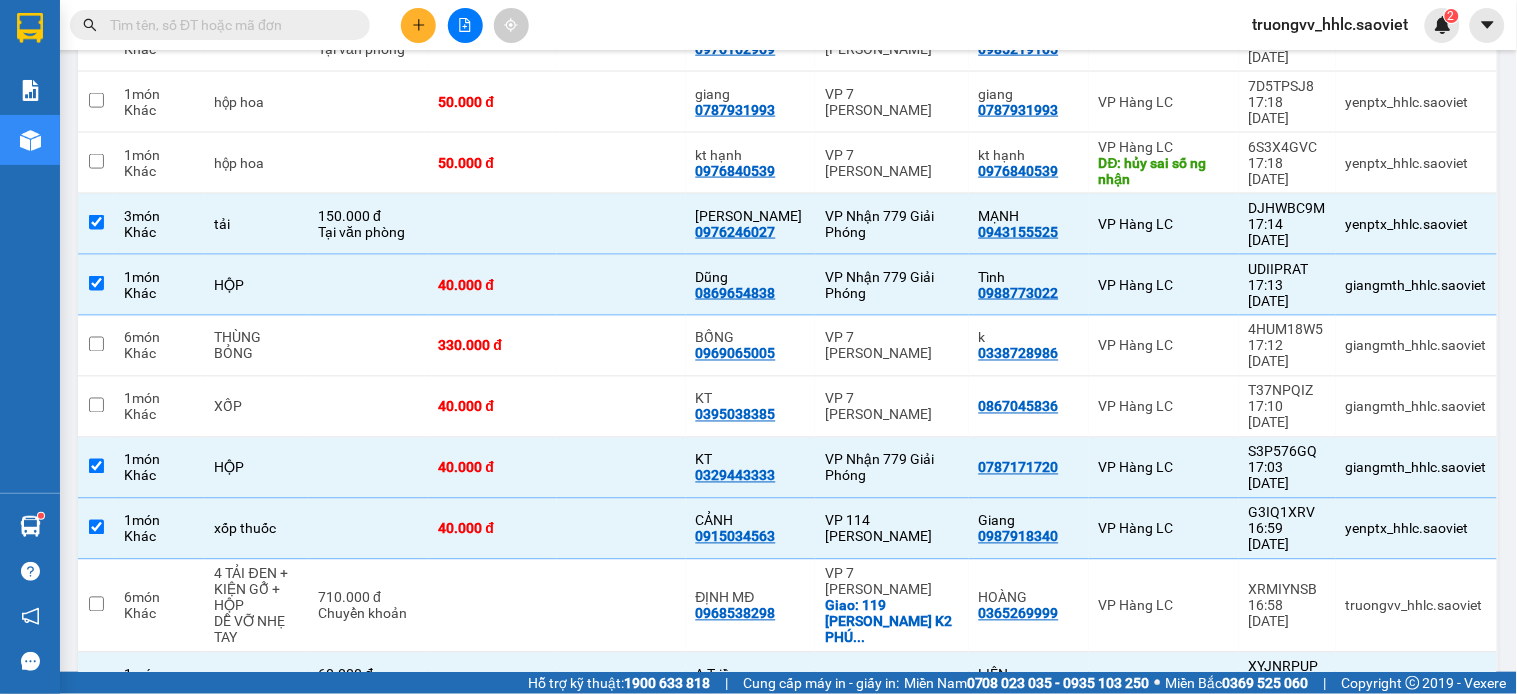scroll, scrollTop: 312, scrollLeft: 0, axis: vertical 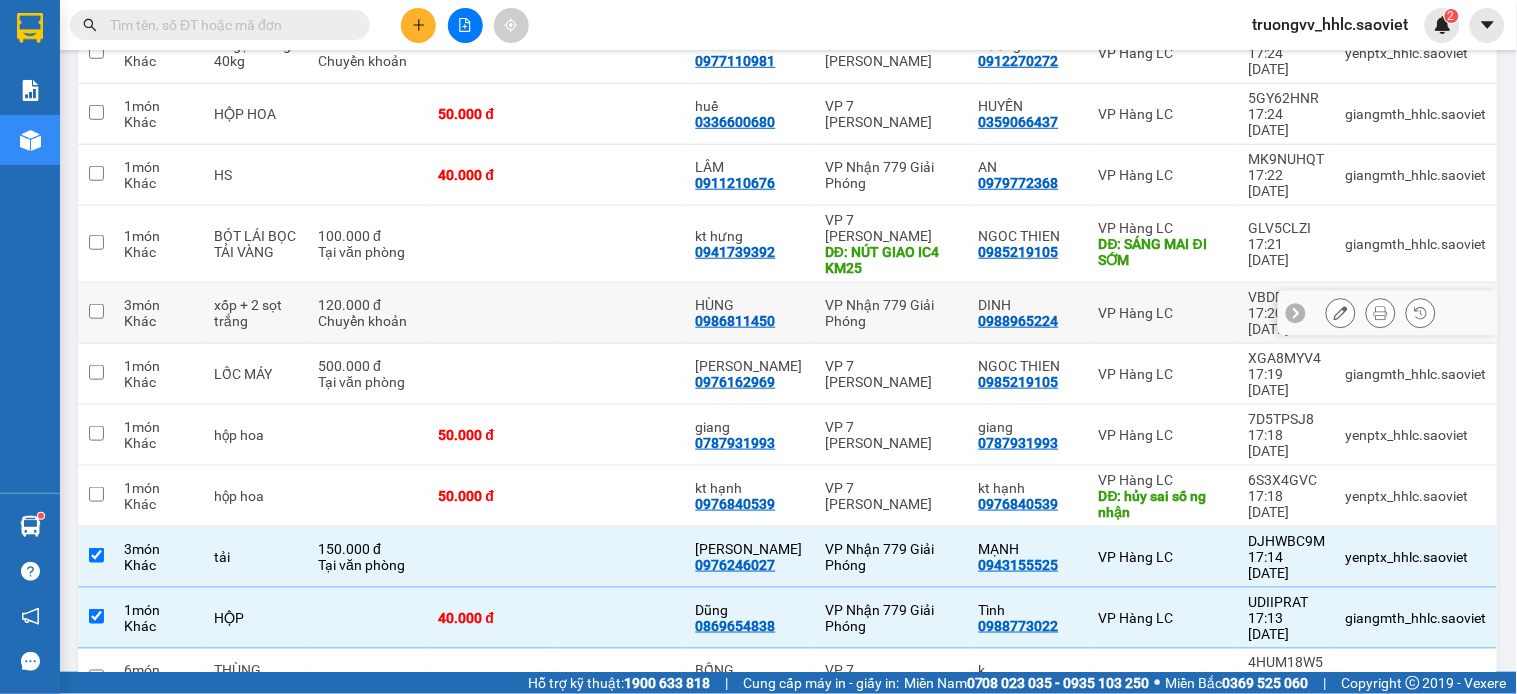 click at bounding box center (621, 313) 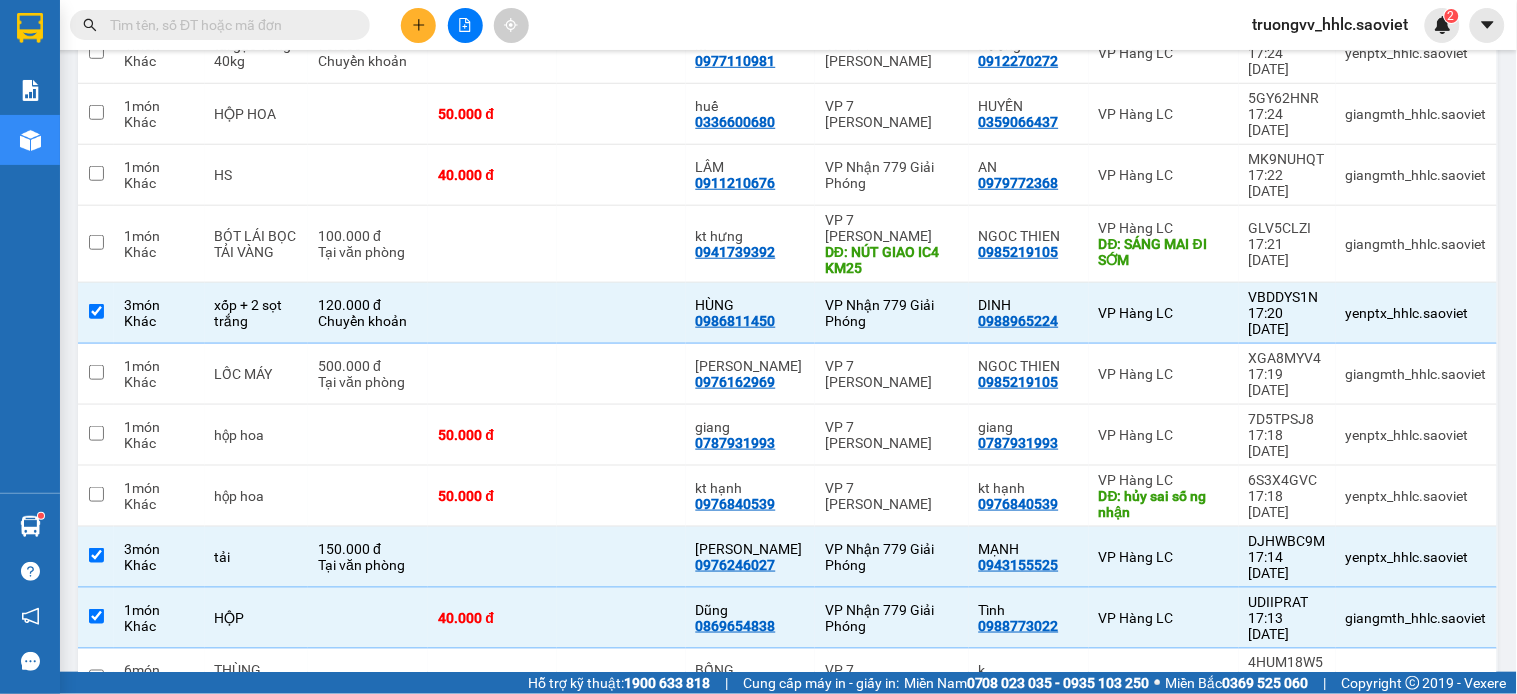 scroll, scrollTop: 1208, scrollLeft: 0, axis: vertical 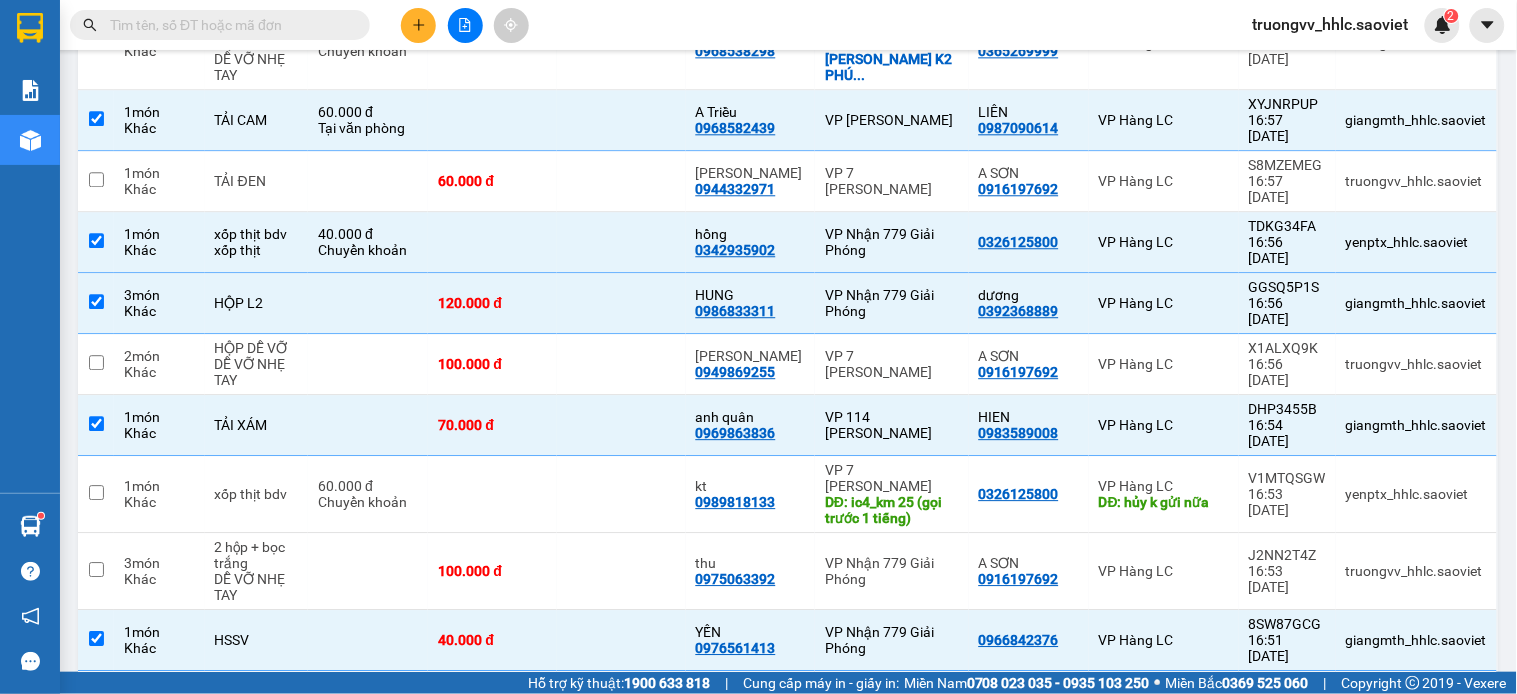 click at bounding box center [621, 701] 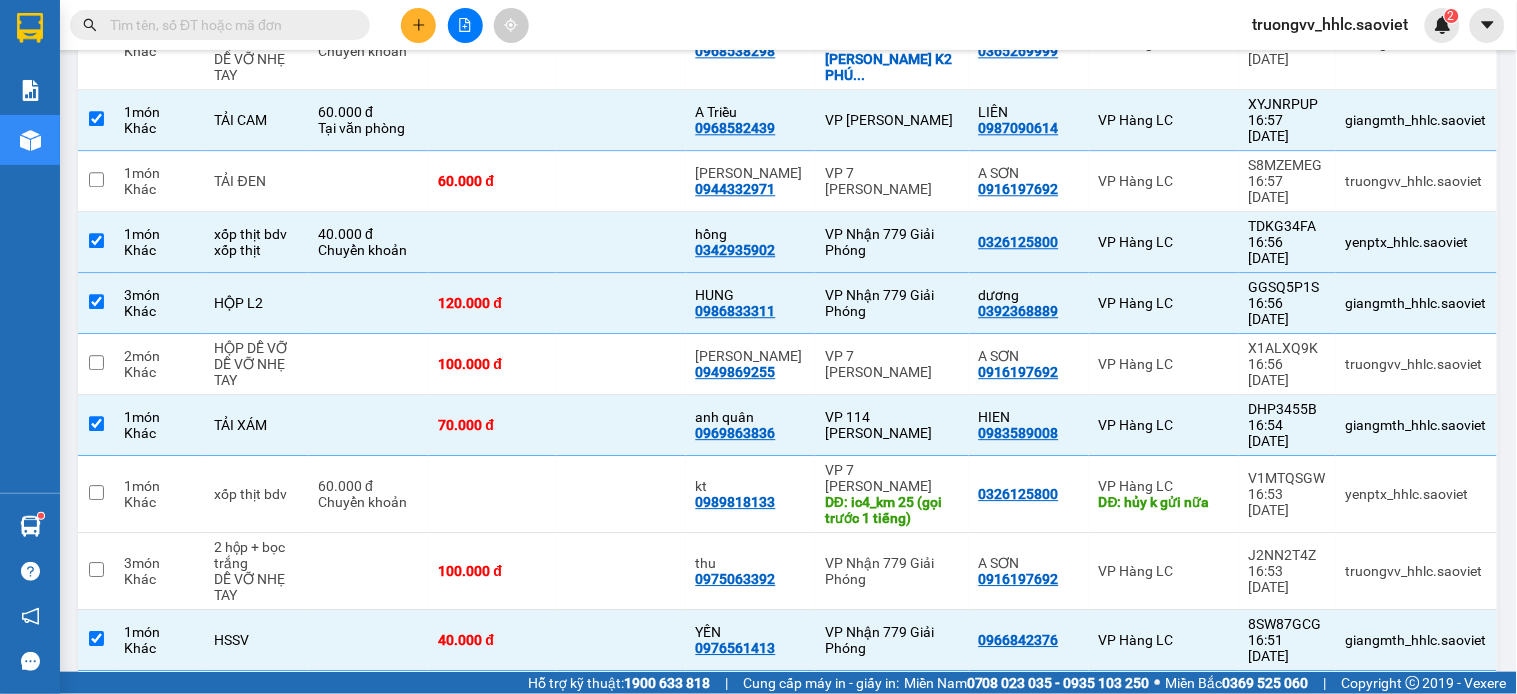 click at bounding box center (492, 762) 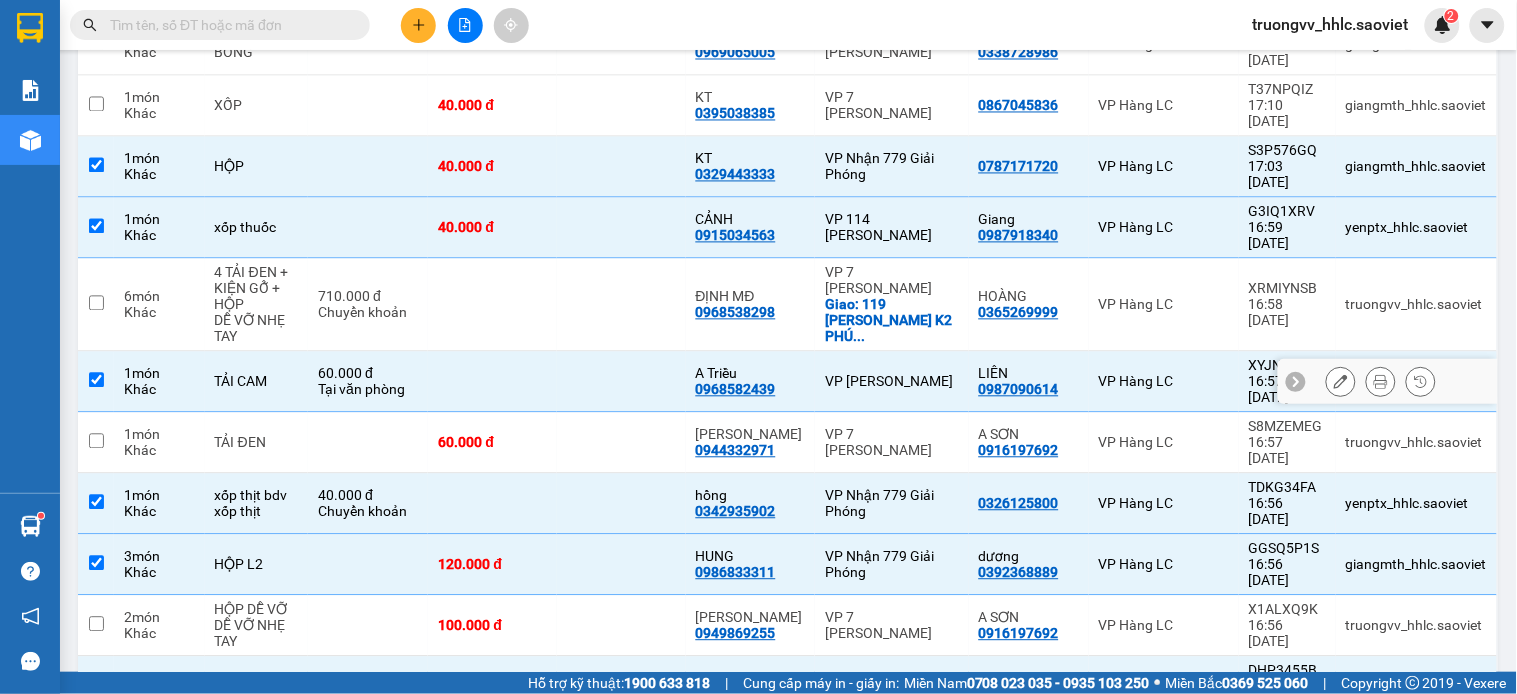 scroll, scrollTop: 391, scrollLeft: 0, axis: vertical 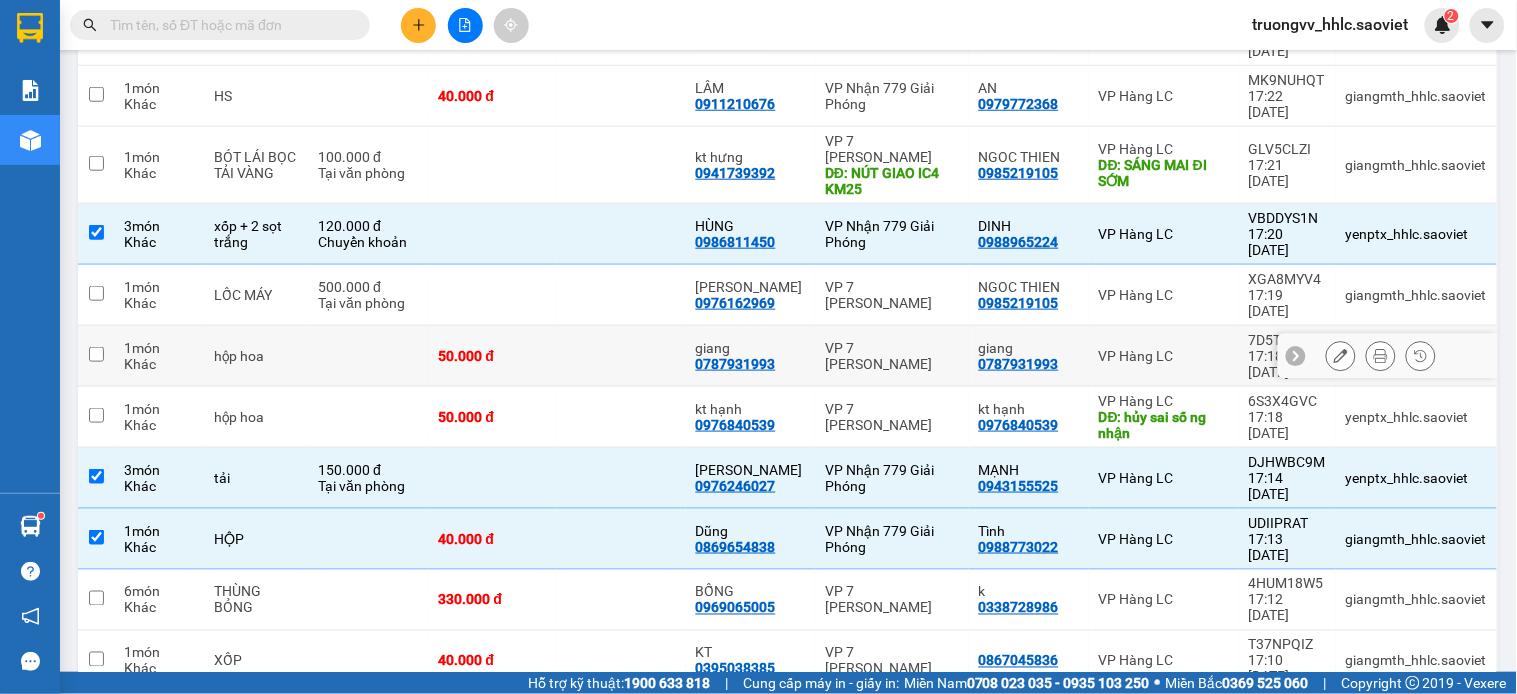 click at bounding box center (621, 356) 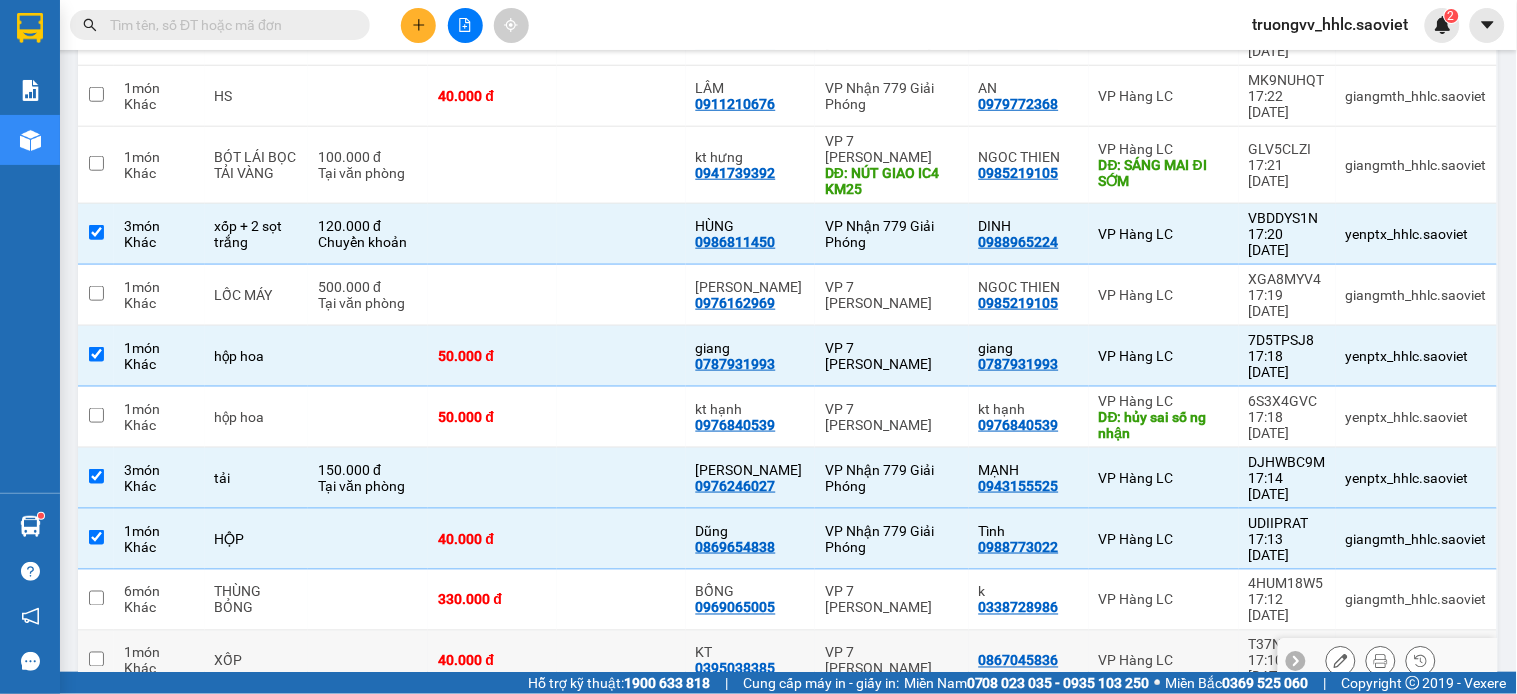 drag, startPoint x: 556, startPoint y: 494, endPoint x: 596, endPoint y: 428, distance: 77.175125 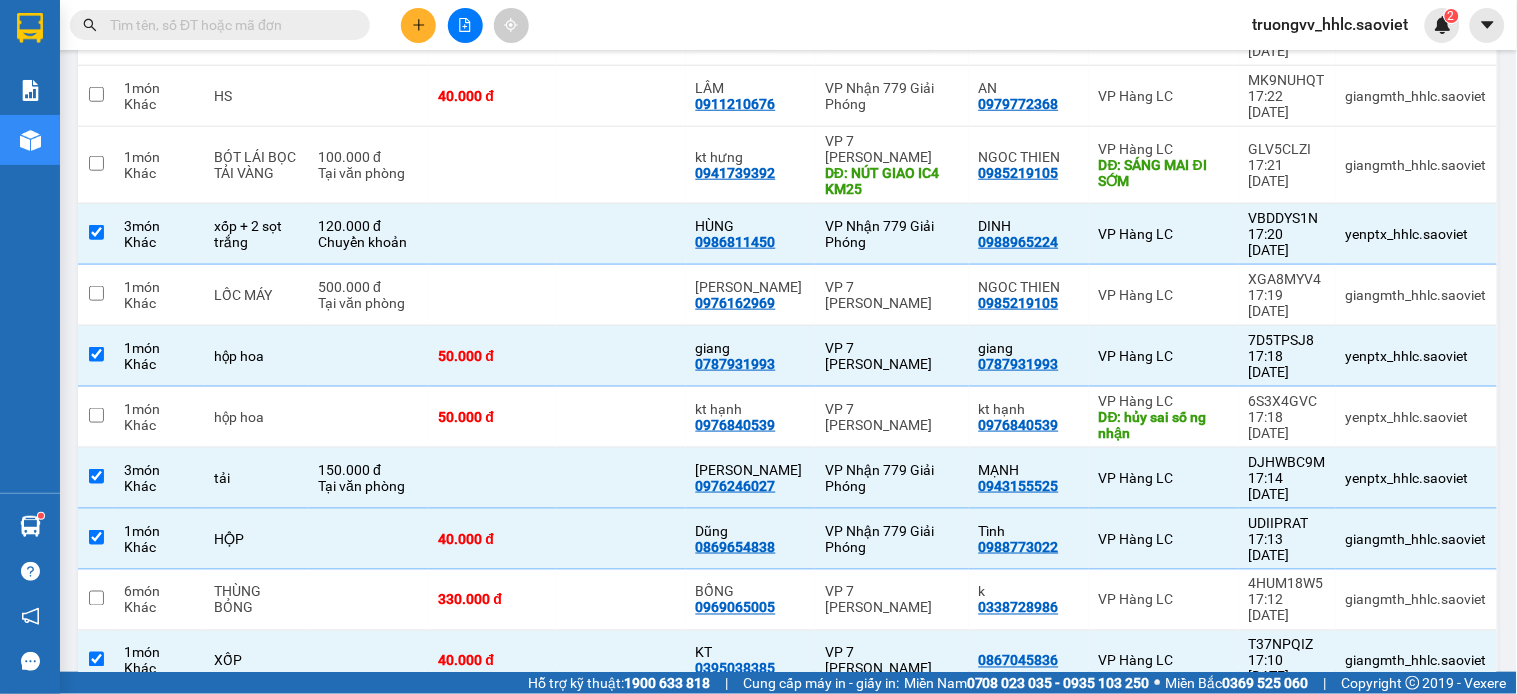 scroll, scrollTop: 1147, scrollLeft: 0, axis: vertical 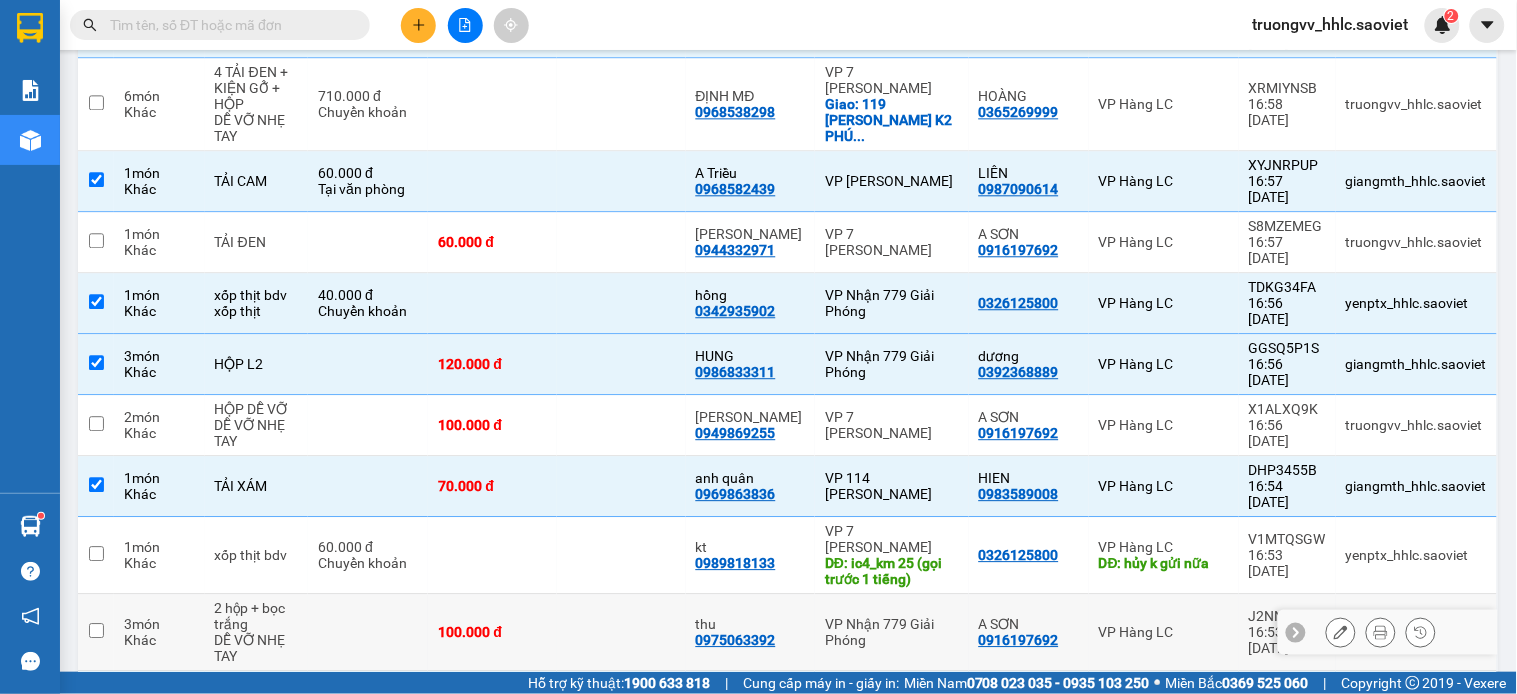 click on "100.000 đ" at bounding box center [492, 632] 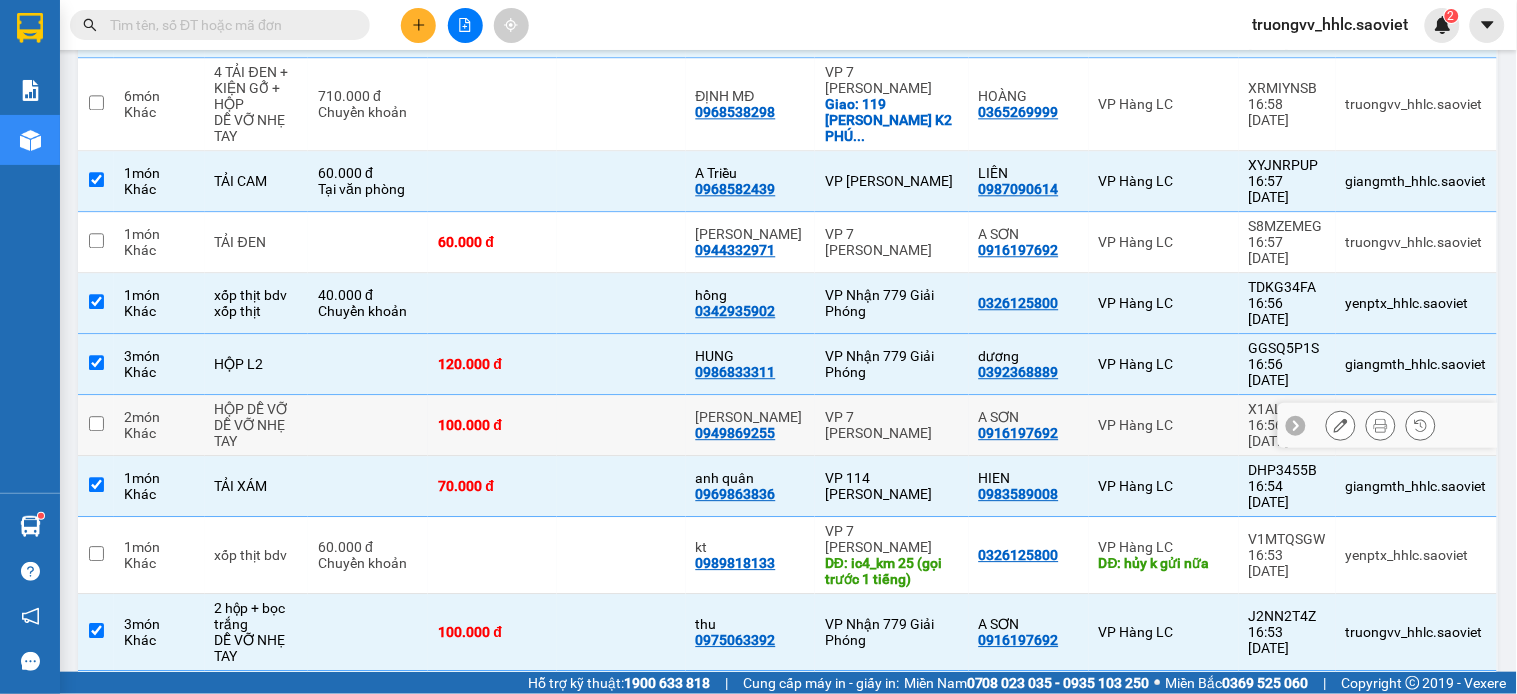 click on "100.000 đ" at bounding box center (492, 425) 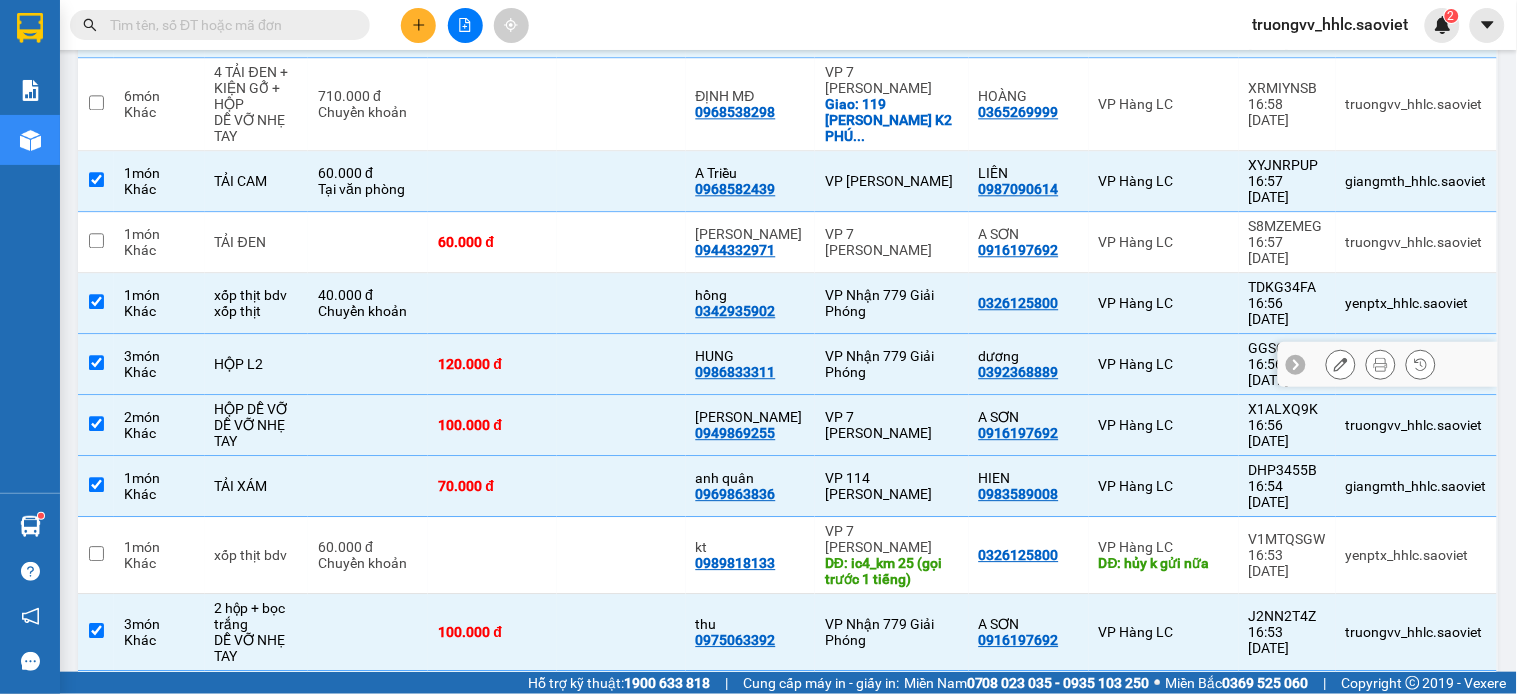 scroll, scrollTop: 703, scrollLeft: 0, axis: vertical 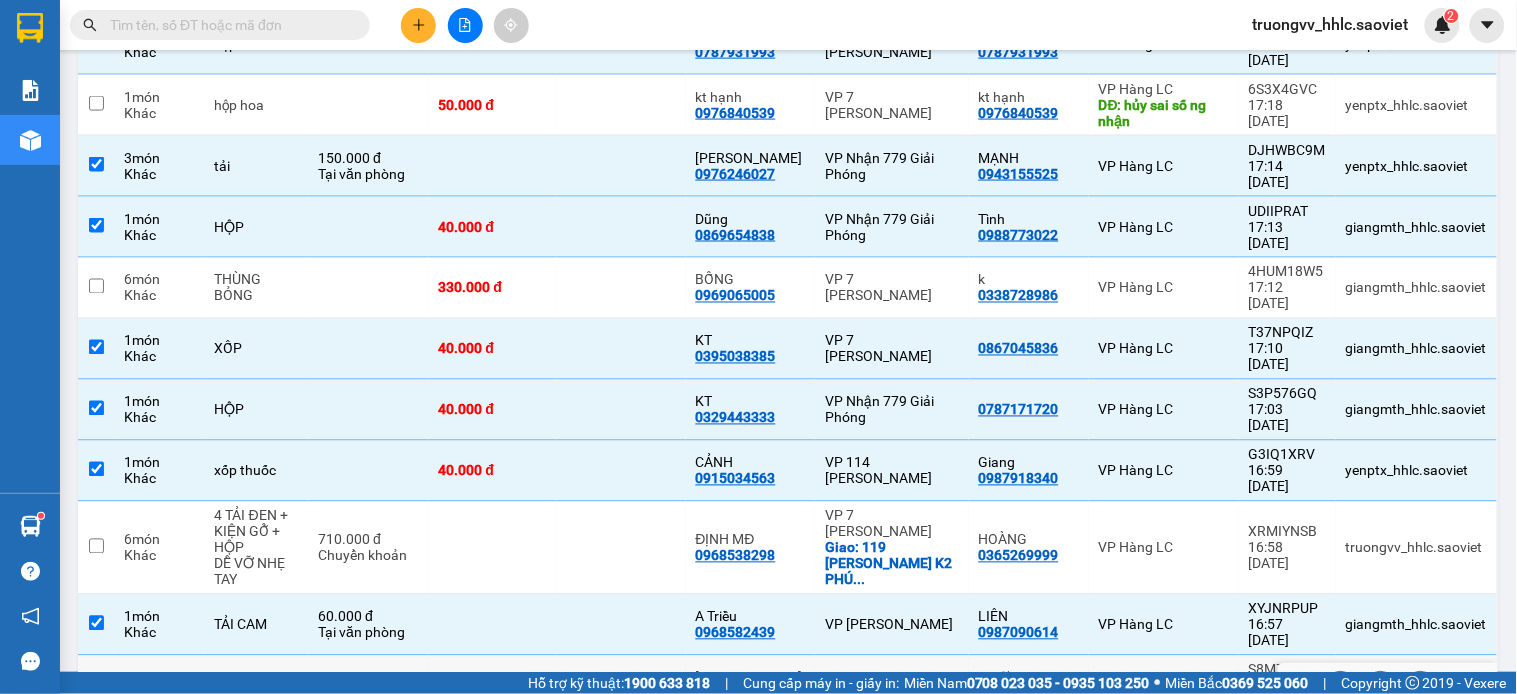 drag, startPoint x: 552, startPoint y: 464, endPoint x: 611, endPoint y: 394, distance: 91.5478 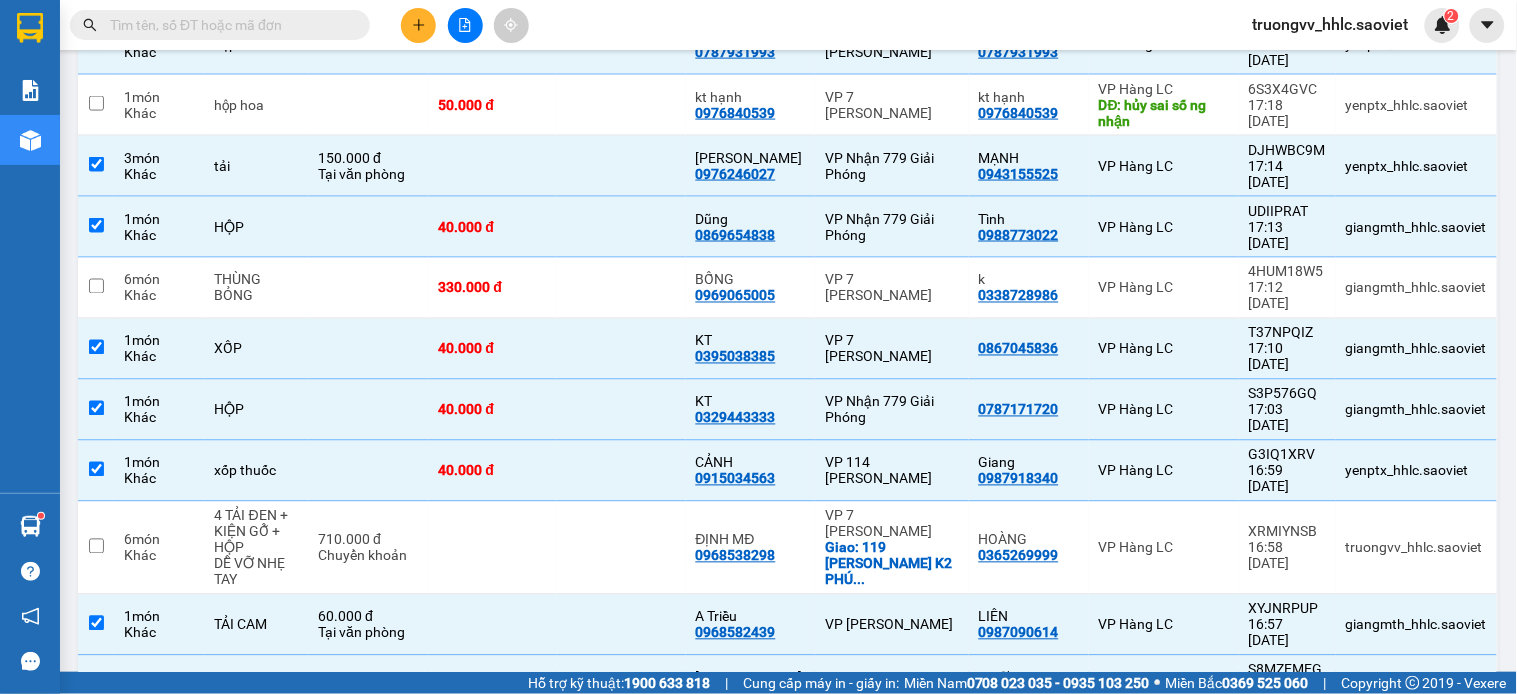 scroll, scrollTop: 268, scrollLeft: 0, axis: vertical 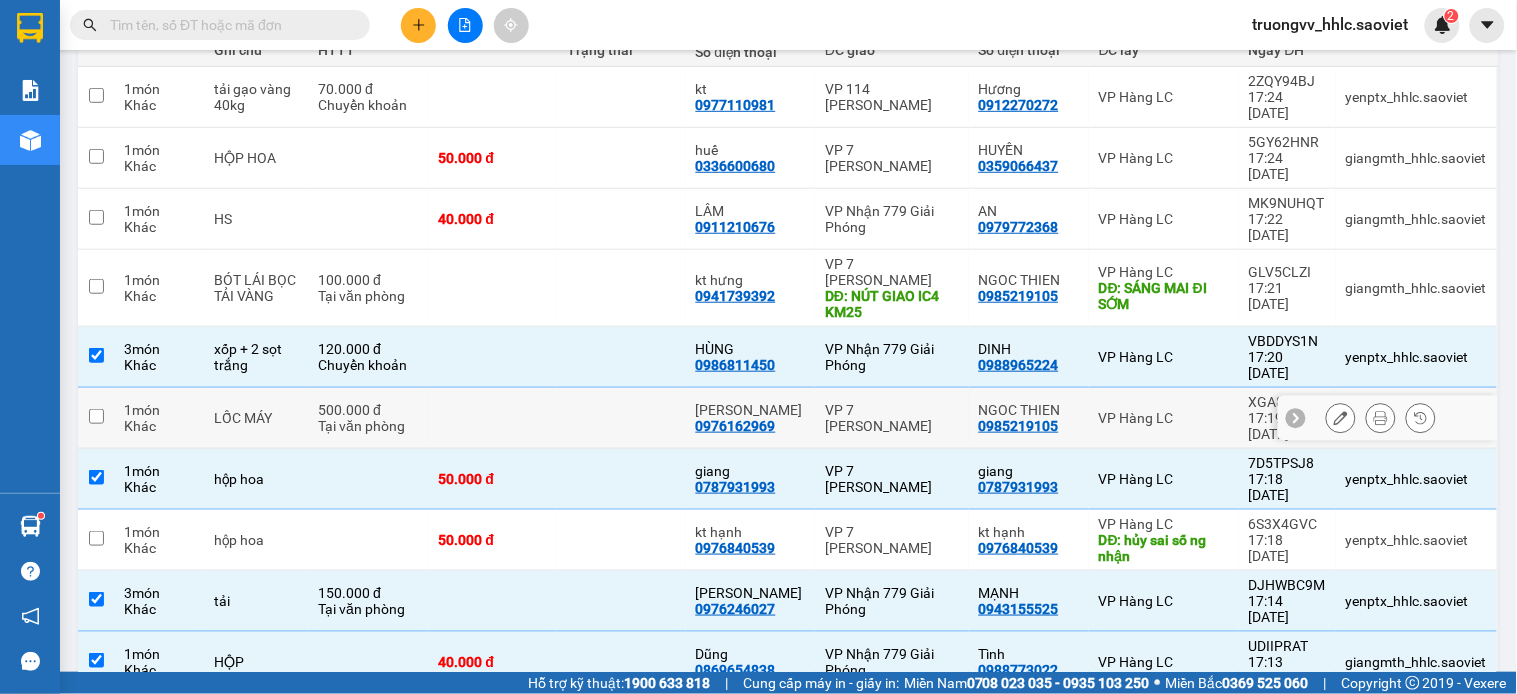 click at bounding box center [621, 418] 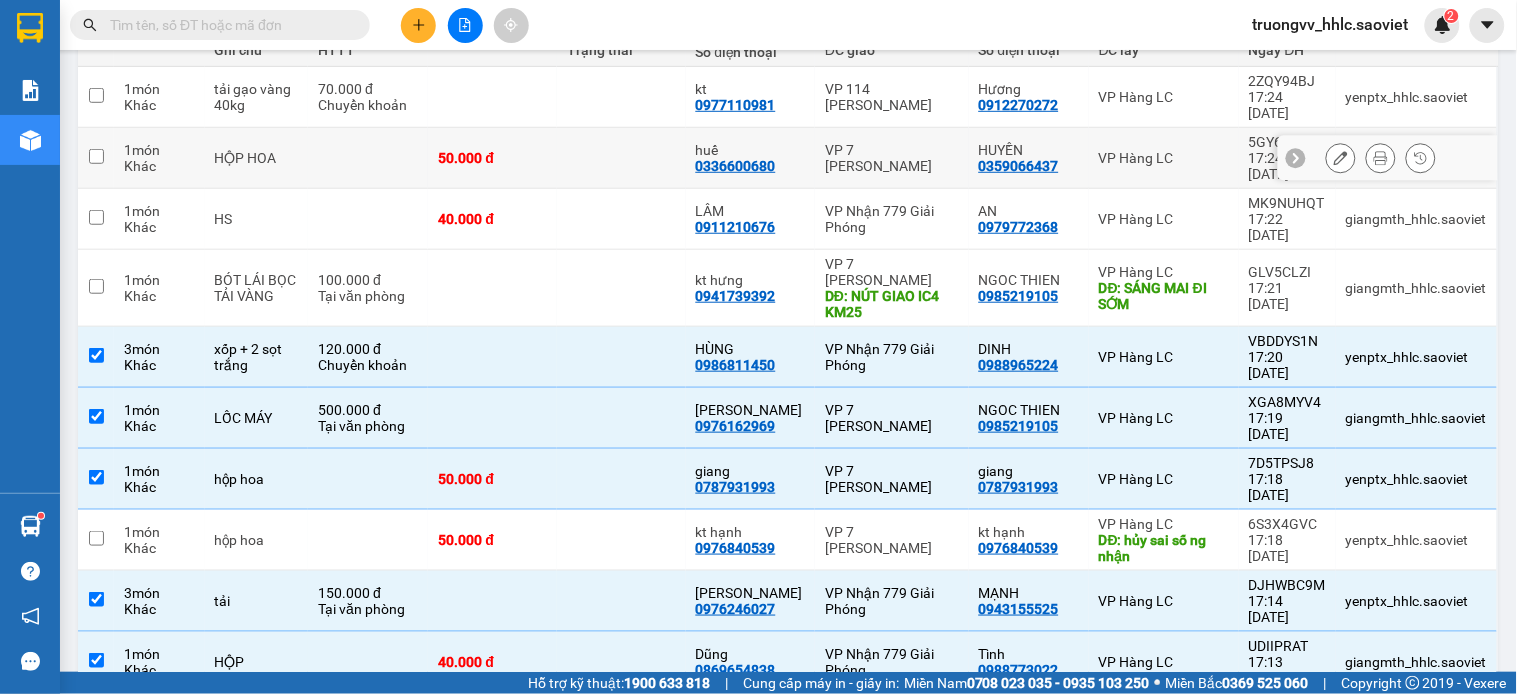 click at bounding box center [621, 158] 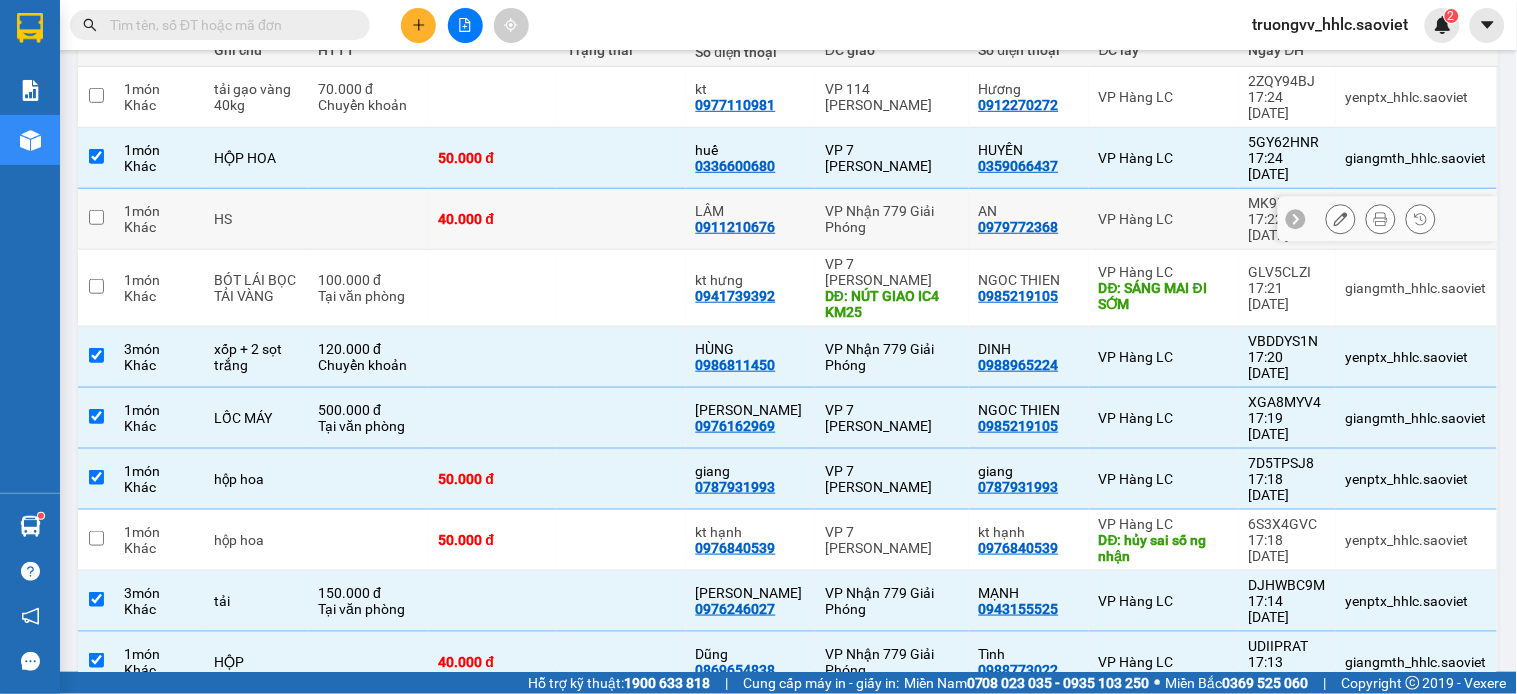 click at bounding box center (621, 219) 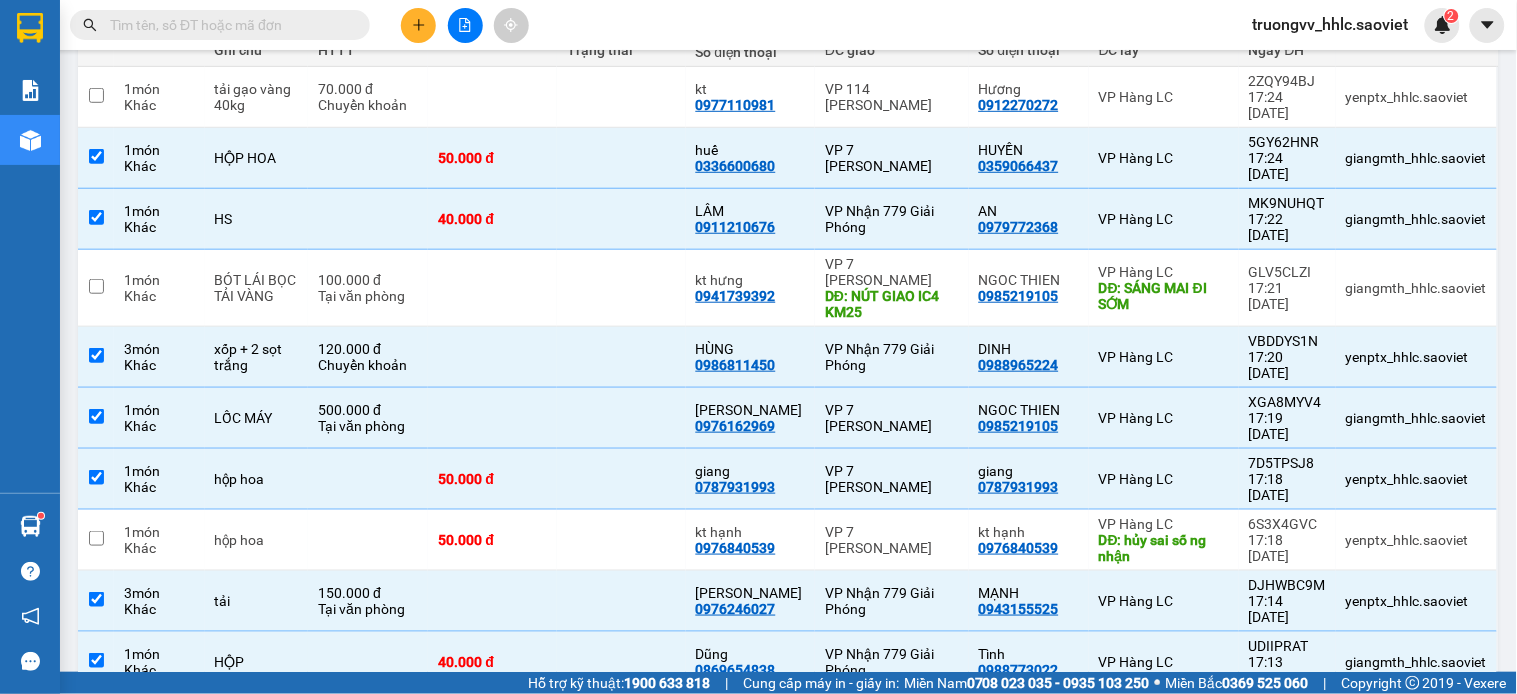 scroll, scrollTop: 1253, scrollLeft: 0, axis: vertical 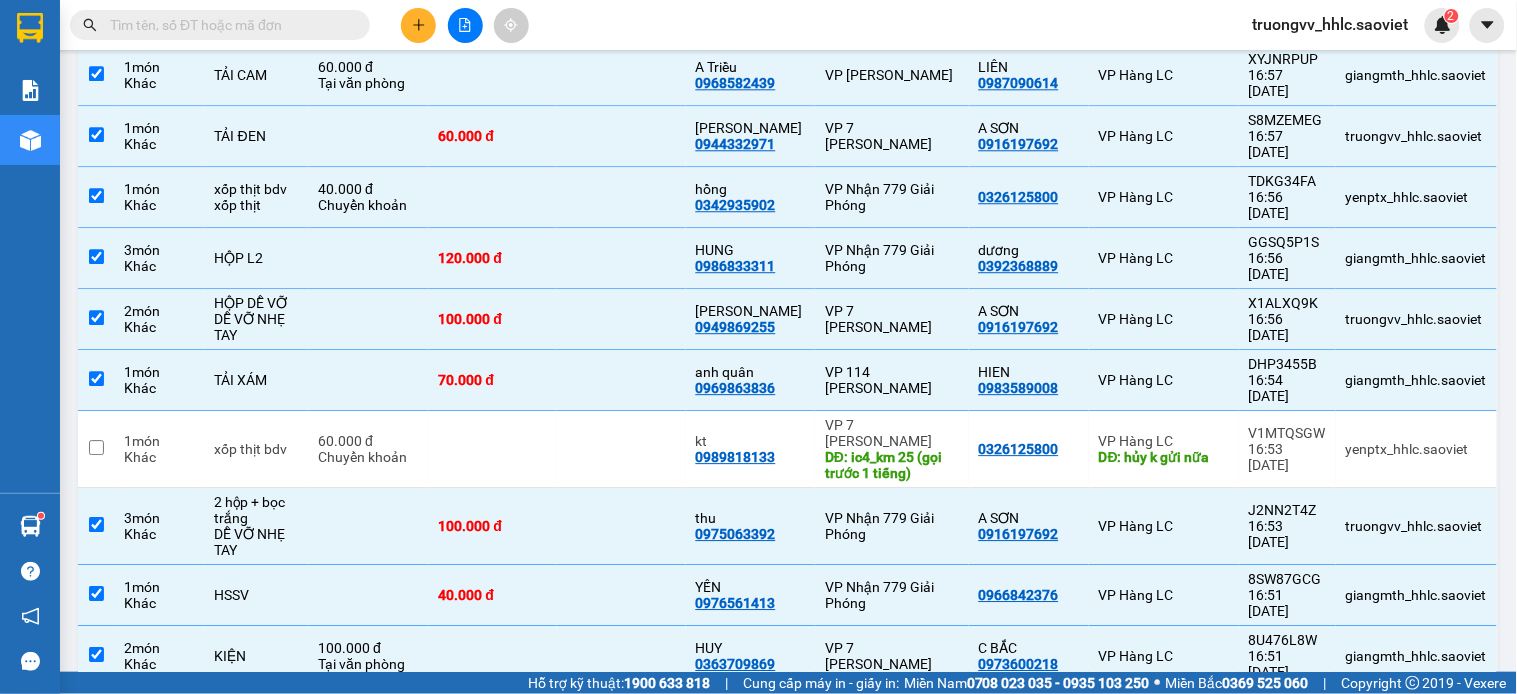 click at bounding box center [621, 778] 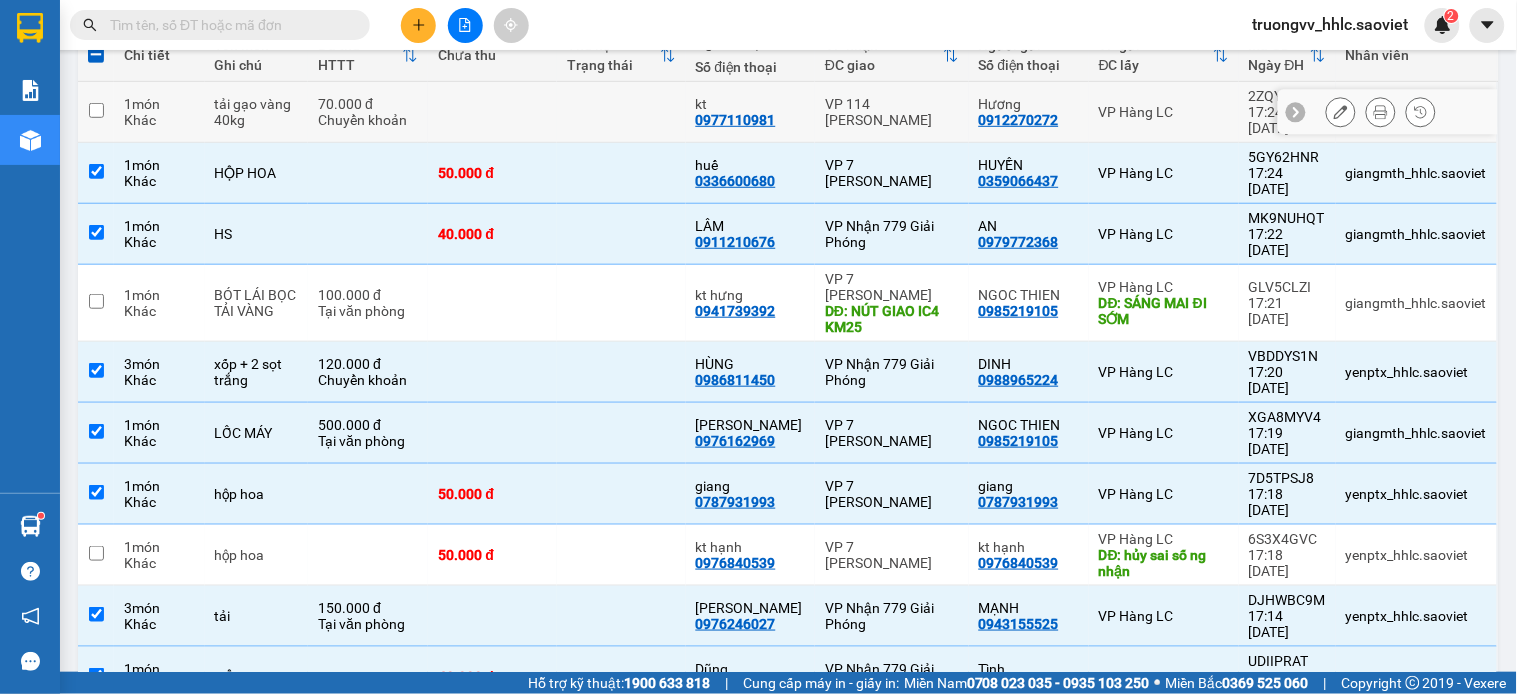 scroll, scrollTop: 0, scrollLeft: 0, axis: both 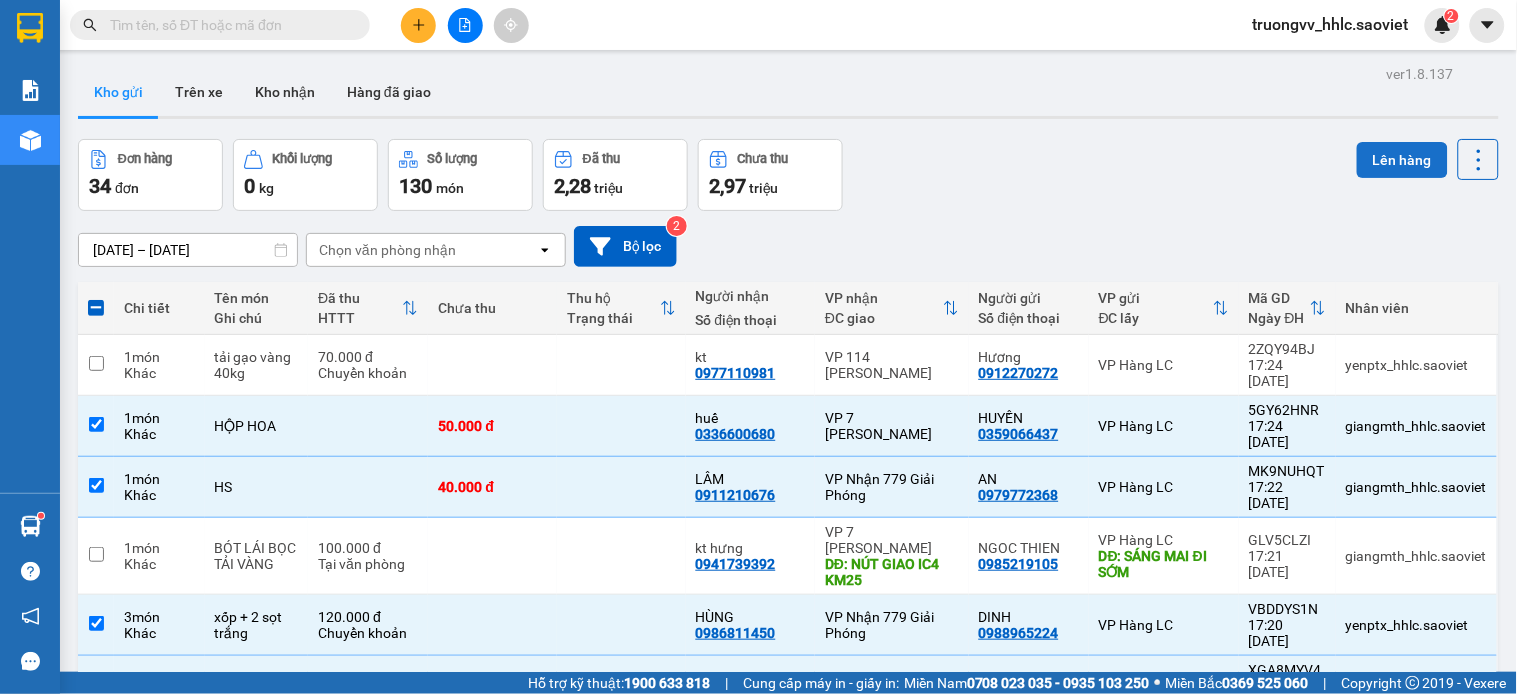 drag, startPoint x: 1388, startPoint y: 142, endPoint x: 1374, endPoint y: 150, distance: 16.124516 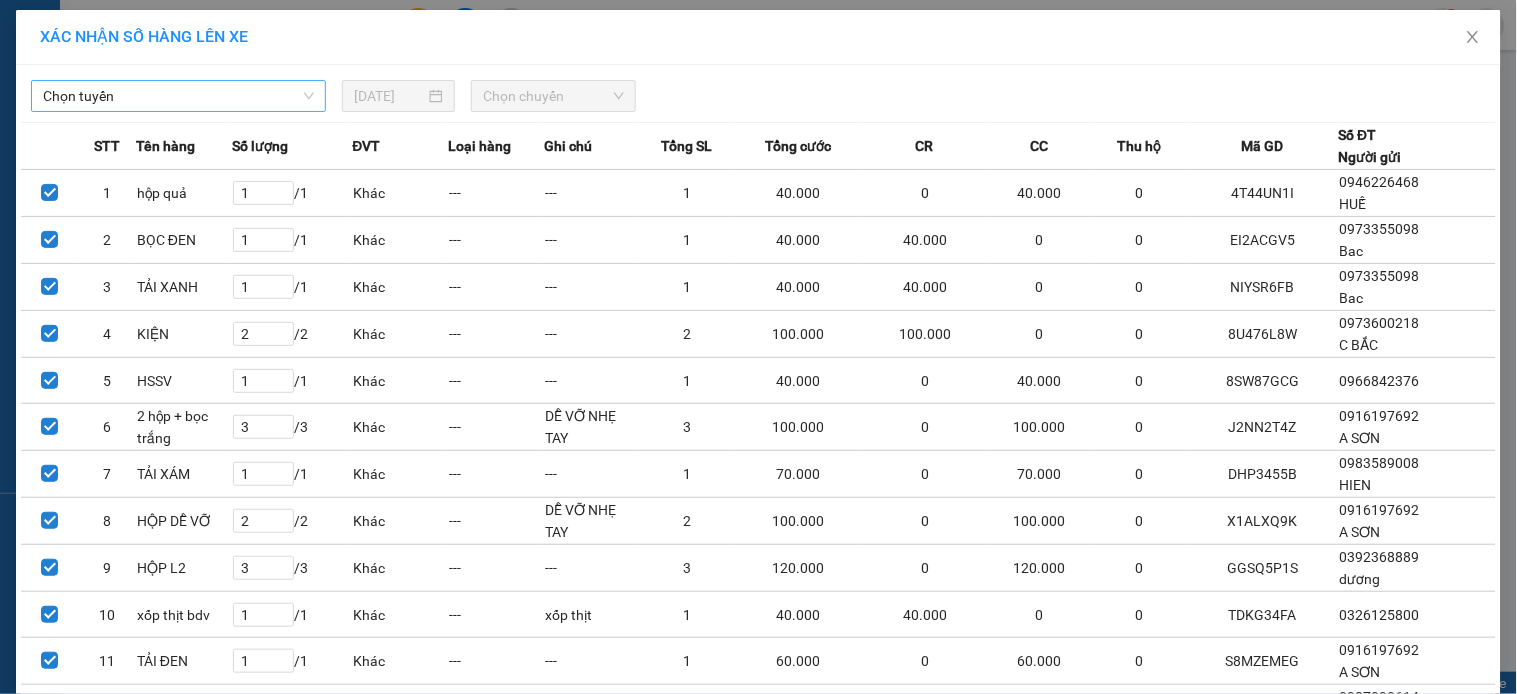 click on "Chọn tuyến" at bounding box center [178, 96] 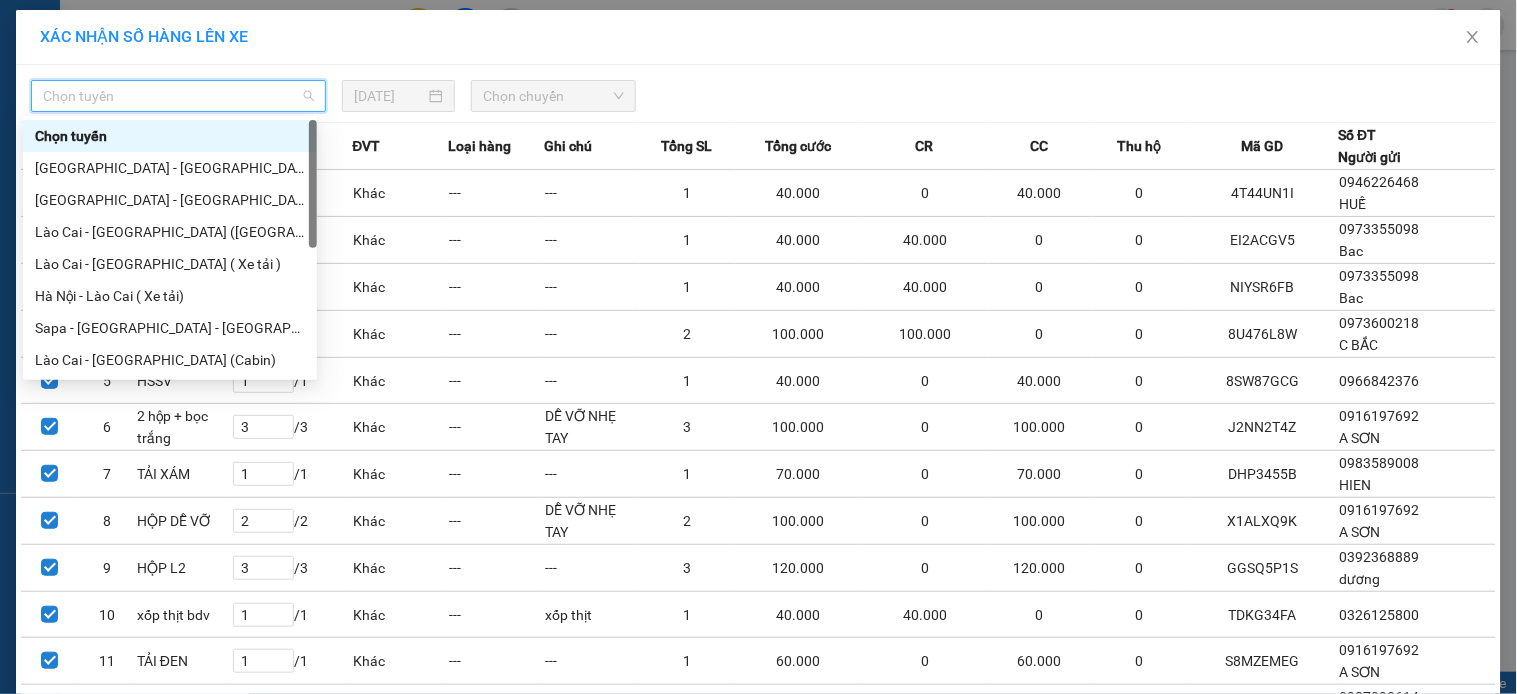 scroll, scrollTop: 160, scrollLeft: 0, axis: vertical 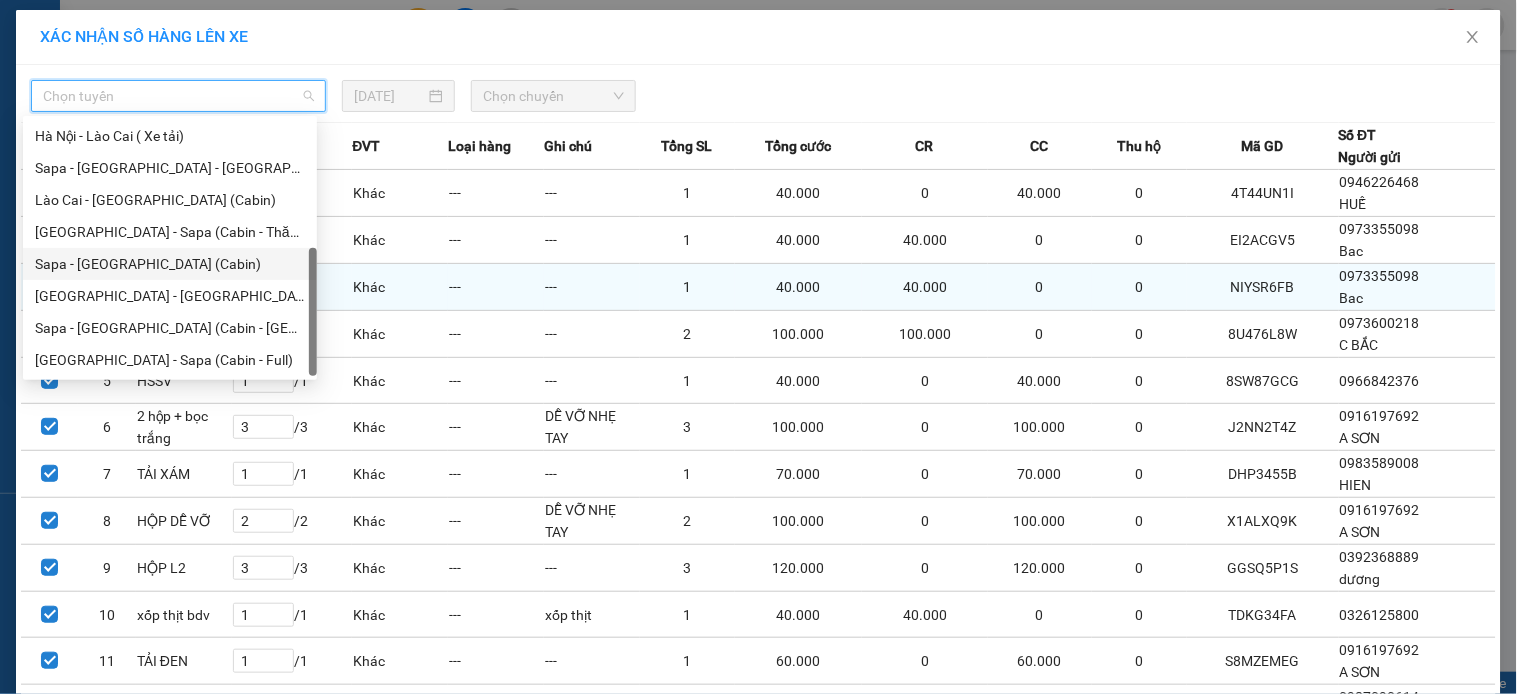 click on "Sapa - [GEOGRAPHIC_DATA] (Cabin)" at bounding box center (170, 264) 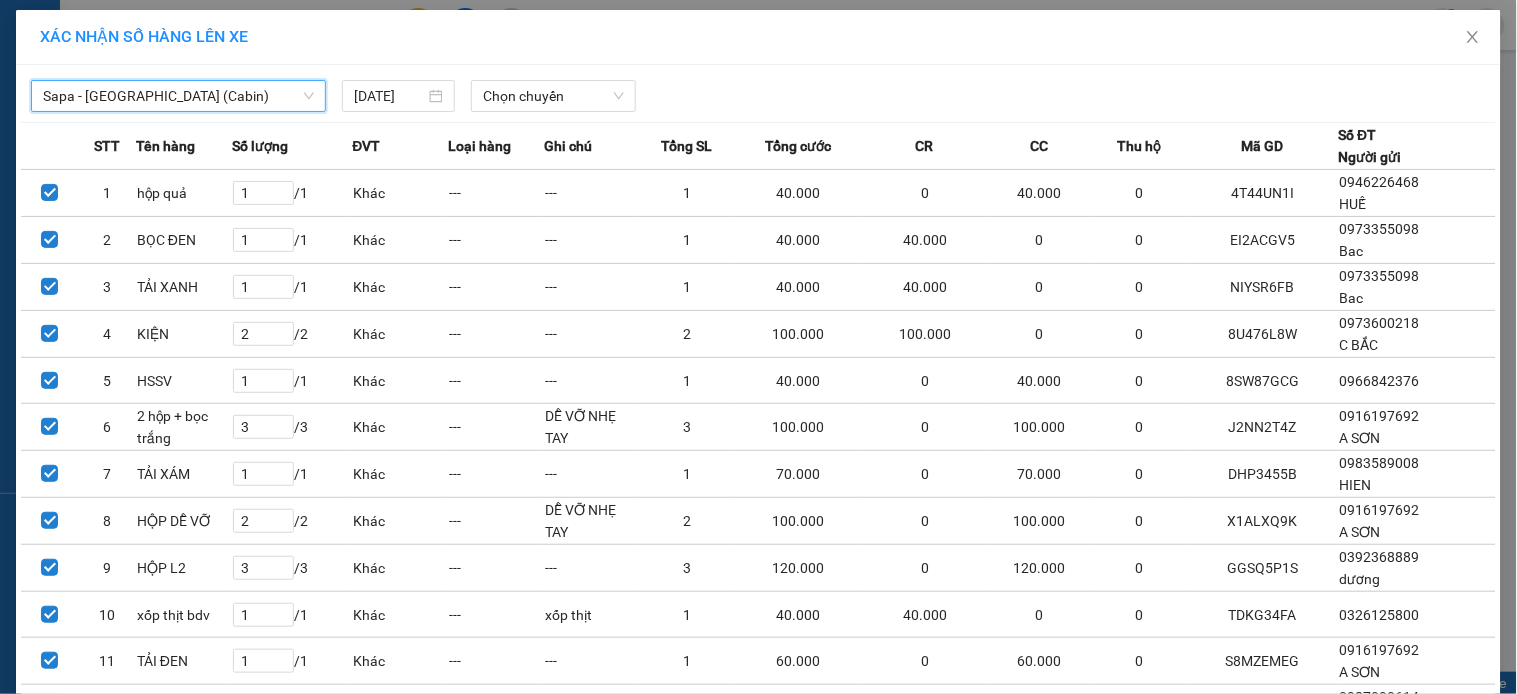 click on "Sapa - [GEOGRAPHIC_DATA] (Cabin)" at bounding box center (178, 96) 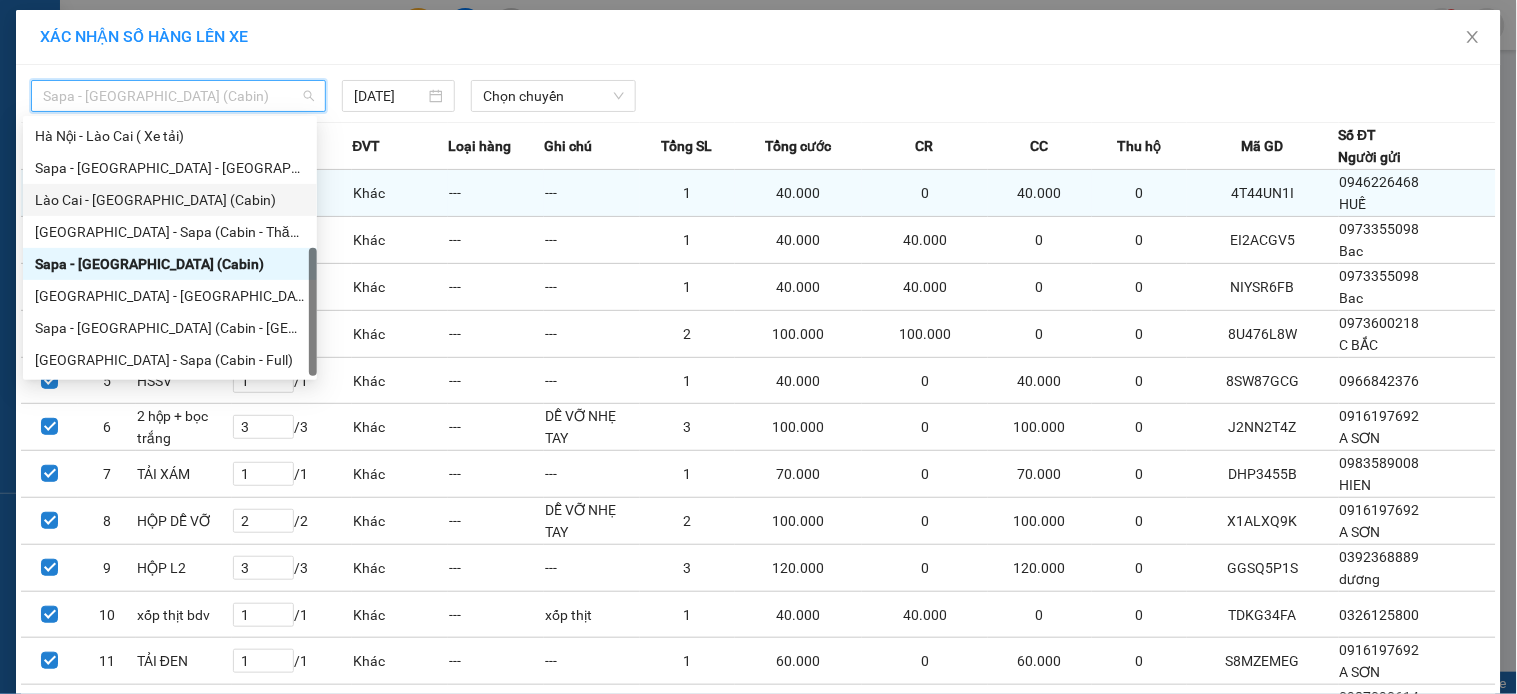 click on "Lào Cai - [GEOGRAPHIC_DATA] (Cabin)" at bounding box center [170, 200] 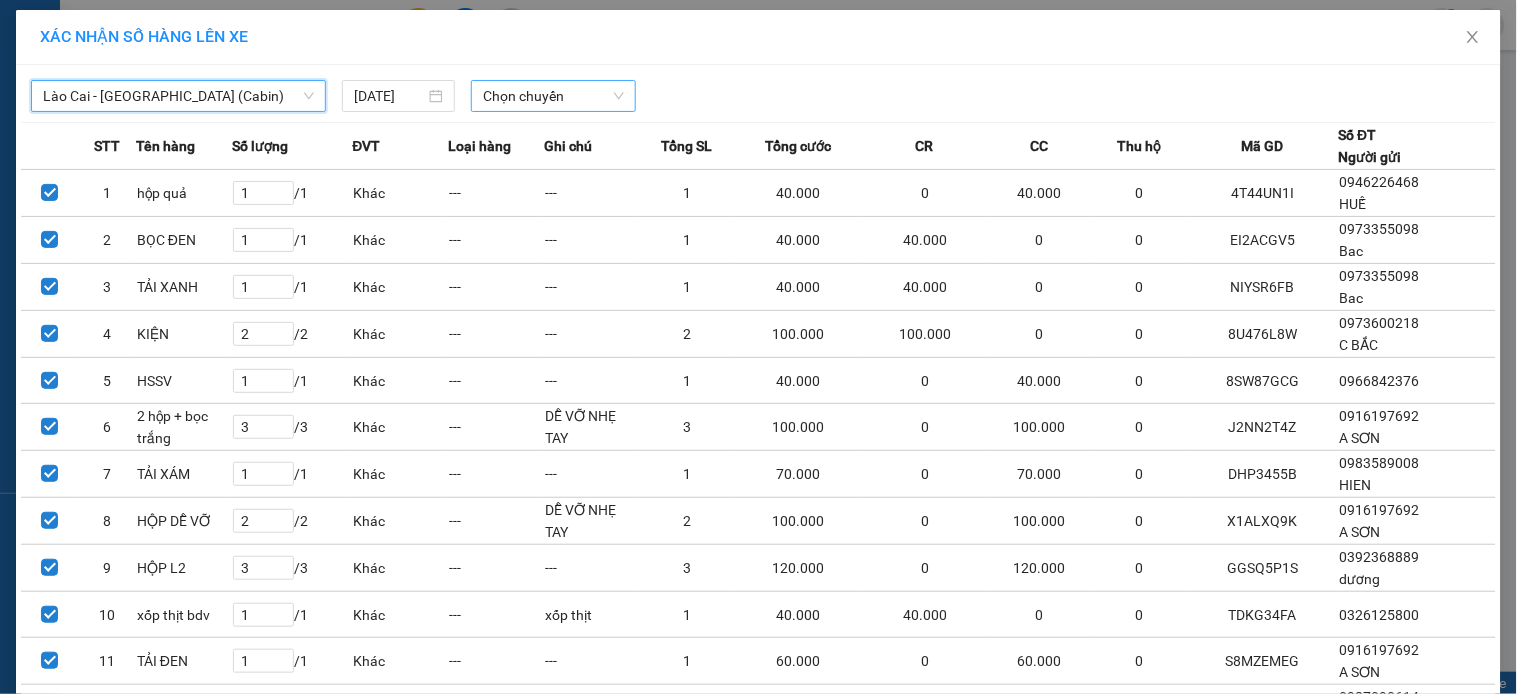 click on "Chọn chuyến" at bounding box center [553, 96] 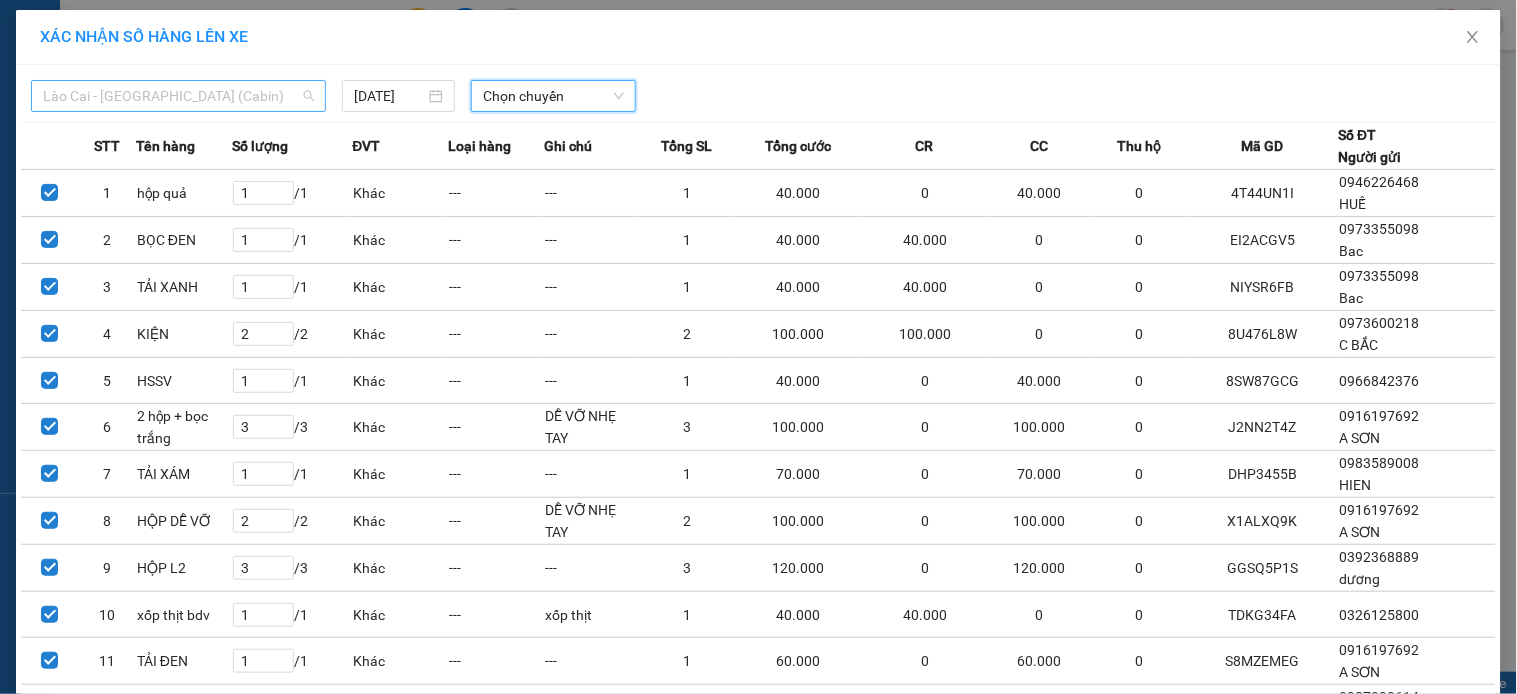 click on "Lào Cai - [GEOGRAPHIC_DATA] (Cabin)" at bounding box center (178, 96) 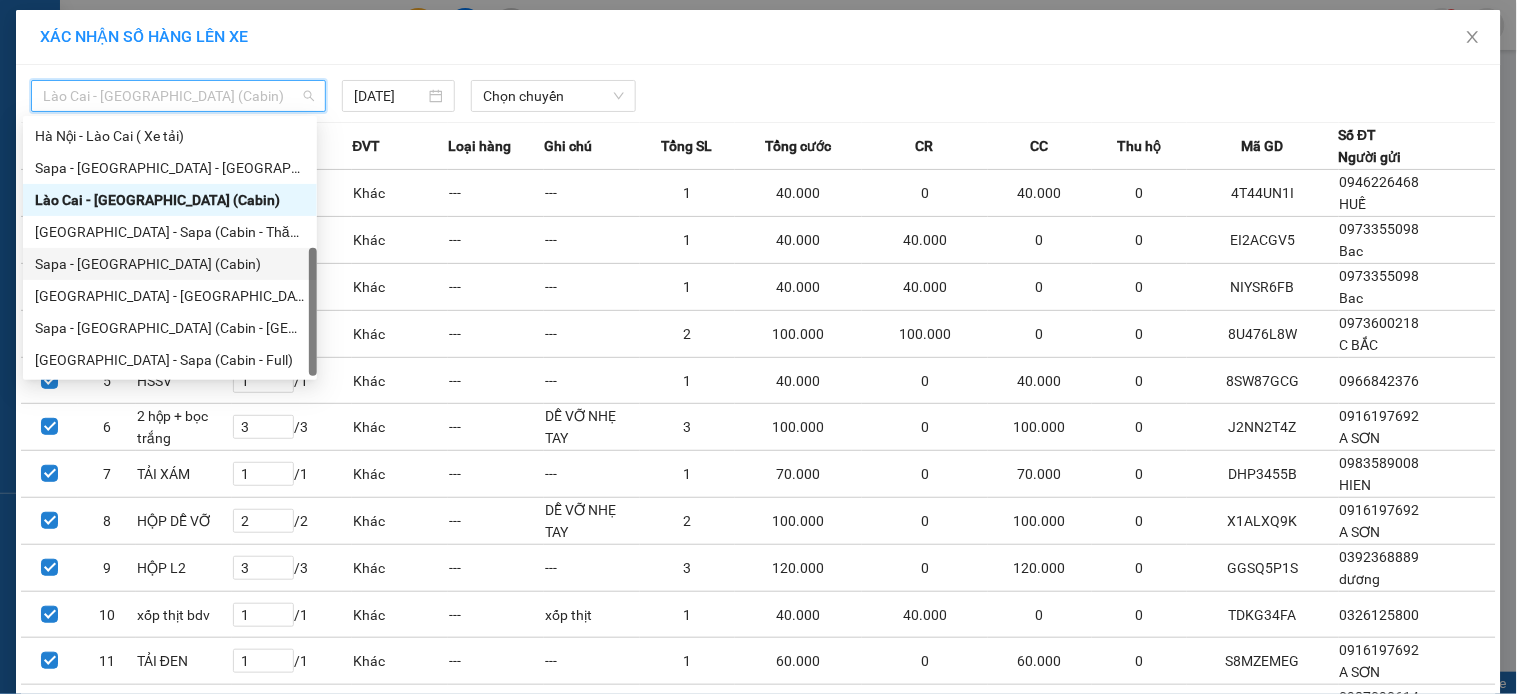 click on "Sapa - [GEOGRAPHIC_DATA] (Cabin)" at bounding box center [170, 264] 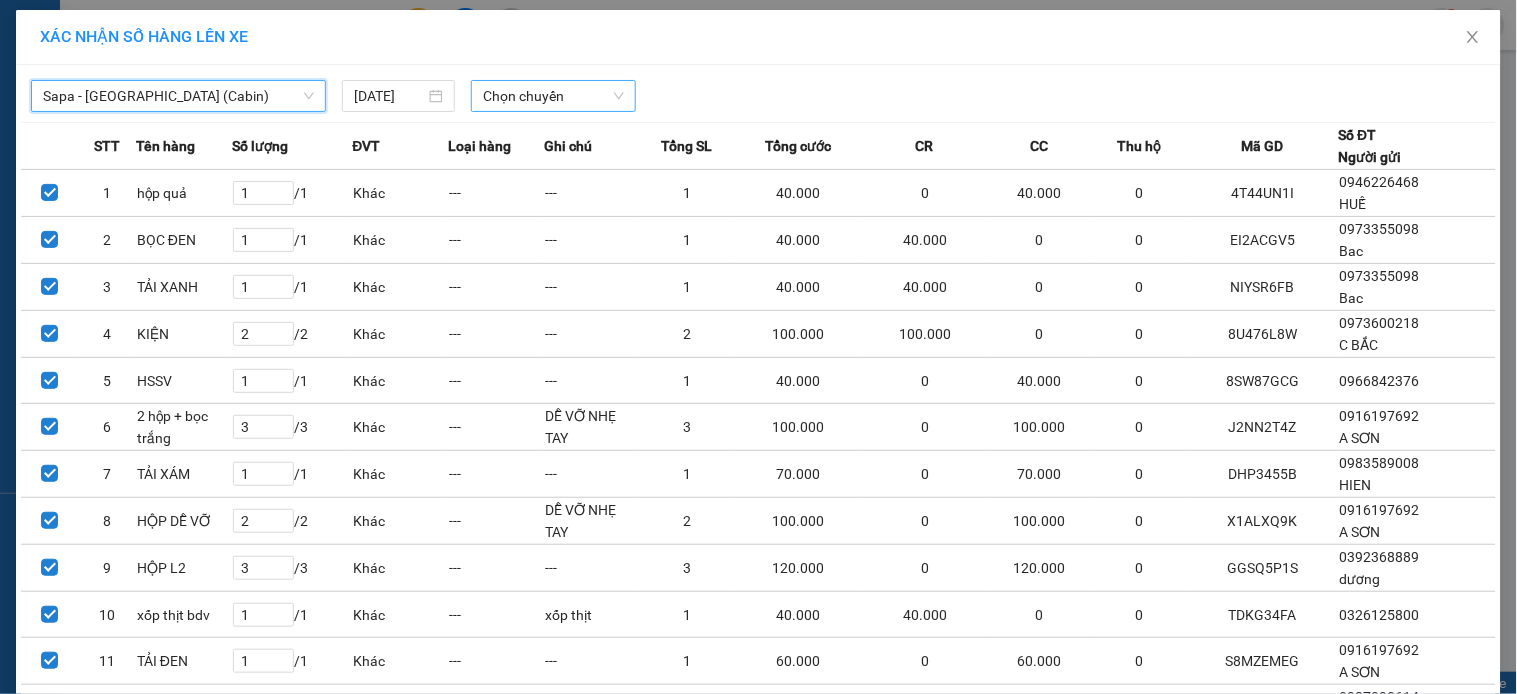click on "Chọn chuyến" at bounding box center [553, 96] 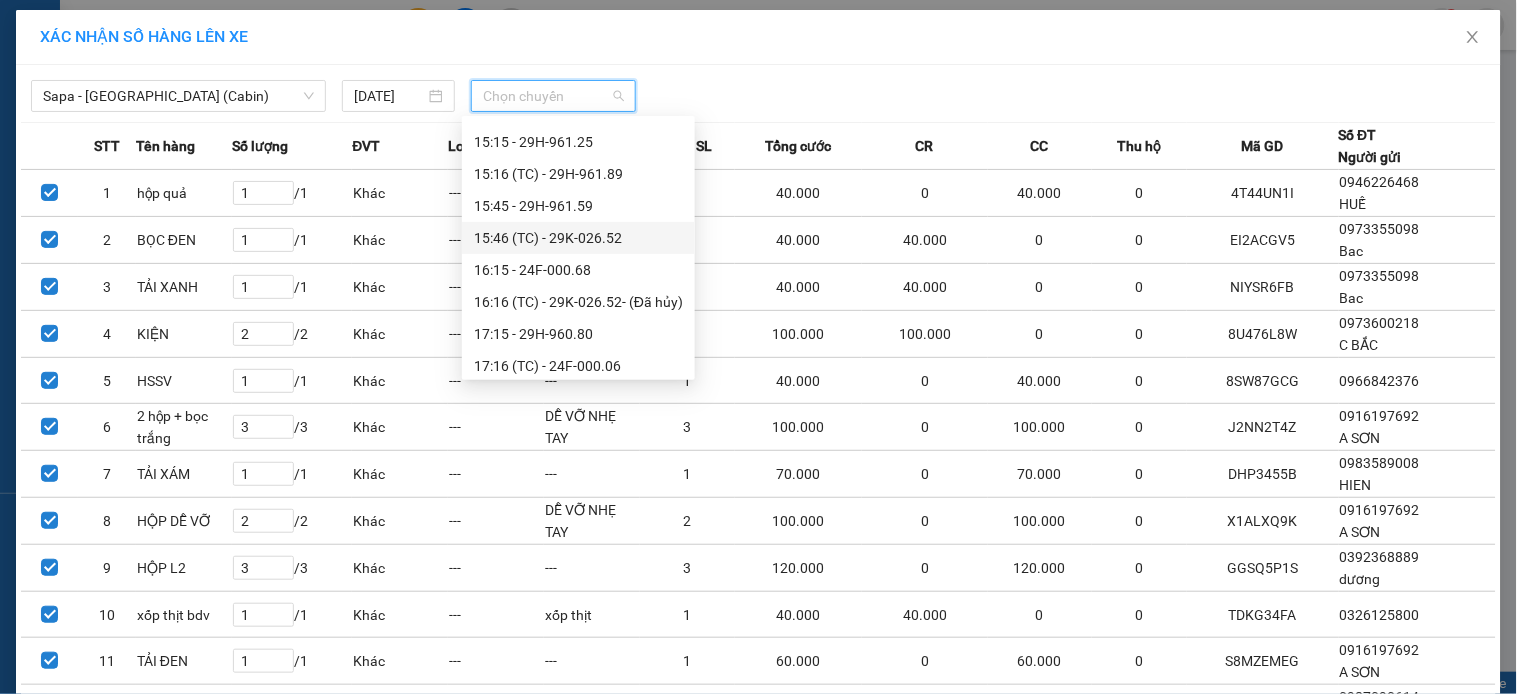 scroll, scrollTop: 1056, scrollLeft: 0, axis: vertical 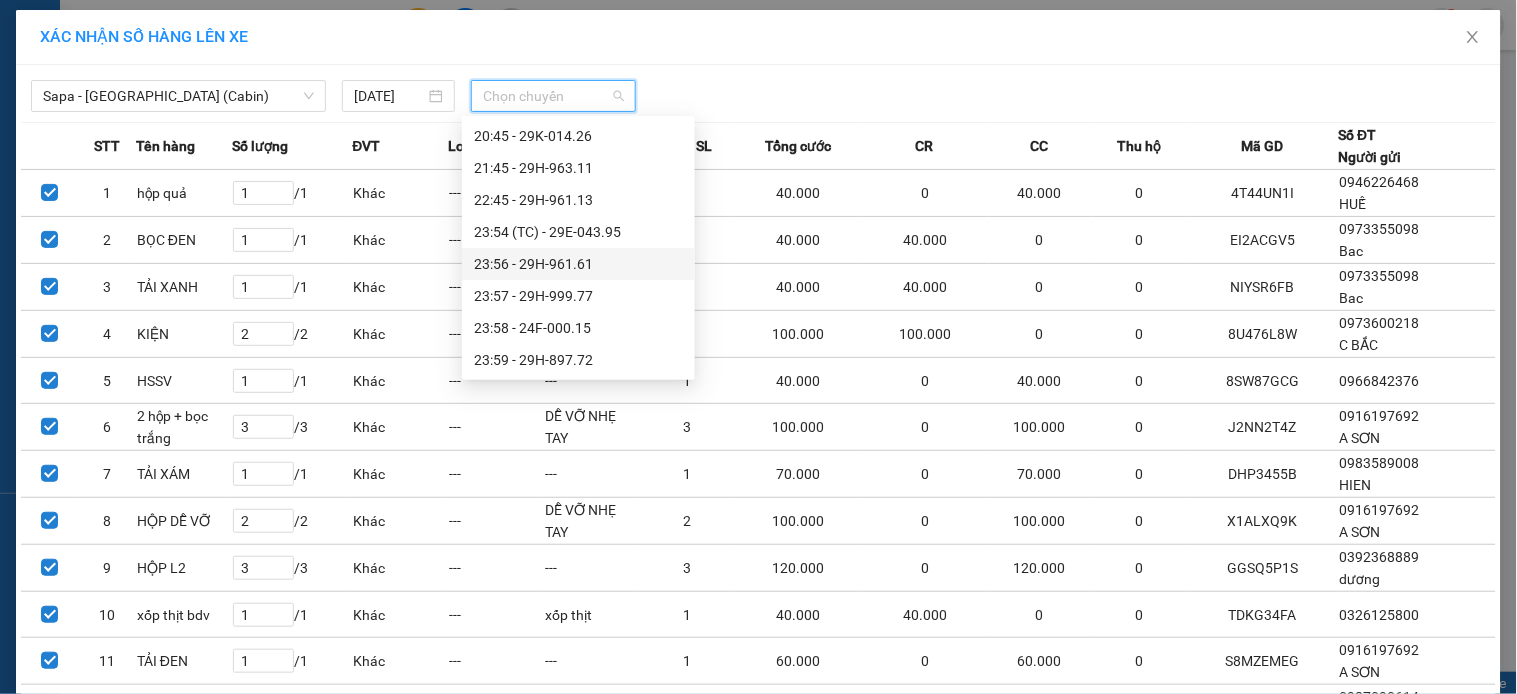 click on "23:56     - 29H-961.61" at bounding box center (578, 264) 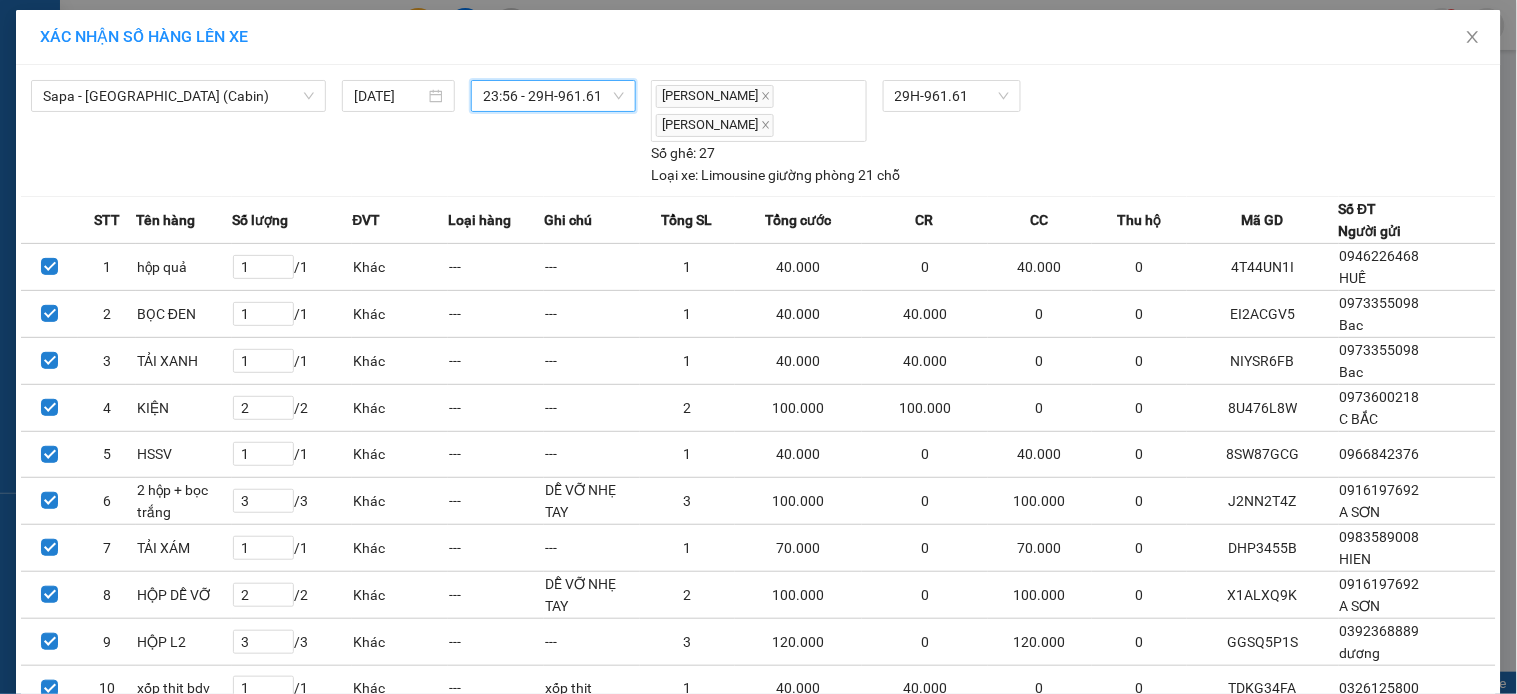 click on "23:56     - 29H-961.61" at bounding box center (553, 96) 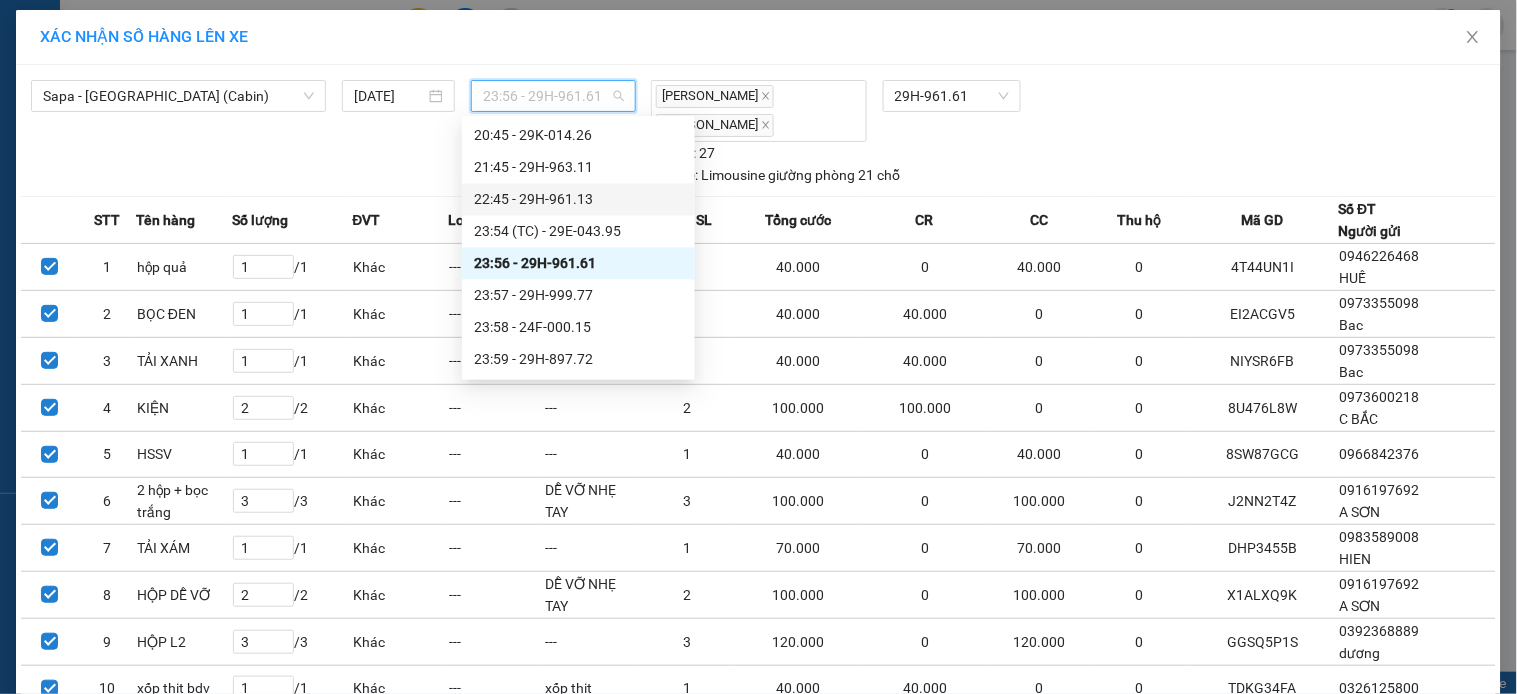 scroll, scrollTop: 945, scrollLeft: 0, axis: vertical 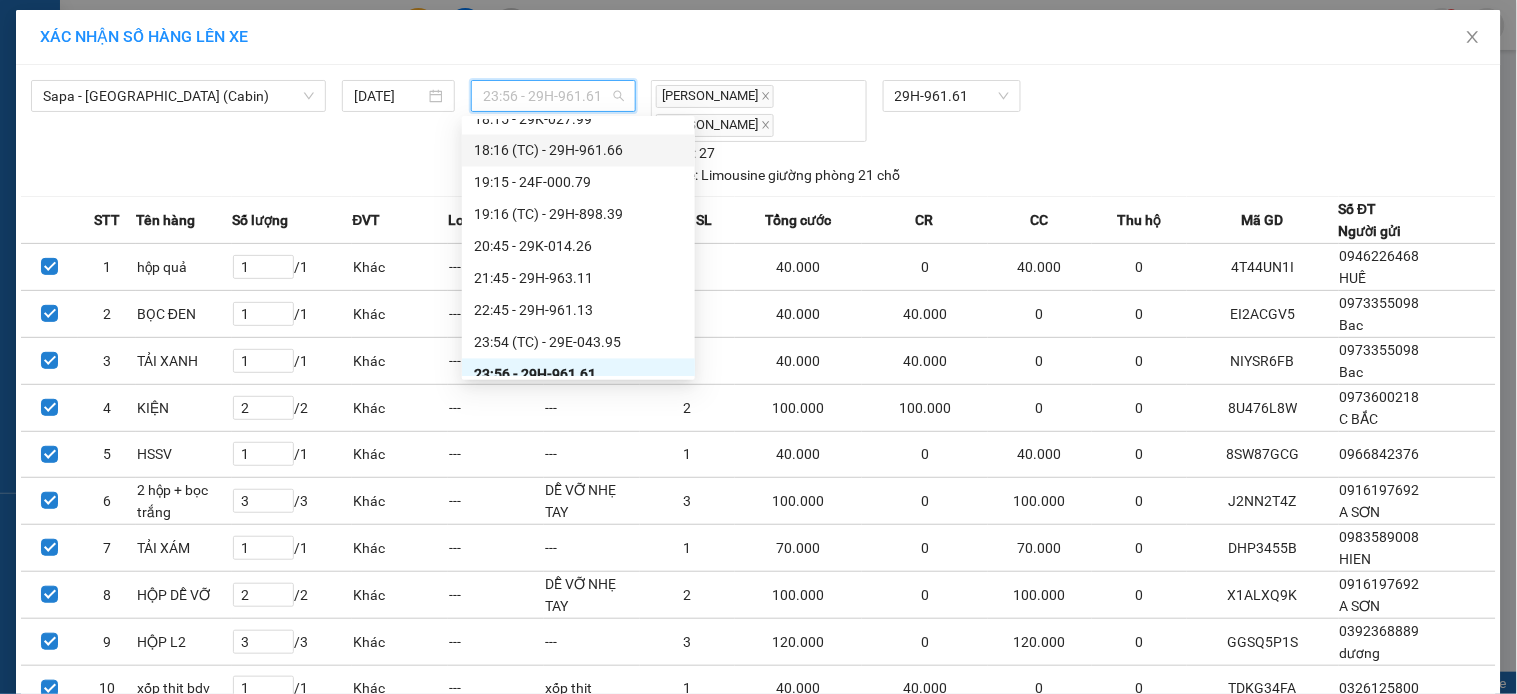 click on "18:16   (TC)   - 29H-961.66" at bounding box center [578, 151] 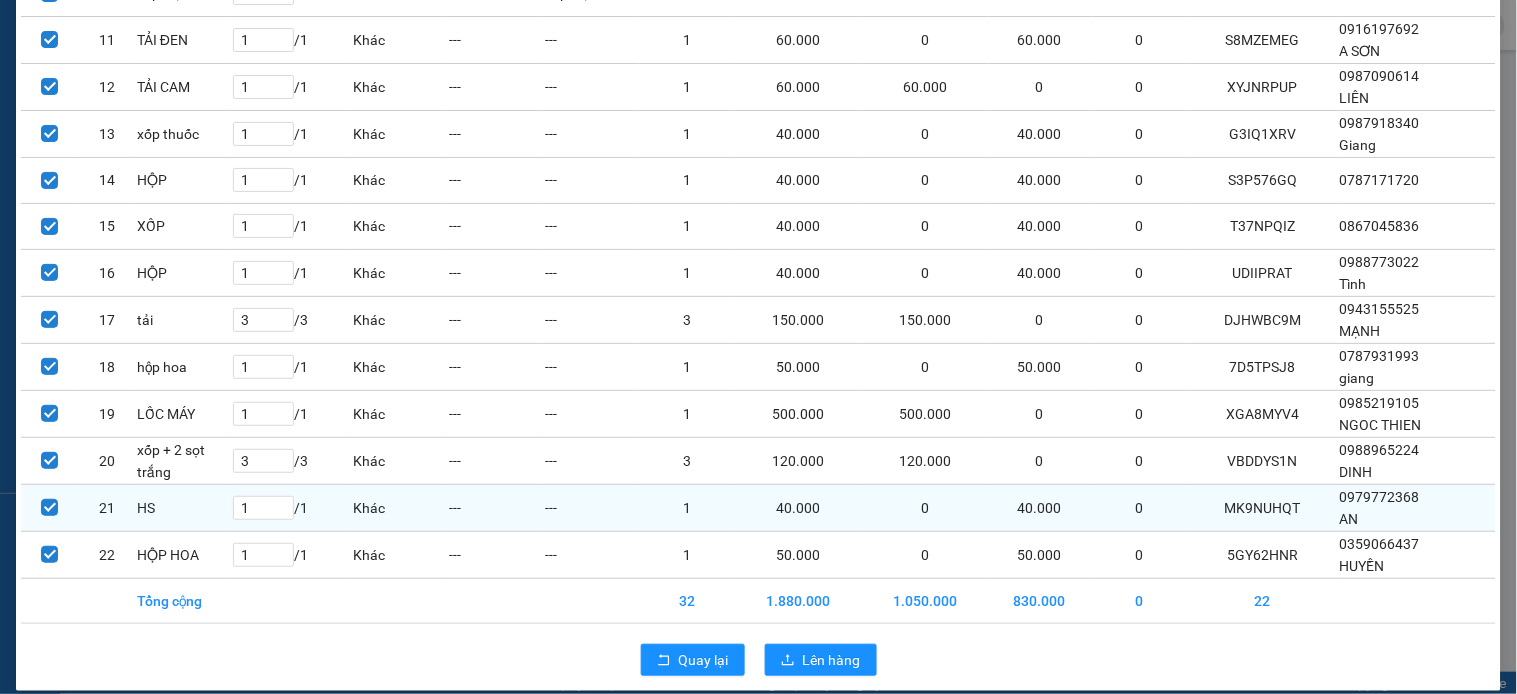 scroll, scrollTop: 688, scrollLeft: 0, axis: vertical 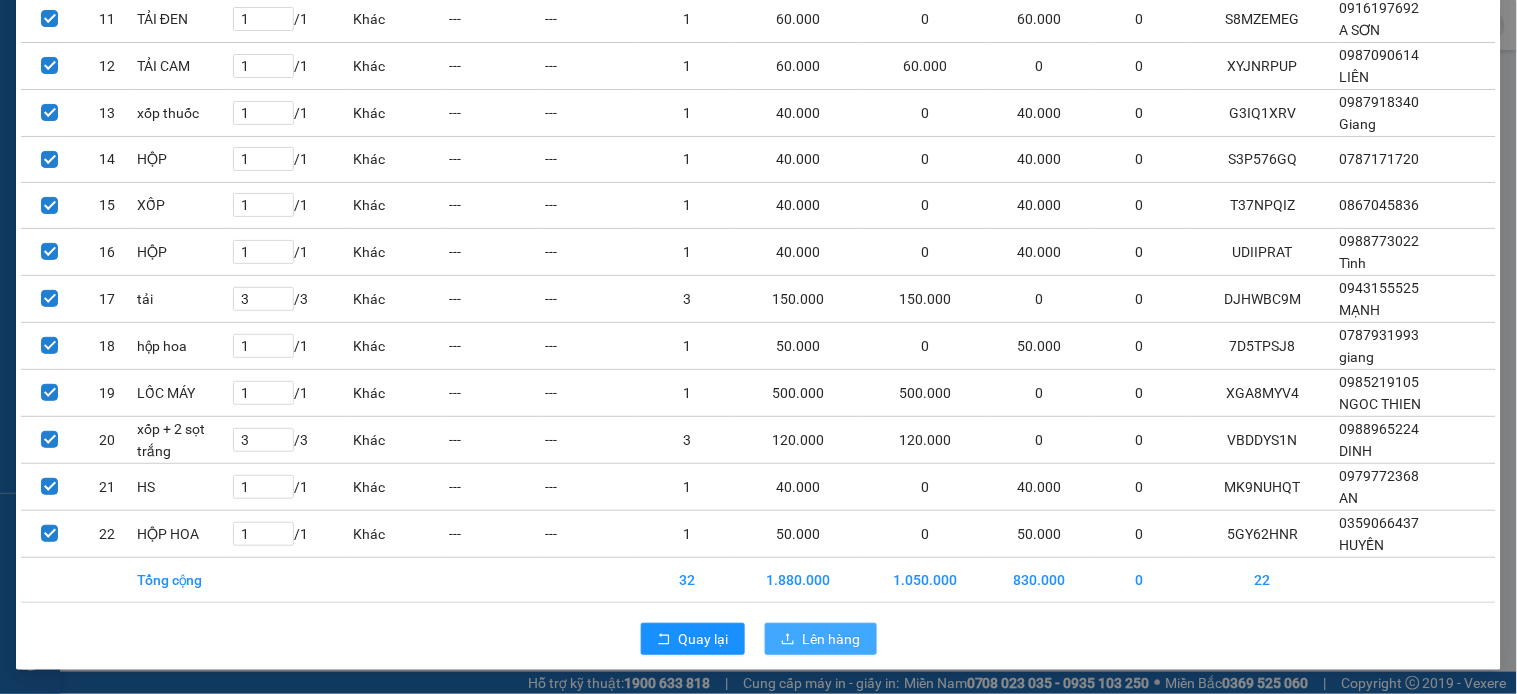 click on "Lên hàng" at bounding box center (832, 639) 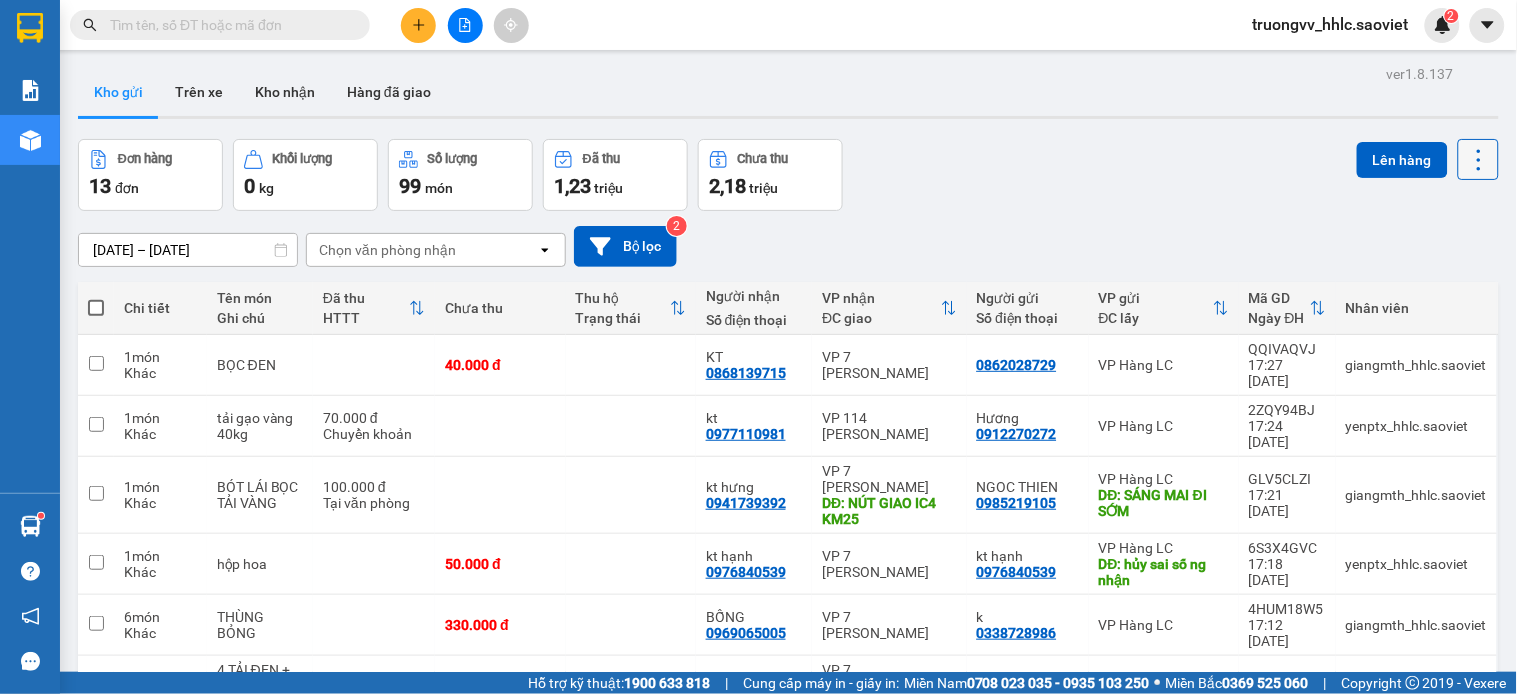 click 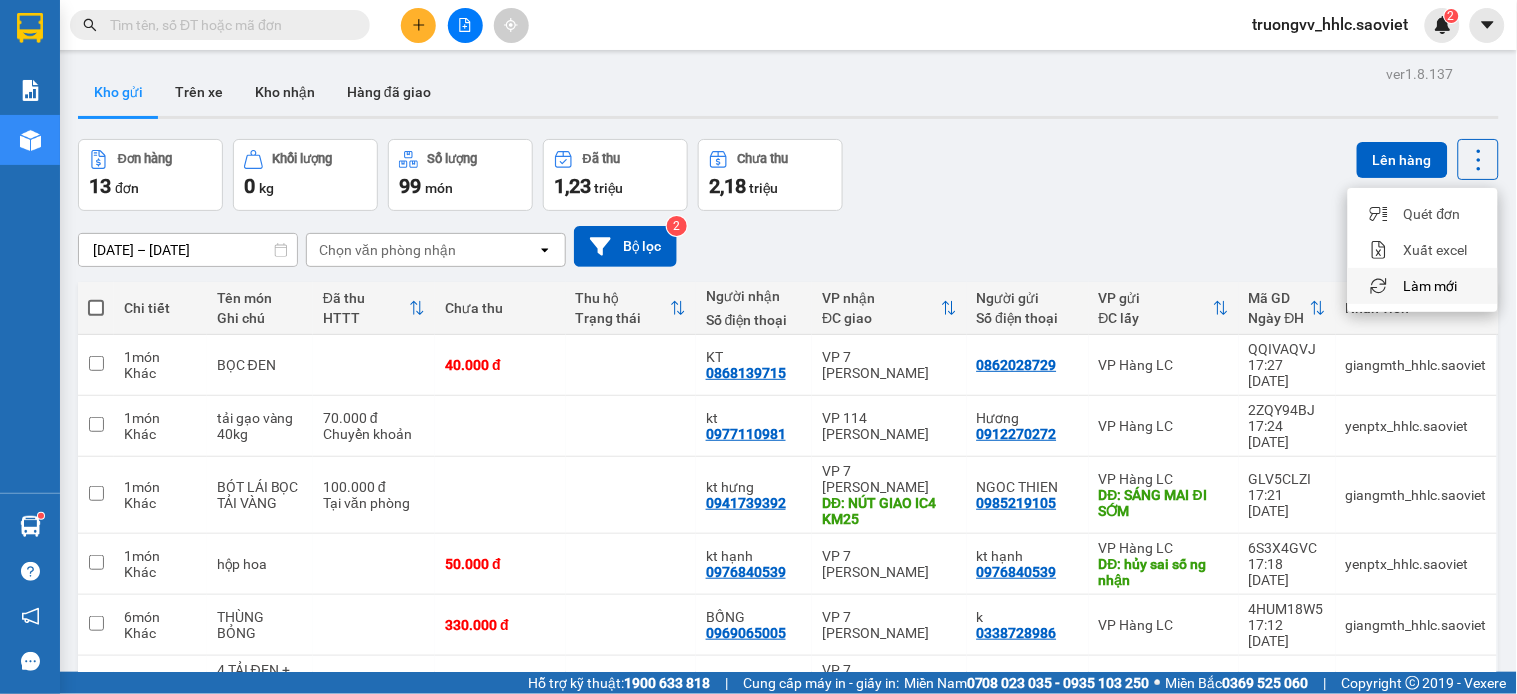 click on "Làm mới" at bounding box center (1431, 286) 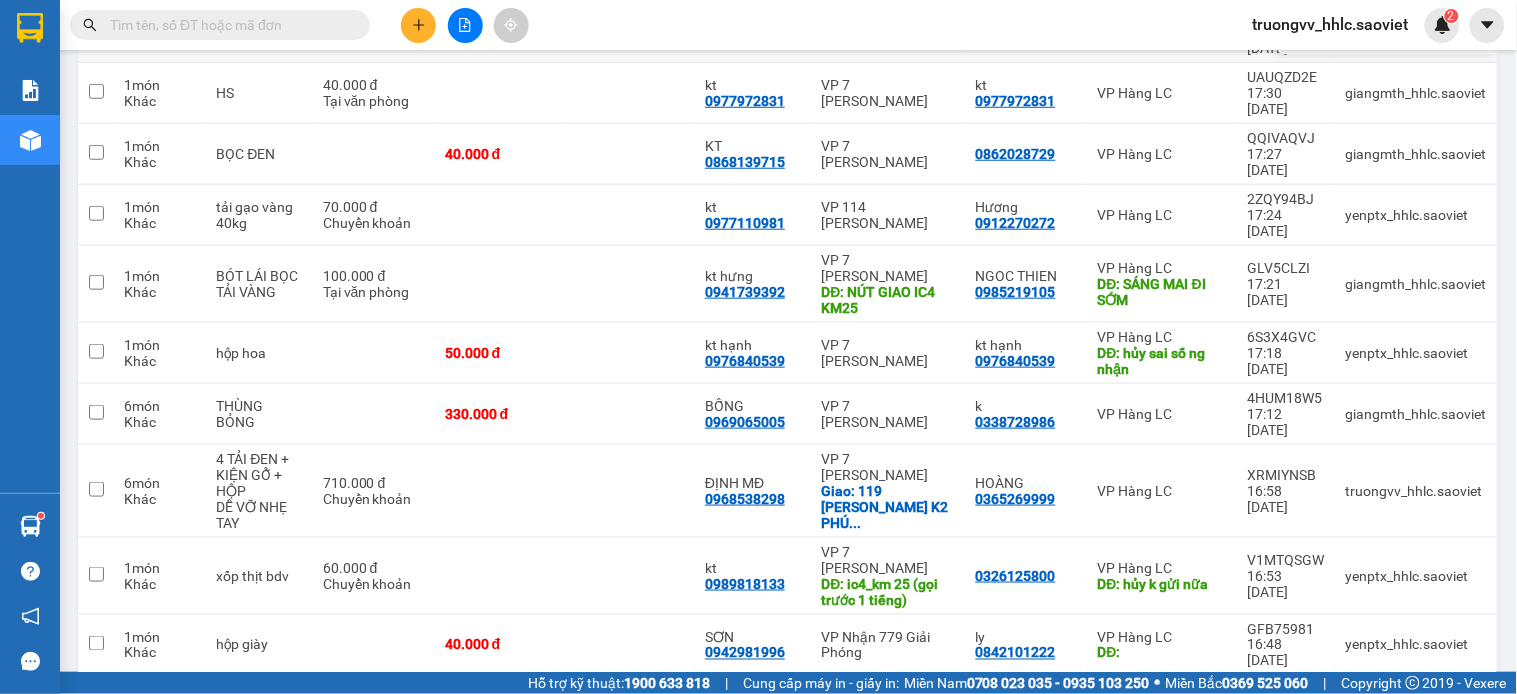 scroll, scrollTop: 444, scrollLeft: 0, axis: vertical 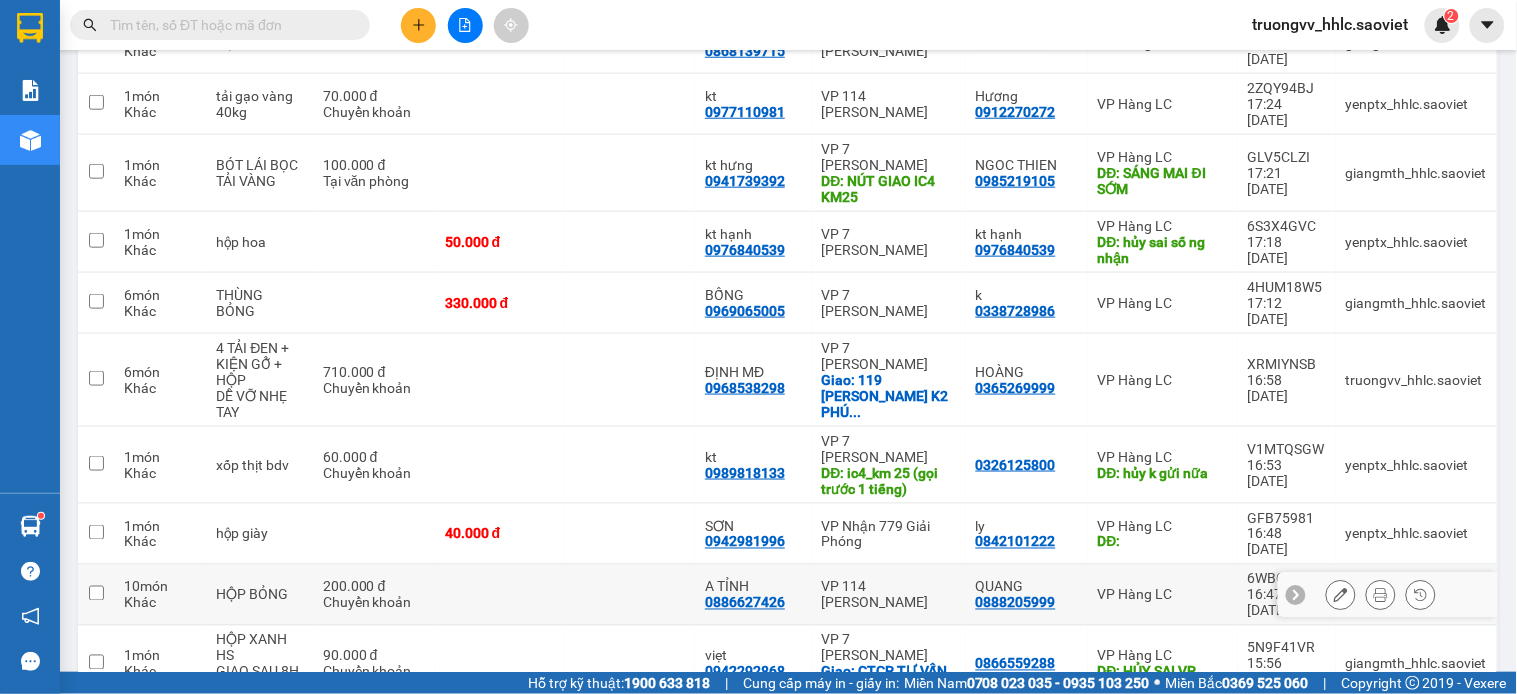 click at bounding box center (500, 595) 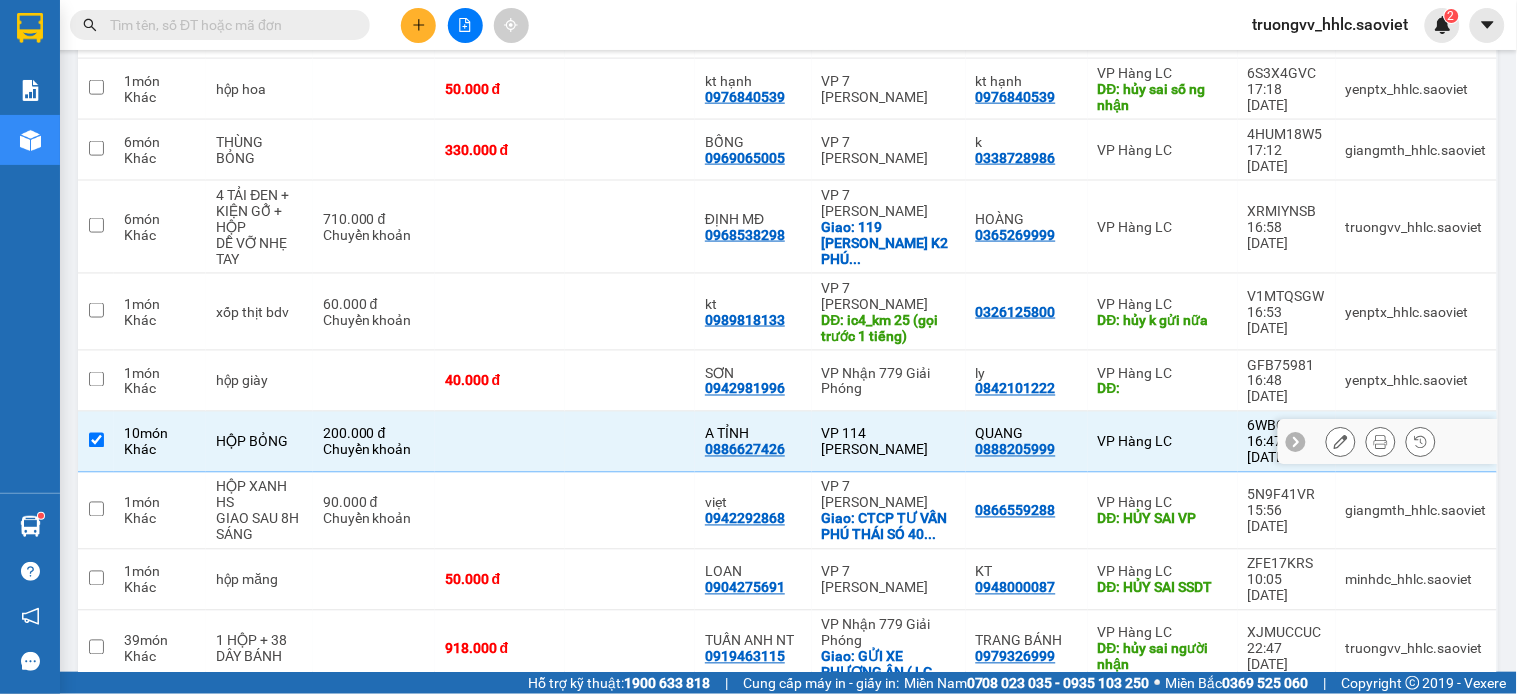 scroll, scrollTop: 486, scrollLeft: 0, axis: vertical 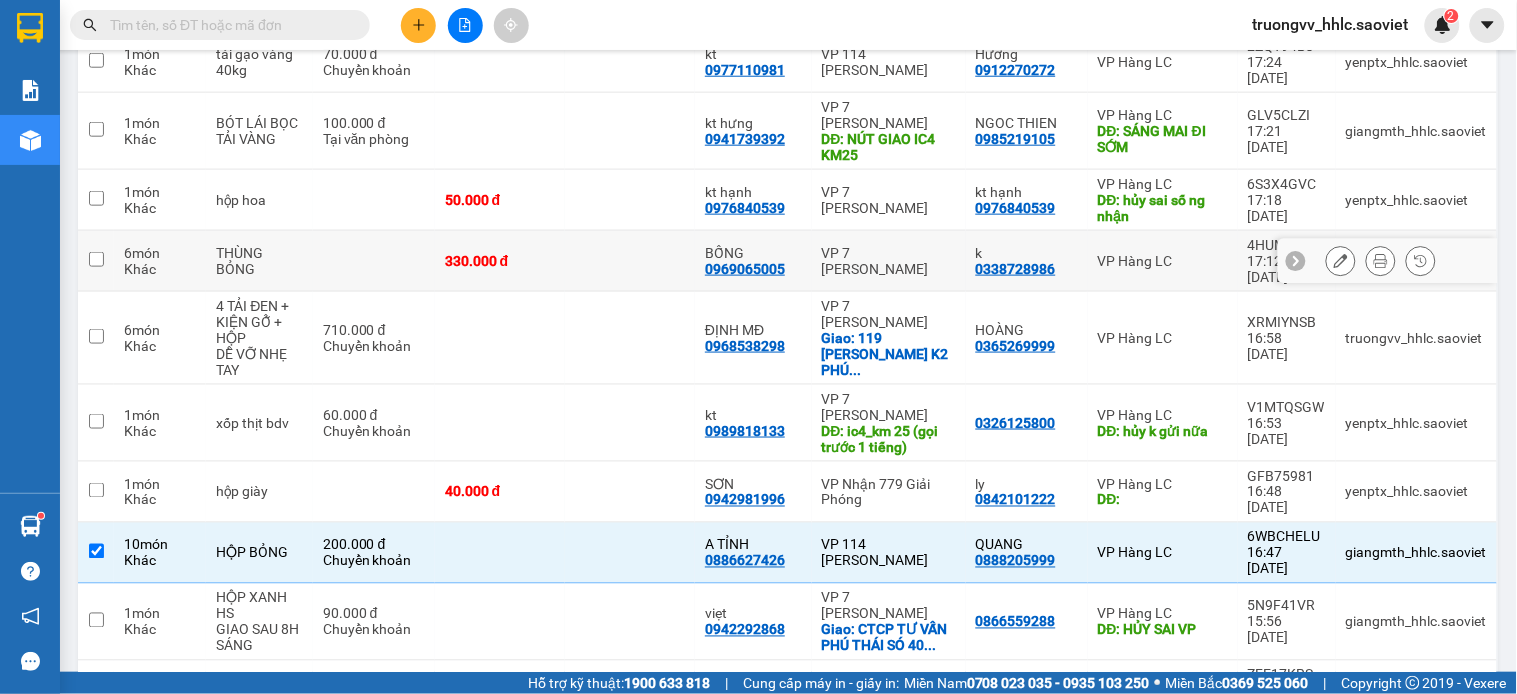 click on "330.000 đ" at bounding box center [500, 261] 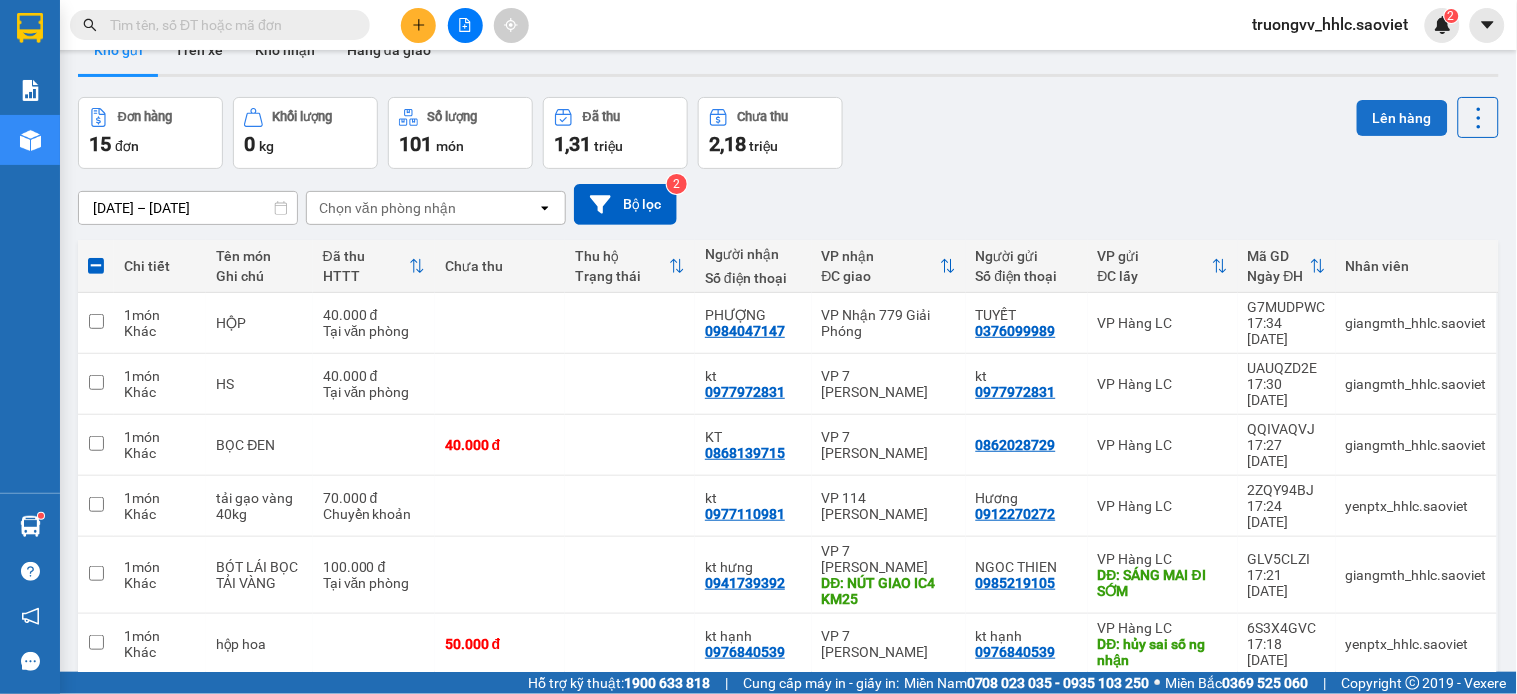 scroll, scrollTop: 0, scrollLeft: 0, axis: both 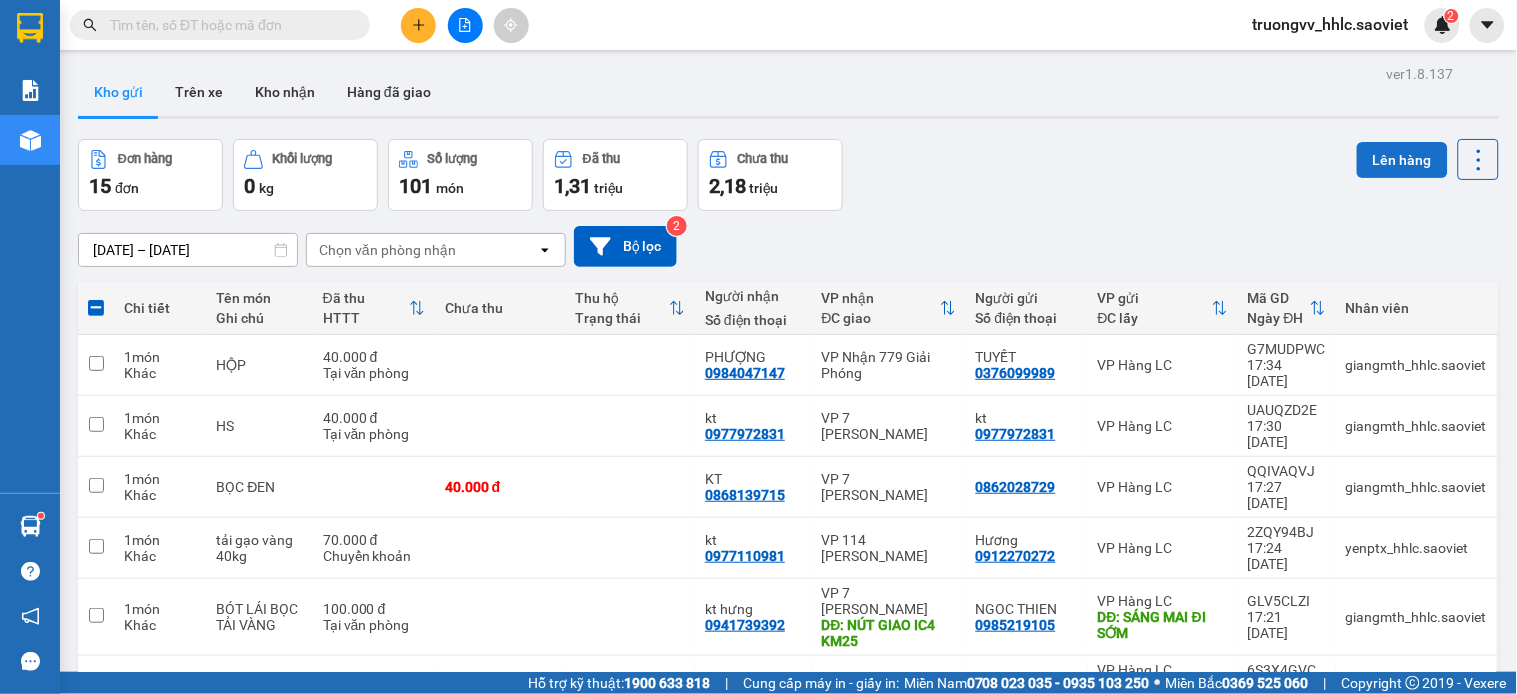 click on "Lên hàng" at bounding box center (1402, 160) 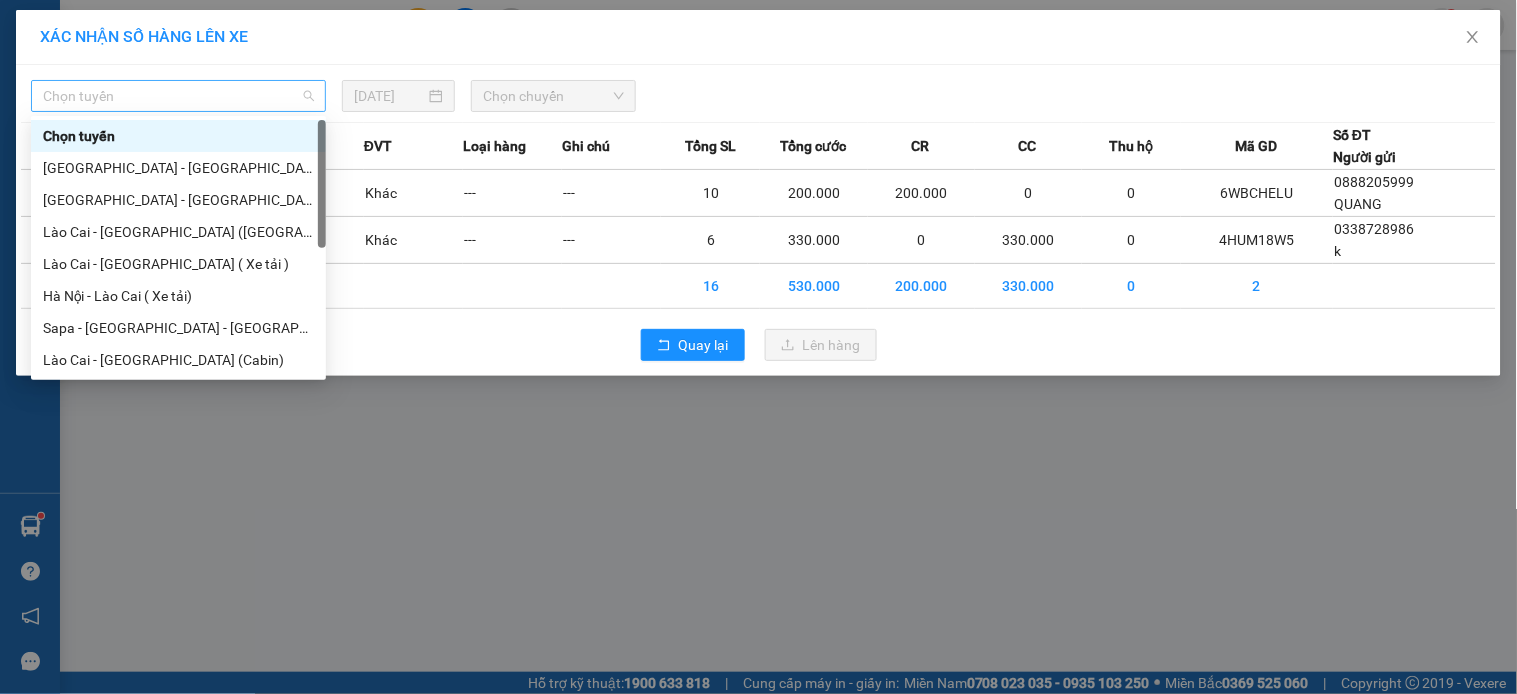 click on "Chọn tuyến" at bounding box center (178, 96) 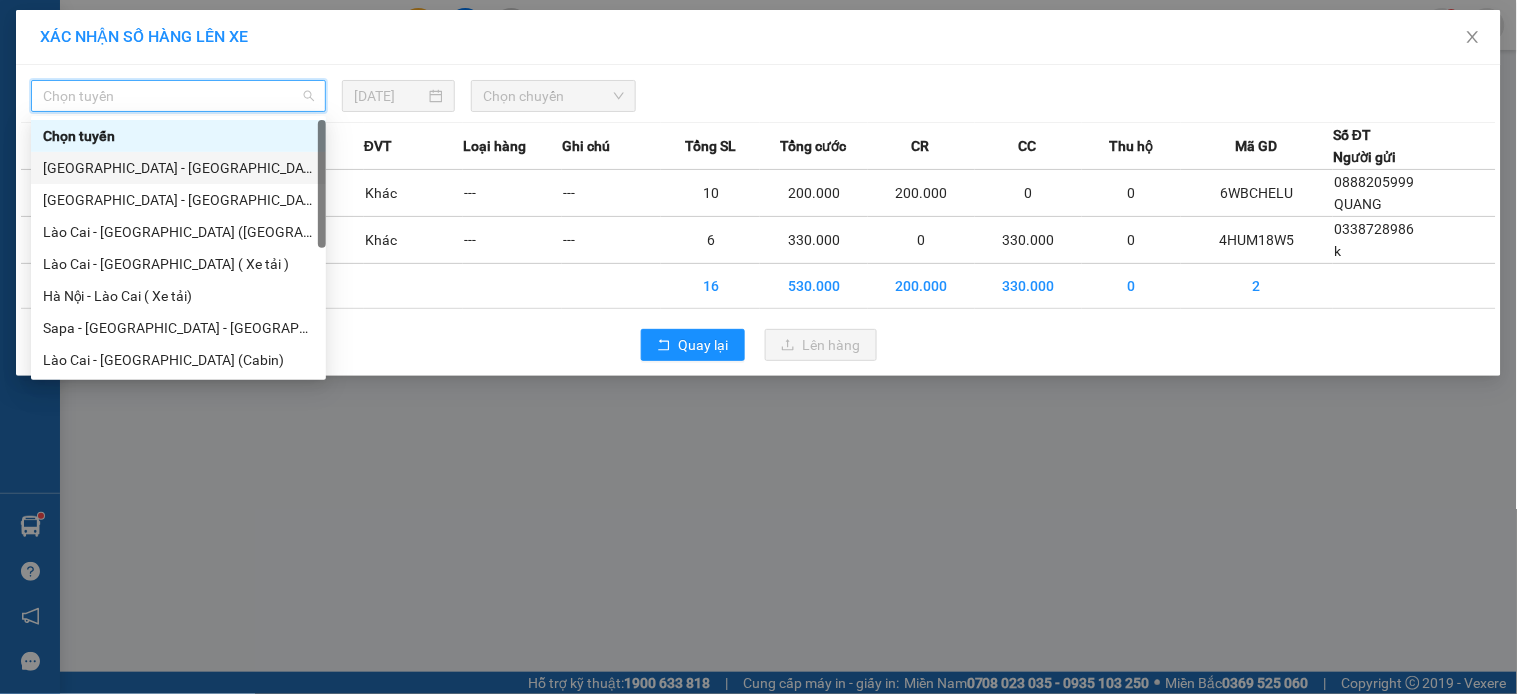 scroll, scrollTop: 160, scrollLeft: 0, axis: vertical 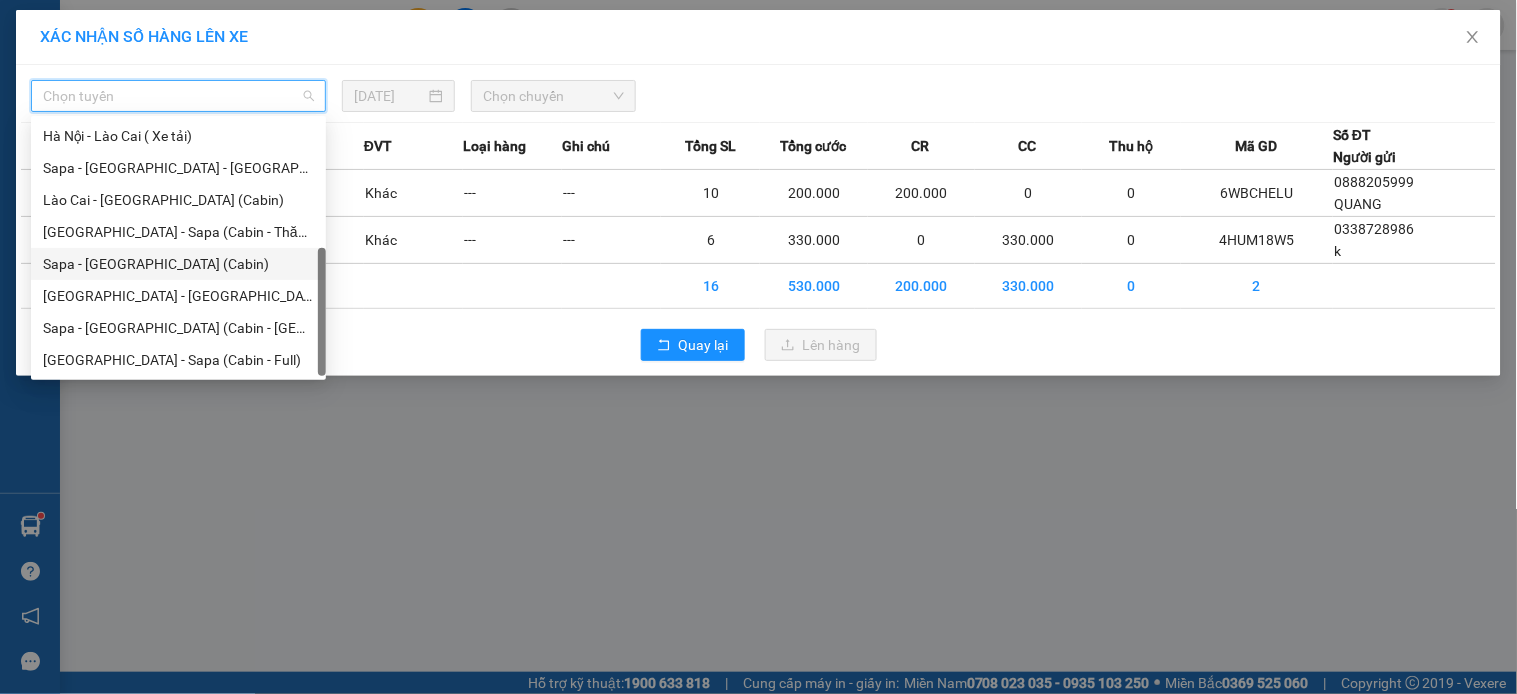 click on "Sapa - [GEOGRAPHIC_DATA] (Cabin)" at bounding box center (178, 264) 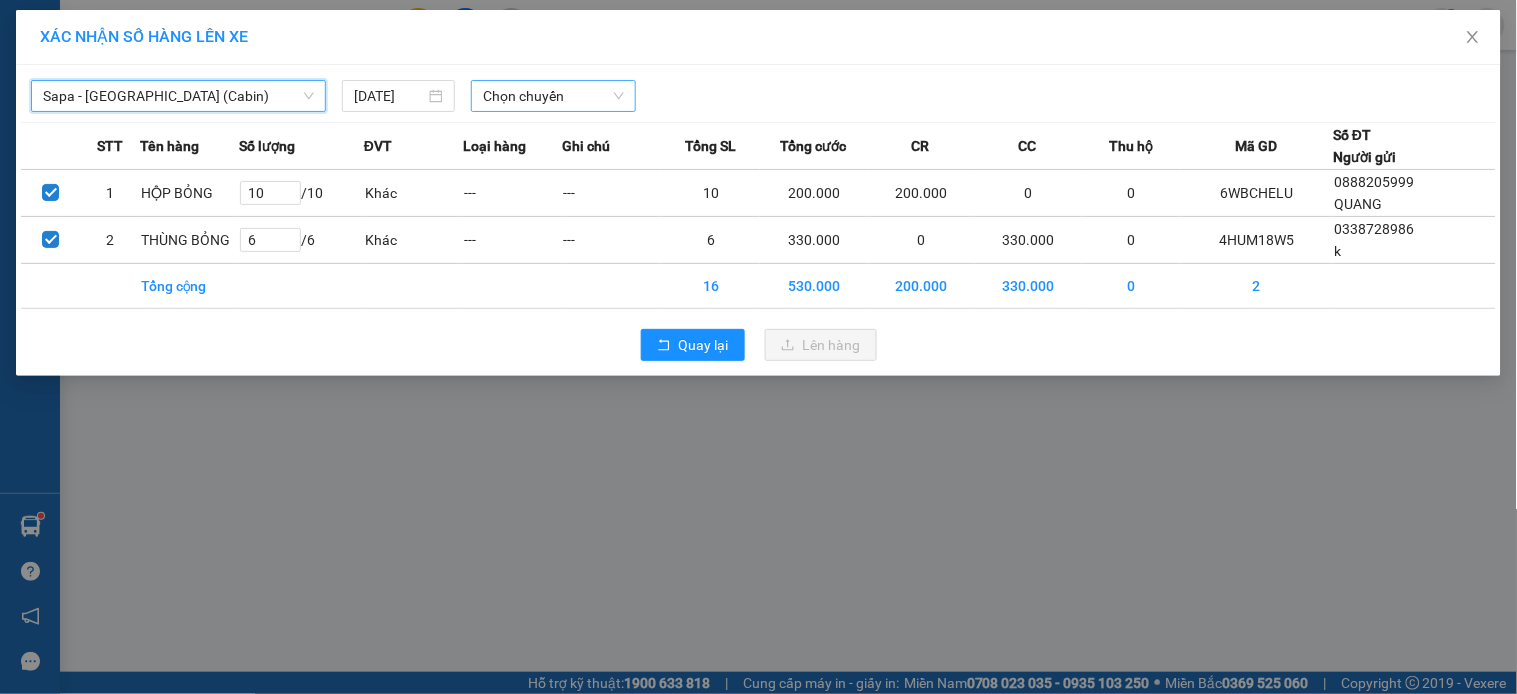 click on "Chọn chuyến" at bounding box center [553, 96] 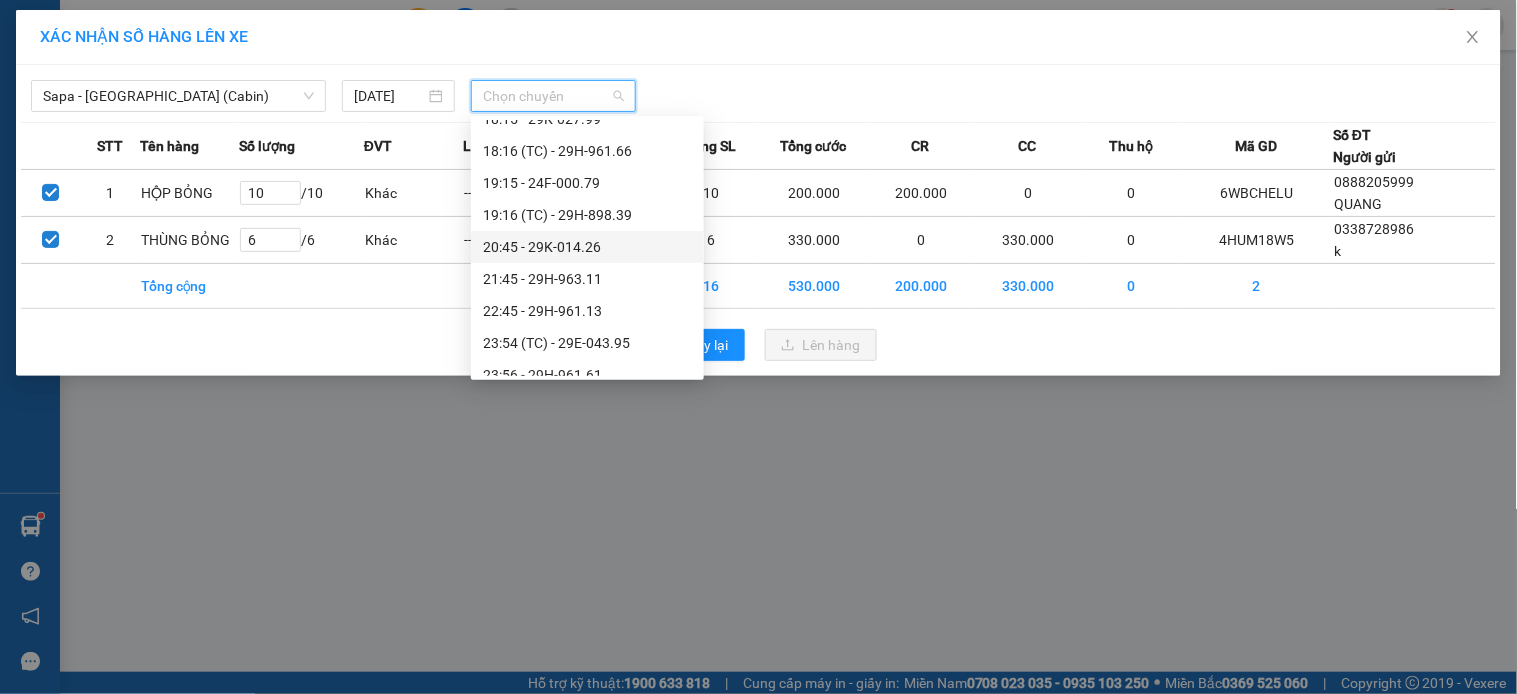 scroll, scrollTop: 834, scrollLeft: 0, axis: vertical 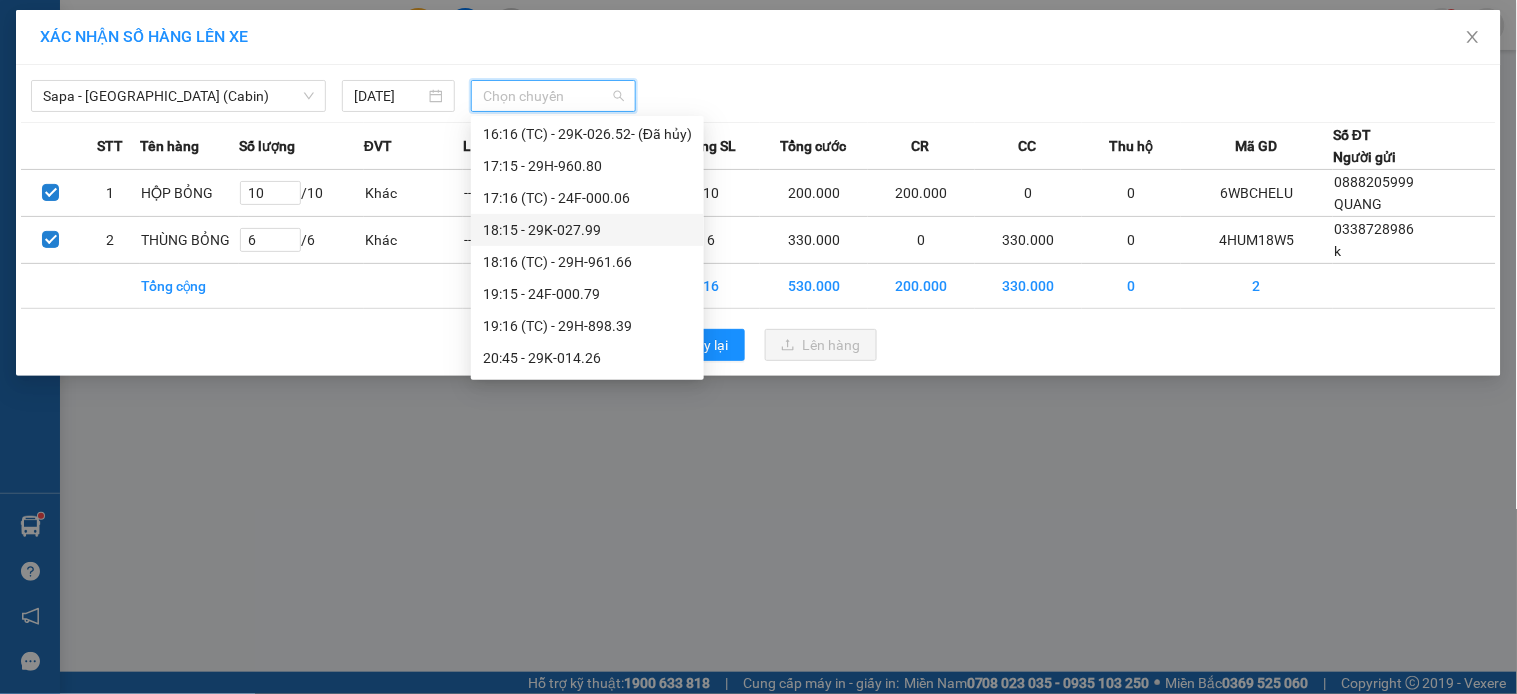 click on "18:15     - 29K-027.99" at bounding box center (587, 230) 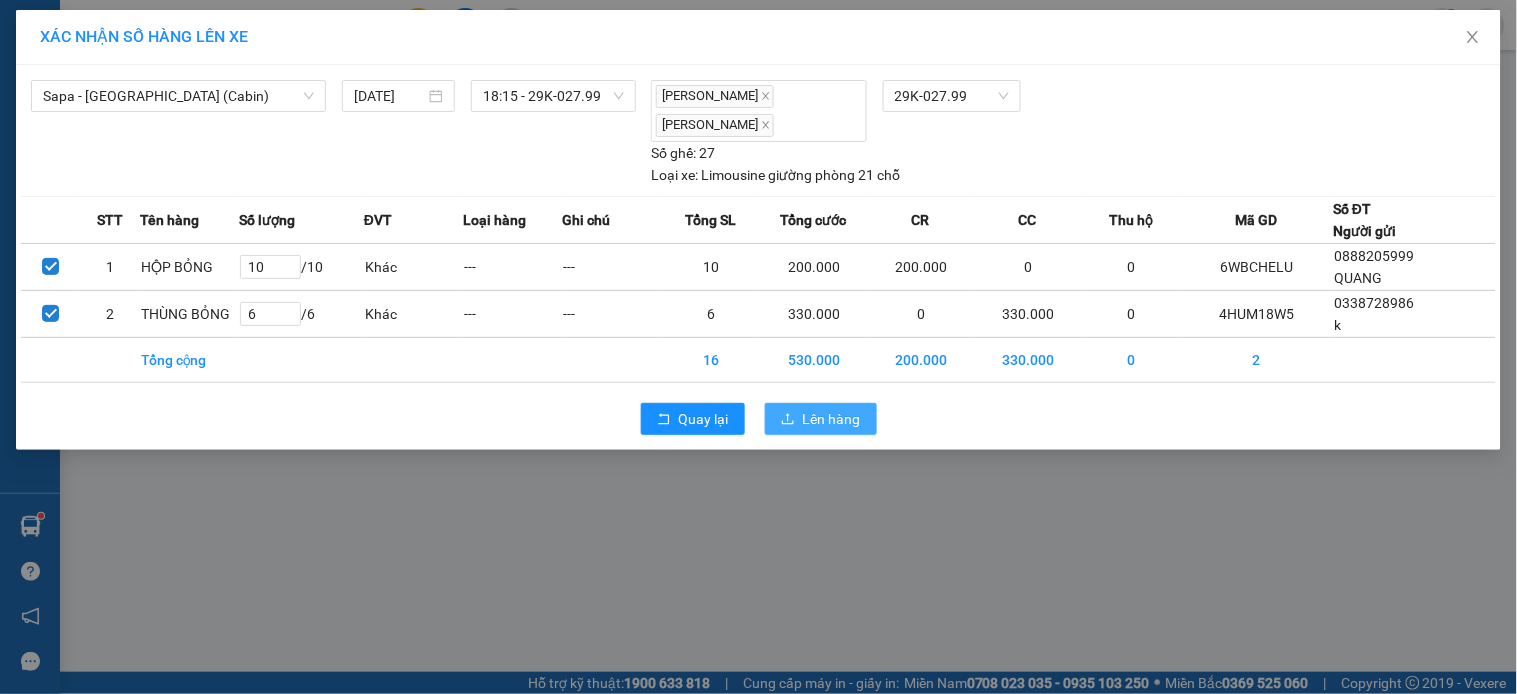 click on "Lên hàng" at bounding box center (821, 419) 